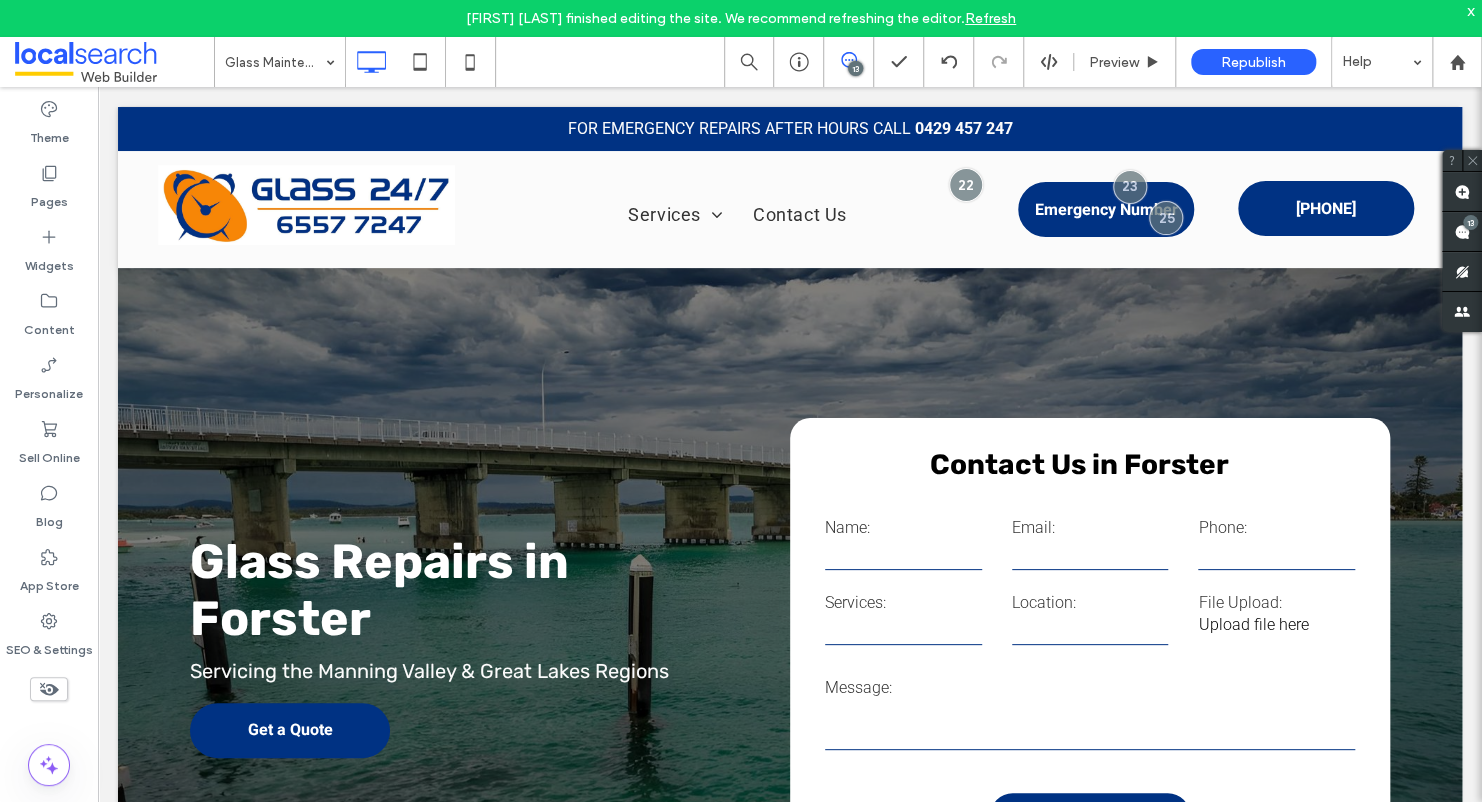 scroll, scrollTop: 0, scrollLeft: 0, axis: both 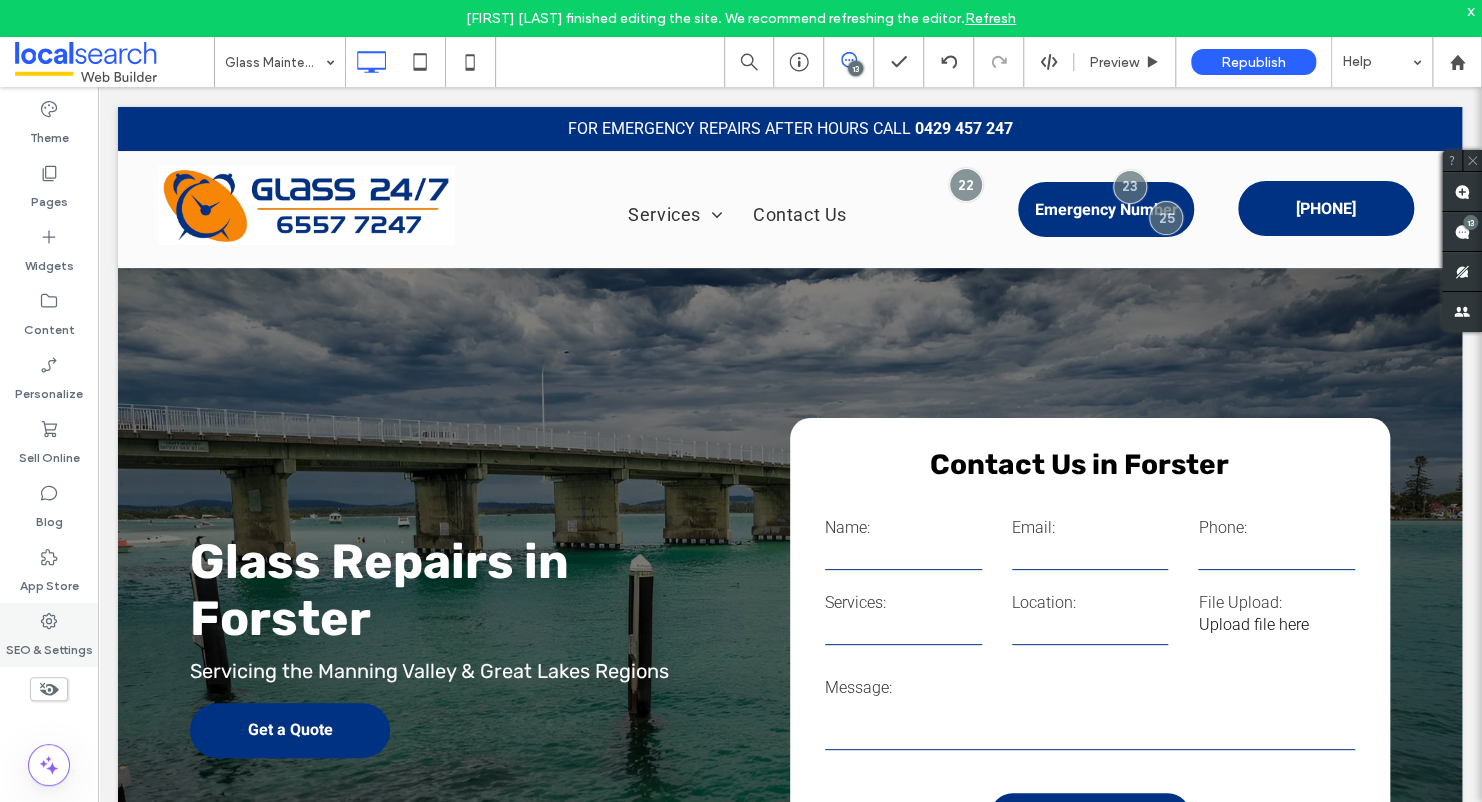 click 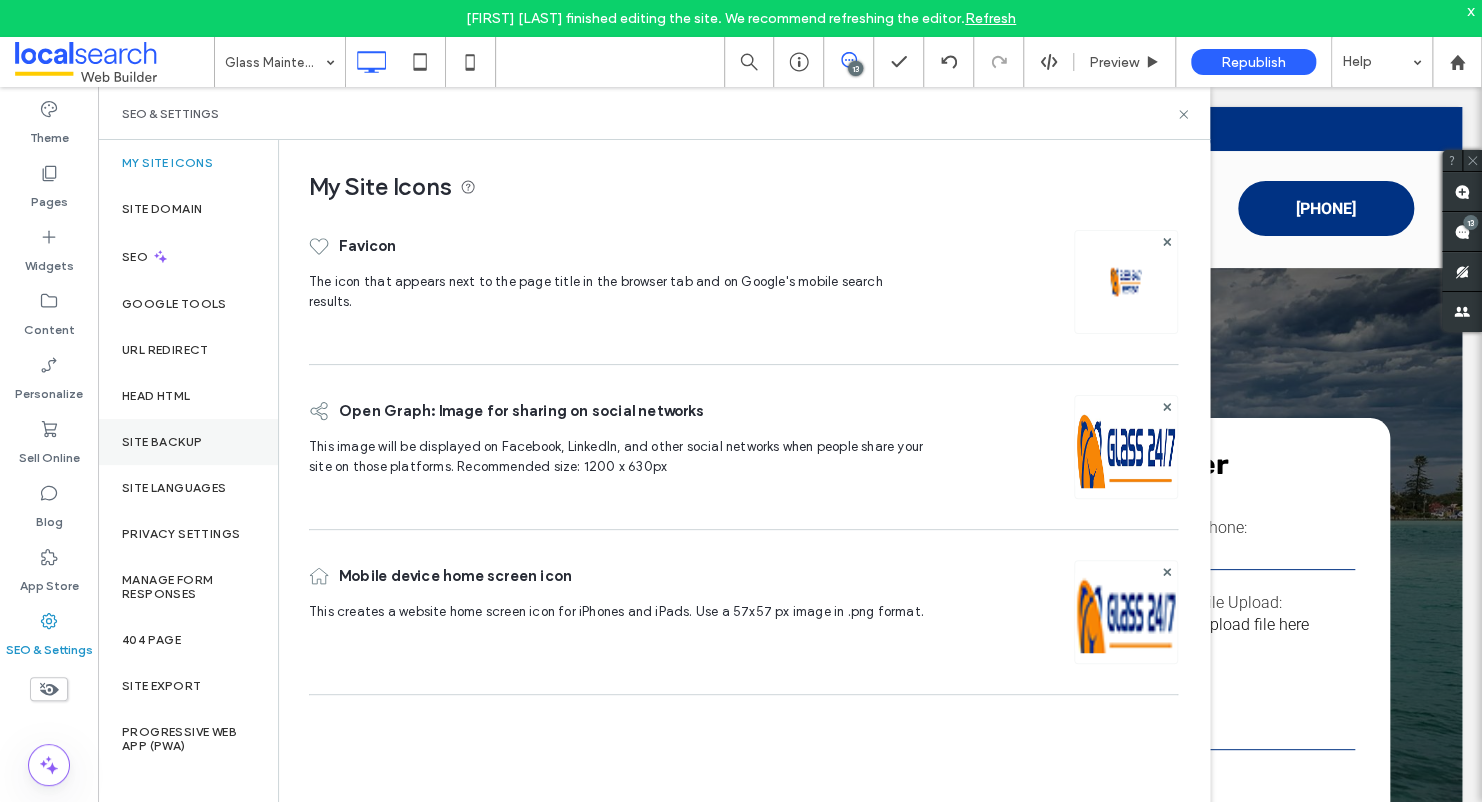 click on "Site Backup" at bounding box center (162, 442) 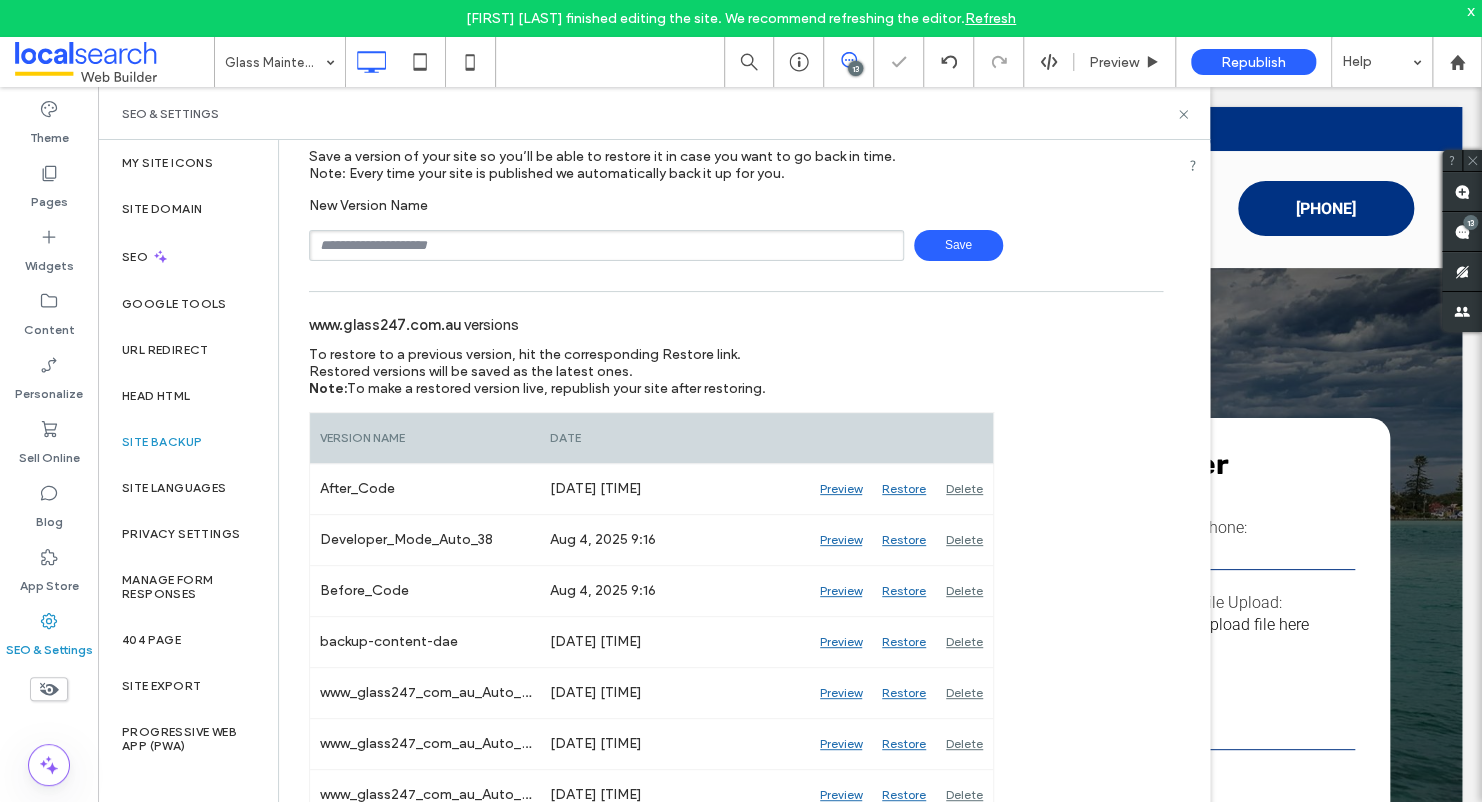 scroll, scrollTop: 100, scrollLeft: 0, axis: vertical 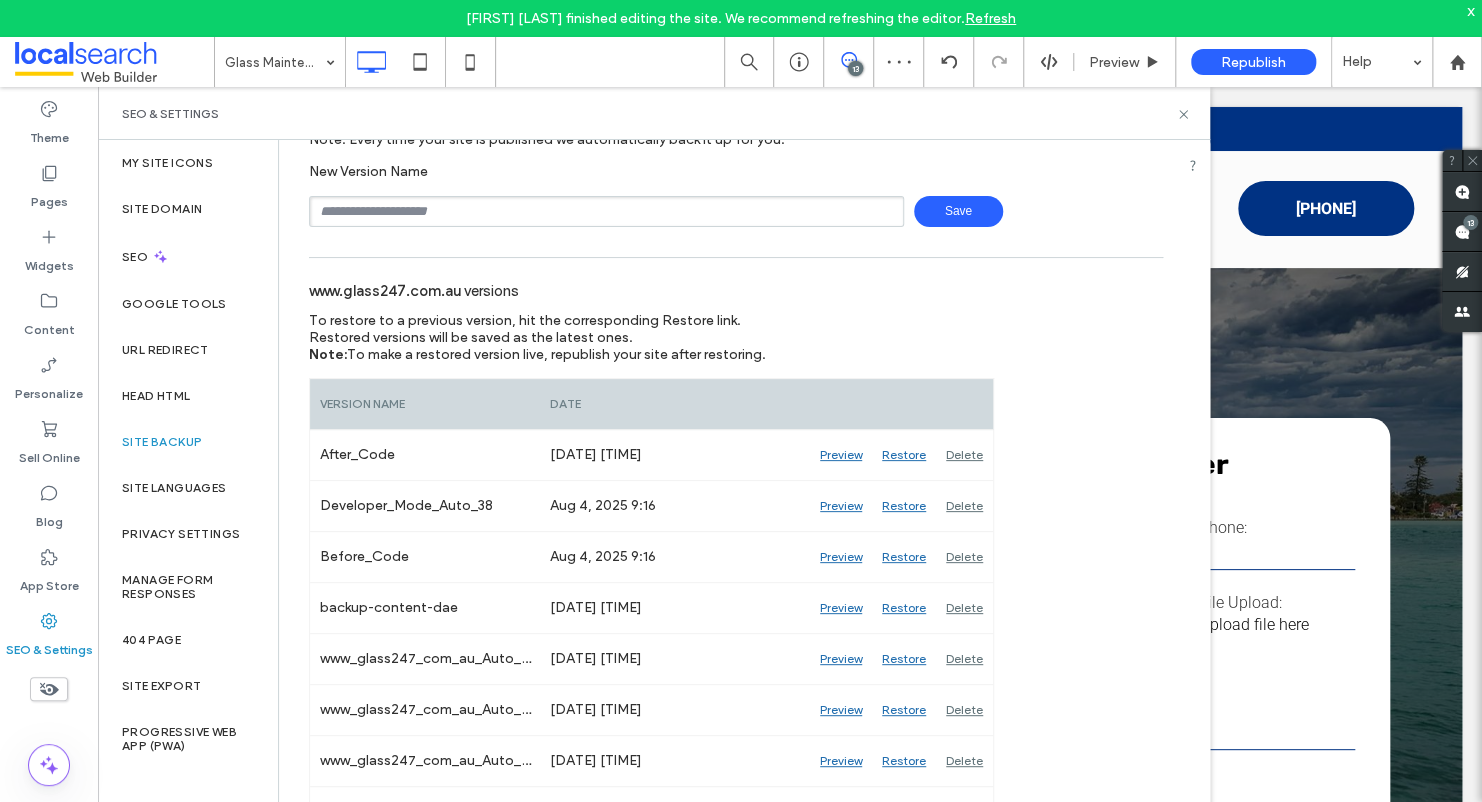 click on "SEO & Settings" at bounding box center (654, 114) 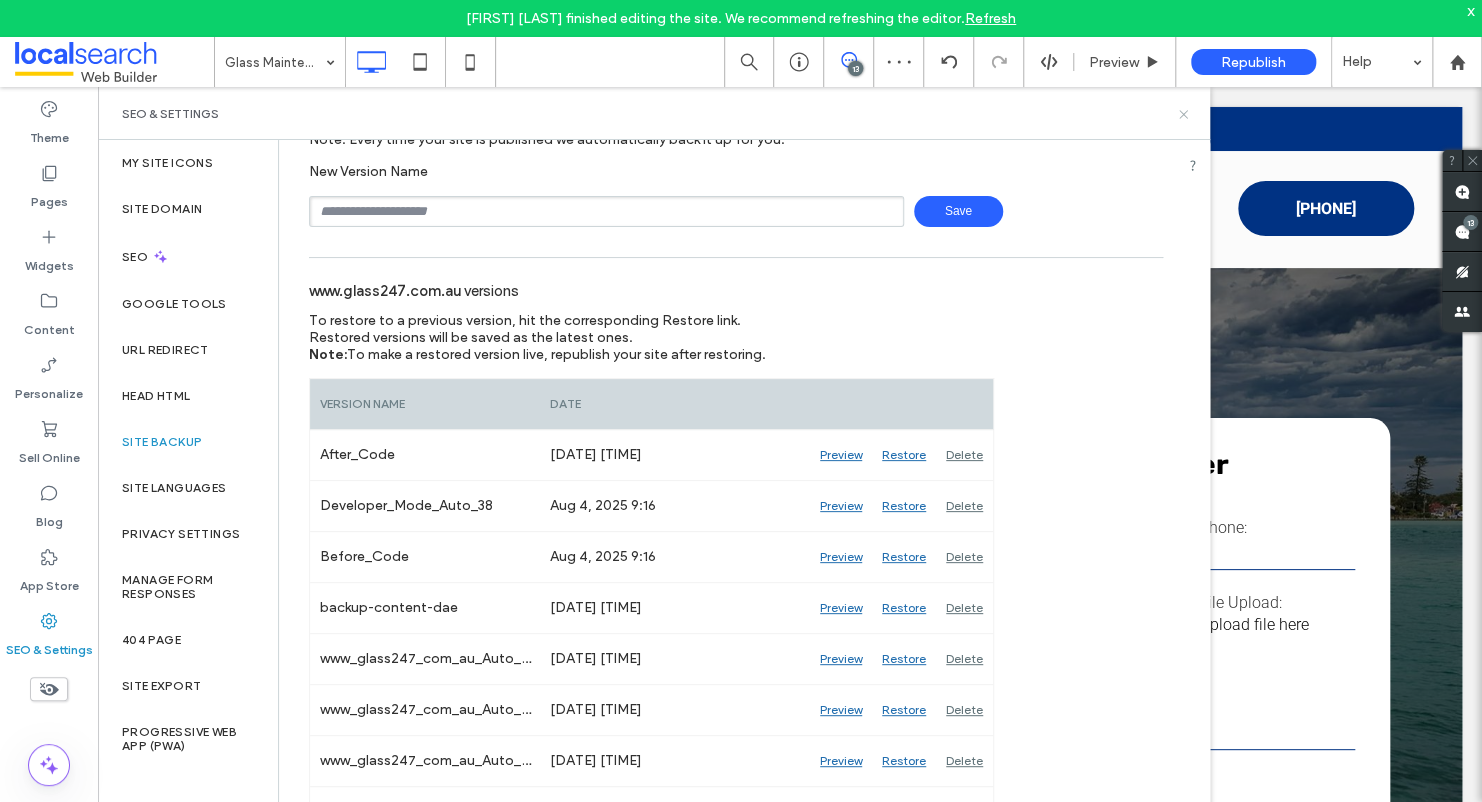 click 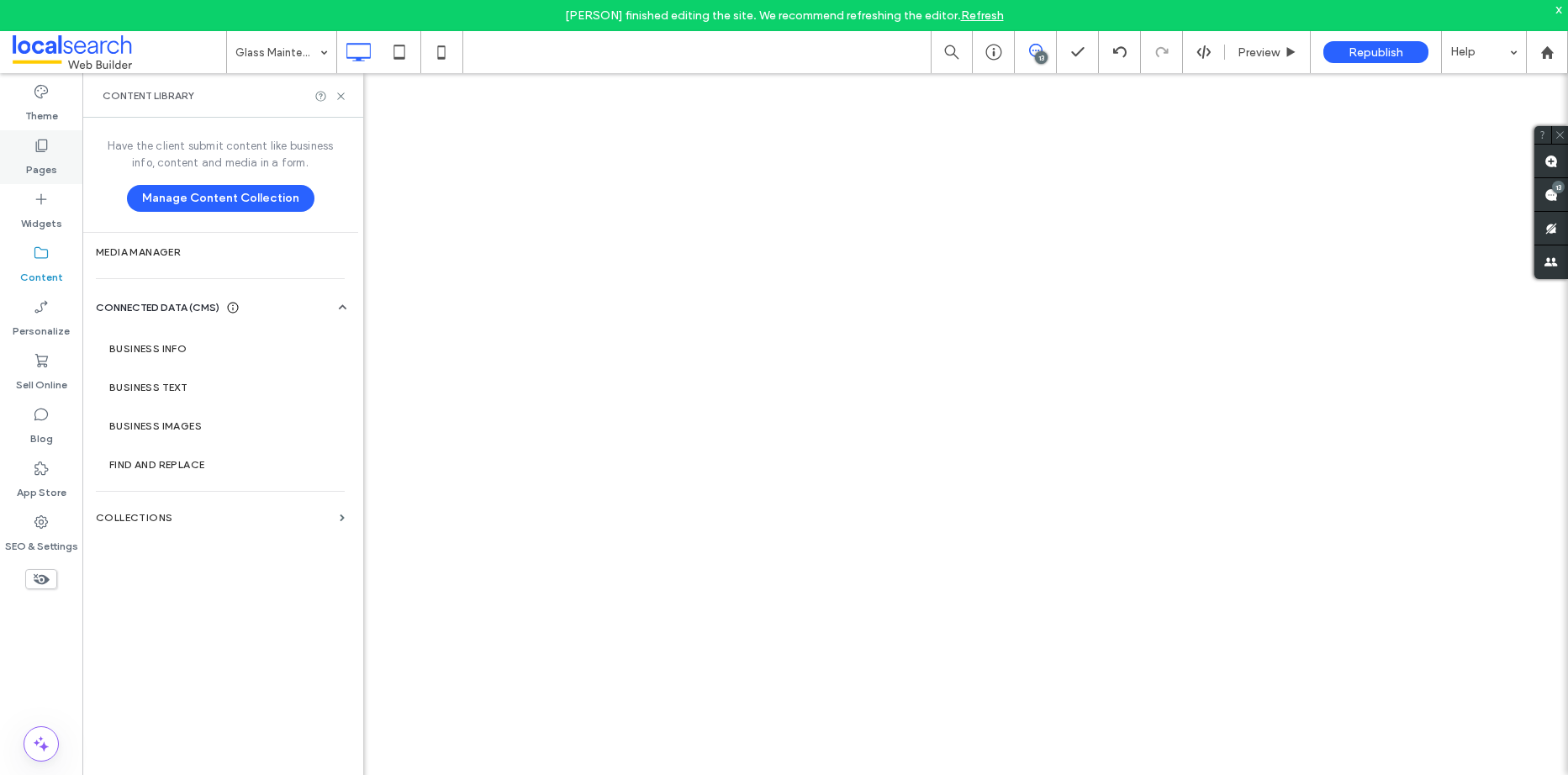 scroll, scrollTop: 0, scrollLeft: 0, axis: both 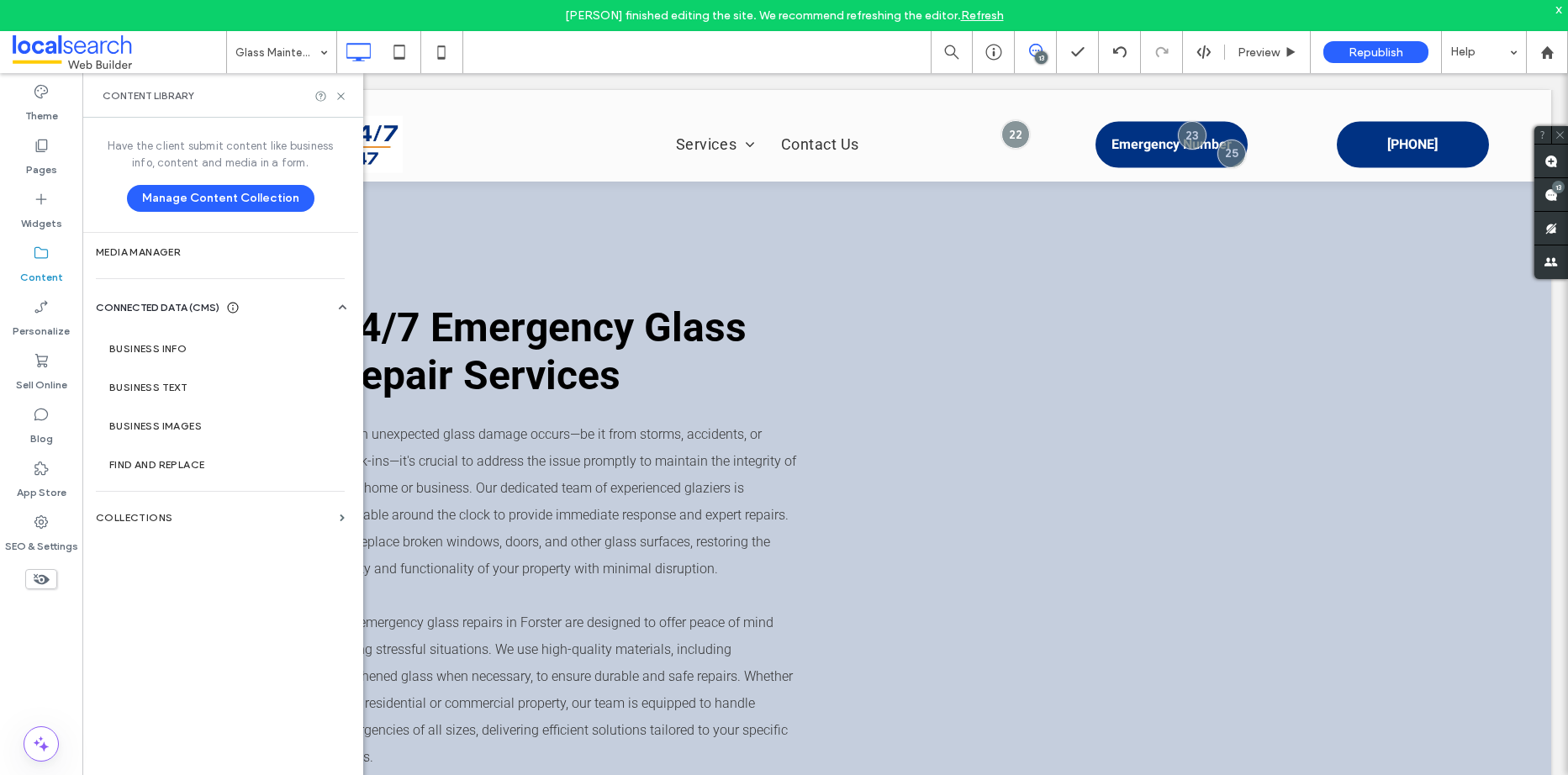 click on "13 Preview Republish Help" at bounding box center [1249, 52] 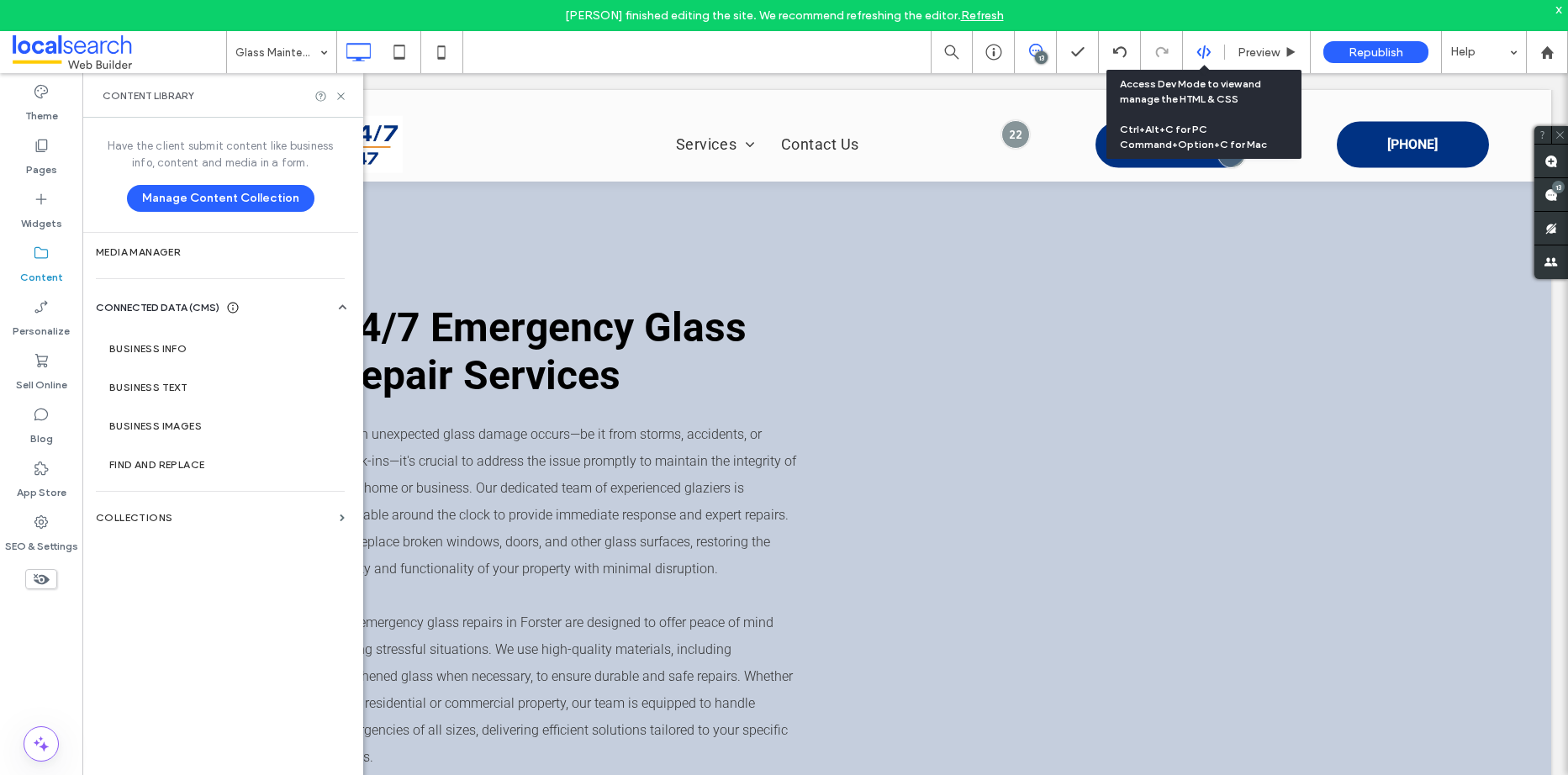 click 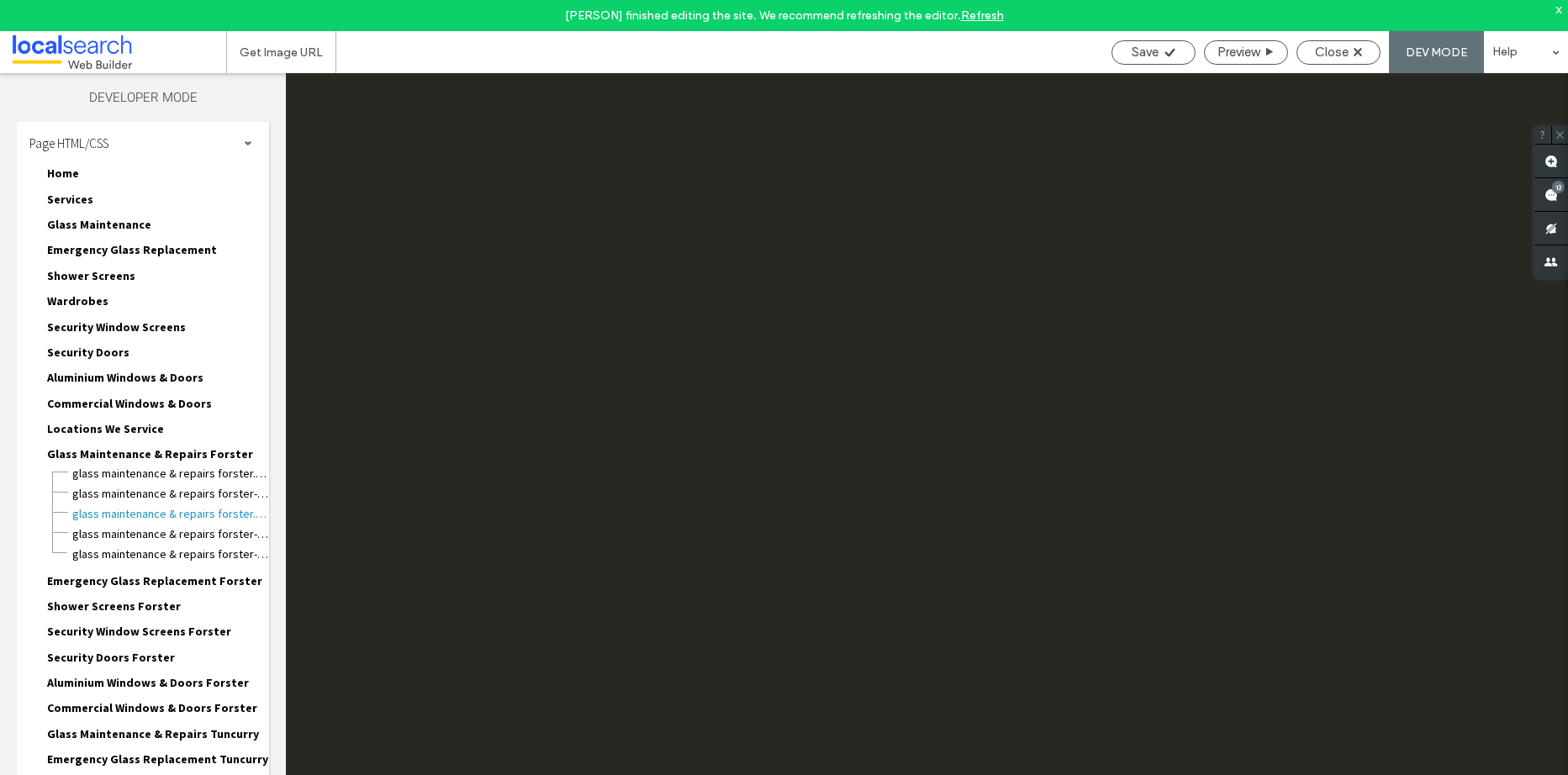 scroll, scrollTop: 0, scrollLeft: 0, axis: both 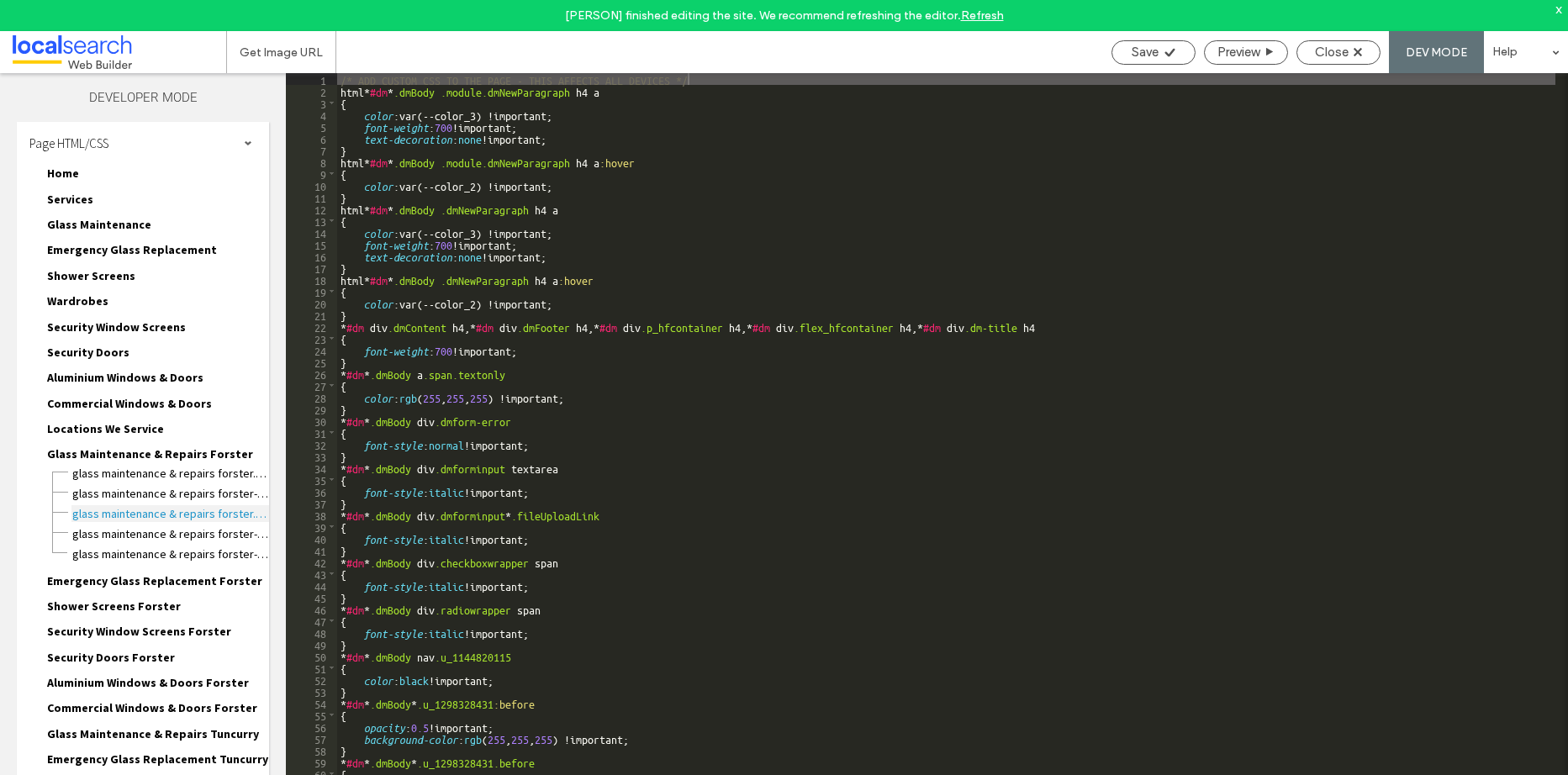 click on "Glass Maintenance & Repairs Forster.css" at bounding box center [170, 514] 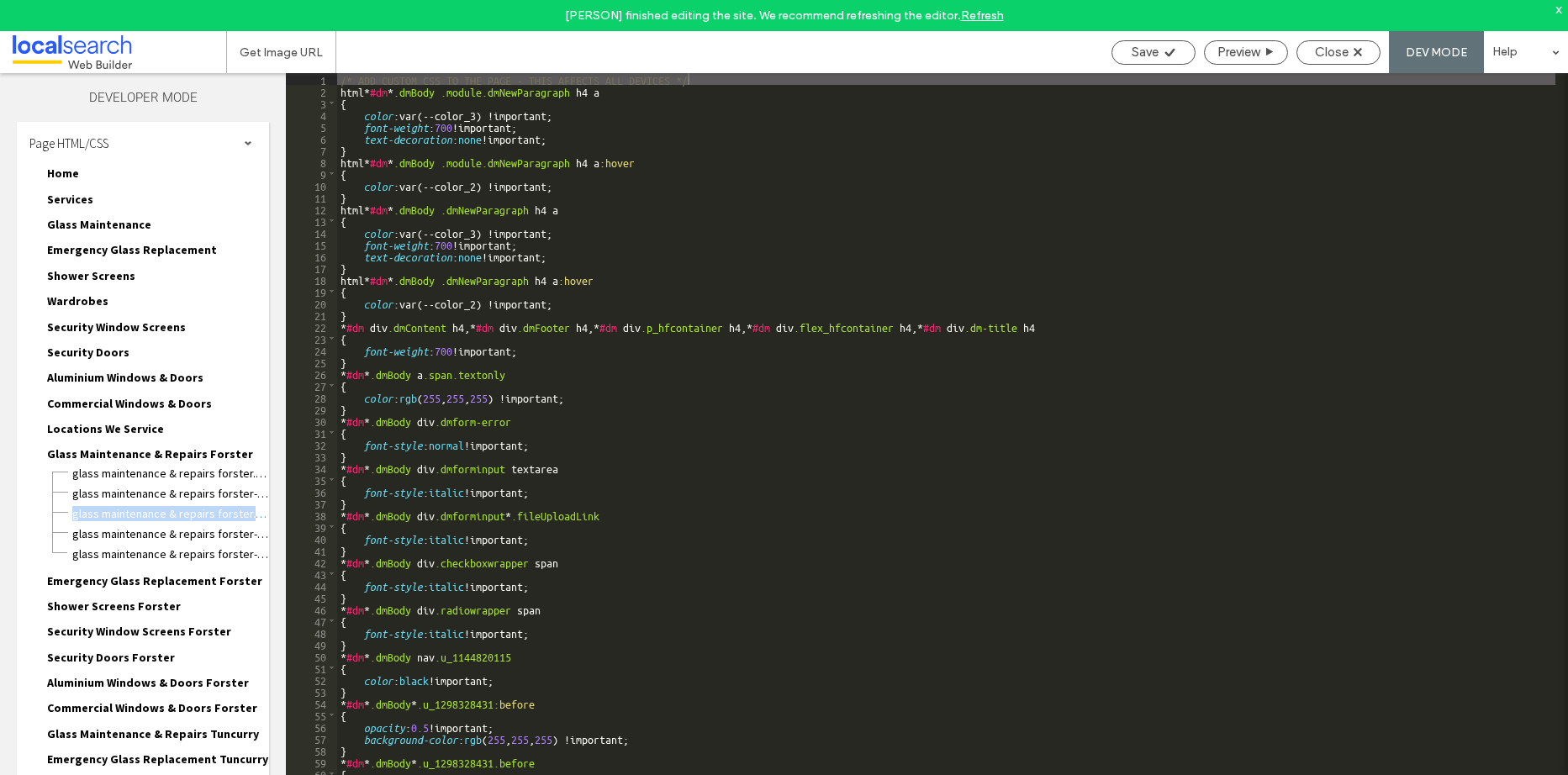 drag, startPoint x: 66, startPoint y: 518, endPoint x: 265, endPoint y: 513, distance: 199.0628 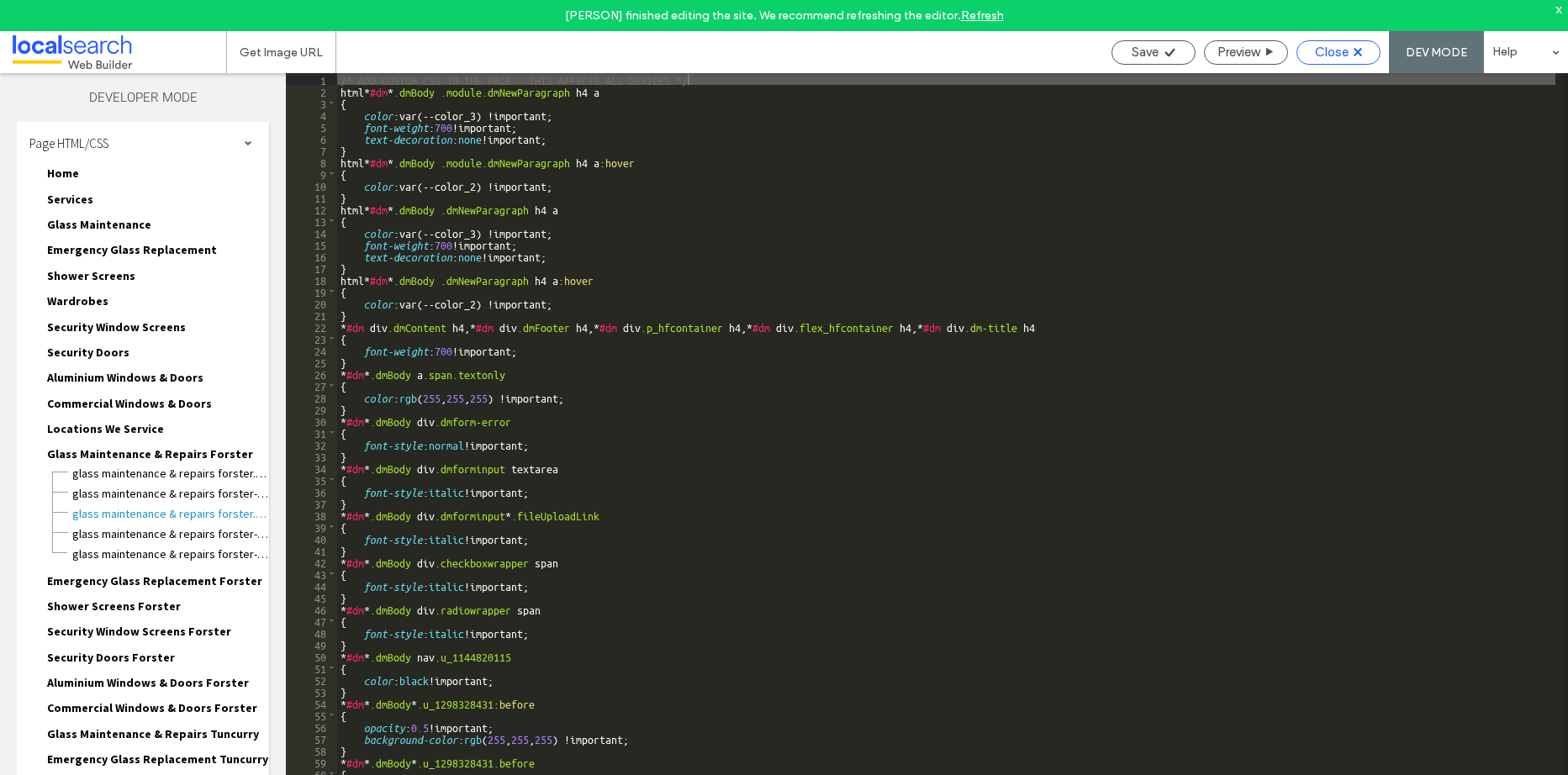 click on "Close" at bounding box center (1338, 52) 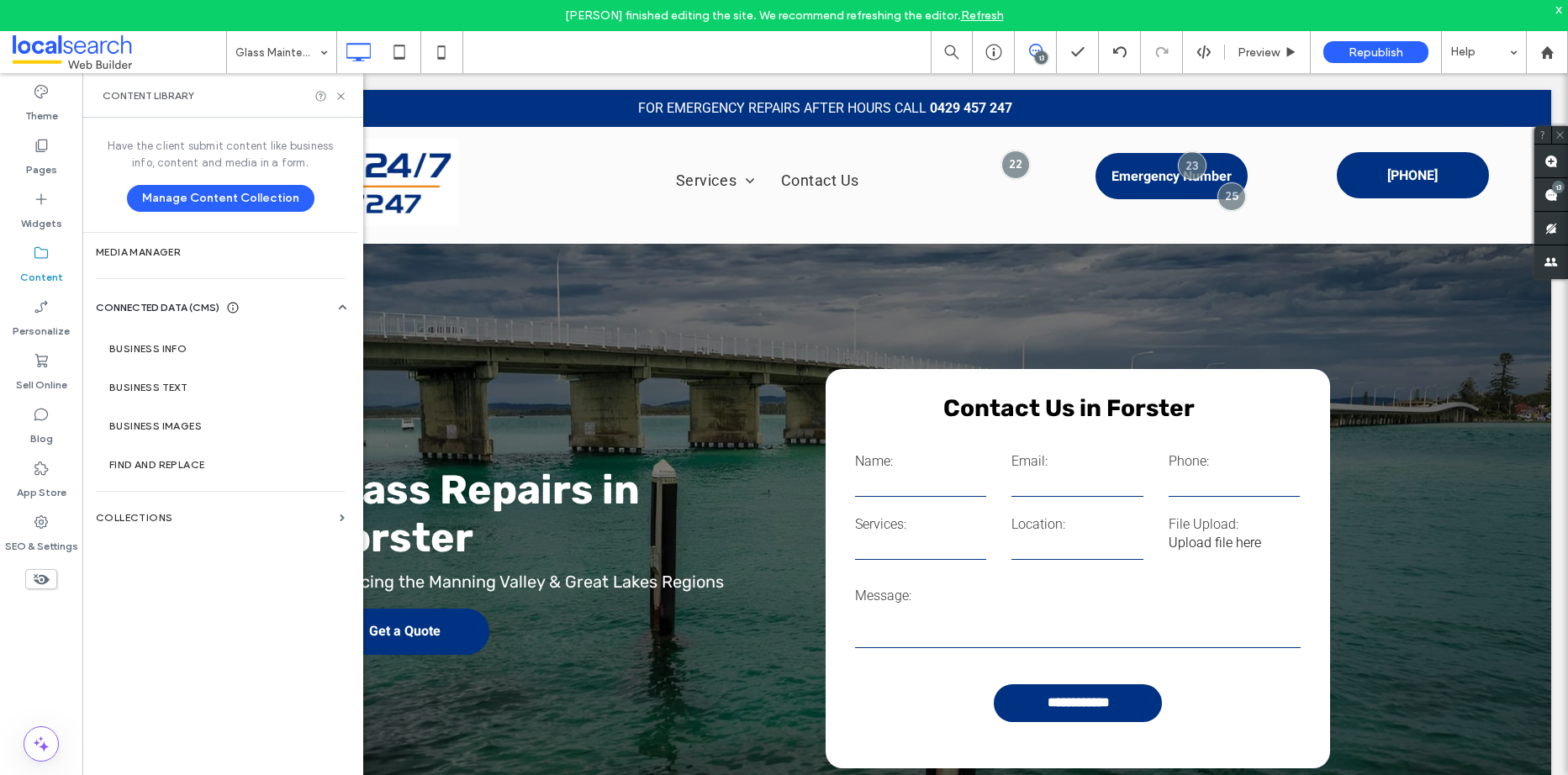 drag, startPoint x: 52, startPoint y: 167, endPoint x: 344, endPoint y: 225, distance: 297.70455 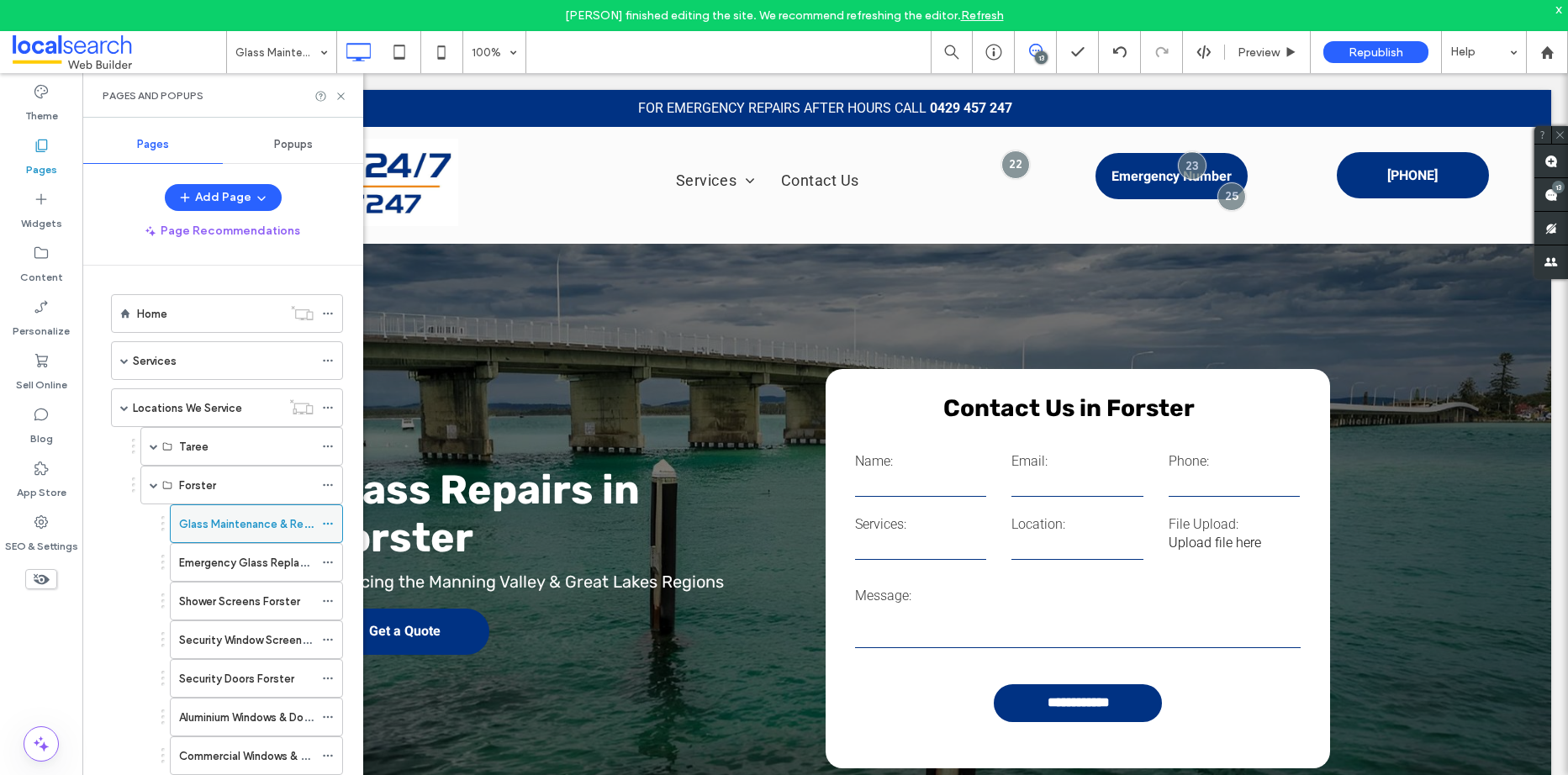 click 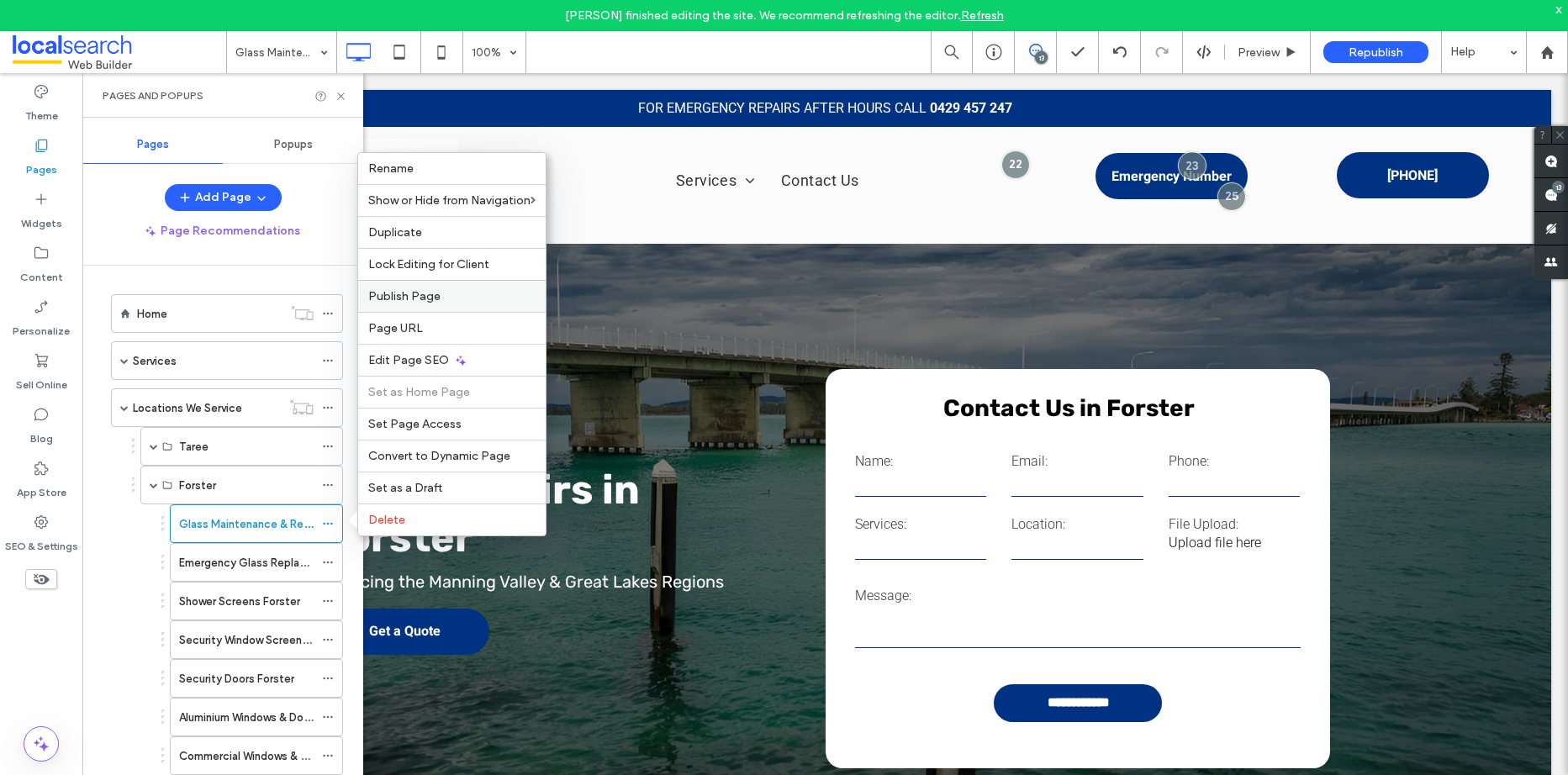 click on "Publish Page" at bounding box center (451, 296) 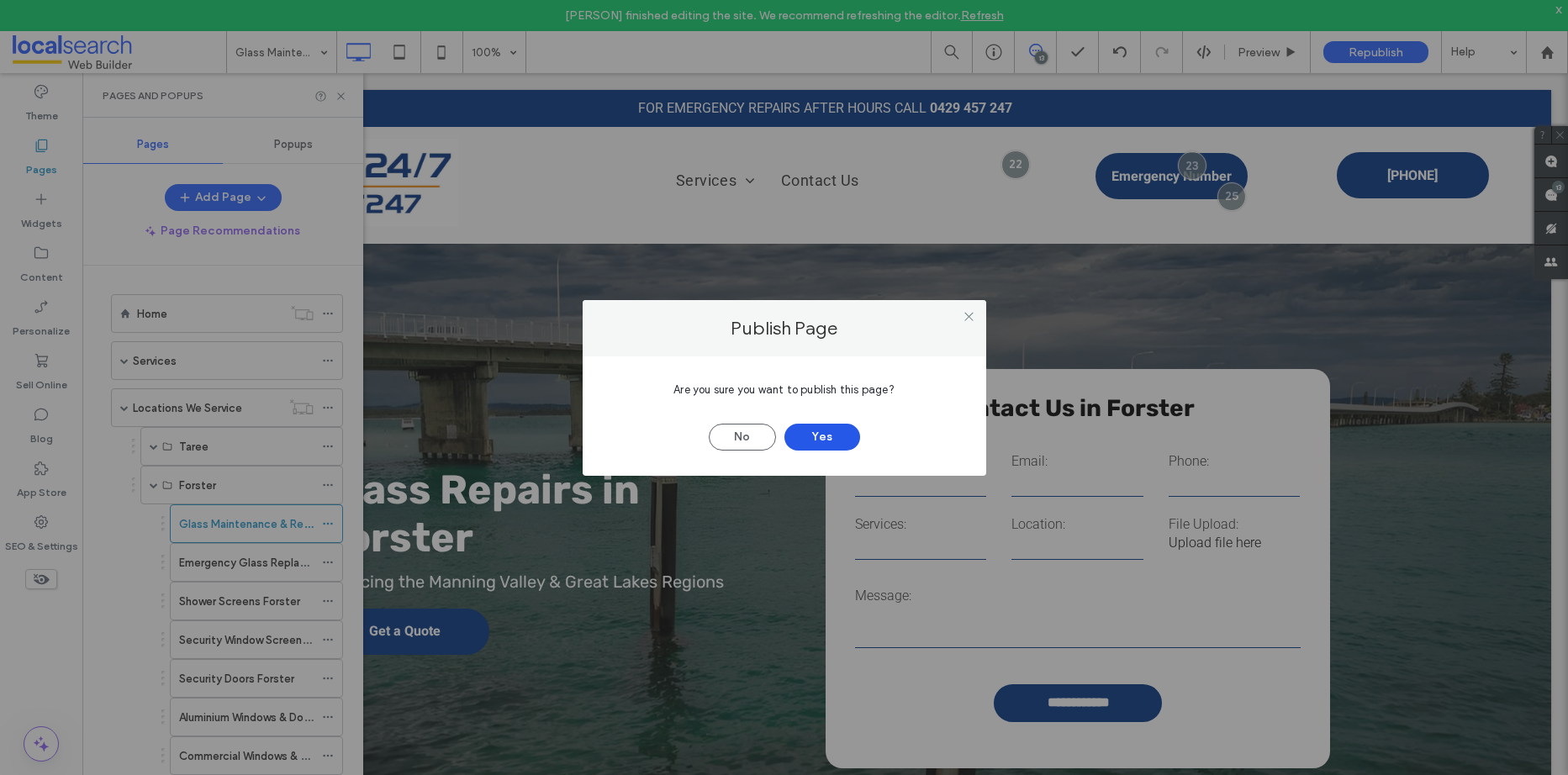 click on "Yes" at bounding box center [822, 437] 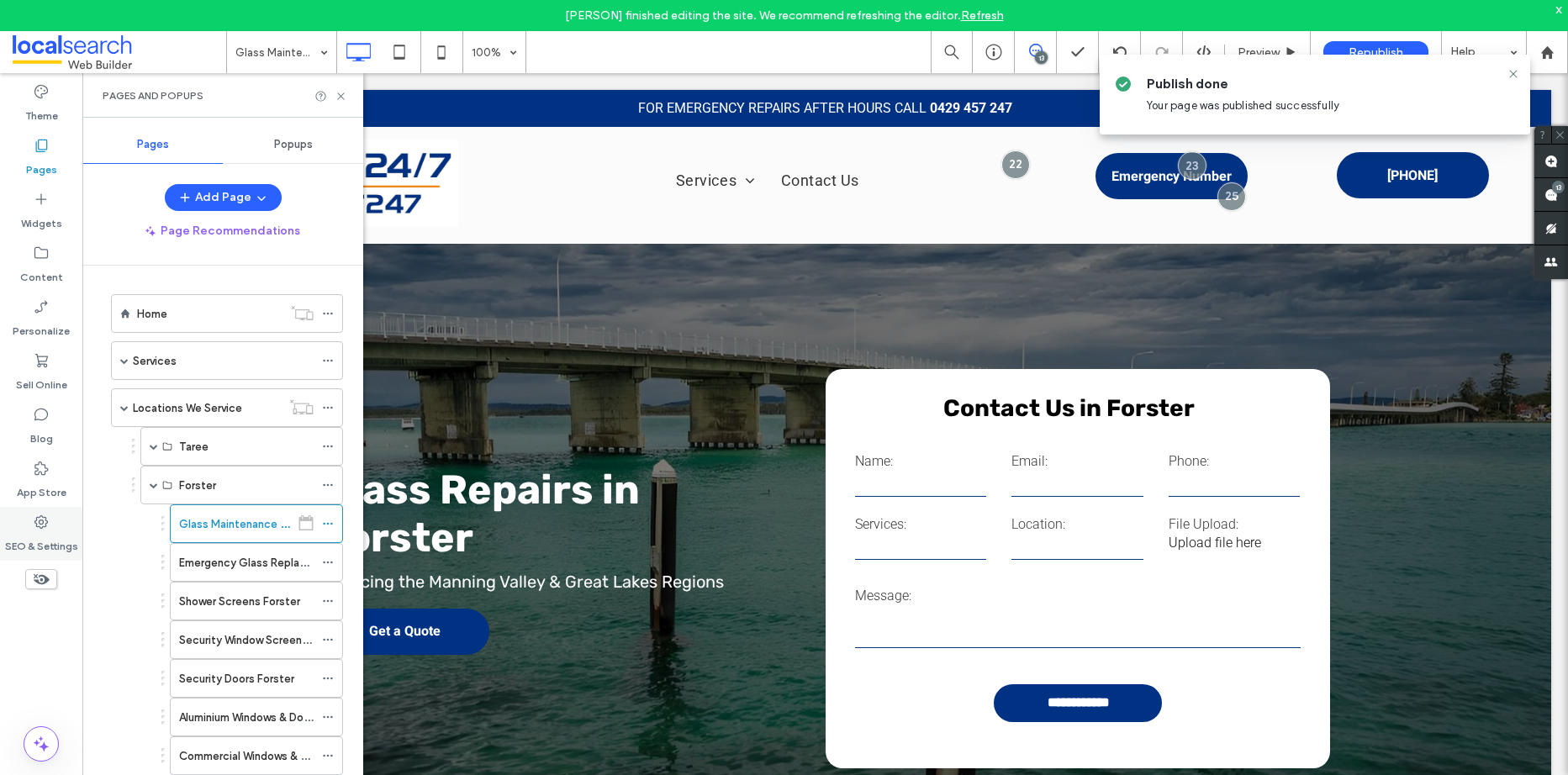 click on "SEO & Settings" at bounding box center (41, 542) 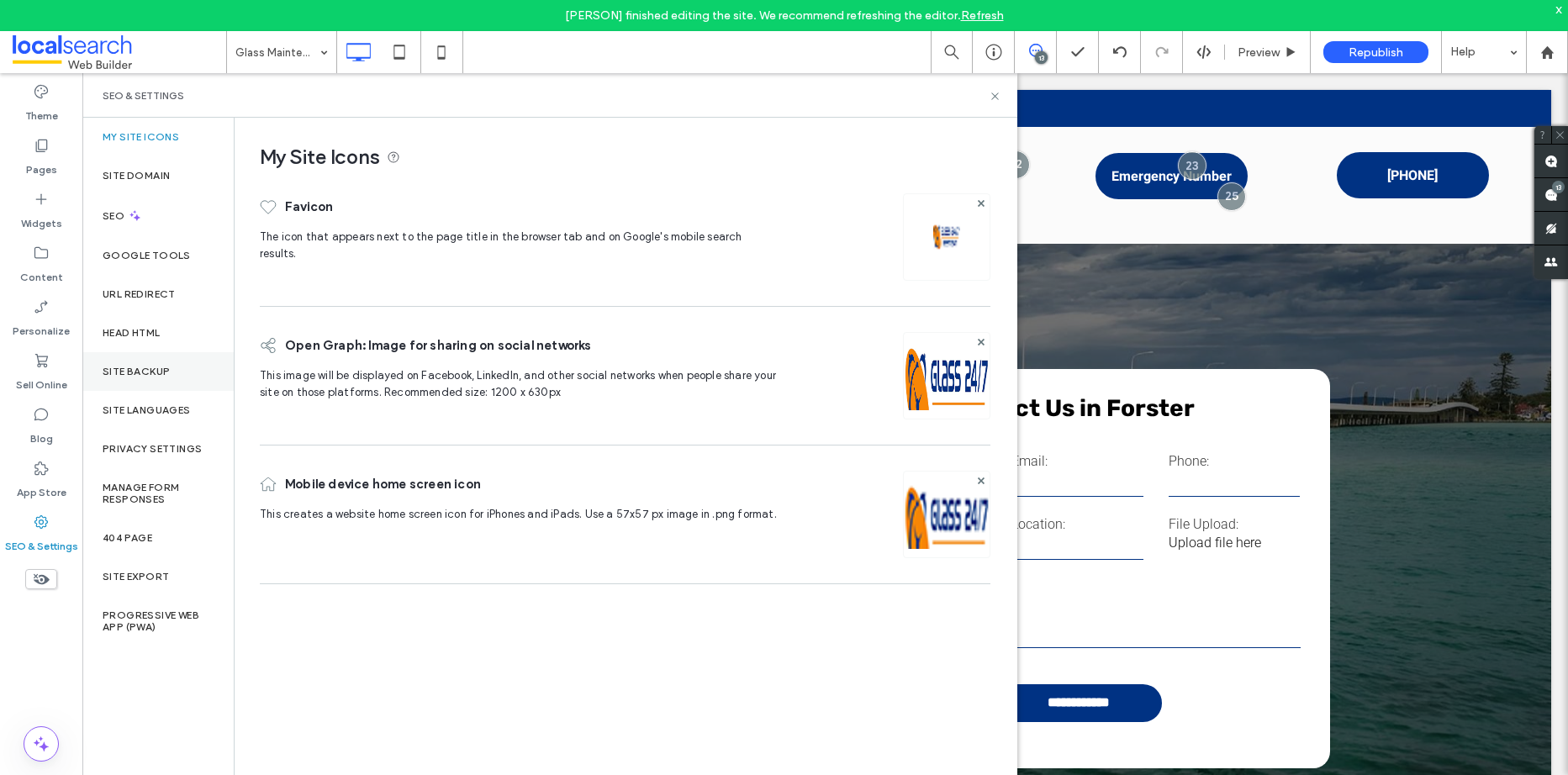 click on "Site Backup" at bounding box center (136, 372) 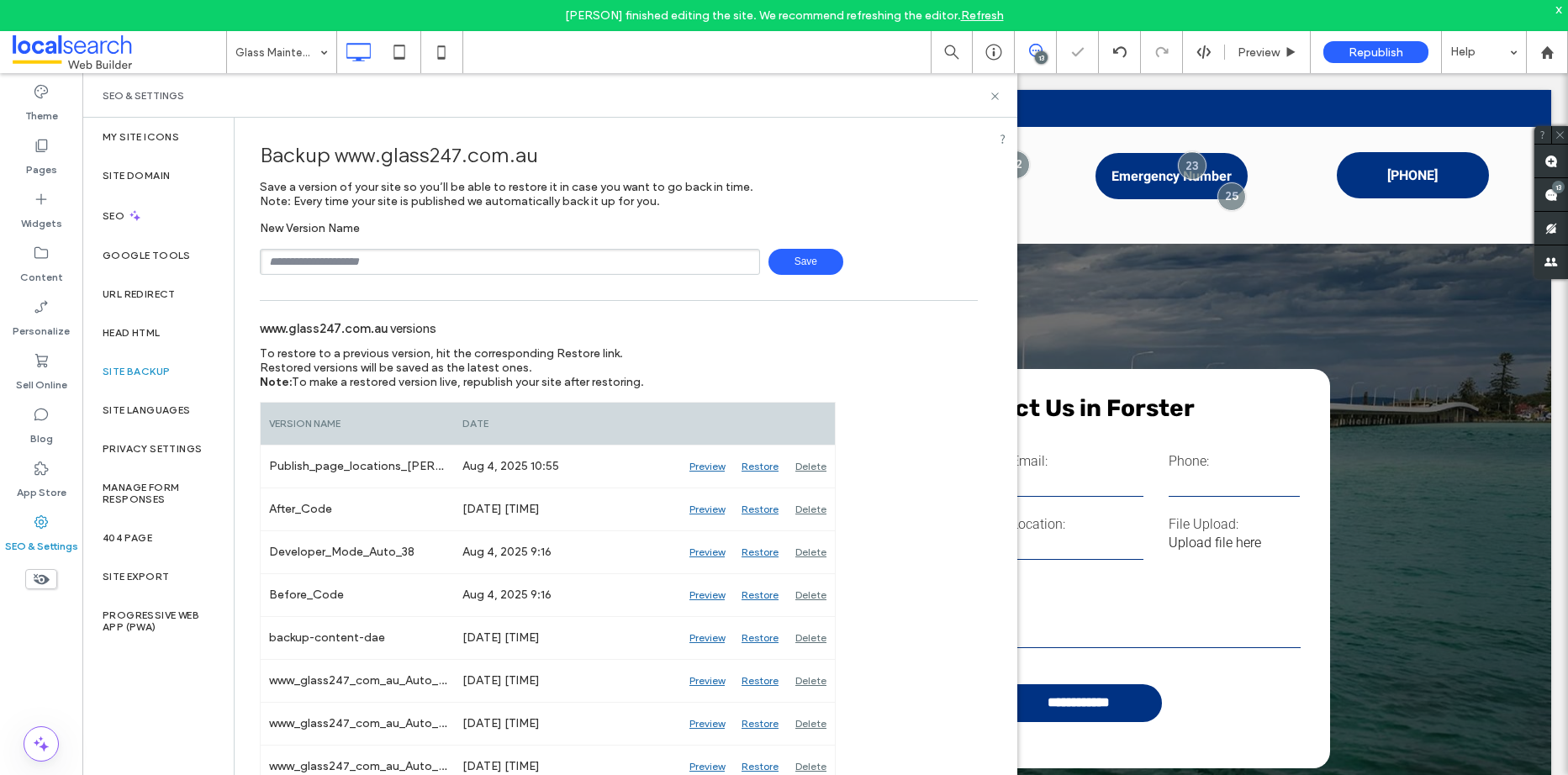 click at bounding box center [509, 261] 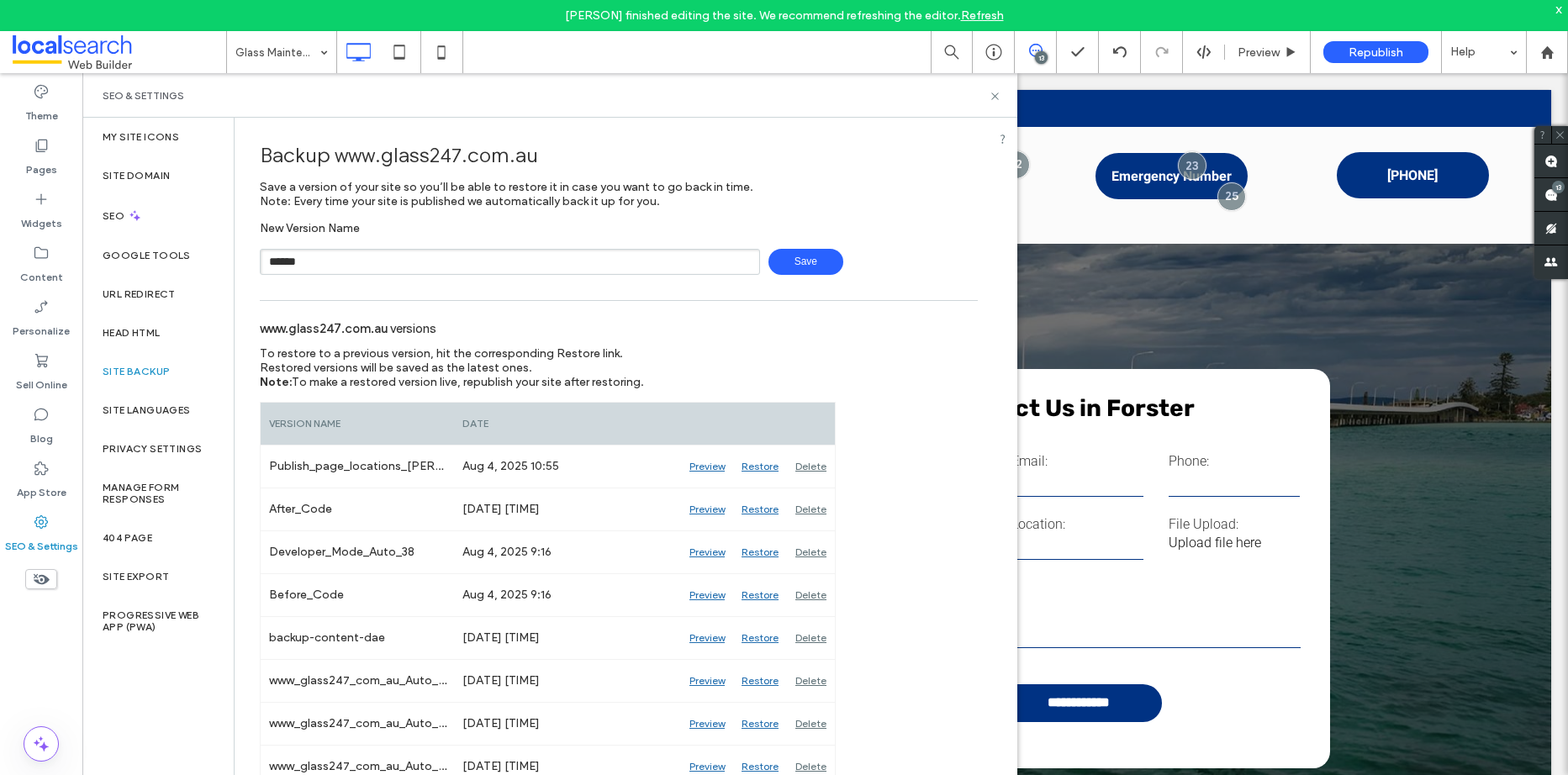 type on "**********" 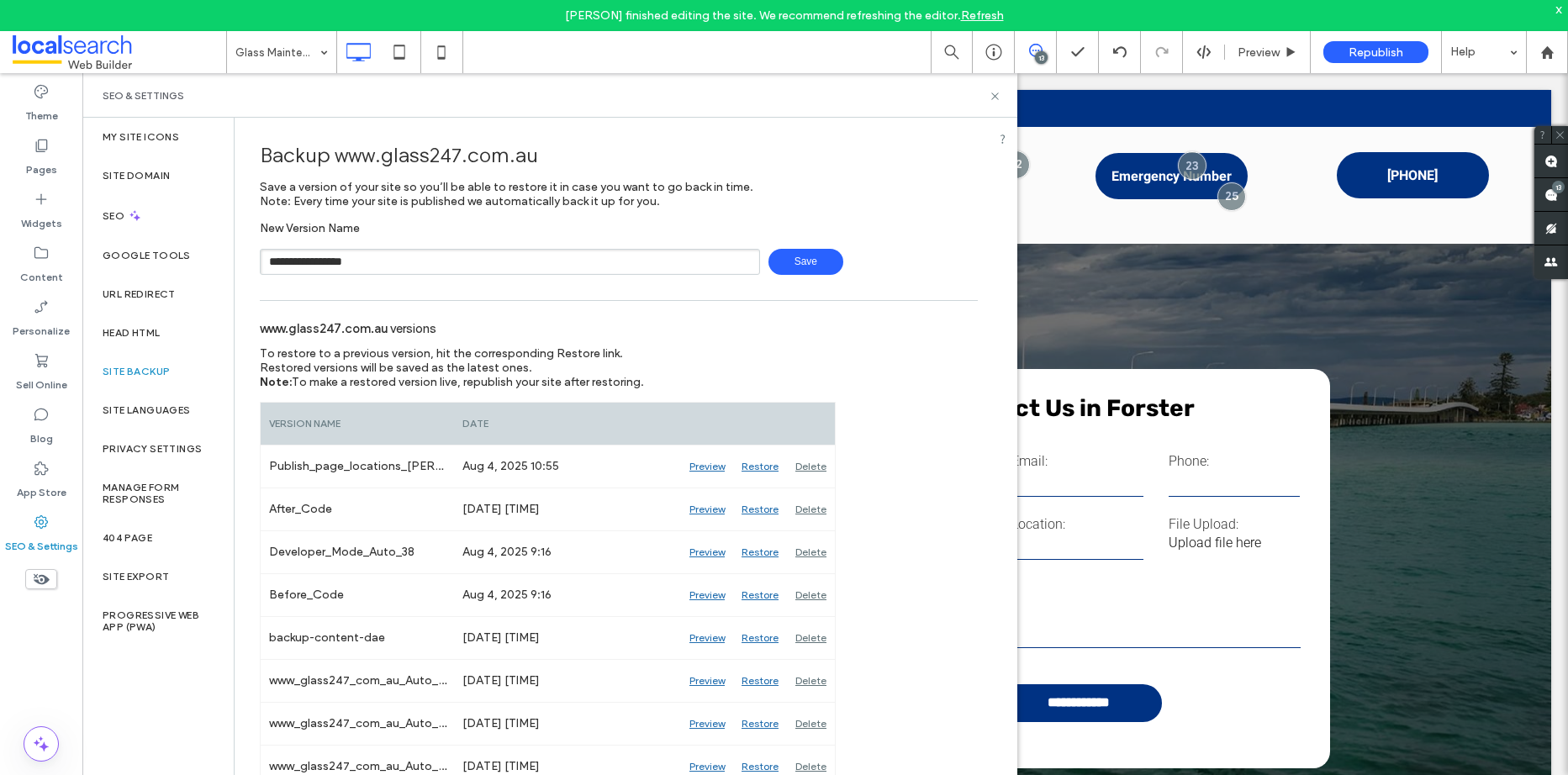 click on "Save" at bounding box center (805, 261) 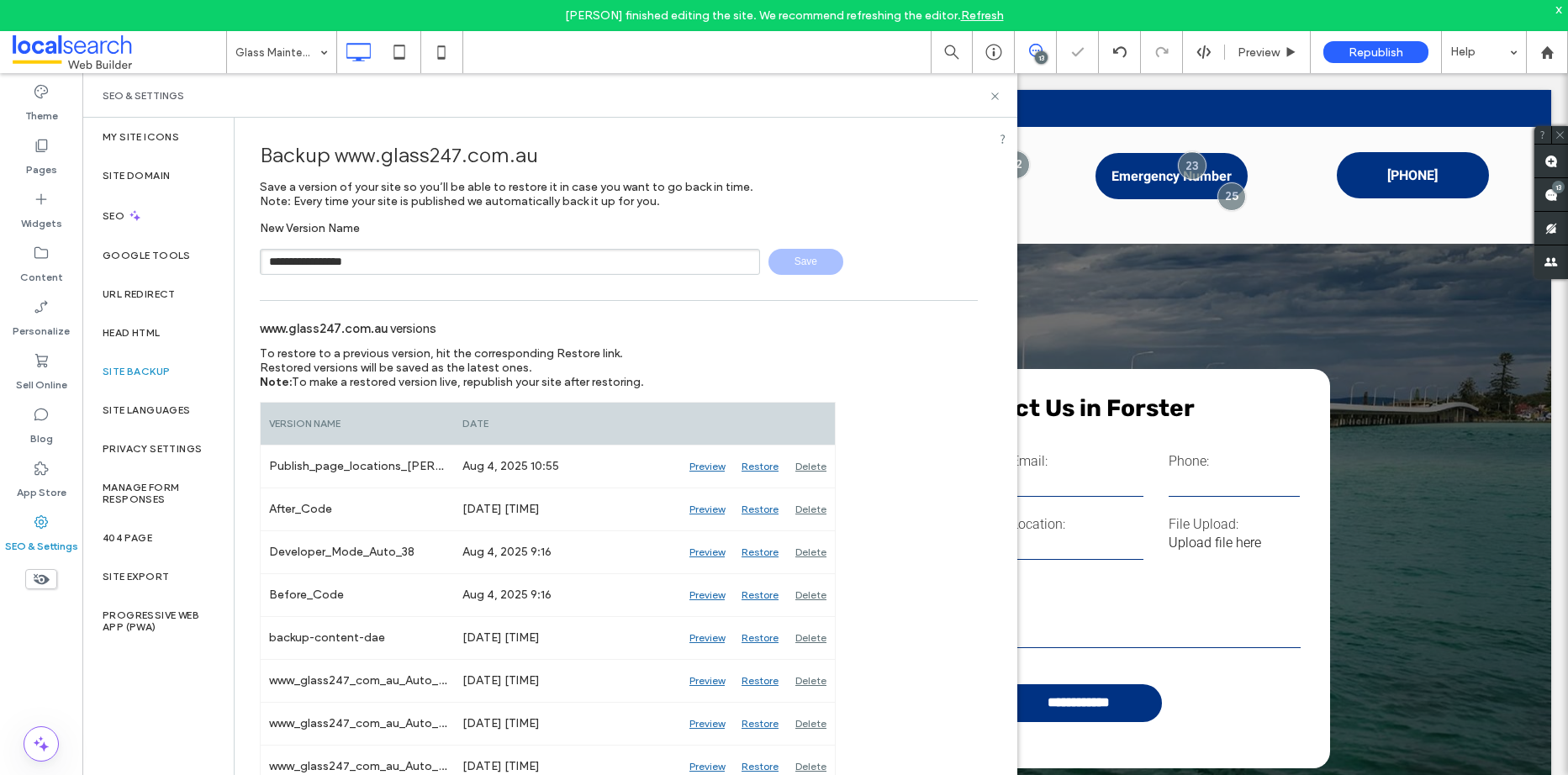 type 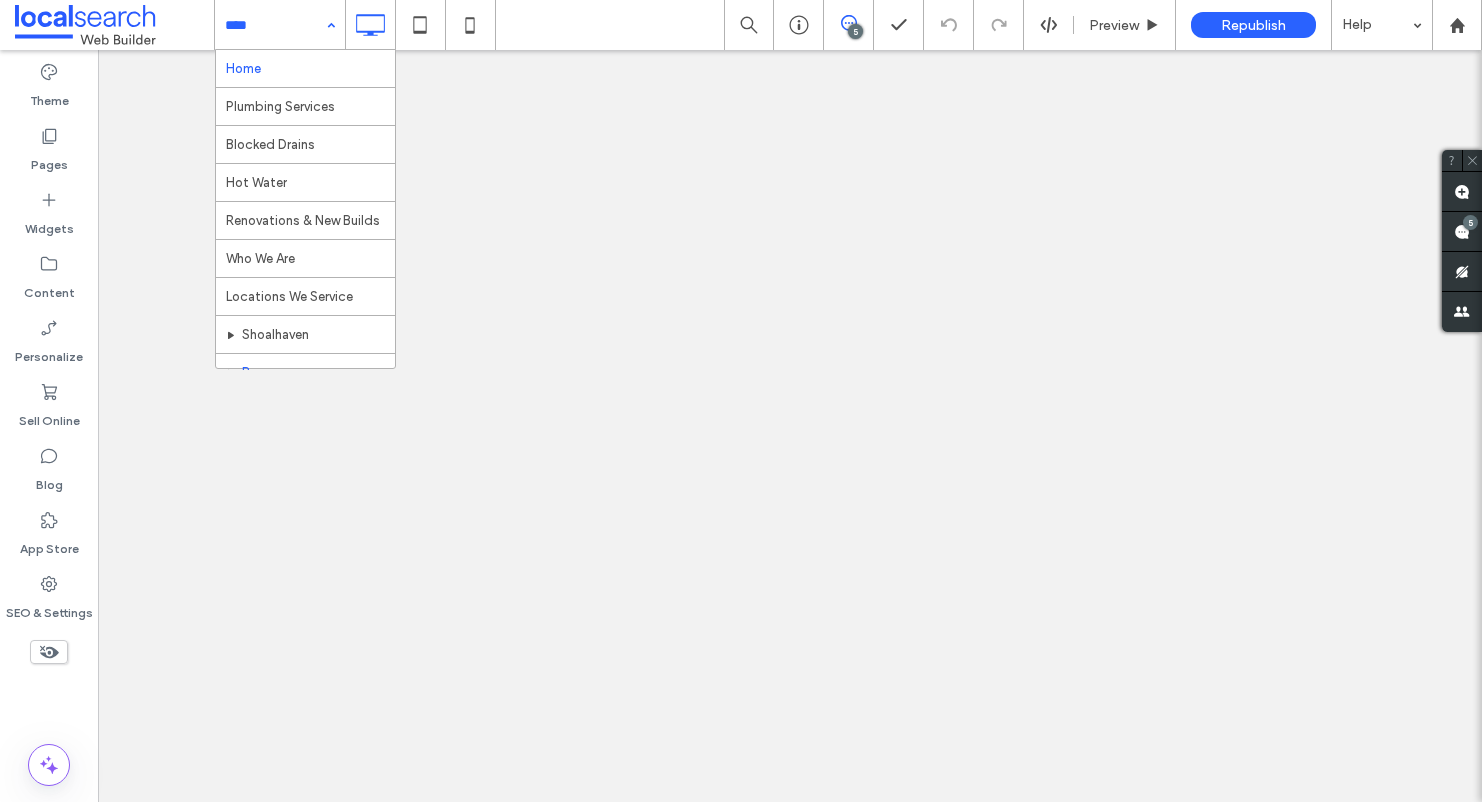 scroll, scrollTop: 0, scrollLeft: 0, axis: both 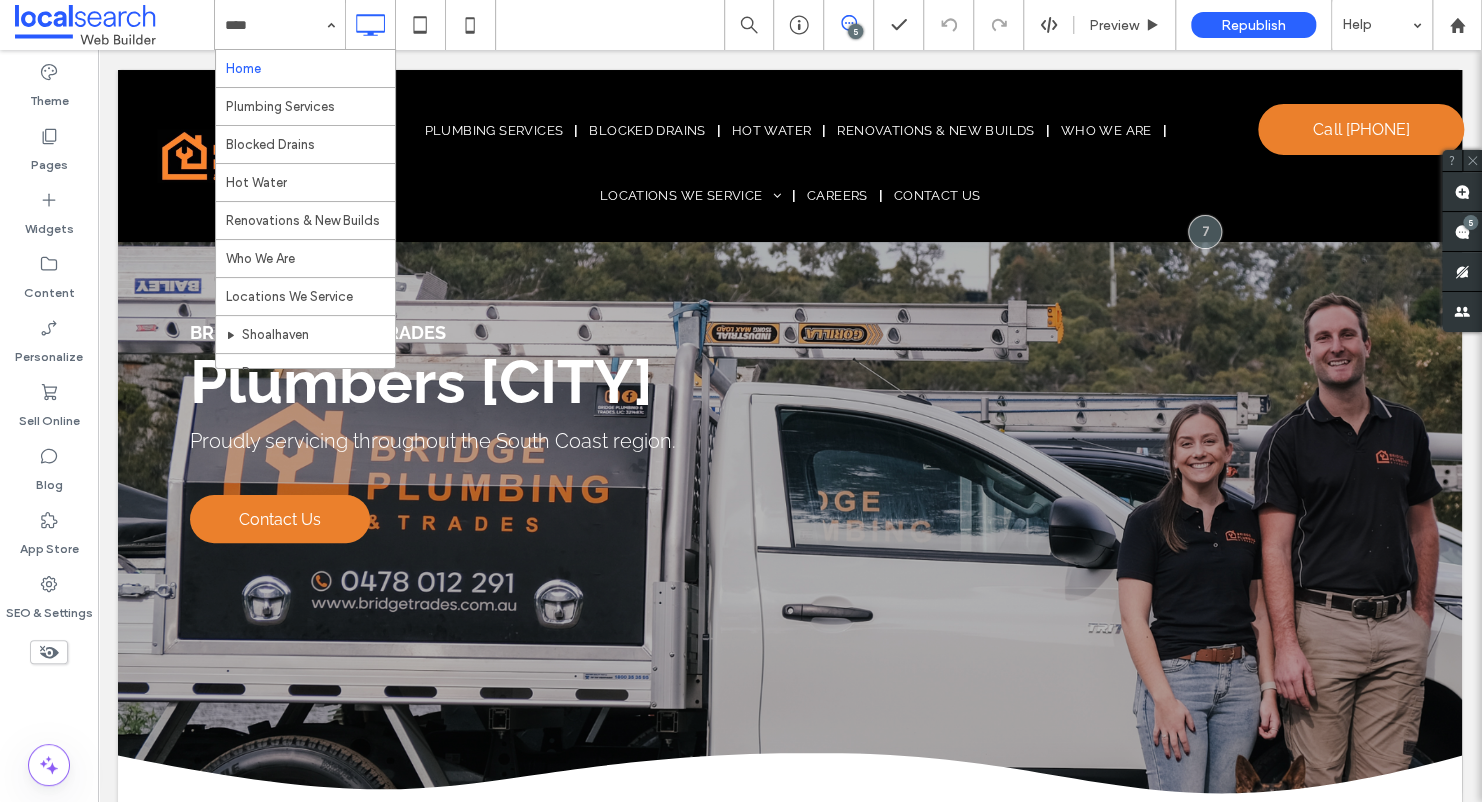 click at bounding box center (0, 0) 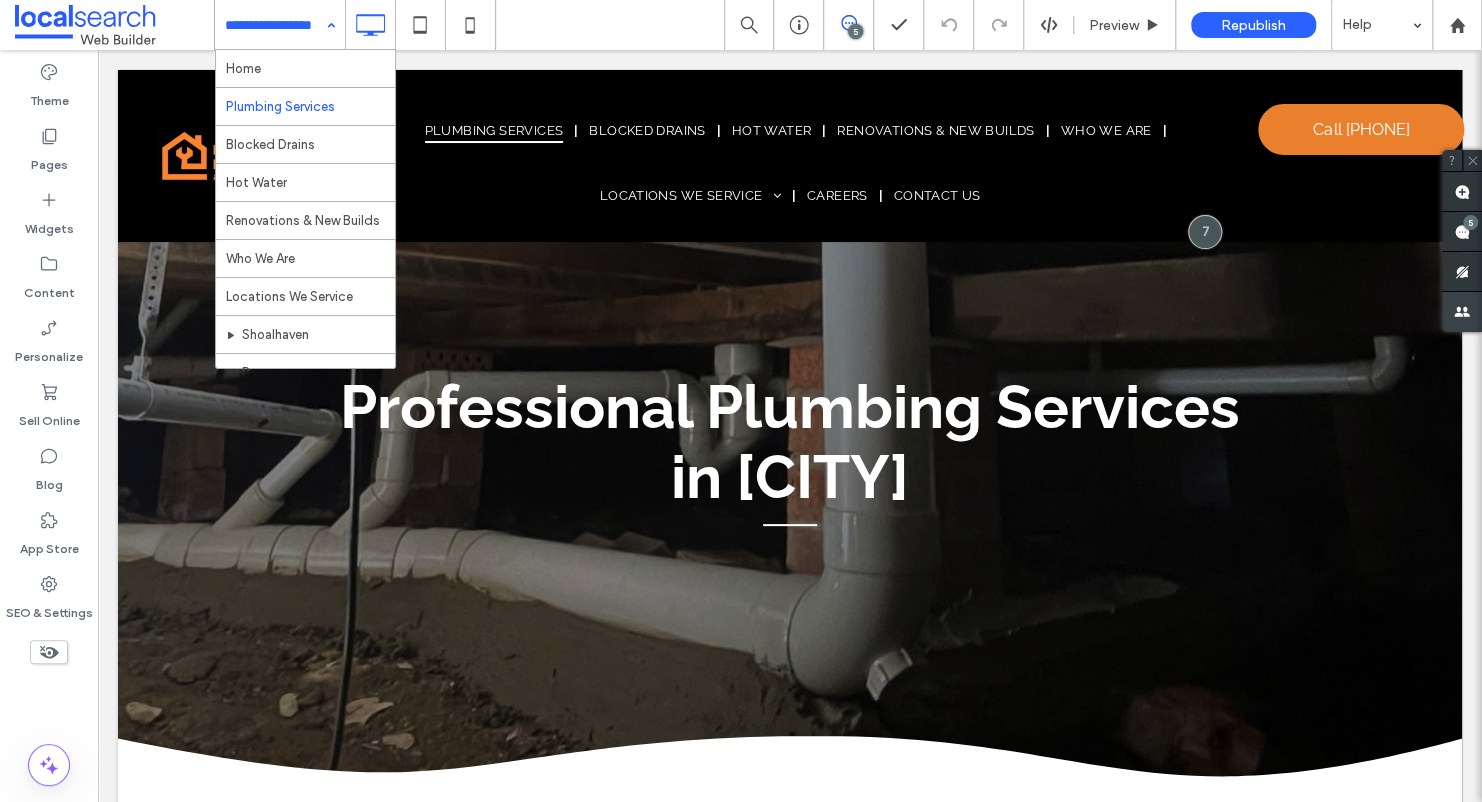 scroll, scrollTop: 0, scrollLeft: 0, axis: both 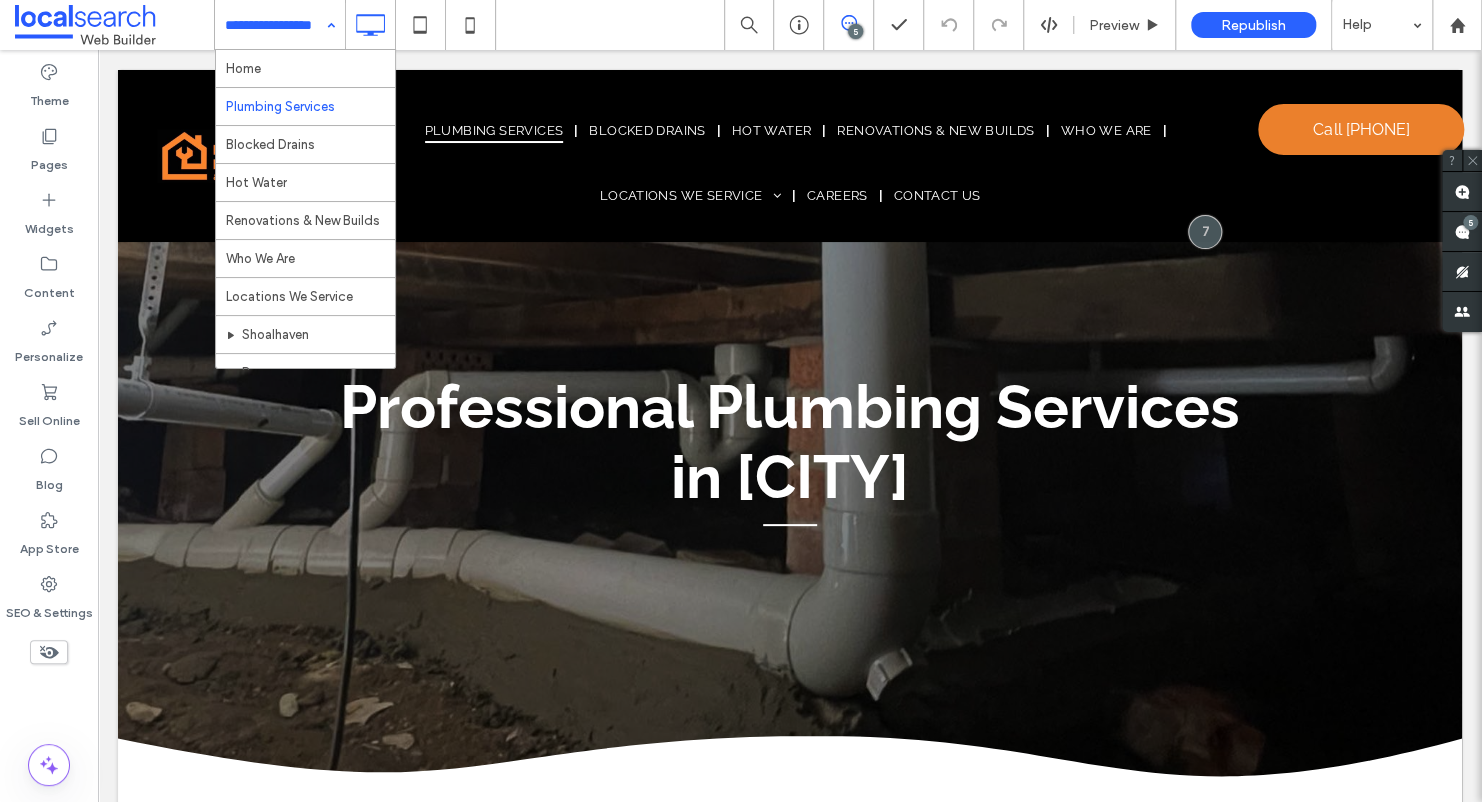 click on "Home Plumbing Services Blocked Drains Hot Water Renovations & New Builds Who We Are Locations We Service [CITY] [STATE] [POSTAL_CODE] Contact Us" at bounding box center (280, 25) 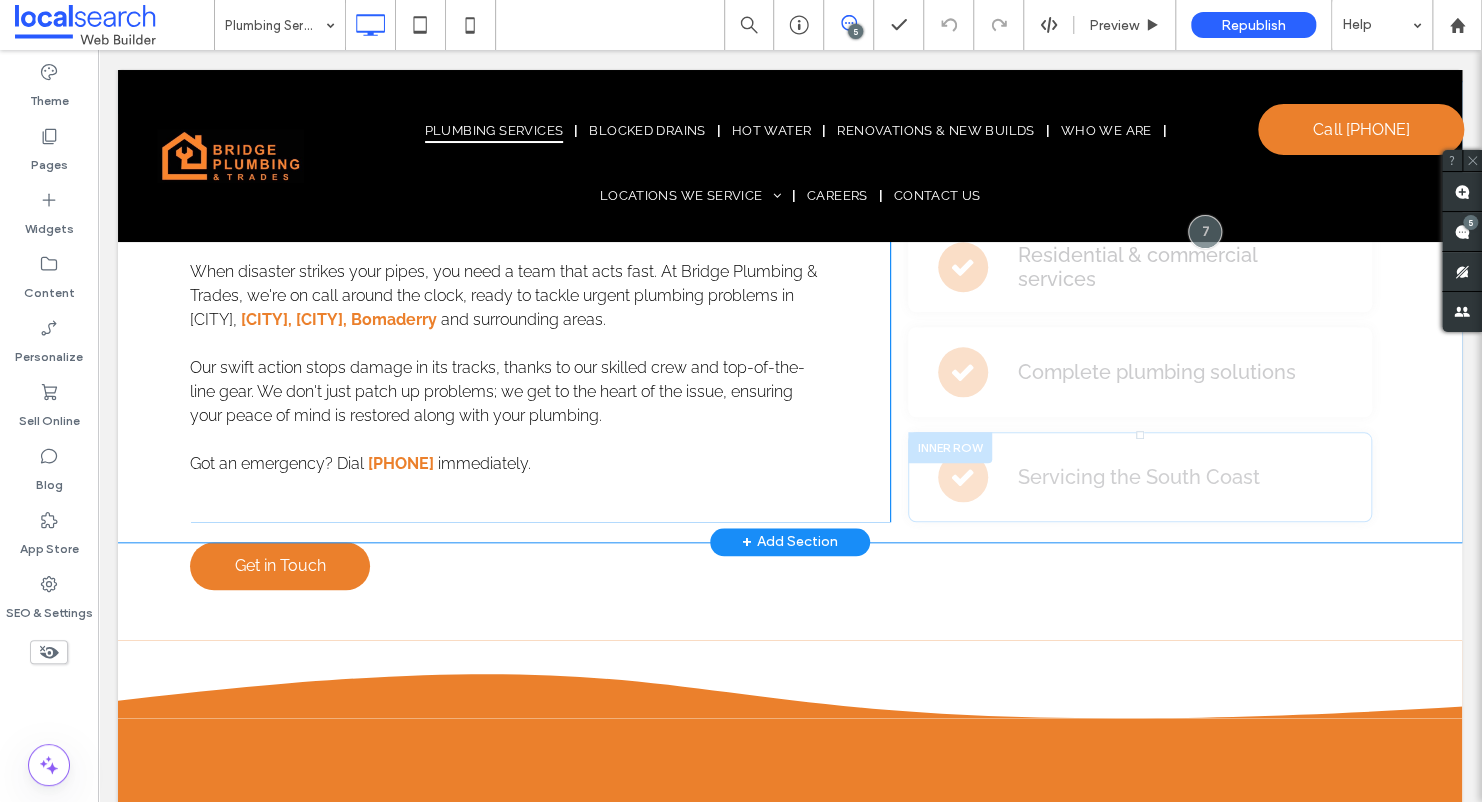 scroll, scrollTop: 1300, scrollLeft: 0, axis: vertical 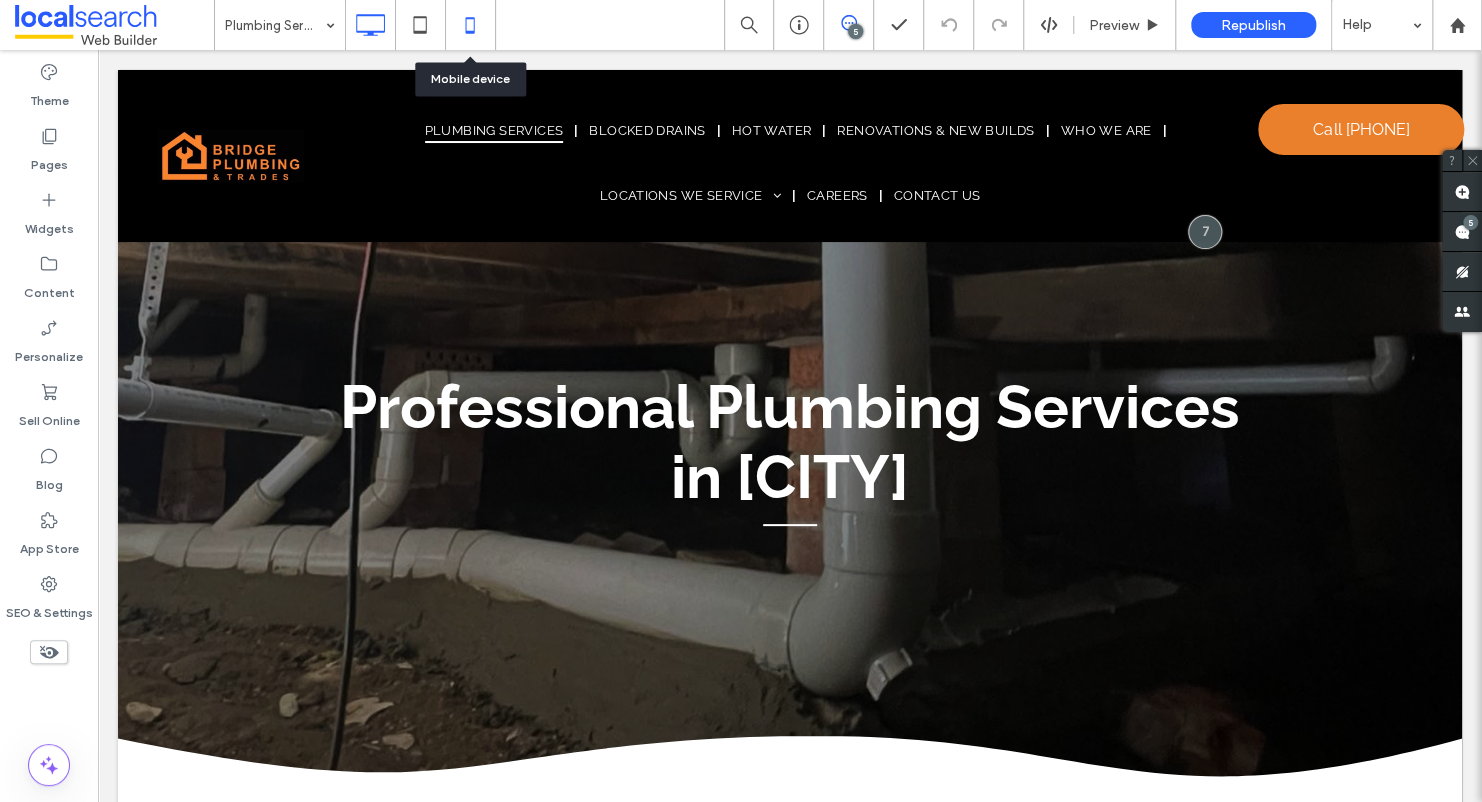 click 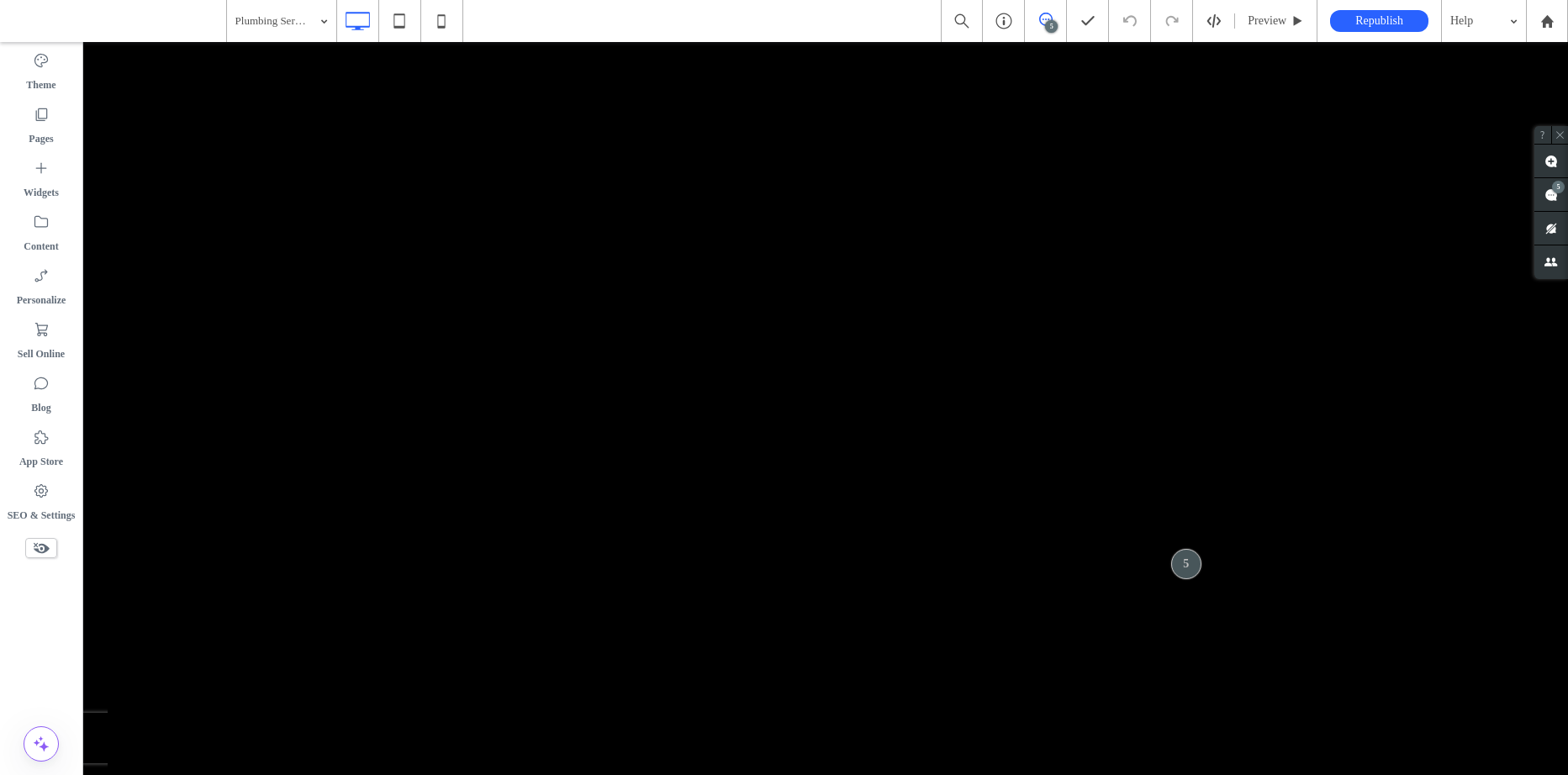 scroll, scrollTop: 0, scrollLeft: 0, axis: both 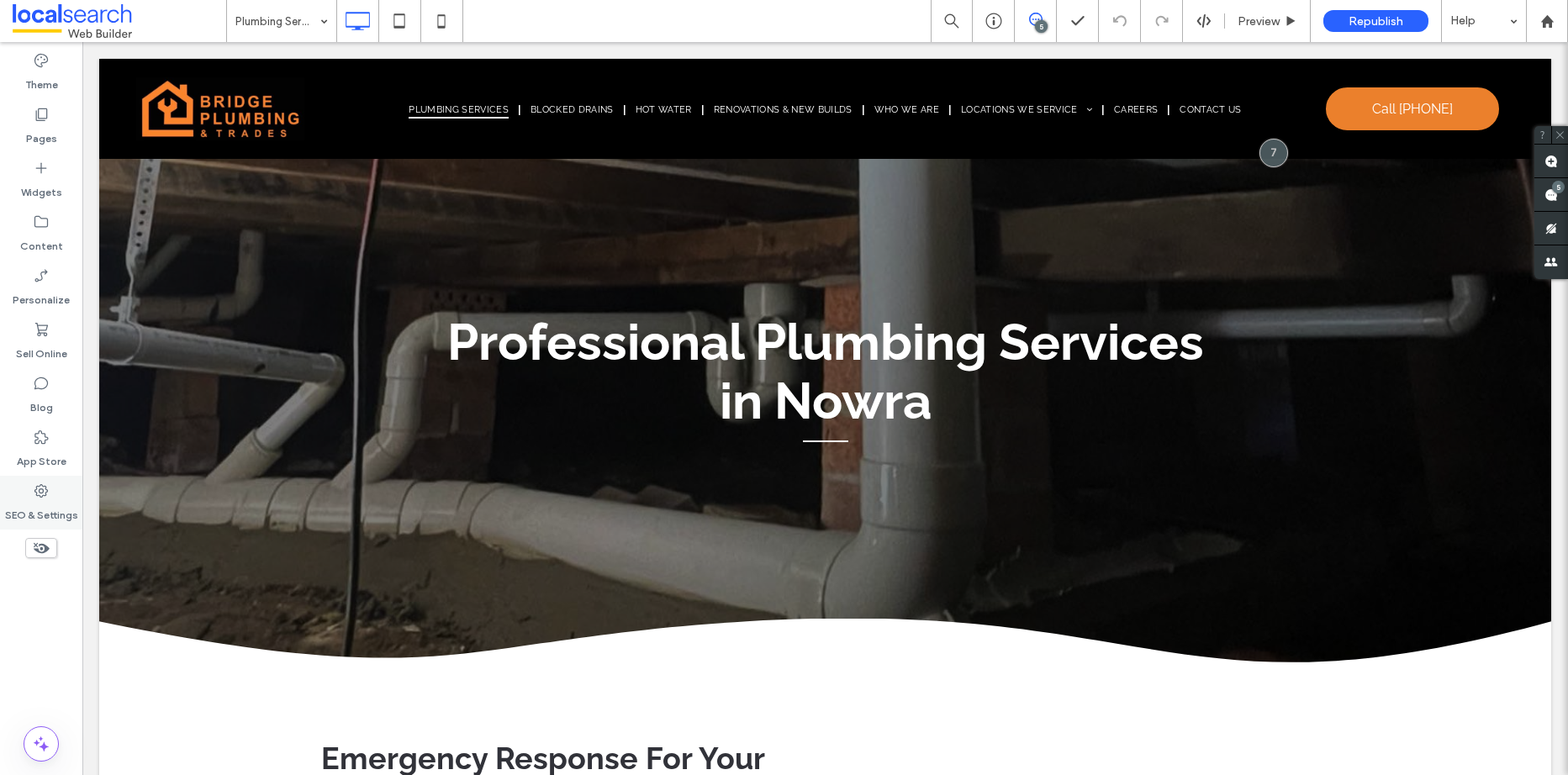 click on "SEO & Settings" at bounding box center [41, 503] 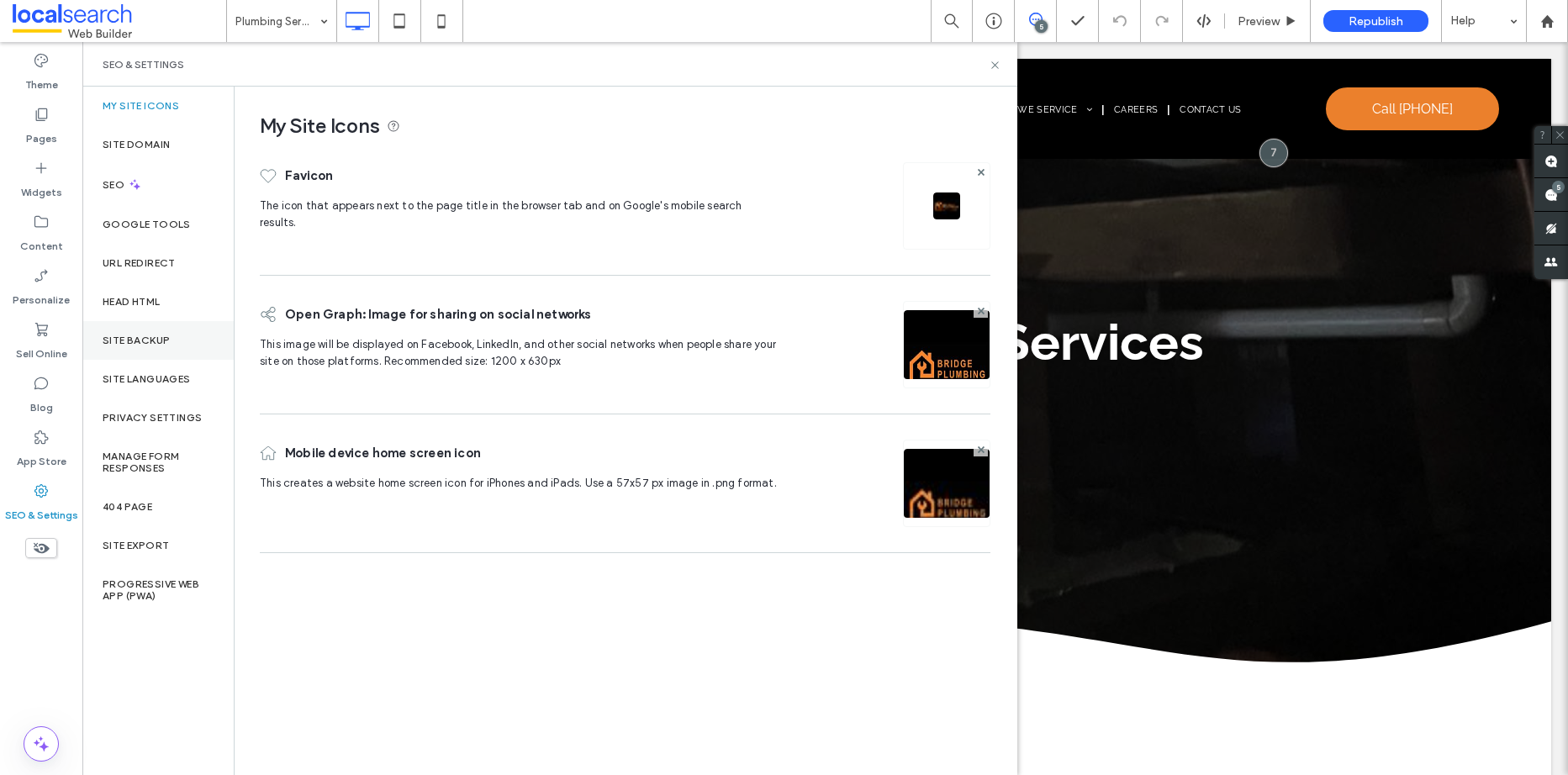 click on "Site Backup" at bounding box center (158, 340) 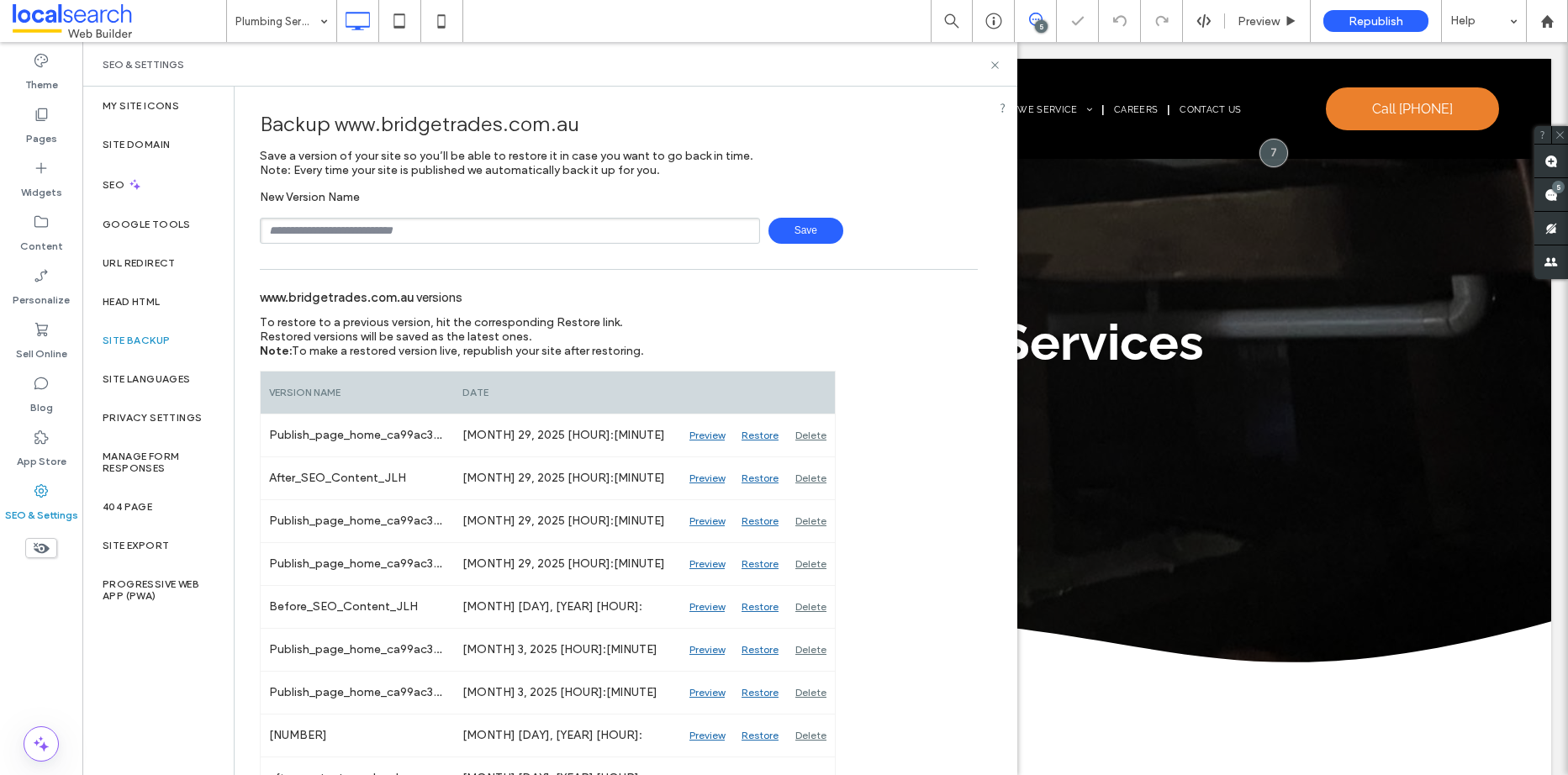 click at bounding box center (509, 230) 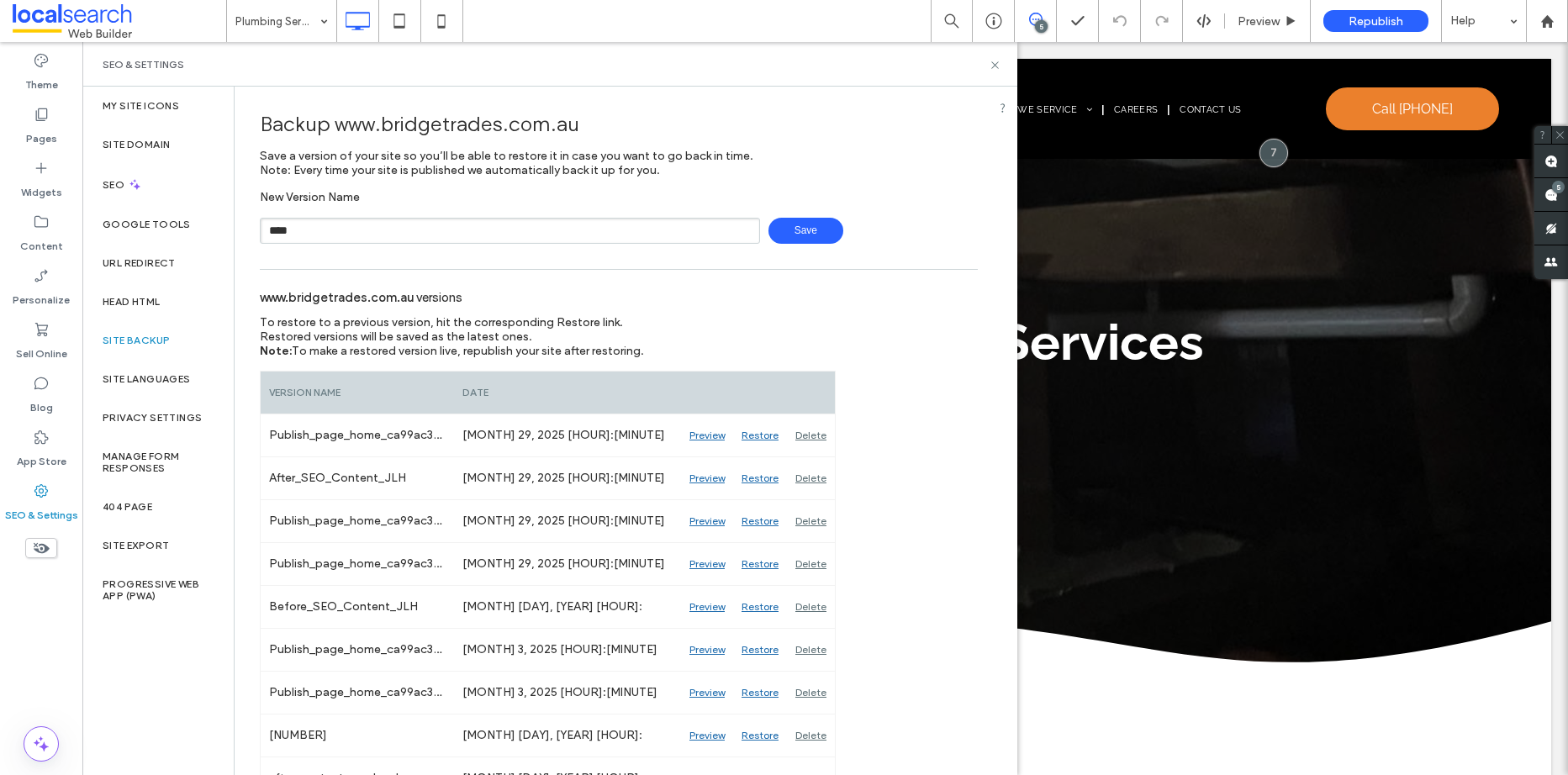 type on "**********" 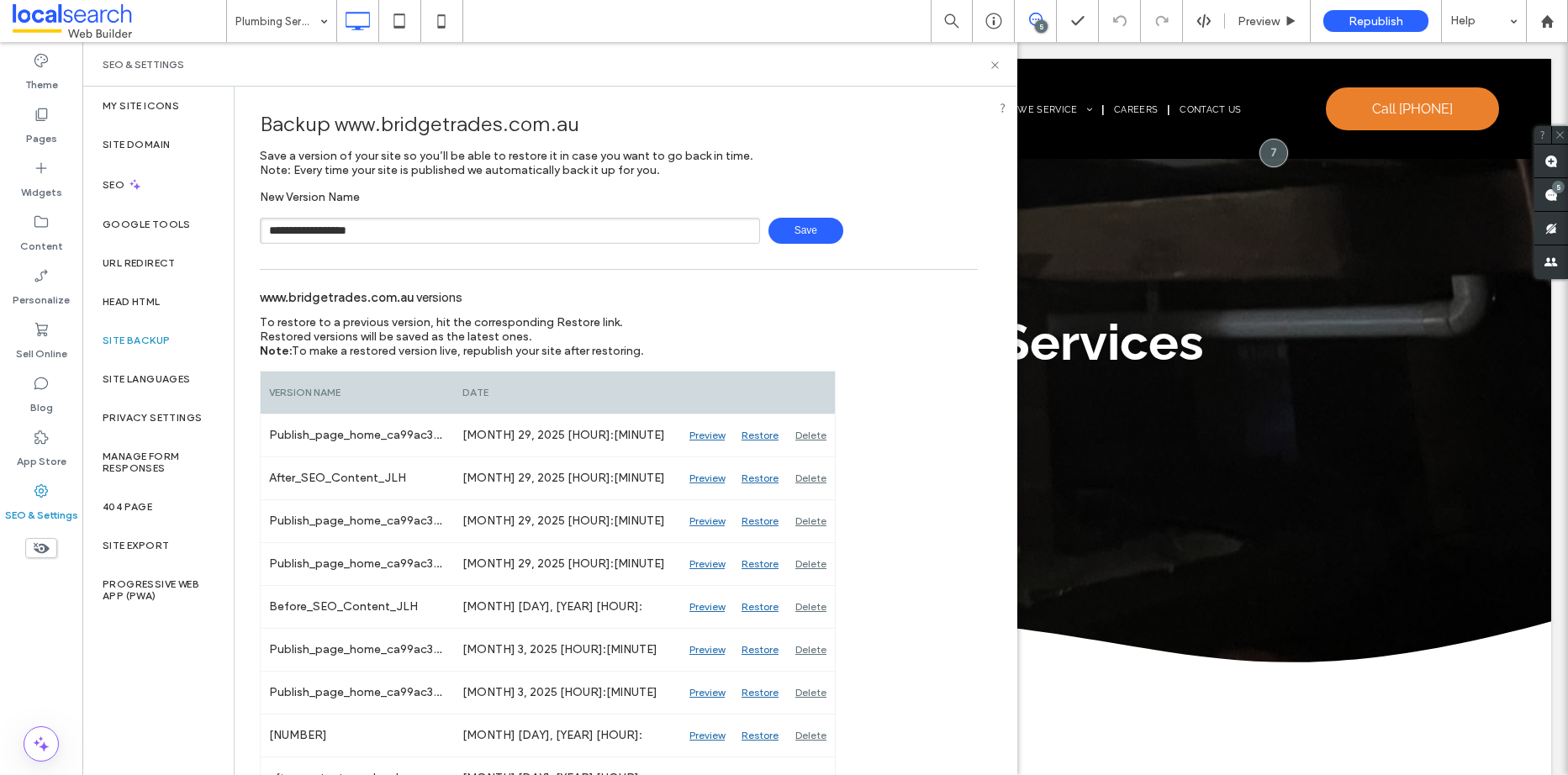 click on "Save" at bounding box center [805, 230] 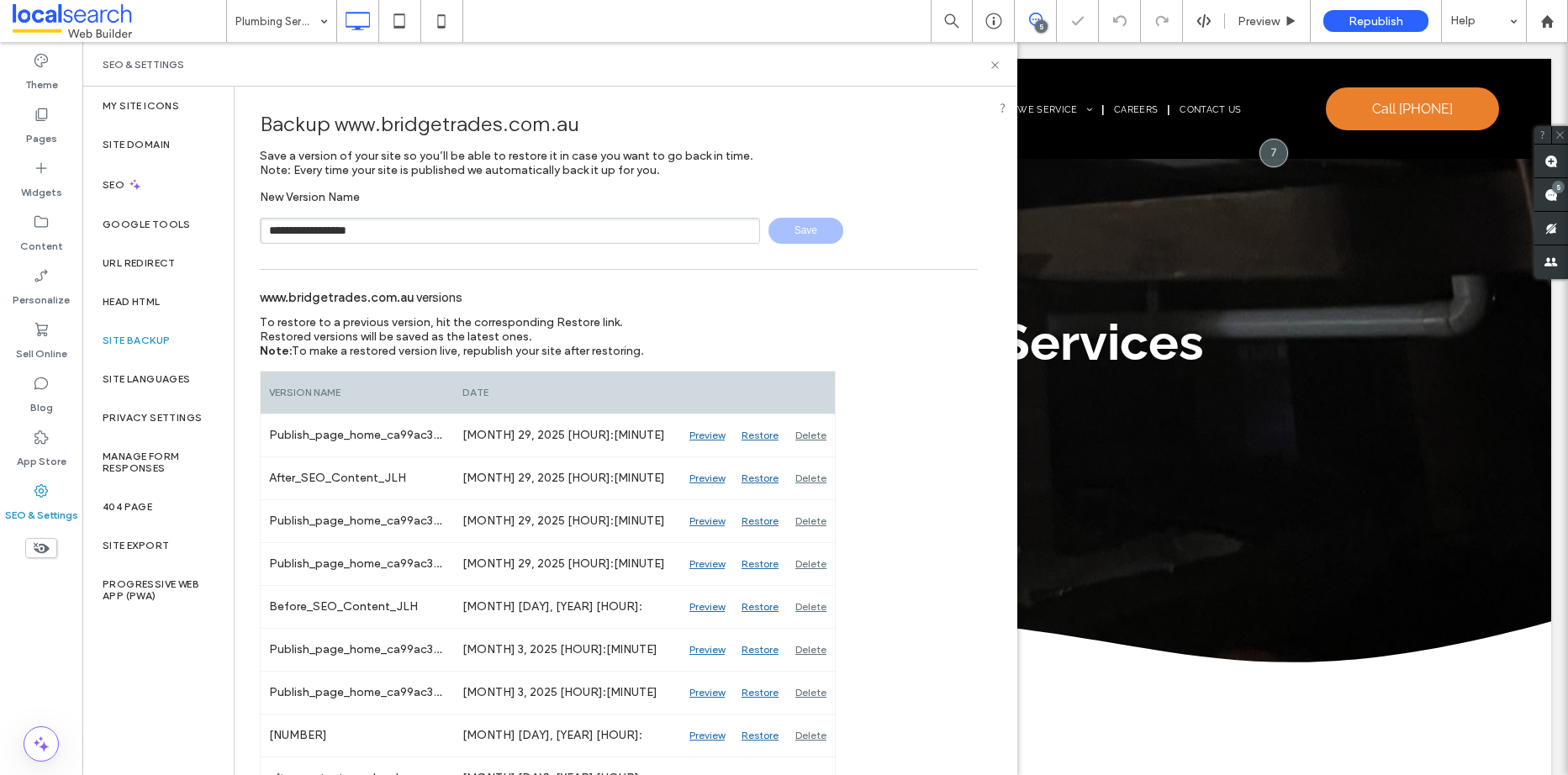 type 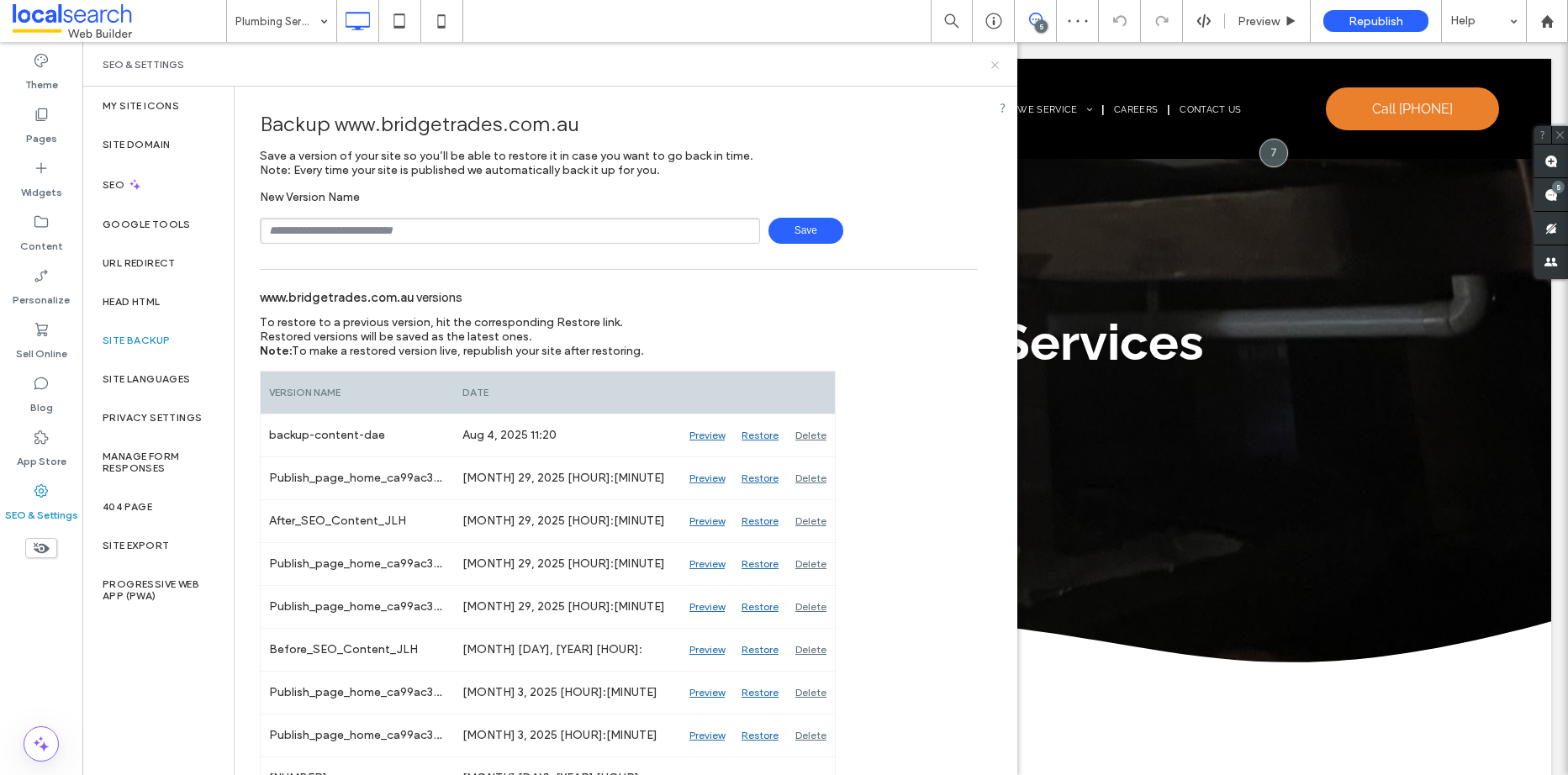 click 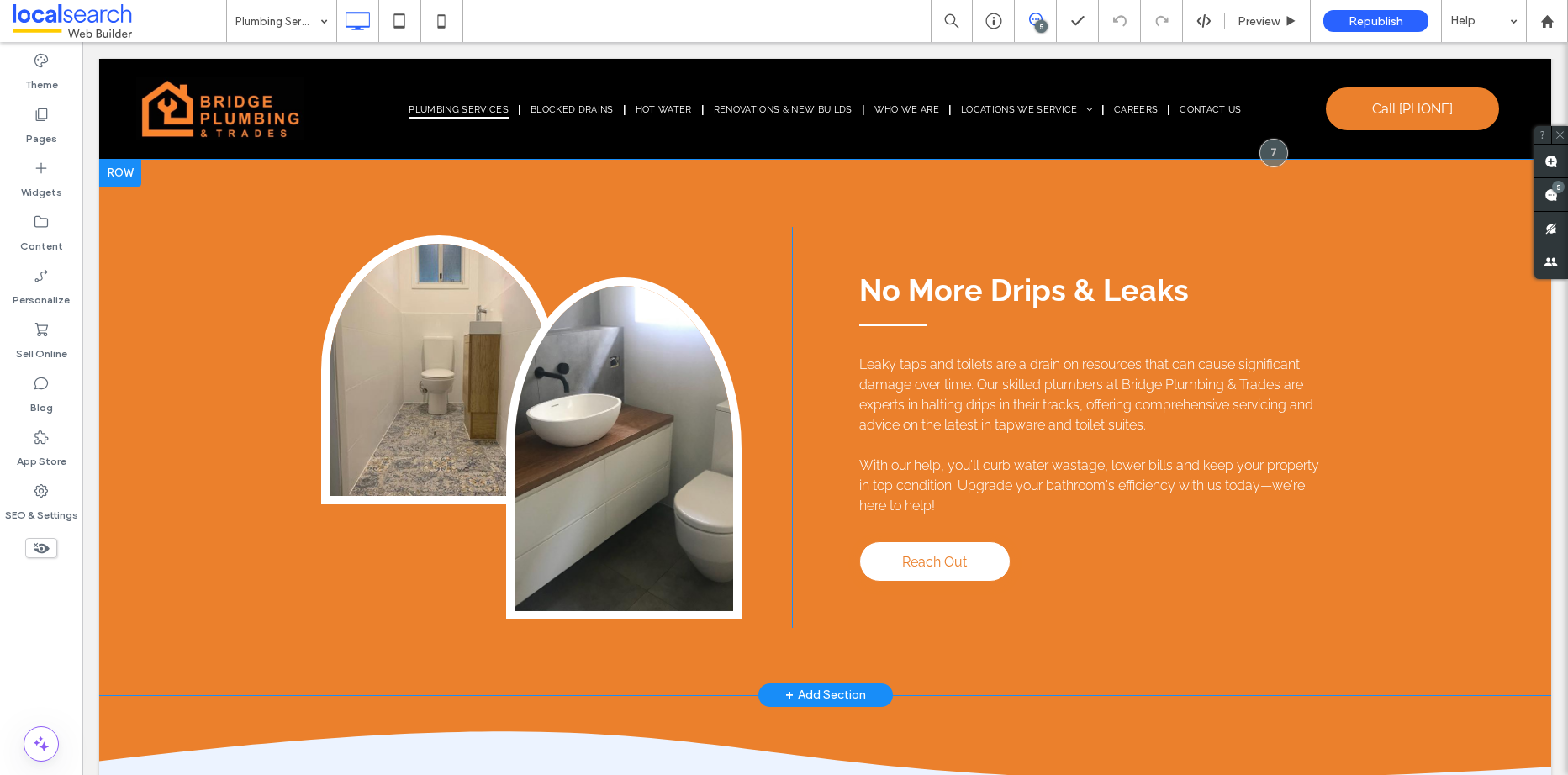 scroll, scrollTop: 2137, scrollLeft: 0, axis: vertical 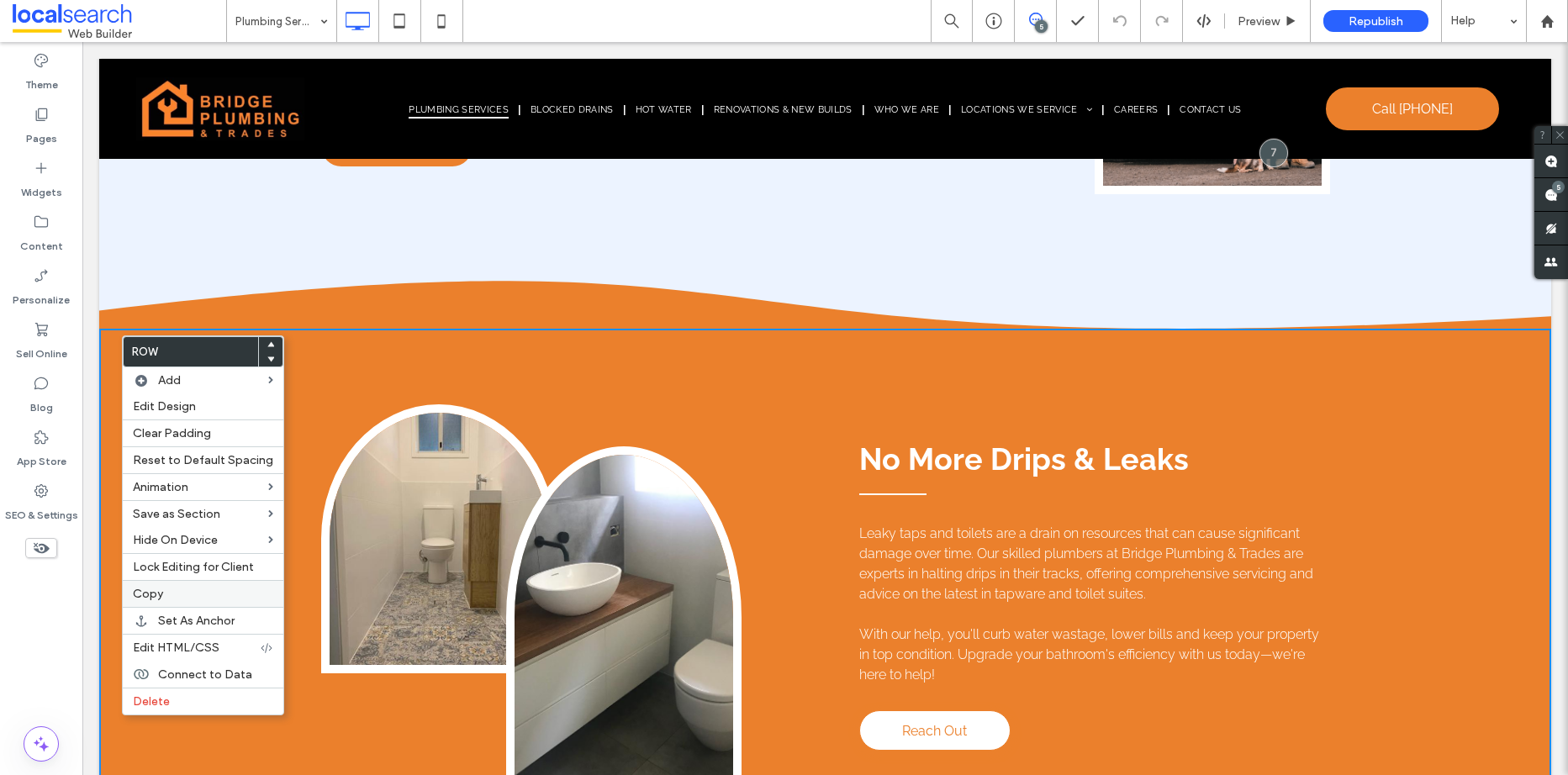 click on "Copy" at bounding box center [203, 593] 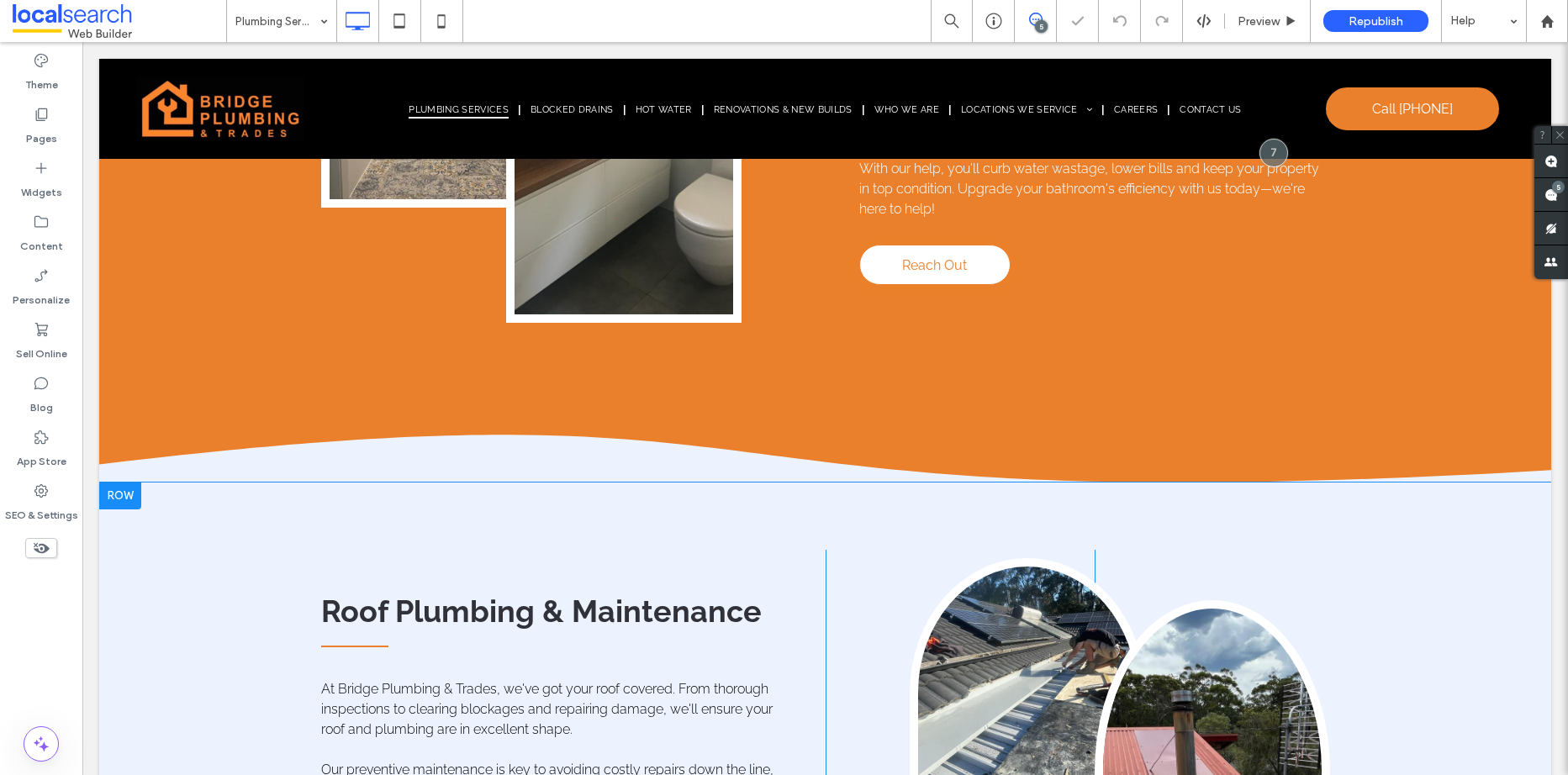 scroll, scrollTop: 2725, scrollLeft: 0, axis: vertical 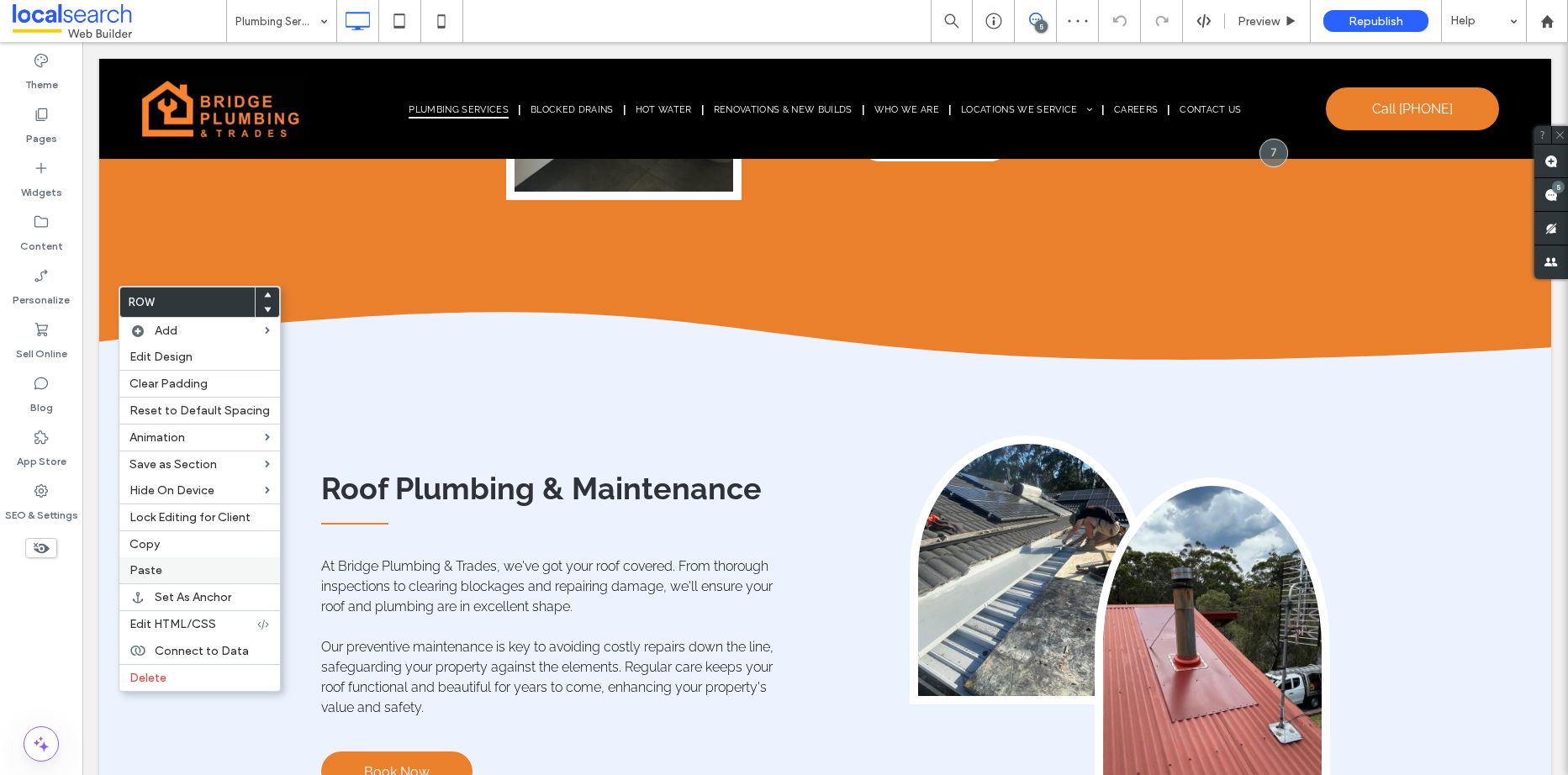click on "Paste" at bounding box center (199, 570) 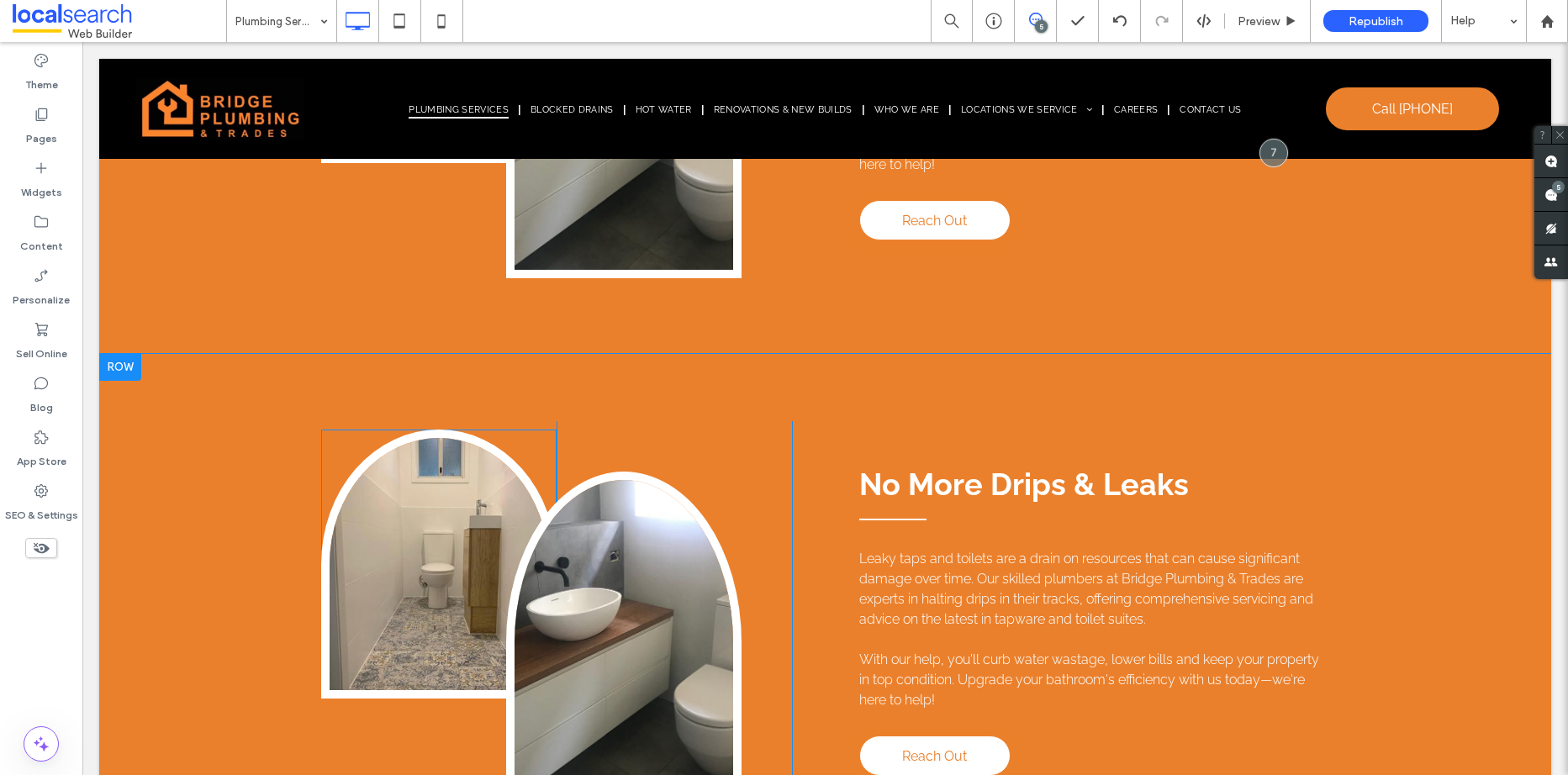 scroll, scrollTop: 2473, scrollLeft: 0, axis: vertical 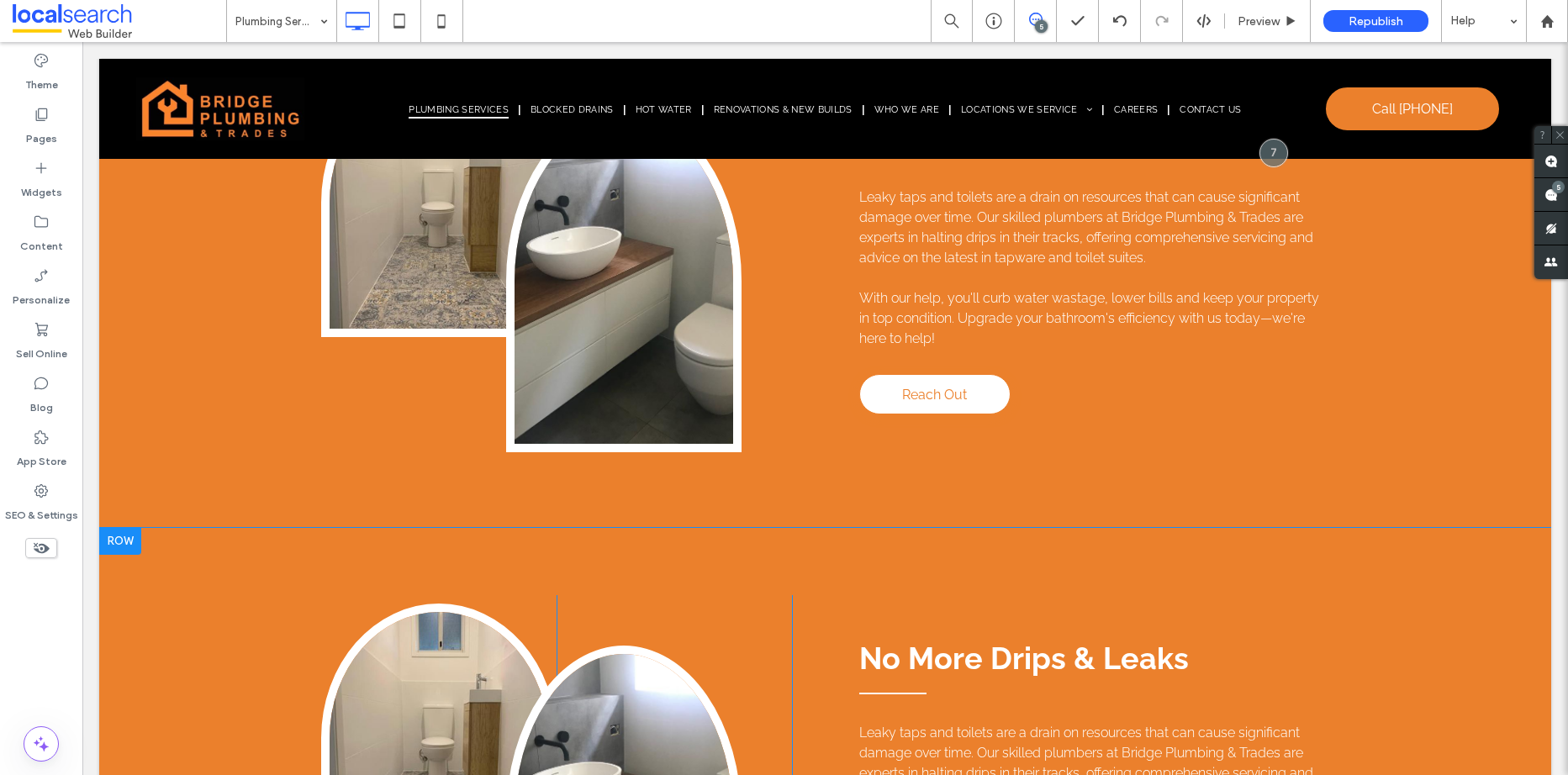 click at bounding box center (120, 541) 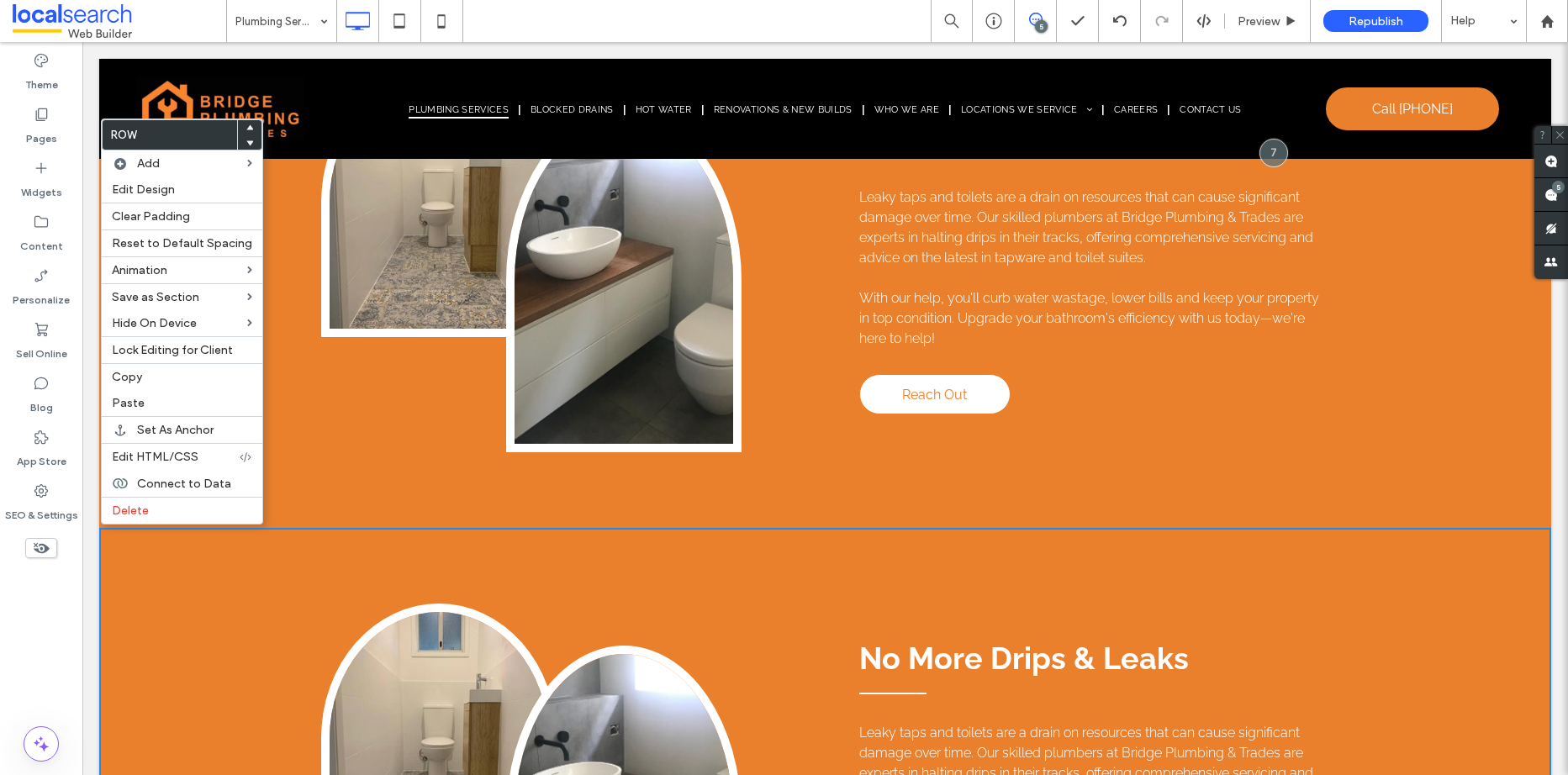 click 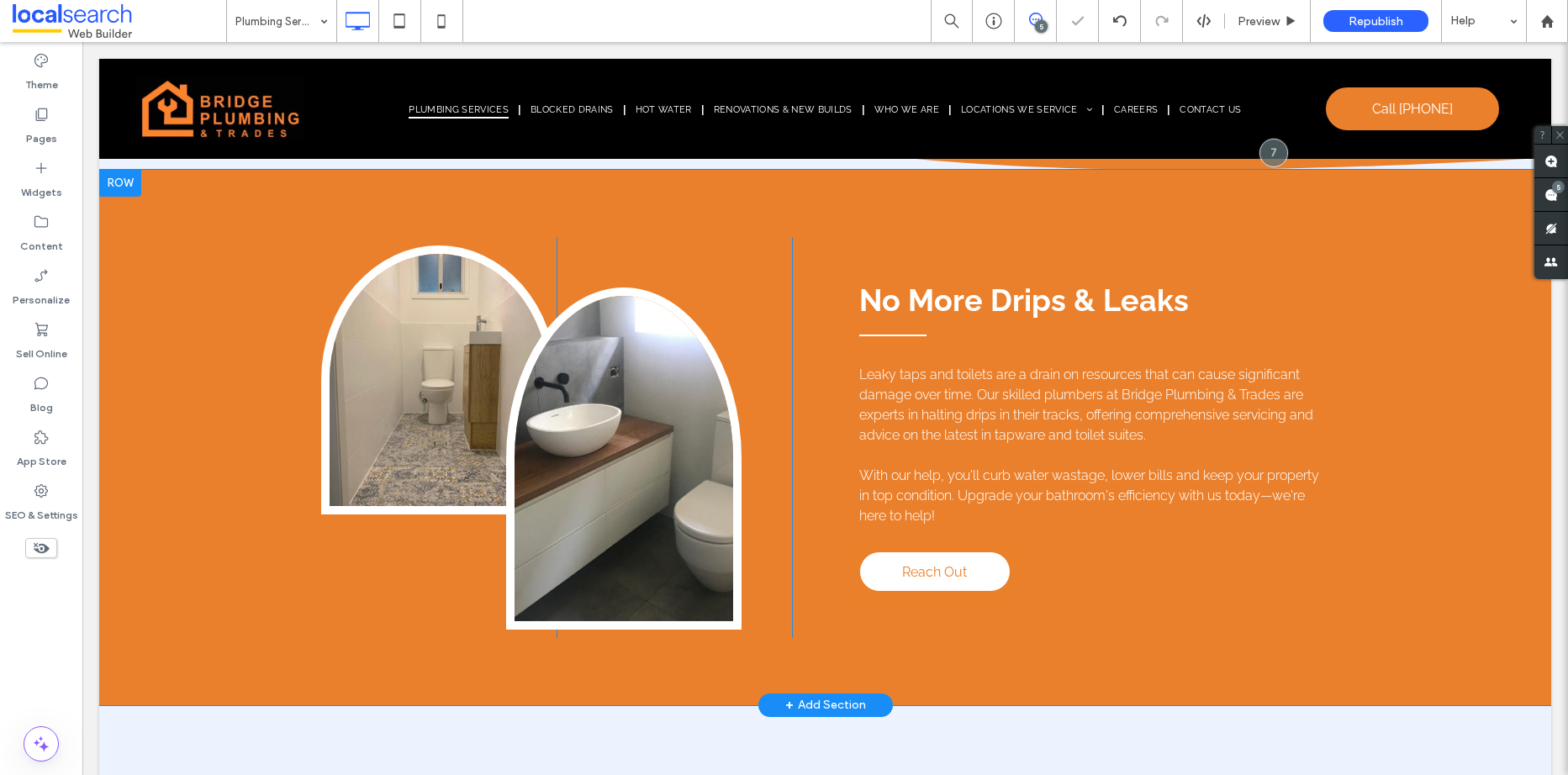 scroll, scrollTop: 2893, scrollLeft: 0, axis: vertical 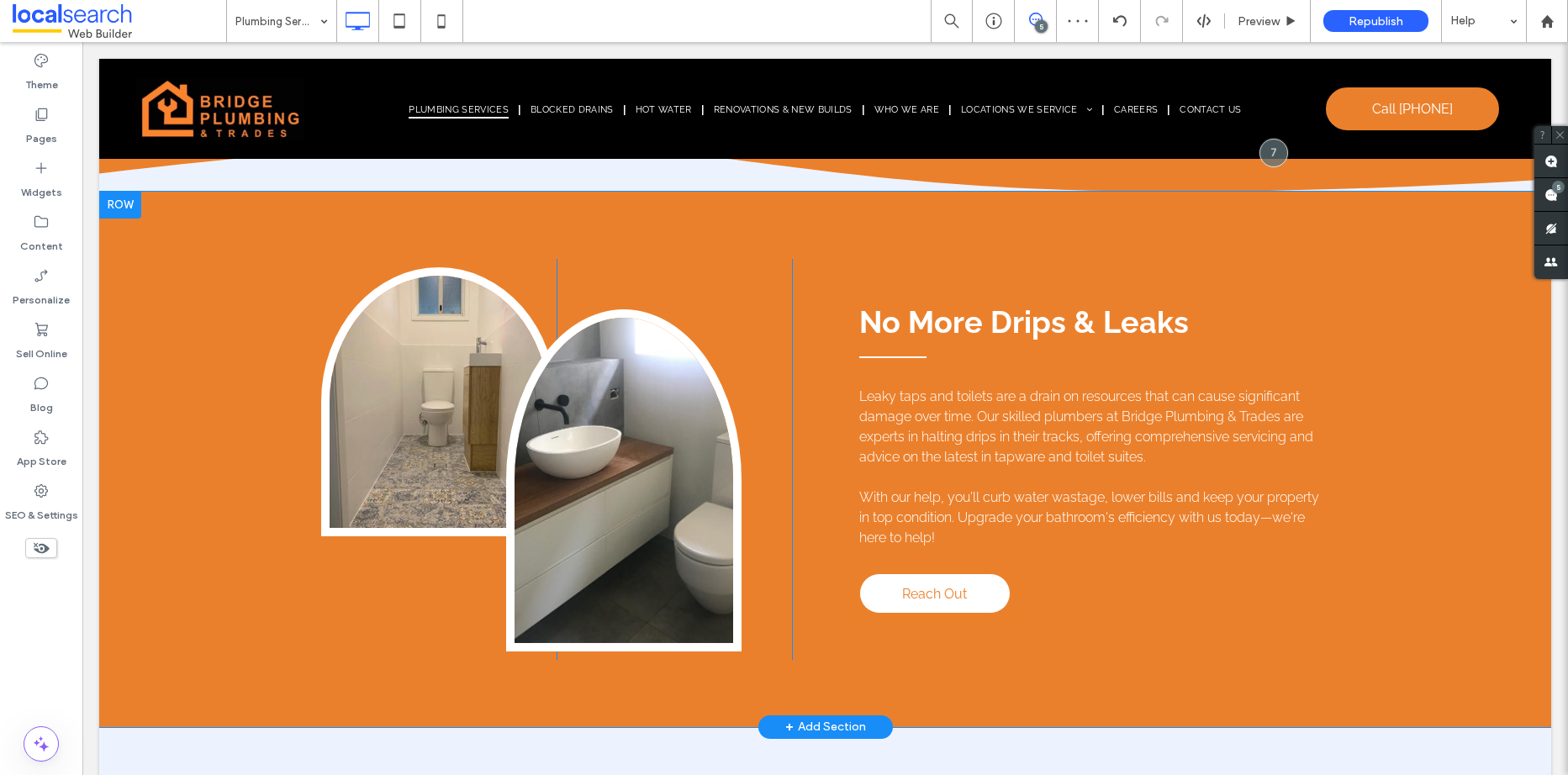 click at bounding box center [120, 205] 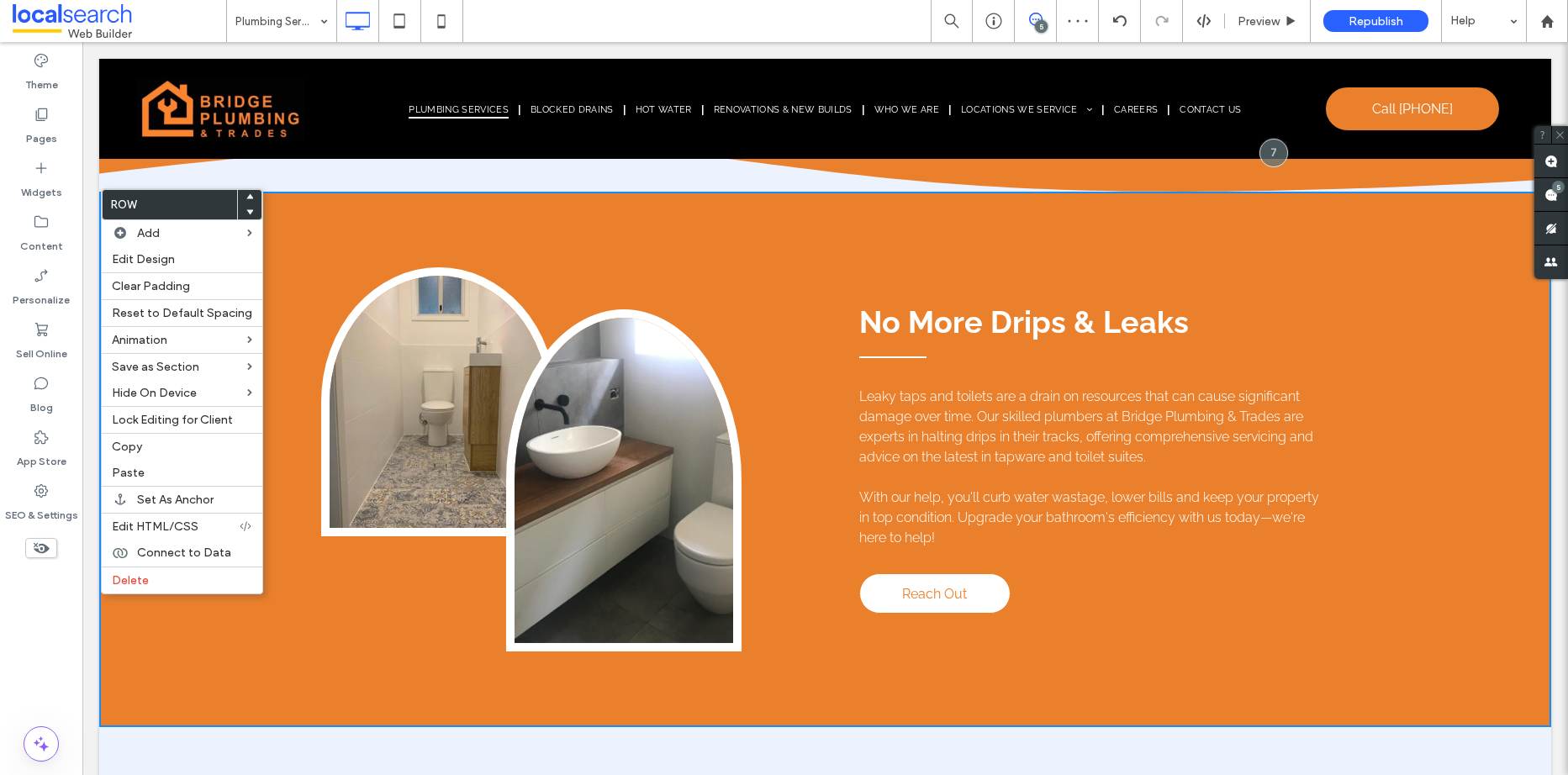 click 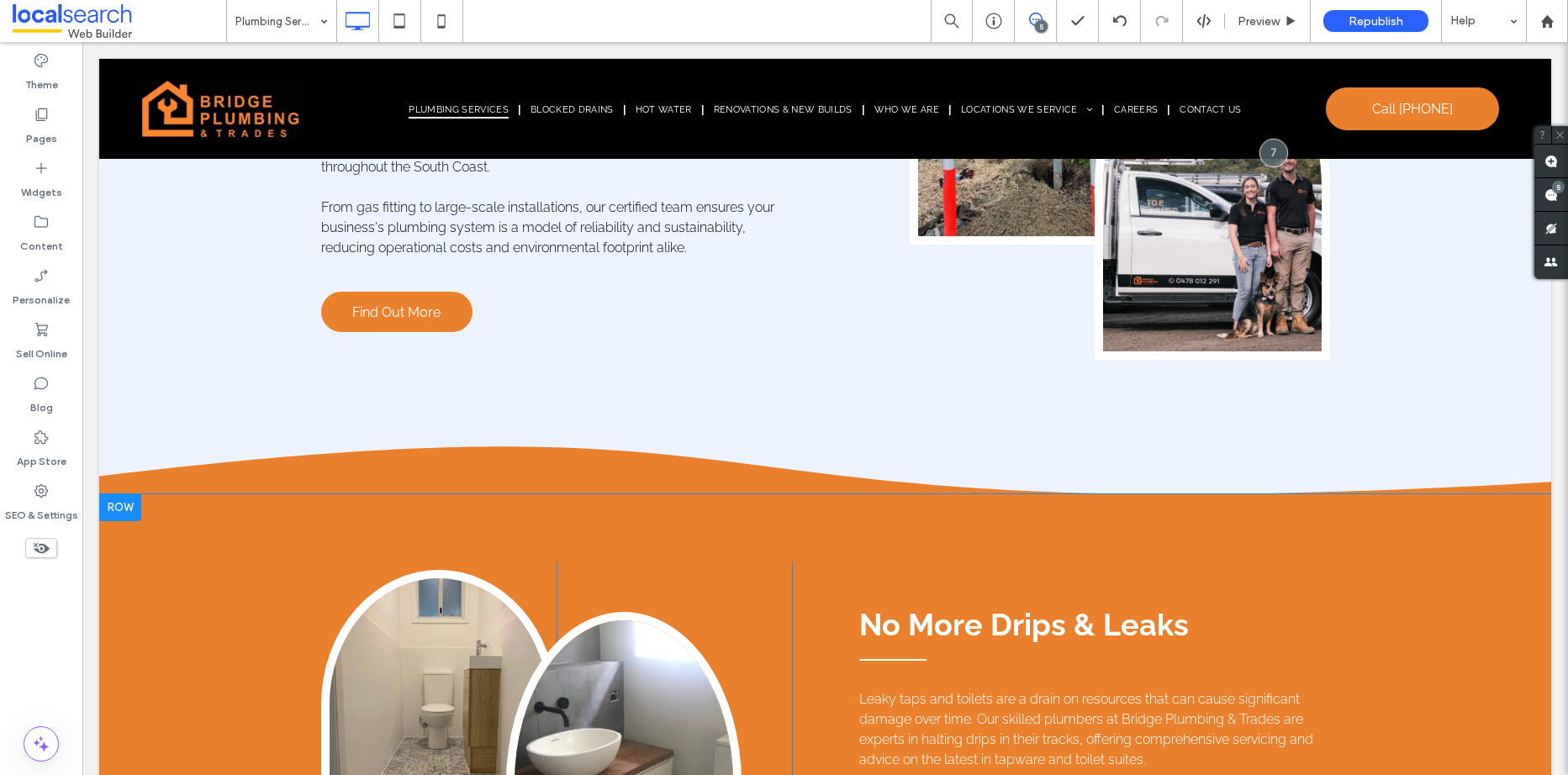scroll, scrollTop: 1969, scrollLeft: 0, axis: vertical 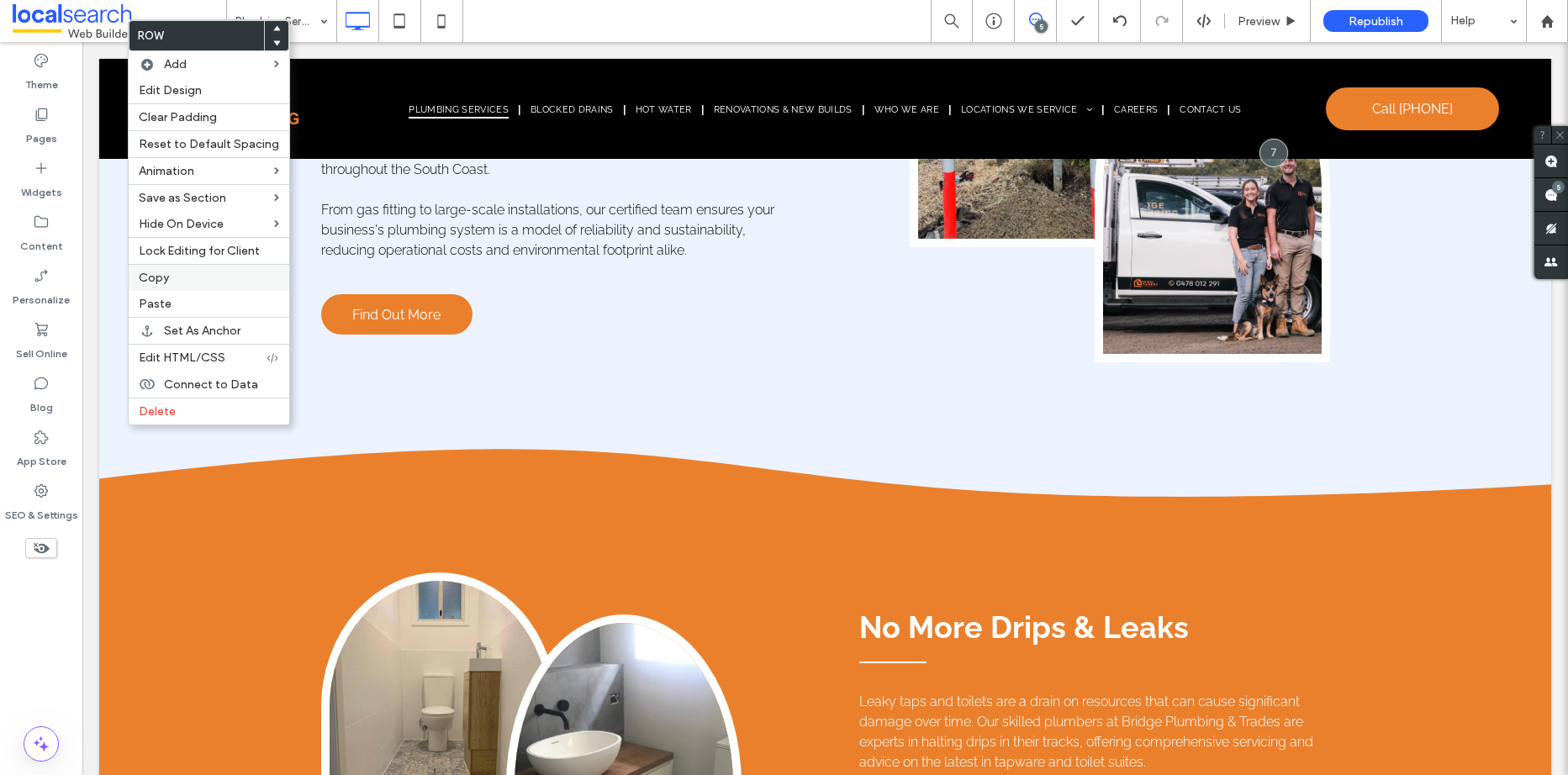 click on "Copy" at bounding box center (209, 277) 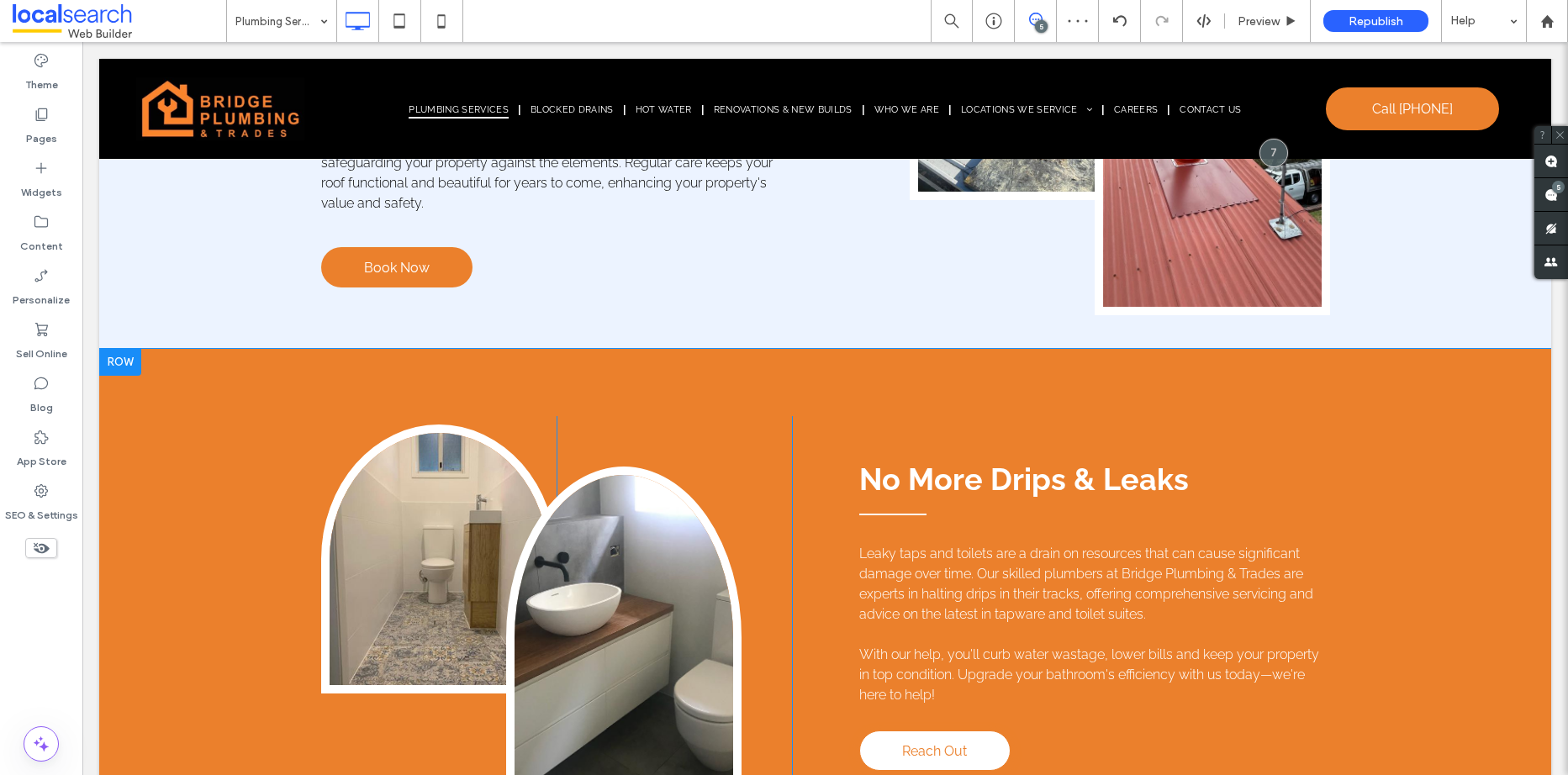 scroll, scrollTop: 3314, scrollLeft: 0, axis: vertical 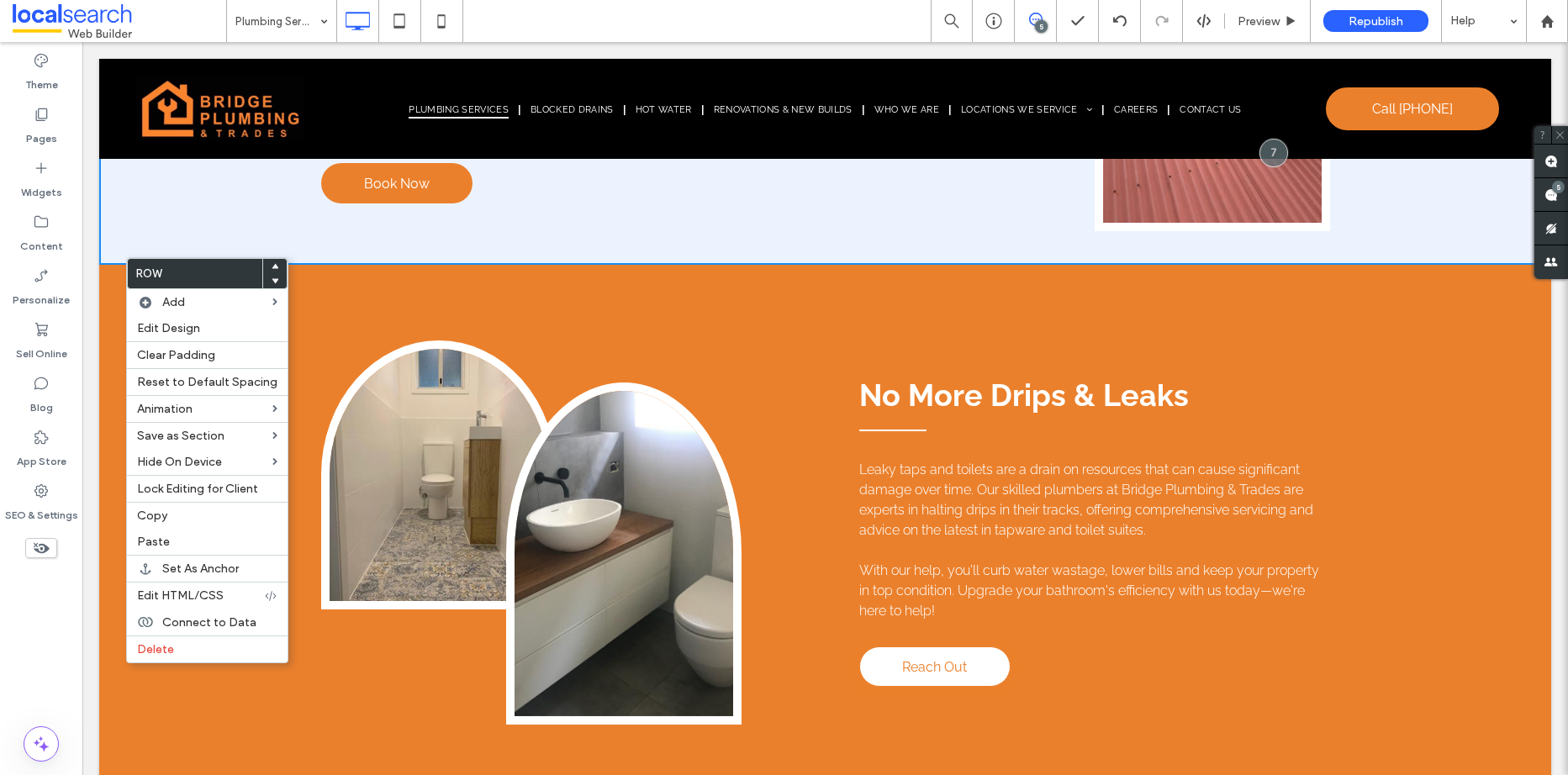 click on "Click To Paste     Click To Paste
Click To Paste     Click To Paste
Click To Paste     Click To Paste
No More Drips & Leaks
Leaky taps and toilets are a drain on resources that can cause significant damage over time. Our skilled plumbers at Bridge Plumbing & Trades are experts in halting drips in their tracks, offering comprehensive servicing and advice on the latest in tapware and toilet suites. With our help, you'll curb water wastage, lower bills and keep your property in top condition. Upgrade your bathroom's efficiency with us today—we're here to help!
Reach Out
Click To Paste     Click To Paste
Row + Add Section" at bounding box center [825, 532] 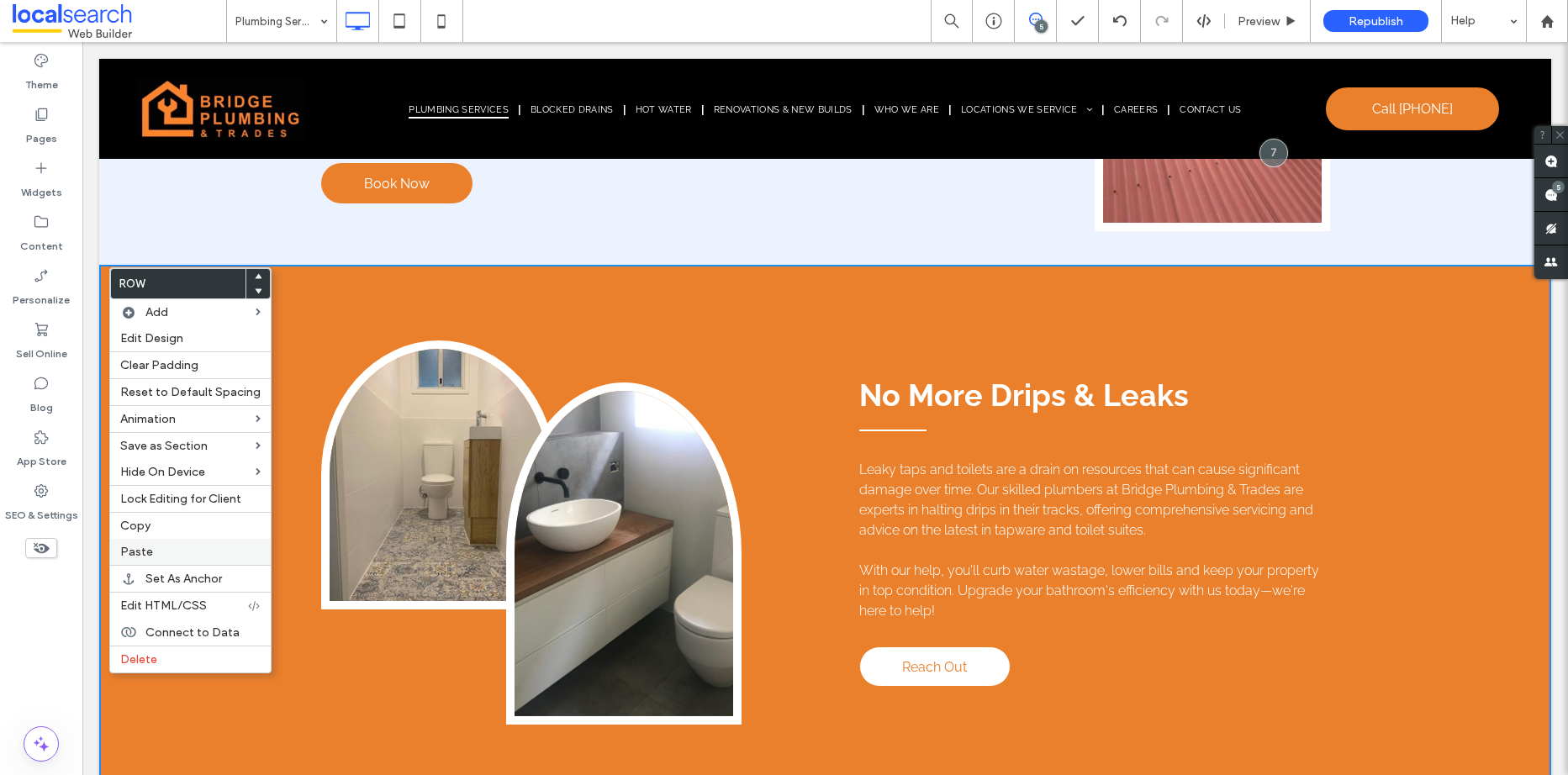 click on "Paste" at bounding box center (136, 551) 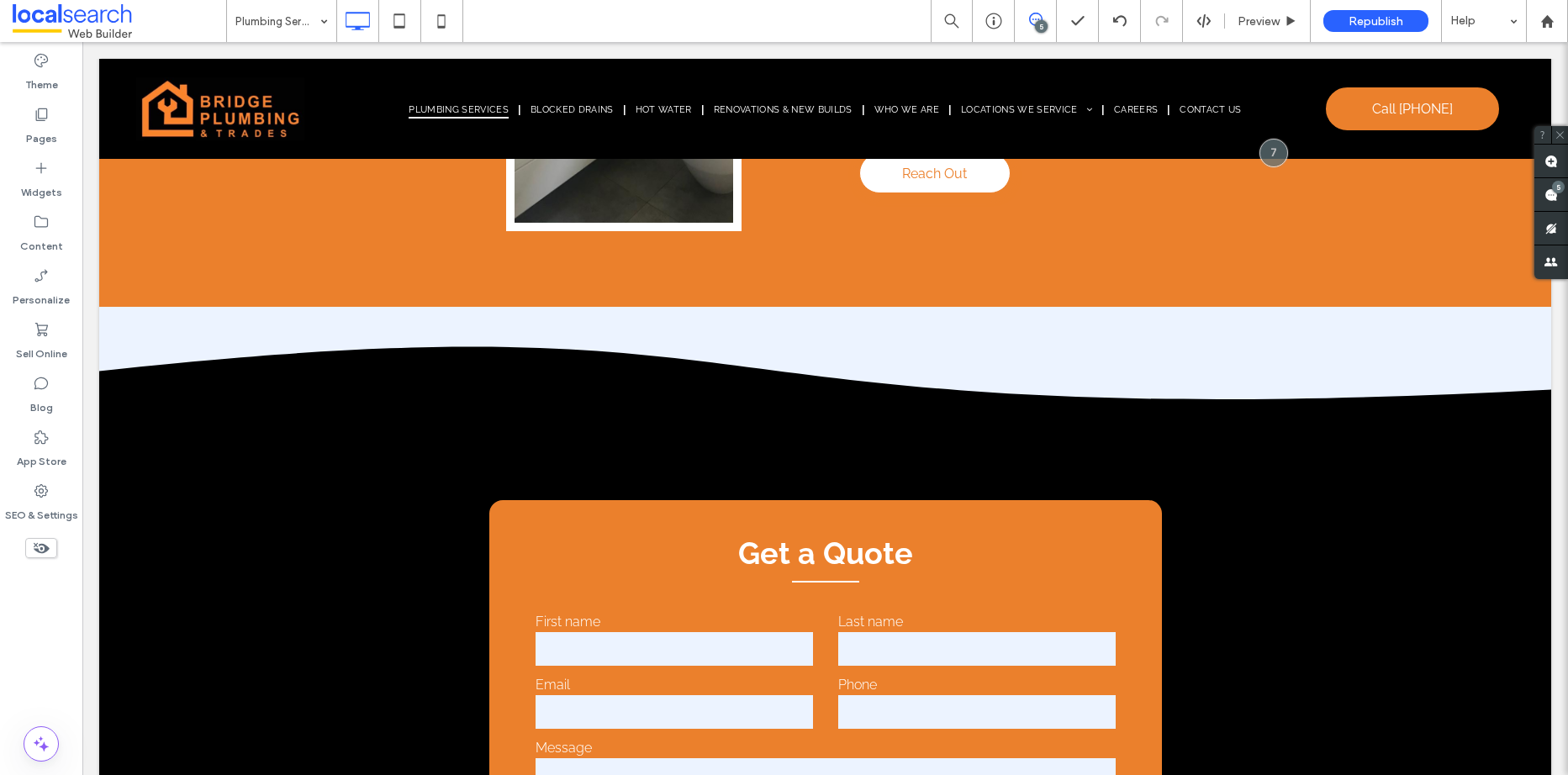 scroll, scrollTop: 3902, scrollLeft: 0, axis: vertical 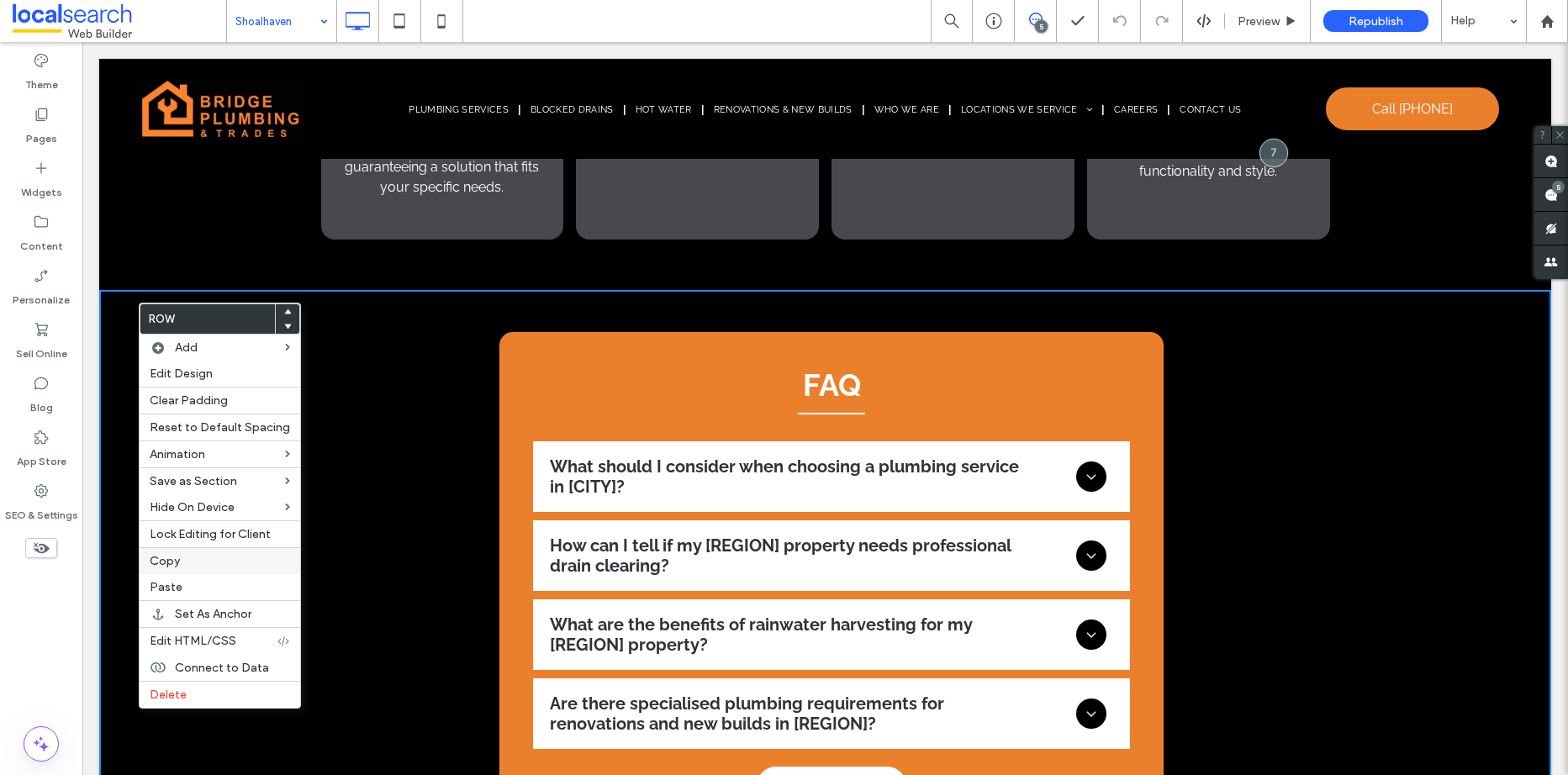 click on "Copy" at bounding box center [165, 561] 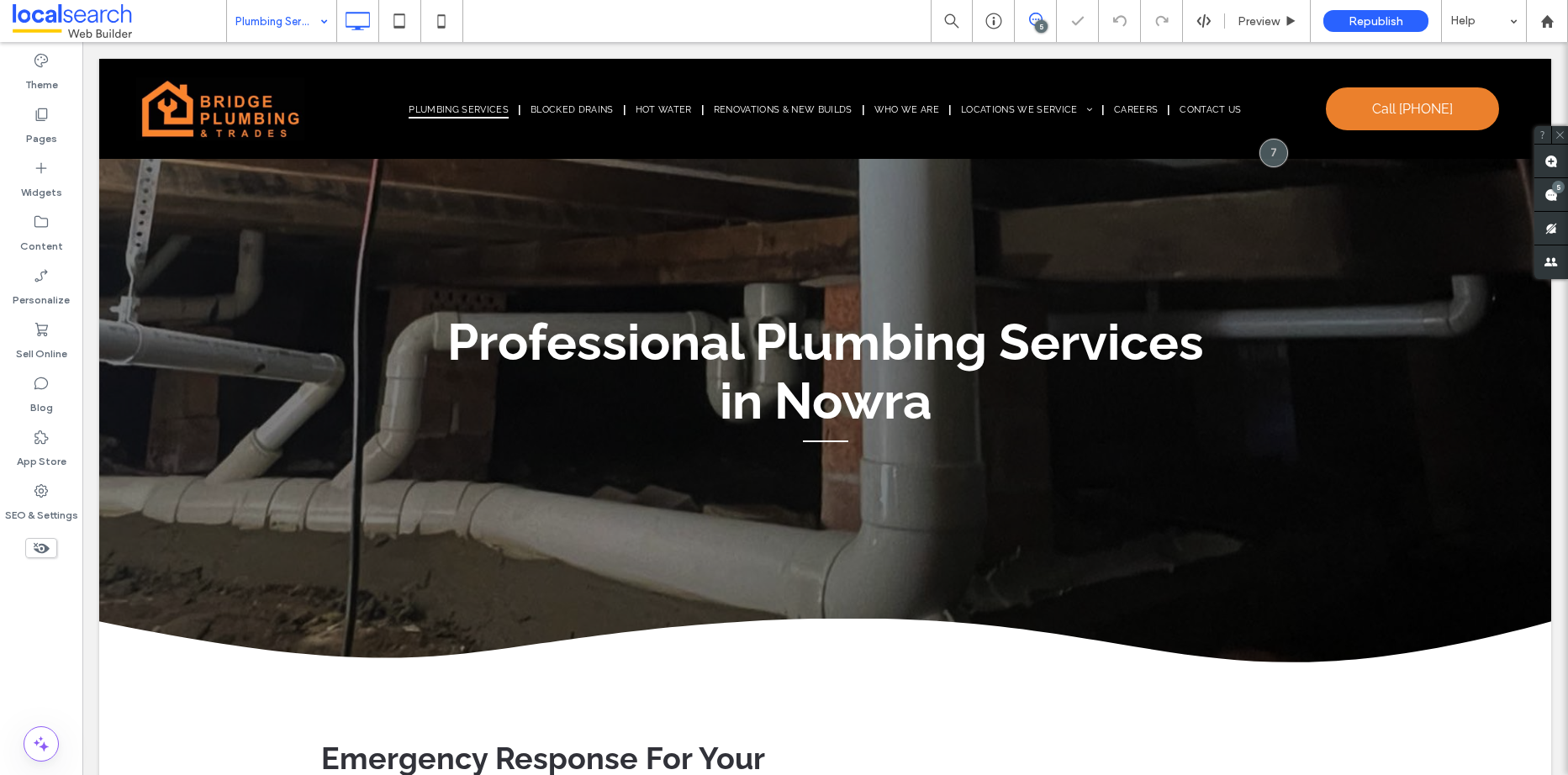 scroll, scrollTop: 2034, scrollLeft: 0, axis: vertical 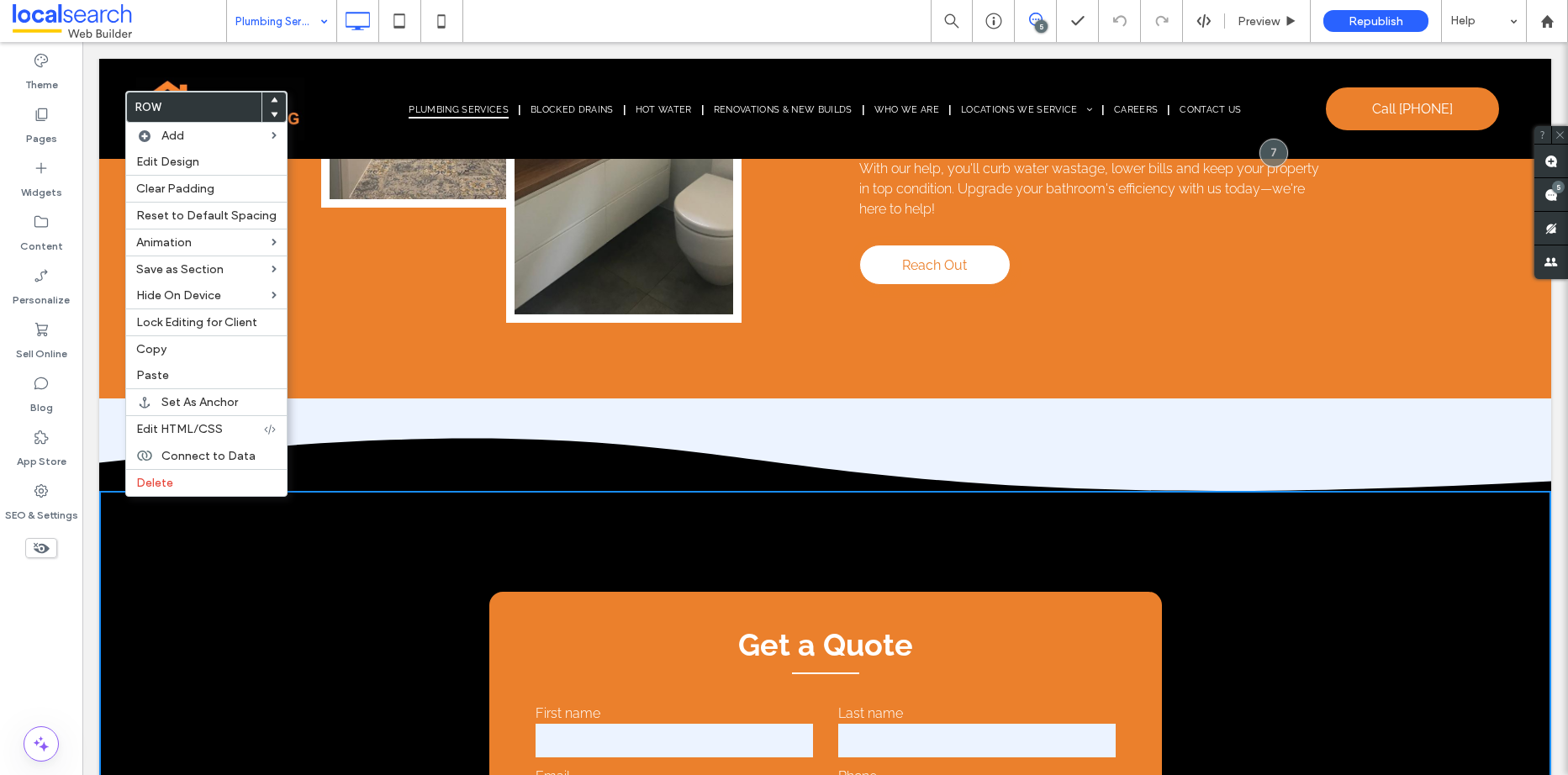 click 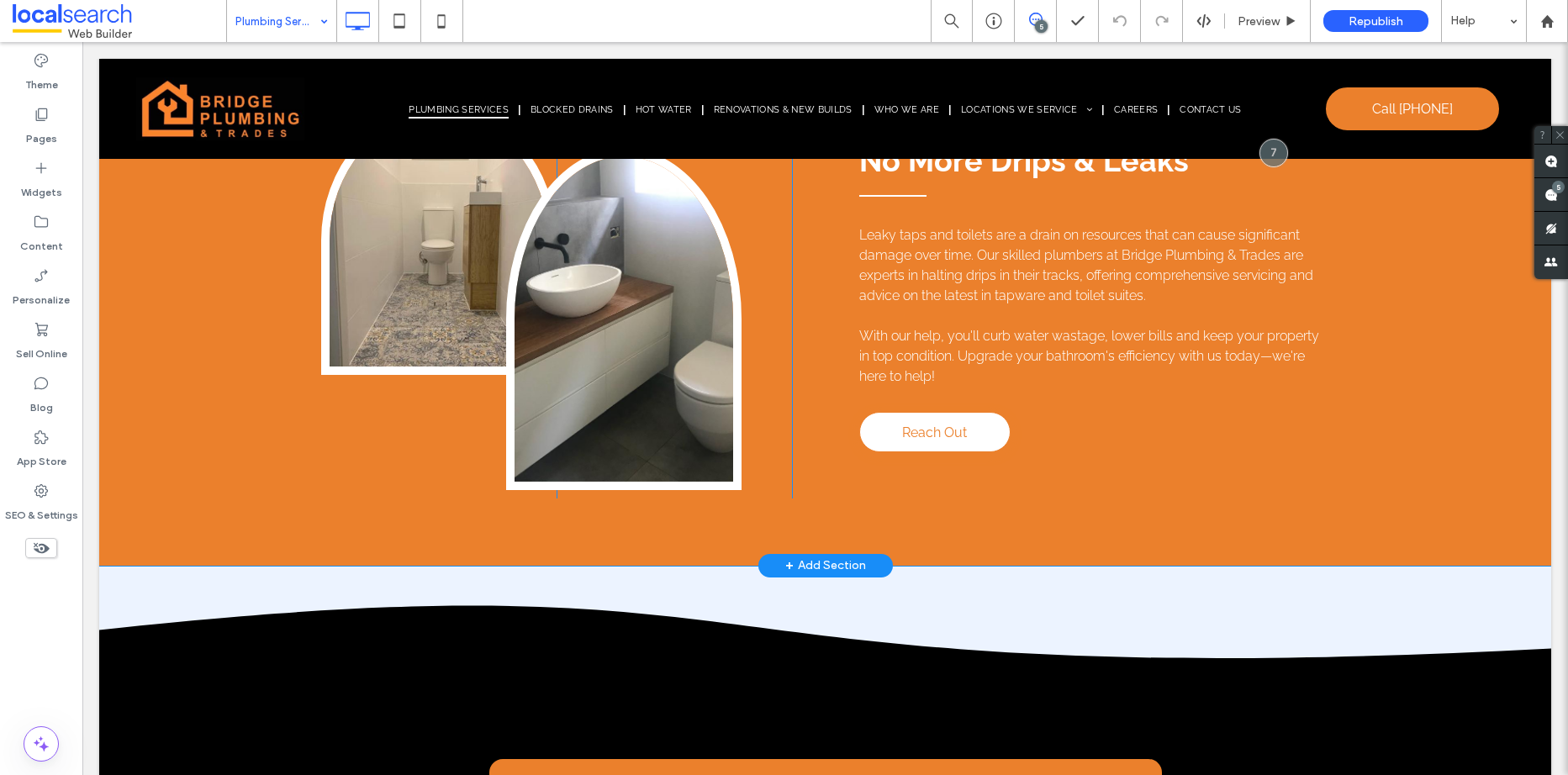 scroll, scrollTop: 3631, scrollLeft: 0, axis: vertical 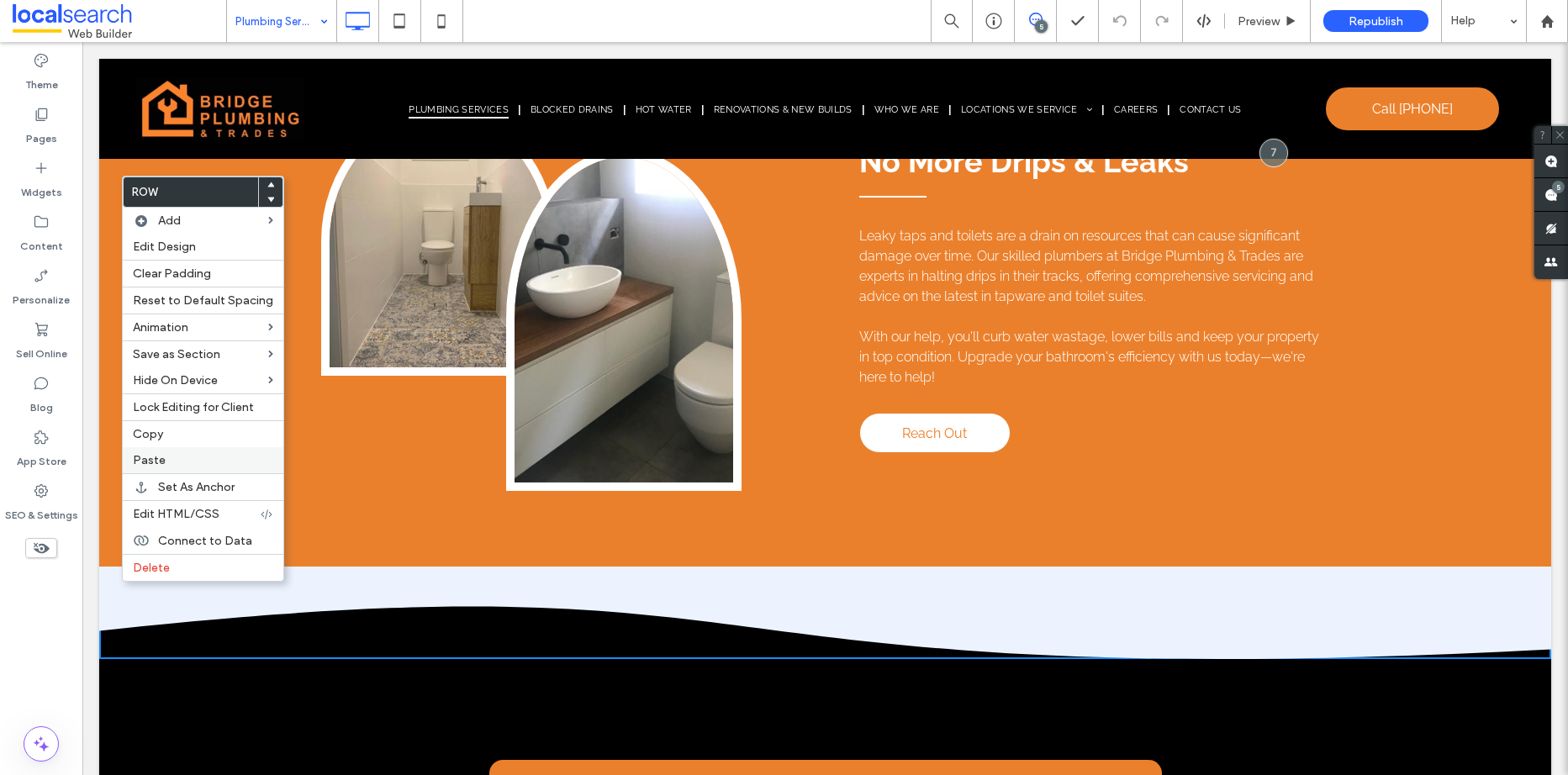 click on "Paste" at bounding box center (203, 460) 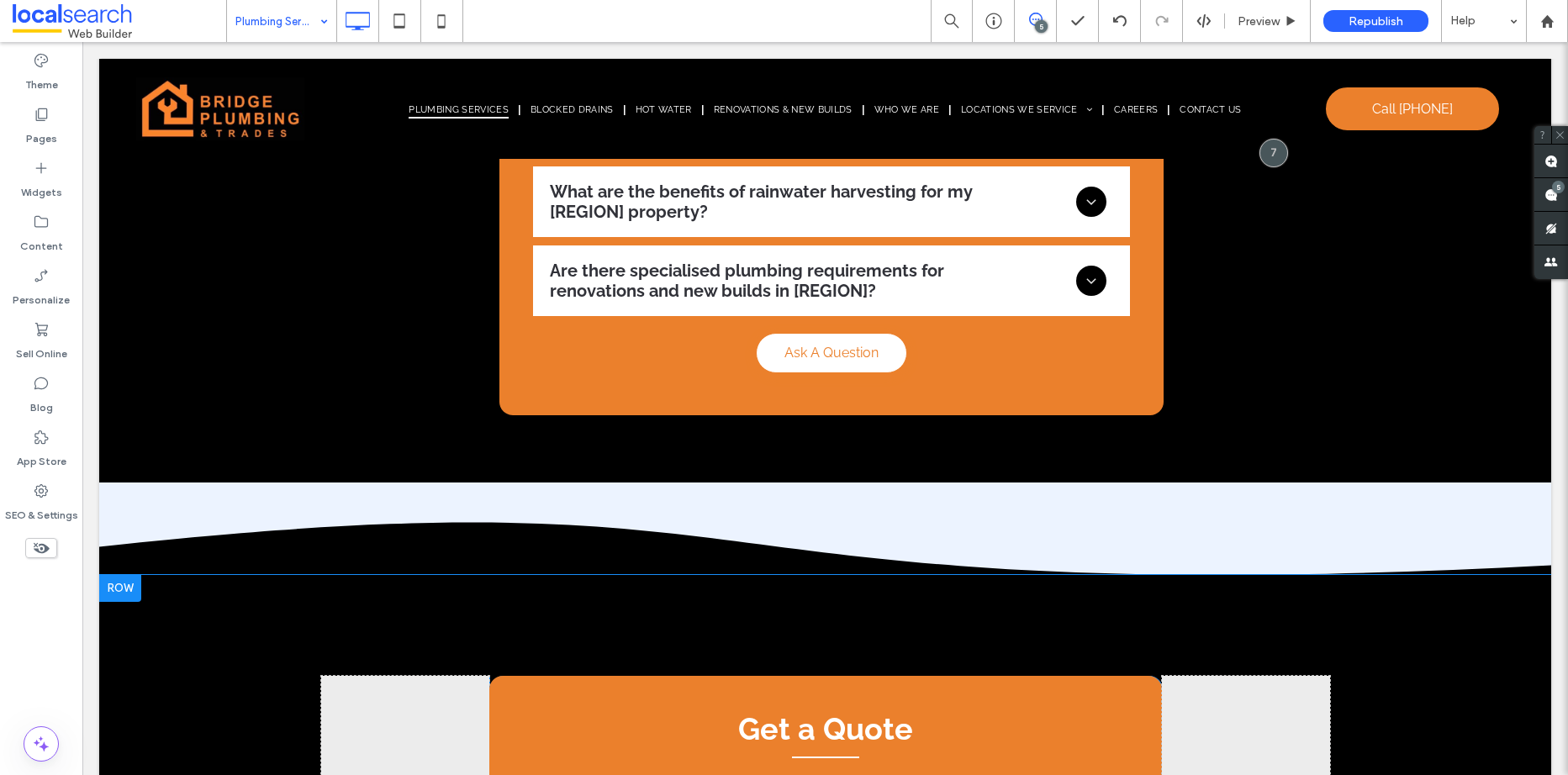 scroll, scrollTop: 4472, scrollLeft: 0, axis: vertical 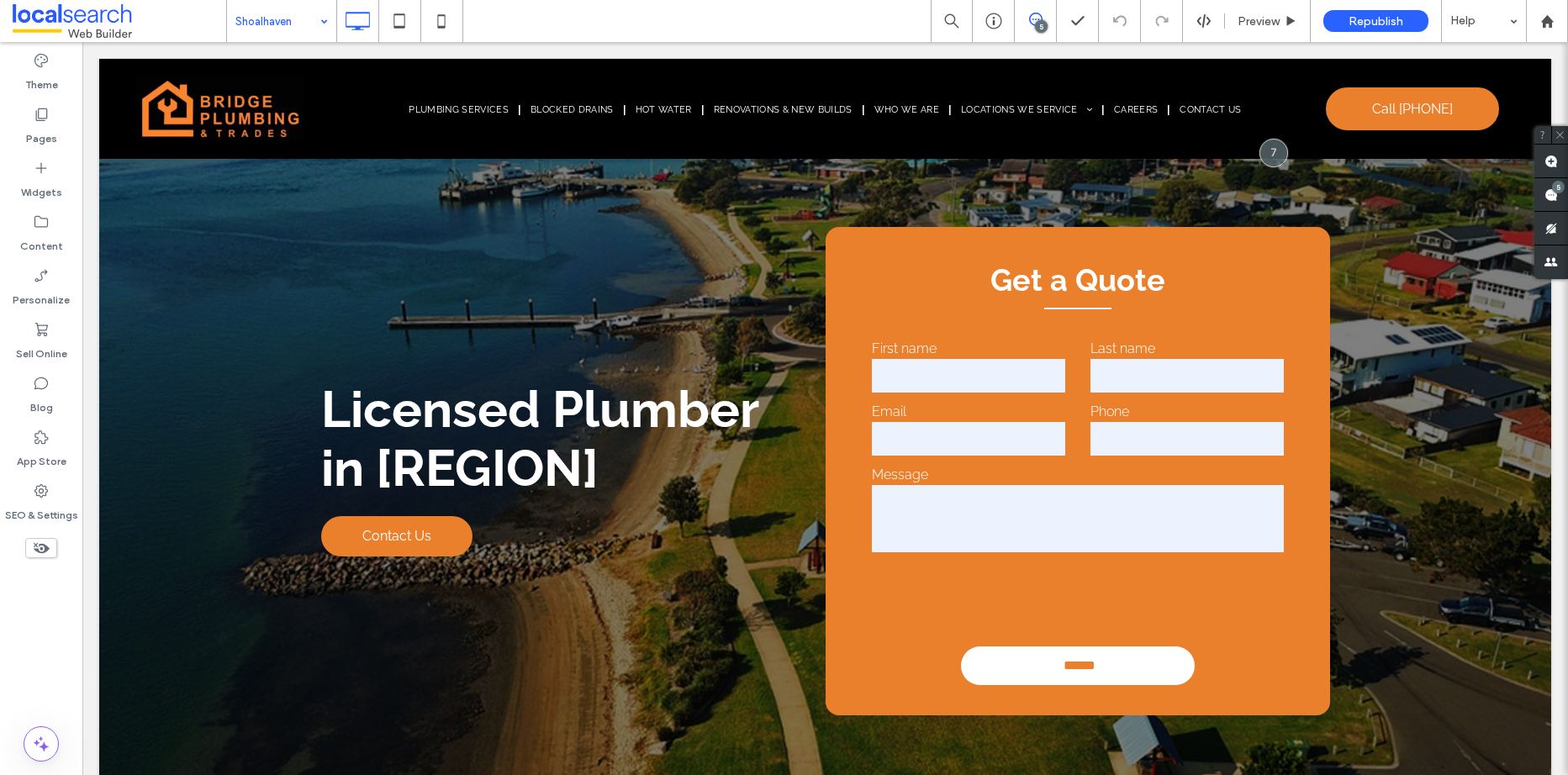 click at bounding box center (277, 21) 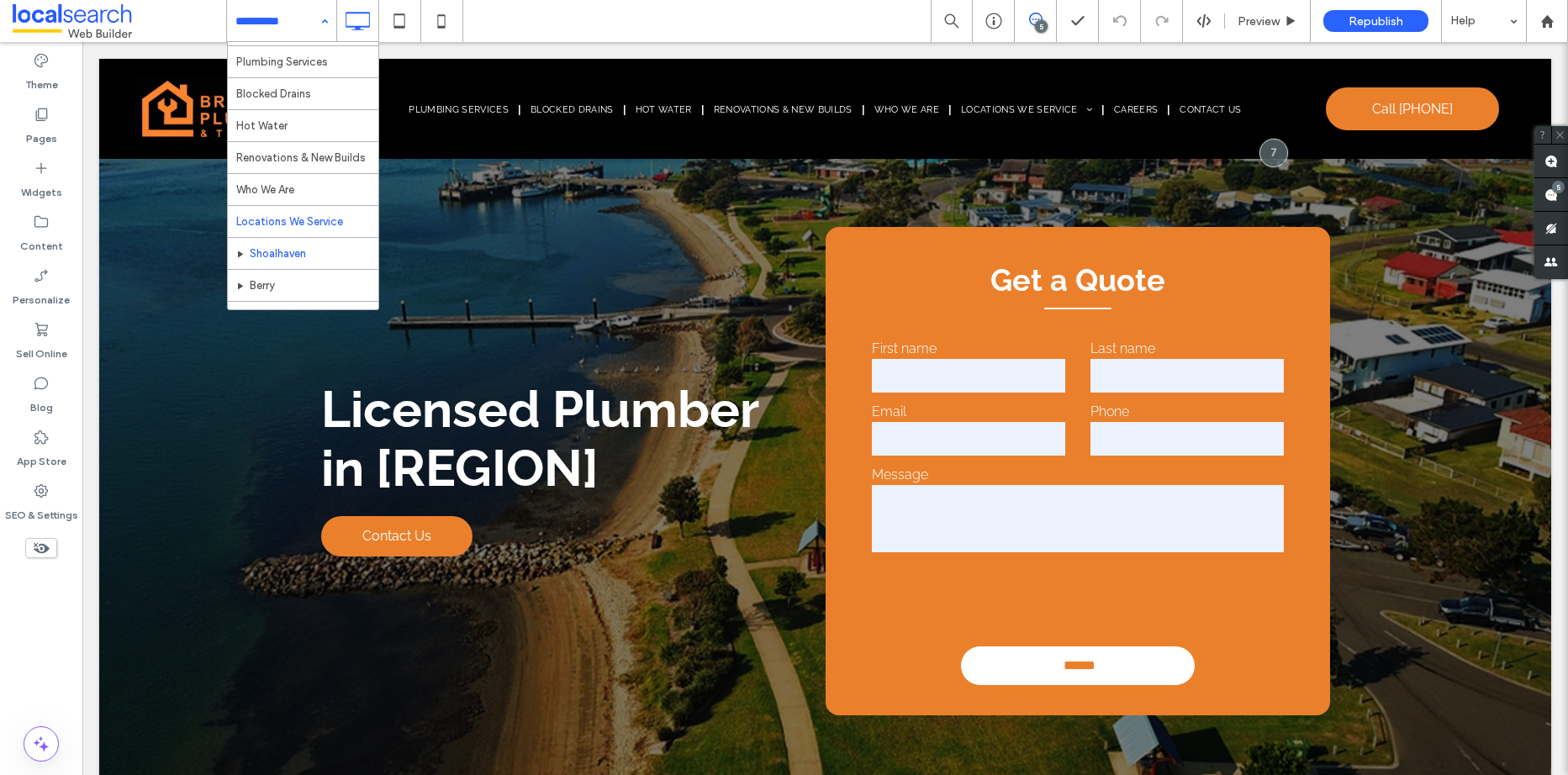 scroll, scrollTop: 0, scrollLeft: 0, axis: both 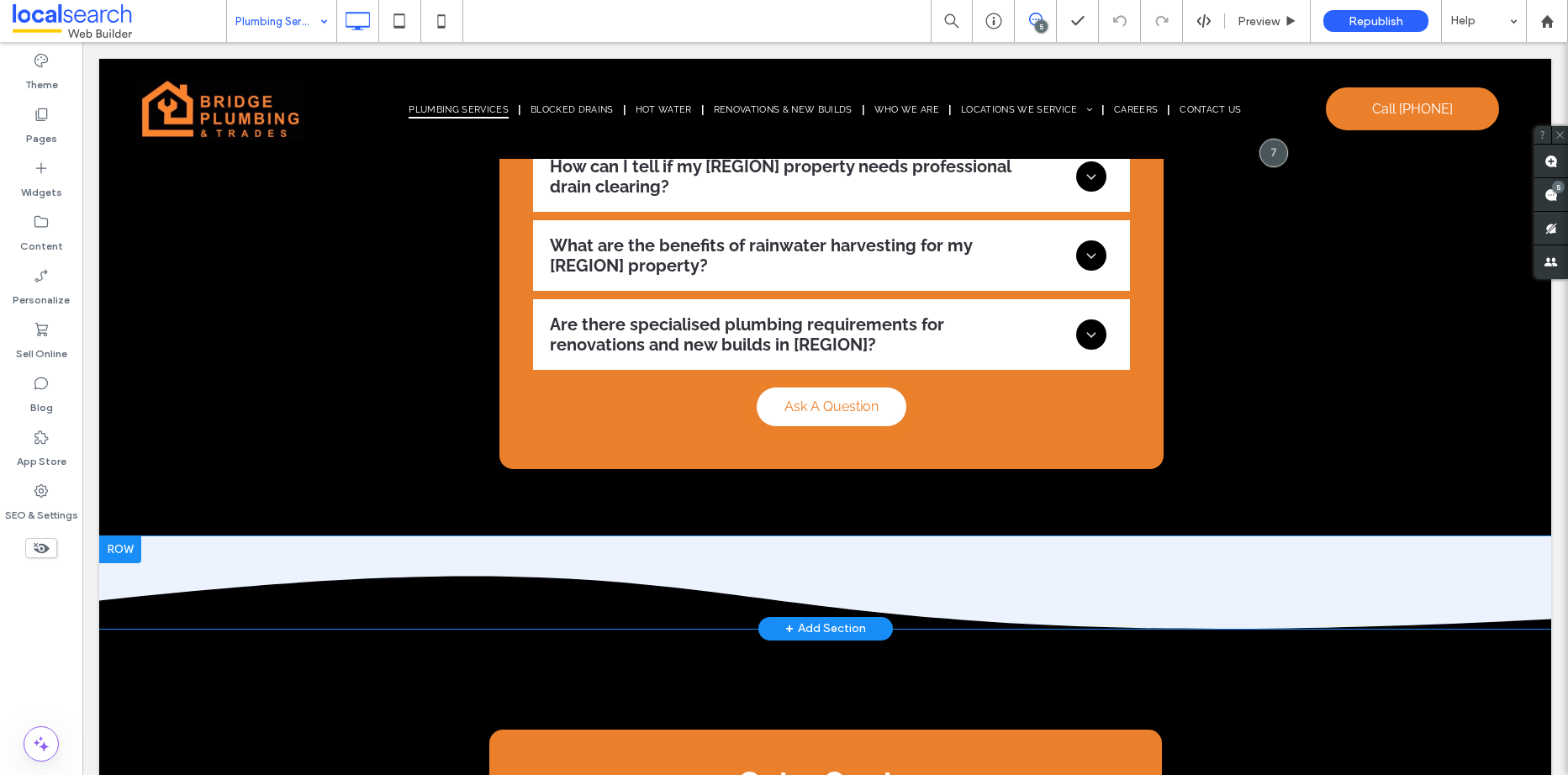 click at bounding box center (120, 550) 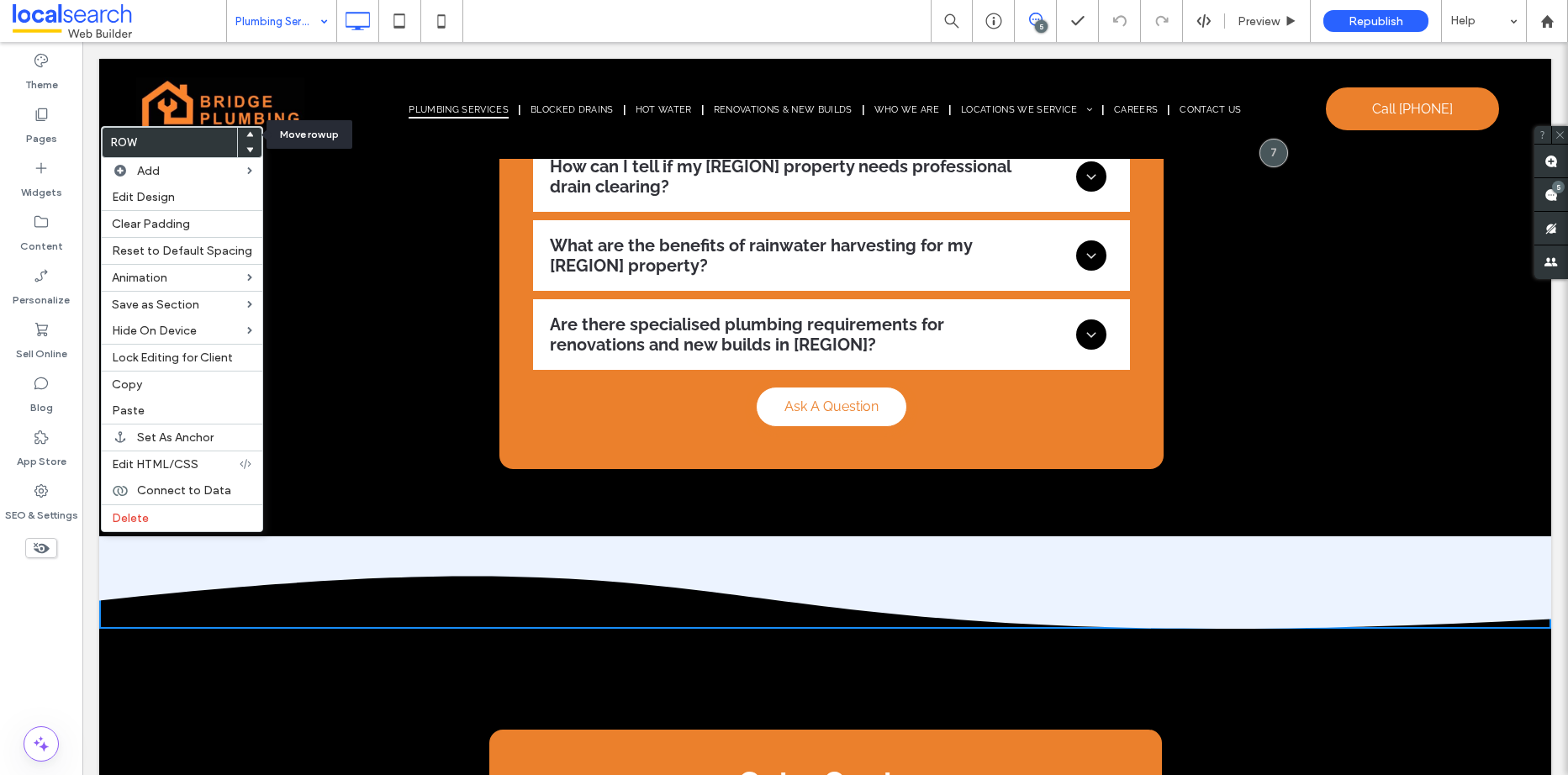 click 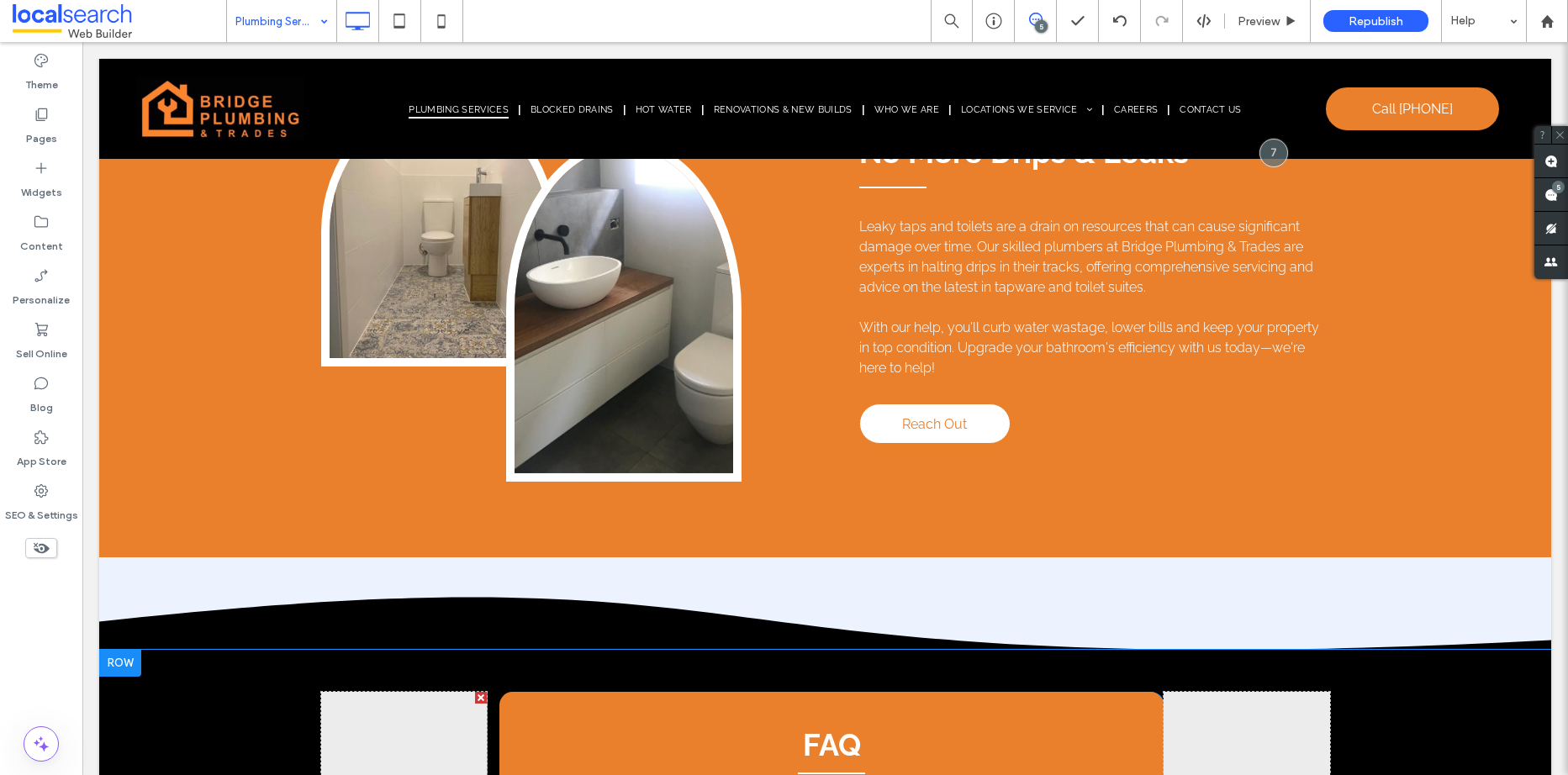 scroll, scrollTop: 3790, scrollLeft: 0, axis: vertical 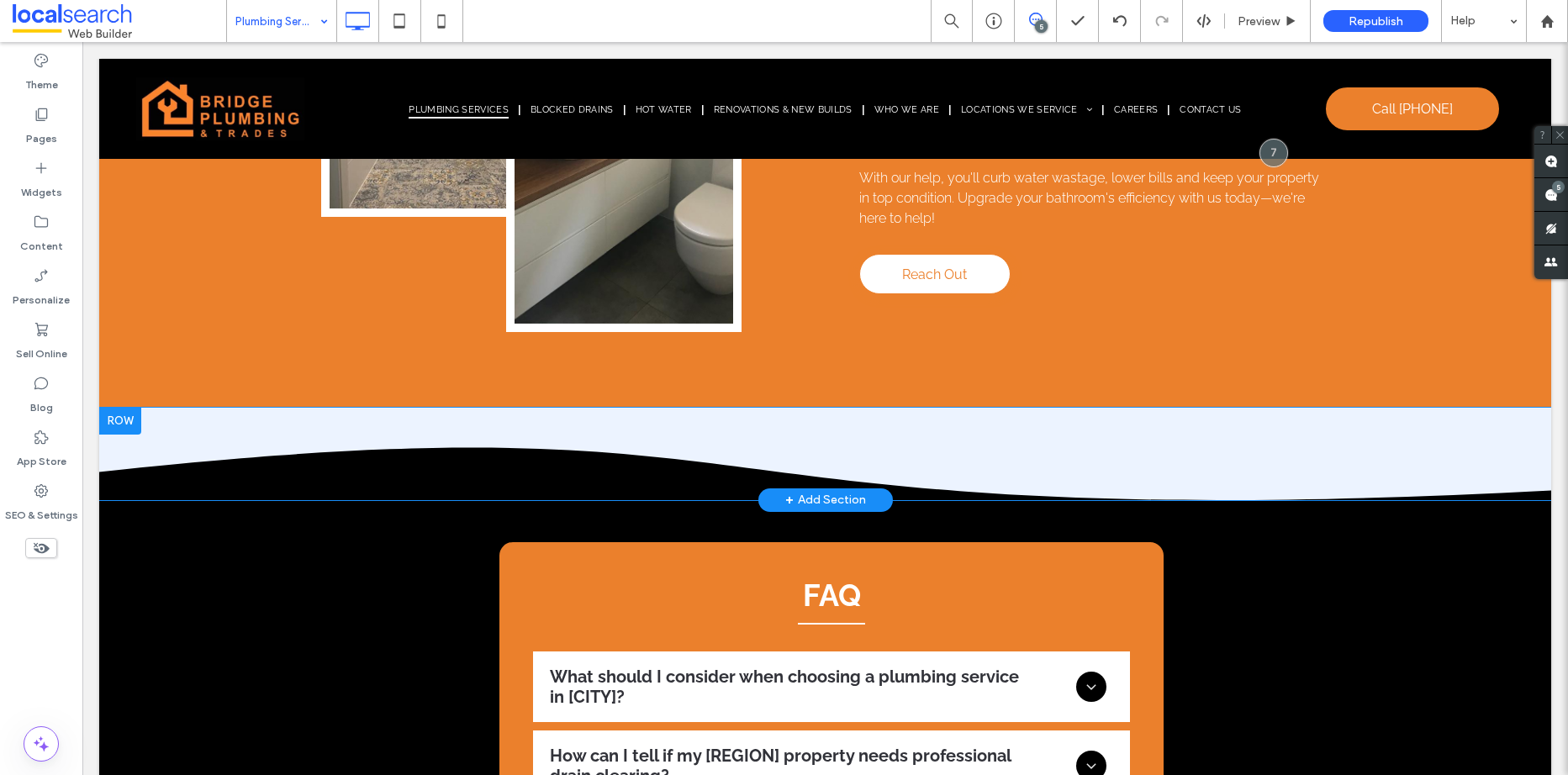 click at bounding box center [120, 421] 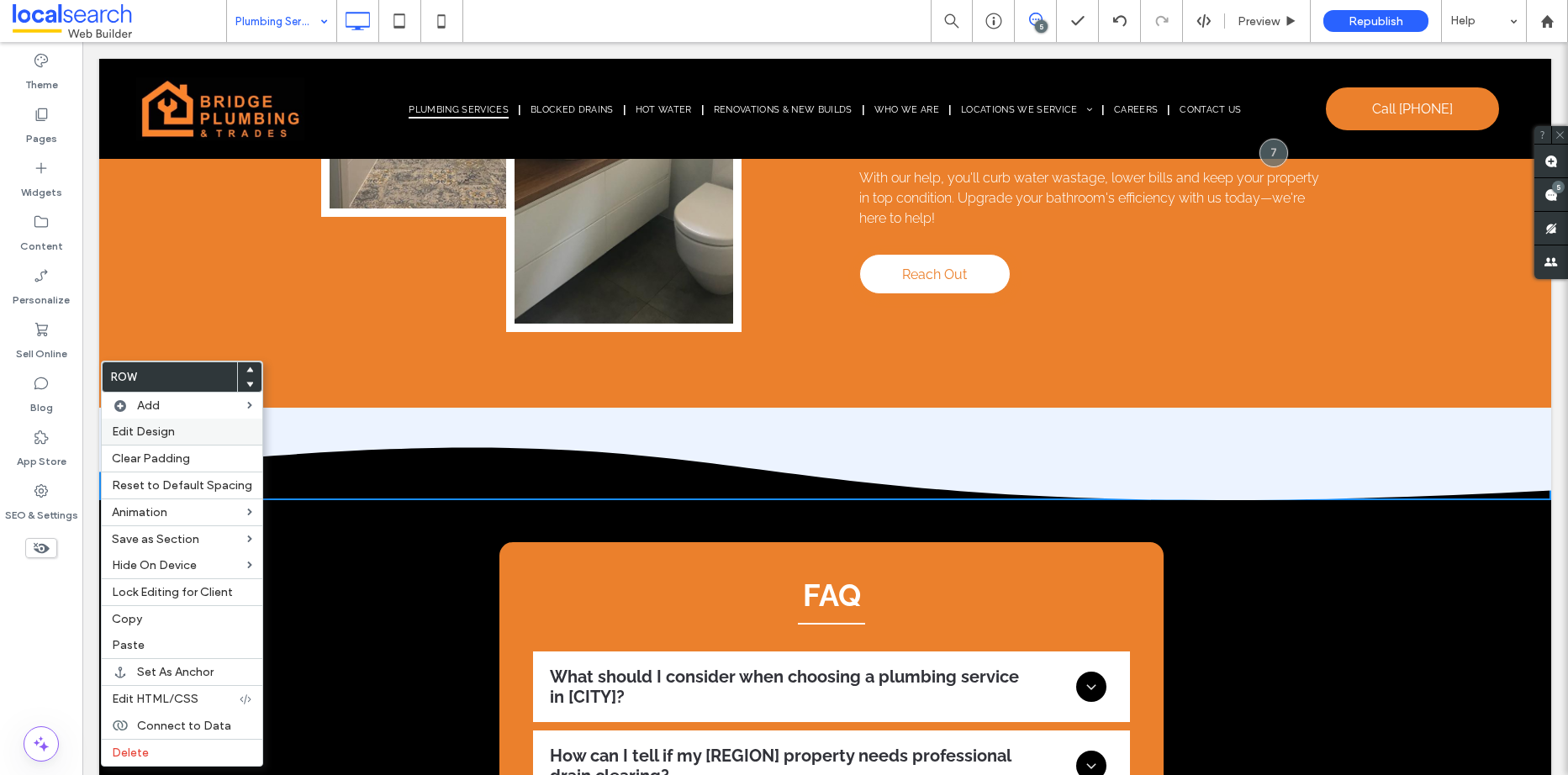 click on "Edit Design" at bounding box center (143, 431) 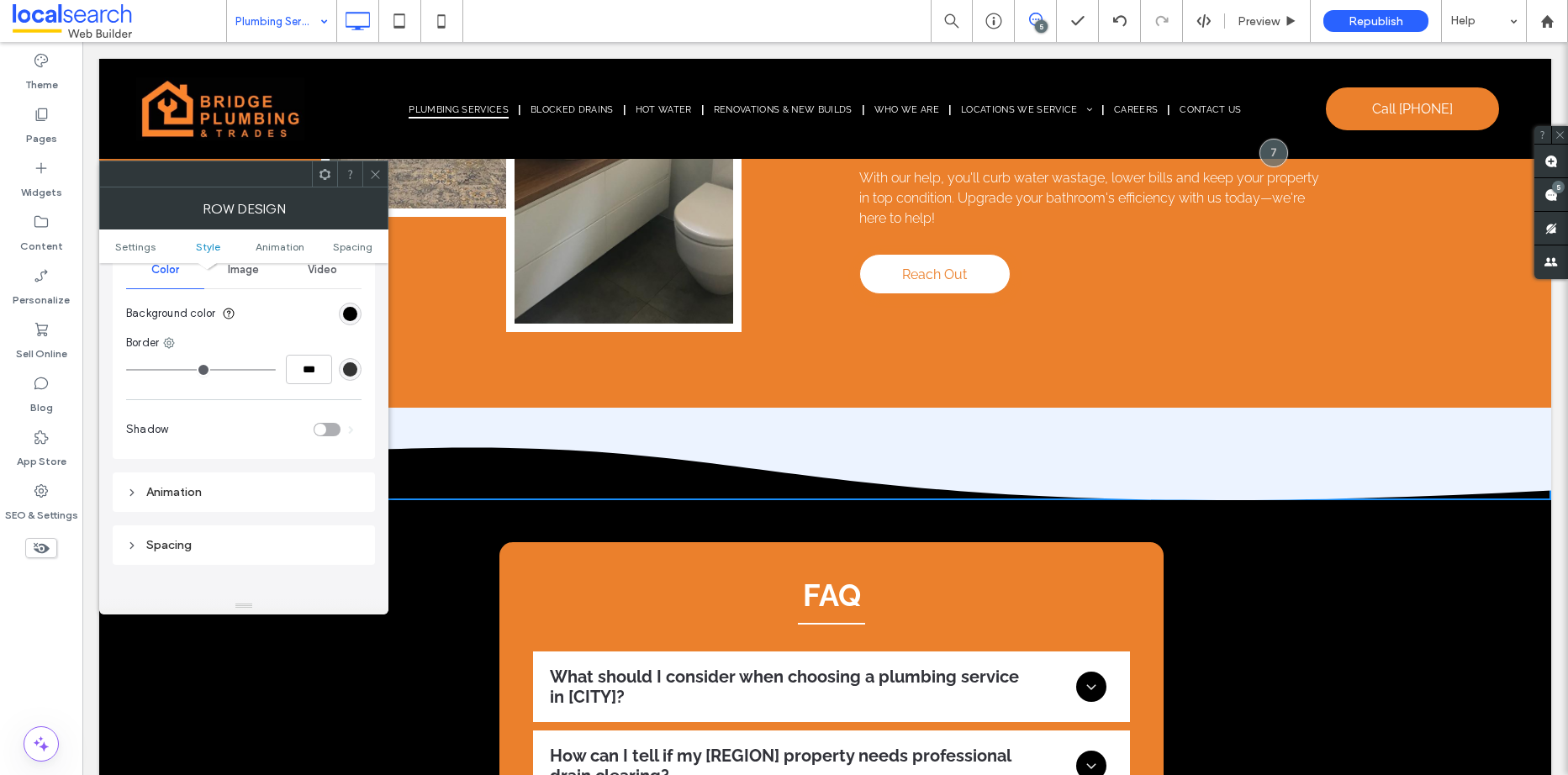 scroll, scrollTop: 168, scrollLeft: 0, axis: vertical 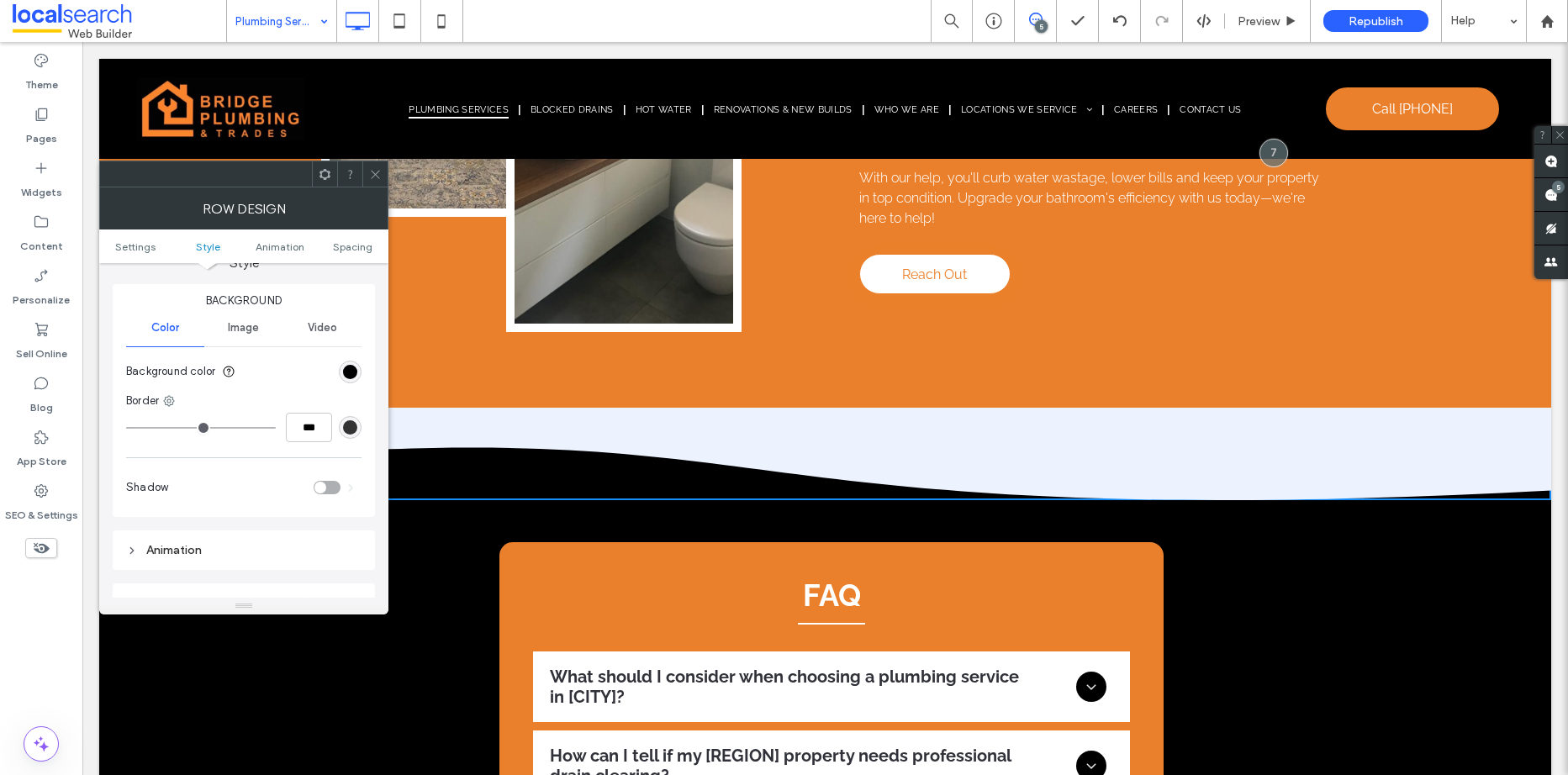 click 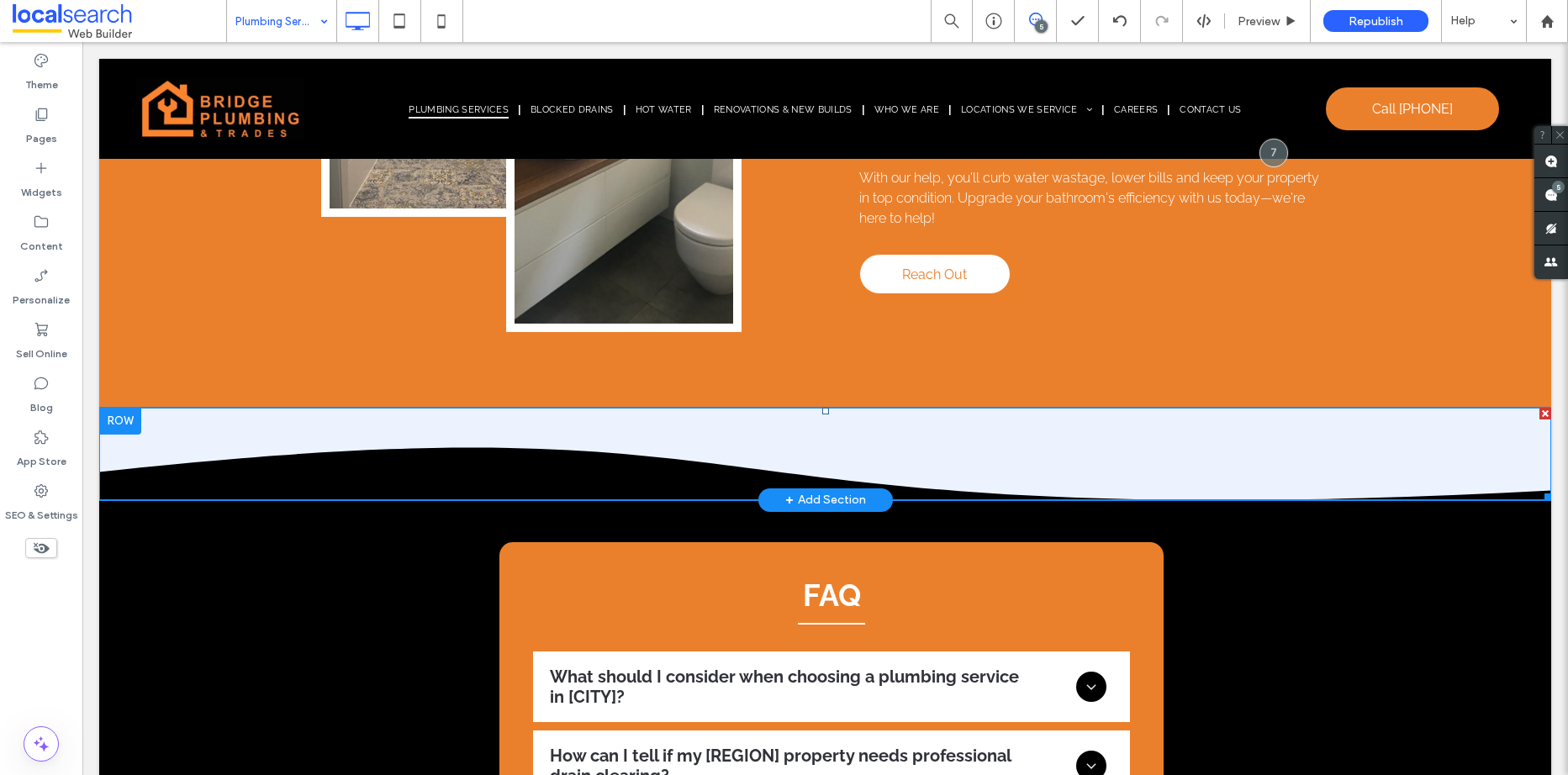 click 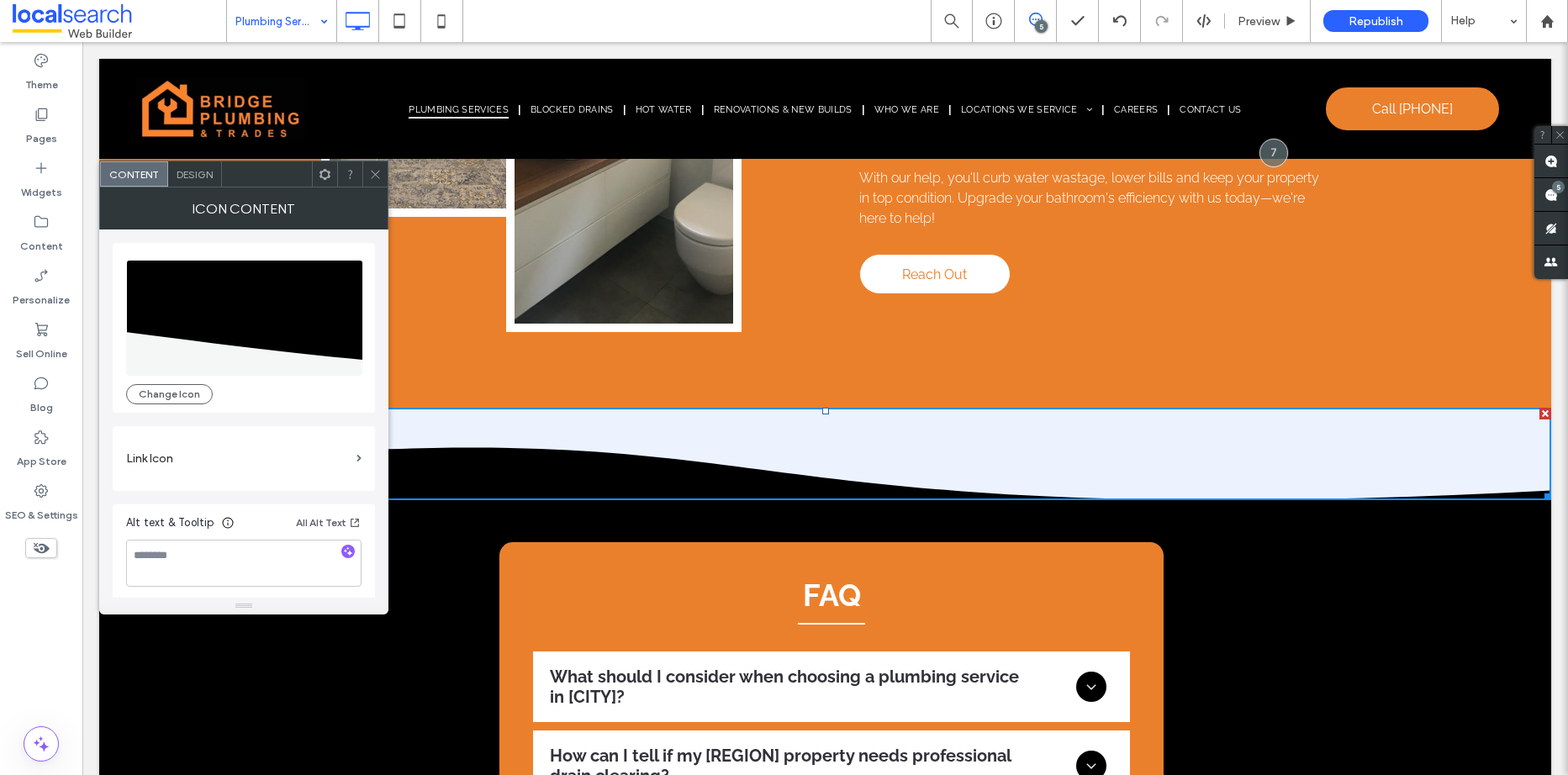 click on "Design" at bounding box center [194, 174] 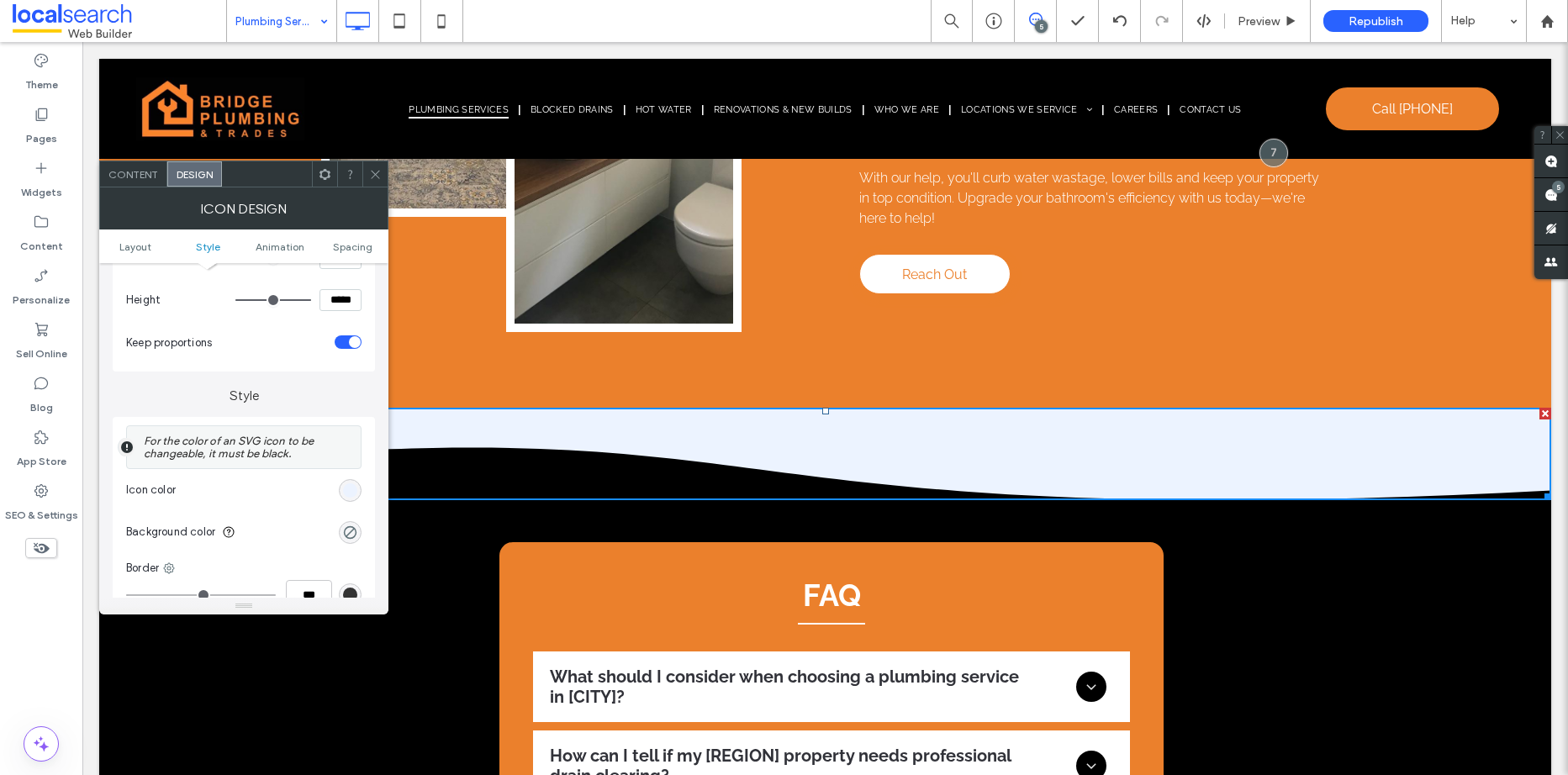 scroll, scrollTop: 420, scrollLeft: 0, axis: vertical 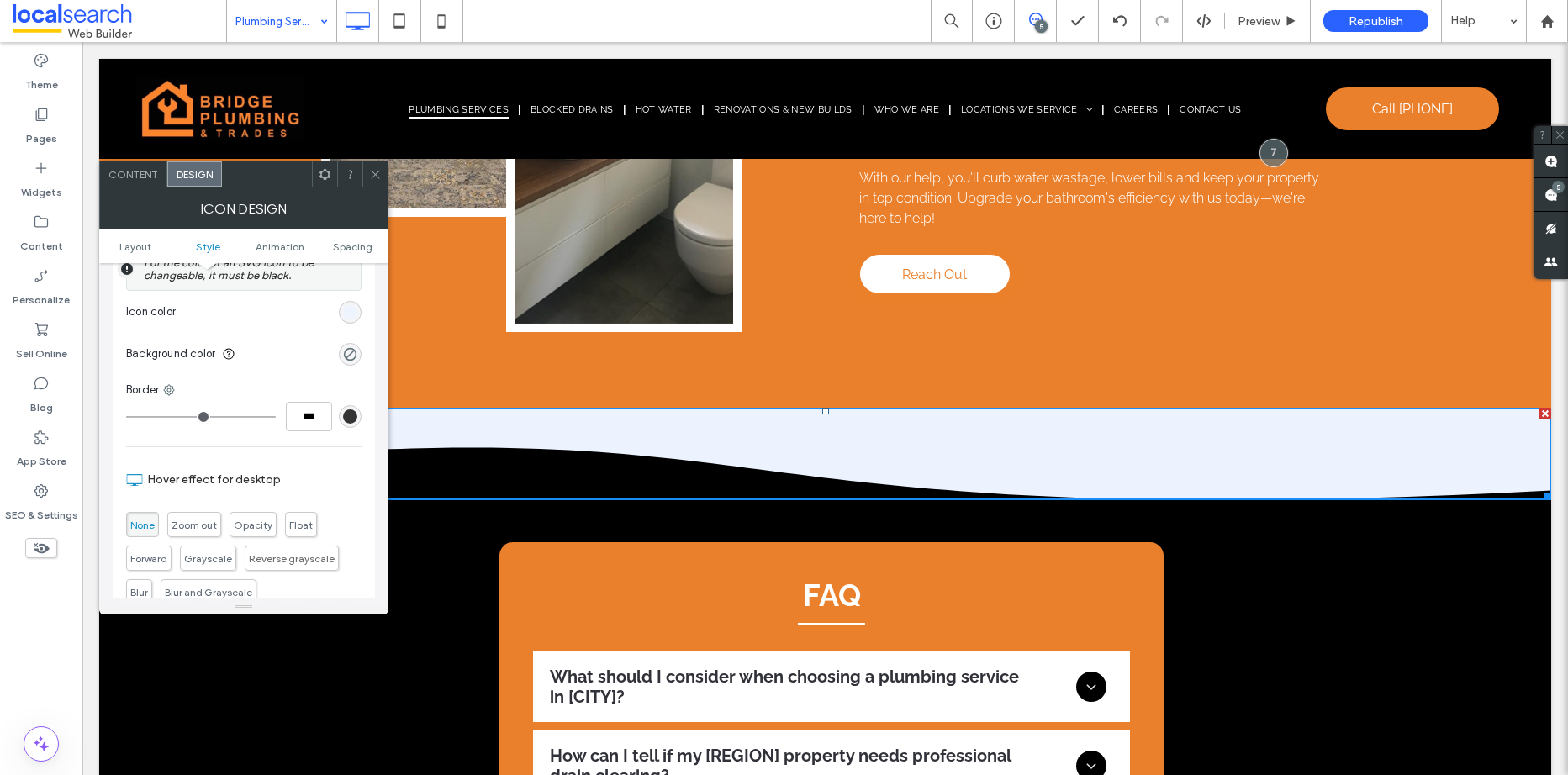 click at bounding box center (350, 312) 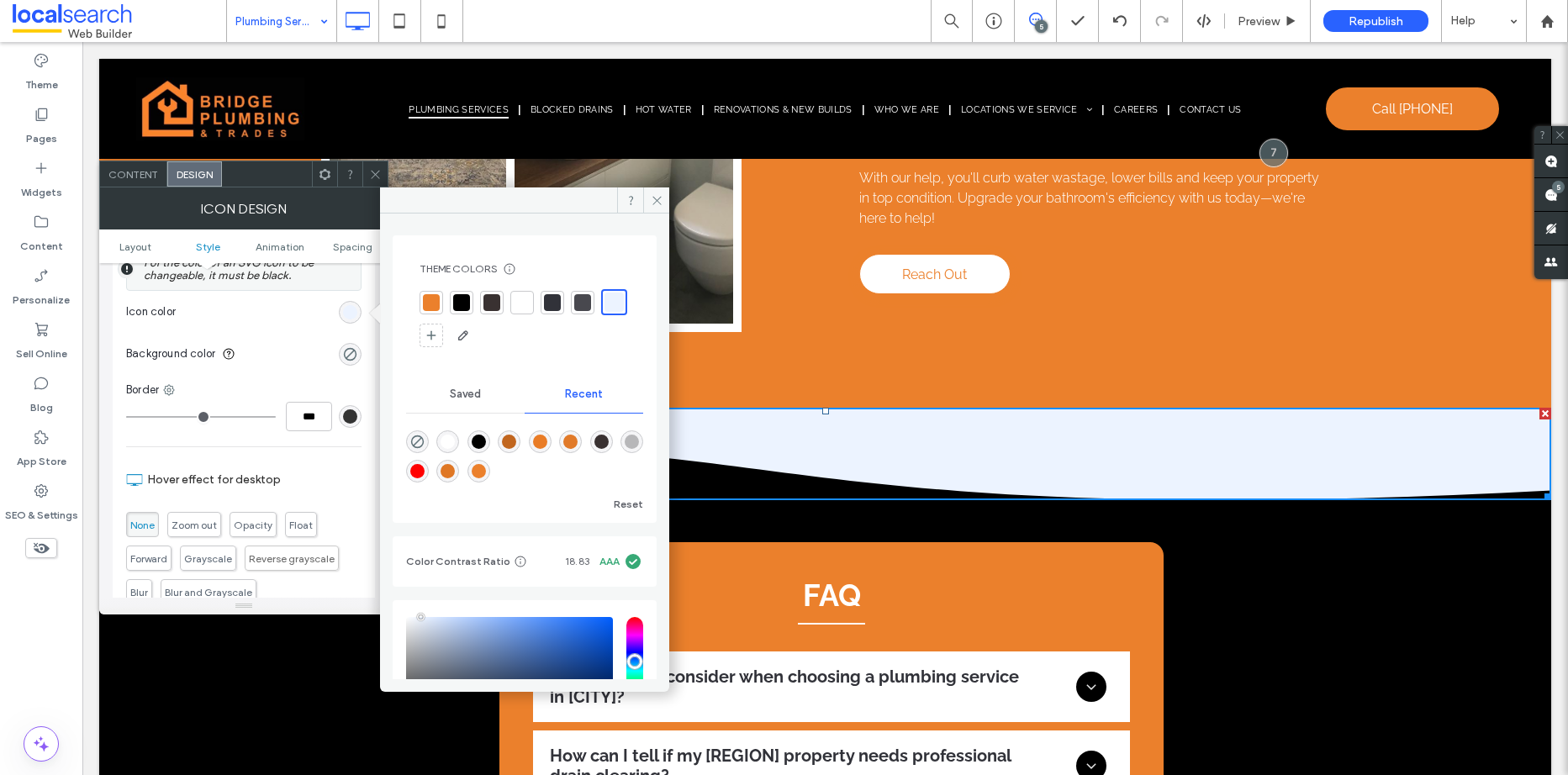 click at bounding box center [431, 303] 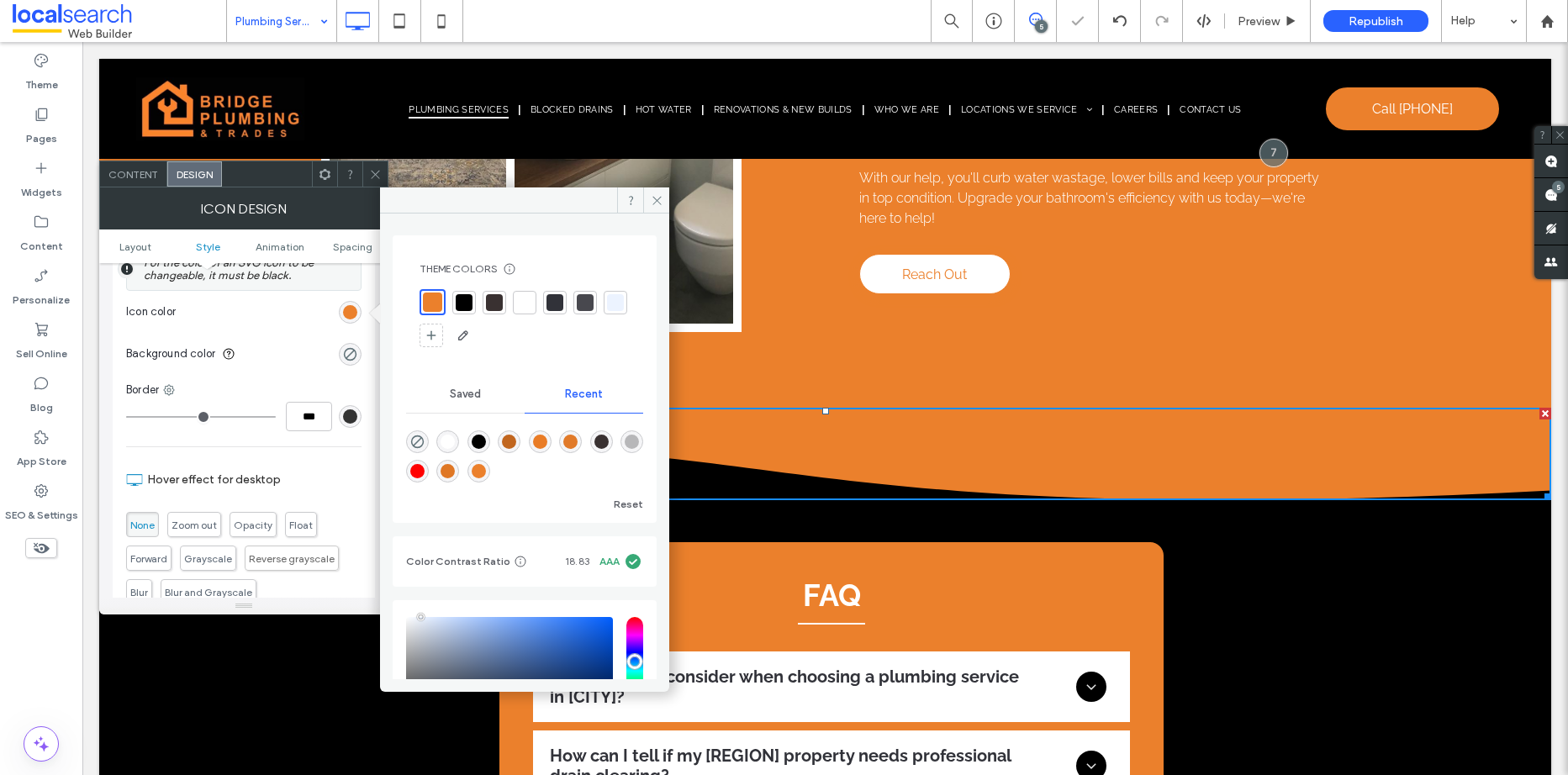 click 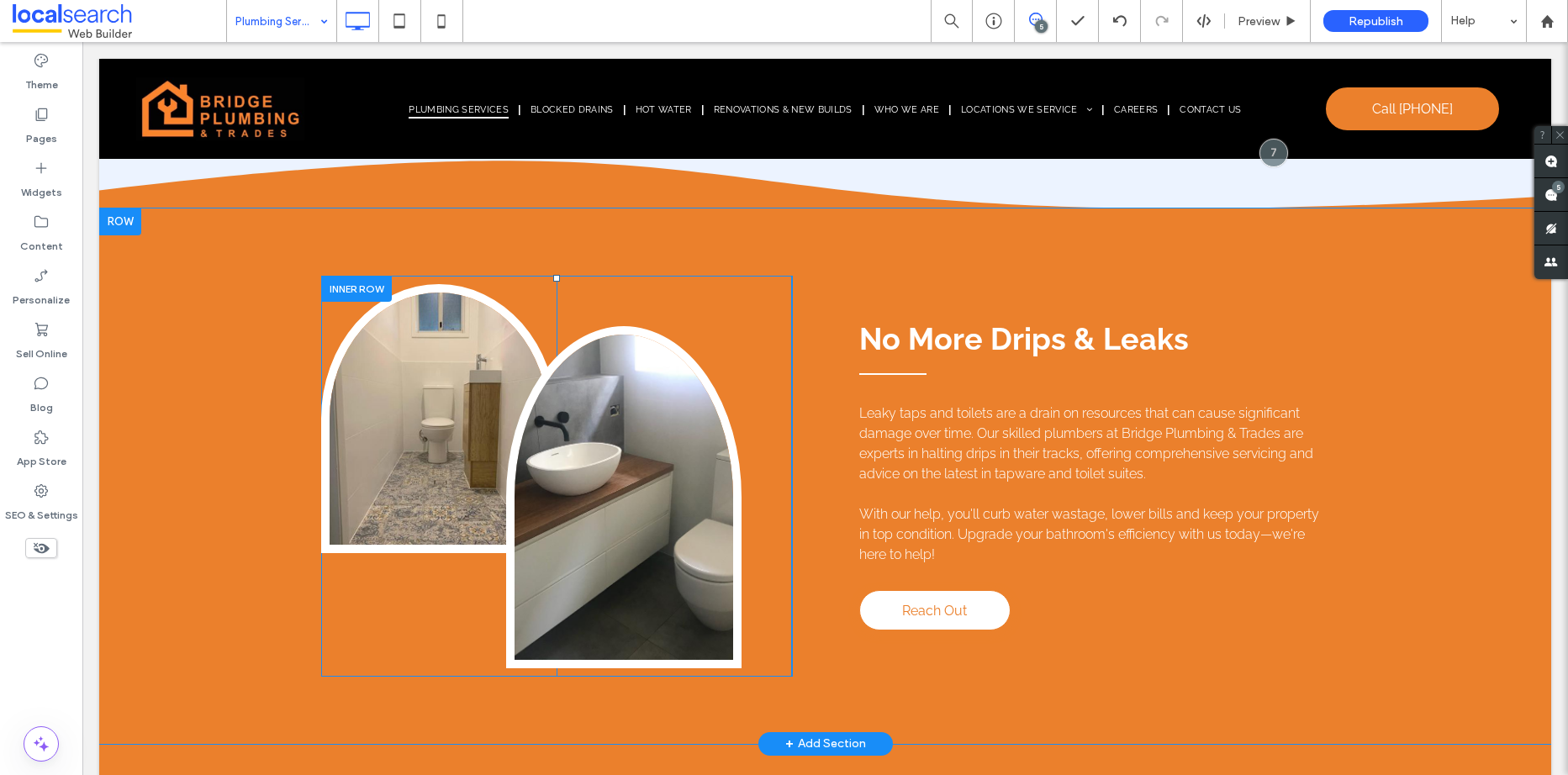 scroll, scrollTop: 3958, scrollLeft: 0, axis: vertical 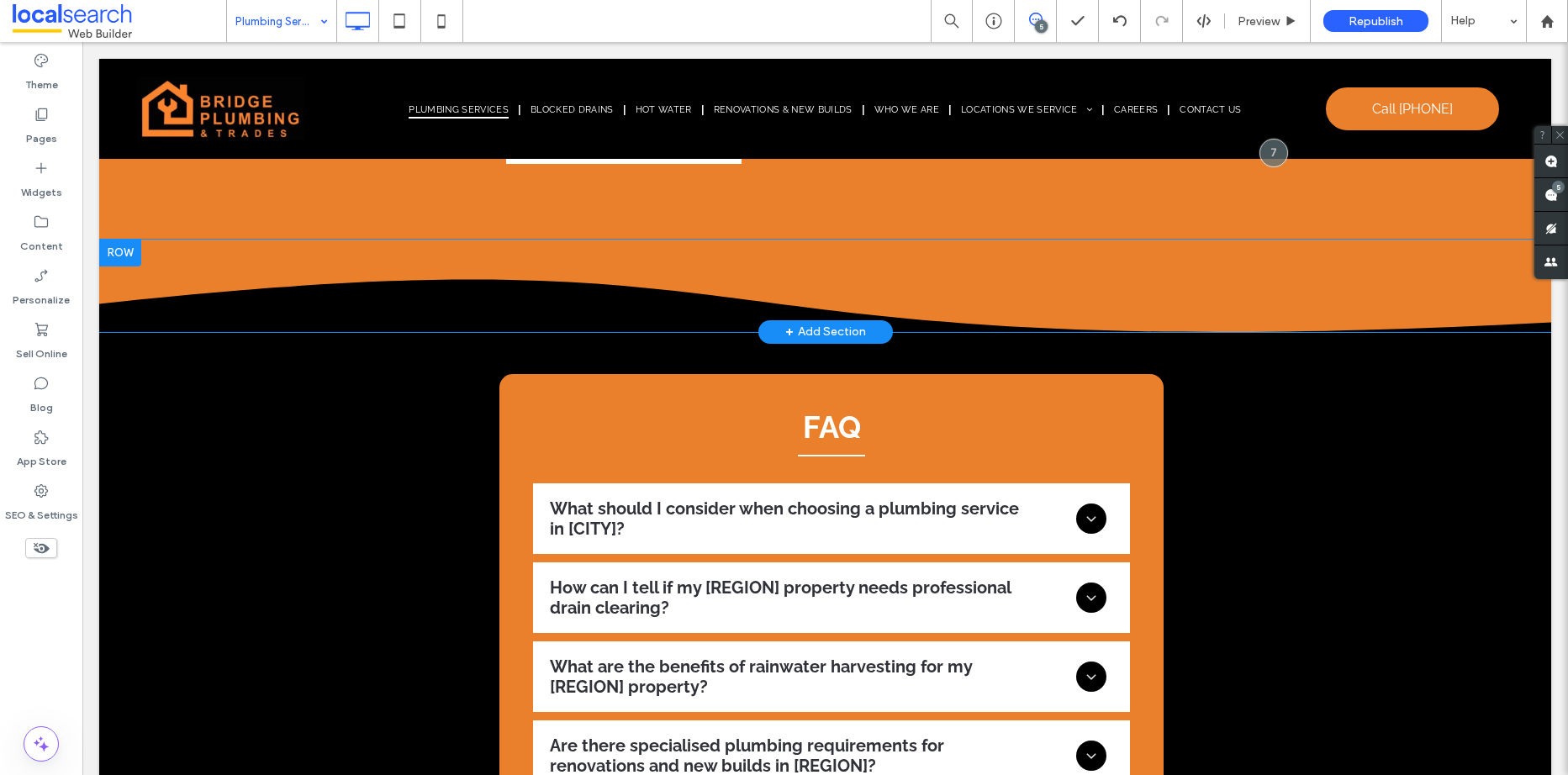 click at bounding box center (120, 253) 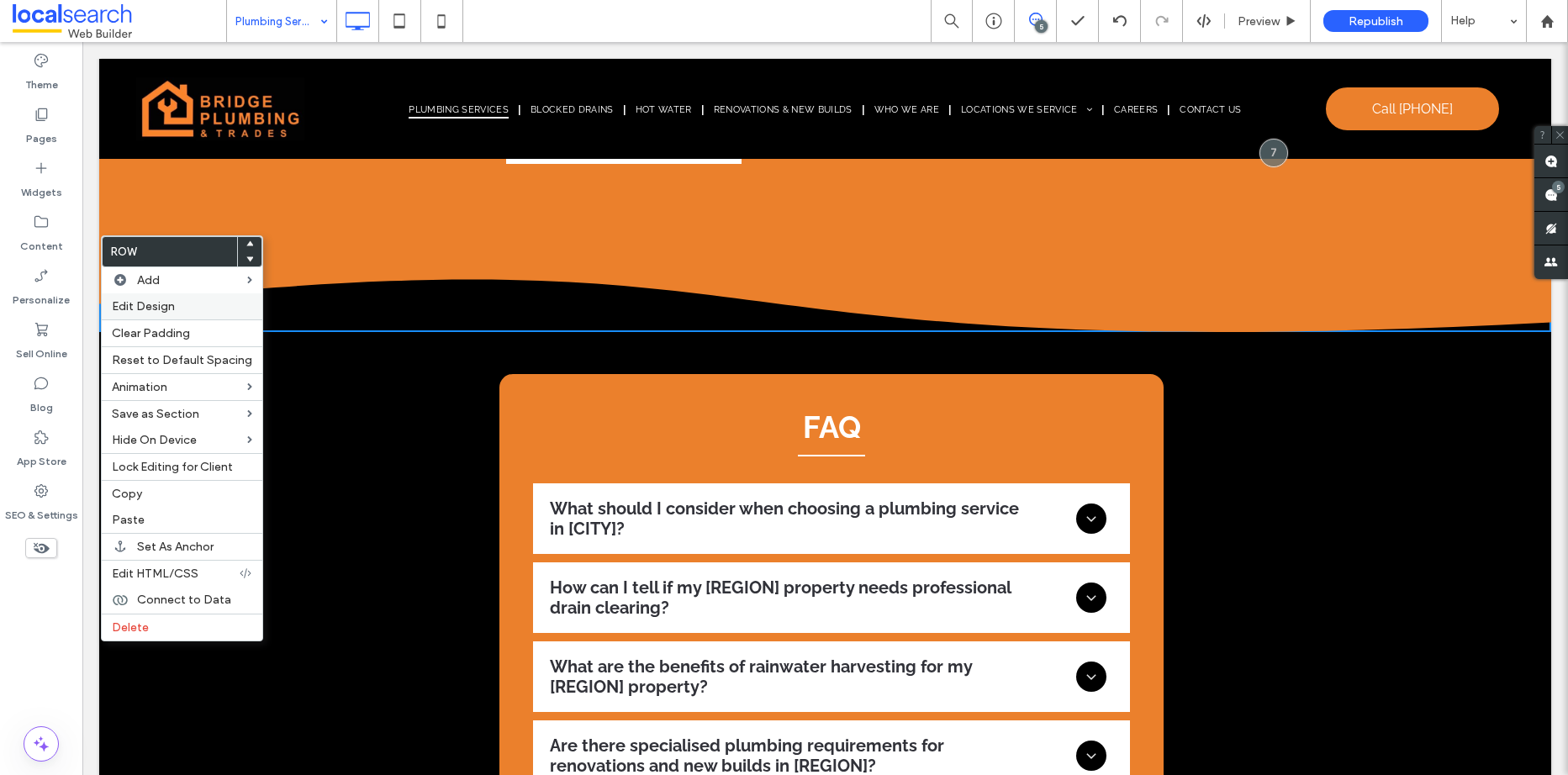 click on "Edit Design" at bounding box center (182, 306) 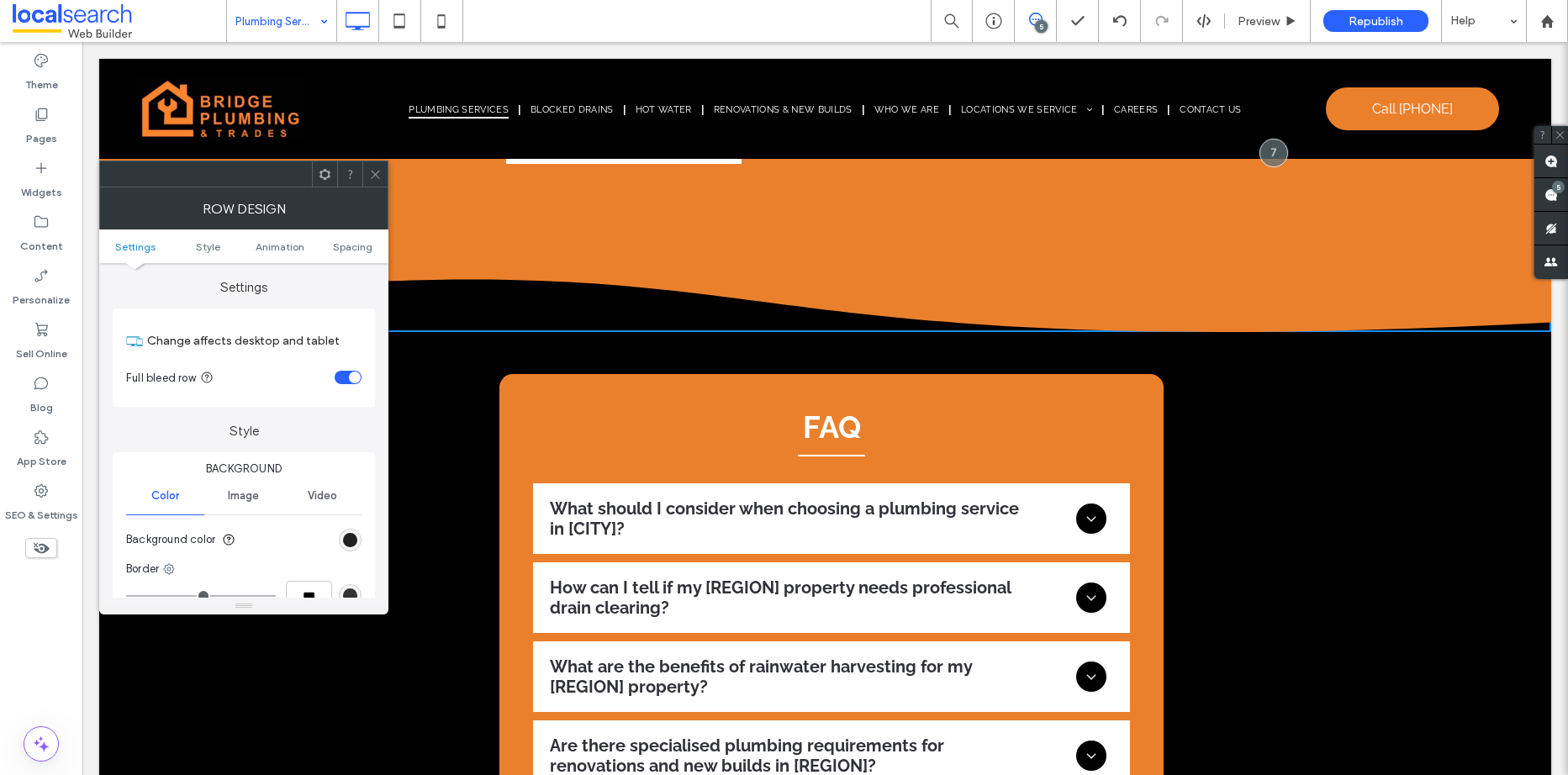click at bounding box center (350, 540) 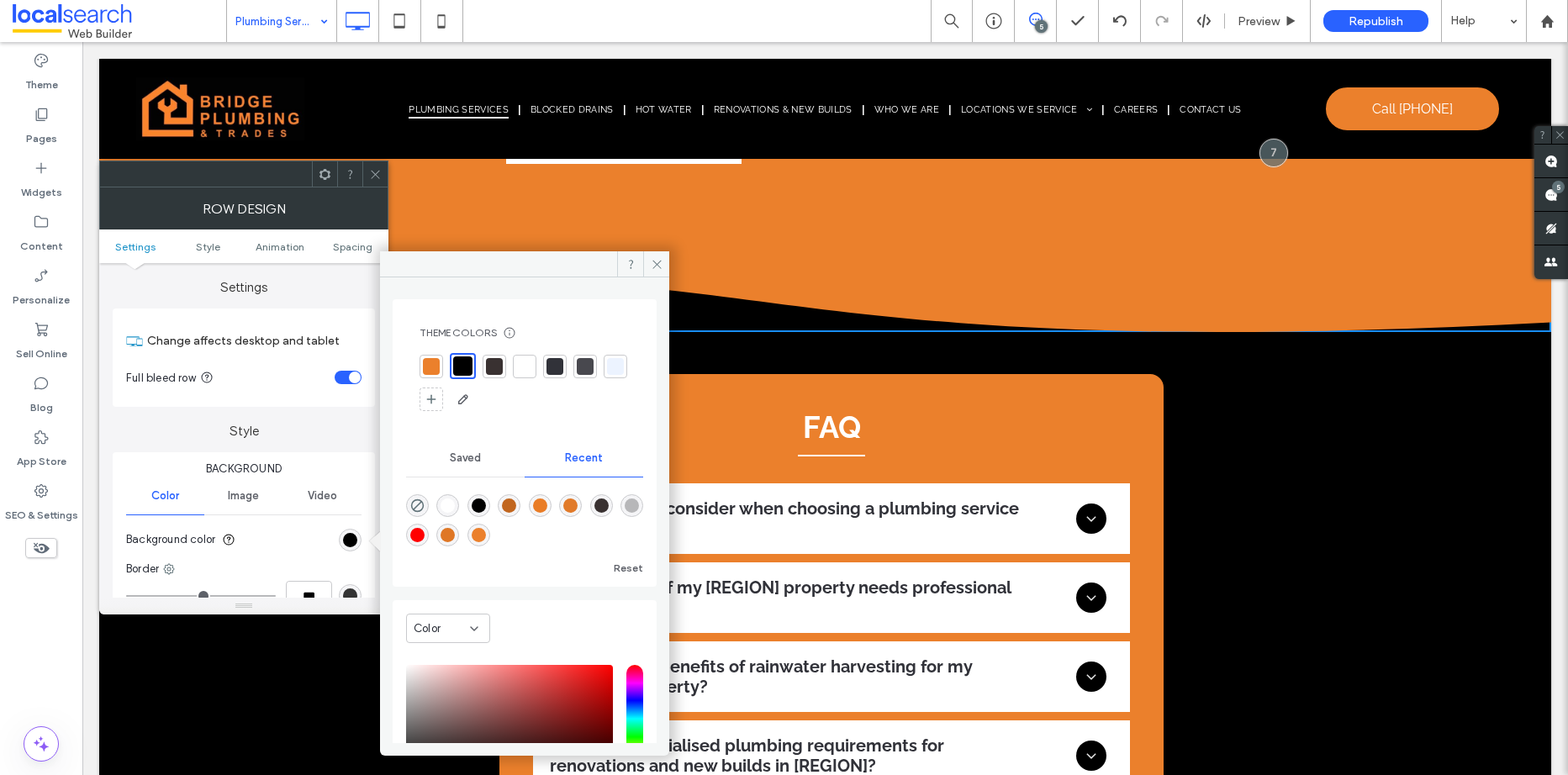 click at bounding box center (431, 366) 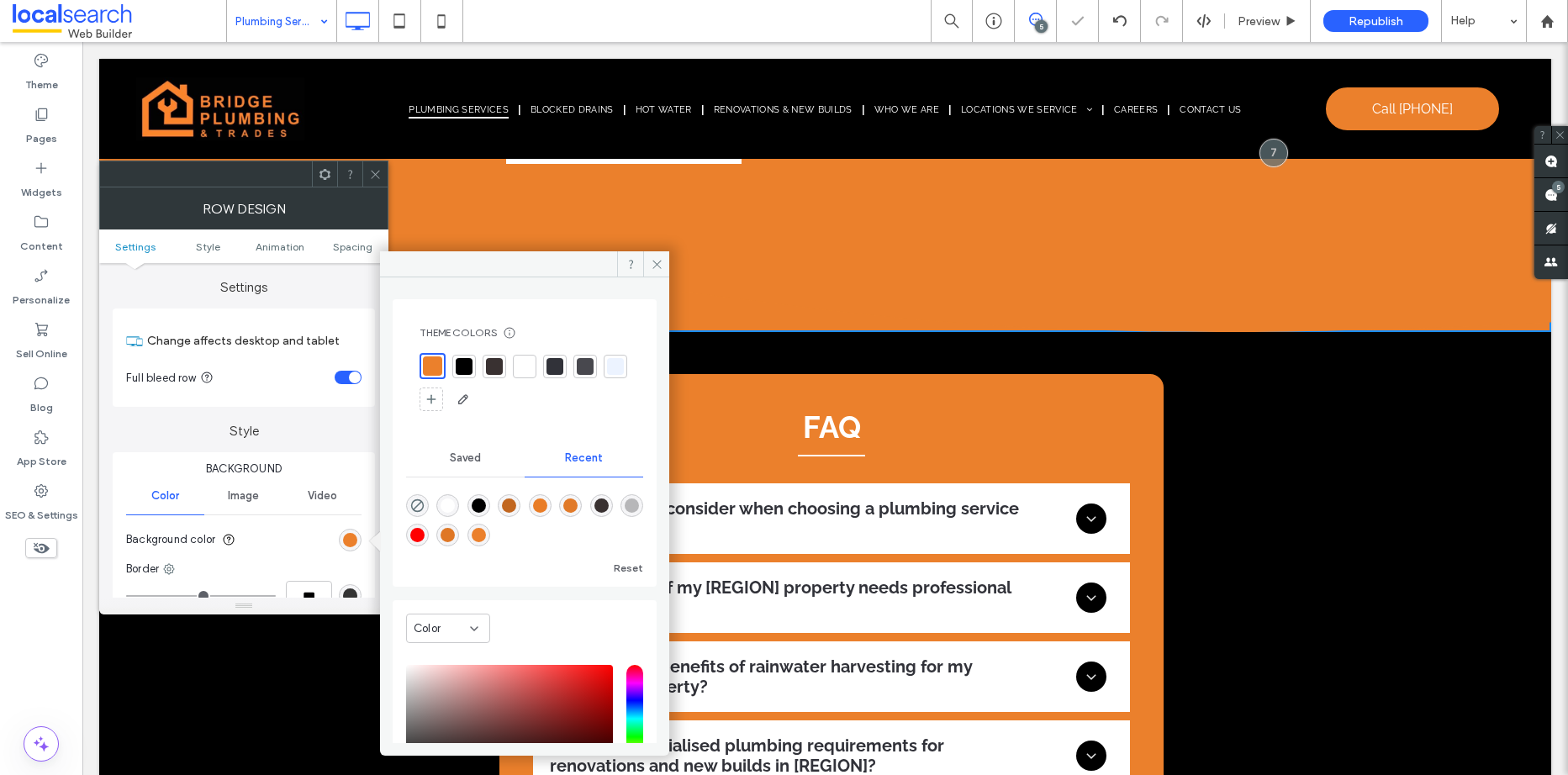 click 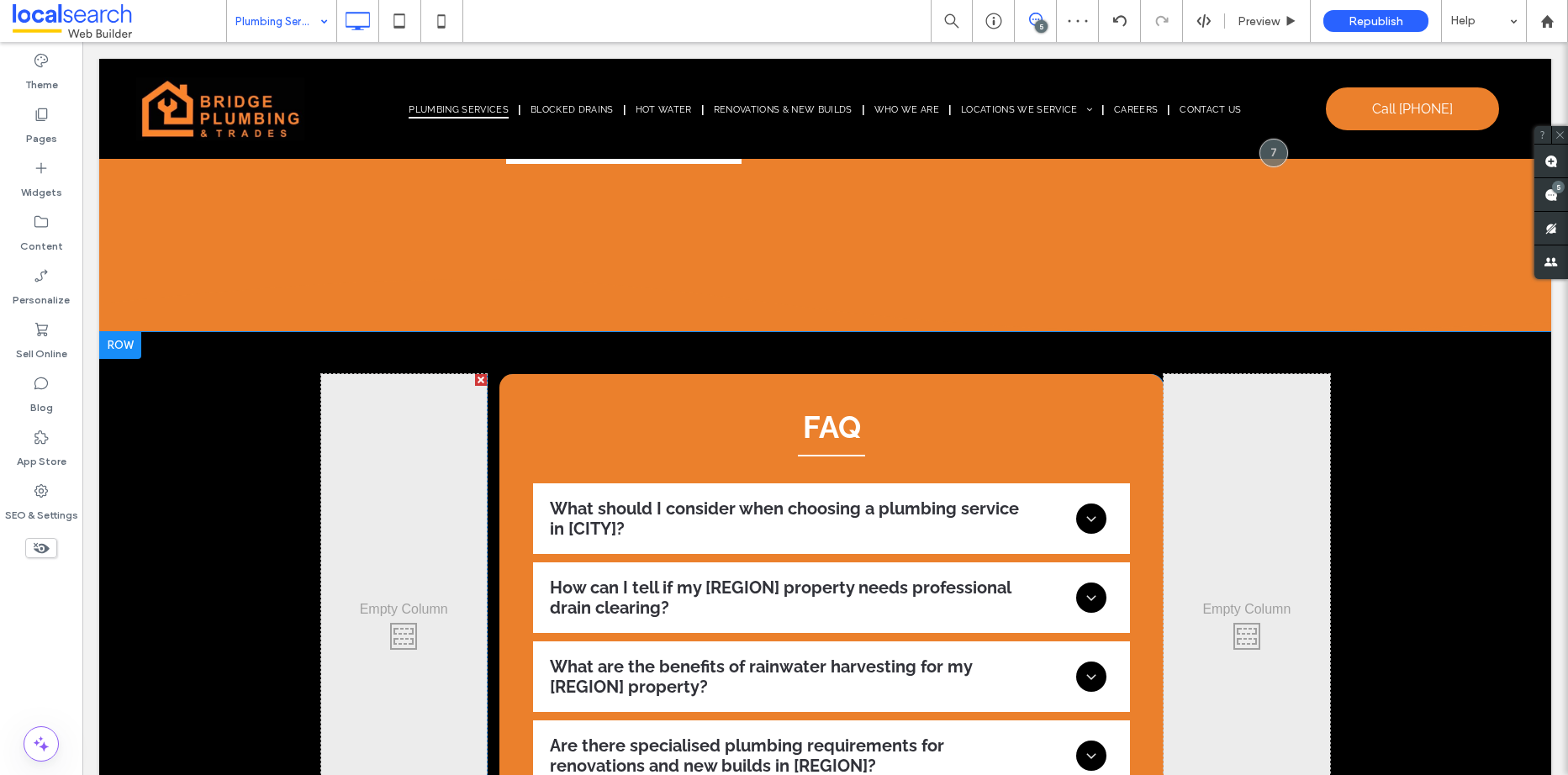 click at bounding box center [120, 345] 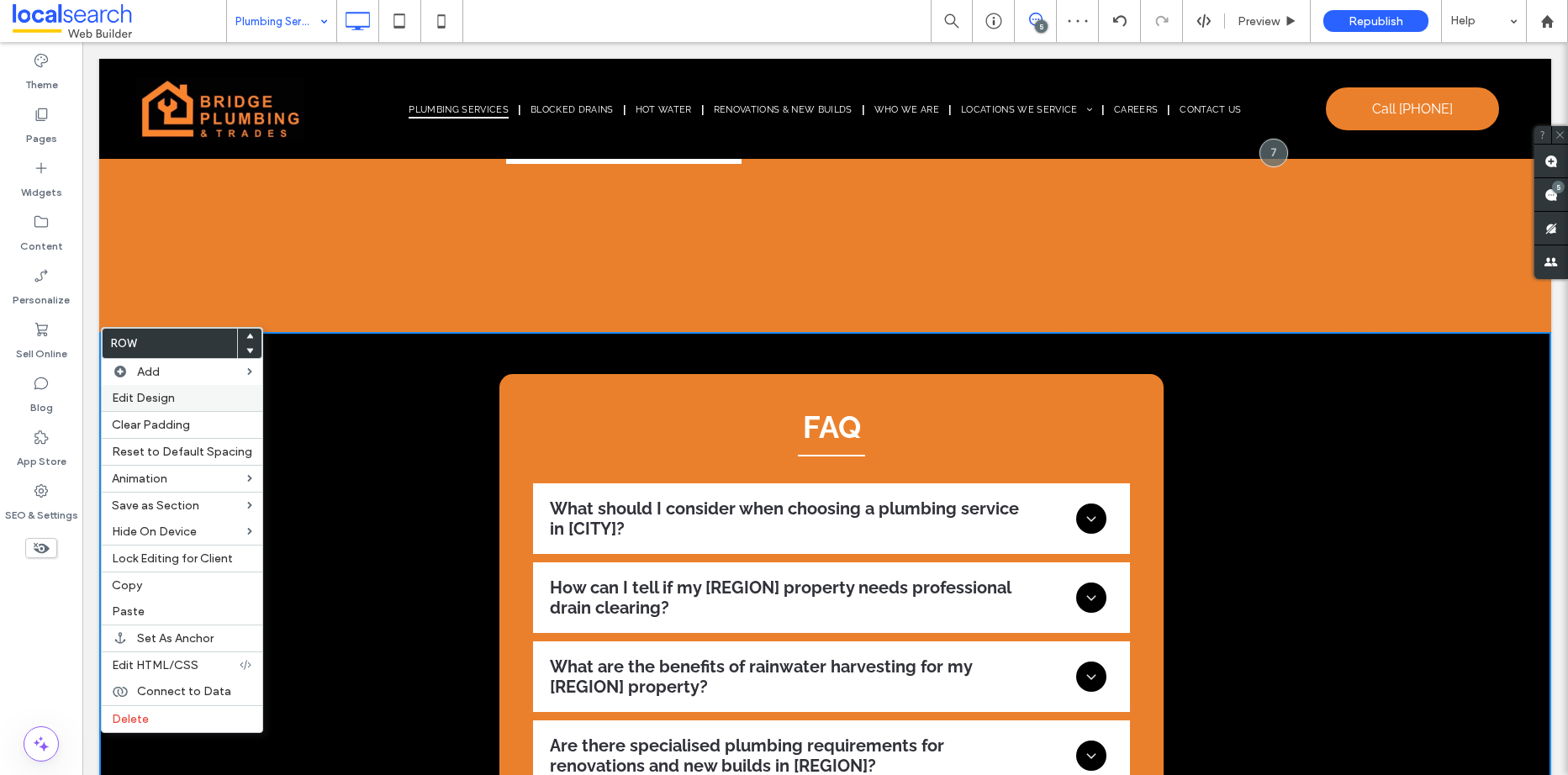 click on "Edit Design" at bounding box center (182, 398) 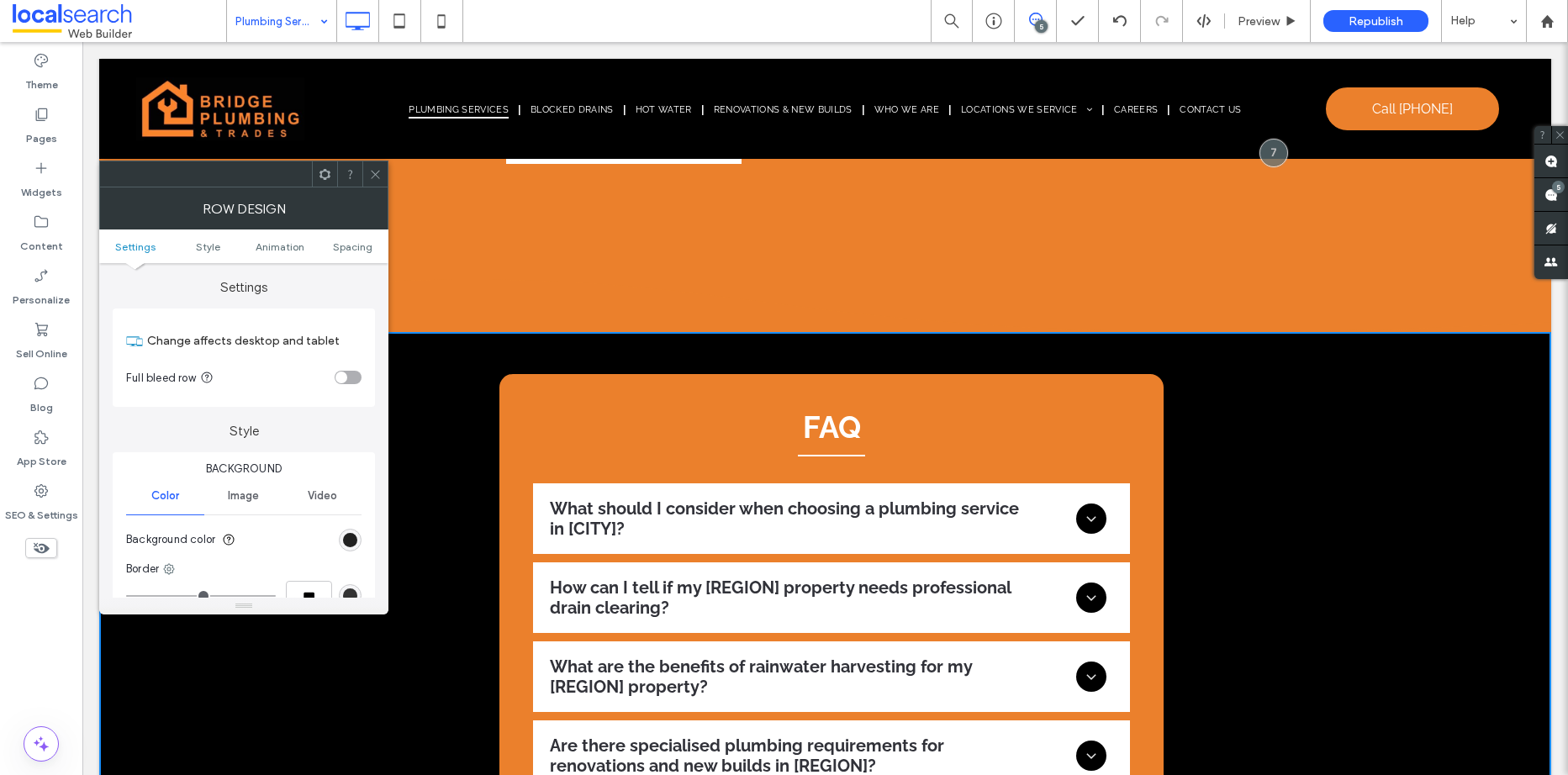 click at bounding box center [350, 540] 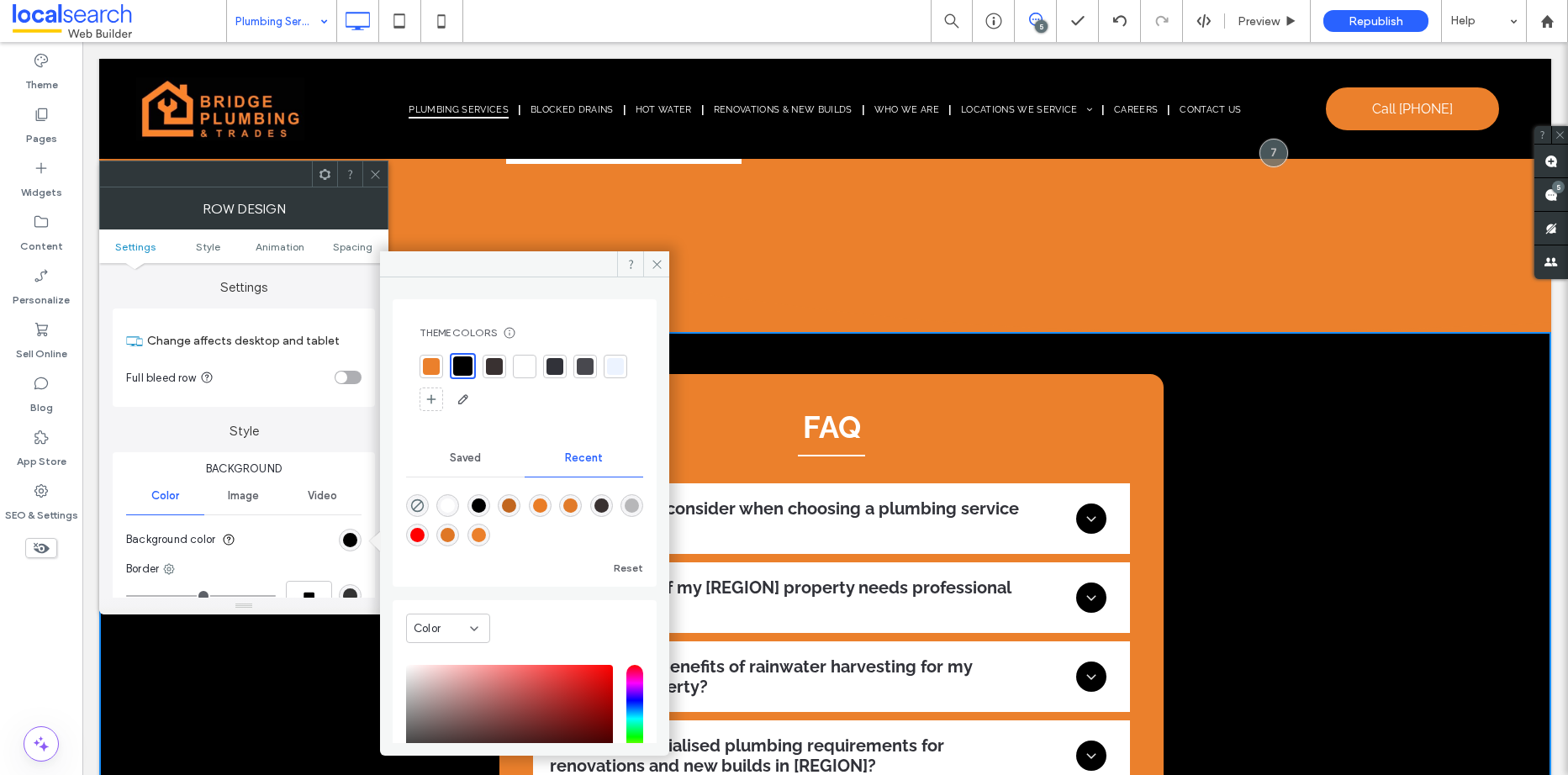 click at bounding box center (431, 366) 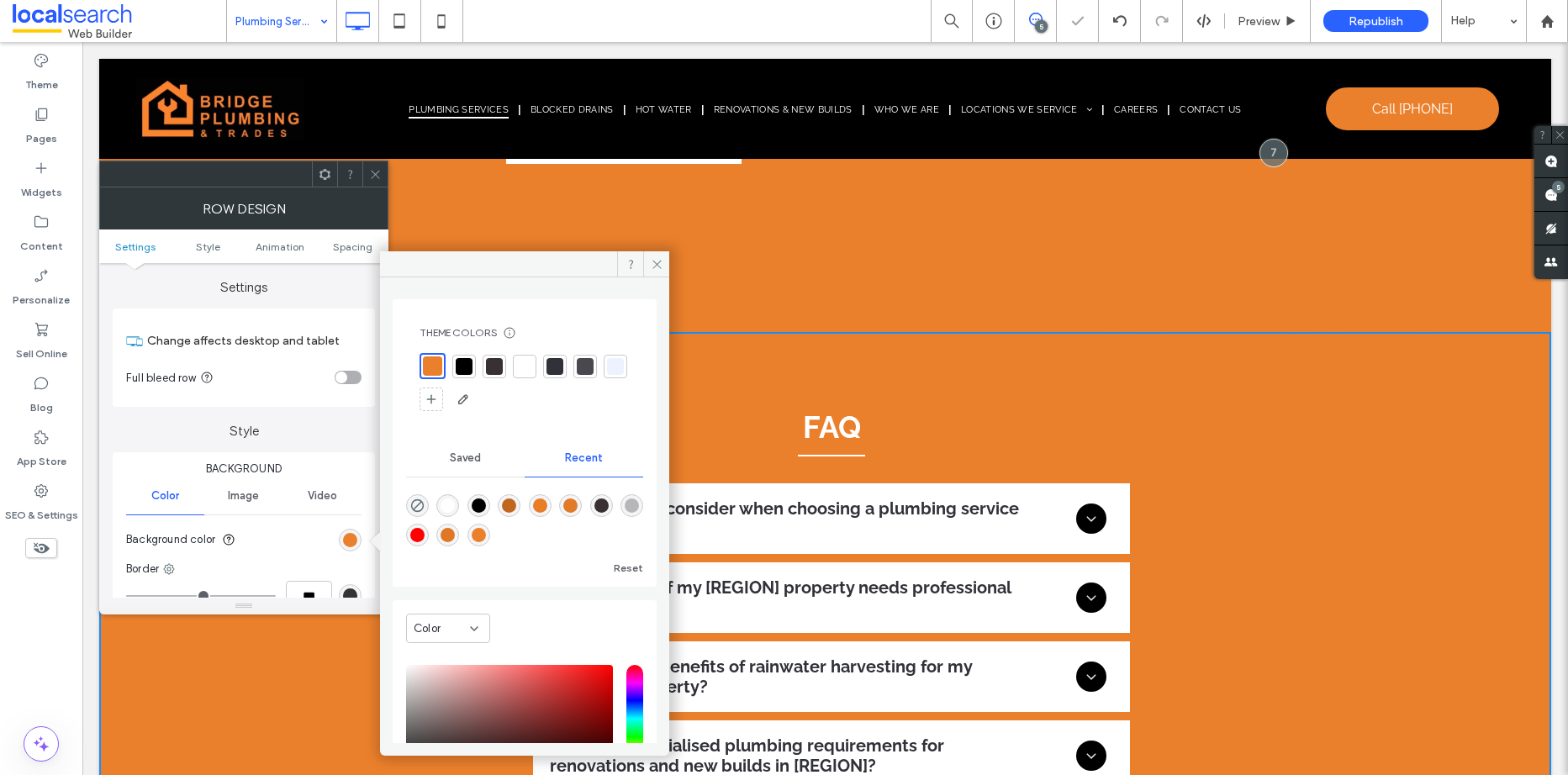 click at bounding box center [375, 174] 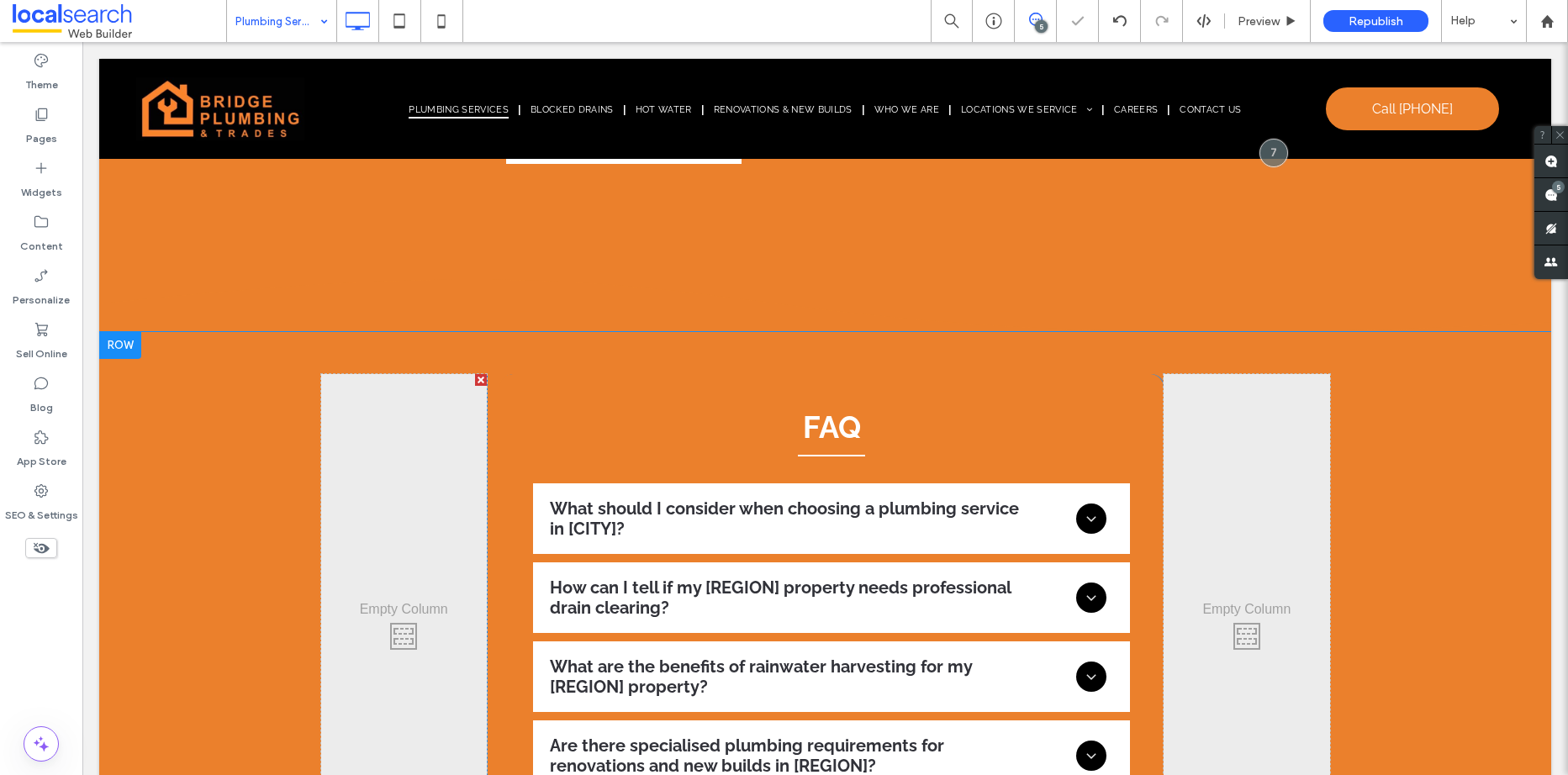 click on "FAQ
What should I consider when choosing a plumbing service in Shoalhaven?
Consider the service provider's range of offerings, experience with local conditions and commitment to using leading technologies for diagnostics and repairs.
How can I tell if my Shoalhaven property needs professional drain clearing?
Signs include water draining slowly, unpleasant odours or gurgling sounds coming from your pipes. If you notice these symptoms, it's time to call in the experts.
What are the benefits of rainwater harvesting for my Shoalhaven property?
Rainwater harvesting can reduce water bills, provide an eco-friendly water source for gardening and decrease the demand on the municipal water supply.
Are there specialised plumbing requirements for renovations and new builds in Shoalhaven?" at bounding box center (832, 632) 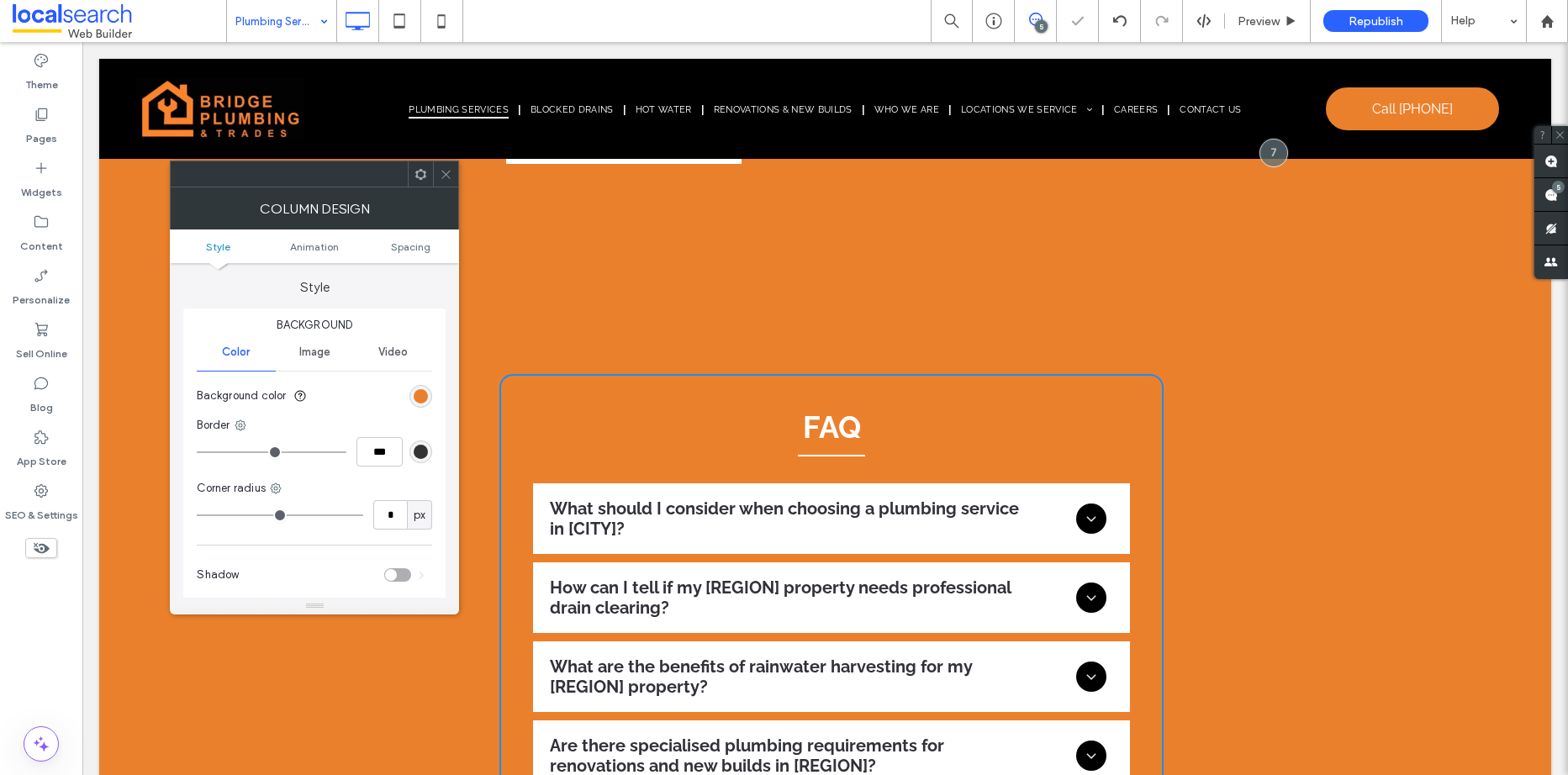 type on "**" 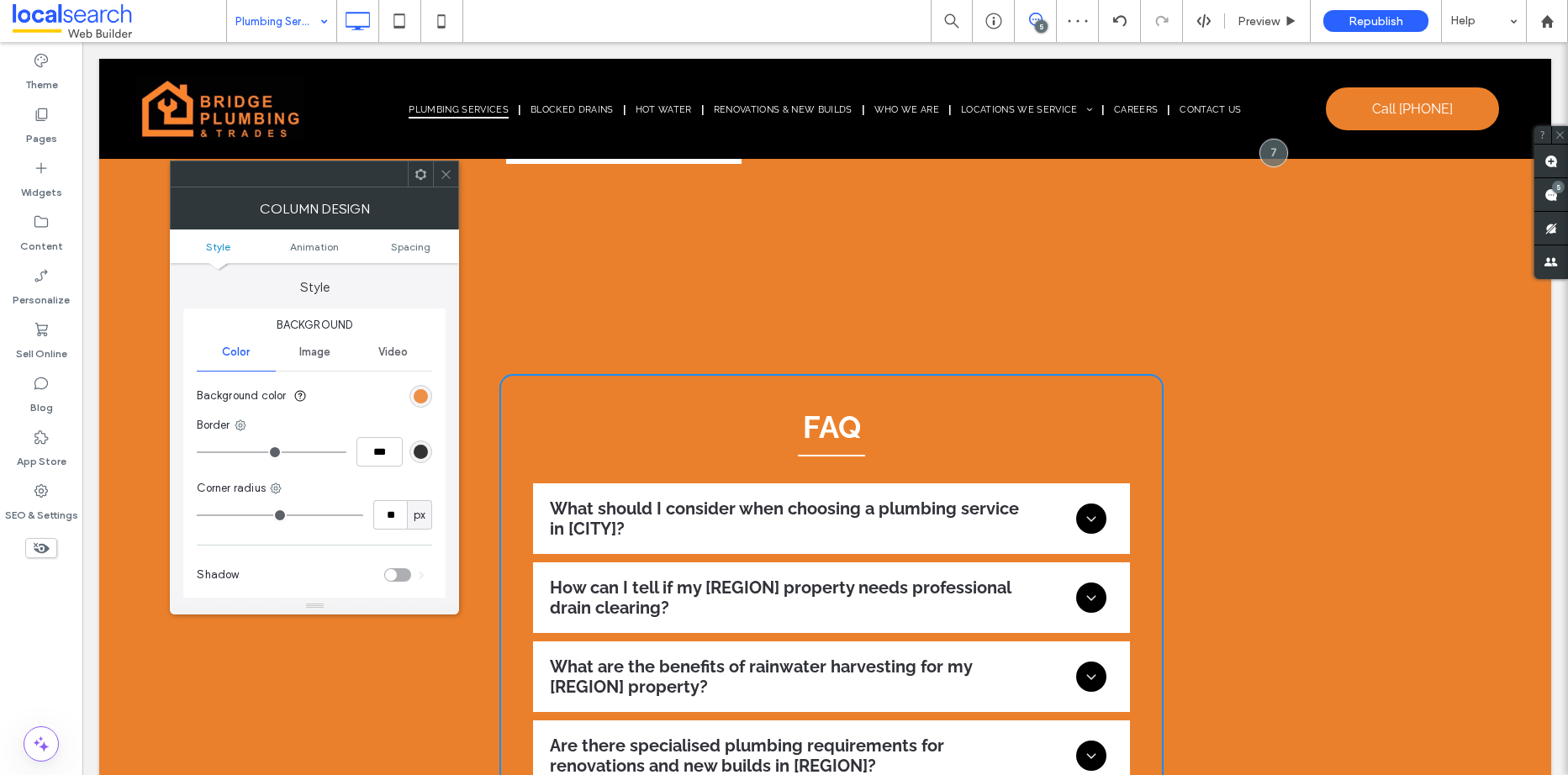 click at bounding box center (420, 396) 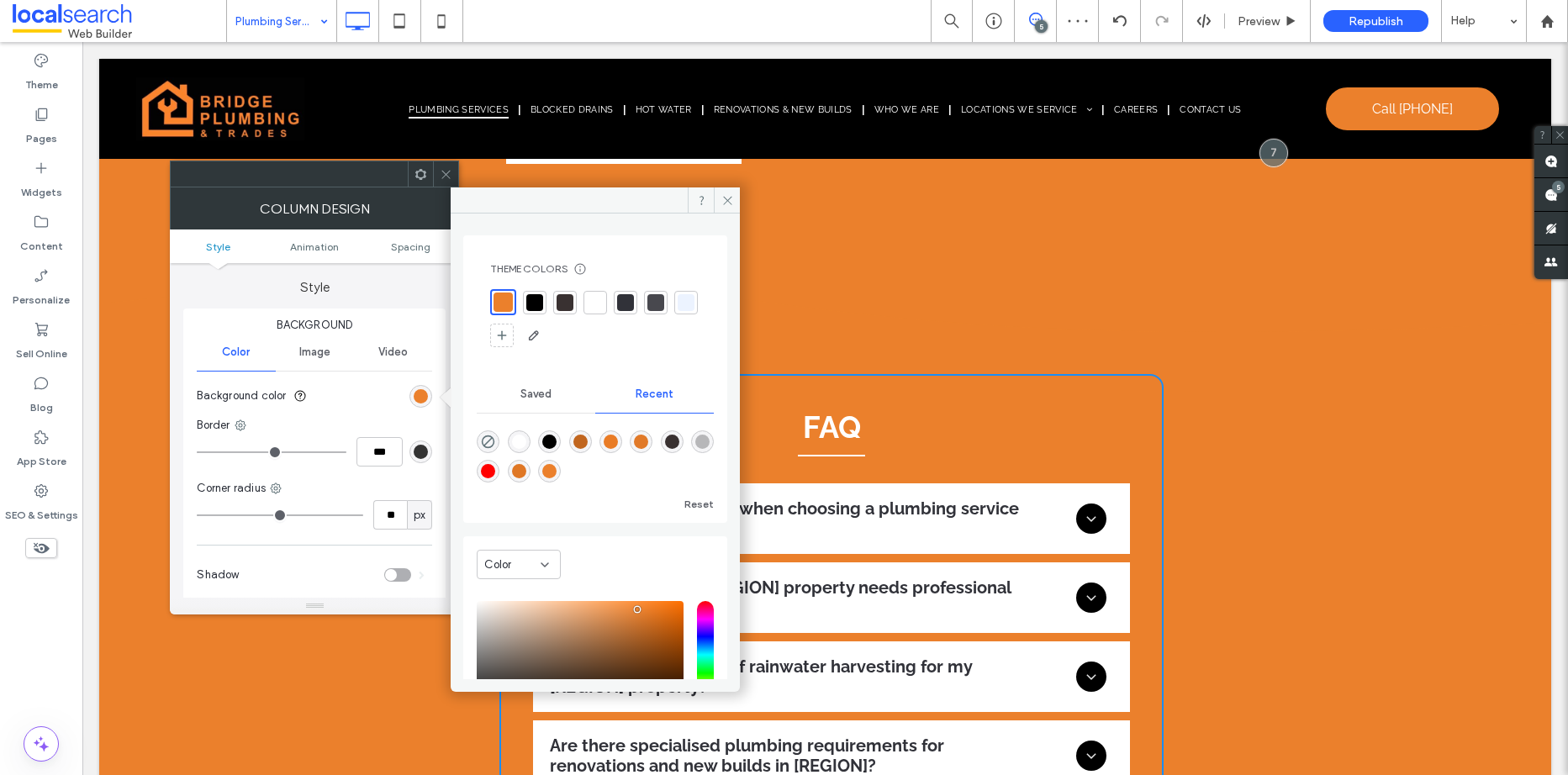 click at bounding box center [535, 303] 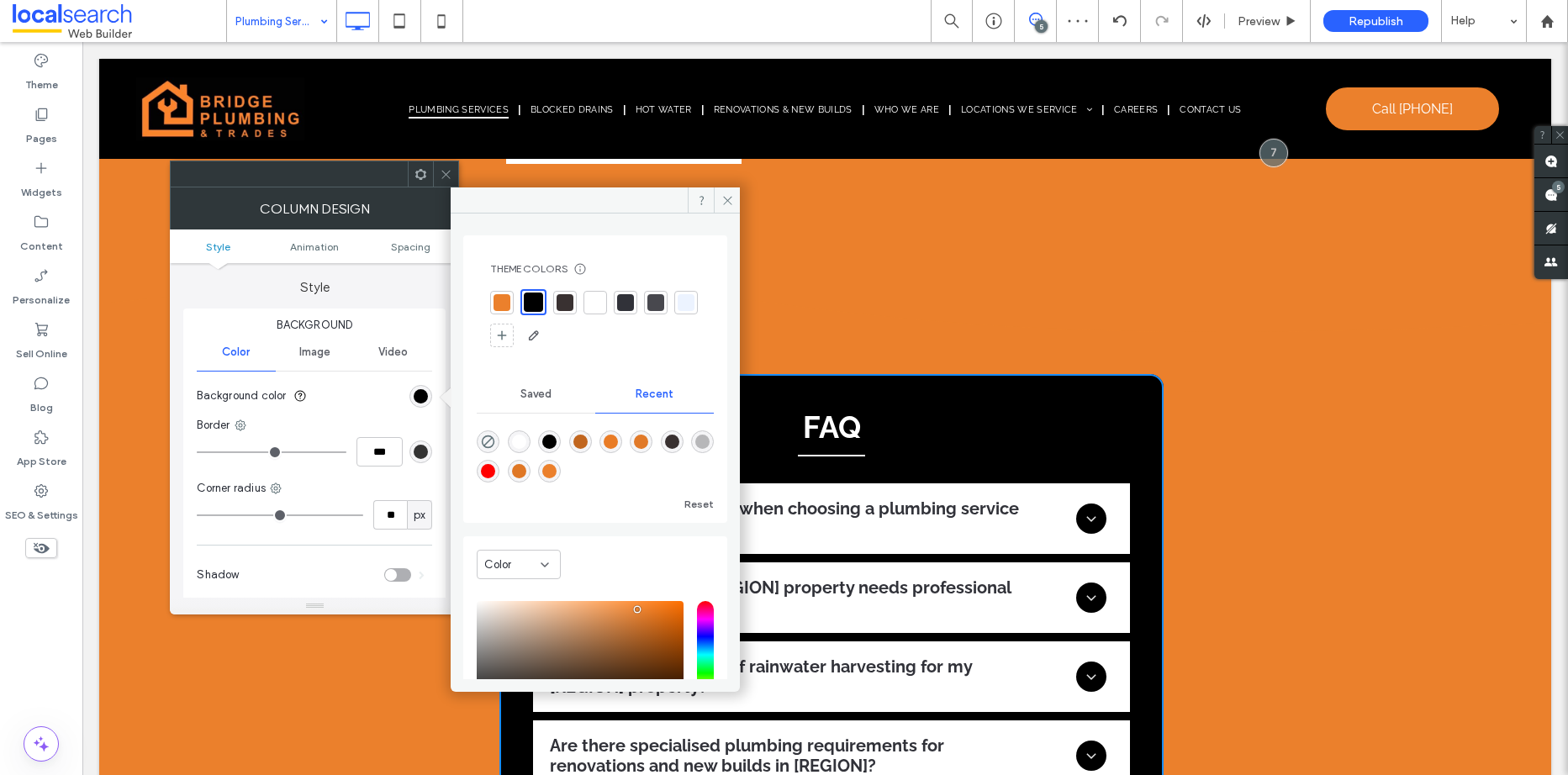 click at bounding box center [446, 174] 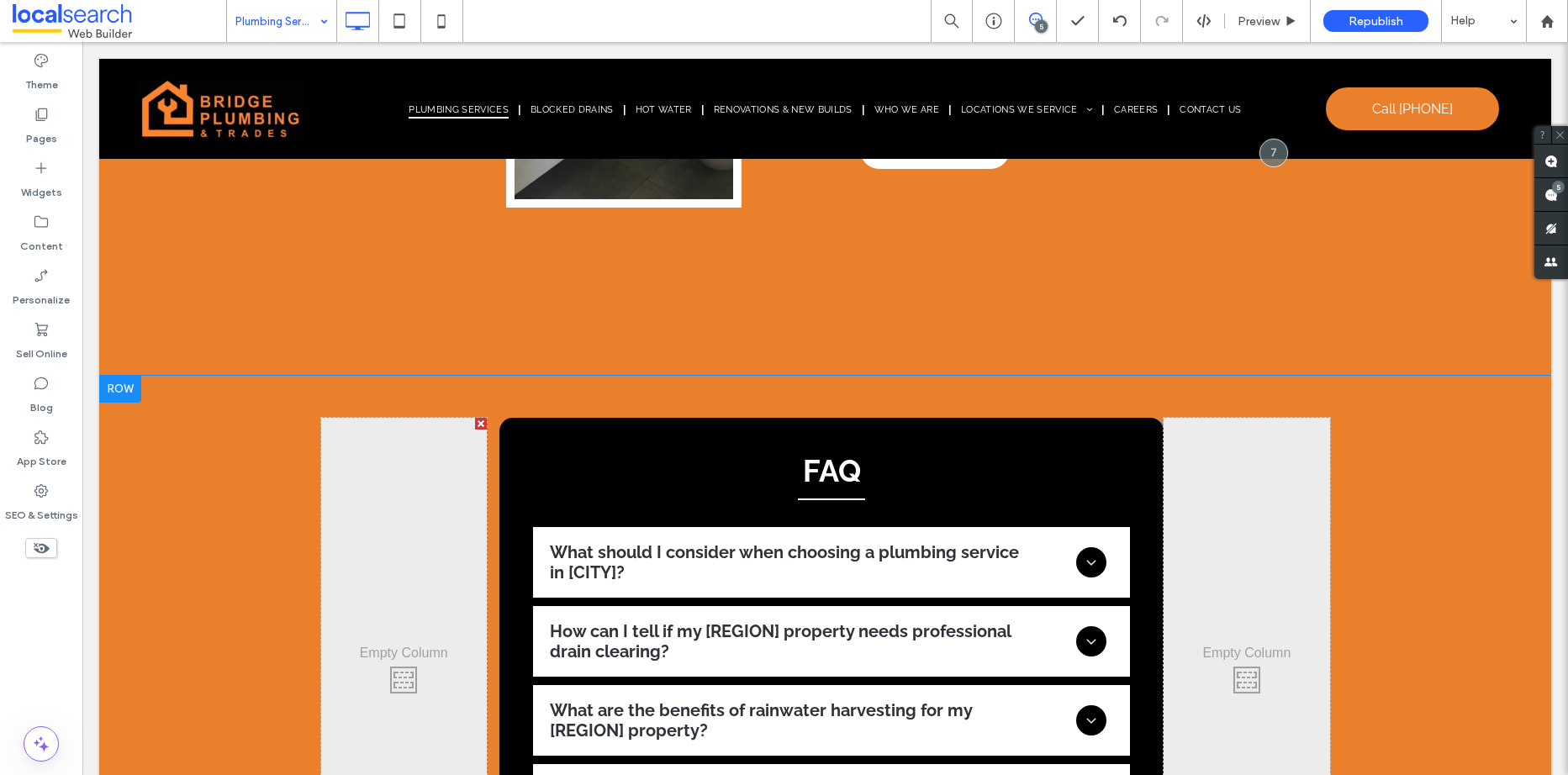 scroll, scrollTop: 3706, scrollLeft: 0, axis: vertical 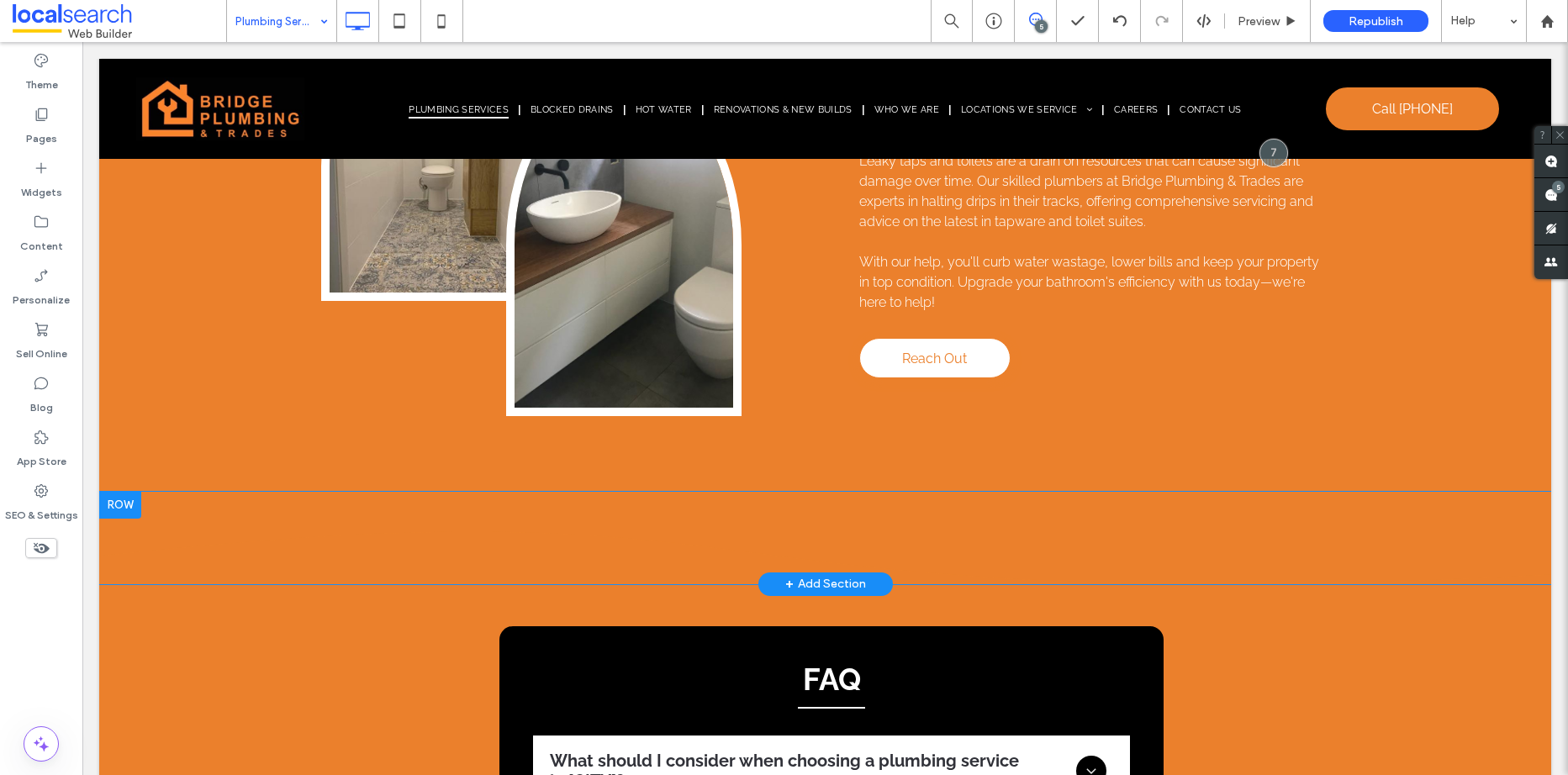click at bounding box center [120, 505] 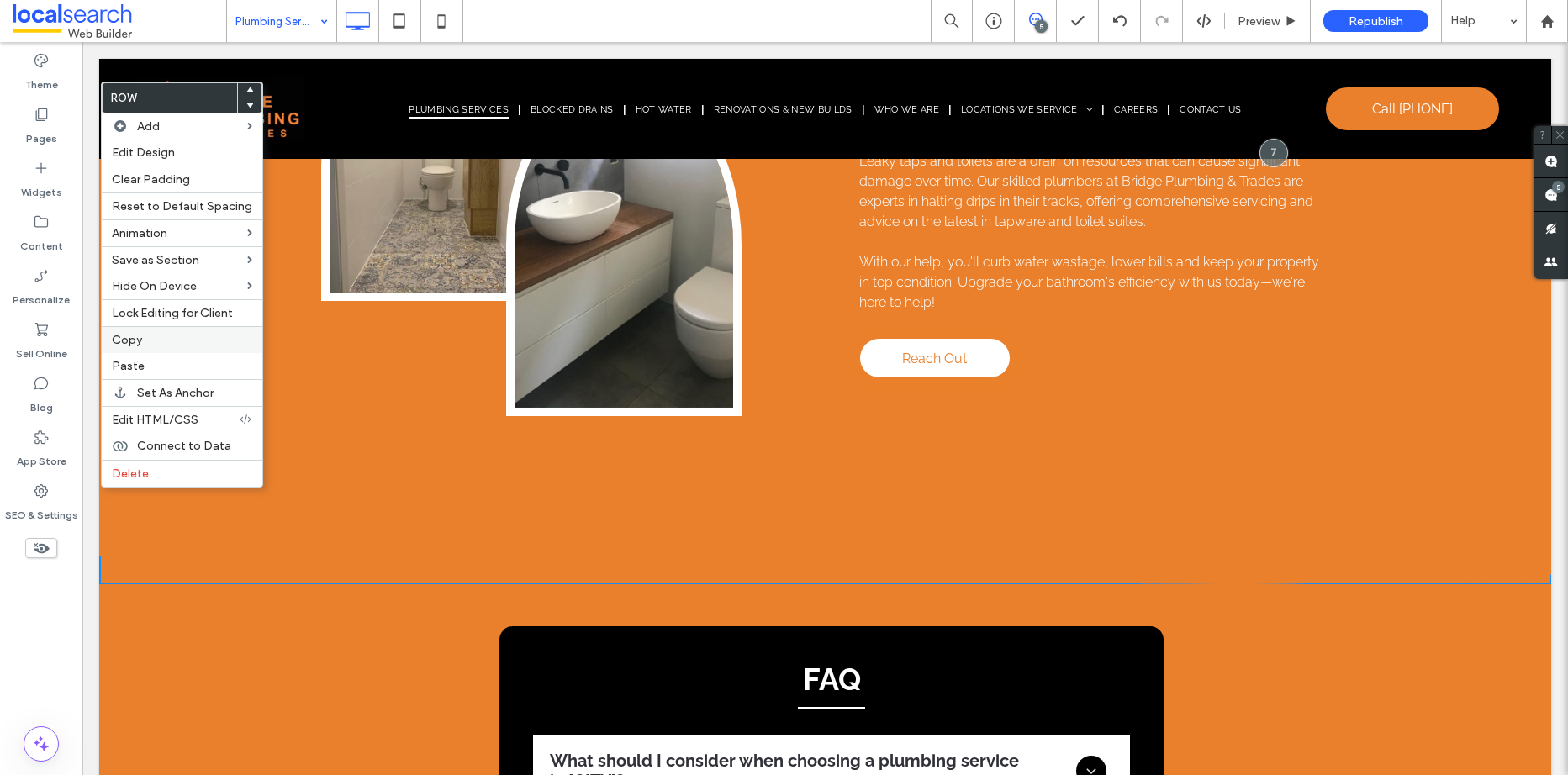 click on "Copy" at bounding box center [127, 340] 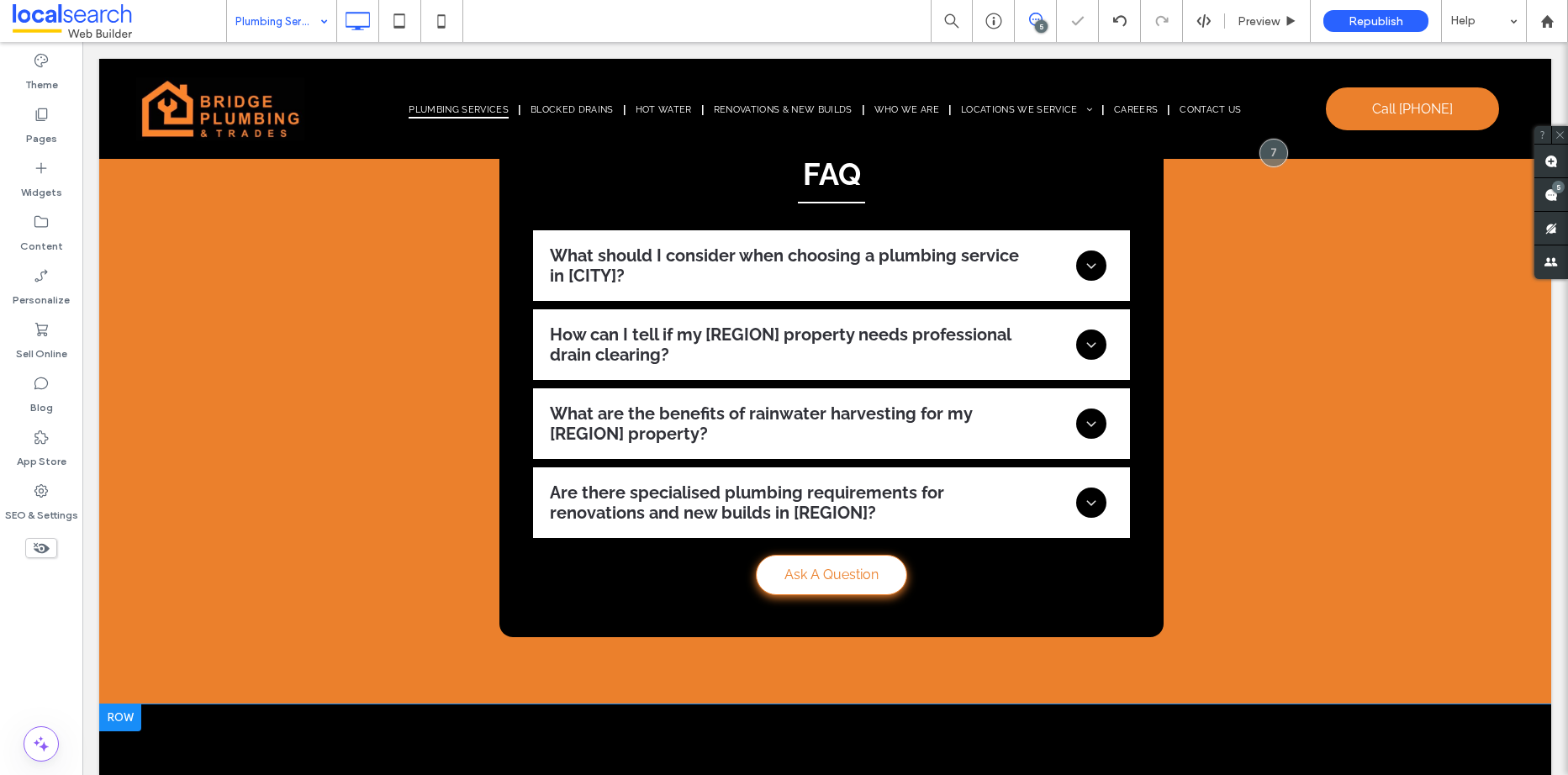 scroll, scrollTop: 4378, scrollLeft: 0, axis: vertical 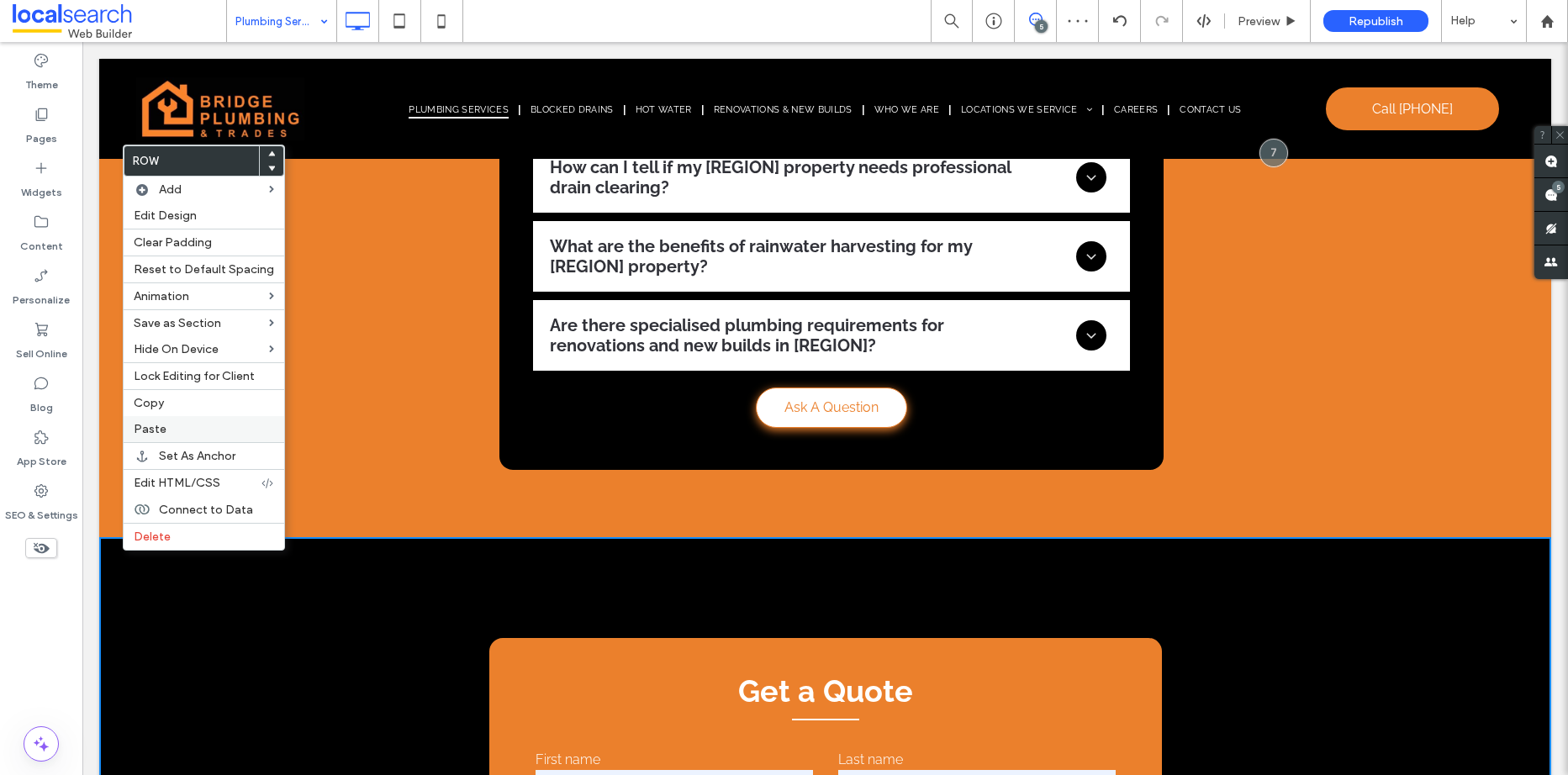 click on "Paste" at bounding box center [203, 429] 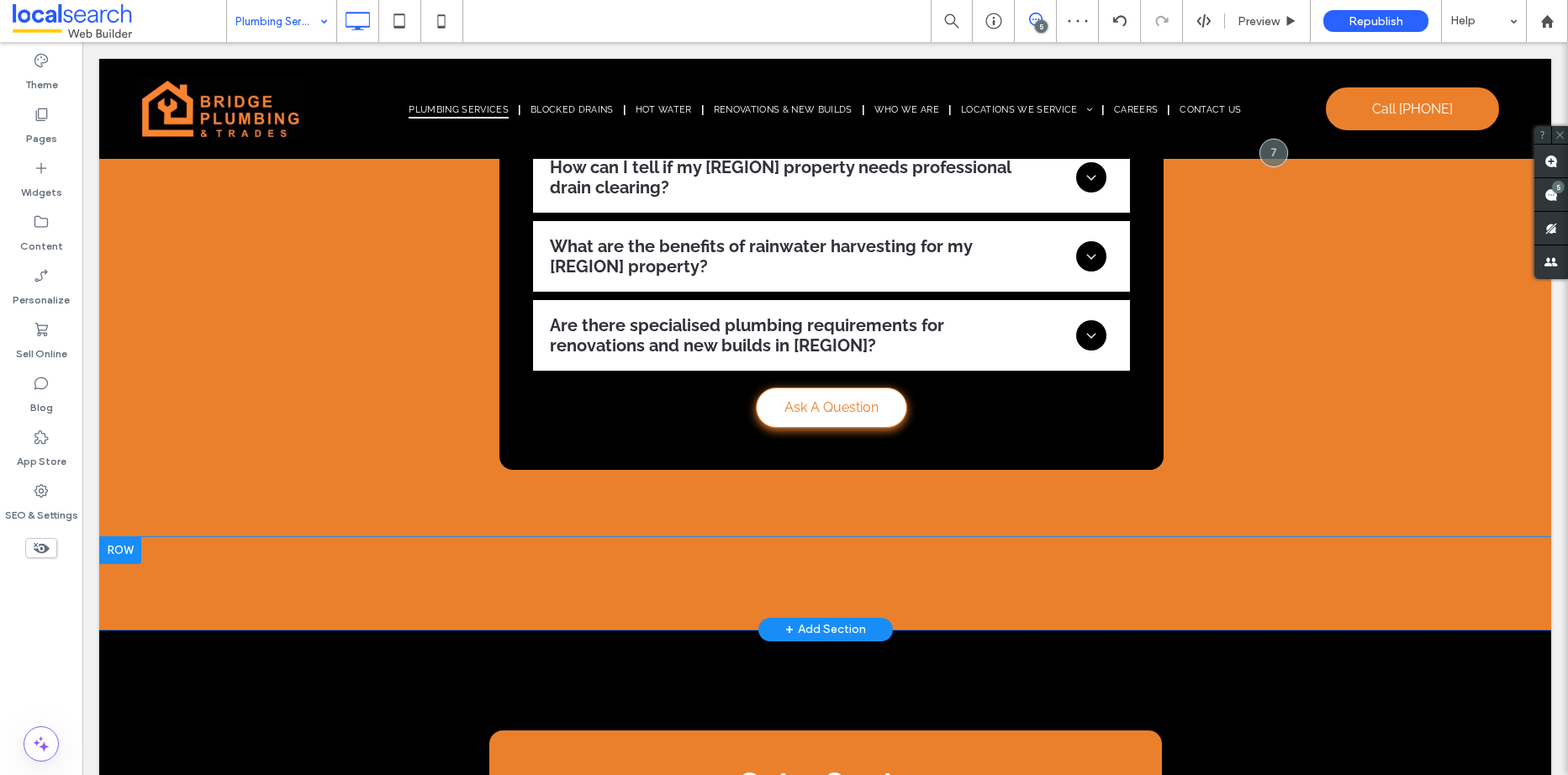 click at bounding box center [120, 551] 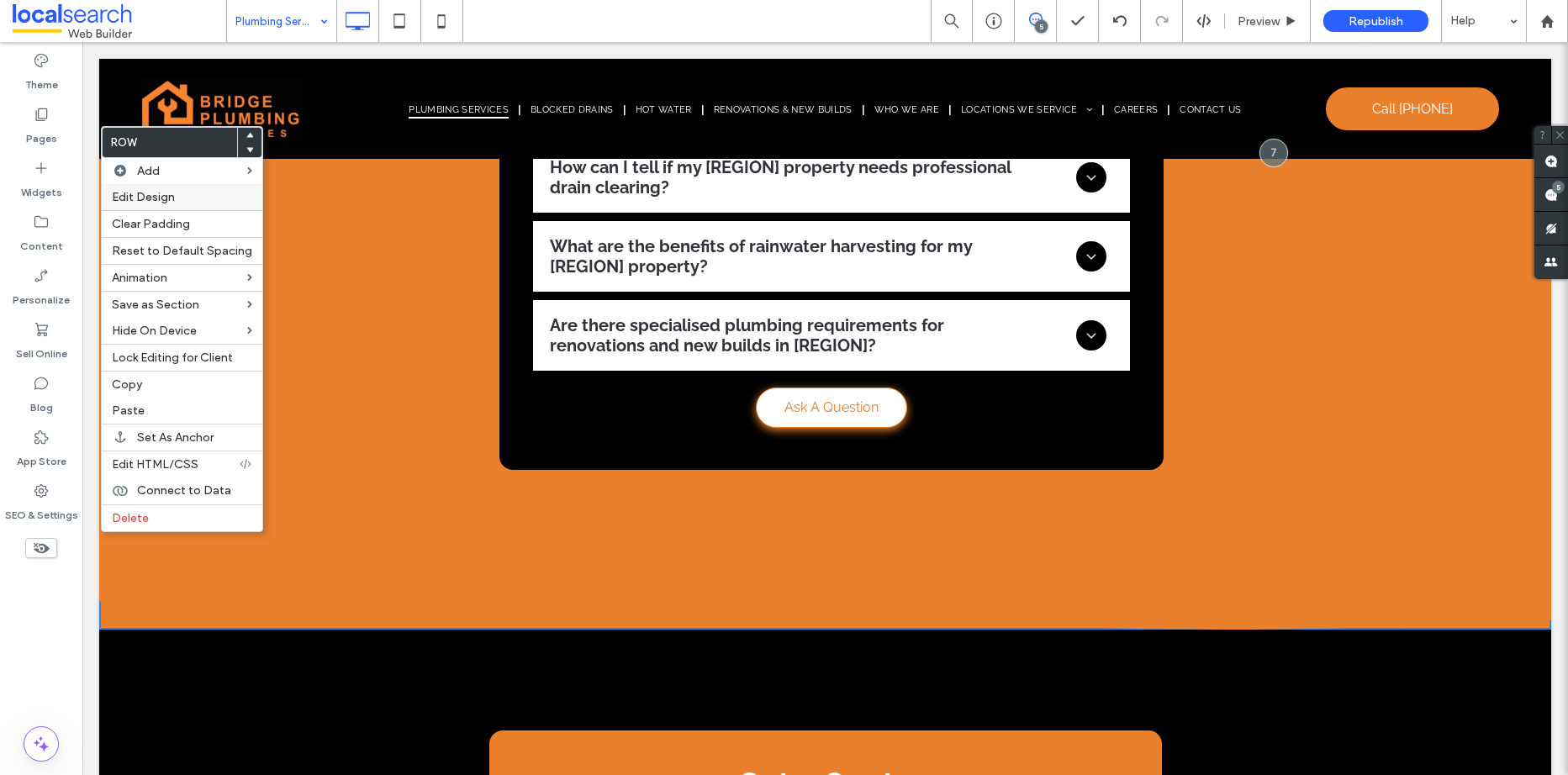 click on "Edit Design" at bounding box center (143, 197) 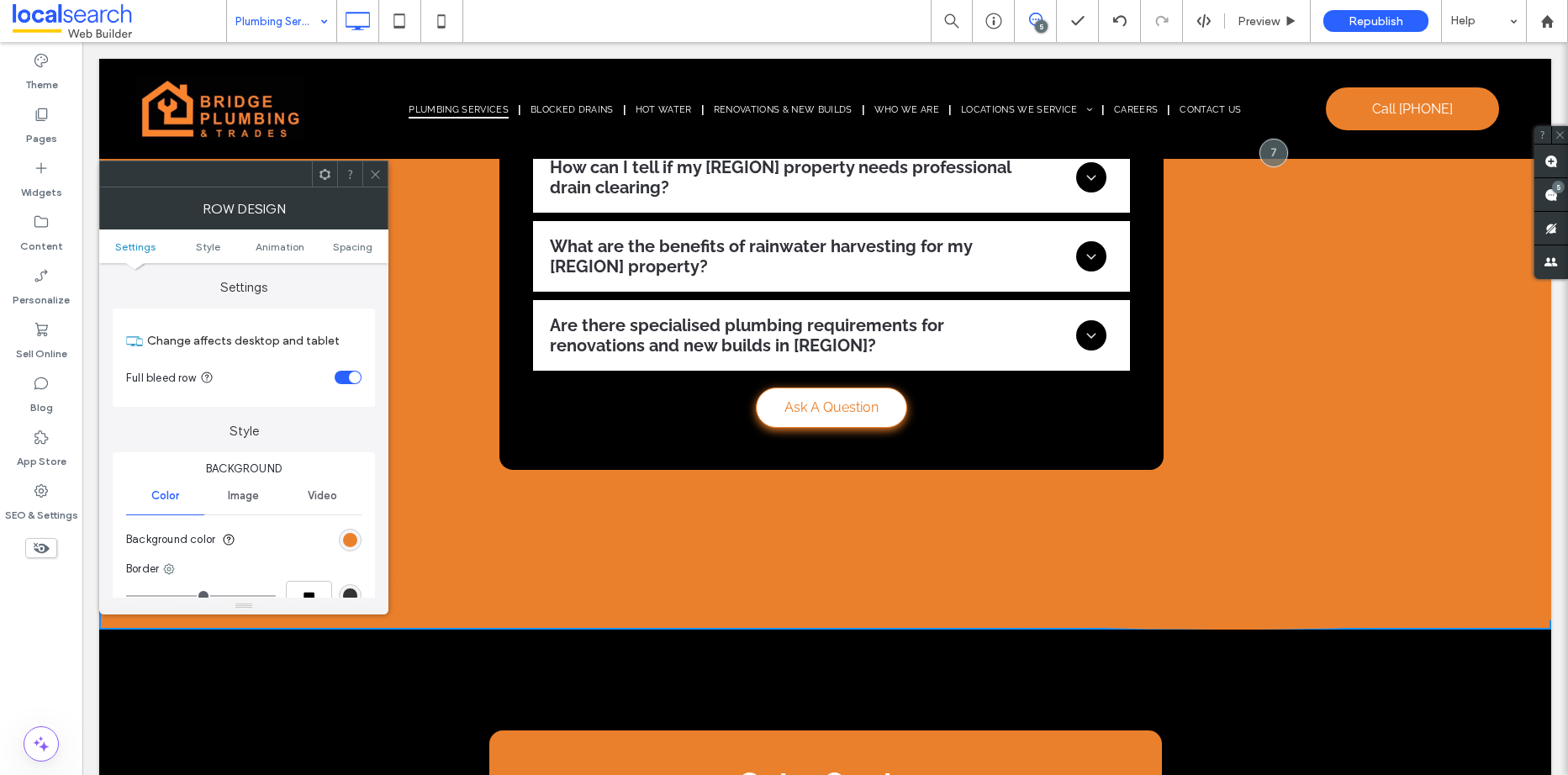 click at bounding box center (350, 540) 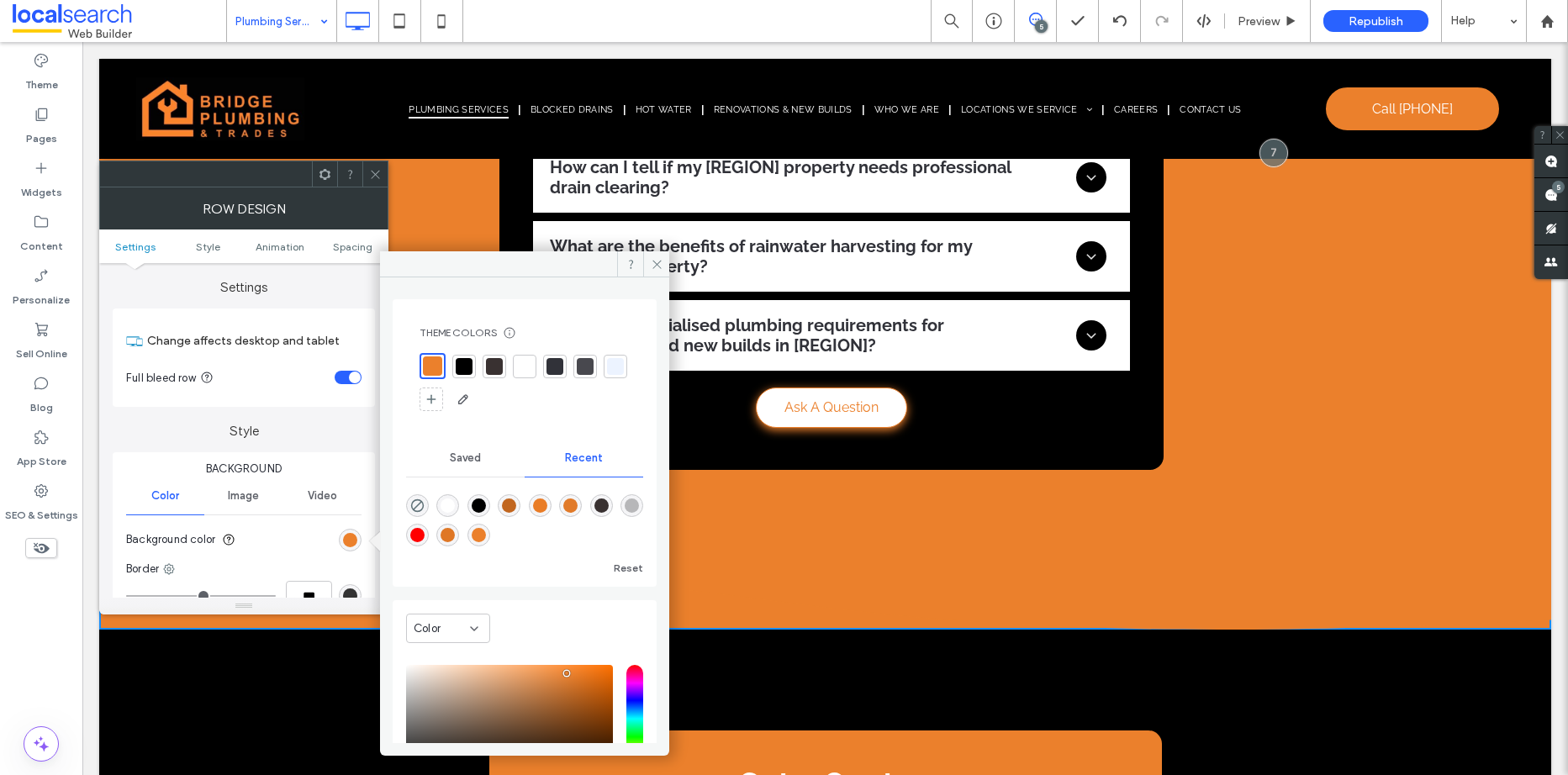 click 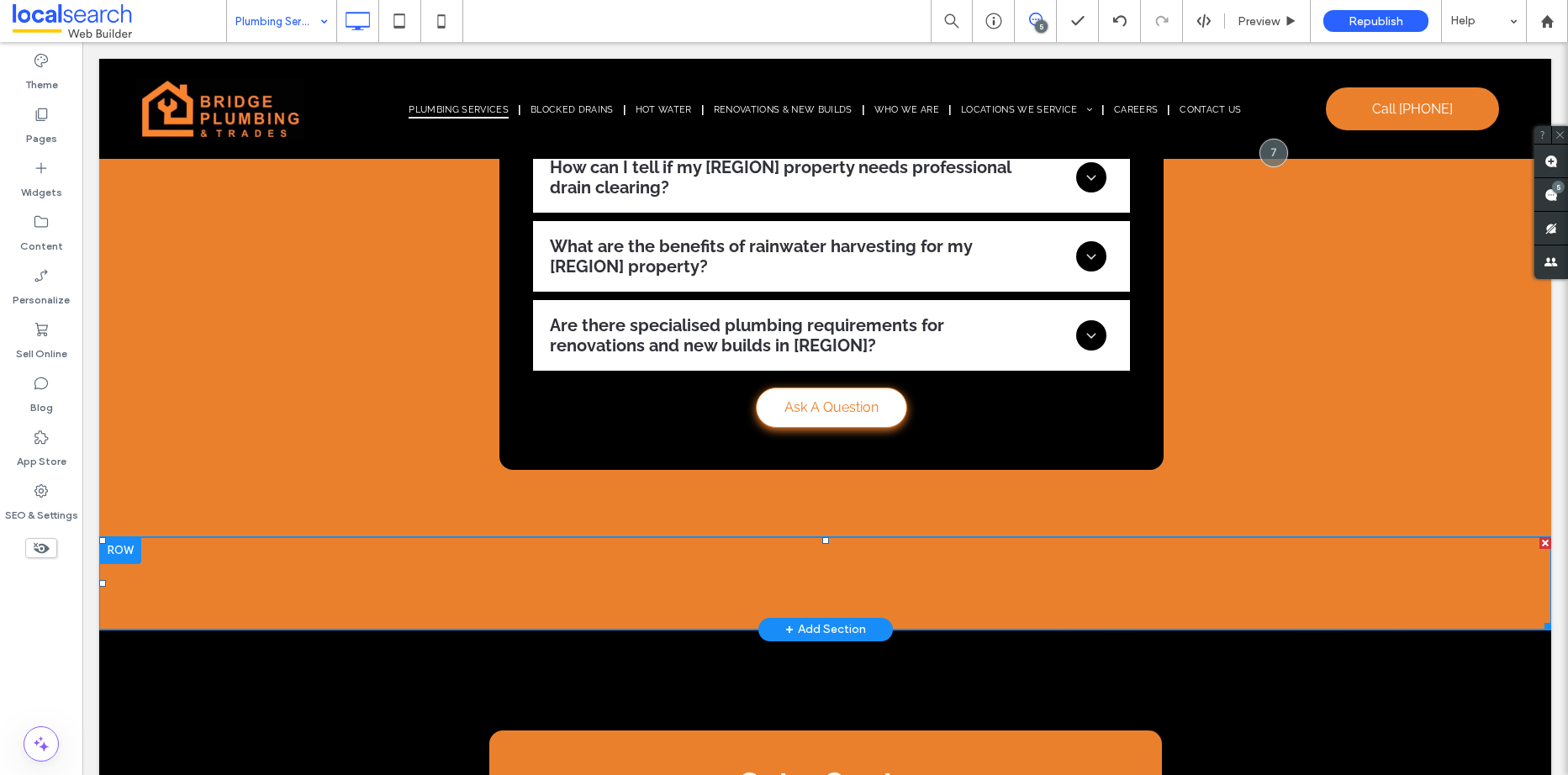 click 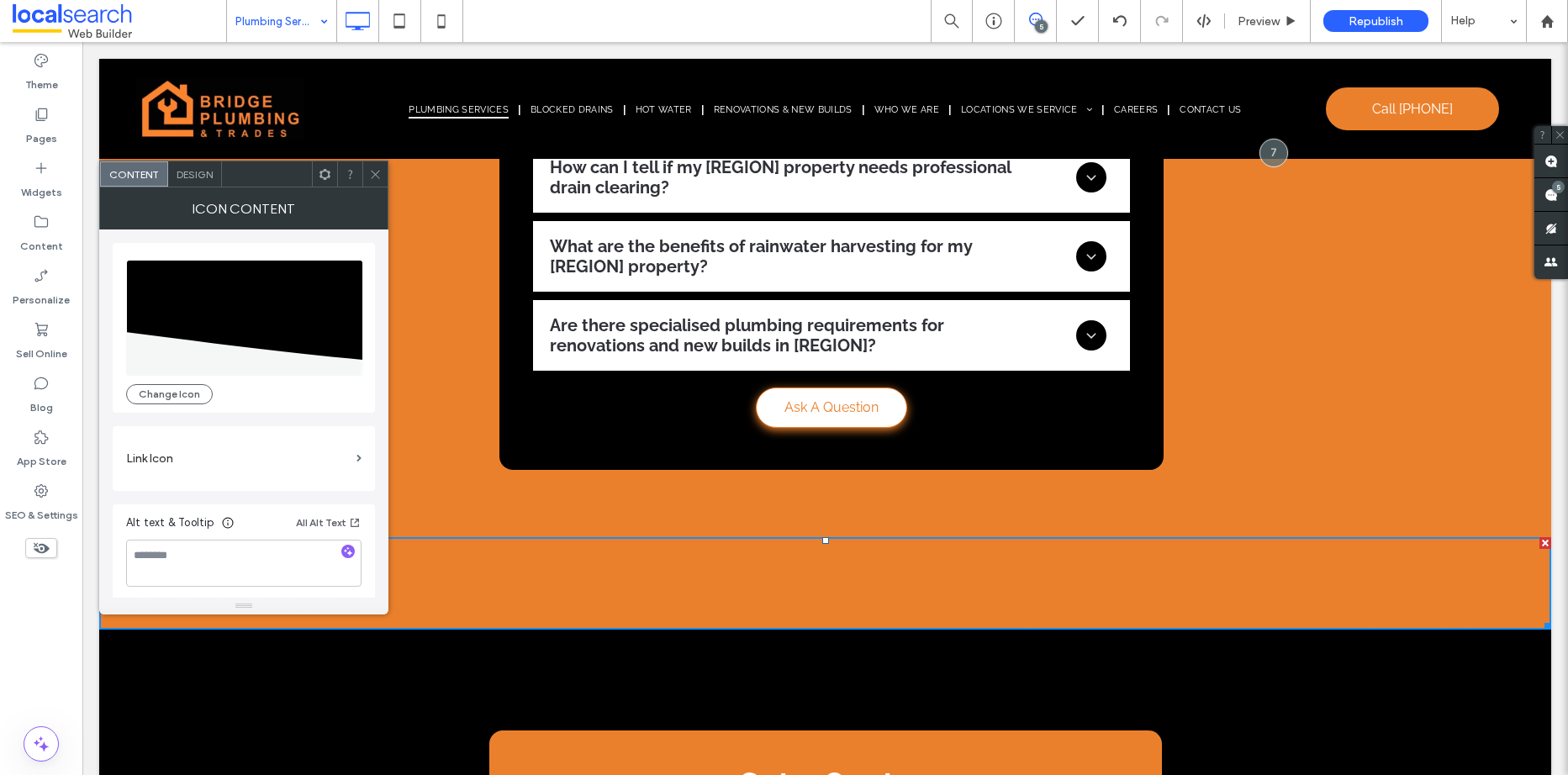 click on "Design" at bounding box center [194, 174] 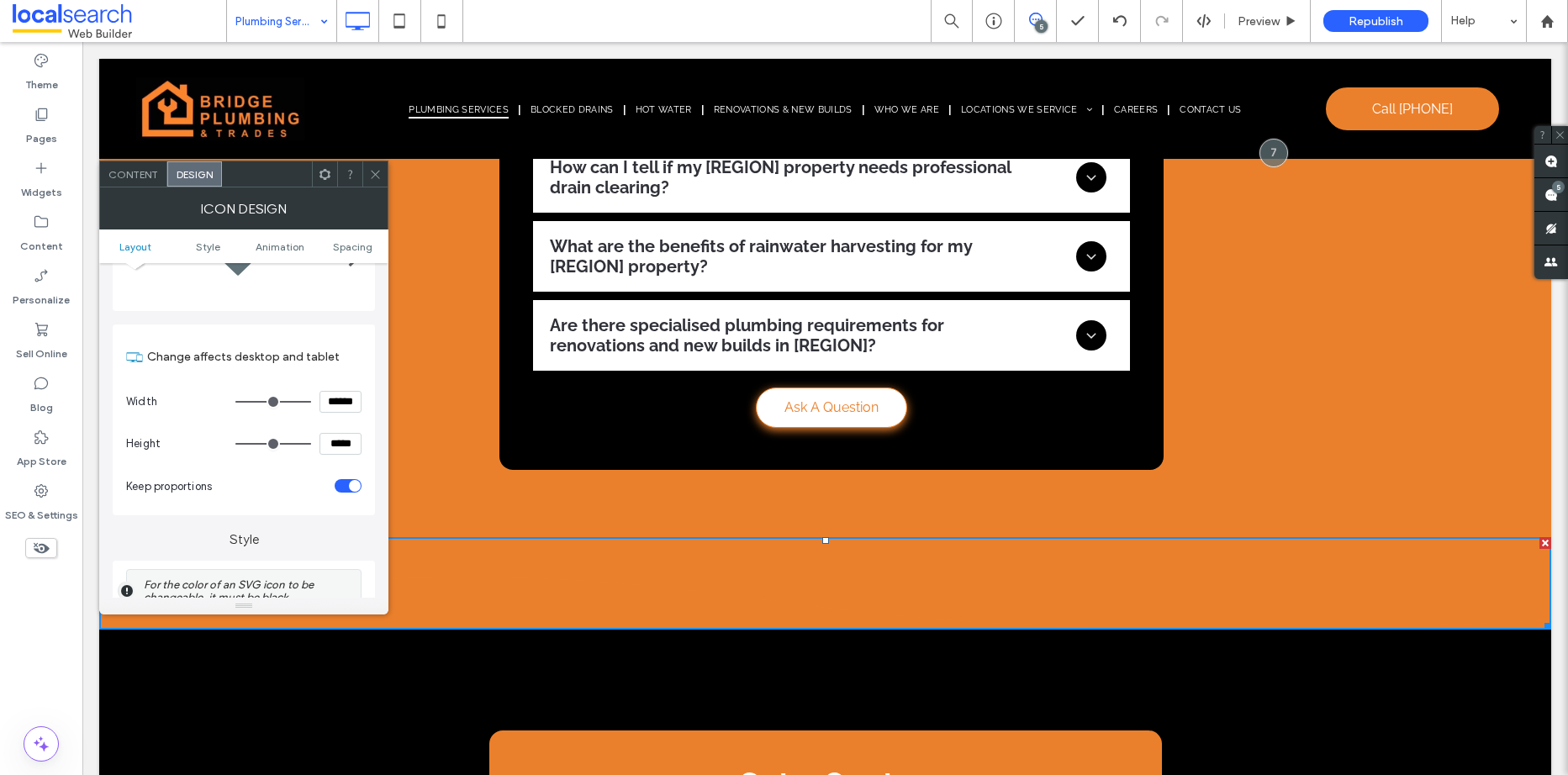 scroll, scrollTop: 252, scrollLeft: 0, axis: vertical 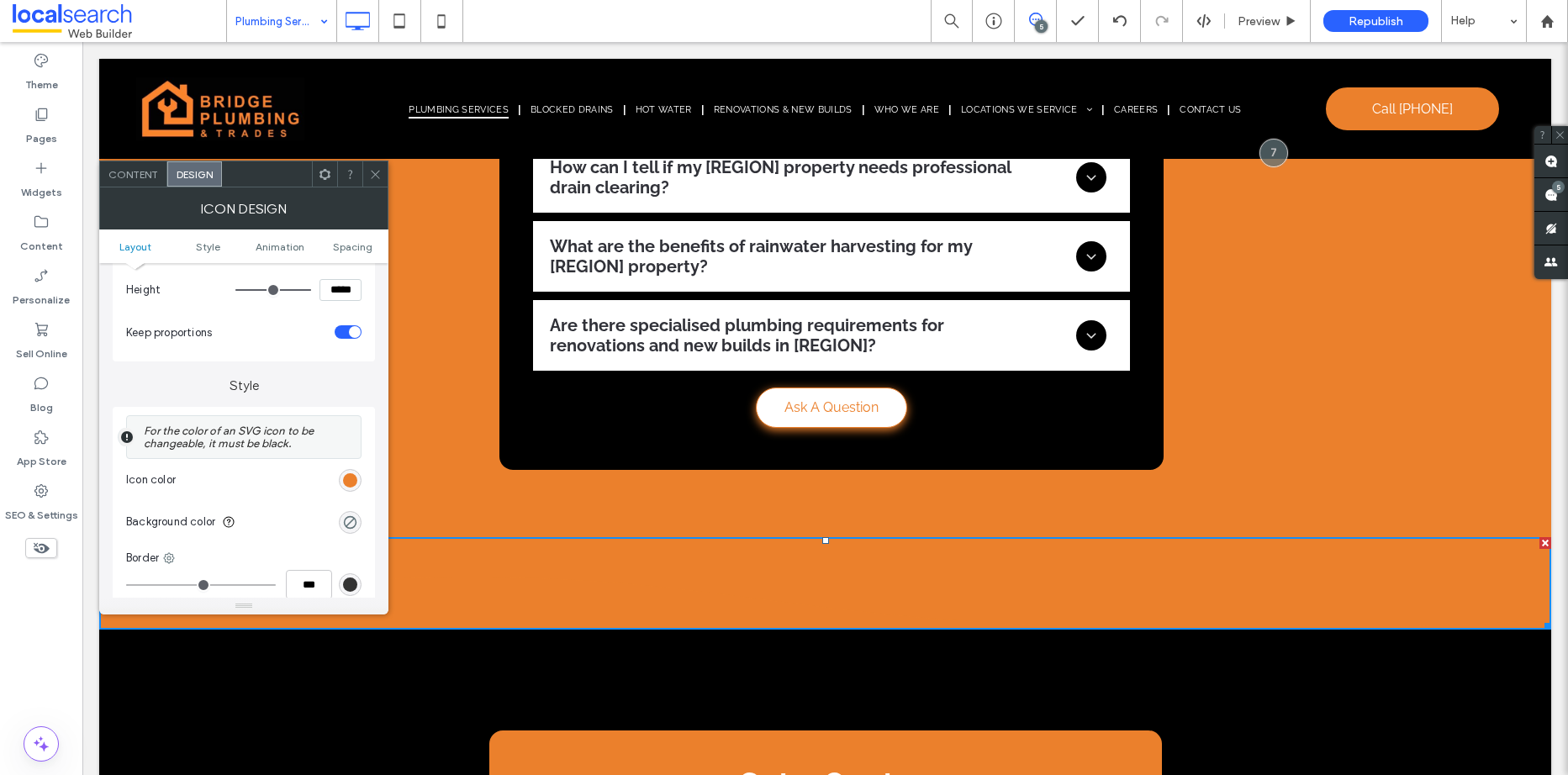 click at bounding box center (350, 480) 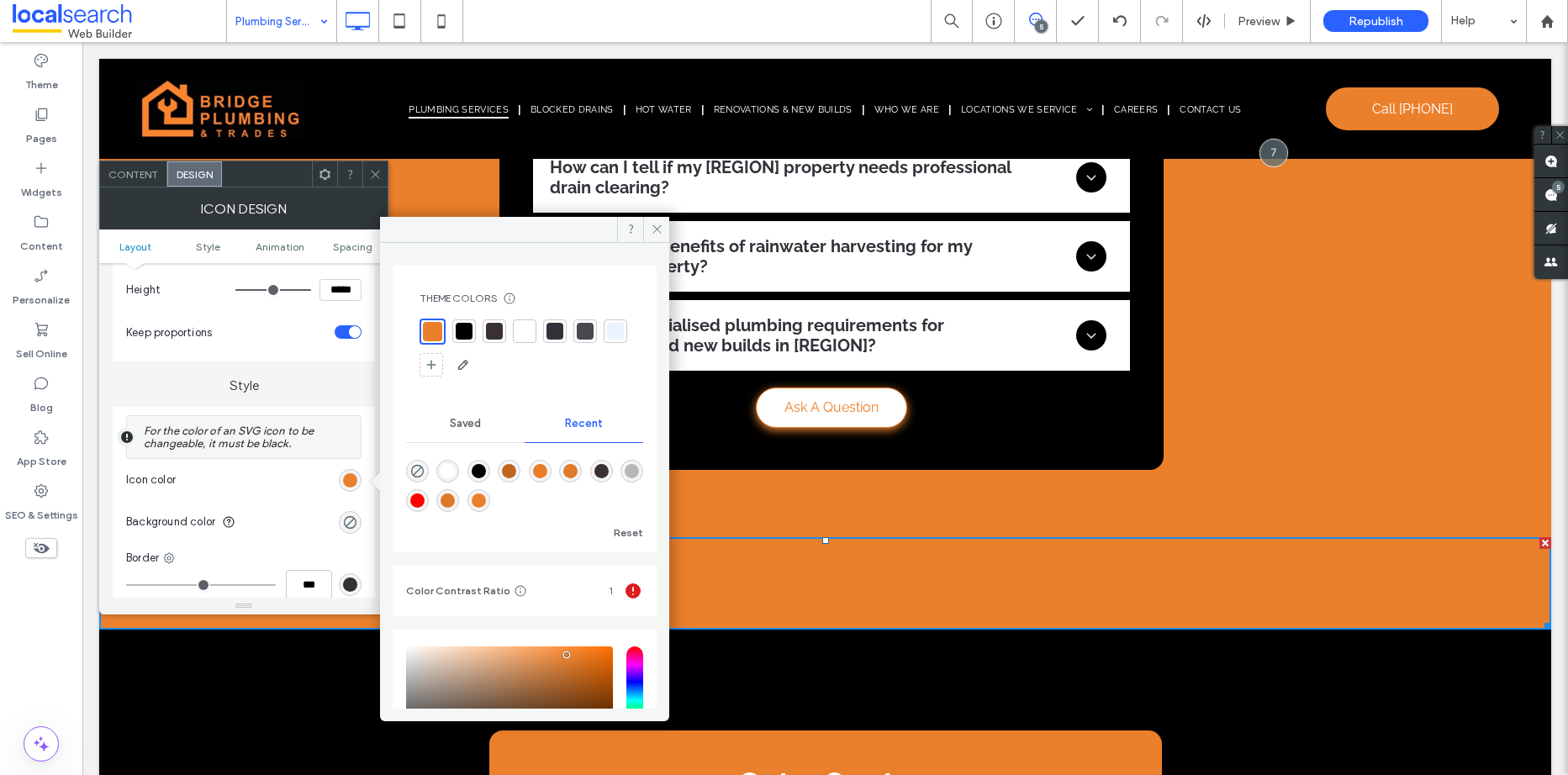click at bounding box center (464, 331) 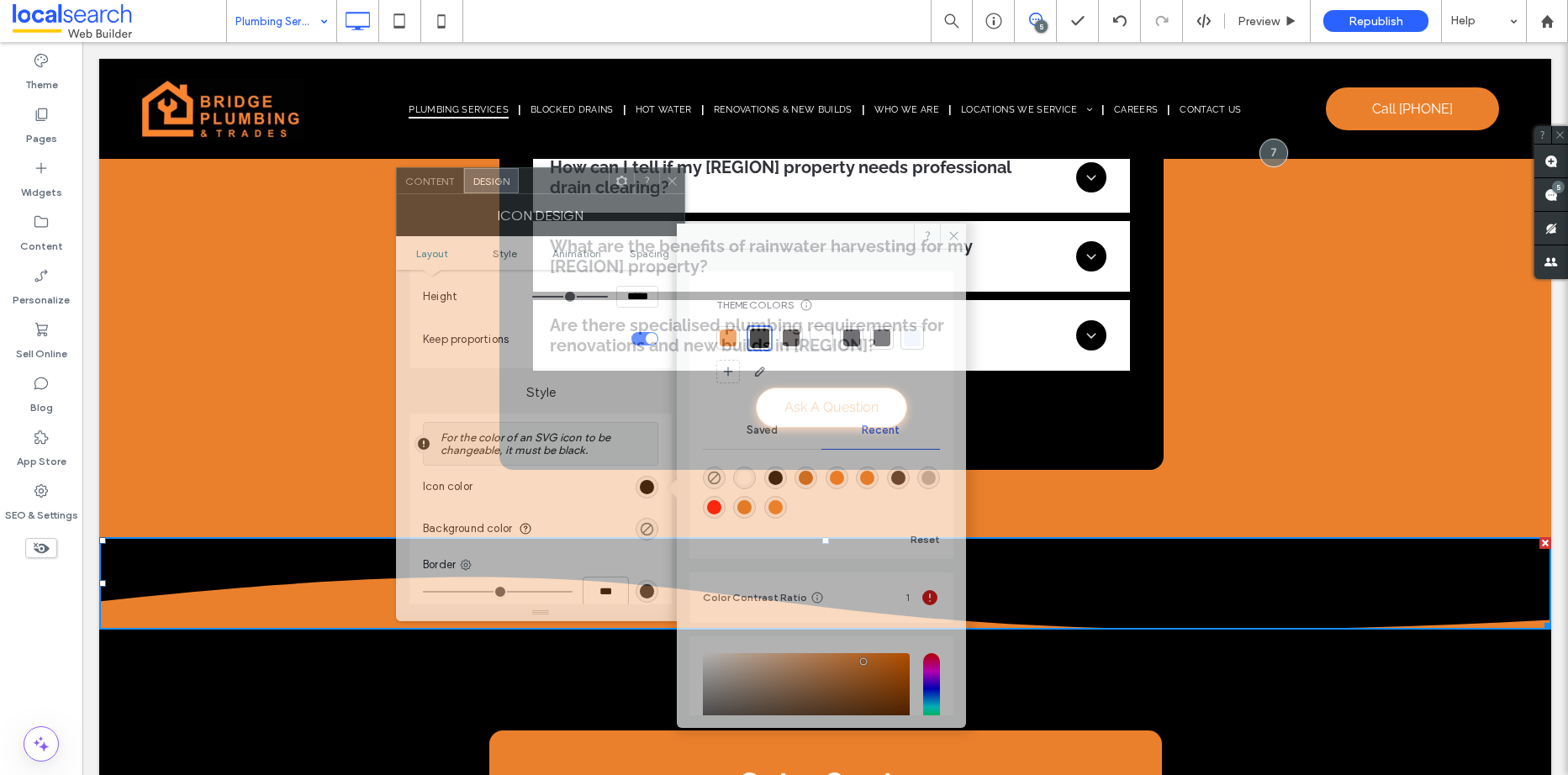 drag, startPoint x: 419, startPoint y: 198, endPoint x: 568, endPoint y: 191, distance: 149.16434 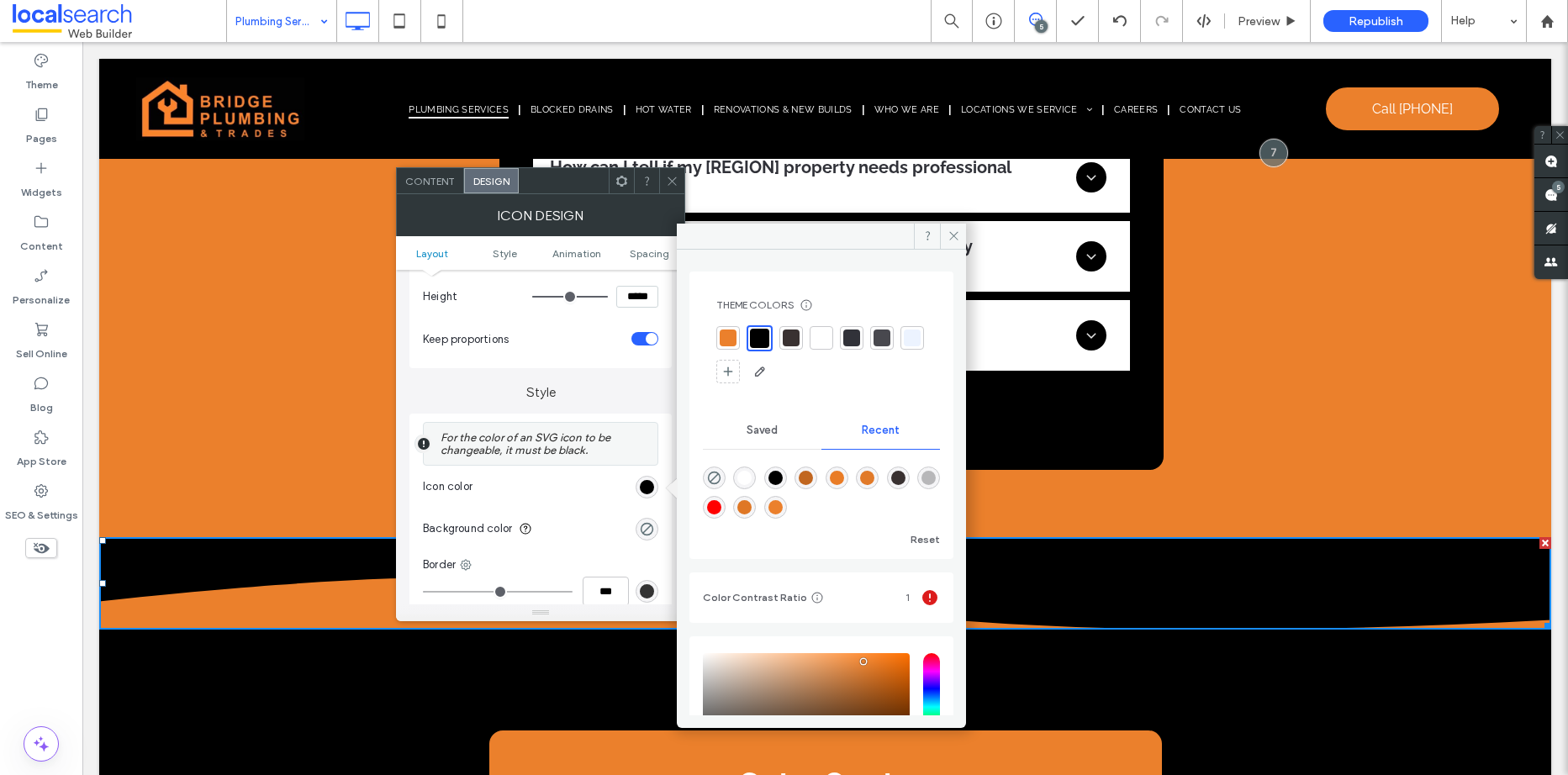 click at bounding box center [728, 338] 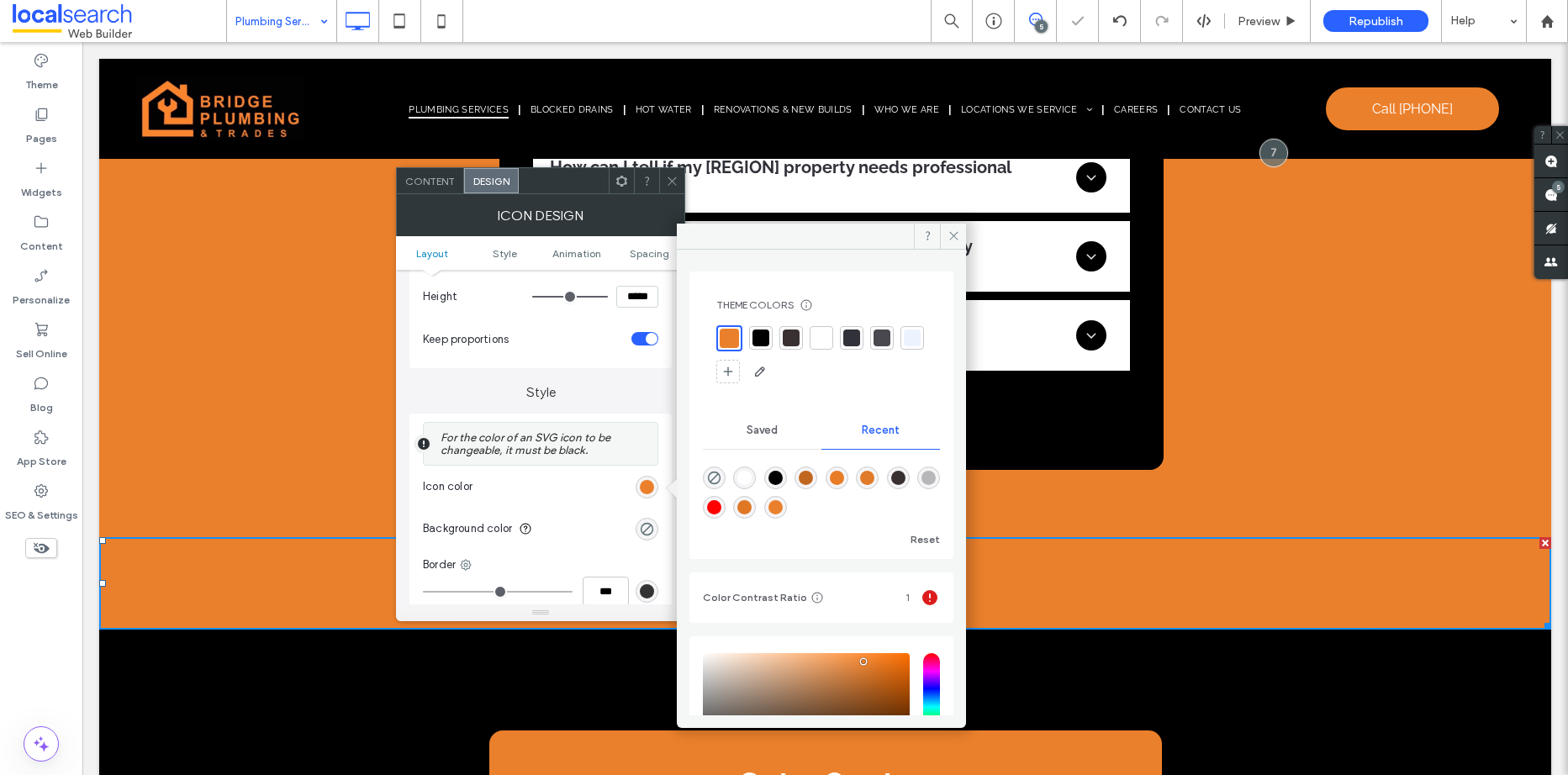 click at bounding box center [761, 338] 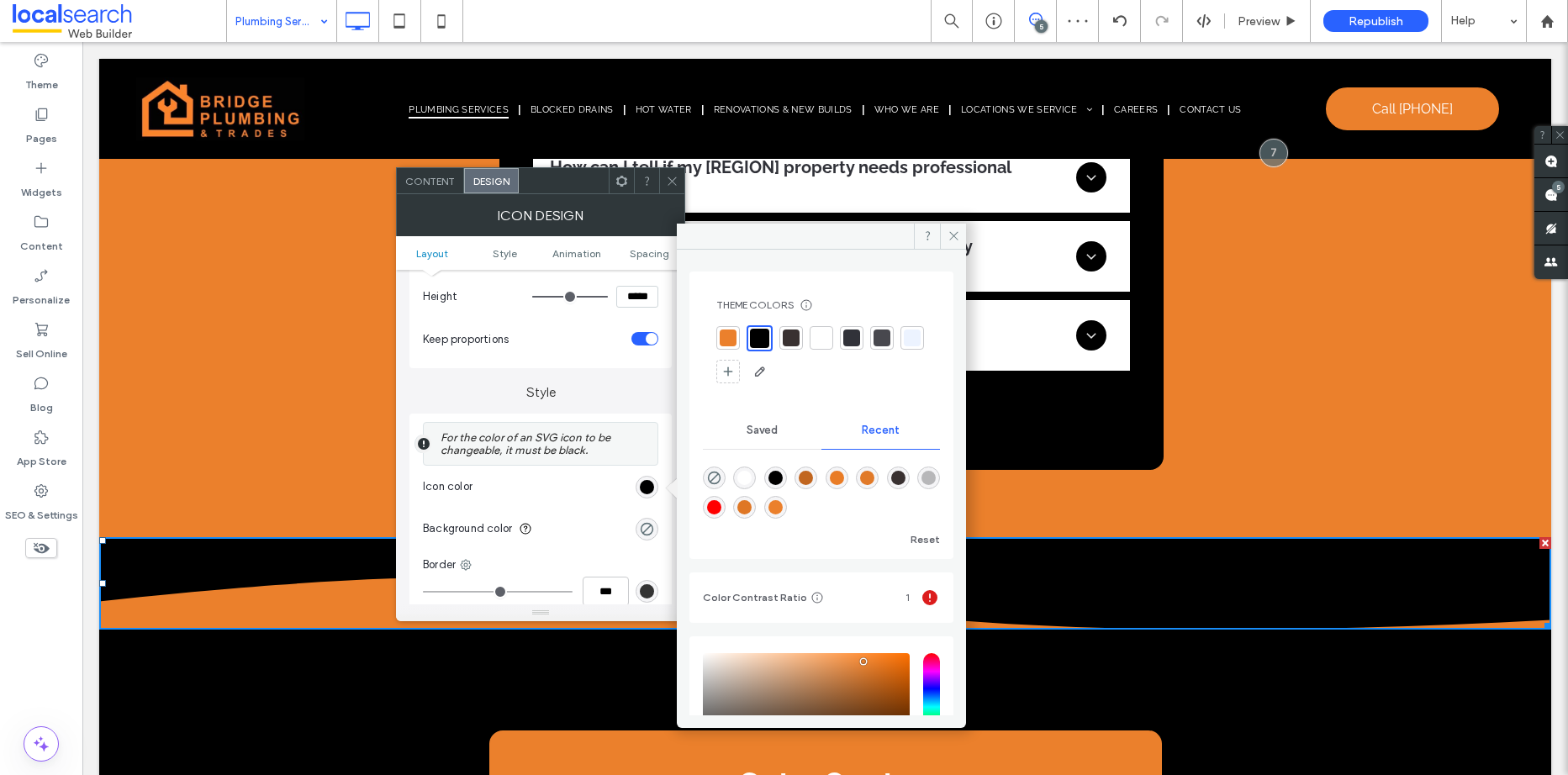 click at bounding box center [728, 338] 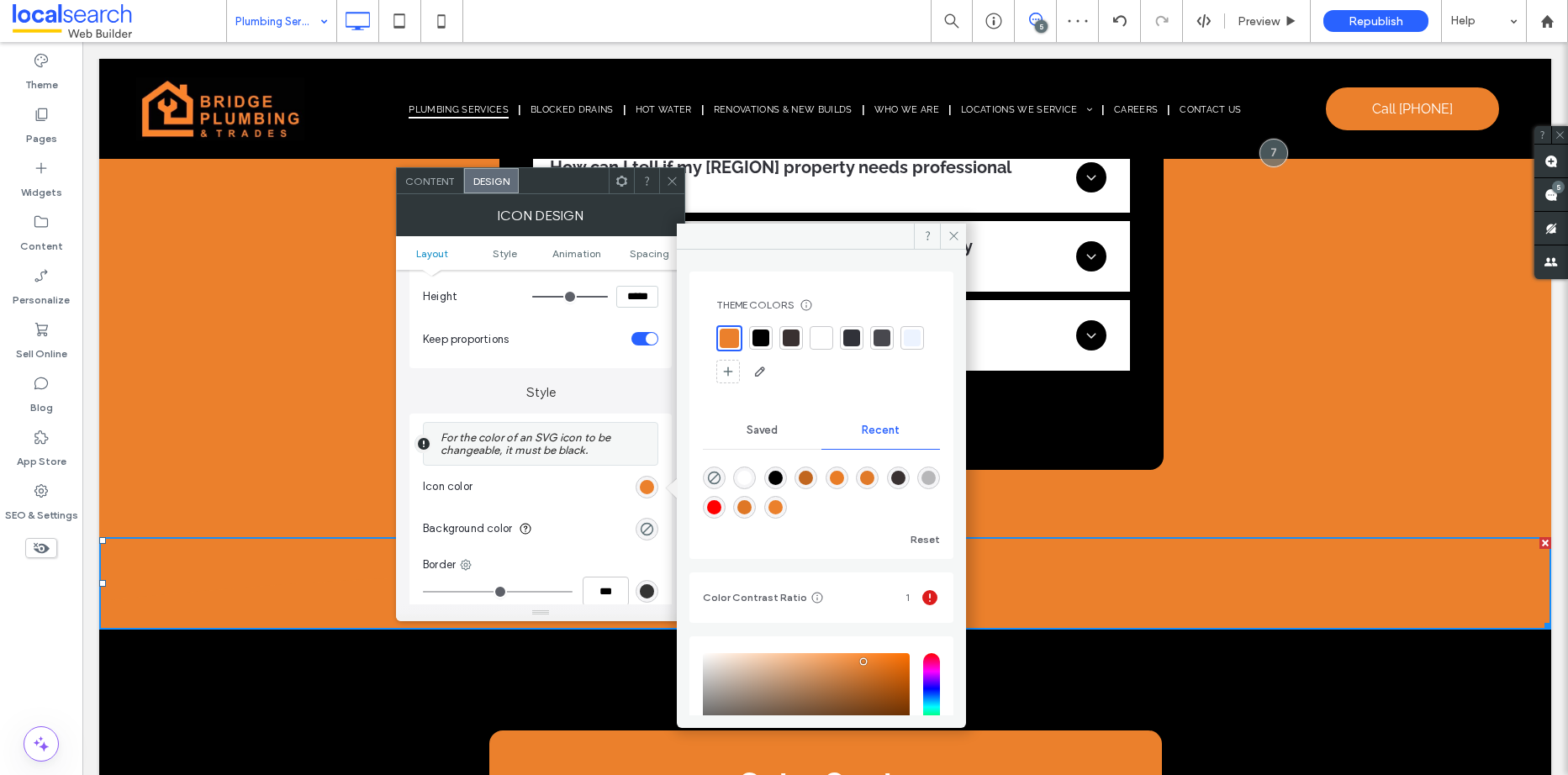 click on "Content" at bounding box center [430, 181] 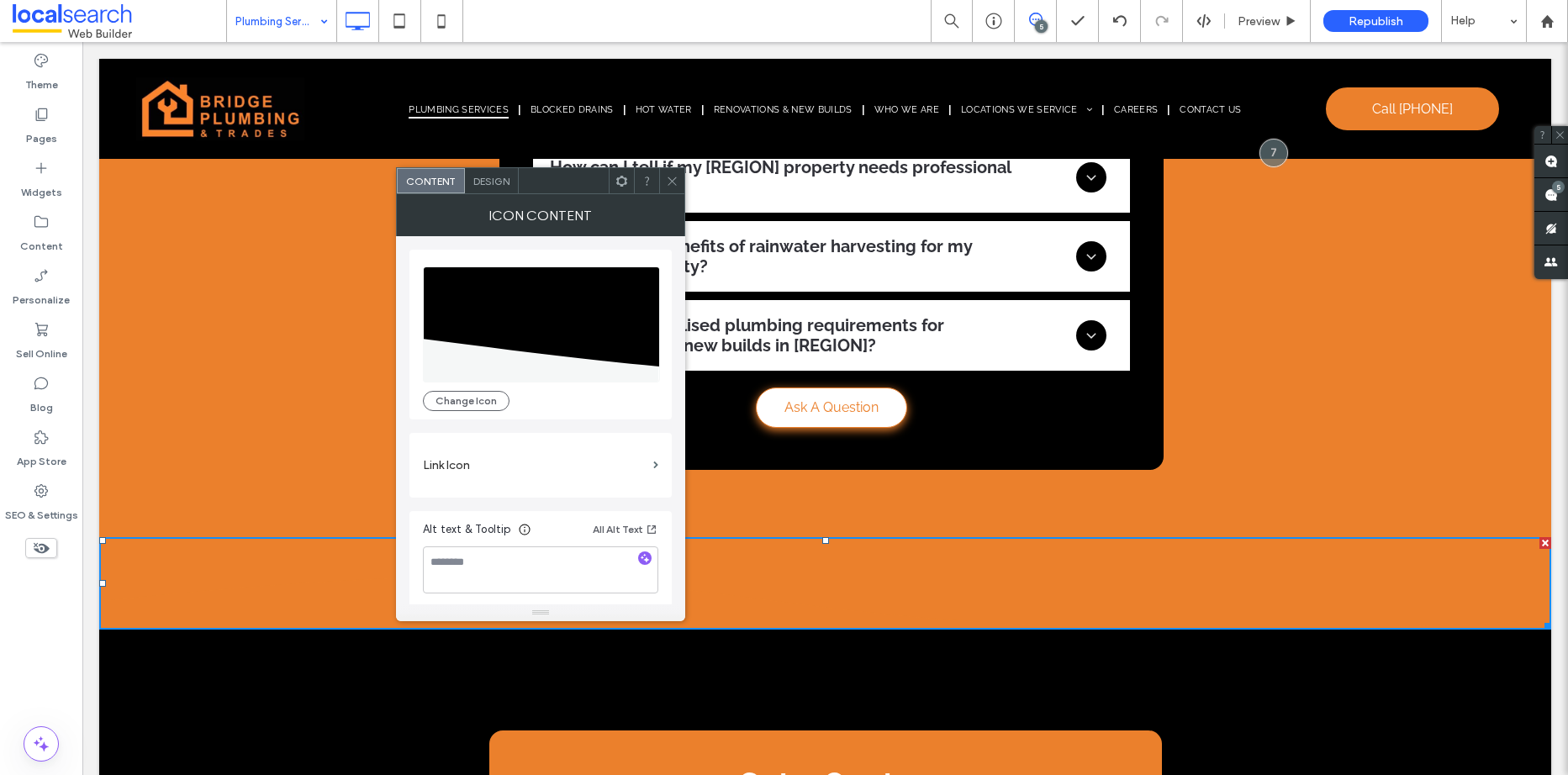 scroll, scrollTop: 4, scrollLeft: 0, axis: vertical 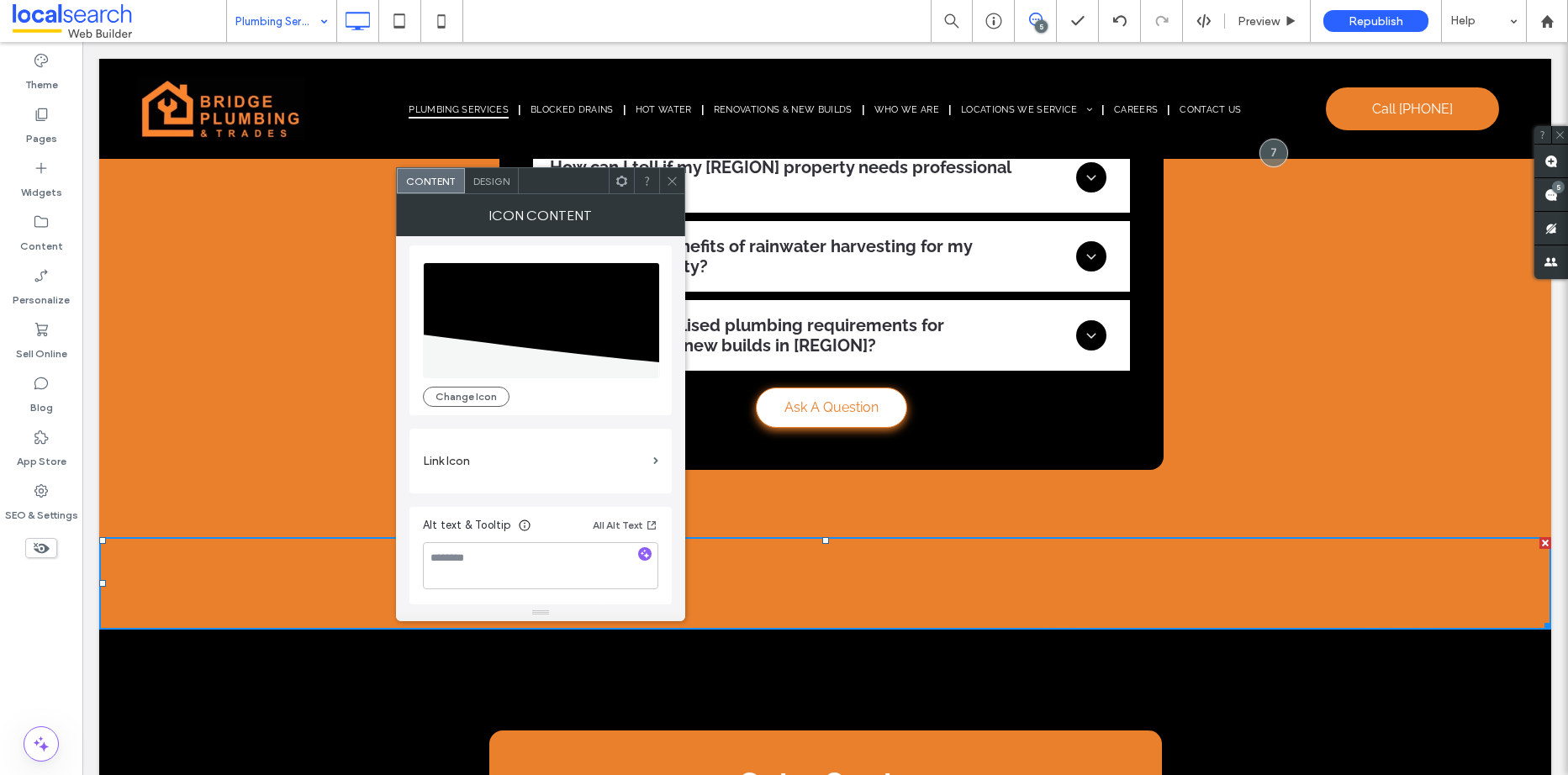click 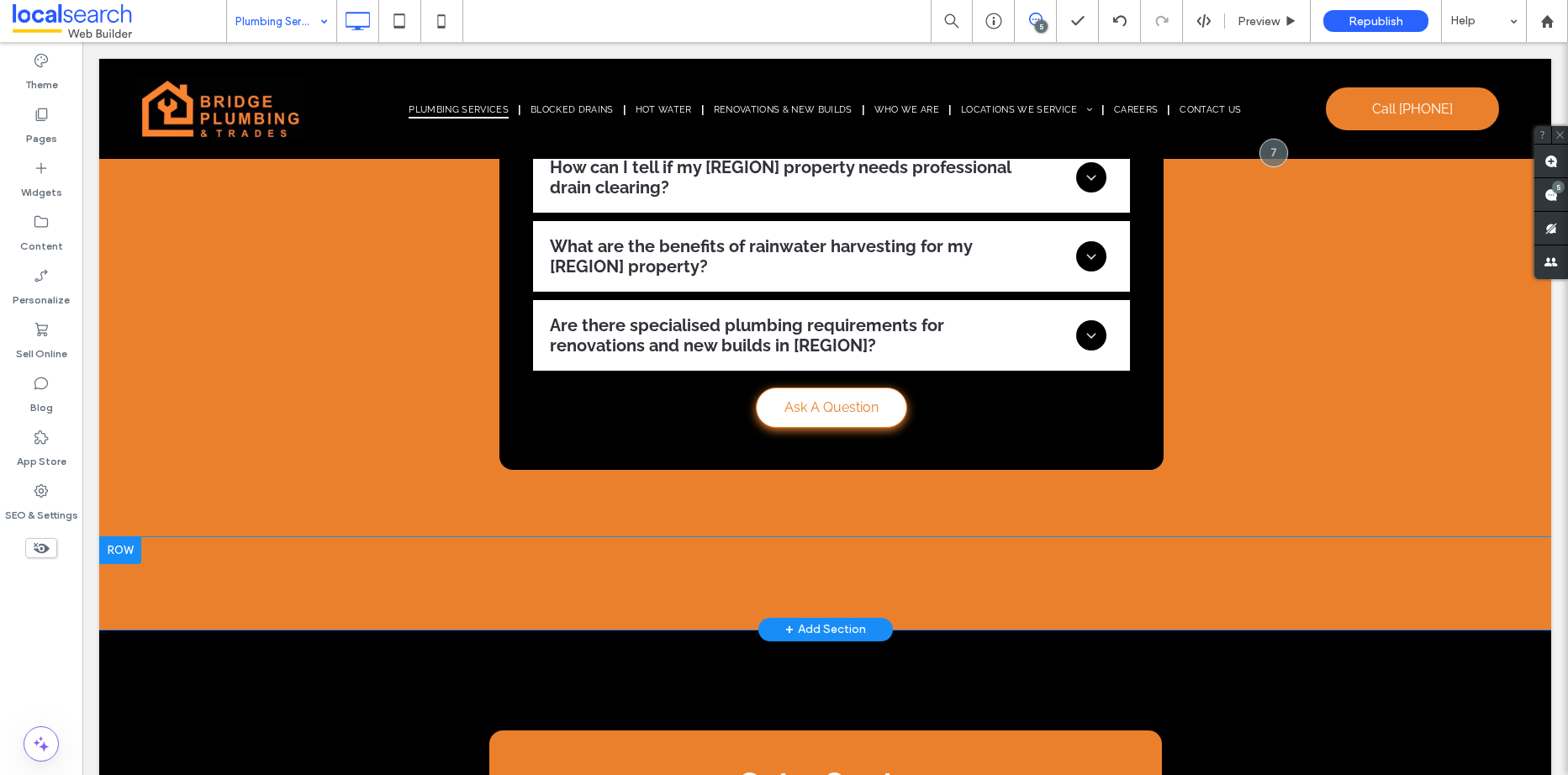 click at bounding box center (120, 551) 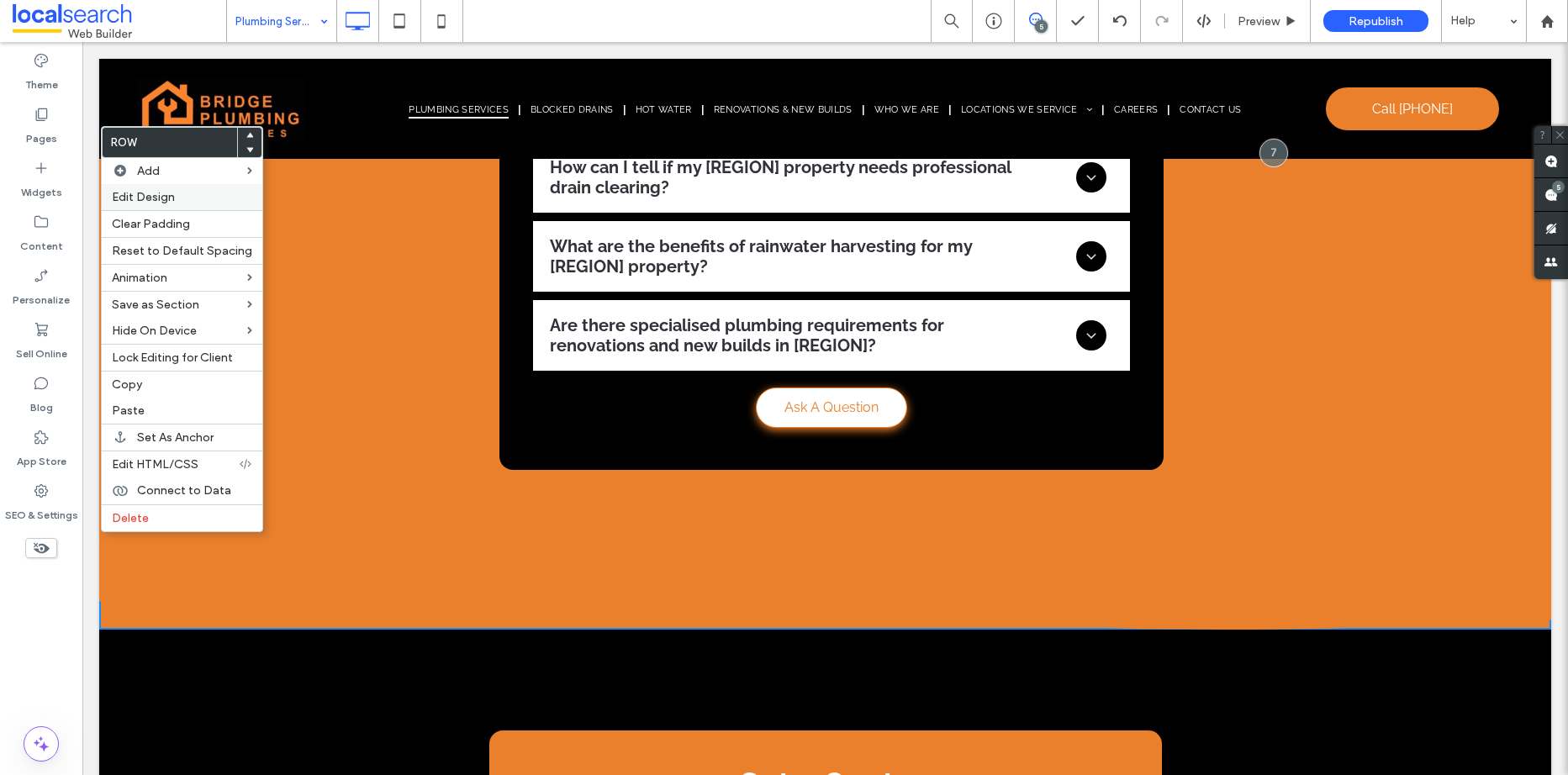 click on "Edit Design" at bounding box center (182, 197) 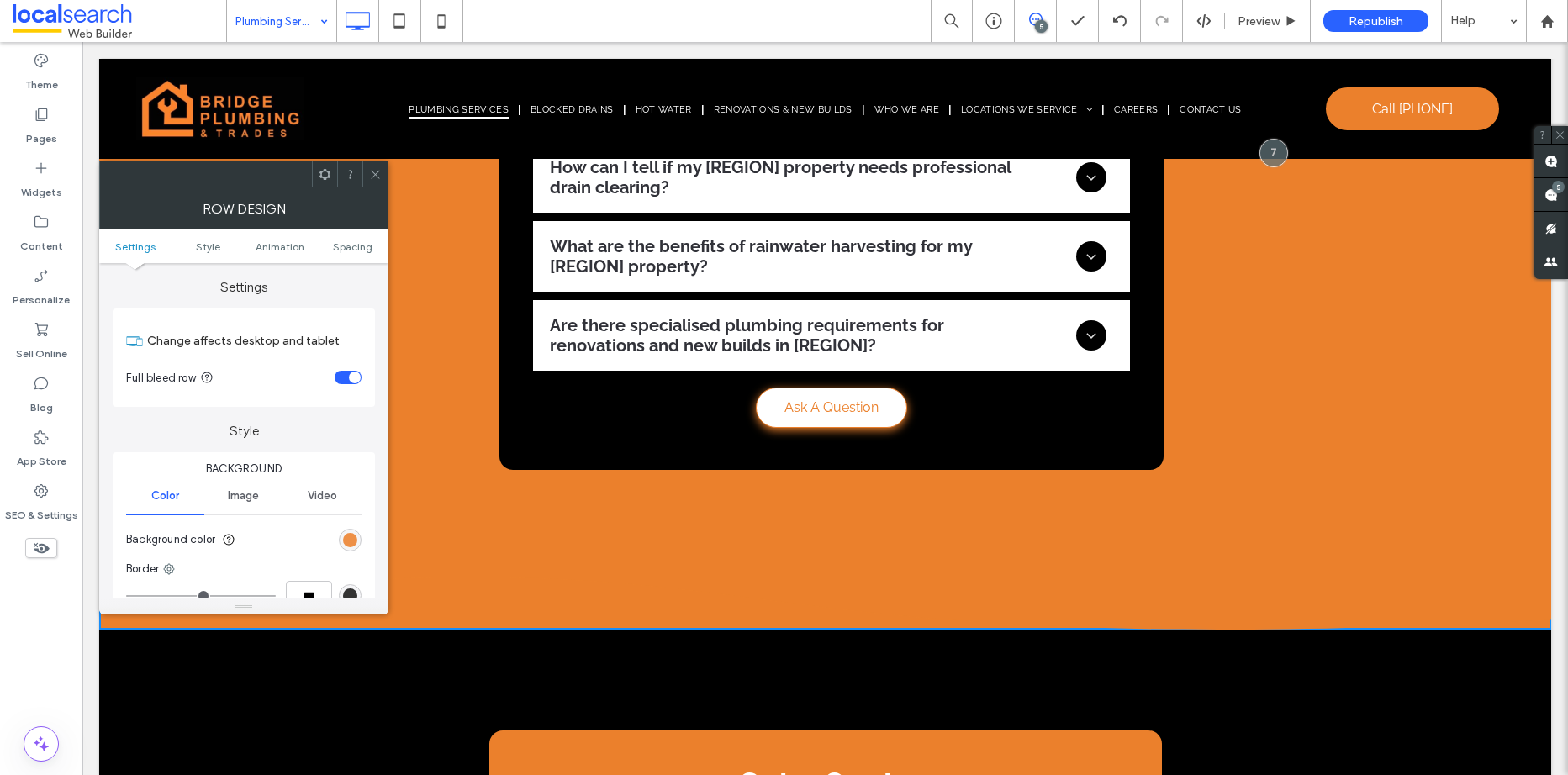 click at bounding box center (350, 540) 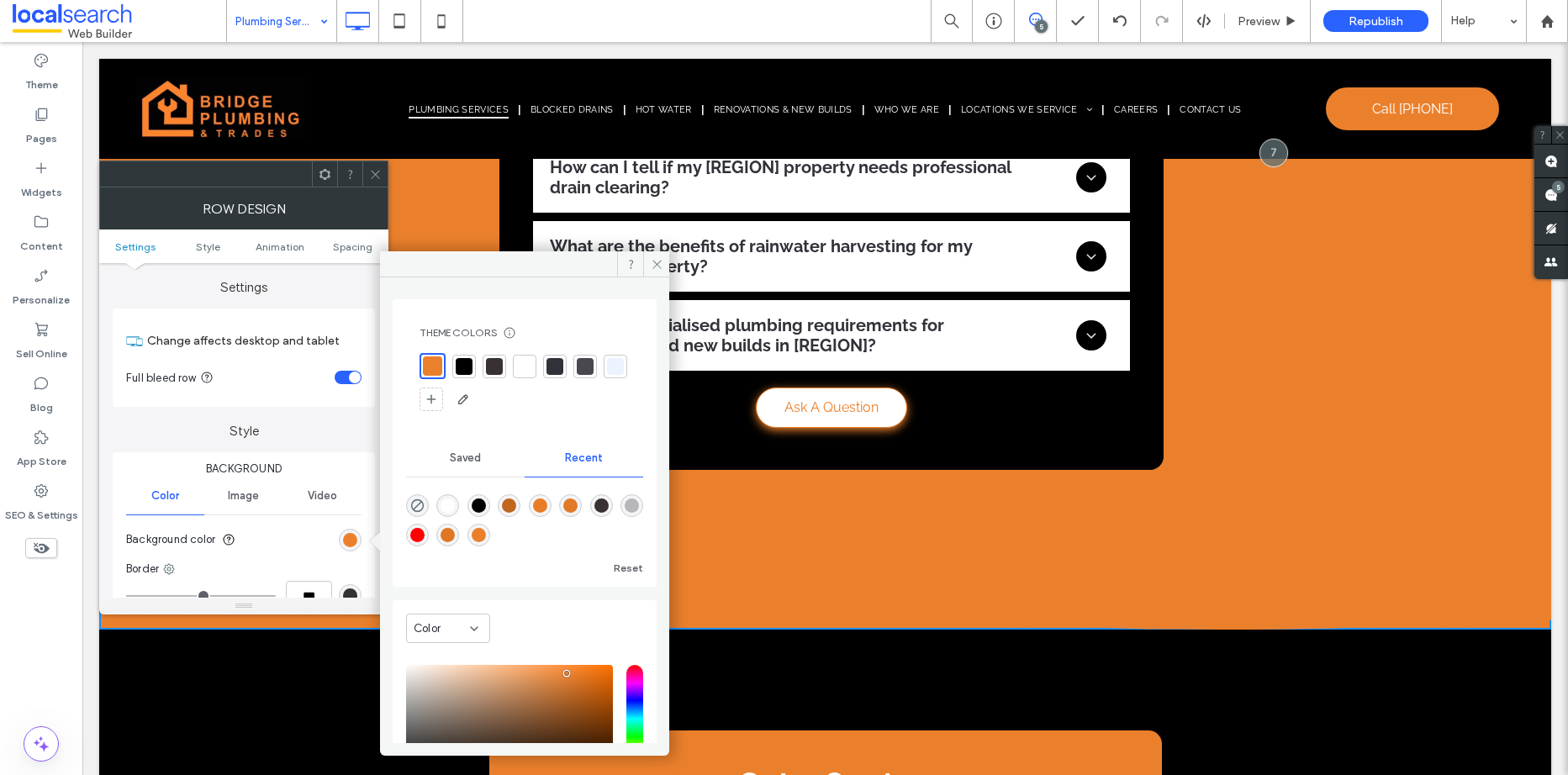 click at bounding box center [464, 366] 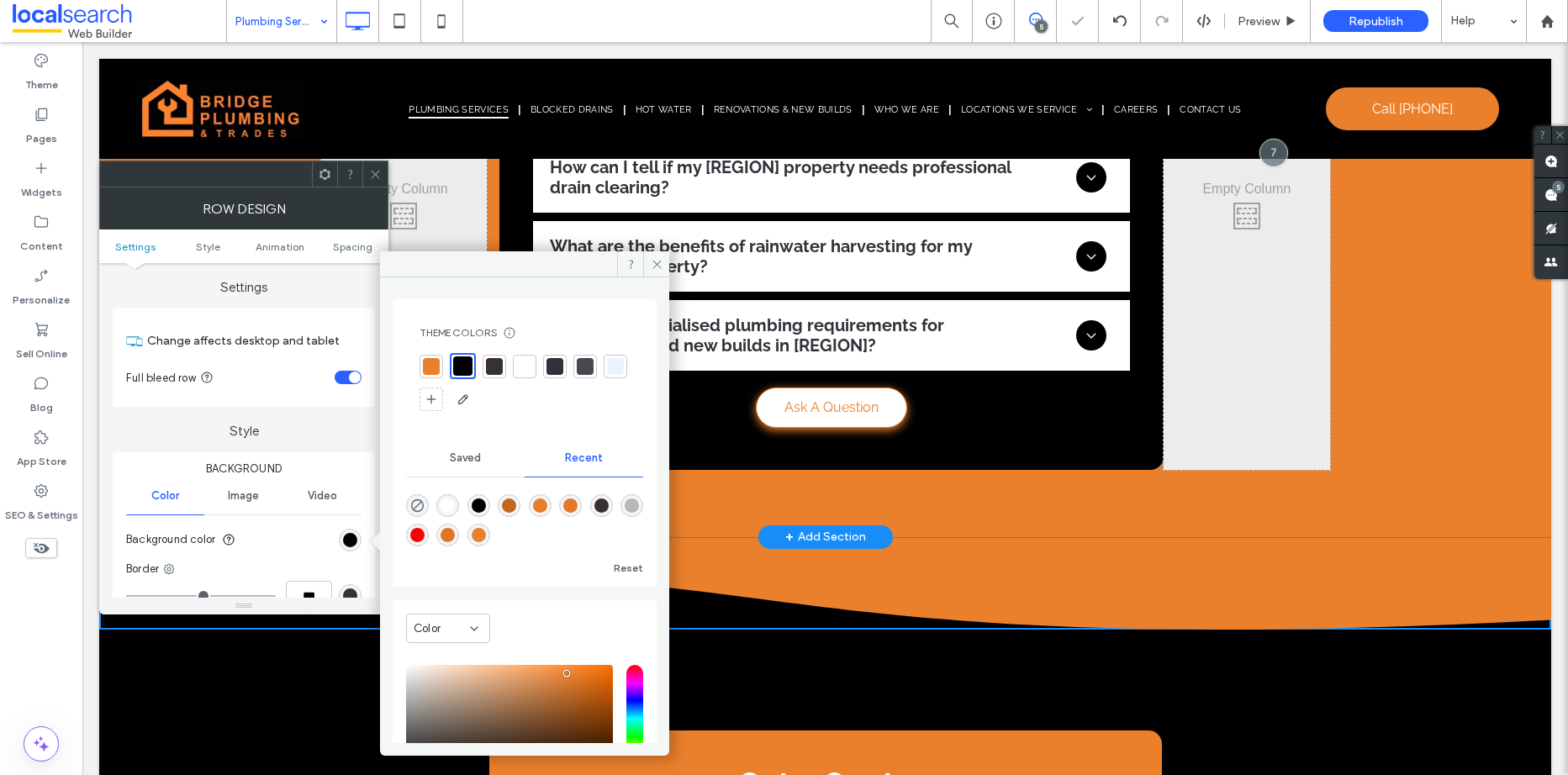 click on "Click To Paste" at bounding box center [404, 212] 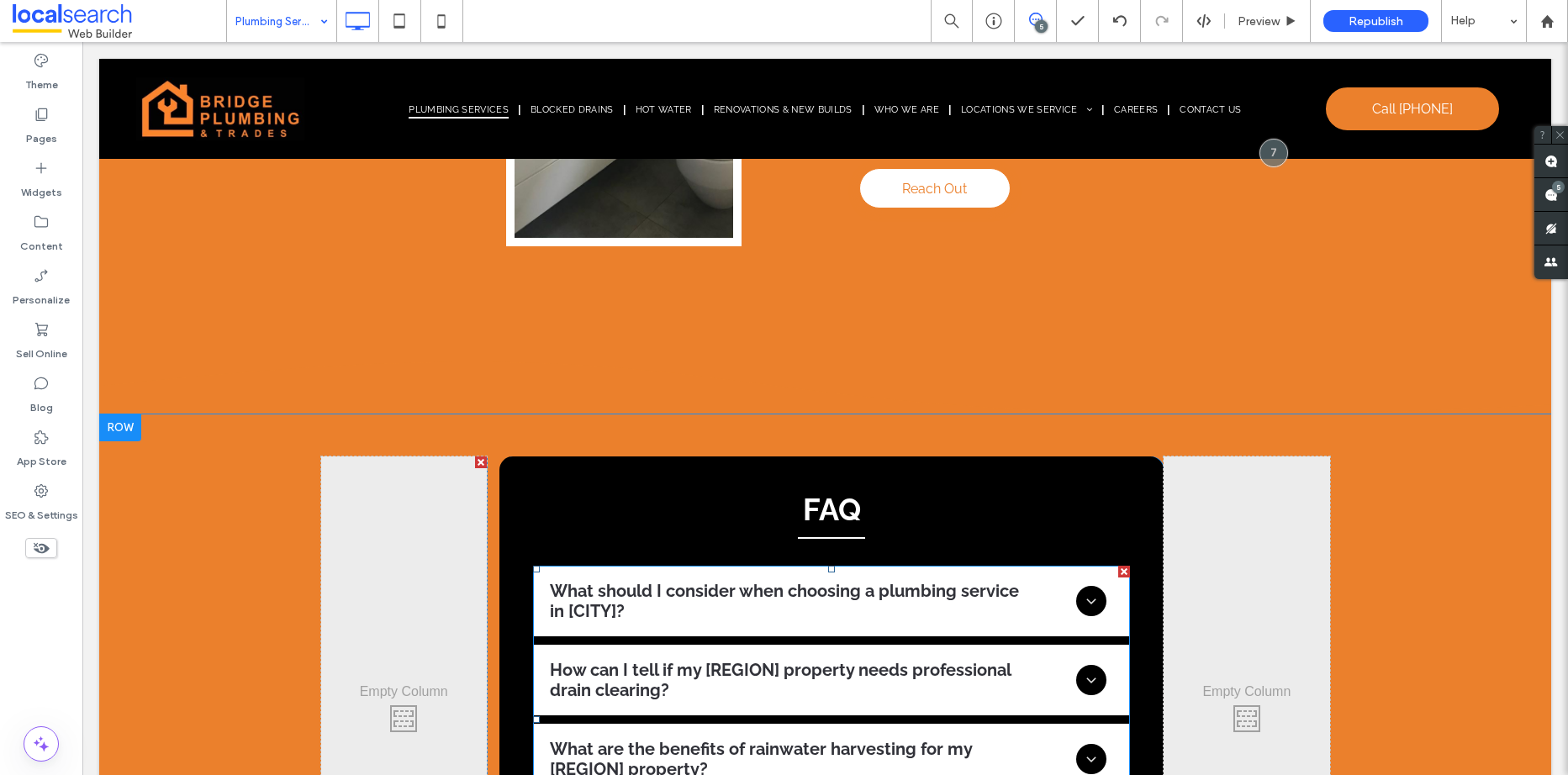 scroll, scrollTop: 3874, scrollLeft: 0, axis: vertical 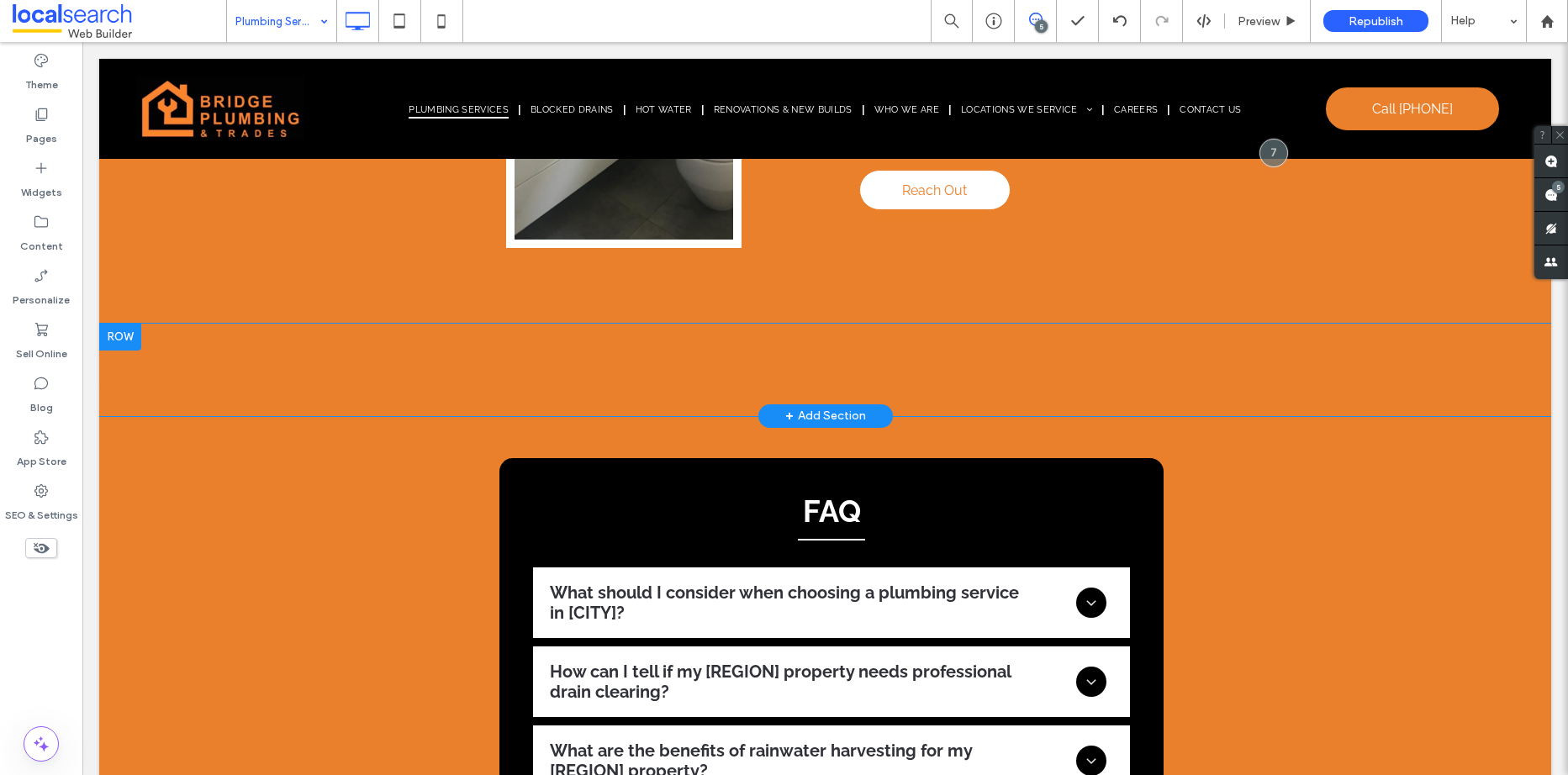 click at bounding box center (120, 337) 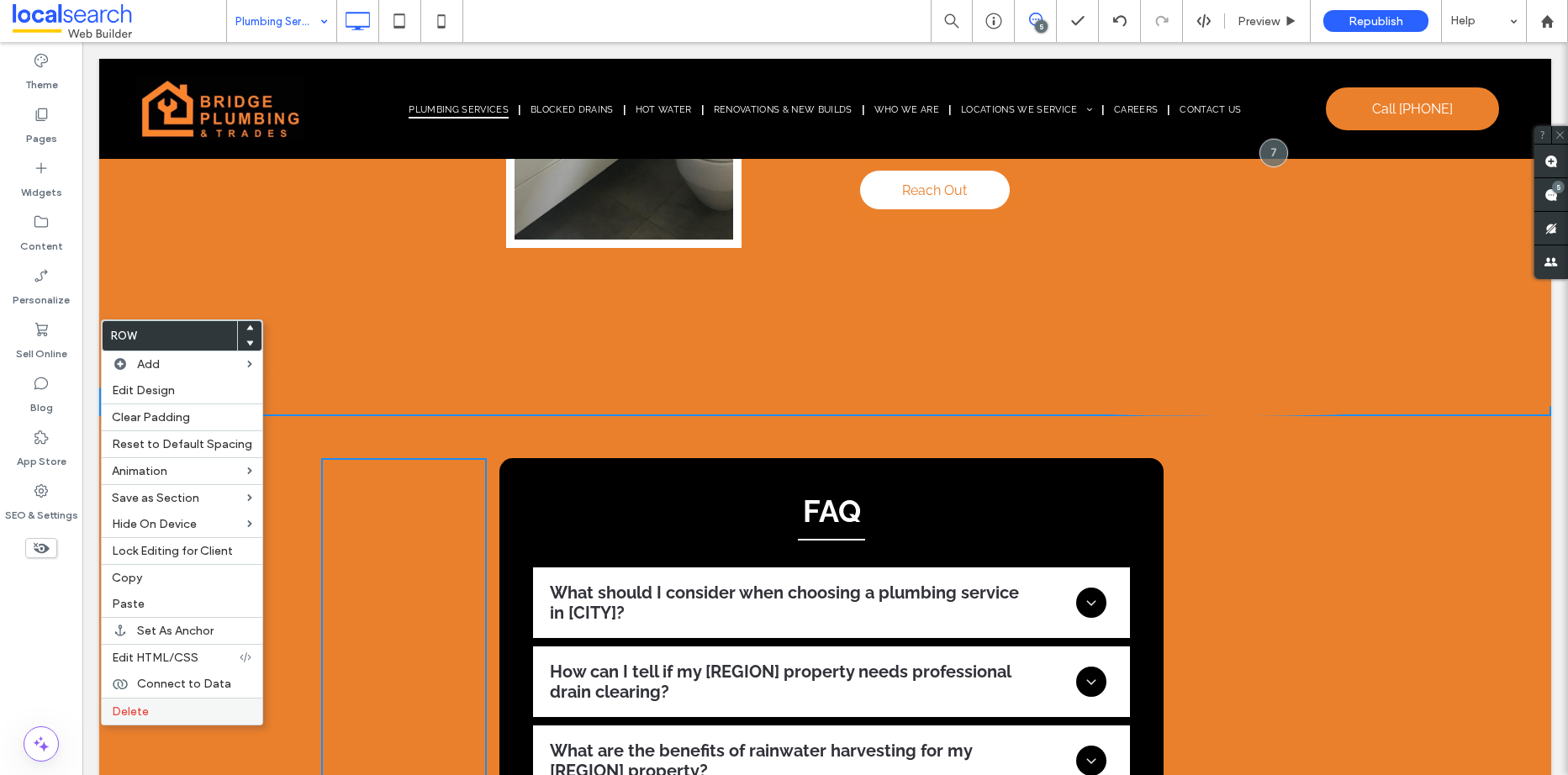 click on "Delete" at bounding box center [182, 711] 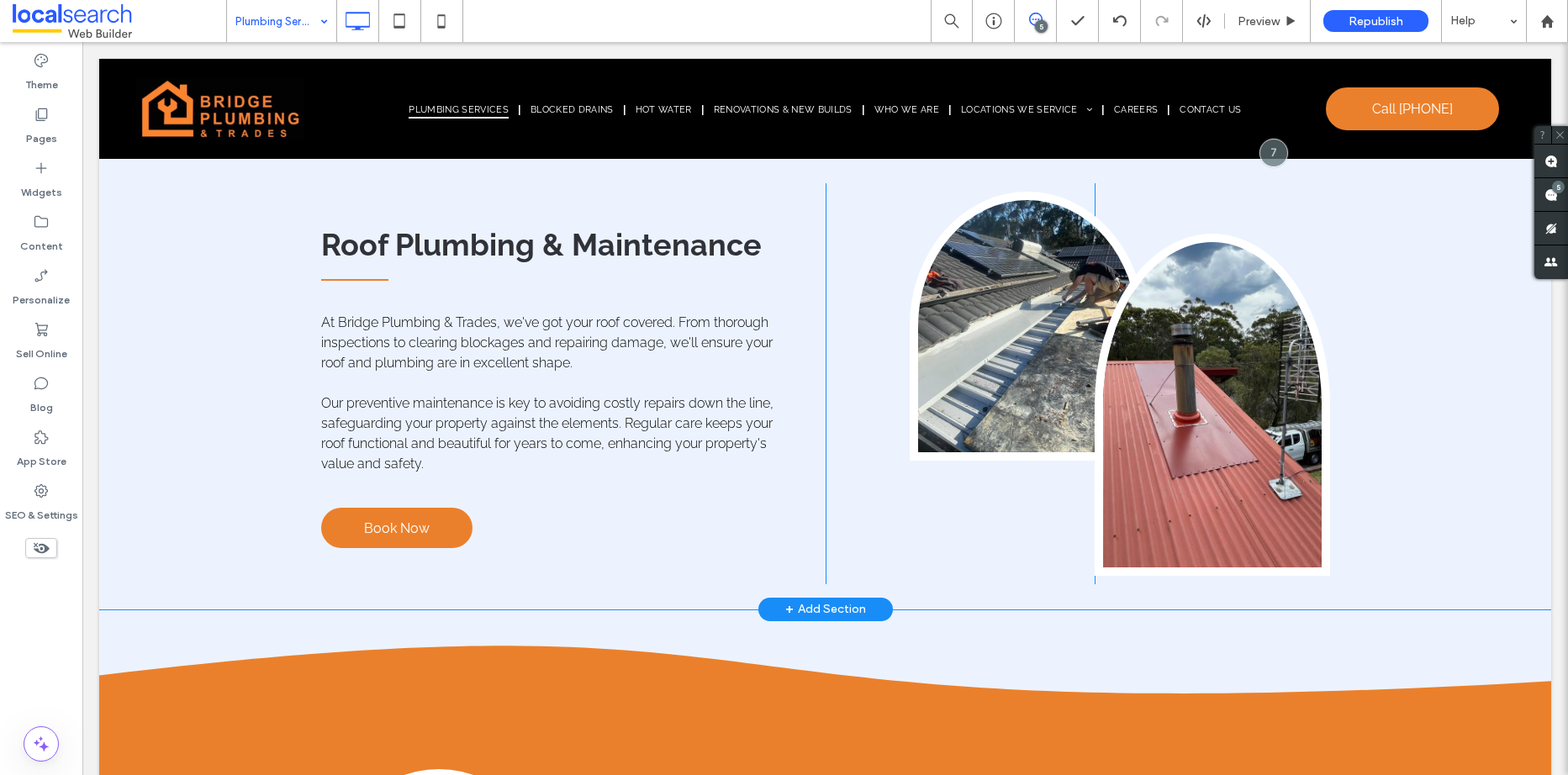 scroll, scrollTop: 2865, scrollLeft: 0, axis: vertical 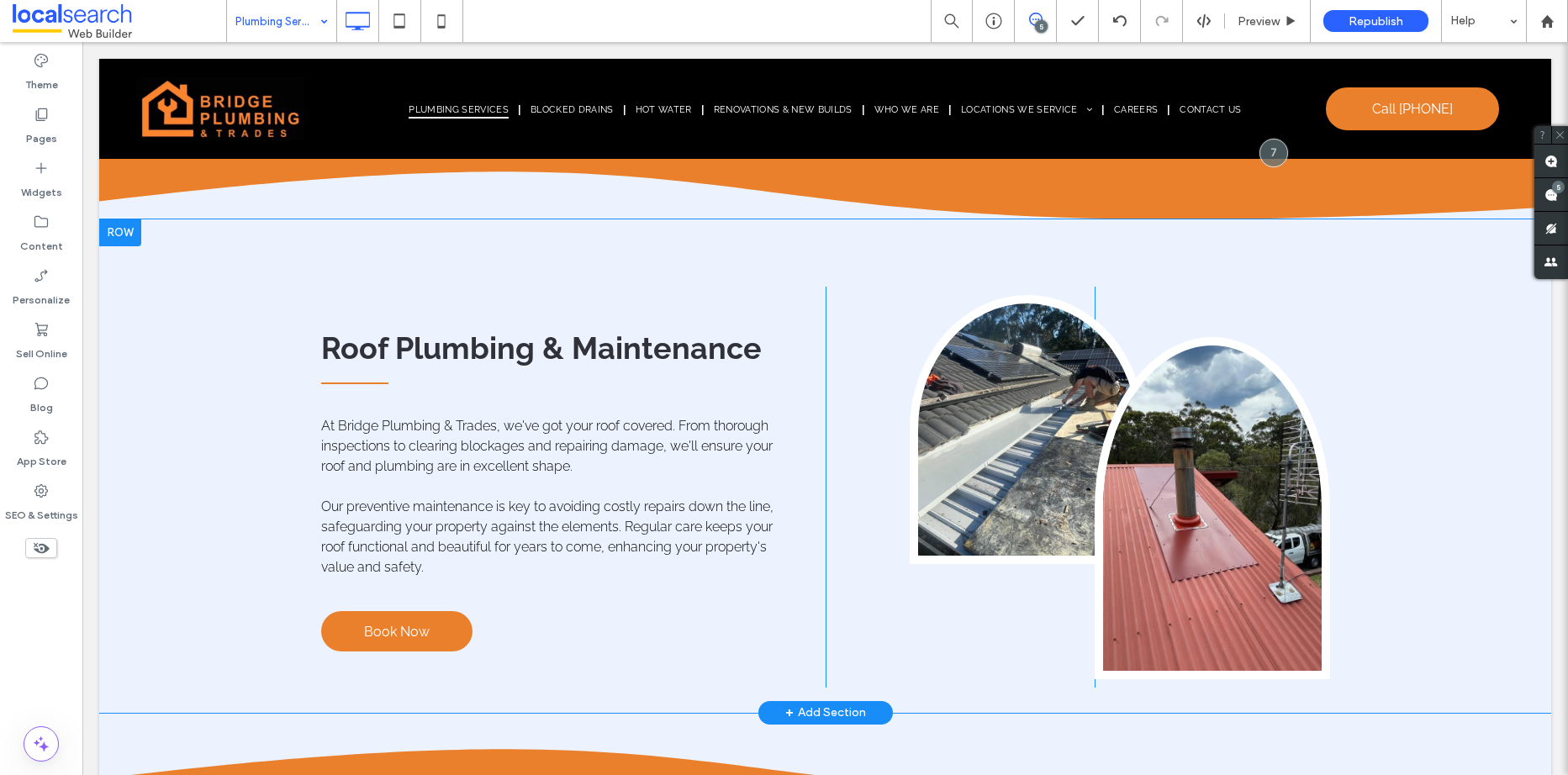 click at bounding box center (120, 233) 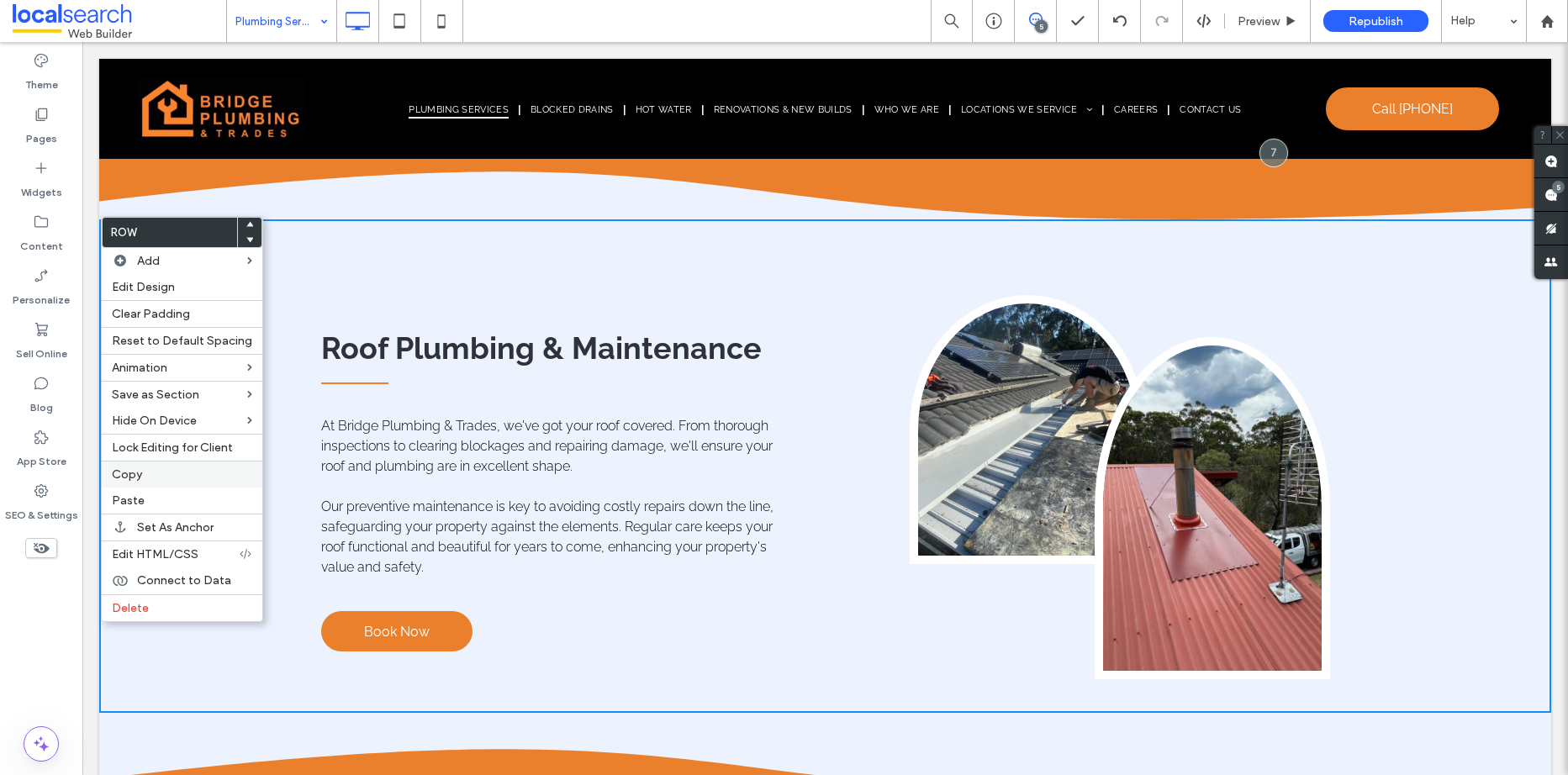 click on "Copy" at bounding box center [127, 474] 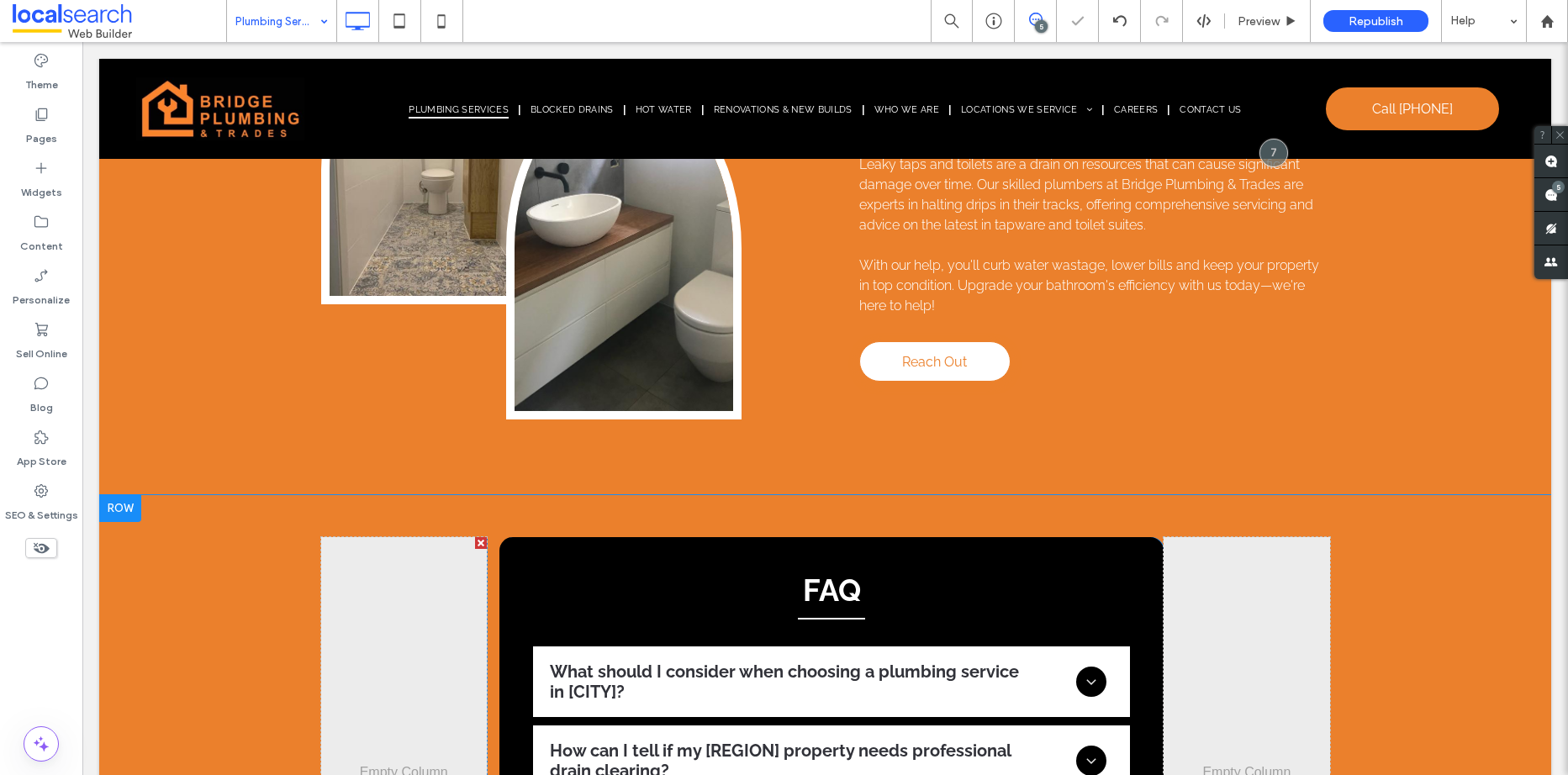 scroll, scrollTop: 3706, scrollLeft: 0, axis: vertical 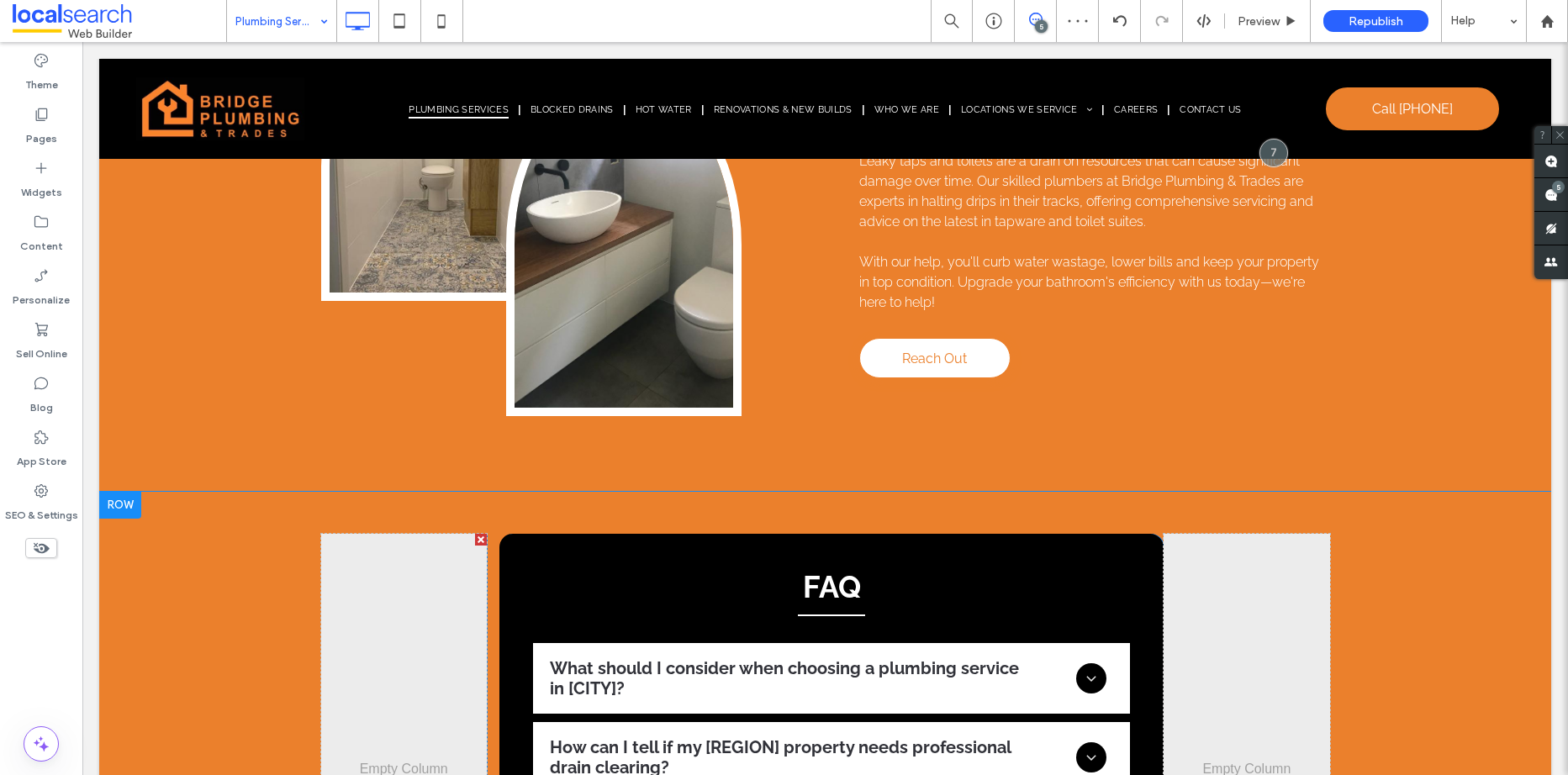 click at bounding box center [120, 505] 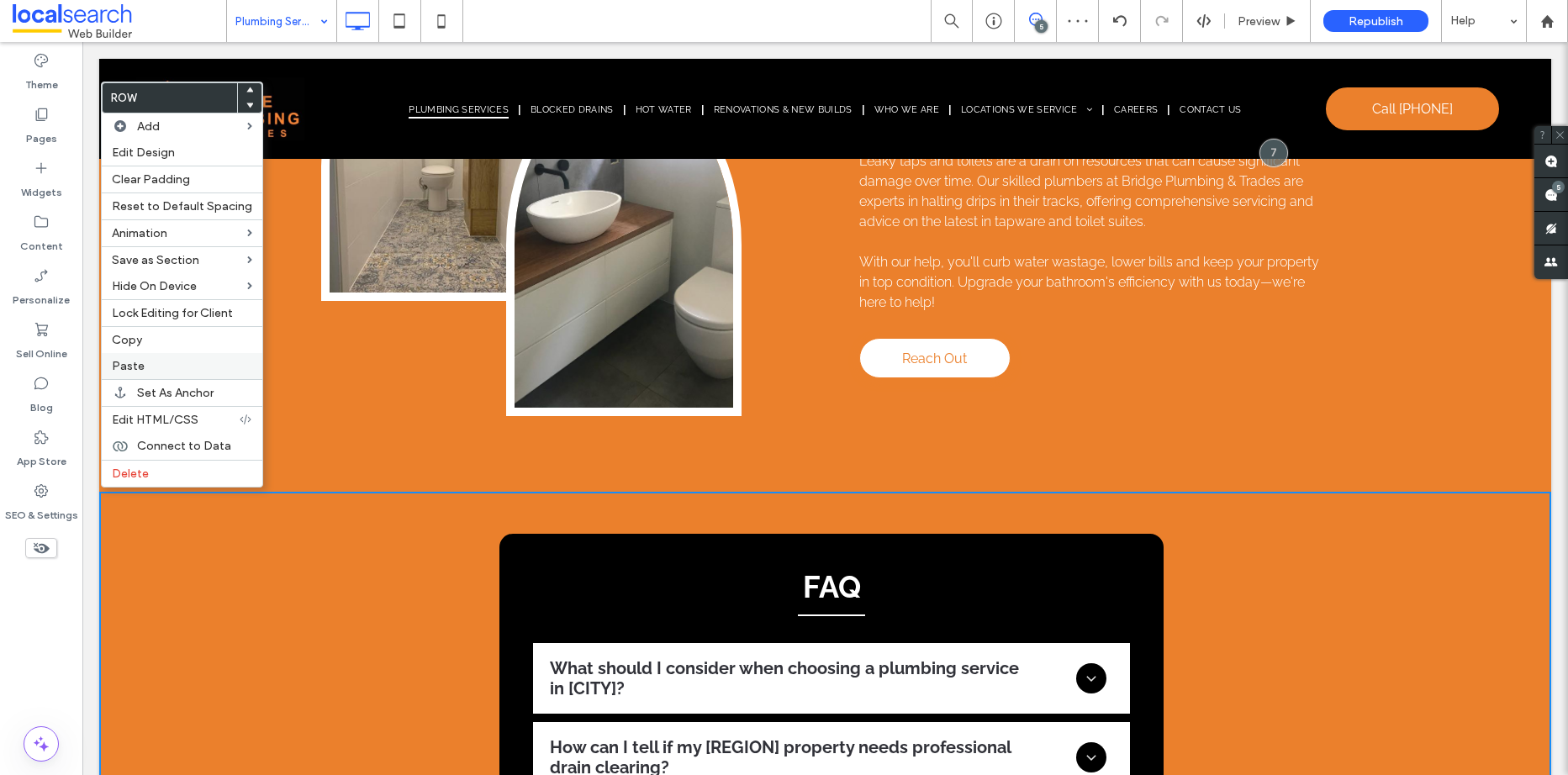 click on "Paste" at bounding box center (182, 366) 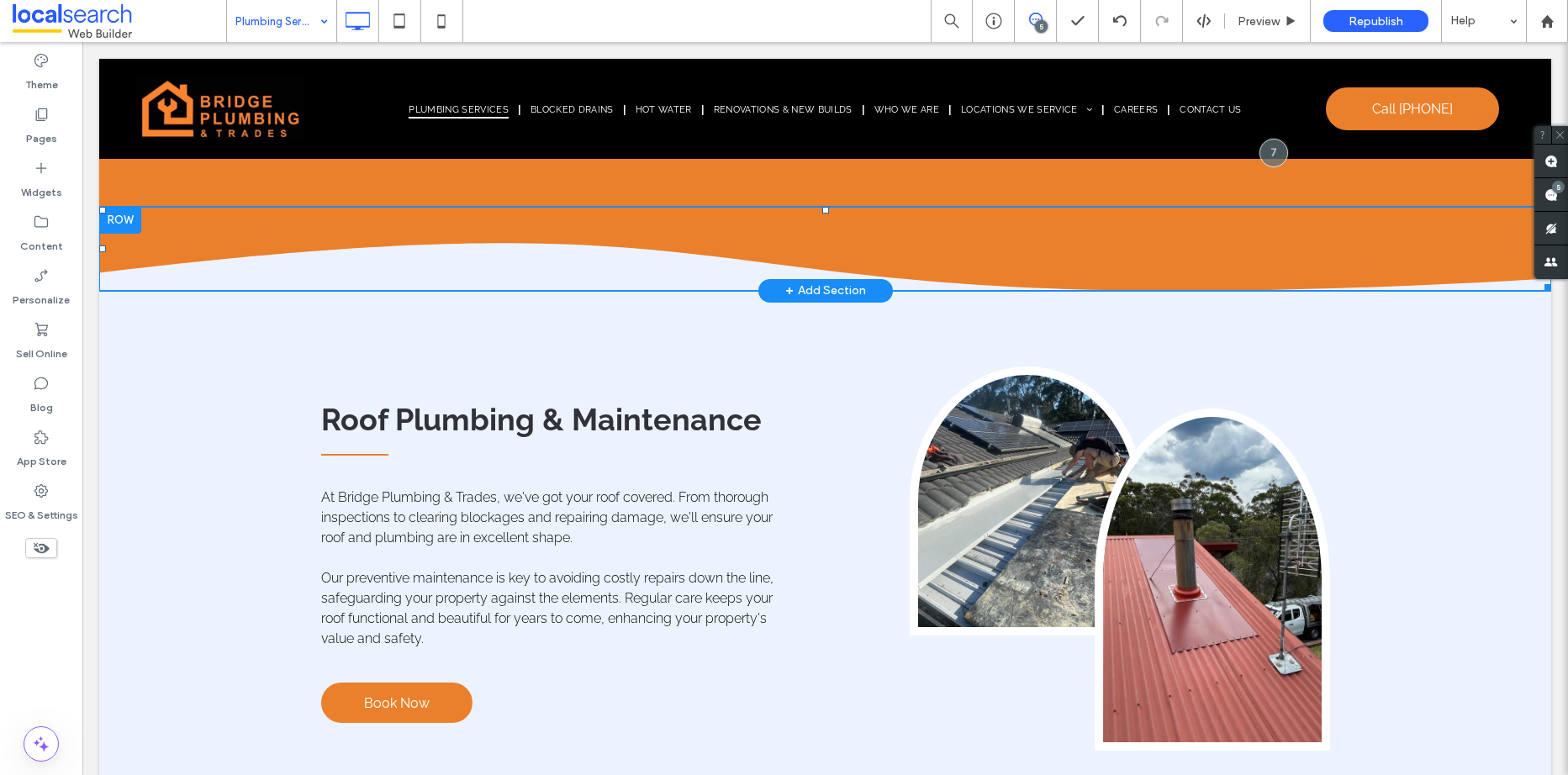 scroll, scrollTop: 2697, scrollLeft: 0, axis: vertical 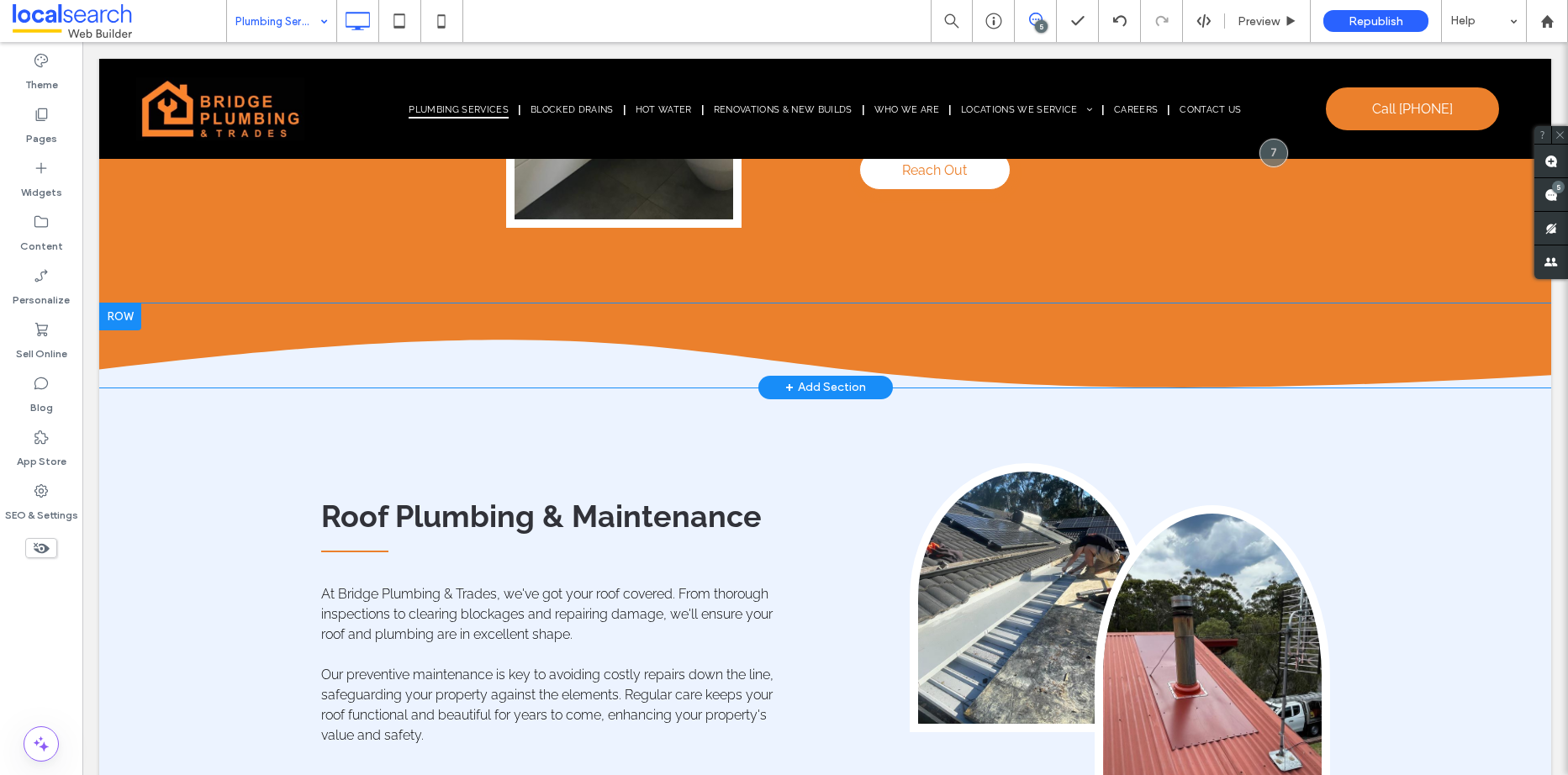 click at bounding box center [120, 317] 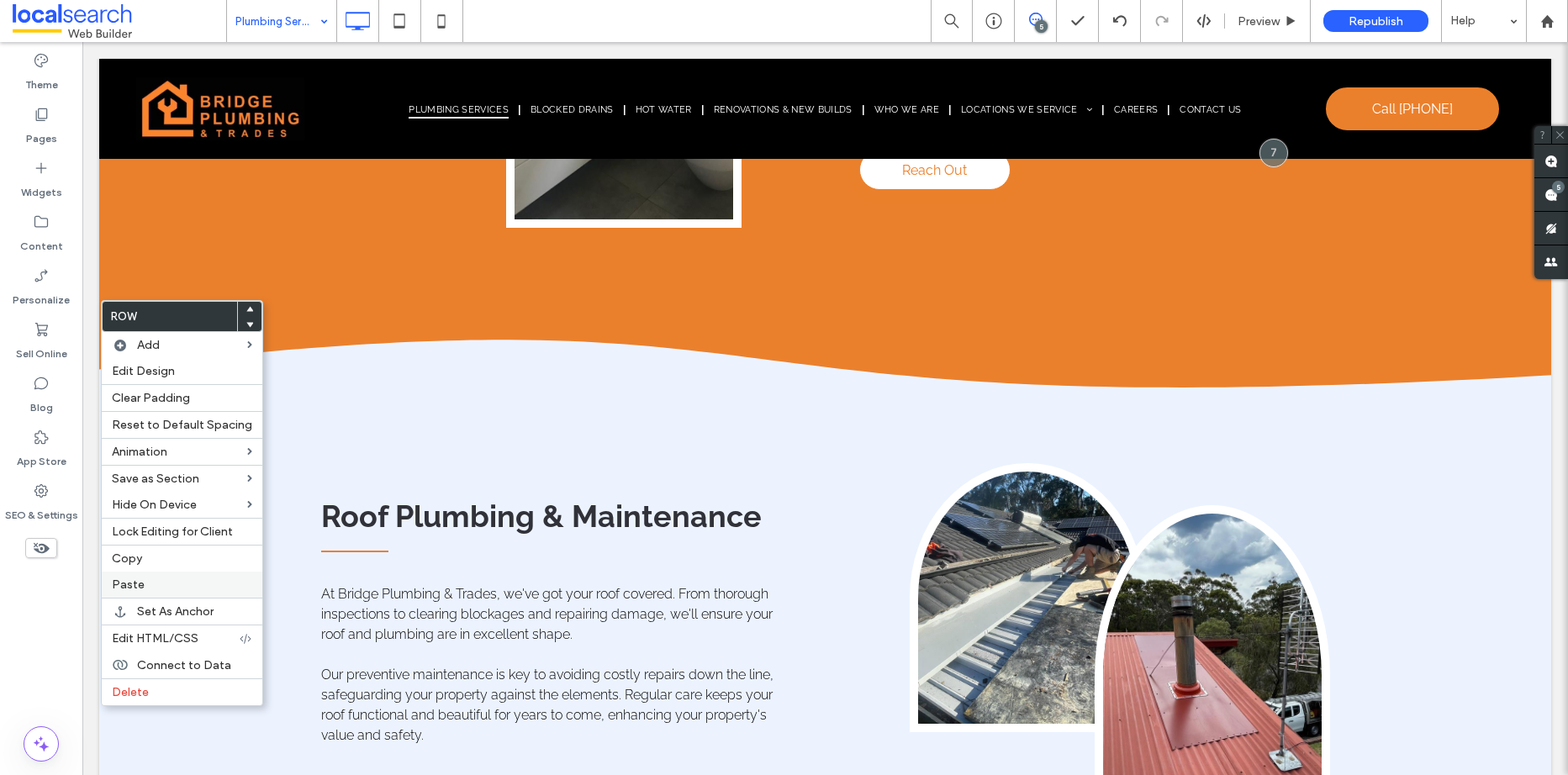 drag, startPoint x: 165, startPoint y: 565, endPoint x: 193, endPoint y: 581, distance: 32.249031 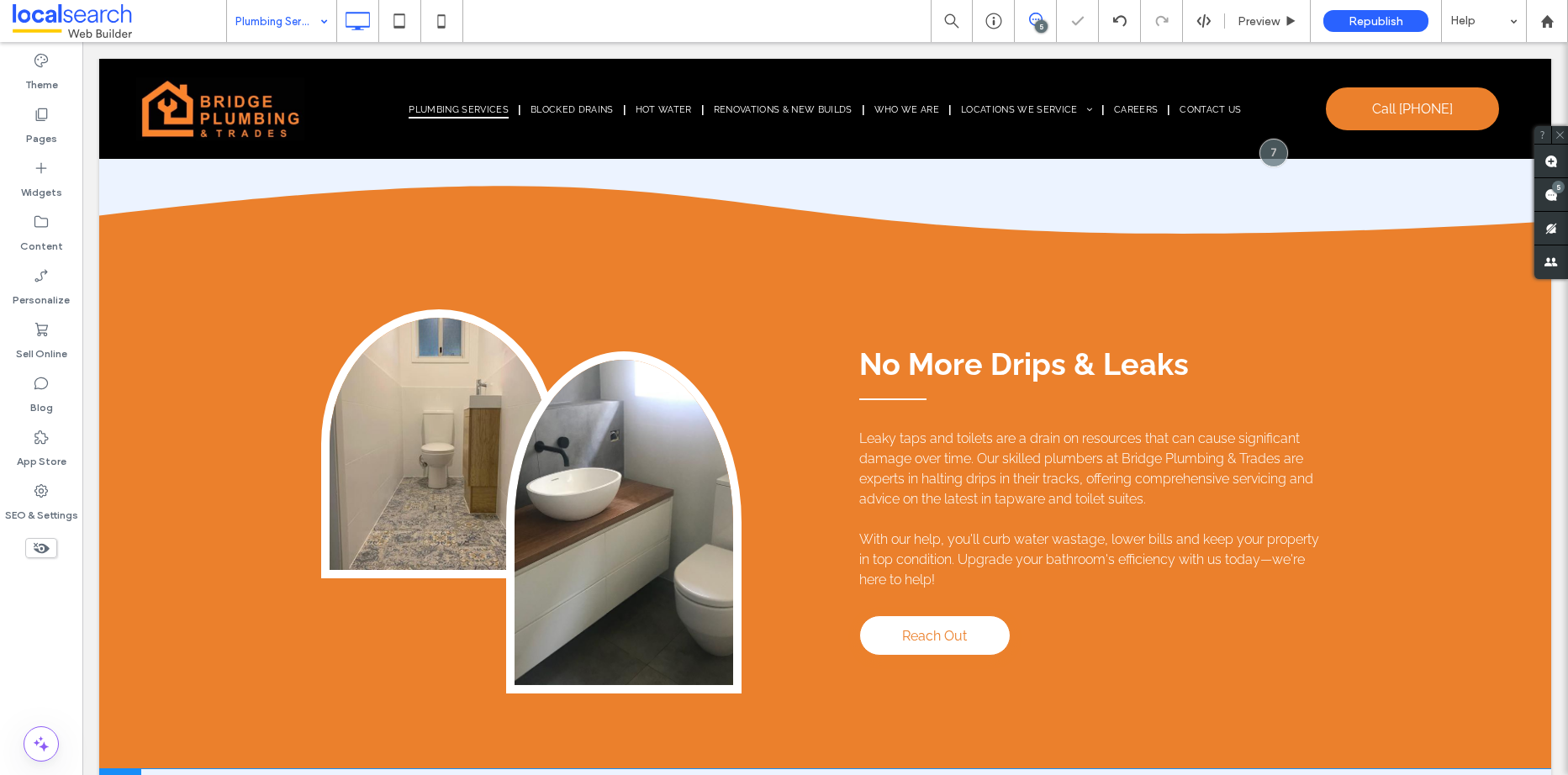 scroll, scrollTop: 3622, scrollLeft: 0, axis: vertical 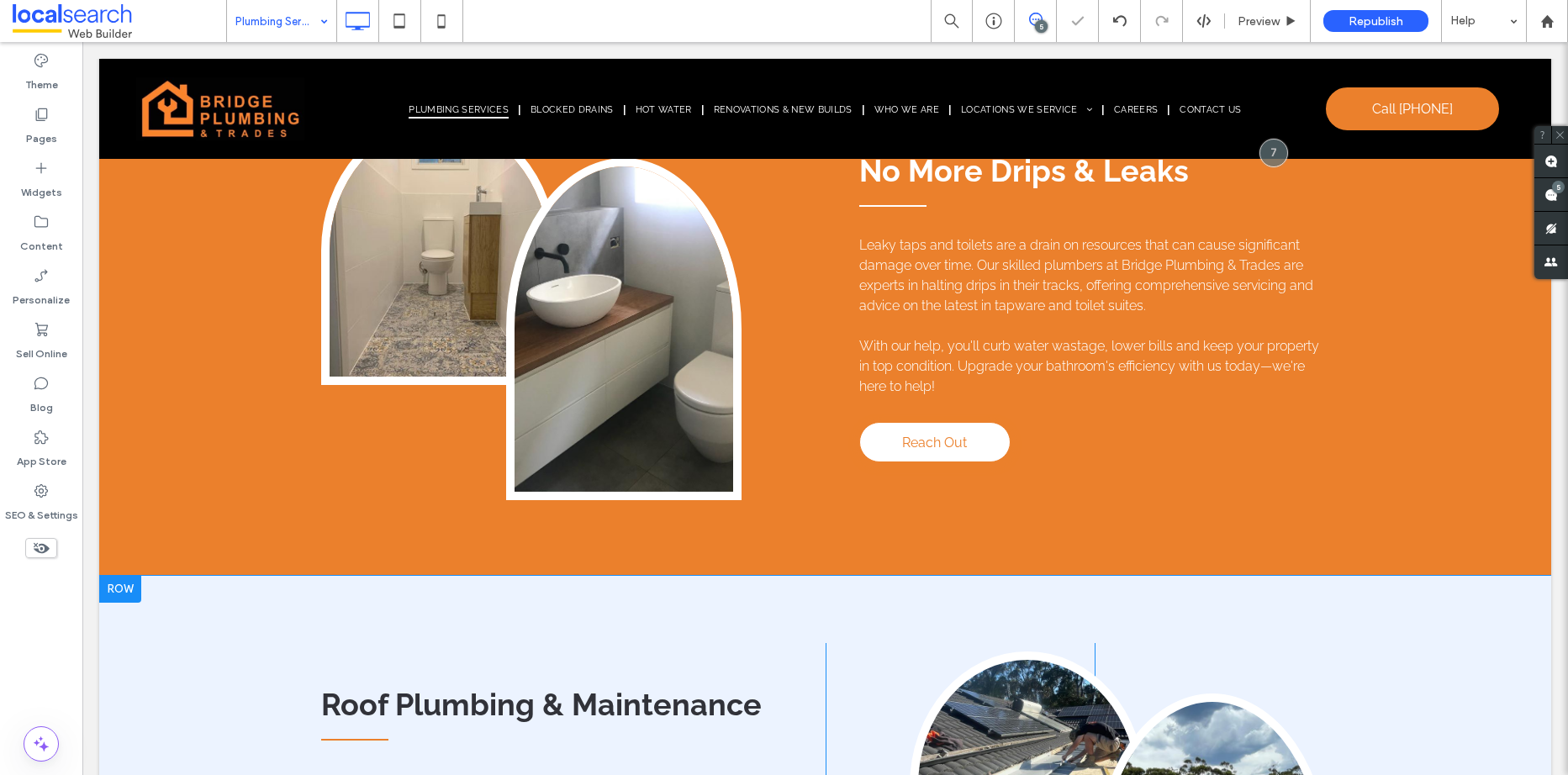 click at bounding box center (120, 589) 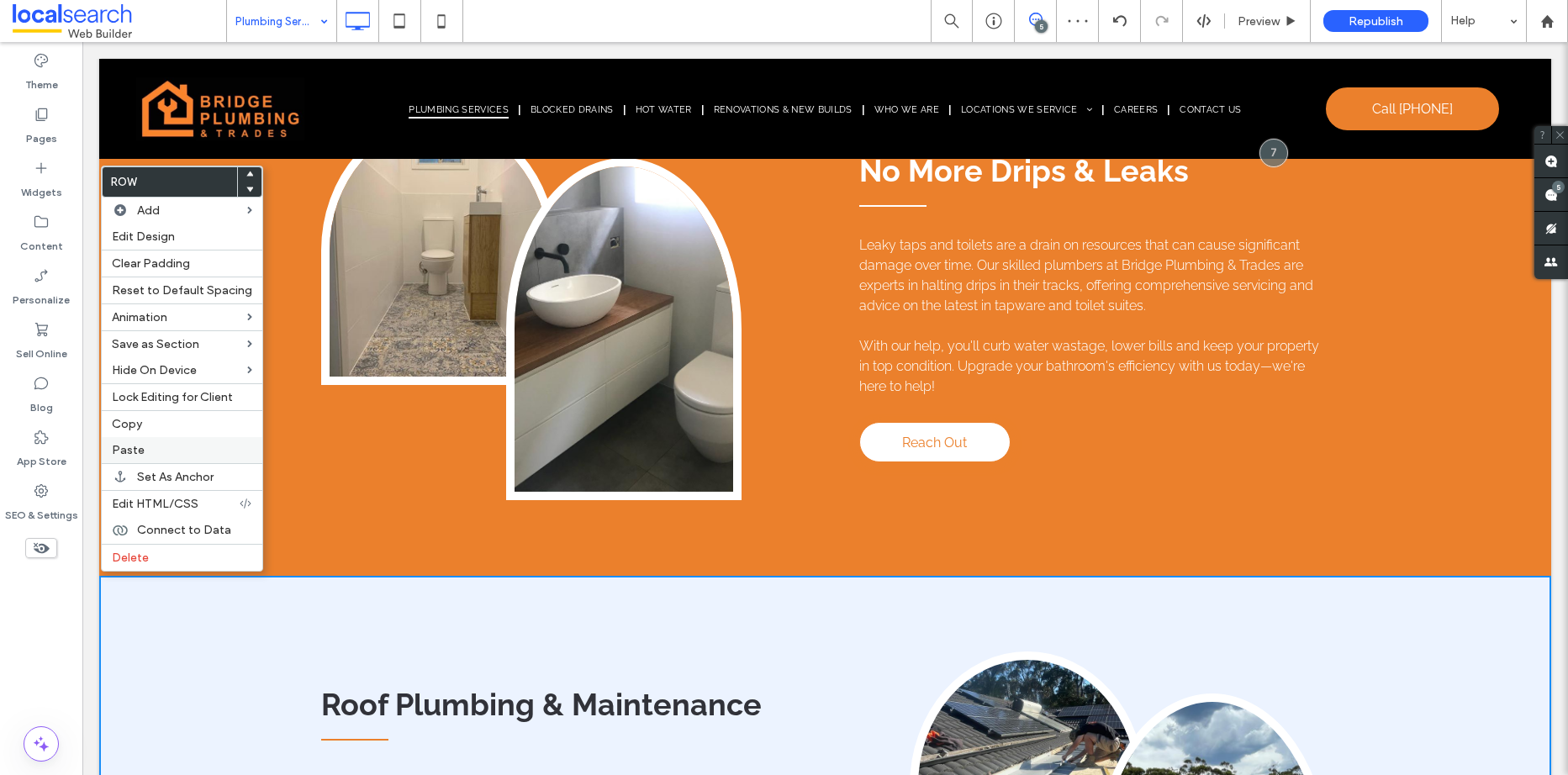 click on "Paste" at bounding box center (128, 450) 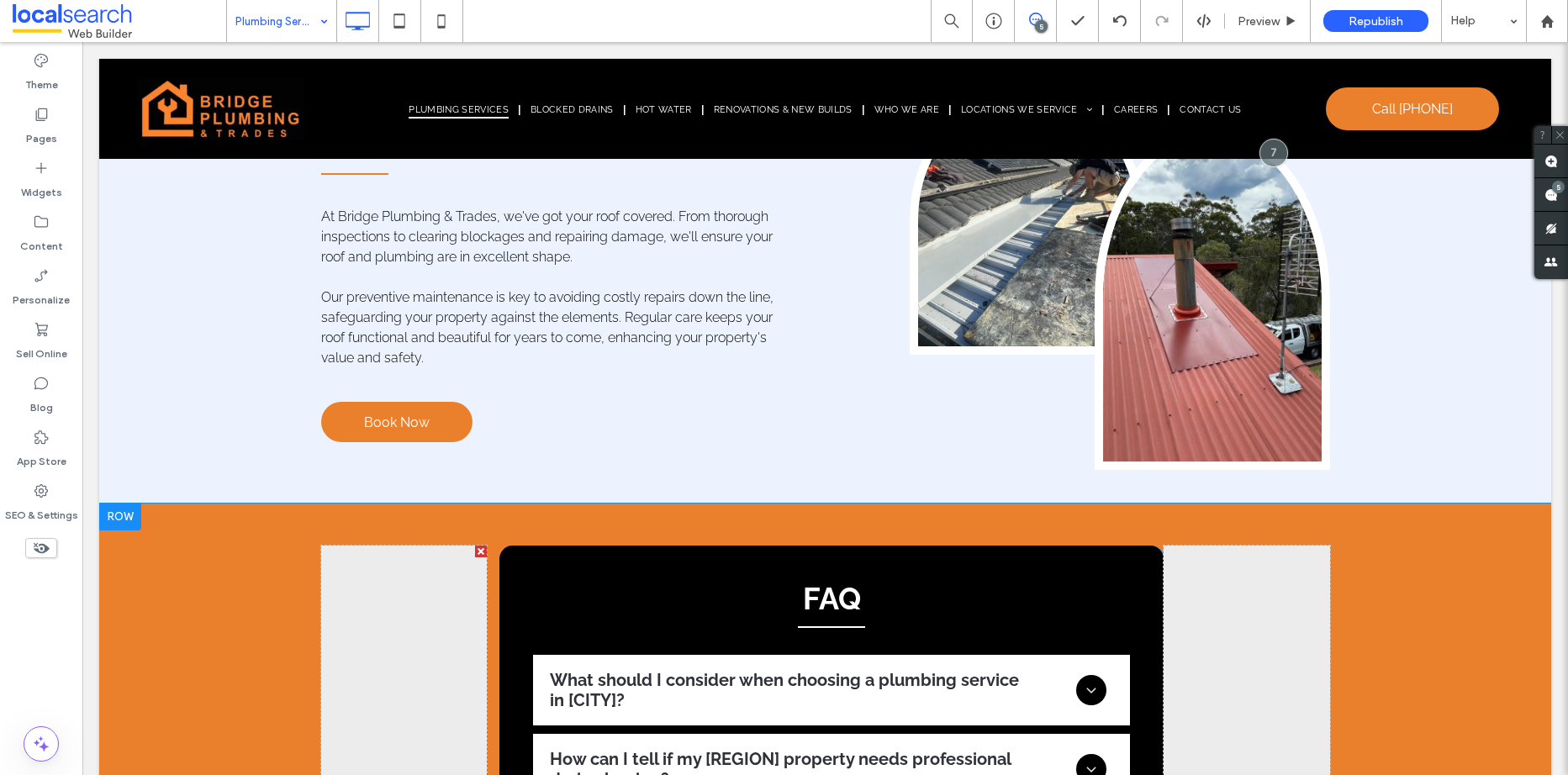 scroll, scrollTop: 4294, scrollLeft: 0, axis: vertical 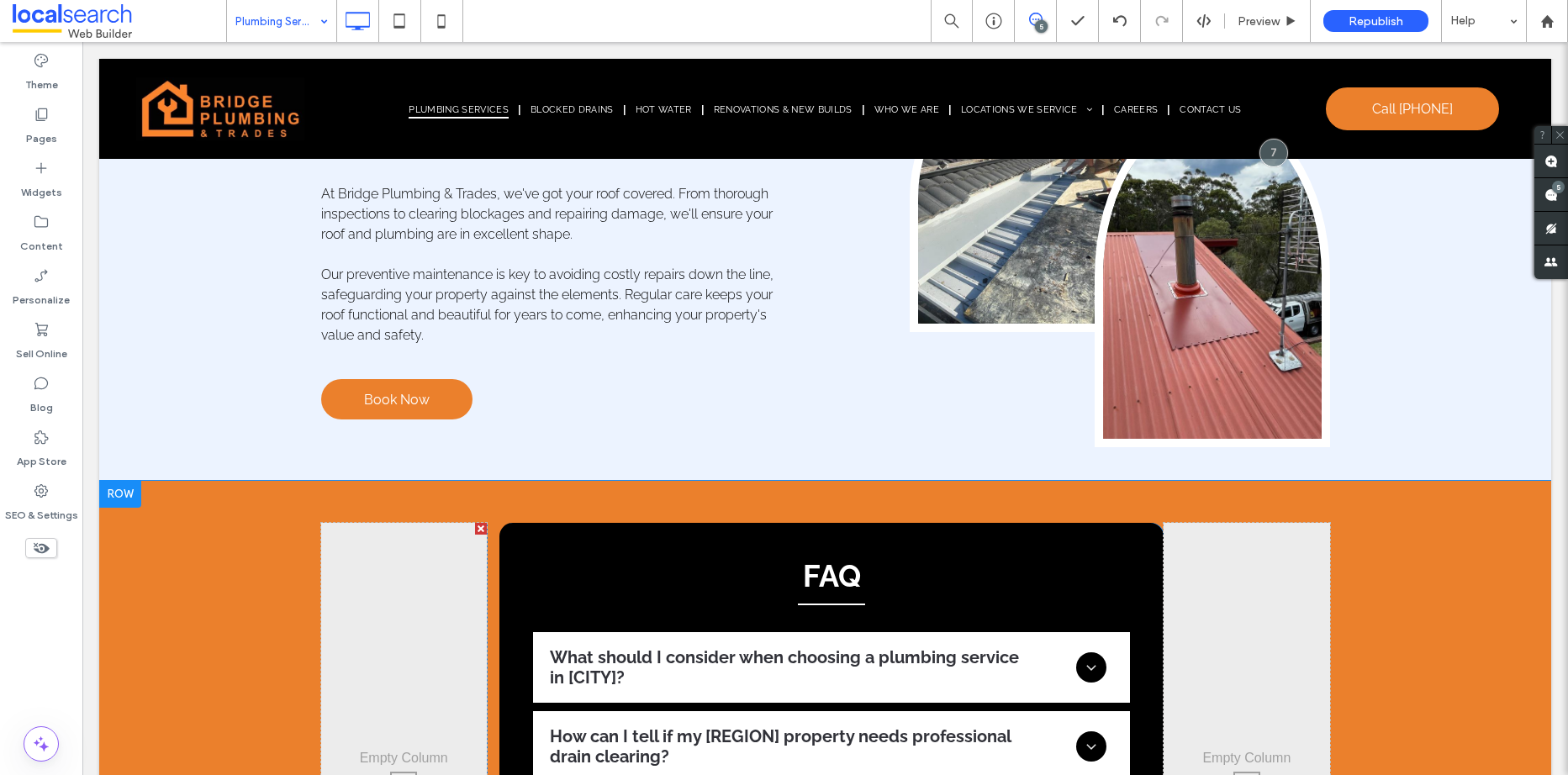 click at bounding box center (120, 494) 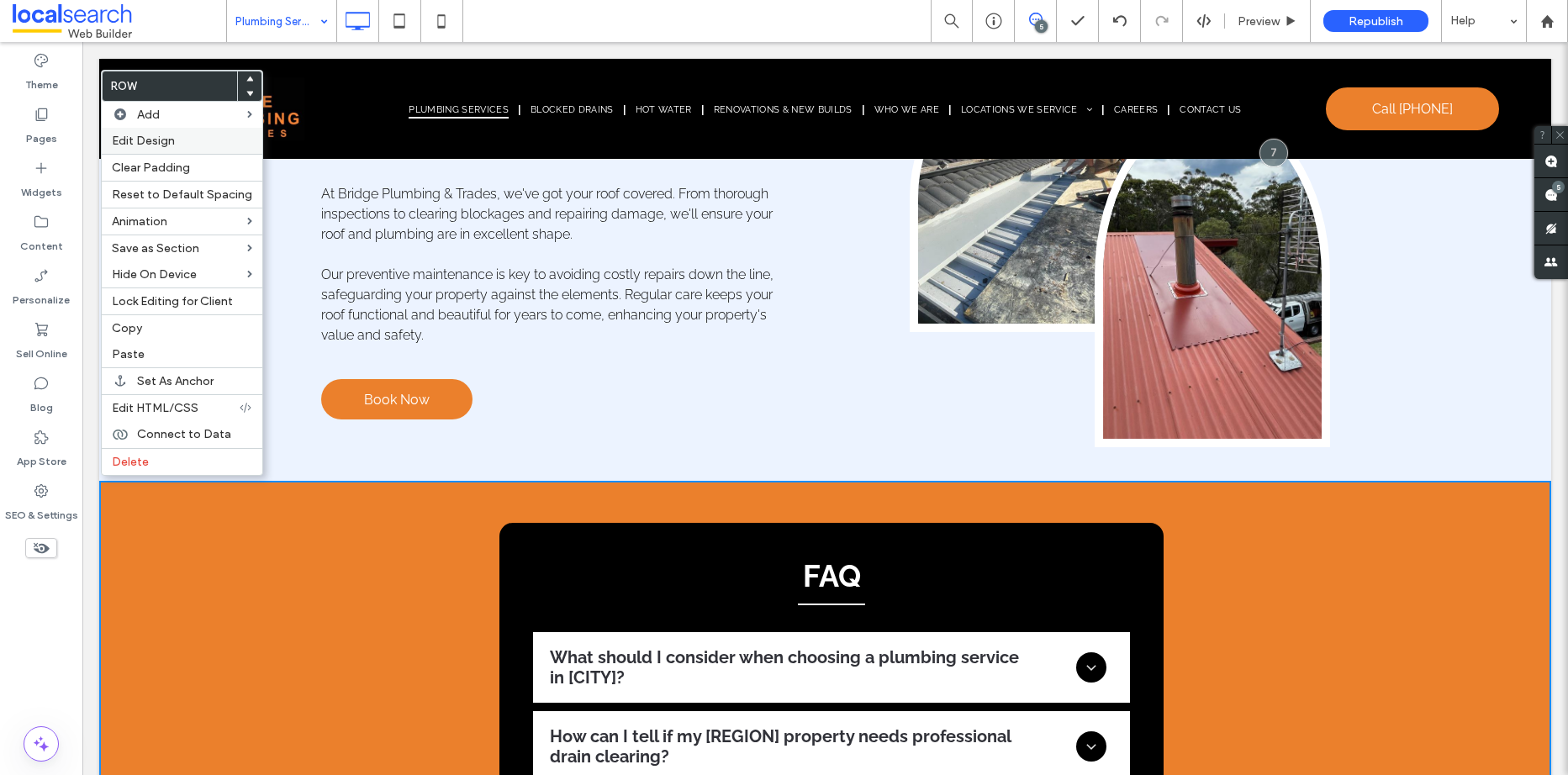 click on "Edit Design" at bounding box center [182, 140] 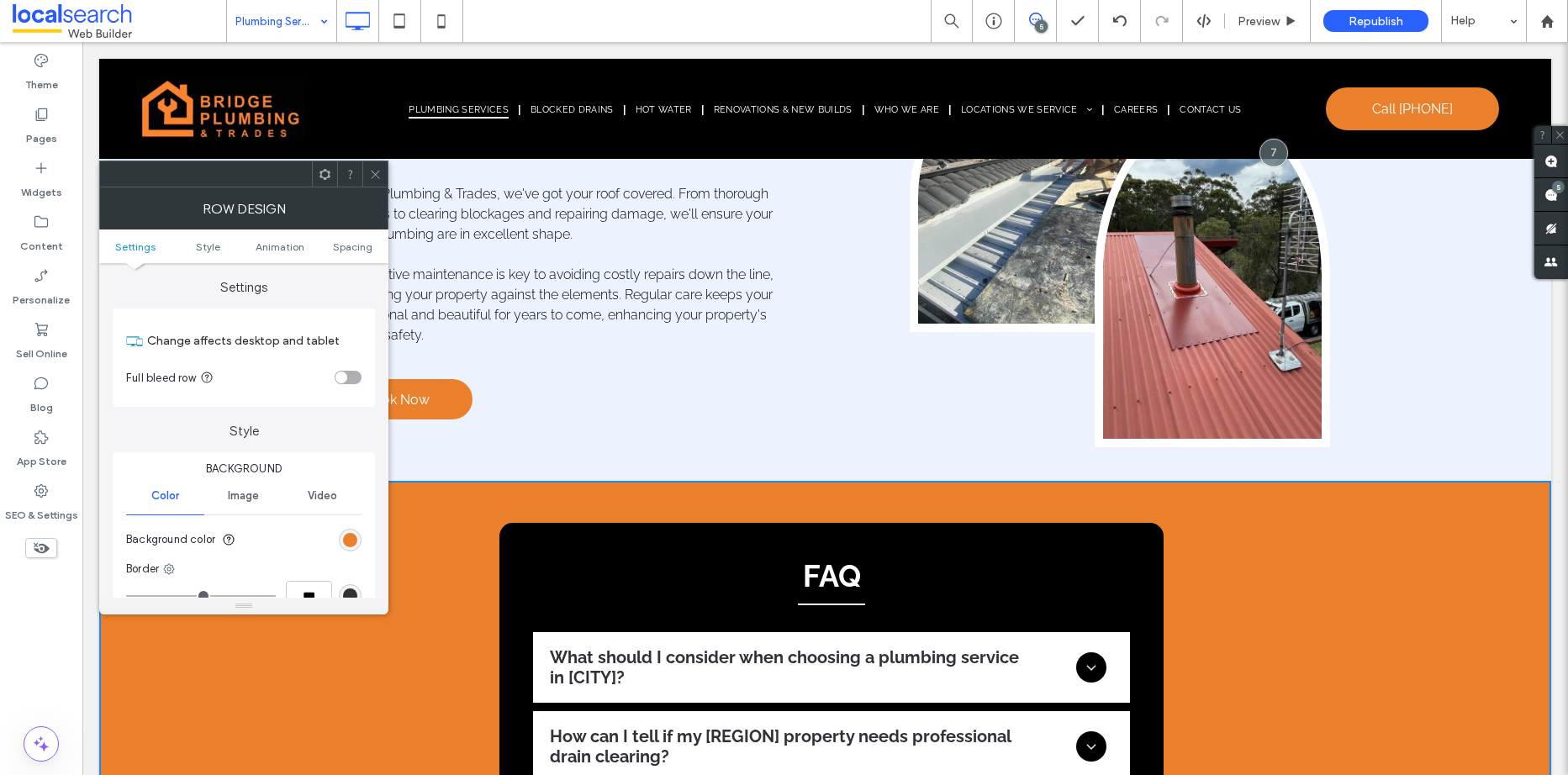 click at bounding box center [350, 540] 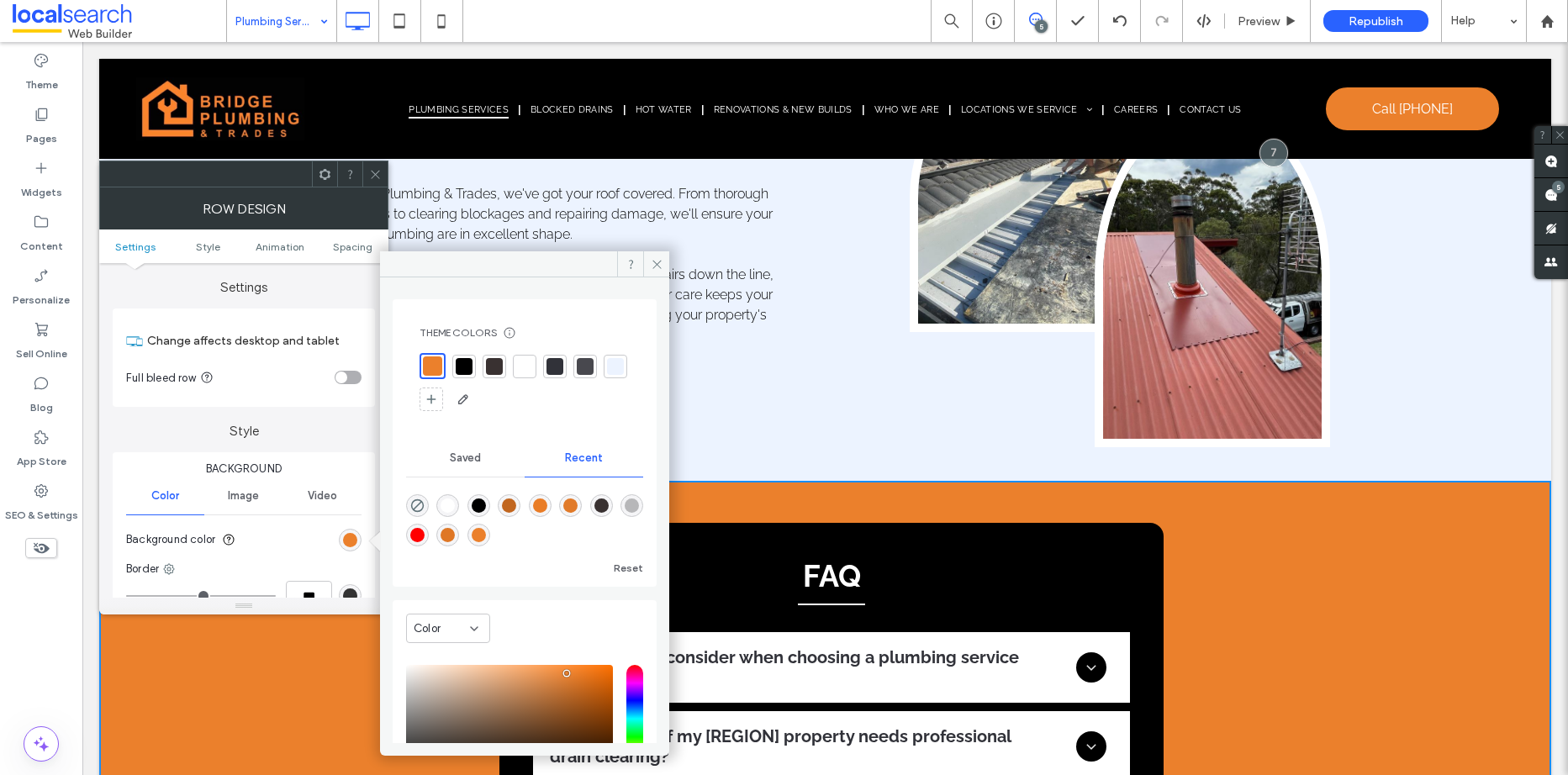 click at bounding box center (615, 366) 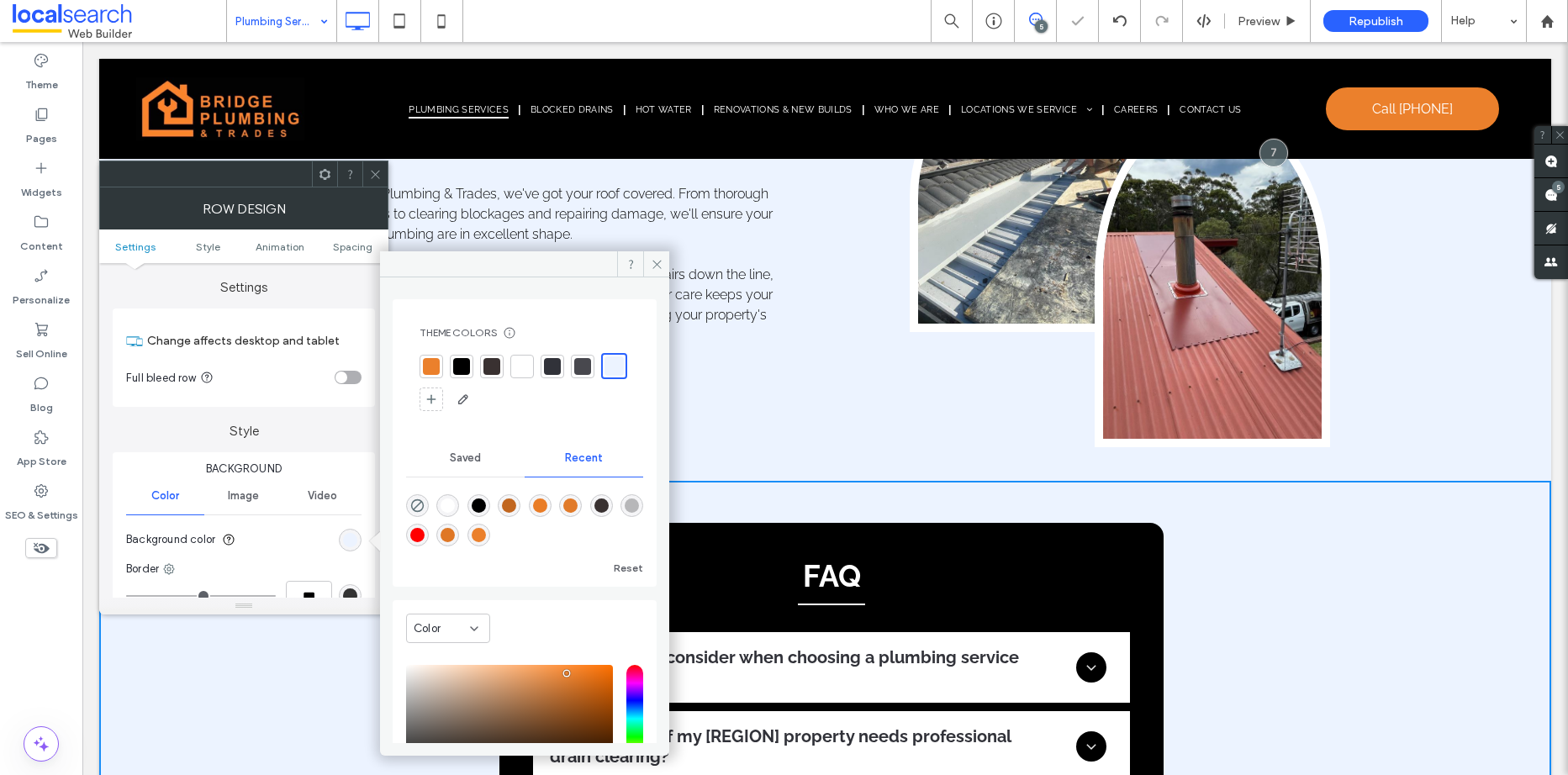 click 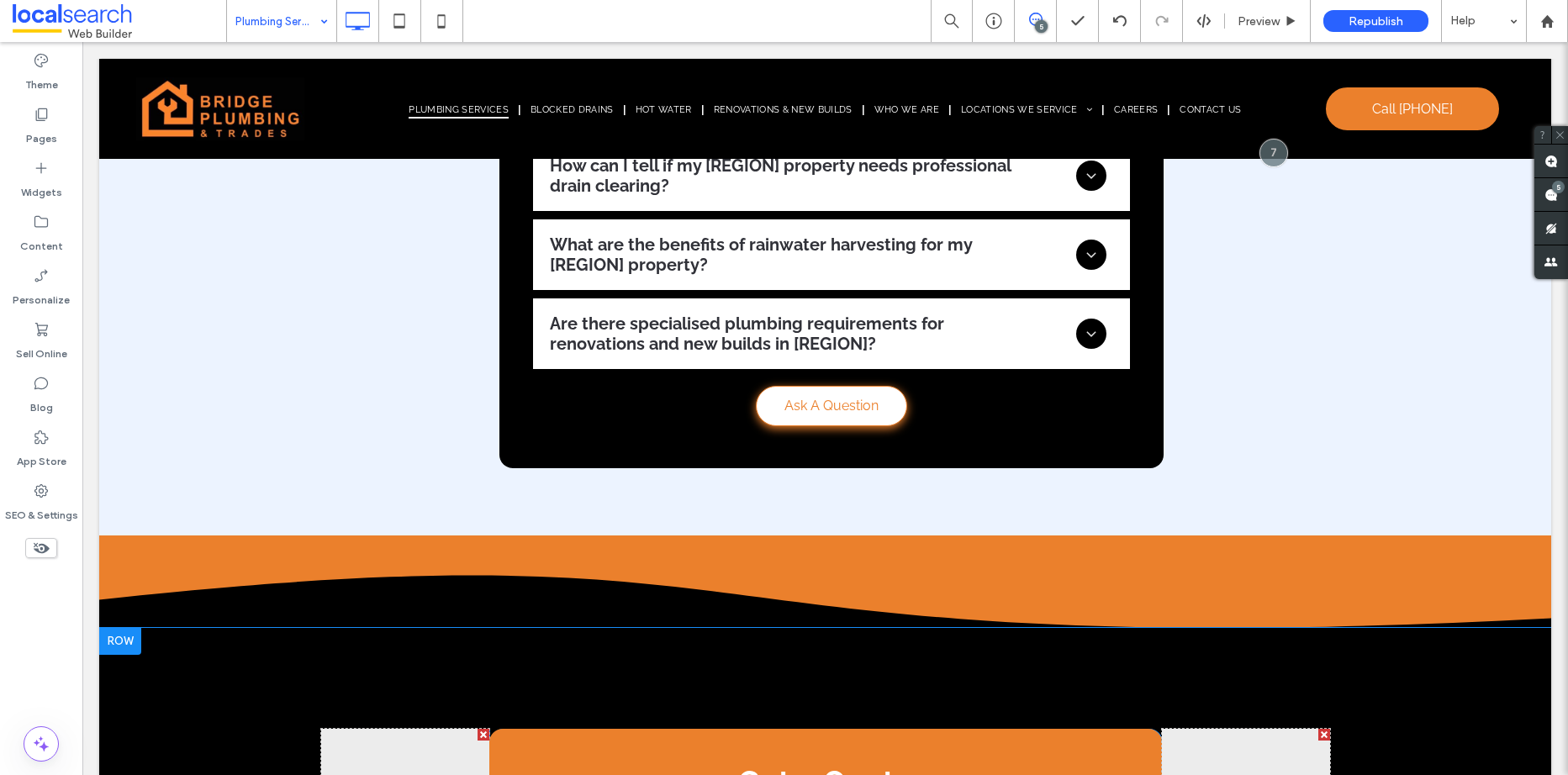 scroll, scrollTop: 4799, scrollLeft: 0, axis: vertical 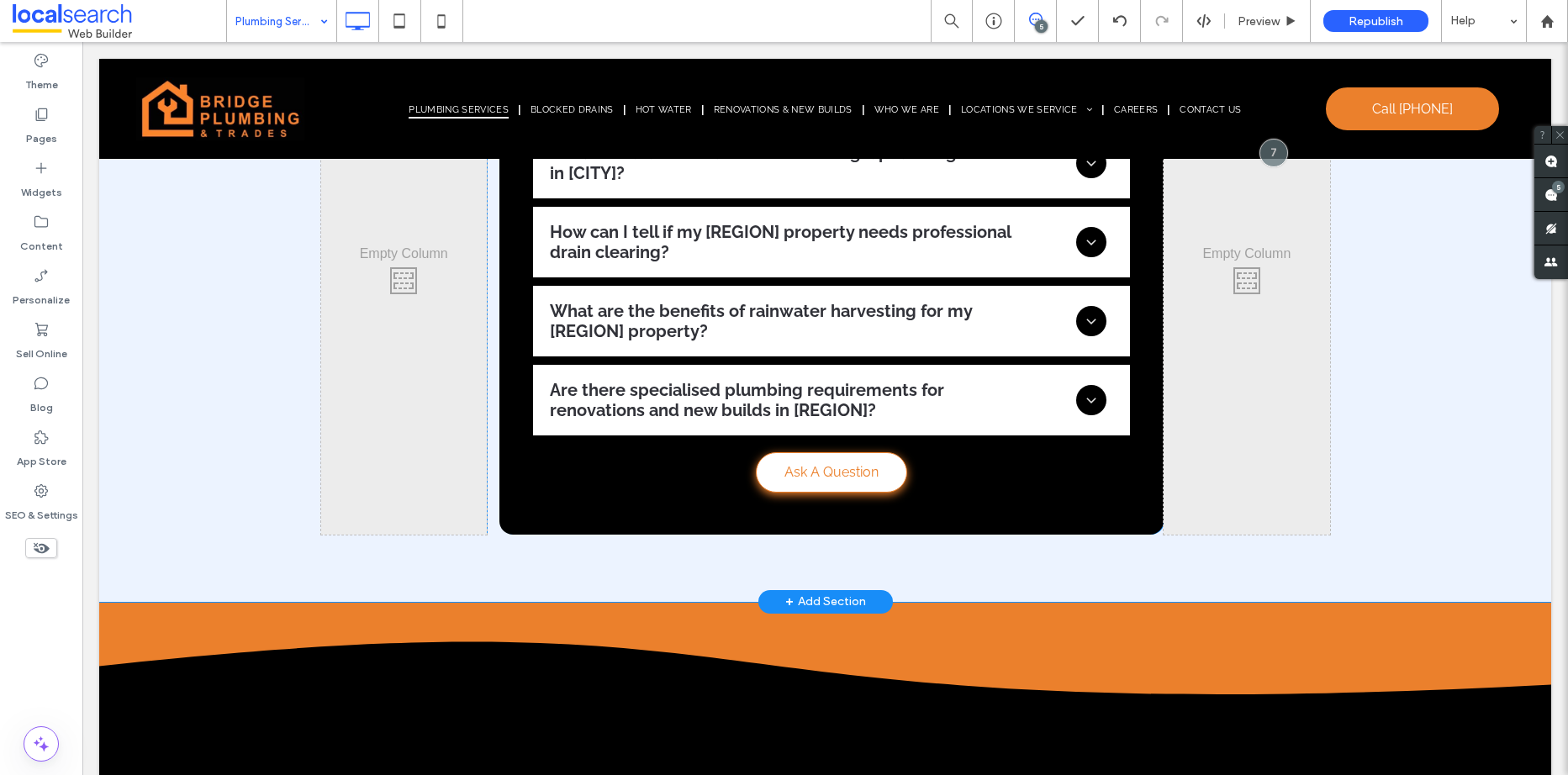 click on "FAQ
What should I consider when choosing a plumbing service in Shoalhaven?
Consider the service provider's range of offerings, experience with local conditions and commitment to using leading technologies for diagnostics and repairs.
How can I tell if my Shoalhaven property needs professional drain clearing?
Signs include water draining slowly, unpleasant odours or gurgling sounds coming from your pipes. If you notice these symptoms, it's time to call in the experts.
What are the benefits of rainwater harvesting for my Shoalhaven property?
Rainwater harvesting can reduce water bills, provide an eco-friendly water source for gardening and decrease the demand on the municipal water supply.
Are there specialised plumbing requirements for renovations and new builds in Shoalhaven?" at bounding box center [832, 277] 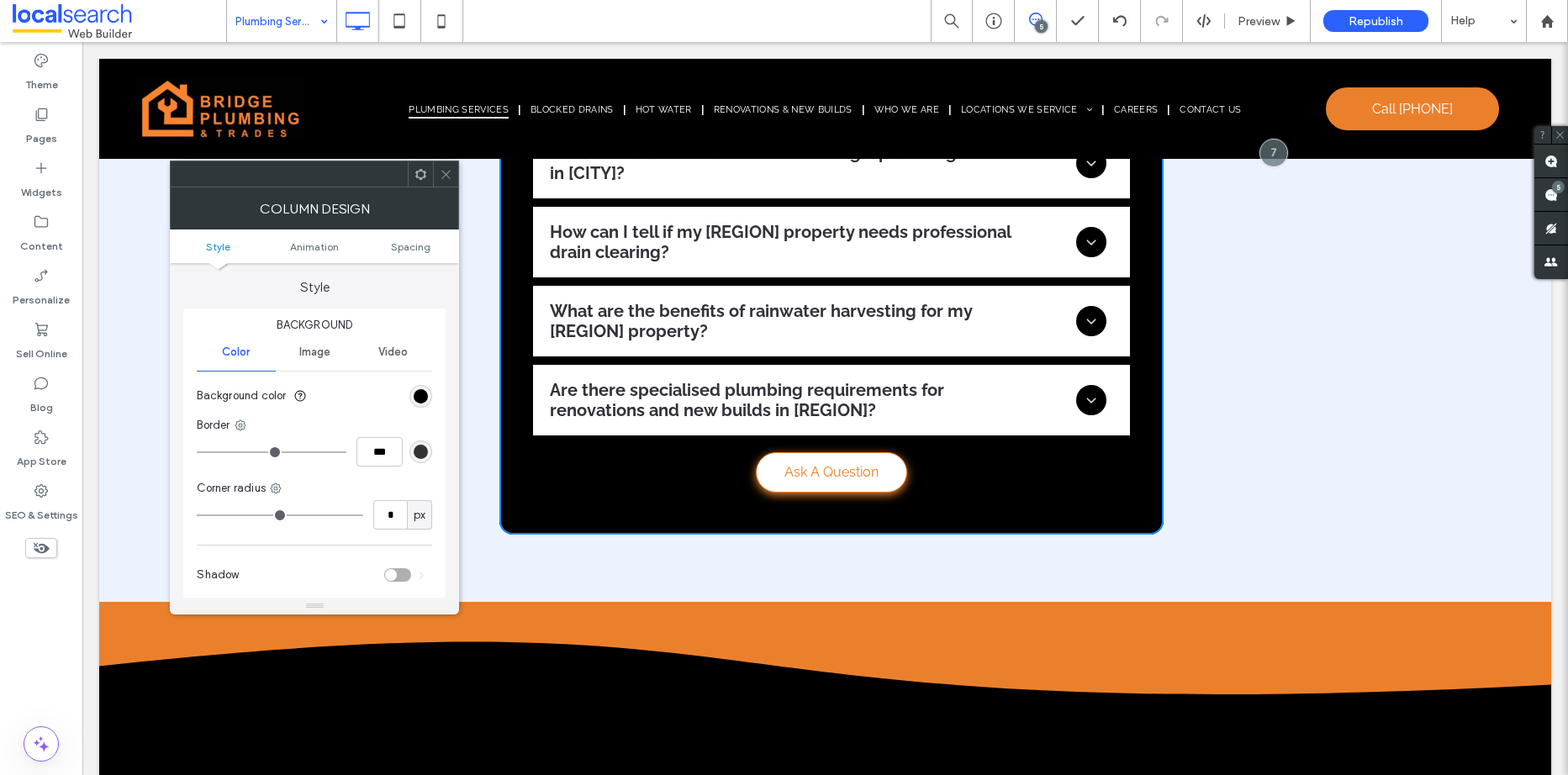 type on "**" 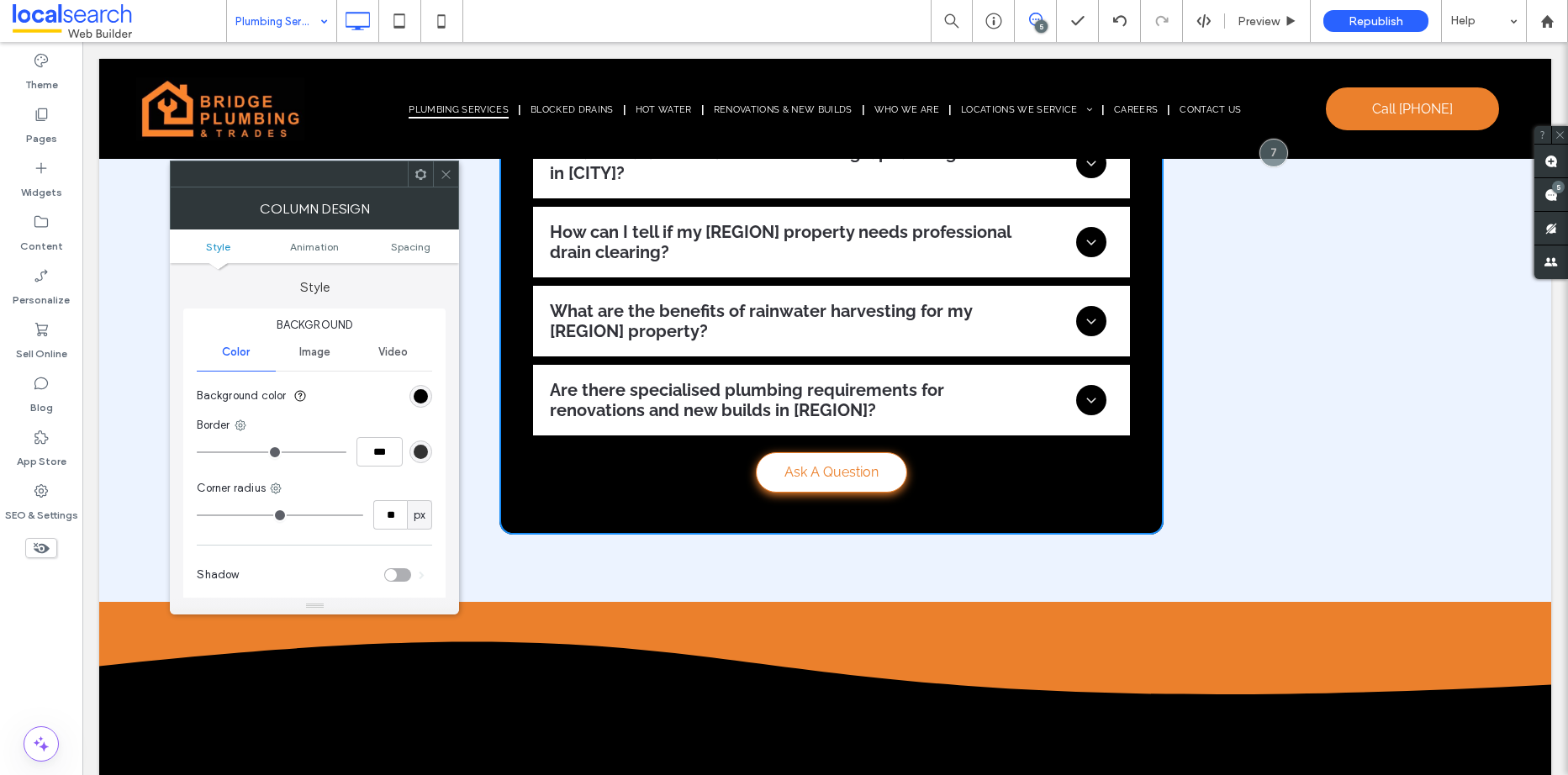 click at bounding box center [420, 396] 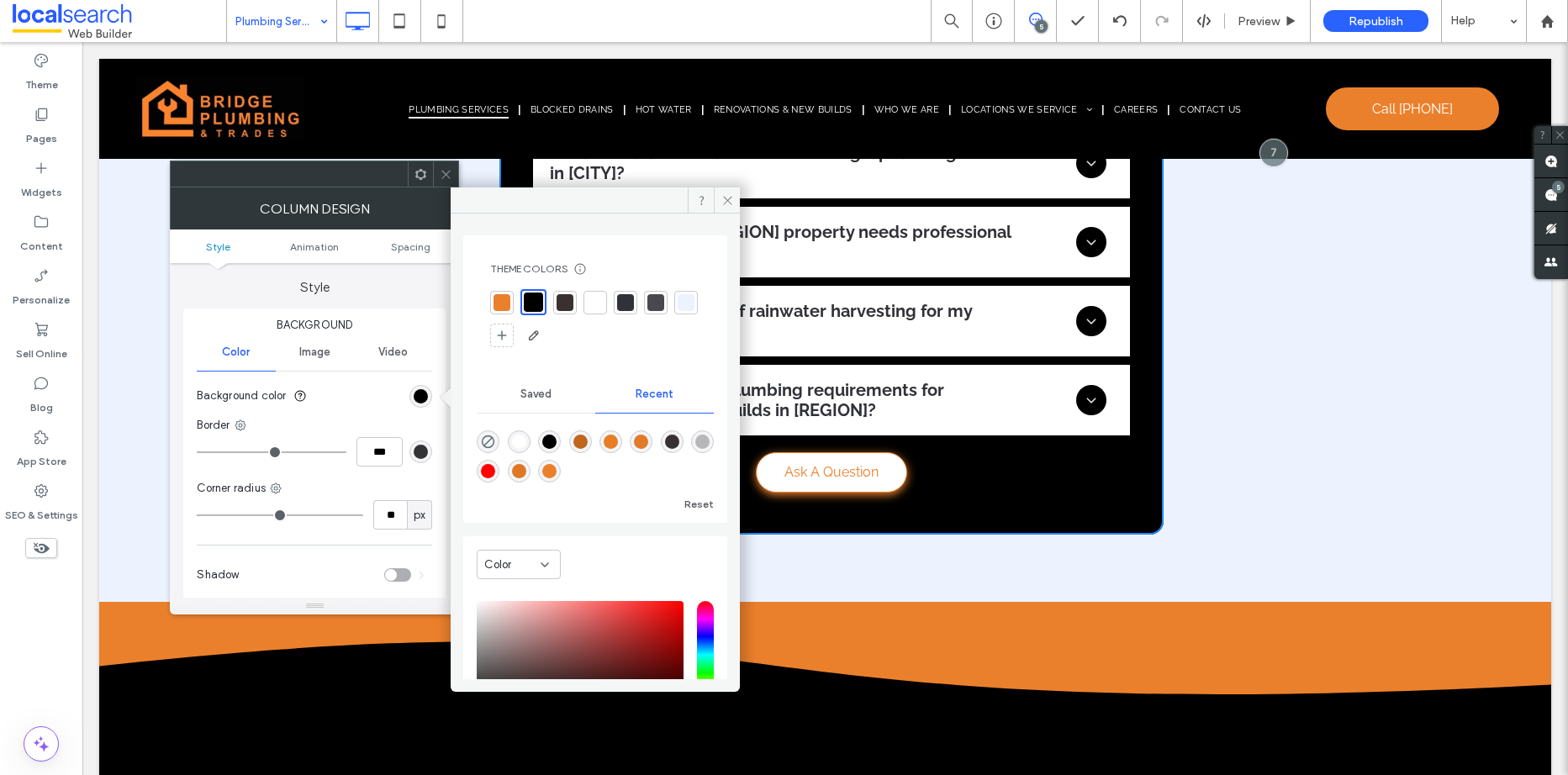 click at bounding box center (502, 303) 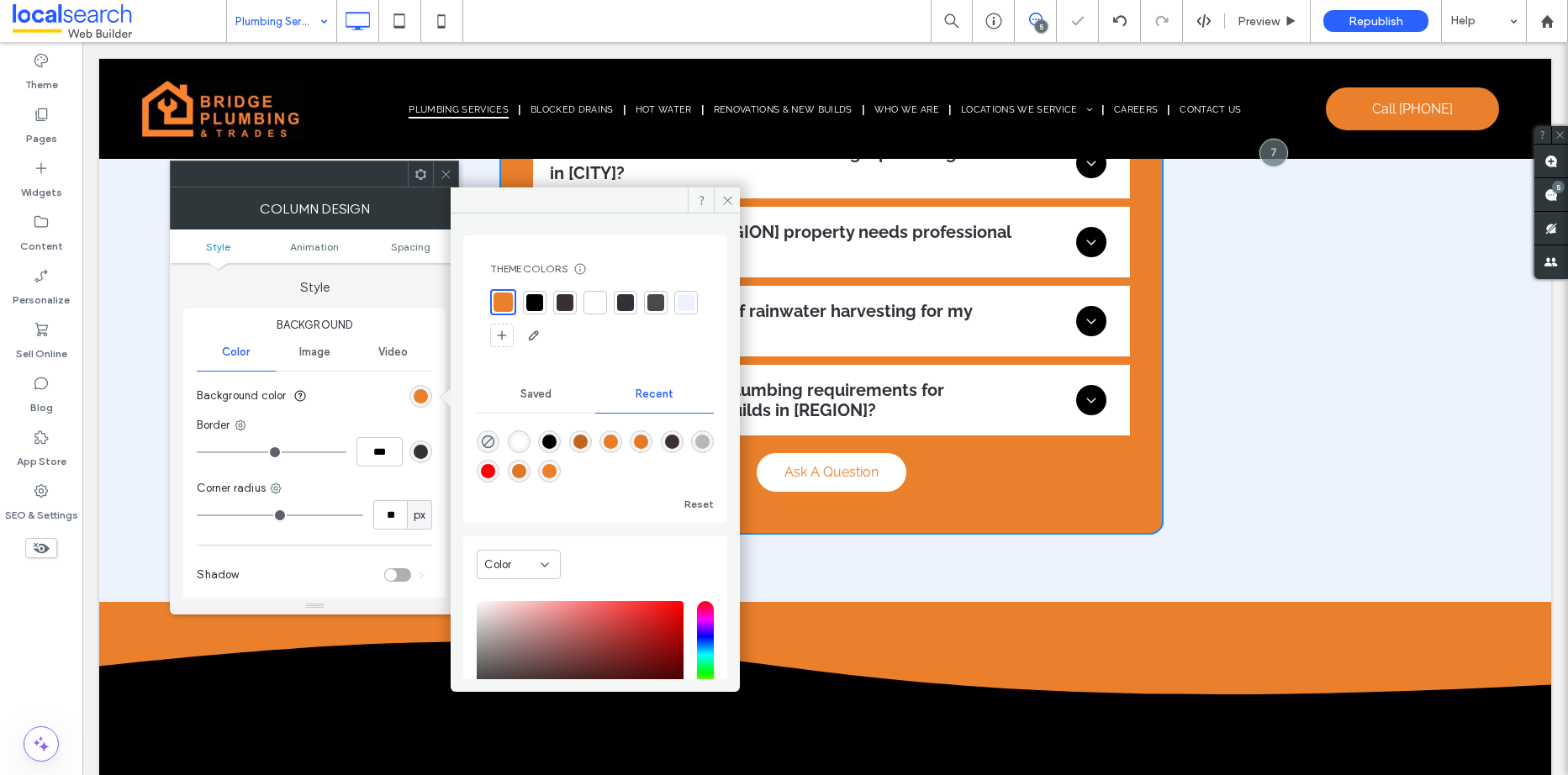 click 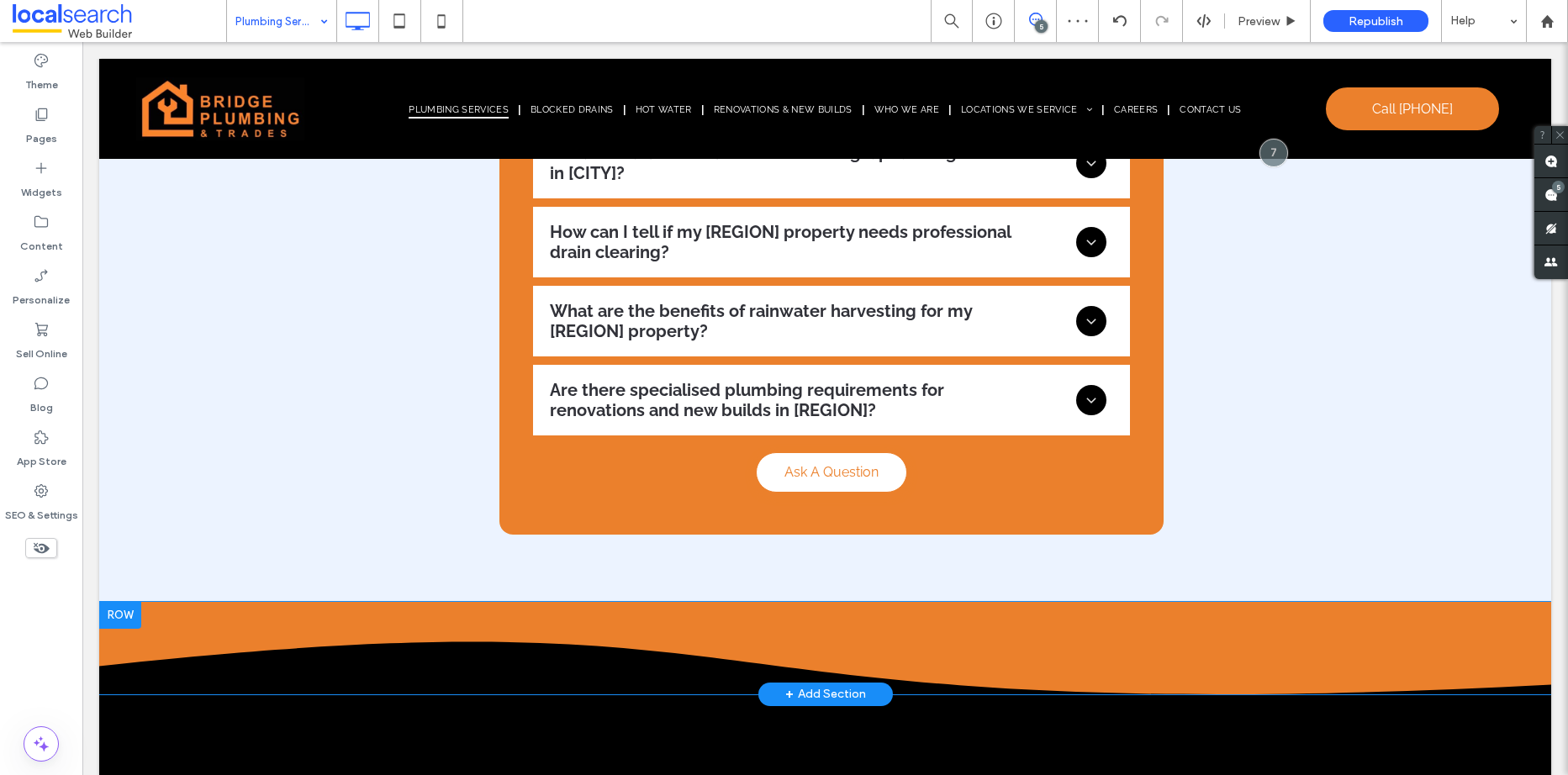 click at bounding box center (120, 615) 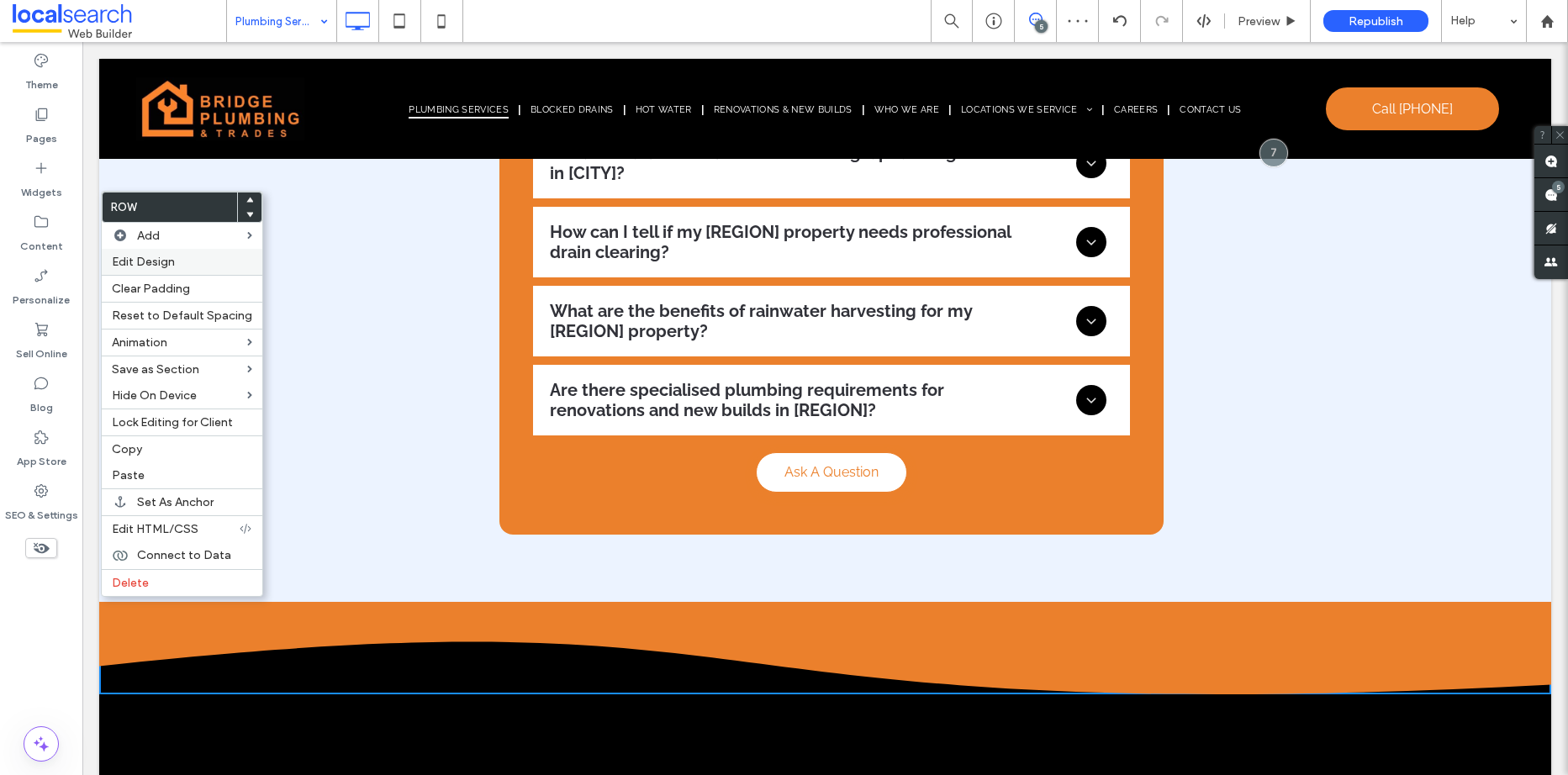 click on "Edit Design" at bounding box center (182, 261) 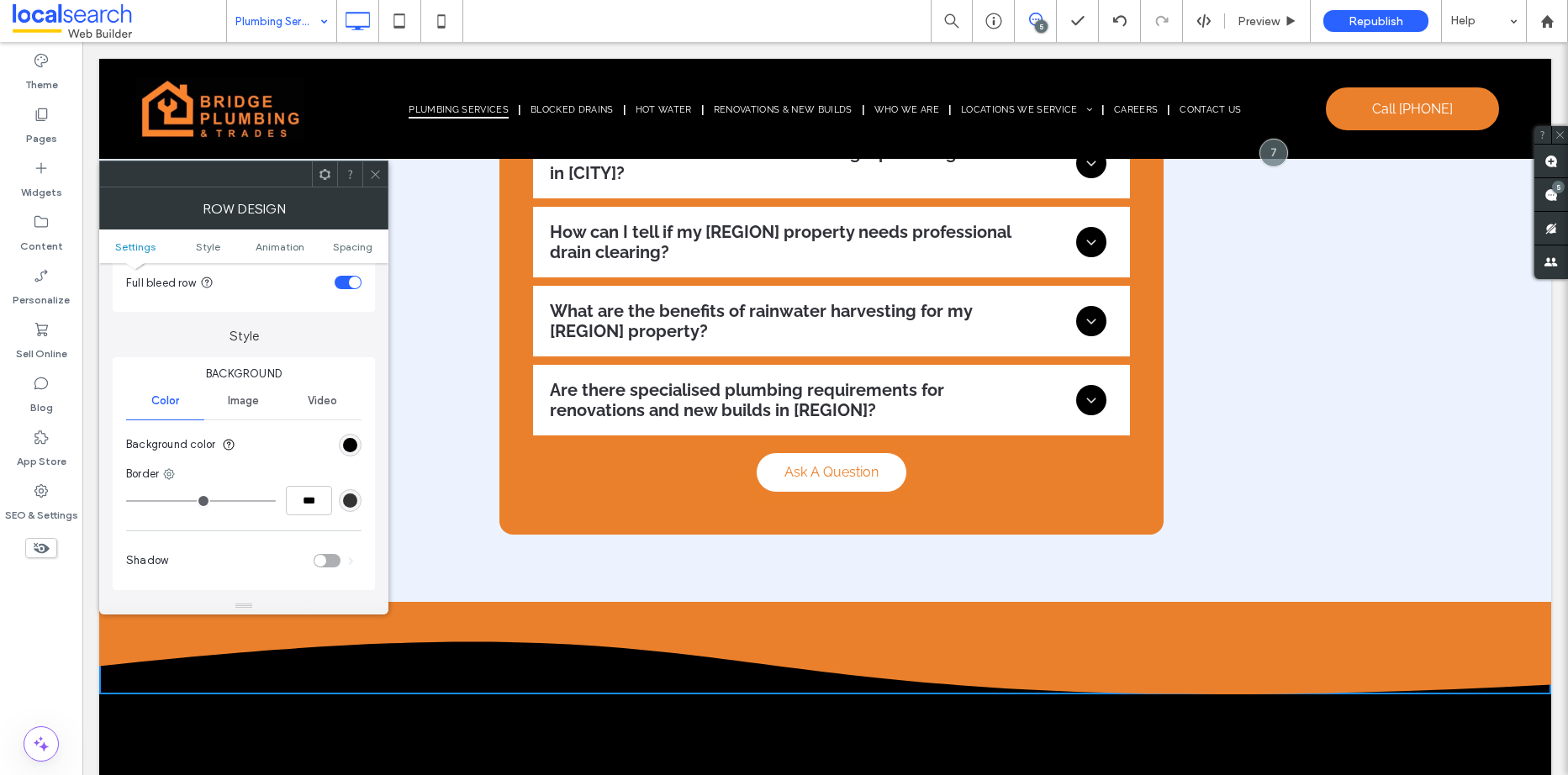 scroll, scrollTop: 252, scrollLeft: 0, axis: vertical 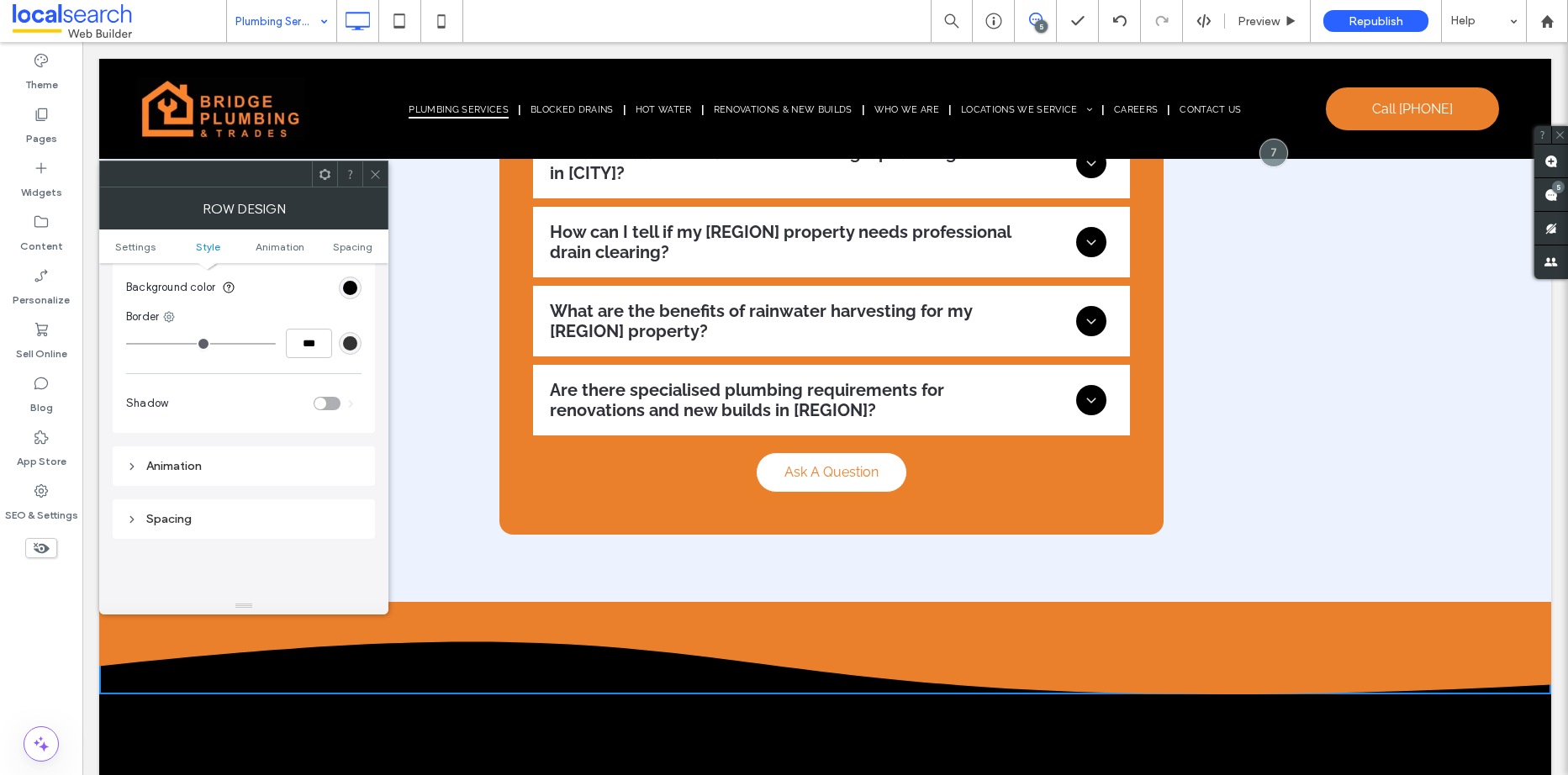 click 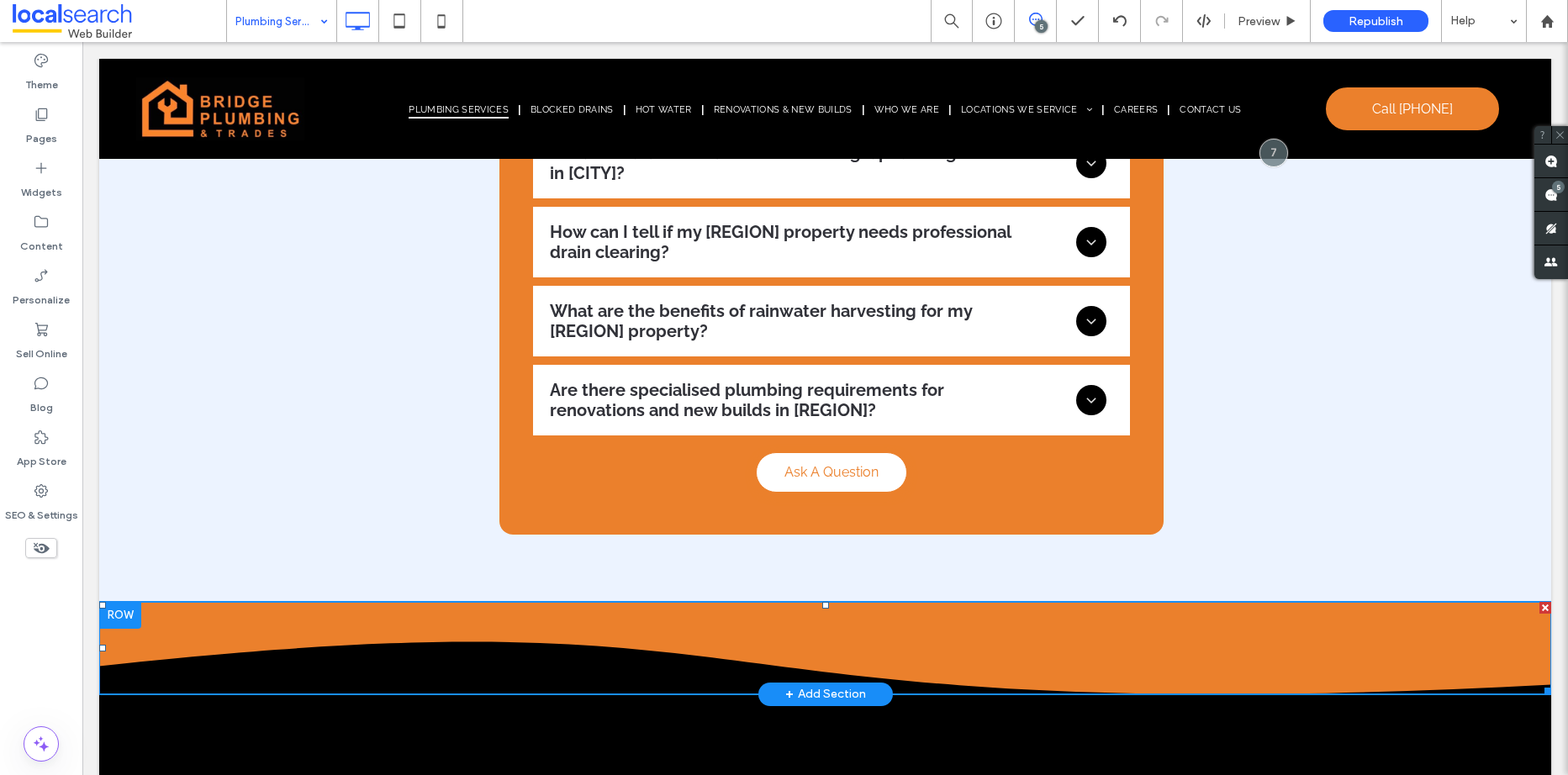 click 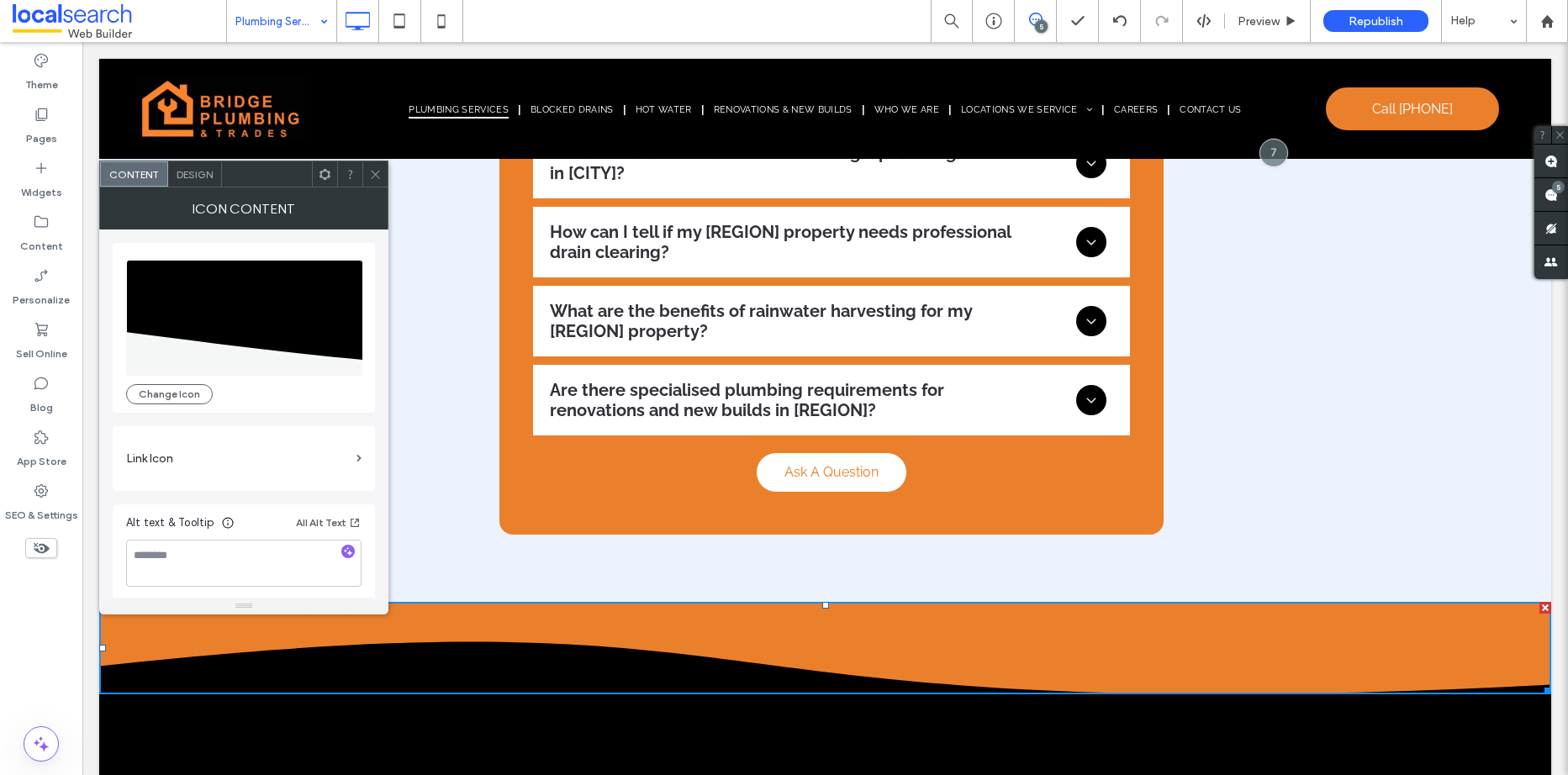 click on "Design" at bounding box center (195, 174) 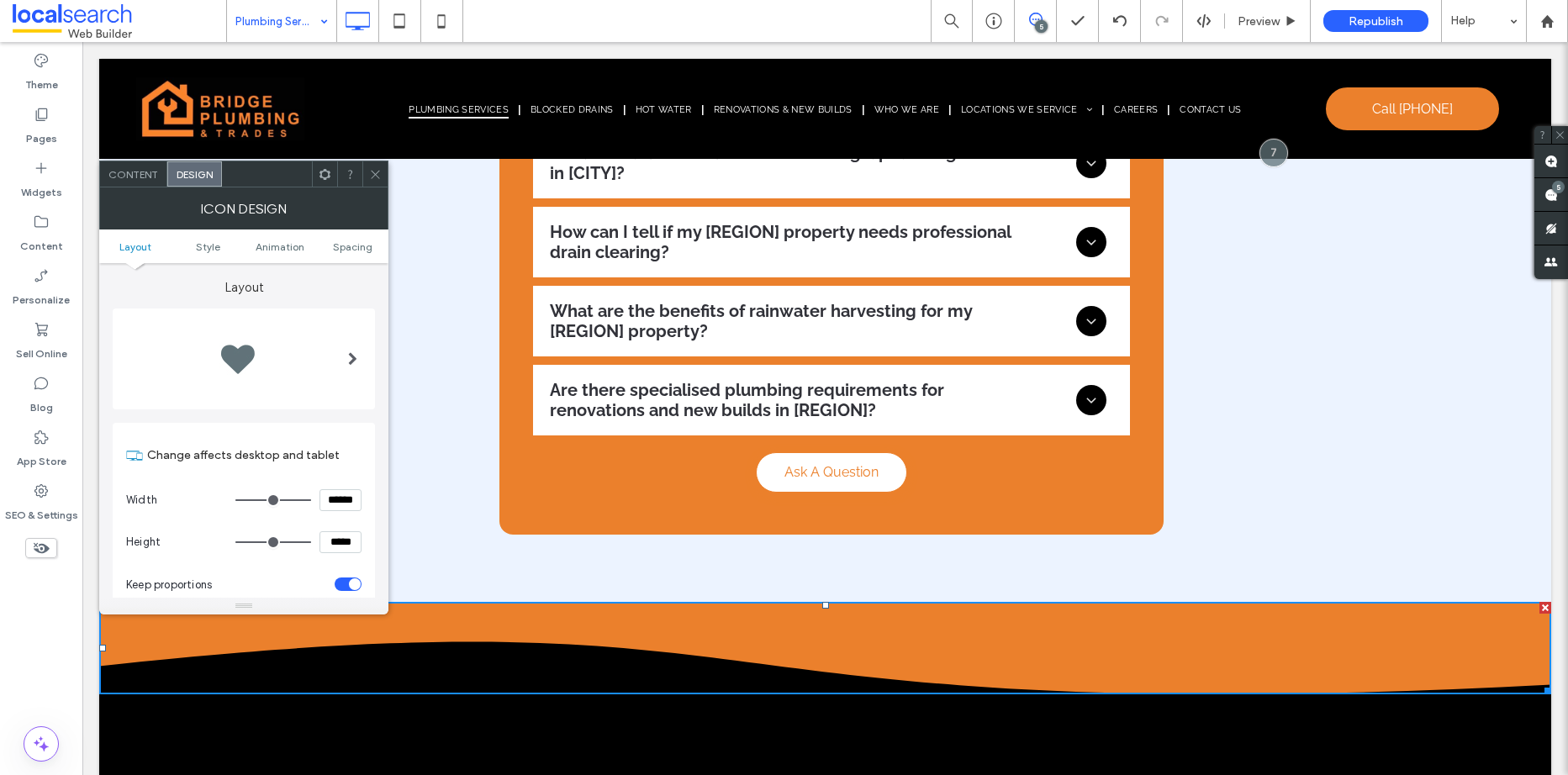 scroll, scrollTop: 336, scrollLeft: 0, axis: vertical 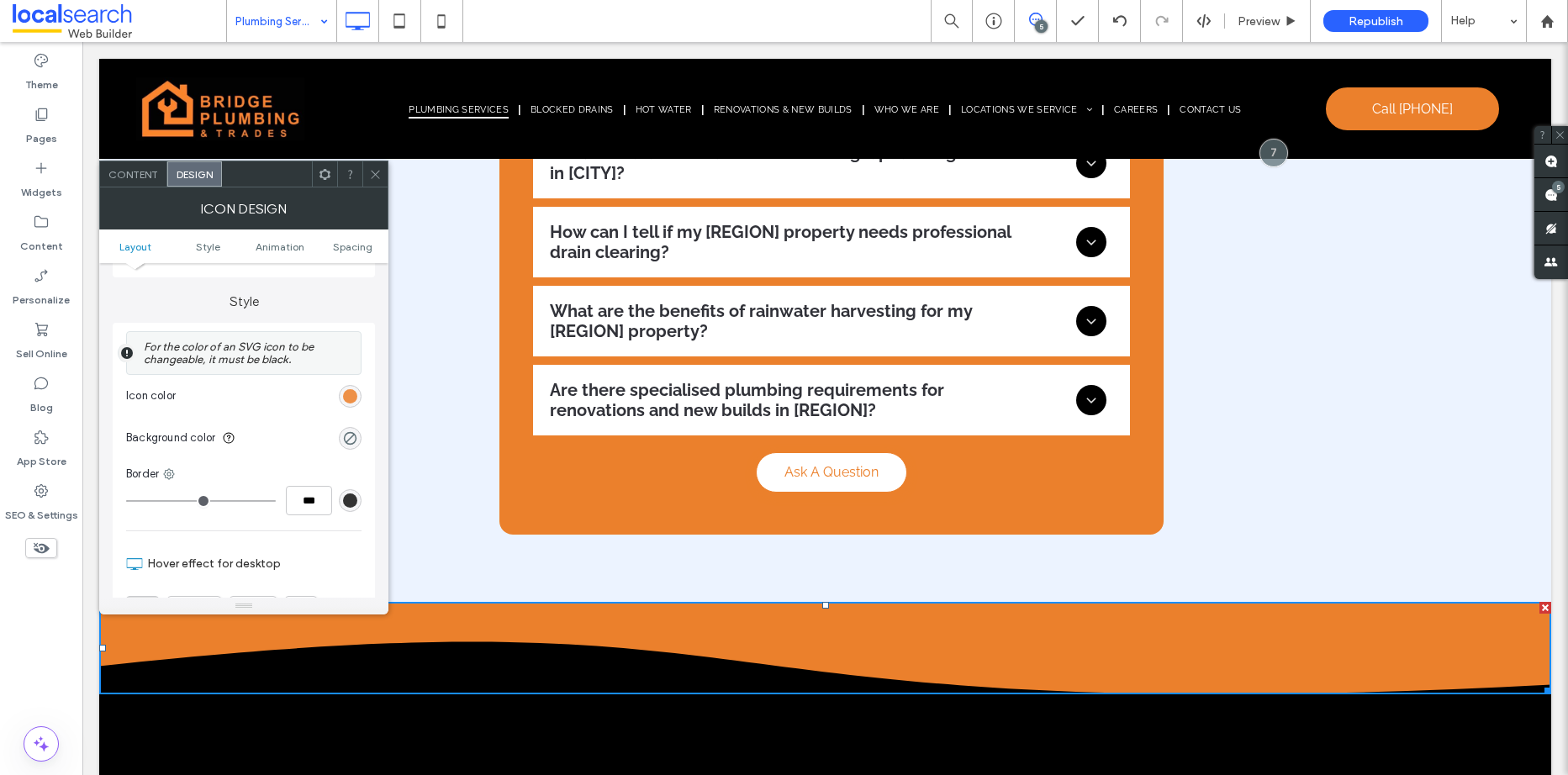 click at bounding box center (350, 396) 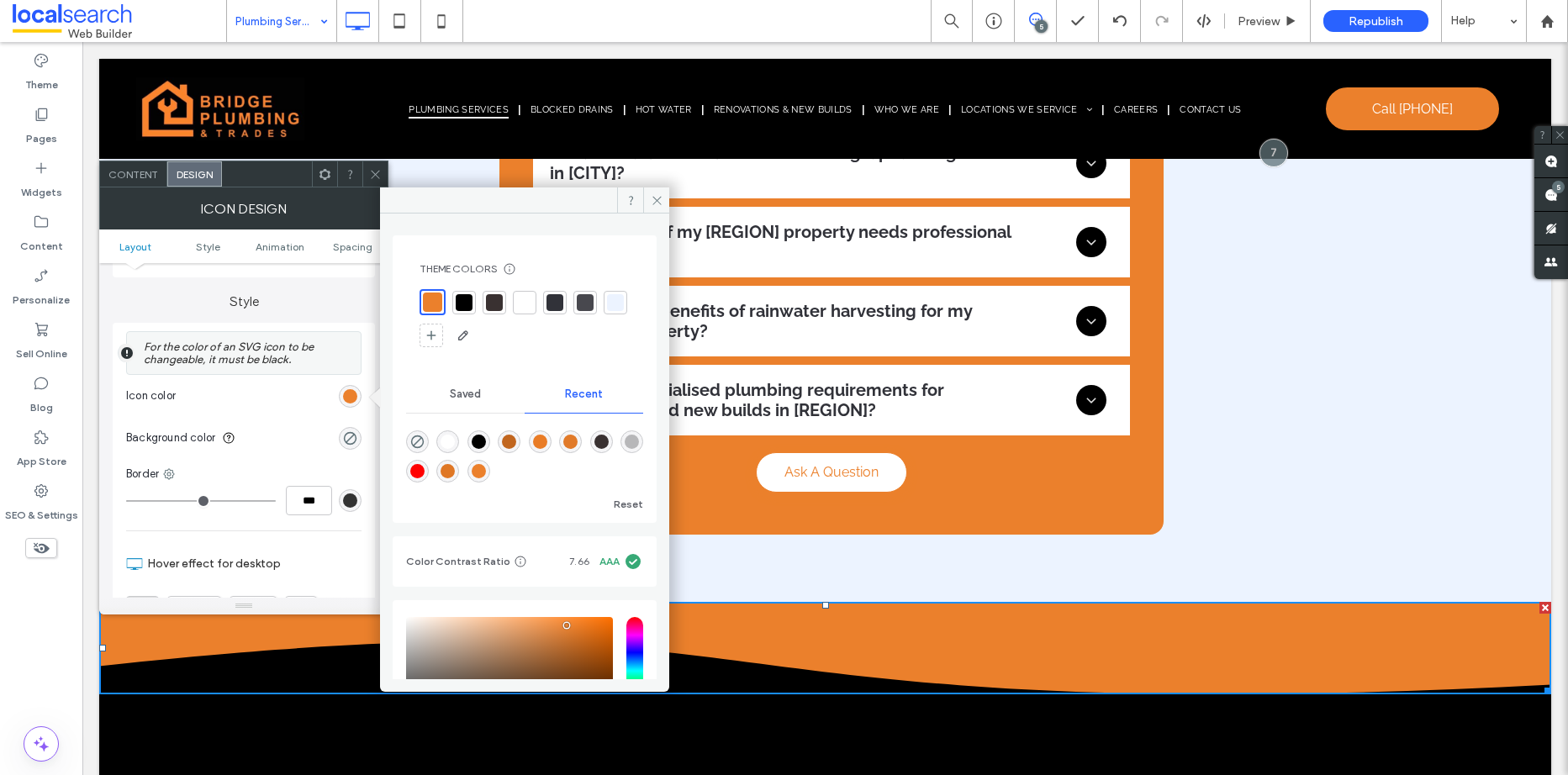 click at bounding box center (464, 303) 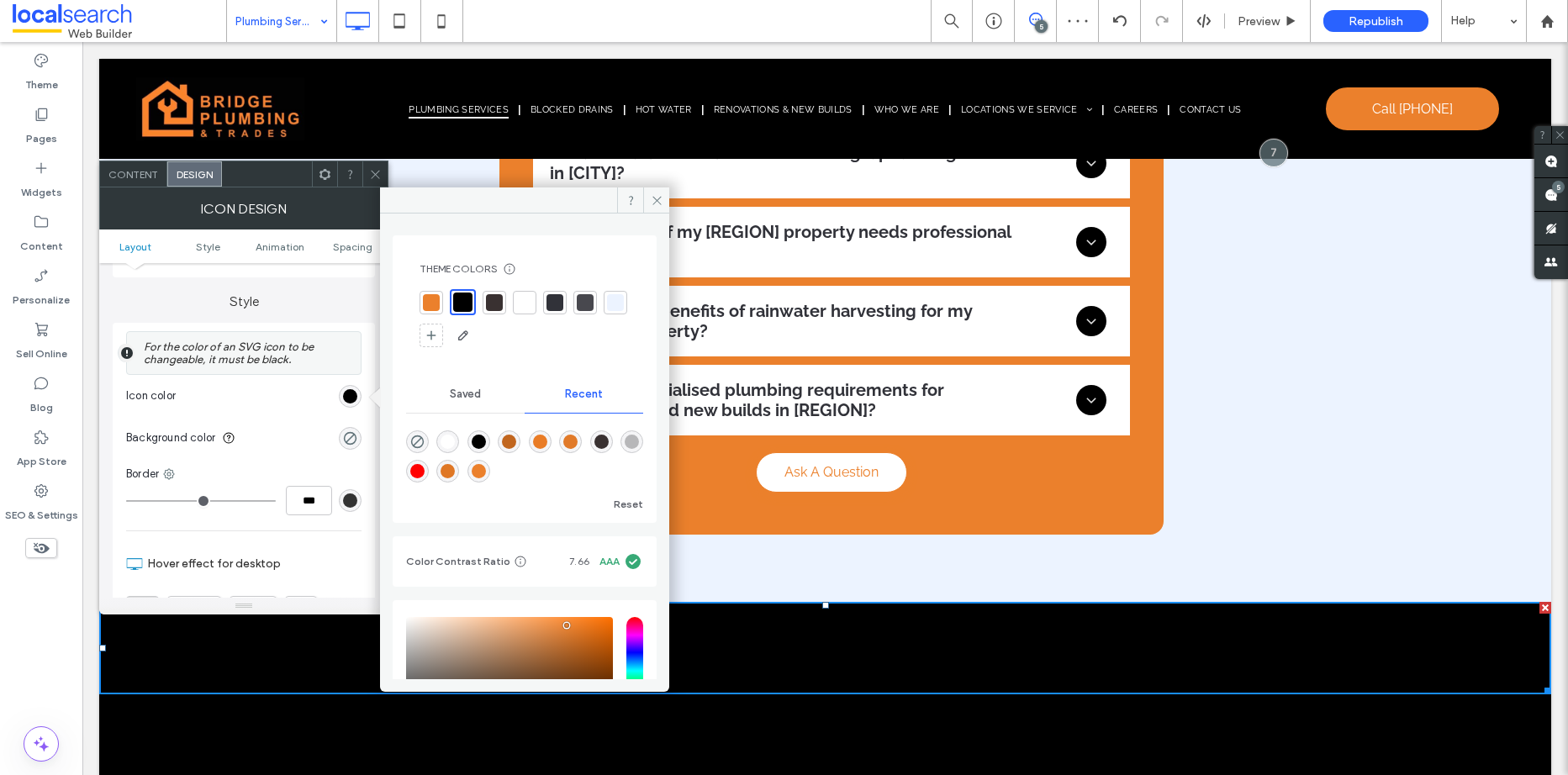 click at bounding box center [375, 174] 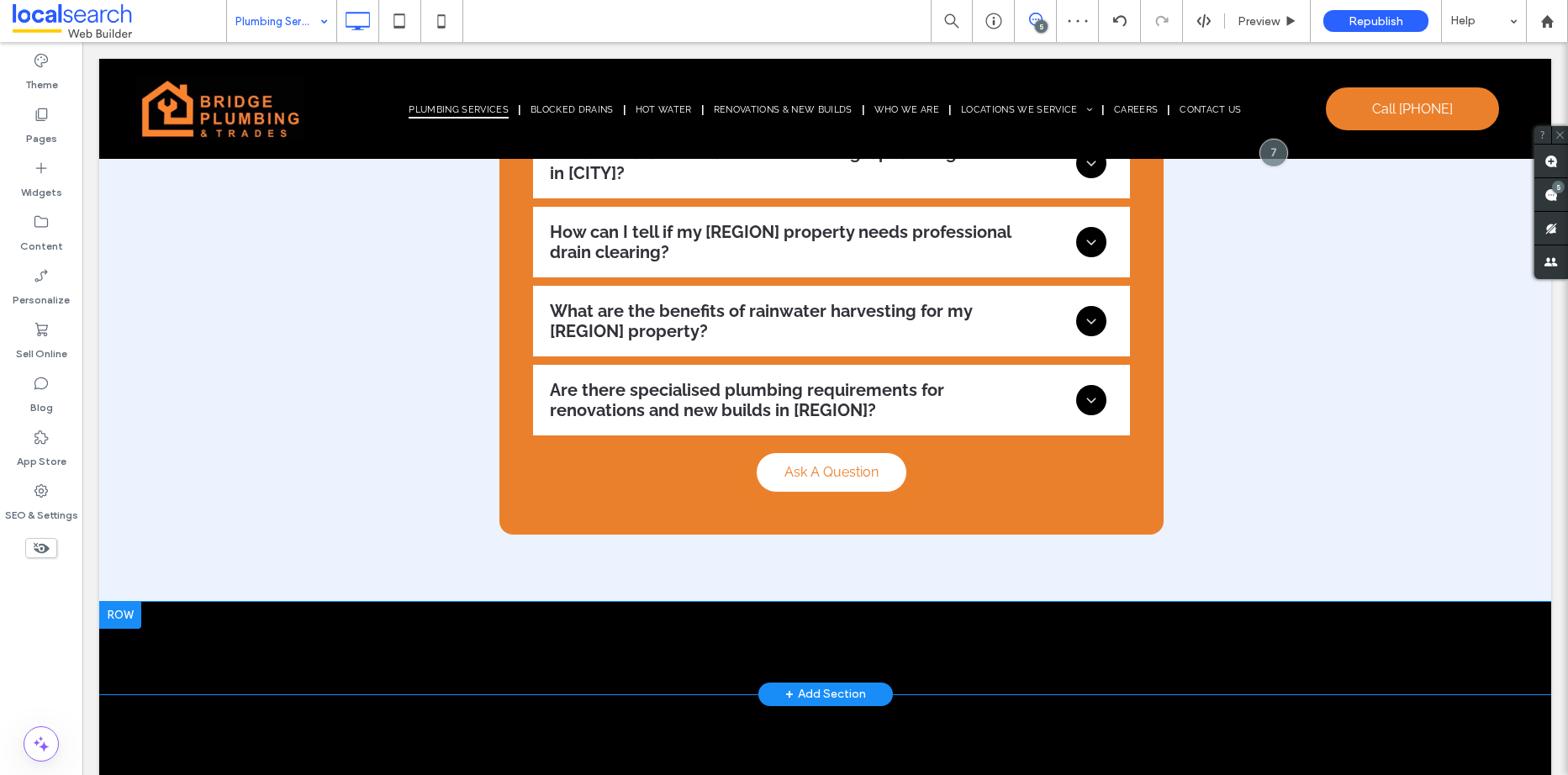 click at bounding box center [120, 615] 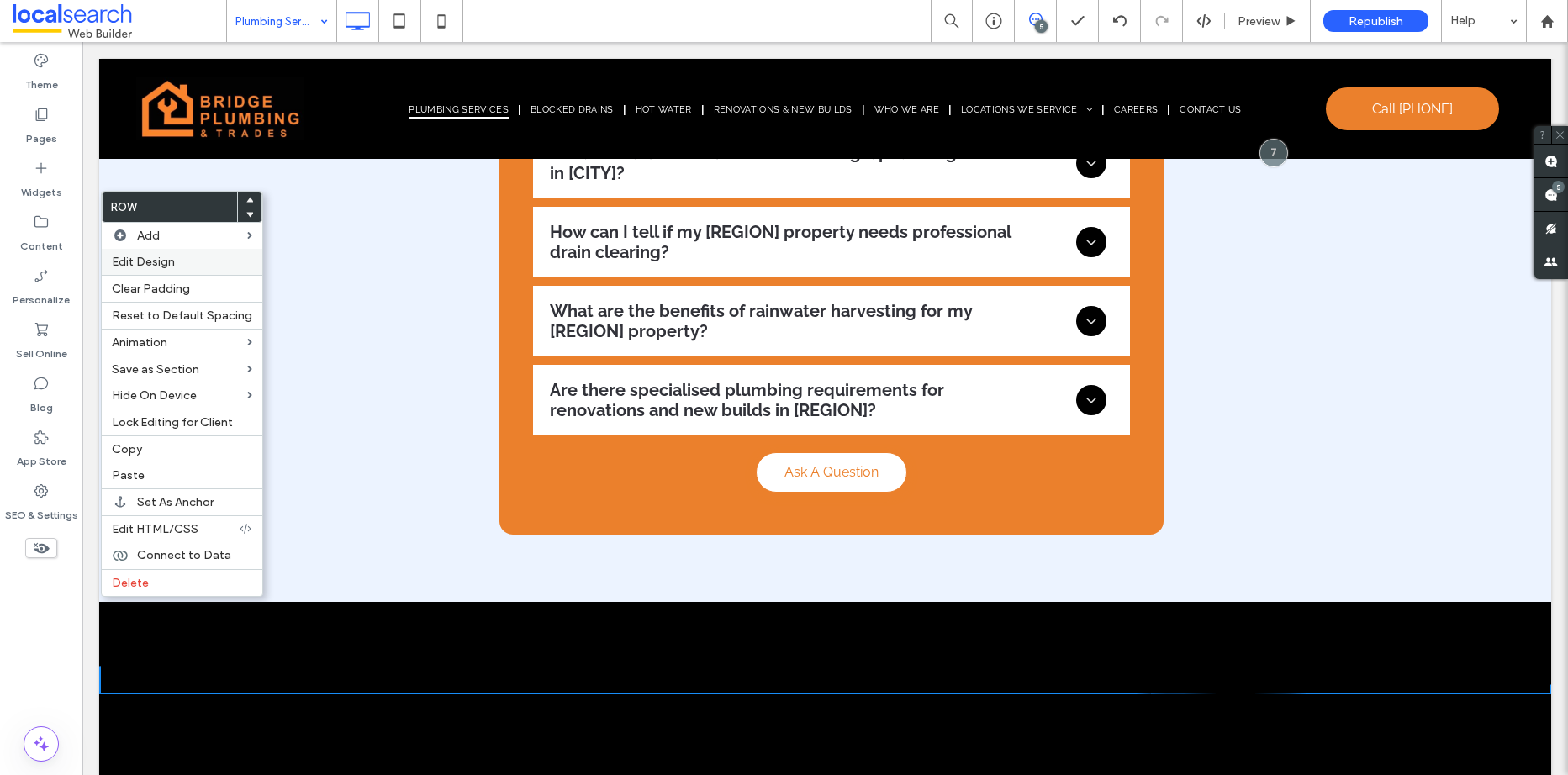 click on "Edit Design" at bounding box center [143, 261] 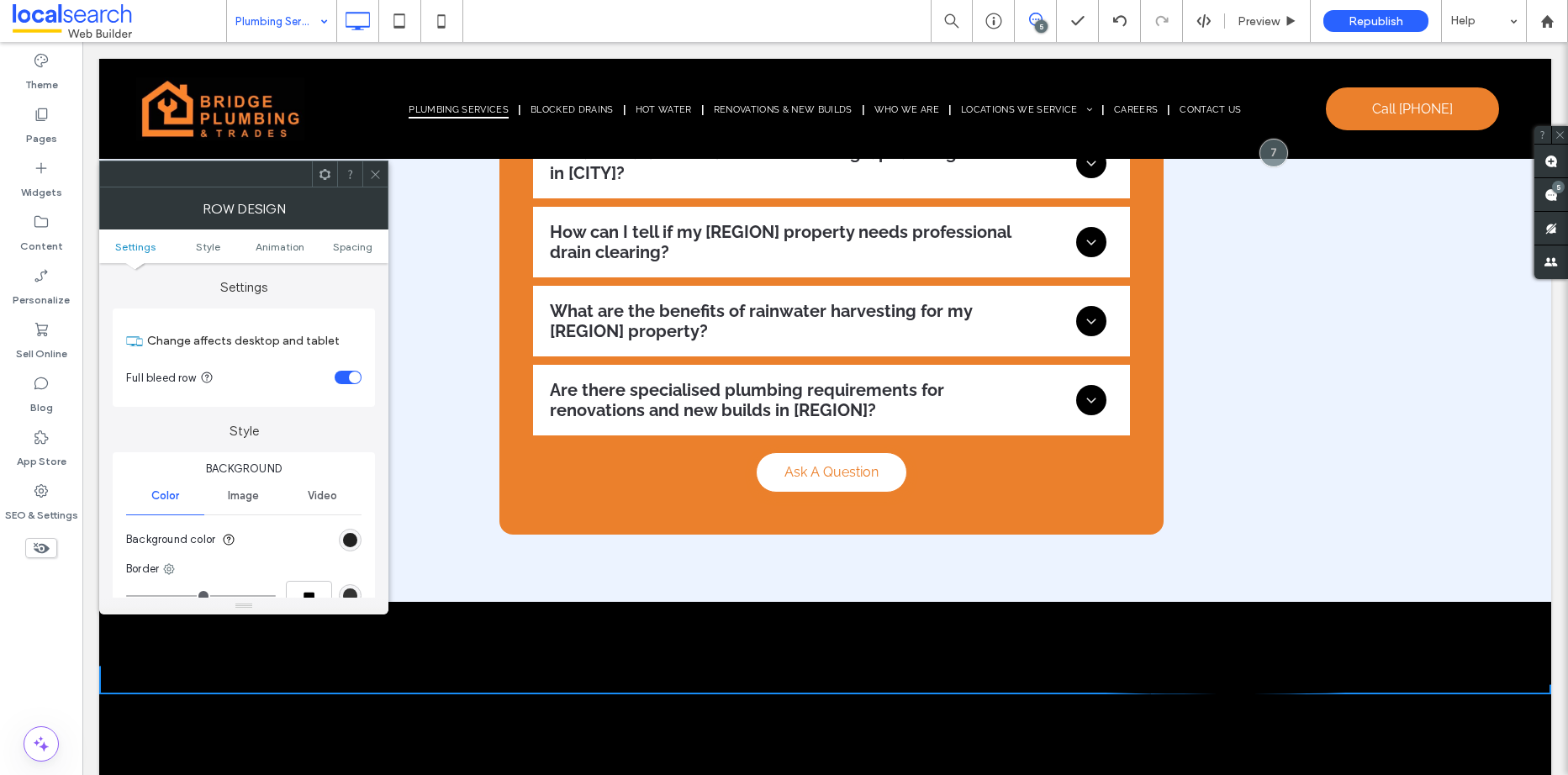 click at bounding box center [350, 540] 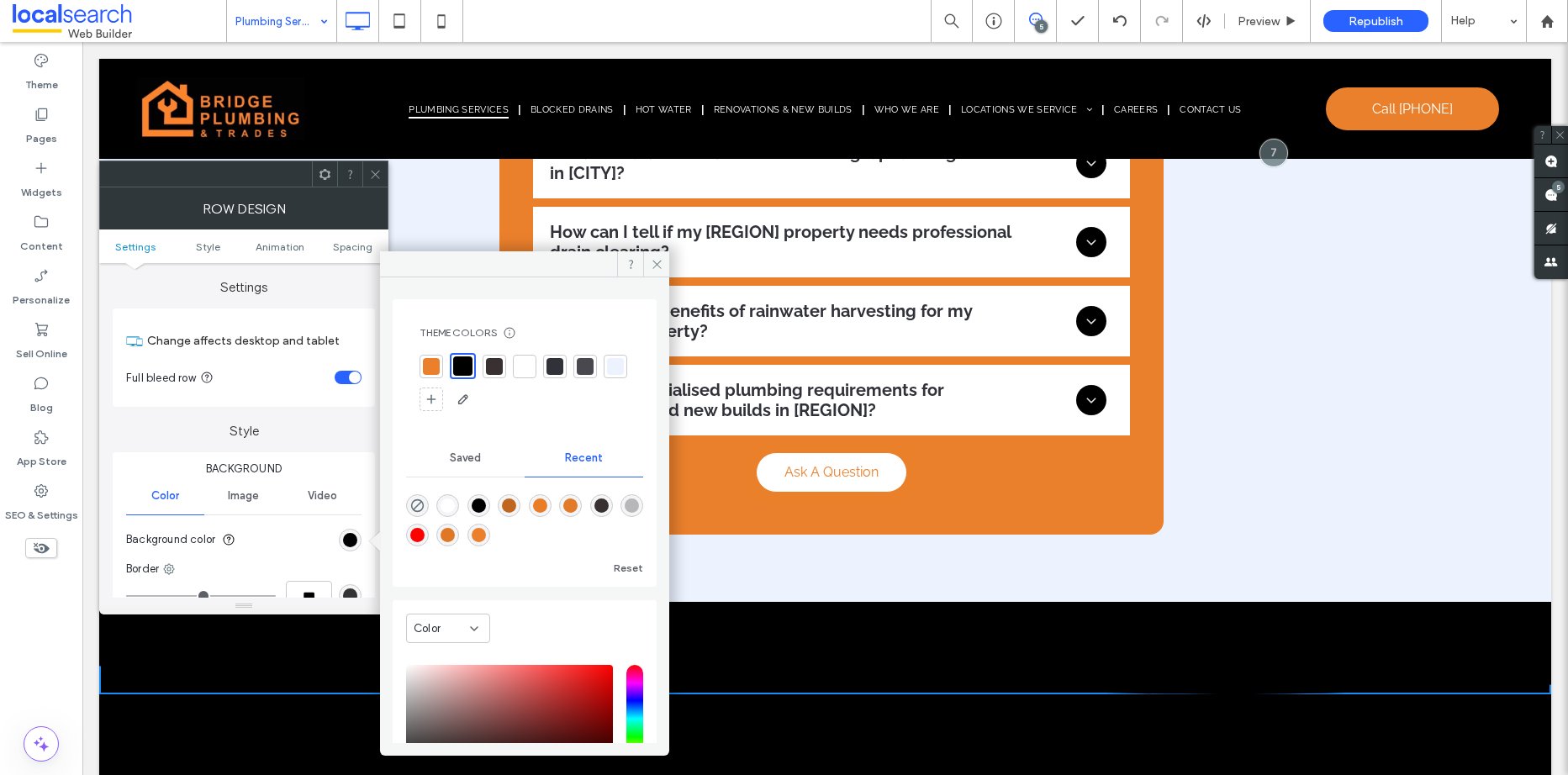 click at bounding box center (431, 366) 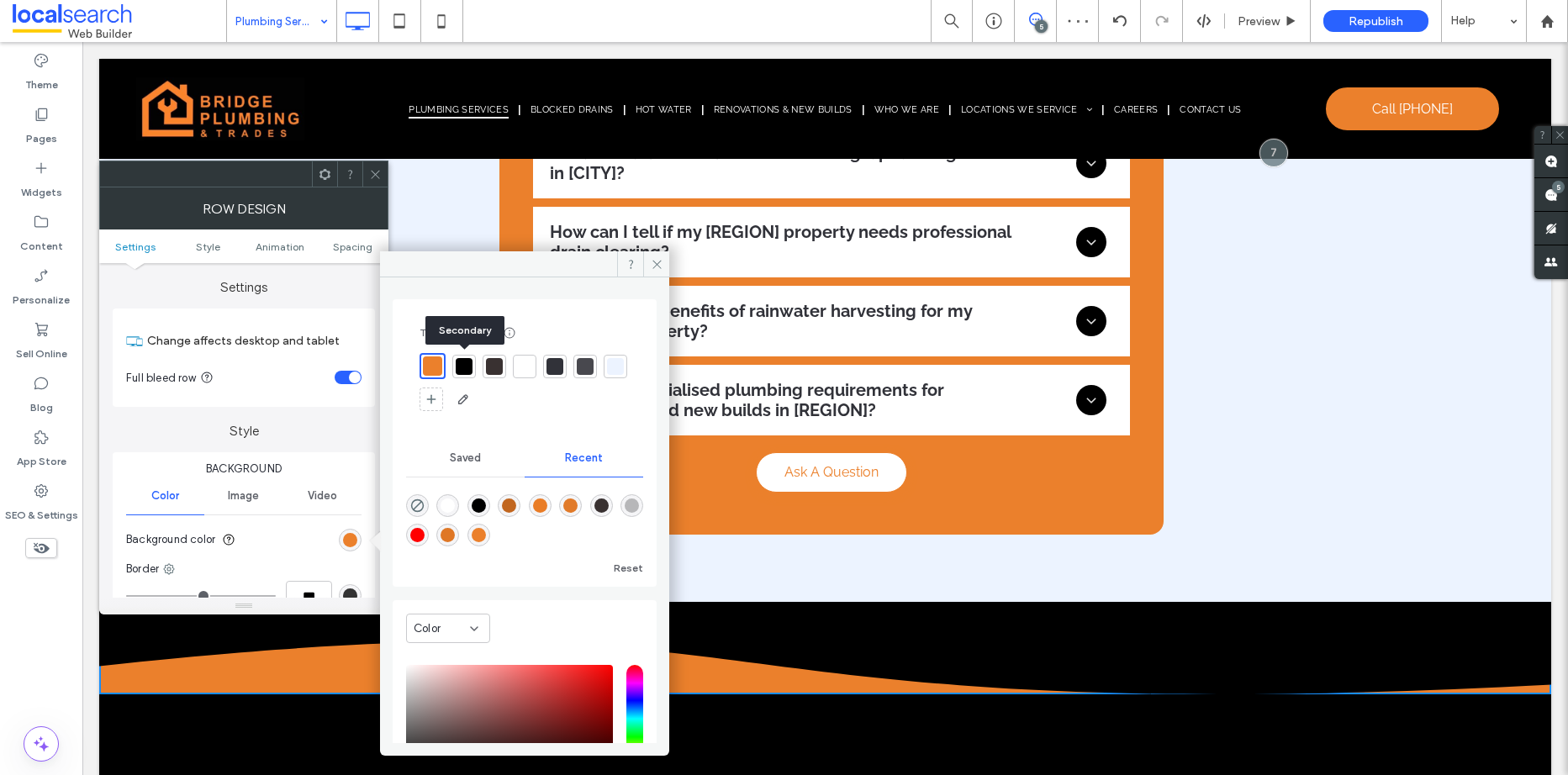 click at bounding box center (464, 366) 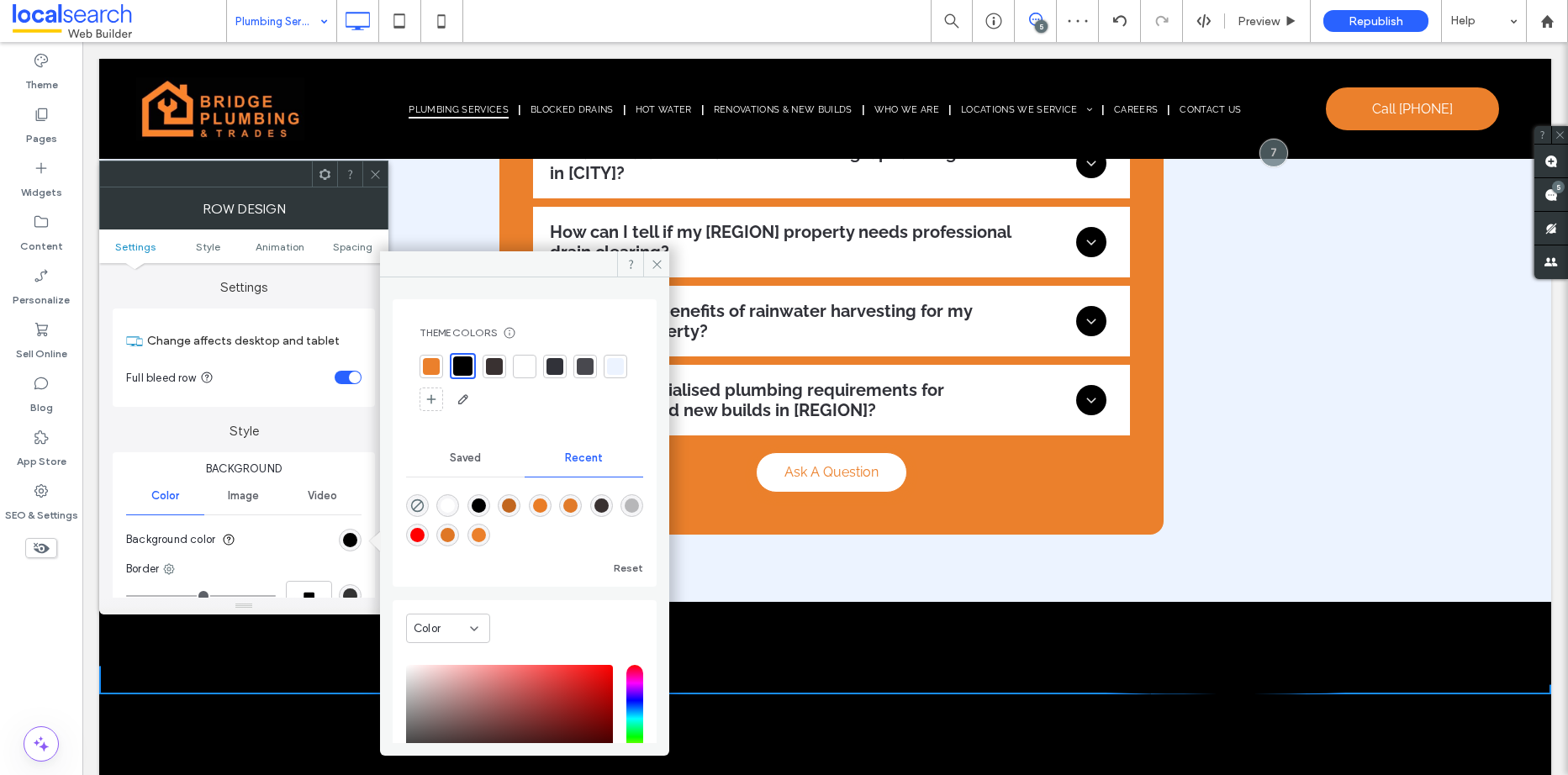 click 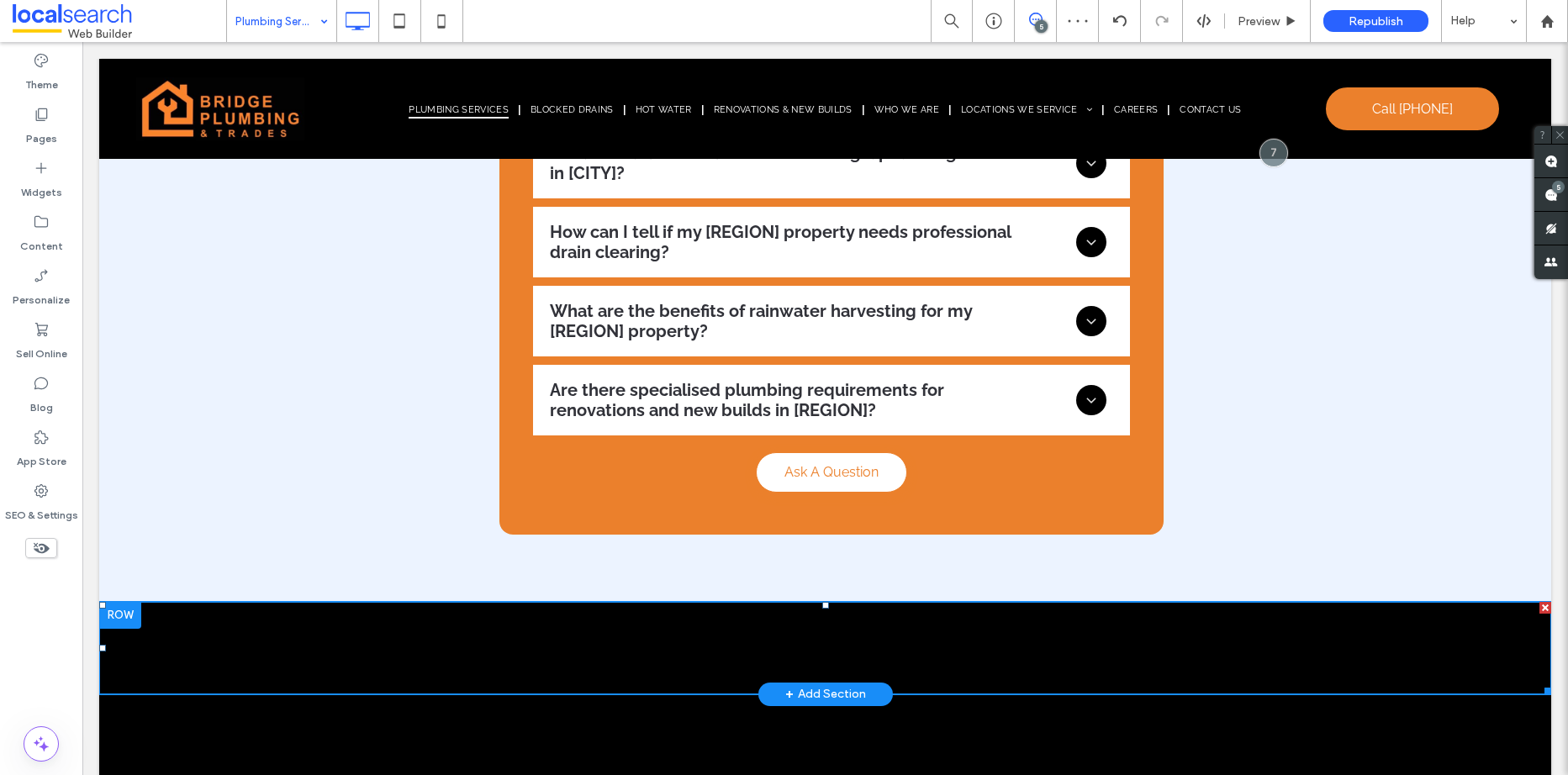 click 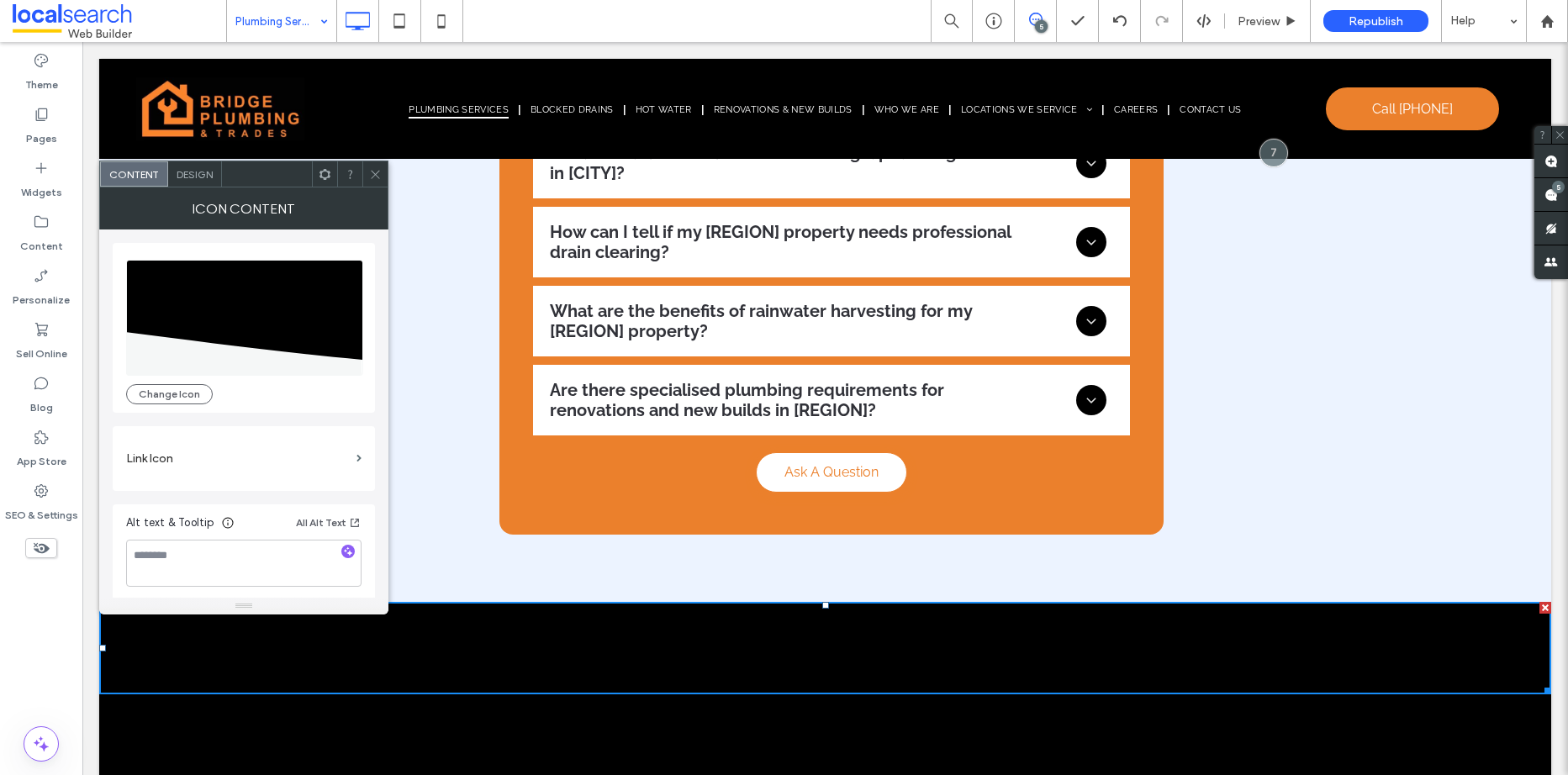 click on "Design" at bounding box center (194, 174) 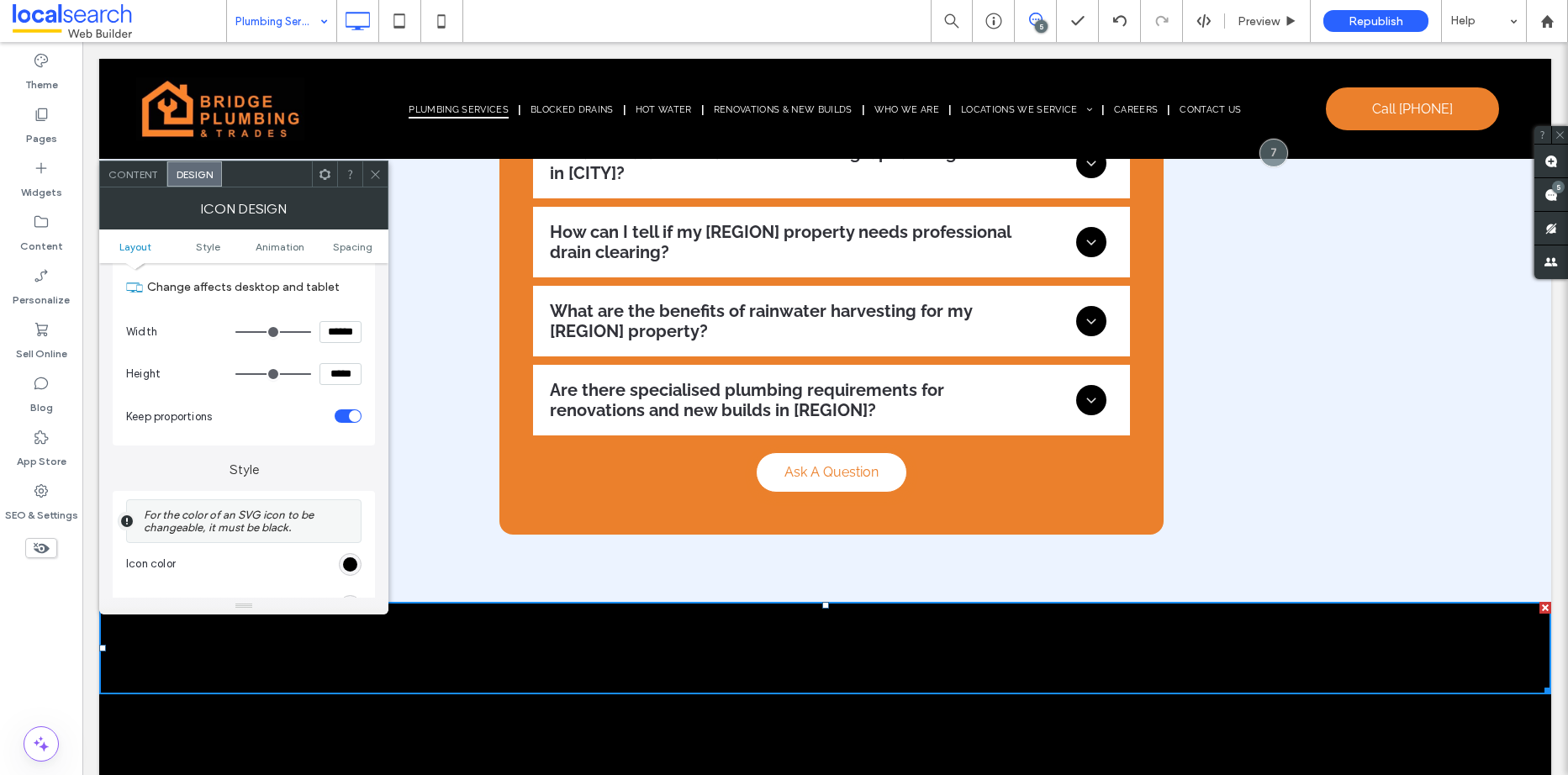scroll, scrollTop: 336, scrollLeft: 0, axis: vertical 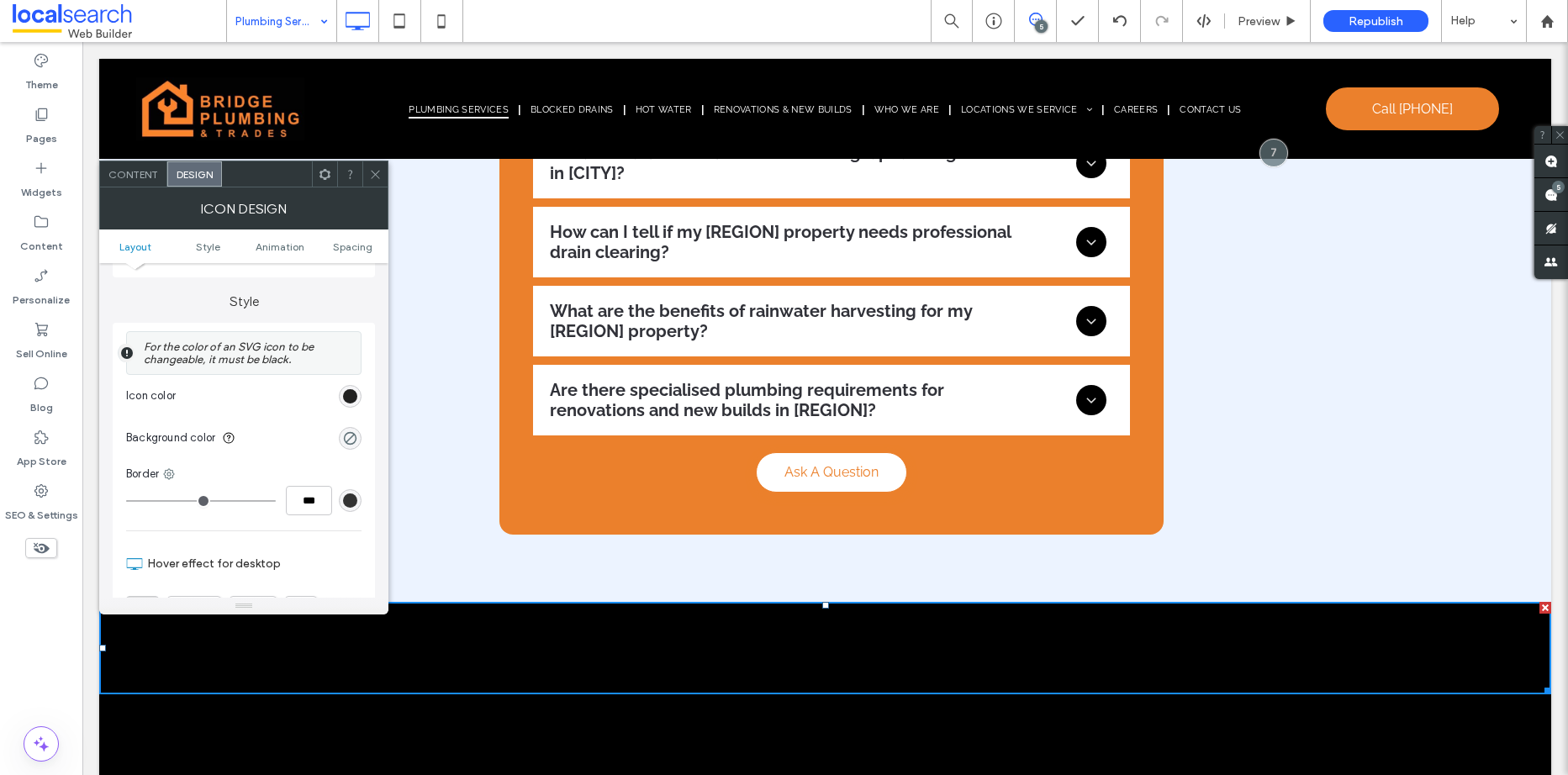 click at bounding box center [350, 396] 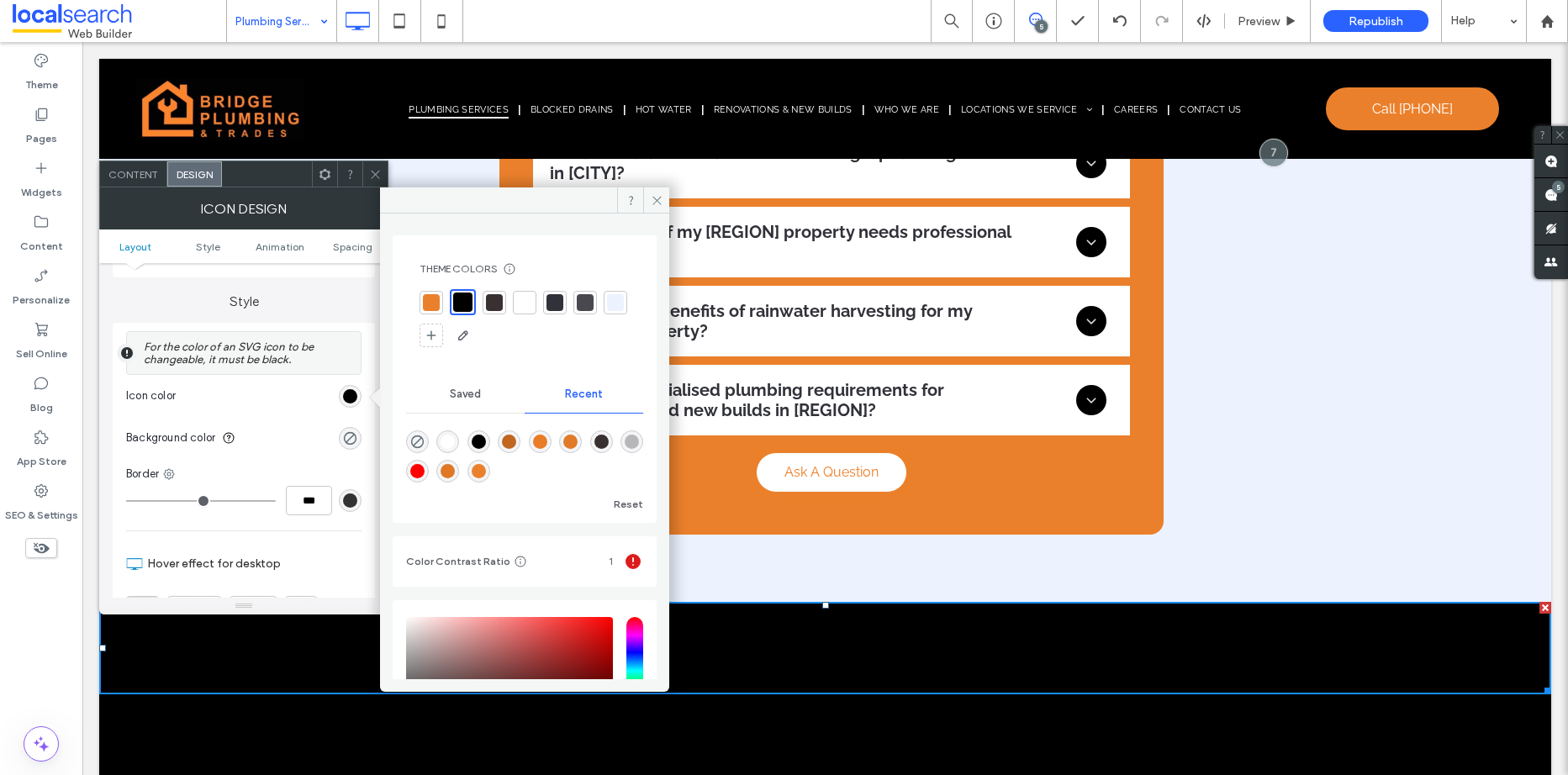 click at bounding box center [615, 303] 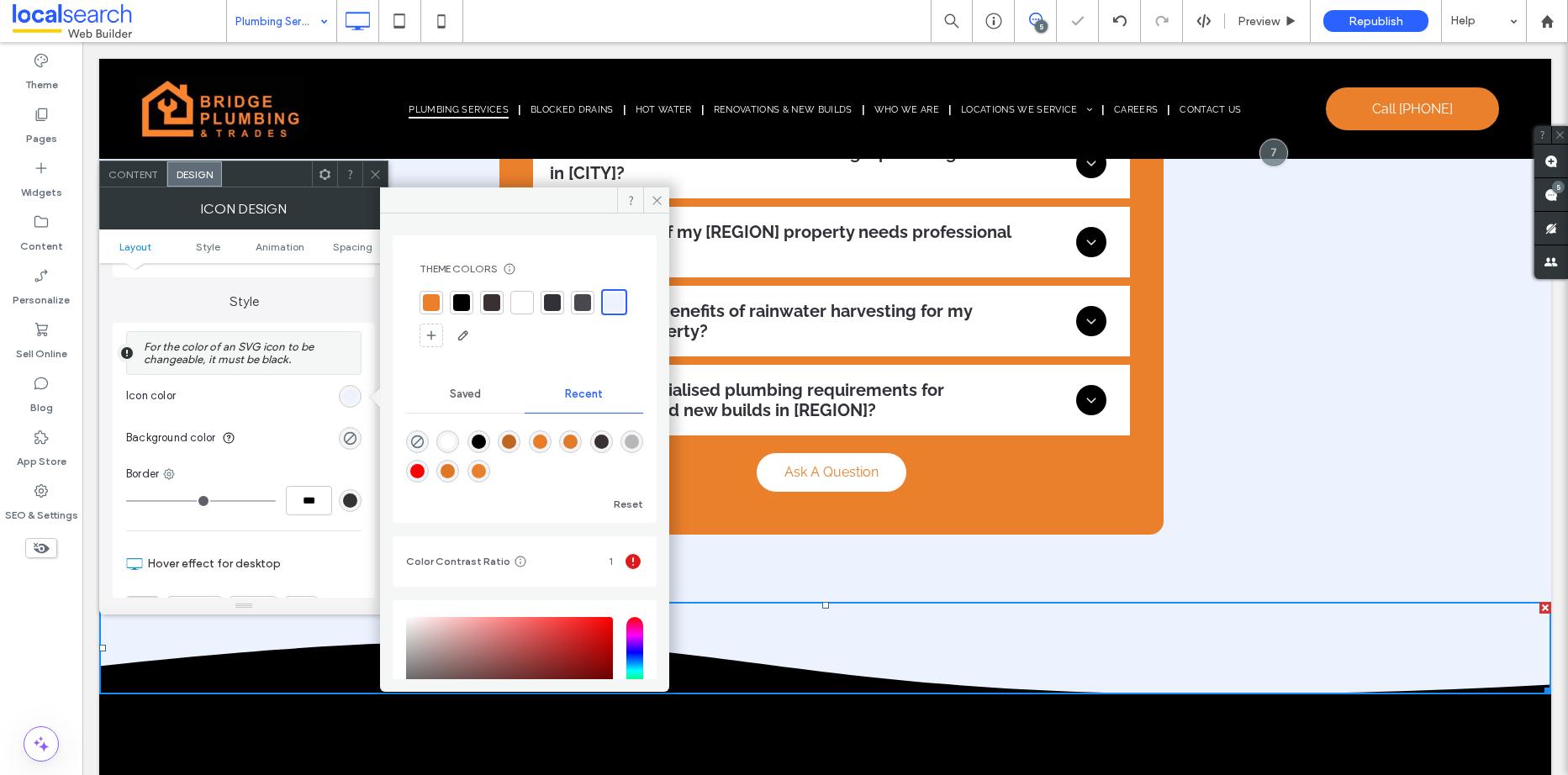 click 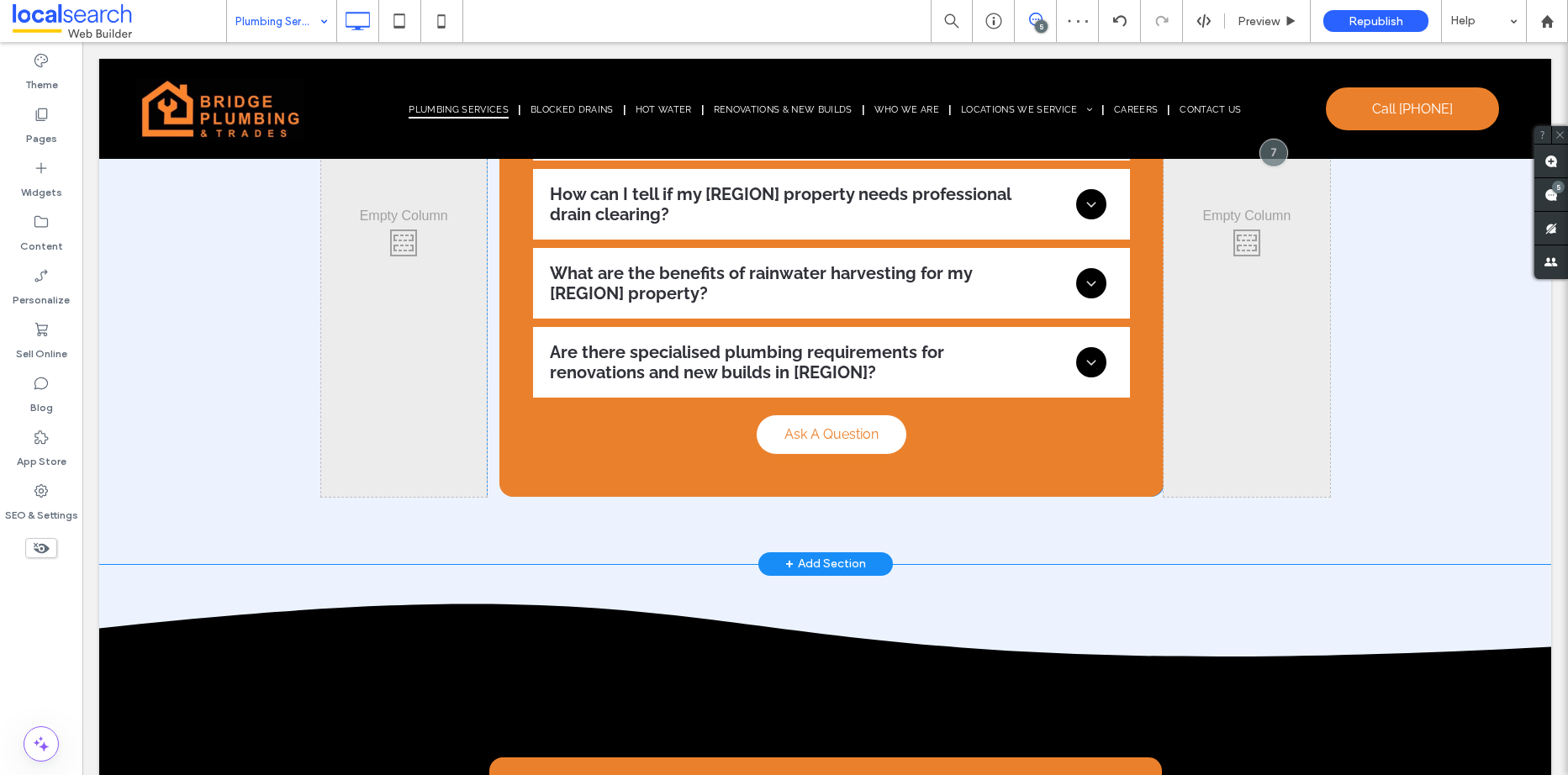 scroll, scrollTop: 4547, scrollLeft: 0, axis: vertical 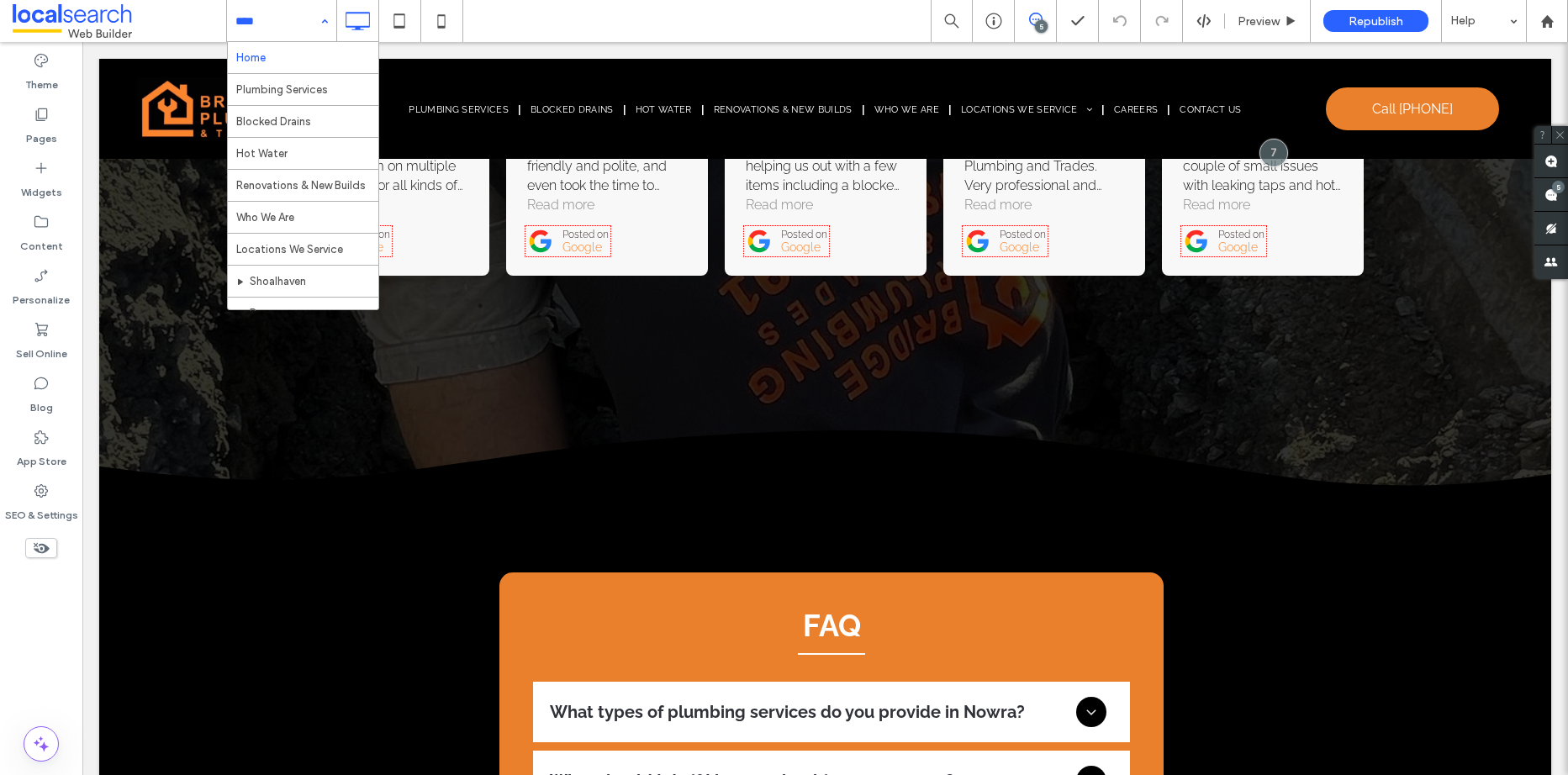 click at bounding box center (277, 21) 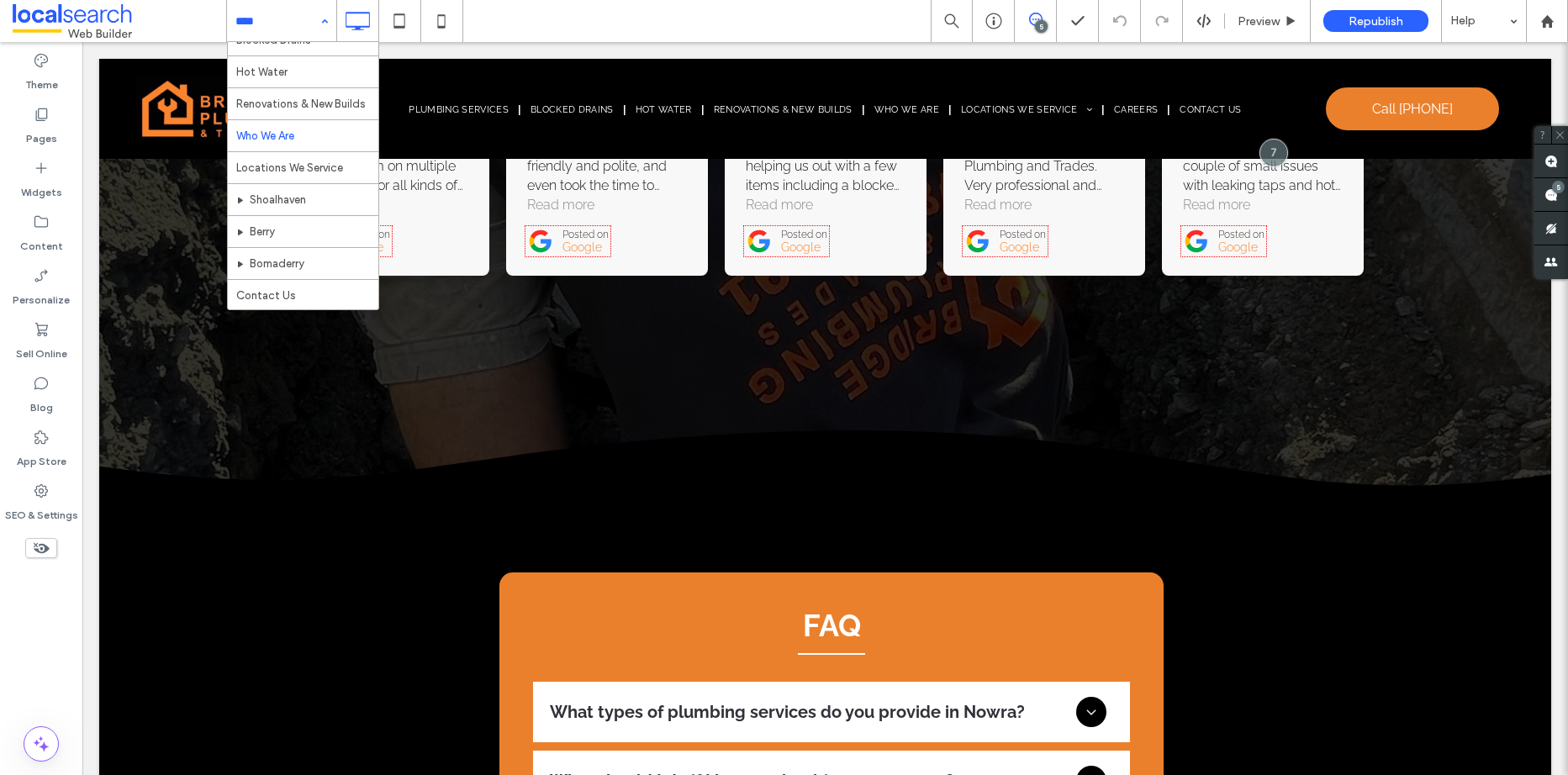 scroll, scrollTop: 0, scrollLeft: 0, axis: both 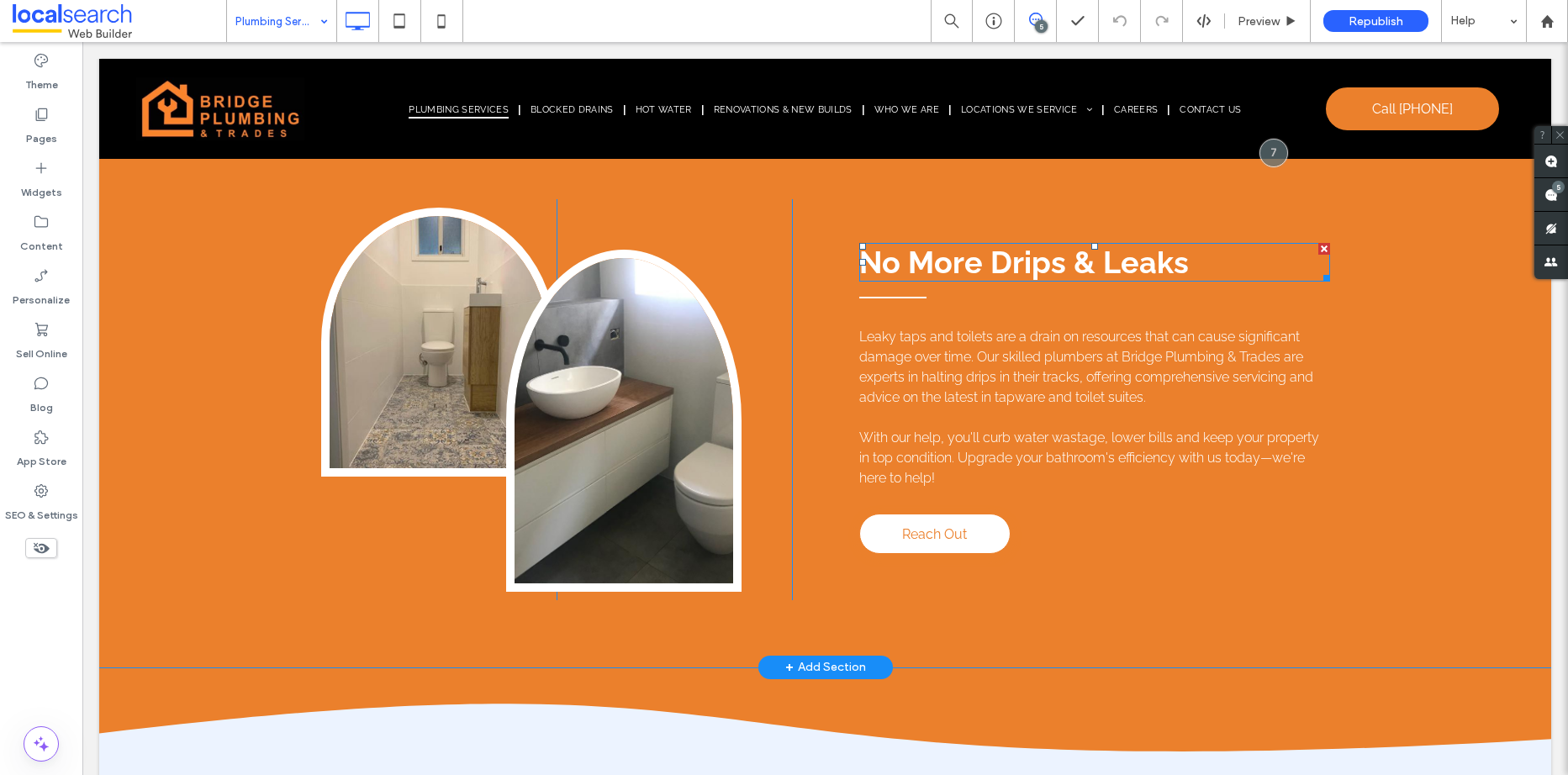 click on "No More Drips & Leaks" at bounding box center (1024, 262) 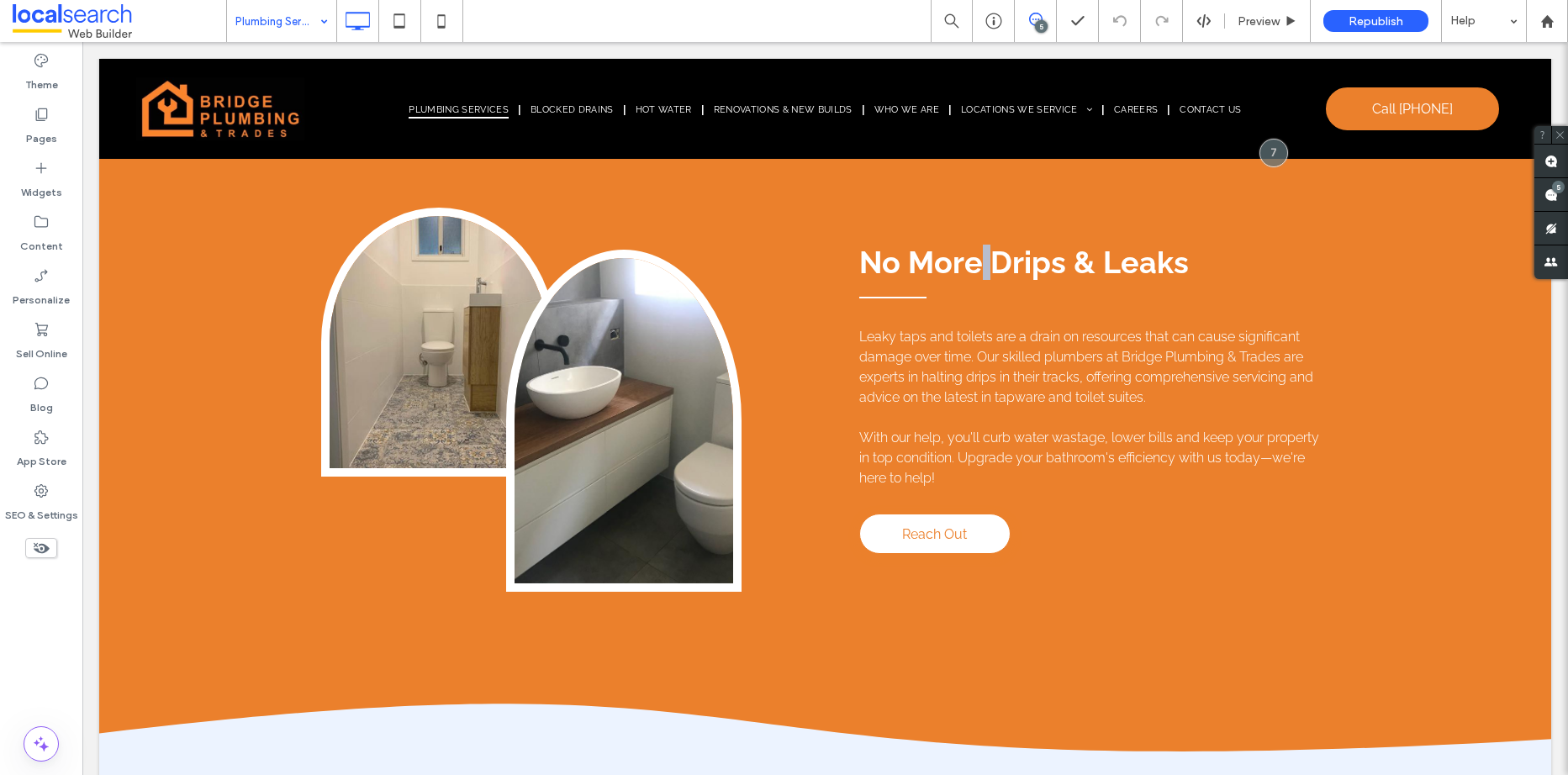 click on "No More Drips & Leaks" at bounding box center [1024, 262] 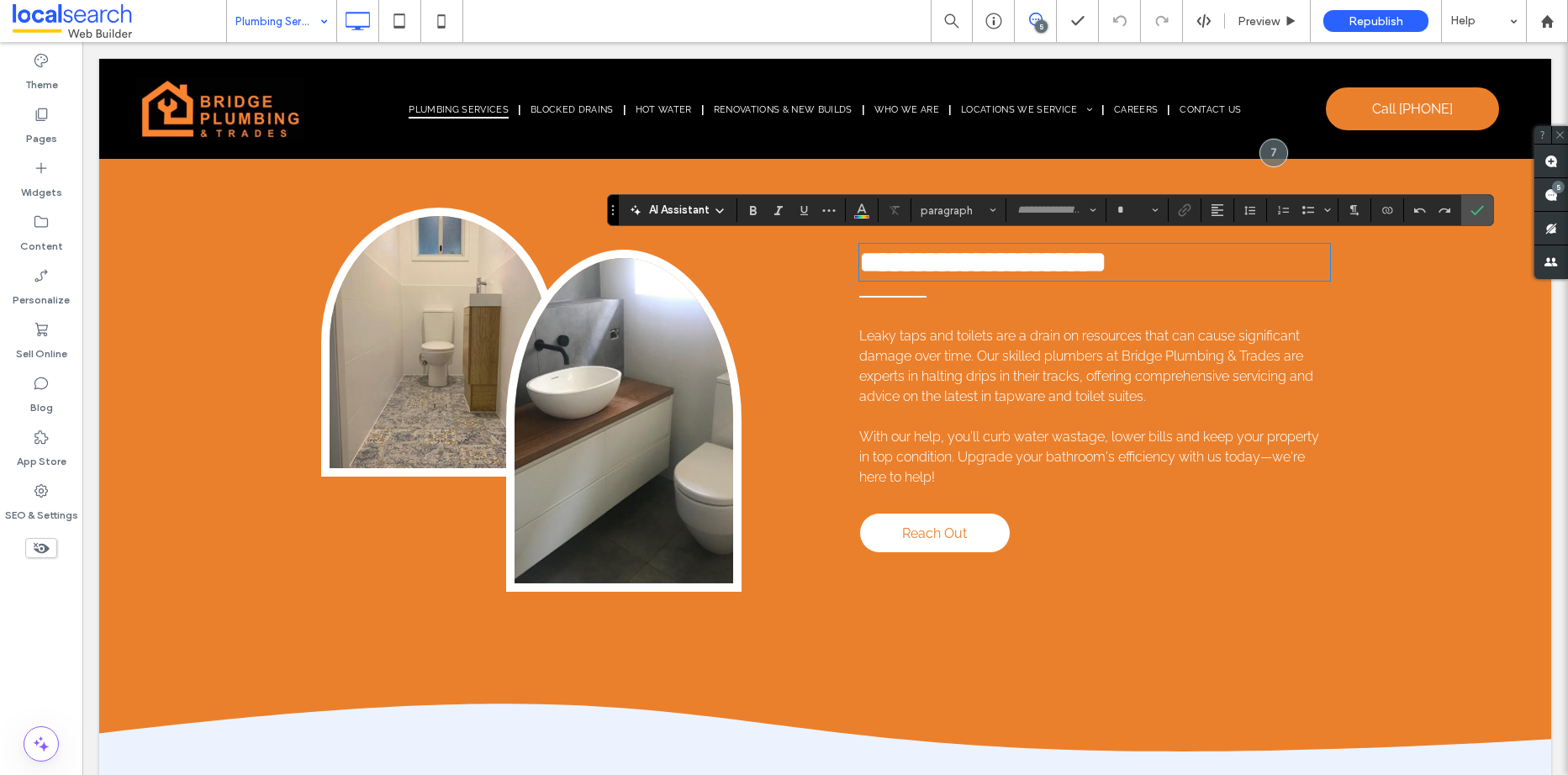 type on "*******" 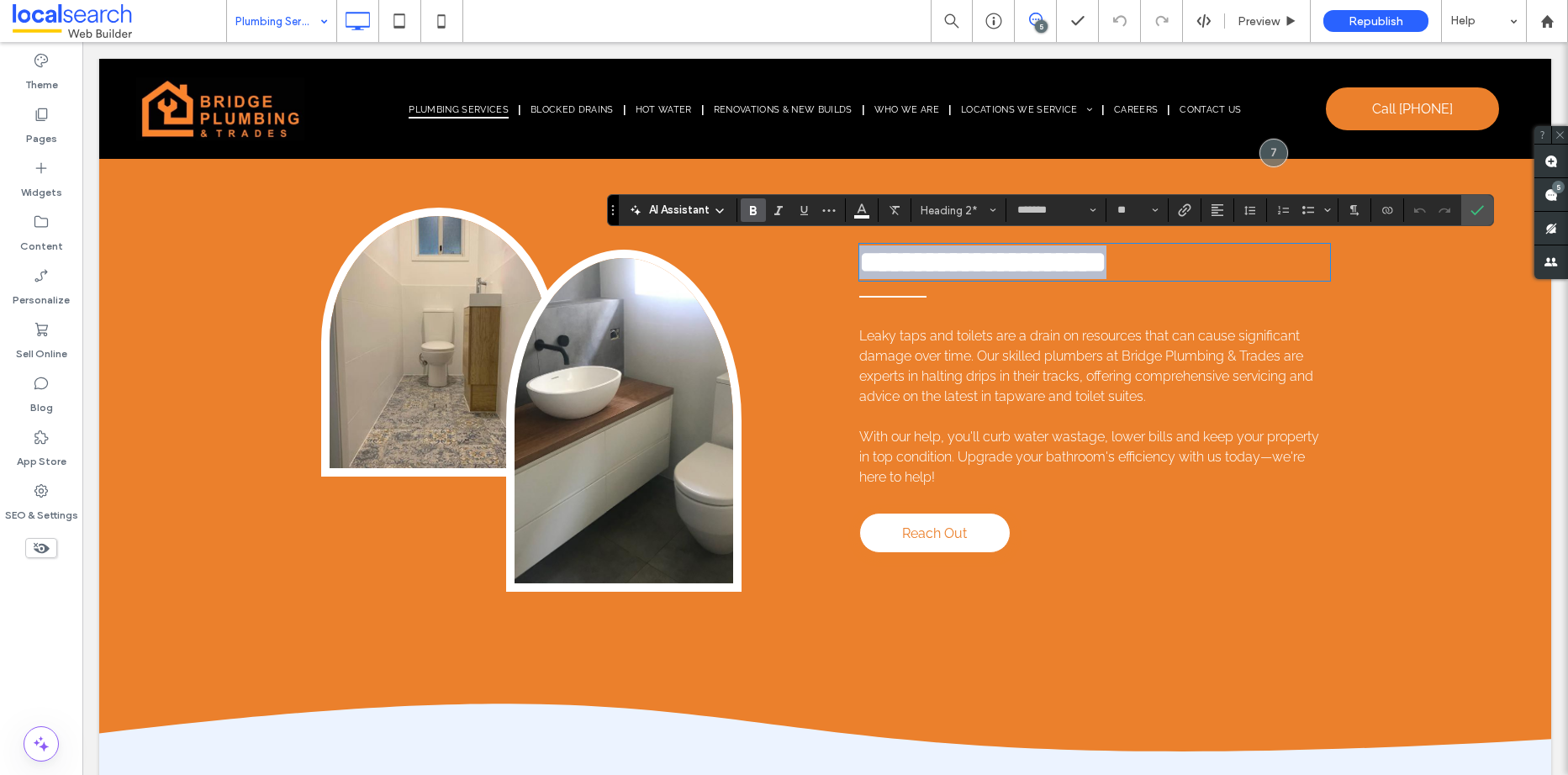 click on "**********" at bounding box center (983, 262) 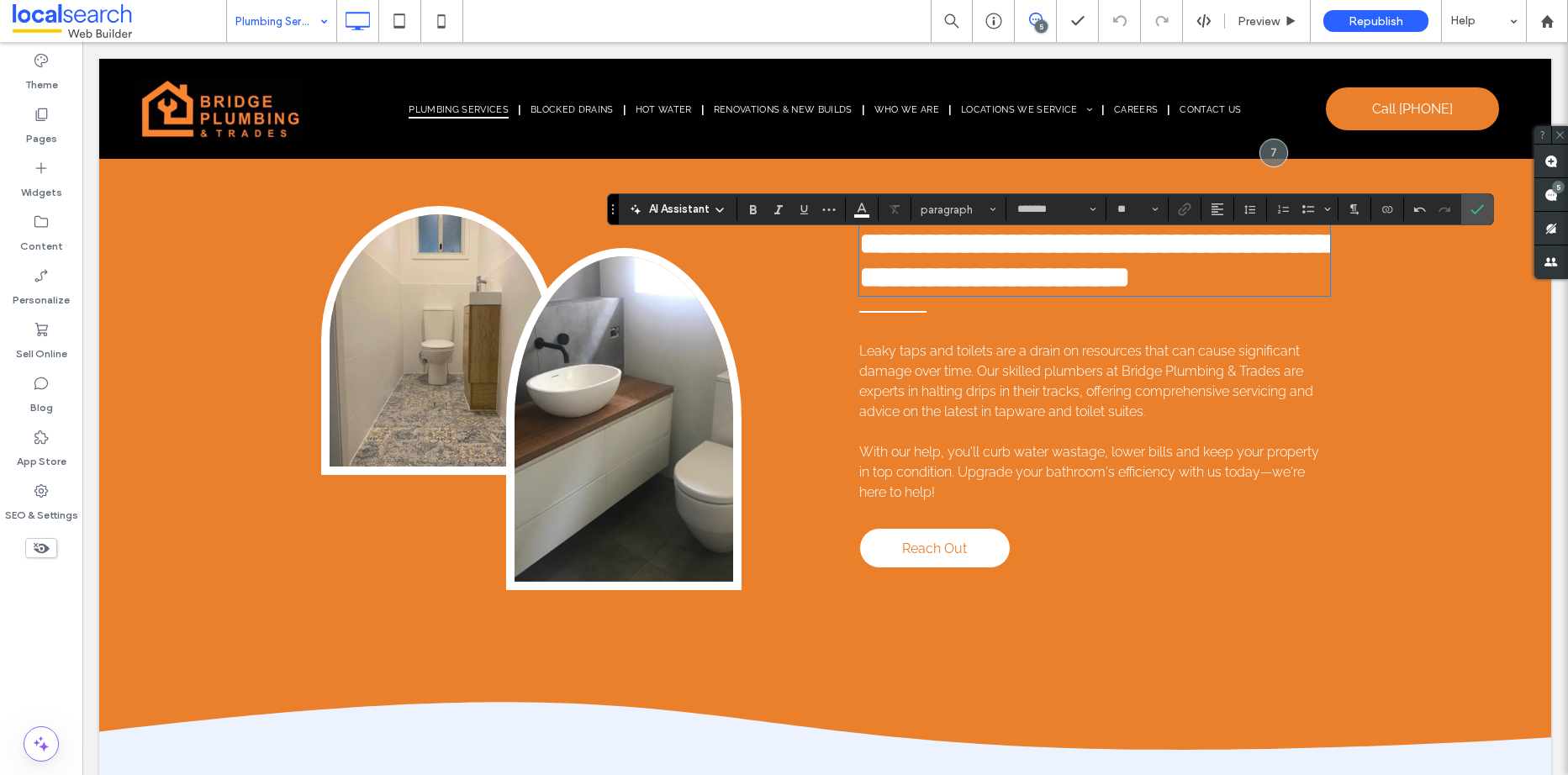 scroll, scrollTop: 3448, scrollLeft: 0, axis: vertical 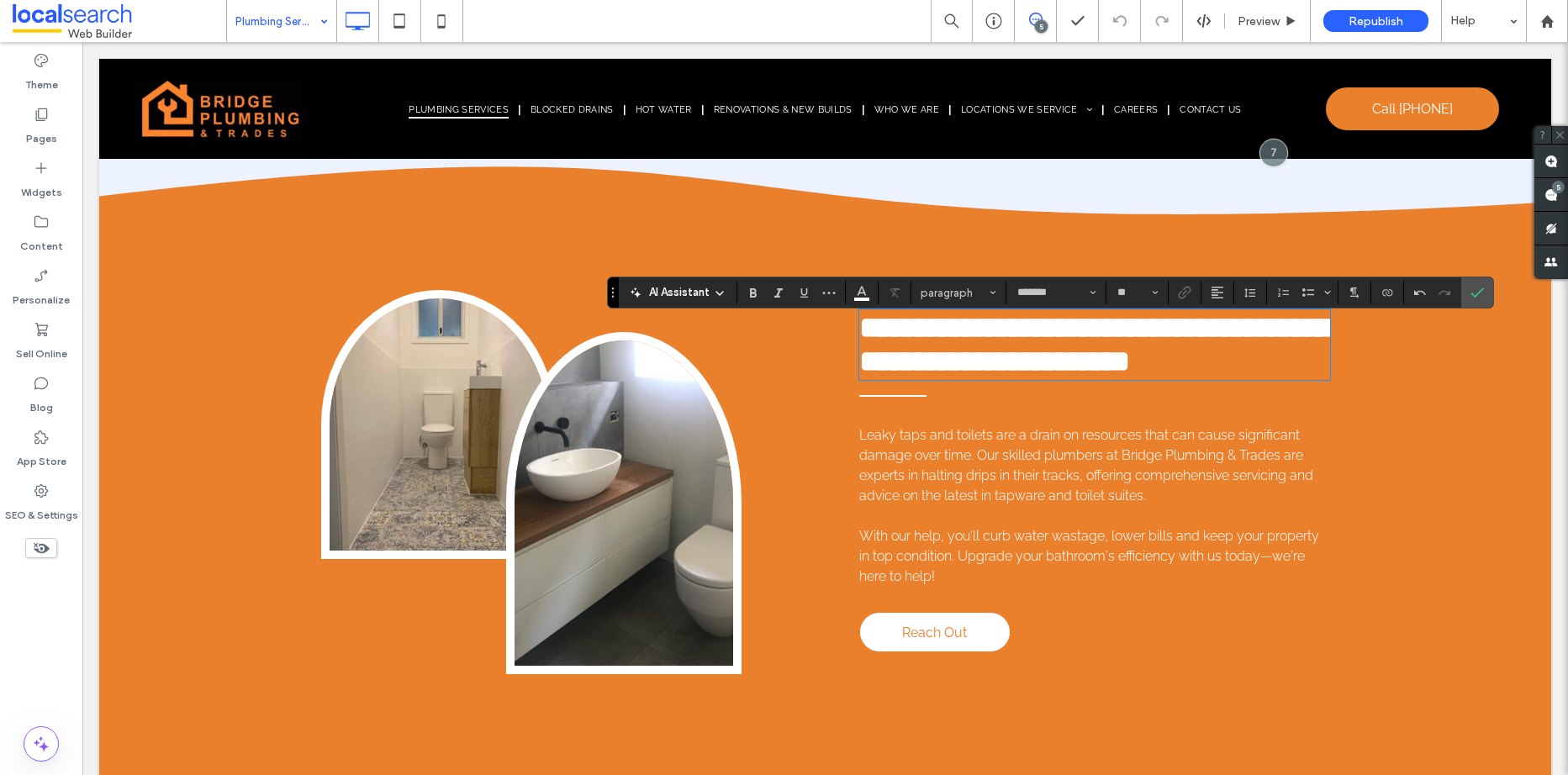type on "**" 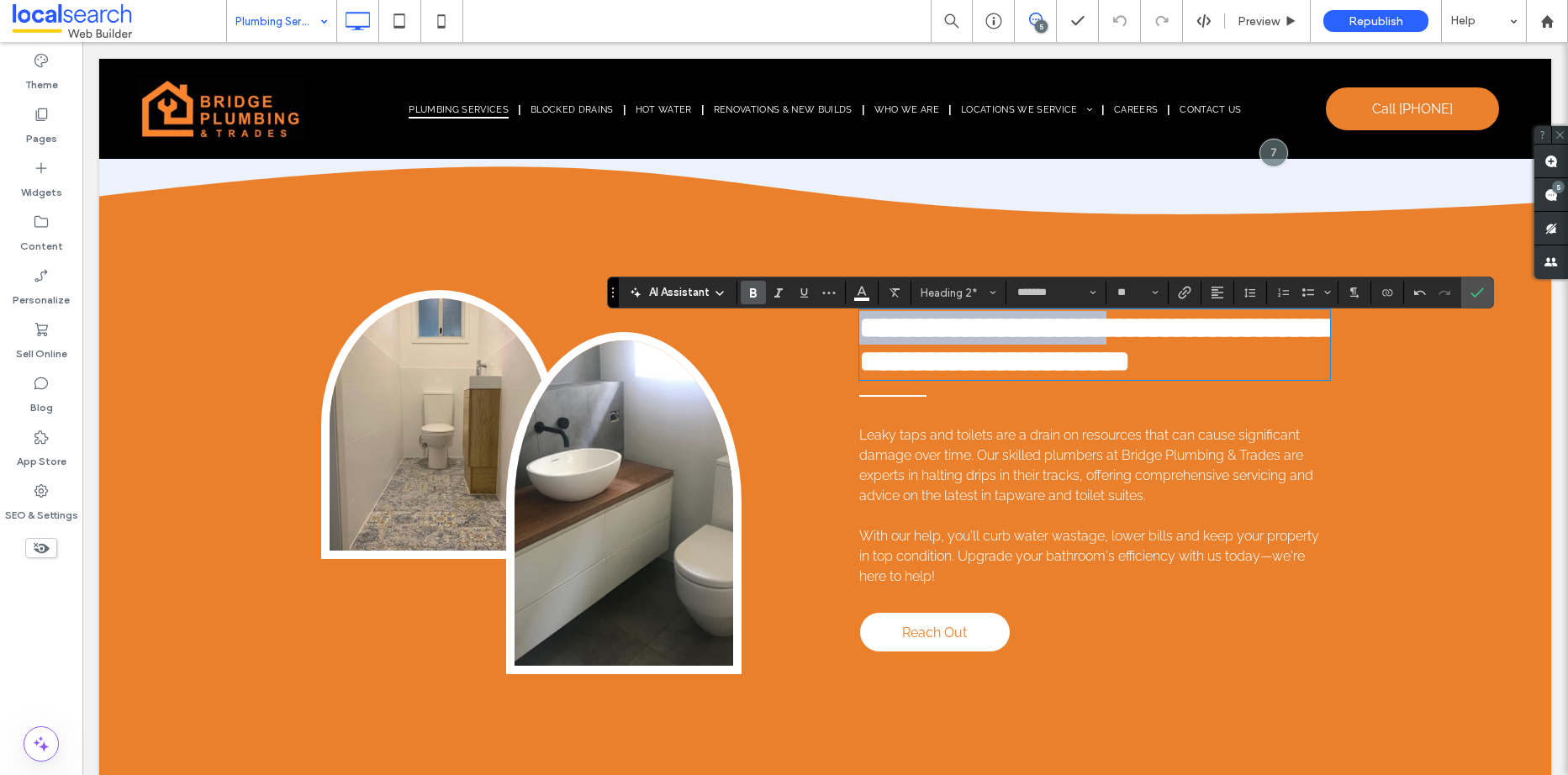 drag, startPoint x: 1183, startPoint y: 310, endPoint x: 717, endPoint y: 309, distance: 466.0011 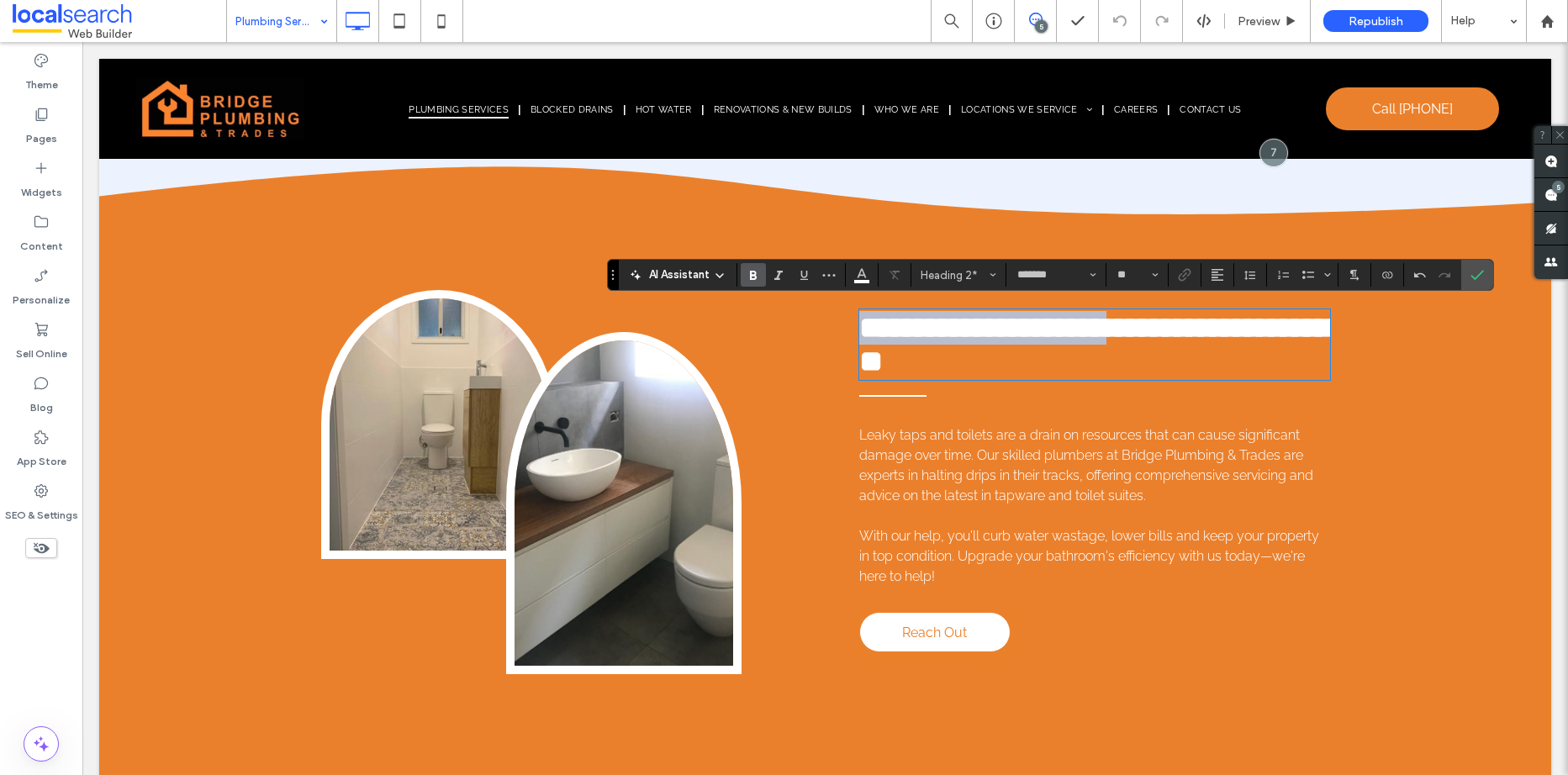 scroll, scrollTop: 3466, scrollLeft: 0, axis: vertical 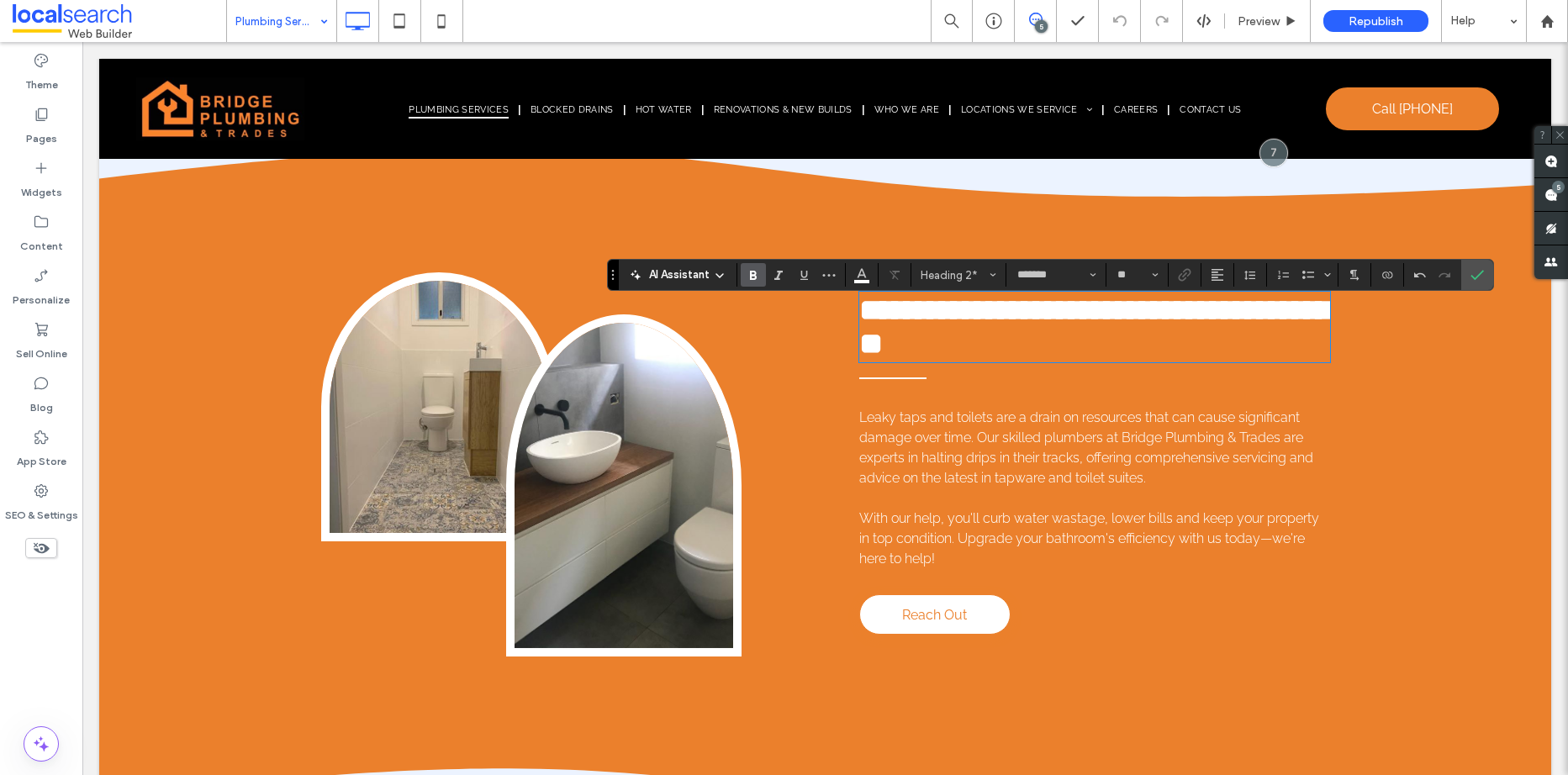 click on "With our help, you'll curb water wastage, lower bills and keep your property in top condition. Upgrade your bathroom's efficiency with us today—we're here to help!" at bounding box center [1089, 538] 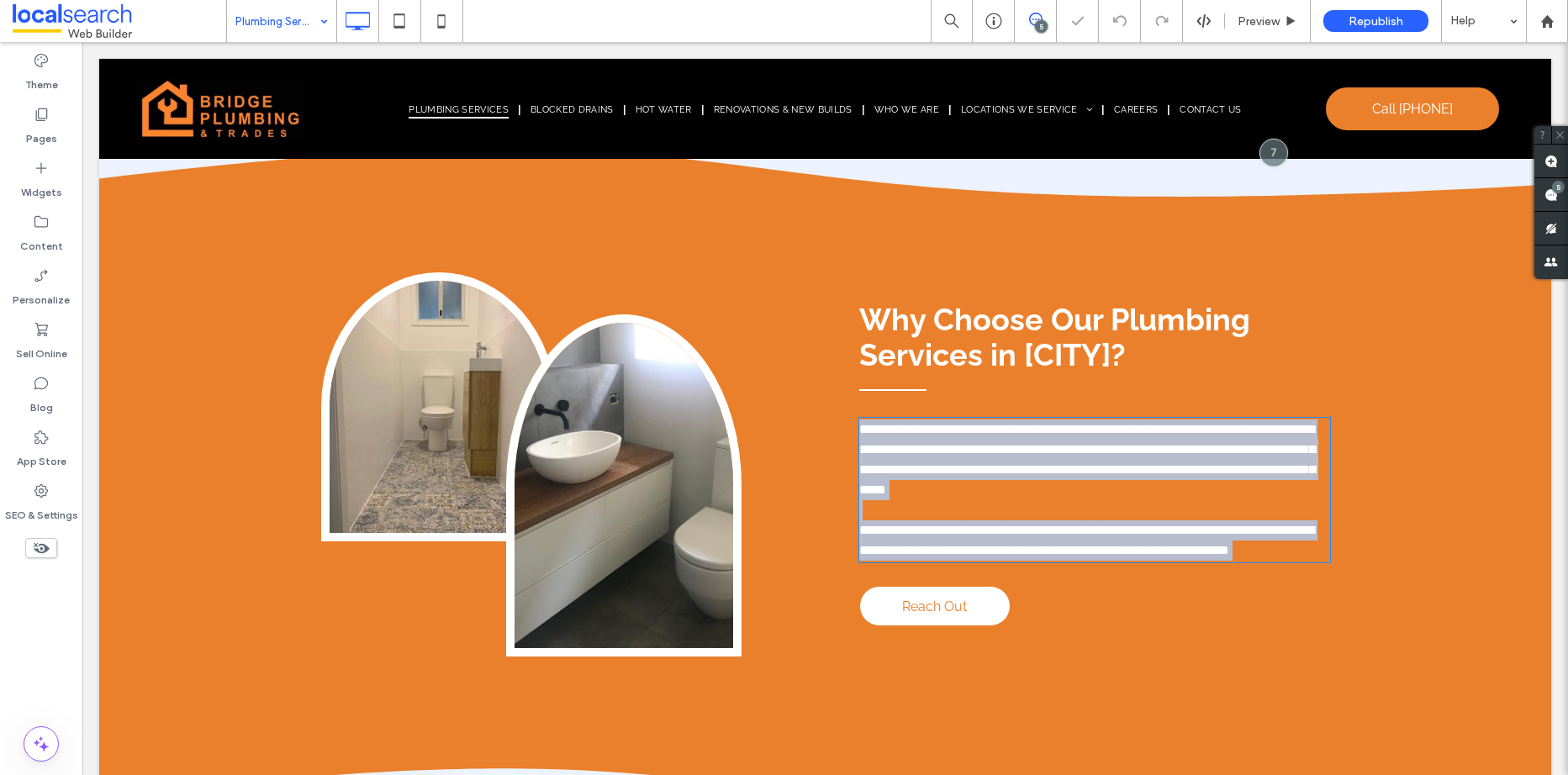 click on "**********" at bounding box center (1095, 540) 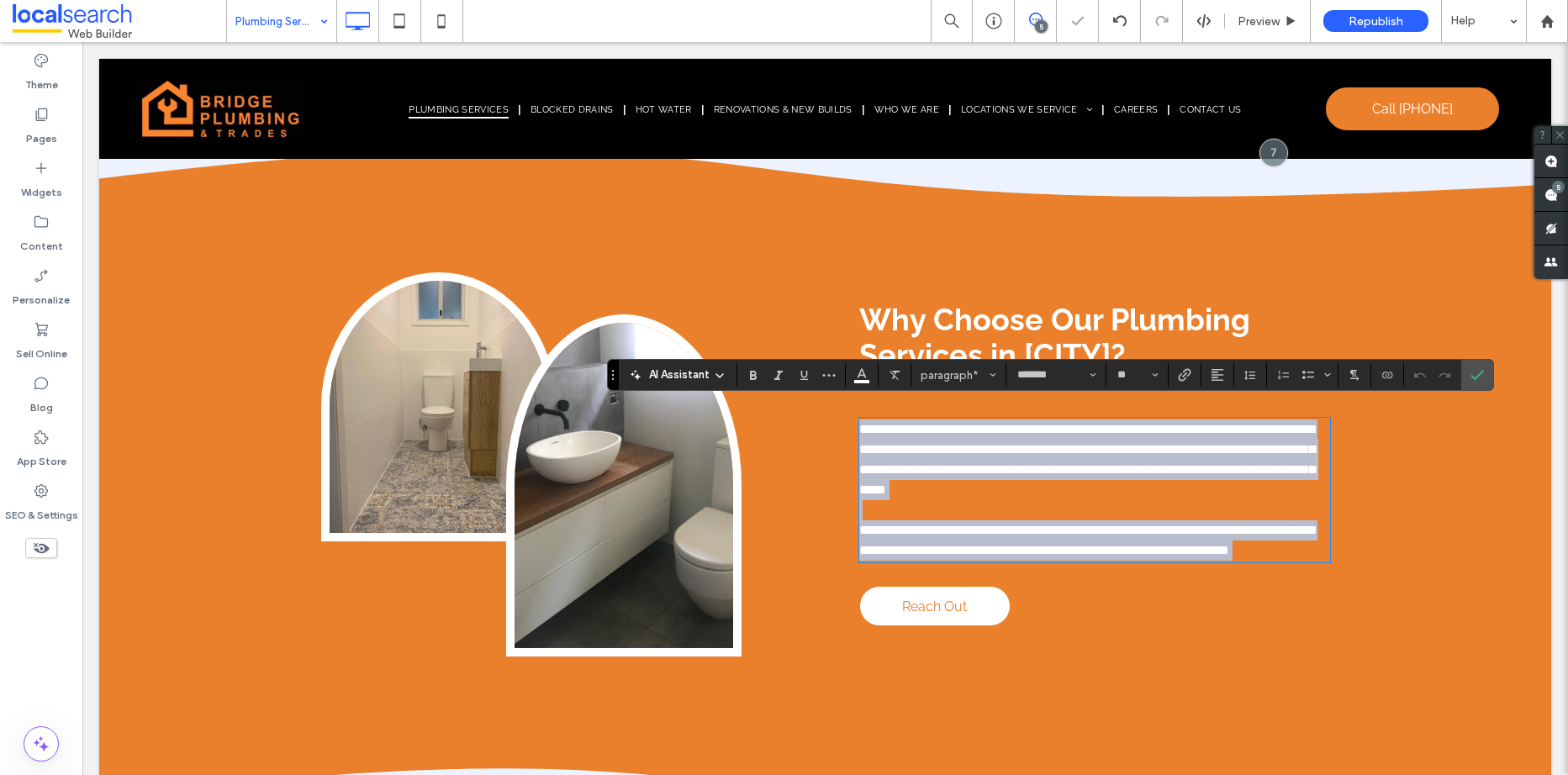 click on "**********" at bounding box center (1095, 540) 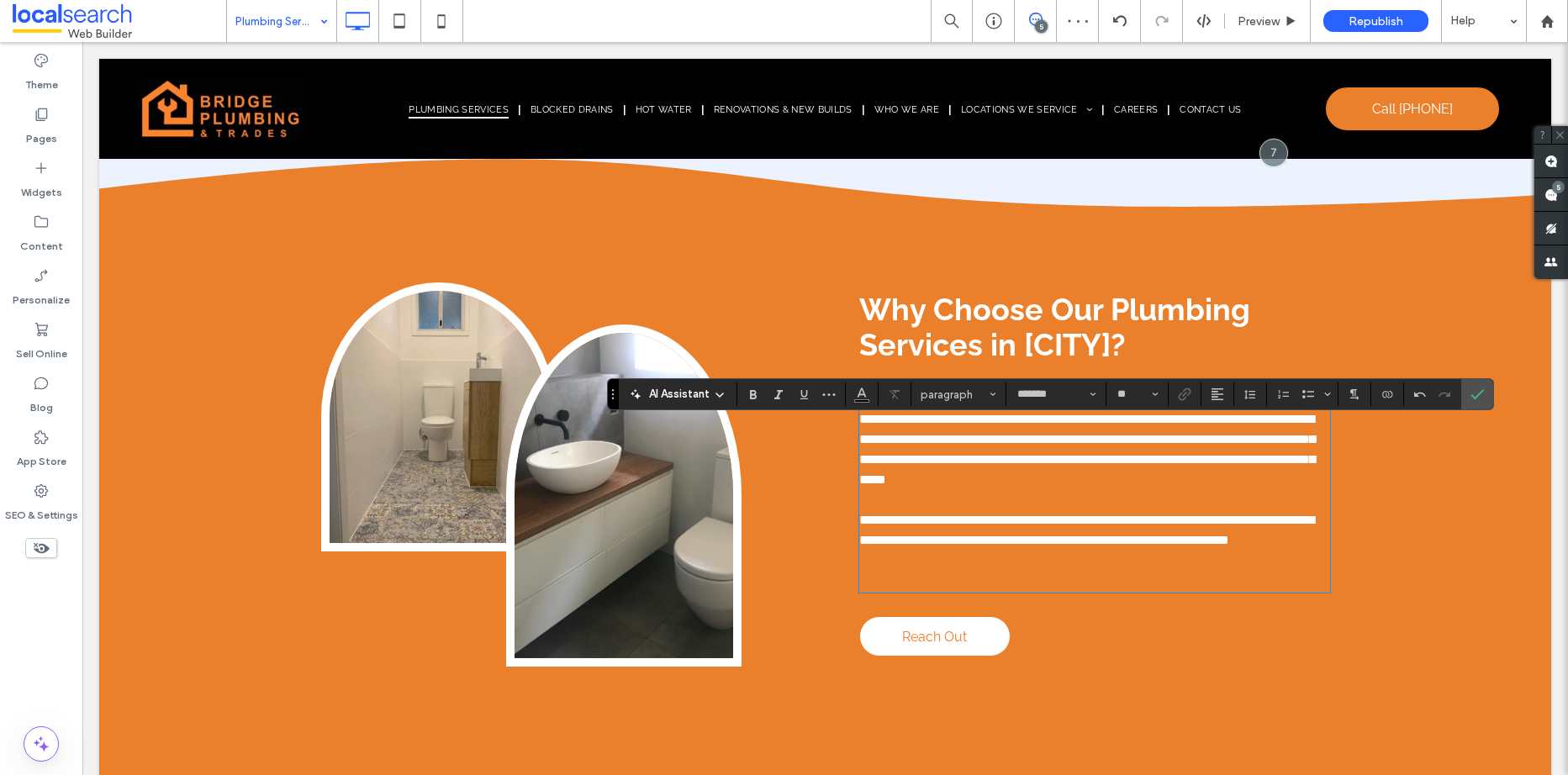 scroll, scrollTop: 3446, scrollLeft: 0, axis: vertical 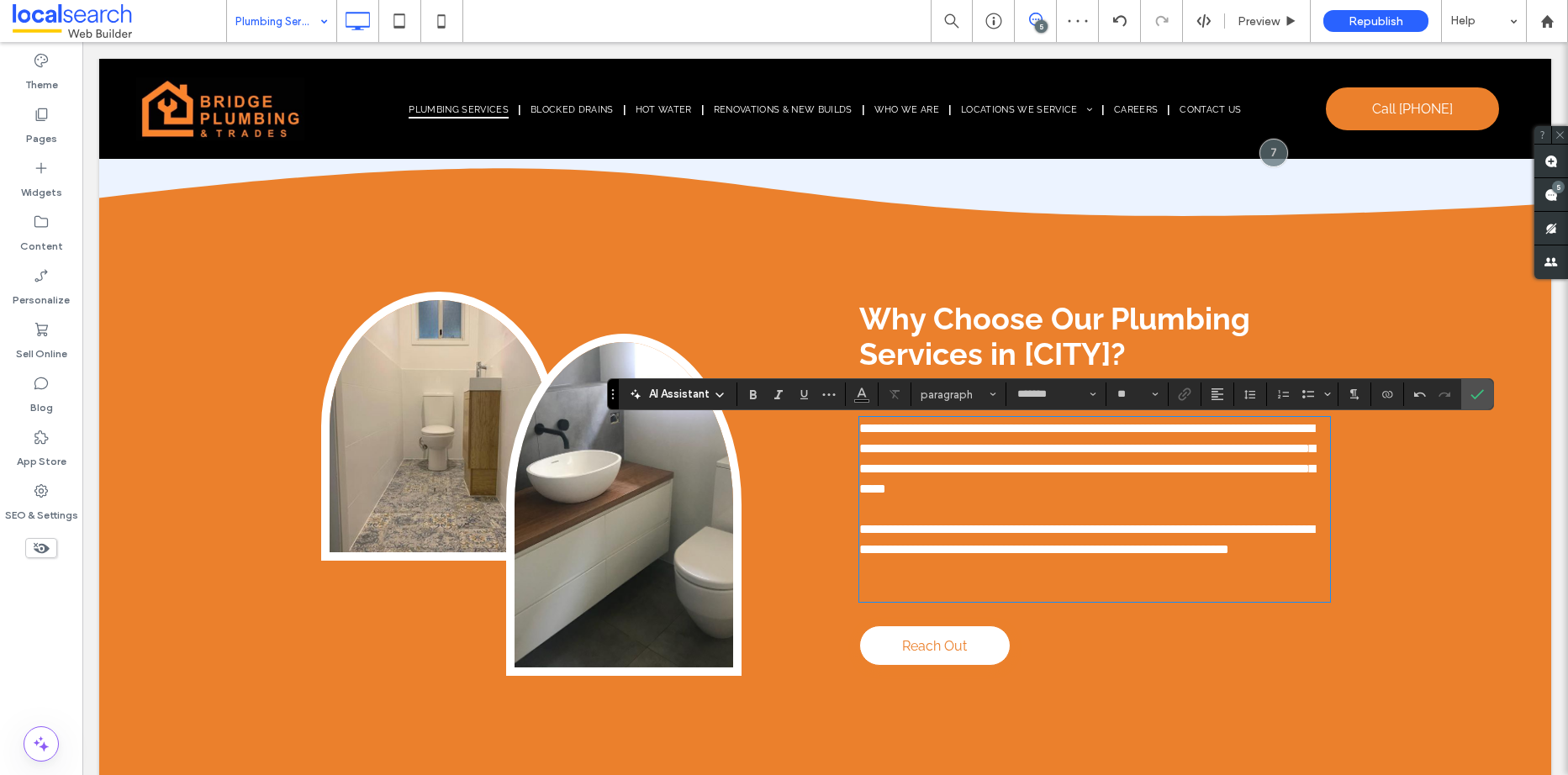 paste 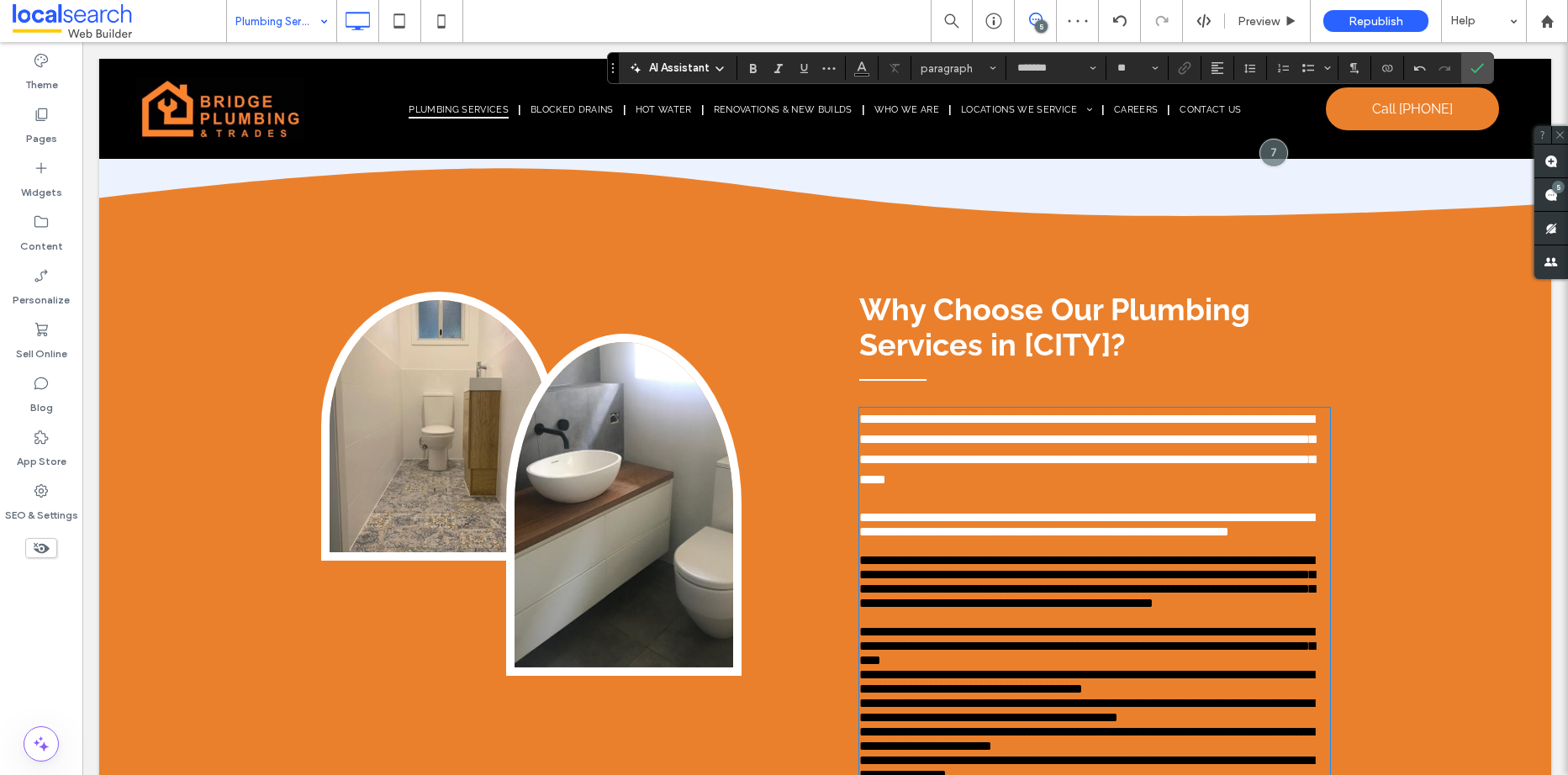 scroll, scrollTop: 3862, scrollLeft: 0, axis: vertical 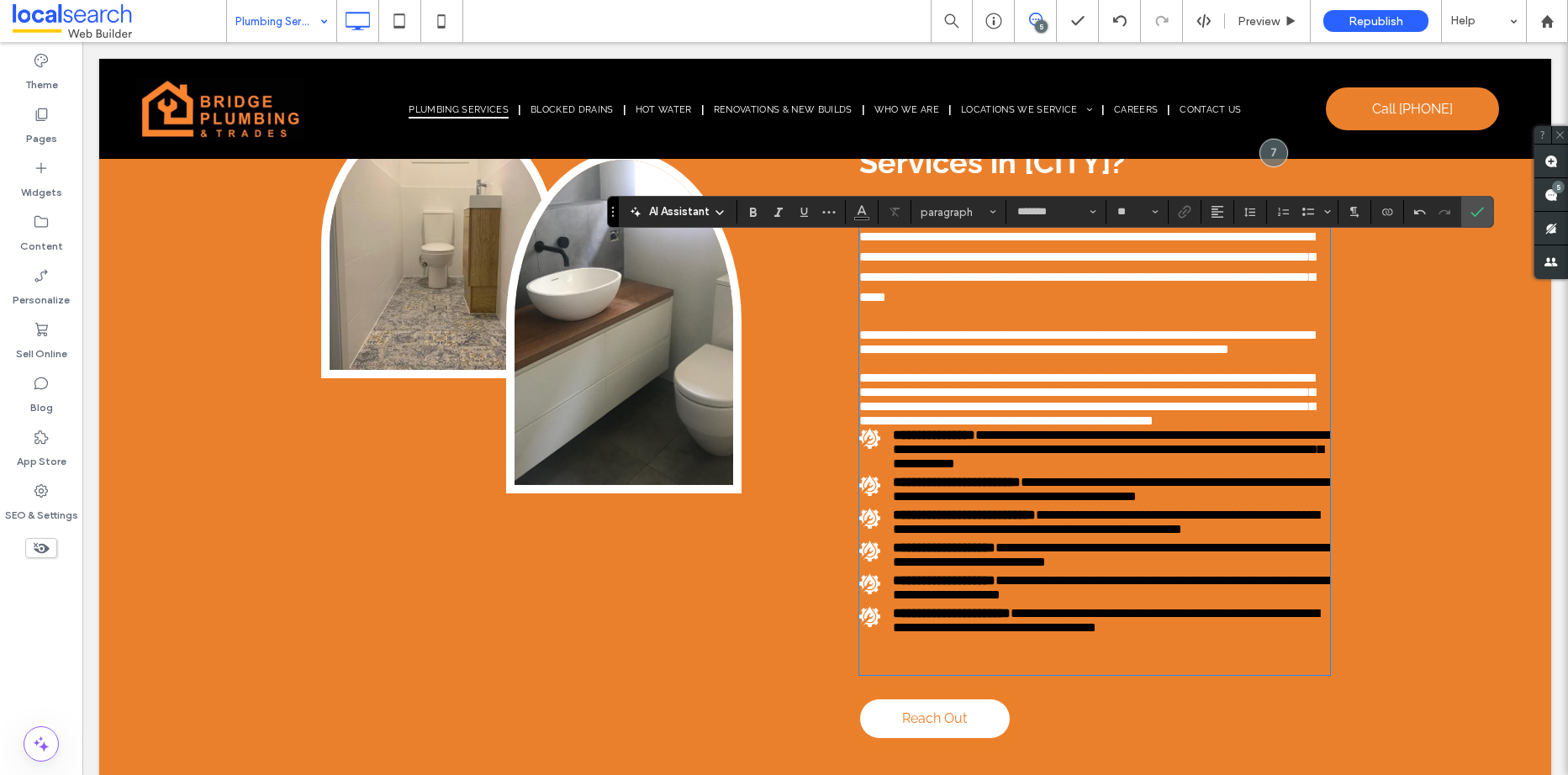 click on "**********" at bounding box center (1087, 377) 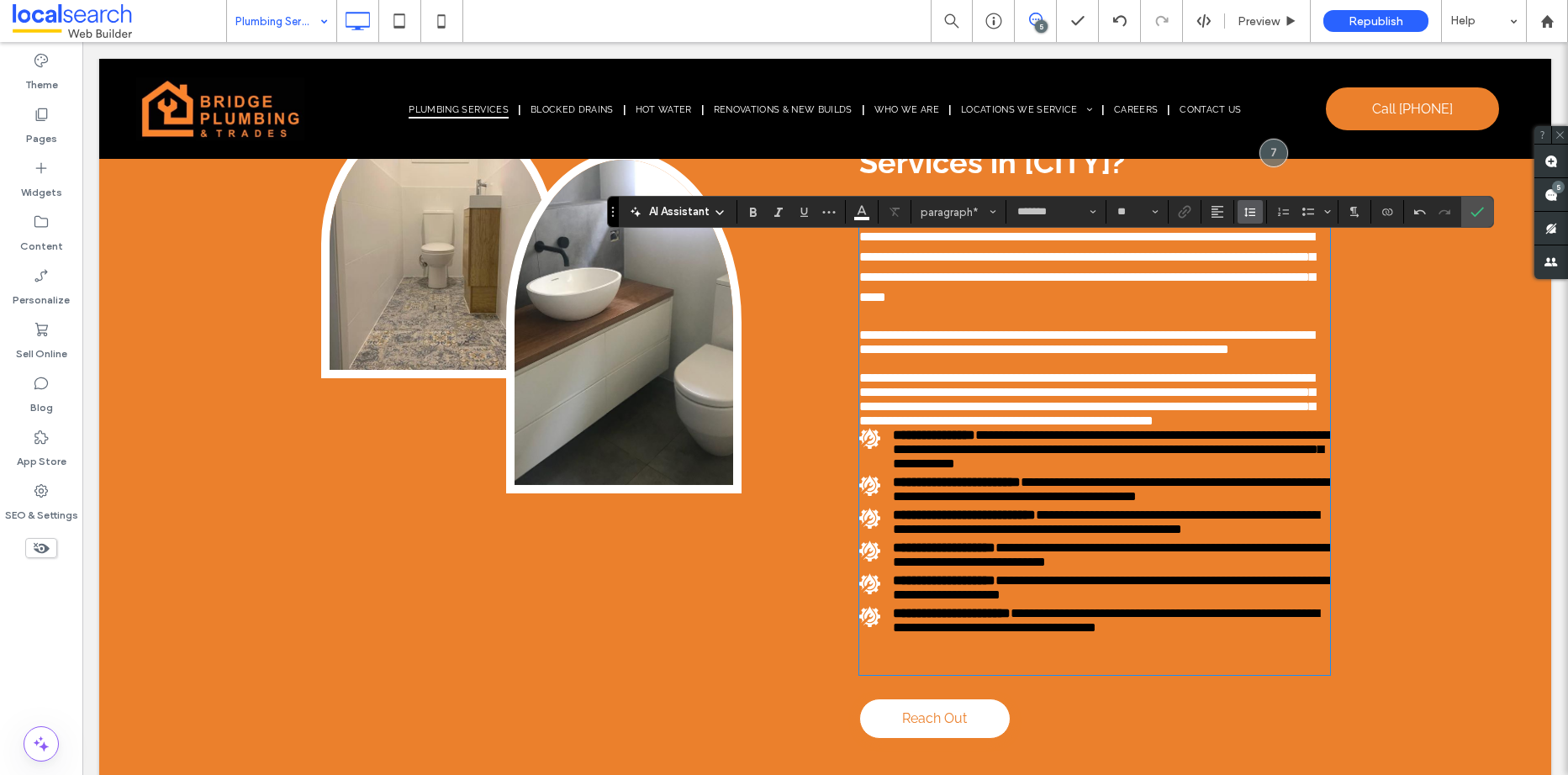 click 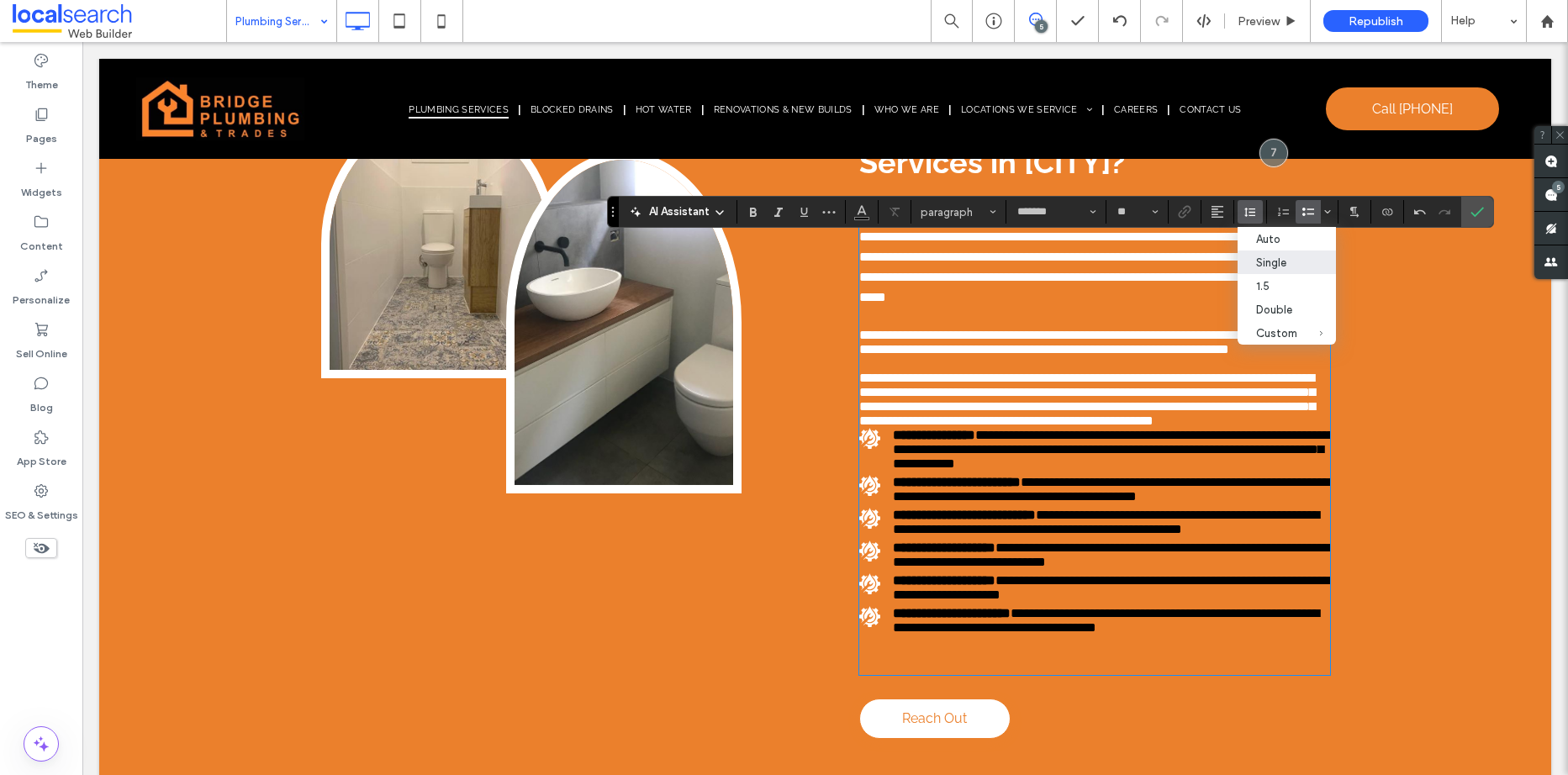 click on "**********" at bounding box center [1113, 449] 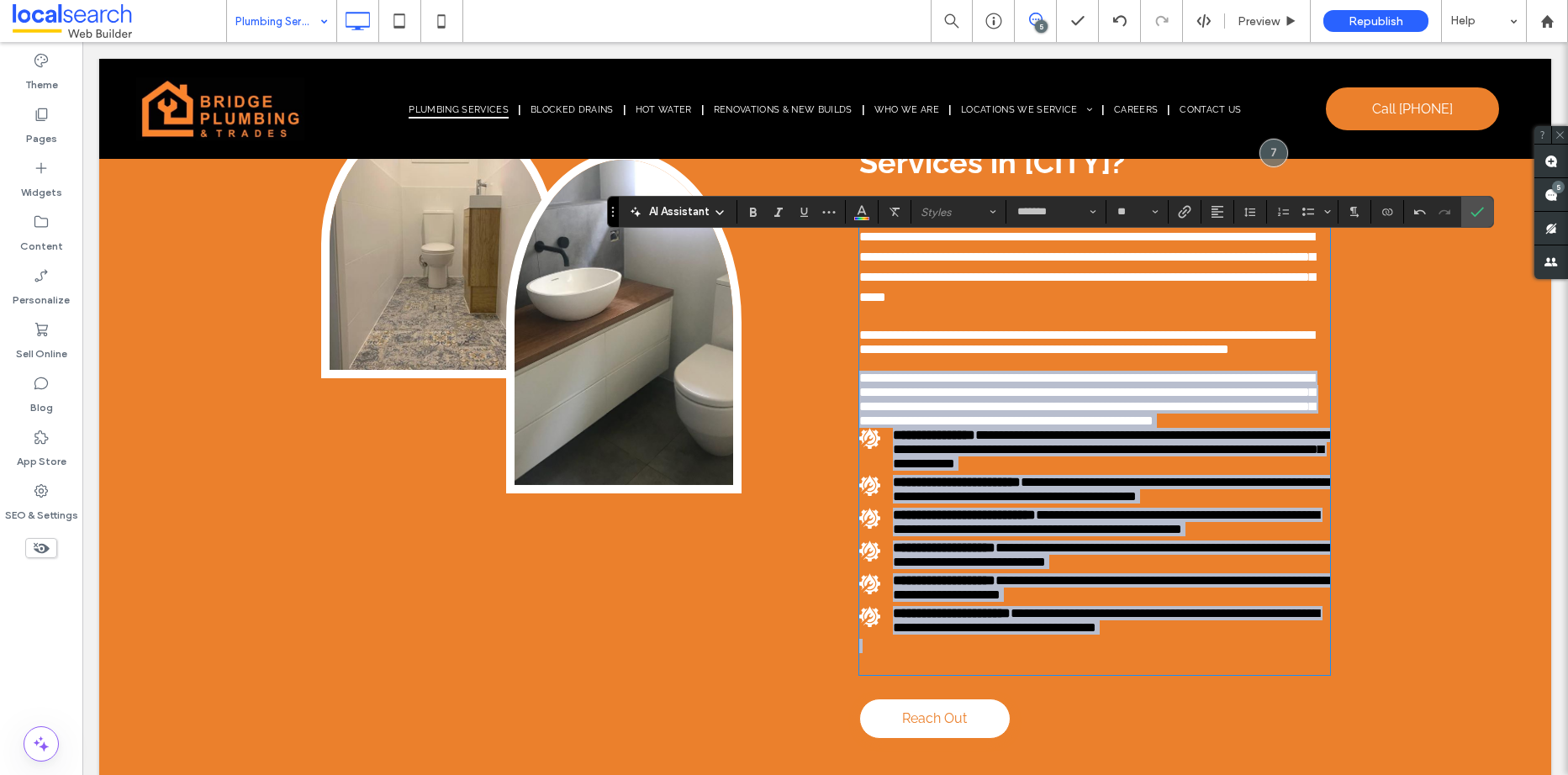drag, startPoint x: 853, startPoint y: 390, endPoint x: 1286, endPoint y: 707, distance: 536.63582 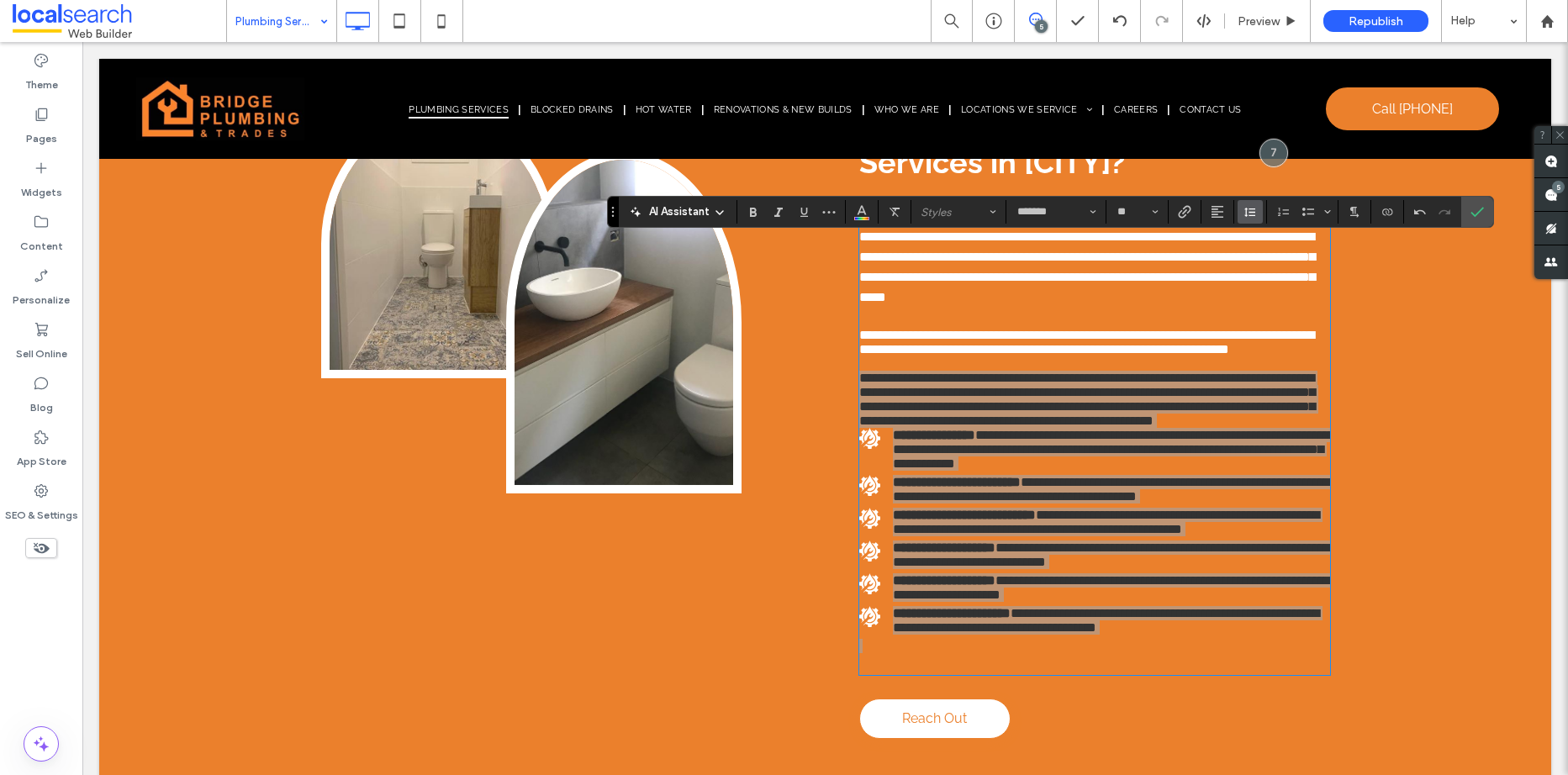 click at bounding box center (1250, 212) 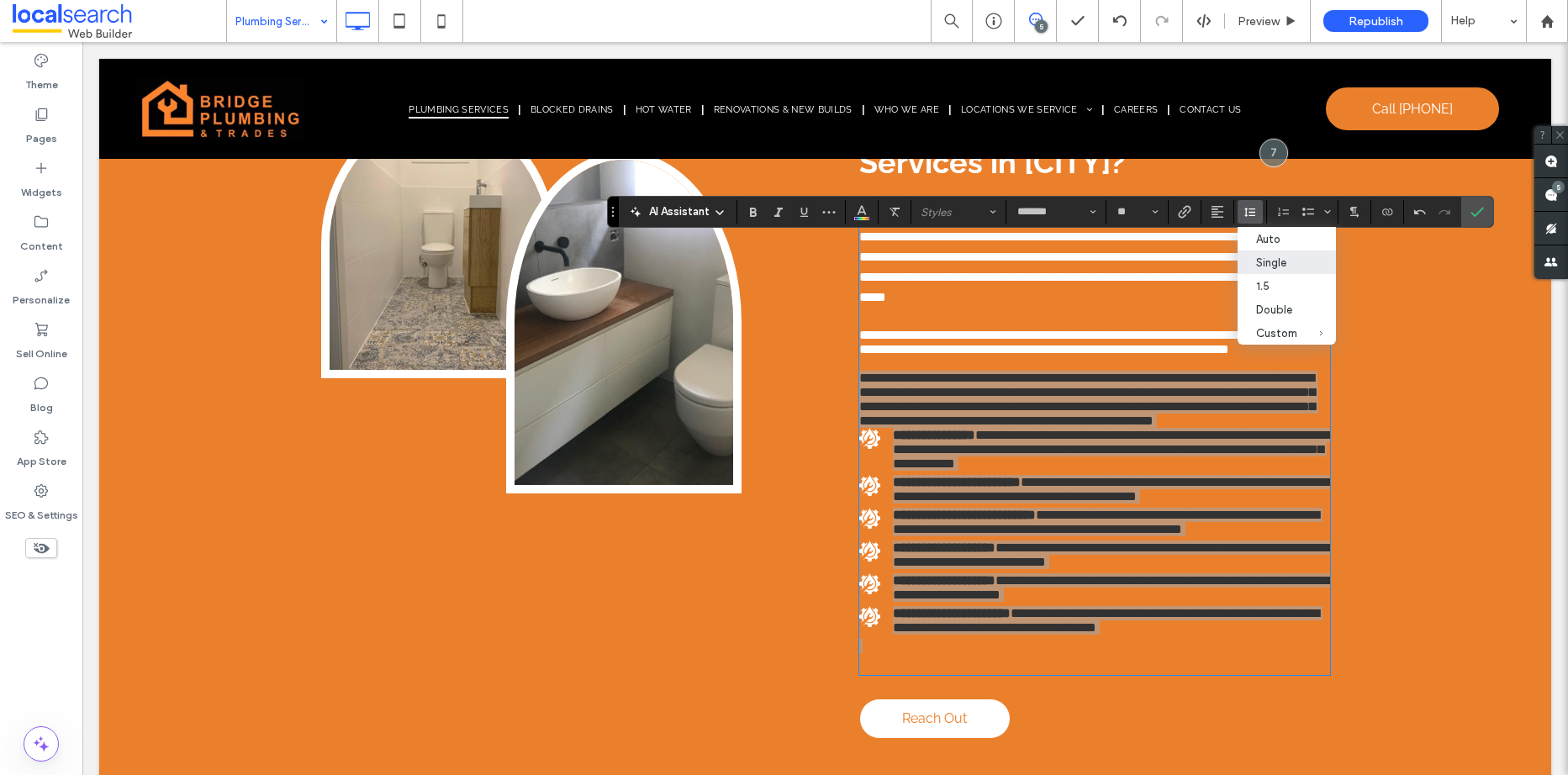 click on "Single" at bounding box center [1276, 262] 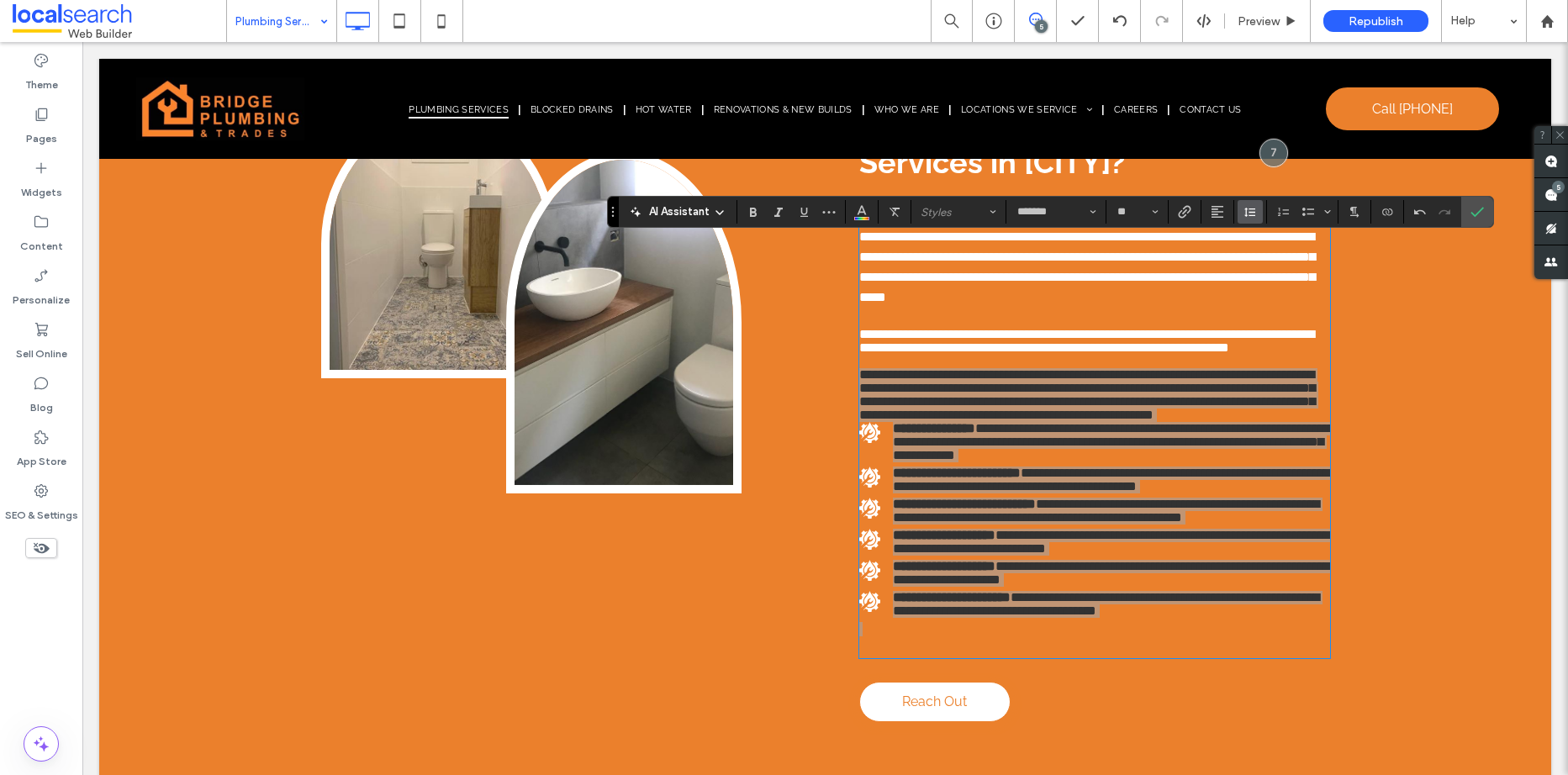click 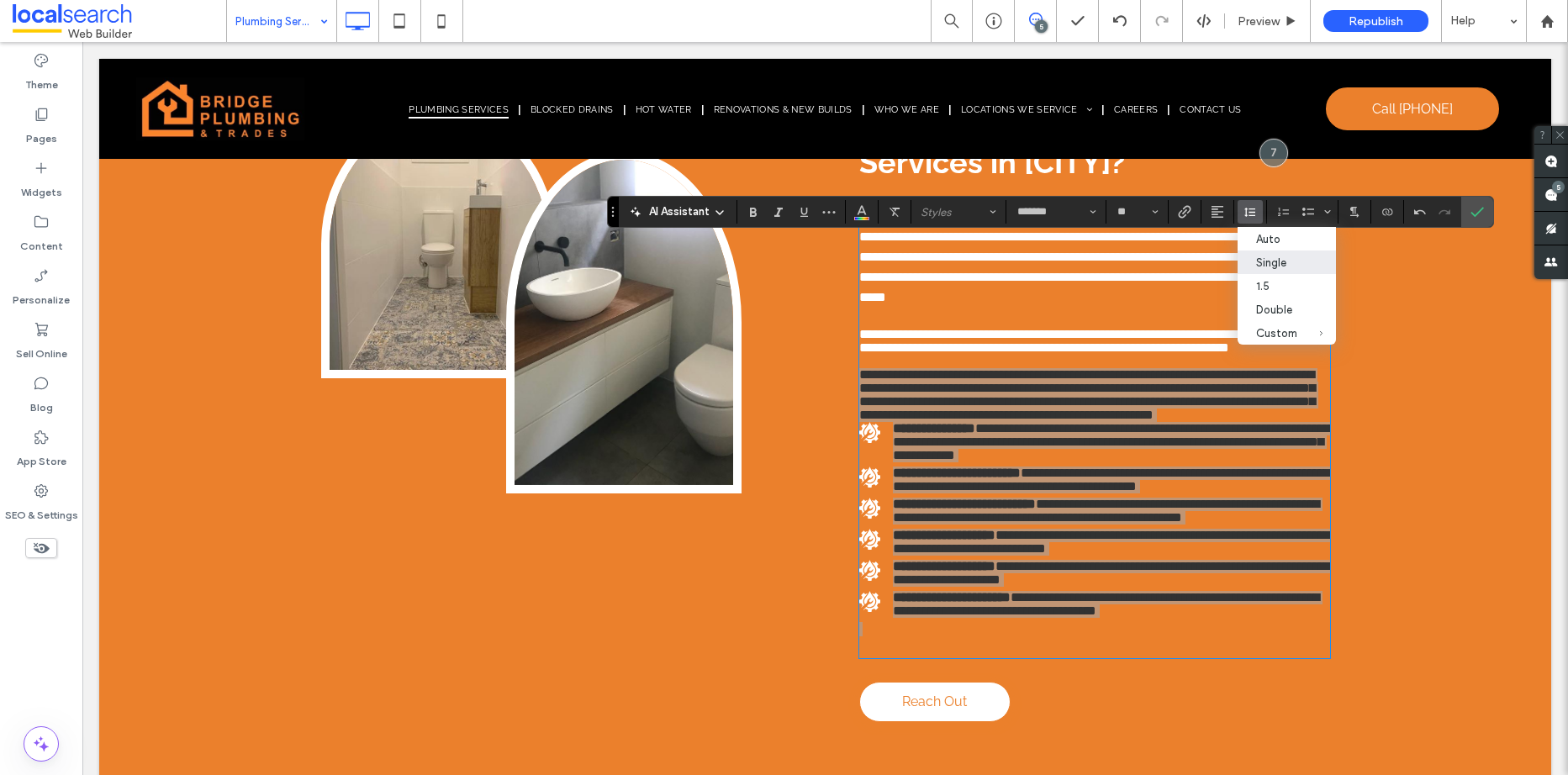 click on "Single" at bounding box center [1286, 262] 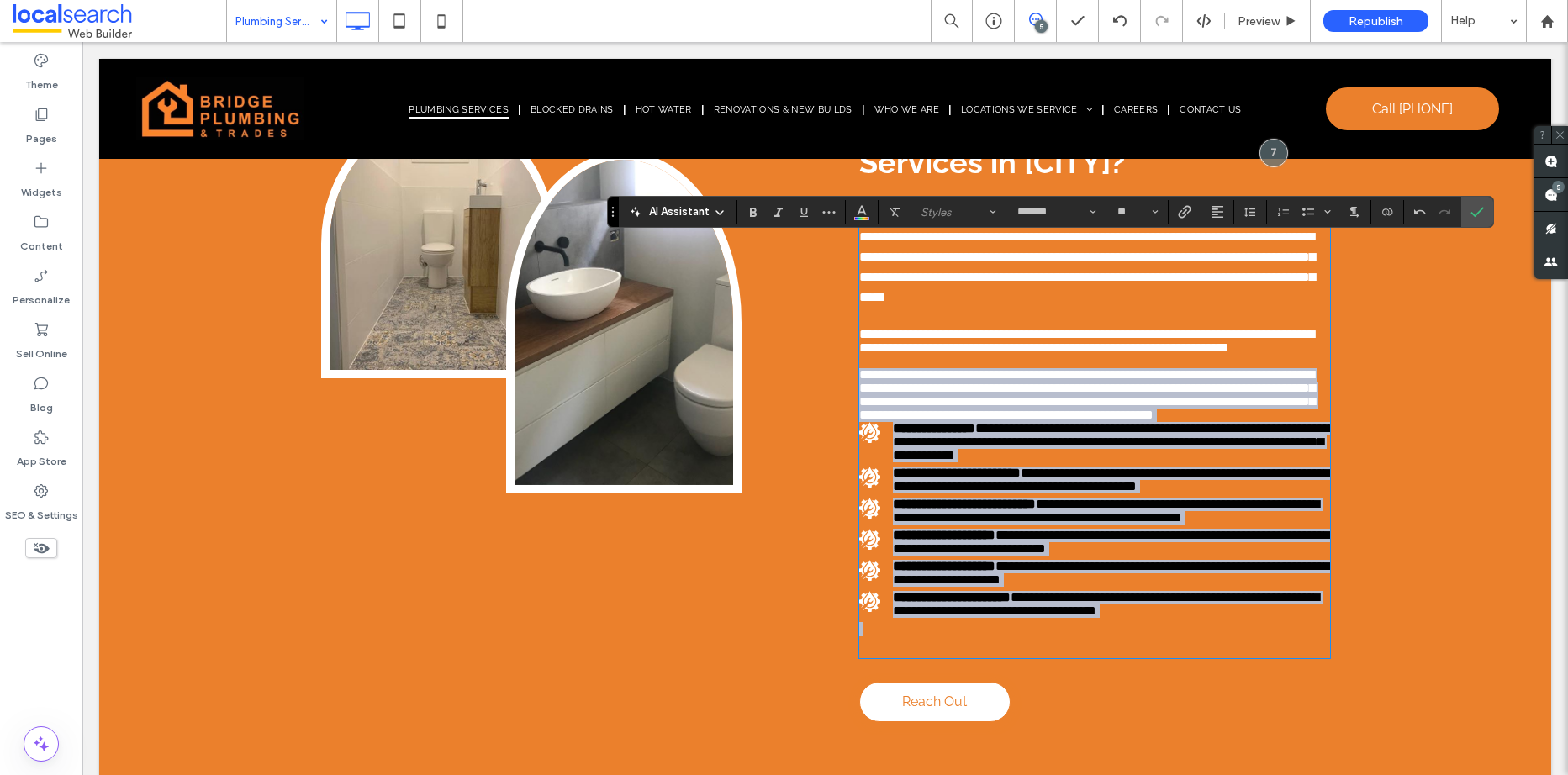 click on "**********" at bounding box center (1087, 374) 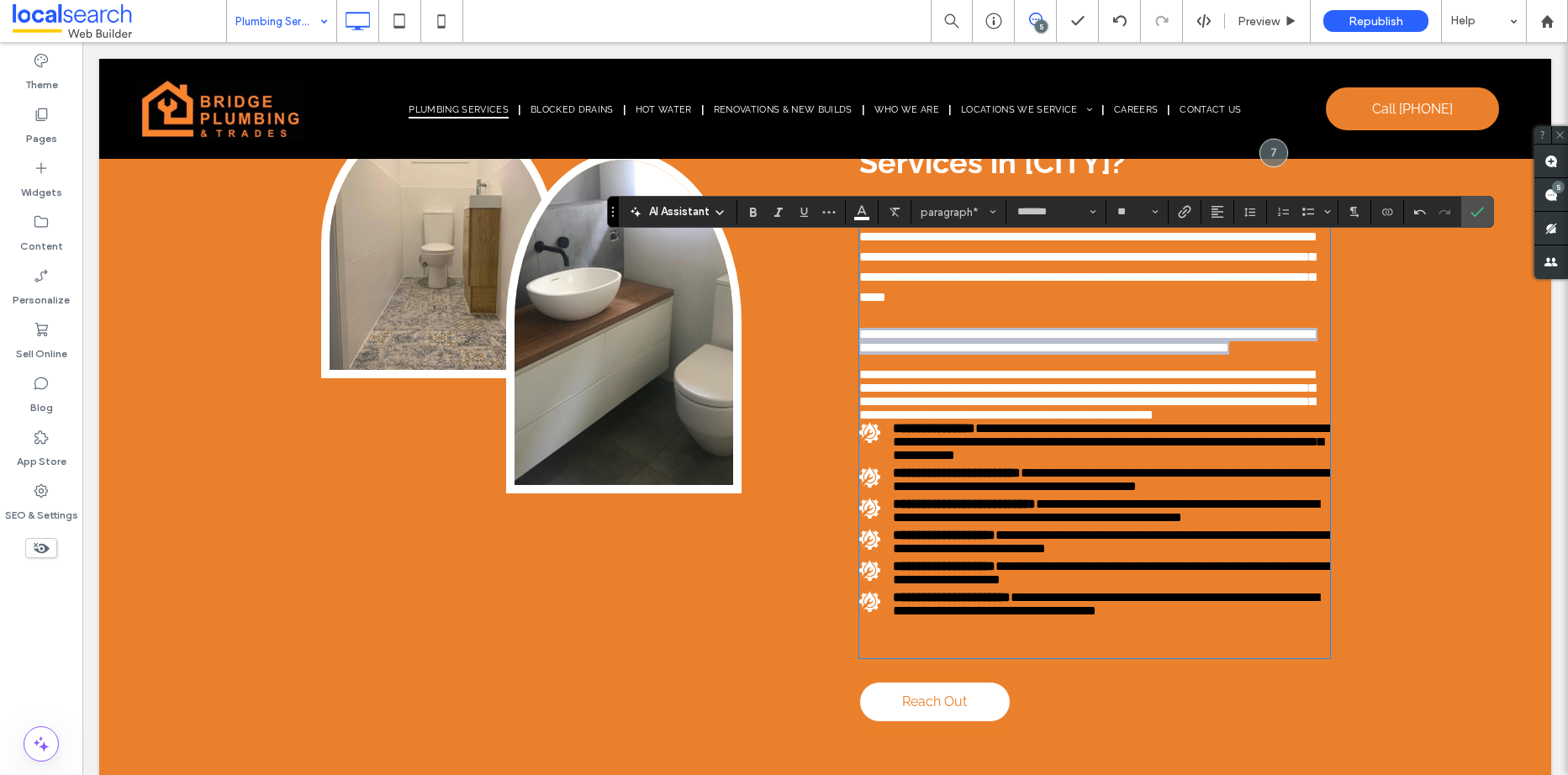 drag, startPoint x: 957, startPoint y: 358, endPoint x: 838, endPoint y: 329, distance: 122.48265 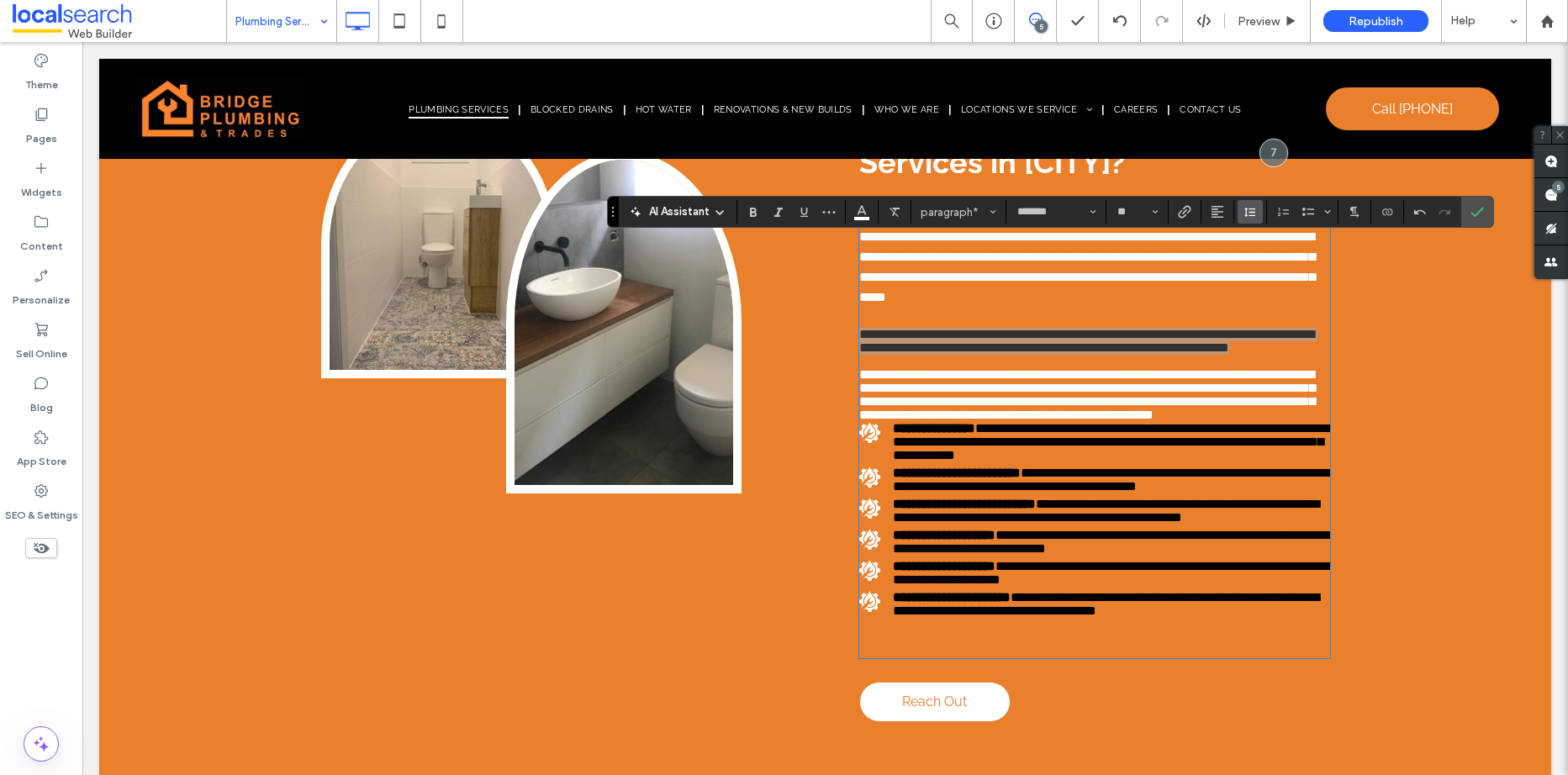click 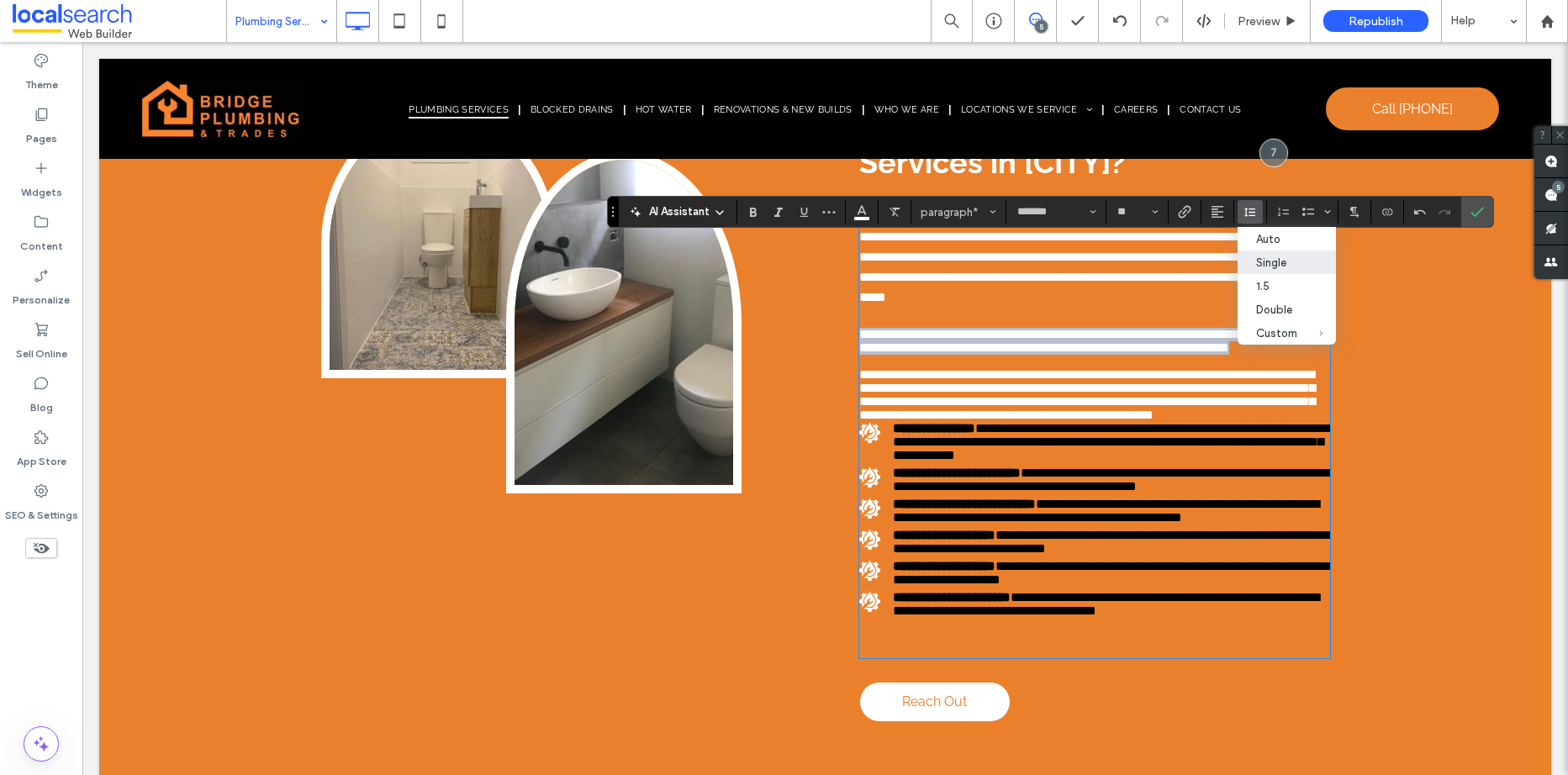 click on "**********" at bounding box center (1095, 542) 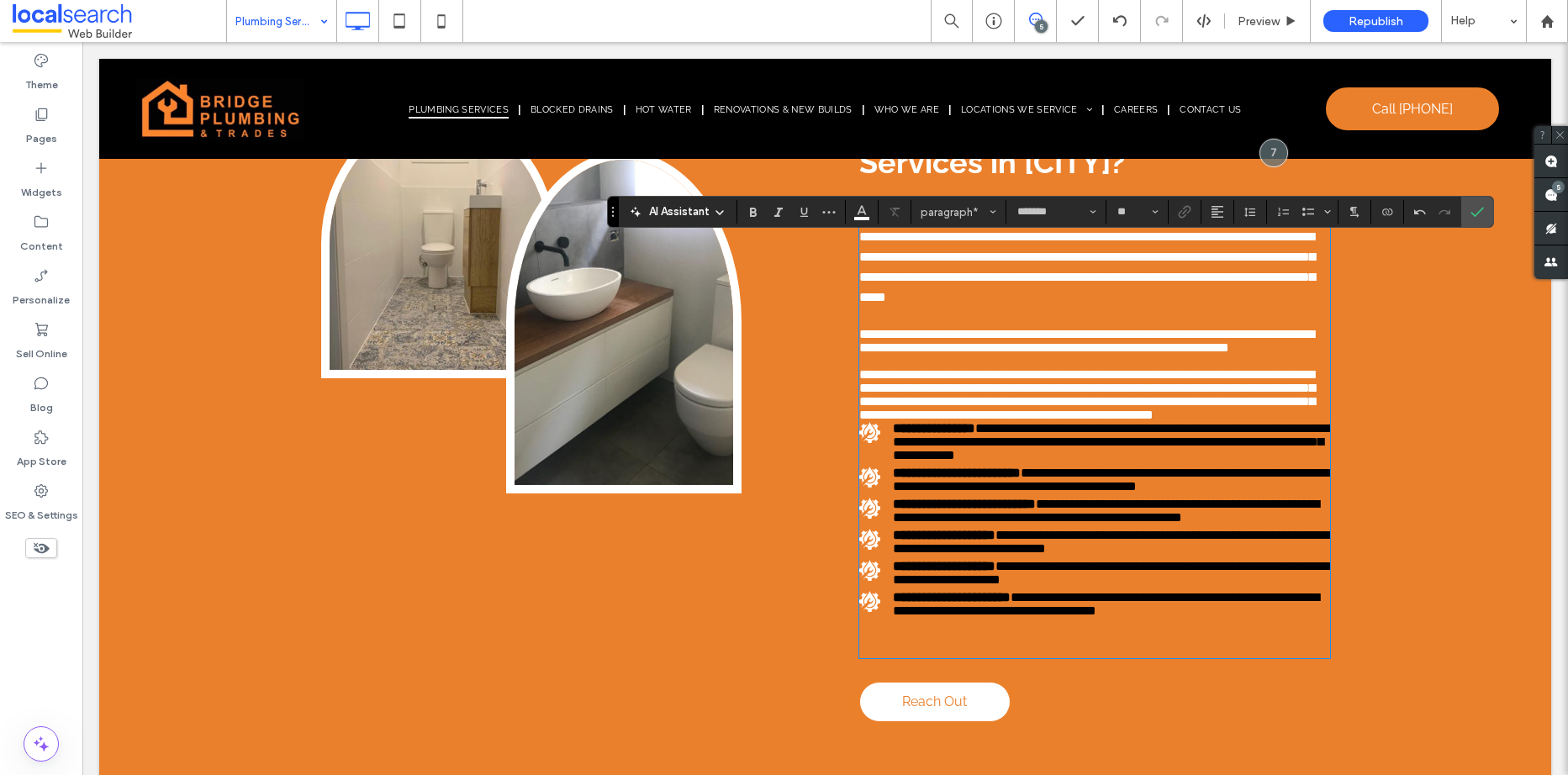click on "**********" at bounding box center [1087, 266] 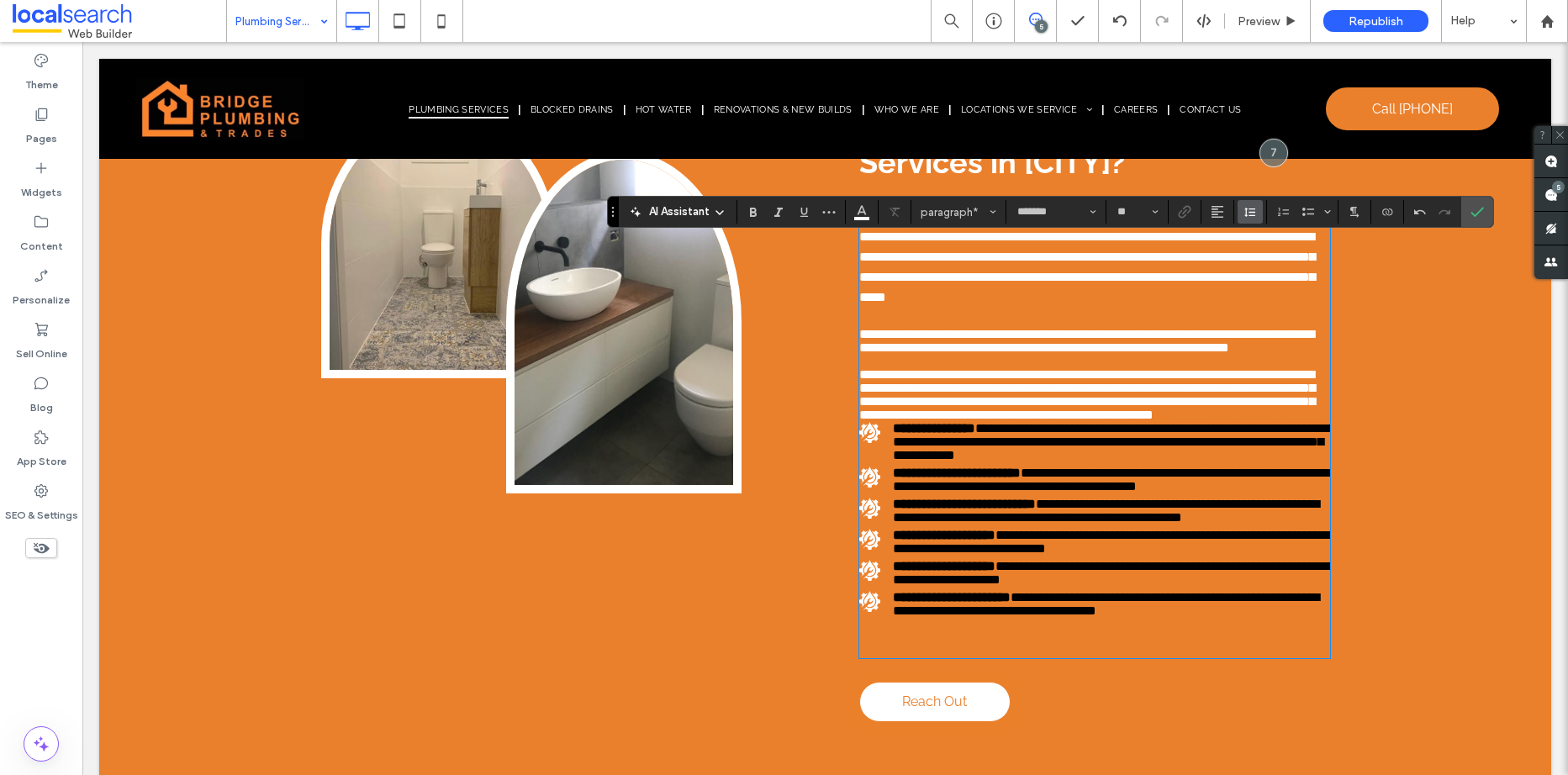 click at bounding box center (1250, 212) 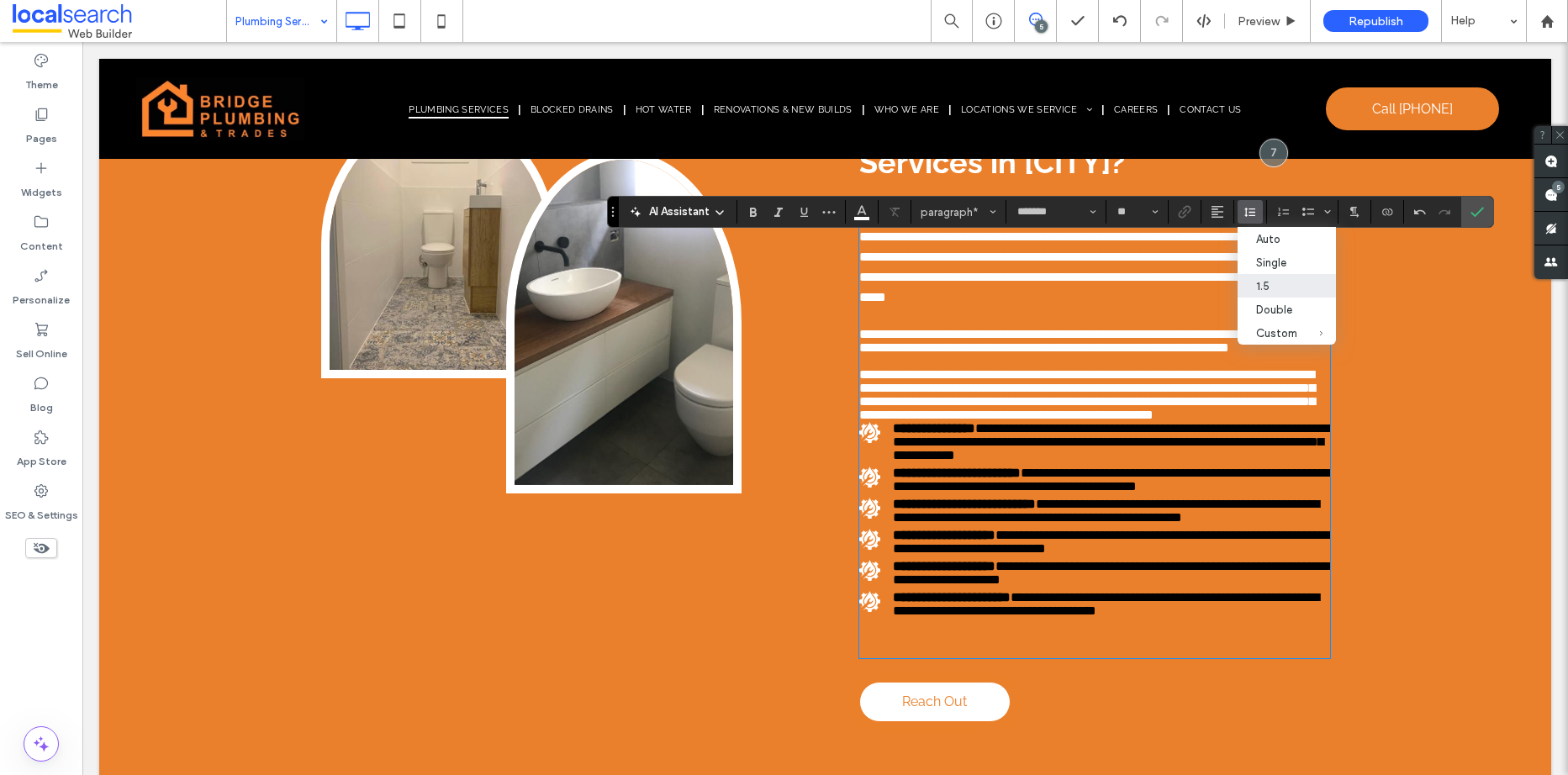click on "**********" at bounding box center [1111, 479] 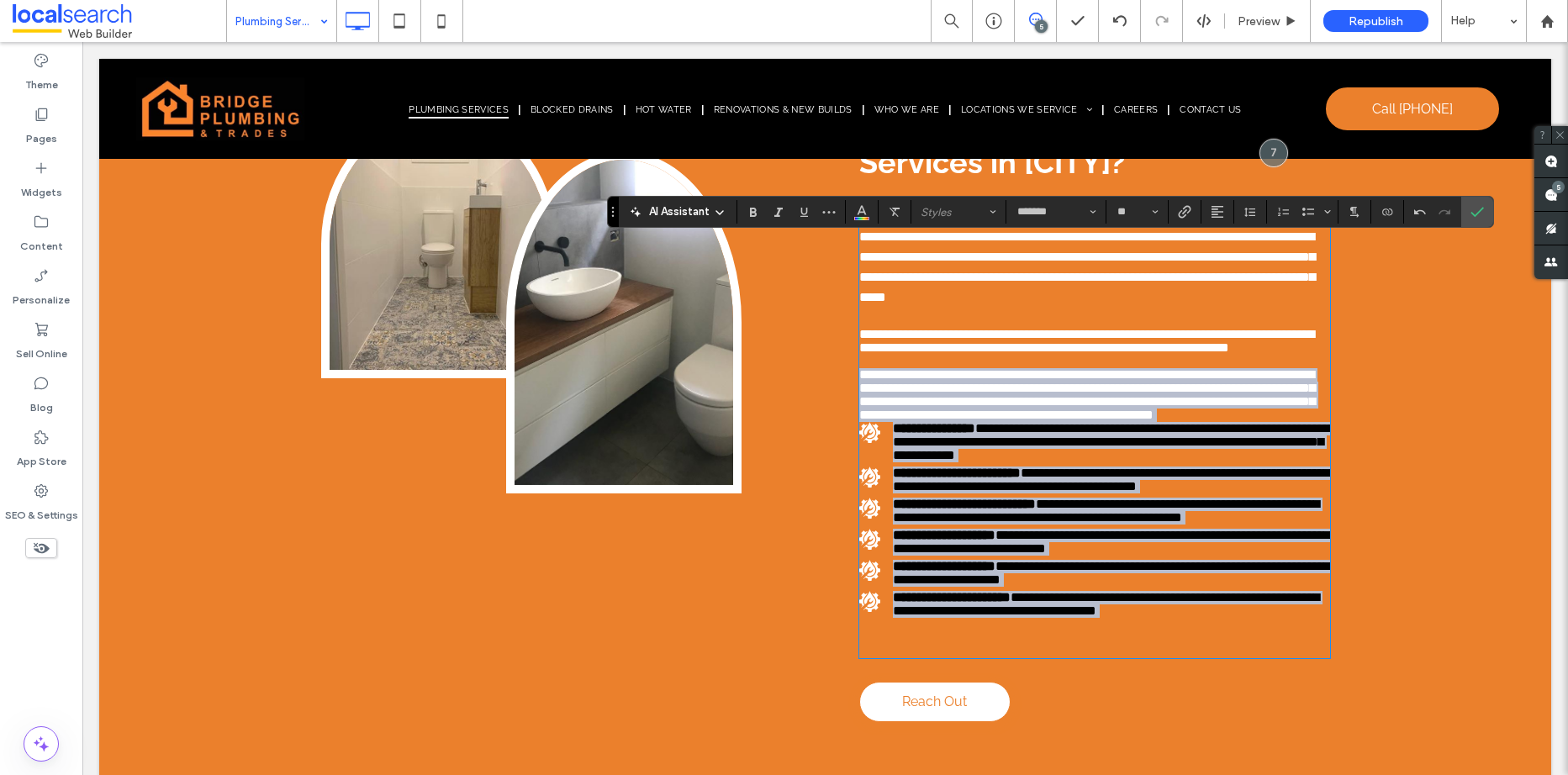 drag, startPoint x: 1273, startPoint y: 651, endPoint x: 825, endPoint y: 381, distance: 523.0717 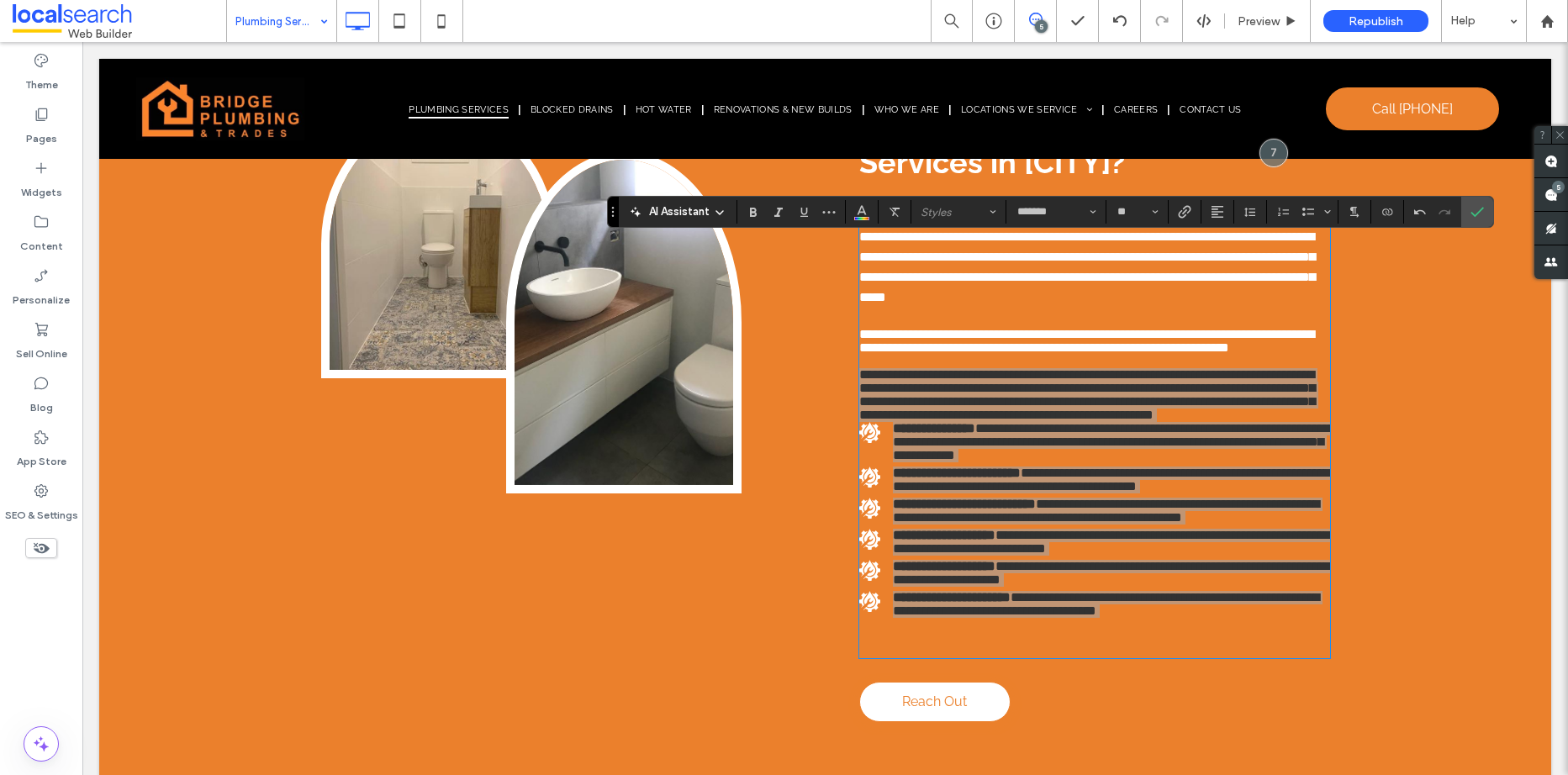 click at bounding box center (1250, 212) 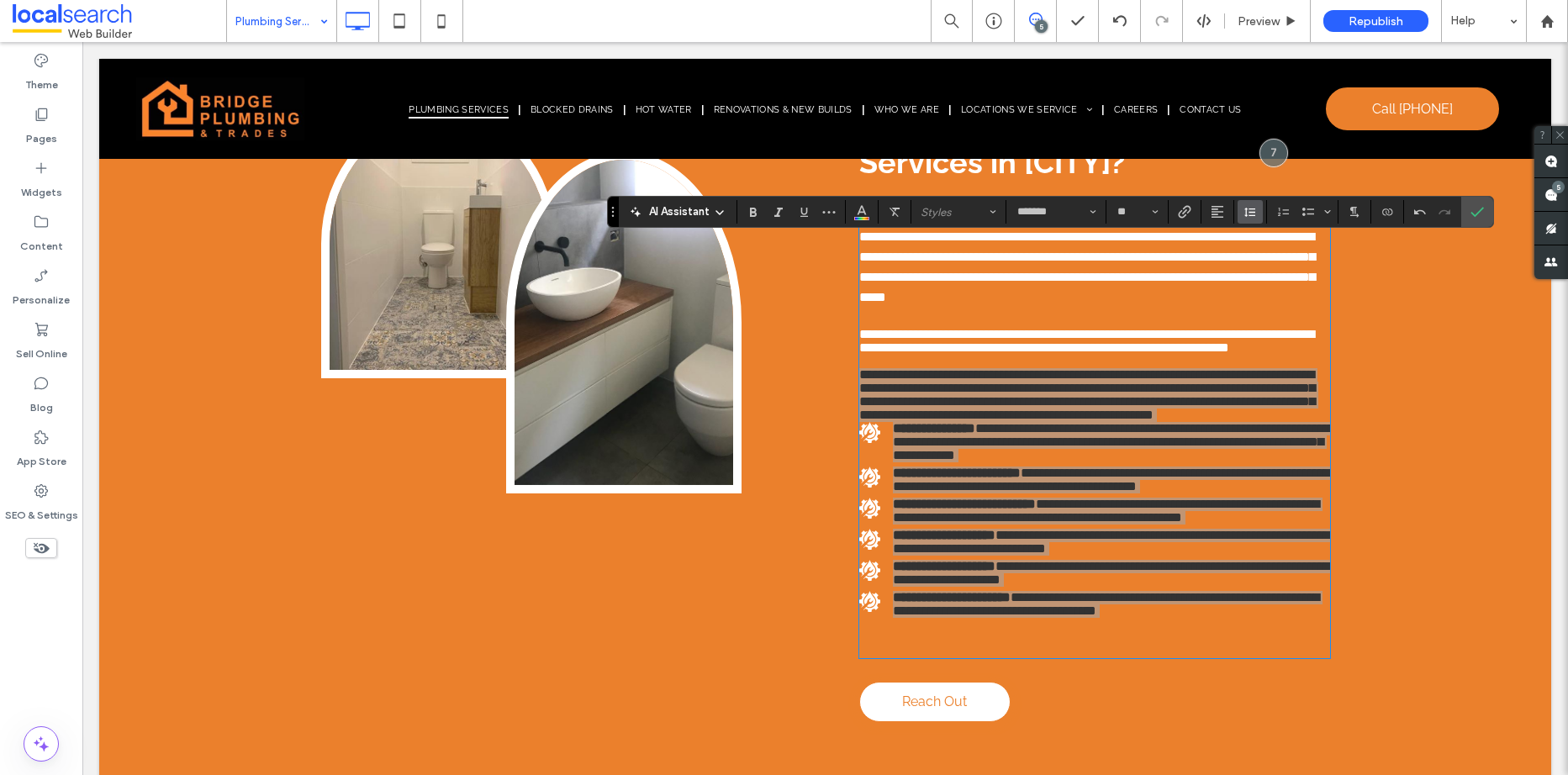 click at bounding box center (1250, 212) 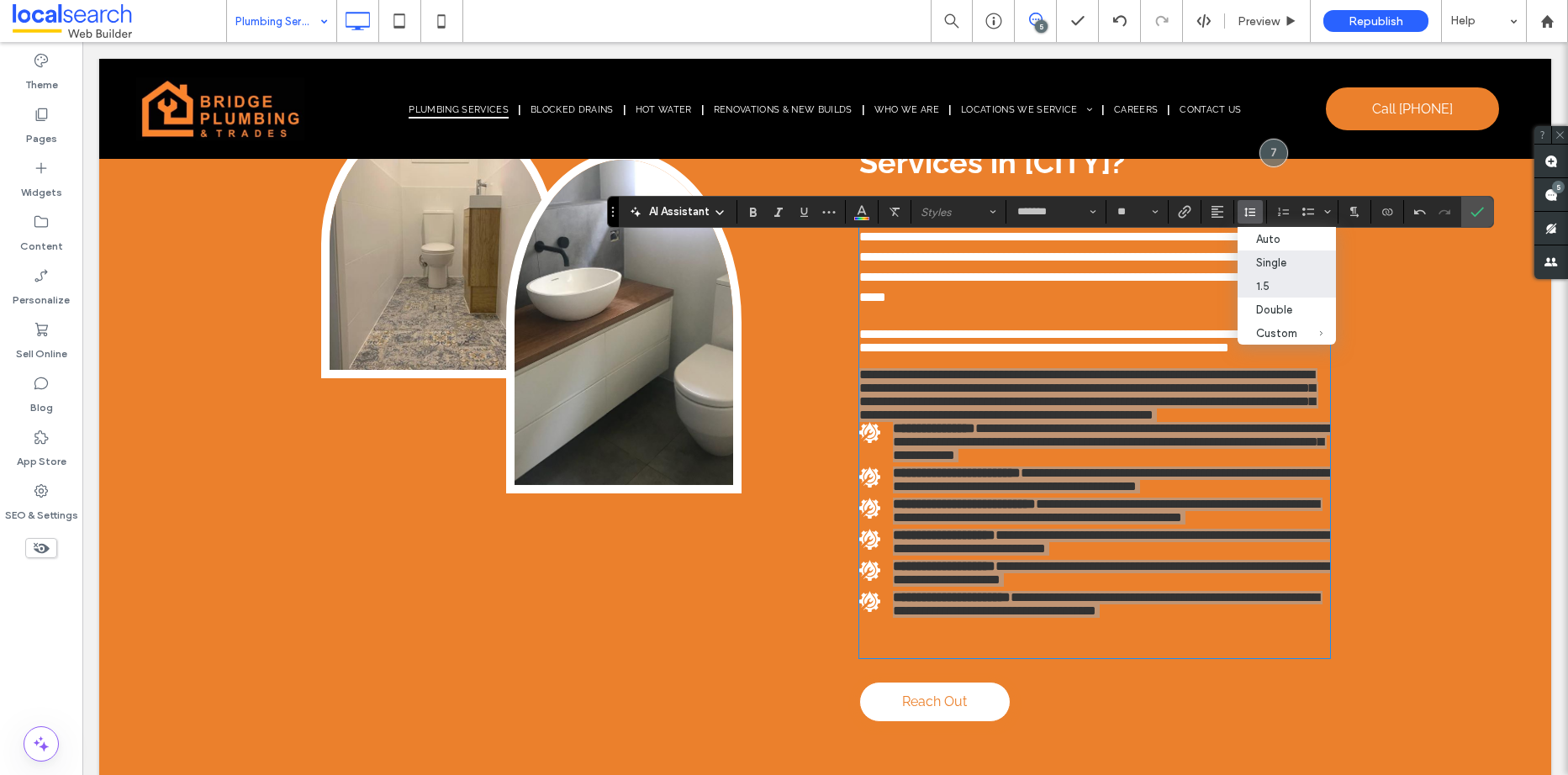 click on "1.5" at bounding box center (1286, 286) 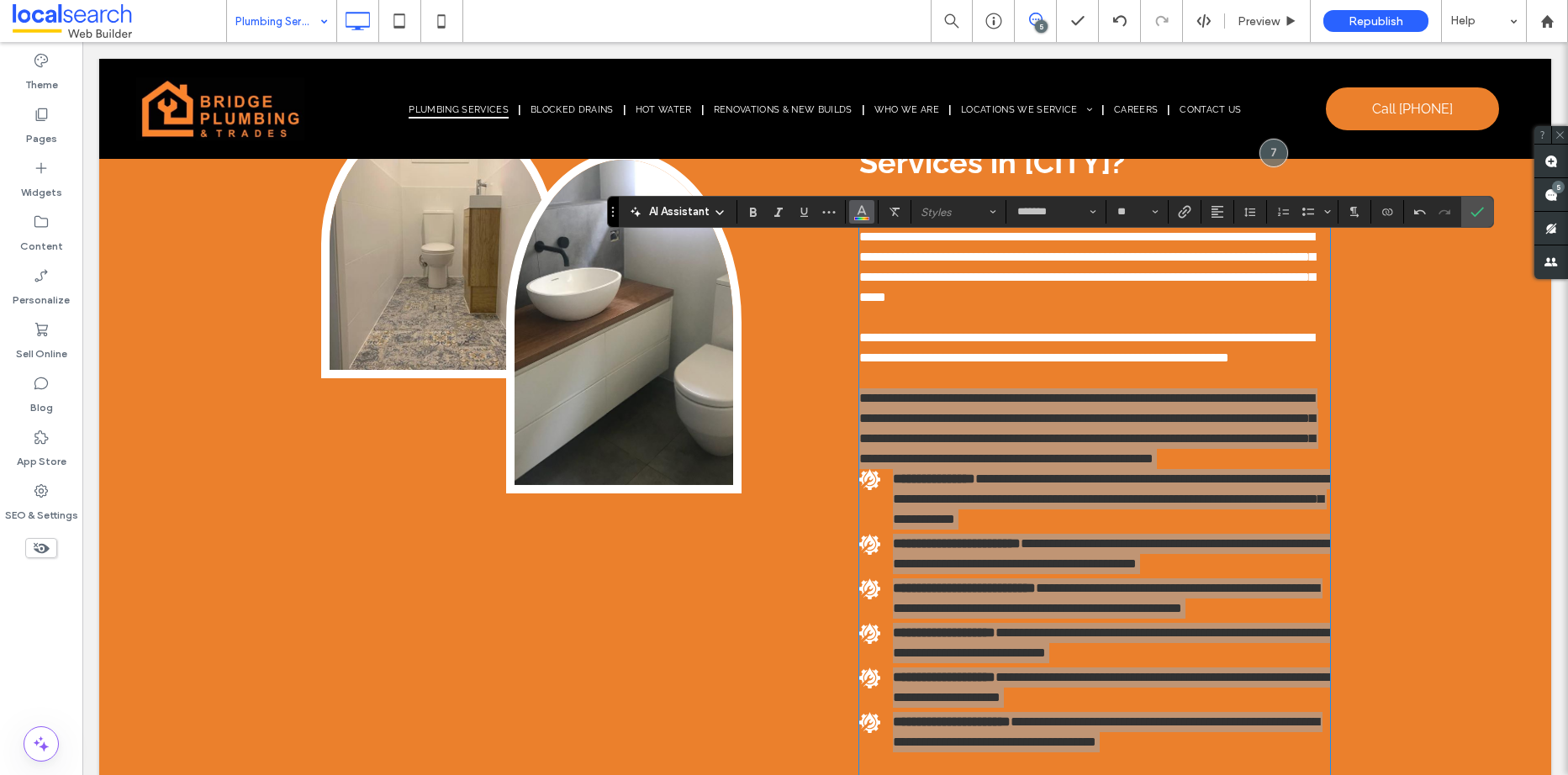 click 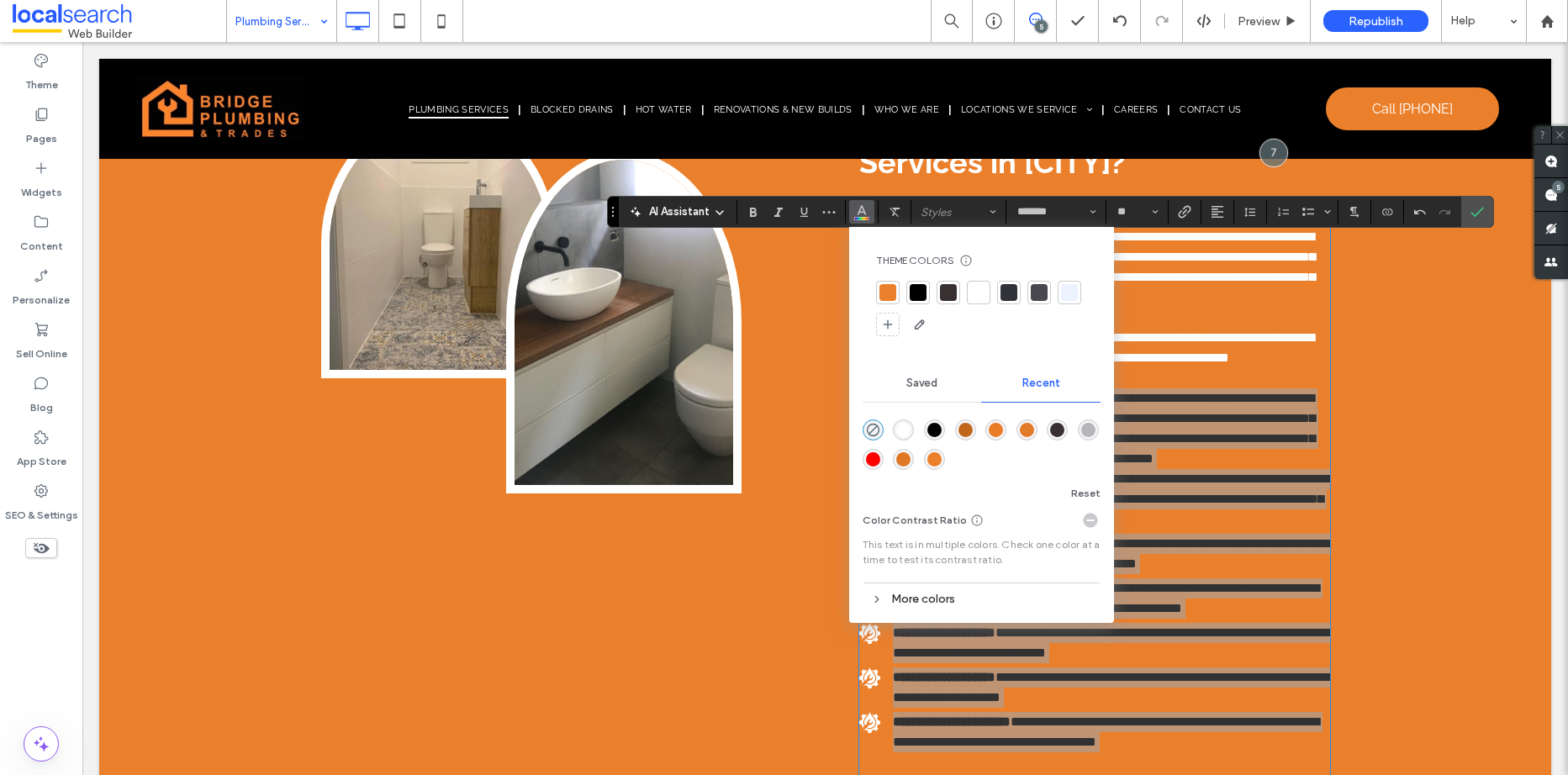 click at bounding box center (979, 293) 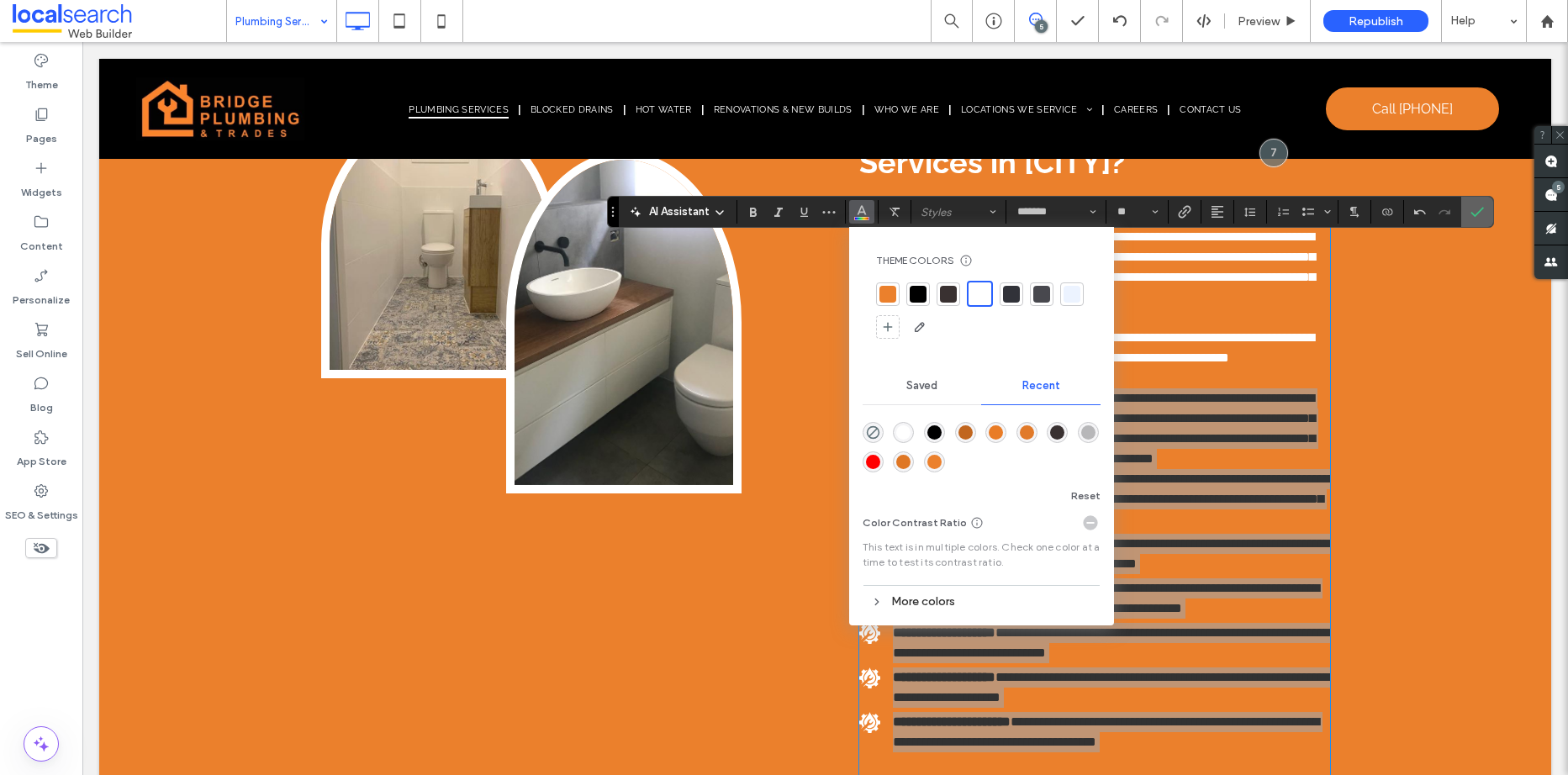 drag, startPoint x: 1491, startPoint y: 214, endPoint x: 1482, endPoint y: 211, distance: 9.486833 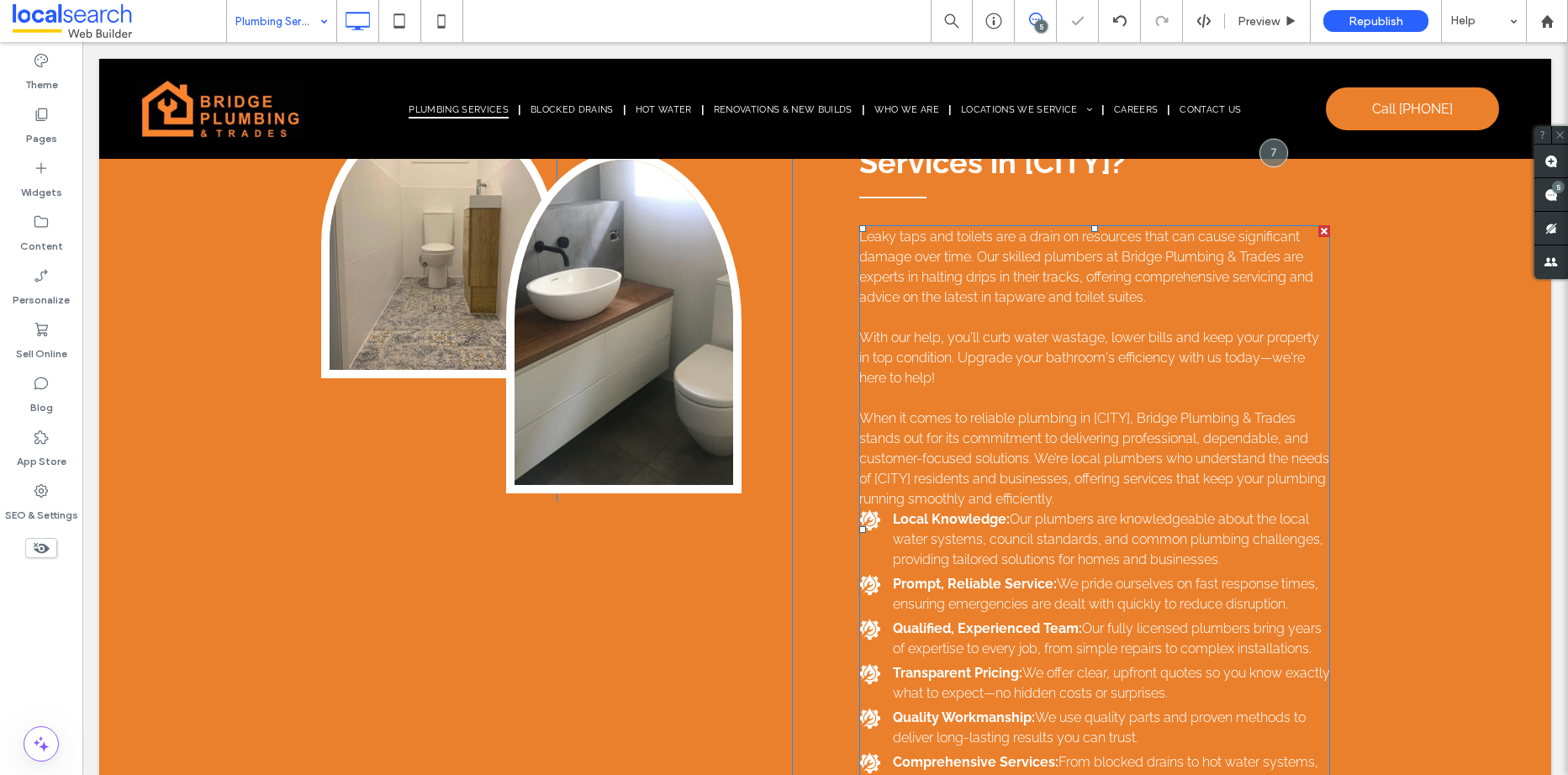 click on "With our help, you'll curb water wastage, lower bills and keep your property in top condition. Upgrade your bathroom's efficiency with us today—we're here to help! When it comes to reliable plumbing in Nowra, Bridge Plumbing & Trades stands out for its commitment to delivering professional, dependable, and customer-focused solutions. We’re local plumbers who understand the needs of Nowra residents and businesses, offering services that keep your plumbing running smoothly and efficiently." at bounding box center [1095, 419] 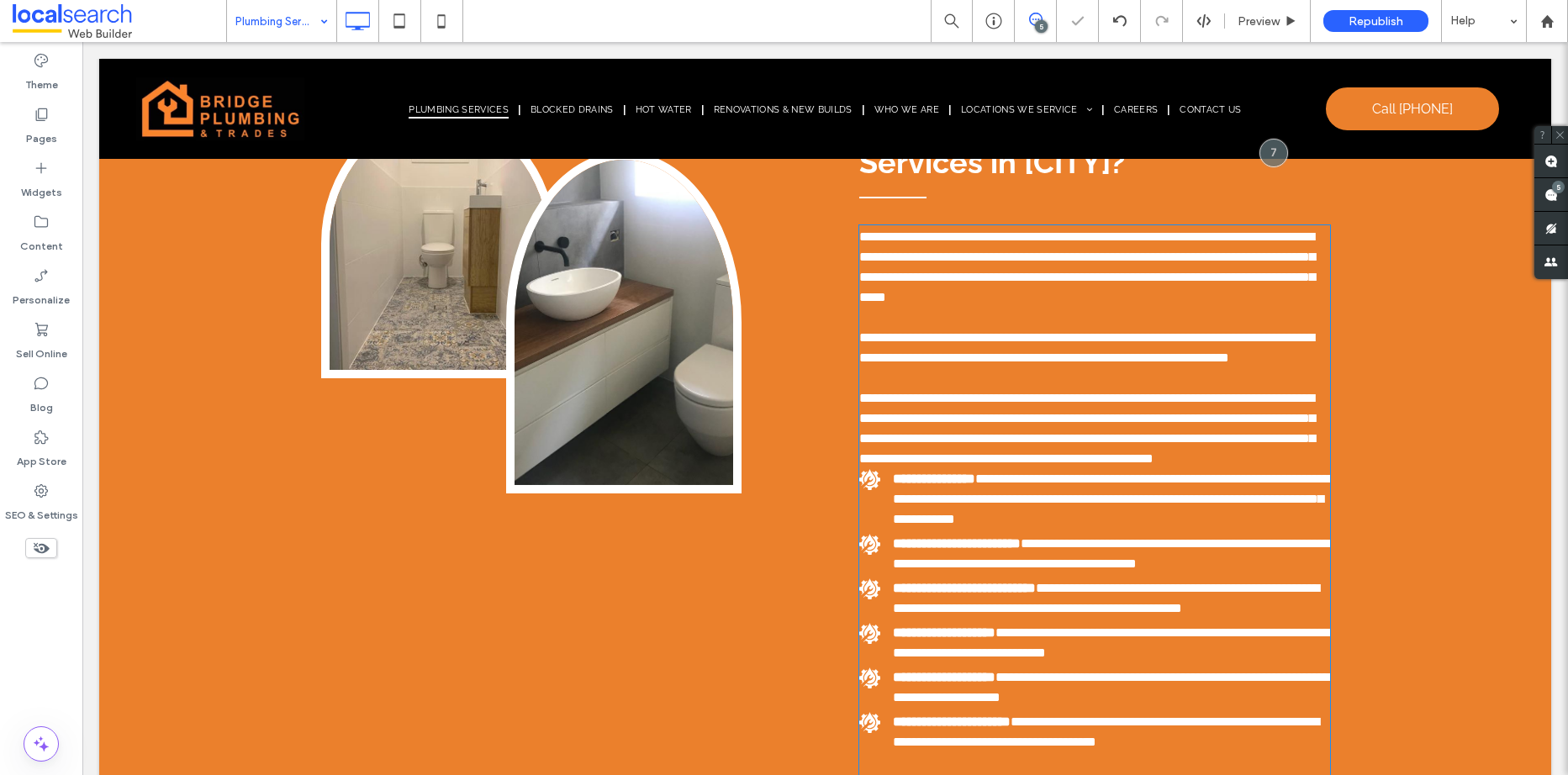 type on "*******" 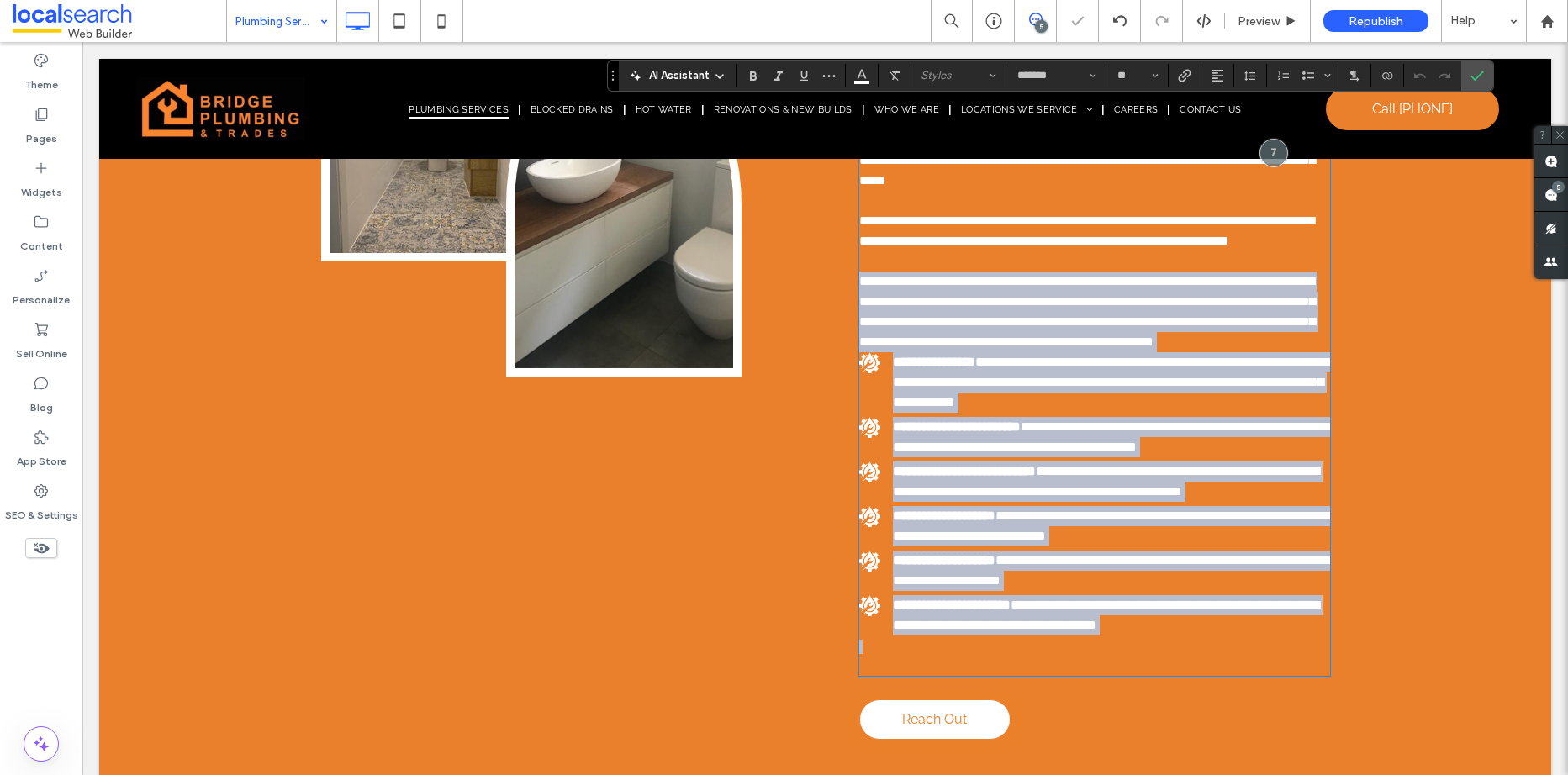 click on "**********" at bounding box center [1087, 281] 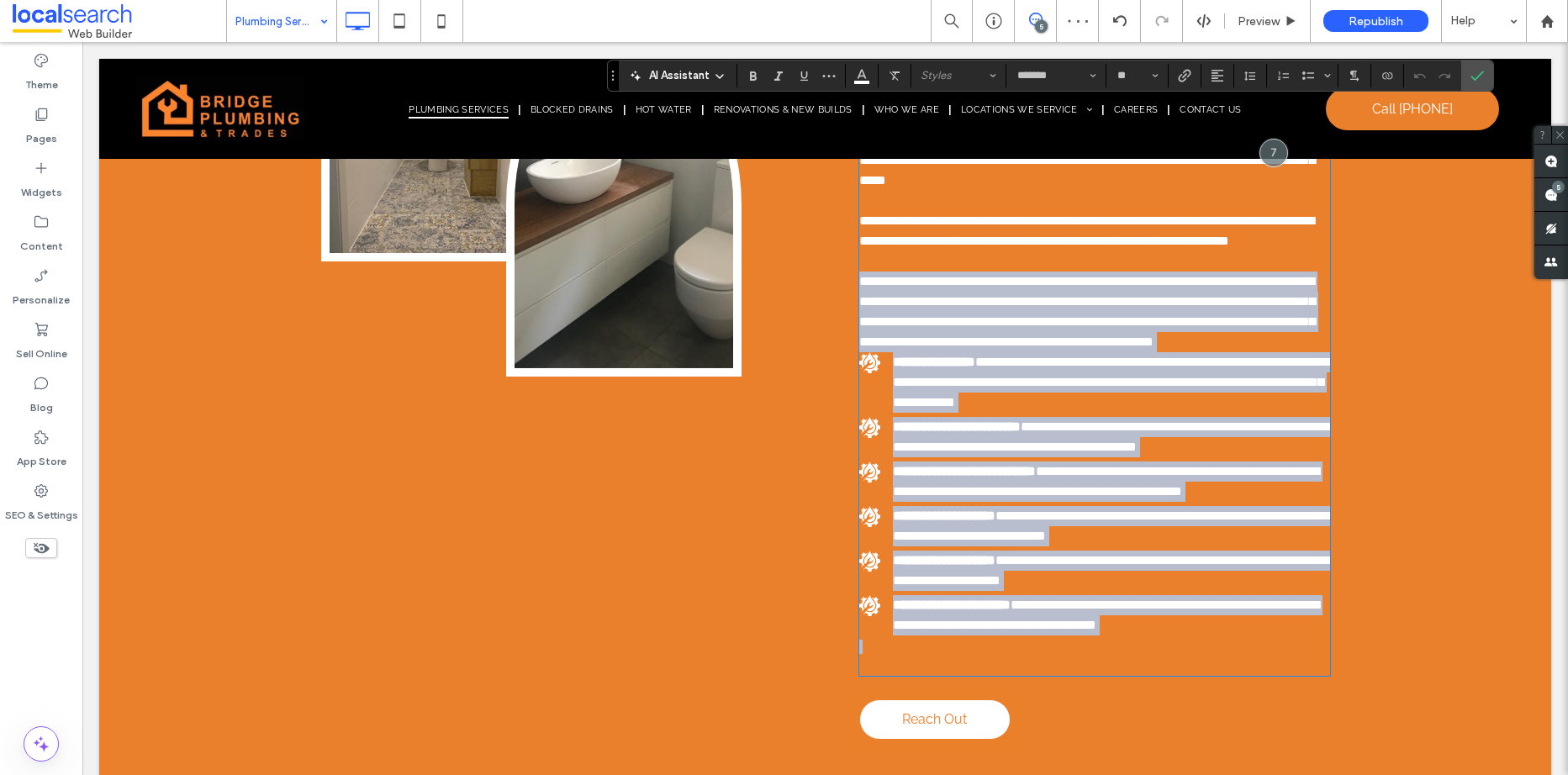 click on "**********" at bounding box center (1087, 281) 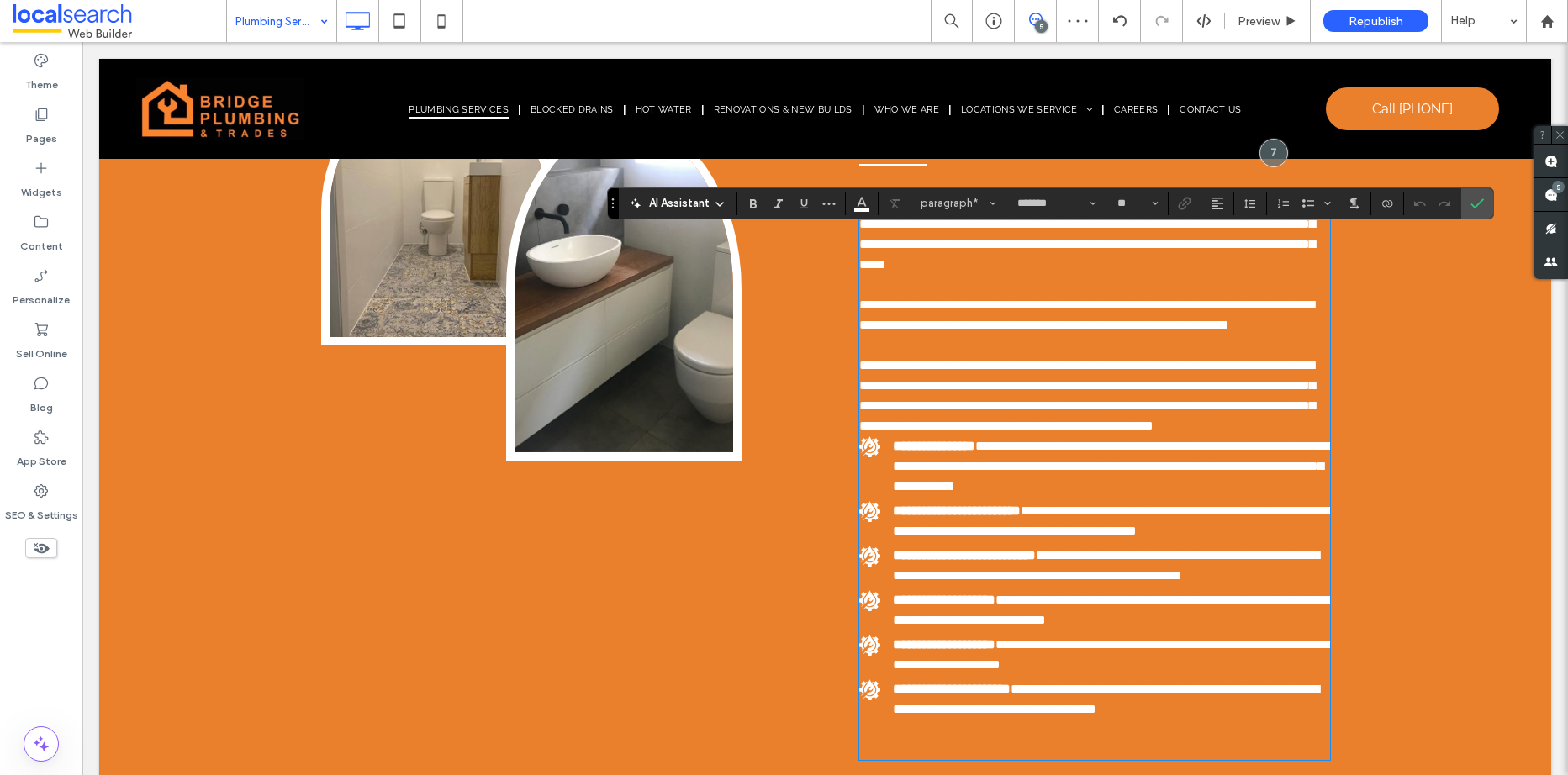 scroll, scrollTop: 3493, scrollLeft: 0, axis: vertical 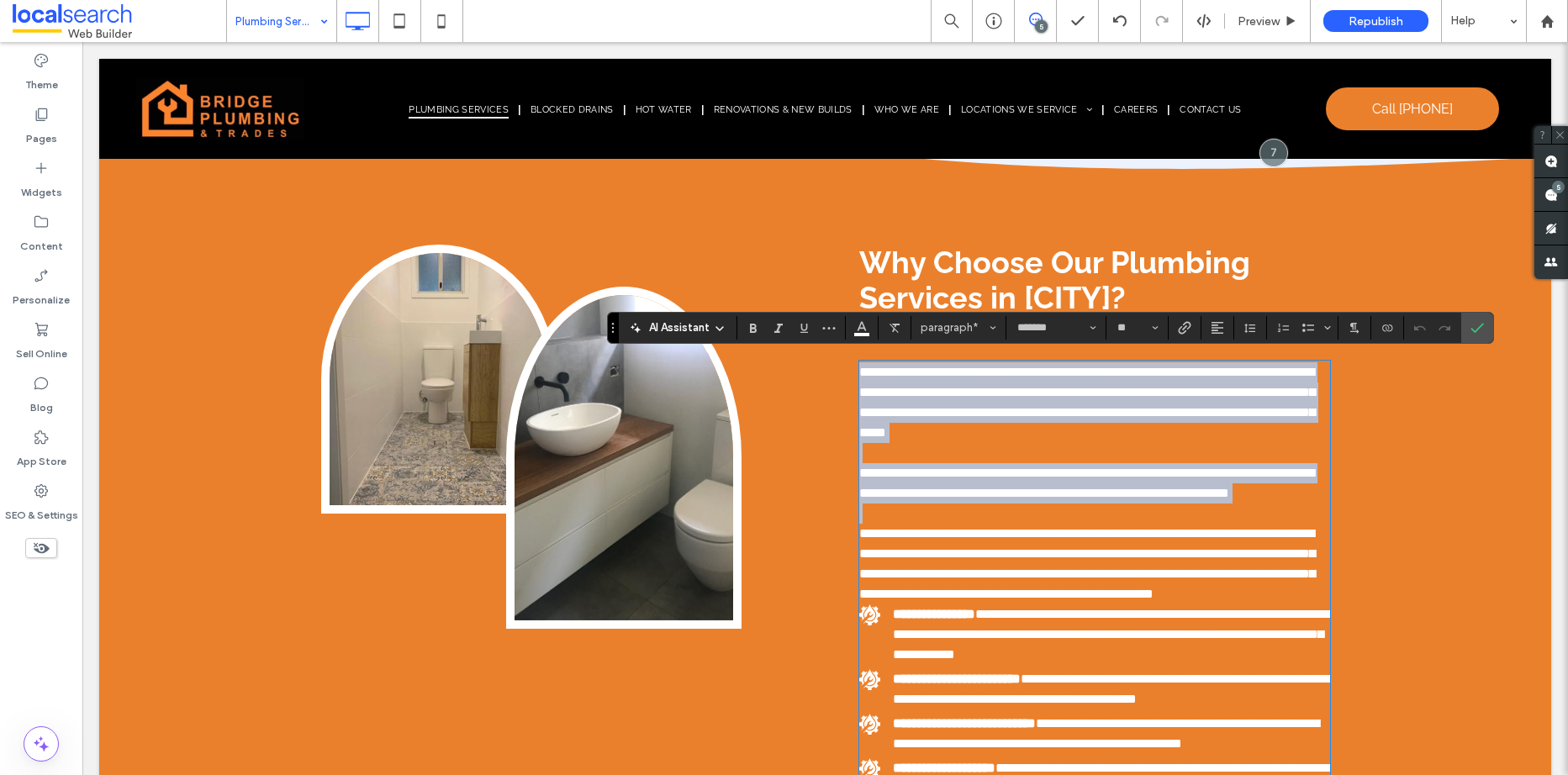 drag, startPoint x: 853, startPoint y: 362, endPoint x: 856, endPoint y: 543, distance: 181.02486 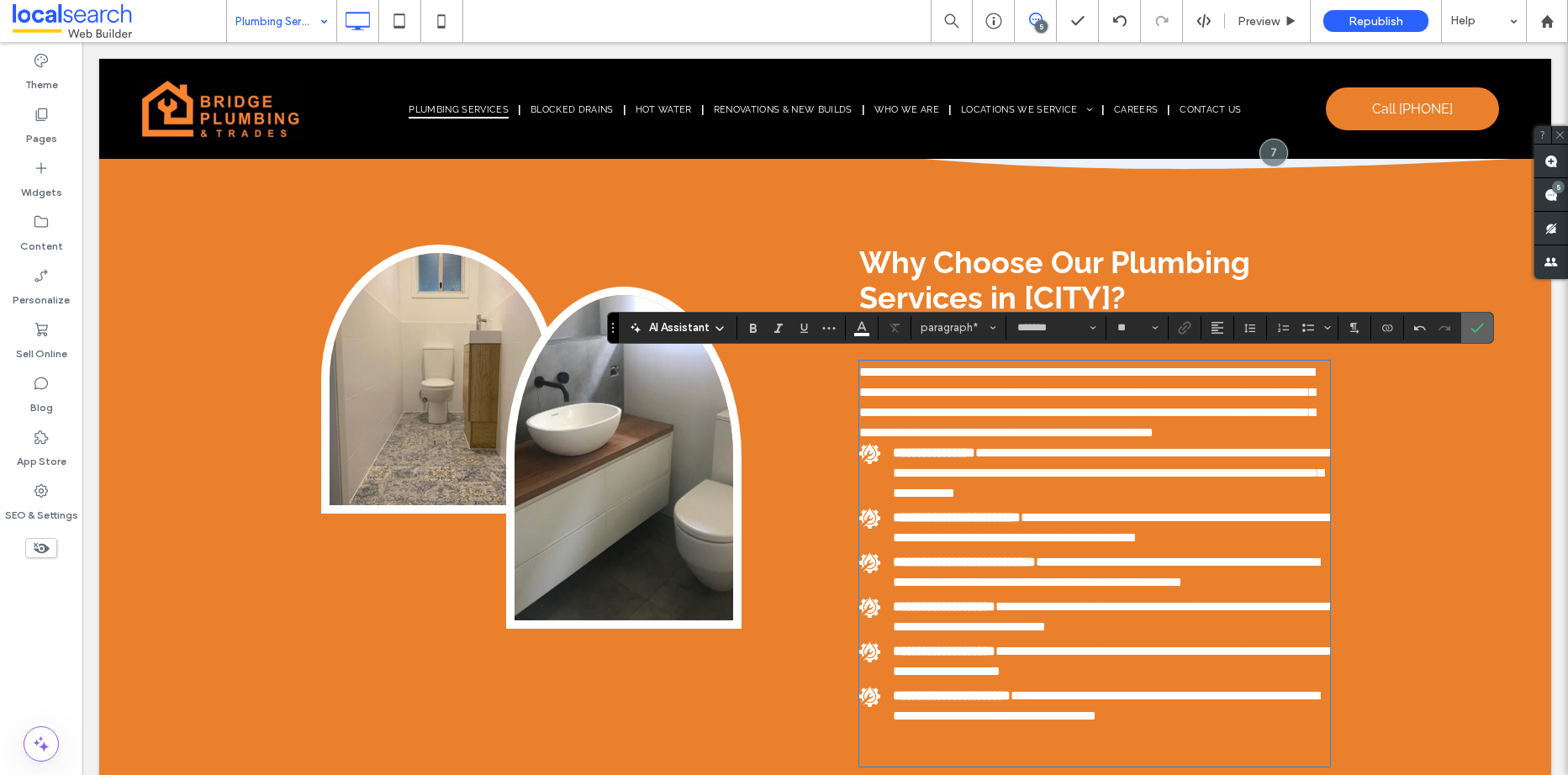 drag, startPoint x: 1466, startPoint y: 330, endPoint x: 1383, endPoint y: 291, distance: 91.70605 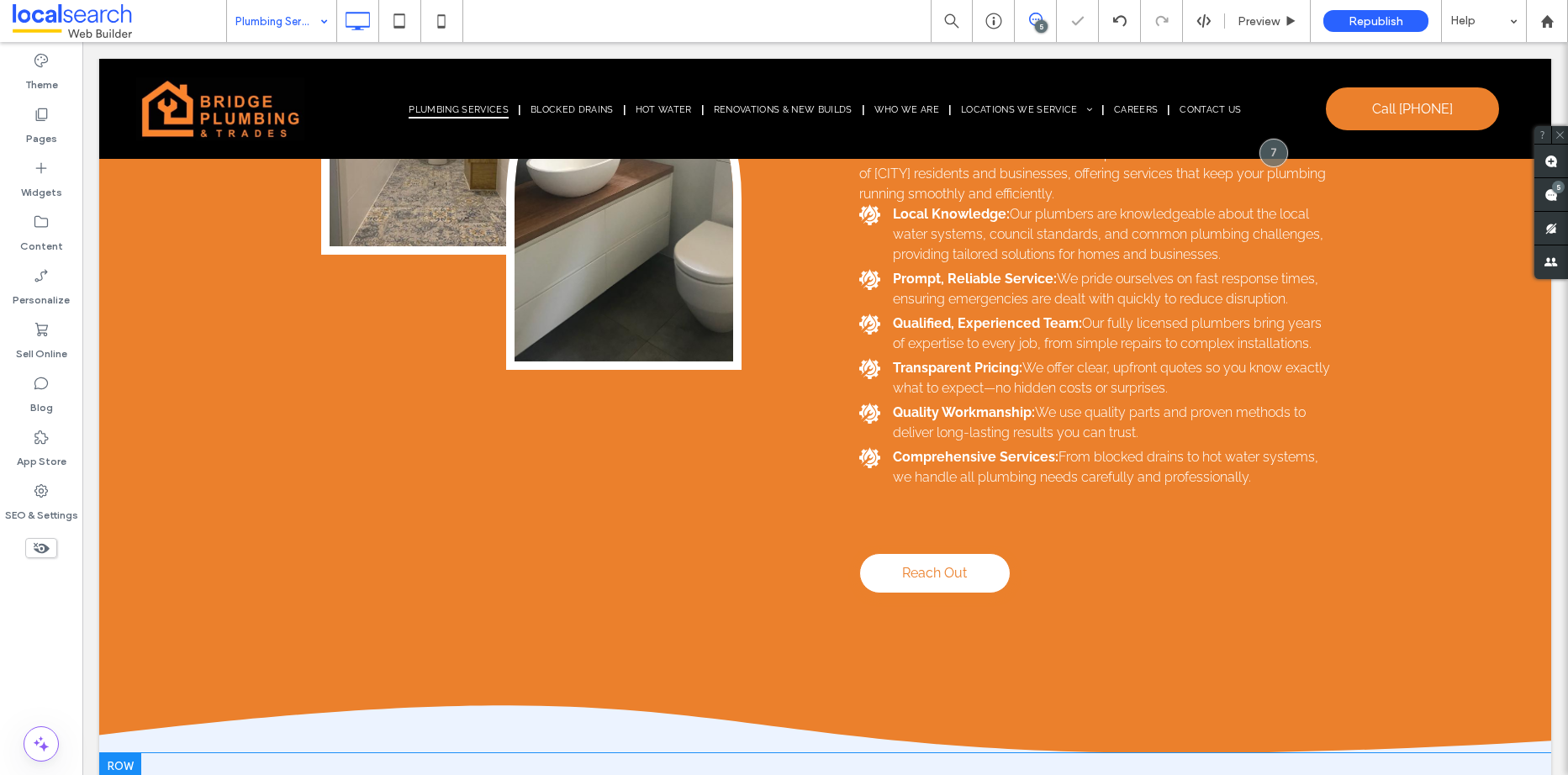 scroll, scrollTop: 4250, scrollLeft: 0, axis: vertical 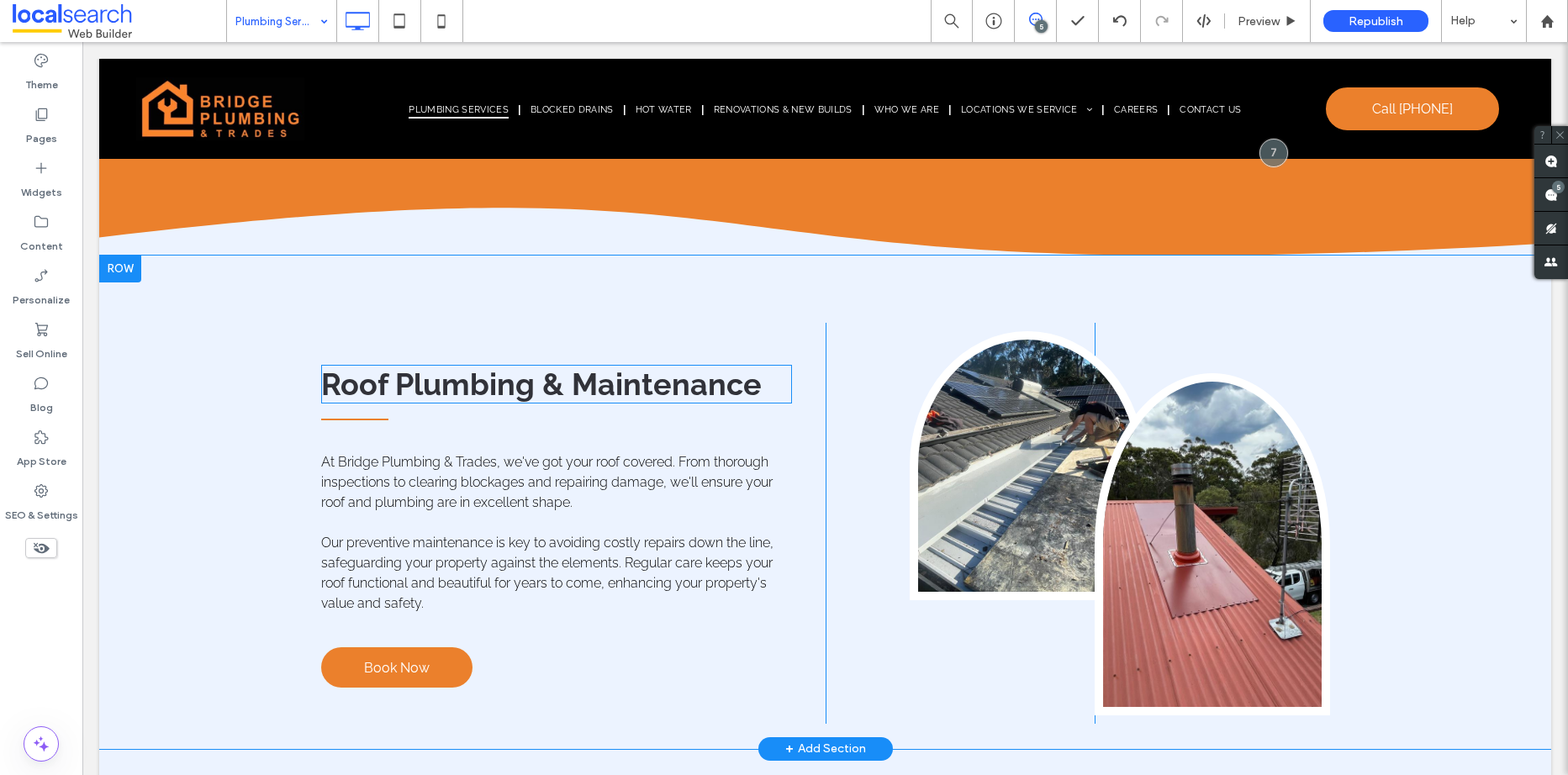 click on "Roof Plumbing & Maintenance" at bounding box center (541, 384) 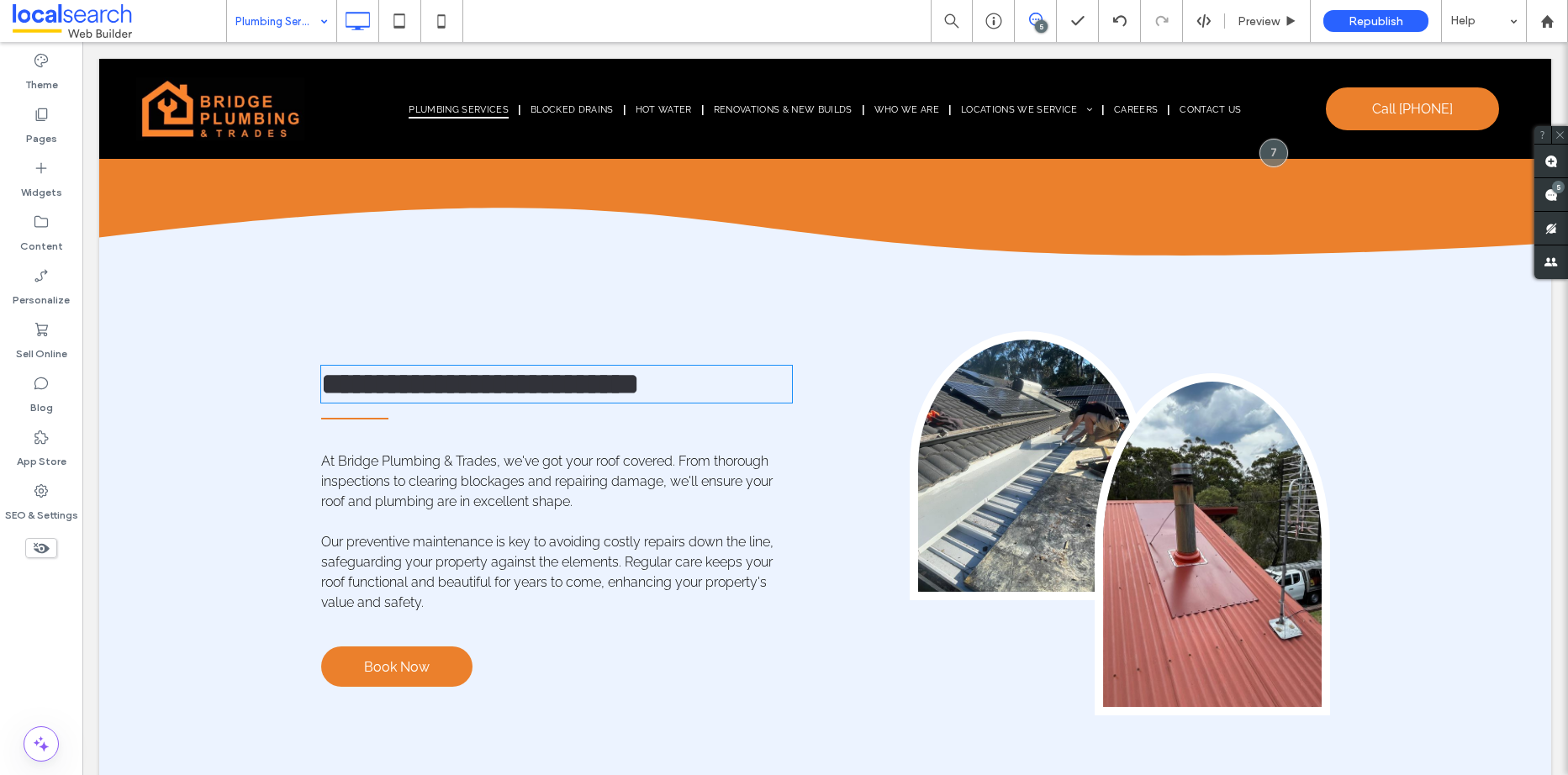 type on "*******" 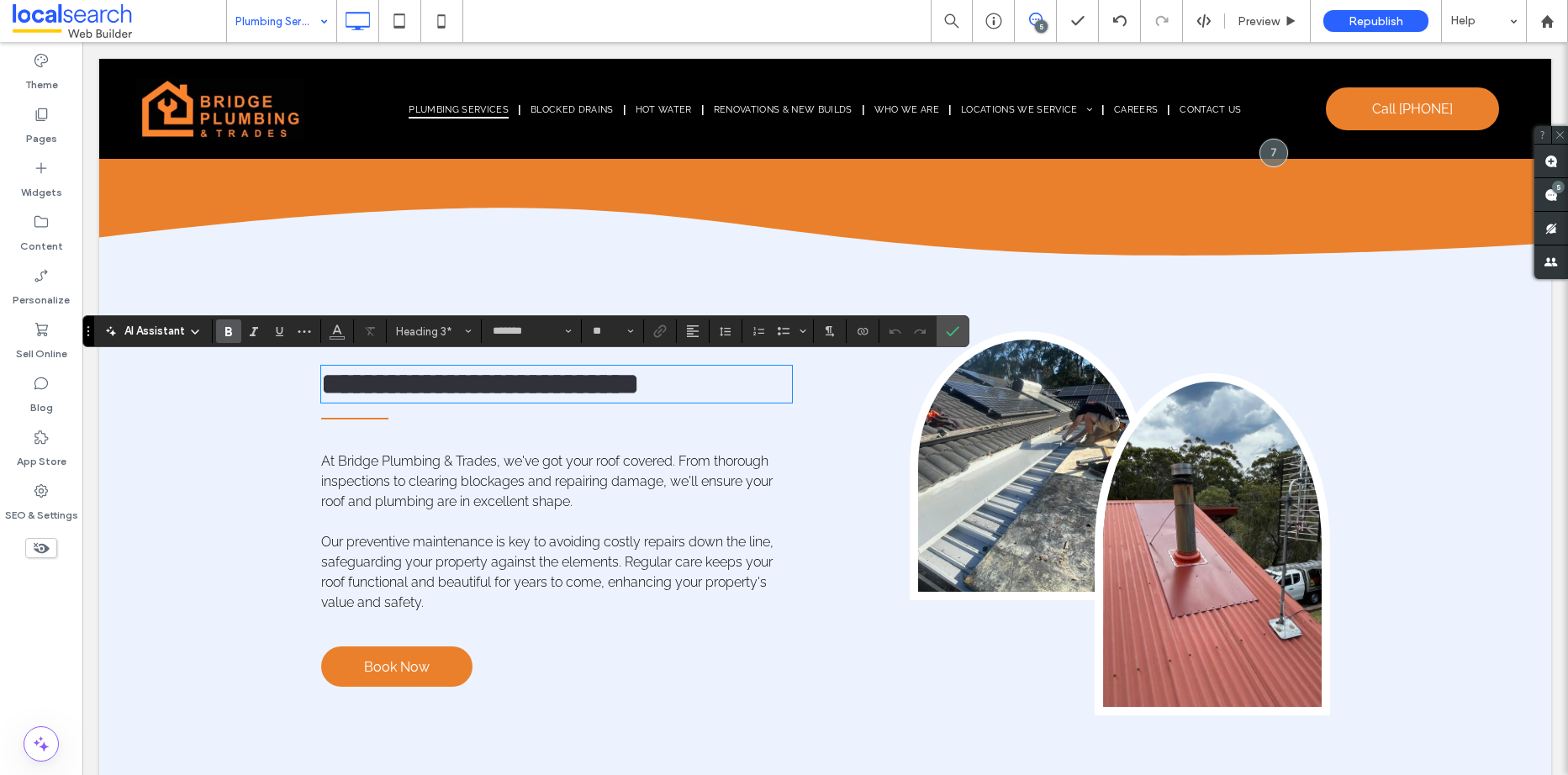 click on "**********" at bounding box center (557, 384) 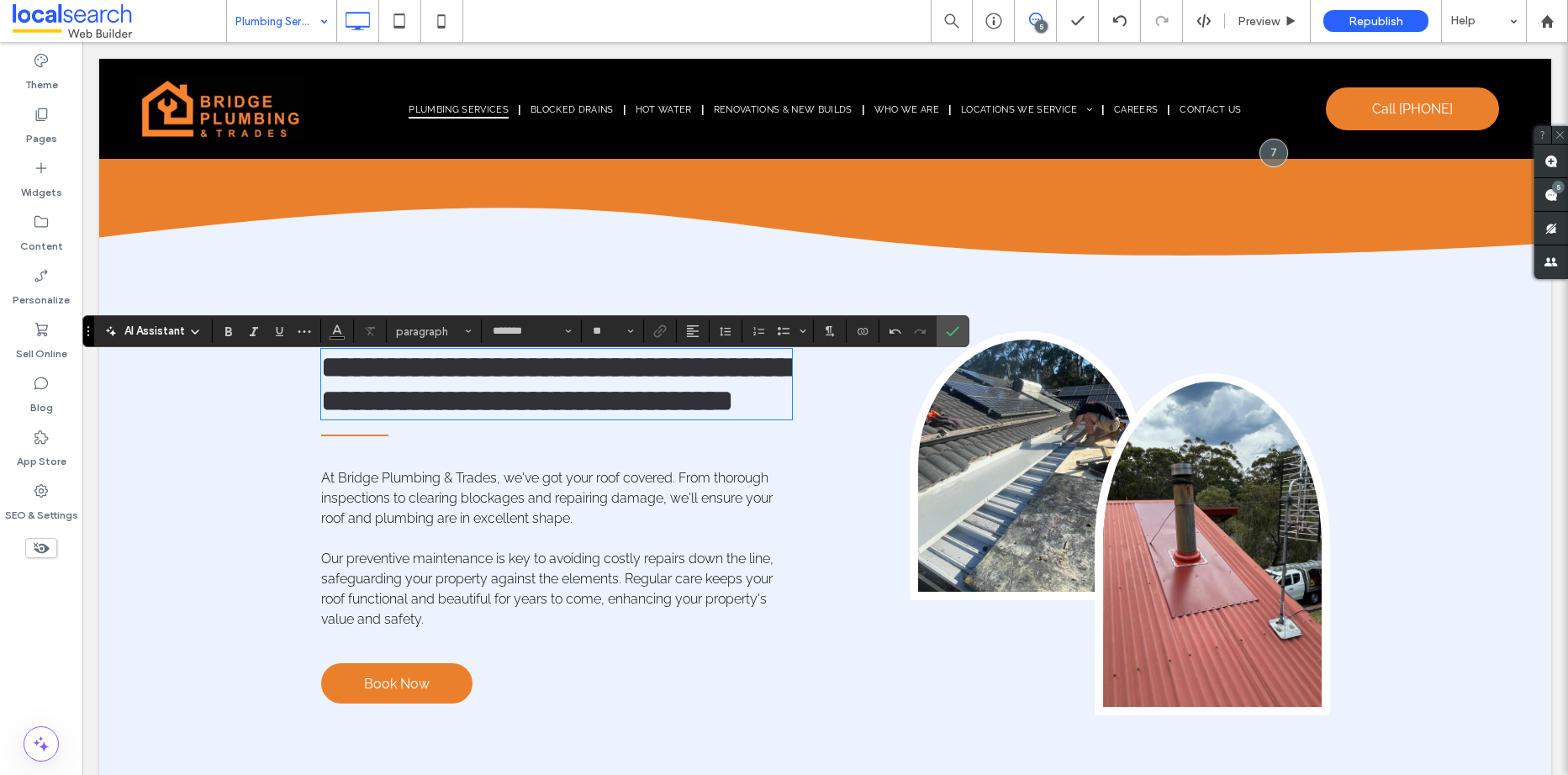 type on "**" 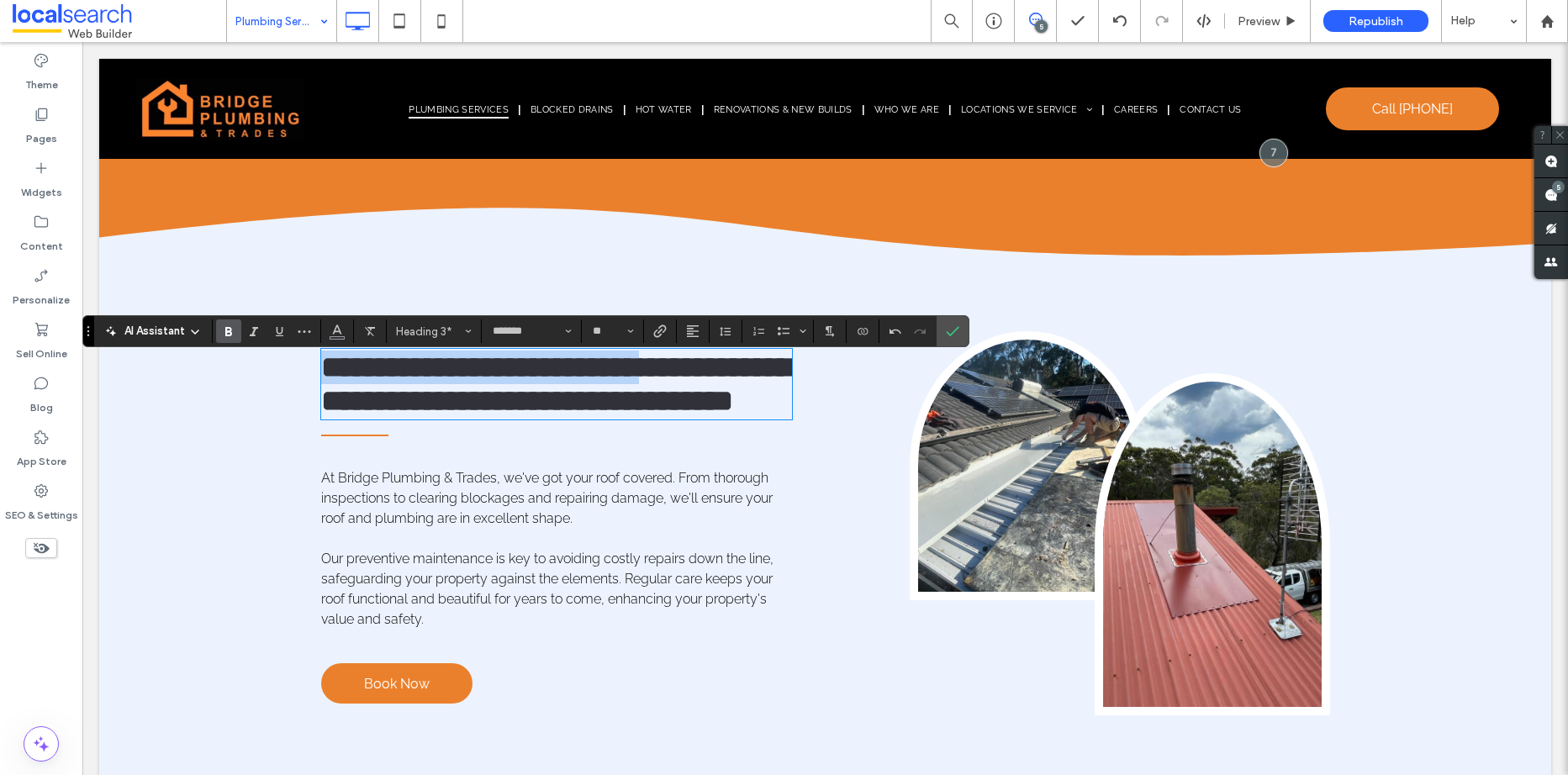 drag, startPoint x: 499, startPoint y: 380, endPoint x: 272, endPoint y: 356, distance: 228.2652 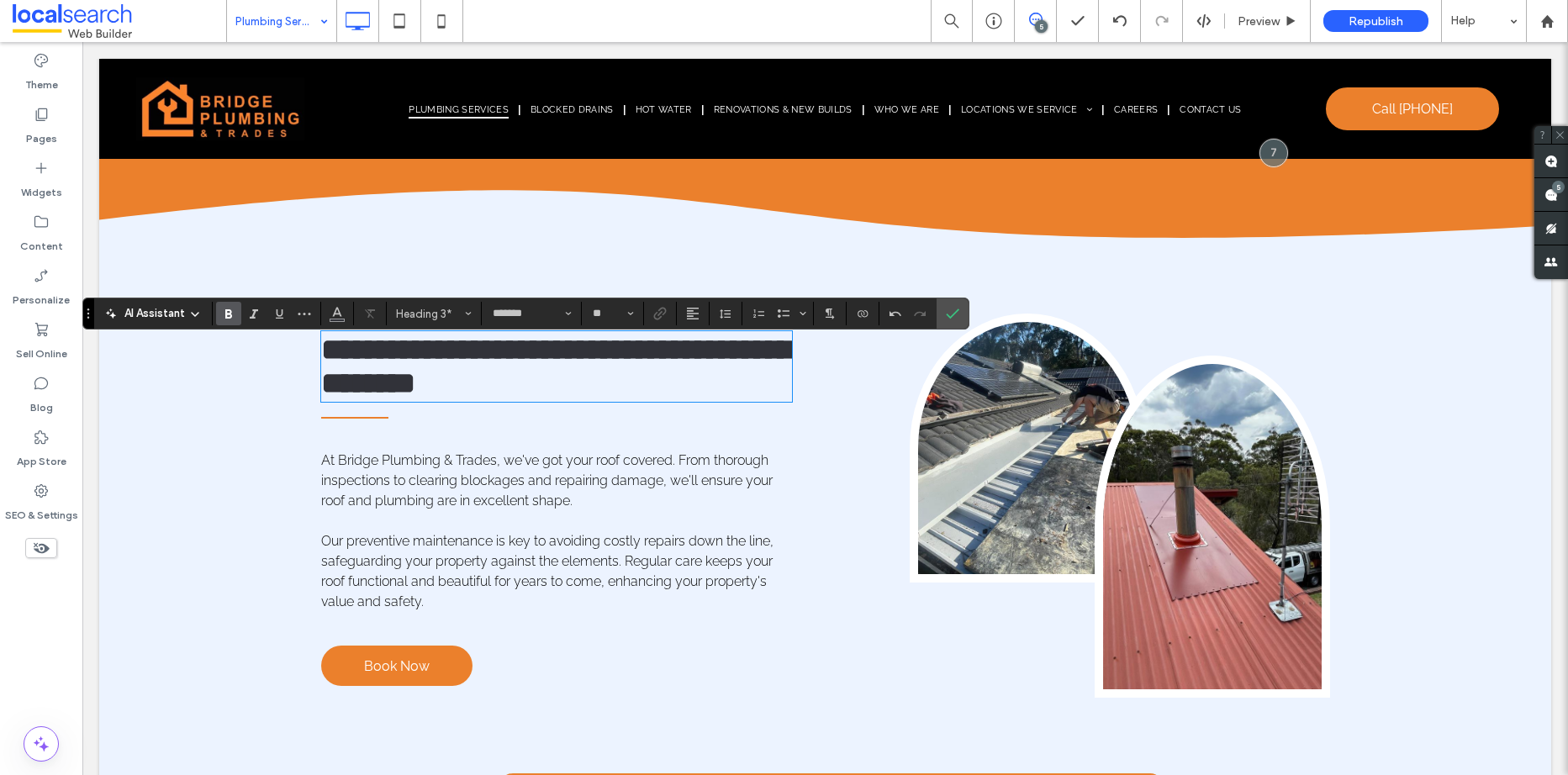 click at bounding box center (557, 521) 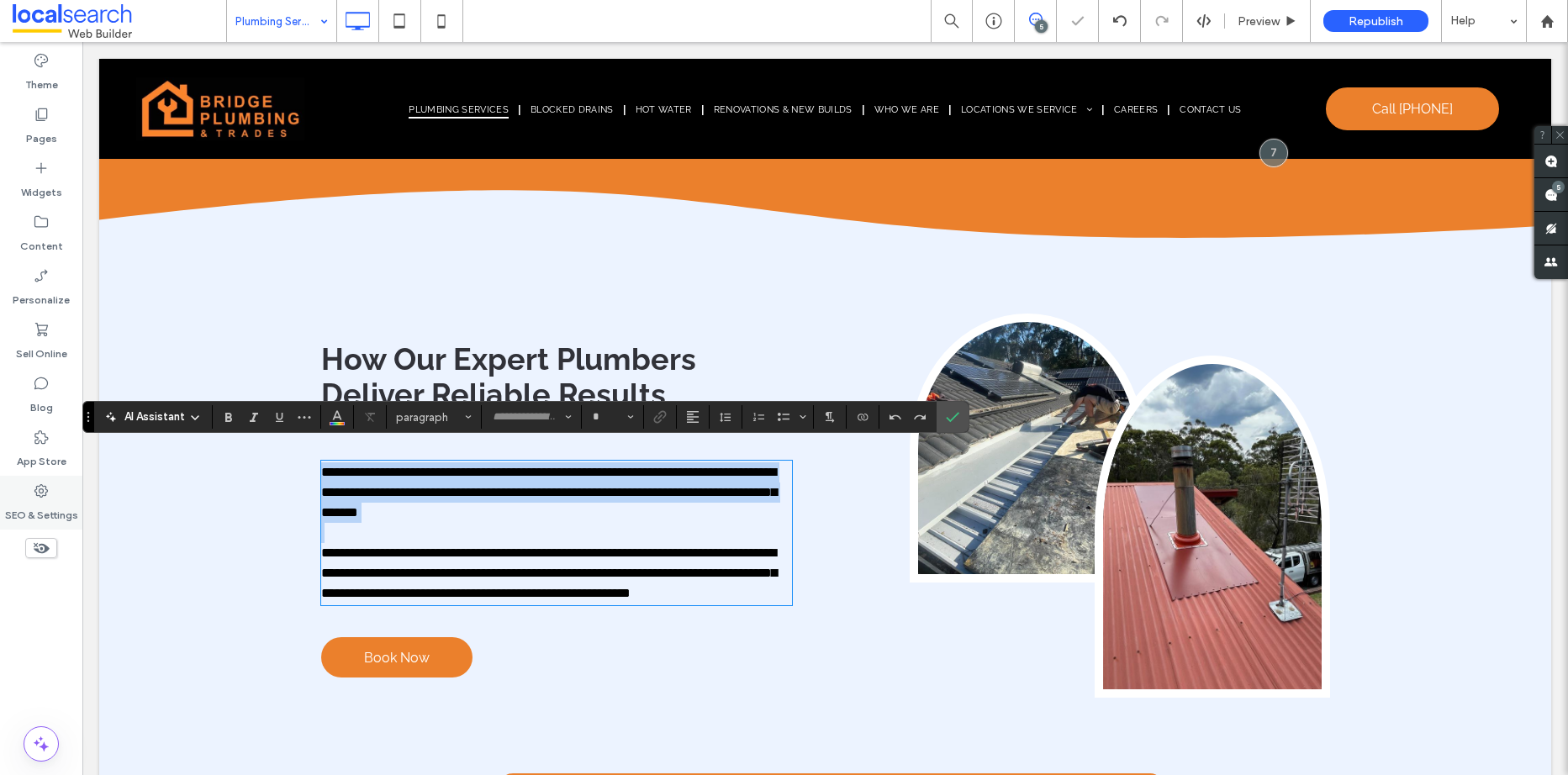 type on "*******" 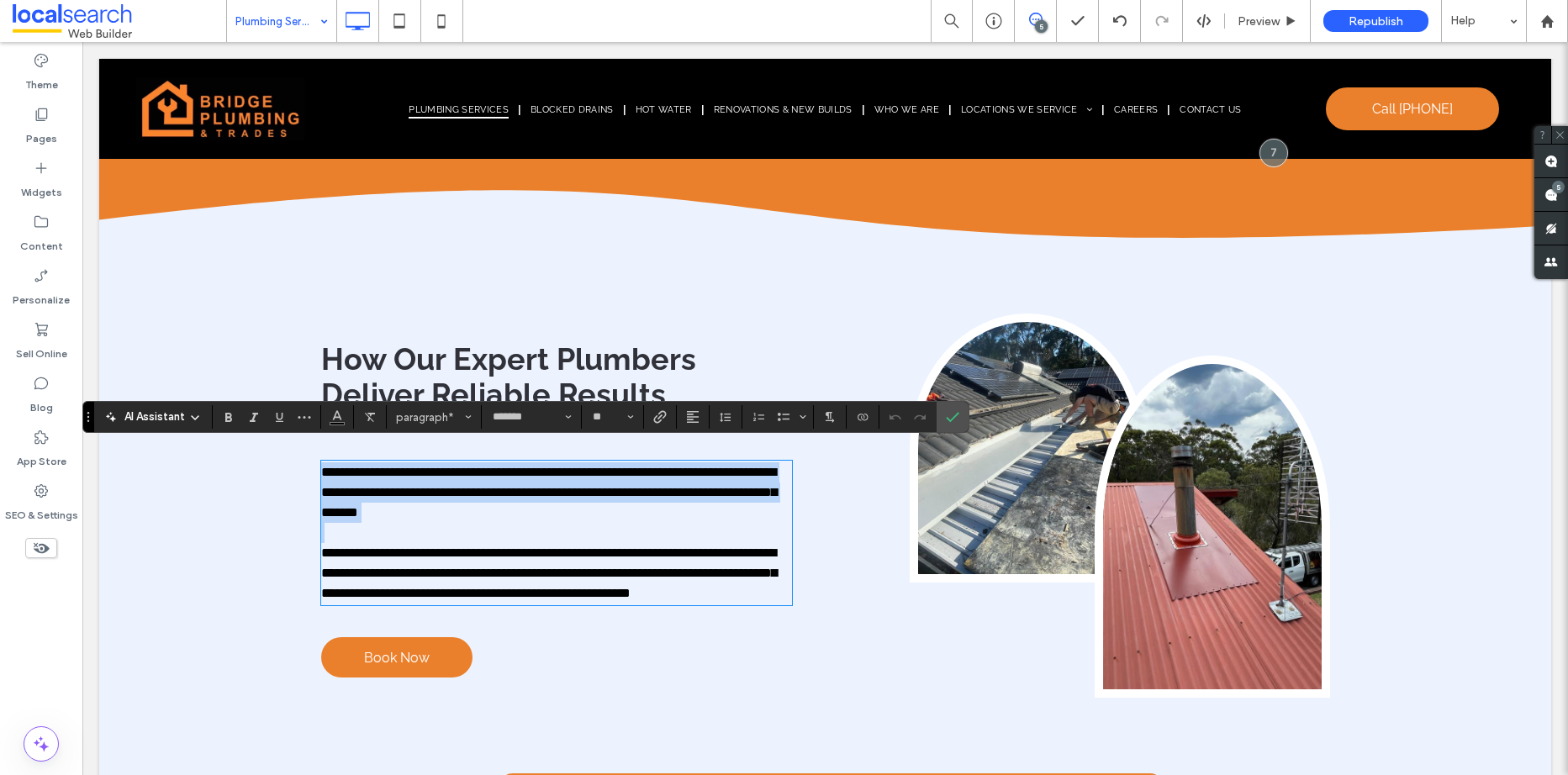 click on "**********" at bounding box center (549, 572) 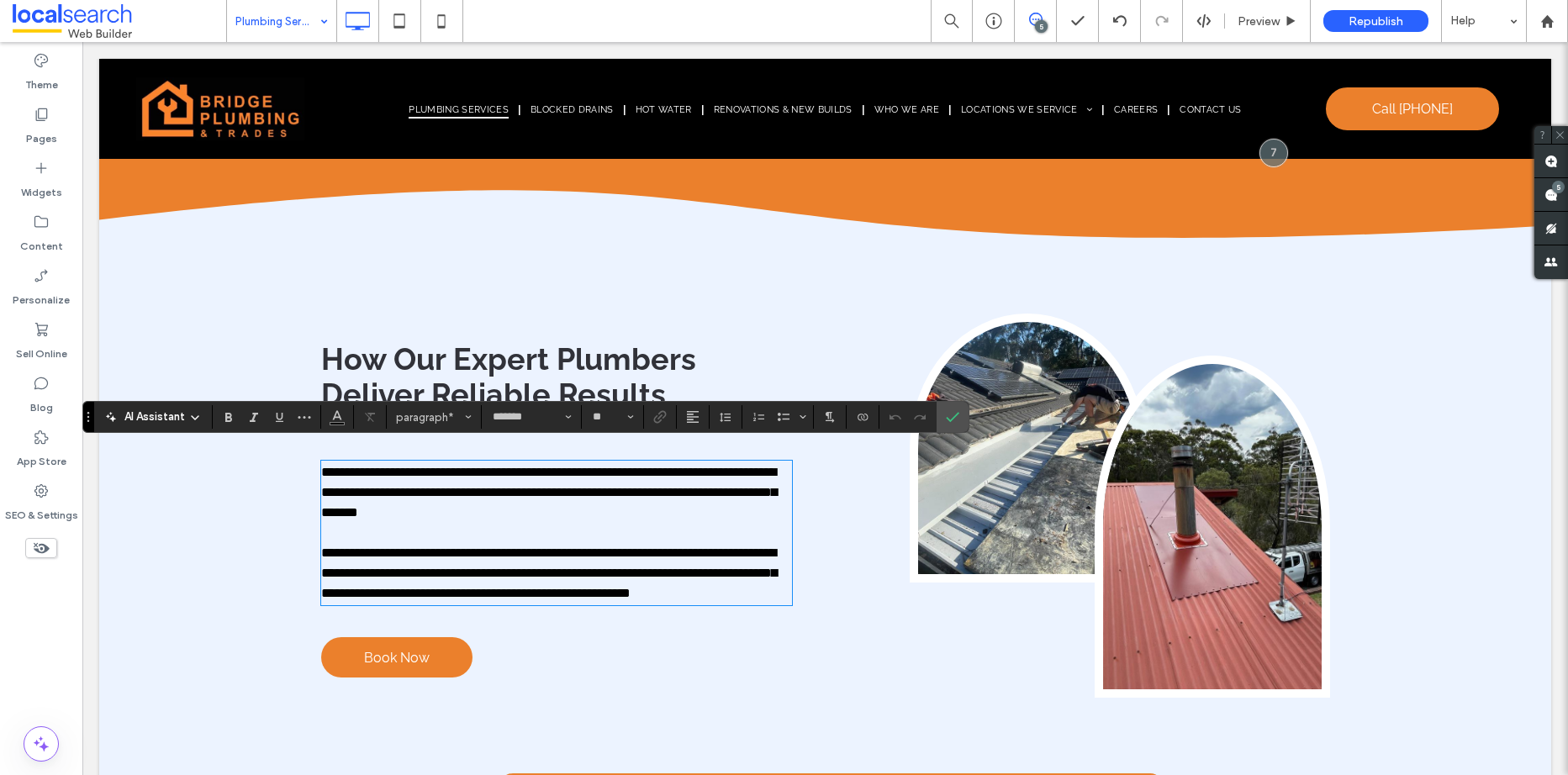 drag, startPoint x: 401, startPoint y: 597, endPoint x: 426, endPoint y: 601, distance: 25.317978 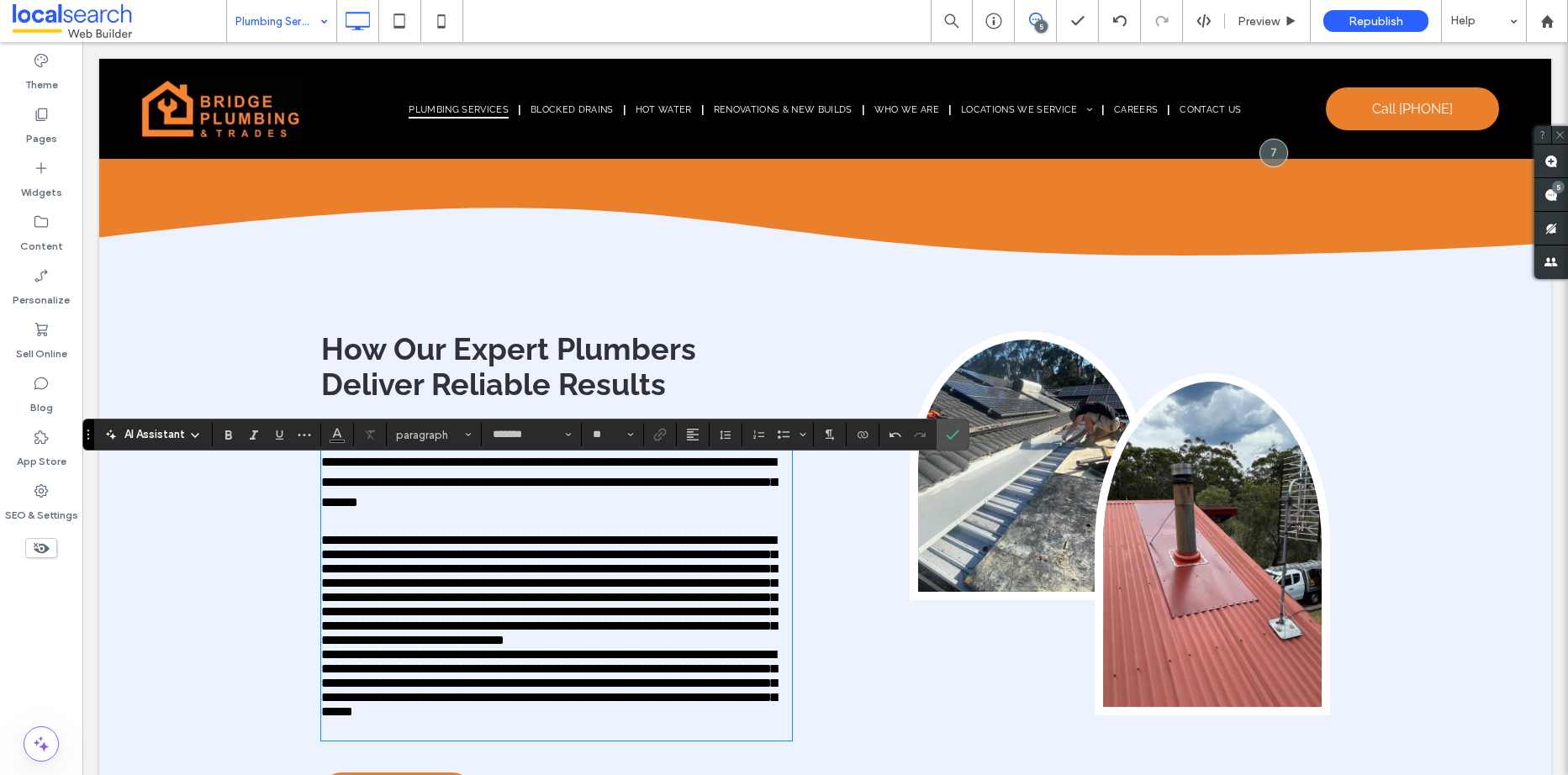 scroll, scrollTop: 0, scrollLeft: 0, axis: both 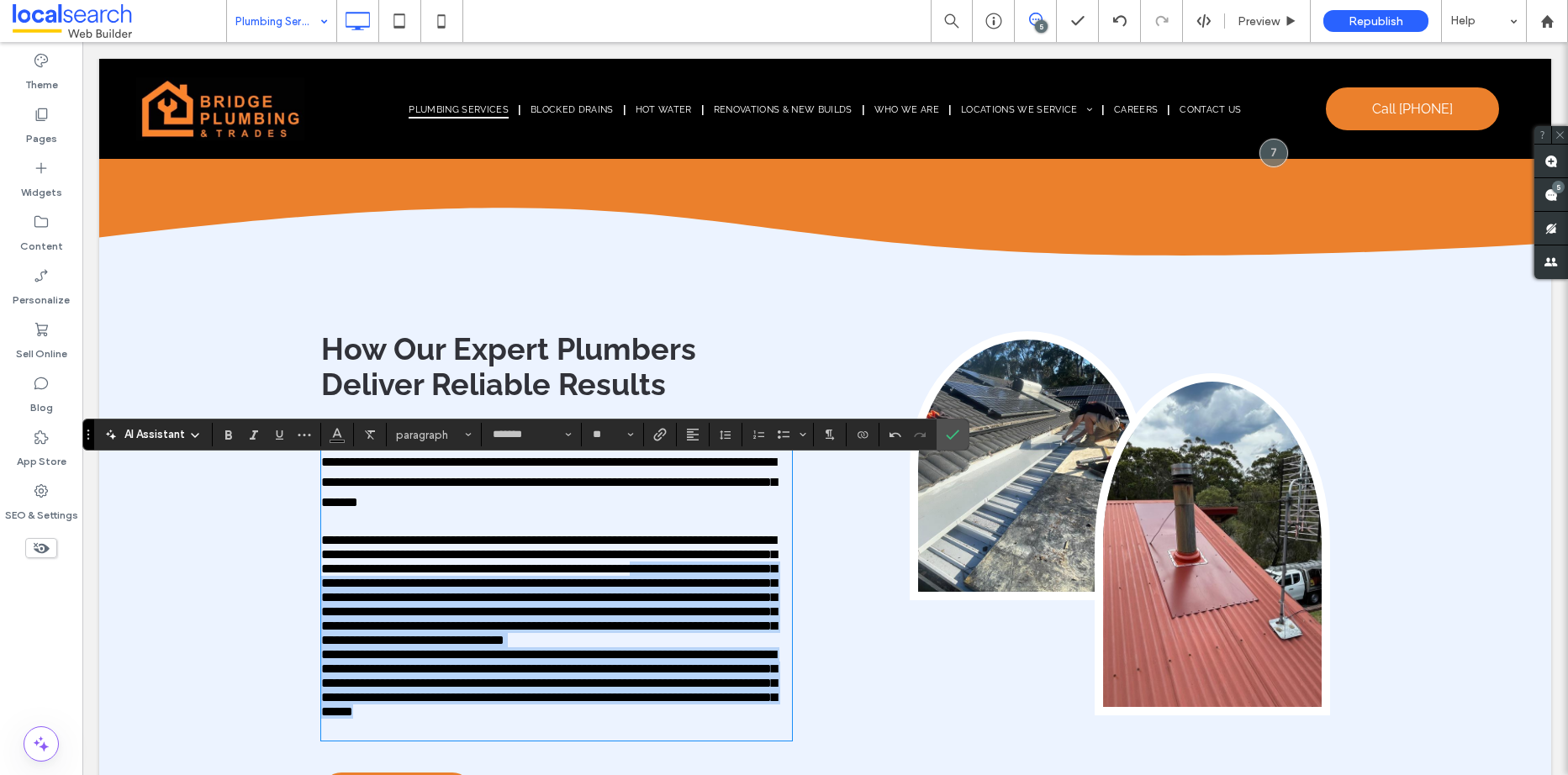 drag, startPoint x: 415, startPoint y: 585, endPoint x: 761, endPoint y: 747, distance: 382.04712 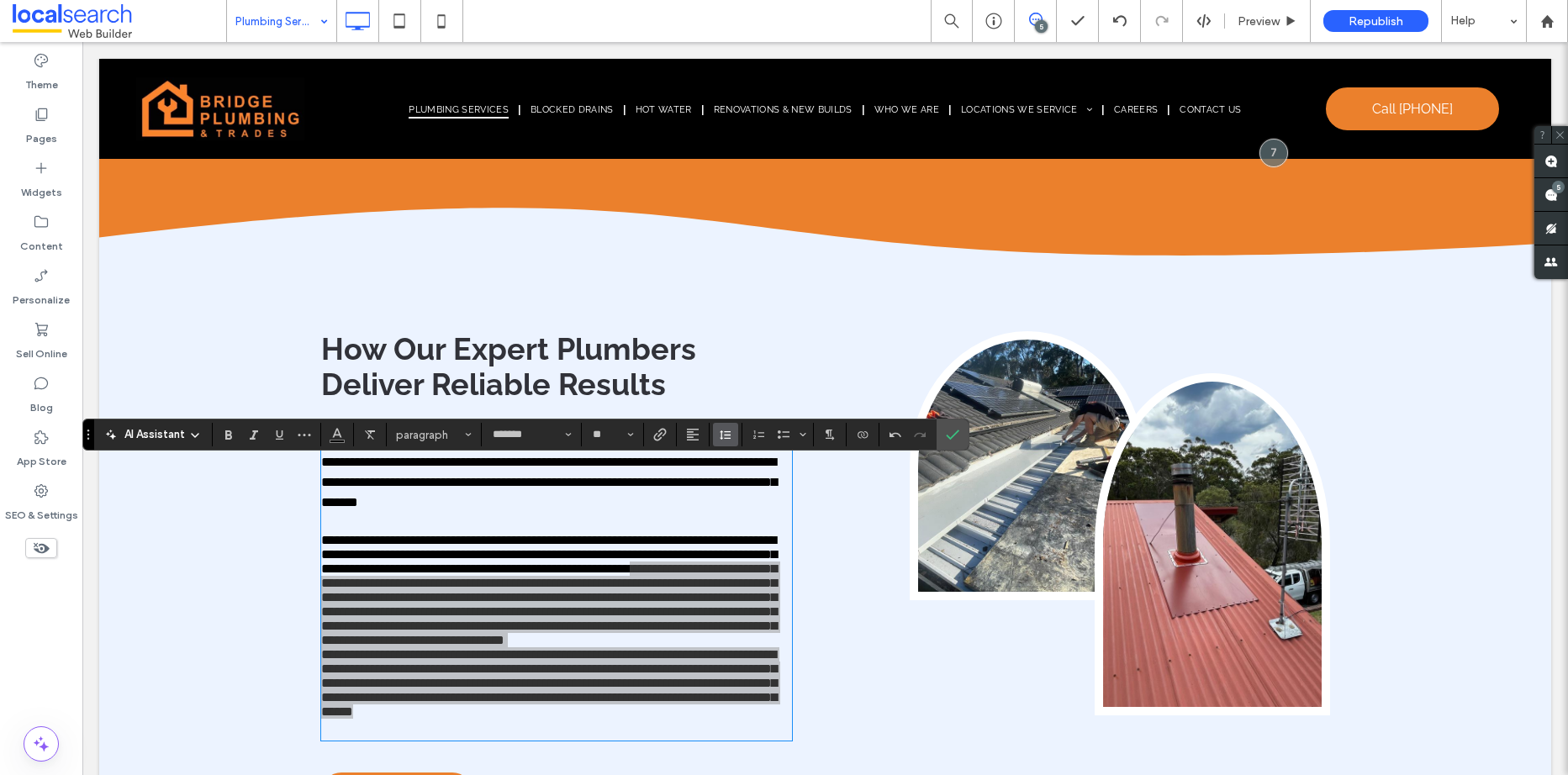 click at bounding box center (726, 435) 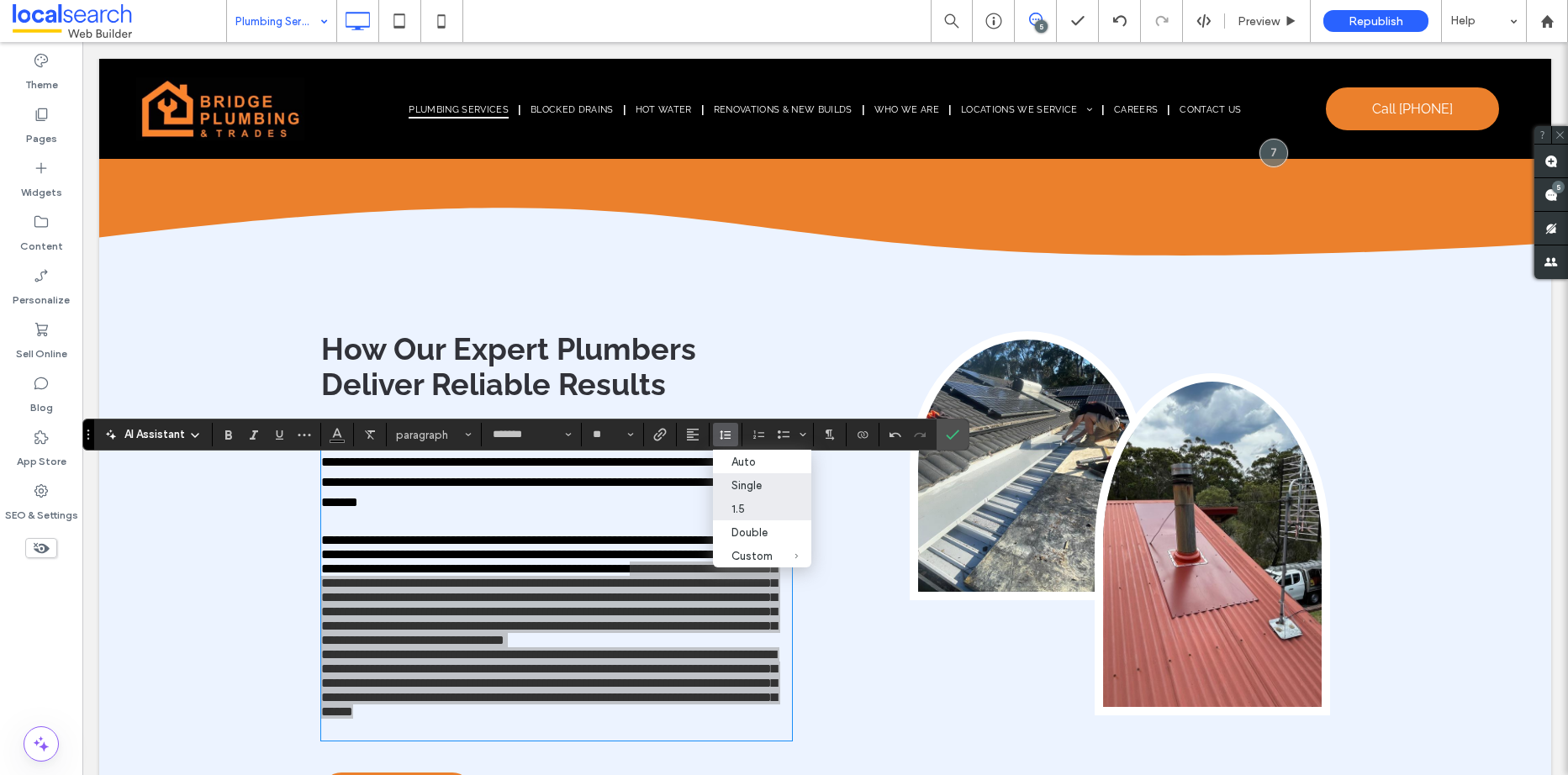 click on "1.5" at bounding box center [752, 509] 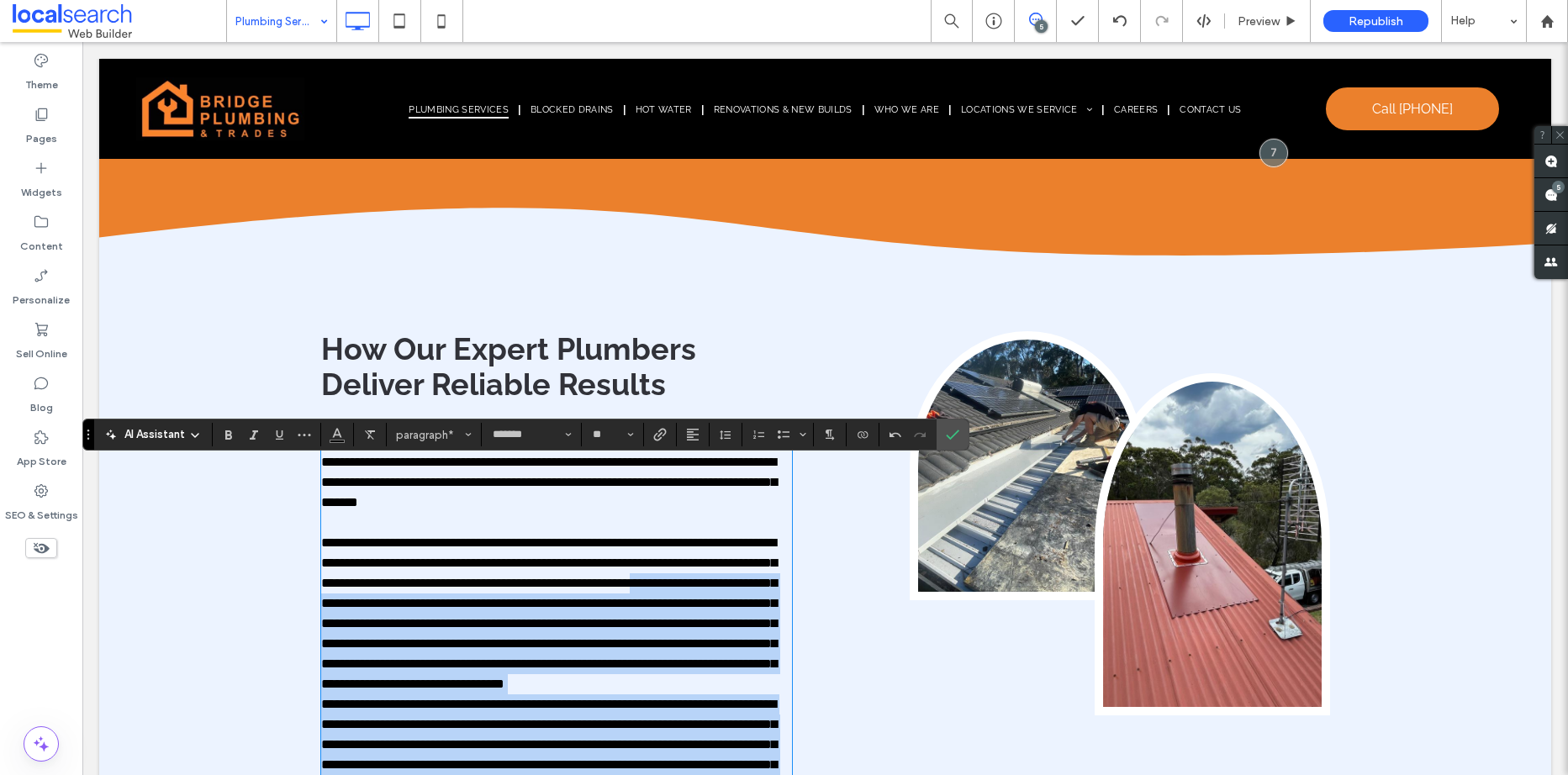 click on "**********" at bounding box center [549, 613] 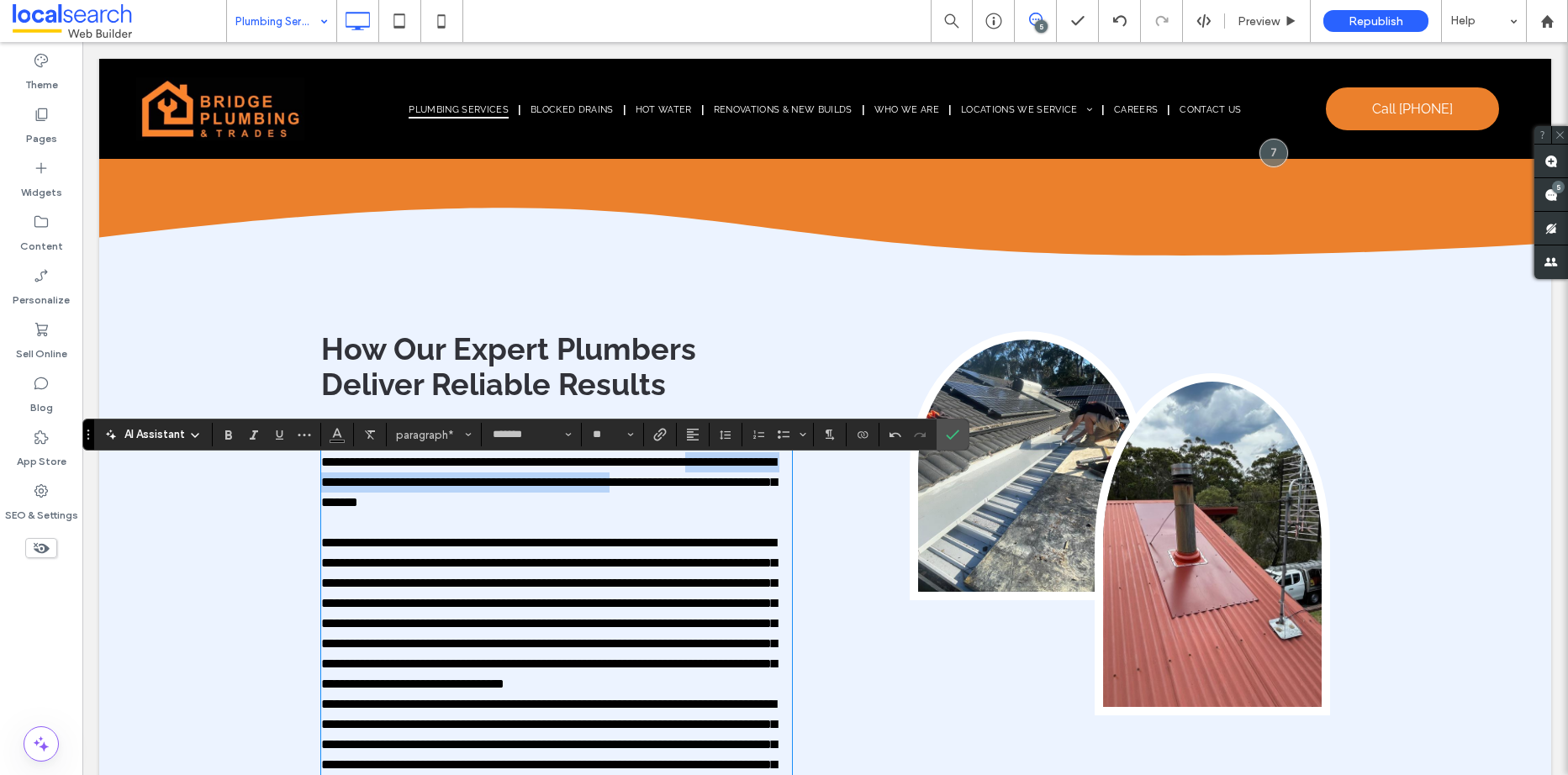 drag, startPoint x: 416, startPoint y: 598, endPoint x: 286, endPoint y: 467, distance: 184.55622 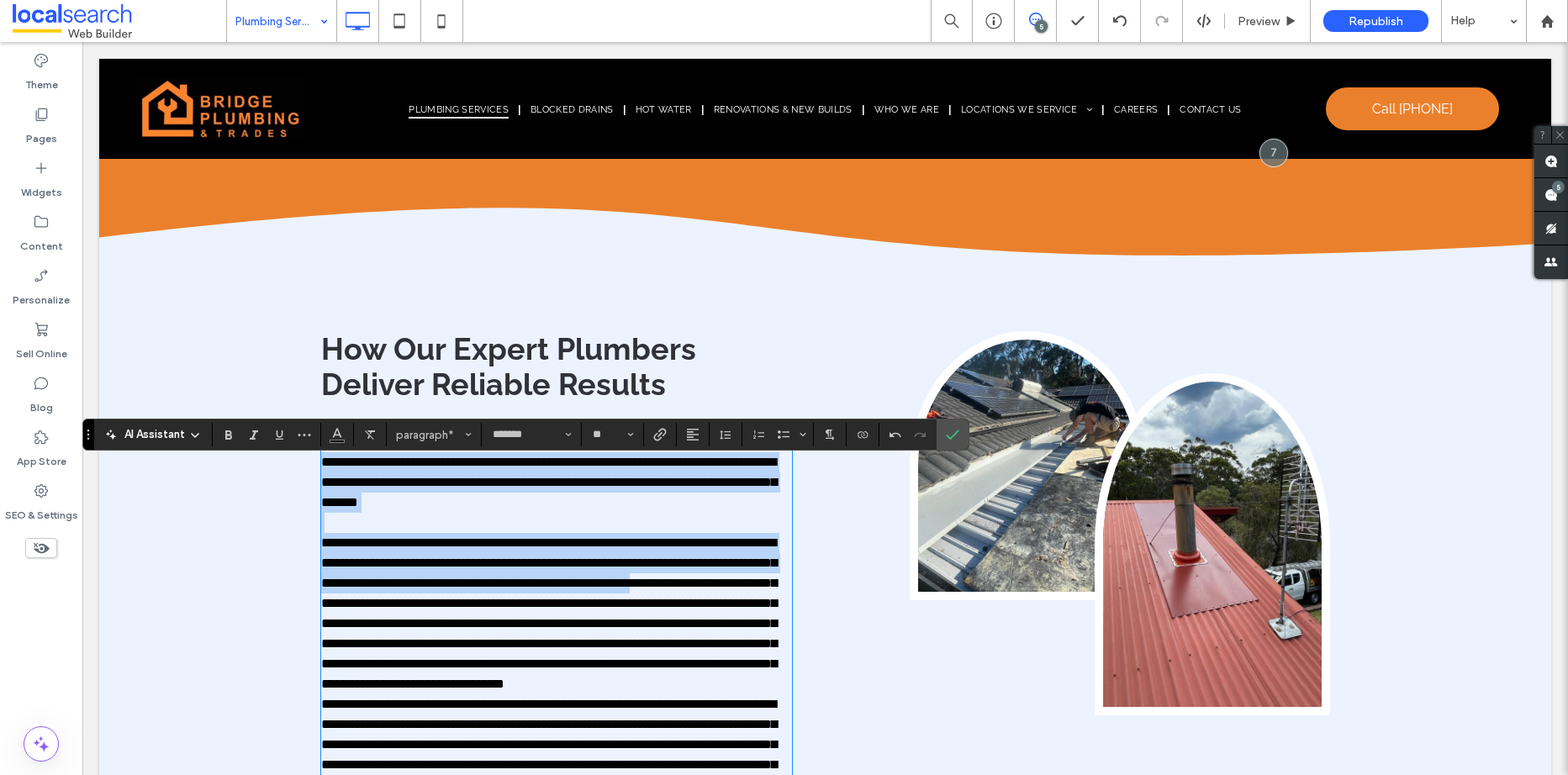 drag, startPoint x: 318, startPoint y: 459, endPoint x: 415, endPoint y: 598, distance: 169.49926 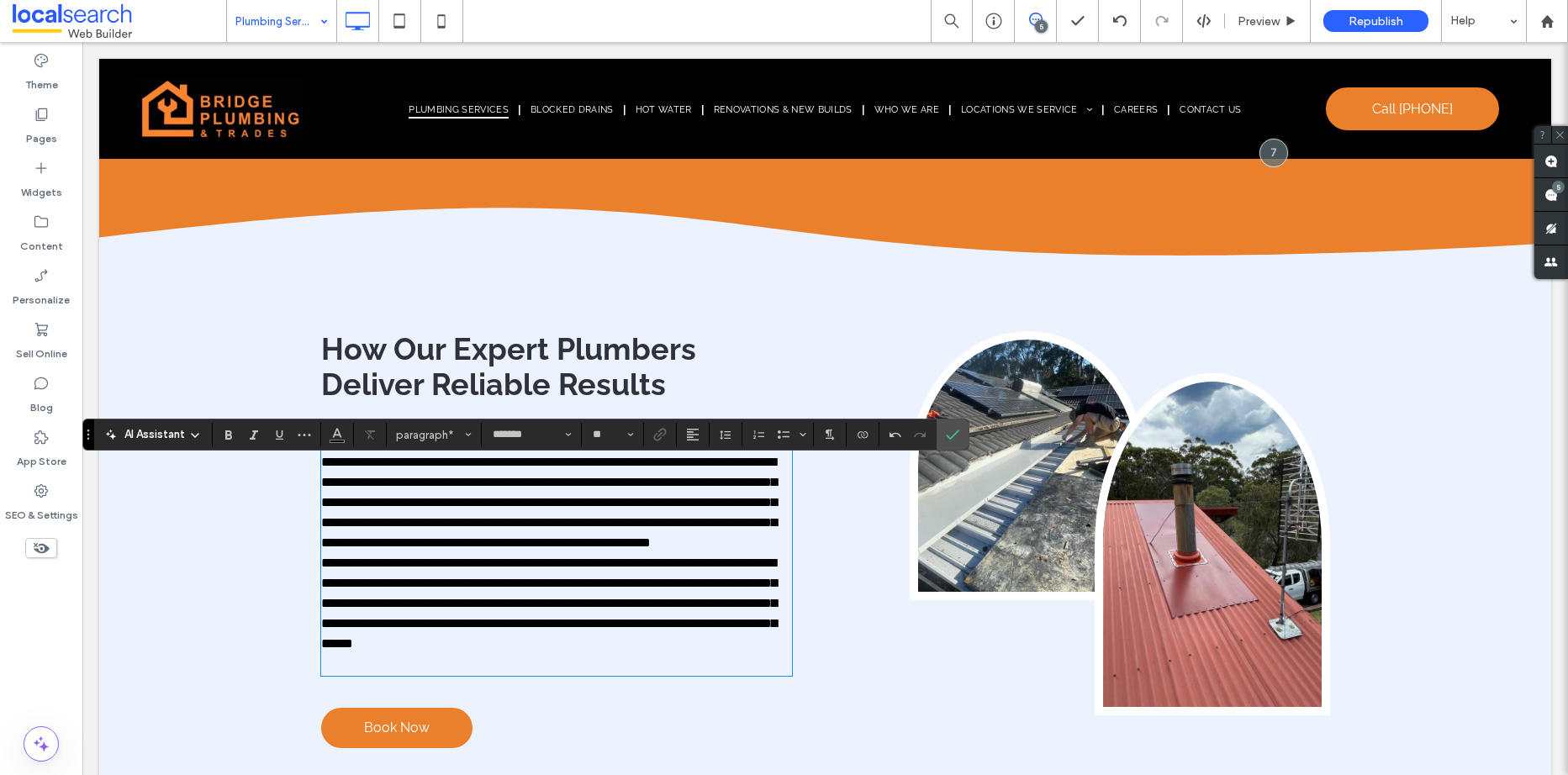 click on "**********" at bounding box center (549, 502) 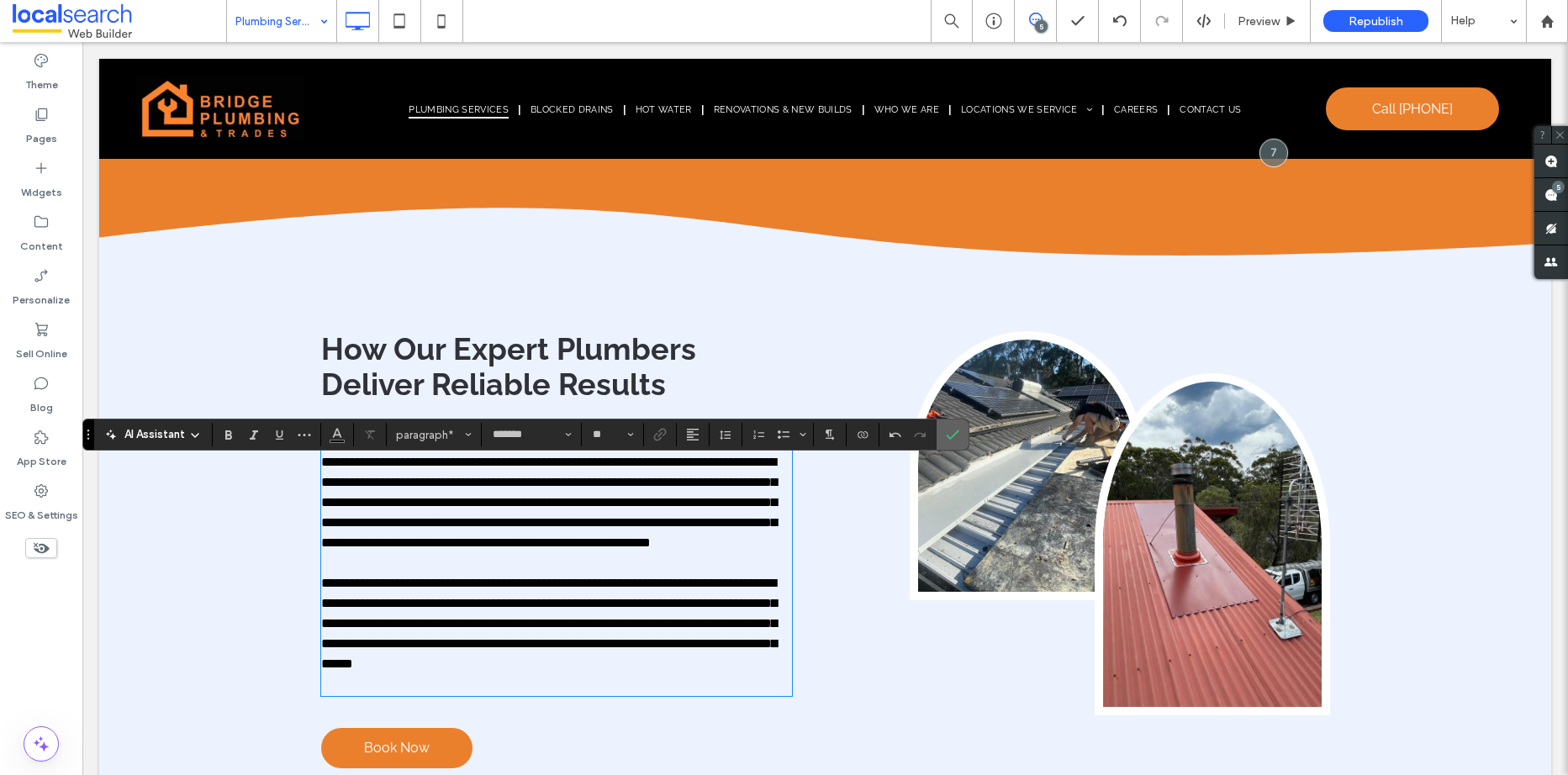 click 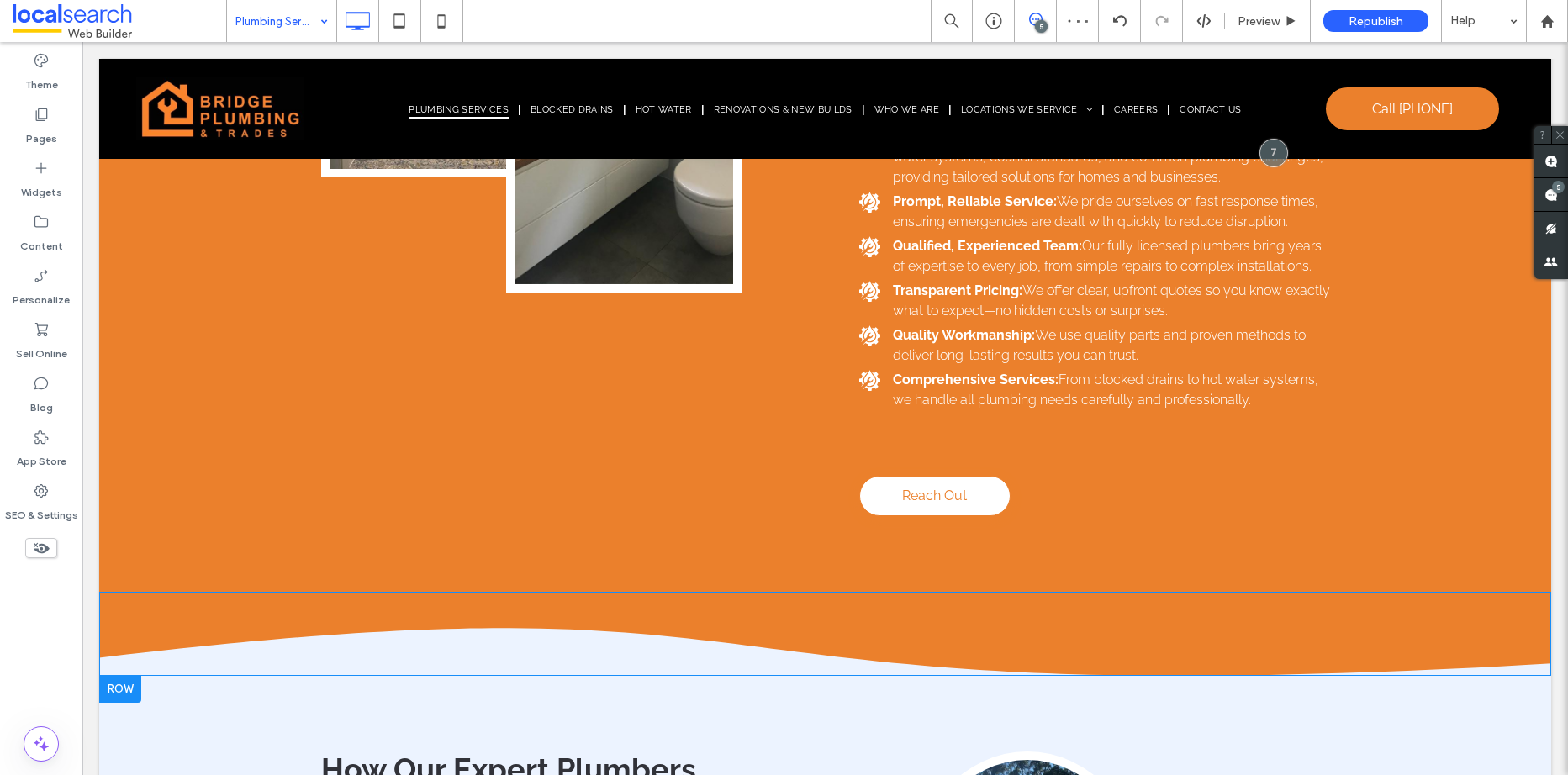 scroll, scrollTop: 4250, scrollLeft: 0, axis: vertical 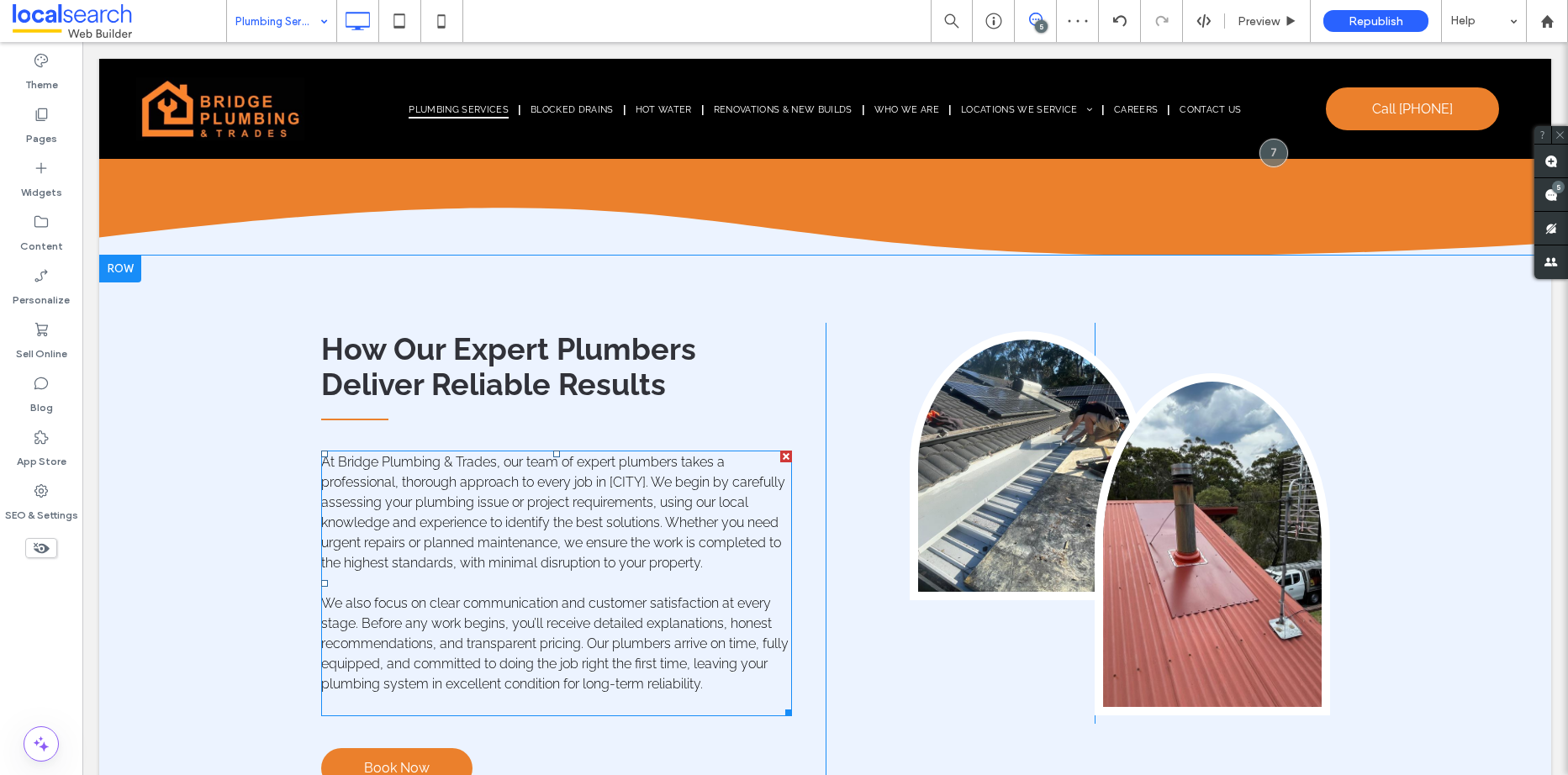 click on "We also focus on clear communication and customer satisfaction at every stage. Before any work begins, you’ll receive detailed explanations, honest recommendations, and transparent pricing. Our plumbers arrive on time, fully equipped, and committed to doing the job right the first time, leaving your plumbing system in excellent condition for long-term reliability." at bounding box center (555, 643) 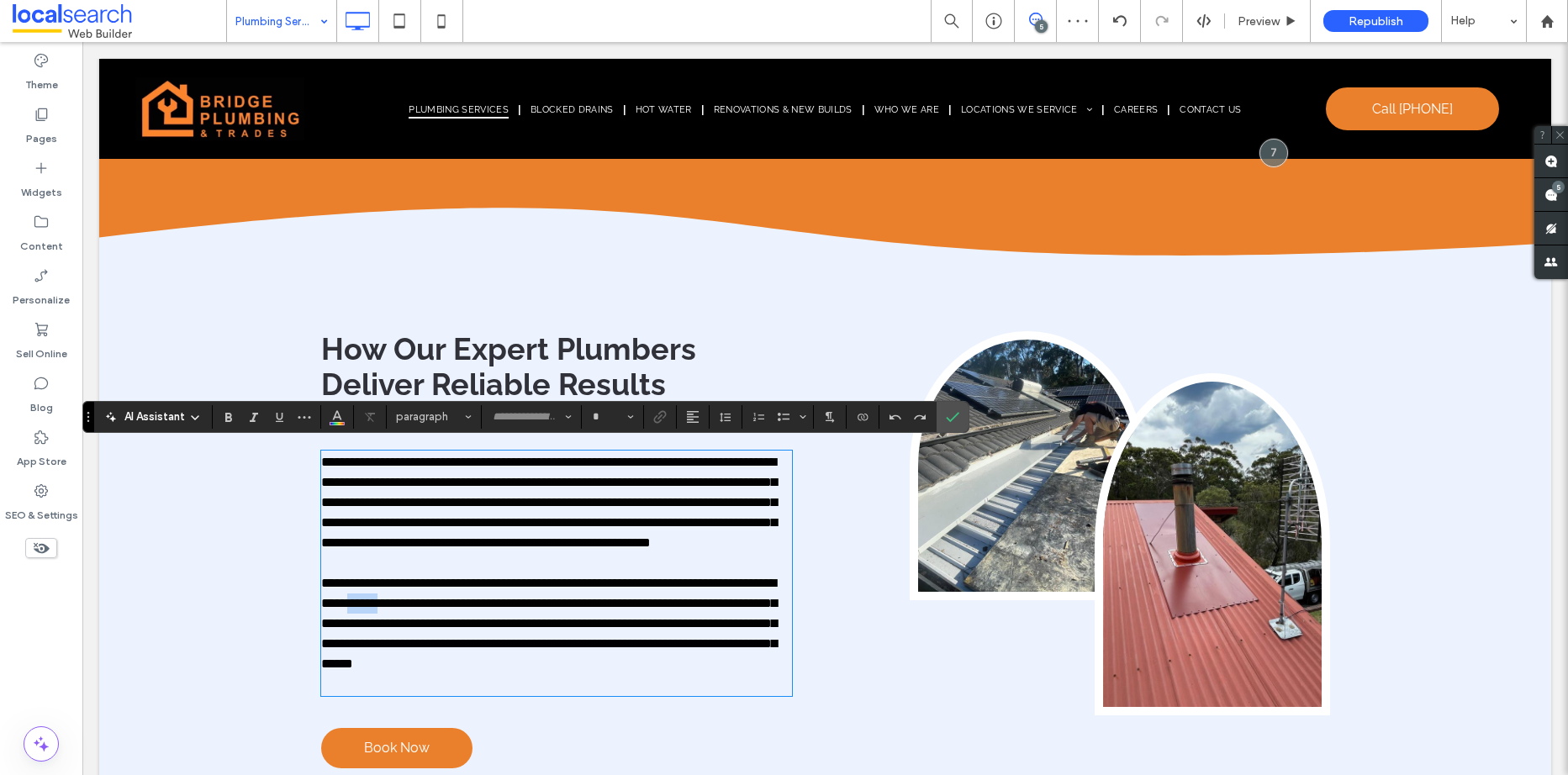 type on "*******" 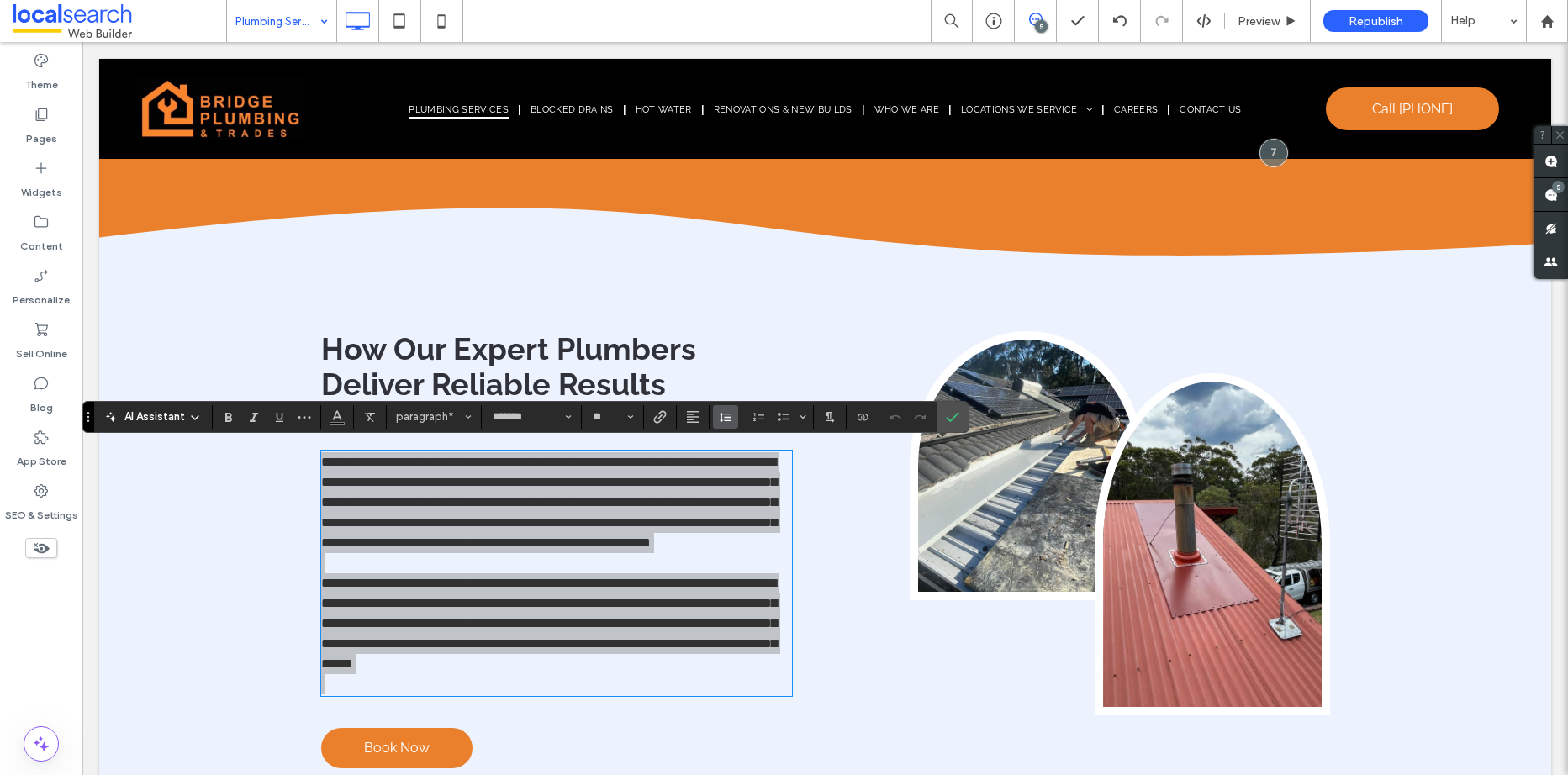 click 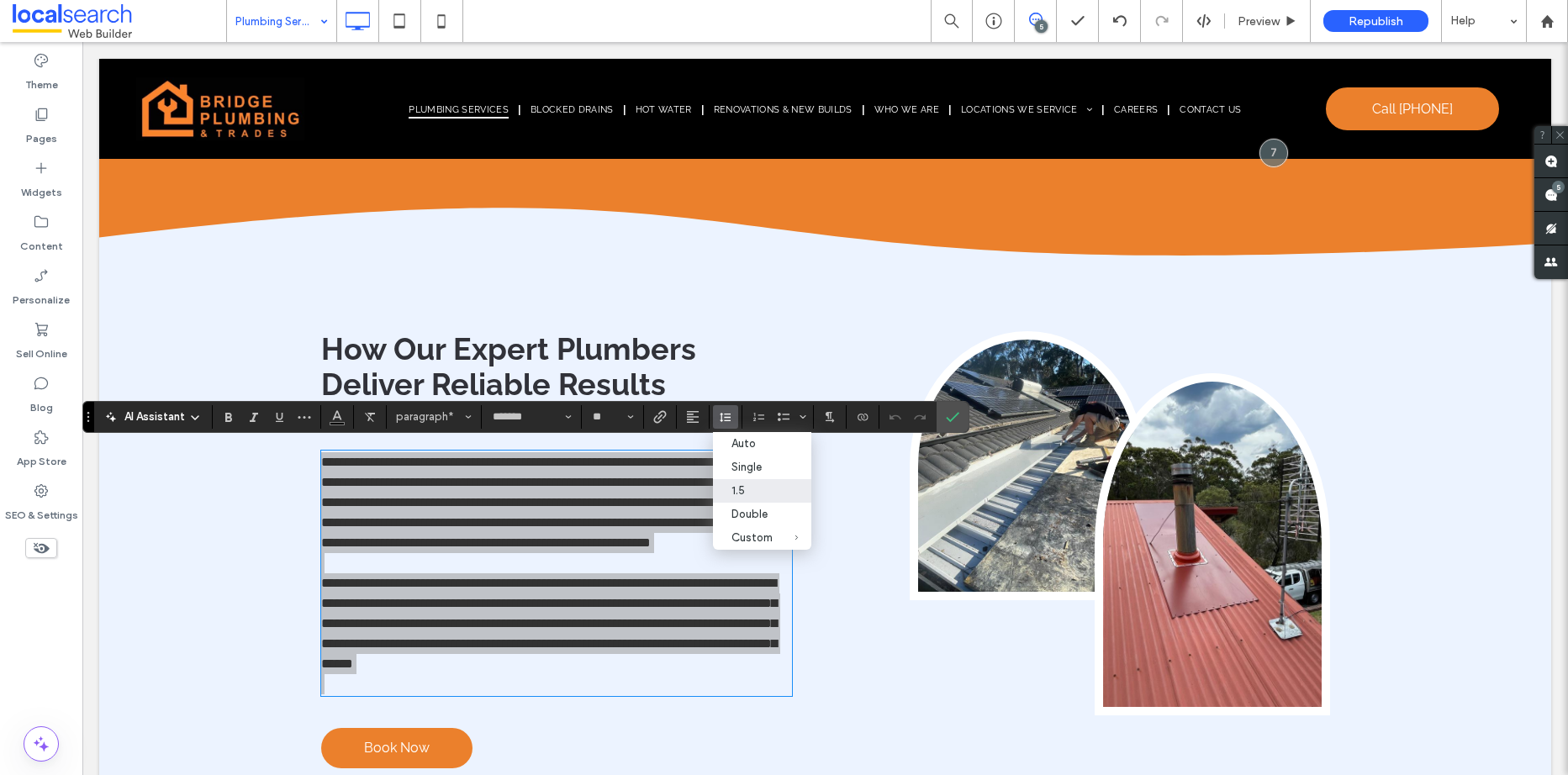 click on "1.5" at bounding box center [762, 491] 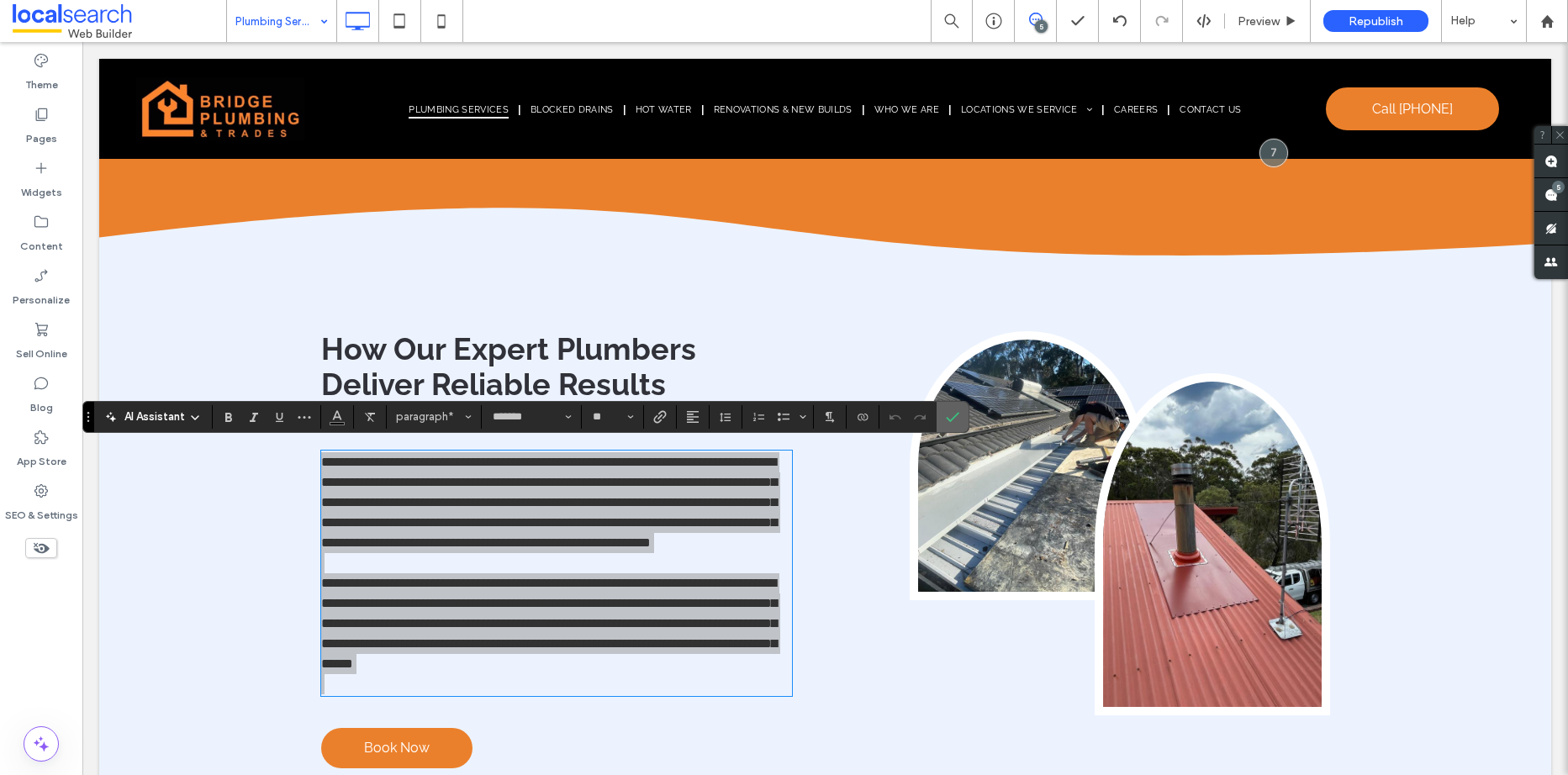 click 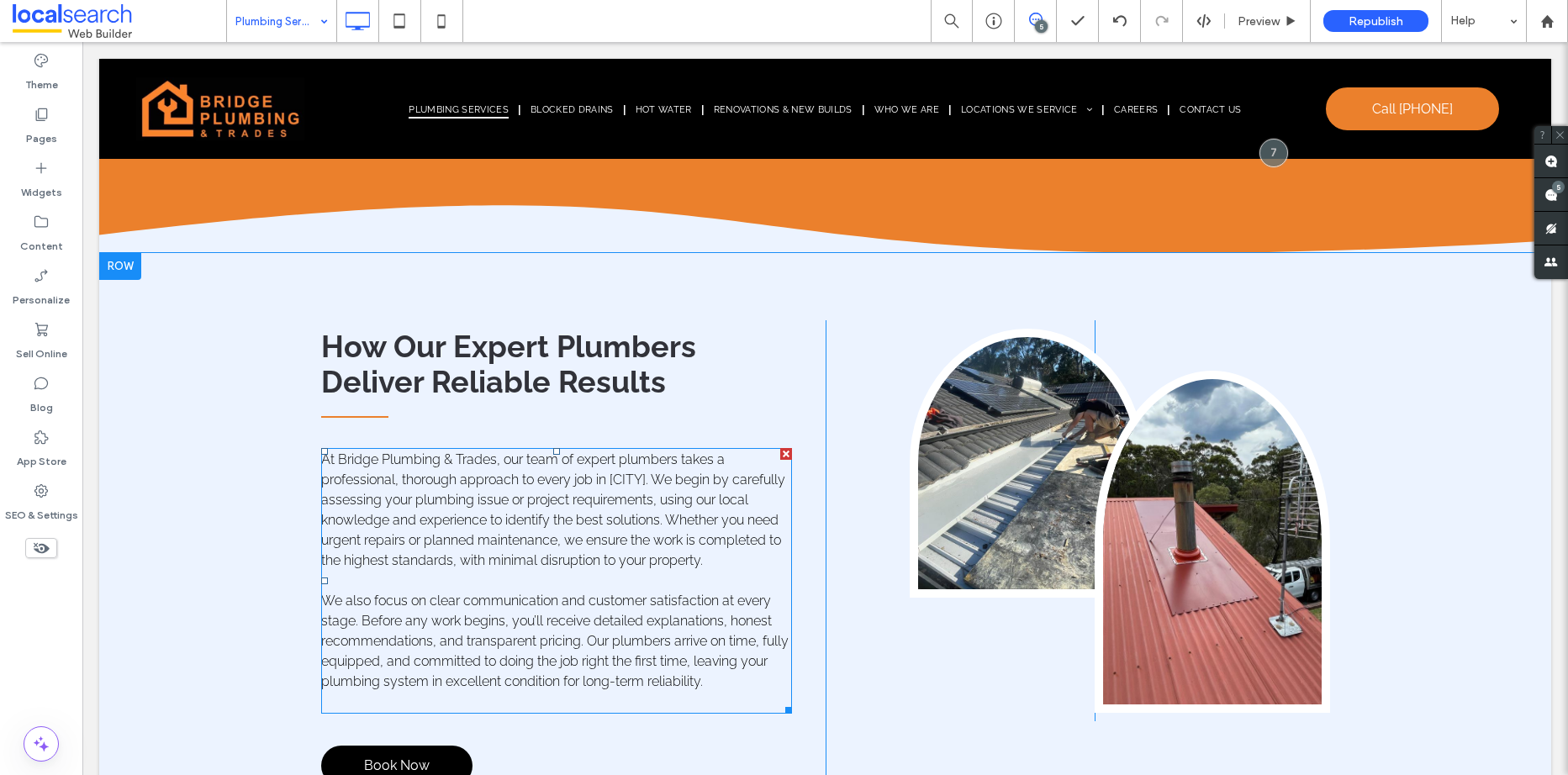 scroll, scrollTop: 4334, scrollLeft: 0, axis: vertical 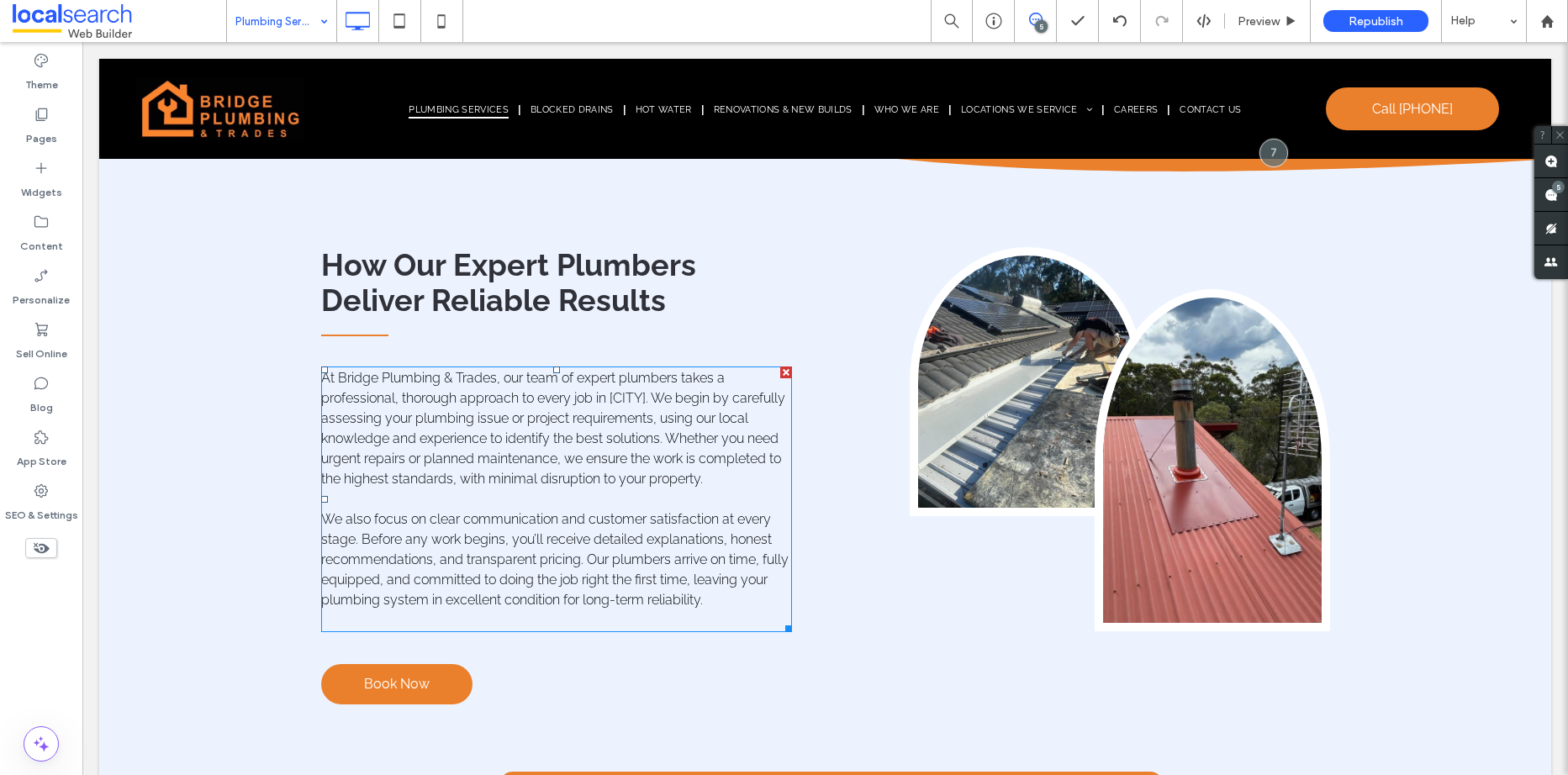 click at bounding box center (557, 620) 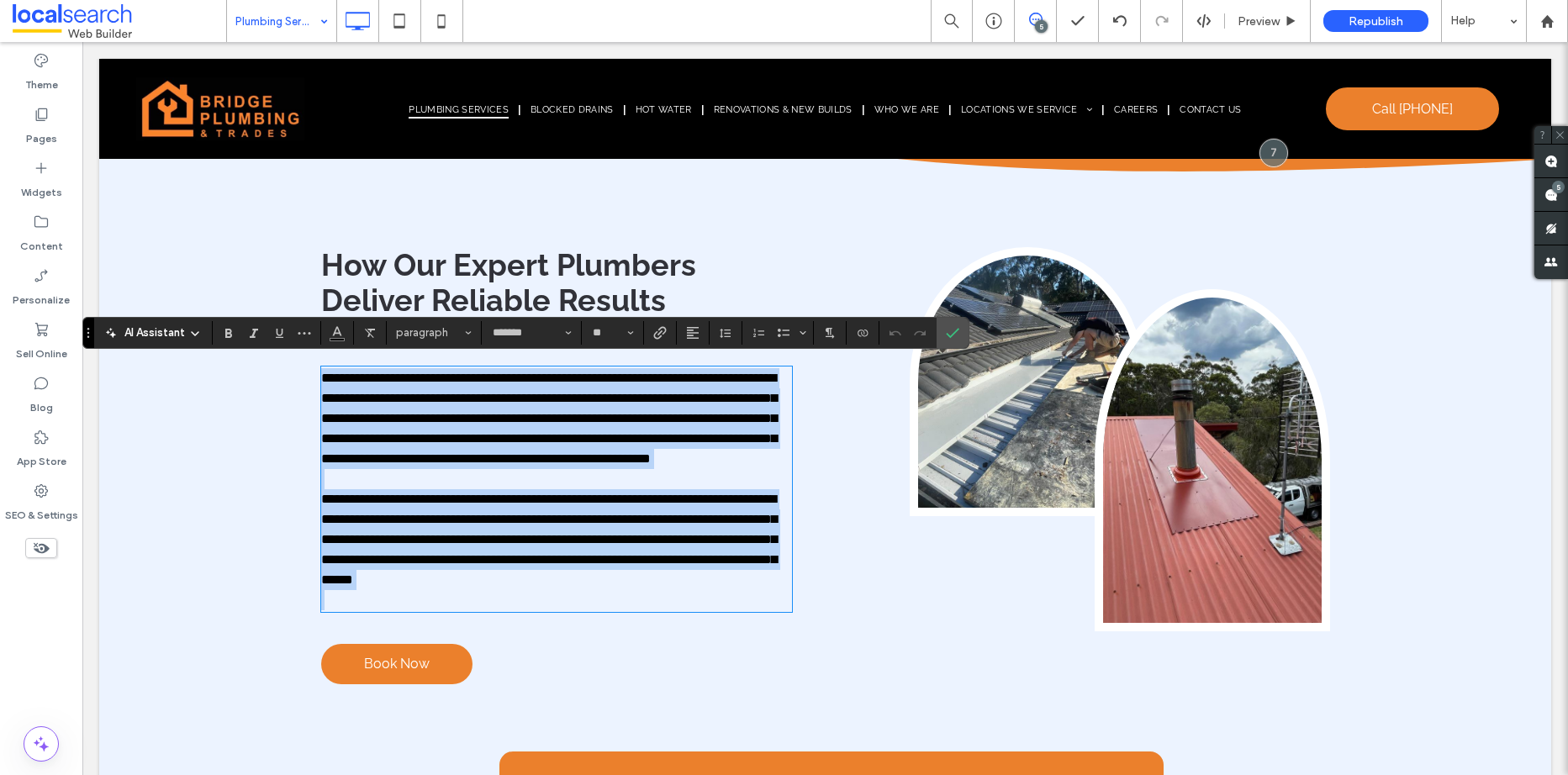 type on "*******" 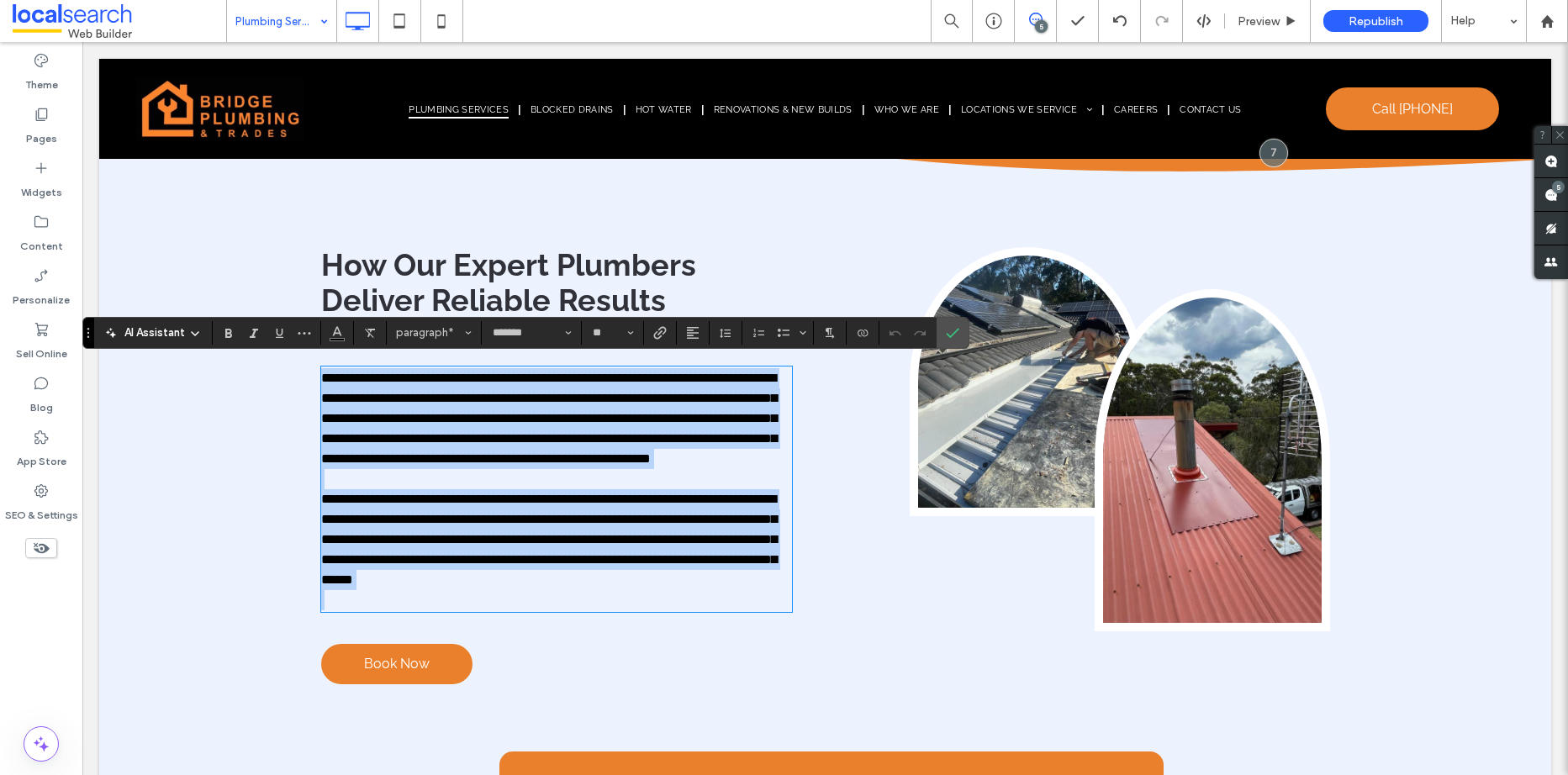 click at bounding box center (557, 600) 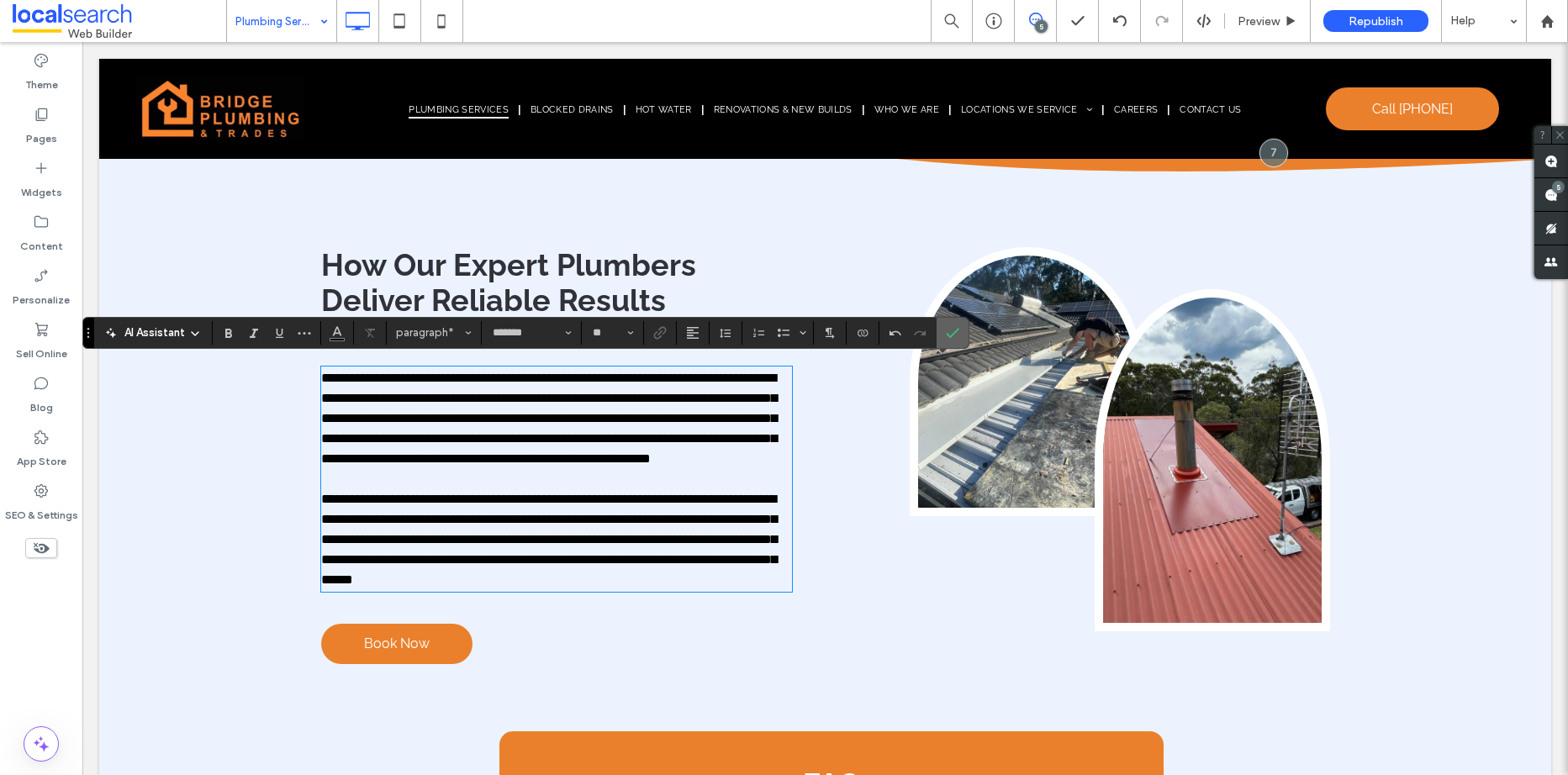drag, startPoint x: 956, startPoint y: 346, endPoint x: 872, endPoint y: 293, distance: 99.32271 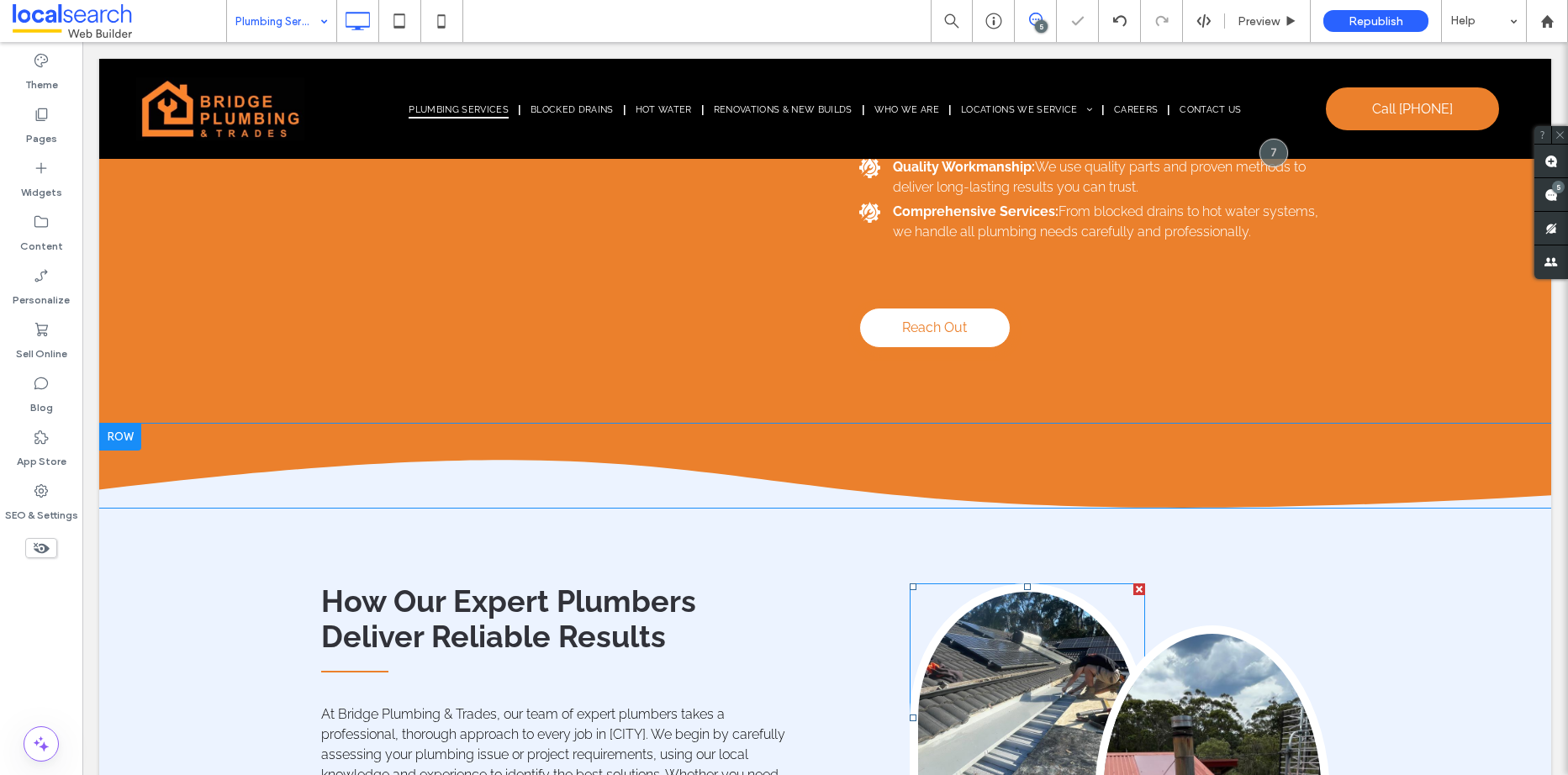 scroll, scrollTop: 3746, scrollLeft: 0, axis: vertical 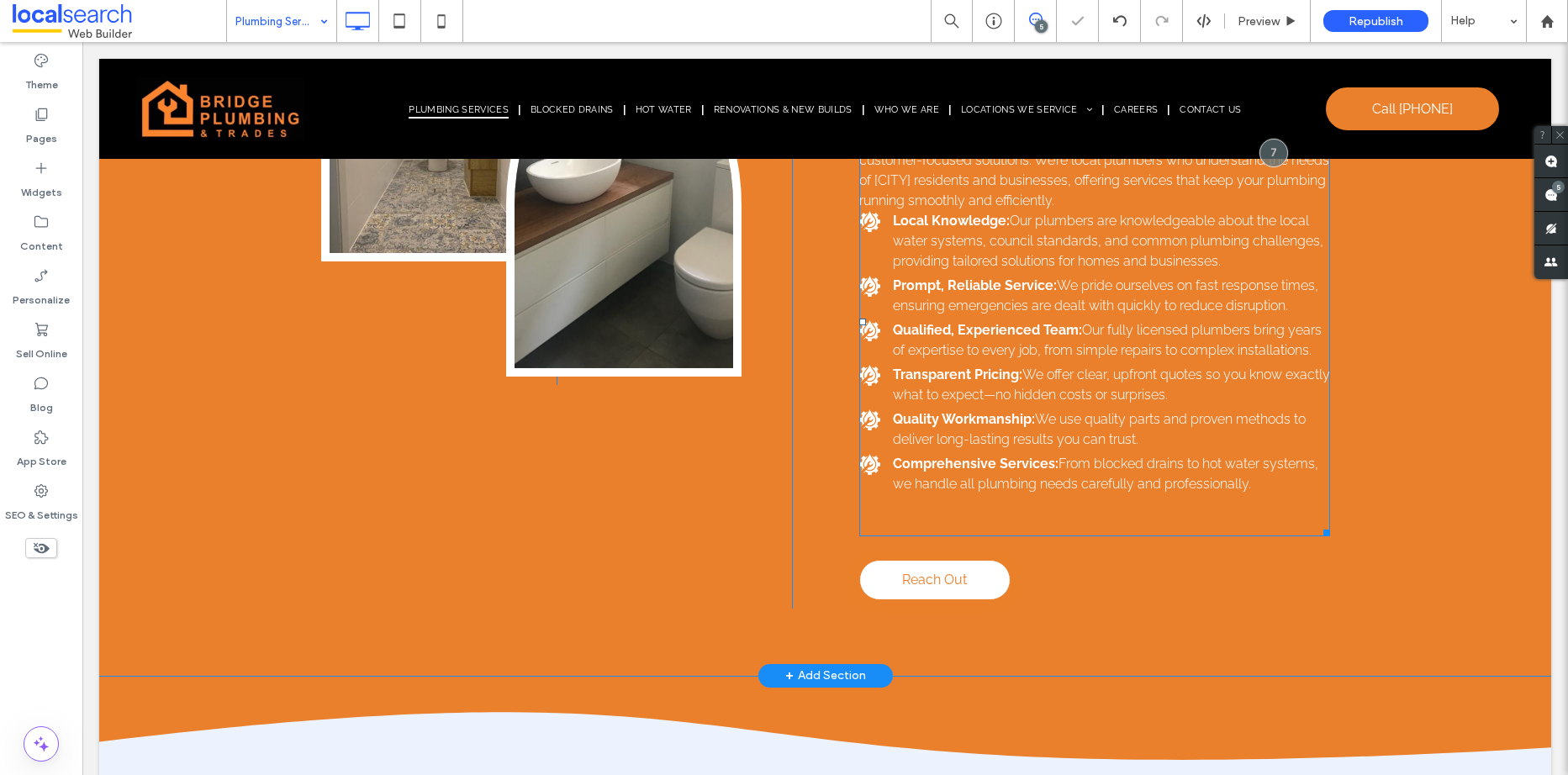 click on "From blocked drains to hot water systems, we handle all plumbing needs carefully and professionally." at bounding box center (1106, 473) 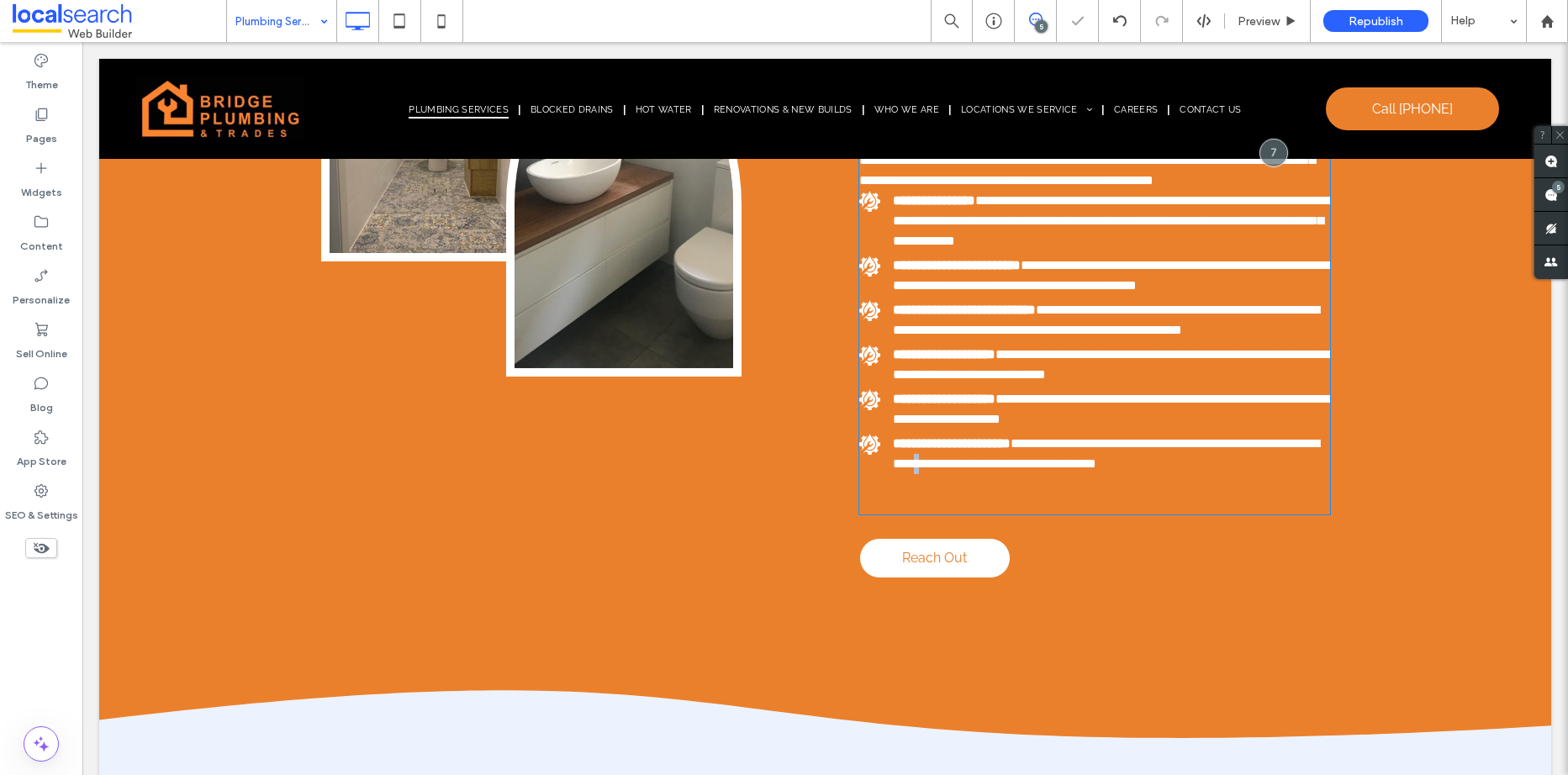 type on "*******" 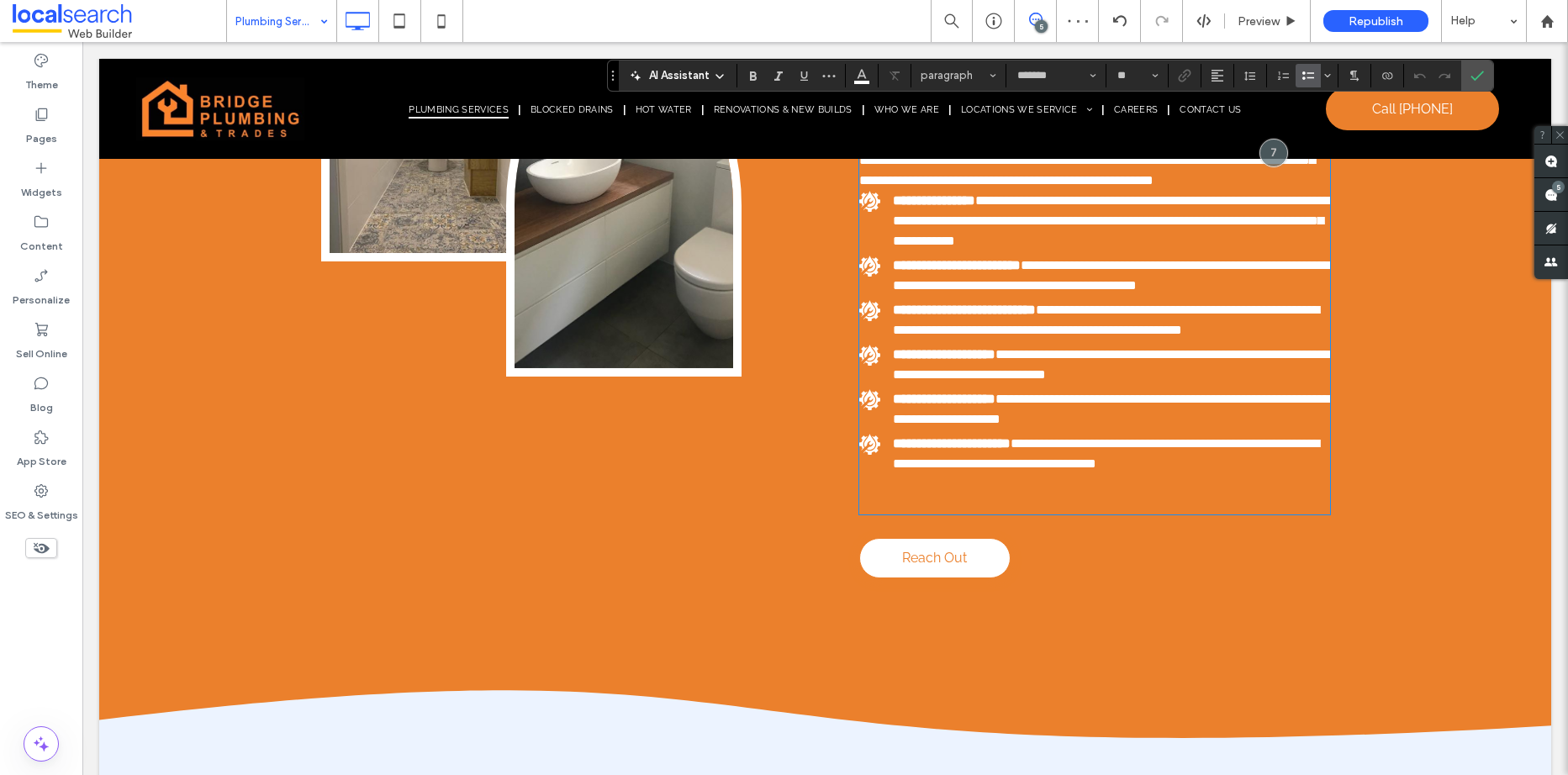 click on "**********" at bounding box center (1095, 454) 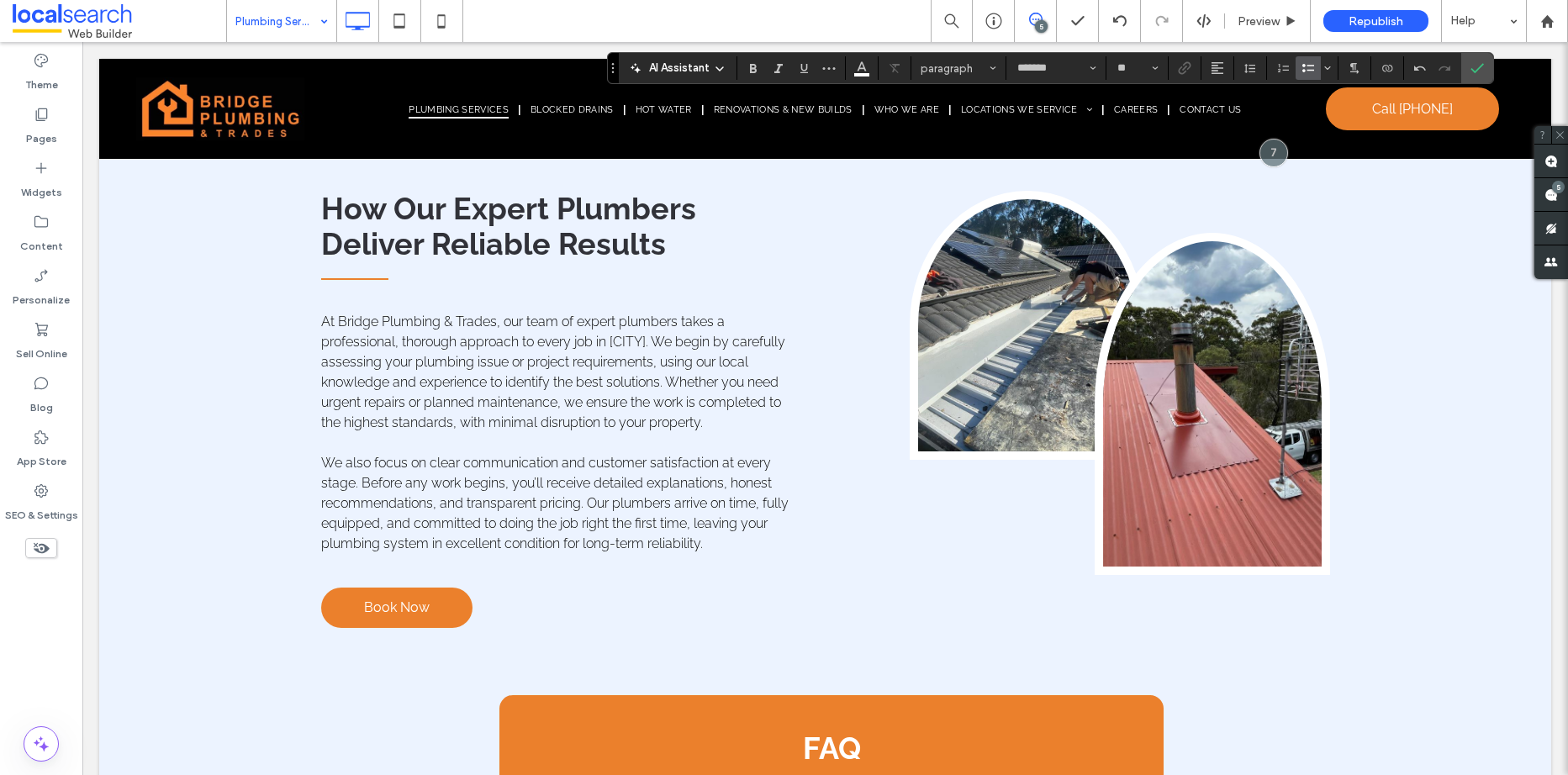 scroll, scrollTop: 4586, scrollLeft: 0, axis: vertical 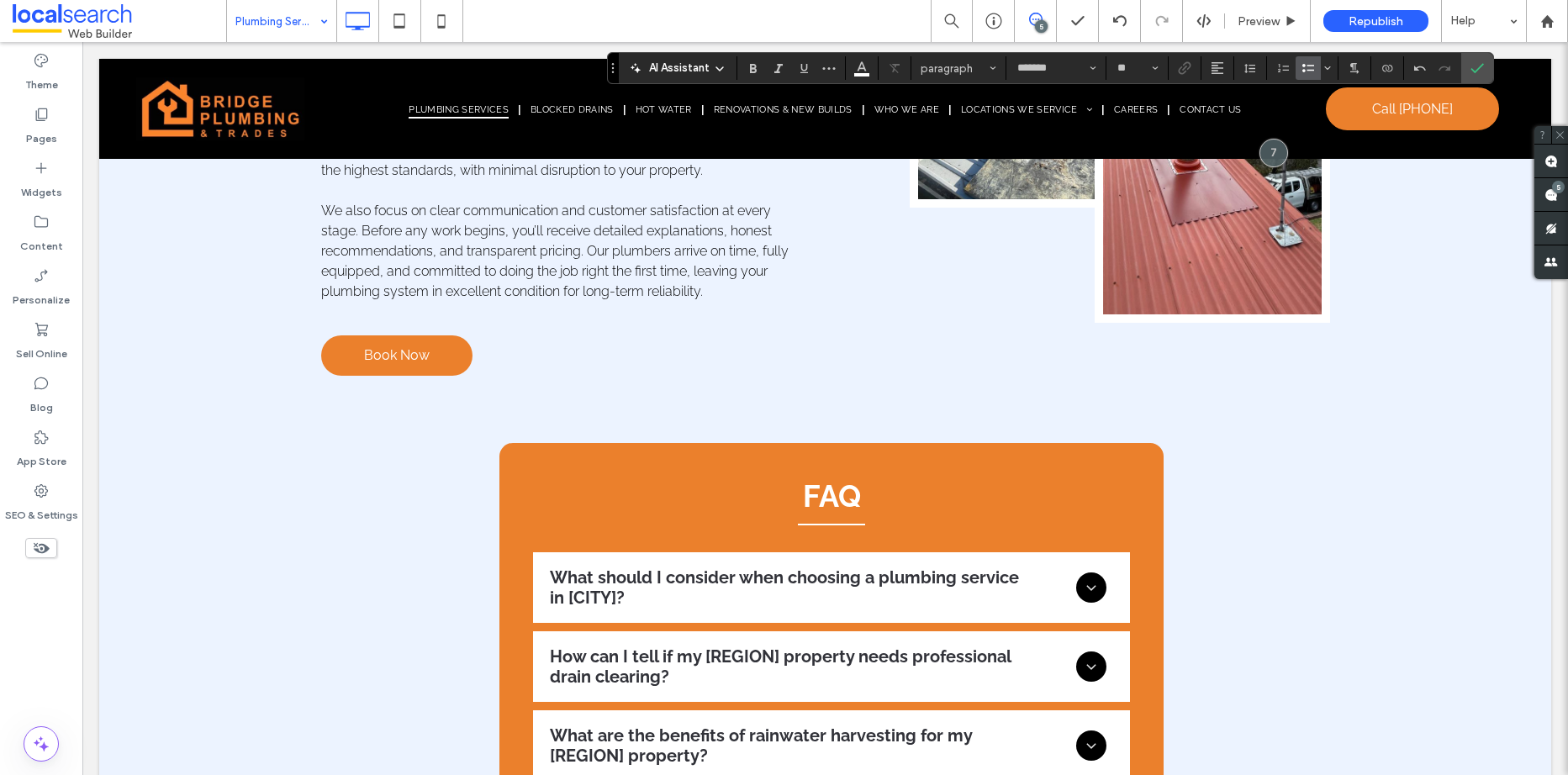 click on "FAQ" at bounding box center [832, 496] 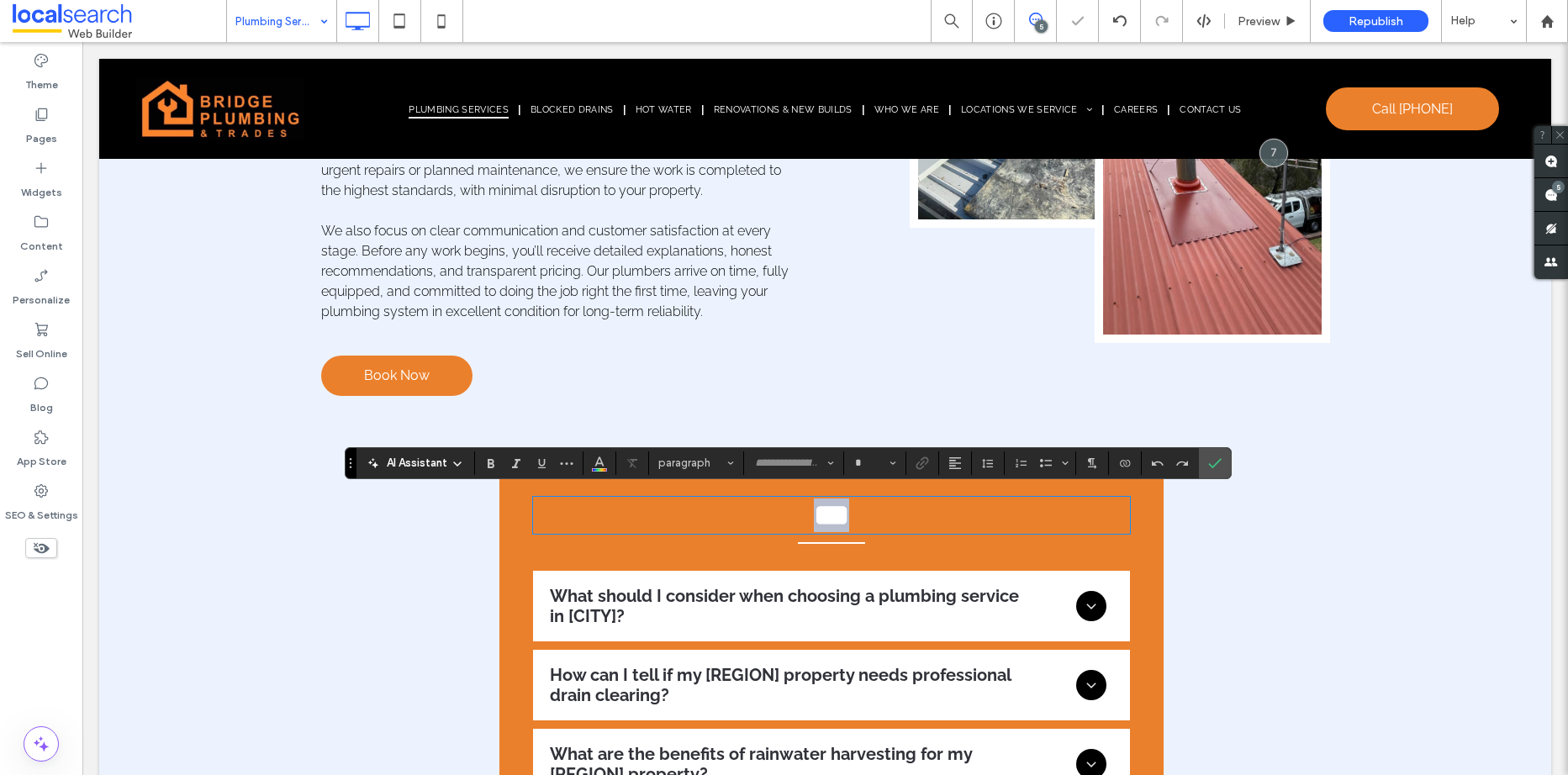 type on "*******" 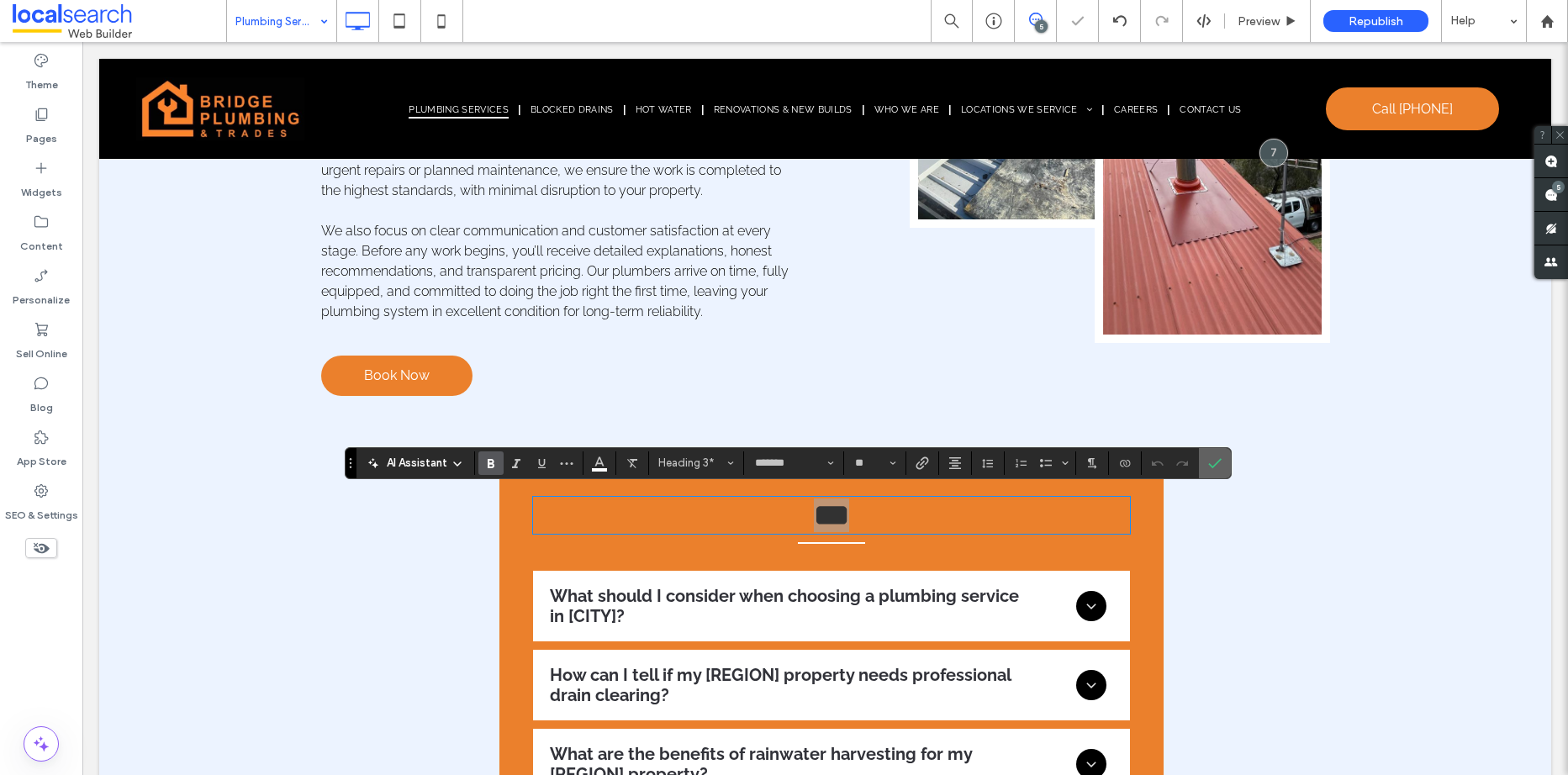 drag, startPoint x: 1208, startPoint y: 461, endPoint x: 1051, endPoint y: 452, distance: 157.25775 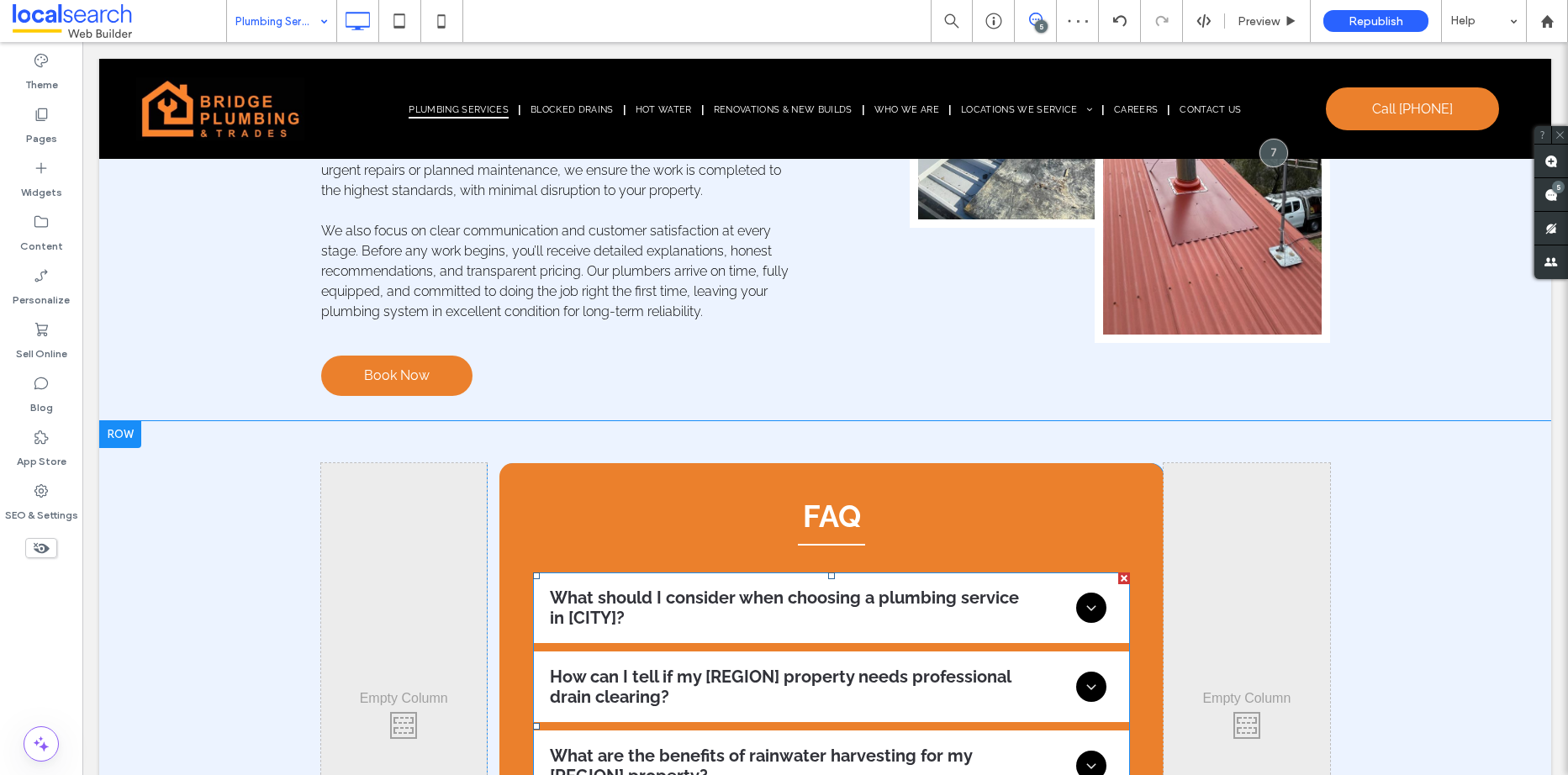 click at bounding box center [832, 726] 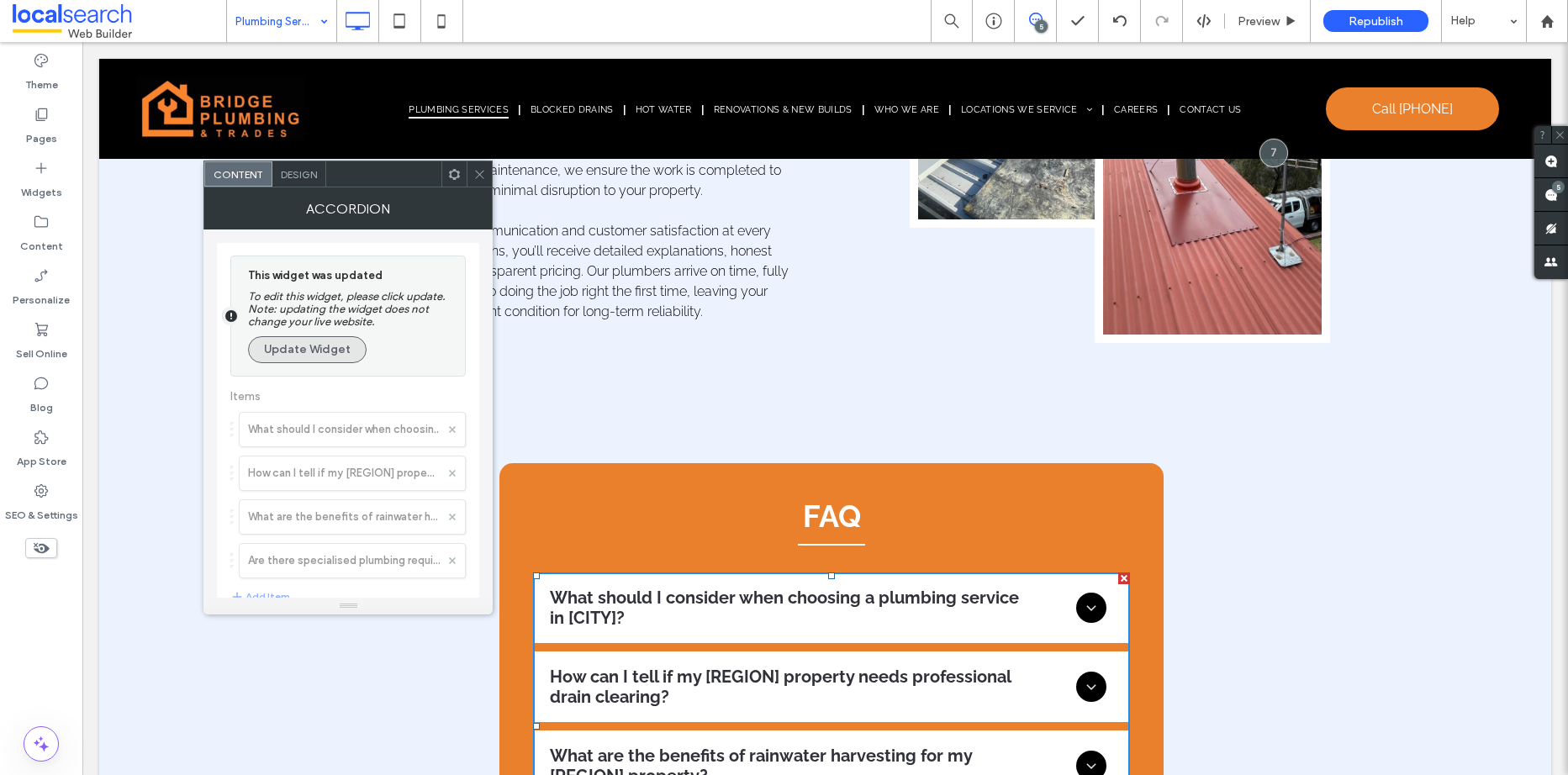 click on "Update Widget" at bounding box center (307, 350) 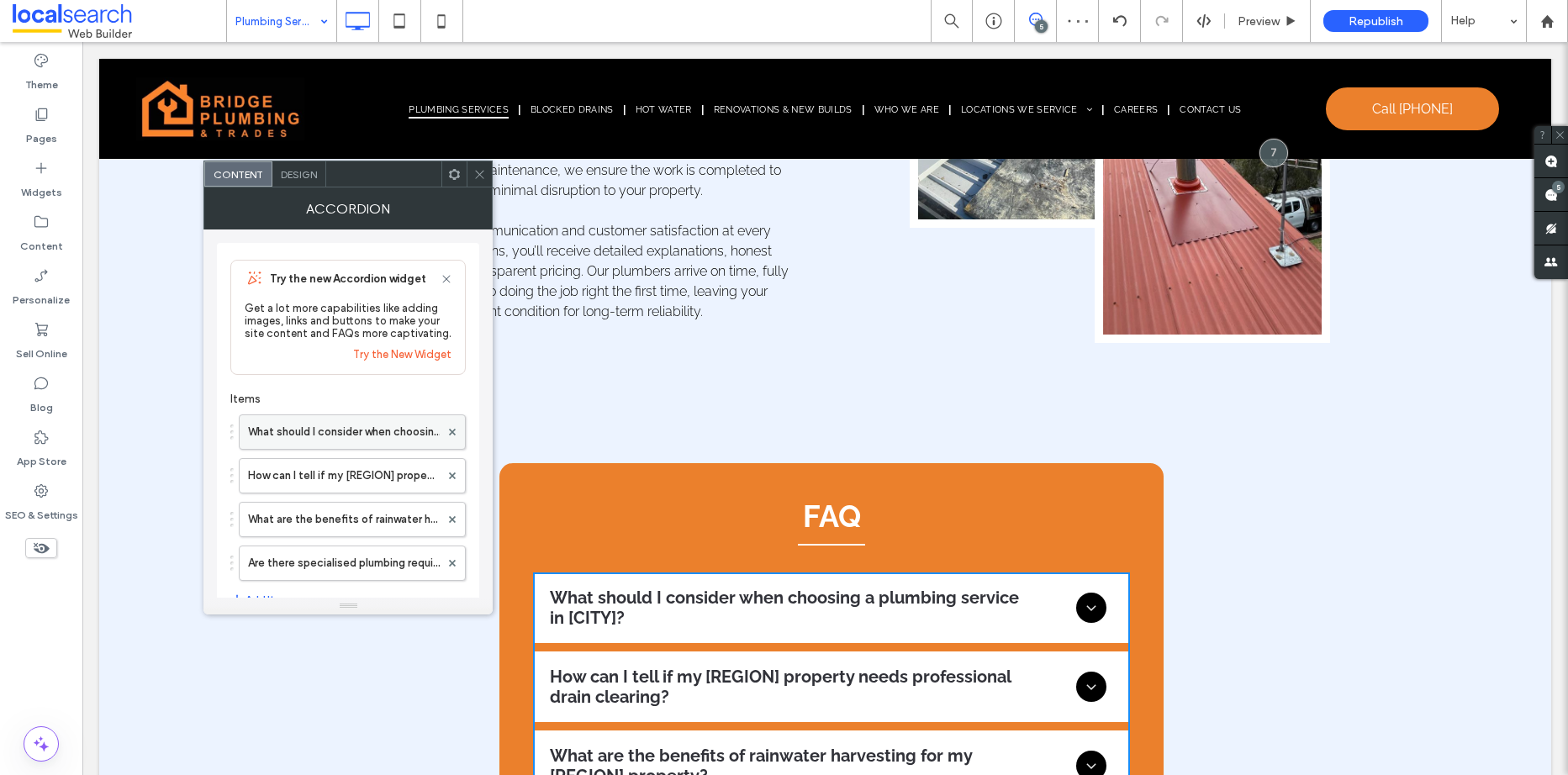 click on "What should I consider when choosing a plumbing service in Shoalhaven?" at bounding box center (344, 432) 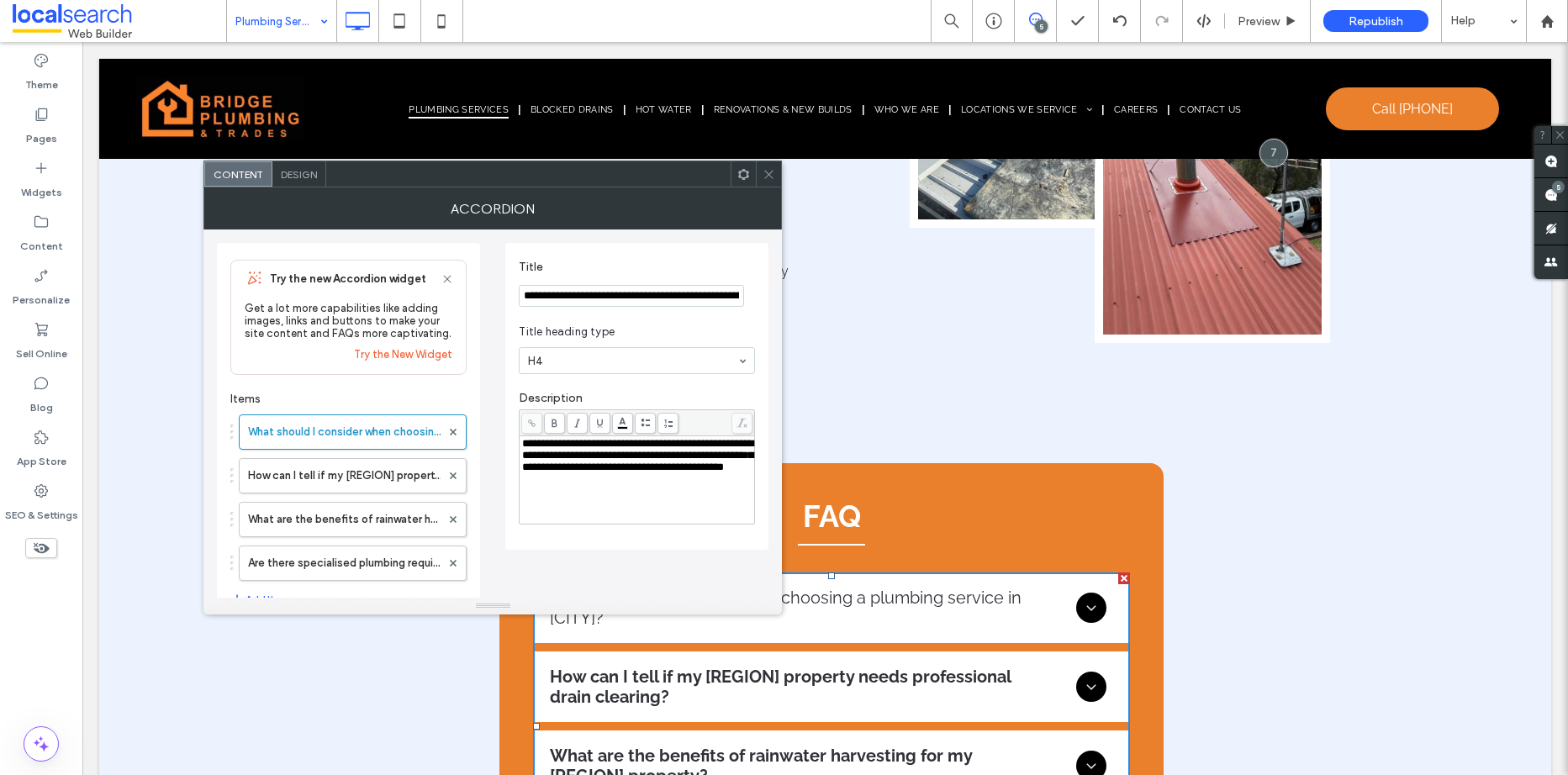 drag, startPoint x: 496, startPoint y: 187, endPoint x: 428, endPoint y: 324, distance: 152.9477 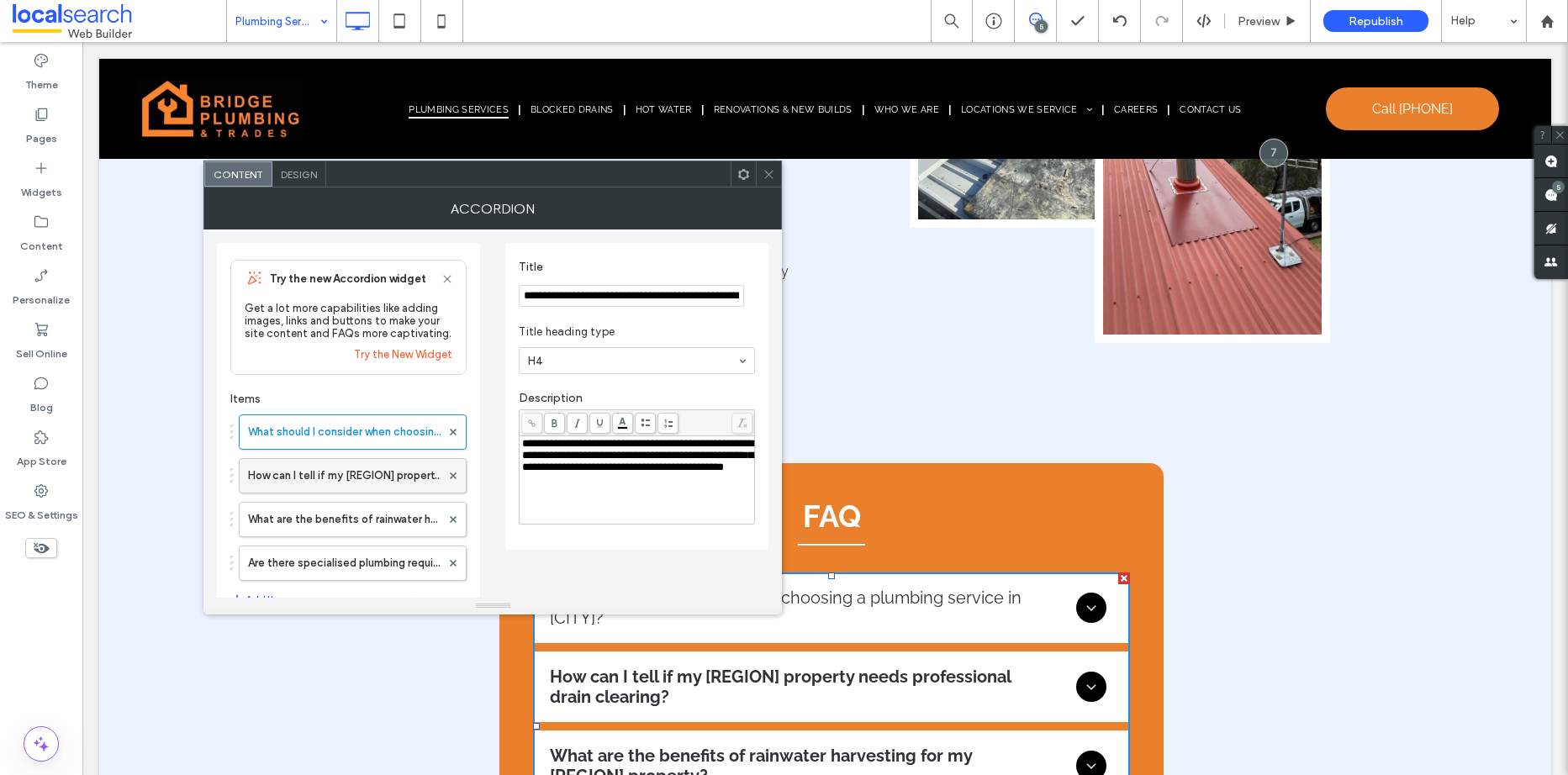 click on "How can I tell if my Shoalhaven property needs professional drain clearing?" at bounding box center [344, 476] 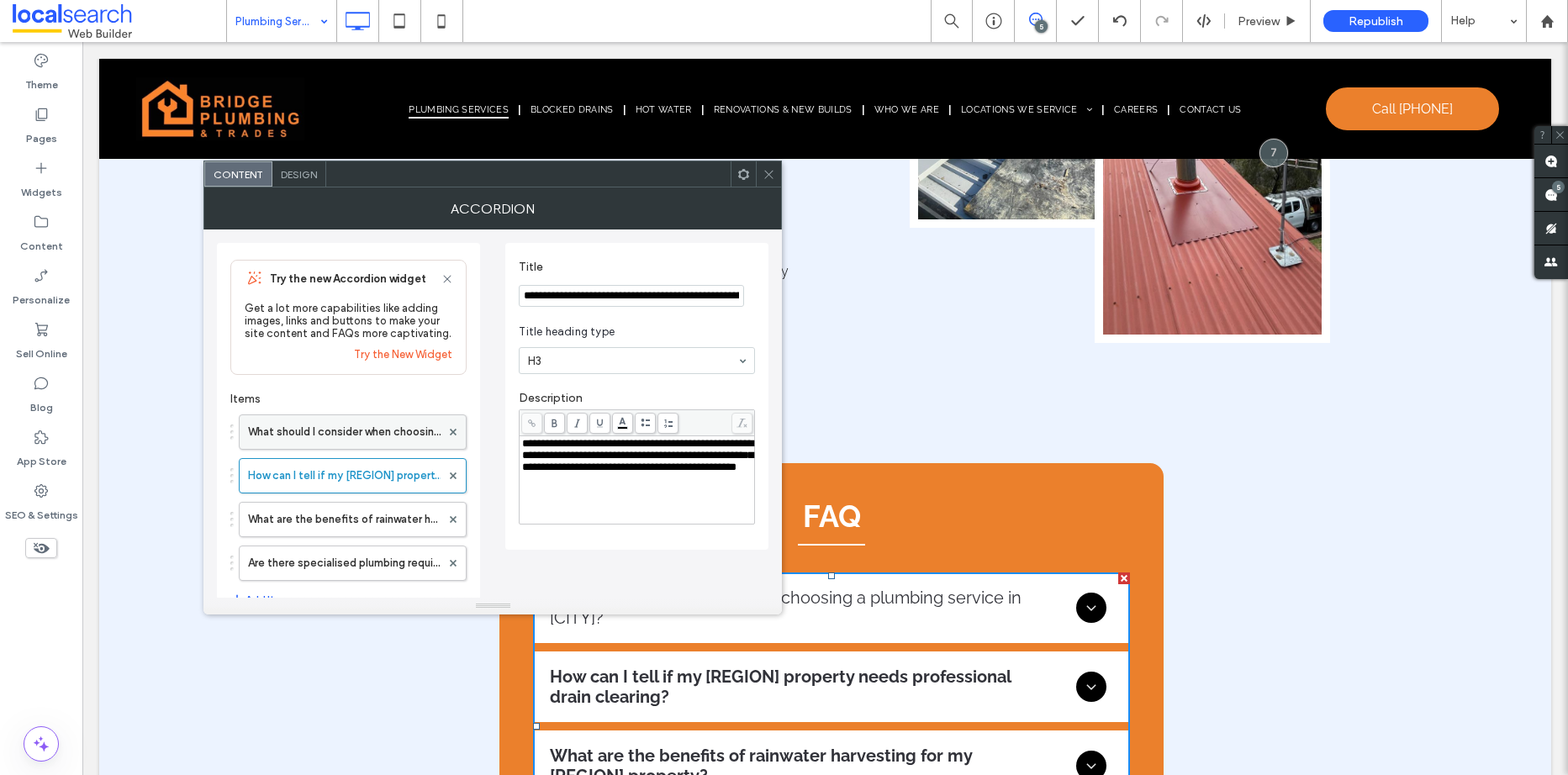 click on "What should I consider when choosing a plumbing service in Shoalhaven?" at bounding box center [344, 432] 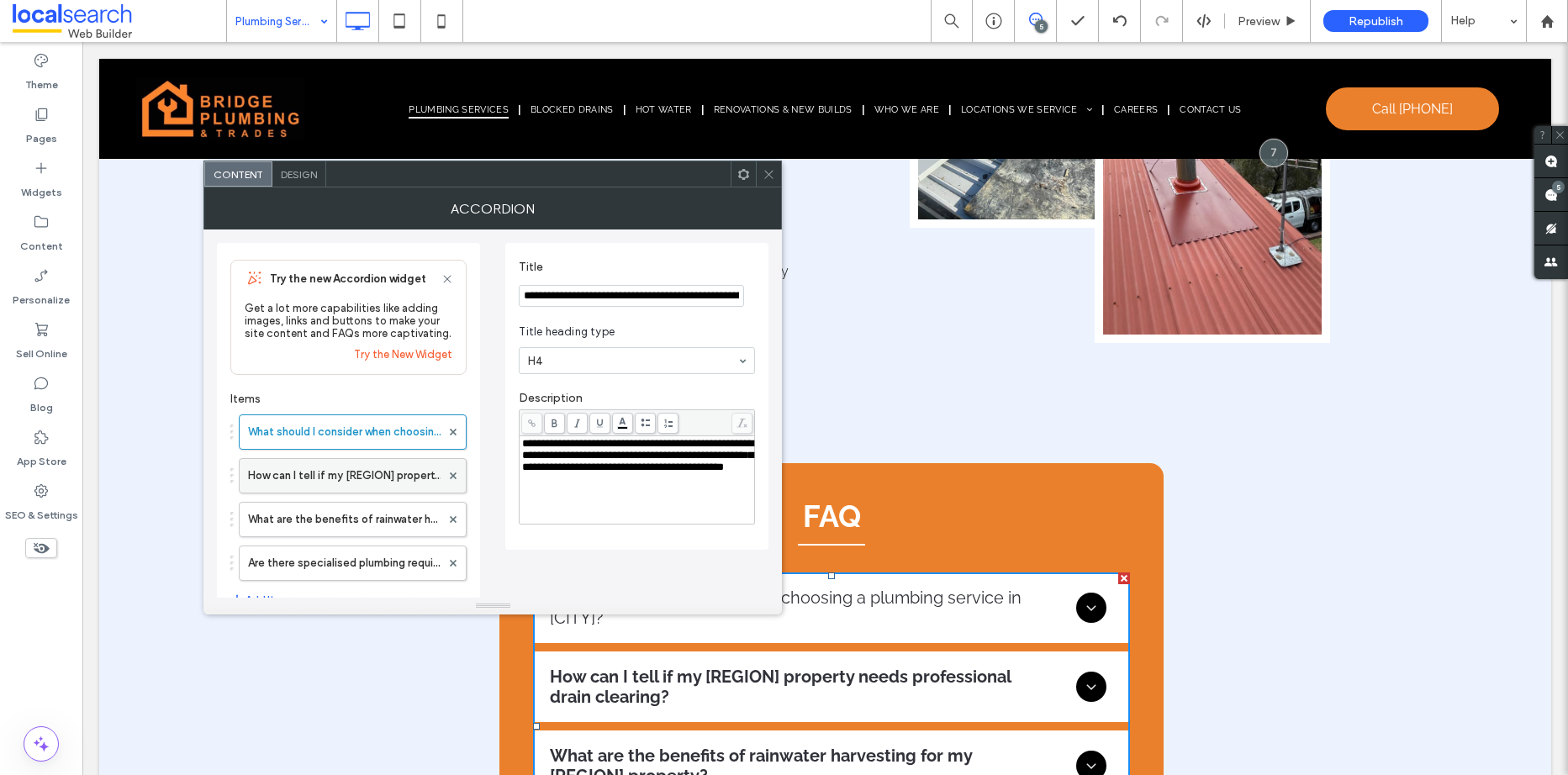 click on "How can I tell if my Shoalhaven property needs professional drain clearing?" at bounding box center [344, 476] 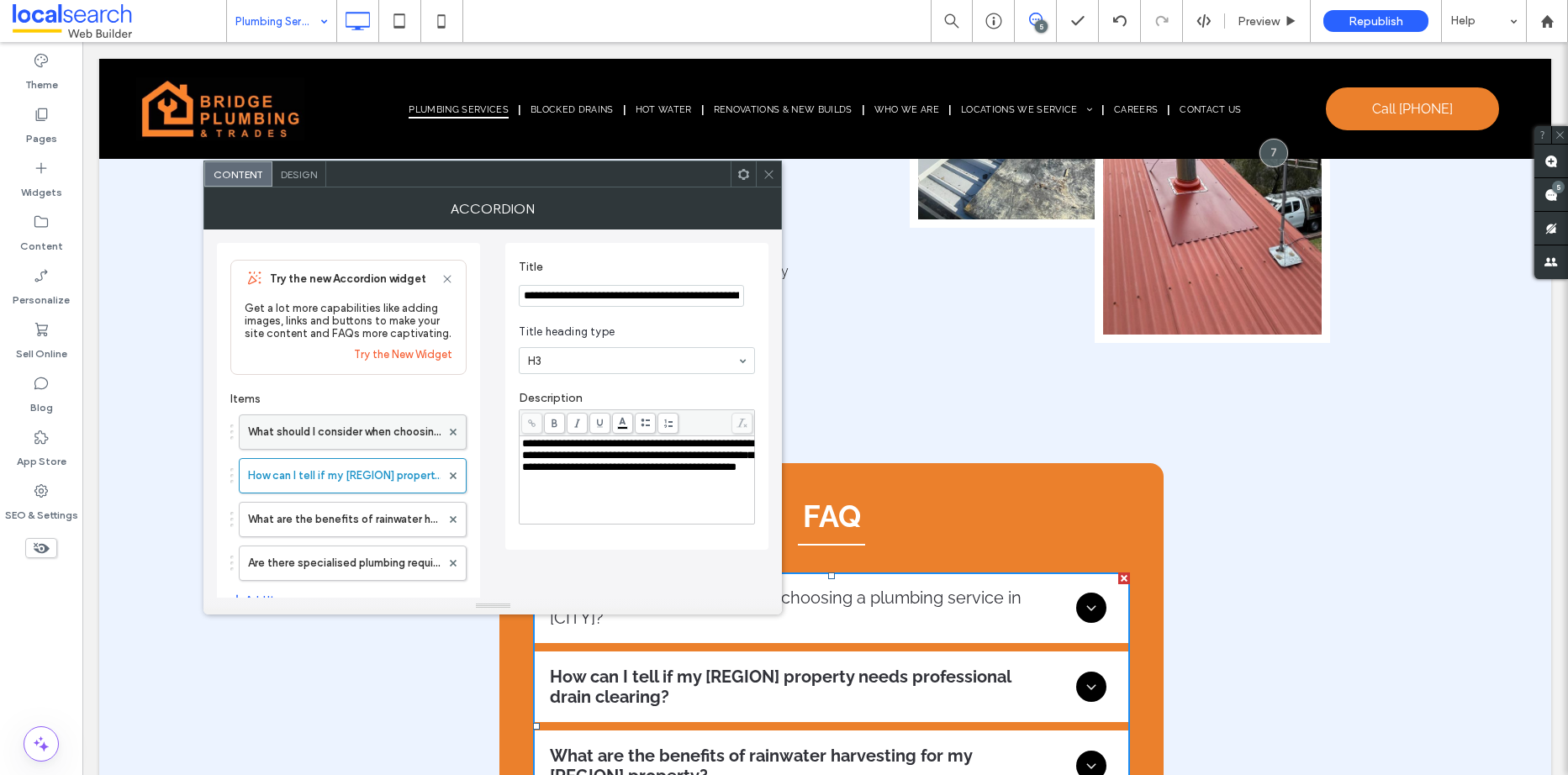 click on "What should I consider when choosing a plumbing service in Shoalhaven?" at bounding box center (344, 432) 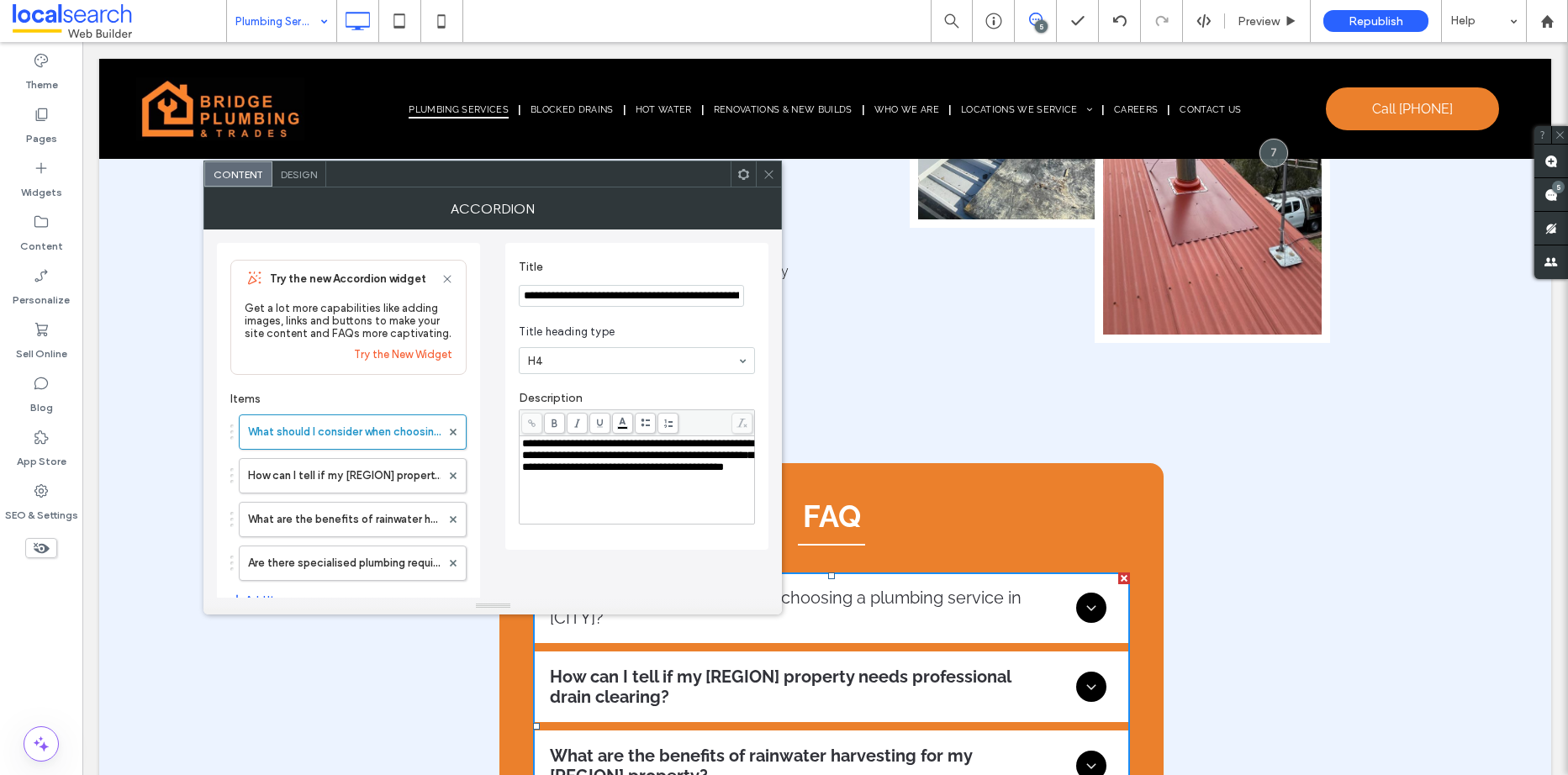 click on "Content Design" at bounding box center [493, 174] 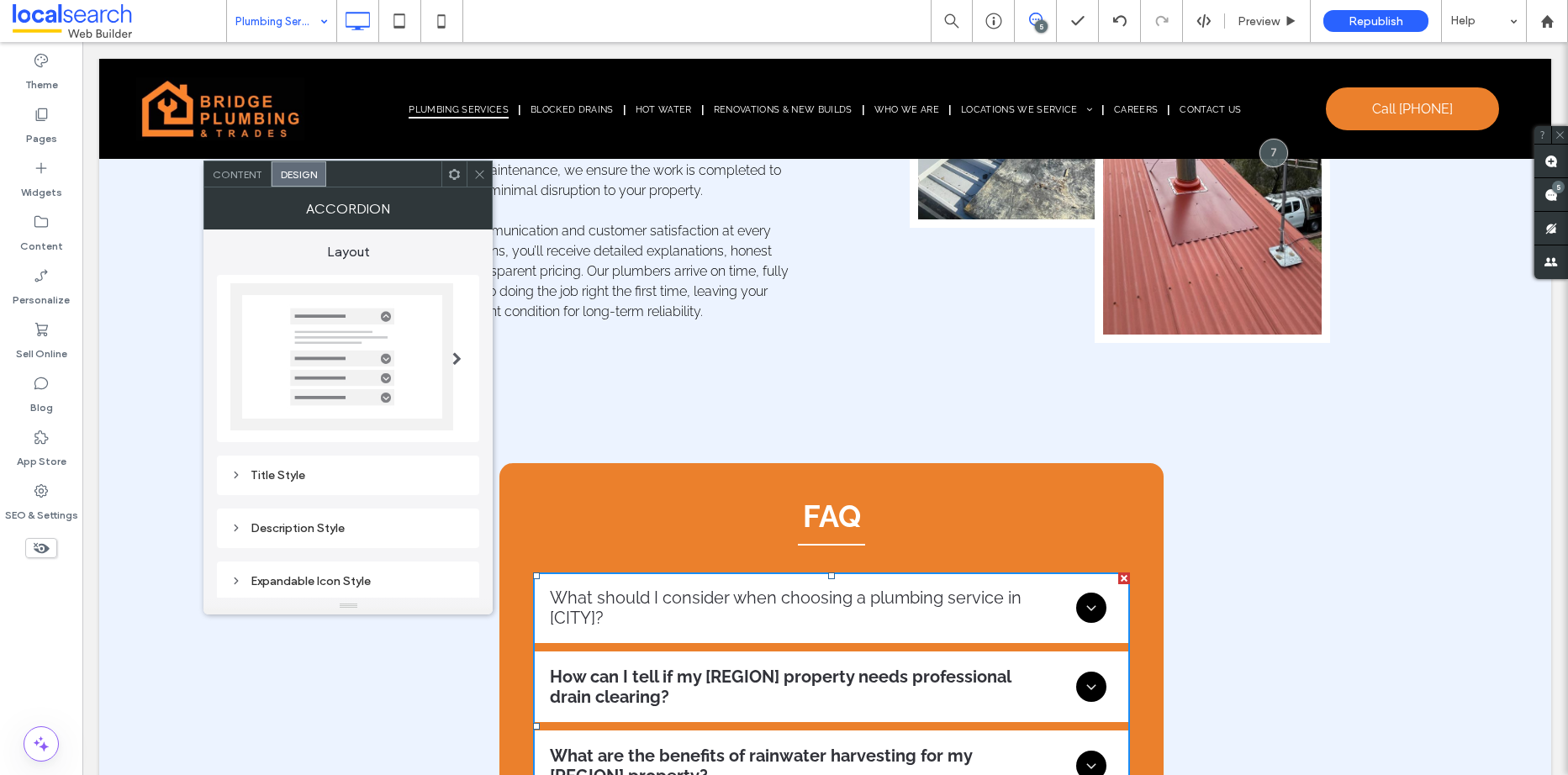 click on "Title Style" at bounding box center (348, 475) 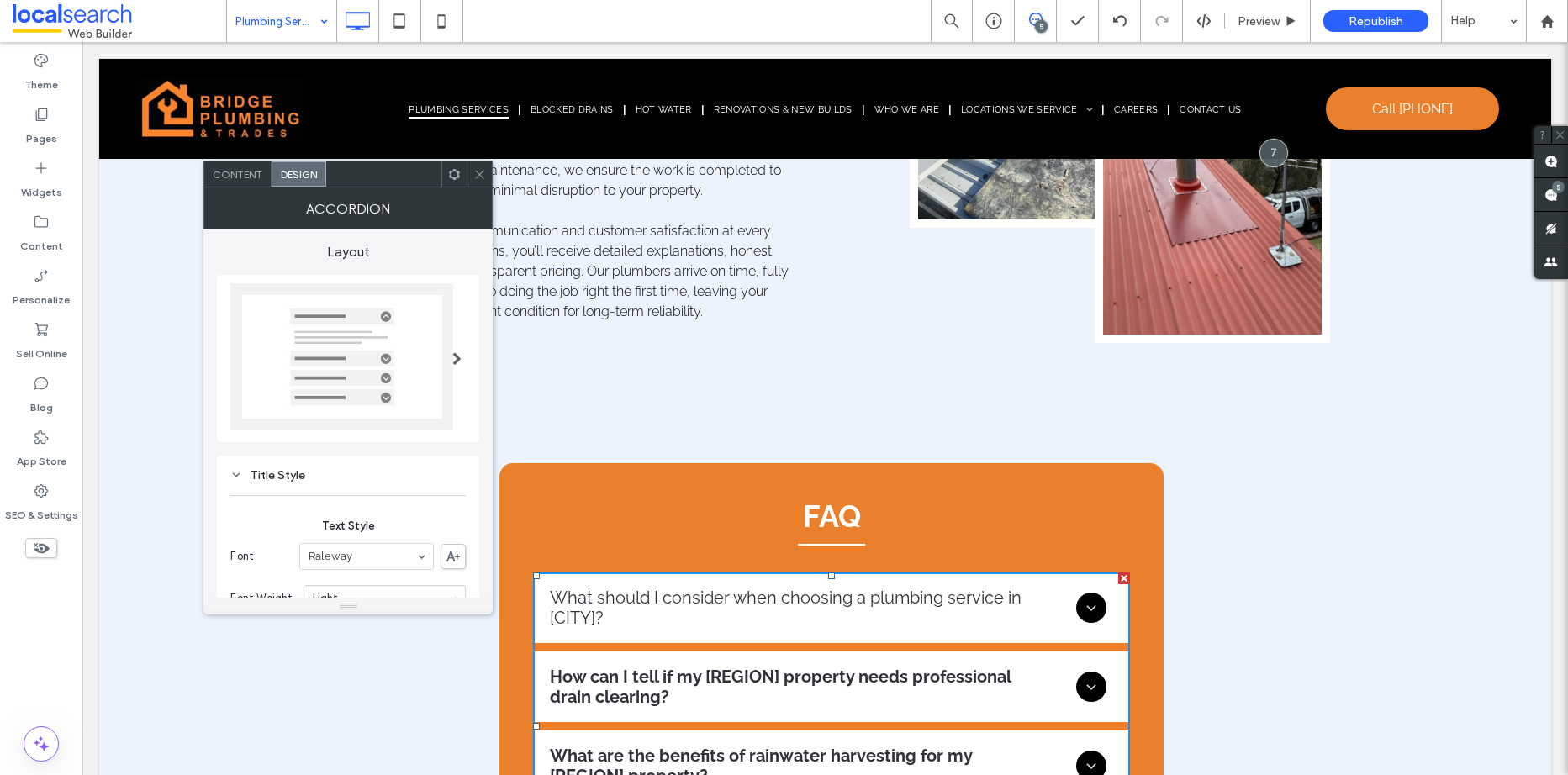 click on "Title Style" at bounding box center (348, 475) 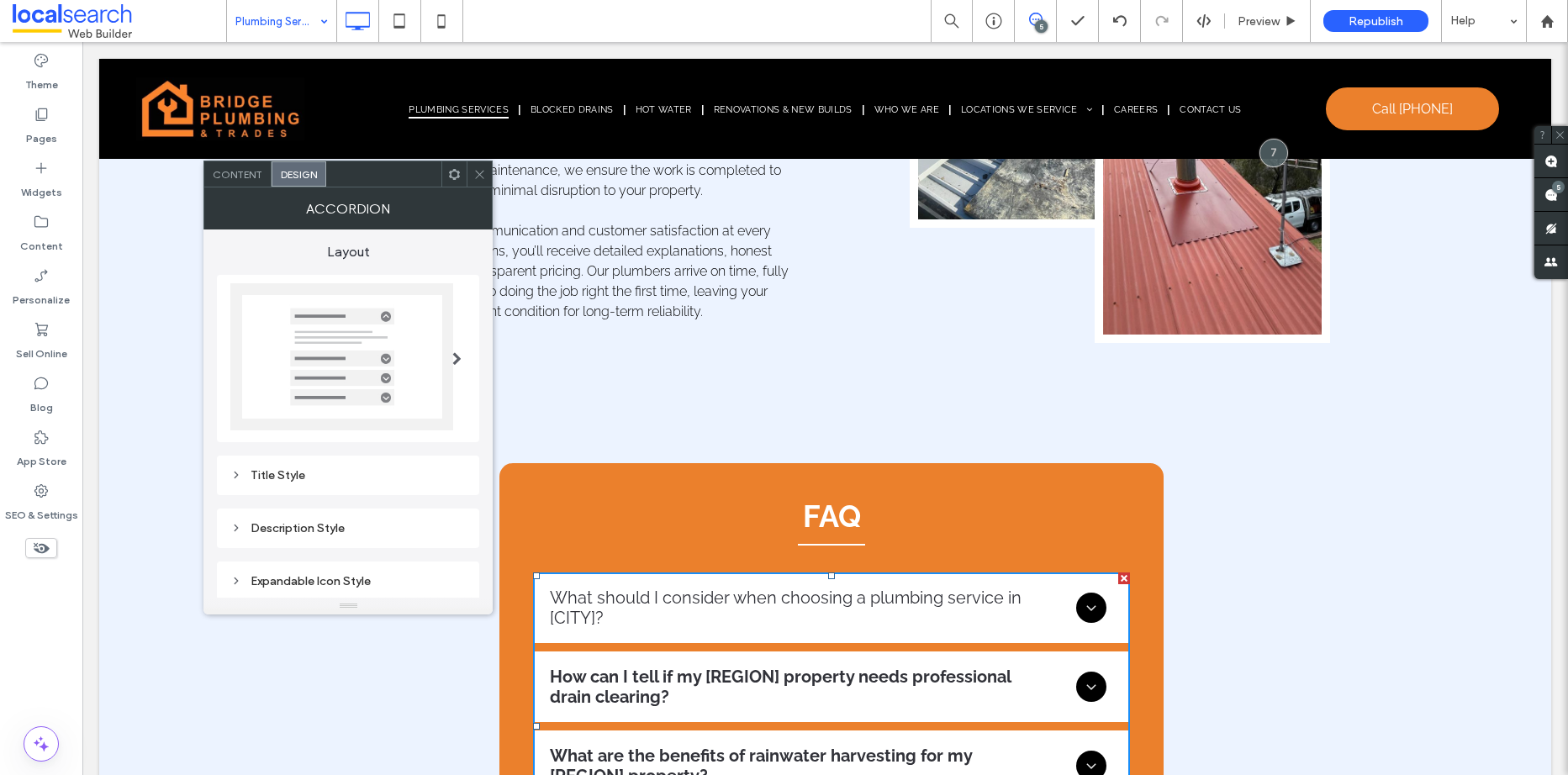 click on "Title Style" at bounding box center (348, 475) 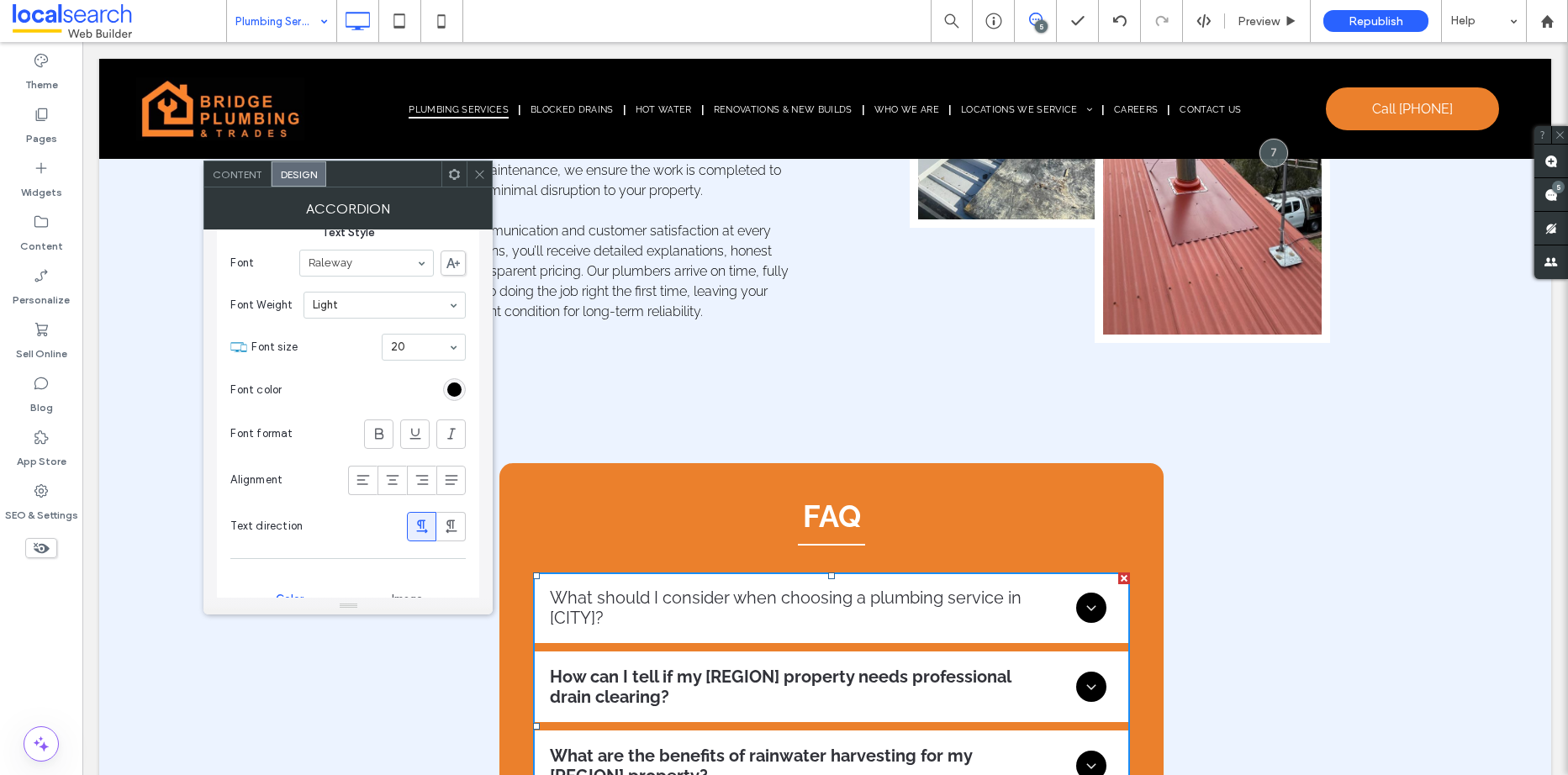 scroll, scrollTop: 504, scrollLeft: 0, axis: vertical 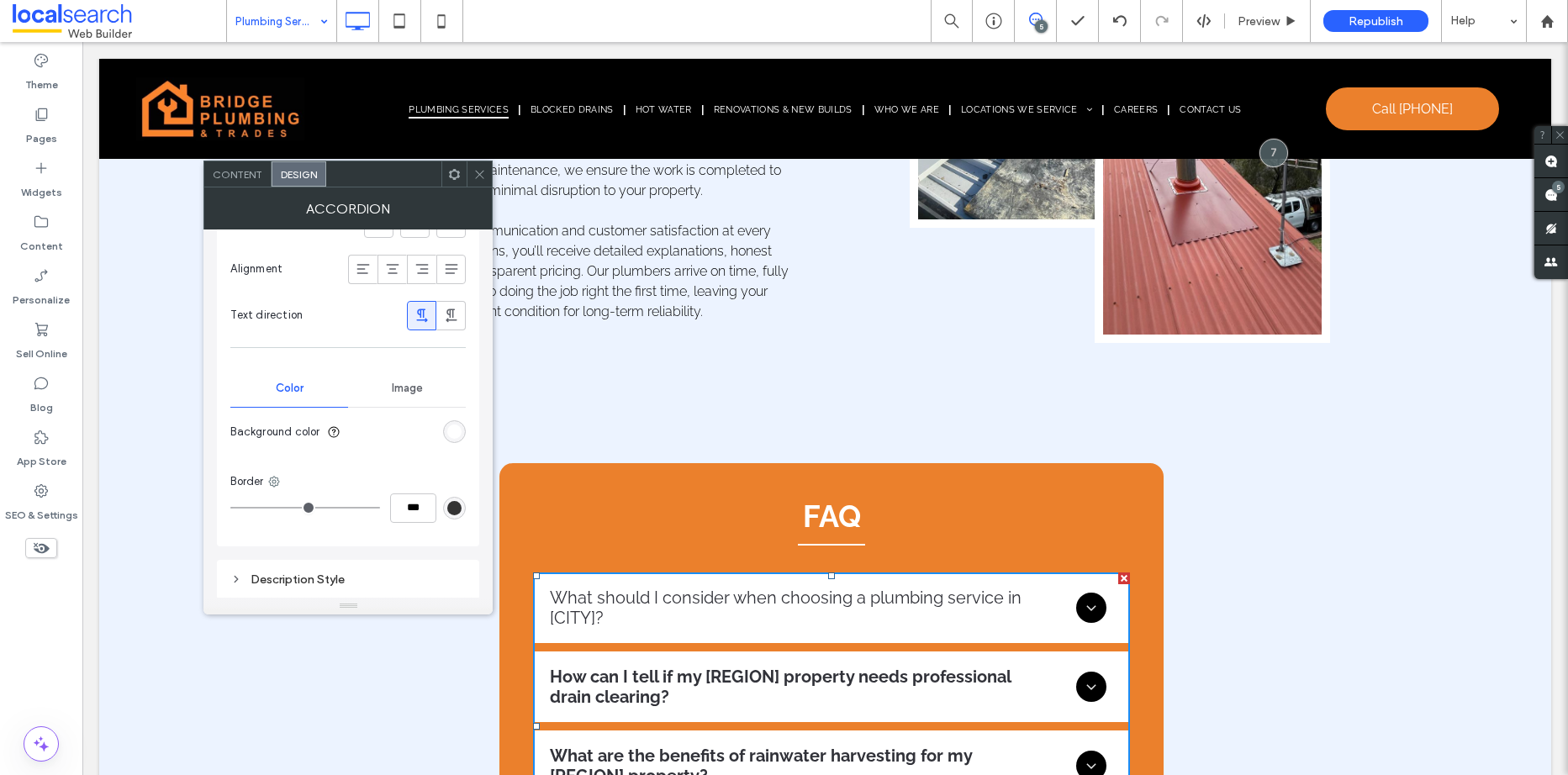 click on "Content" at bounding box center (238, 174) 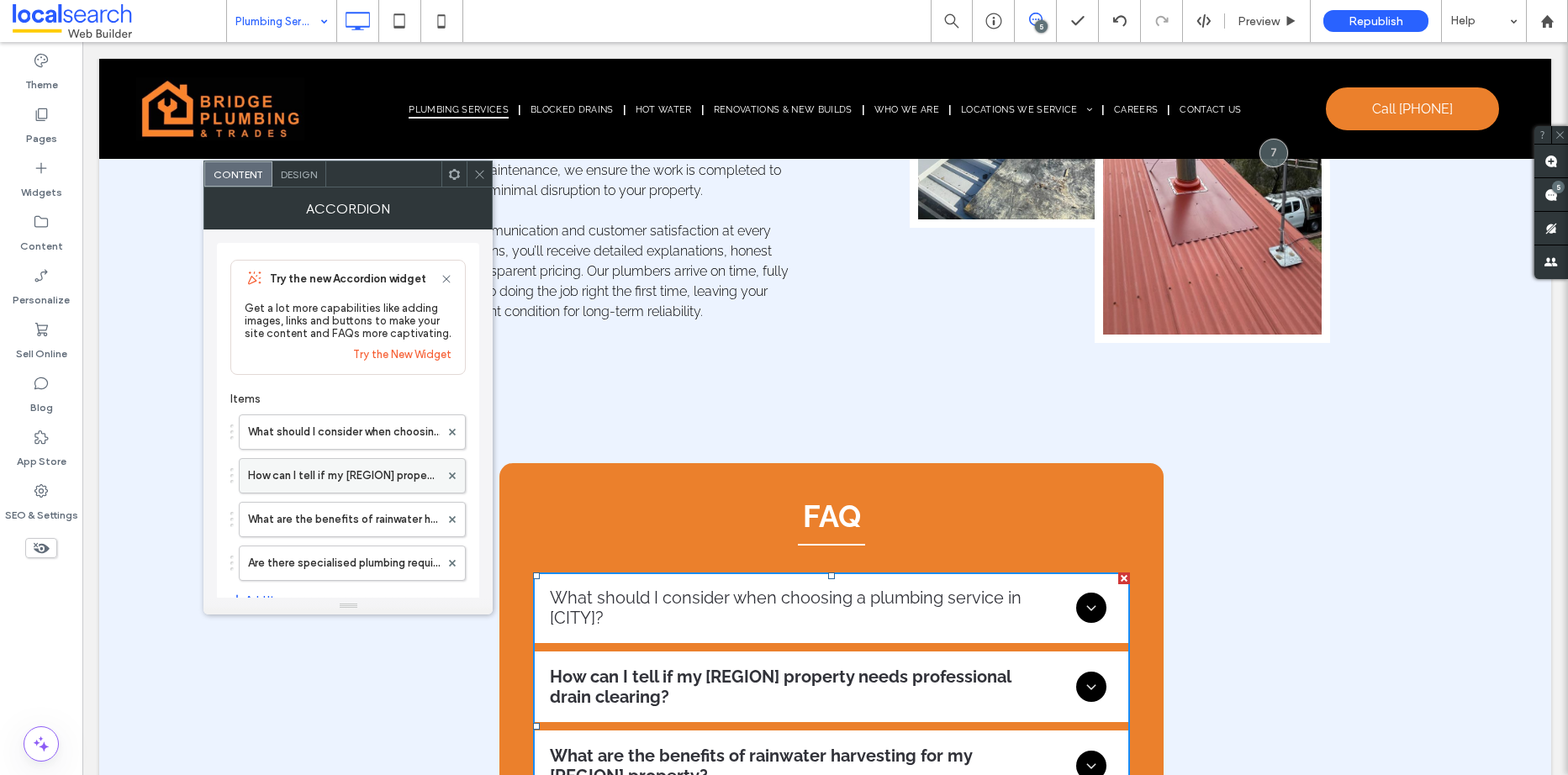 click on "How can I tell if my Shoalhaven property needs professional drain clearing?" at bounding box center (344, 476) 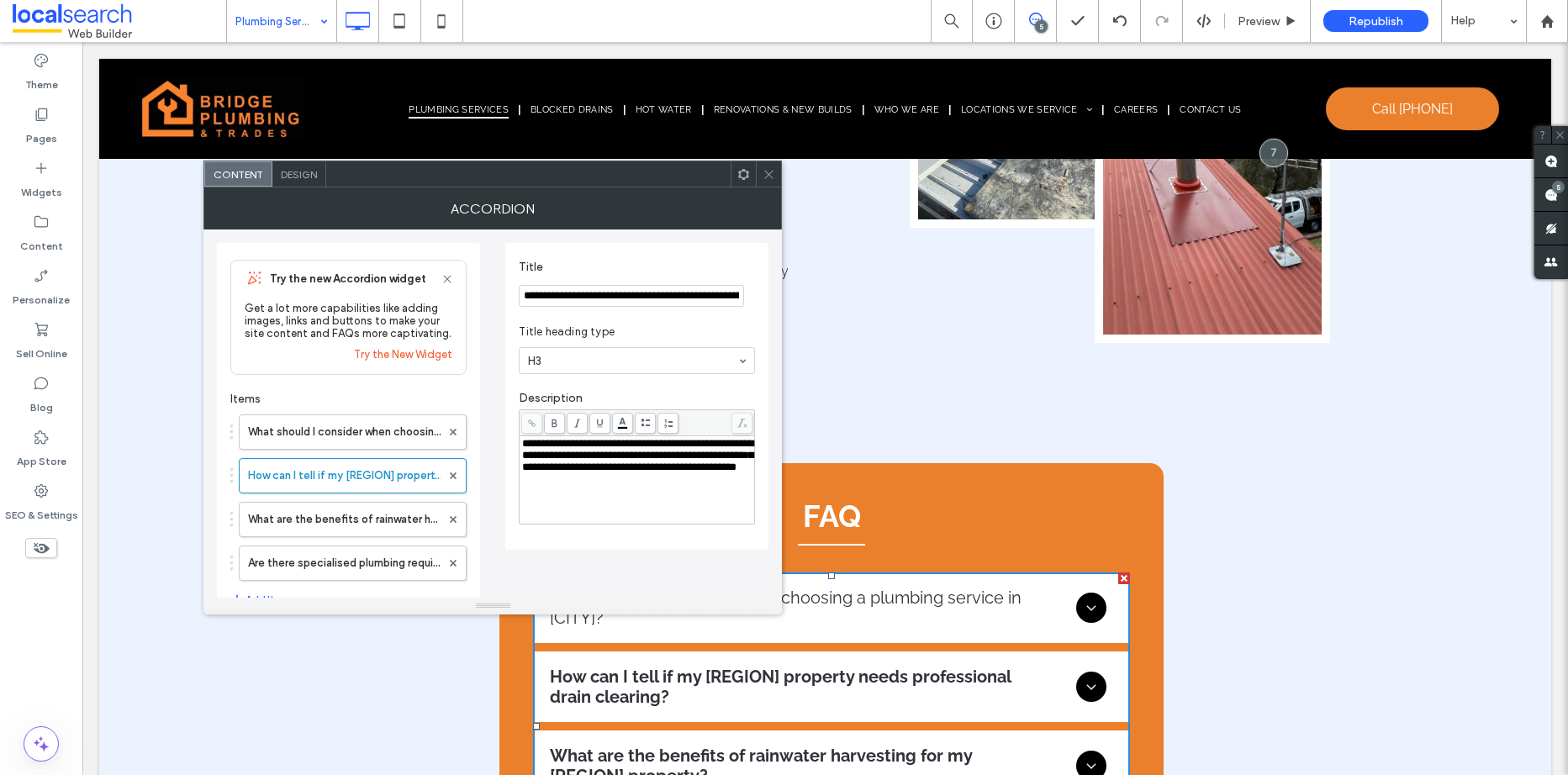click on "Design" at bounding box center (298, 174) 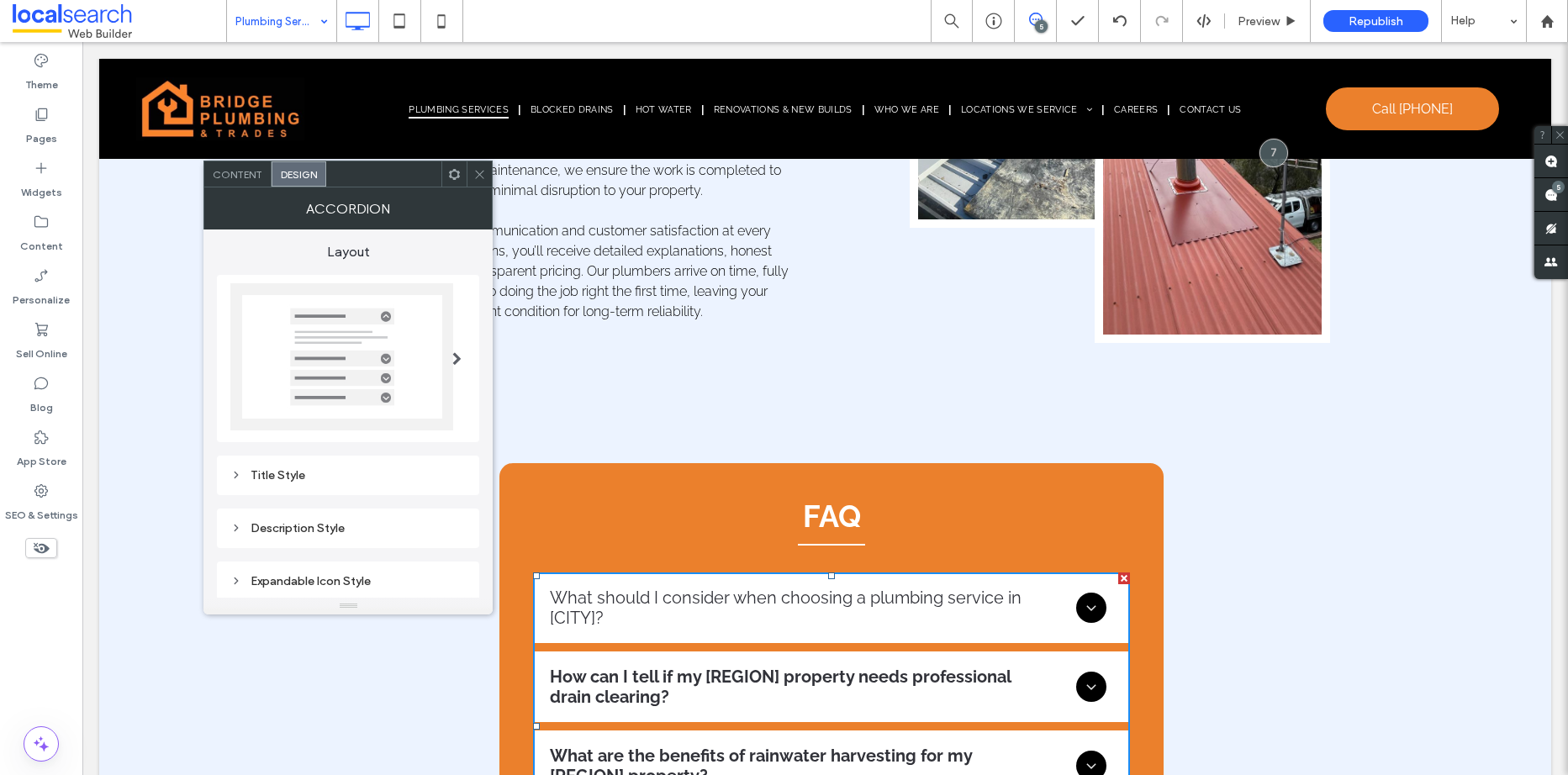 drag, startPoint x: 319, startPoint y: 478, endPoint x: 335, endPoint y: 493, distance: 21.93171 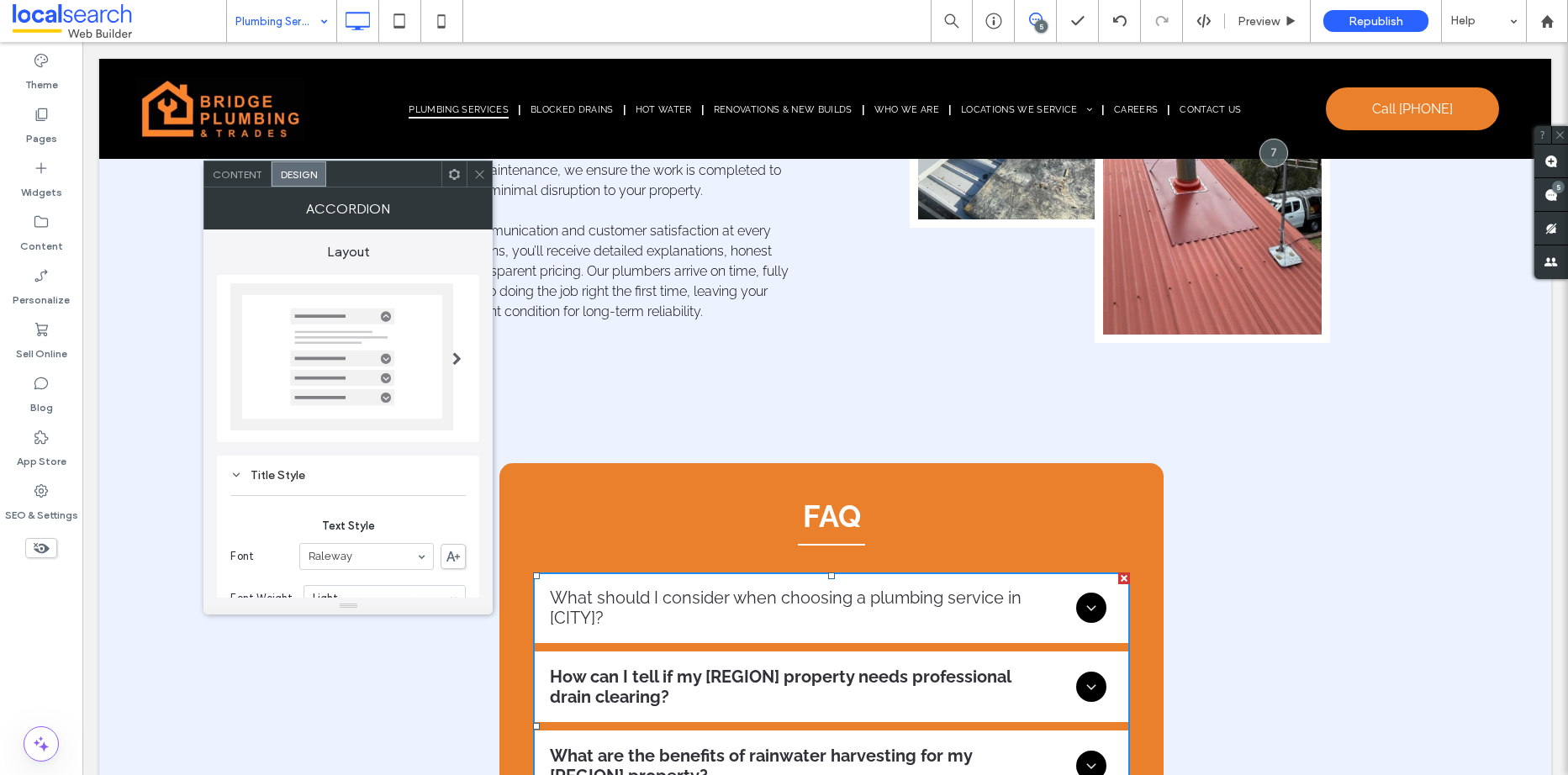 scroll, scrollTop: 168, scrollLeft: 0, axis: vertical 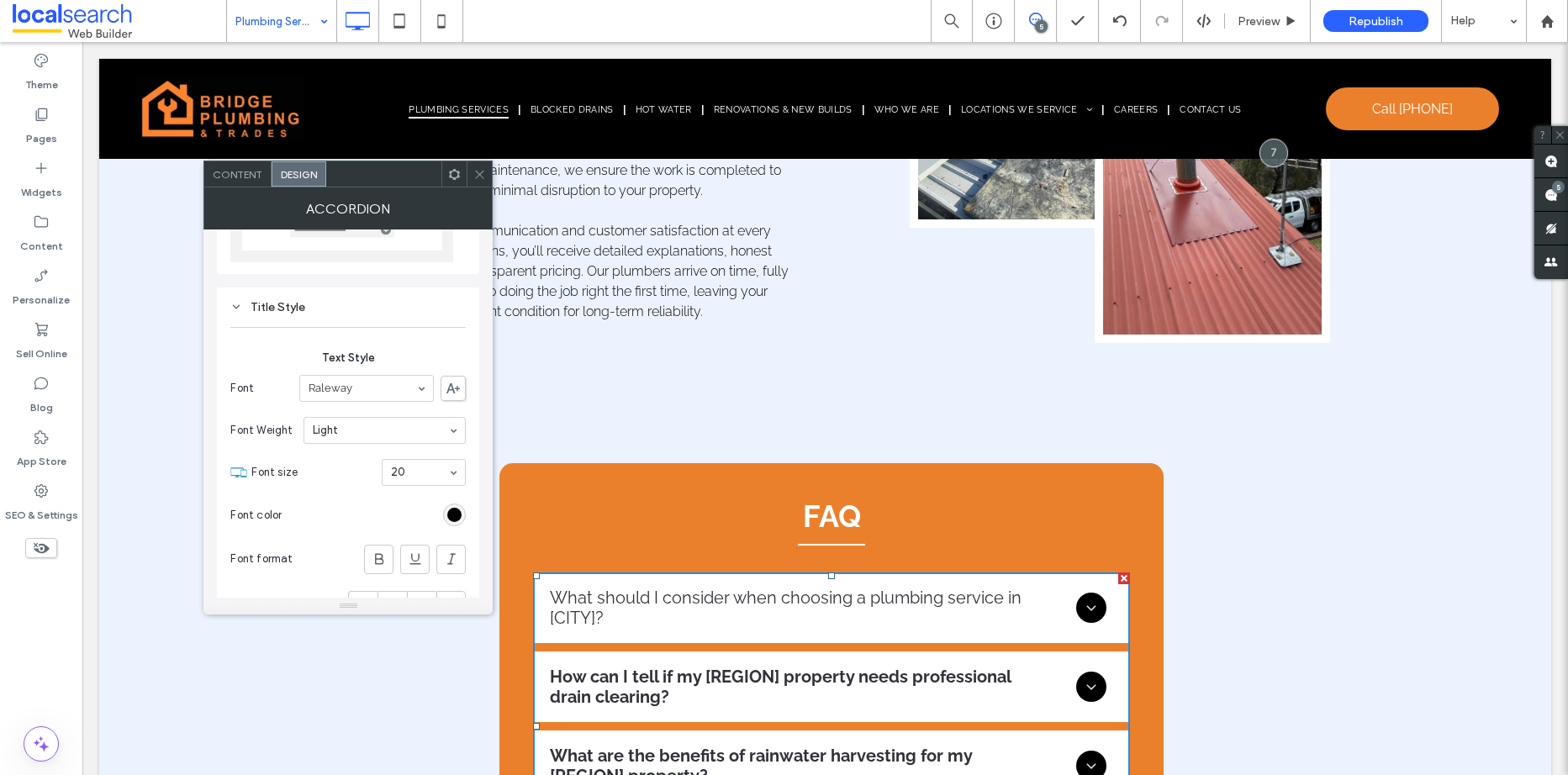 click on "Content" at bounding box center [237, 174] 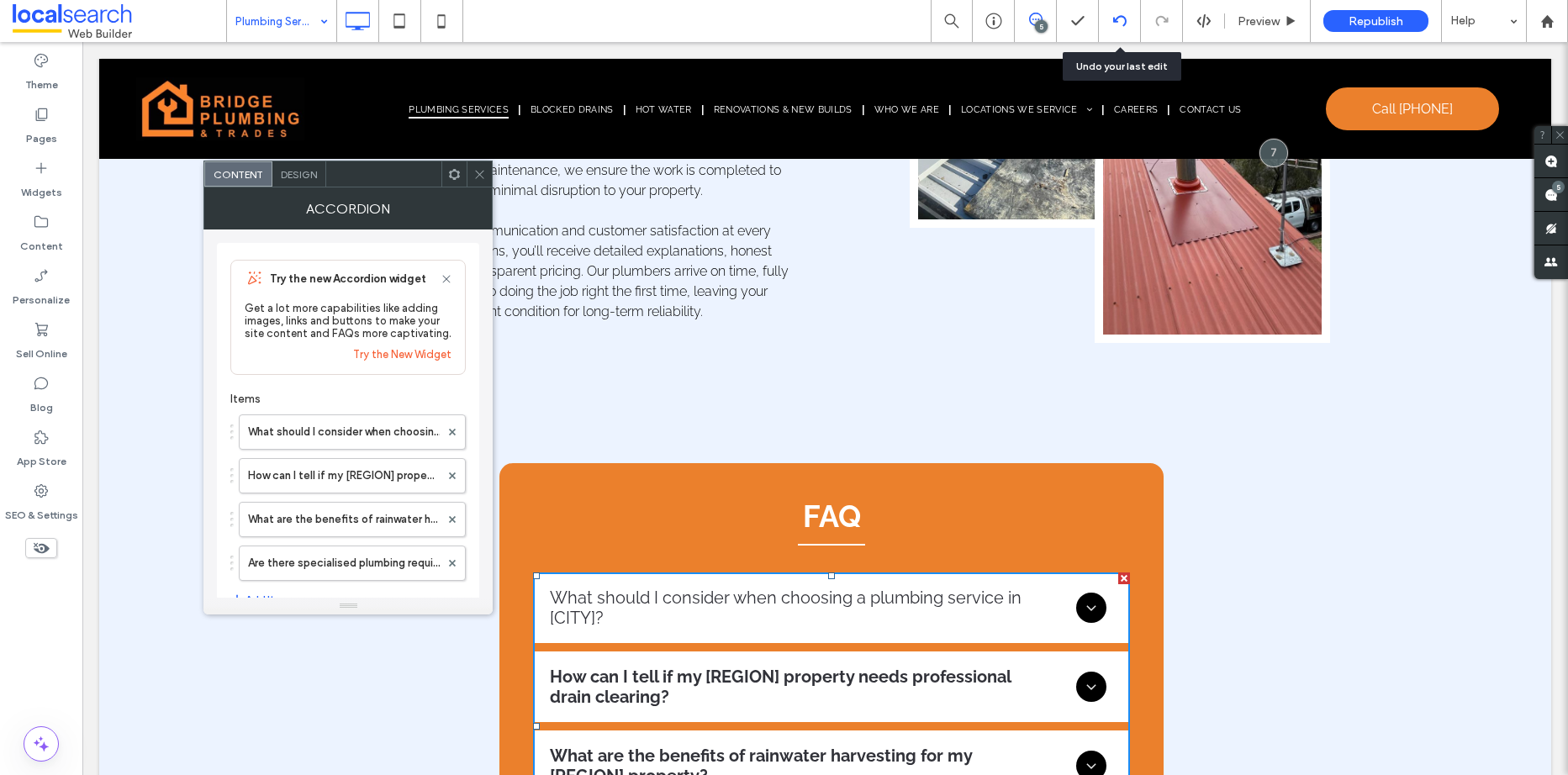 click at bounding box center (1120, 21) 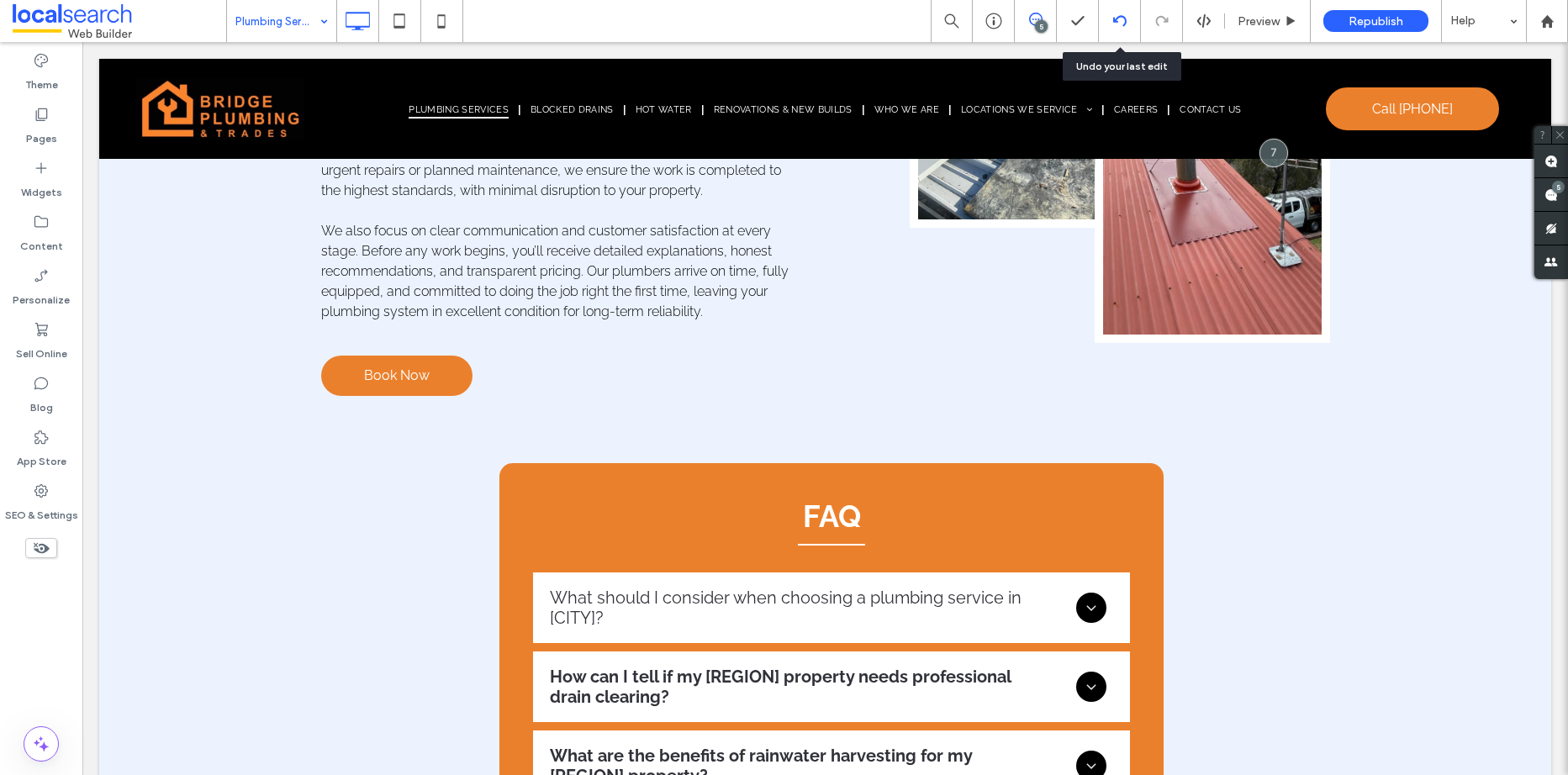 click 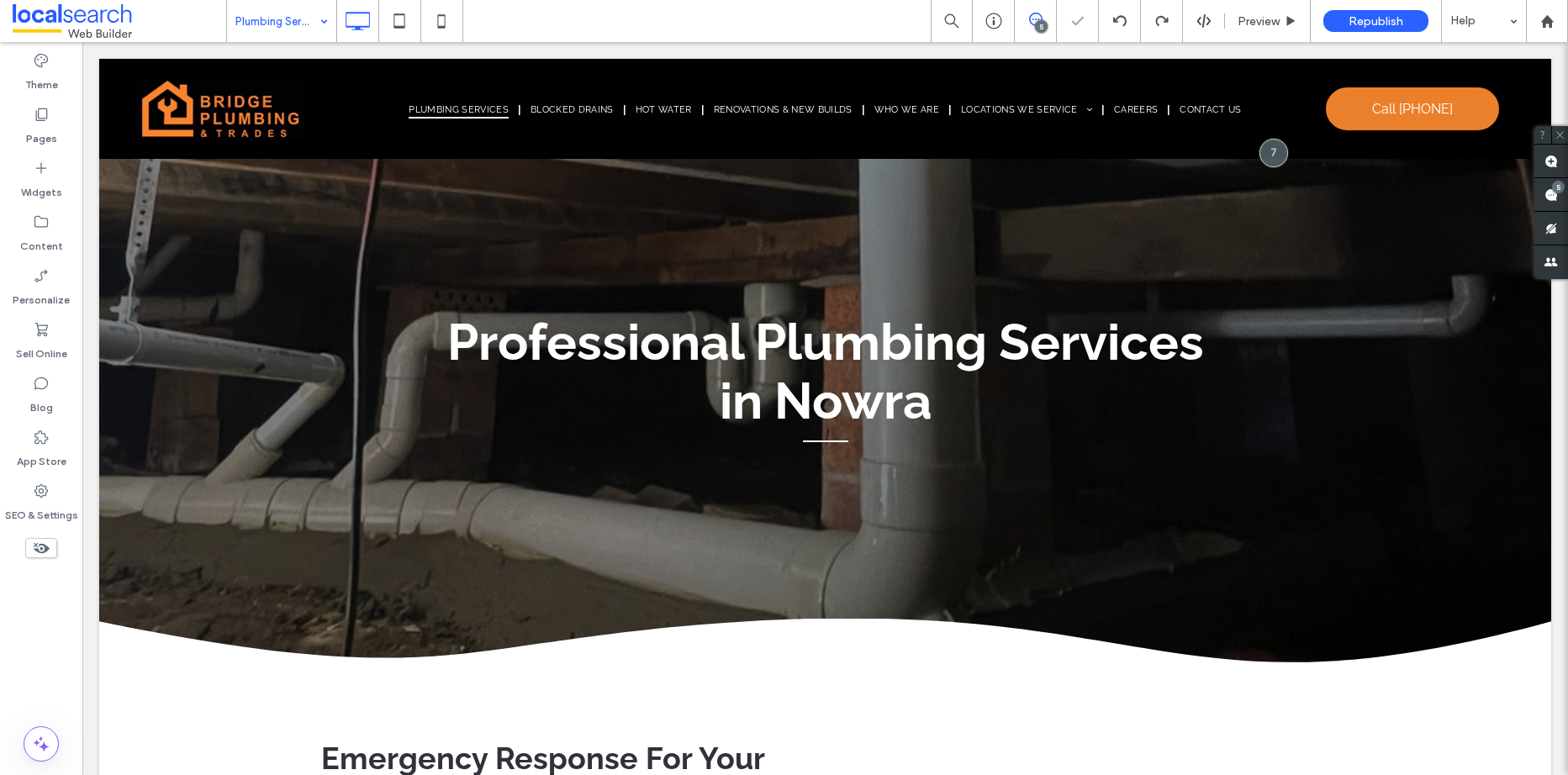 scroll, scrollTop: 2185, scrollLeft: 0, axis: vertical 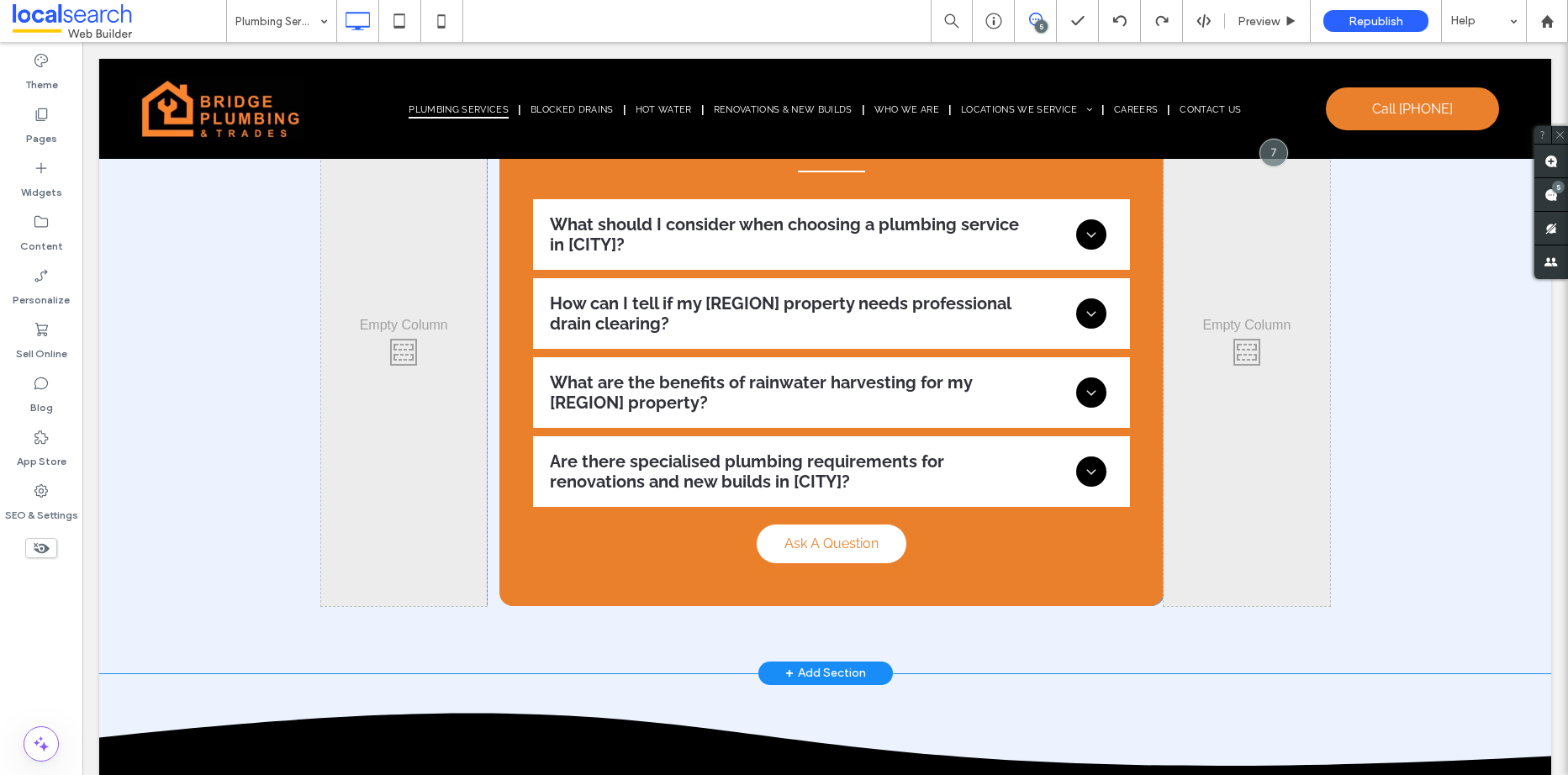 click on "FAQ
What should I consider when choosing a plumbing service in [CITY]?
Consider the service provider's range of offerings, experience with local conditions and commitment to using leading technologies for diagnostics and repairs.
How can I tell if my [CITY] property needs professional drain clearing?
Signs include water draining slowly, unpleasant odours or gurgling sounds coming from your pipes. If you notice these symptoms, it's time to call in the experts.
What are the benefits of rainwater harvesting for my [CITY] property?
Rainwater harvesting can reduce water bills, provide an eco-friendly water source for gardening and decrease the demand on the municipal water supply.
Are there specialised plumbing requirements for renovations and new builds in [CITY]?" at bounding box center [832, 348] 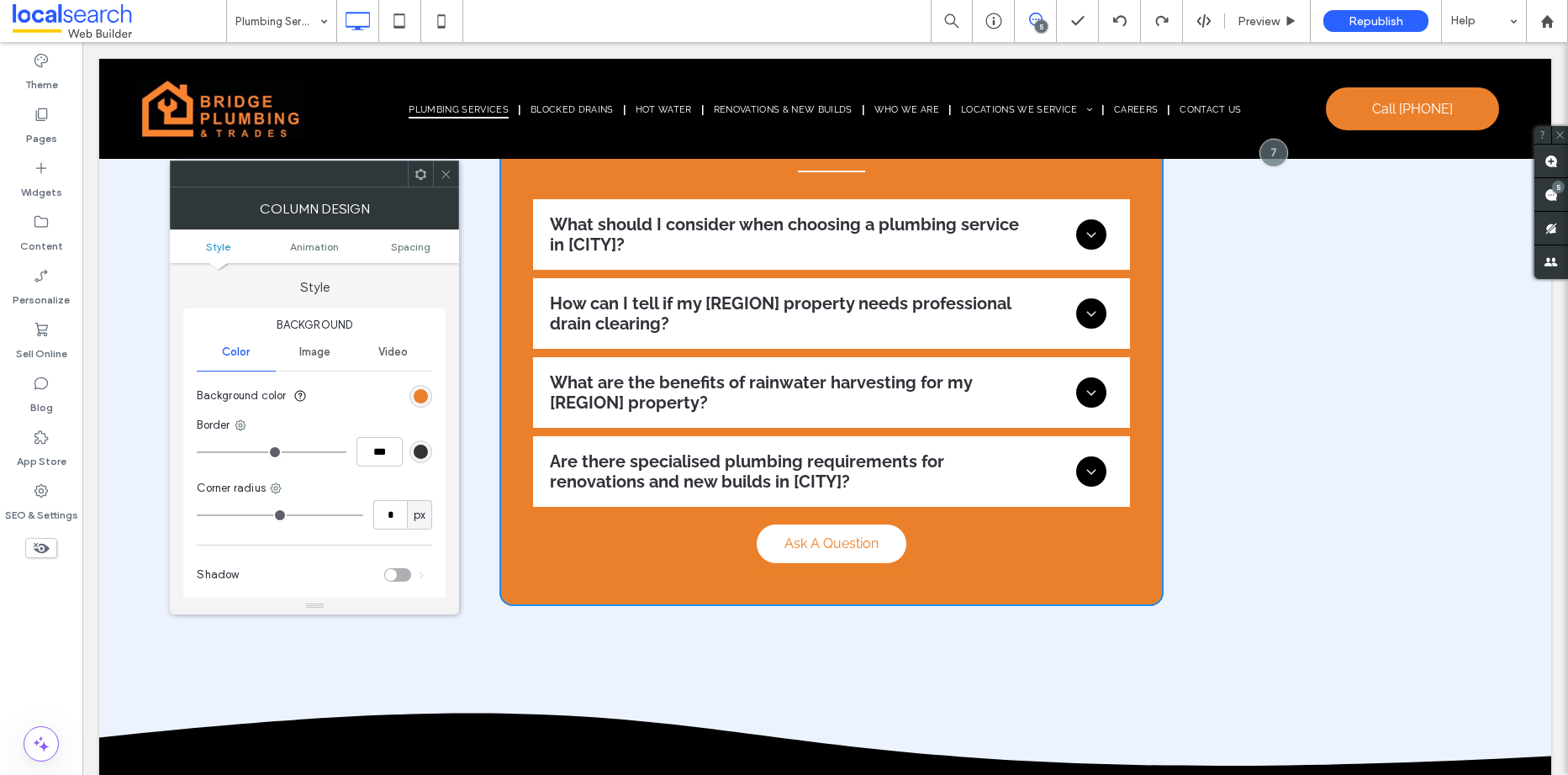 type on "**" 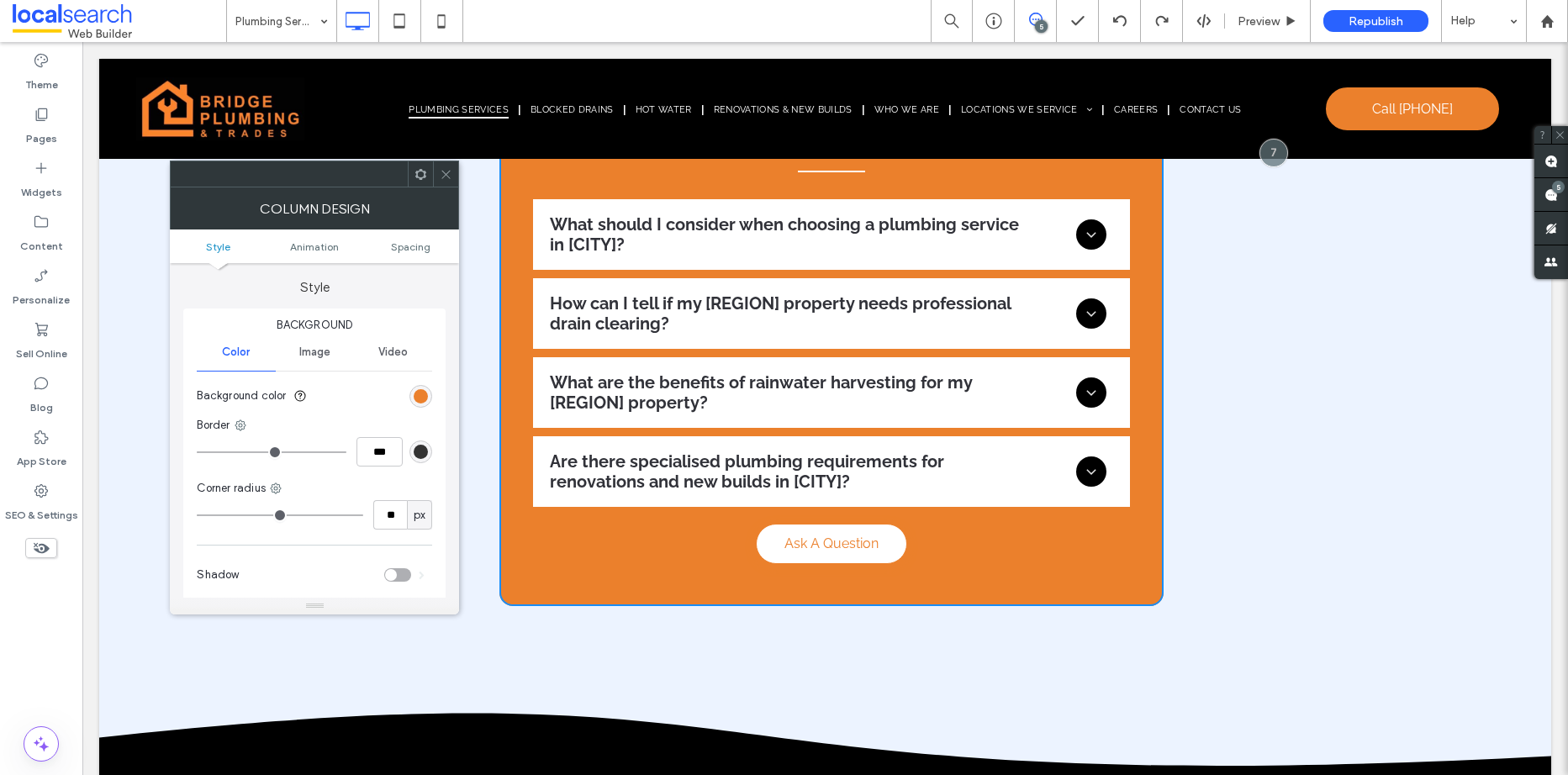 click 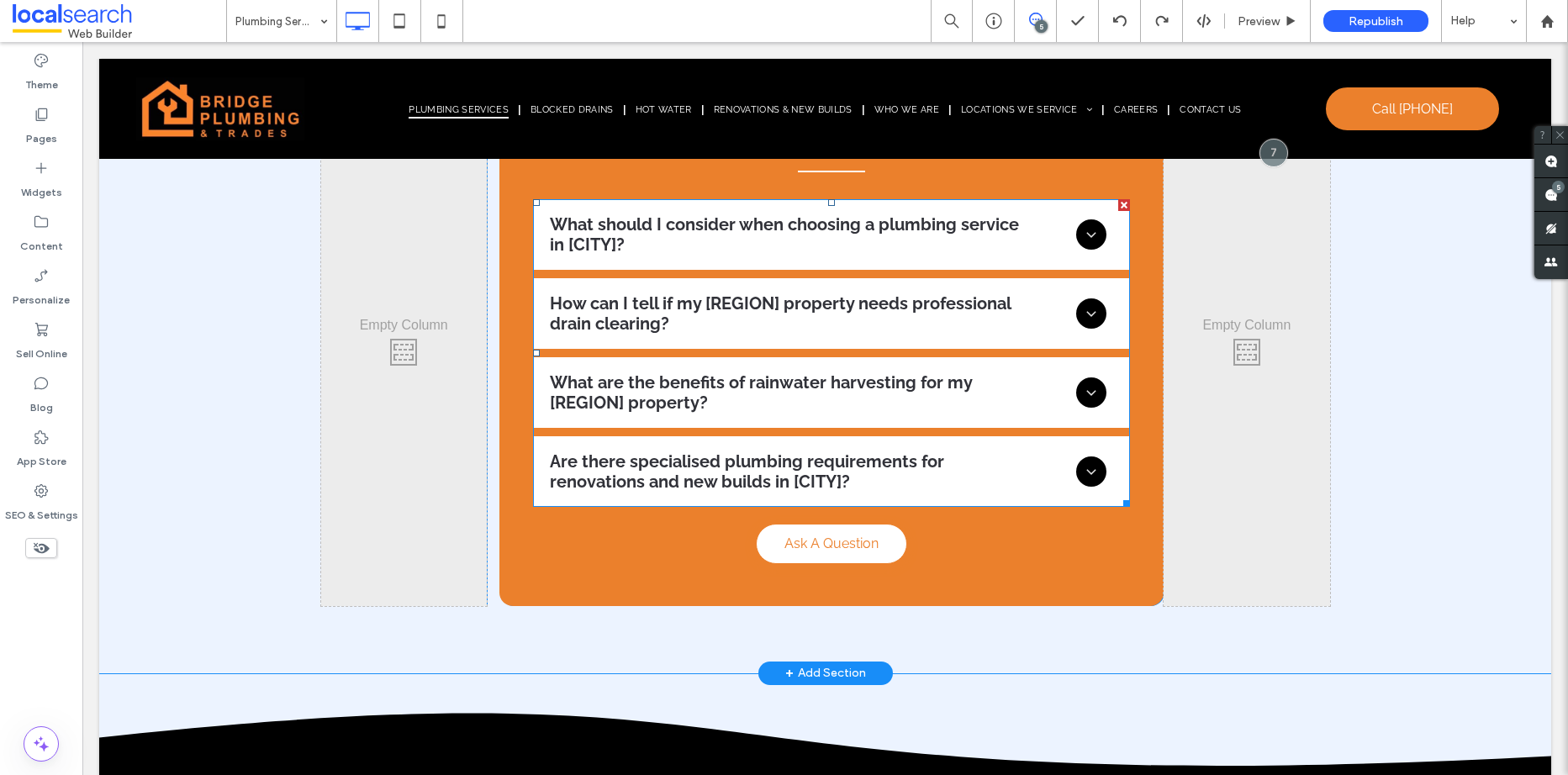 click at bounding box center [832, 353] 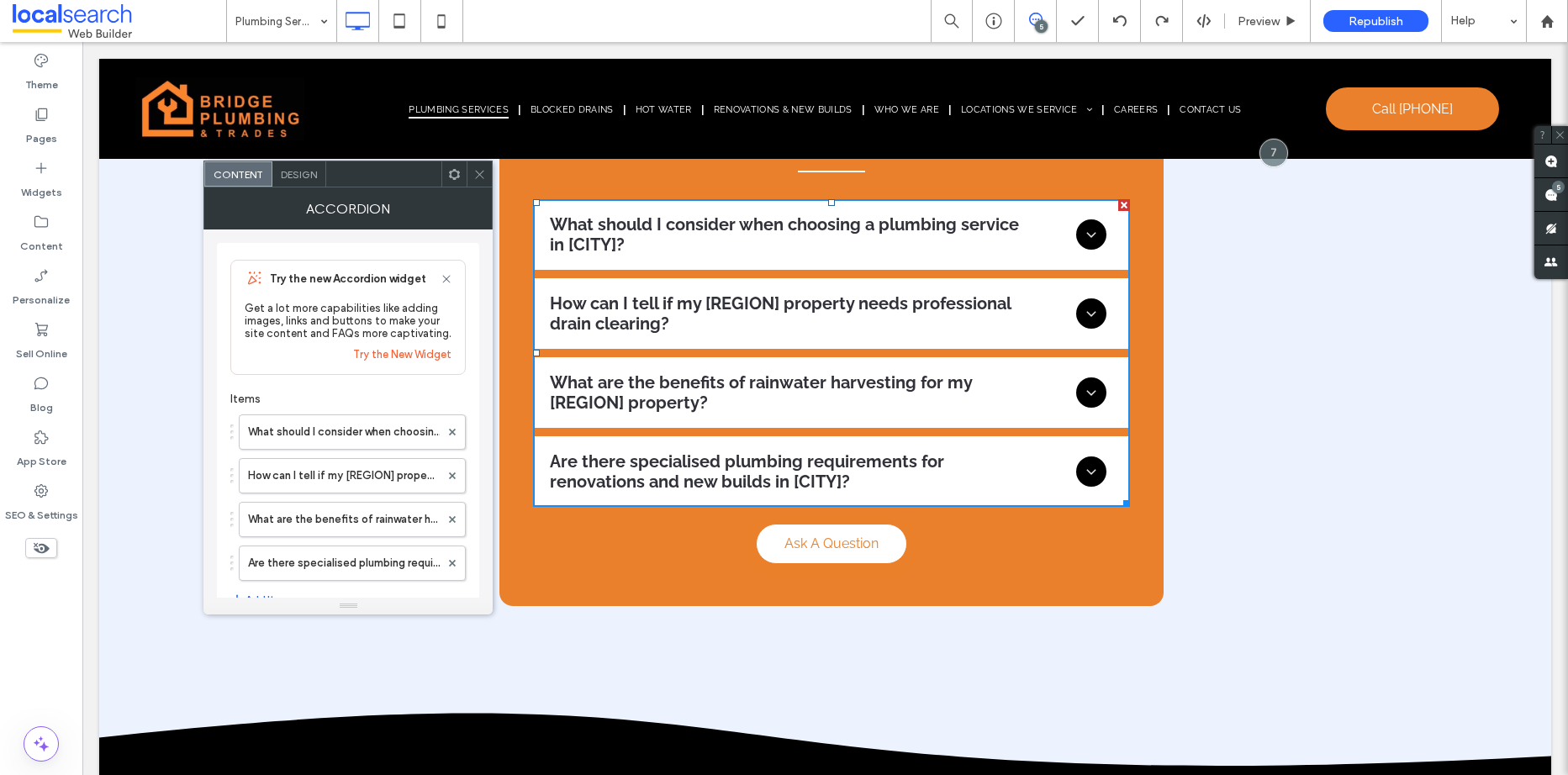 click on "Design" at bounding box center [299, 174] 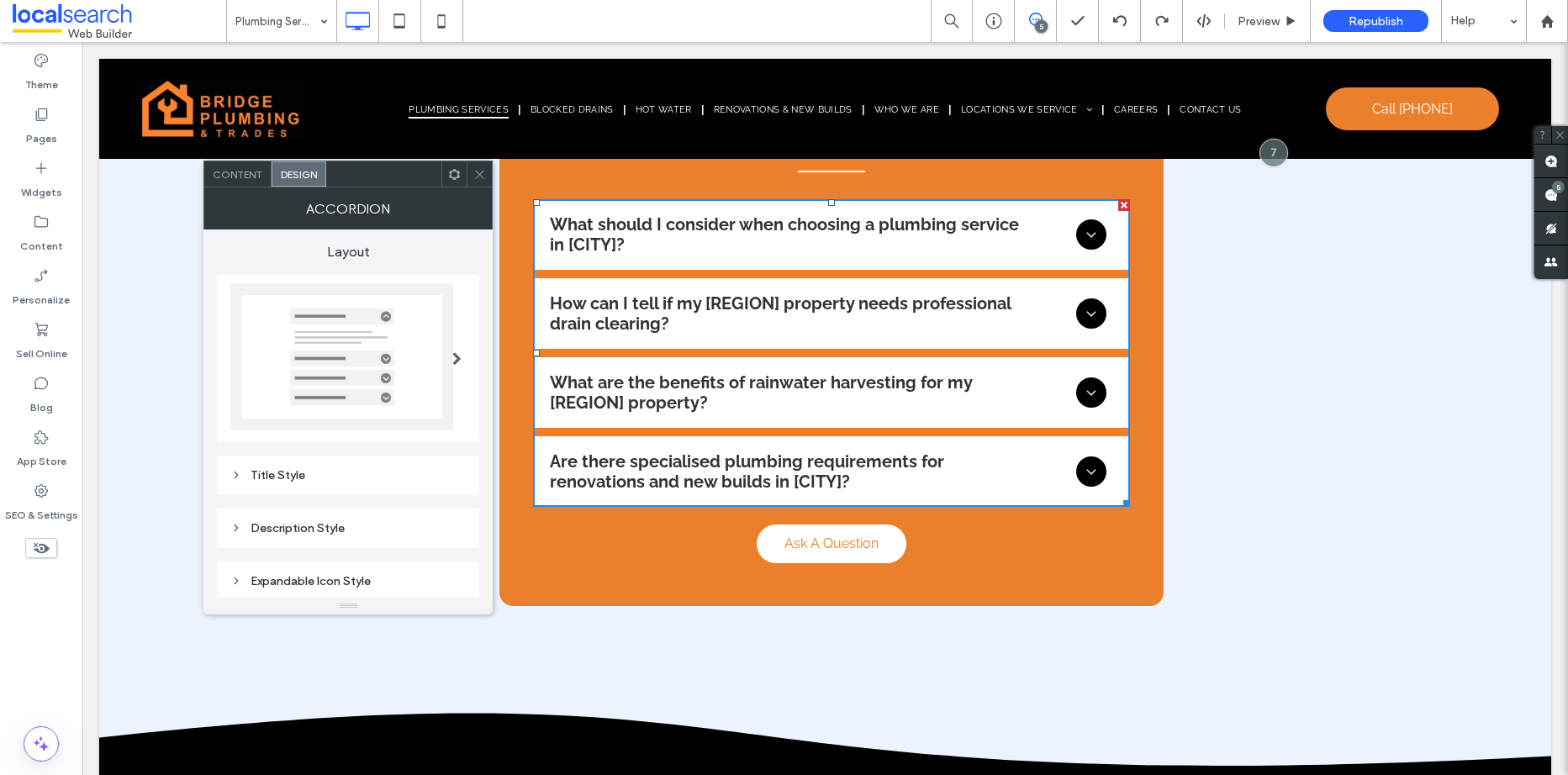 click on "Title Style" at bounding box center [348, 475] 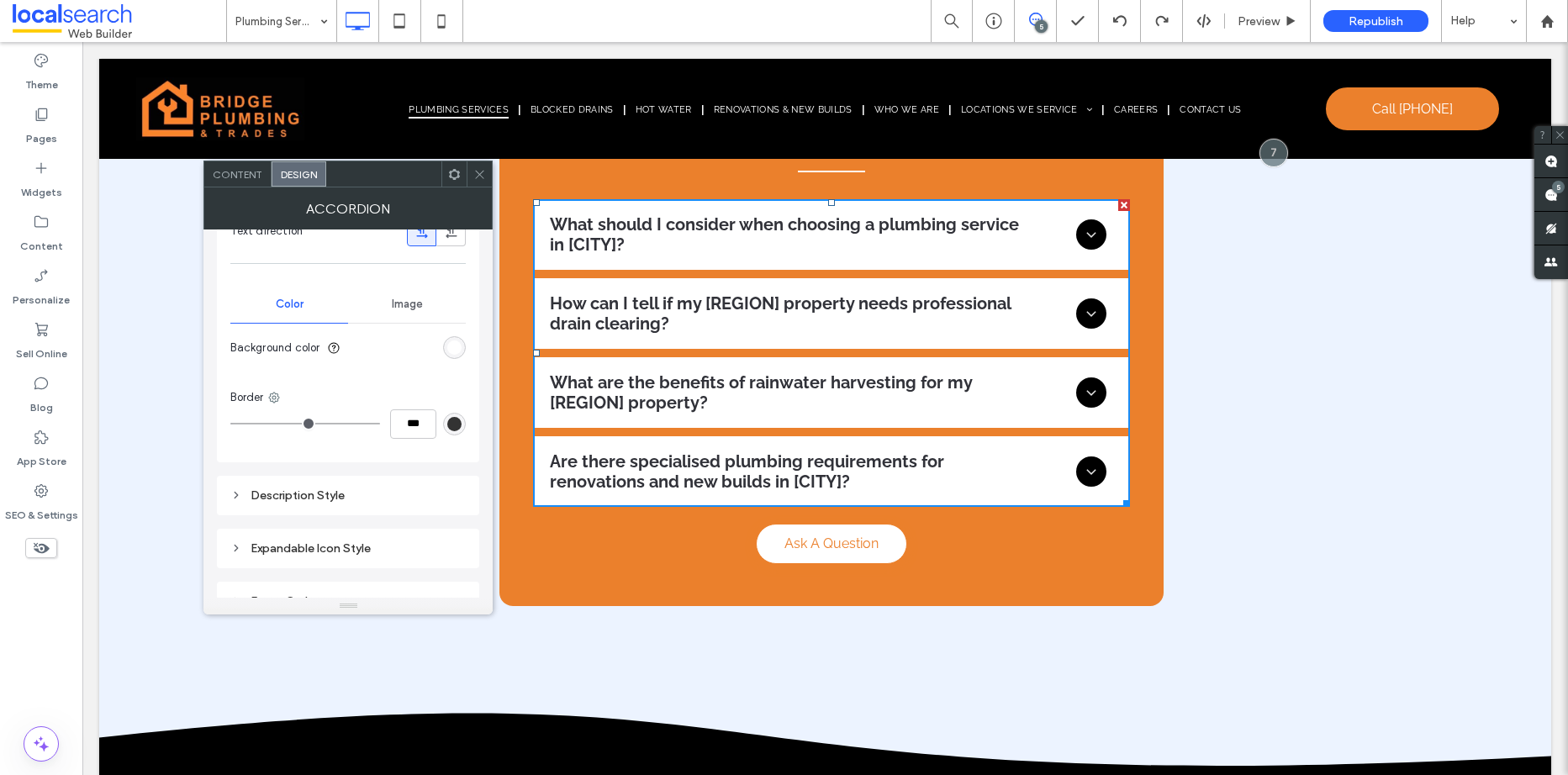 scroll, scrollTop: 713, scrollLeft: 0, axis: vertical 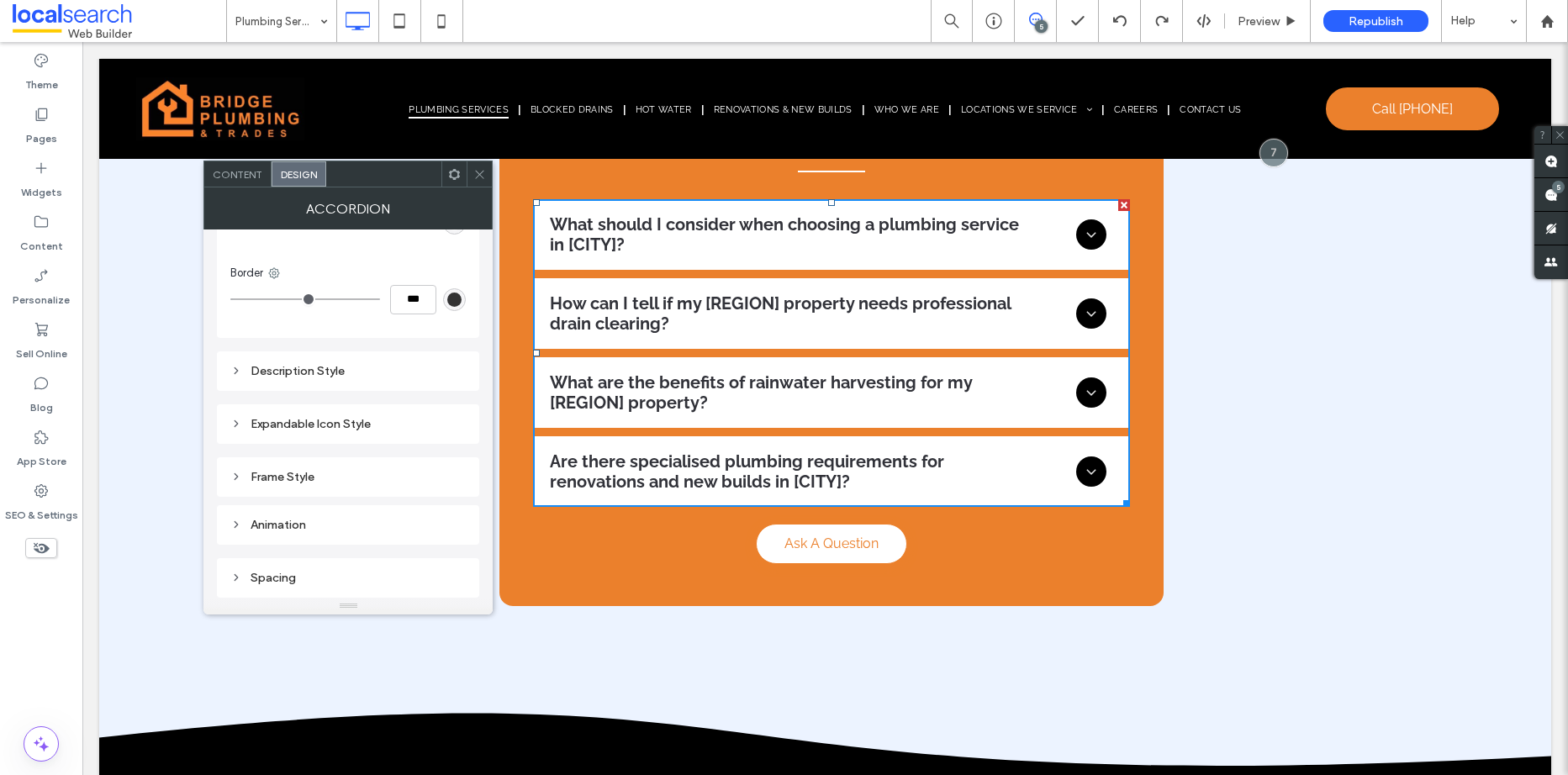 click on "Content" at bounding box center (237, 174) 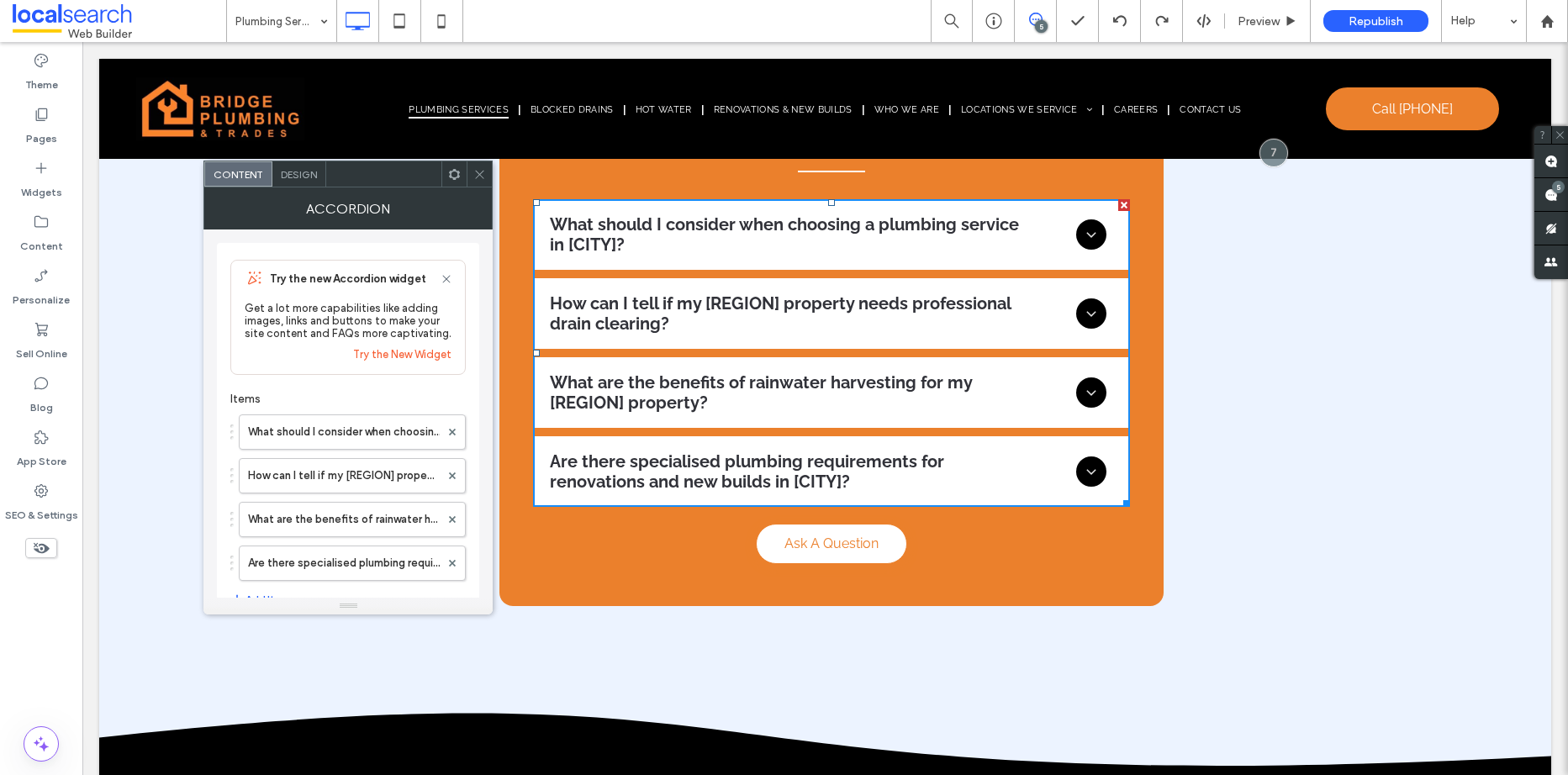 click at bounding box center (479, 174) 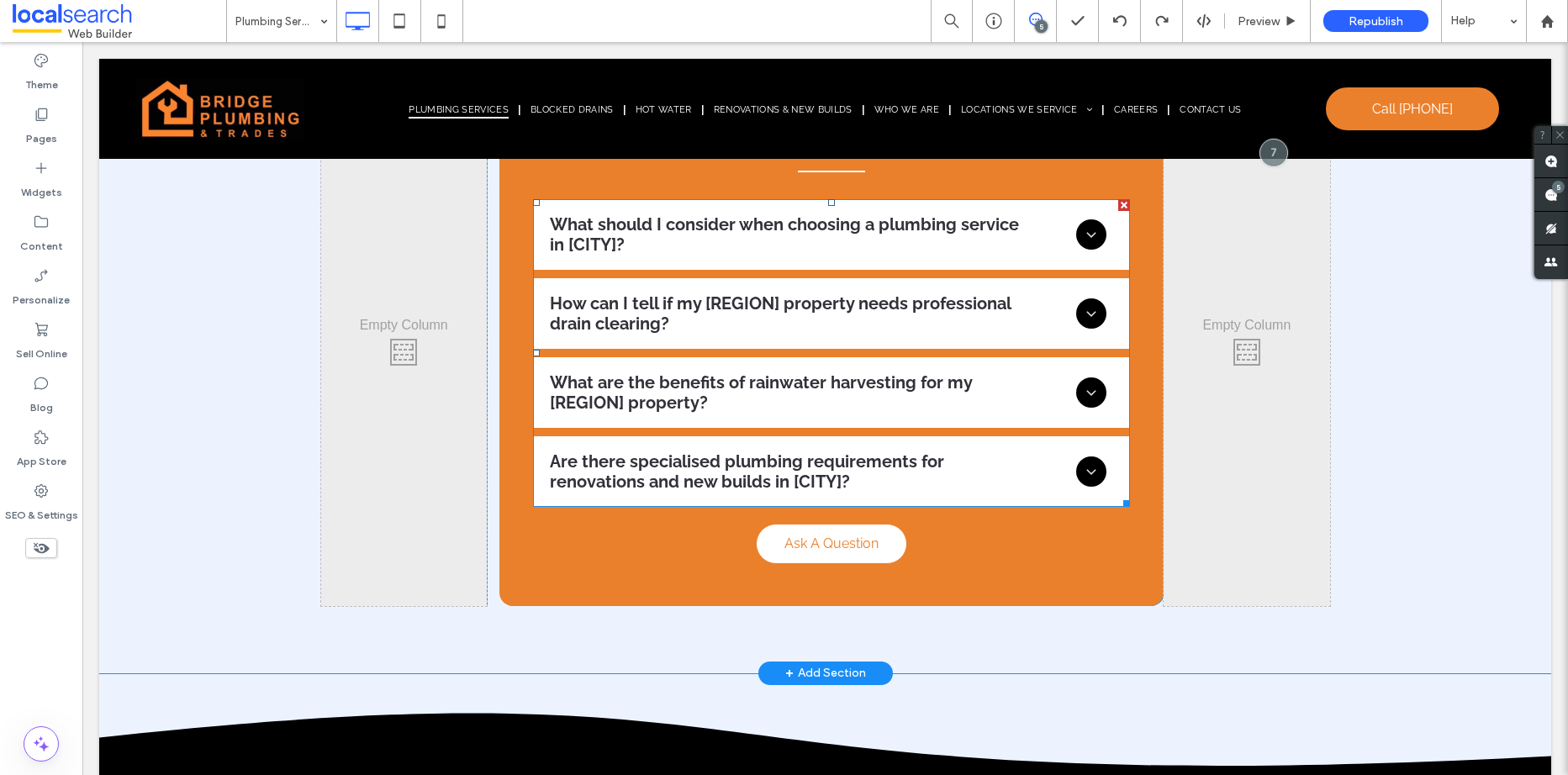 click at bounding box center [832, 353] 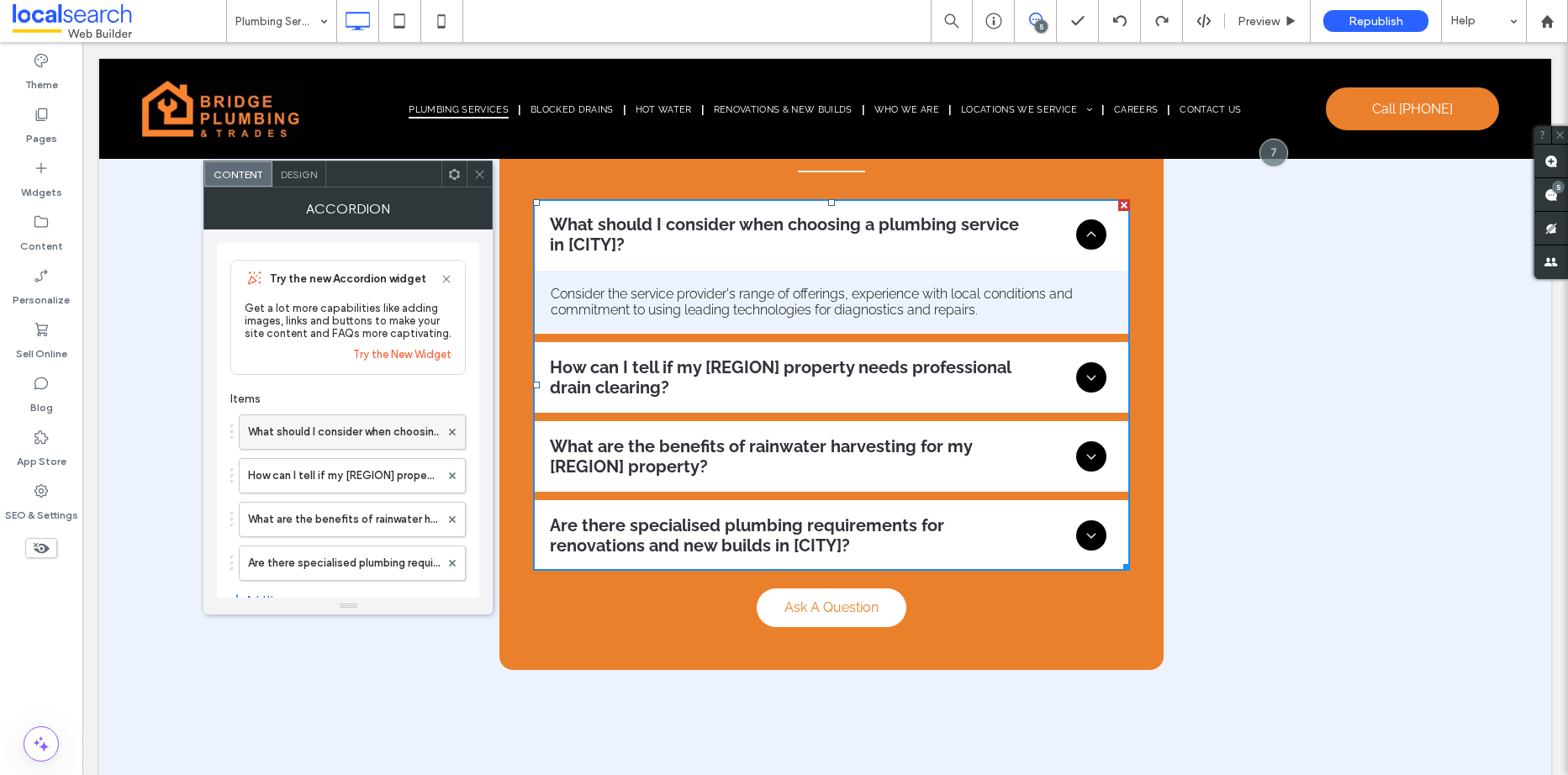click on "What should I consider when choosing a plumbing service in [CITY]?" at bounding box center (344, 432) 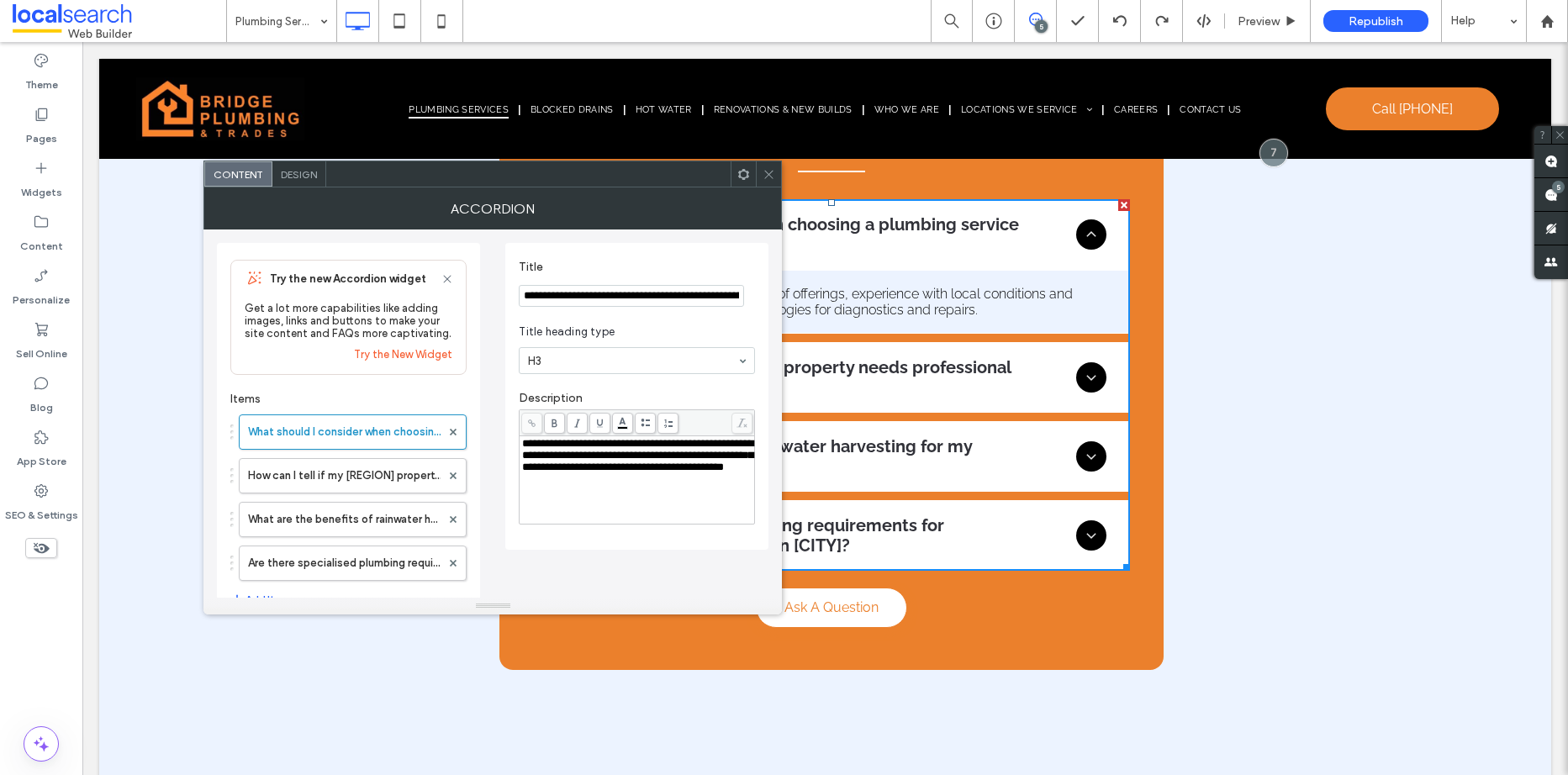 click 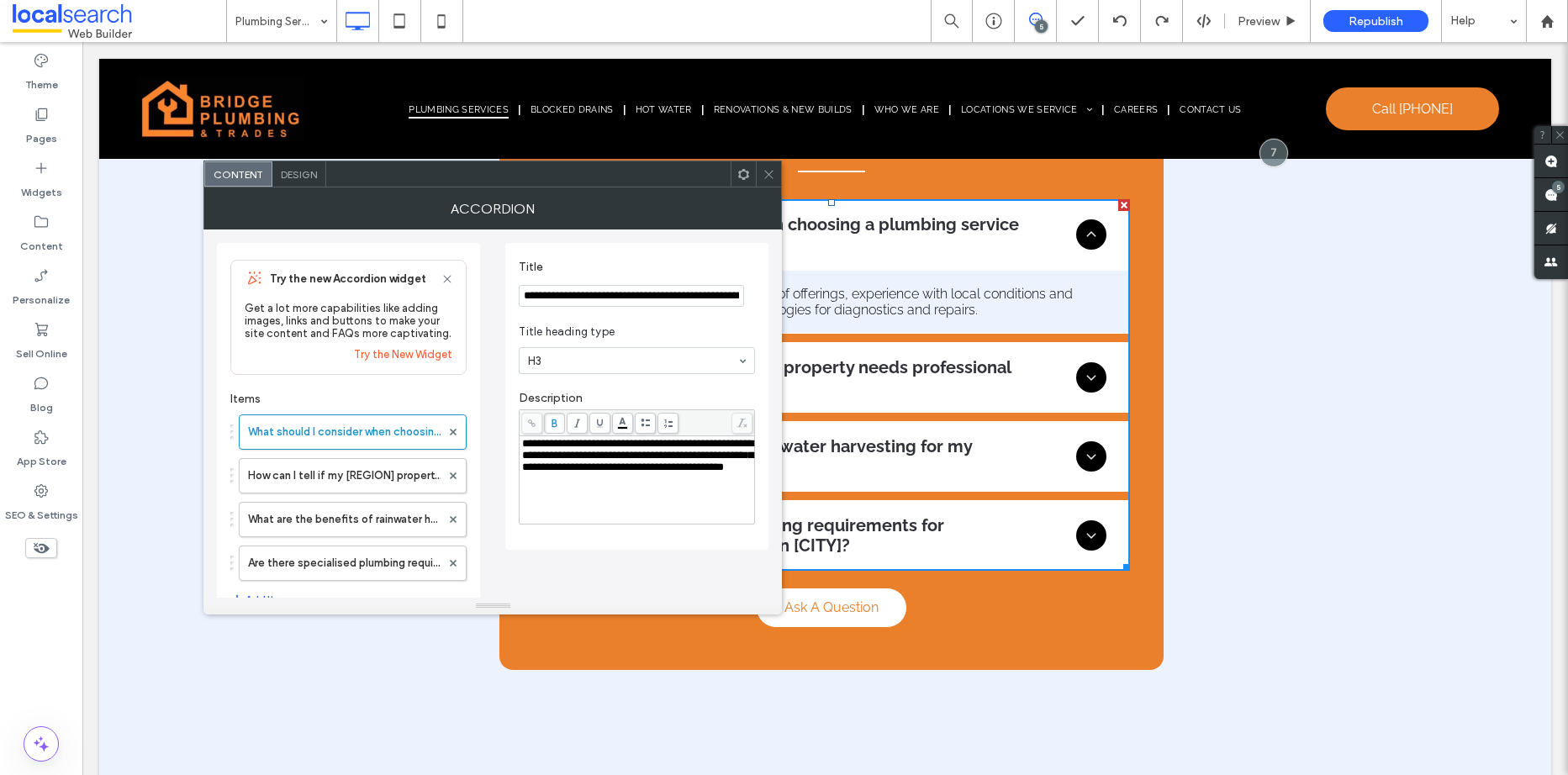 click 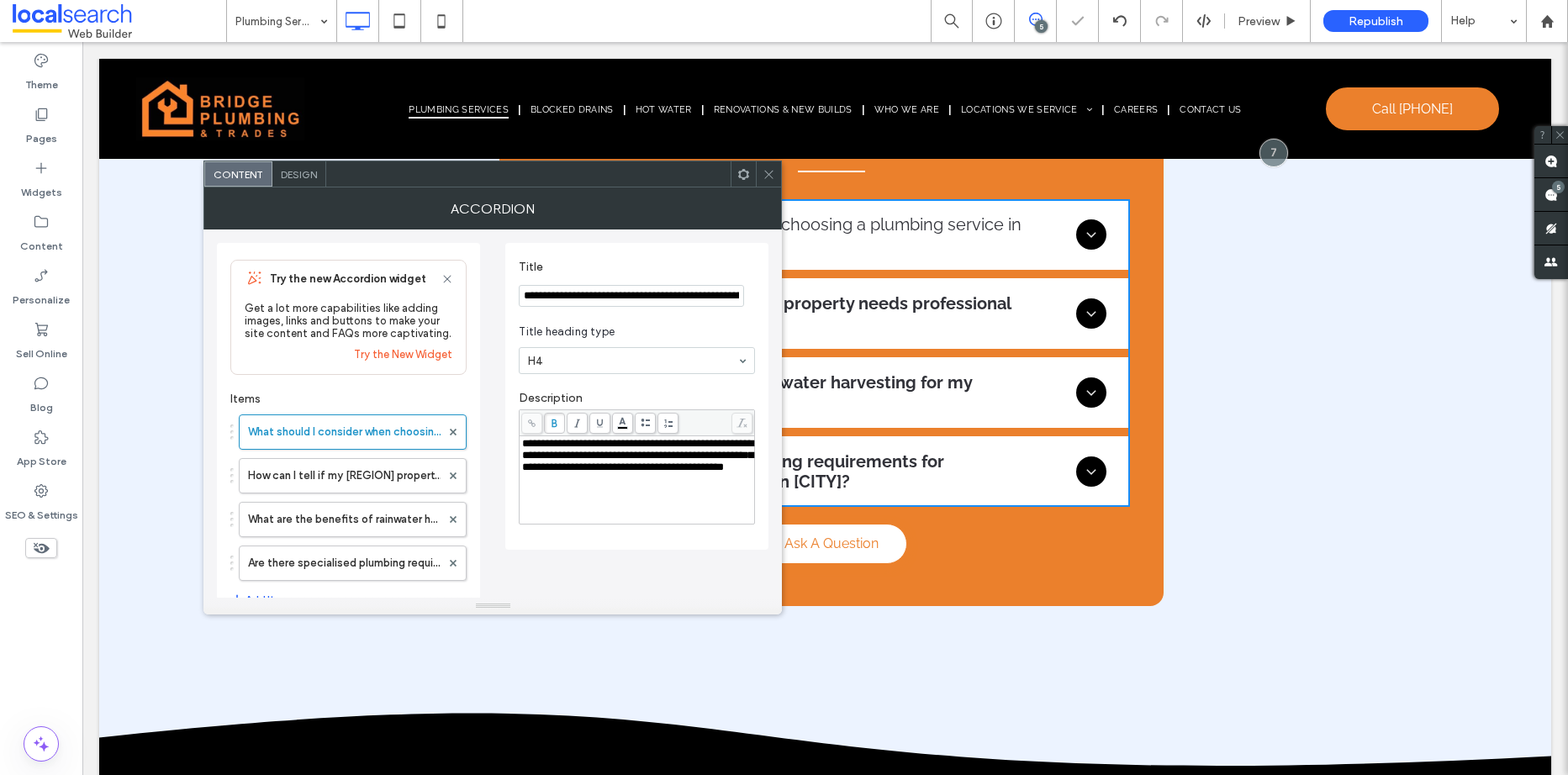 click 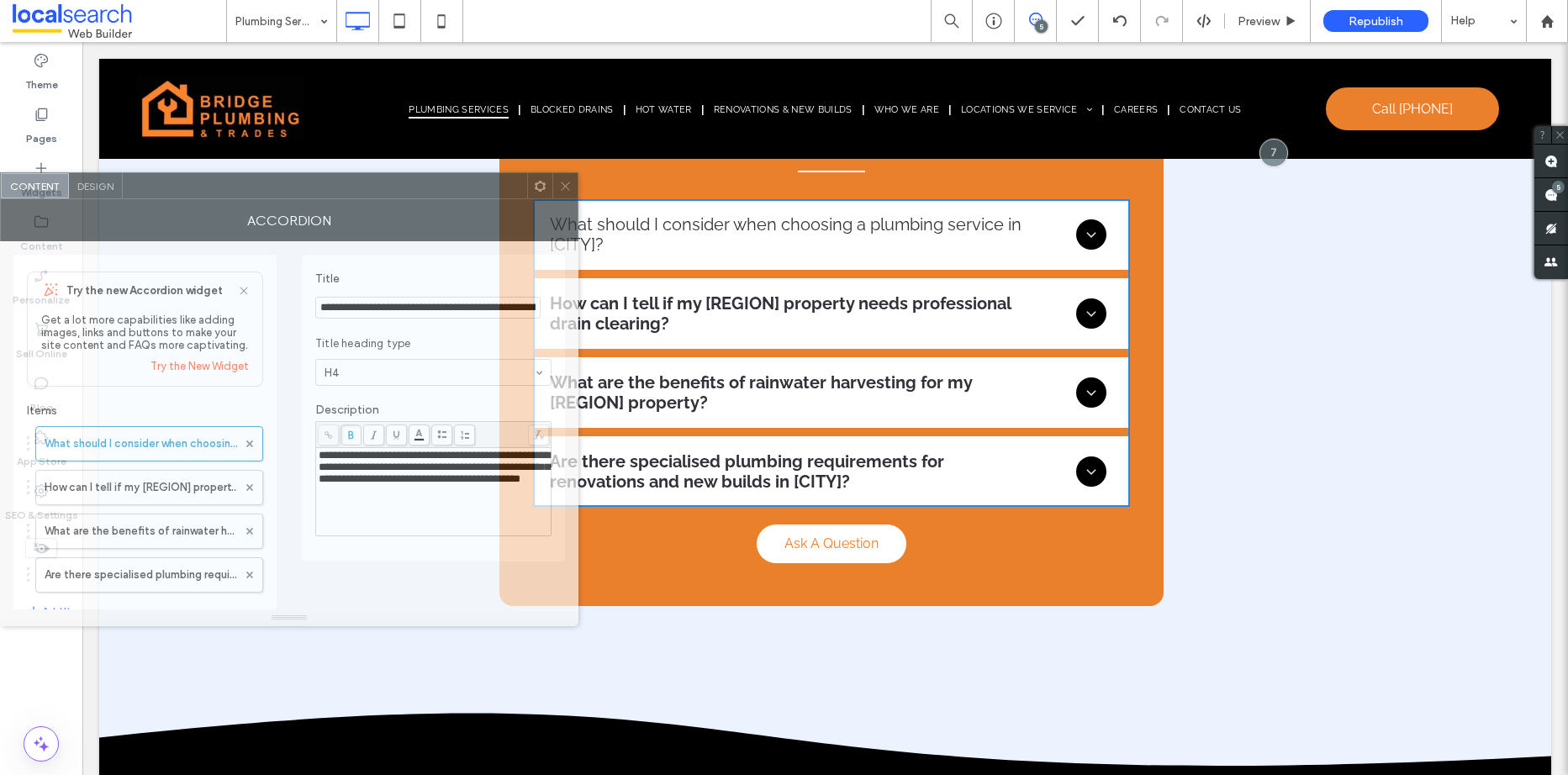 drag, startPoint x: 587, startPoint y: 182, endPoint x: 317, endPoint y: 194, distance: 270.26654 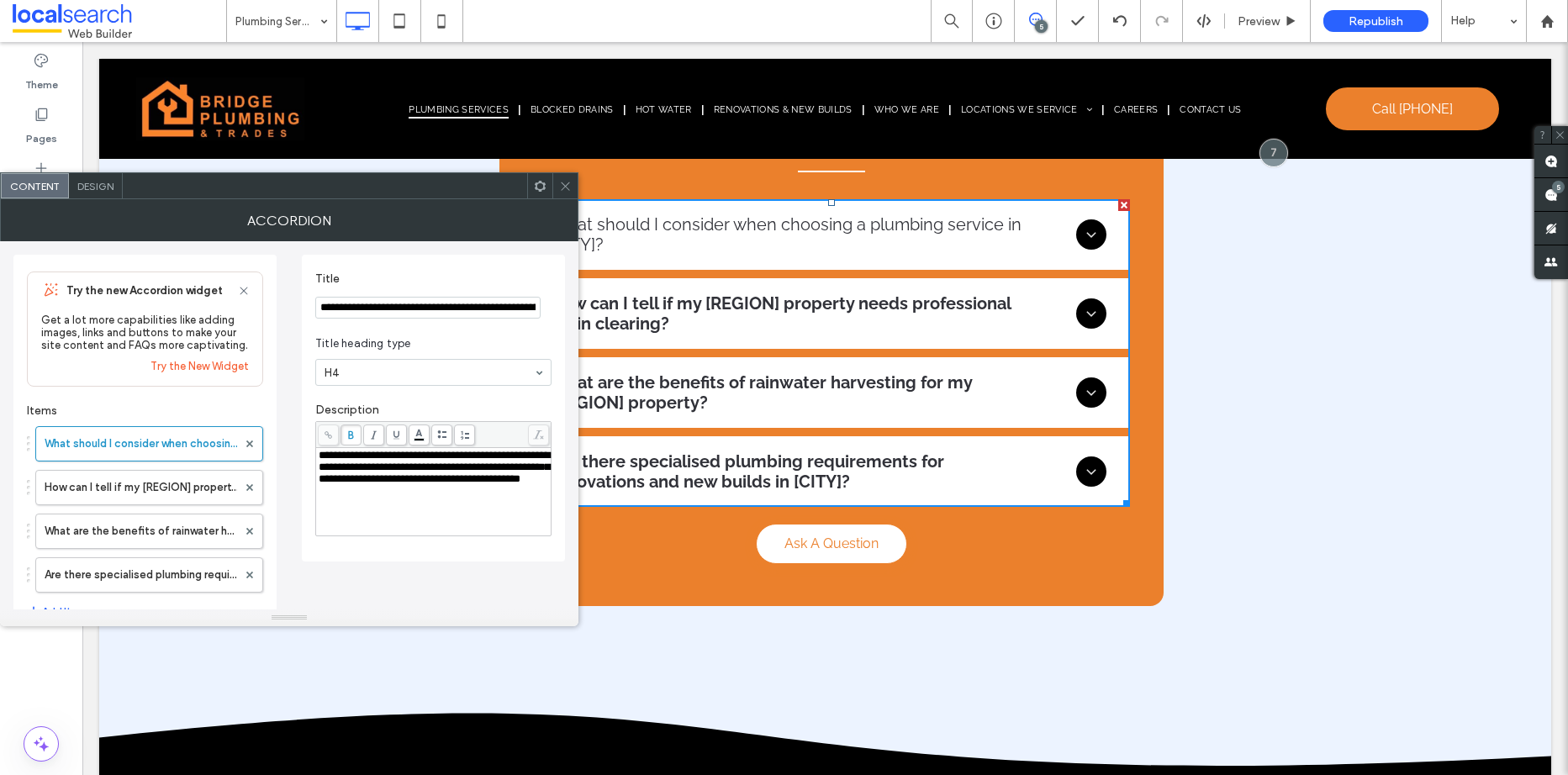 click at bounding box center (1091, 235) 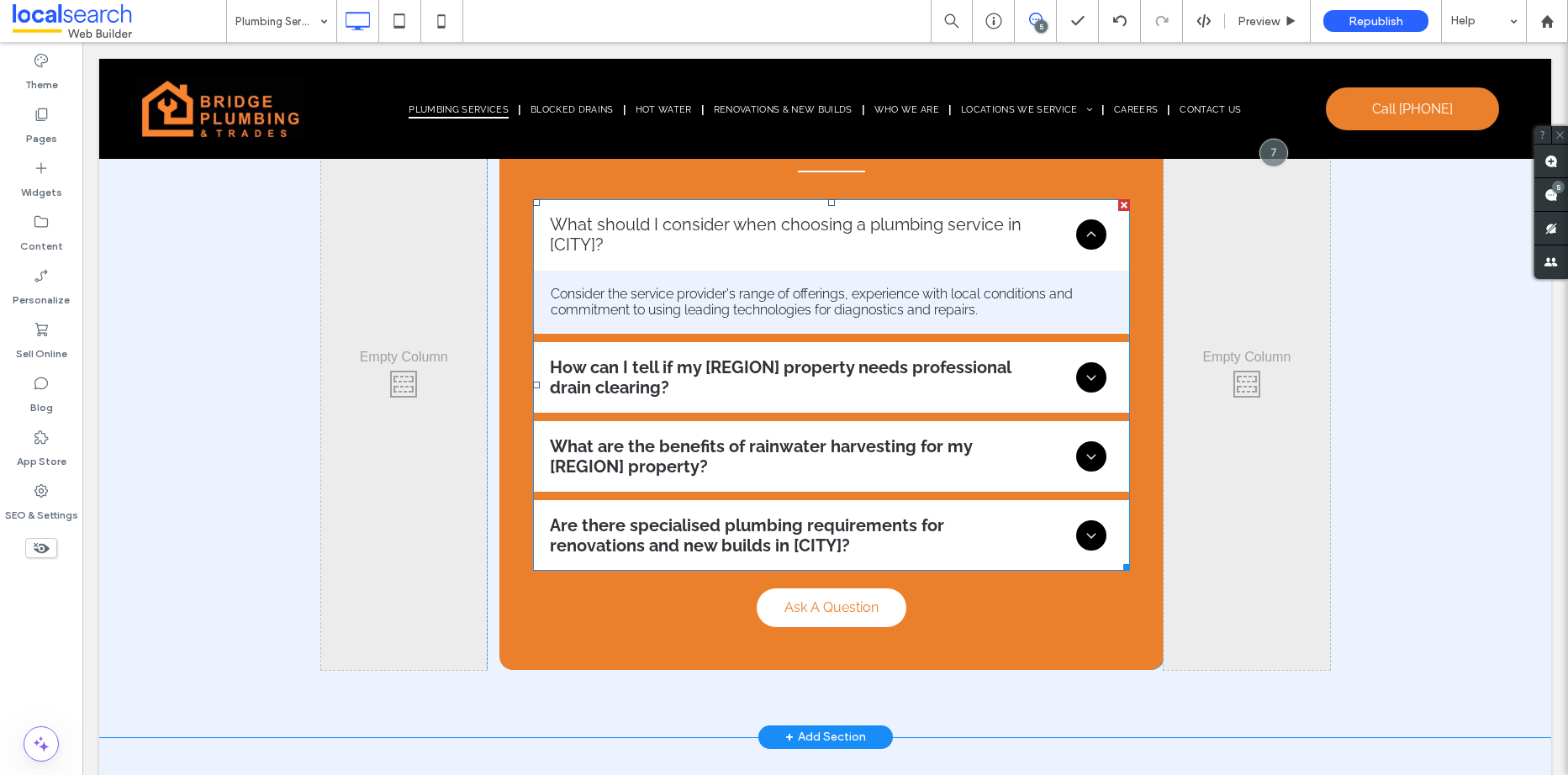 click at bounding box center (832, 385) 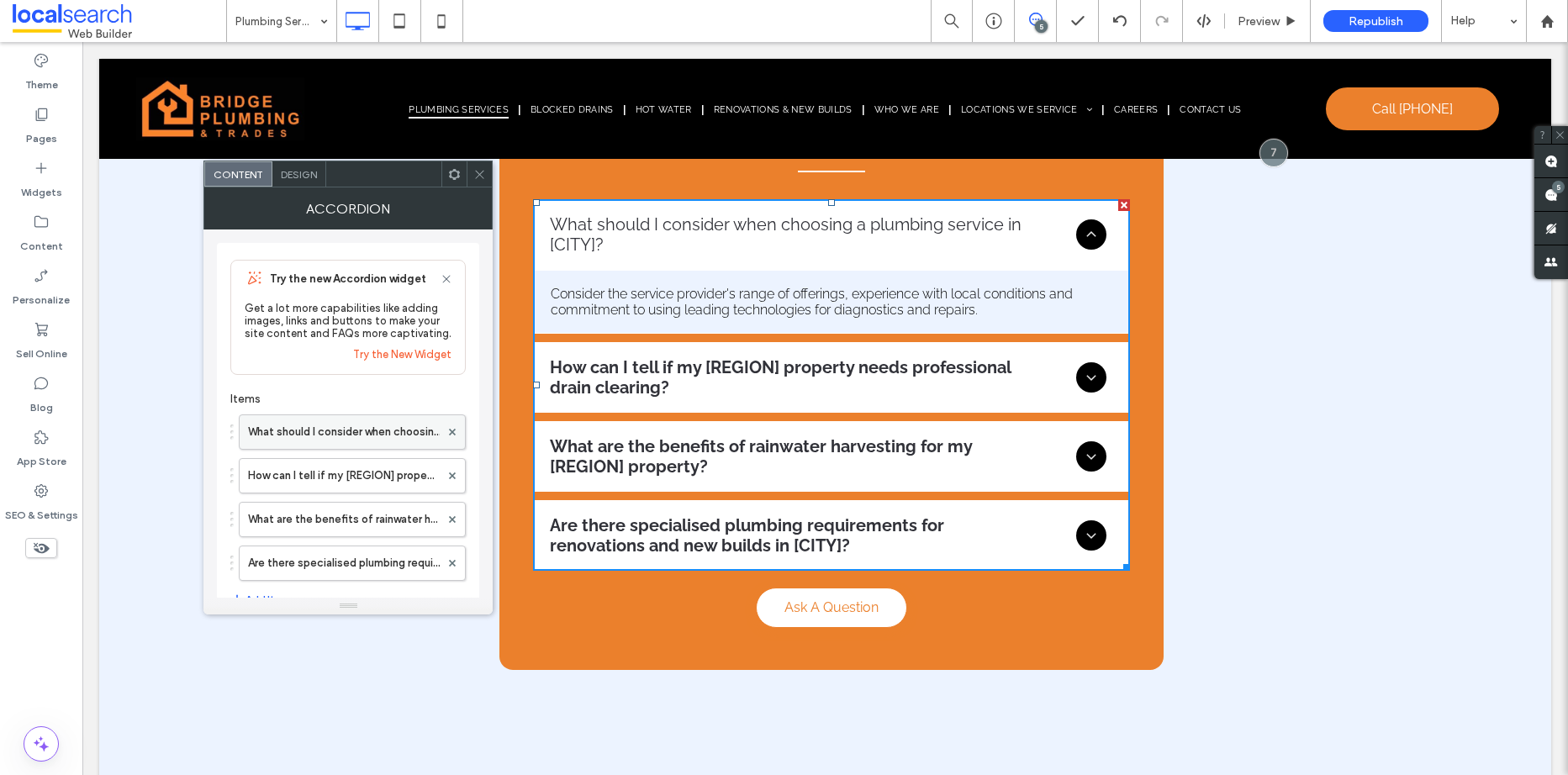 click on "What should I consider when choosing a plumbing service in Shoalhaven?" at bounding box center [344, 432] 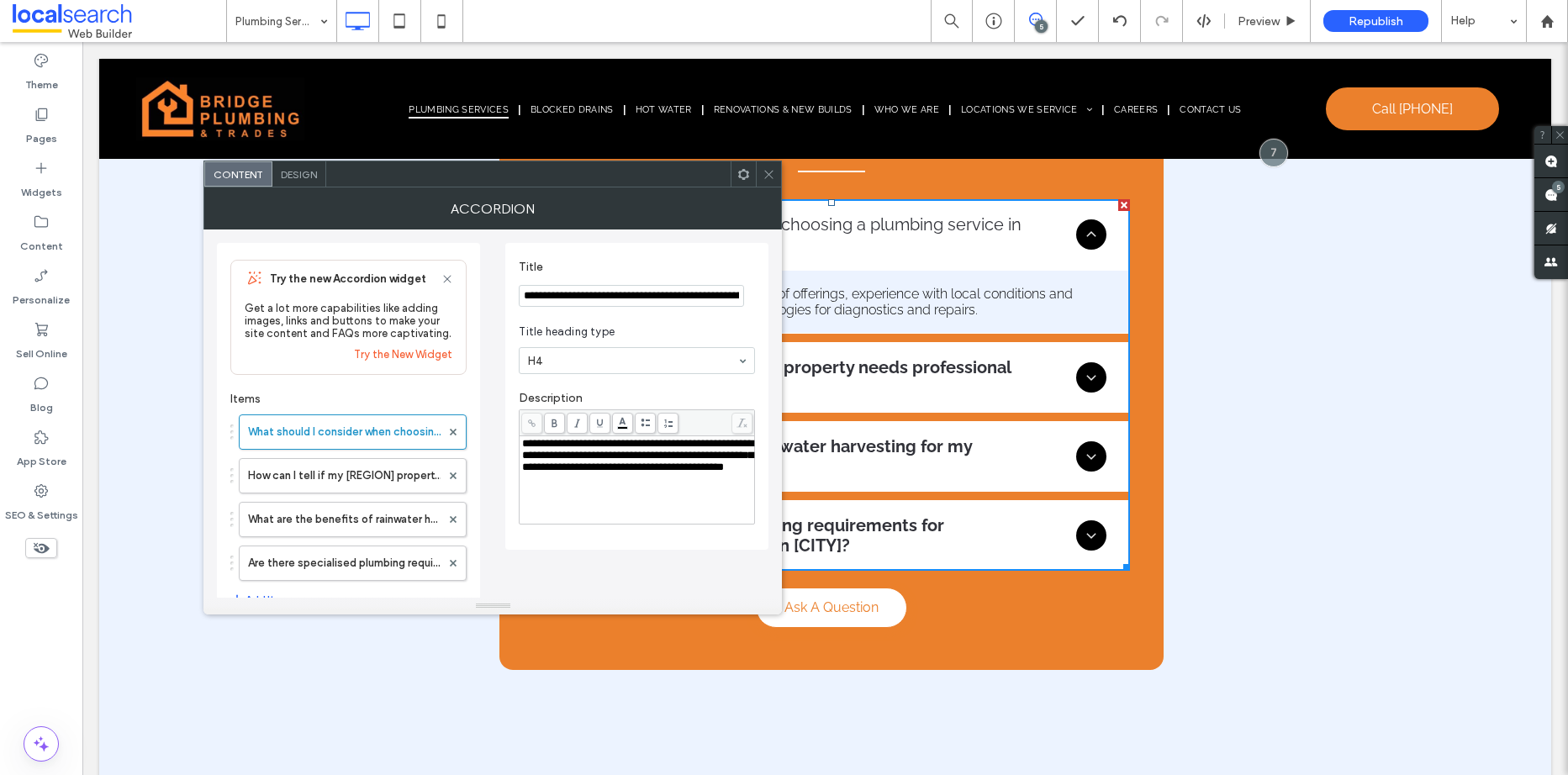 click on "Title heading type H4" at bounding box center [636, 349] 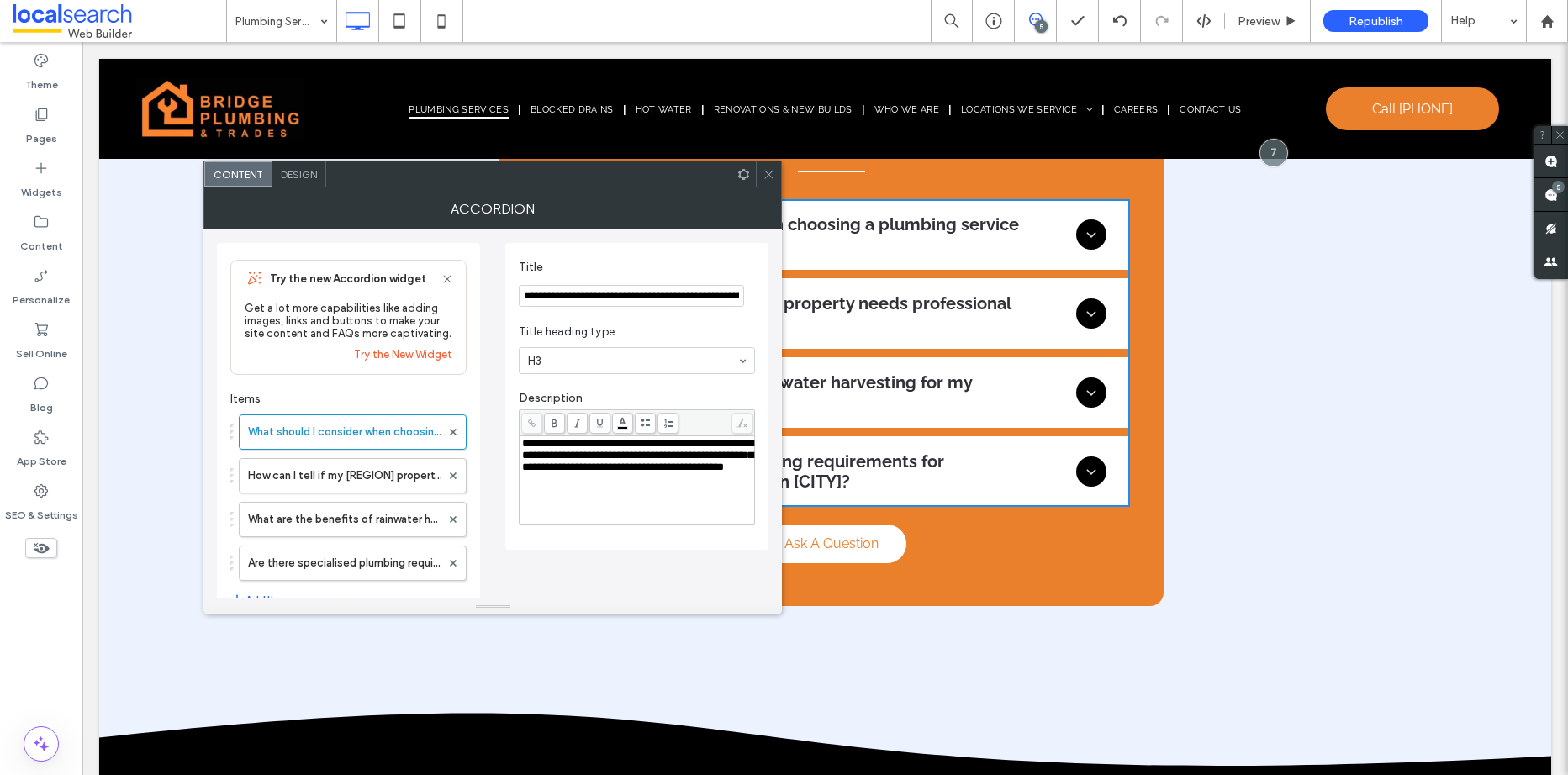 click on "Try the New Widget" at bounding box center [403, 354] 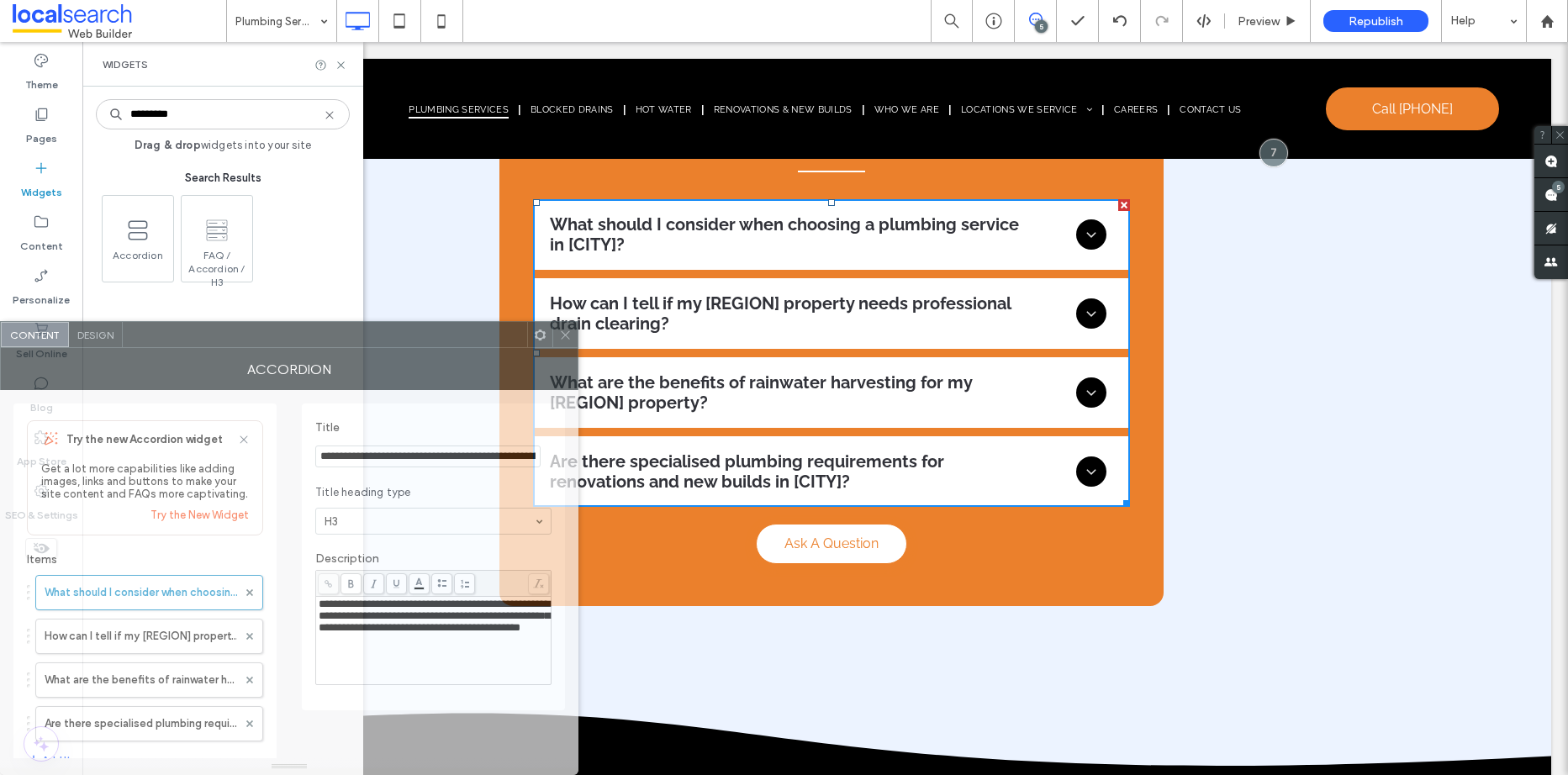 drag, startPoint x: 507, startPoint y: 189, endPoint x: 248, endPoint y: 497, distance: 402.42391 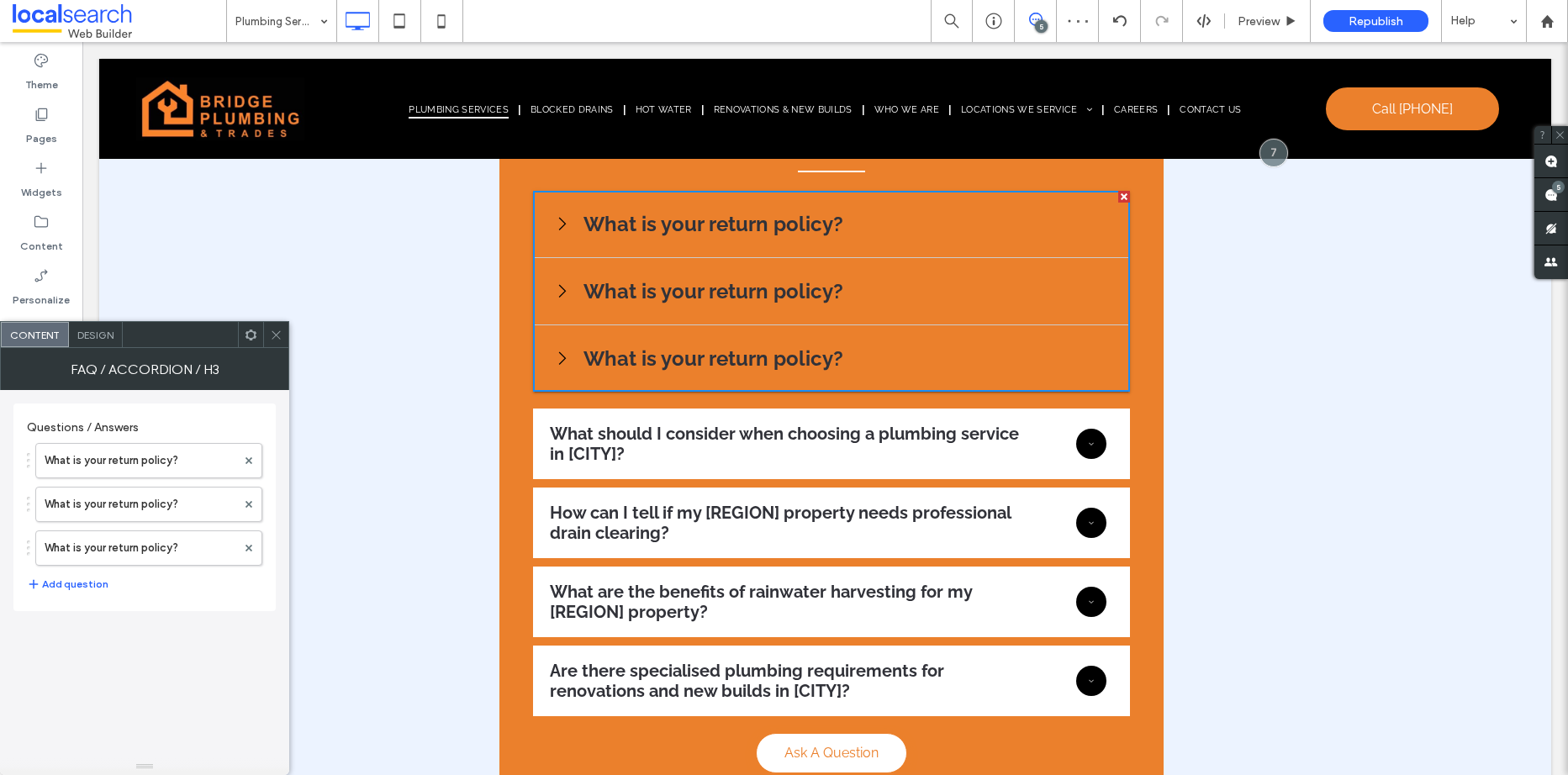 click on "Design" at bounding box center (96, 335) 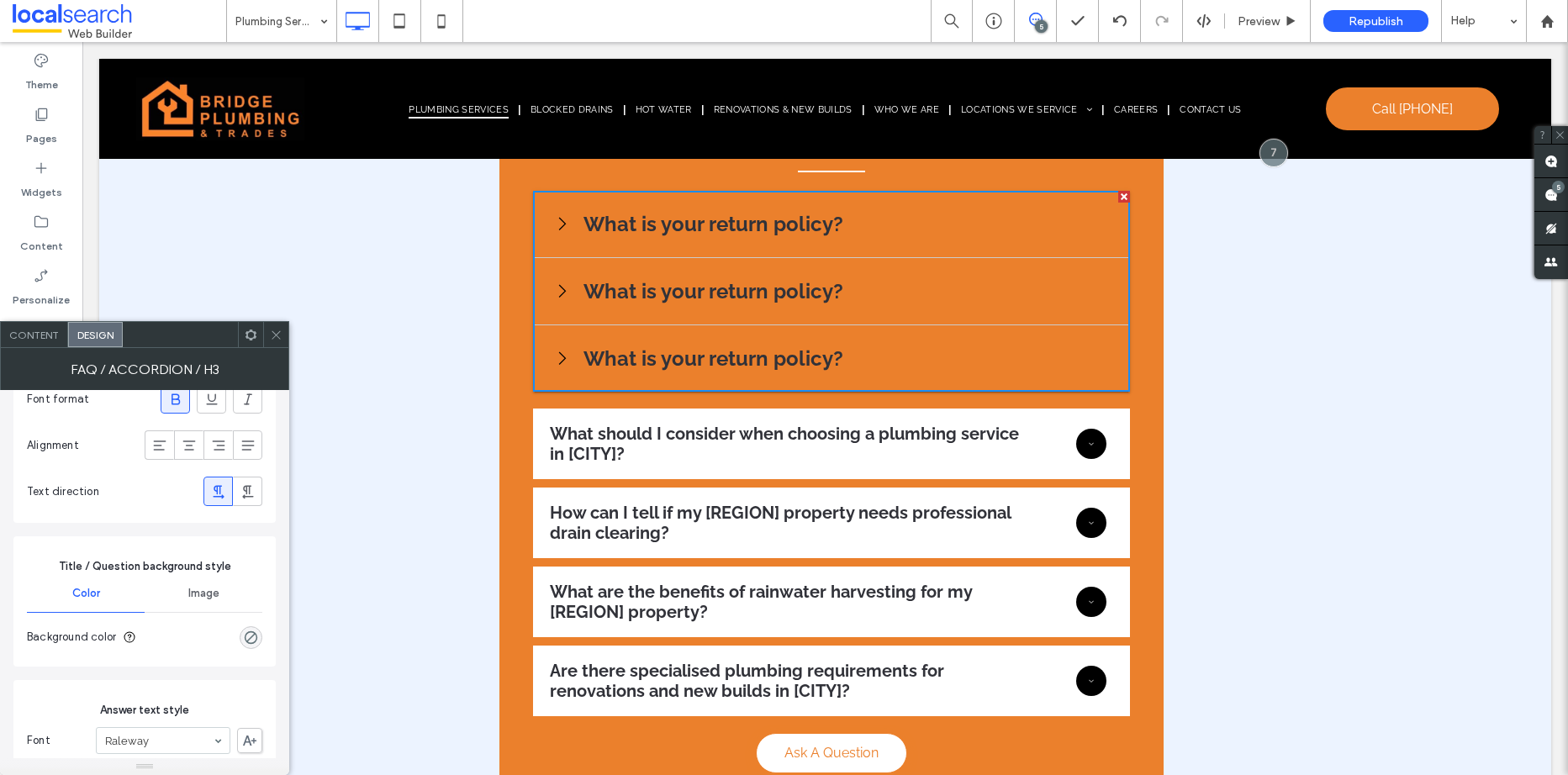 scroll, scrollTop: 336, scrollLeft: 0, axis: vertical 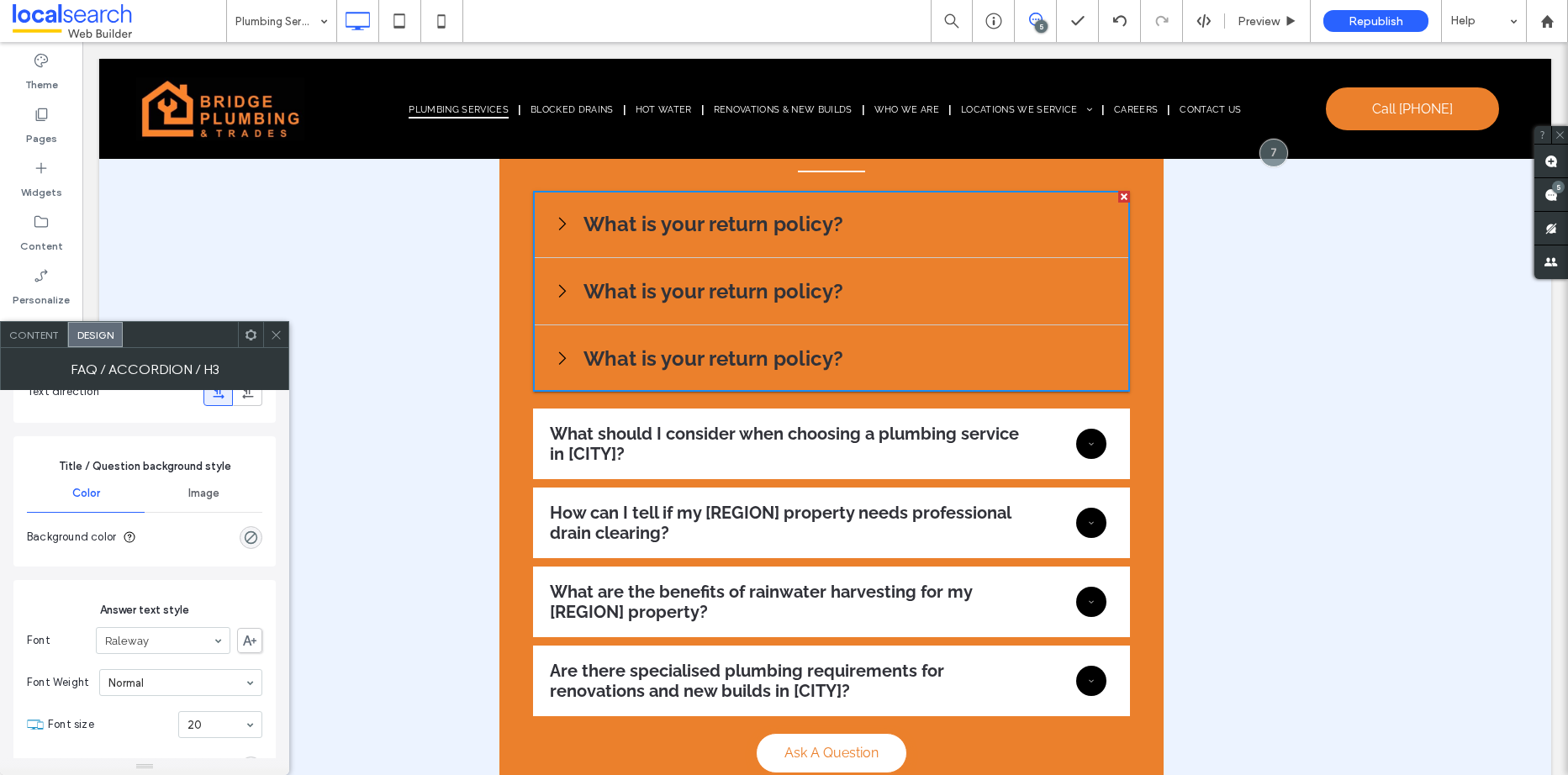 click at bounding box center [251, 537] 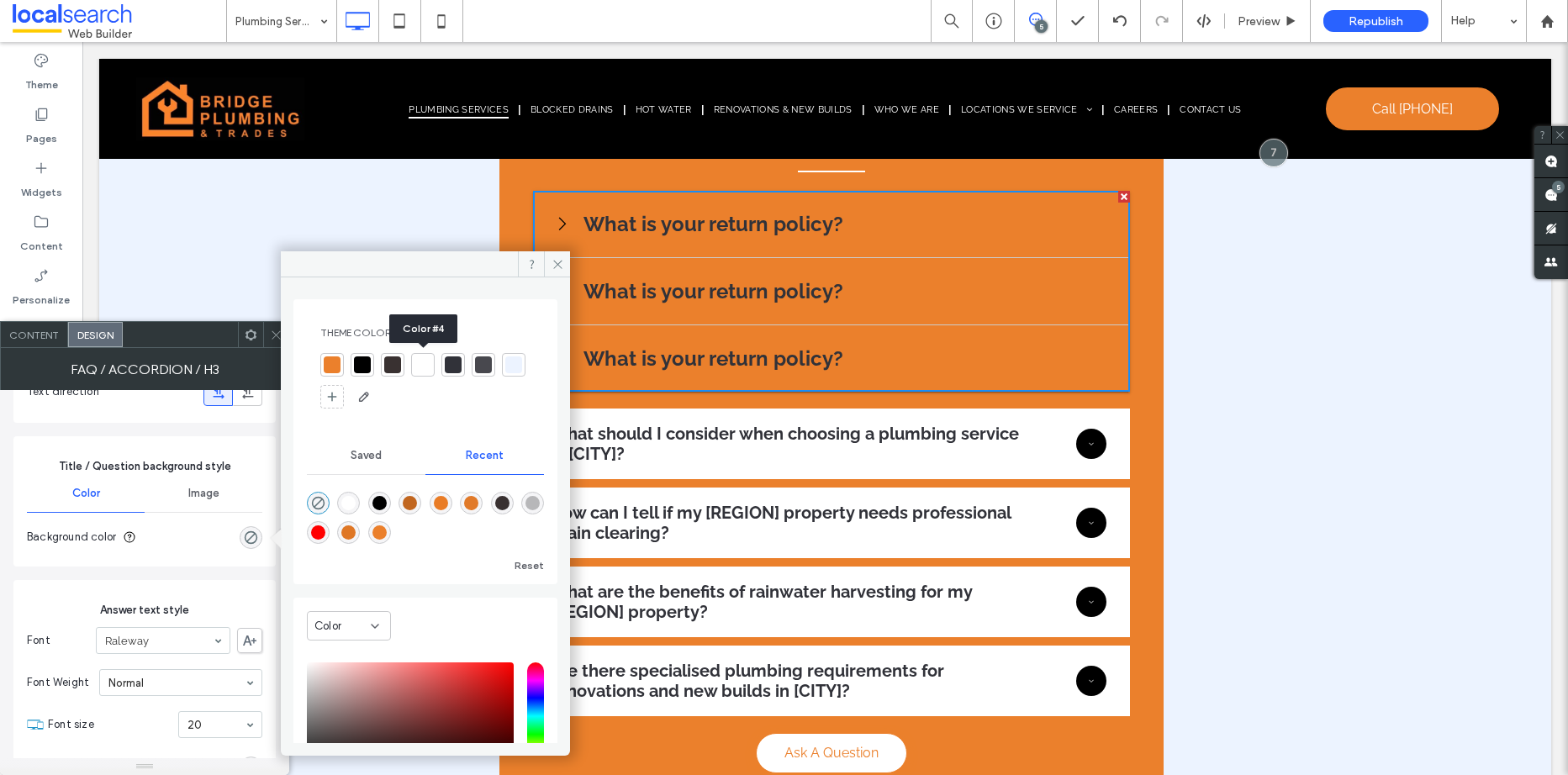 click at bounding box center (423, 365) 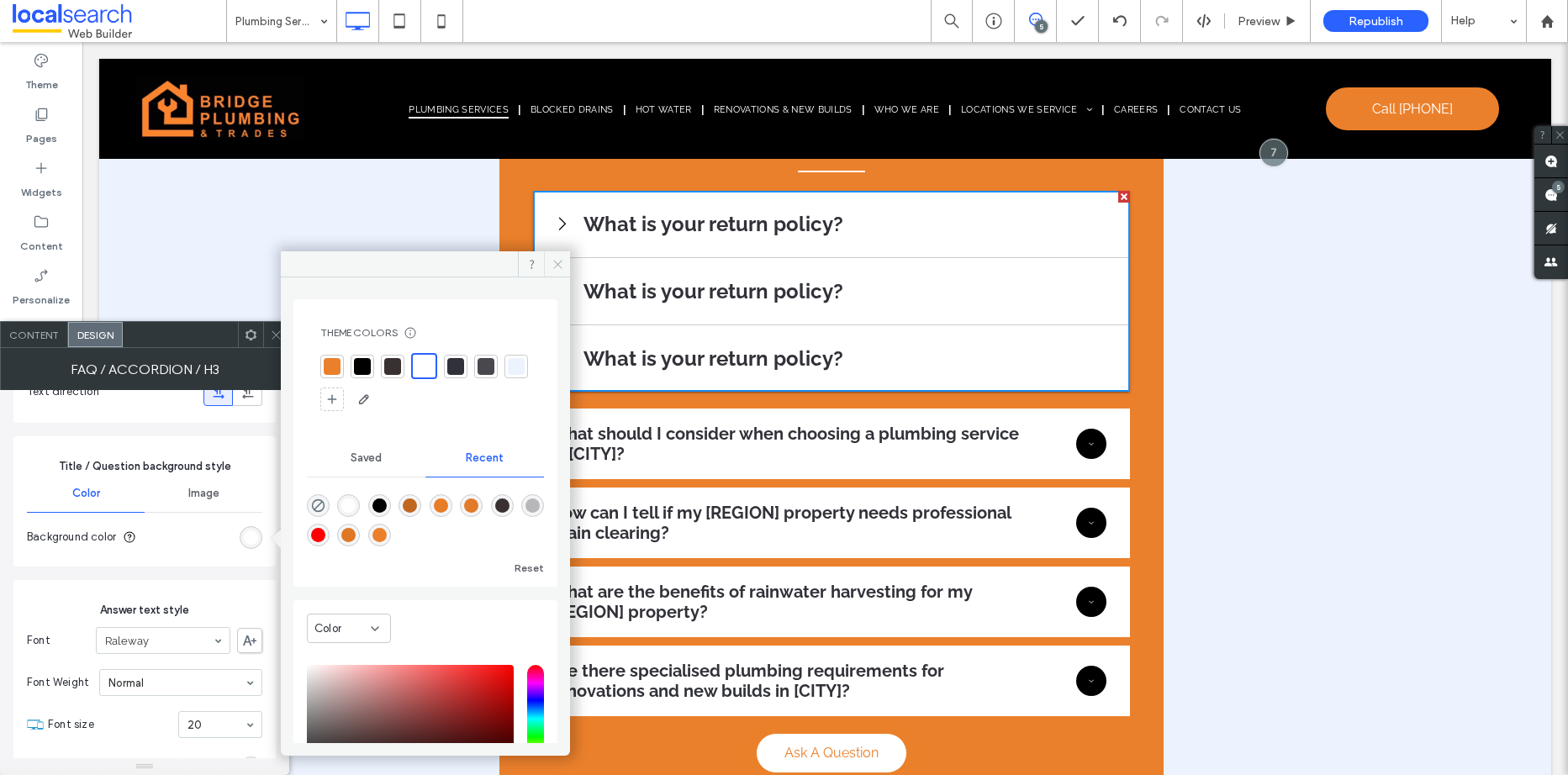 drag, startPoint x: 551, startPoint y: 265, endPoint x: 754, endPoint y: 245, distance: 203.98284 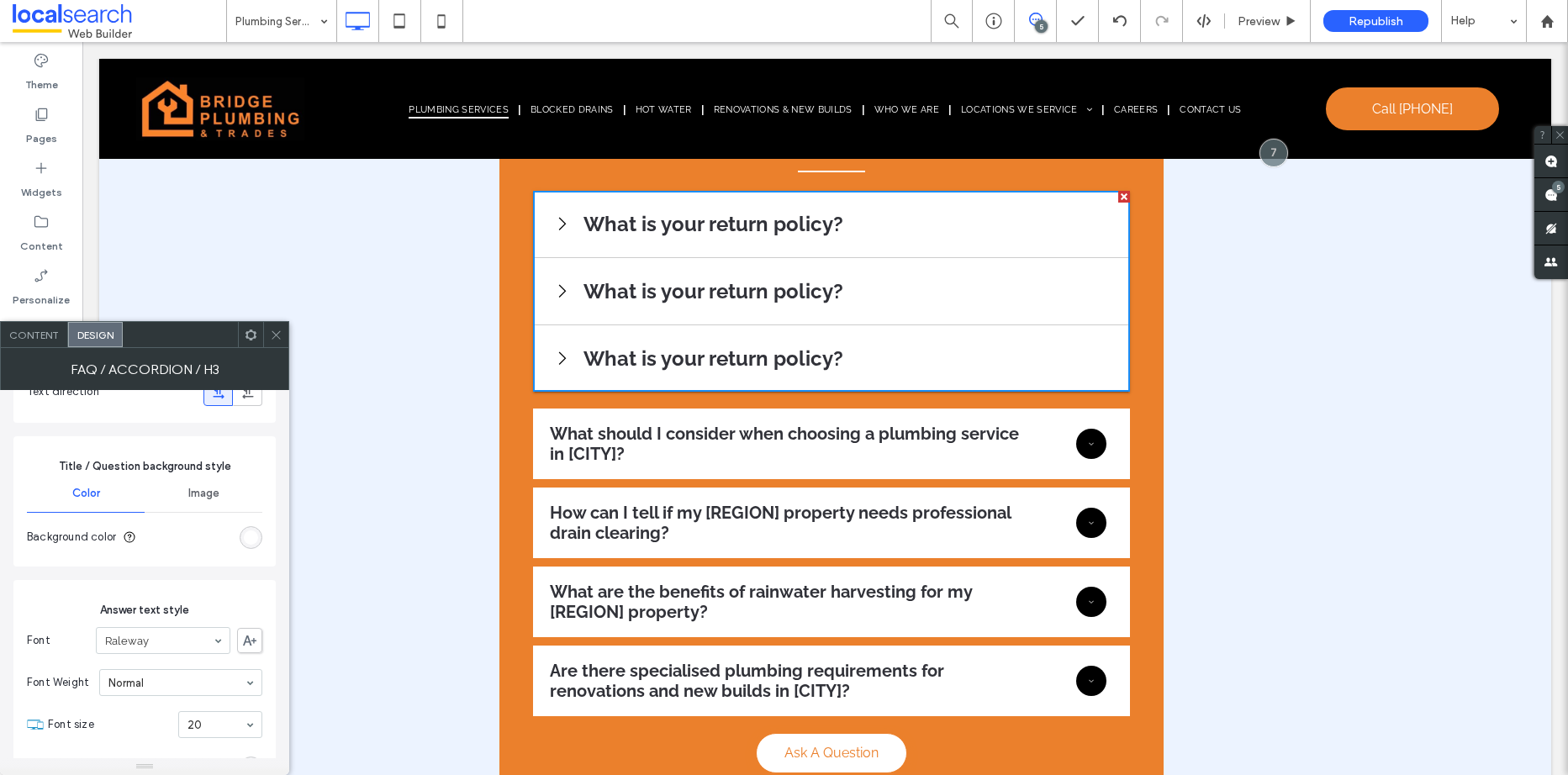 click at bounding box center (276, 335) 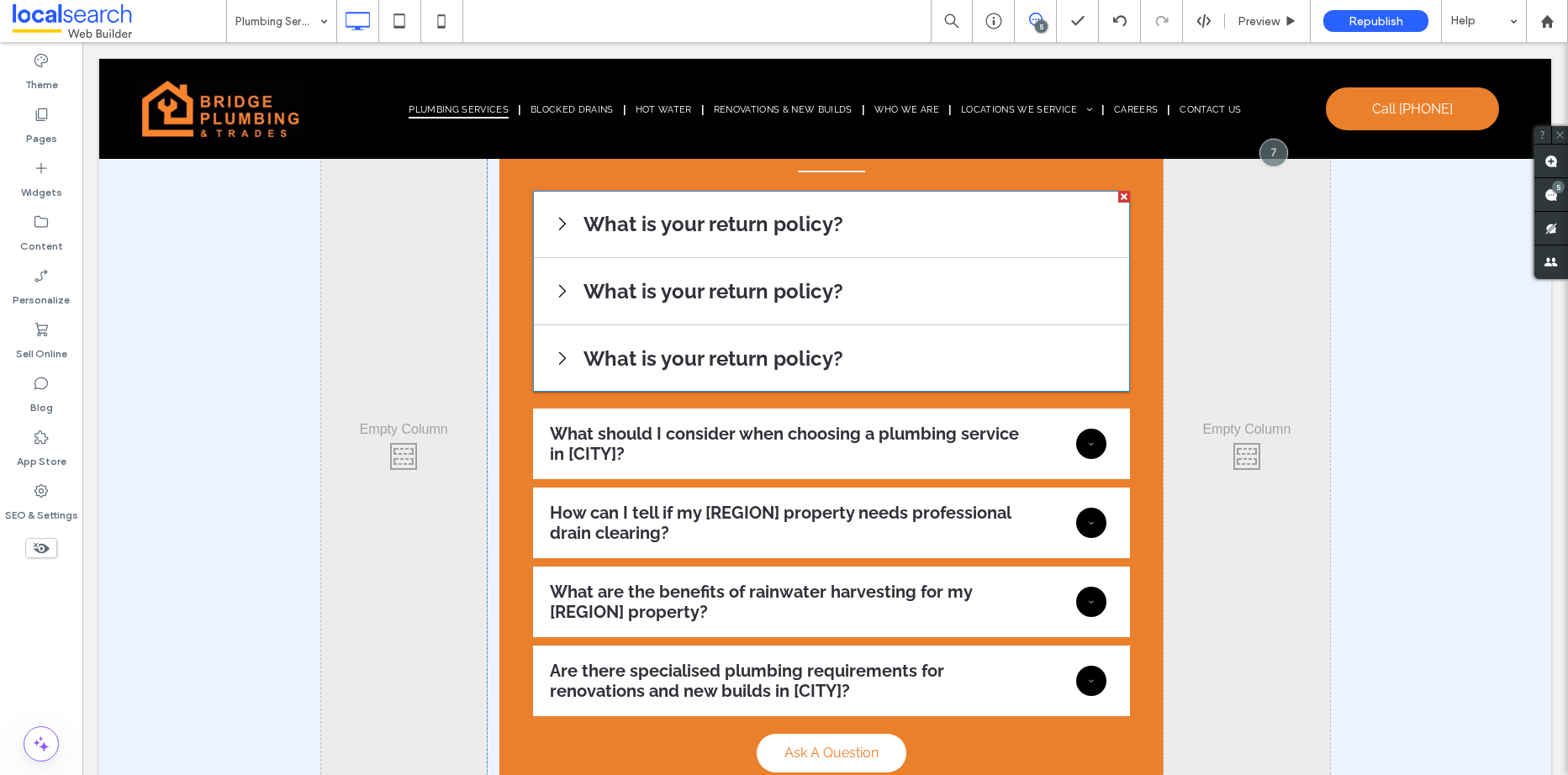drag, startPoint x: 1117, startPoint y: 187, endPoint x: 1200, endPoint y: 234, distance: 95.38344 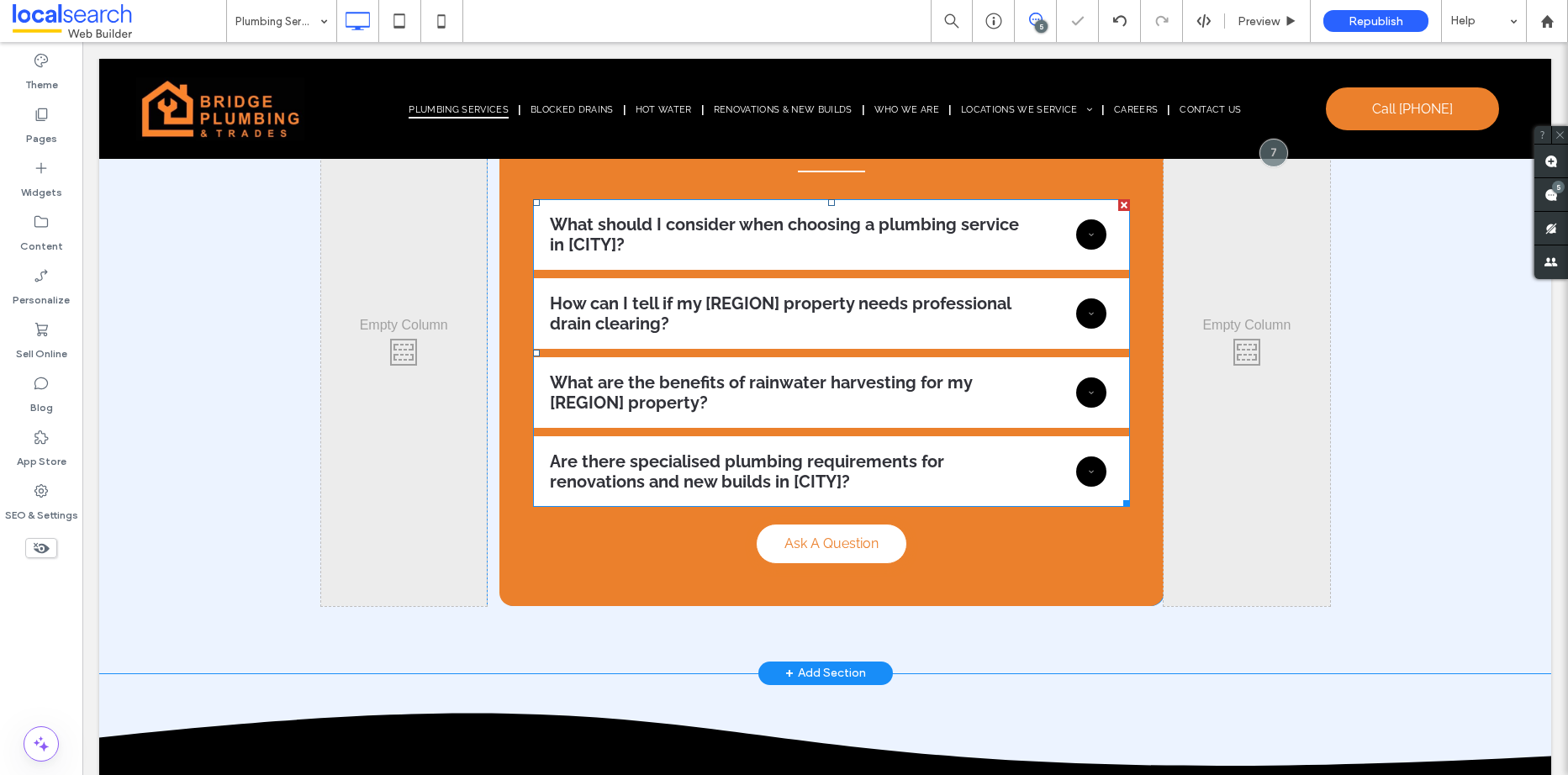 click at bounding box center [832, 353] 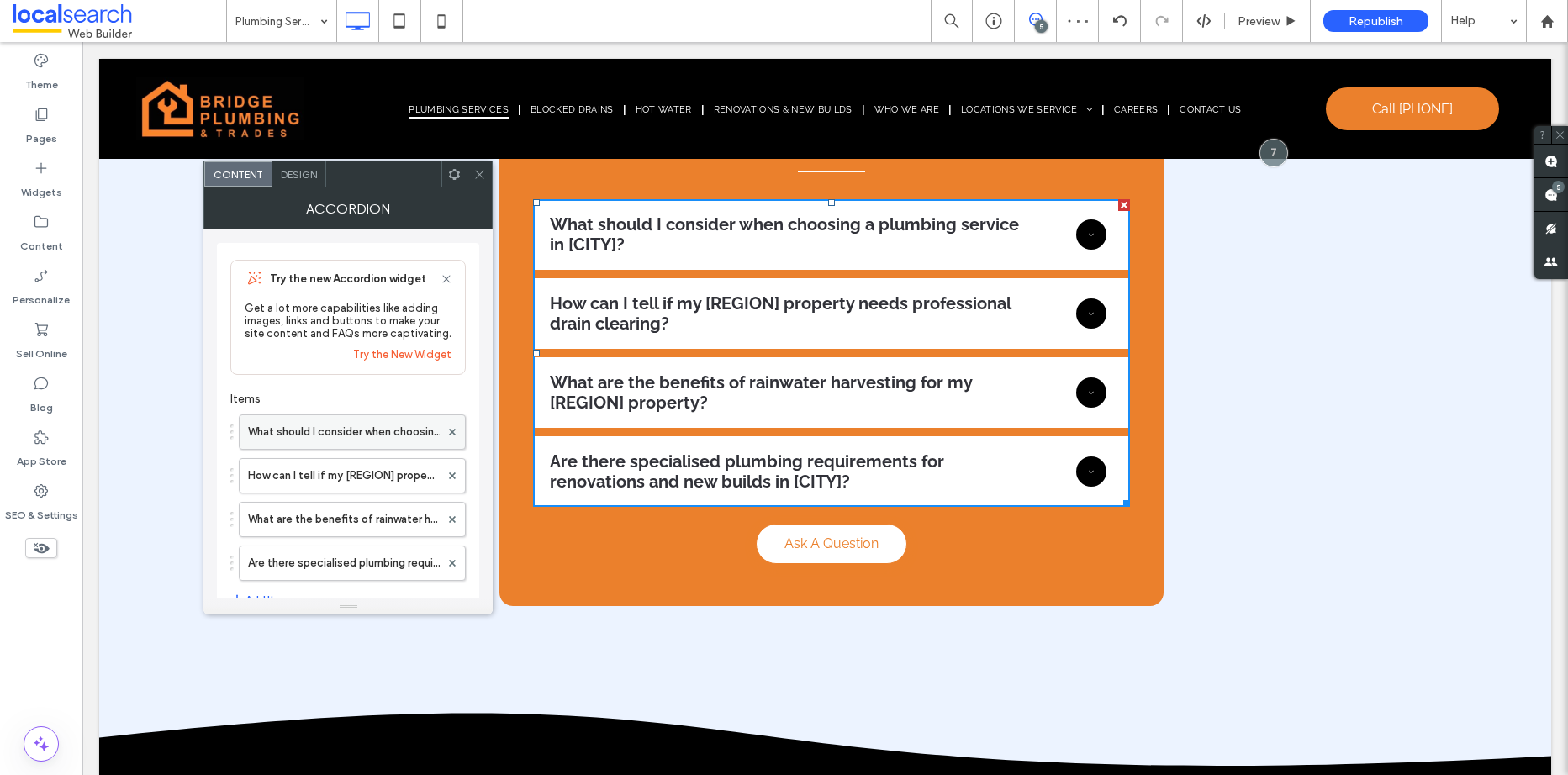 click on "What should I consider when choosing a plumbing service in Shoalhaven?" at bounding box center (344, 432) 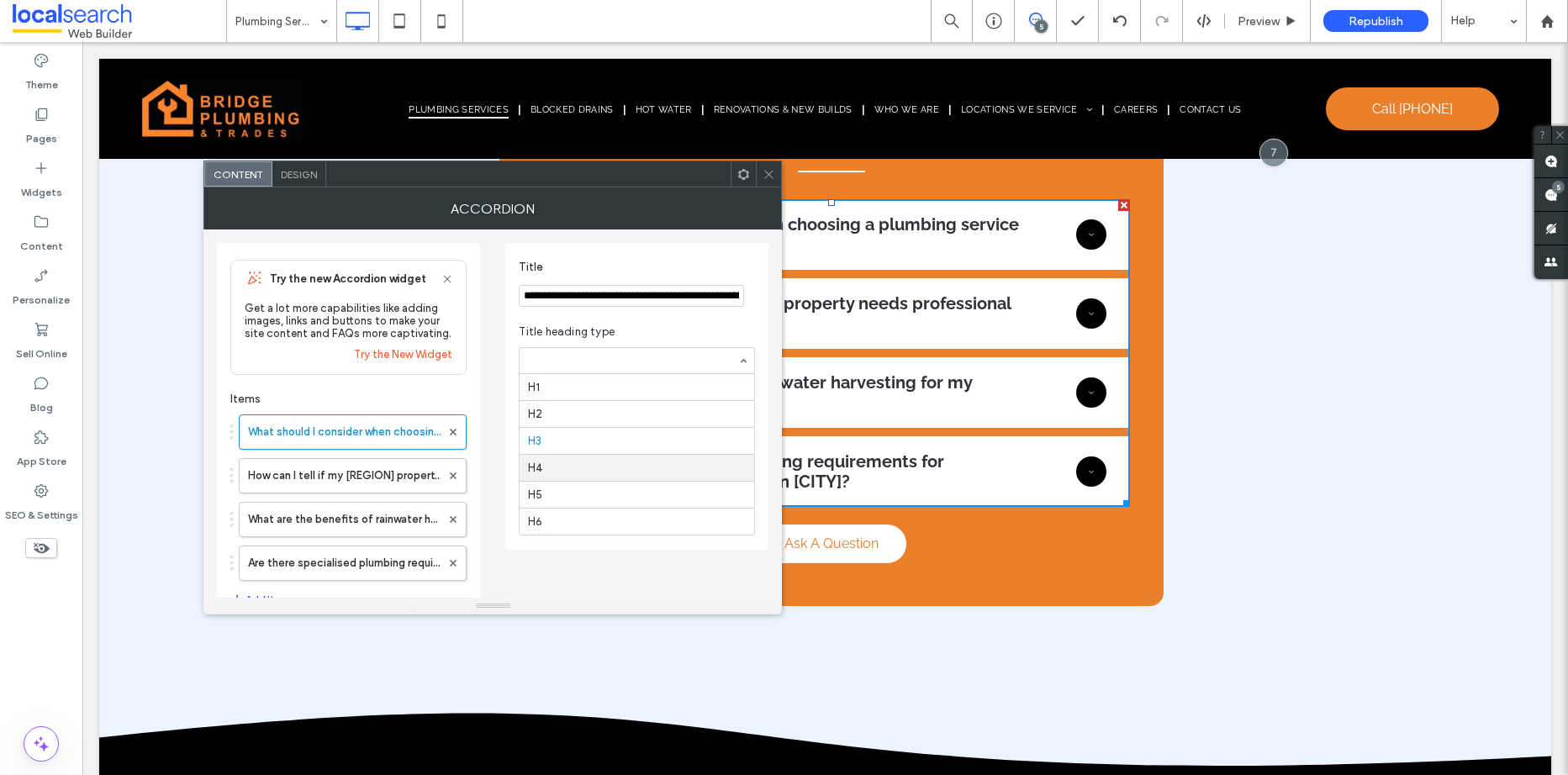 click on "**********" at bounding box center [631, 296] 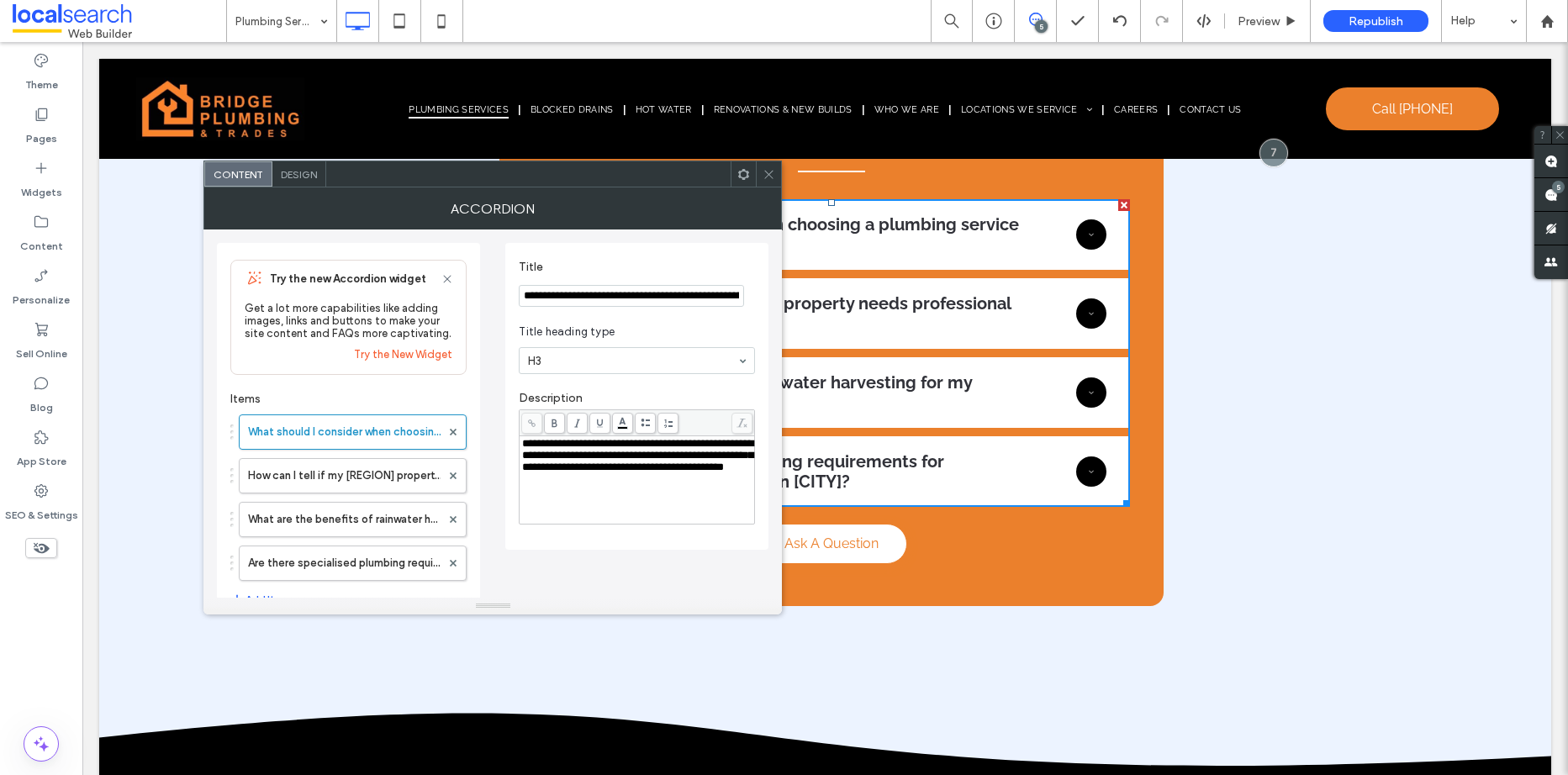 click on "**********" at bounding box center [631, 296] 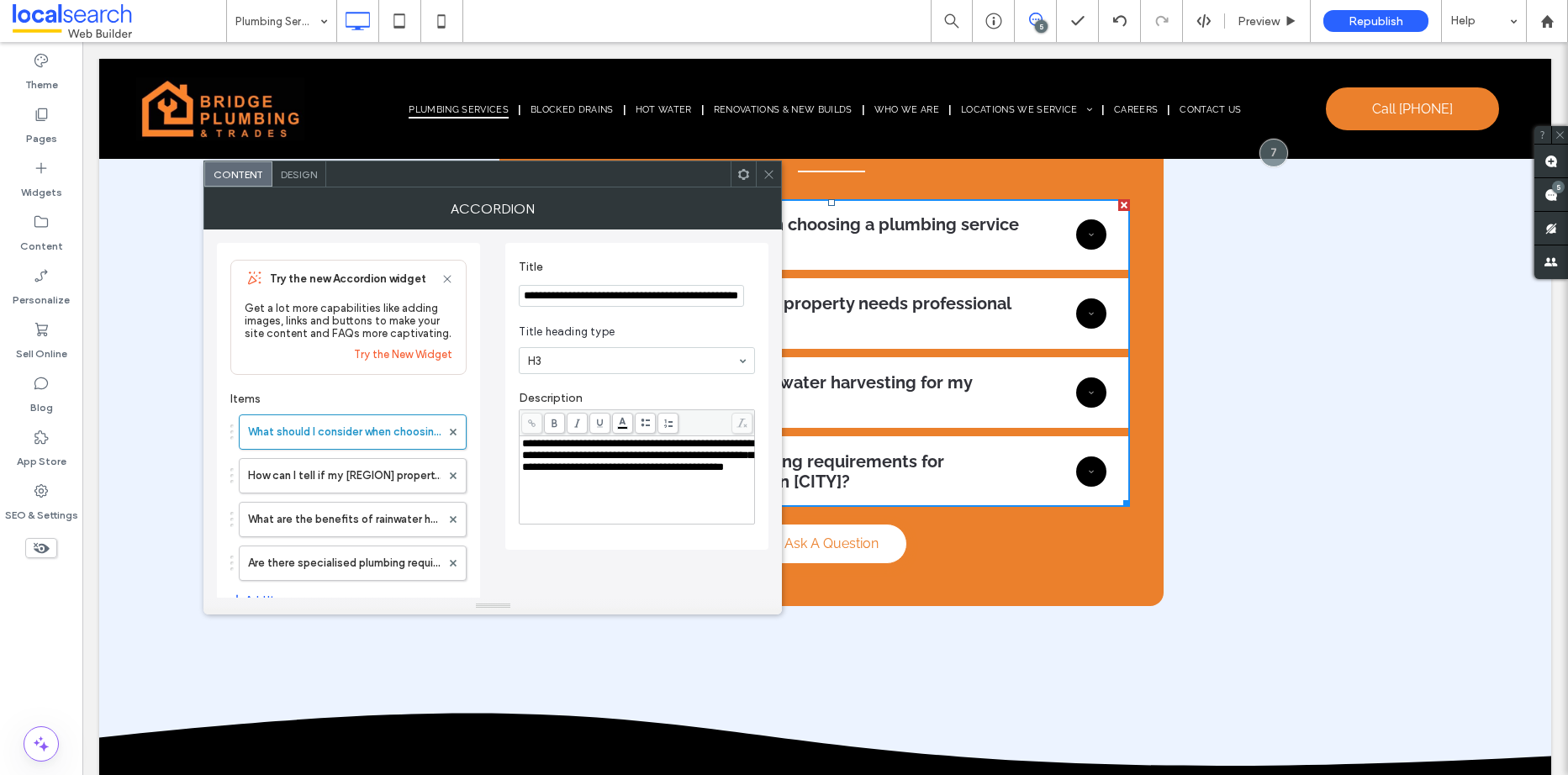 scroll, scrollTop: 0, scrollLeft: 58, axis: horizontal 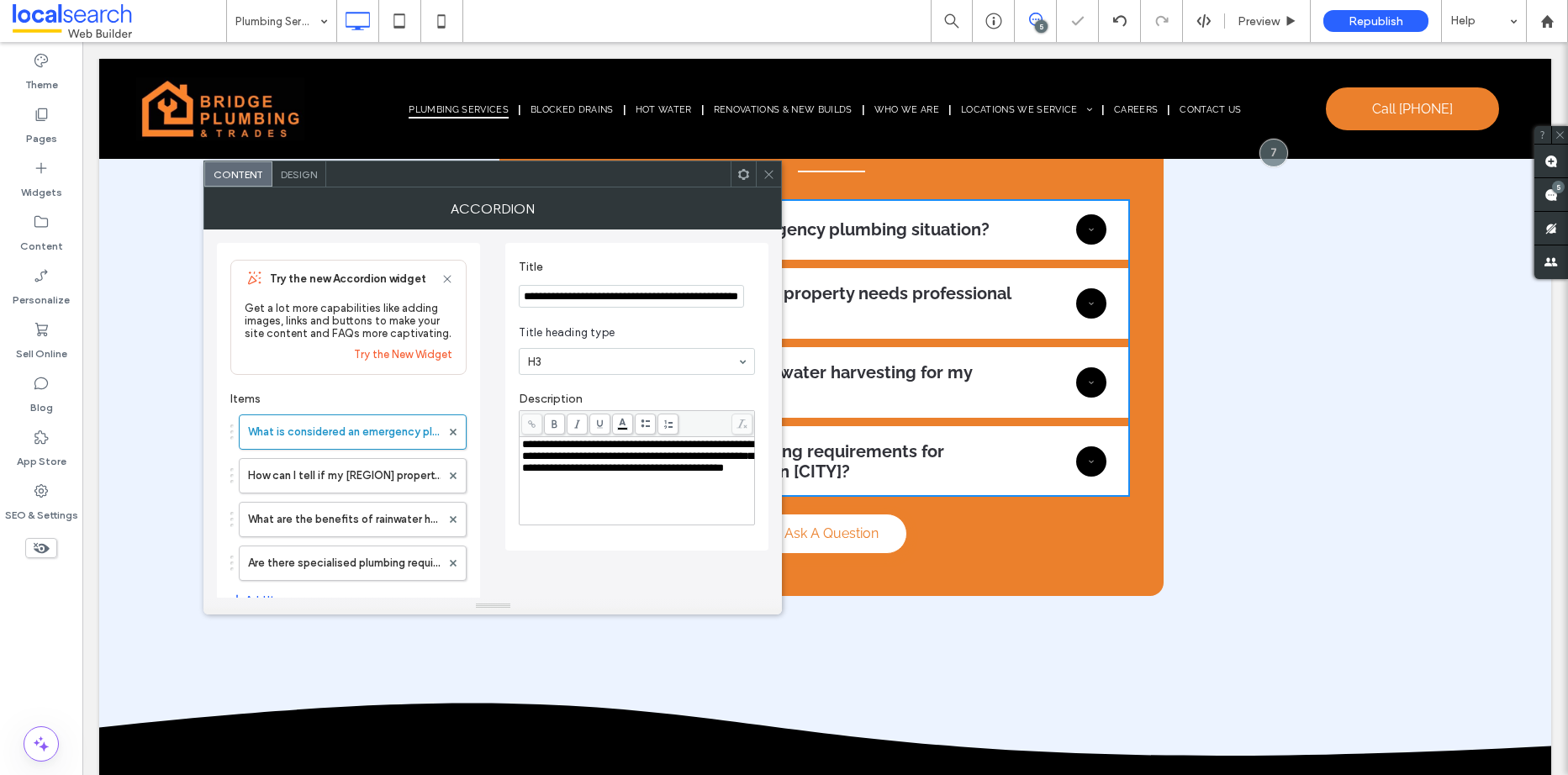 type on "**********" 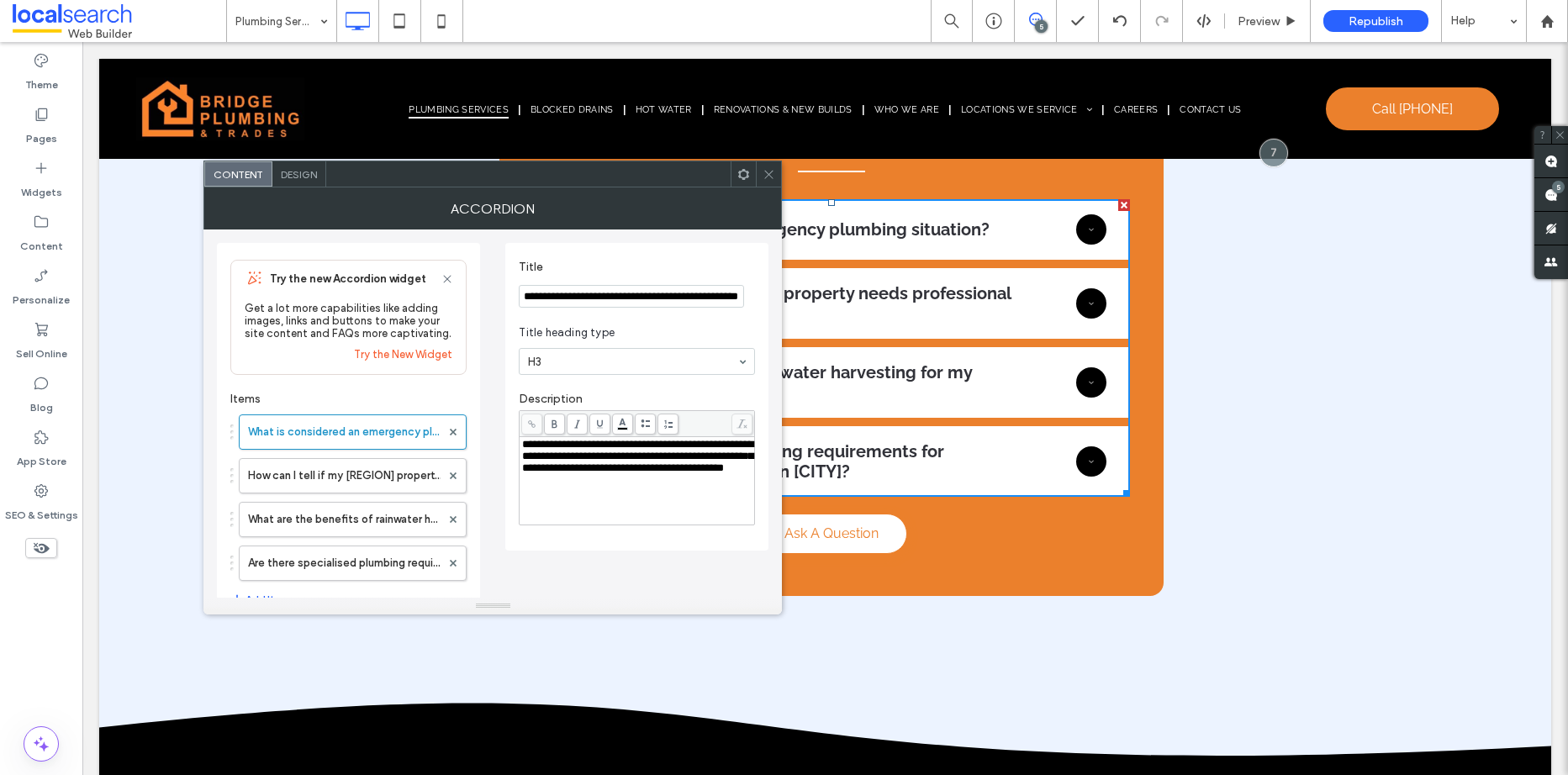 click on "**********" at bounding box center (637, 456) 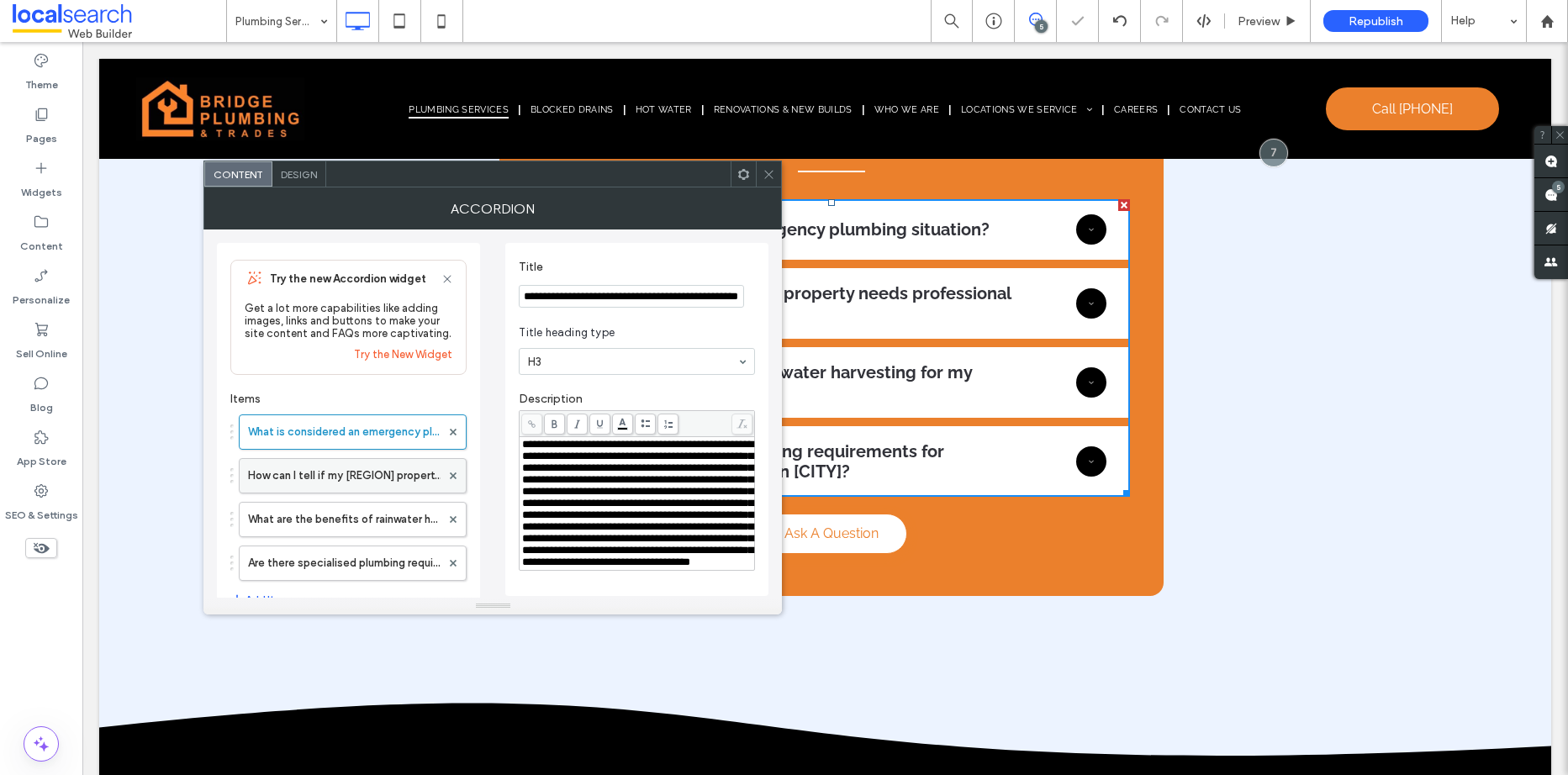 click on "How can I tell if my Shoalhaven property needs professional drain clearing?" at bounding box center [344, 476] 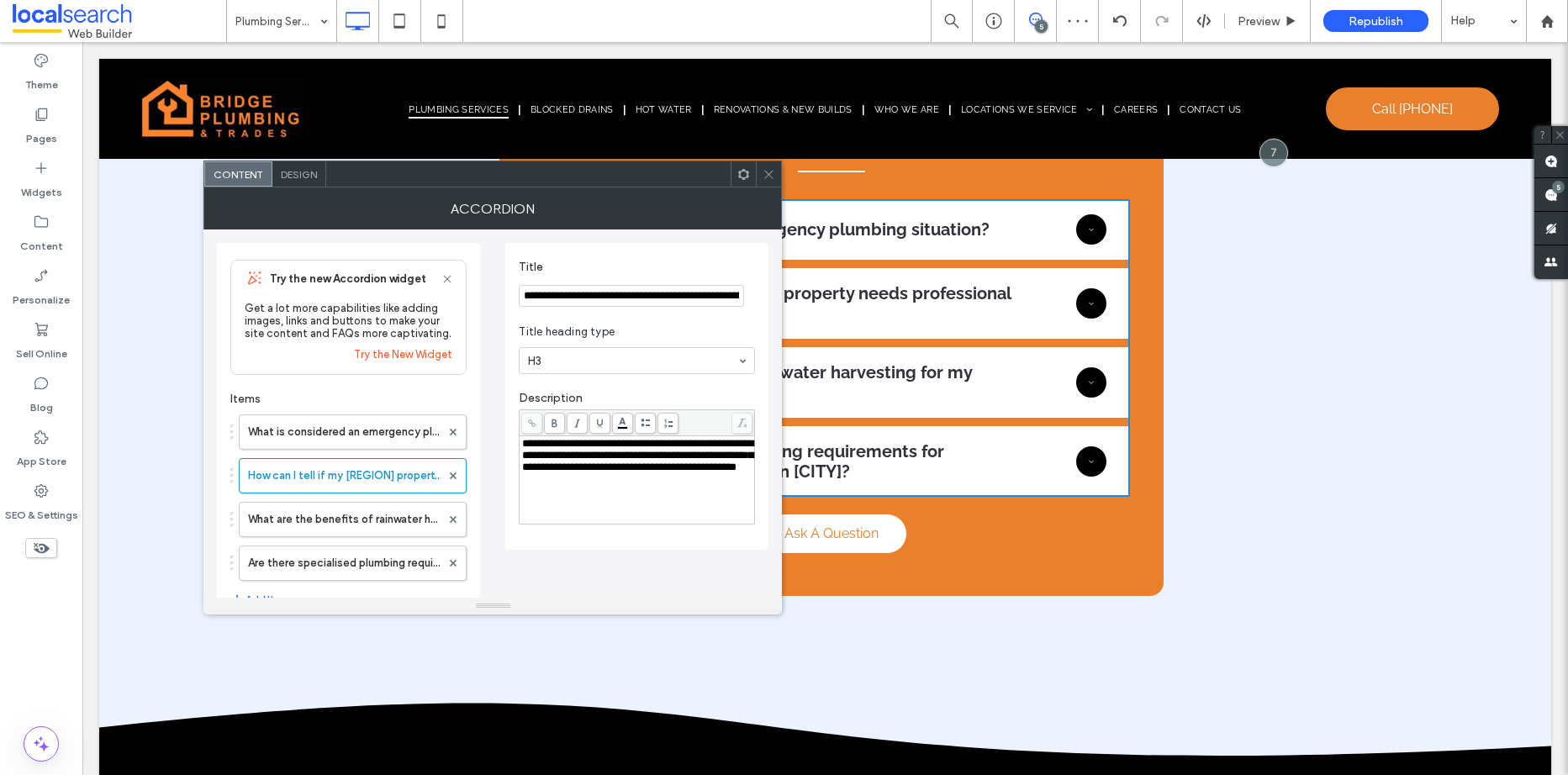 click on "**********" at bounding box center [631, 296] 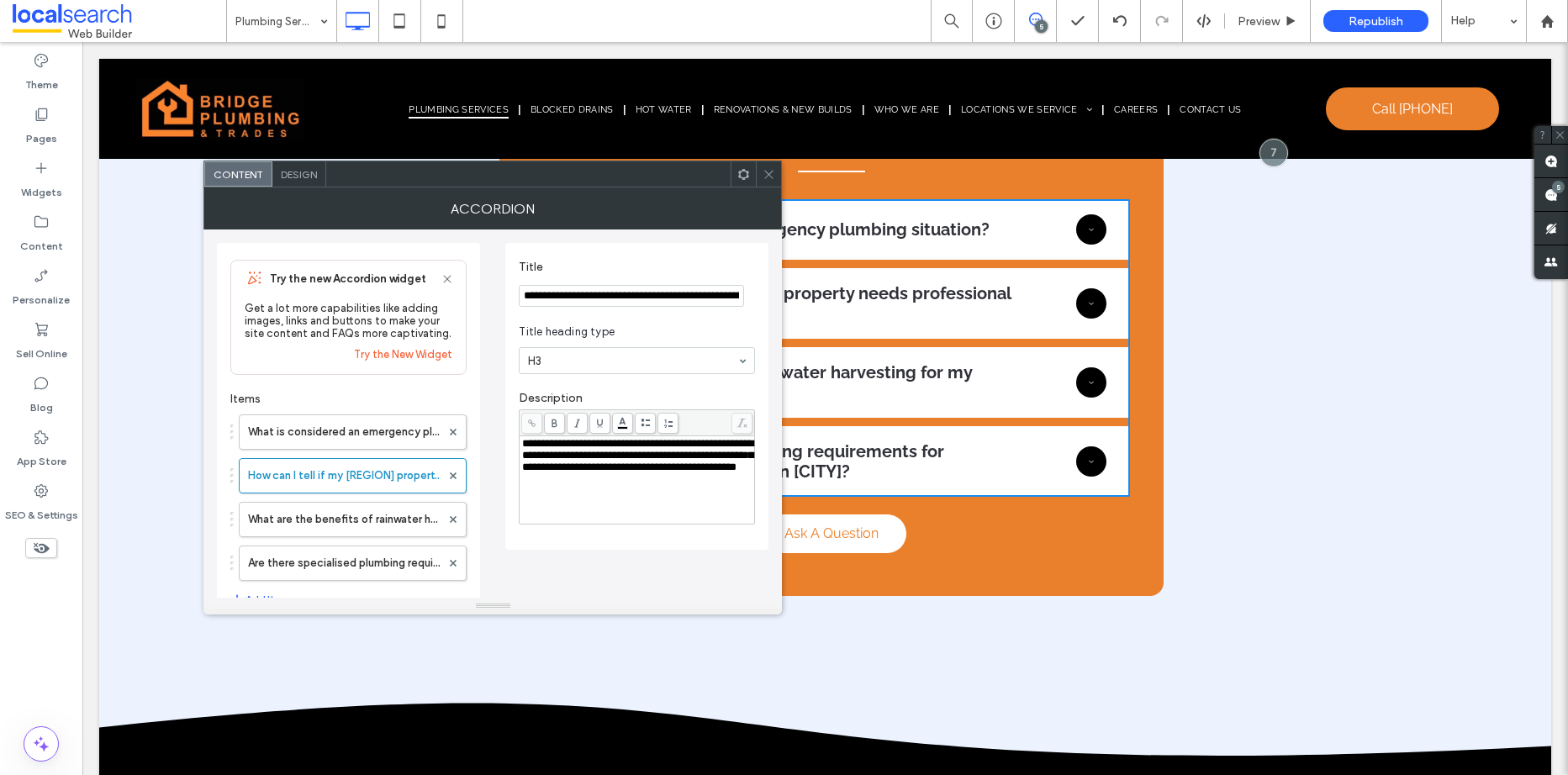 paste 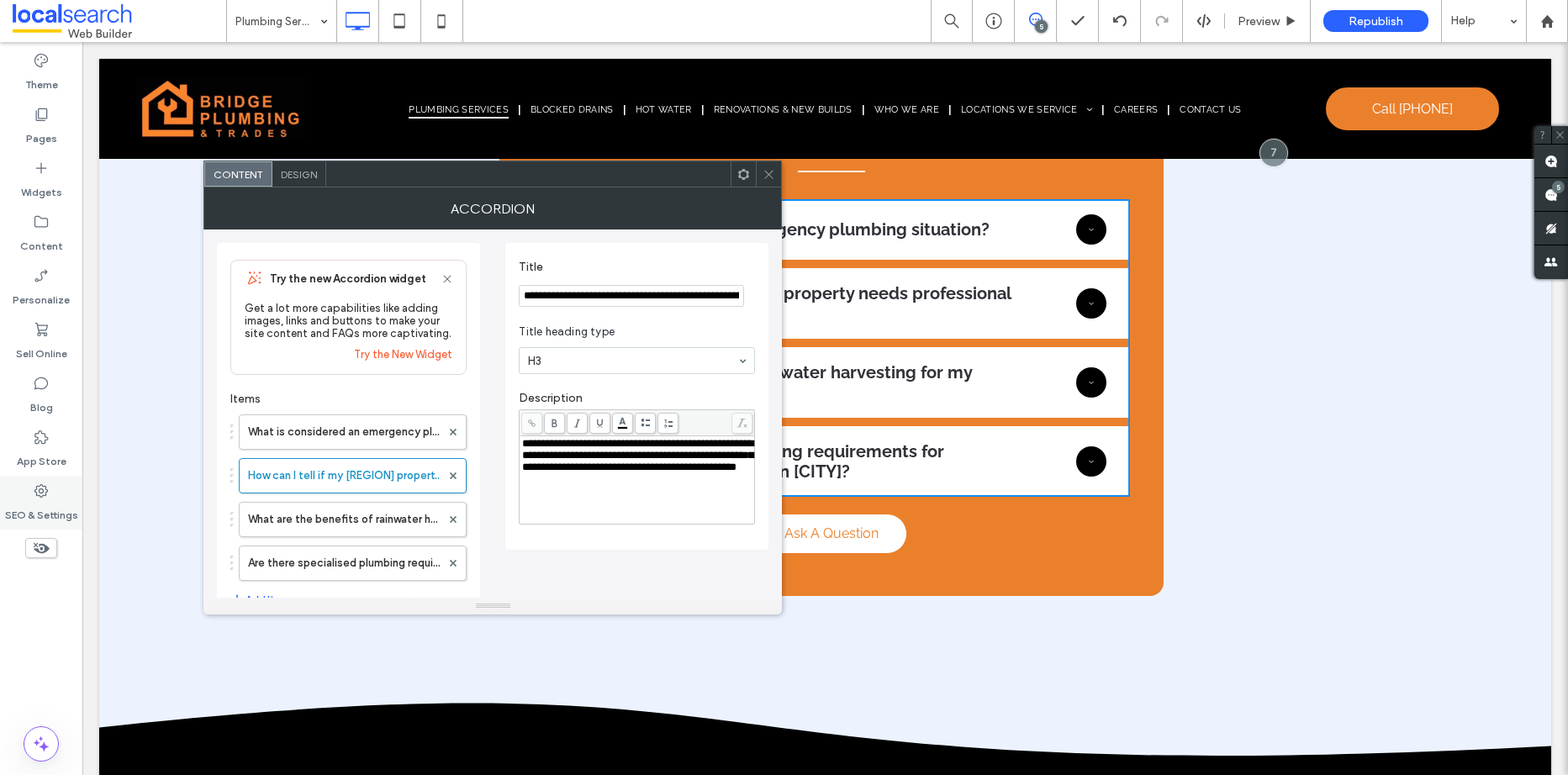scroll, scrollTop: 0, scrollLeft: 135, axis: horizontal 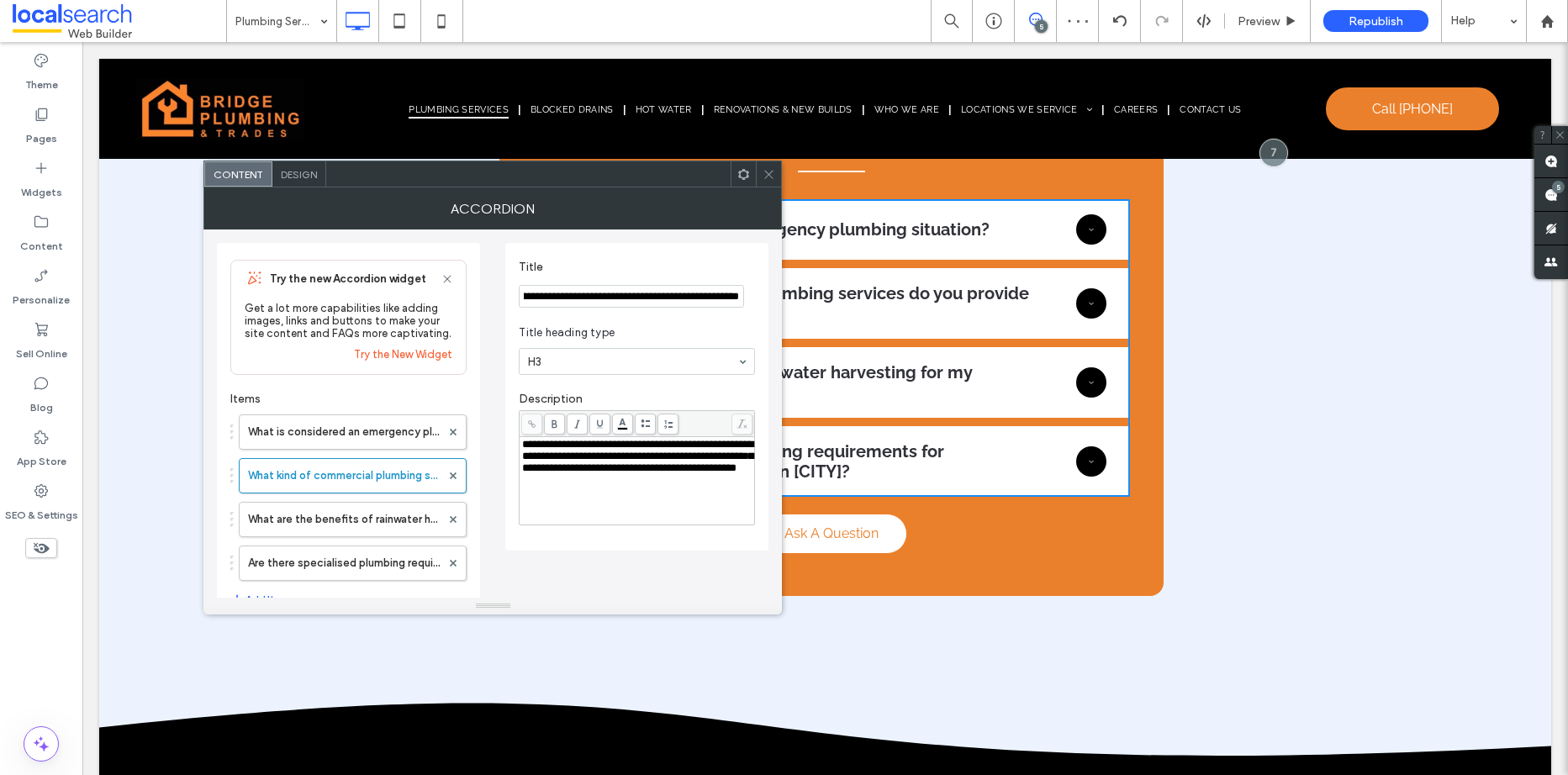 type on "**********" 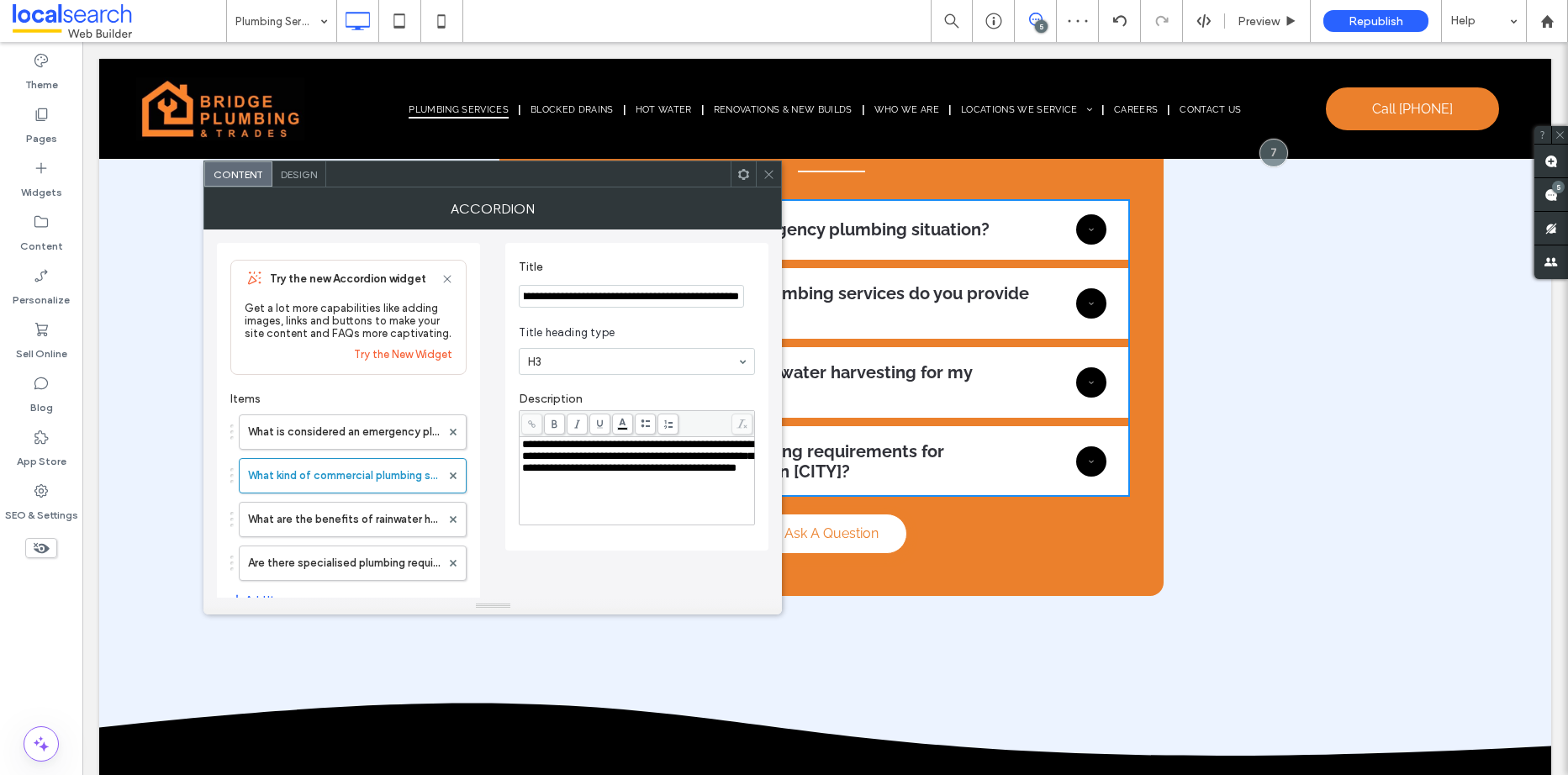 scroll, scrollTop: 0, scrollLeft: 0, axis: both 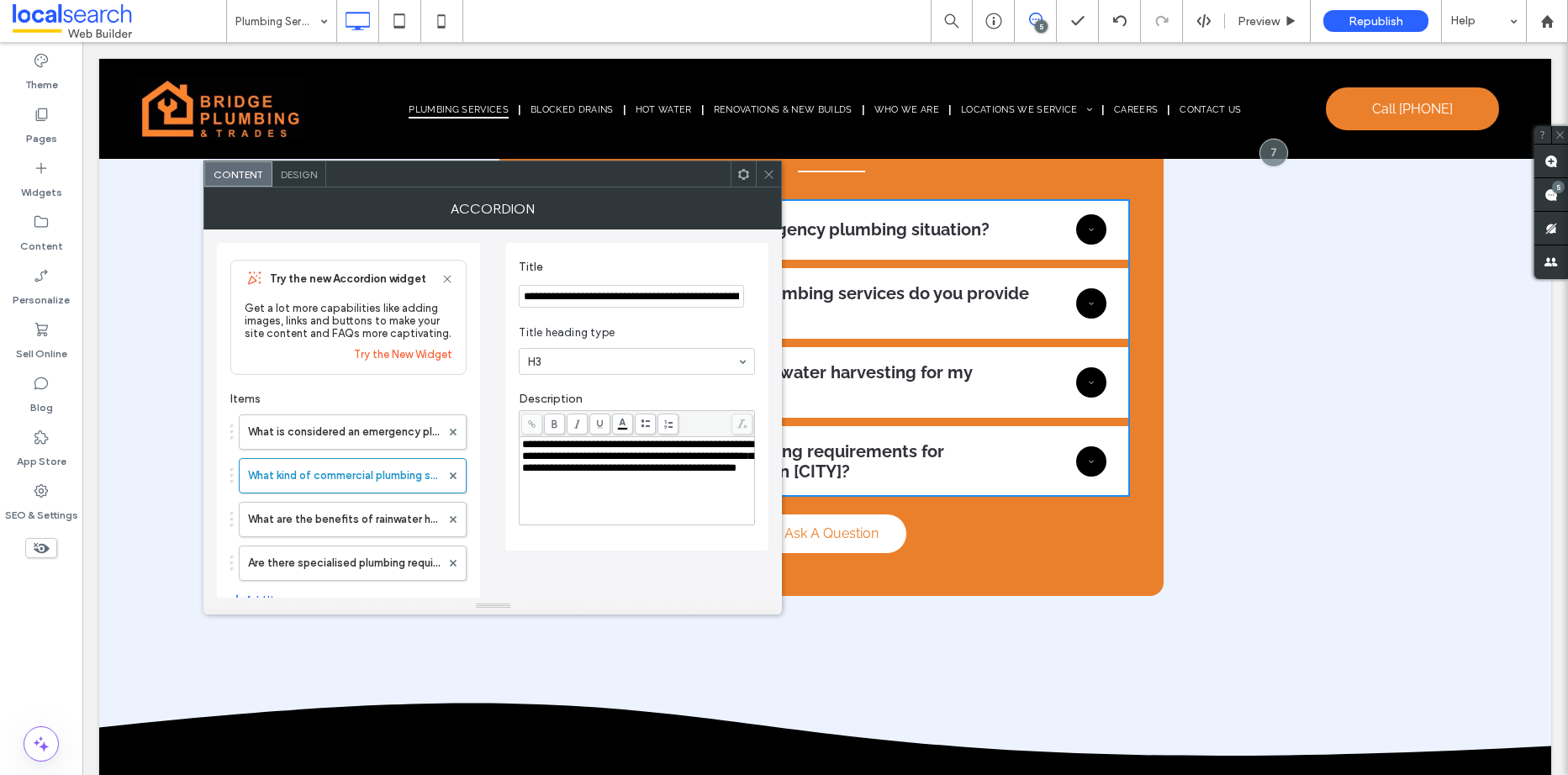 click on "**********" at bounding box center (637, 481) 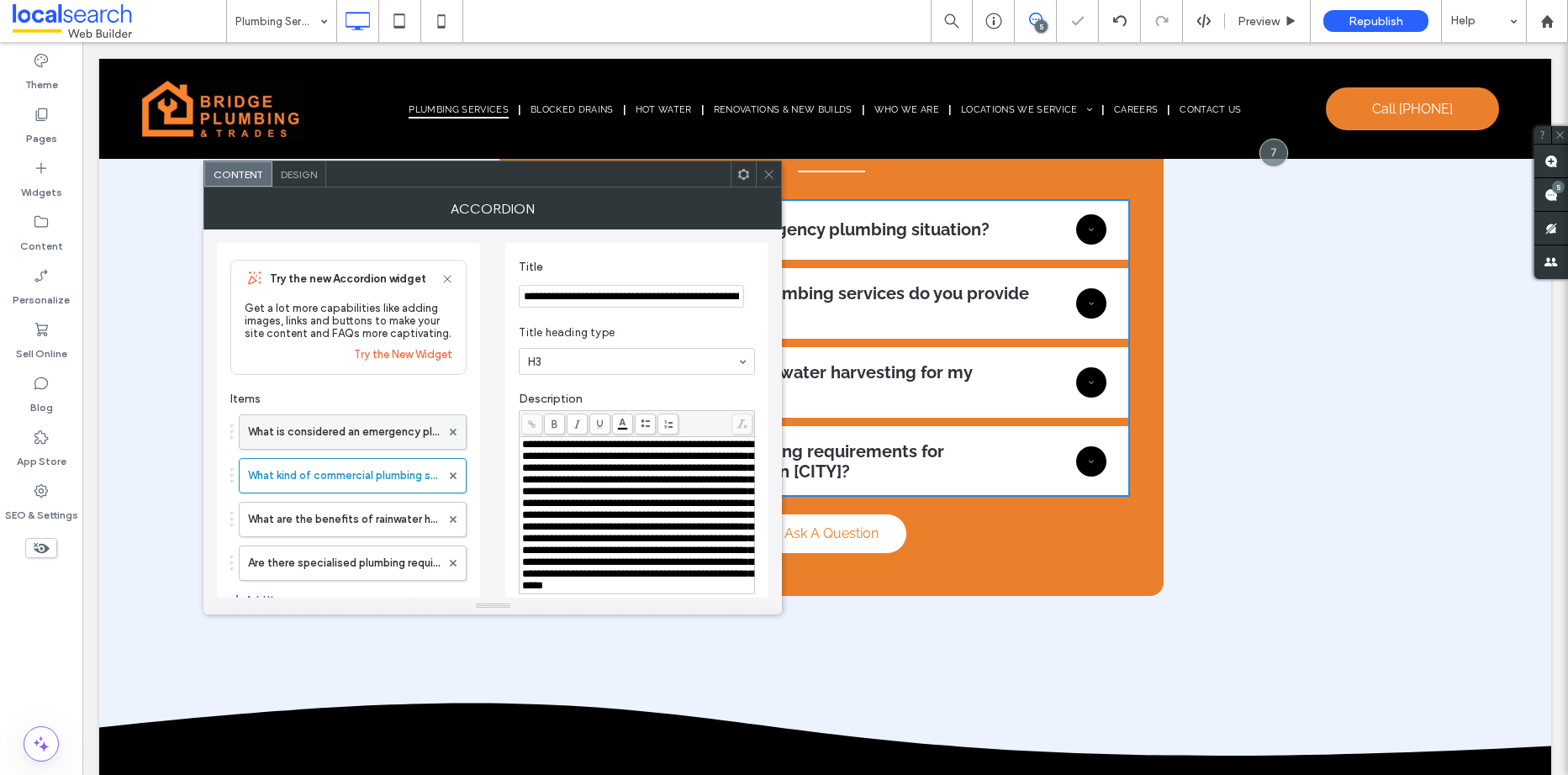 click on "What is considered an emergency plumbing situation?" at bounding box center [344, 432] 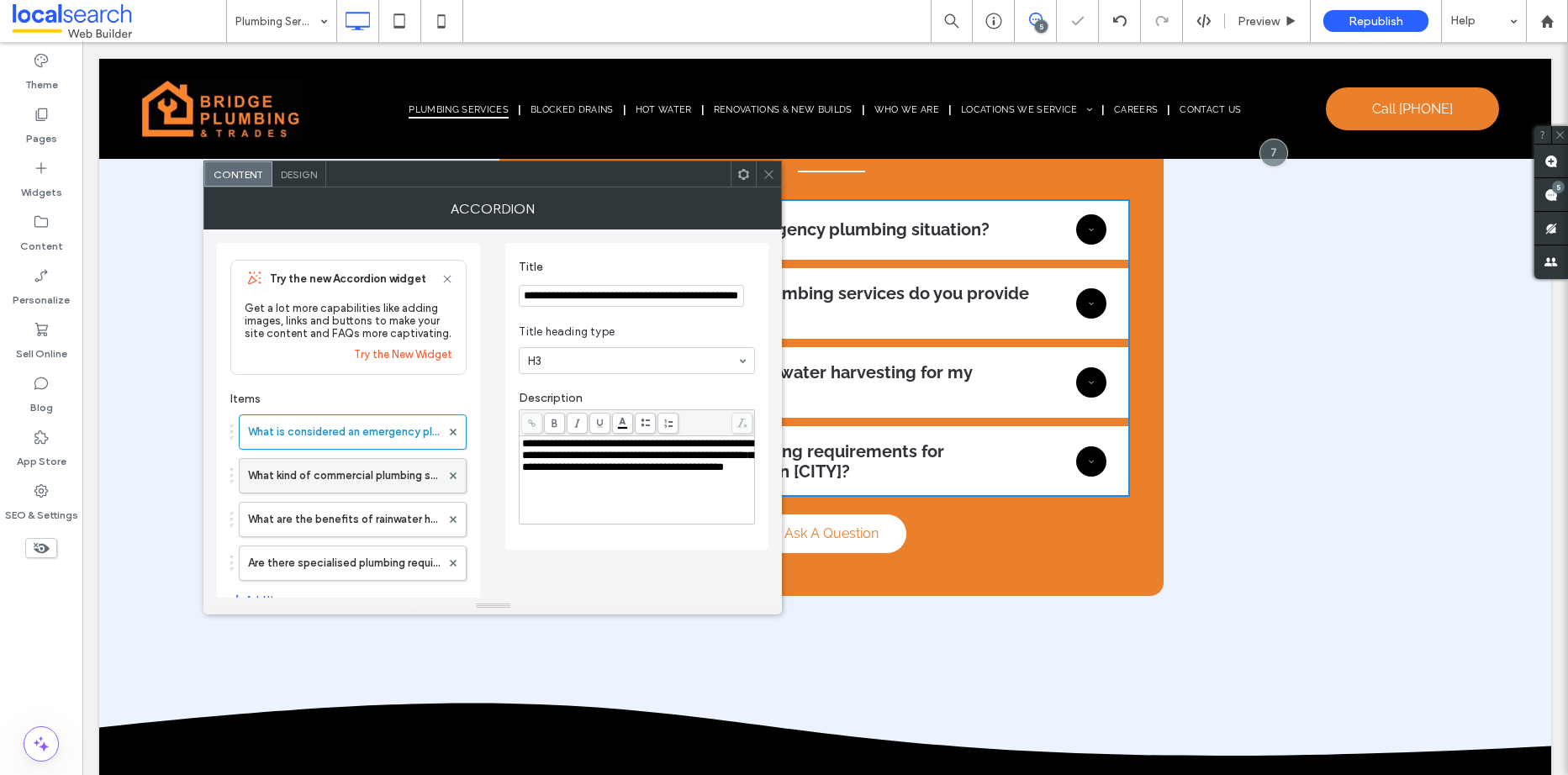 click on "What kind of commercial plumbing services do you provide in [CITY]?" at bounding box center (344, 476) 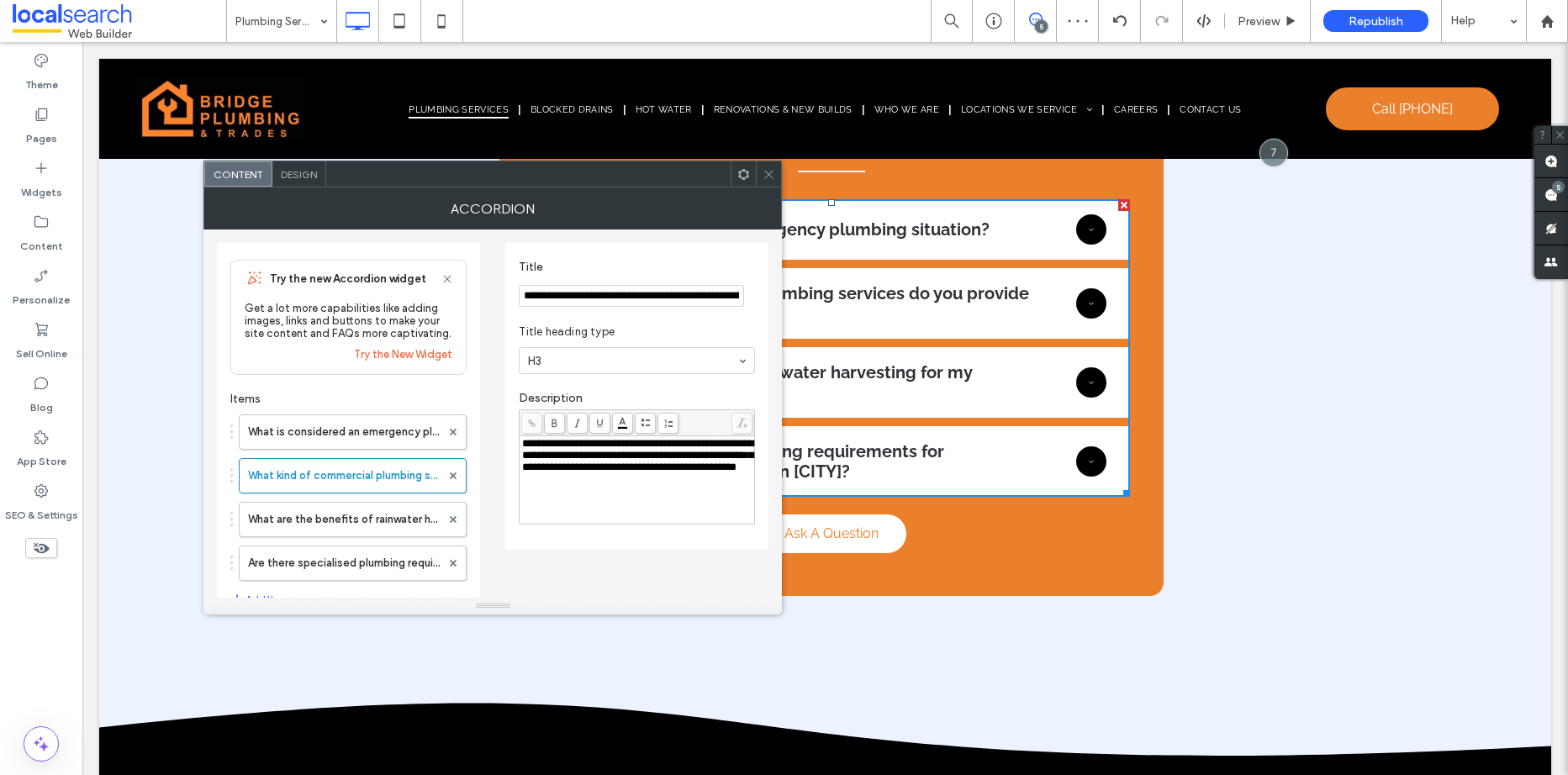 click on "**********" at bounding box center (631, 296) 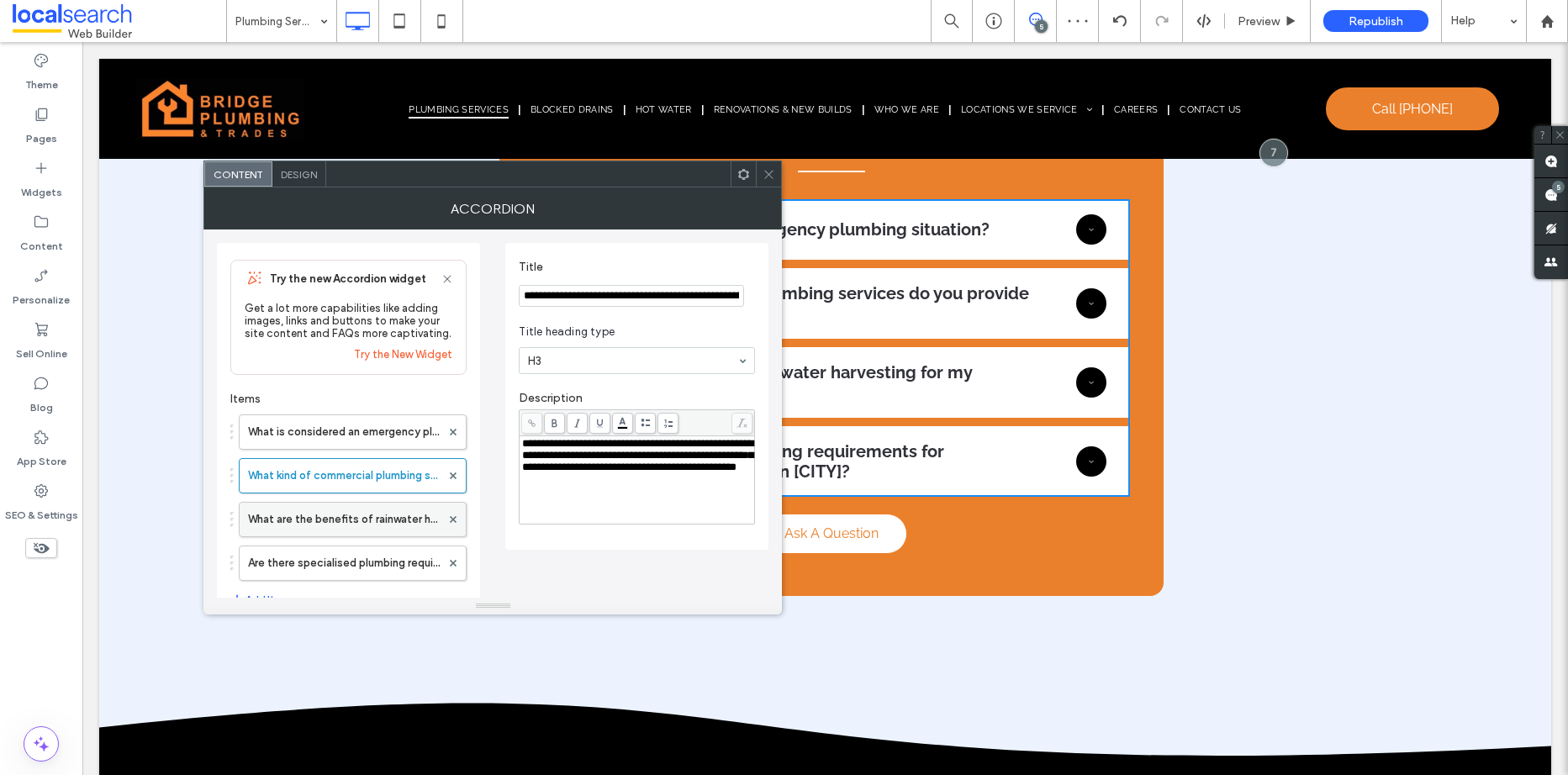 type on "**********" 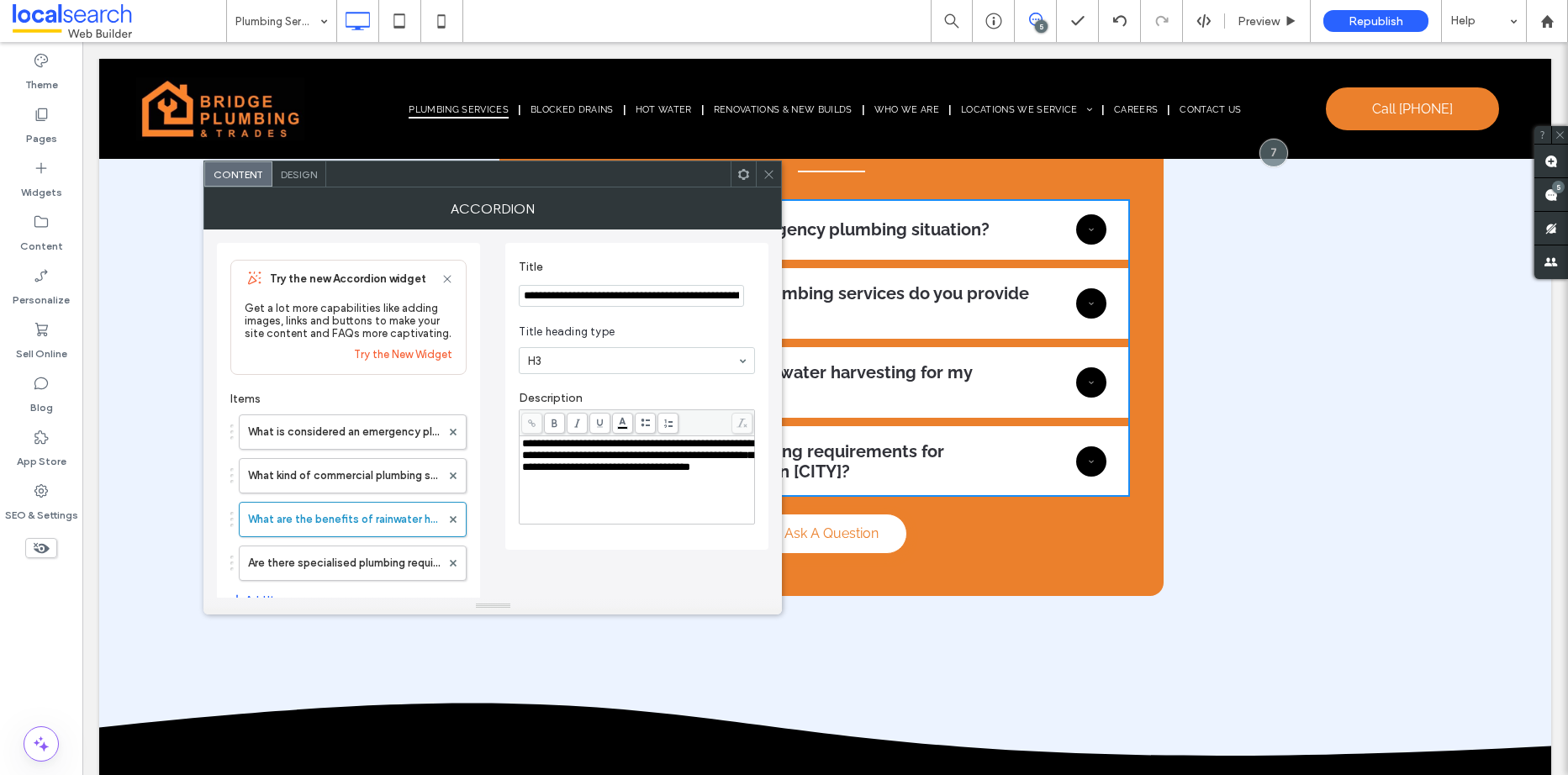 click on "**********" at bounding box center [631, 296] 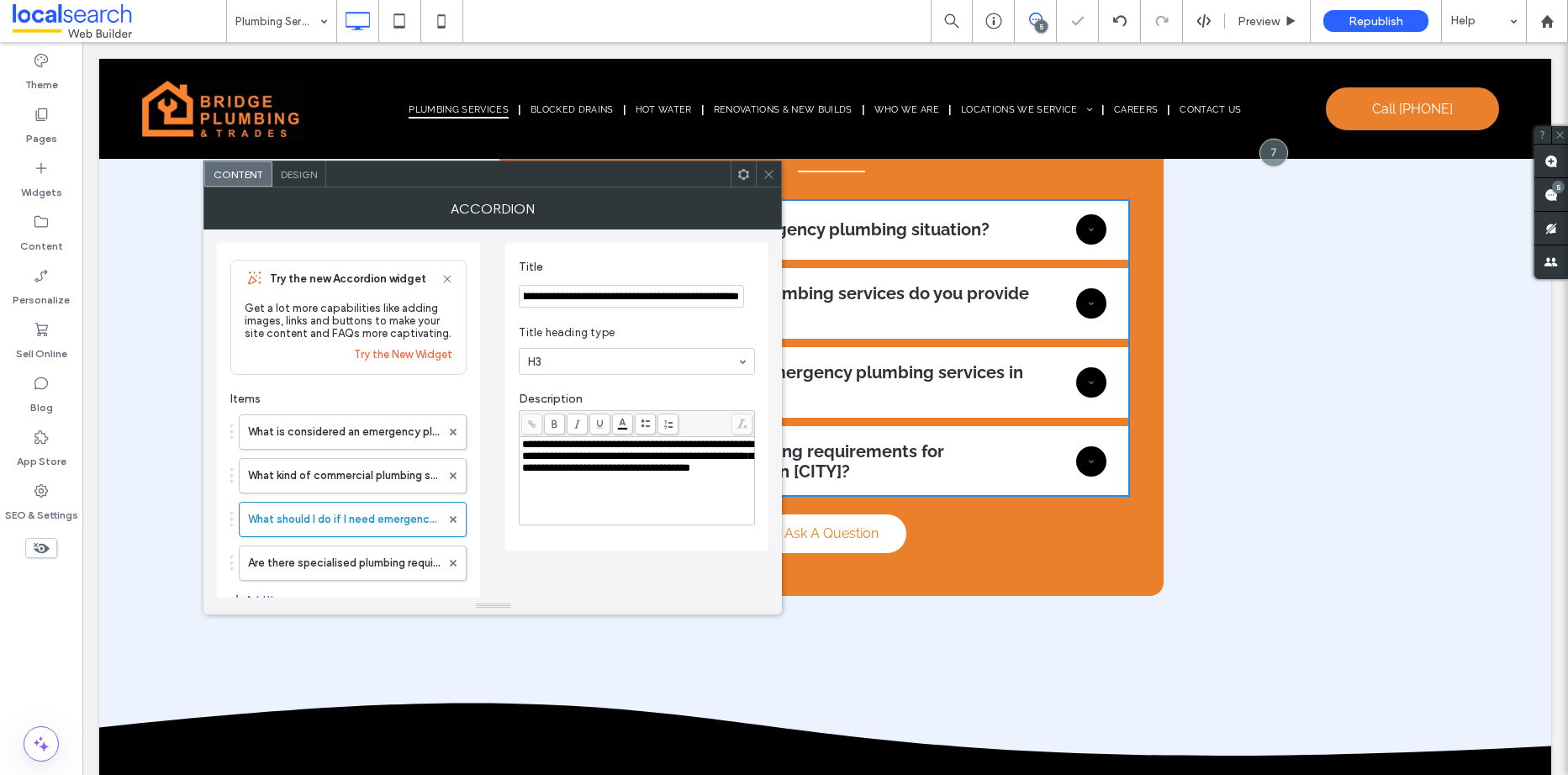 type on "**********" 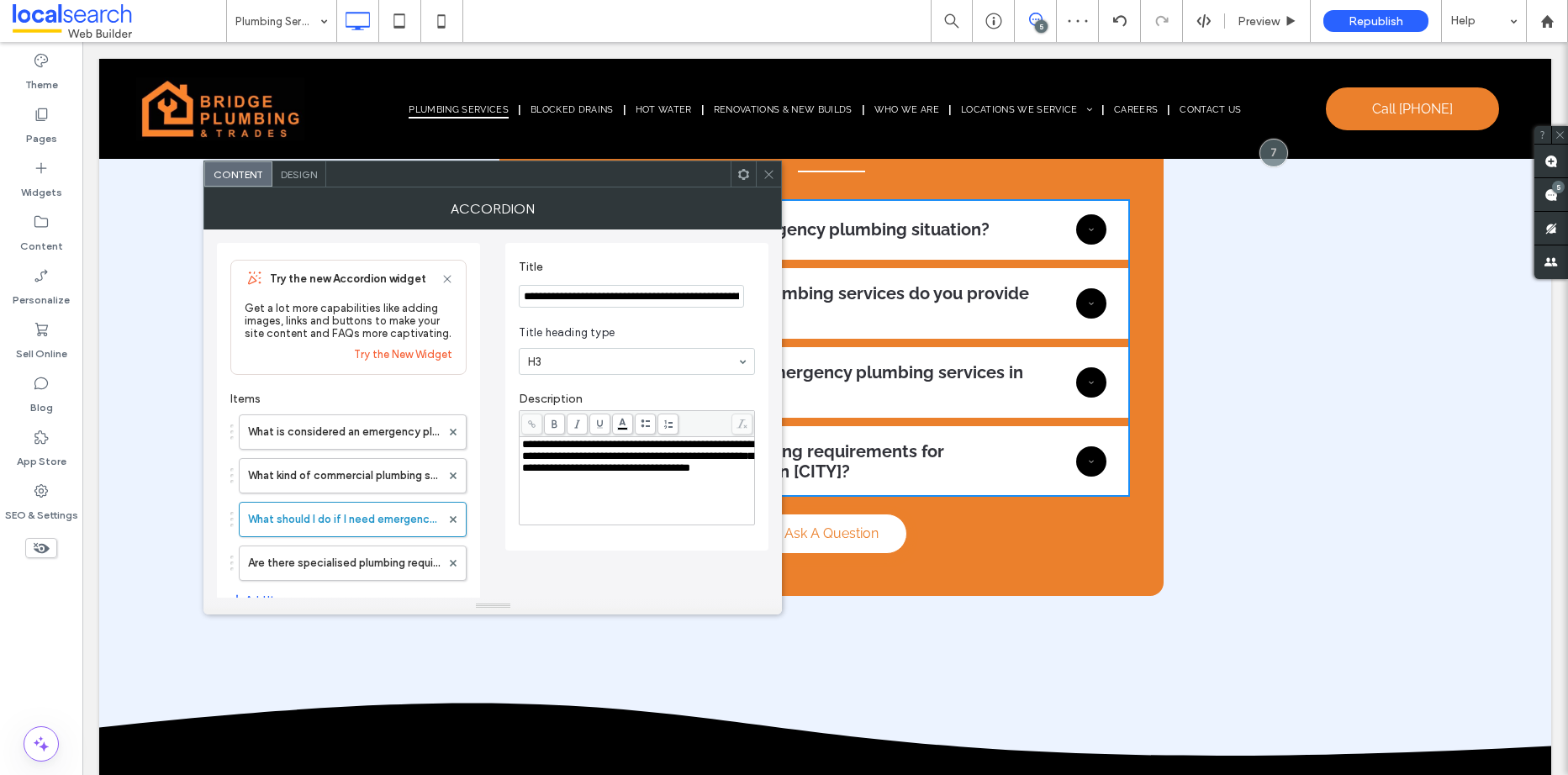 click on "**********" at bounding box center [637, 456] 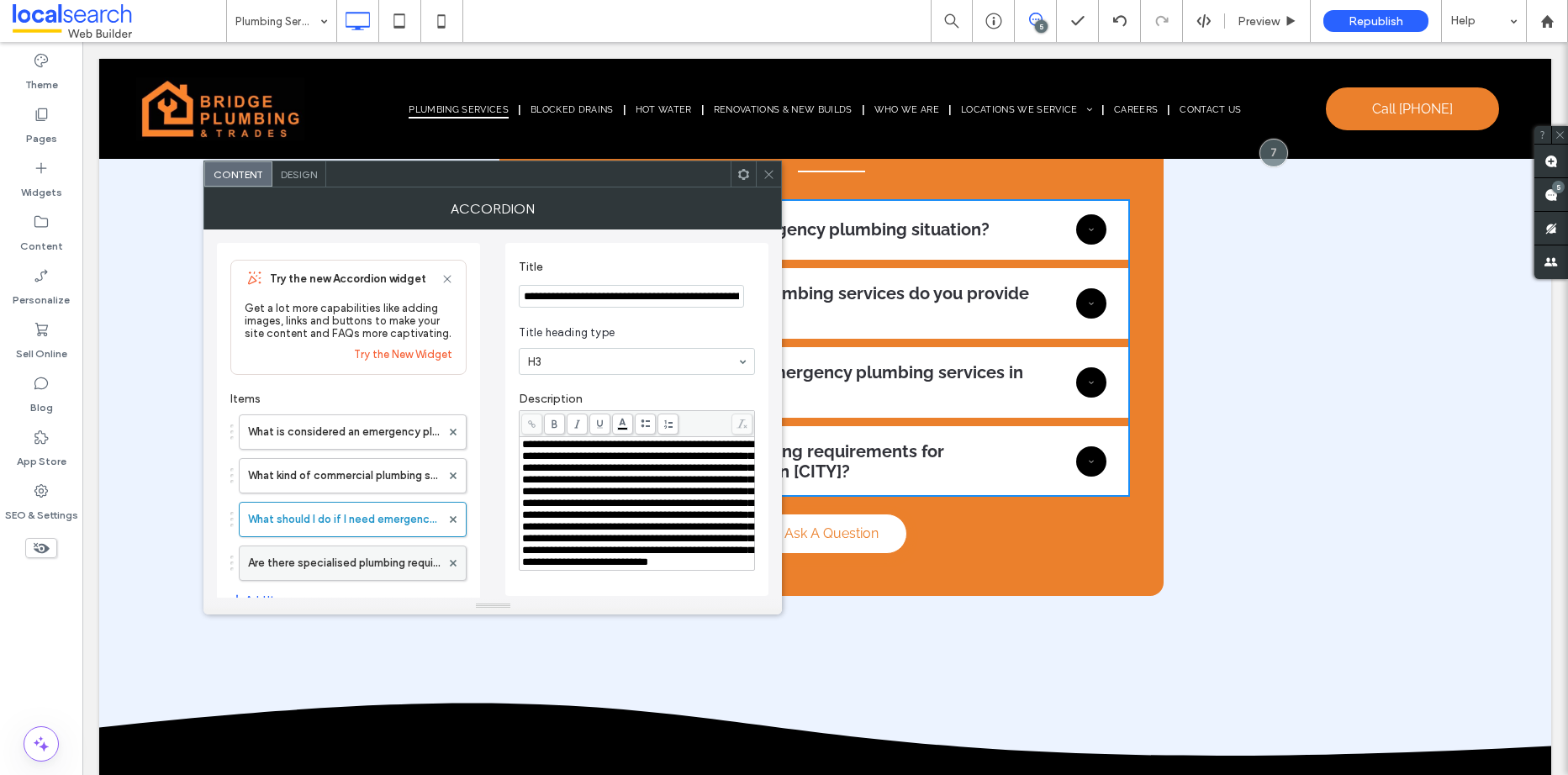 click on "Are there specialised plumbing requirements for renovations and new builds in Shoalhaven?" at bounding box center (344, 563) 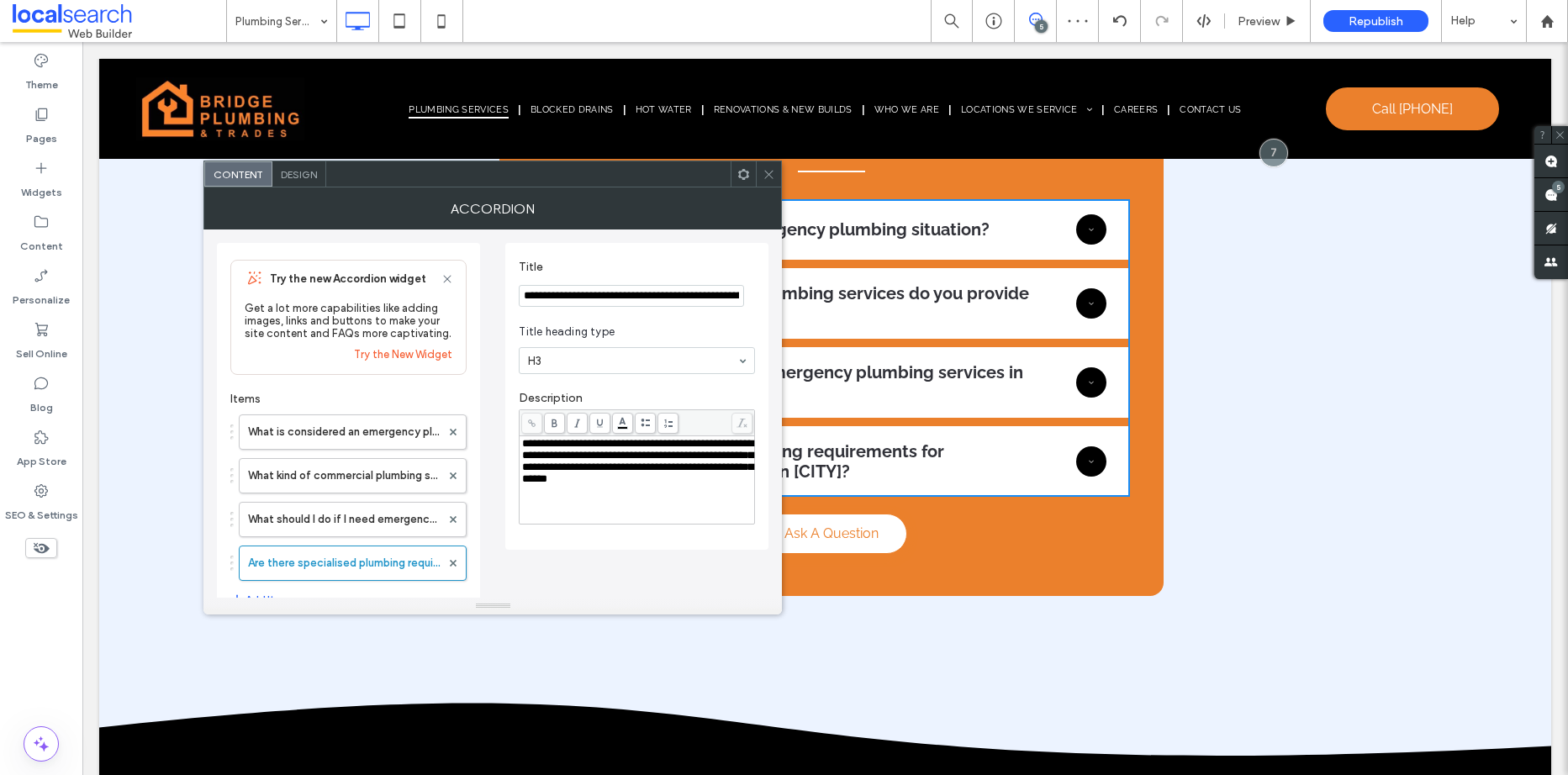 click on "**********" at bounding box center (631, 296) 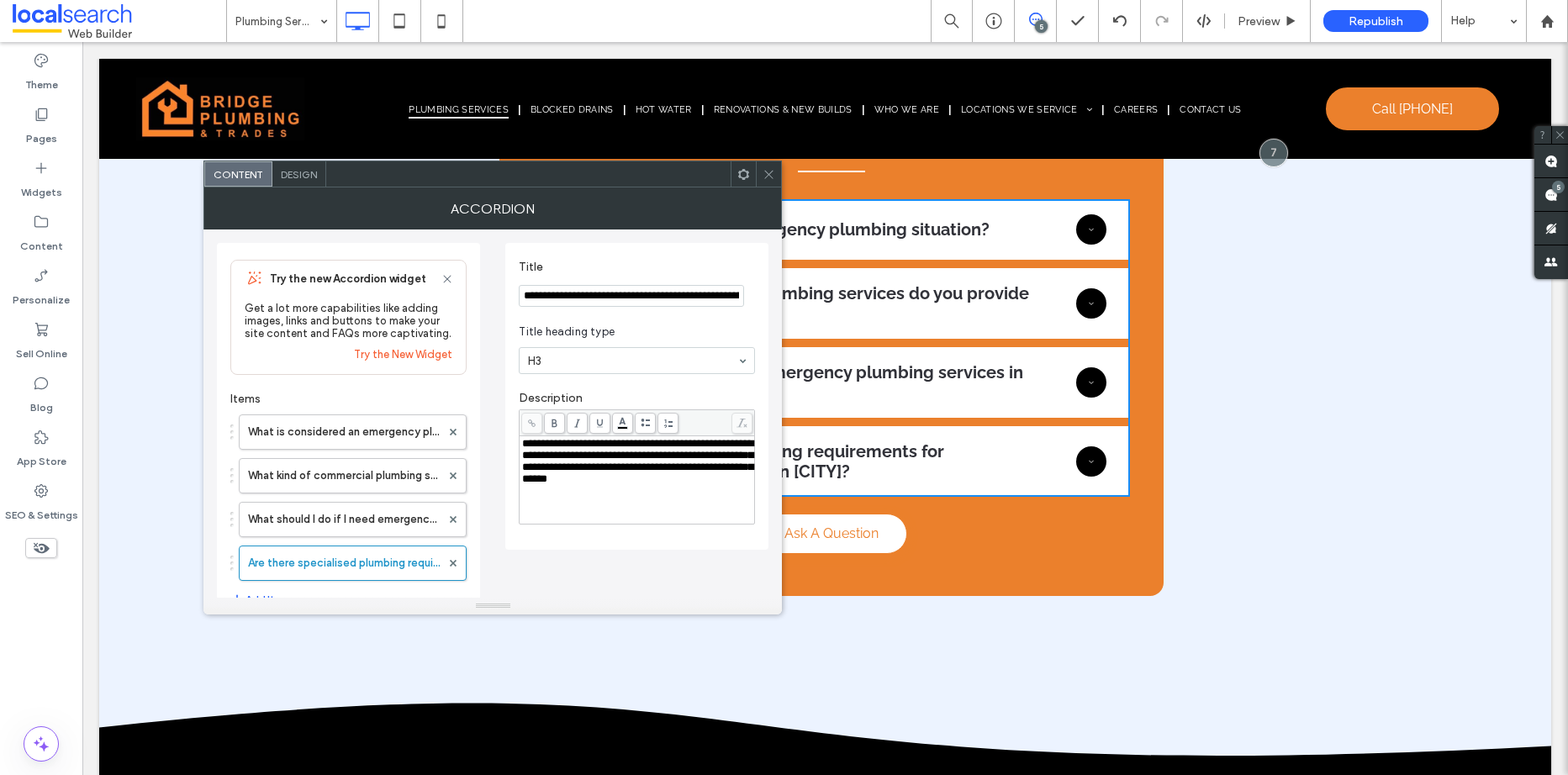 paste 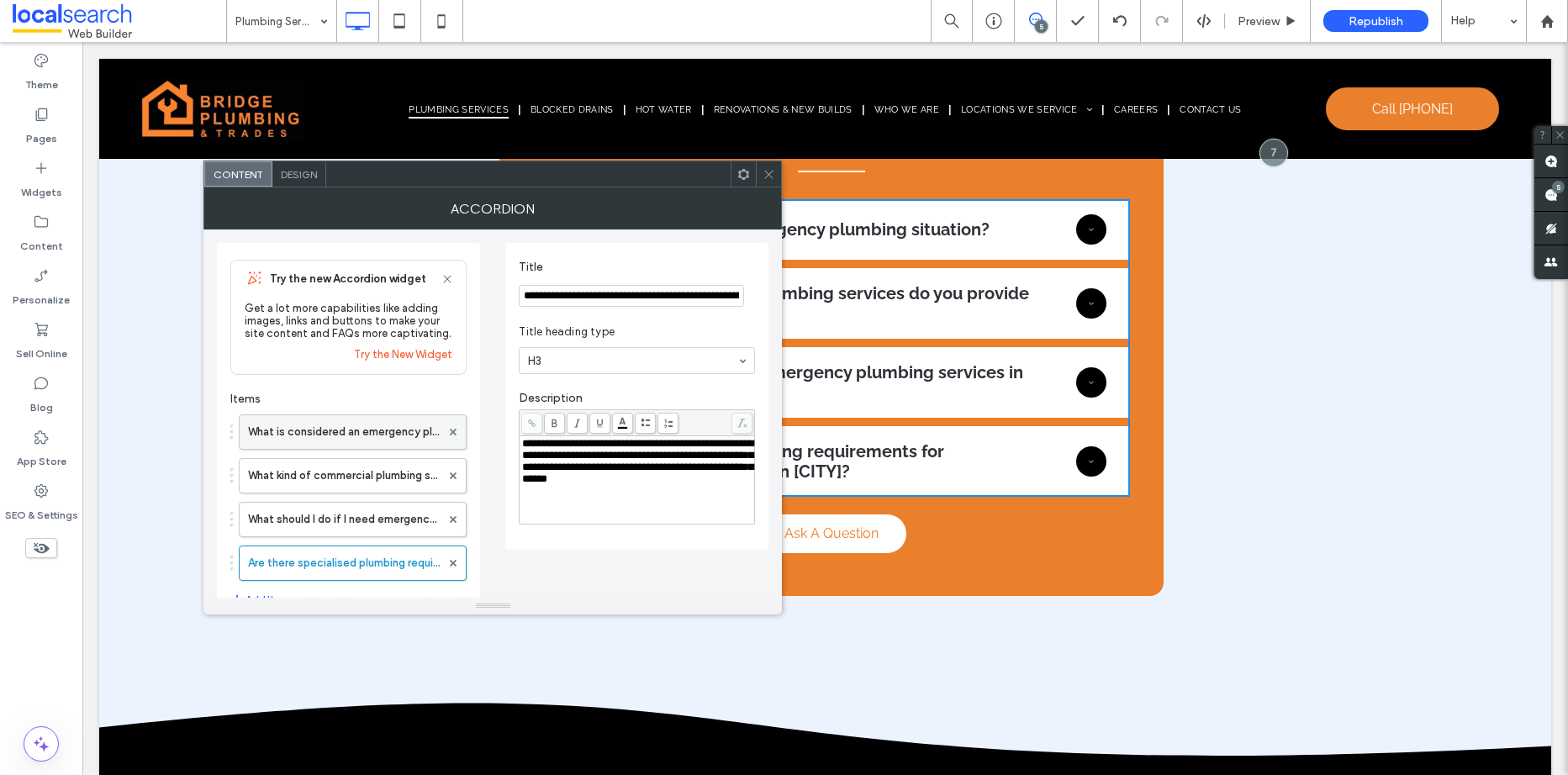 scroll, scrollTop: 0, scrollLeft: 135, axis: horizontal 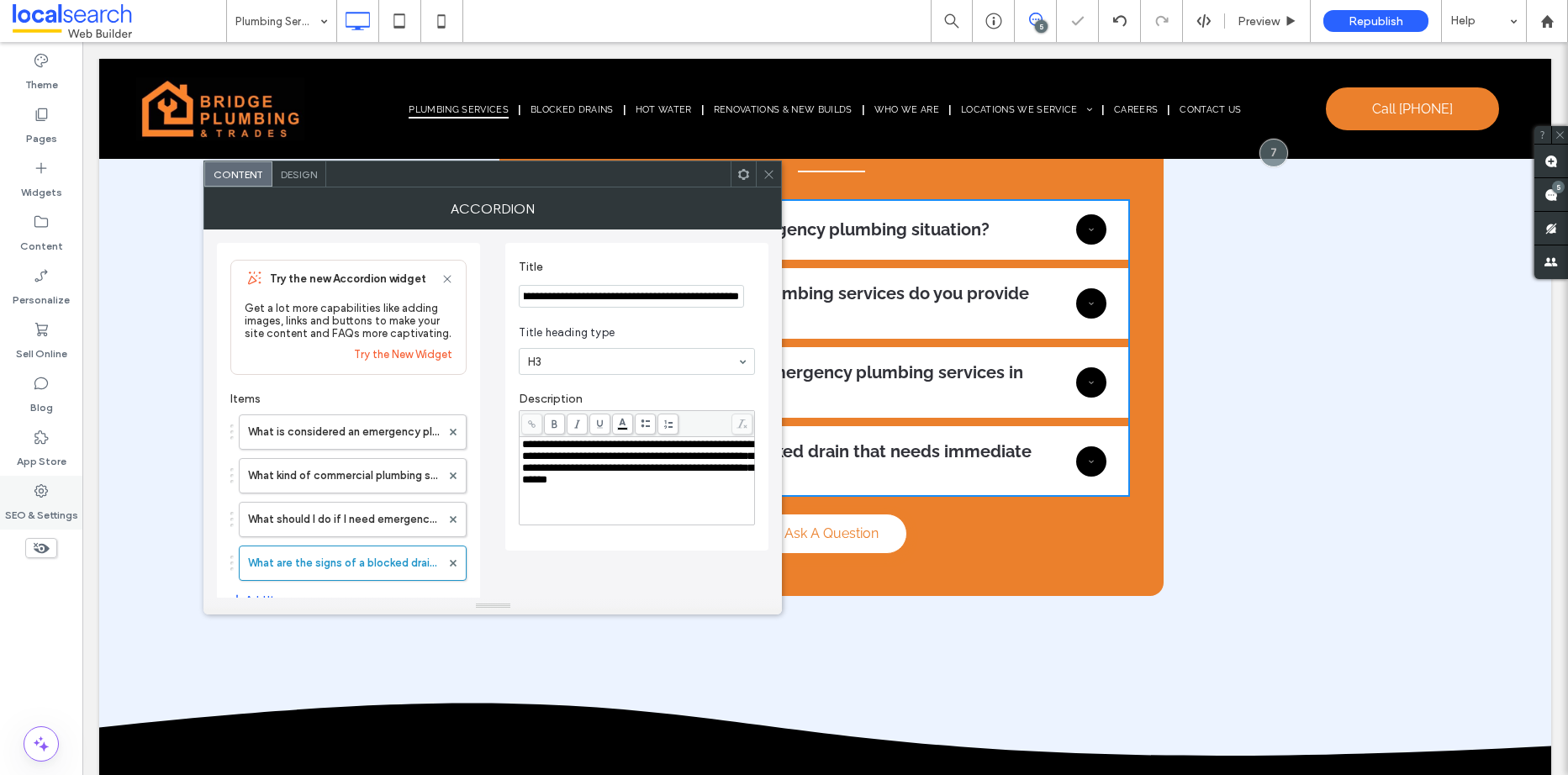 type on "**********" 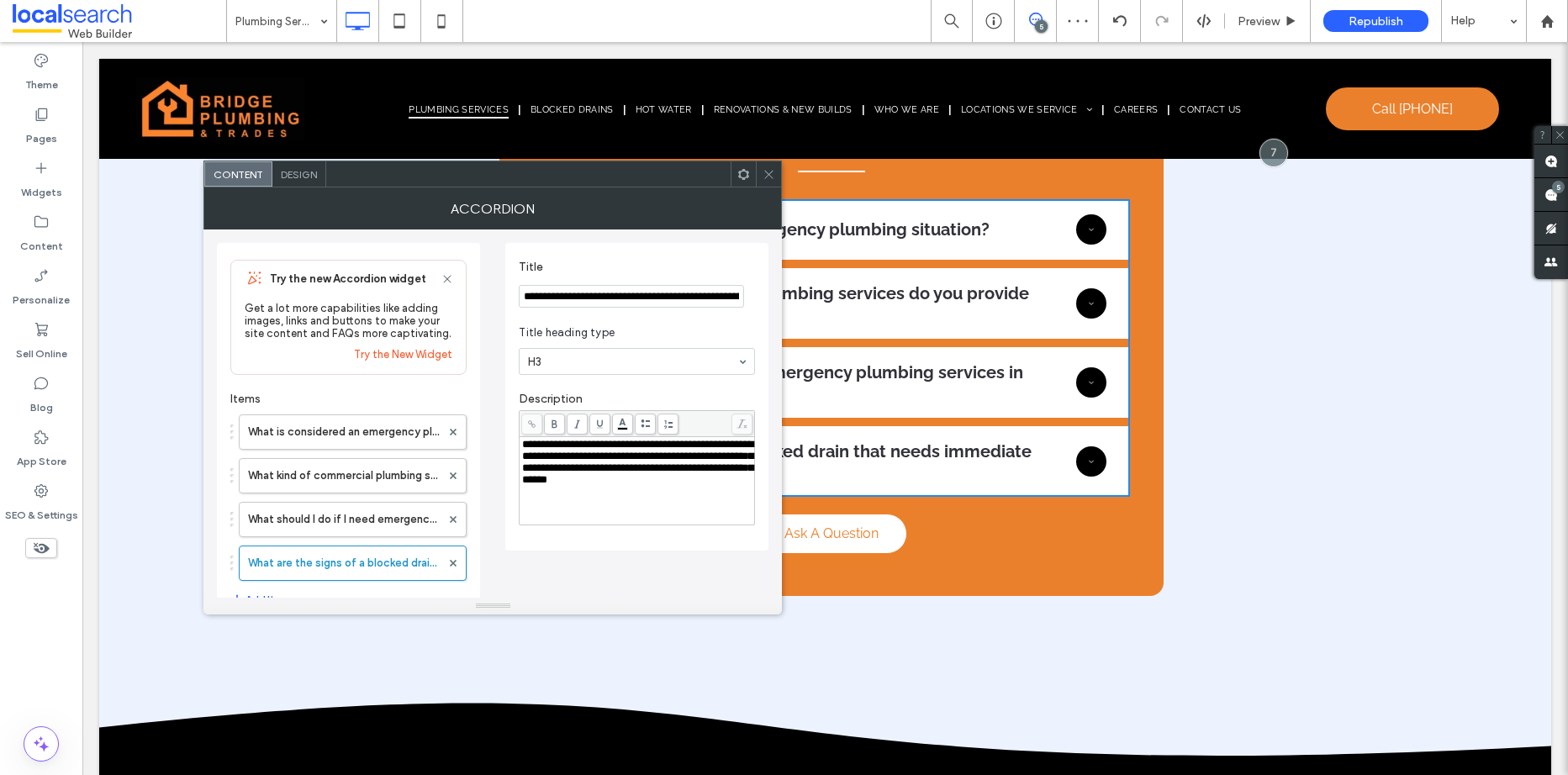 click on "**********" at bounding box center [637, 461] 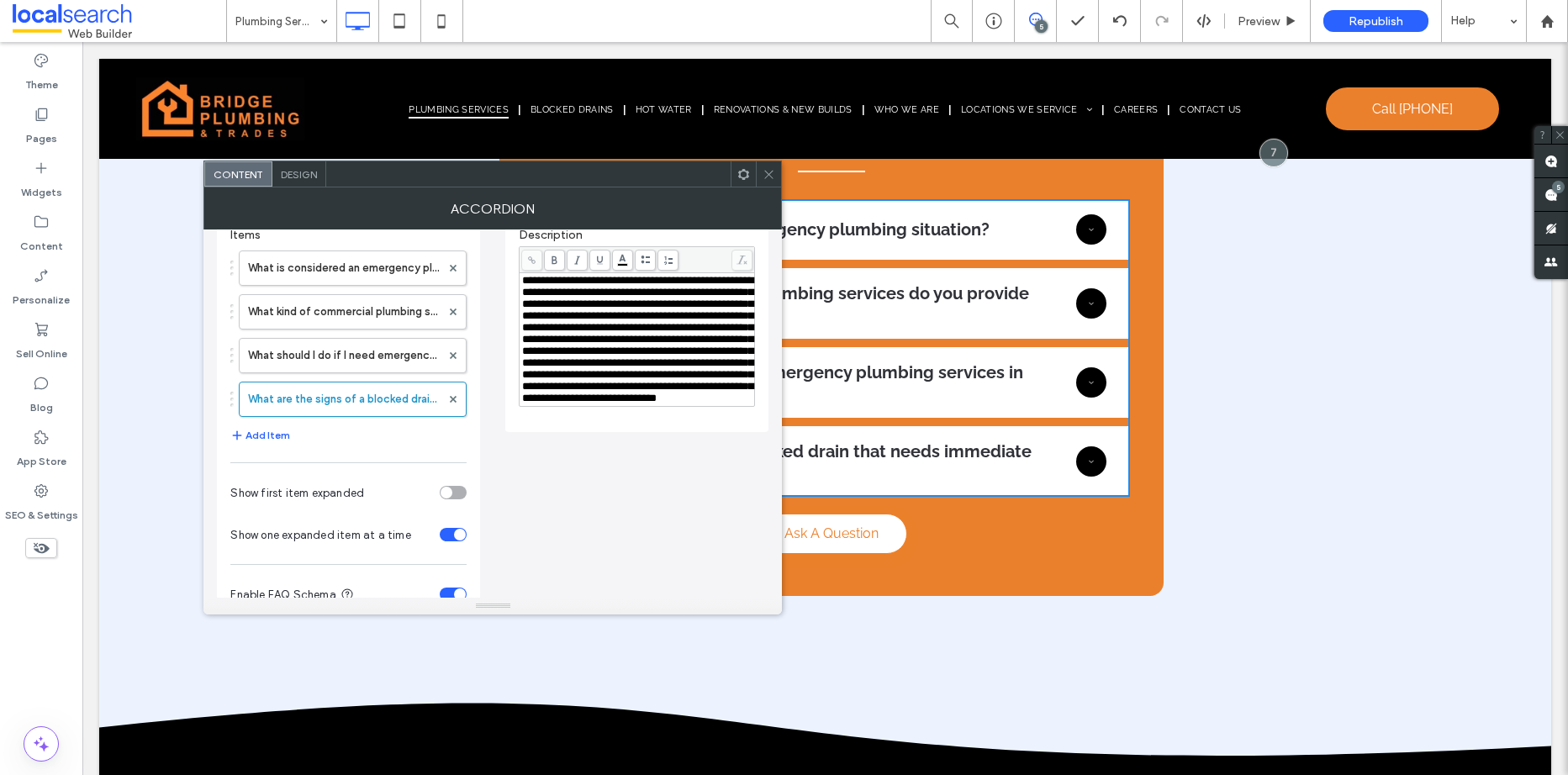 scroll, scrollTop: 168, scrollLeft: 0, axis: vertical 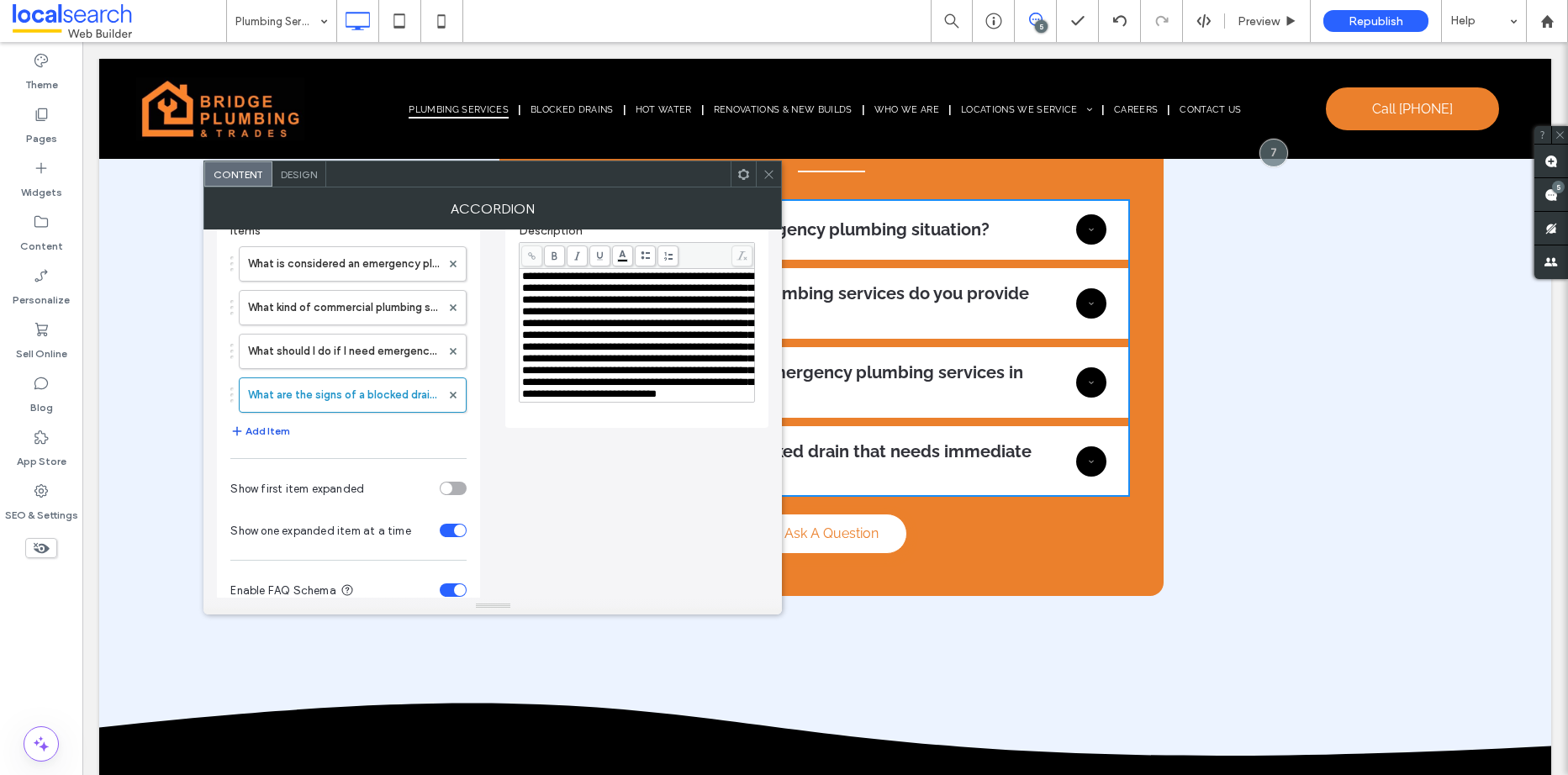 click on "Add Item" at bounding box center [260, 431] 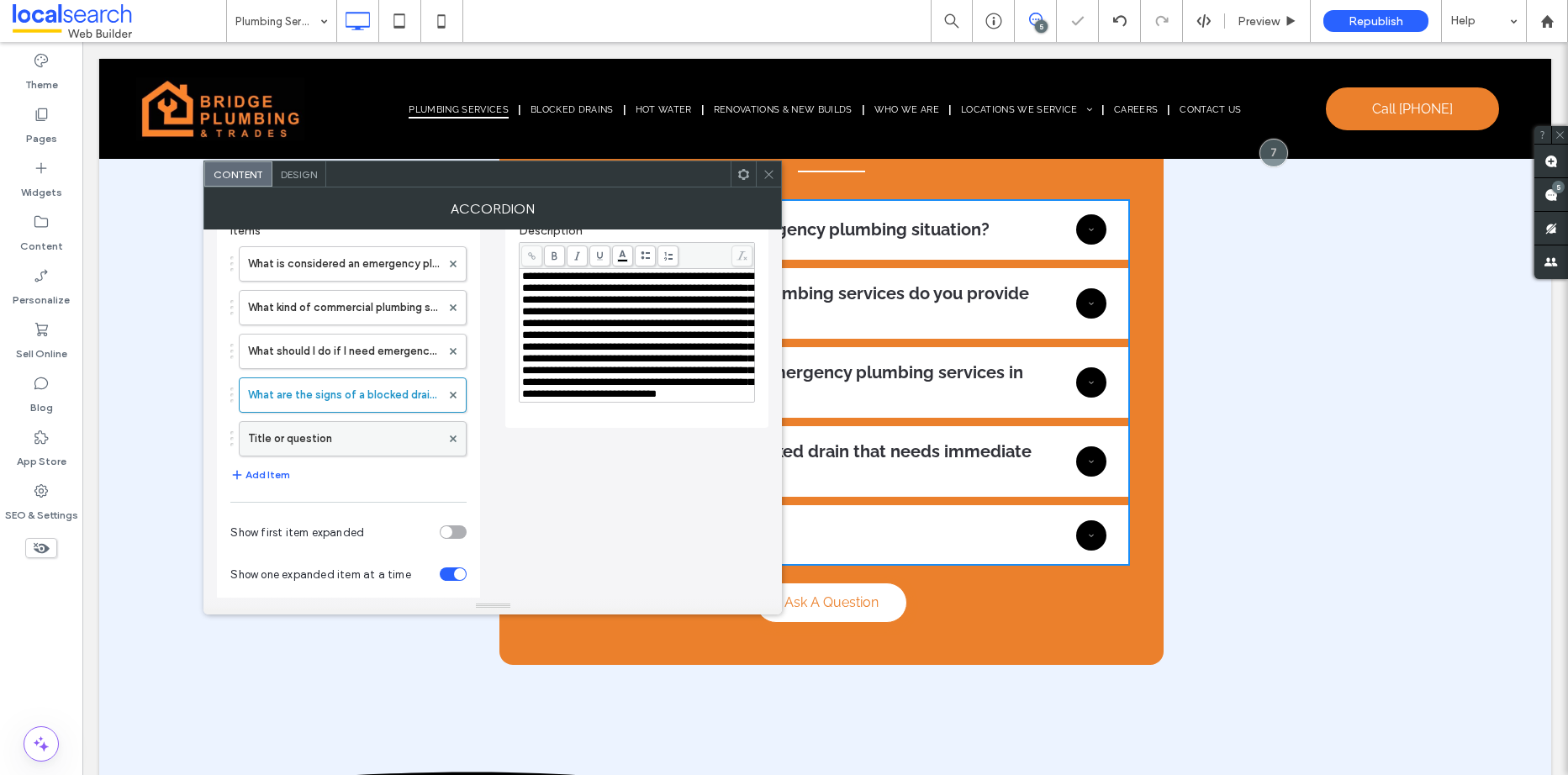 click on "Title or question" at bounding box center (344, 439) 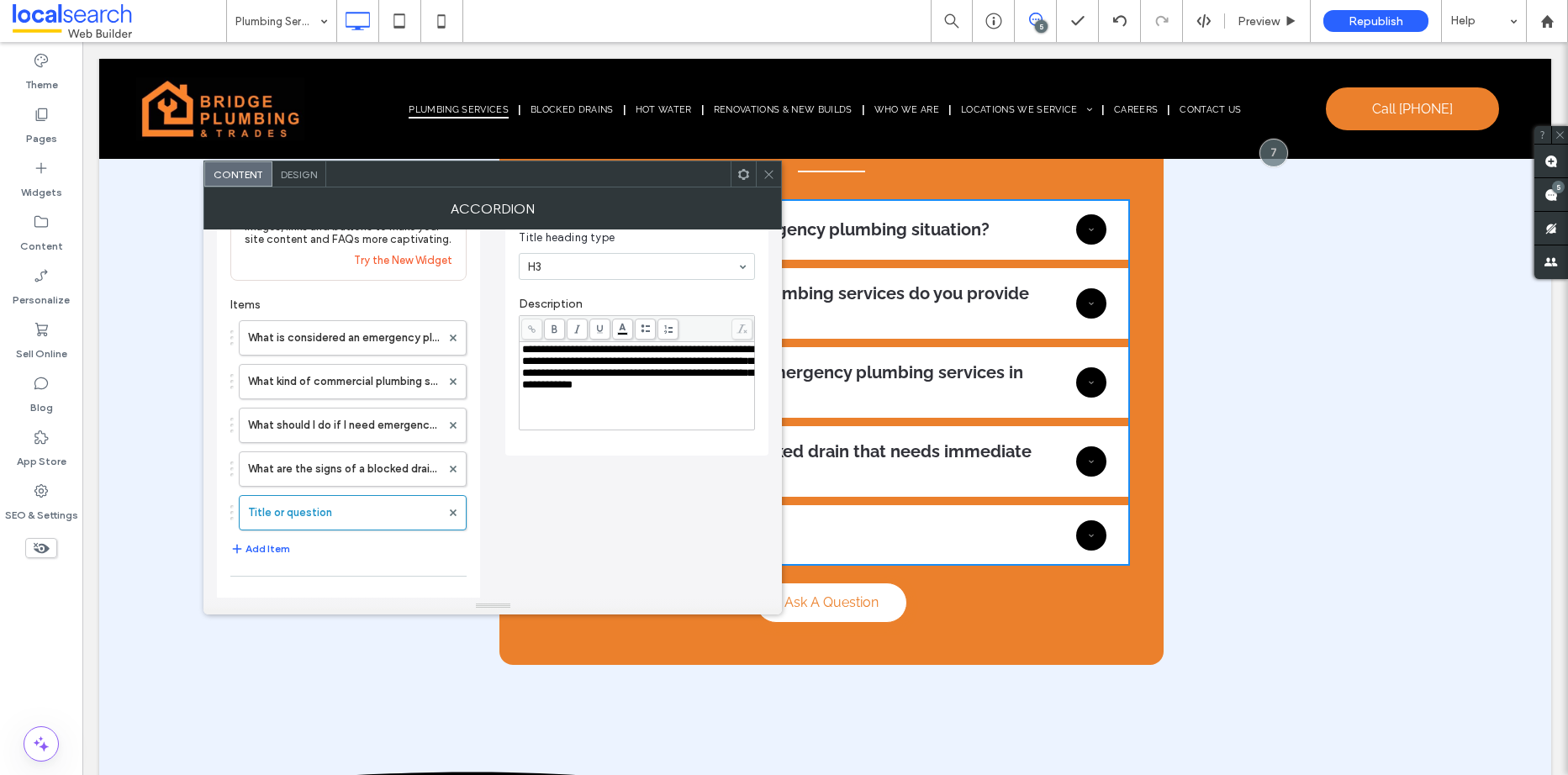 scroll, scrollTop: 0, scrollLeft: 0, axis: both 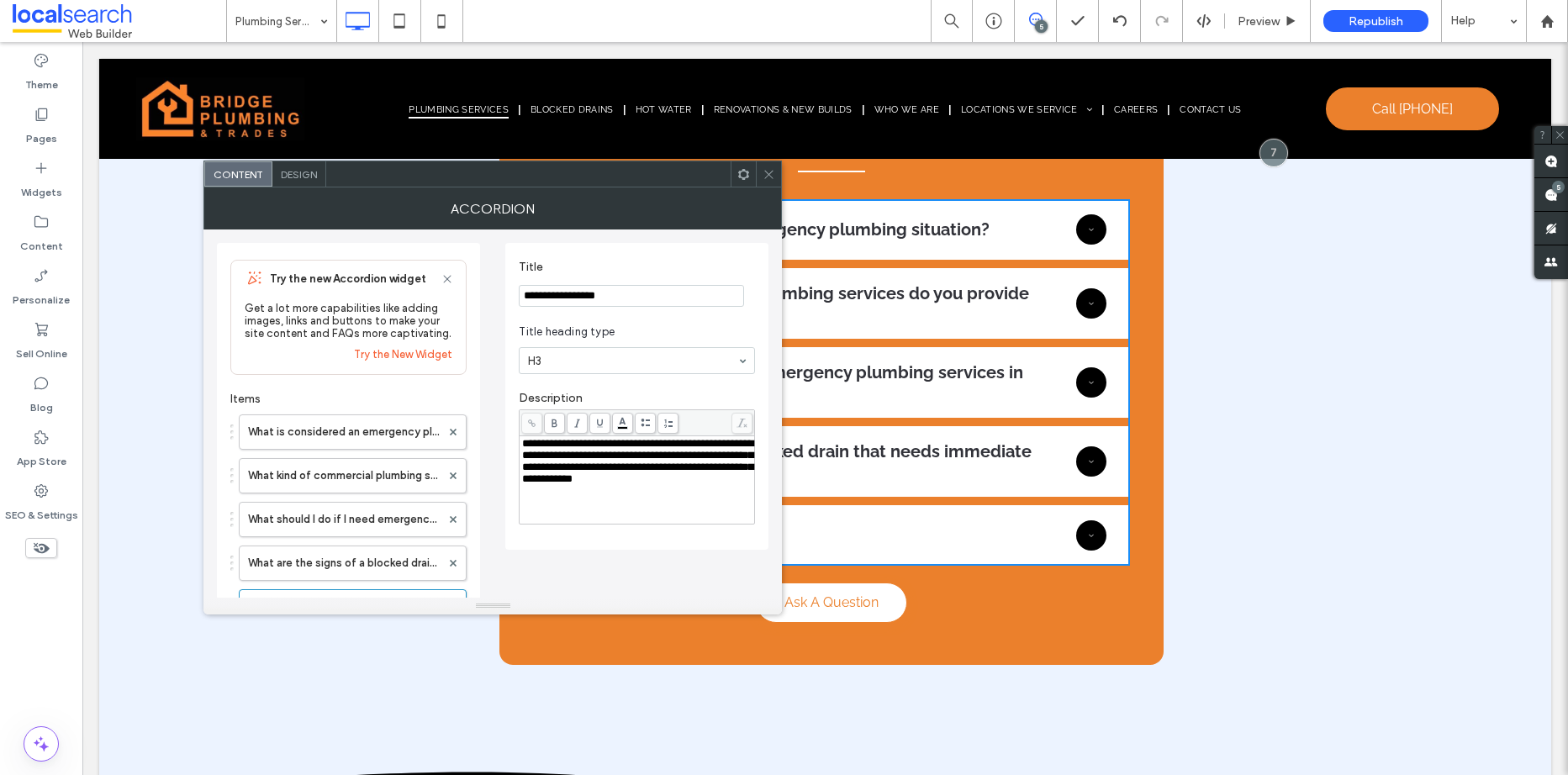 click on "**********" at bounding box center (631, 296) 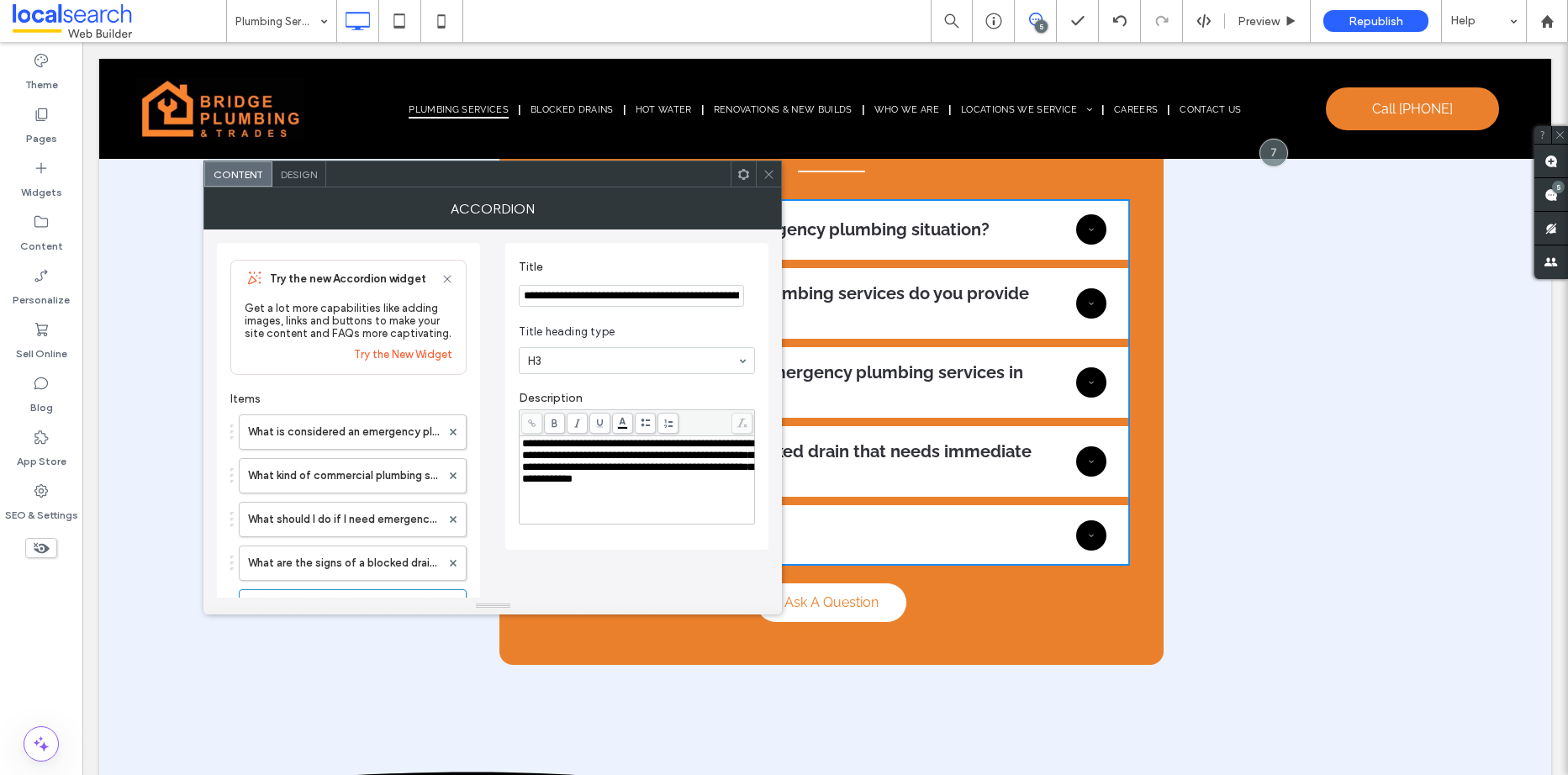 scroll, scrollTop: 0, scrollLeft: 126, axis: horizontal 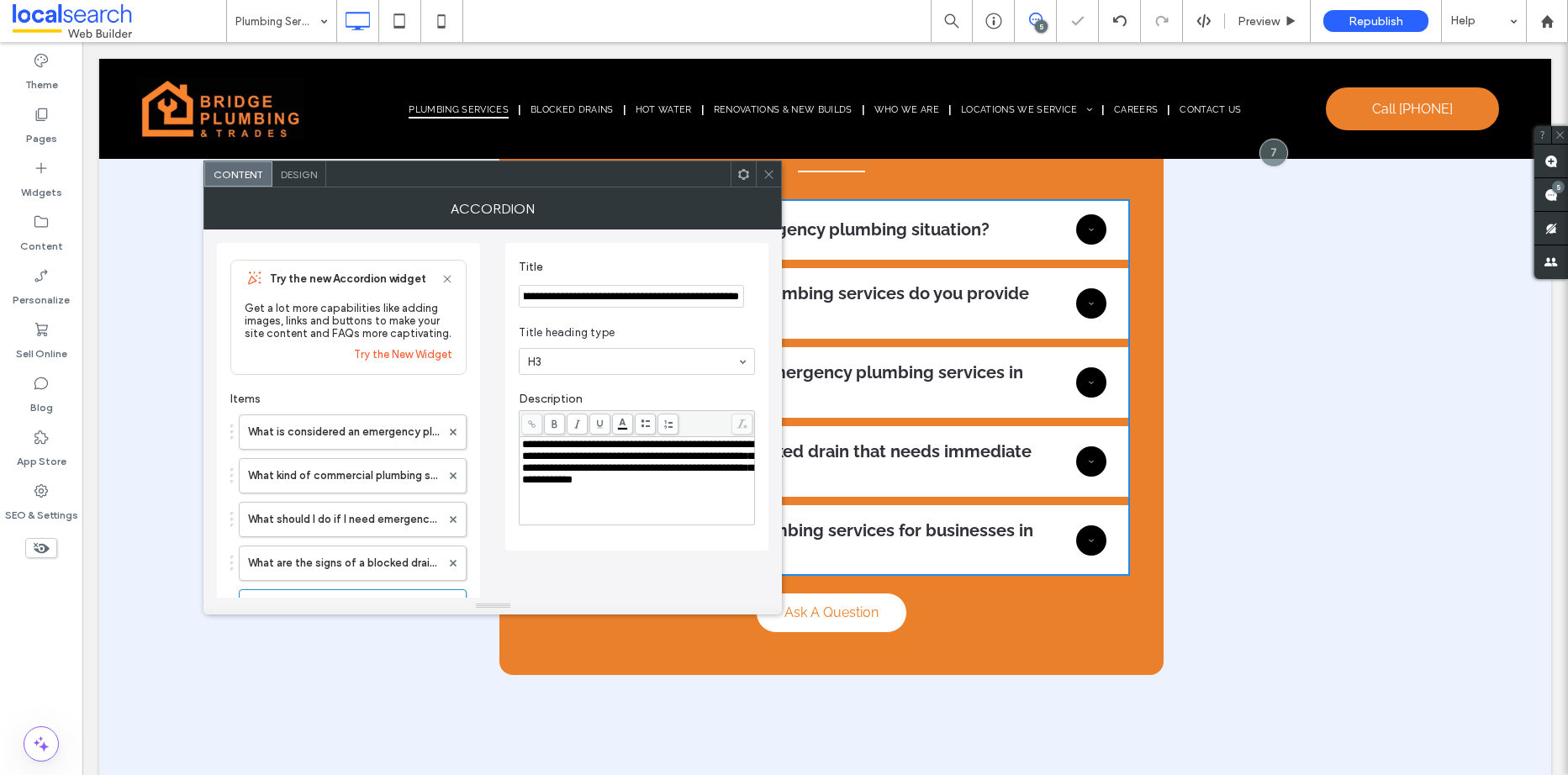 type on "**********" 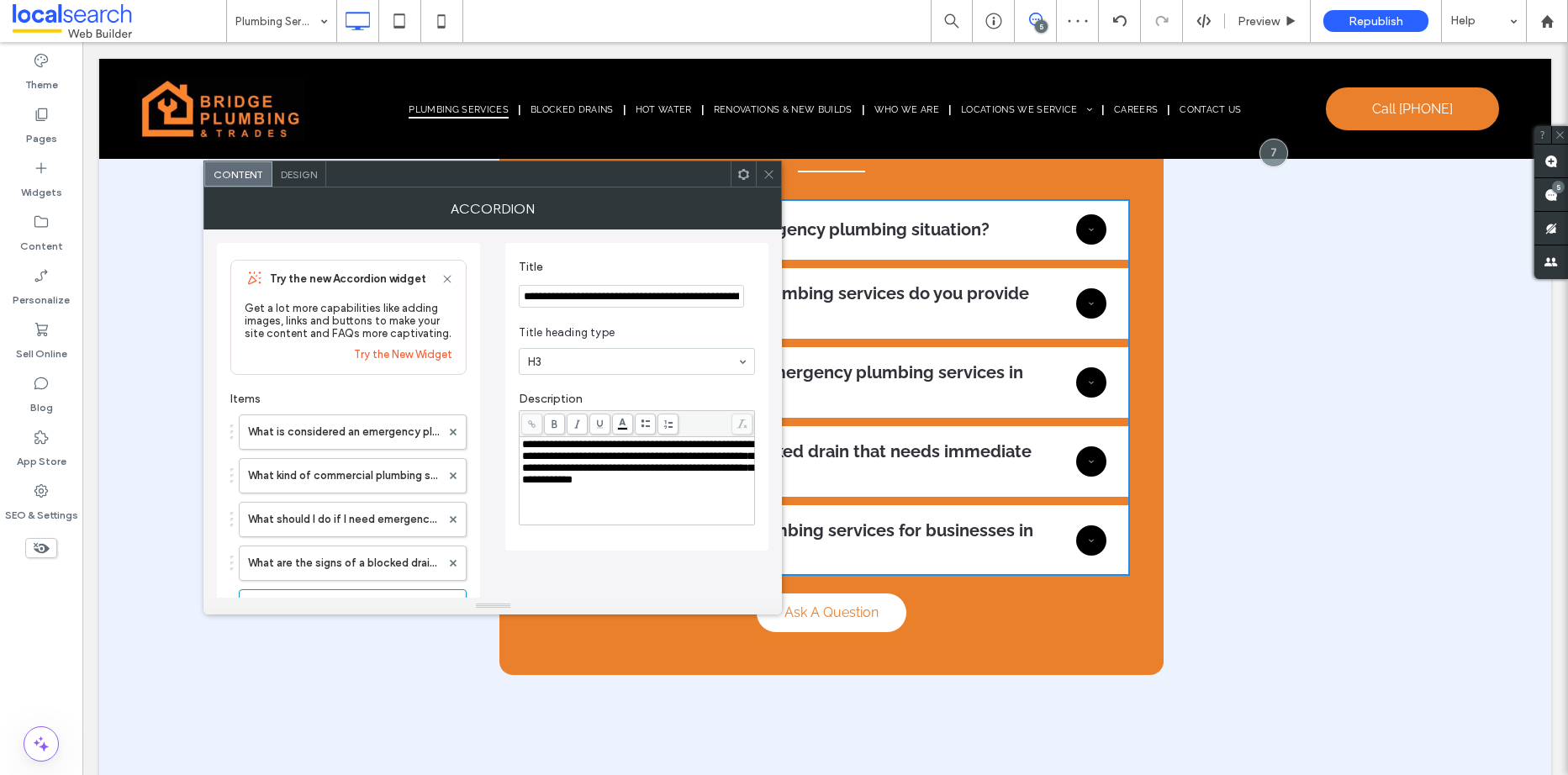 click on "**********" at bounding box center (637, 461) 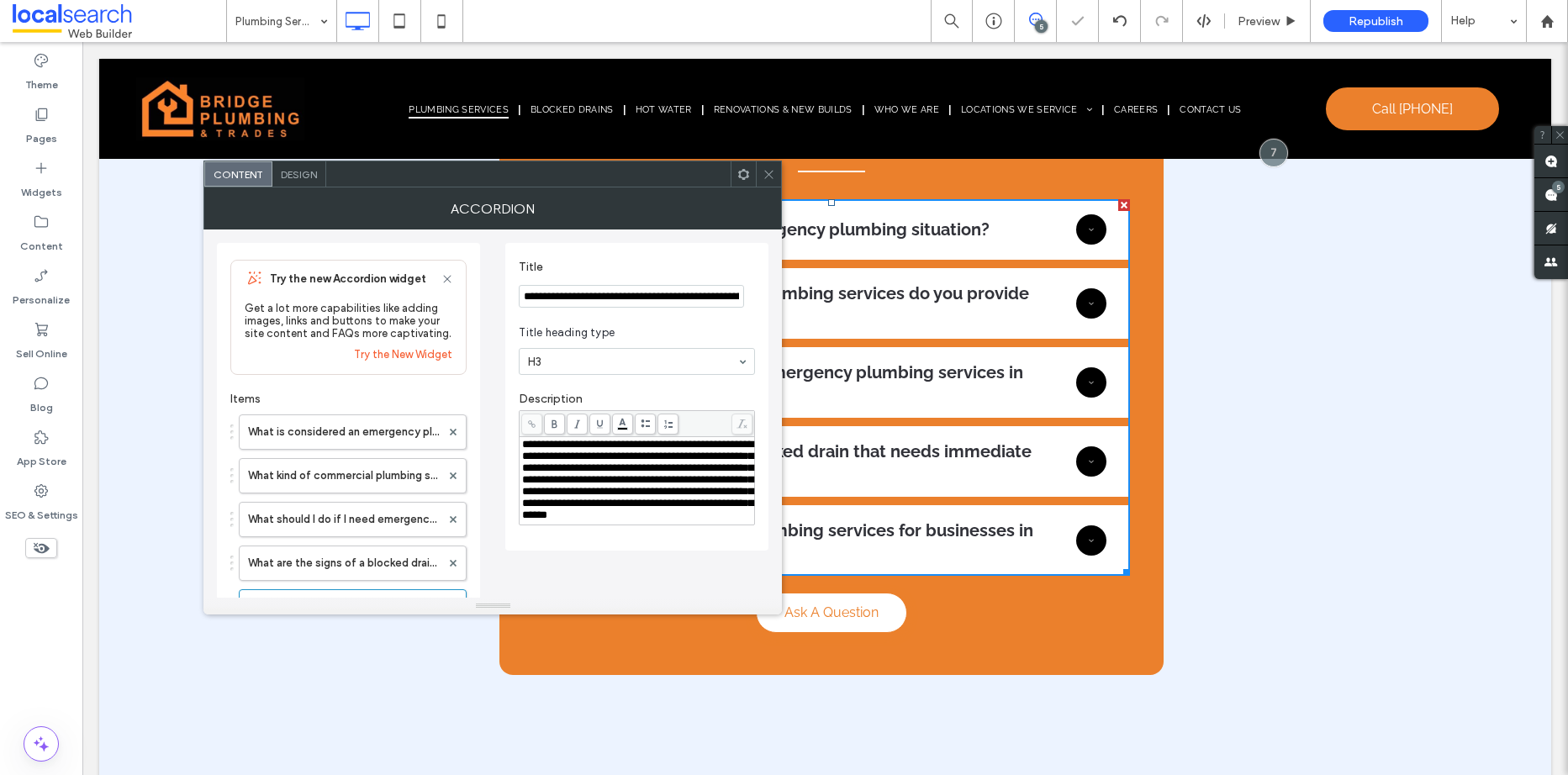 click on "Content Design" at bounding box center [493, 174] 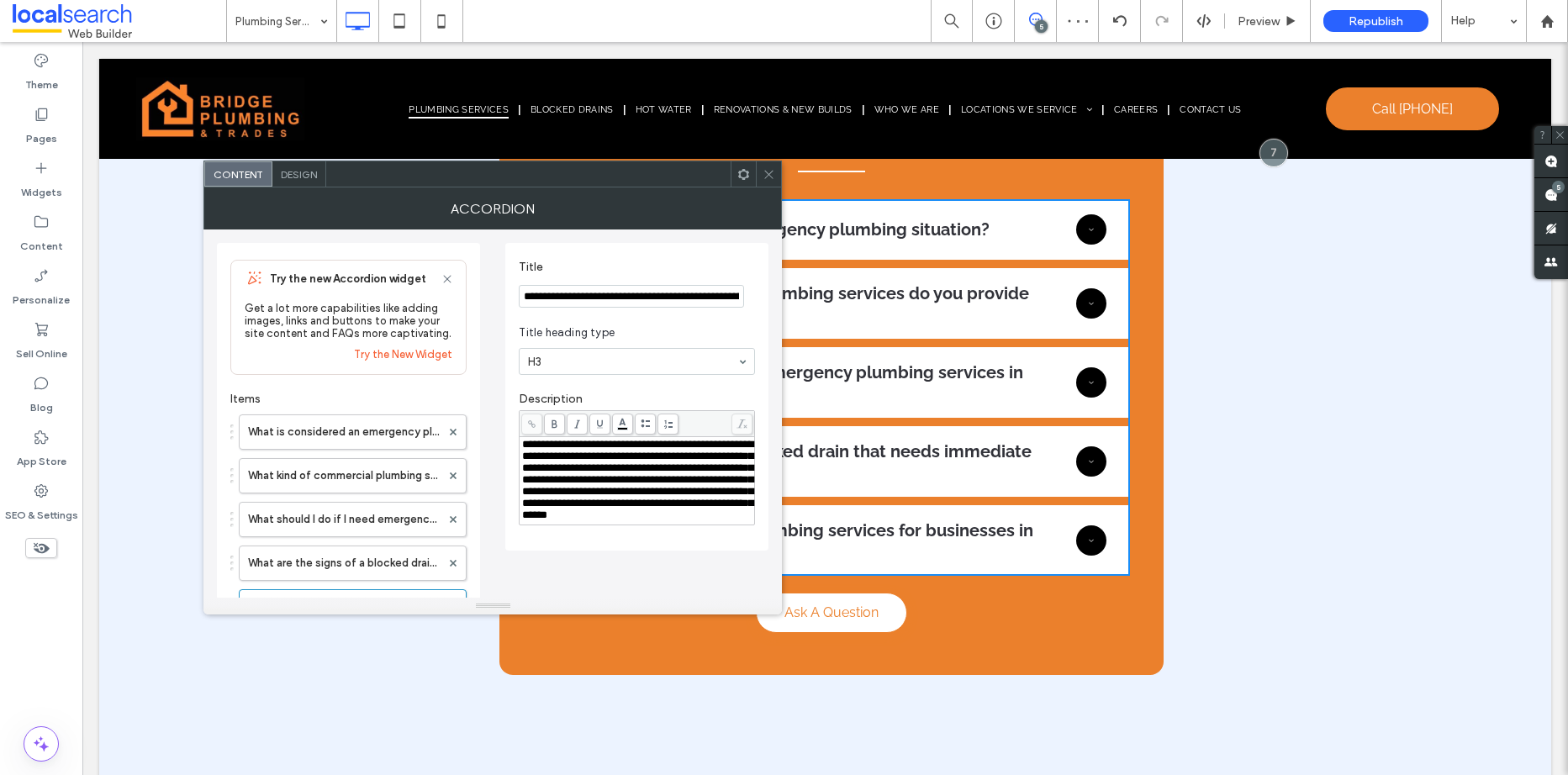 click 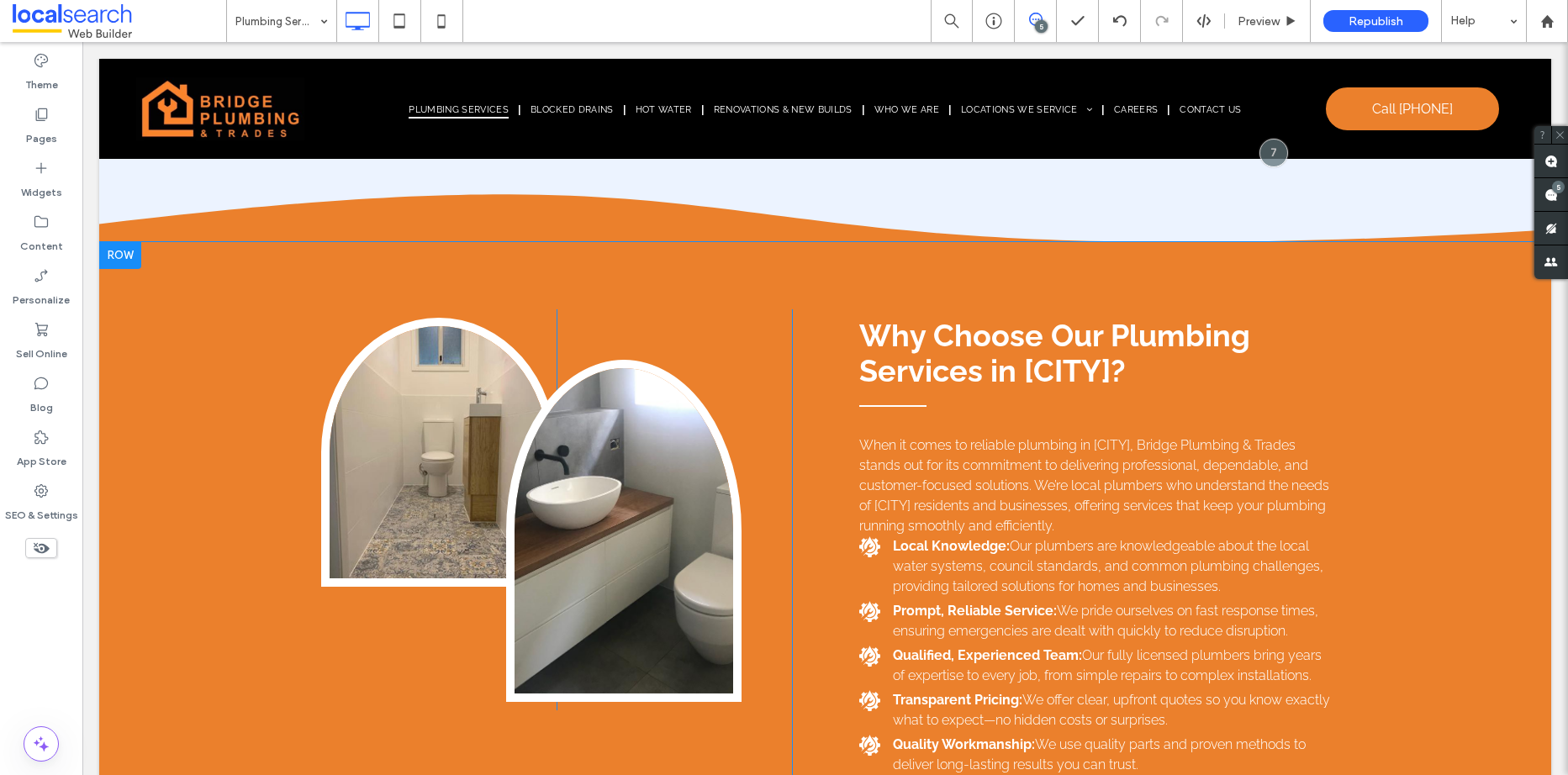 scroll, scrollTop: 3419, scrollLeft: 0, axis: vertical 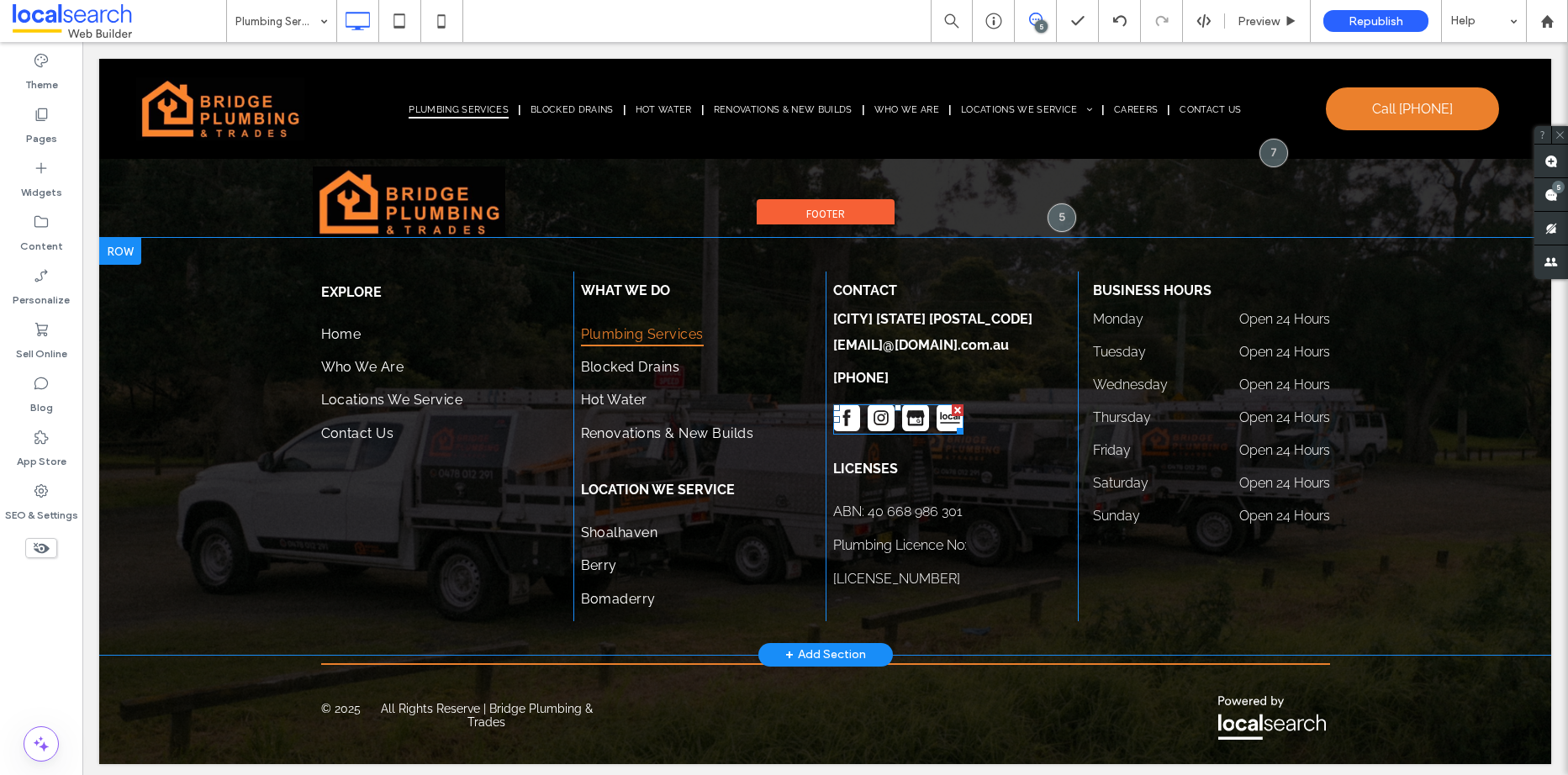 click at bounding box center (898, 419) 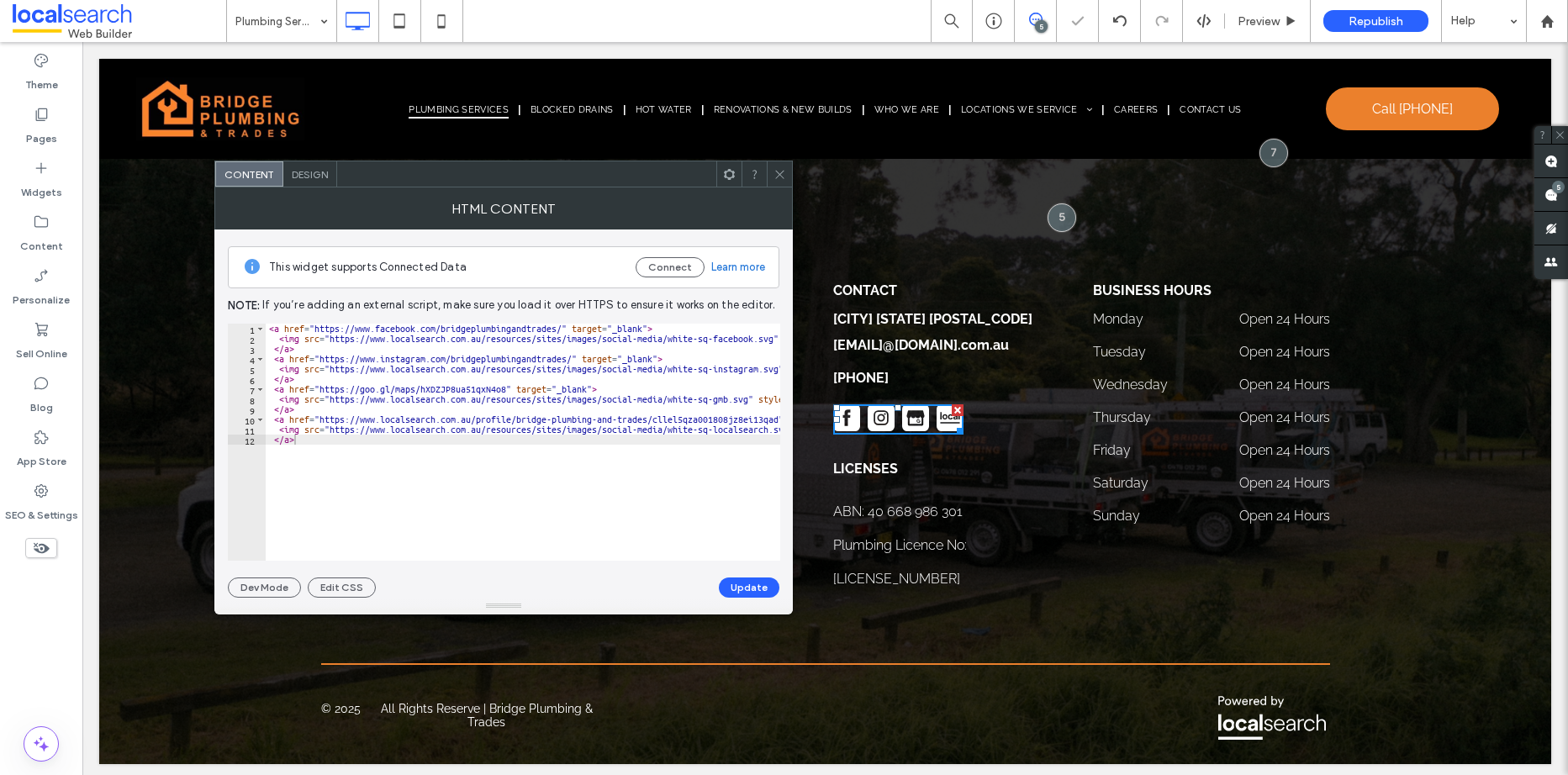 type on "**********" 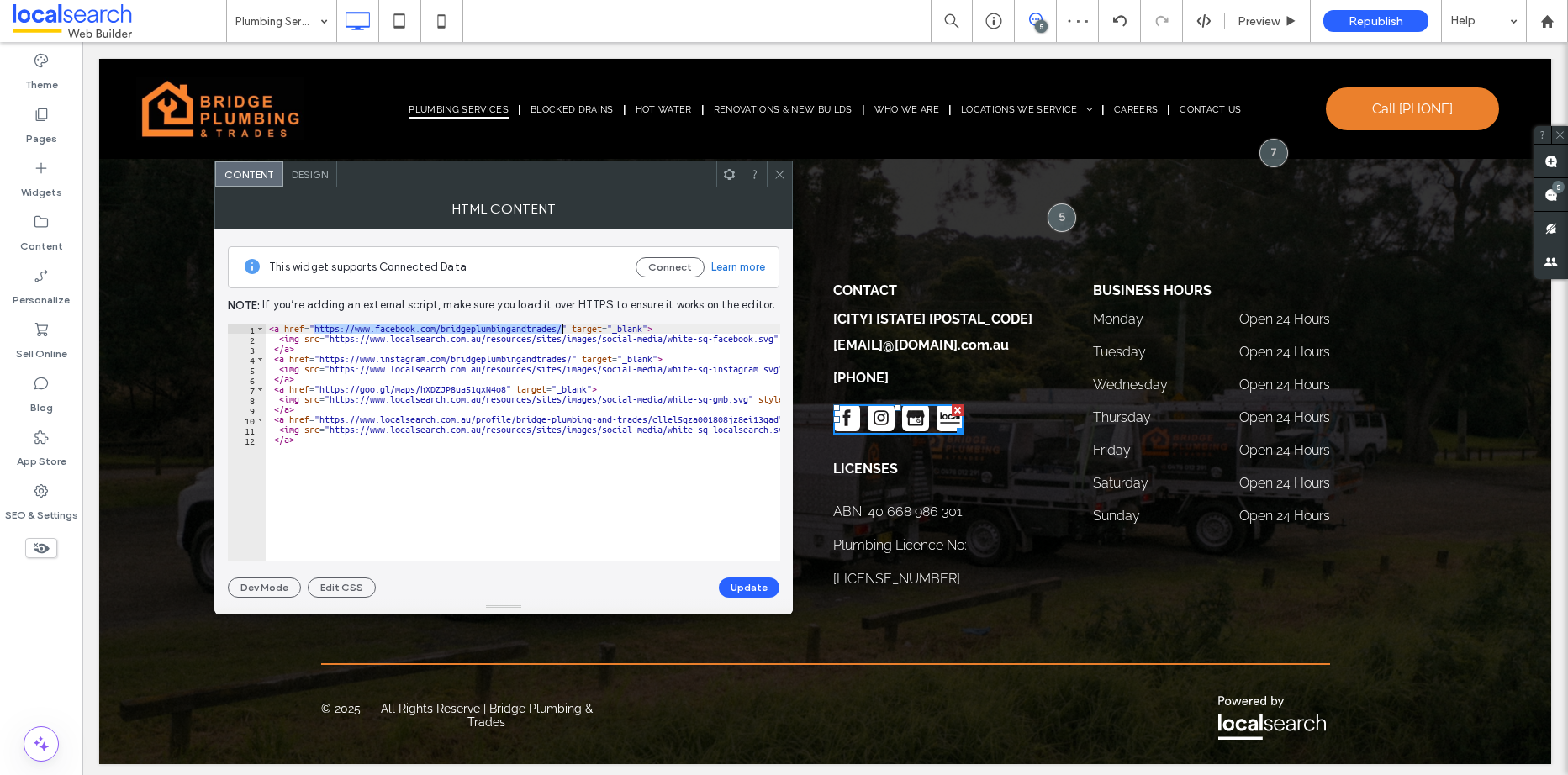 drag, startPoint x: 314, startPoint y: 325, endPoint x: 561, endPoint y: 330, distance: 247.0506 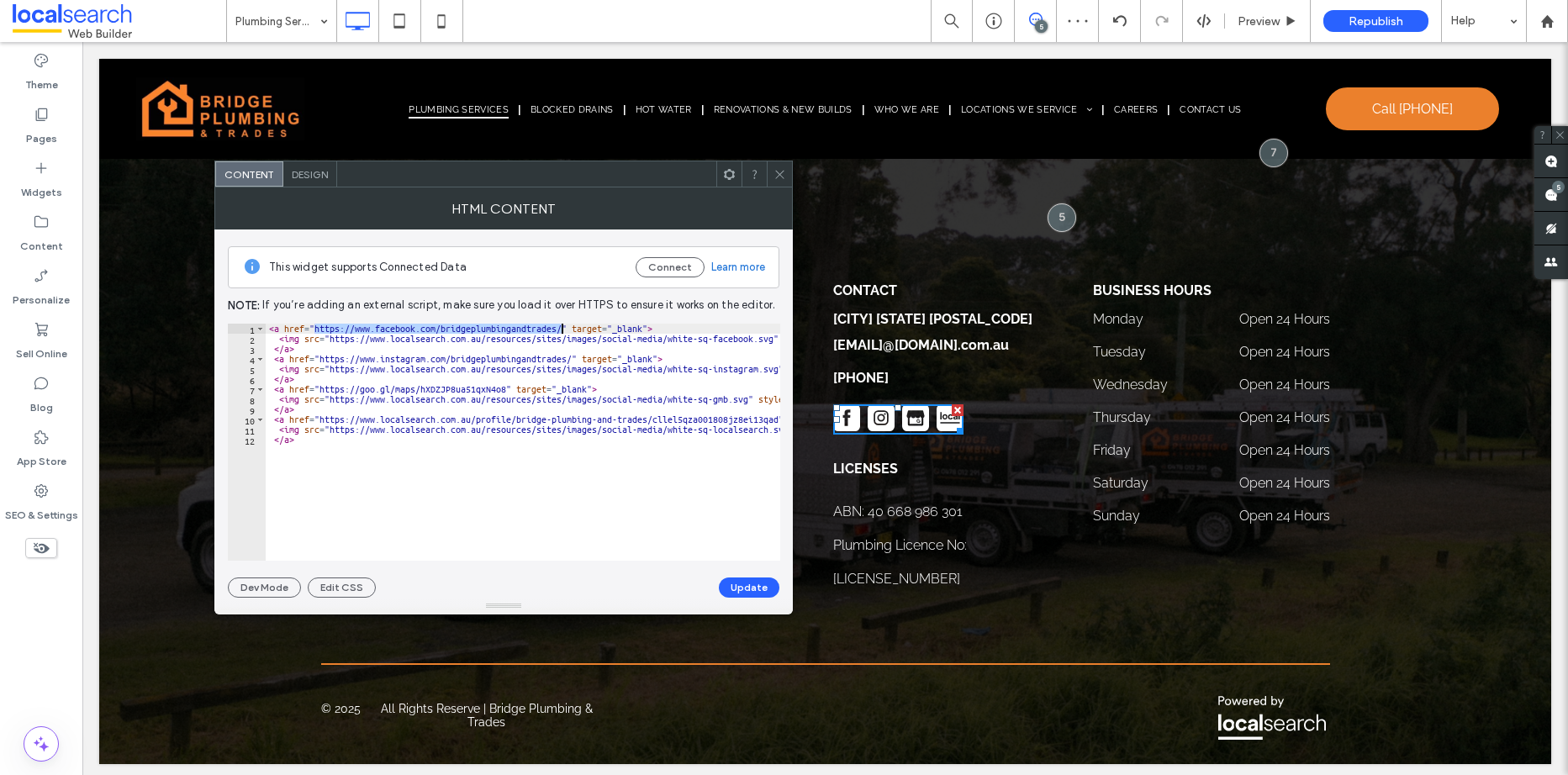 click on "< a   href = "https://www.facebook.com/bridgeplumbingandtrades/"   target = "_blank" >    < img   src = "https://www.localsearch.com.au/resources/sites/images/social-media/white-sq-facebook.svg"   style = "float: left; width: 32px; height: 32px; margin: 0px 5px 0px 0px;"   title = "Find Us On Facebook"   alt = "Find Us On Facebook"   name = "" >   </ a >   < a   href = "https://www.instagram.com/bridgeplumbingandtrades/"   target = "_blank" >    < img   src = "https://www.localsearch.com.au/resources/sites/images/social-media/white-sq-instagram.svg"   style = "float: left; width: 32px; height: 32px; margin: 0px 5px 0px 0px;"   title = "Follow Us On Instagram"   alt = "Follow Us On Instagram"   name = "" >   </ a >   < a   href = "https://goo.gl/maps/hXDZJP8ua51qxN4o8"   target = "_blank" >    < img   src = "https://www.localsearch.com.au/resources/sites/images/social-media/white-sq-gmb.svg"   style = "float: left; width: 32px; height: 32px; margin: 0px 5px 0px 0px;"   title = "Find Us On GMB"   alt =   name =" at bounding box center (890, 445) 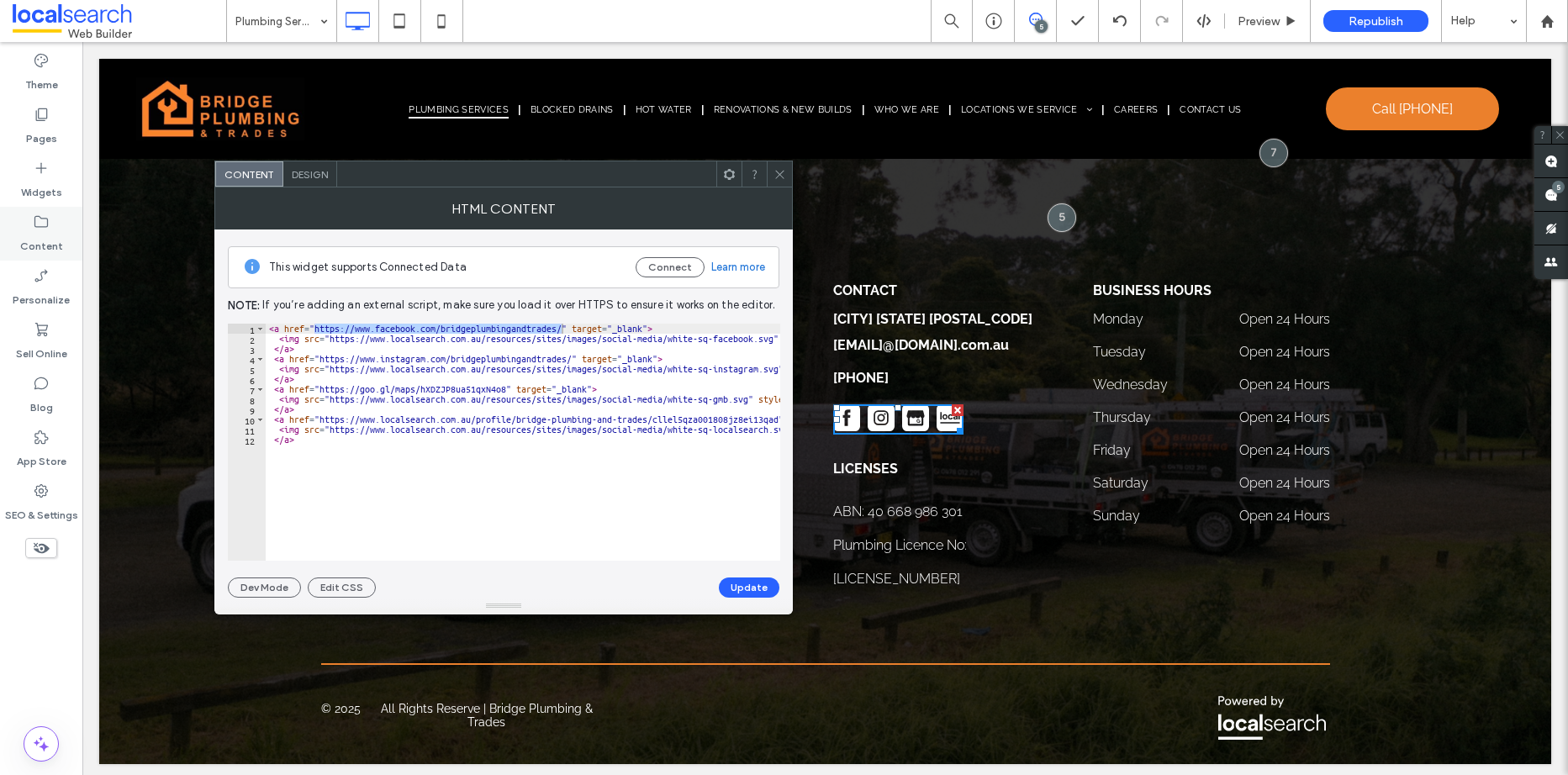click on "Content" at bounding box center (41, 234) 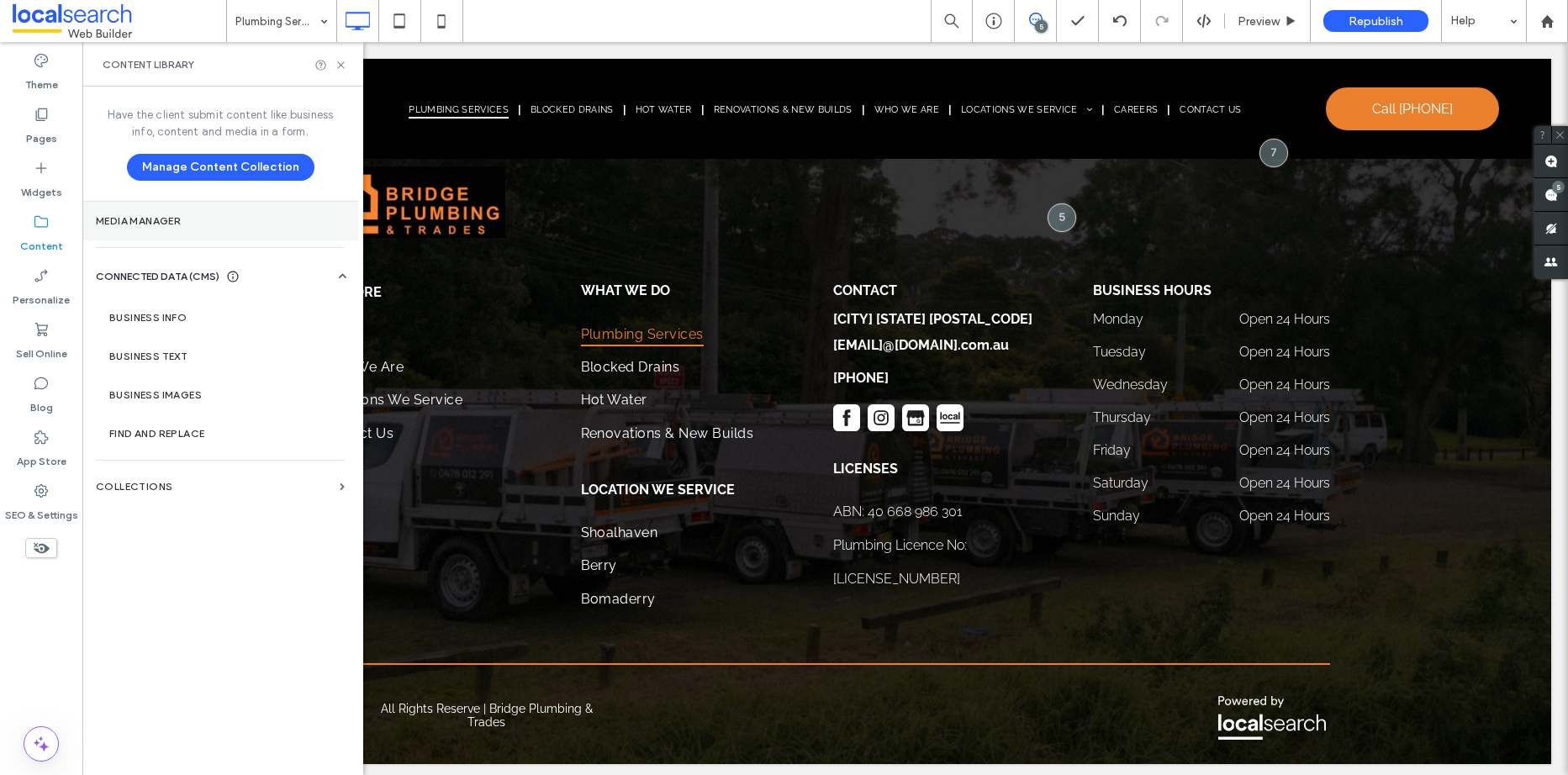 click on "Media Manager" at bounding box center (220, 221) 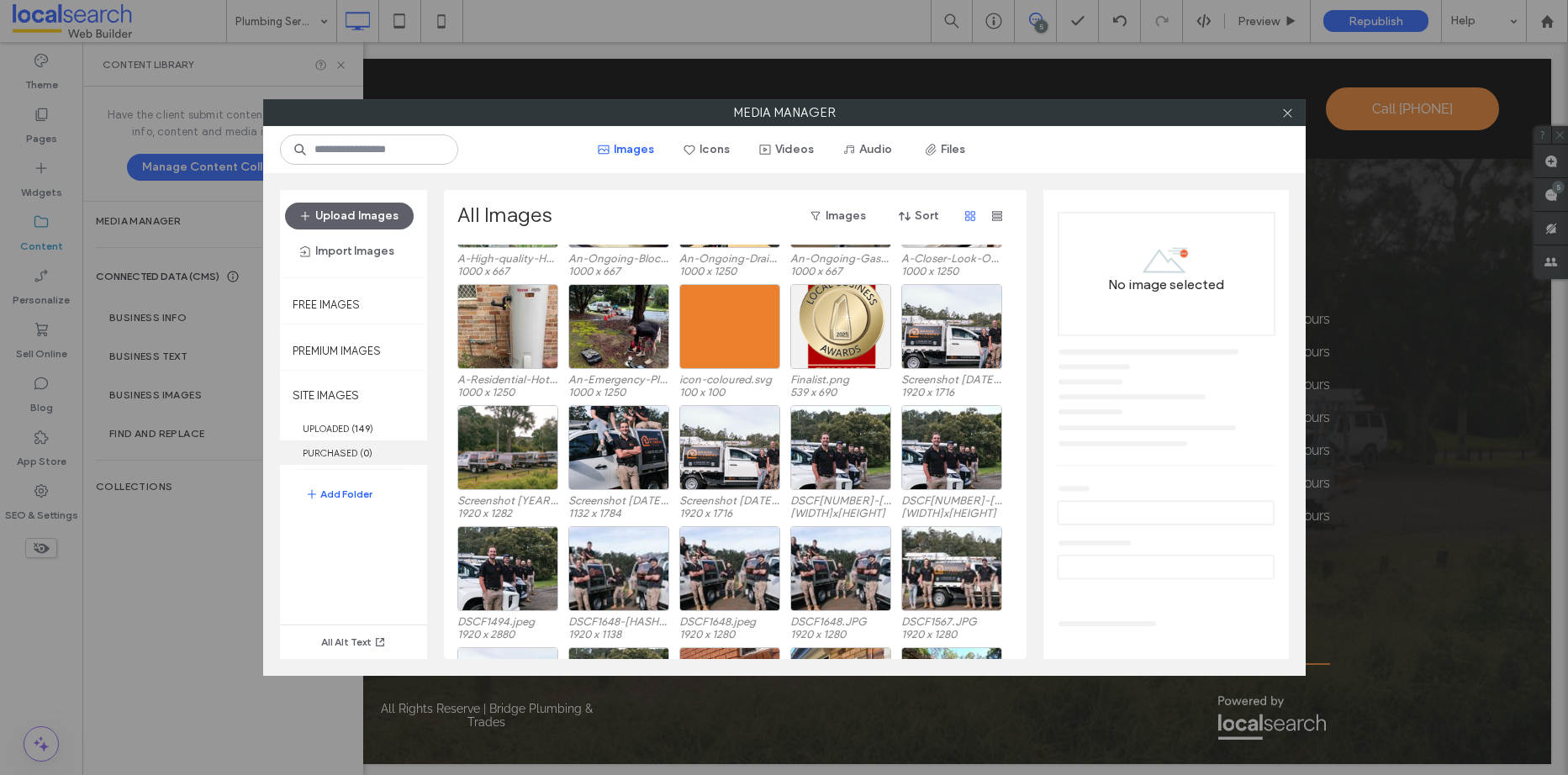 scroll, scrollTop: 168, scrollLeft: 0, axis: vertical 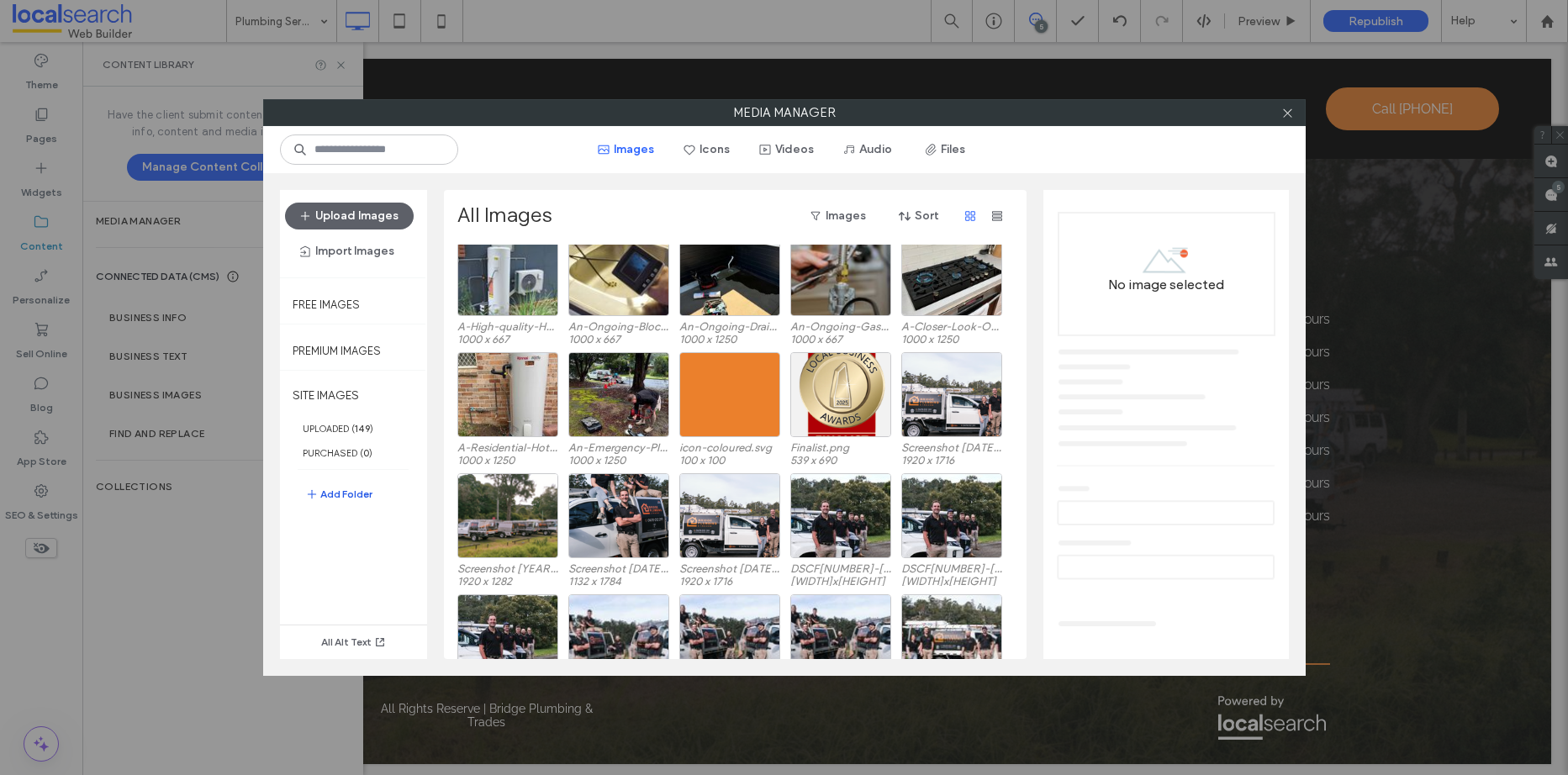 click on "Add Folder" at bounding box center (339, 494) 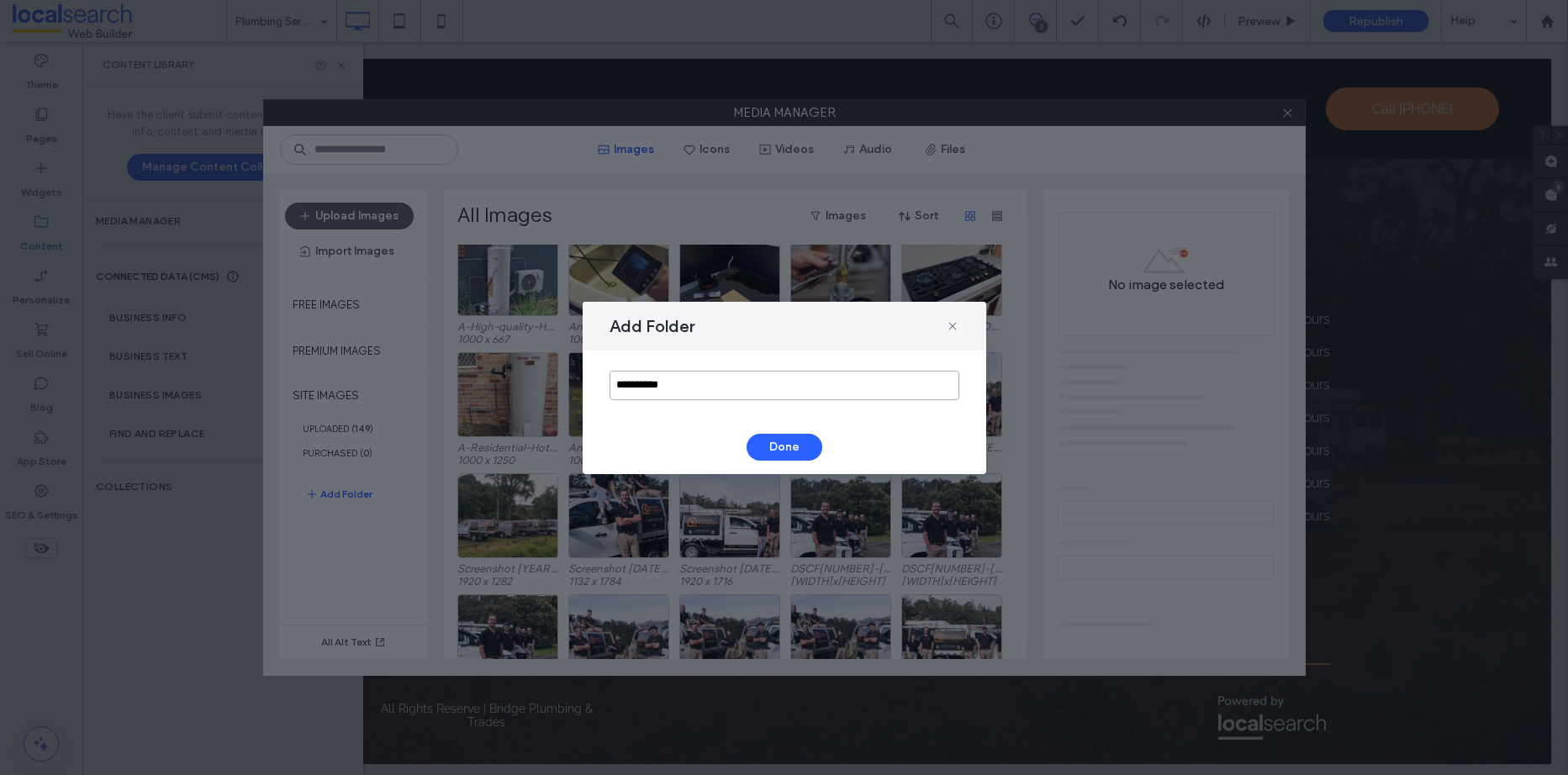 drag, startPoint x: 683, startPoint y: 393, endPoint x: 531, endPoint y: 388, distance: 152.08221 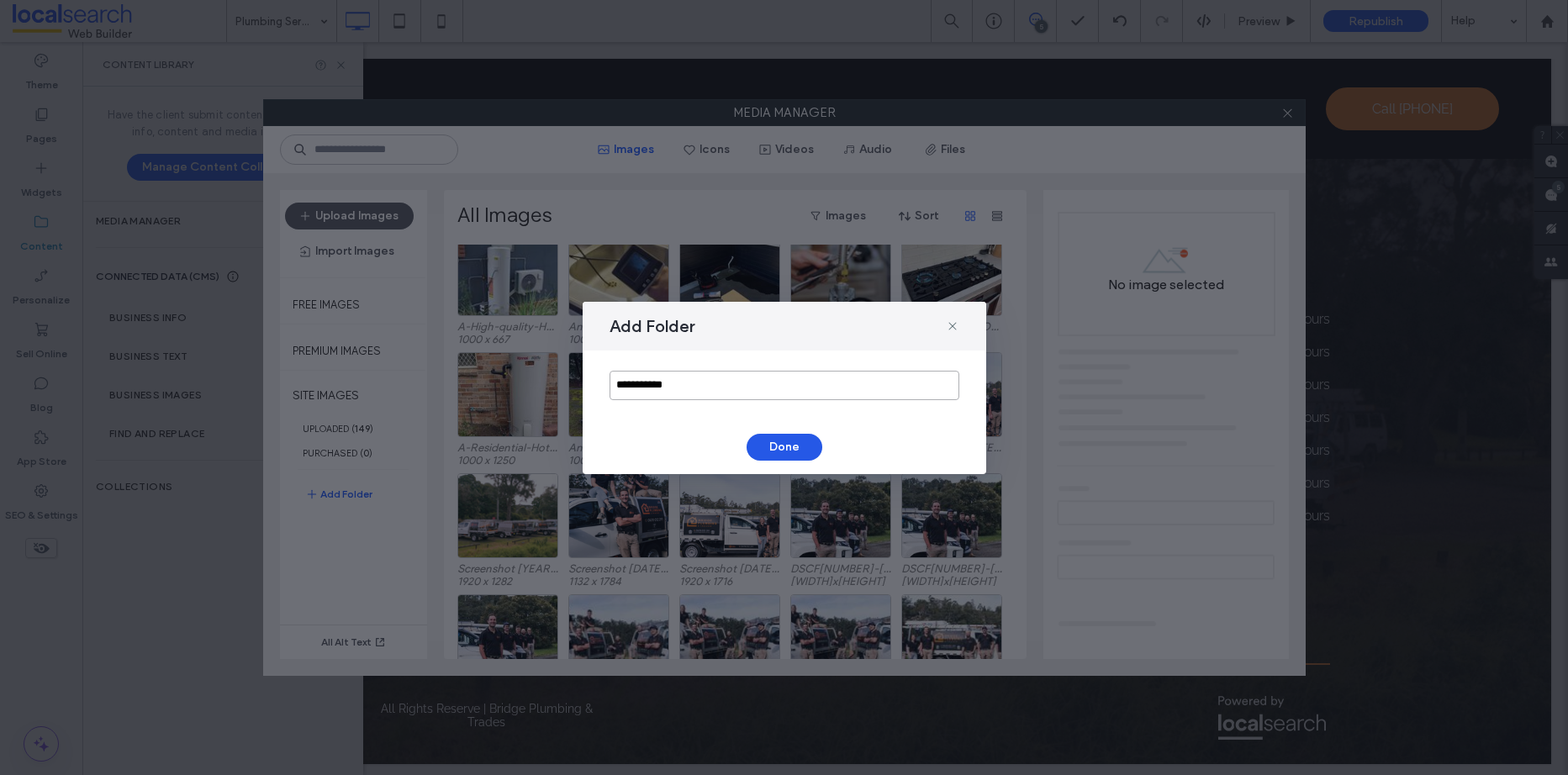 type on "**********" 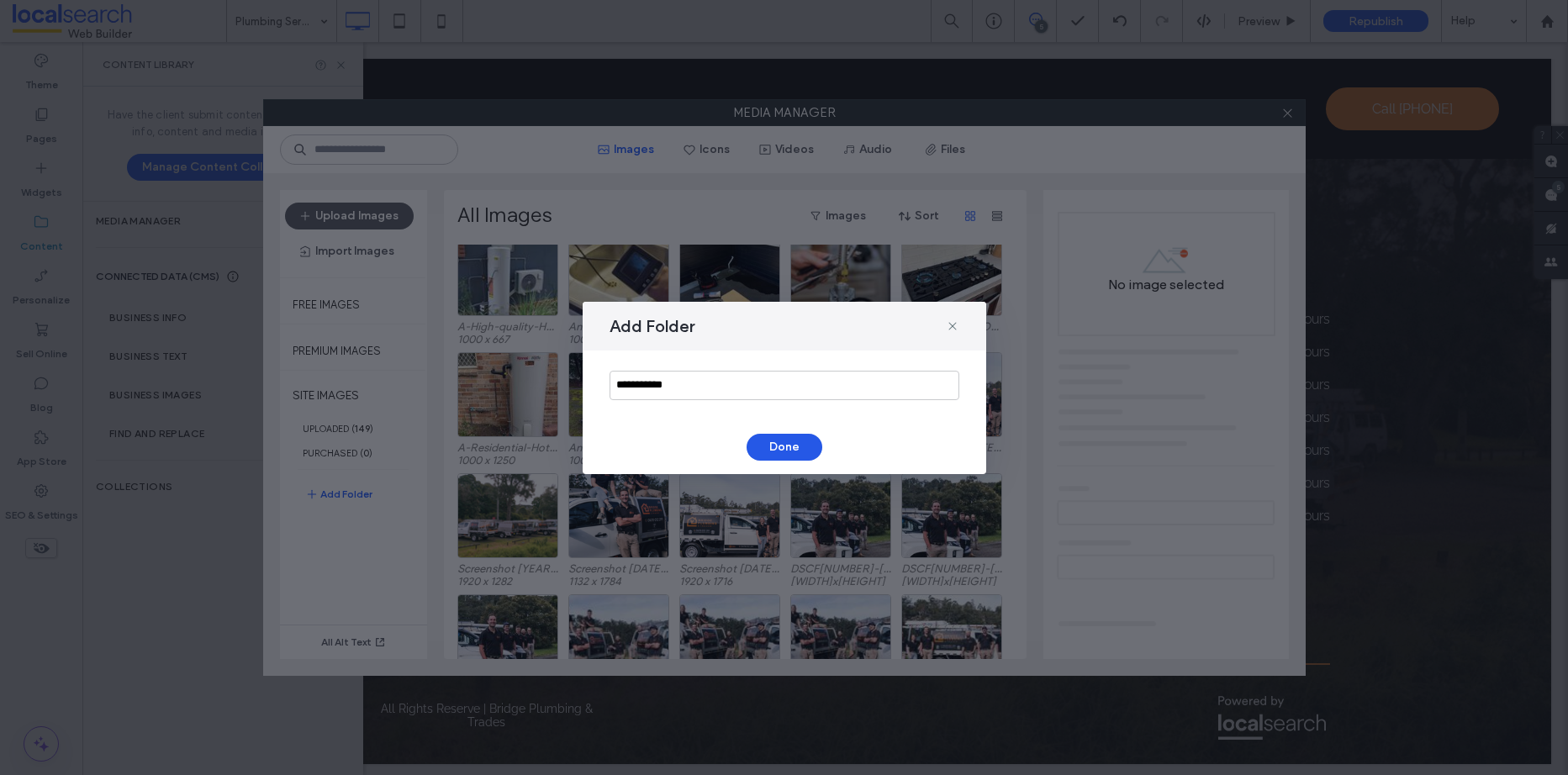click on "Done" at bounding box center [784, 447] 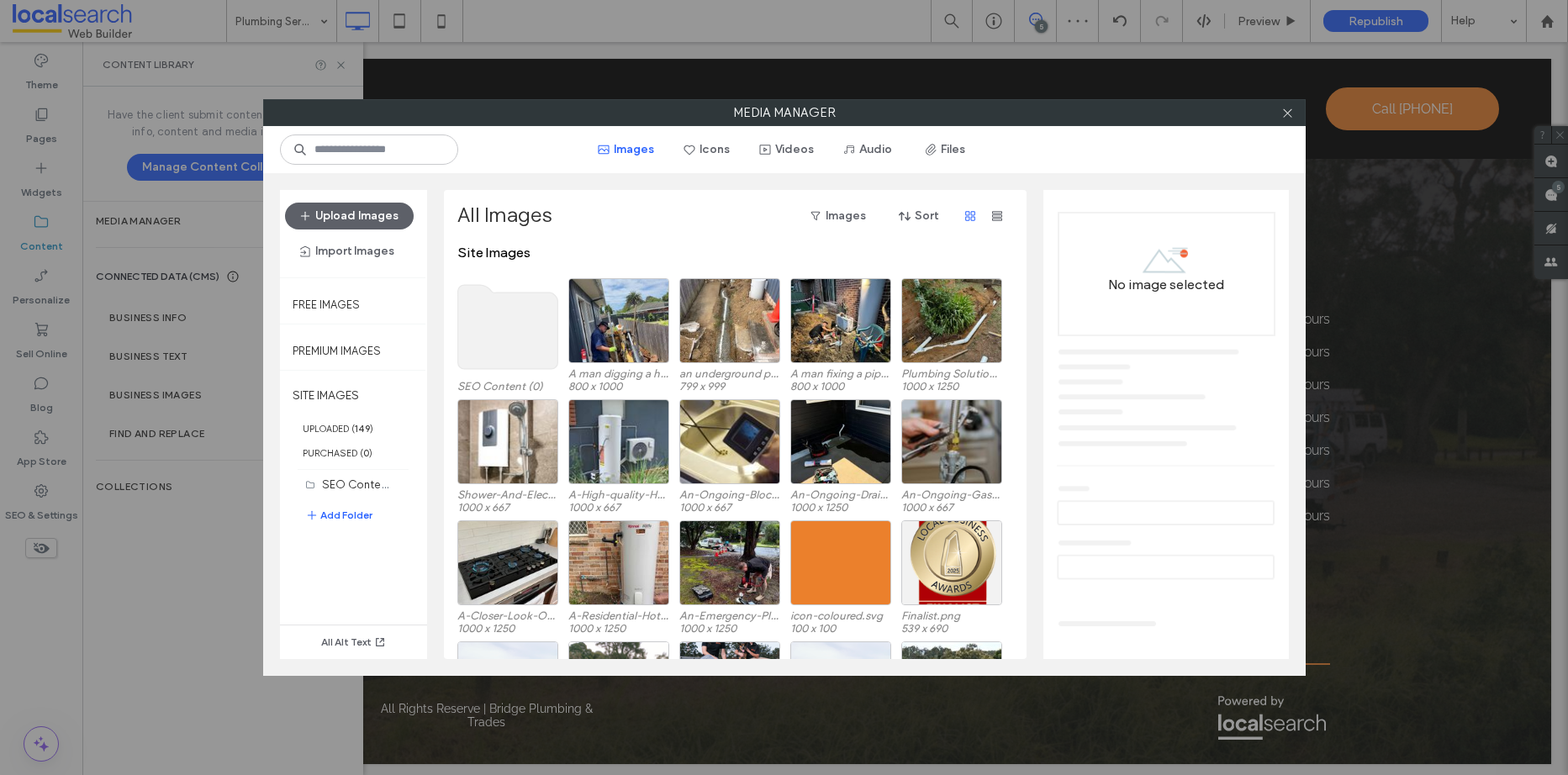 click 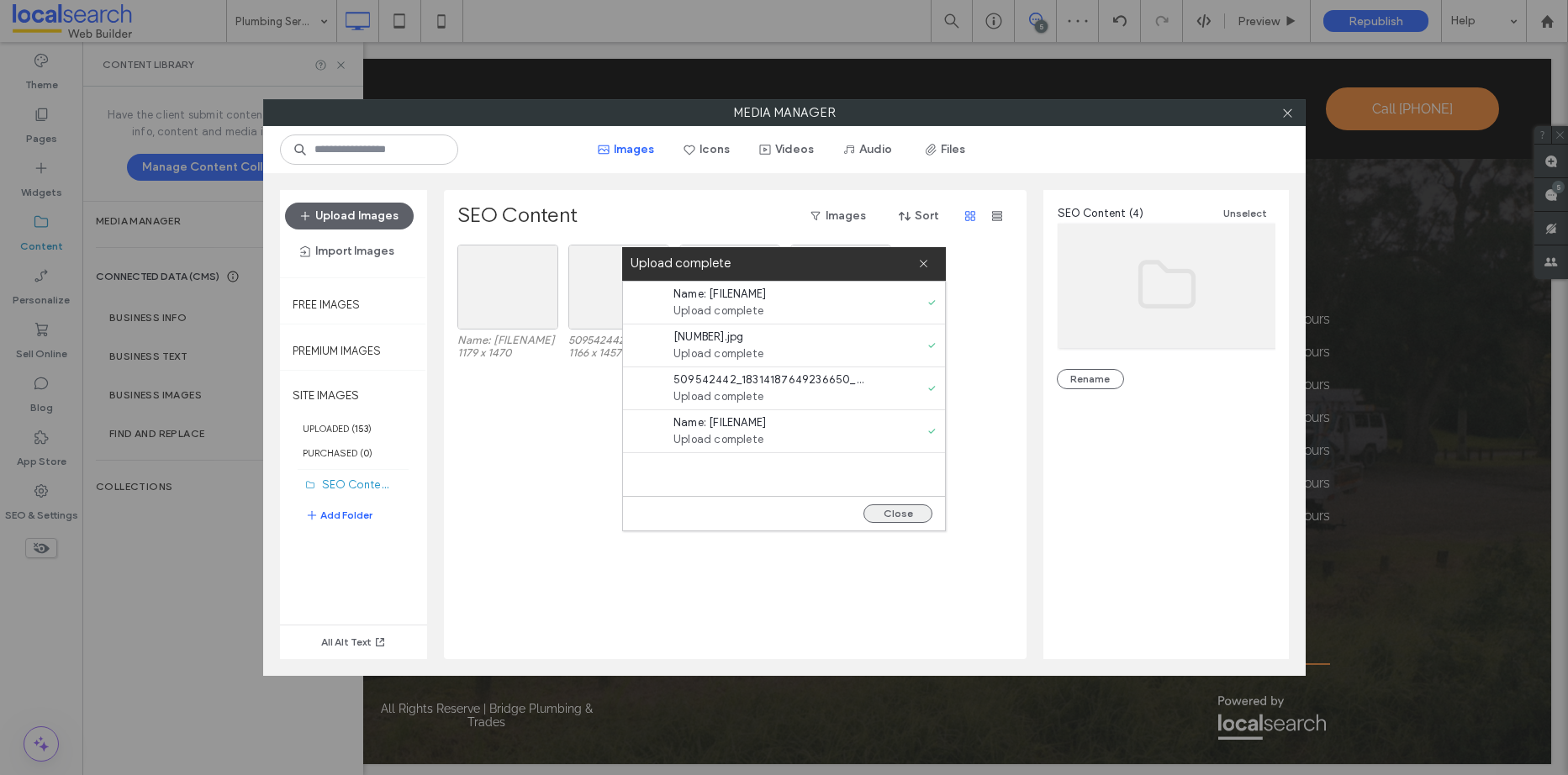click on "Close" at bounding box center (898, 514) 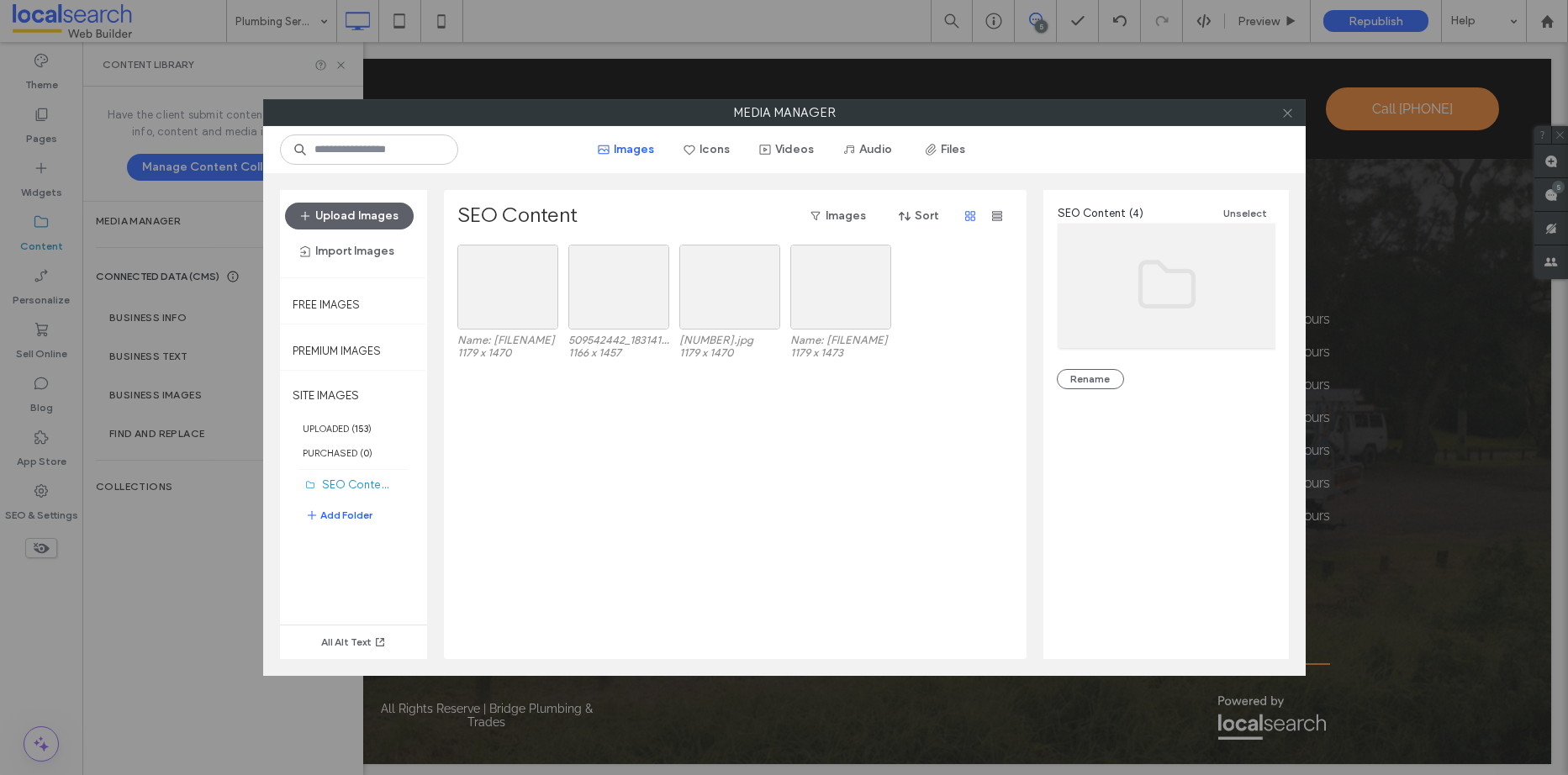 click at bounding box center (1287, 113) 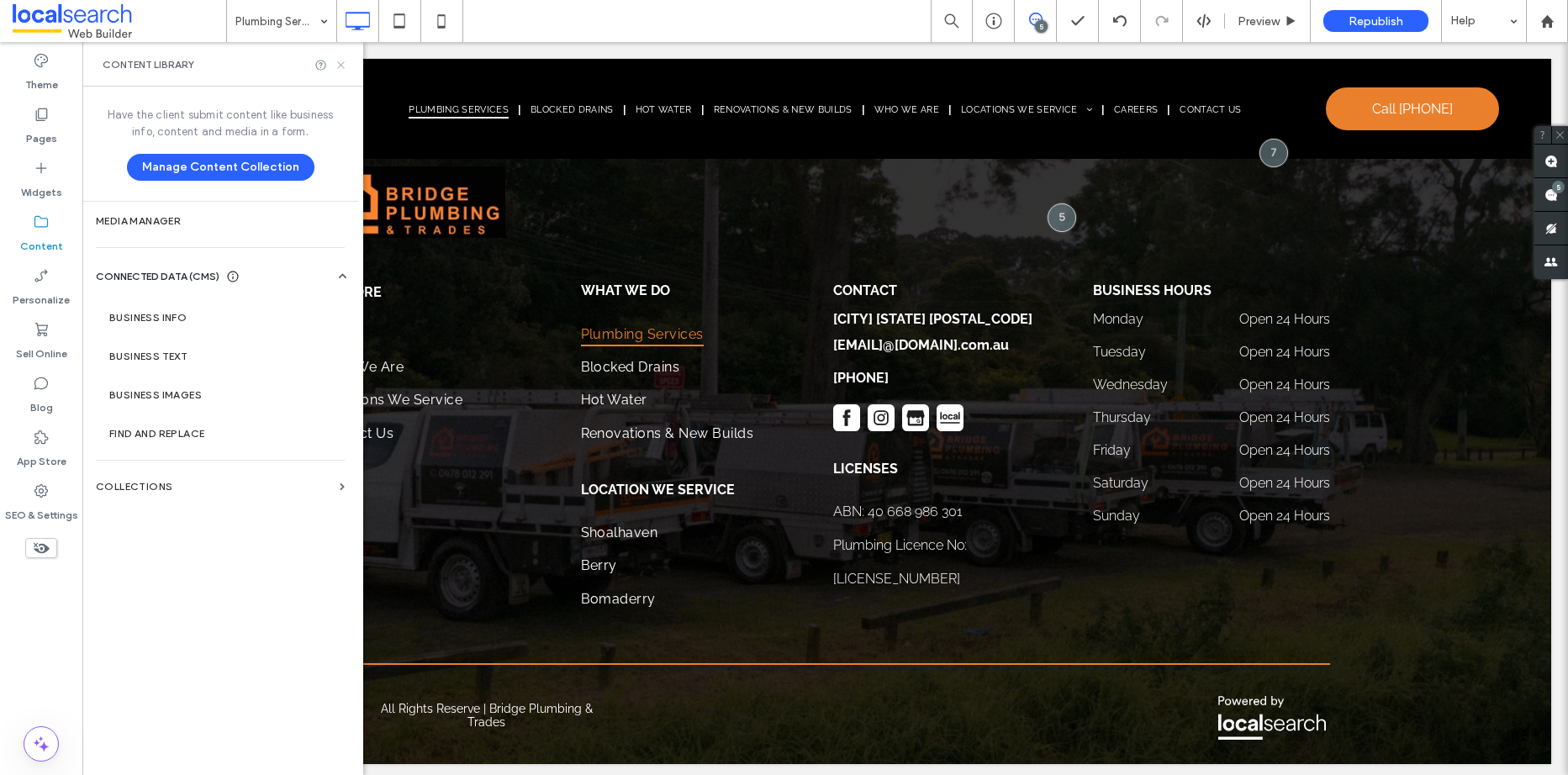 click 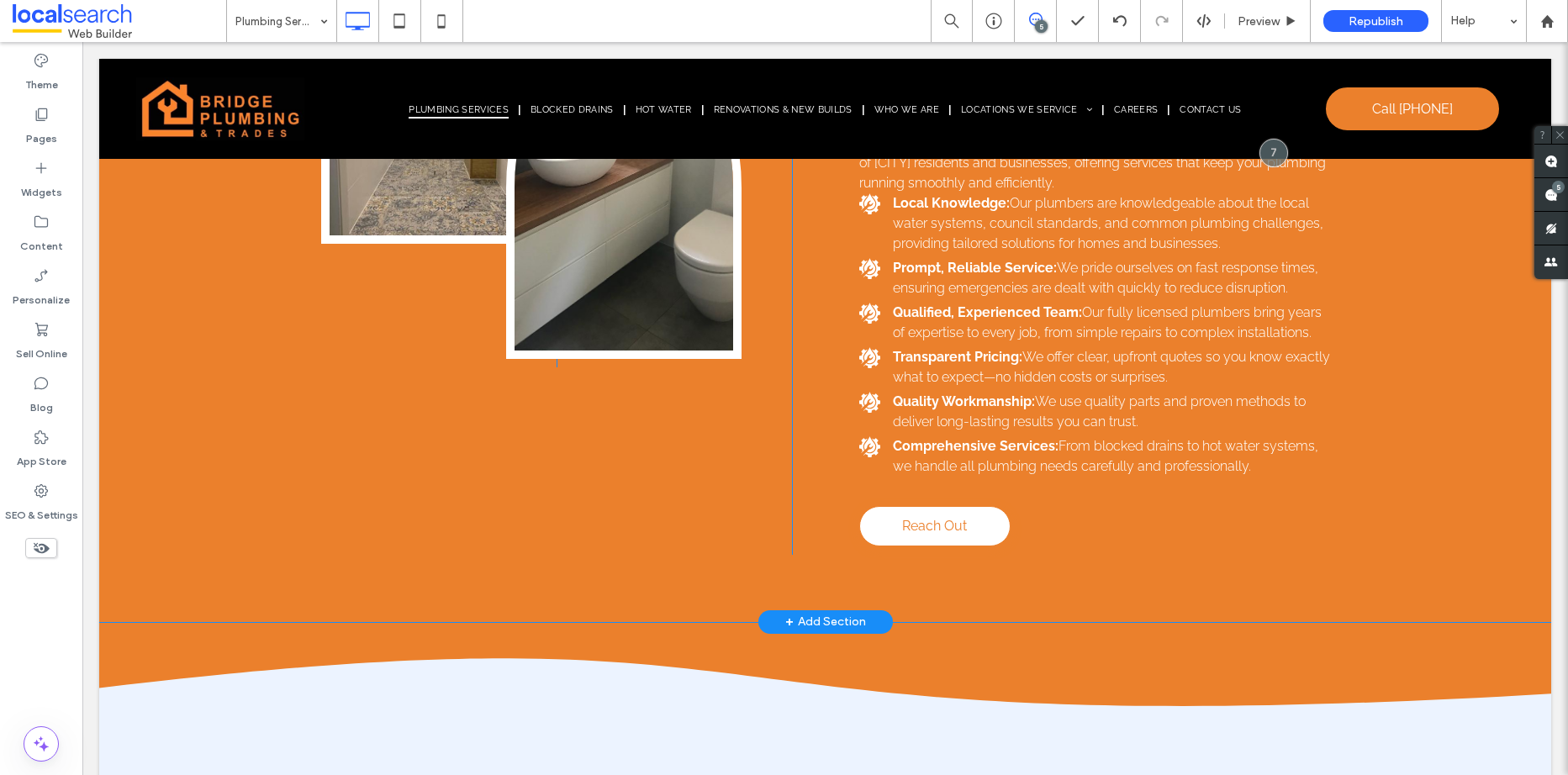 scroll, scrollTop: 3503, scrollLeft: 0, axis: vertical 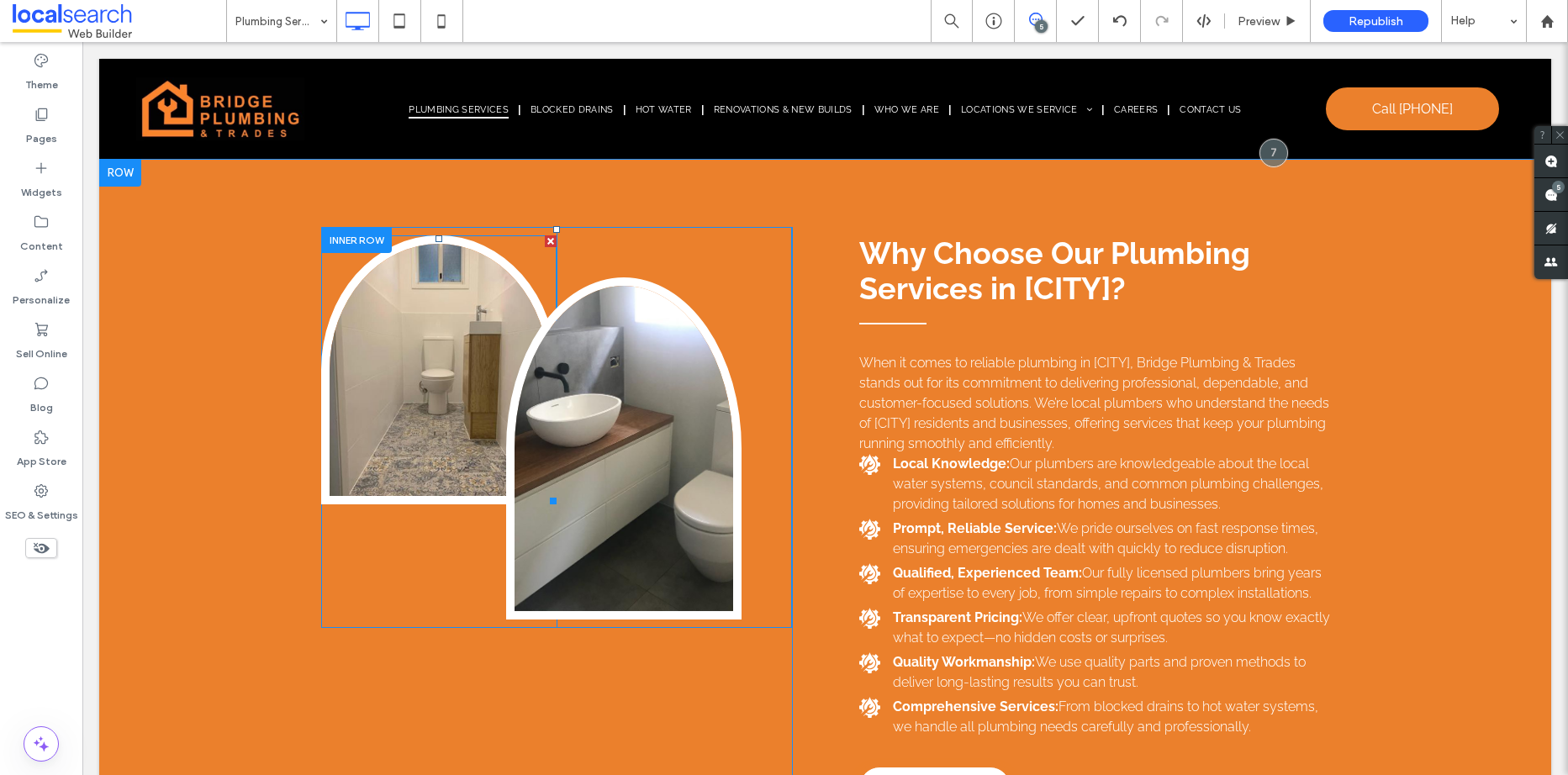 click at bounding box center (439, 370) 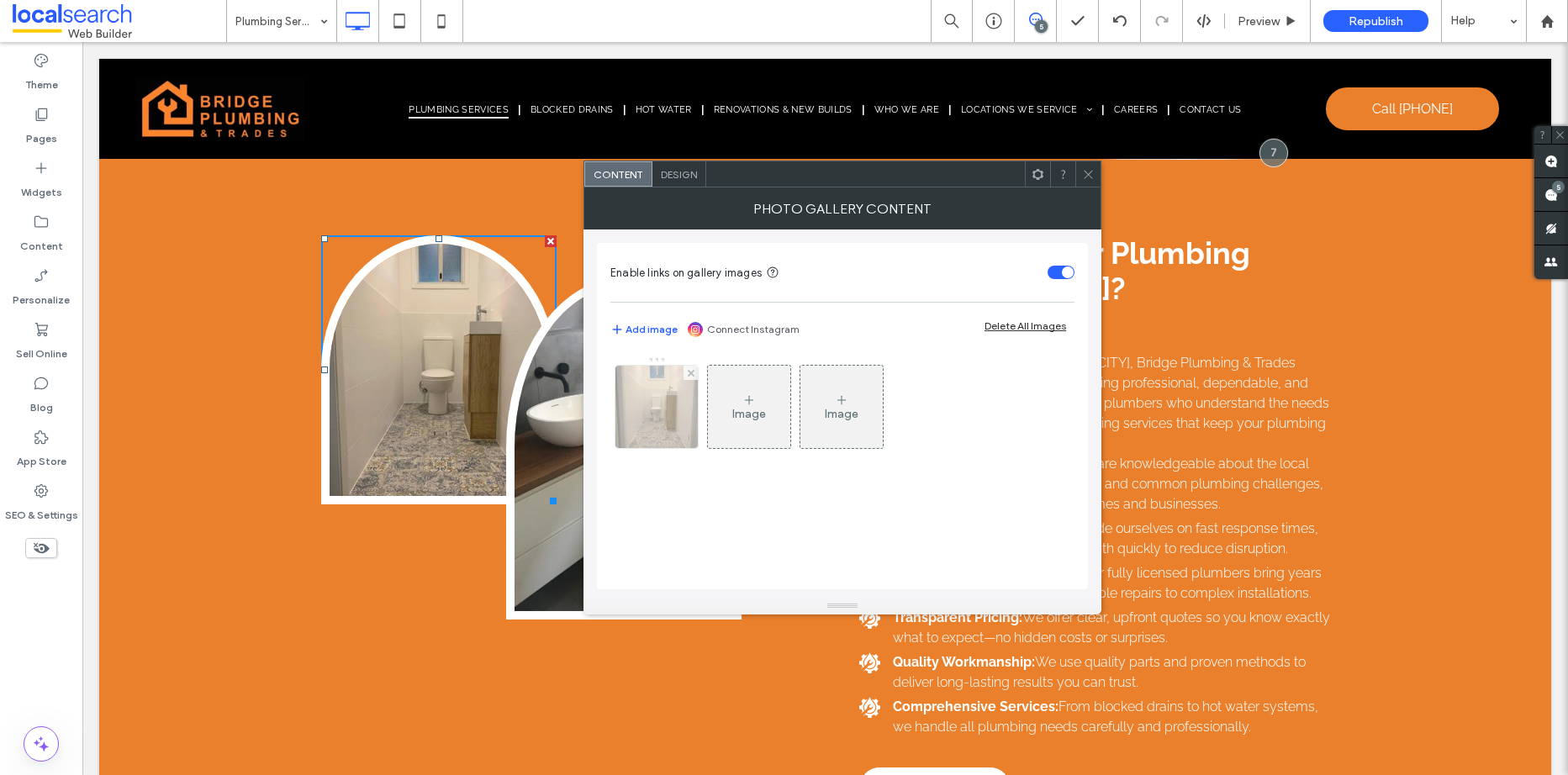 click at bounding box center [657, 407] 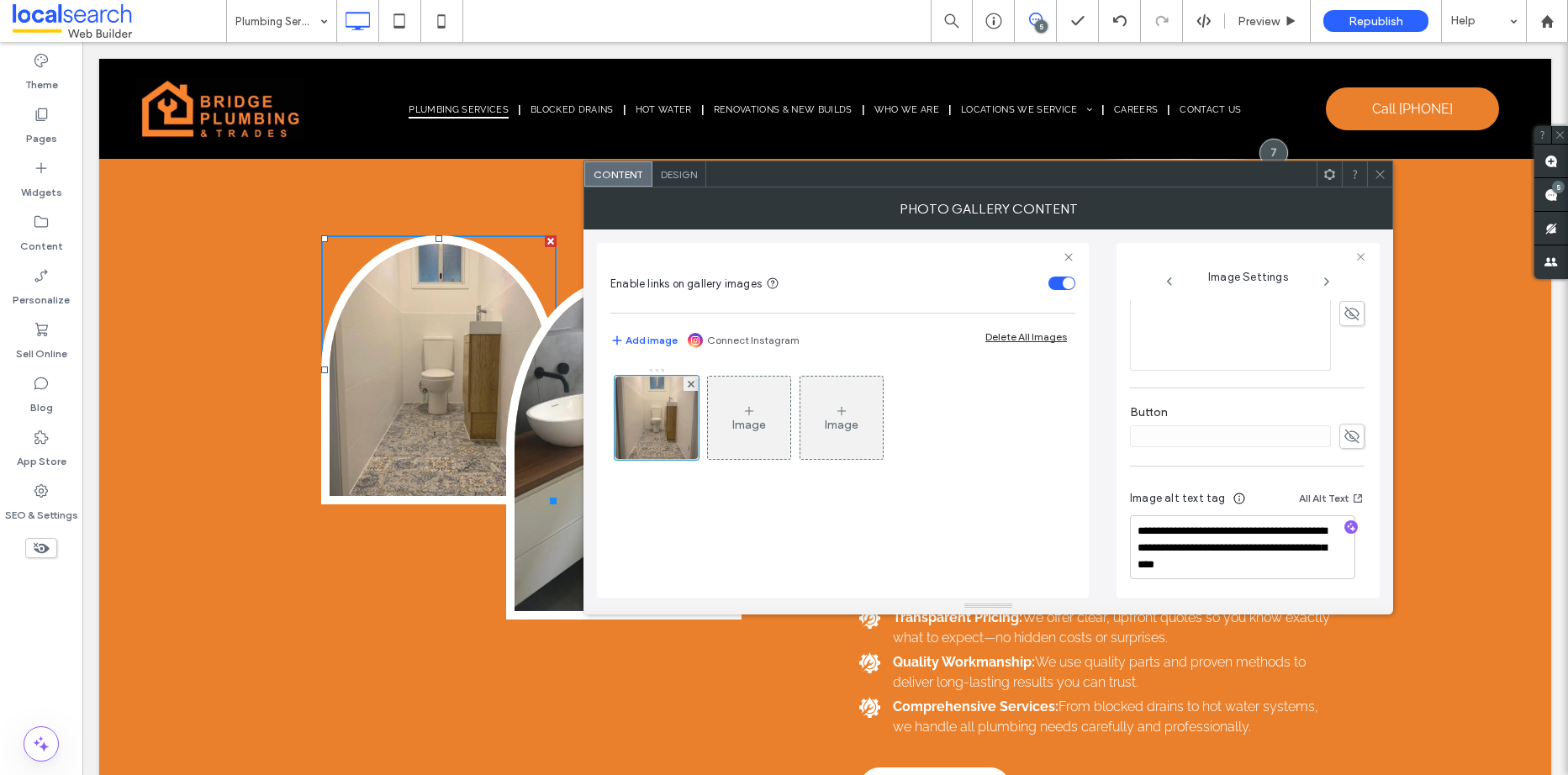 scroll, scrollTop: 497, scrollLeft: 0, axis: vertical 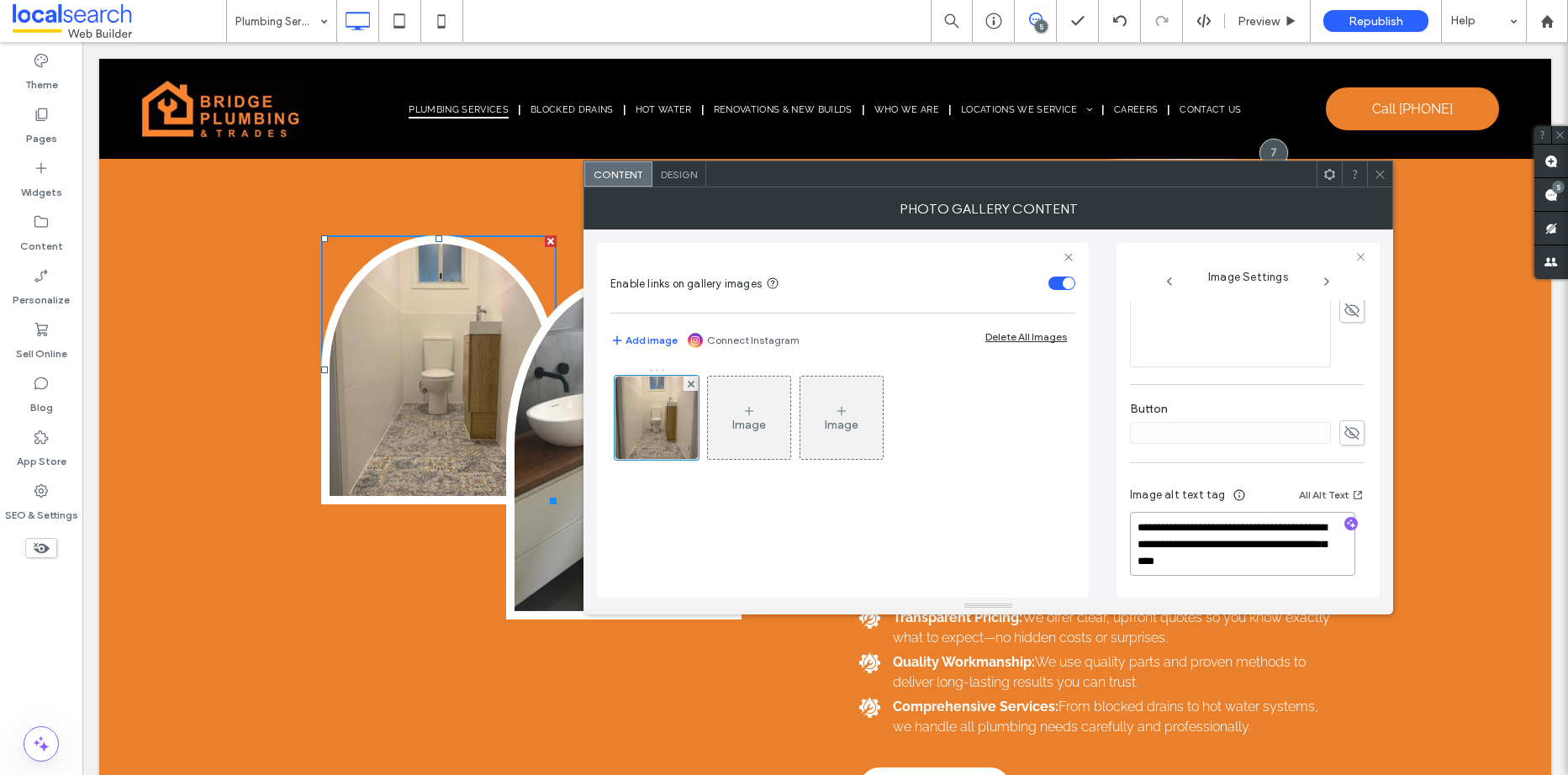 drag, startPoint x: 1267, startPoint y: 545, endPoint x: 1359, endPoint y: 583, distance: 99.538937 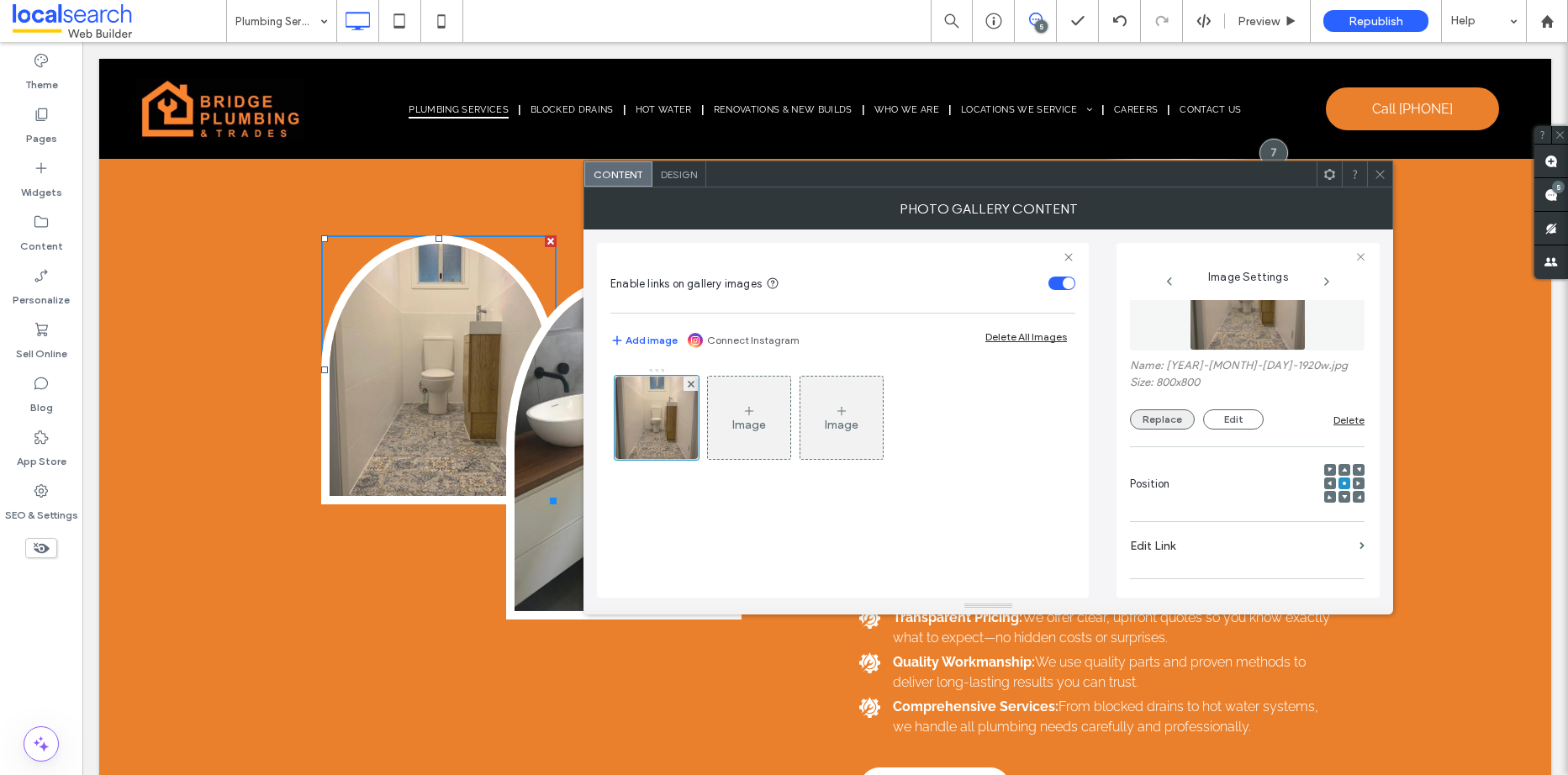 scroll, scrollTop: 0, scrollLeft: 0, axis: both 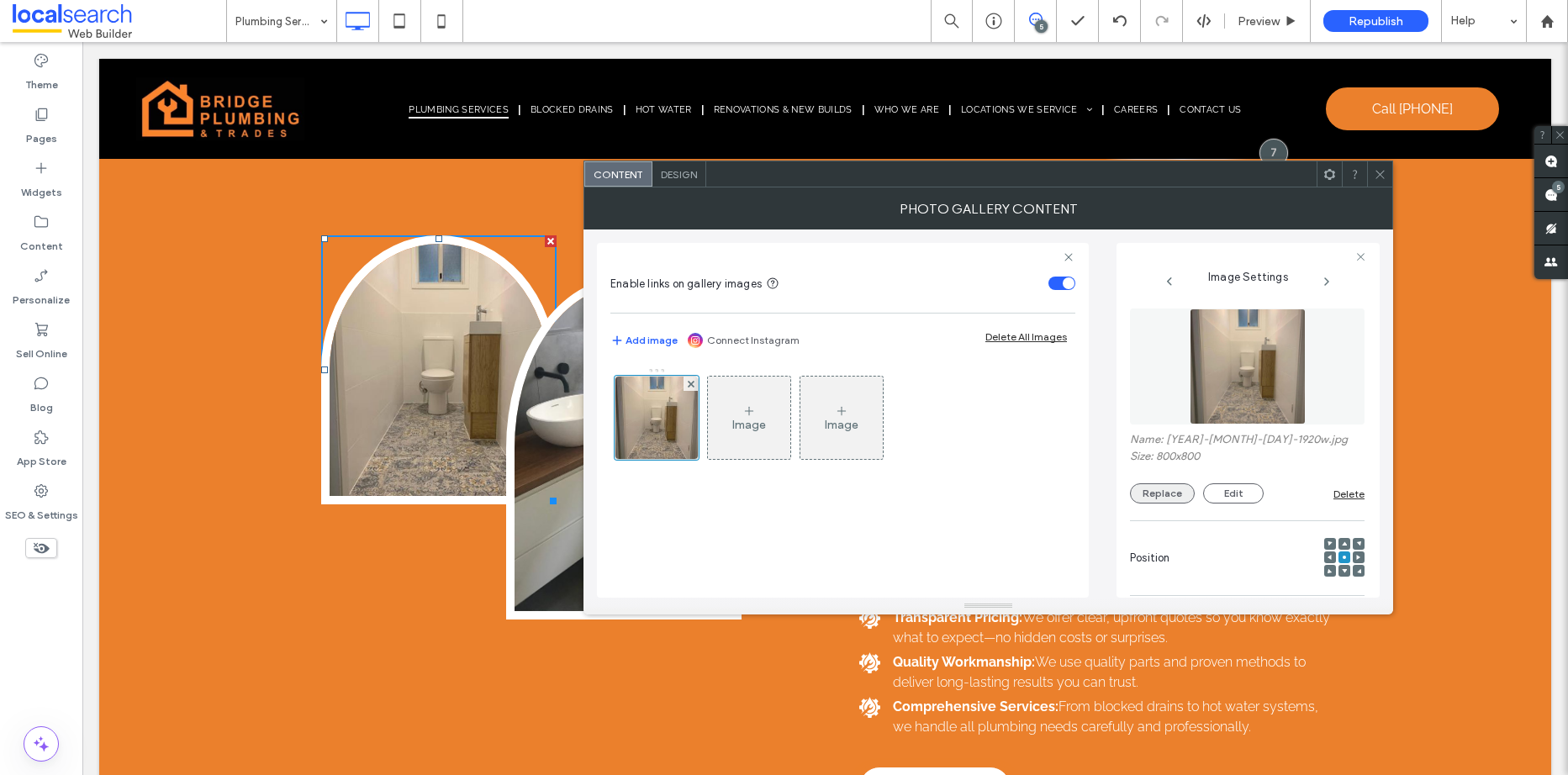 click on "Replace" at bounding box center (1162, 493) 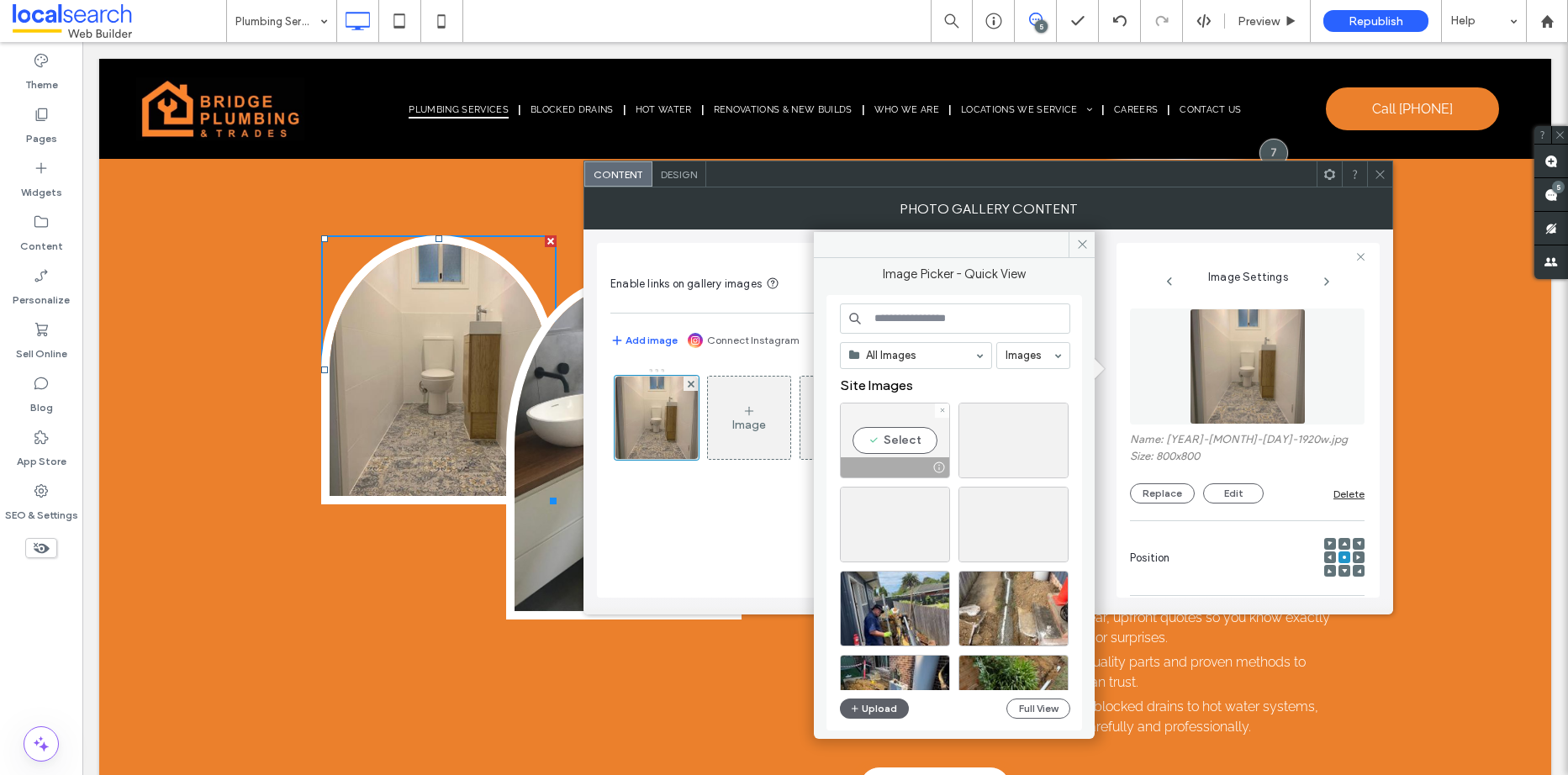 click at bounding box center [895, 467] 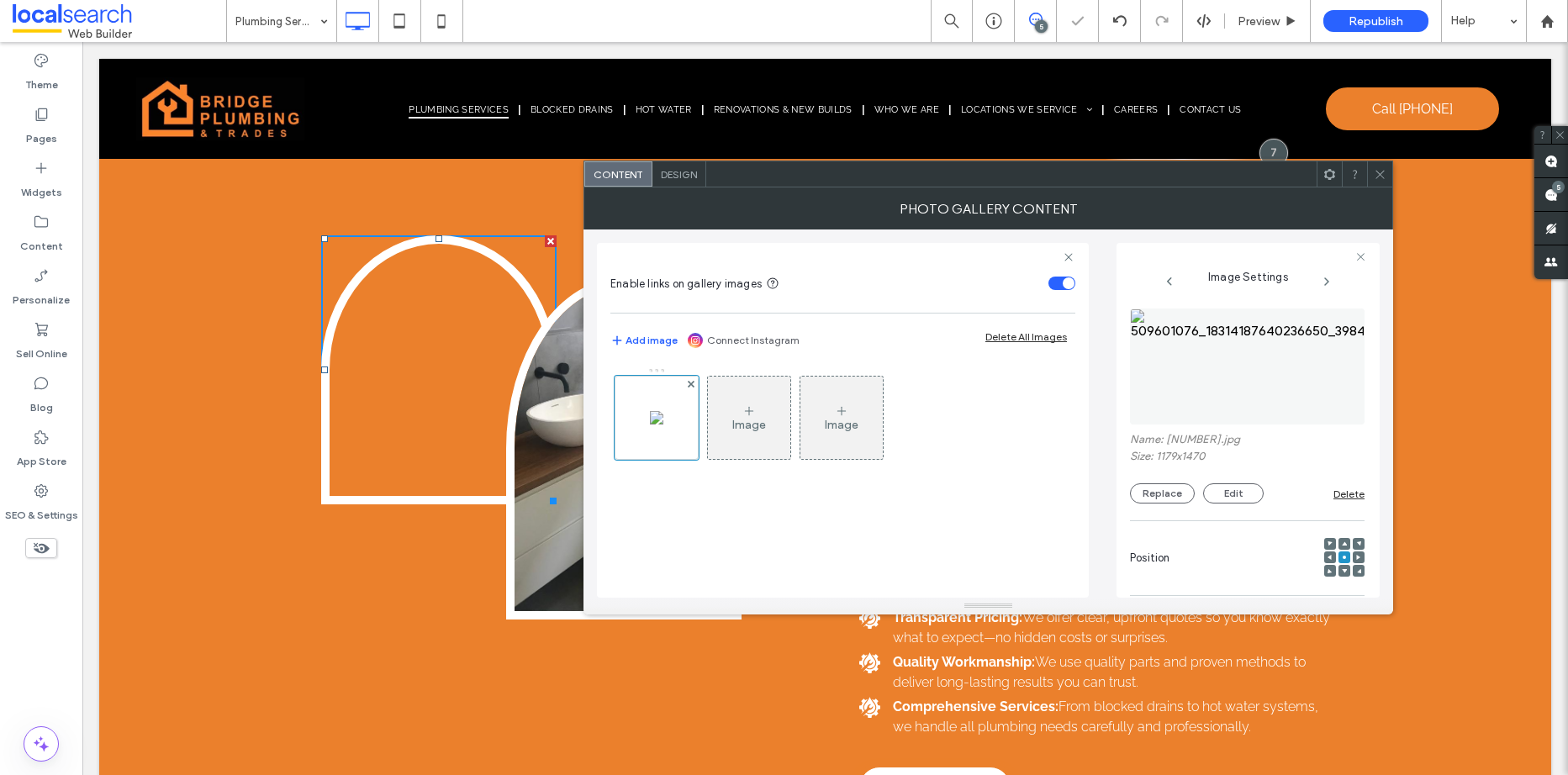 click at bounding box center (1380, 174) 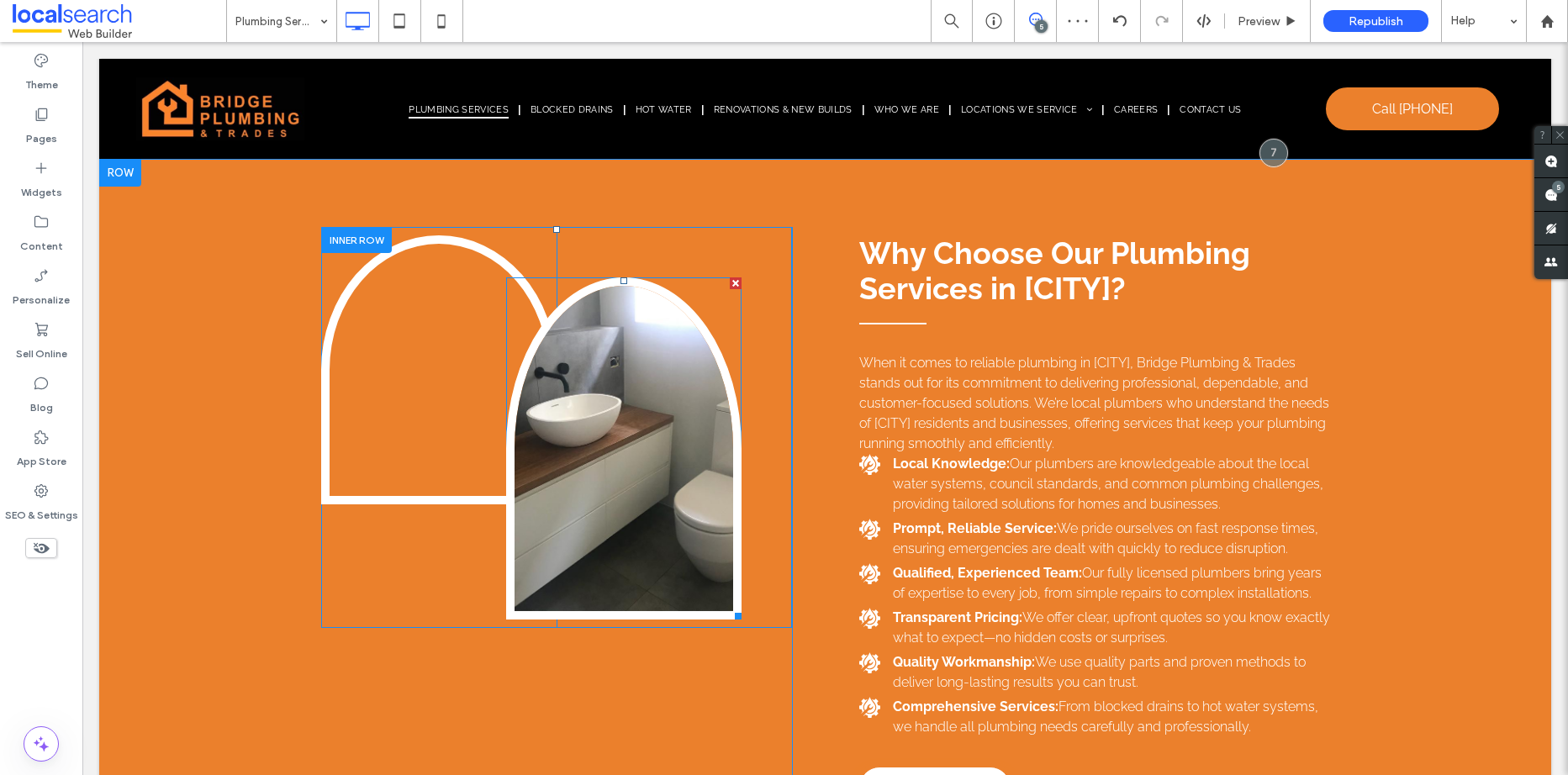click at bounding box center (624, 448) 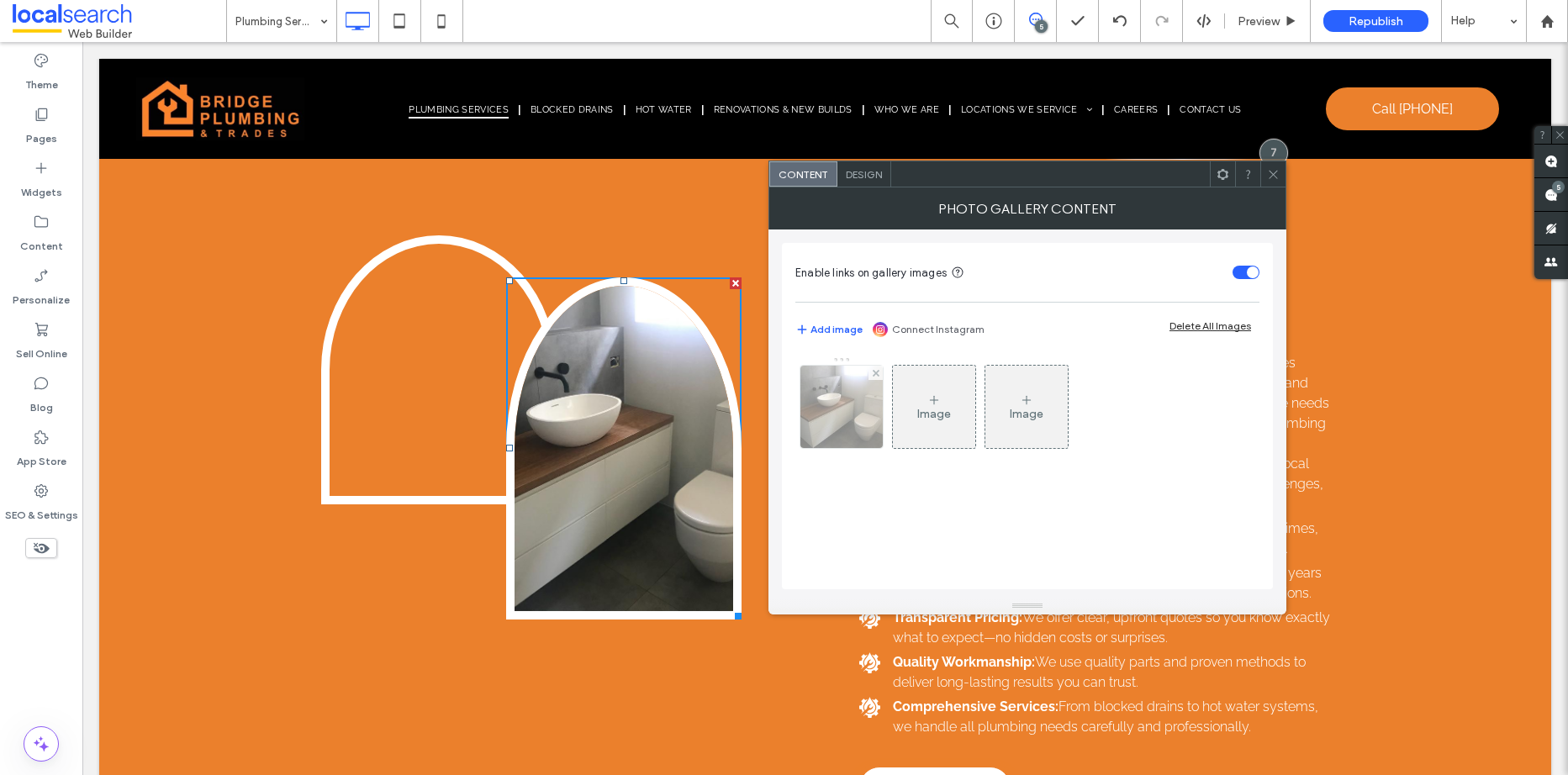 click at bounding box center (842, 407) 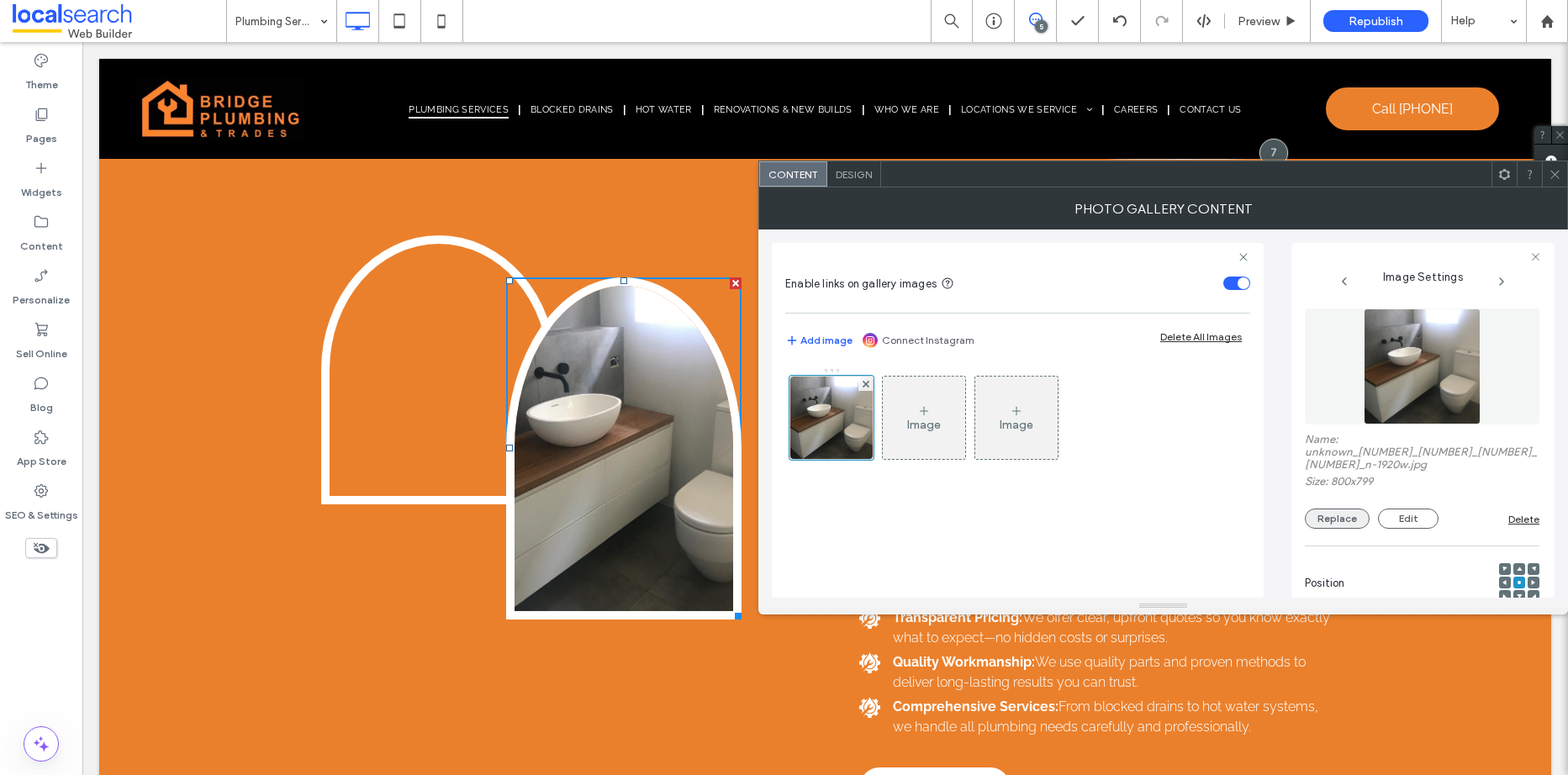 click on "Replace" at bounding box center (1337, 519) 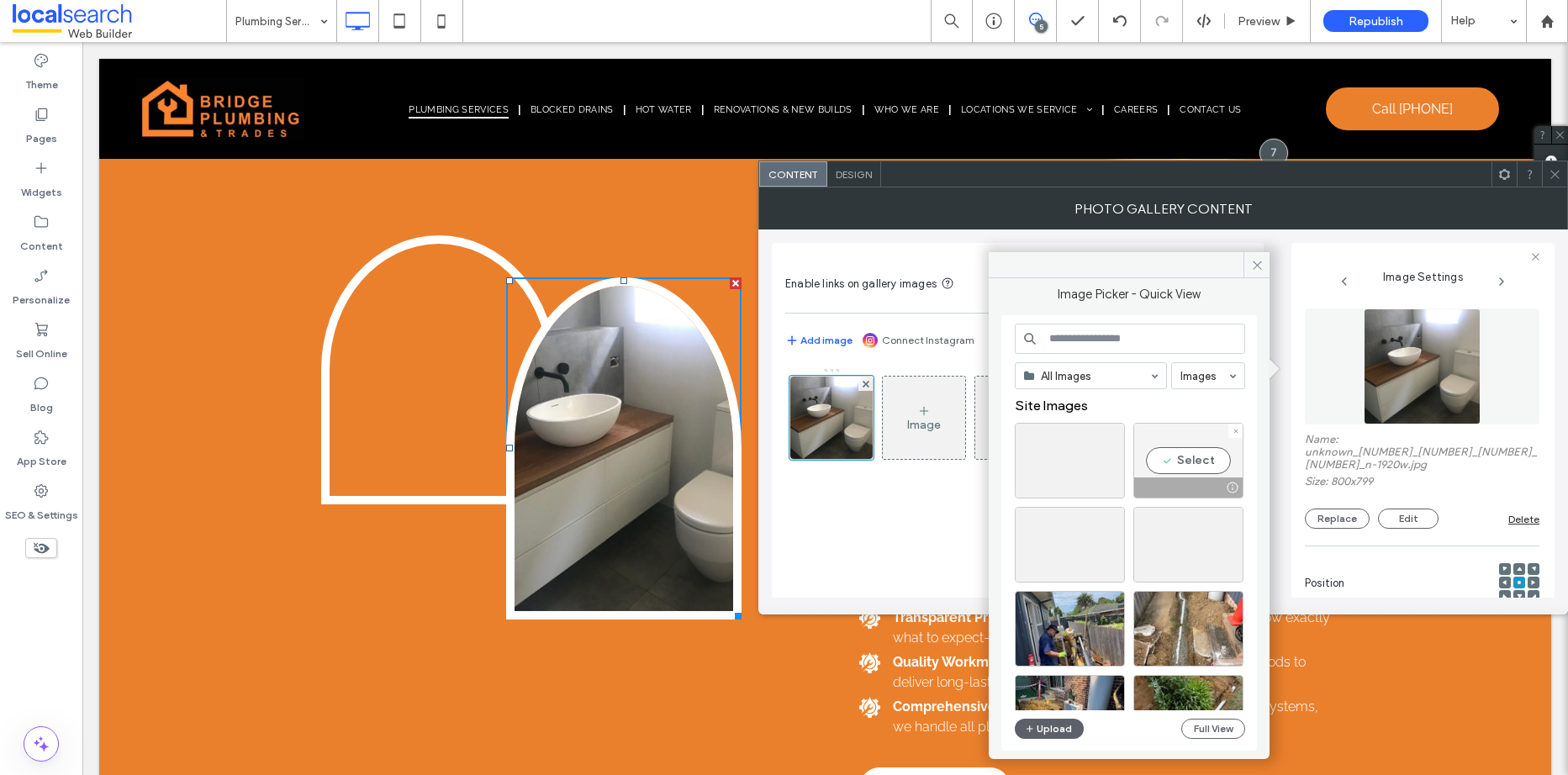 click at bounding box center (1188, 488) 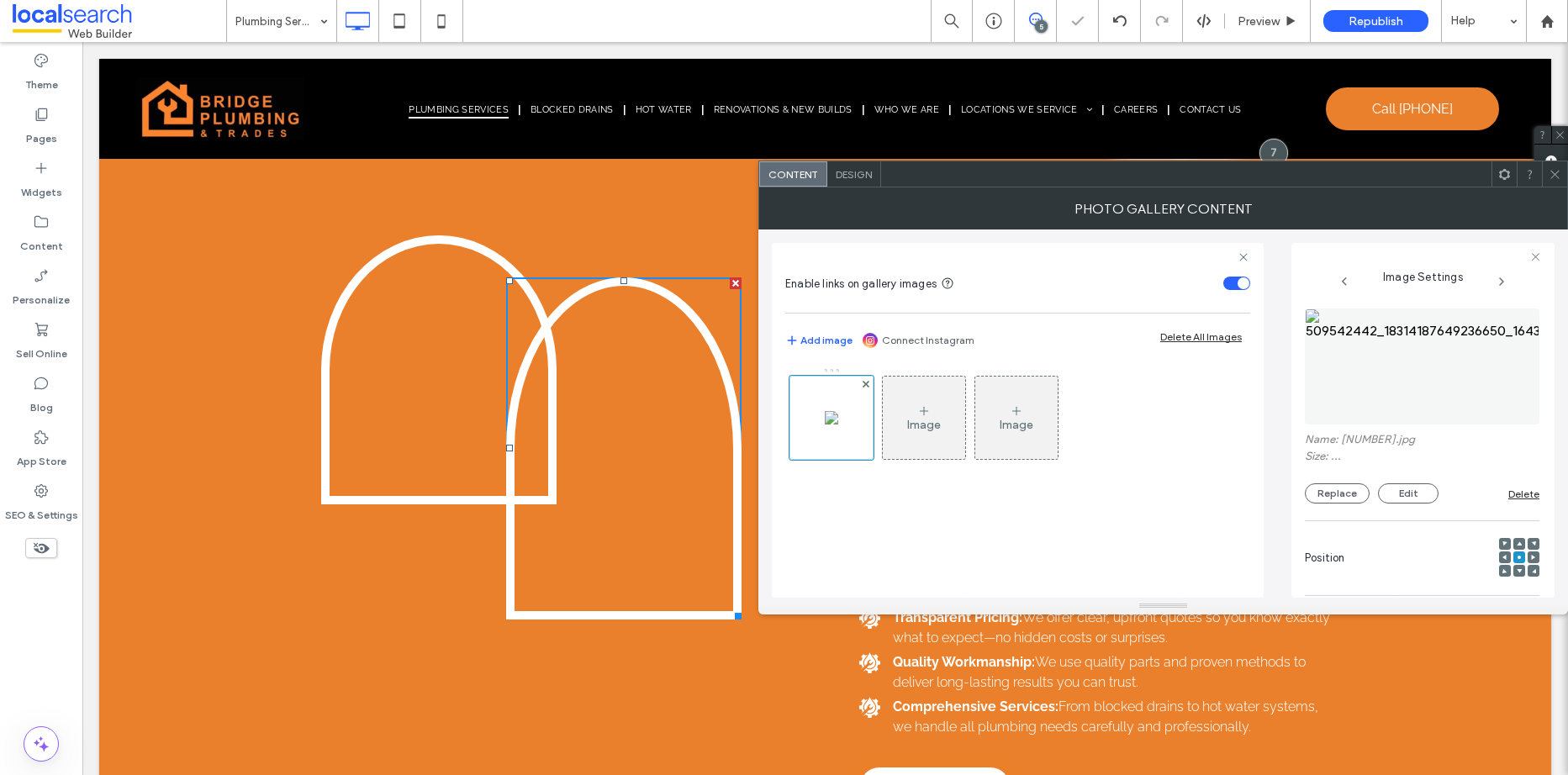 click at bounding box center [1555, 174] 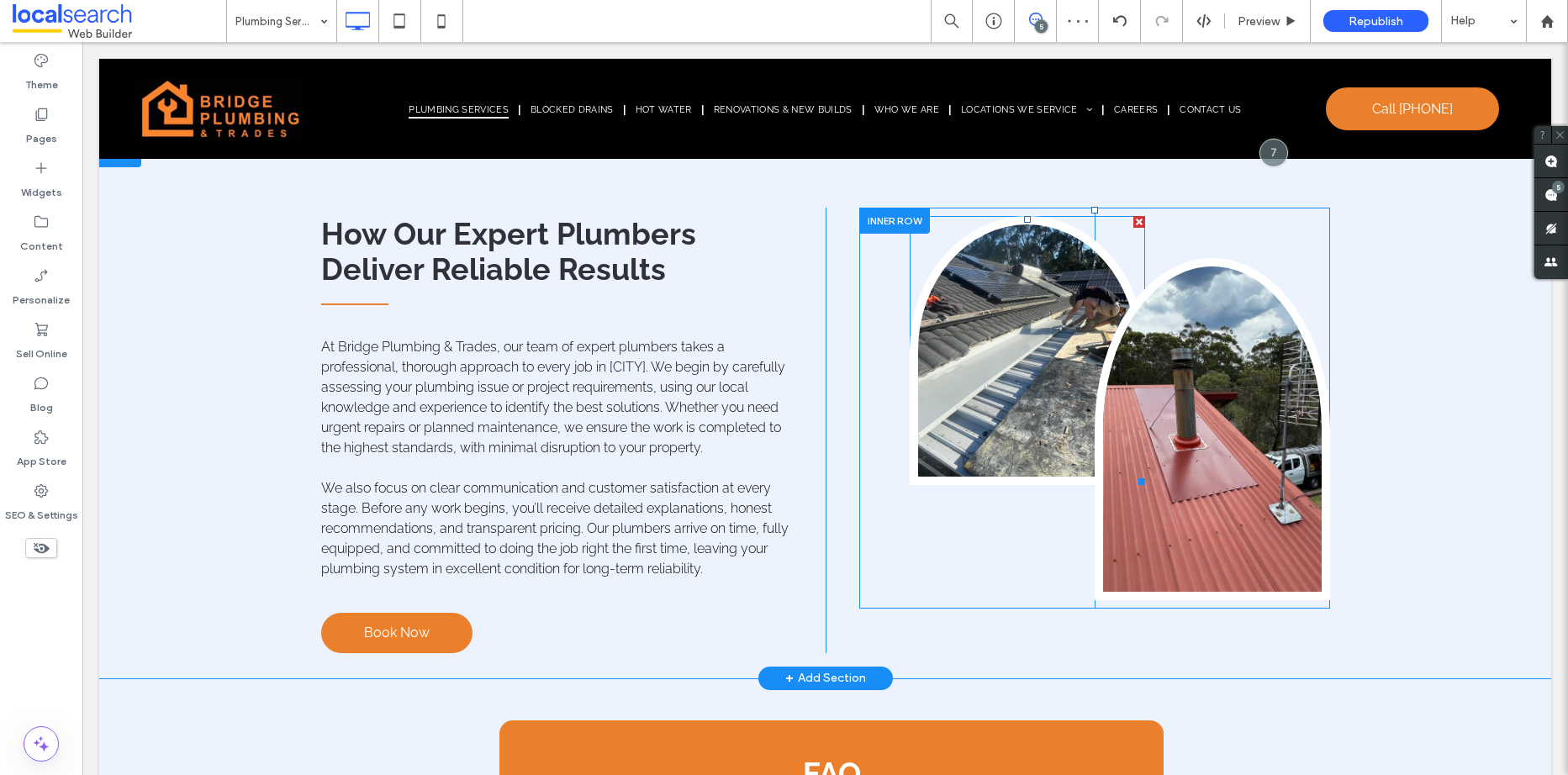 scroll, scrollTop: 4175, scrollLeft: 0, axis: vertical 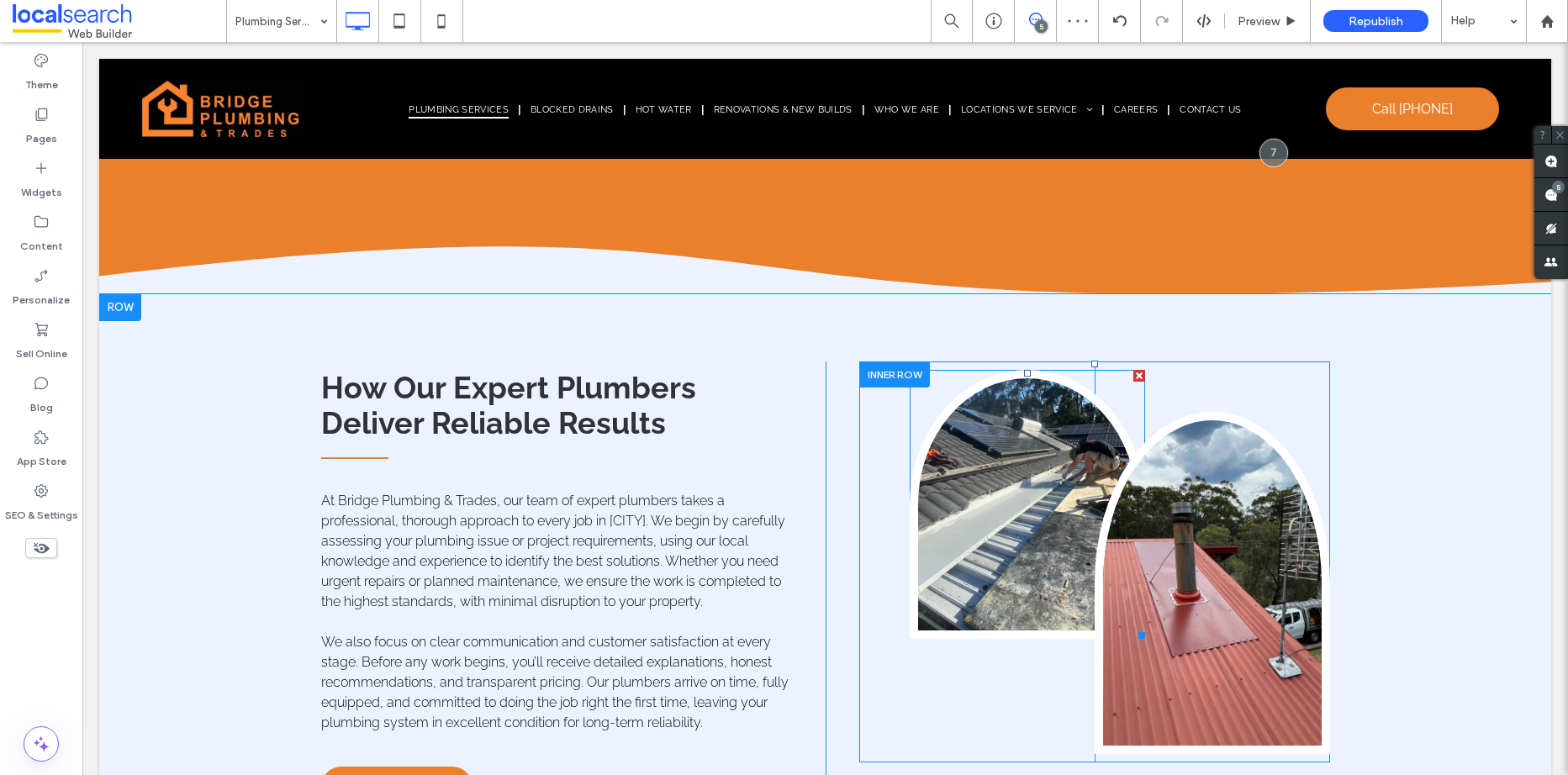 click at bounding box center (1027, 504) 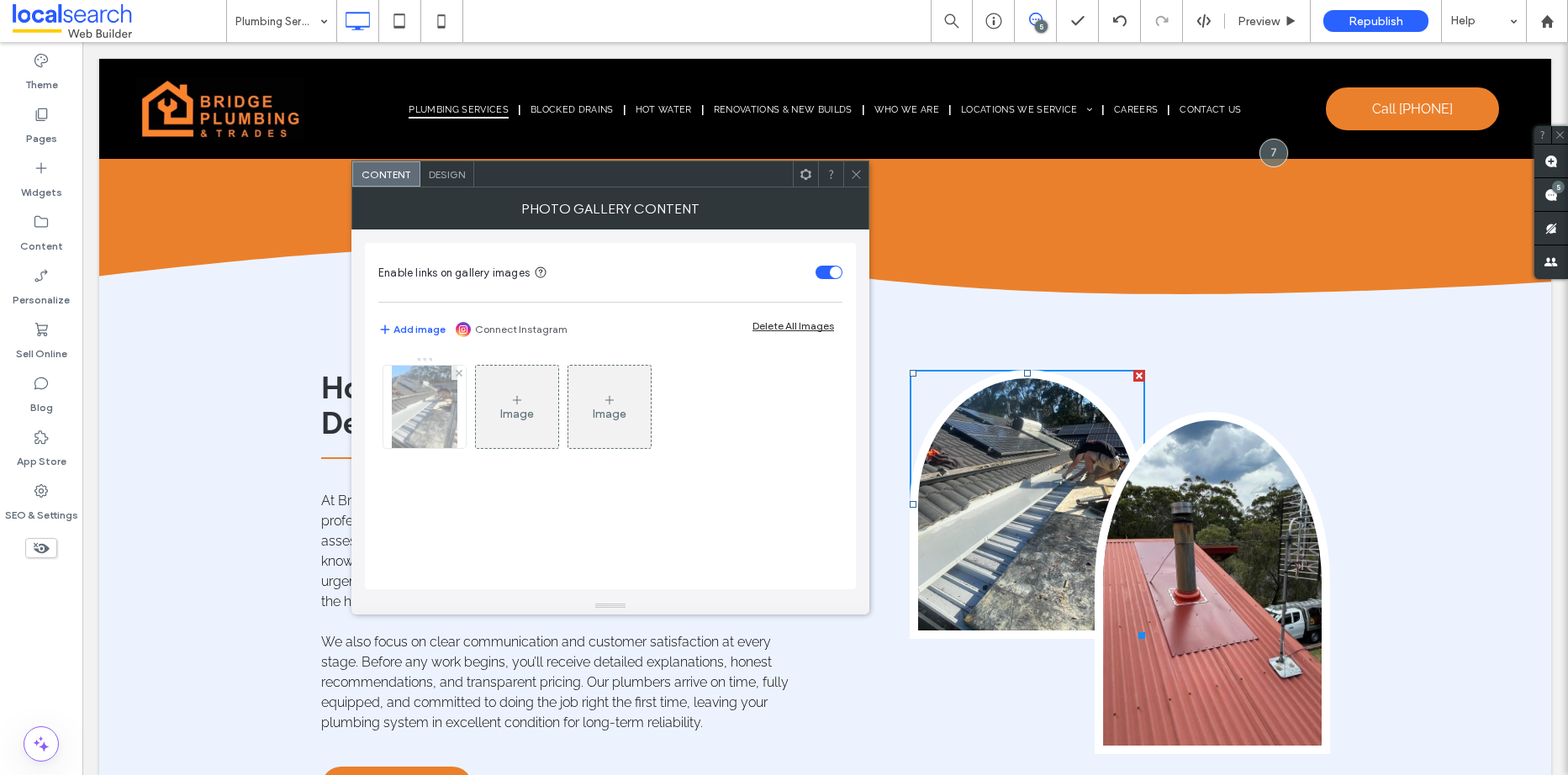 click at bounding box center (425, 407) 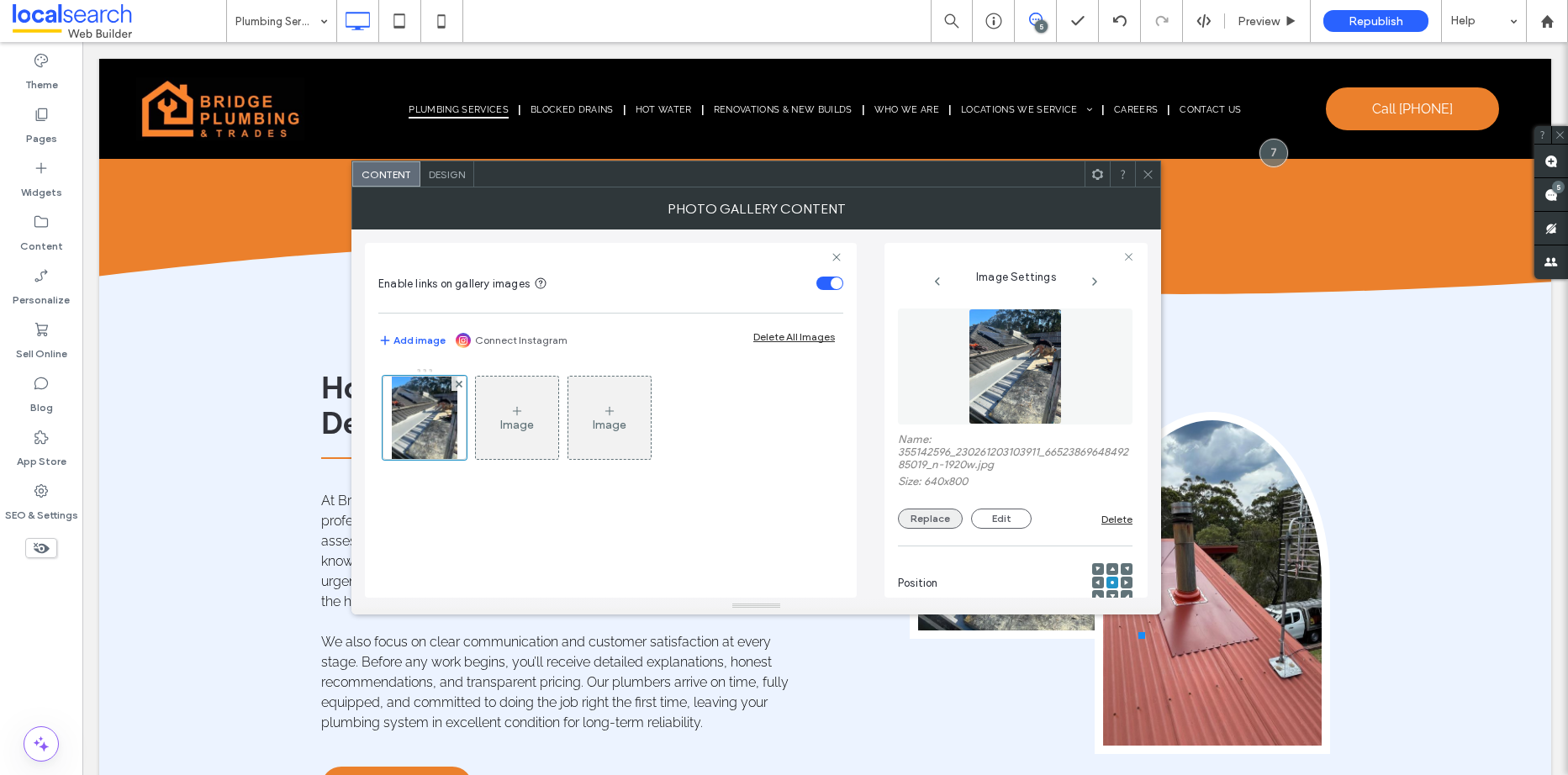 click on "Replace" at bounding box center [930, 519] 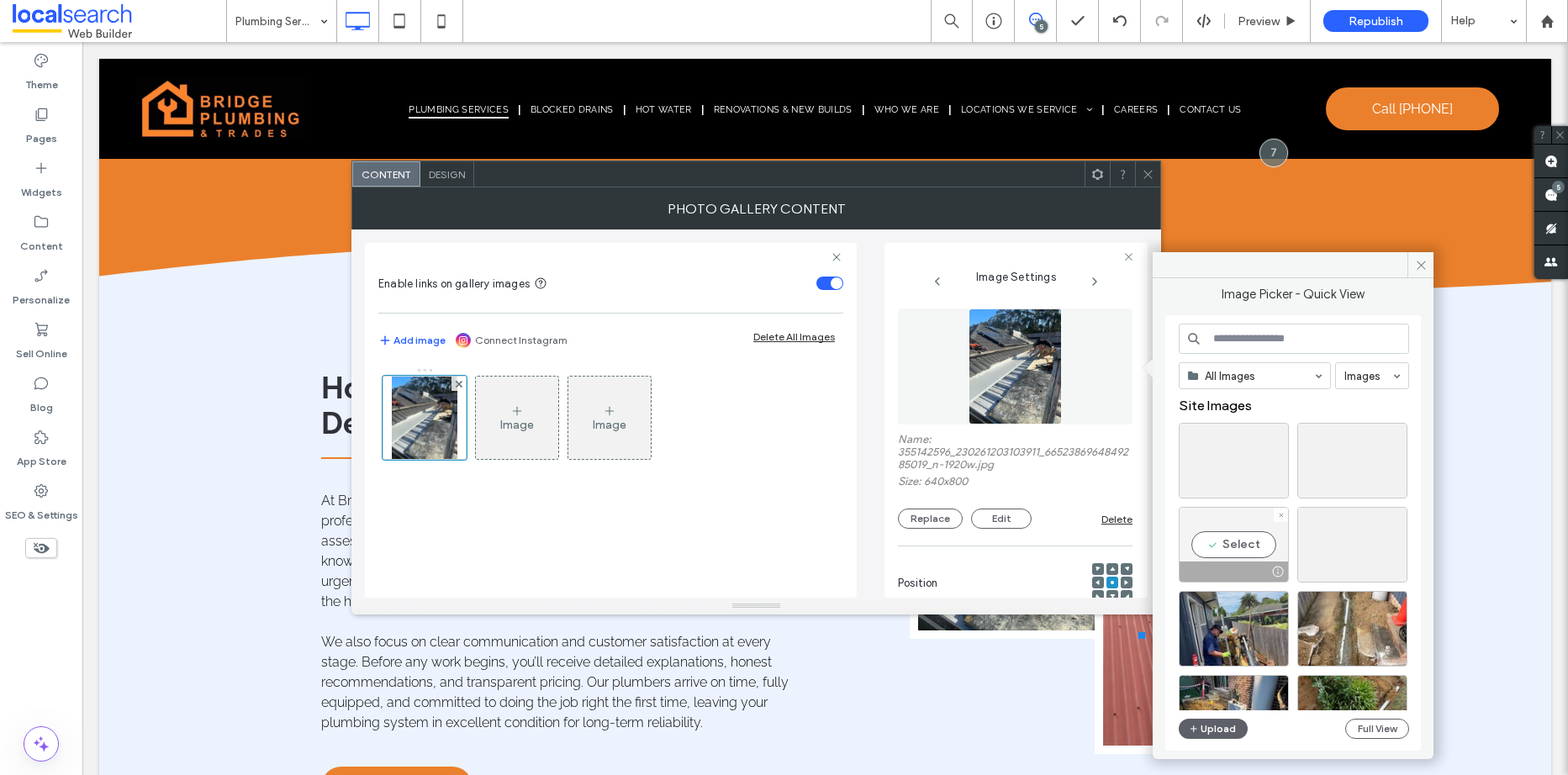 click at bounding box center [1233, 572] 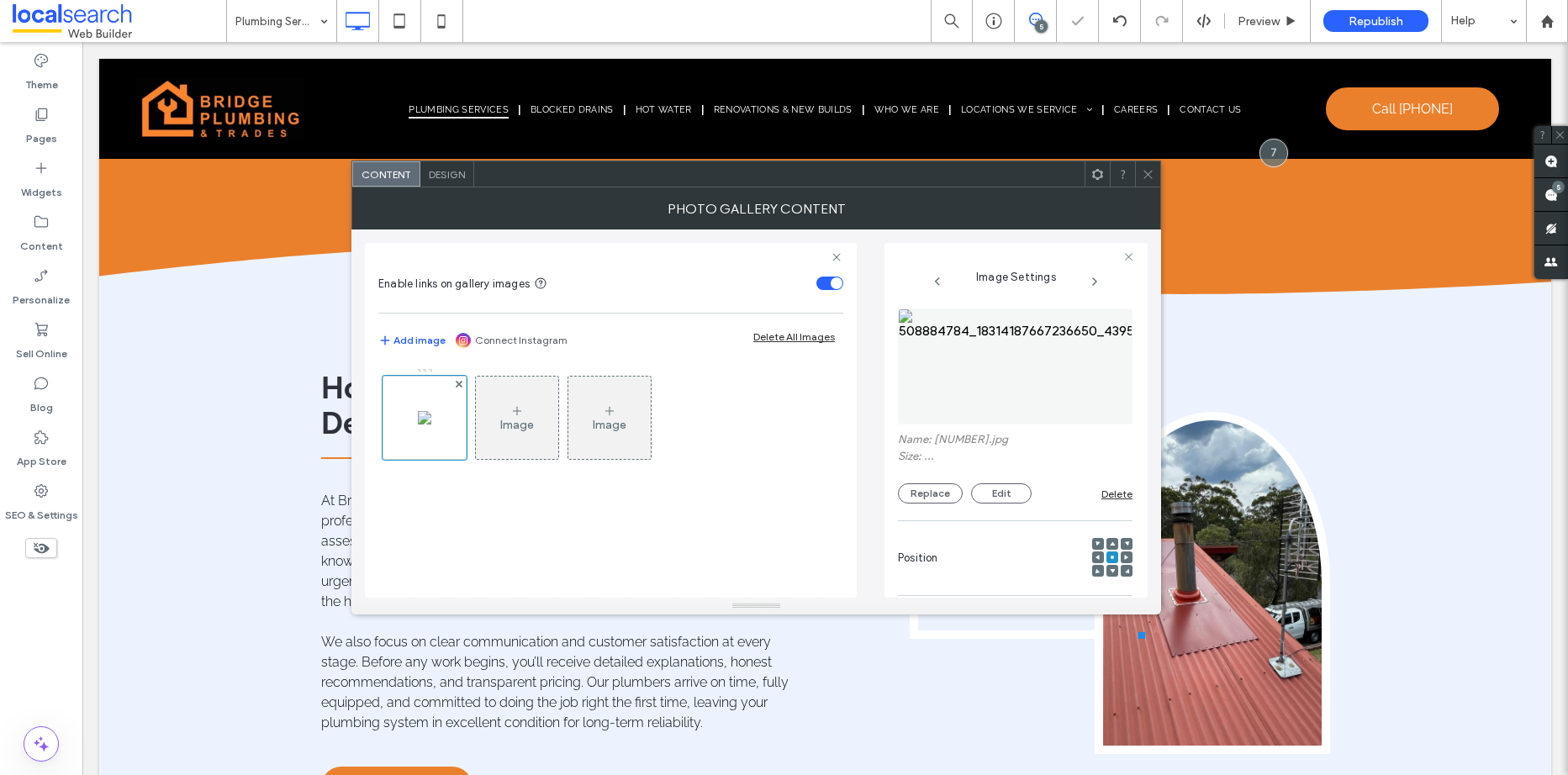 click 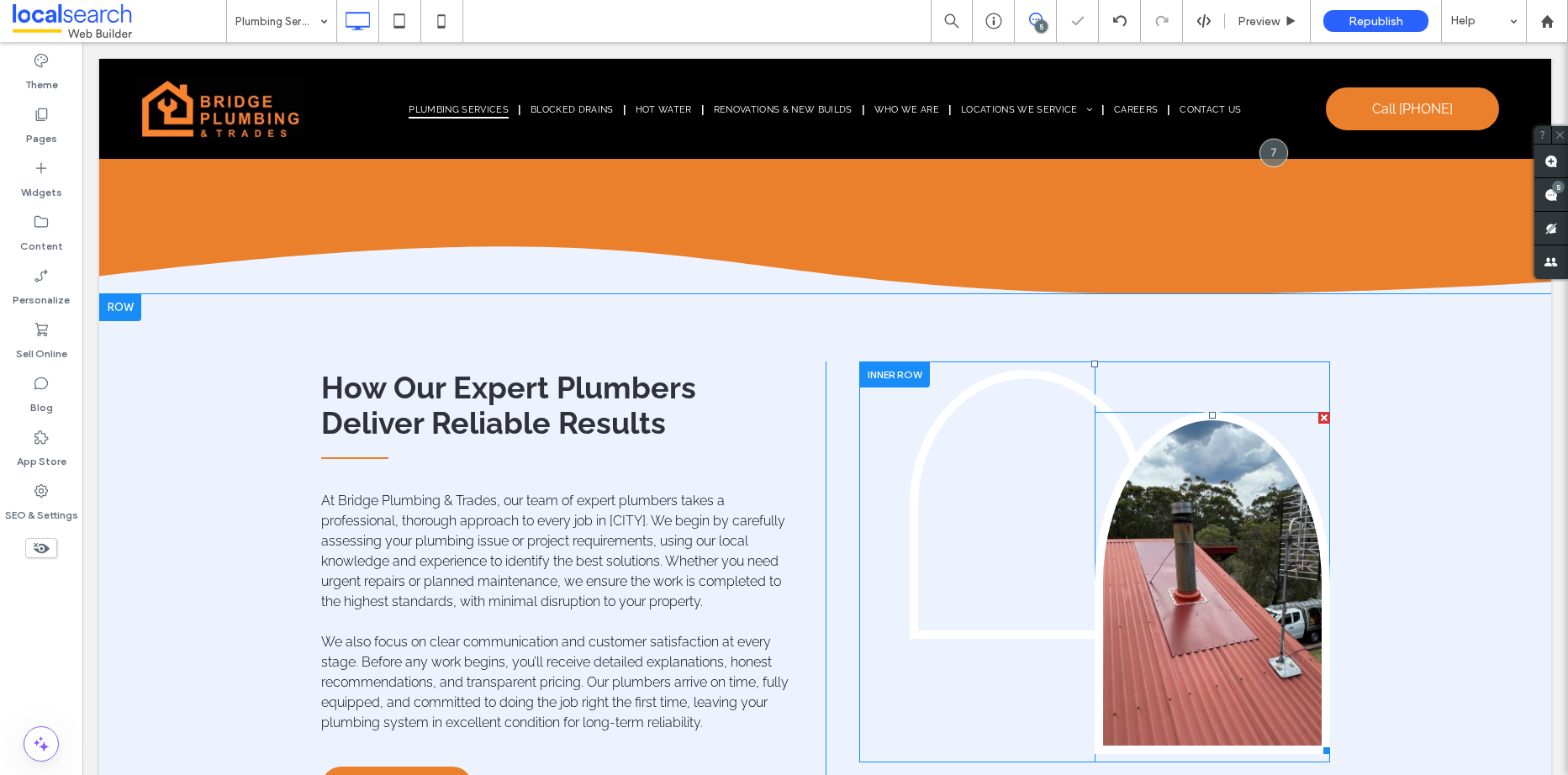 click at bounding box center [1212, 583] 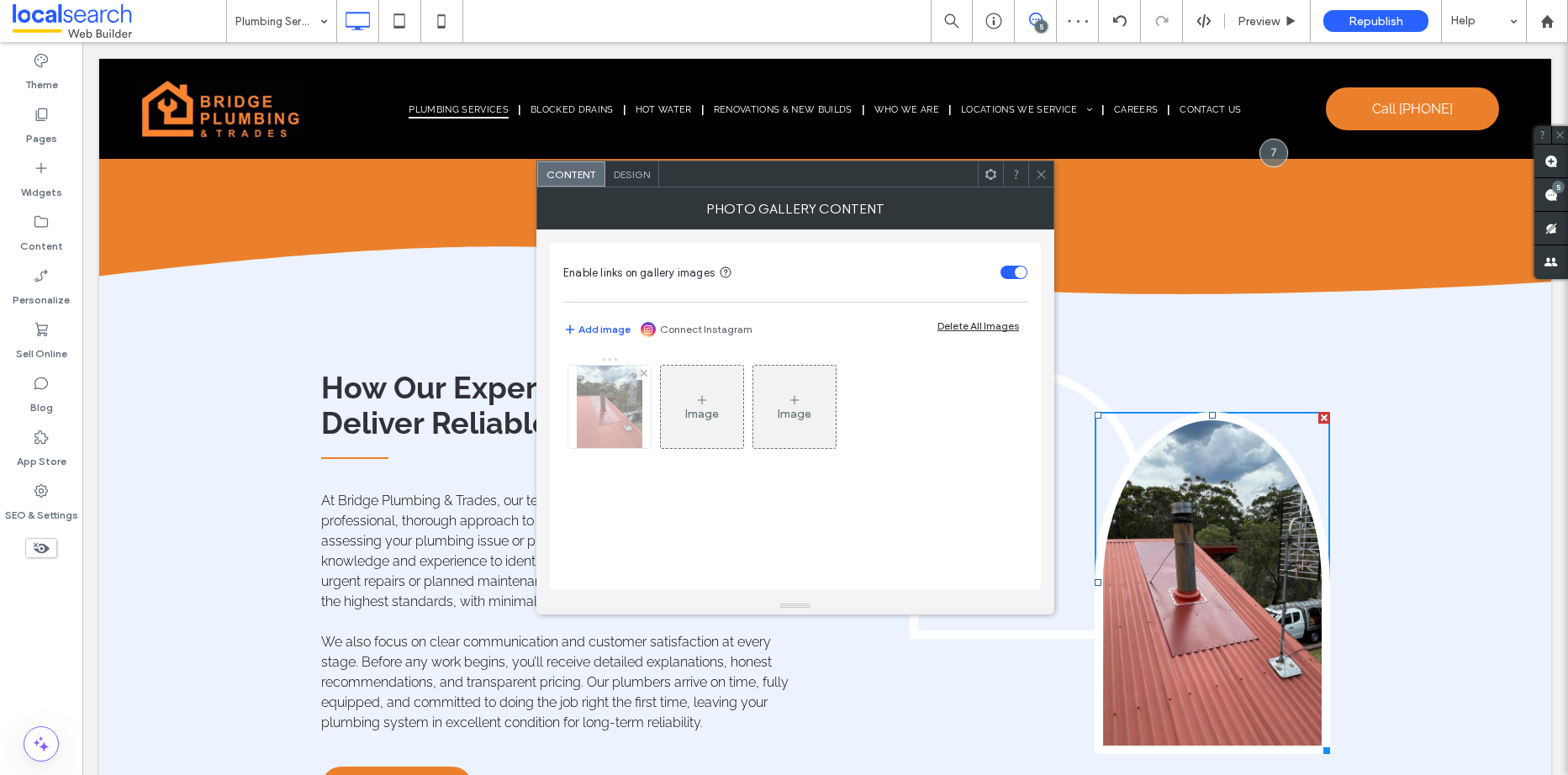 click at bounding box center (610, 407) 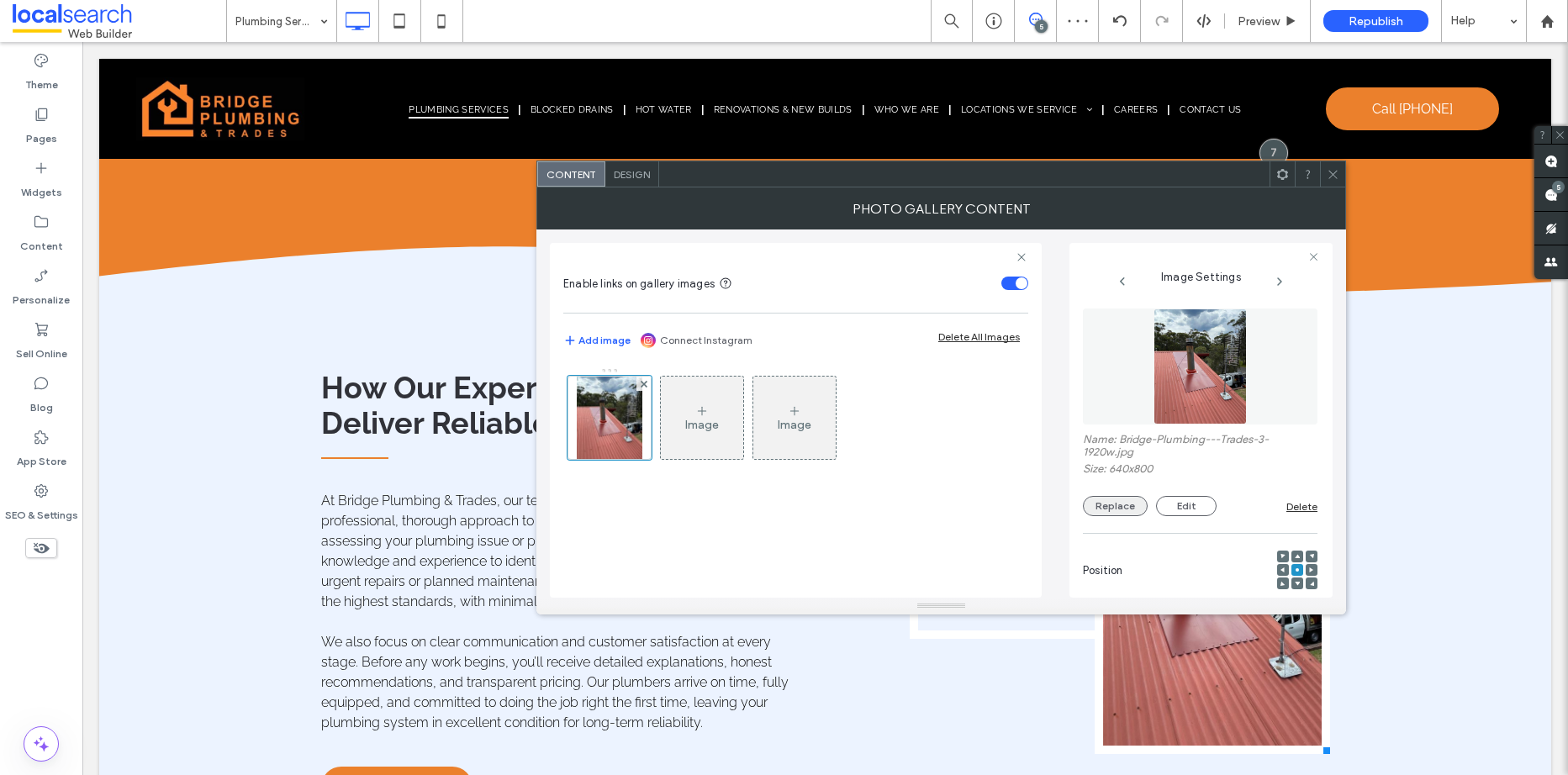 click on "Replace" at bounding box center (1115, 506) 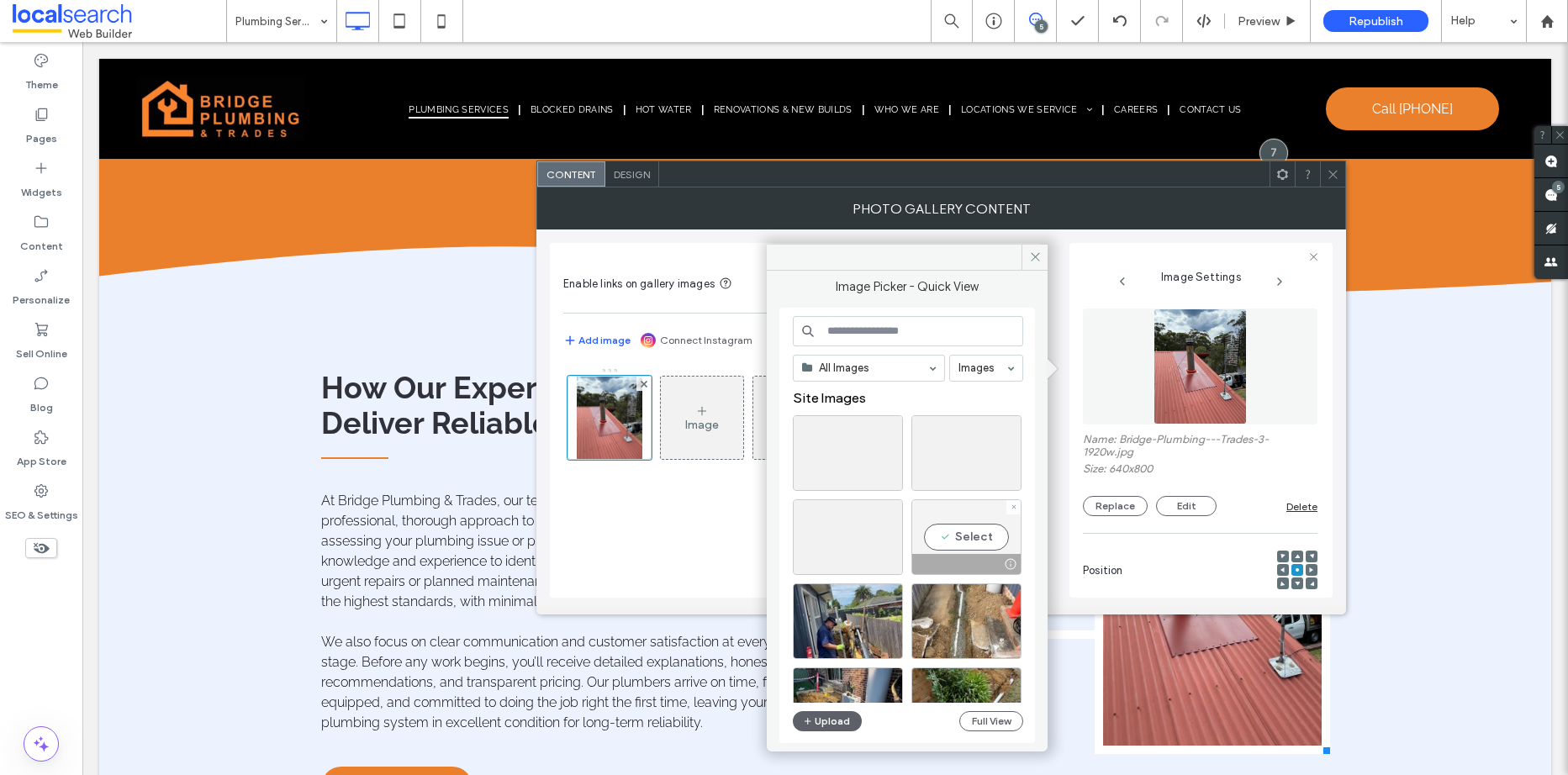 click at bounding box center [966, 564] 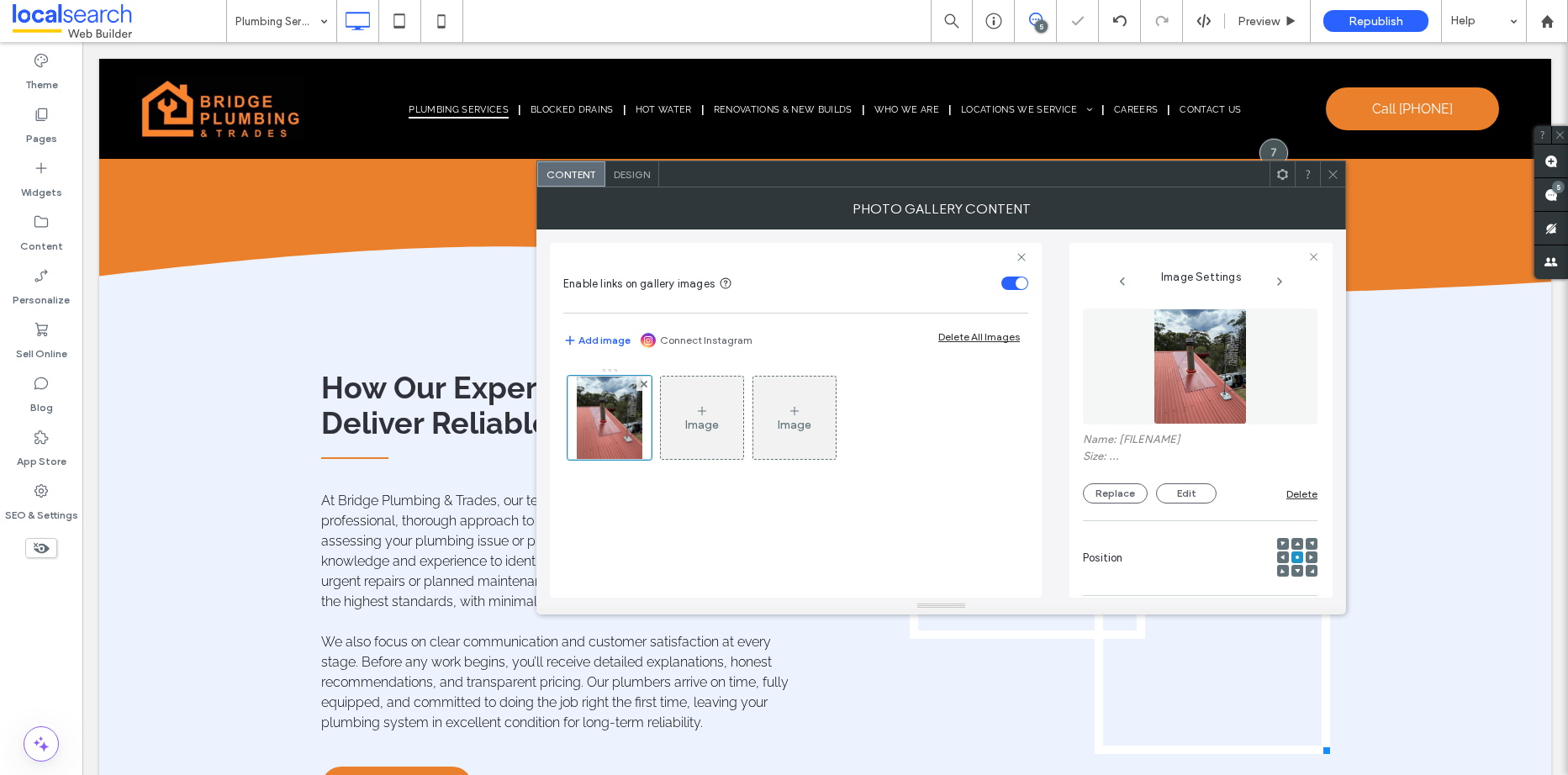 click at bounding box center [1333, 174] 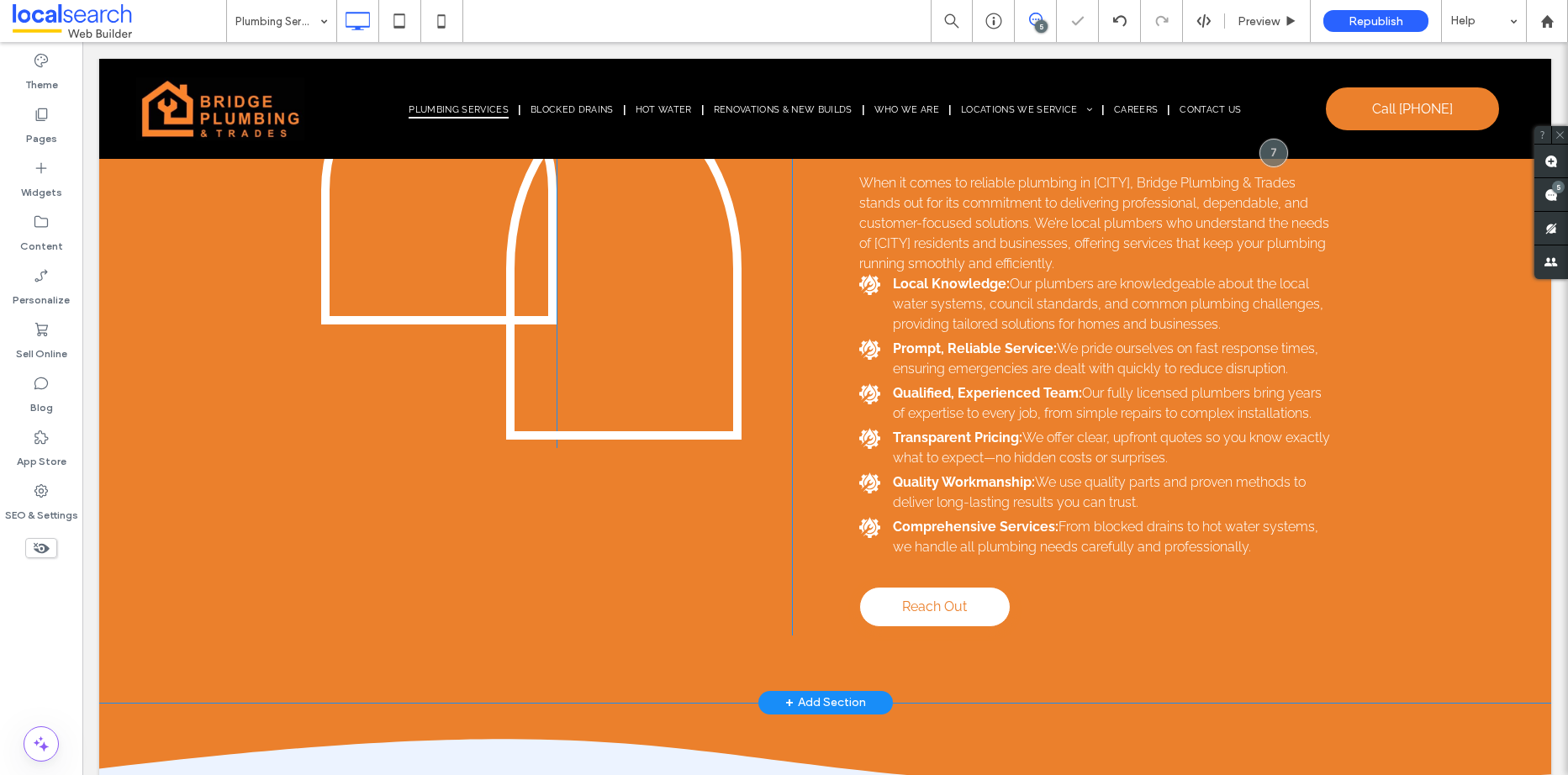 scroll, scrollTop: 3503, scrollLeft: 0, axis: vertical 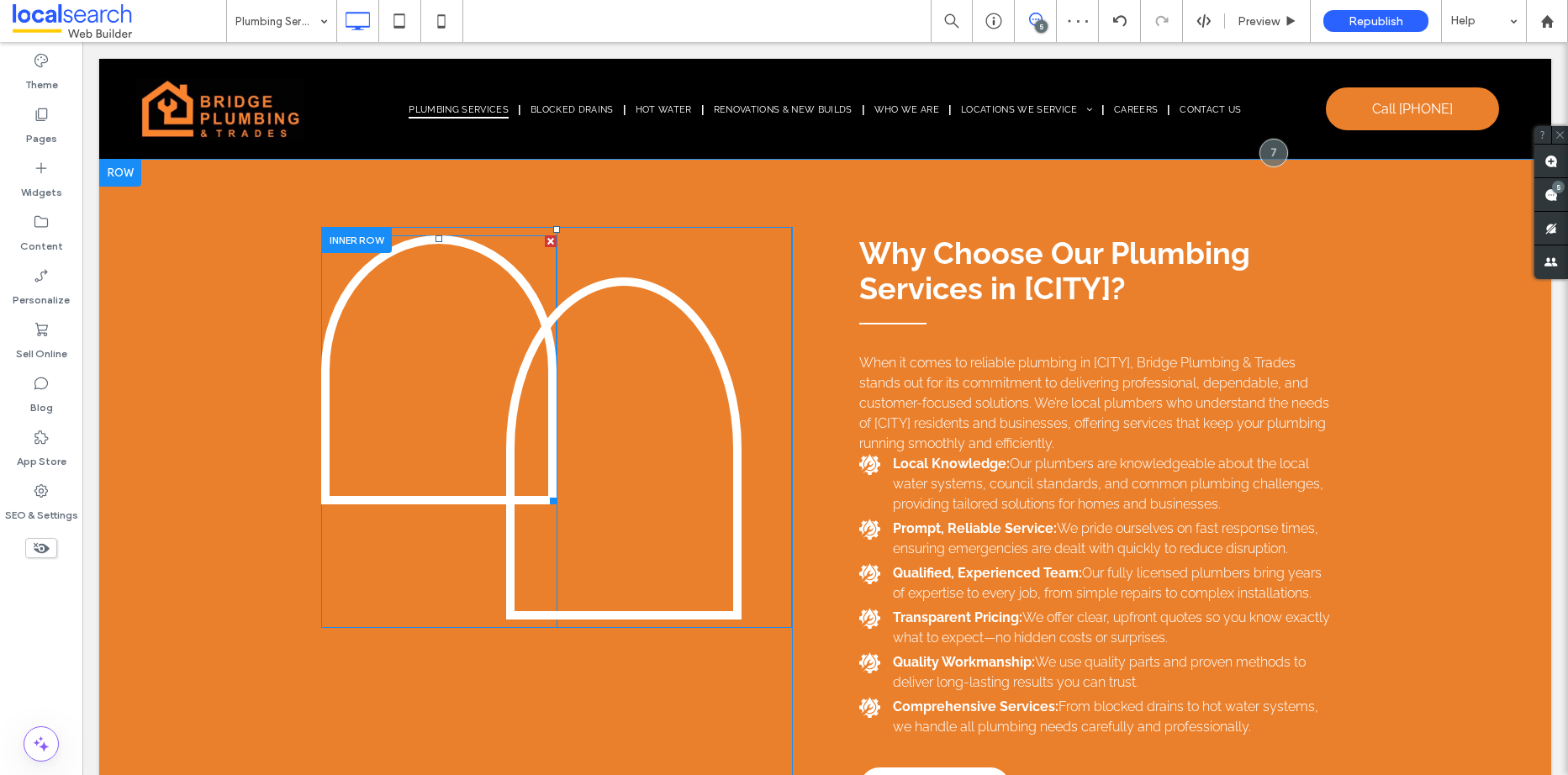 click at bounding box center (439, 370) 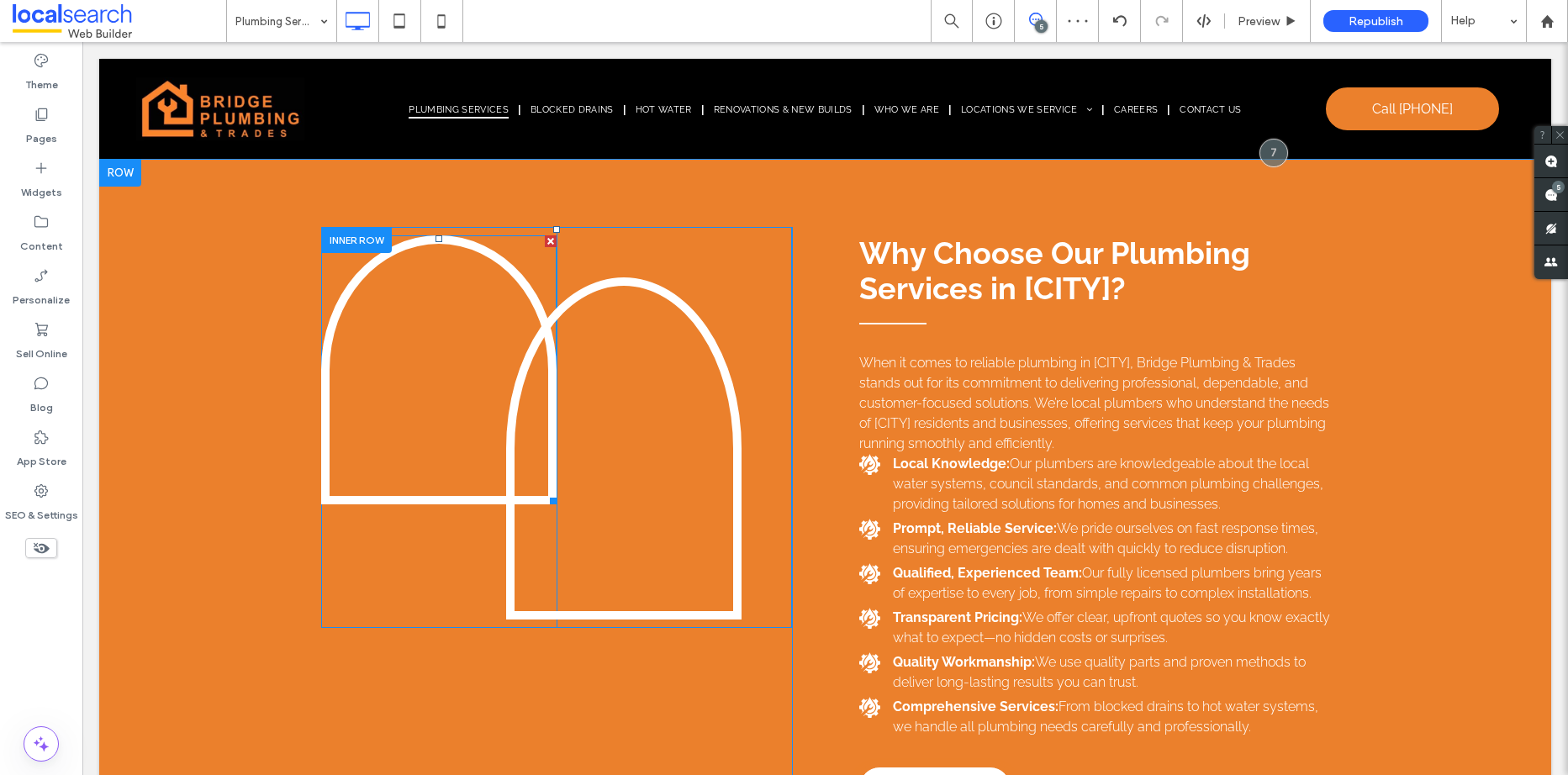 click at bounding box center [439, 370] 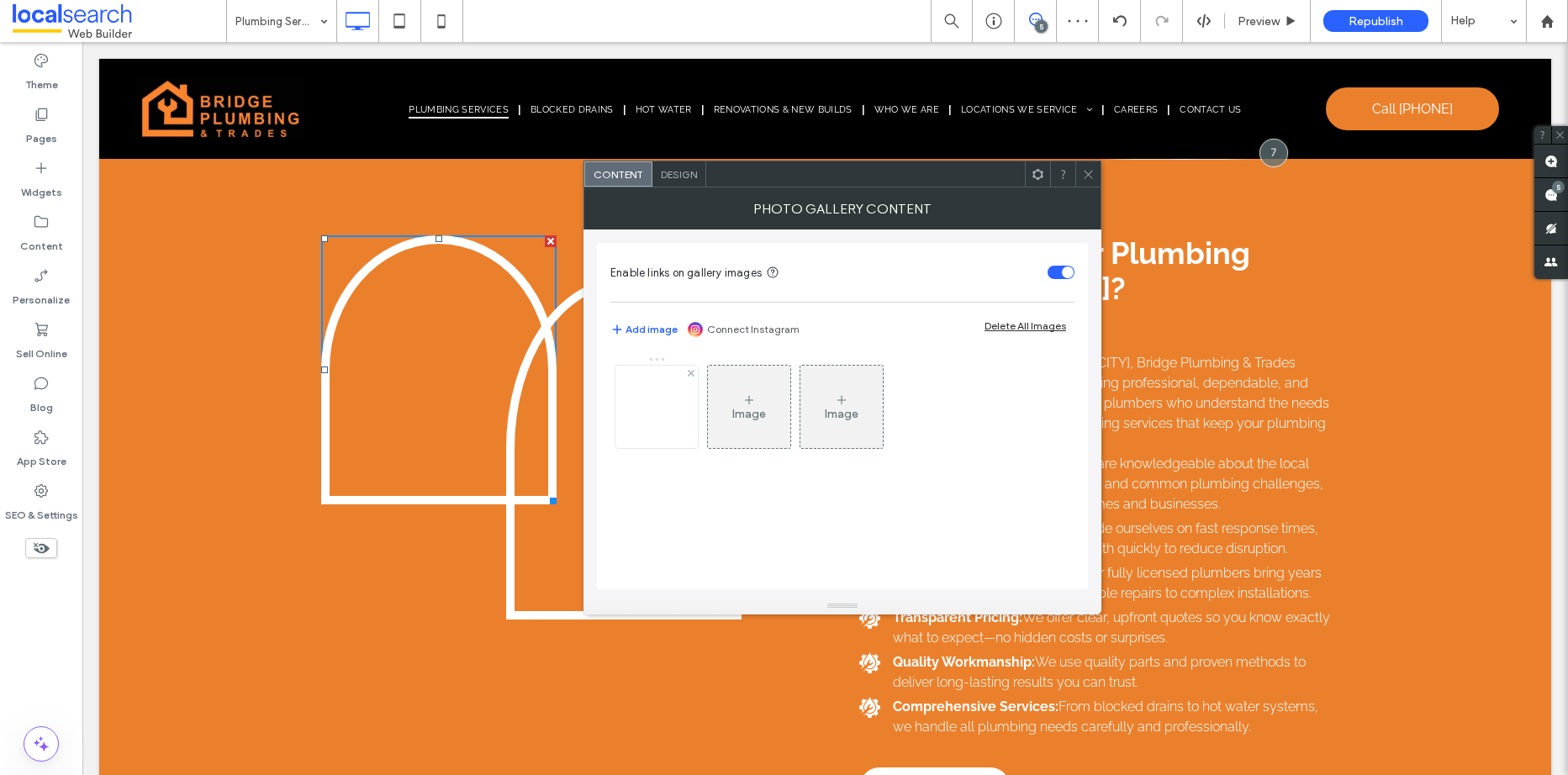 click at bounding box center (657, 407) 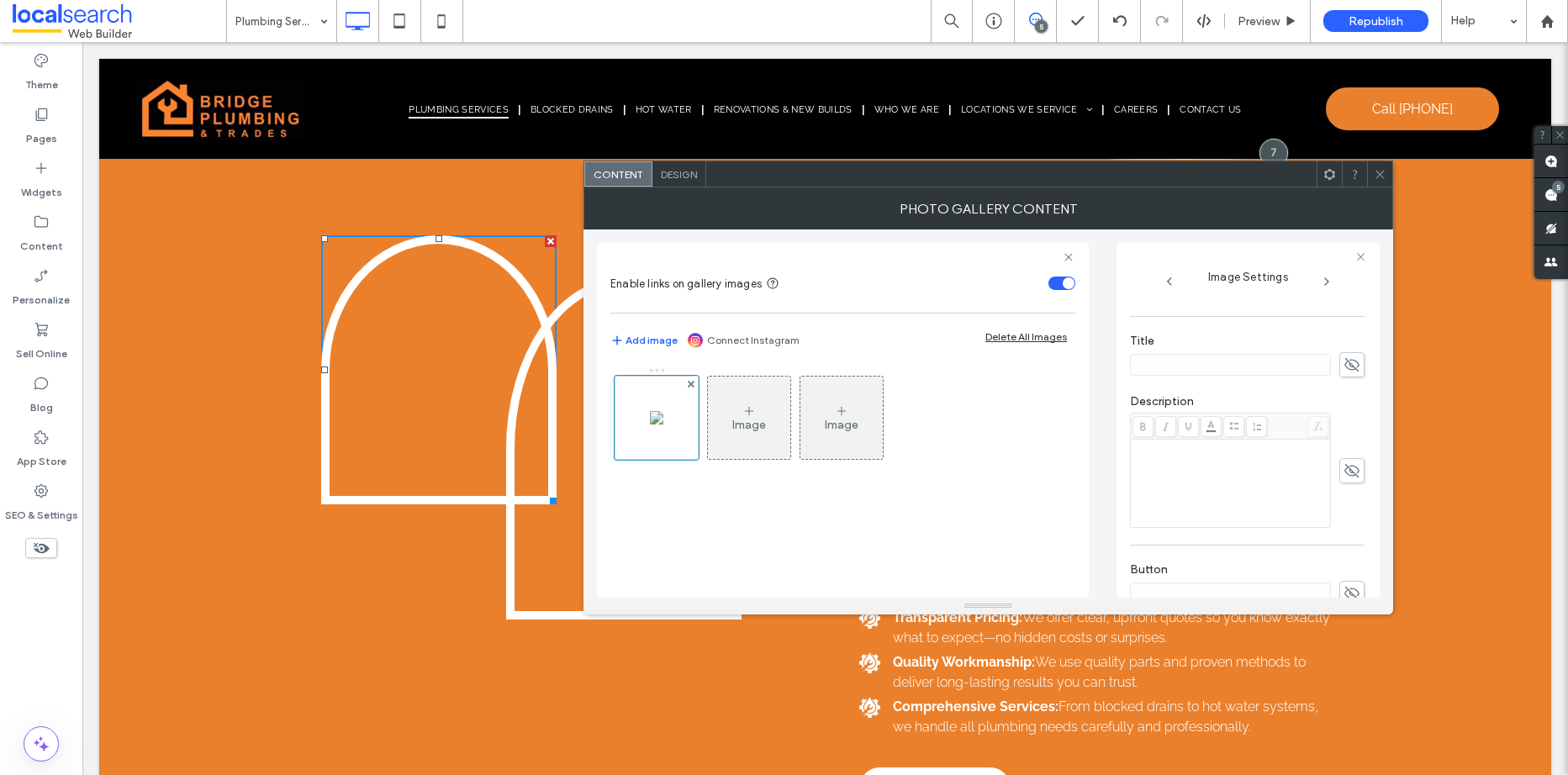 scroll, scrollTop: 522, scrollLeft: 0, axis: vertical 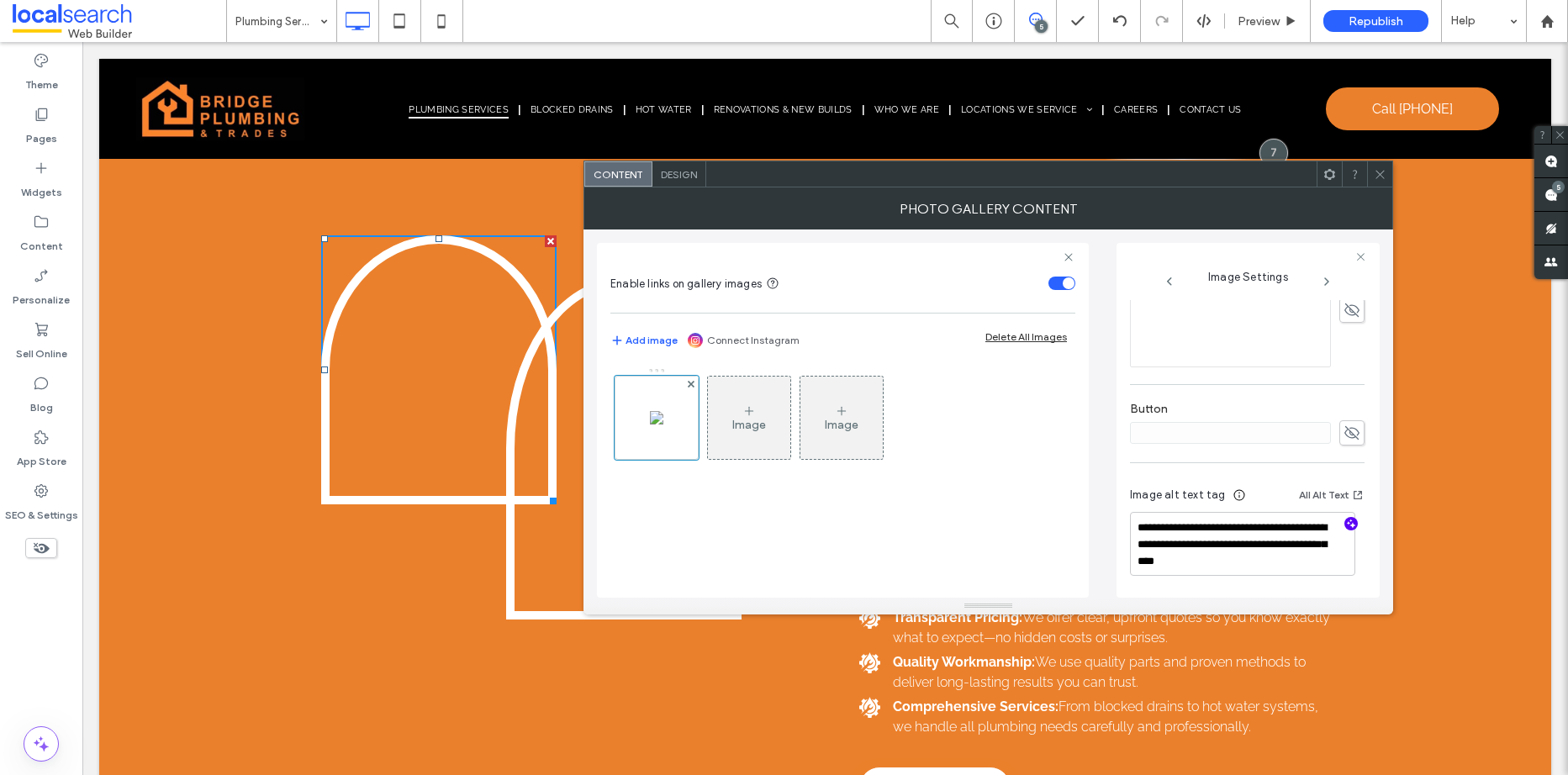 click 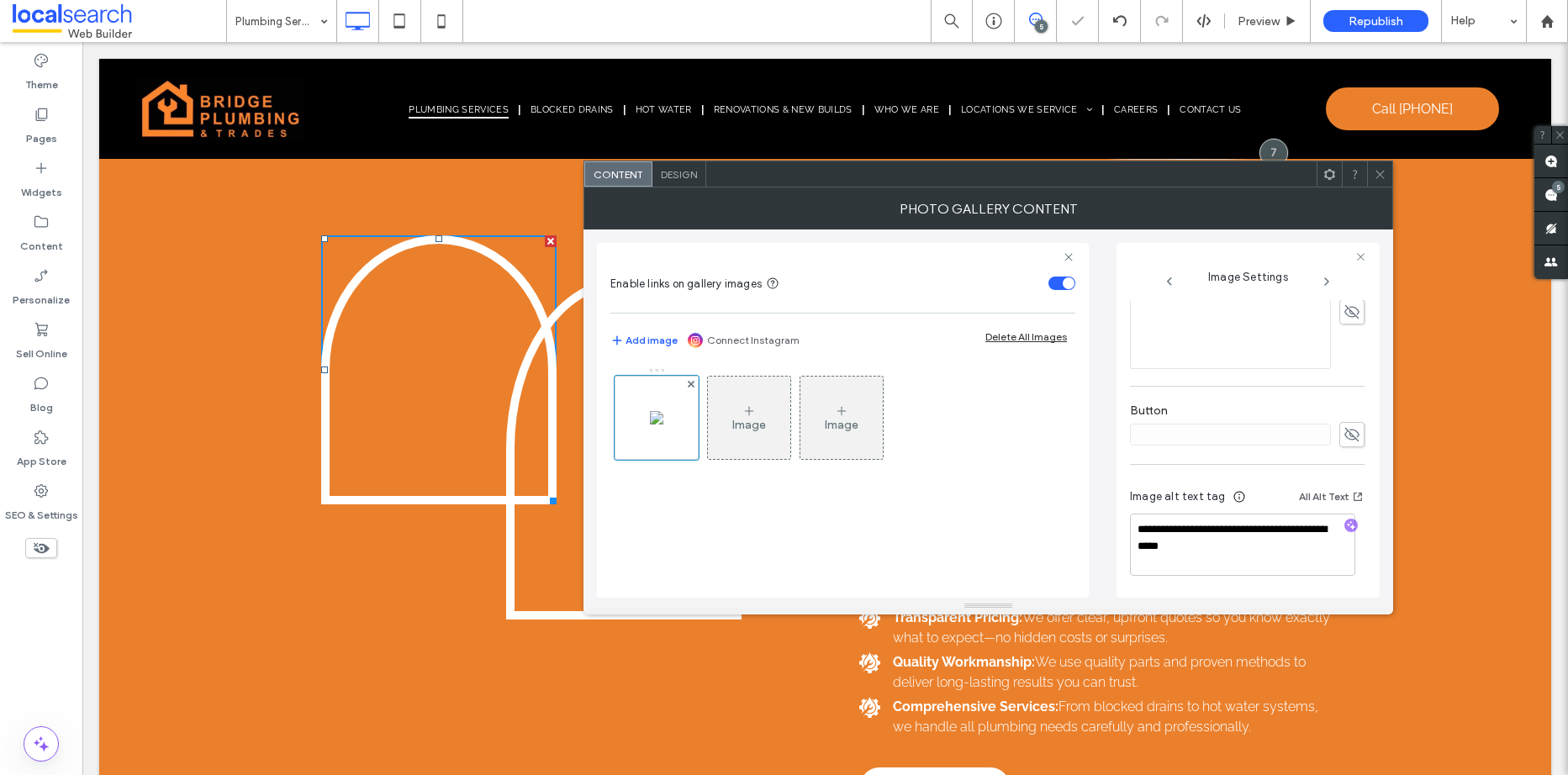 scroll, scrollTop: 520, scrollLeft: 0, axis: vertical 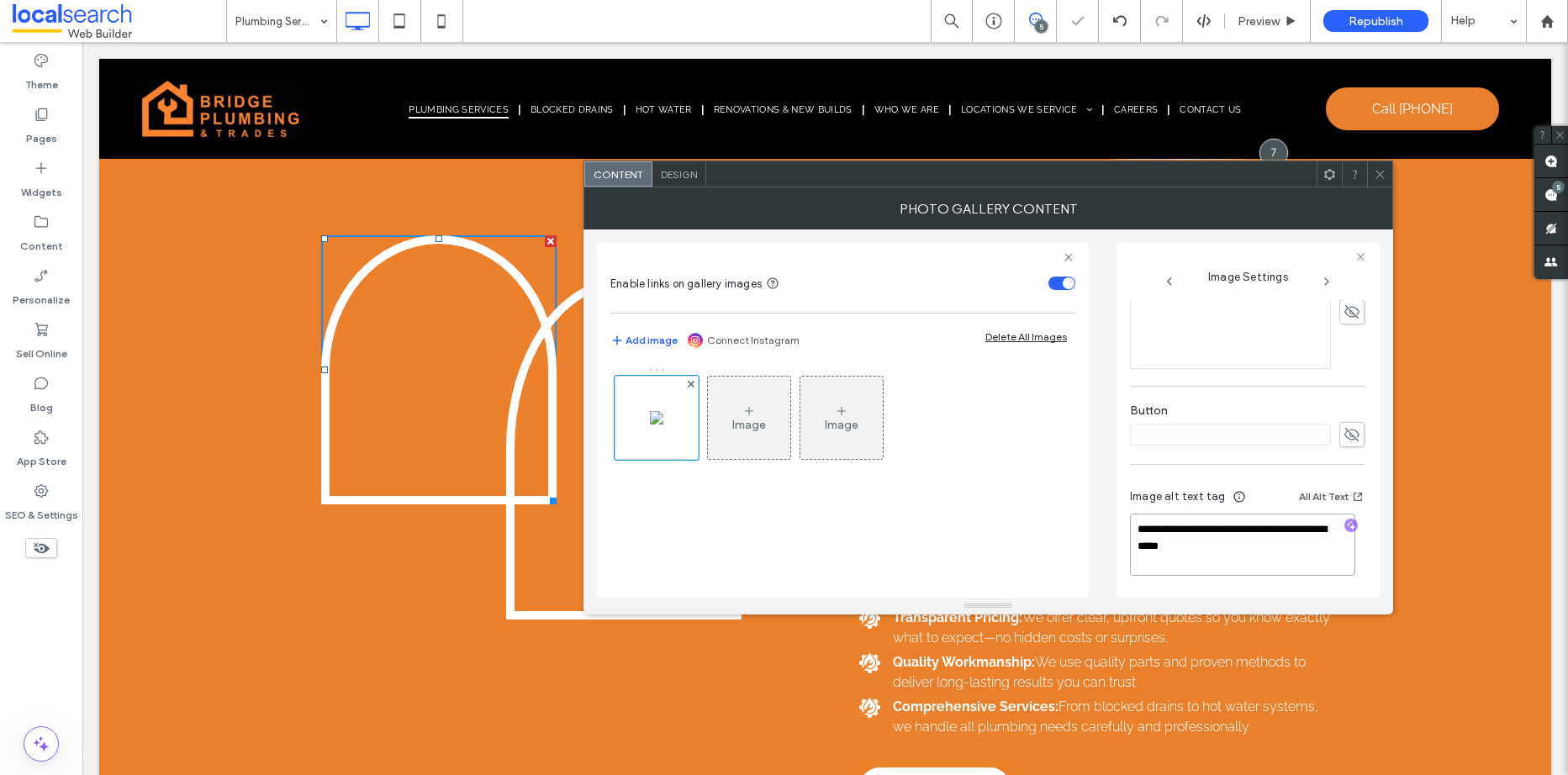 drag, startPoint x: 1150, startPoint y: 527, endPoint x: 1217, endPoint y: 542, distance: 68.65858 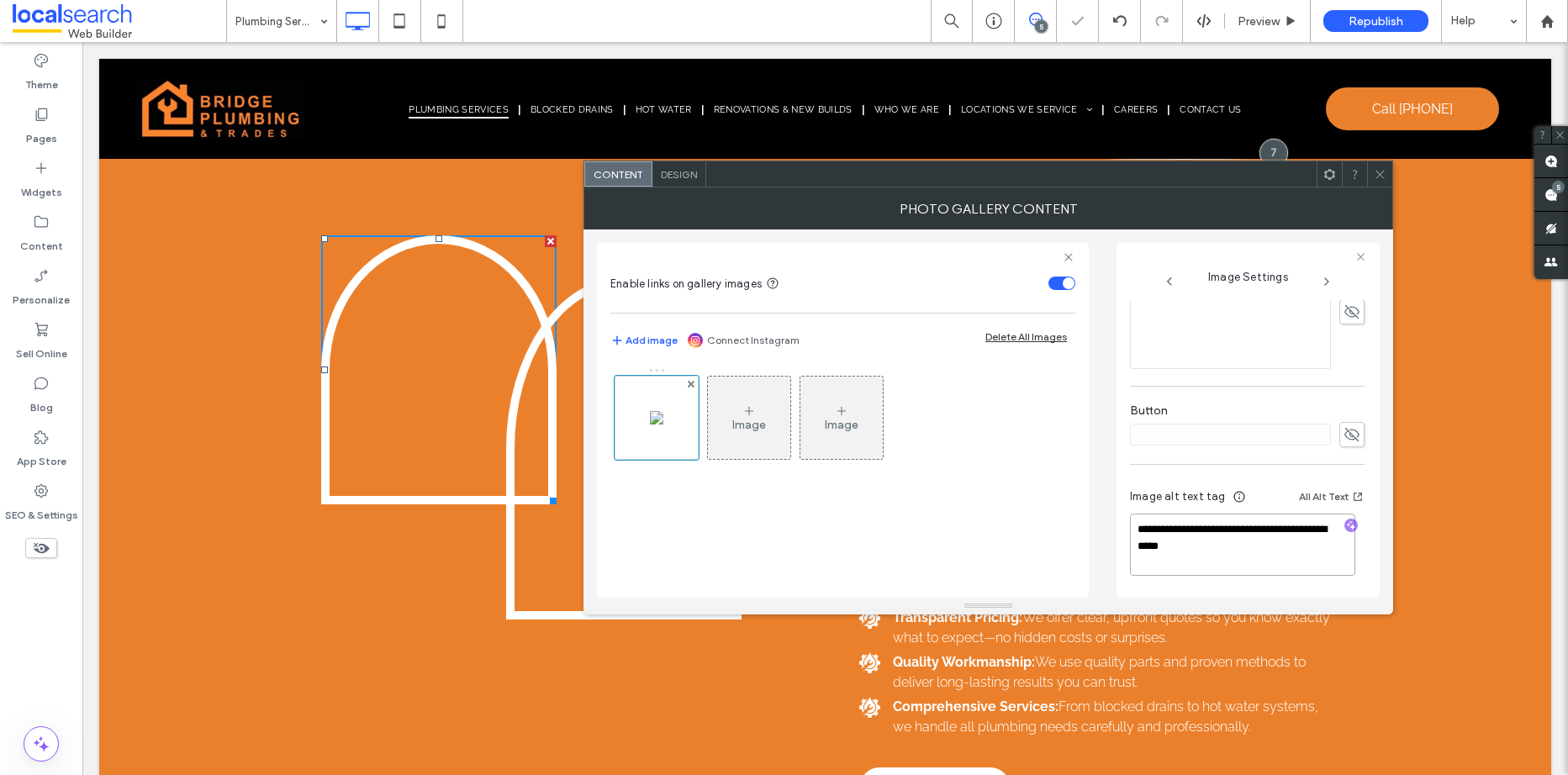 click on "**********" at bounding box center (1243, 545) 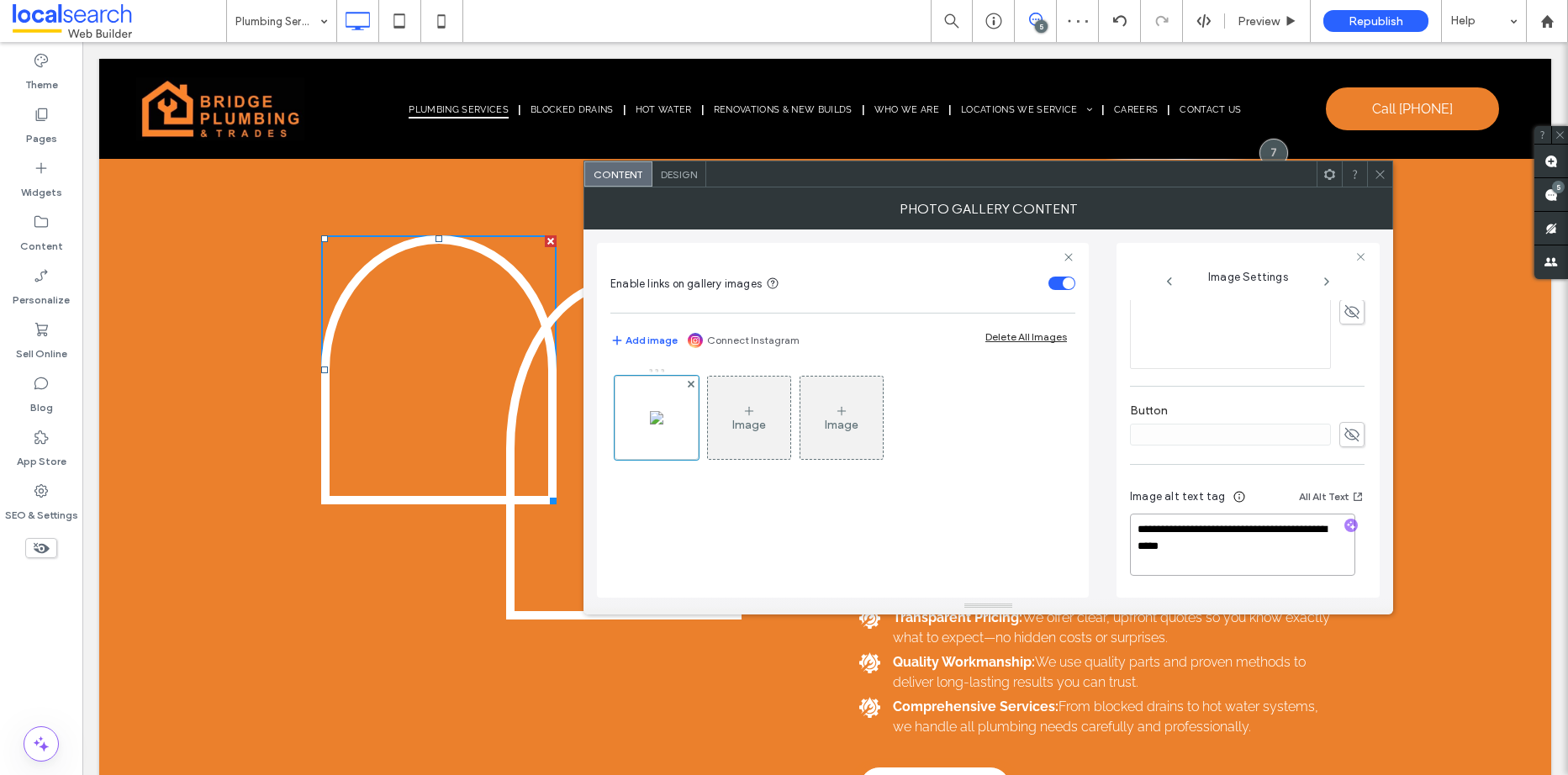 click on "**********" at bounding box center (1243, 545) 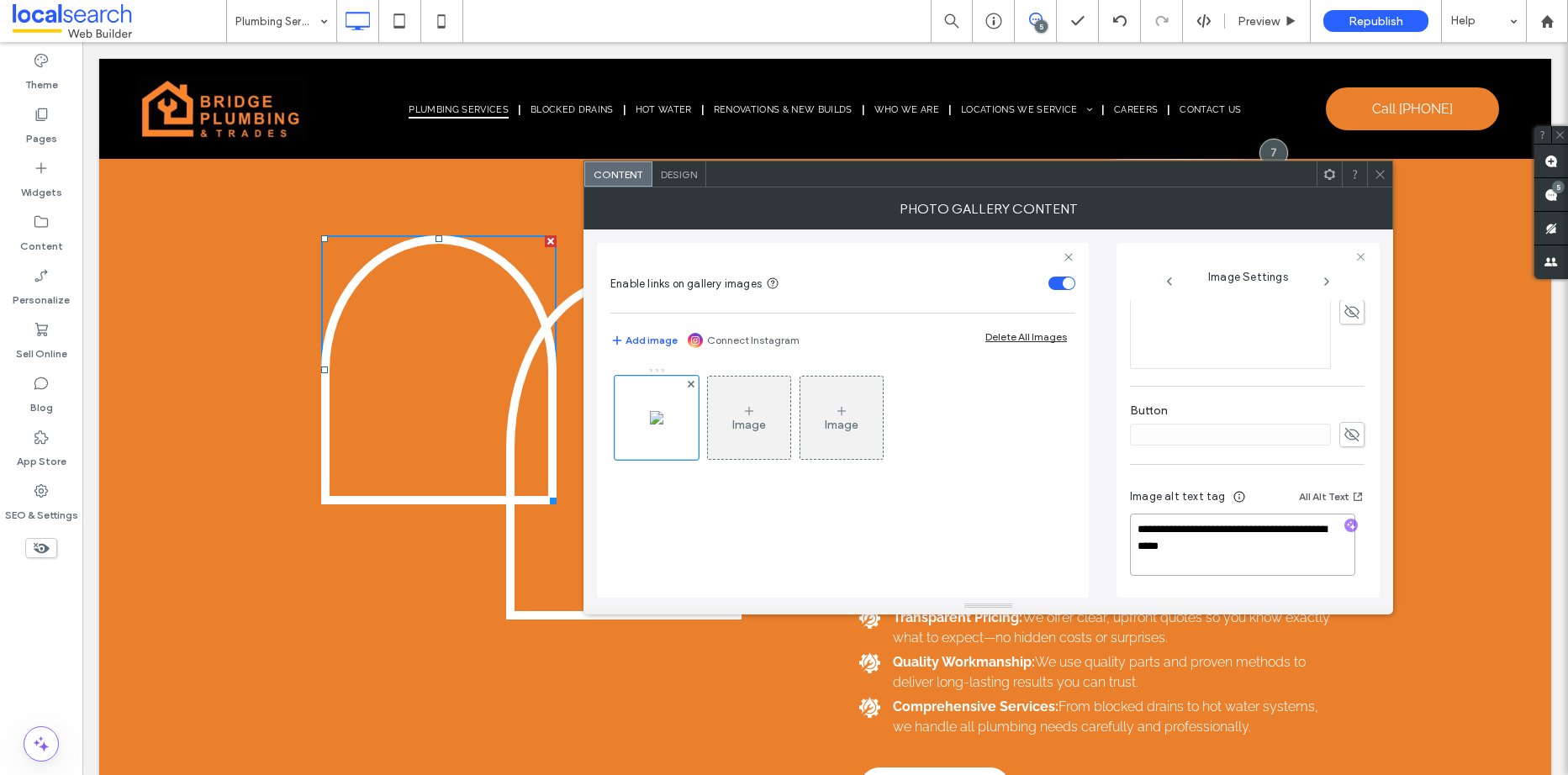 click on "**********" at bounding box center [1243, 545] 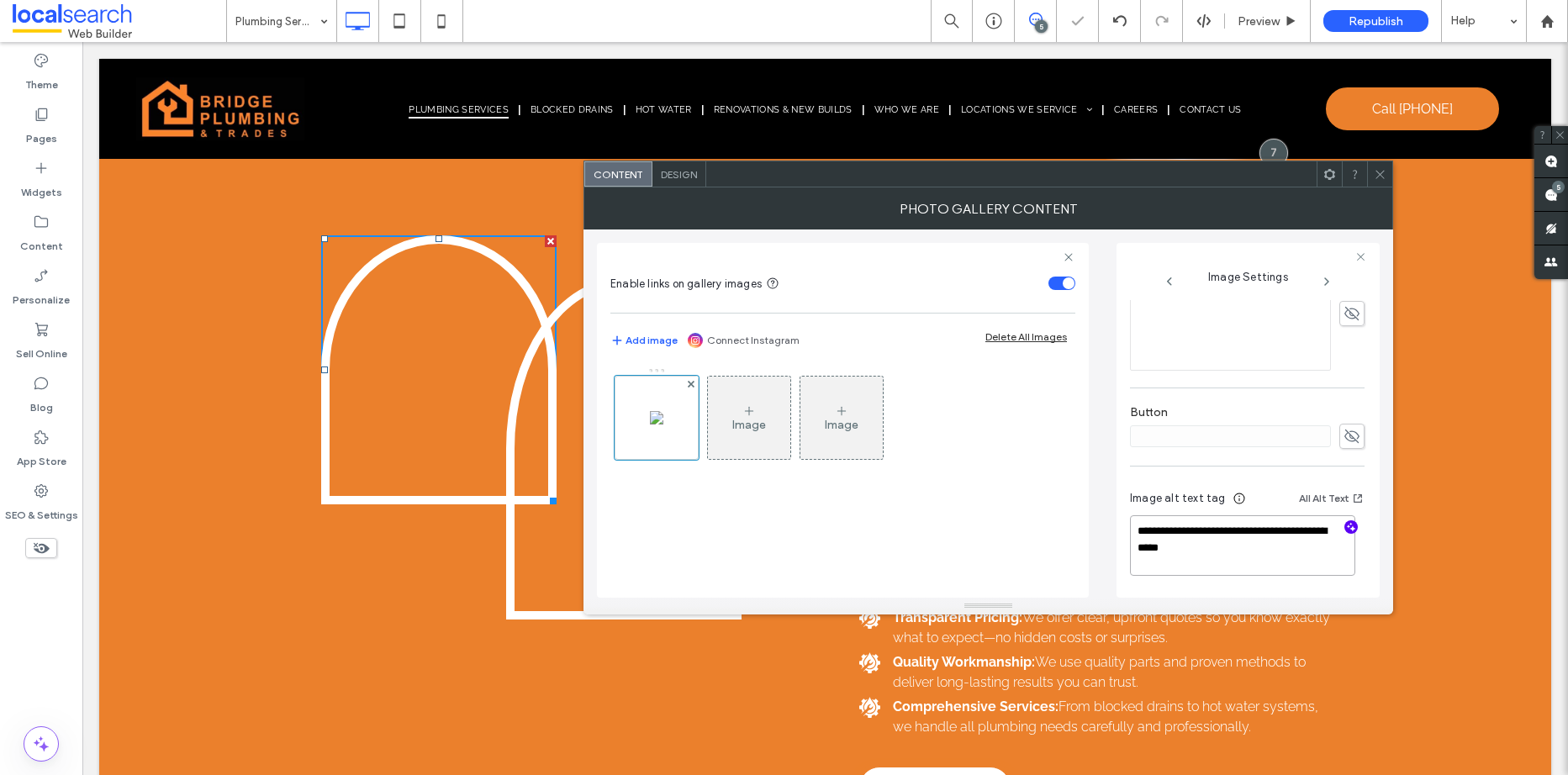 paste on "**********" 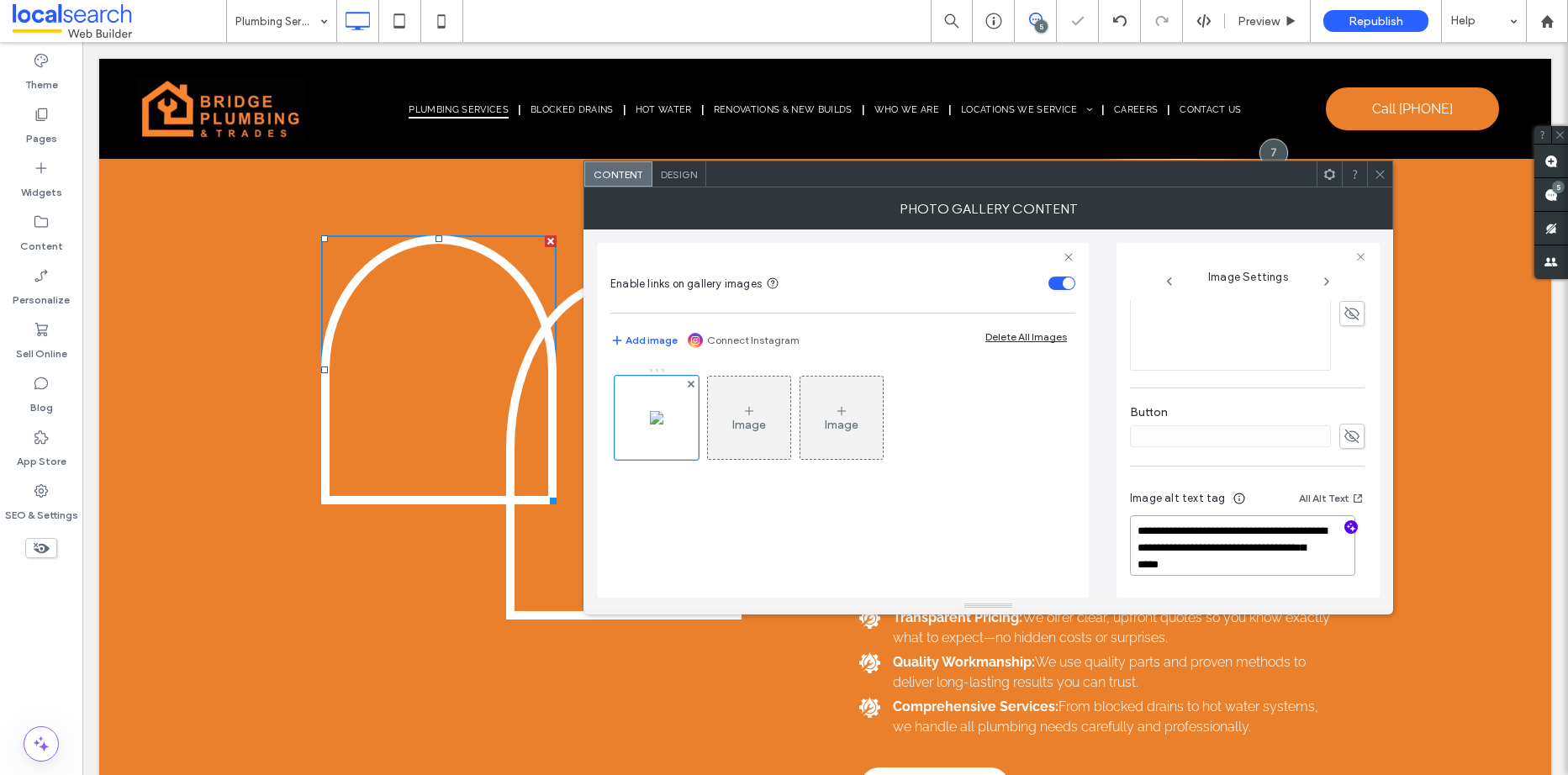 scroll, scrollTop: 520, scrollLeft: 0, axis: vertical 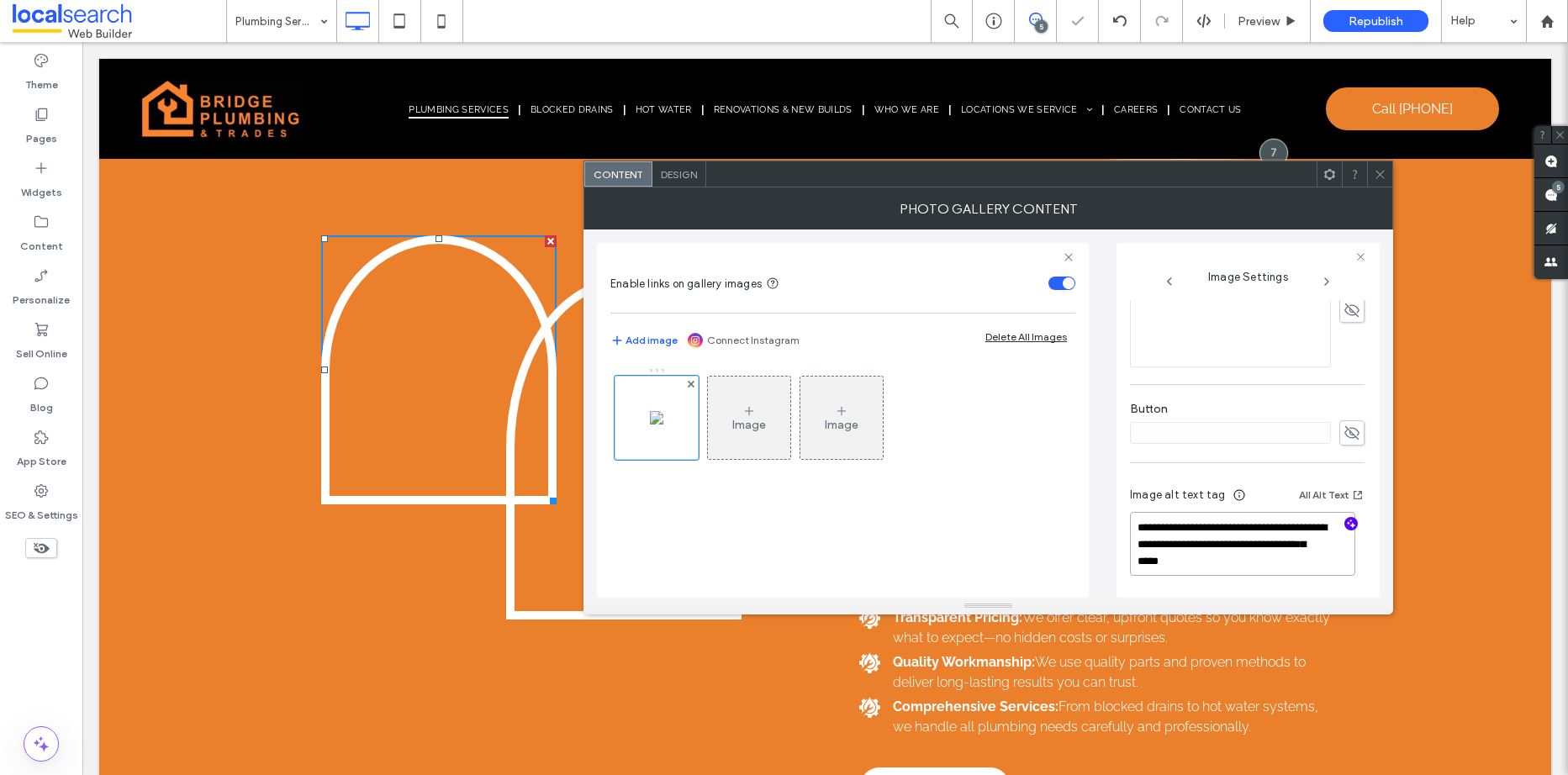 type on "**********" 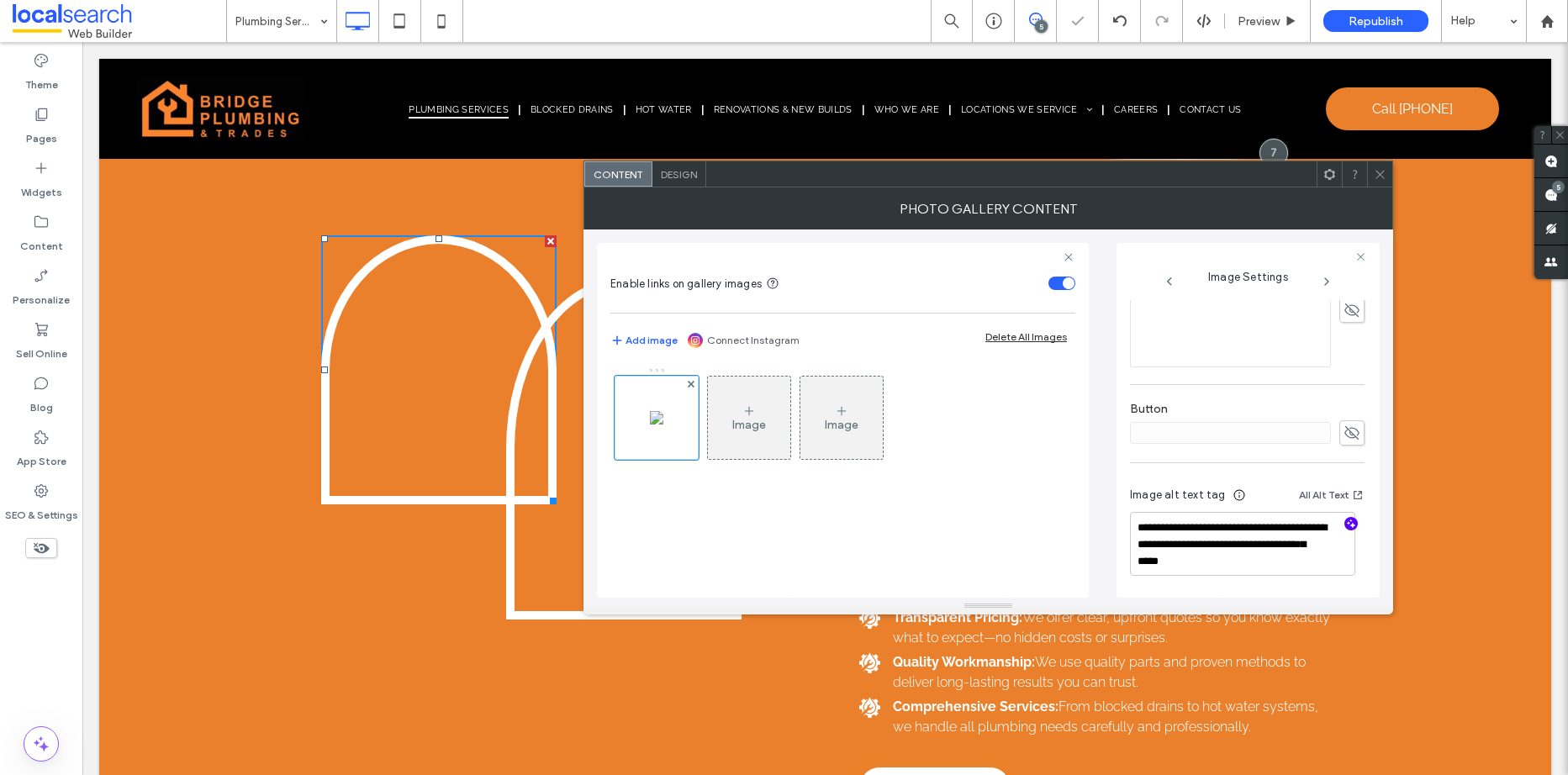 click at bounding box center (1380, 174) 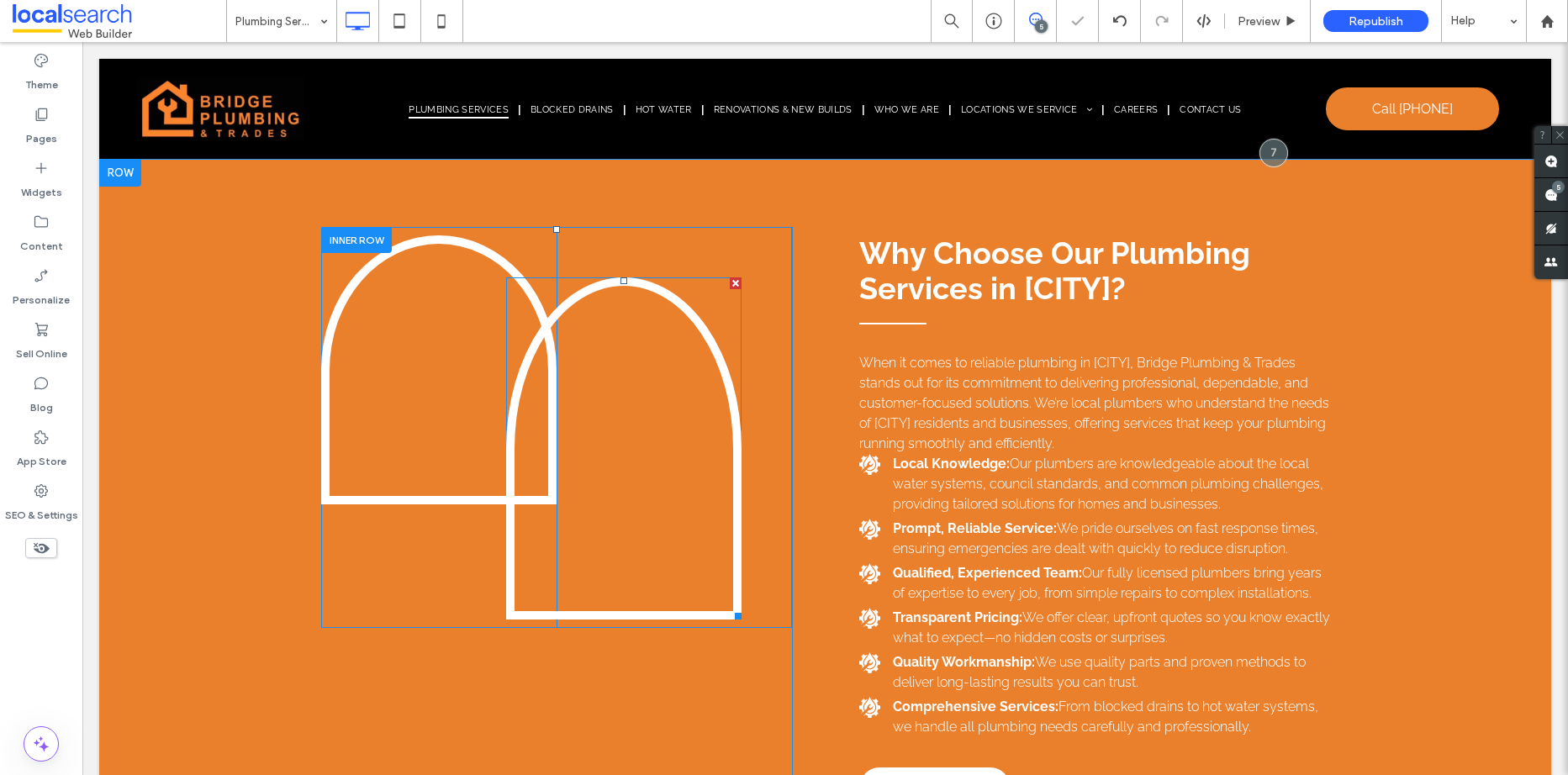 click at bounding box center [624, 448] 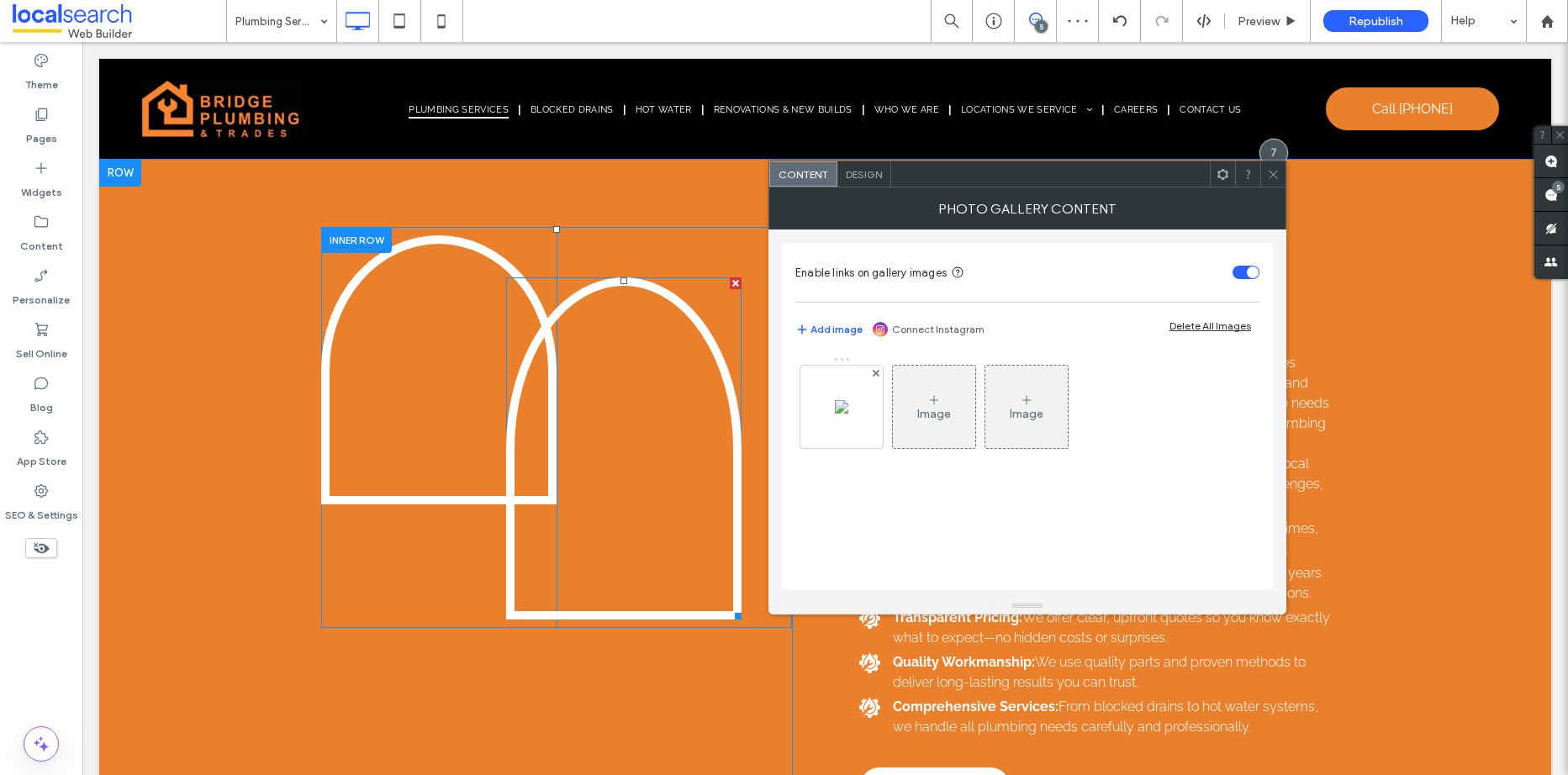 click at bounding box center (624, 448) 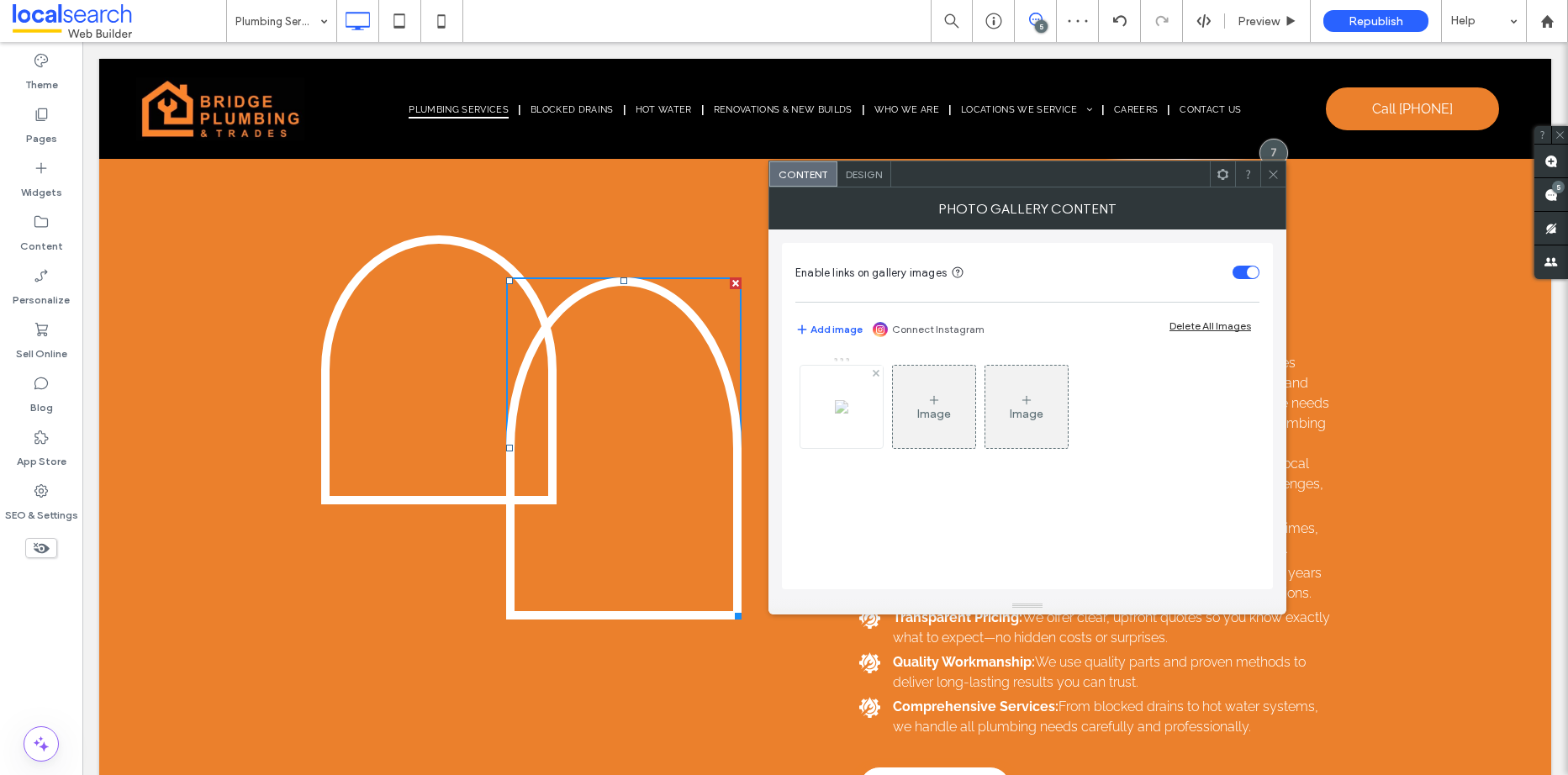 click at bounding box center [842, 407] 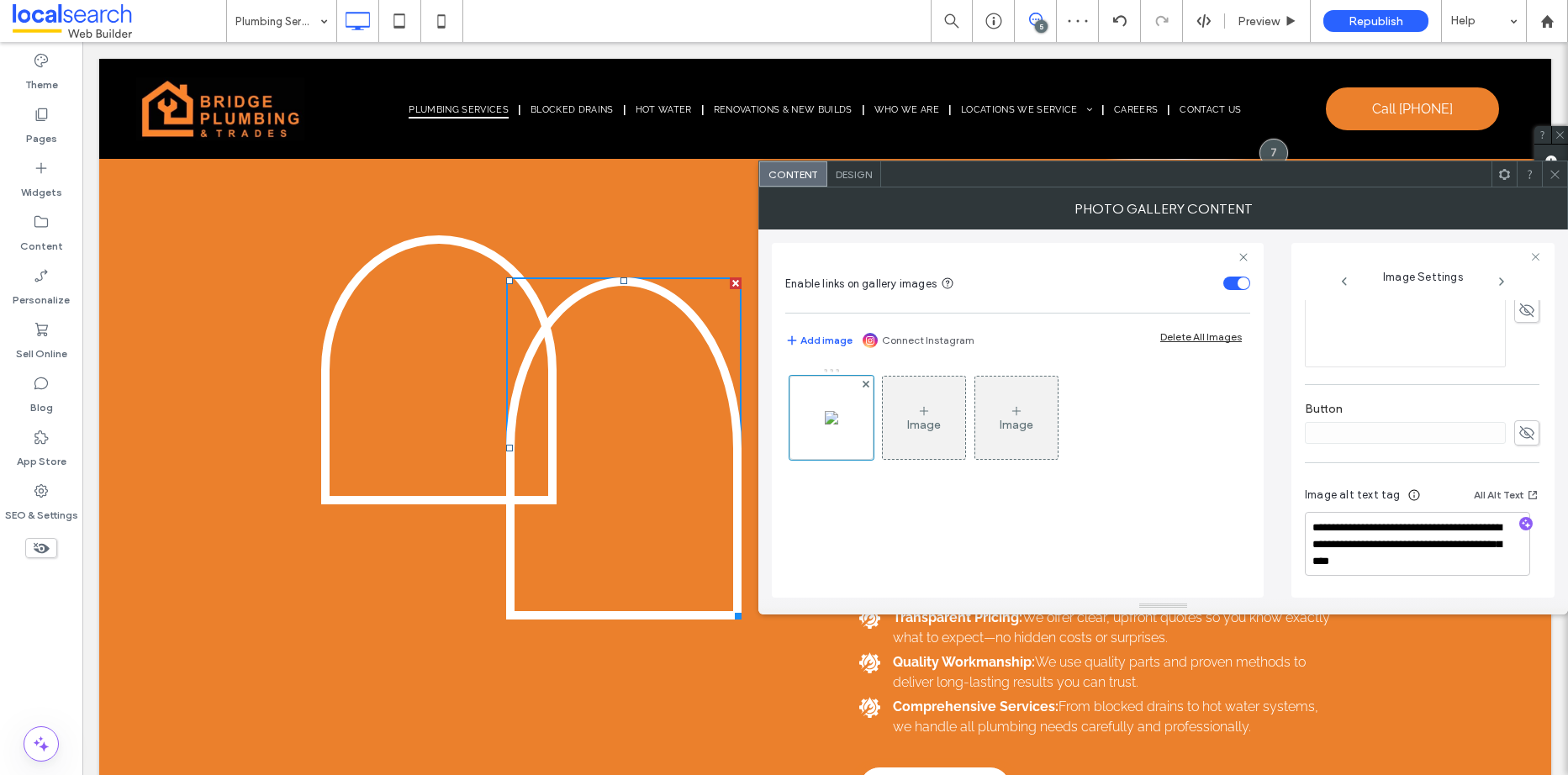 scroll, scrollTop: 522, scrollLeft: 0, axis: vertical 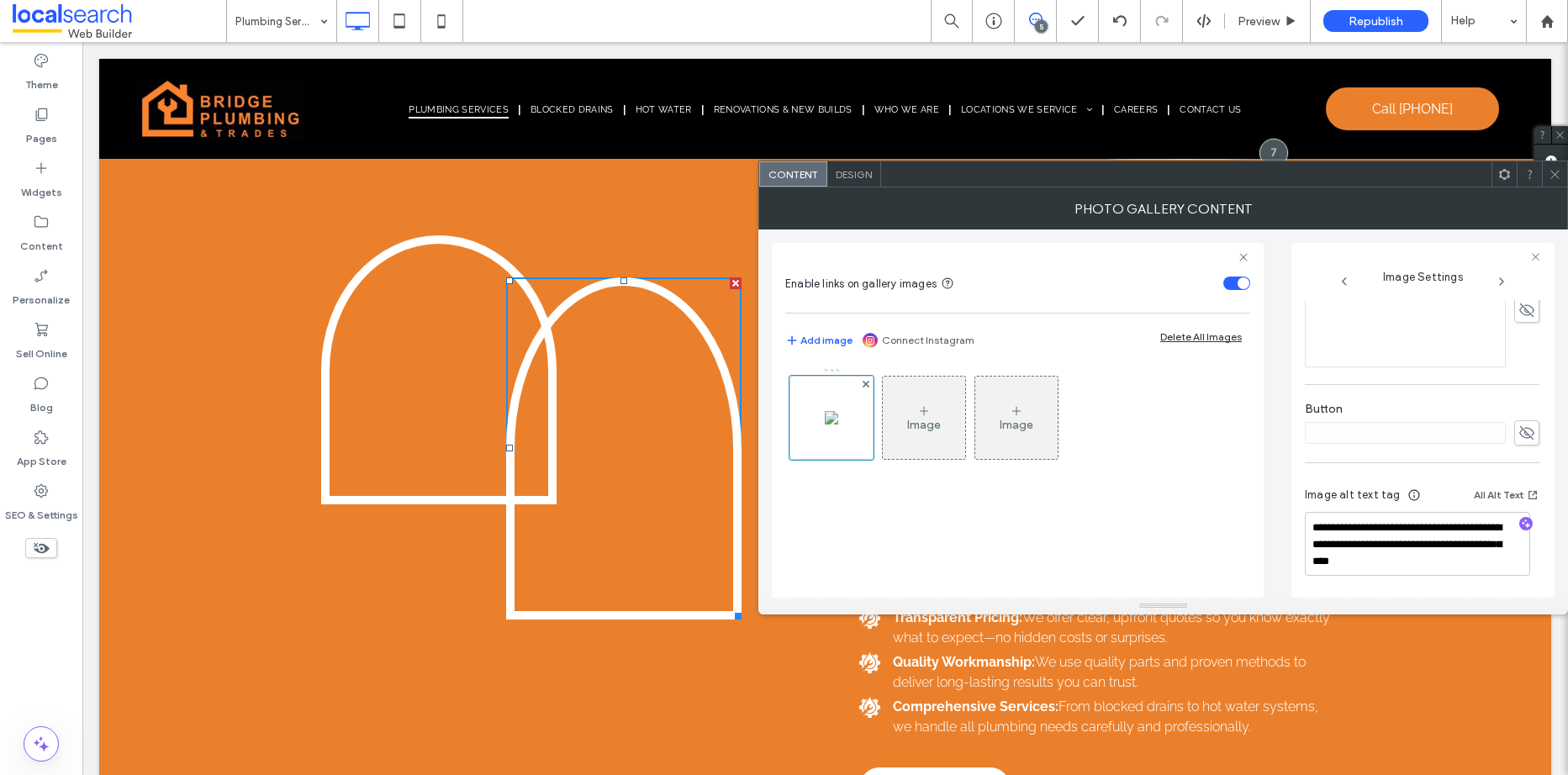 click at bounding box center (1526, 525) 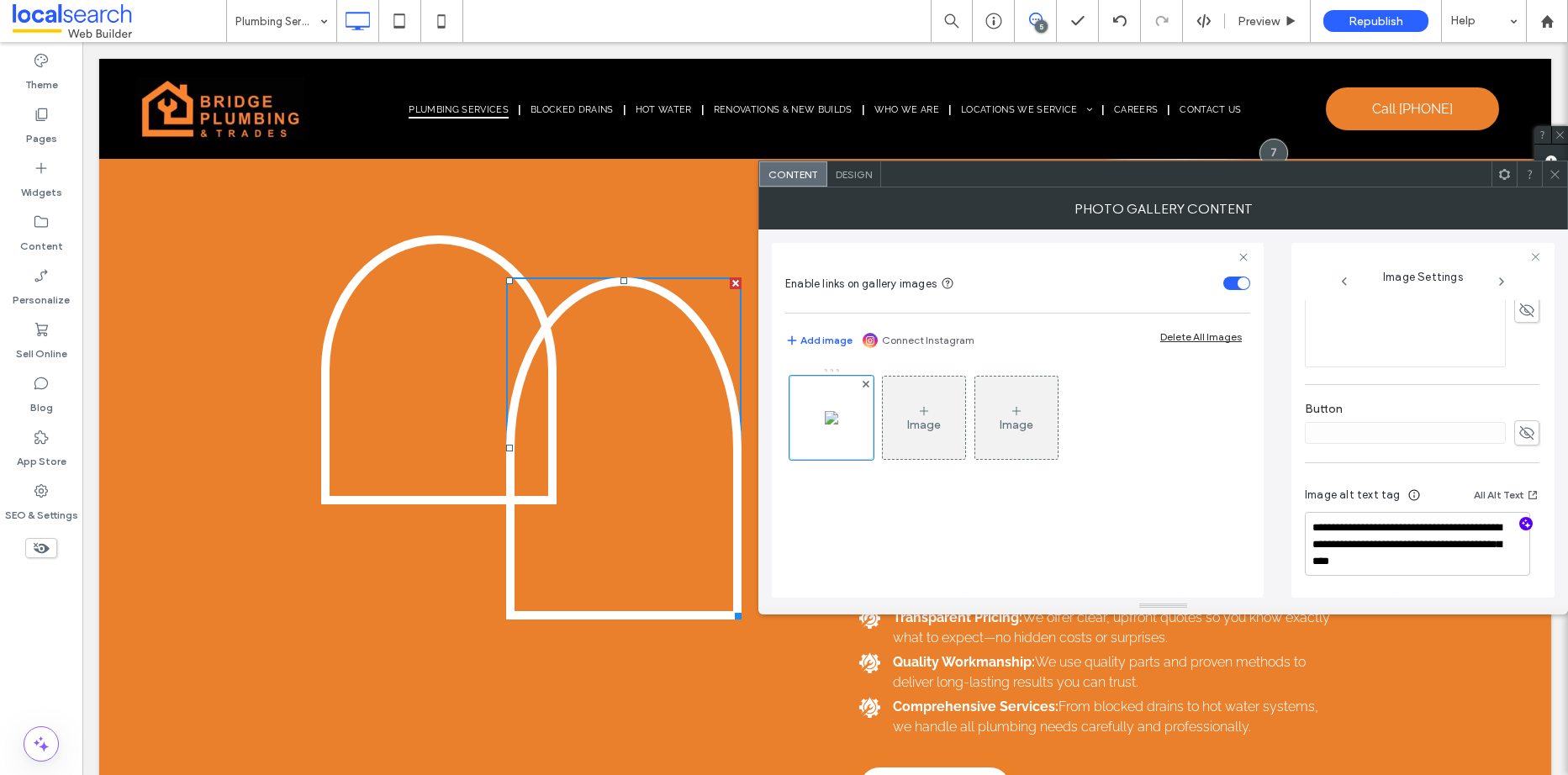 click 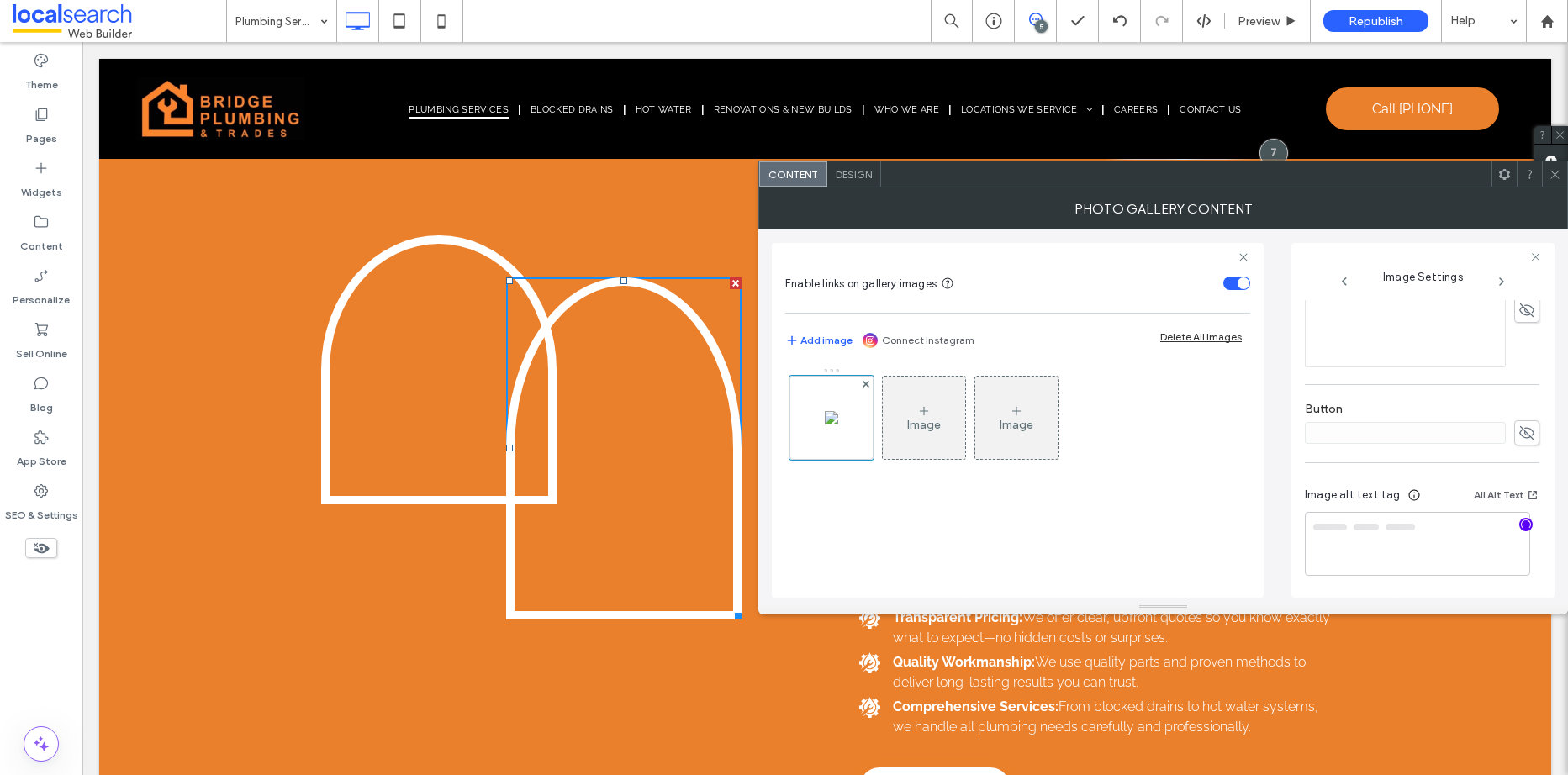 drag, startPoint x: 1515, startPoint y: 526, endPoint x: 1452, endPoint y: 550, distance: 67.41662 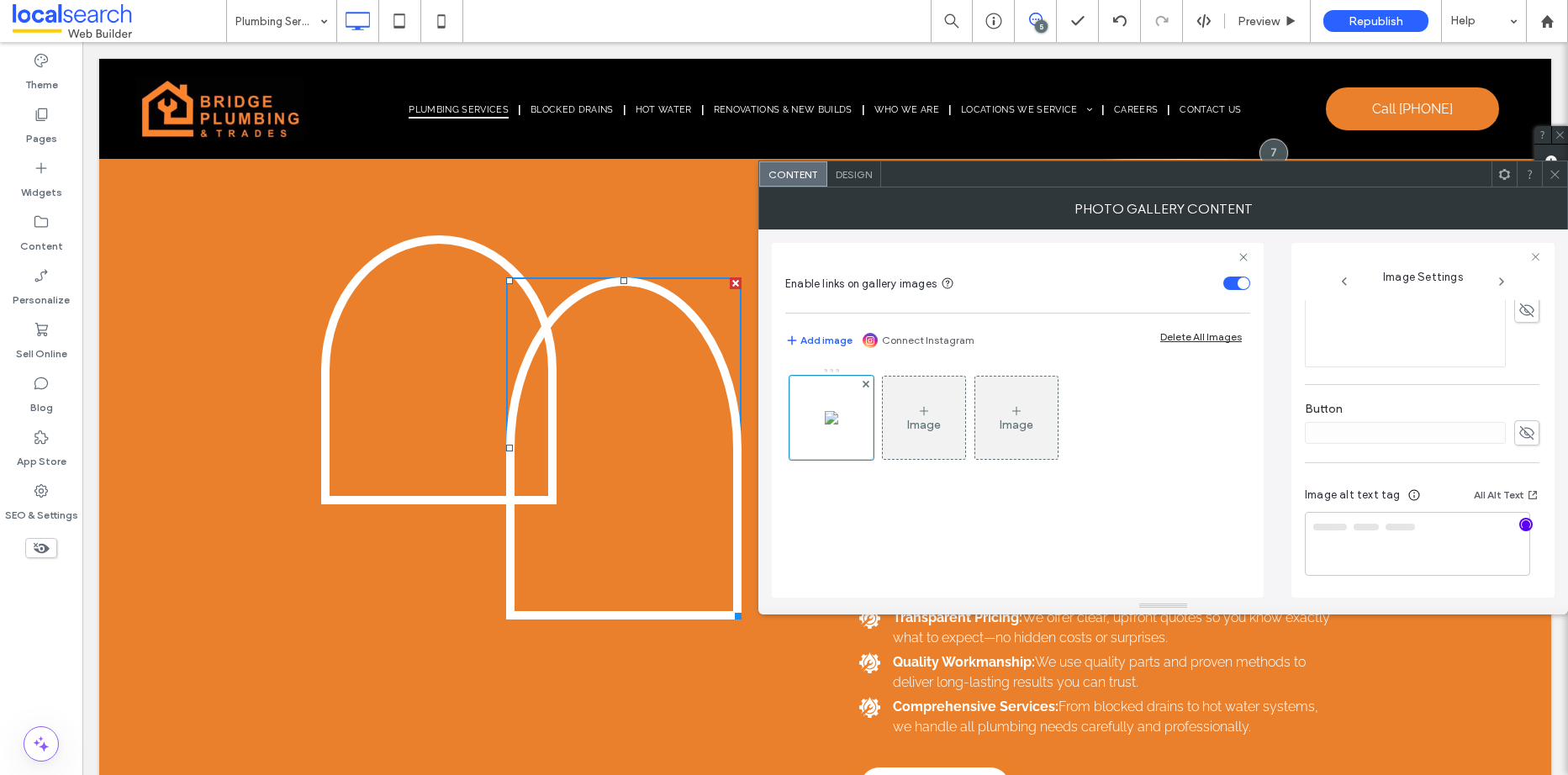 click at bounding box center (1526, 525) 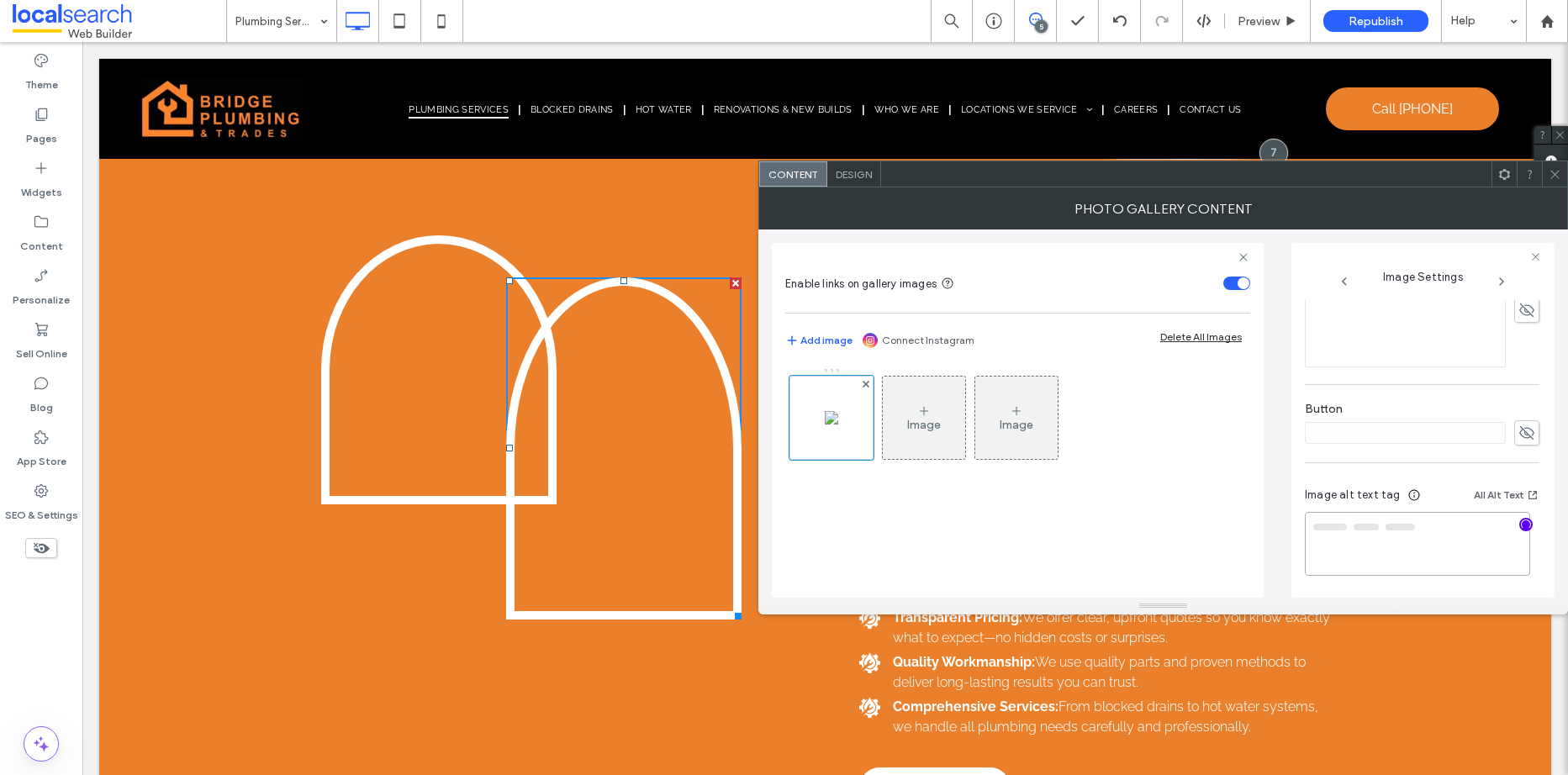 click at bounding box center [1418, 544] 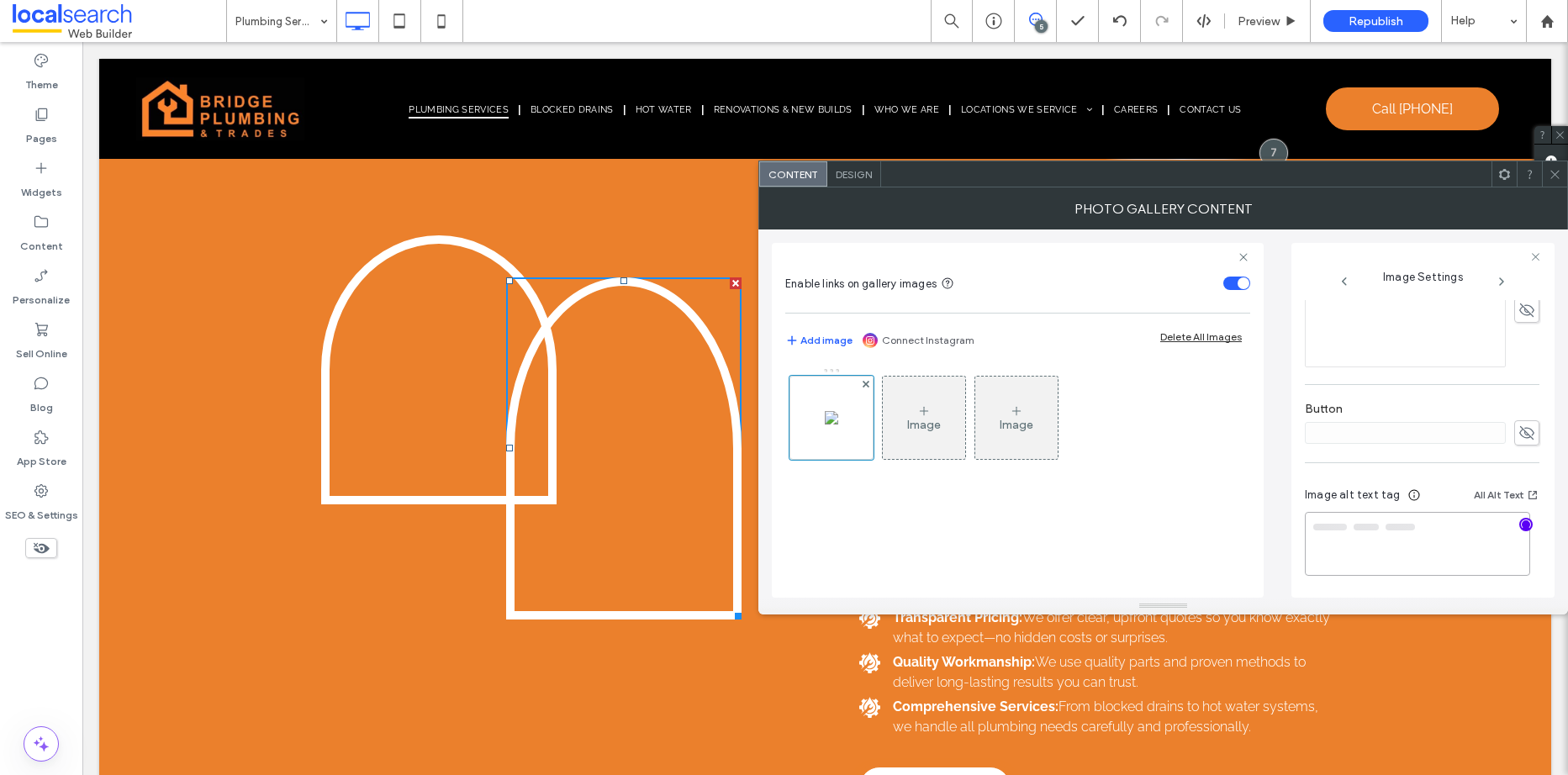 click at bounding box center [1418, 544] 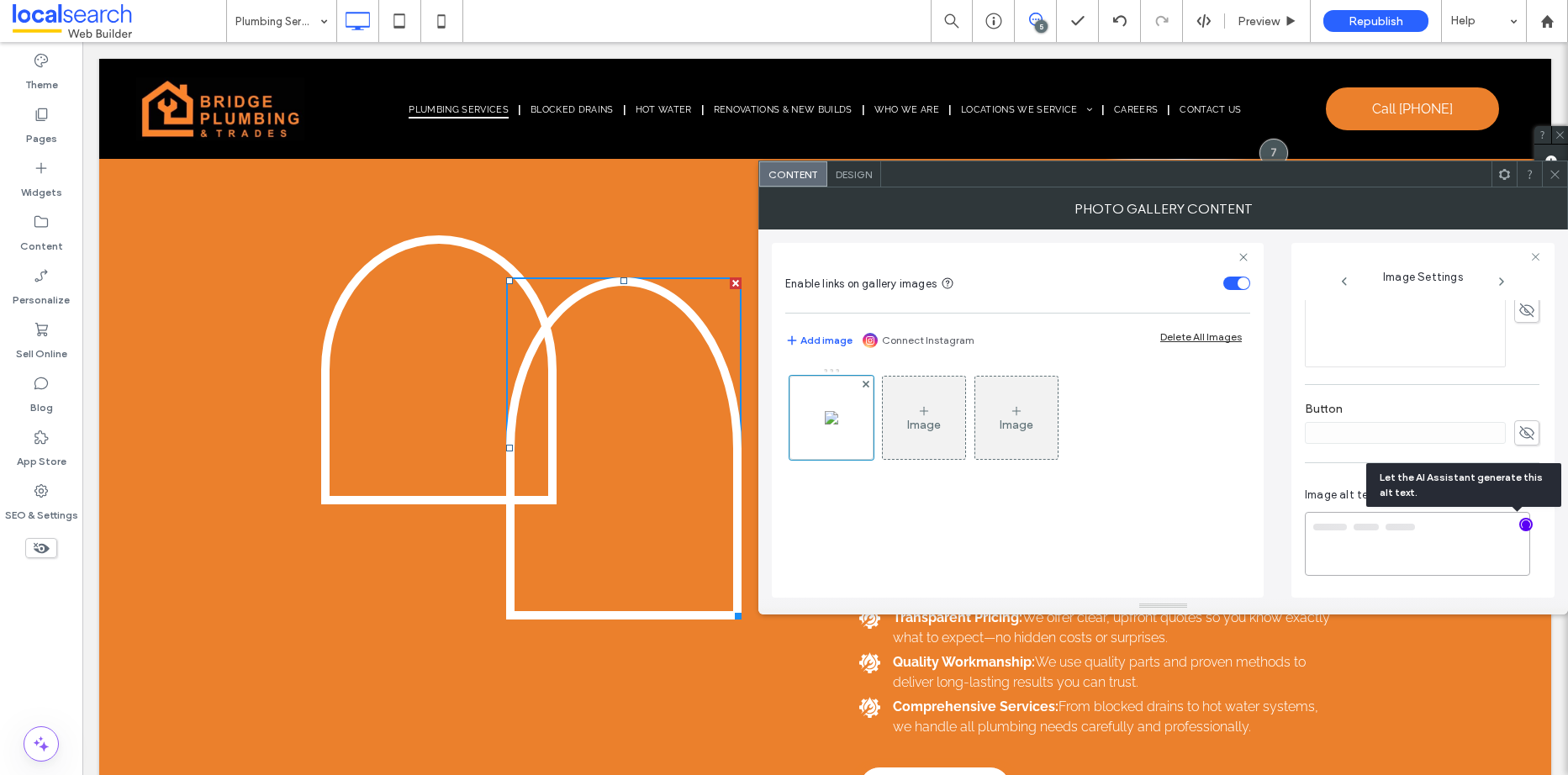 click at bounding box center [1418, 544] 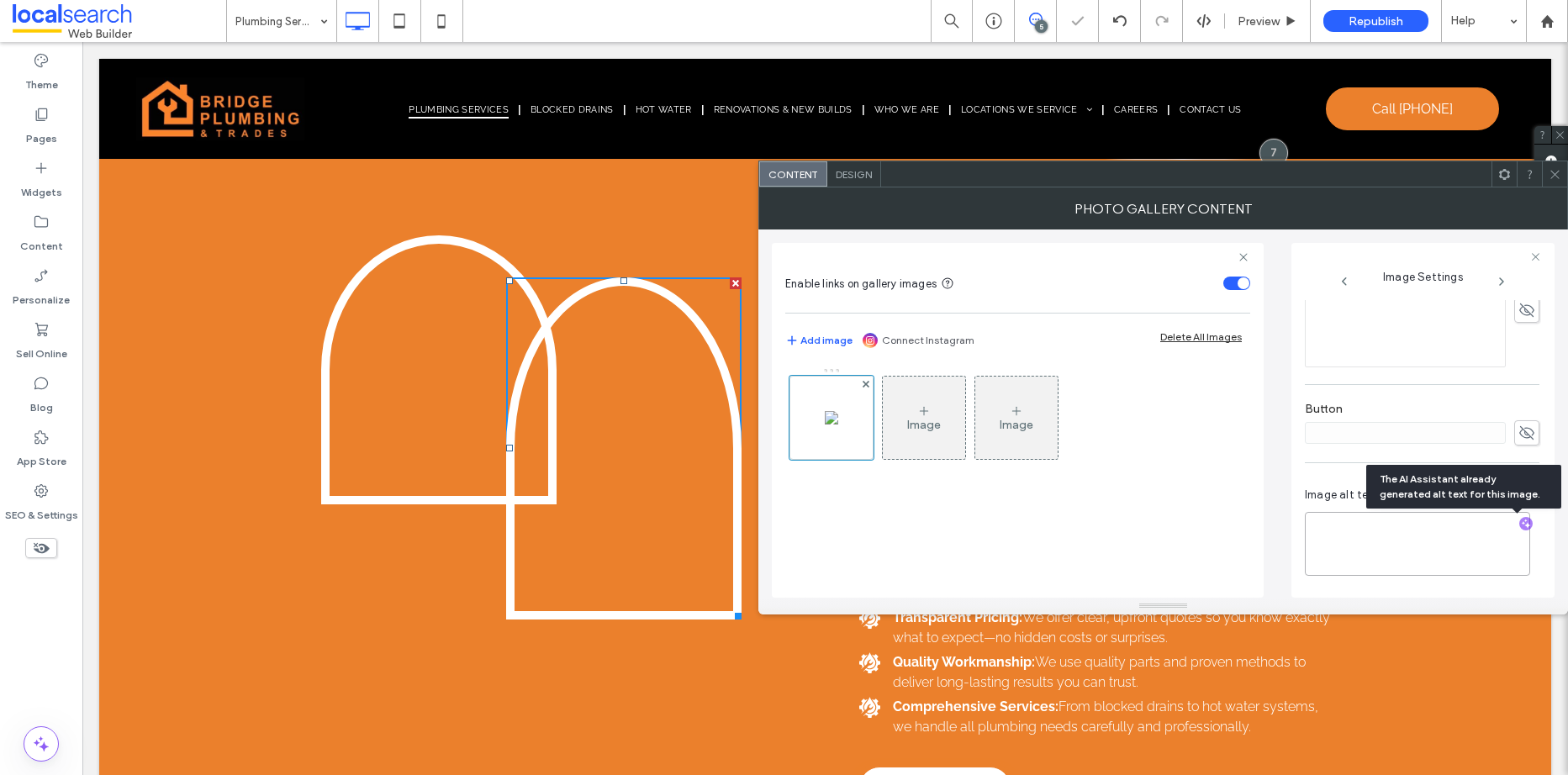 scroll, scrollTop: 520, scrollLeft: 0, axis: vertical 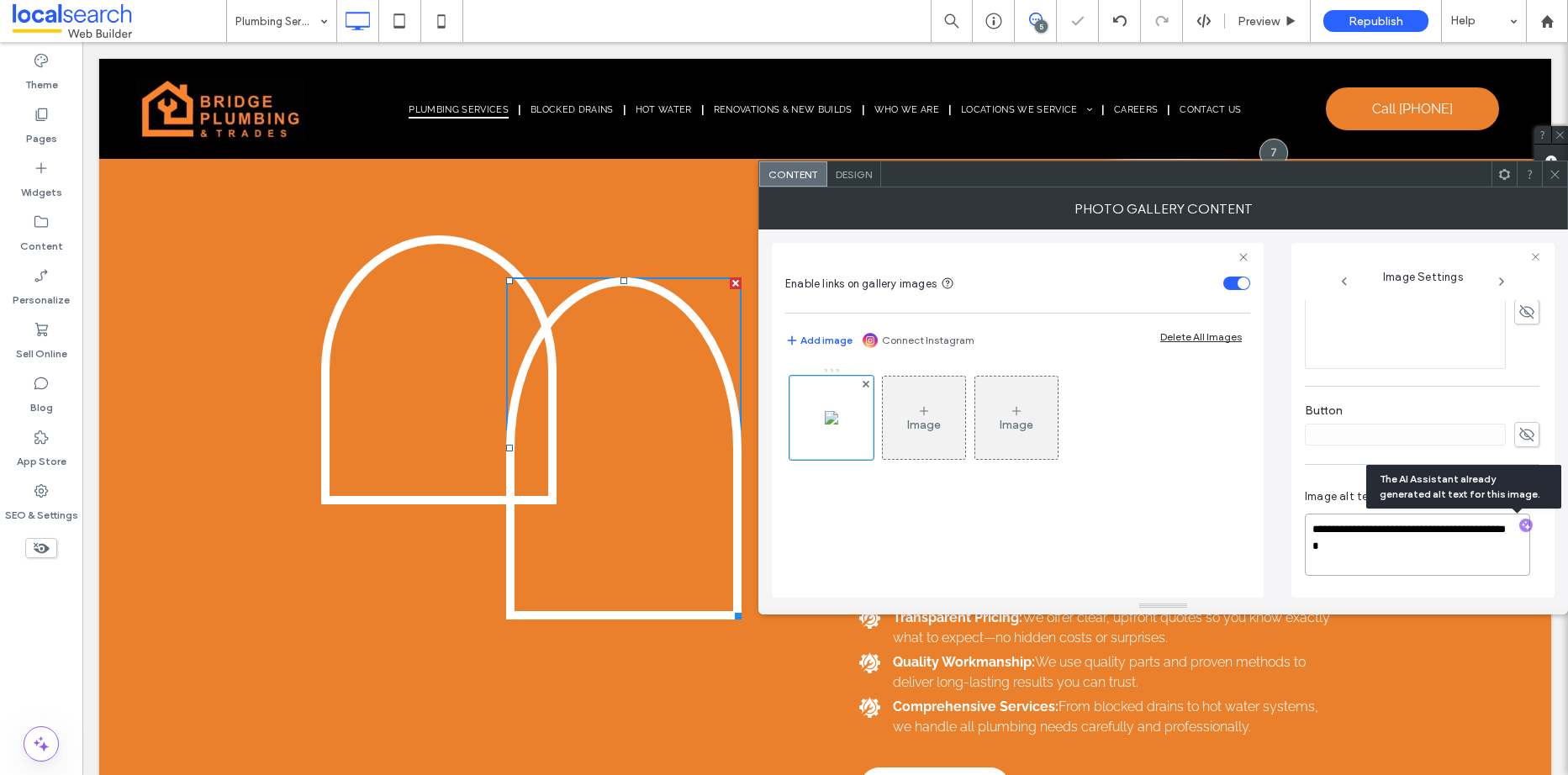 drag, startPoint x: 1323, startPoint y: 532, endPoint x: 1369, endPoint y: 542, distance: 47.07441 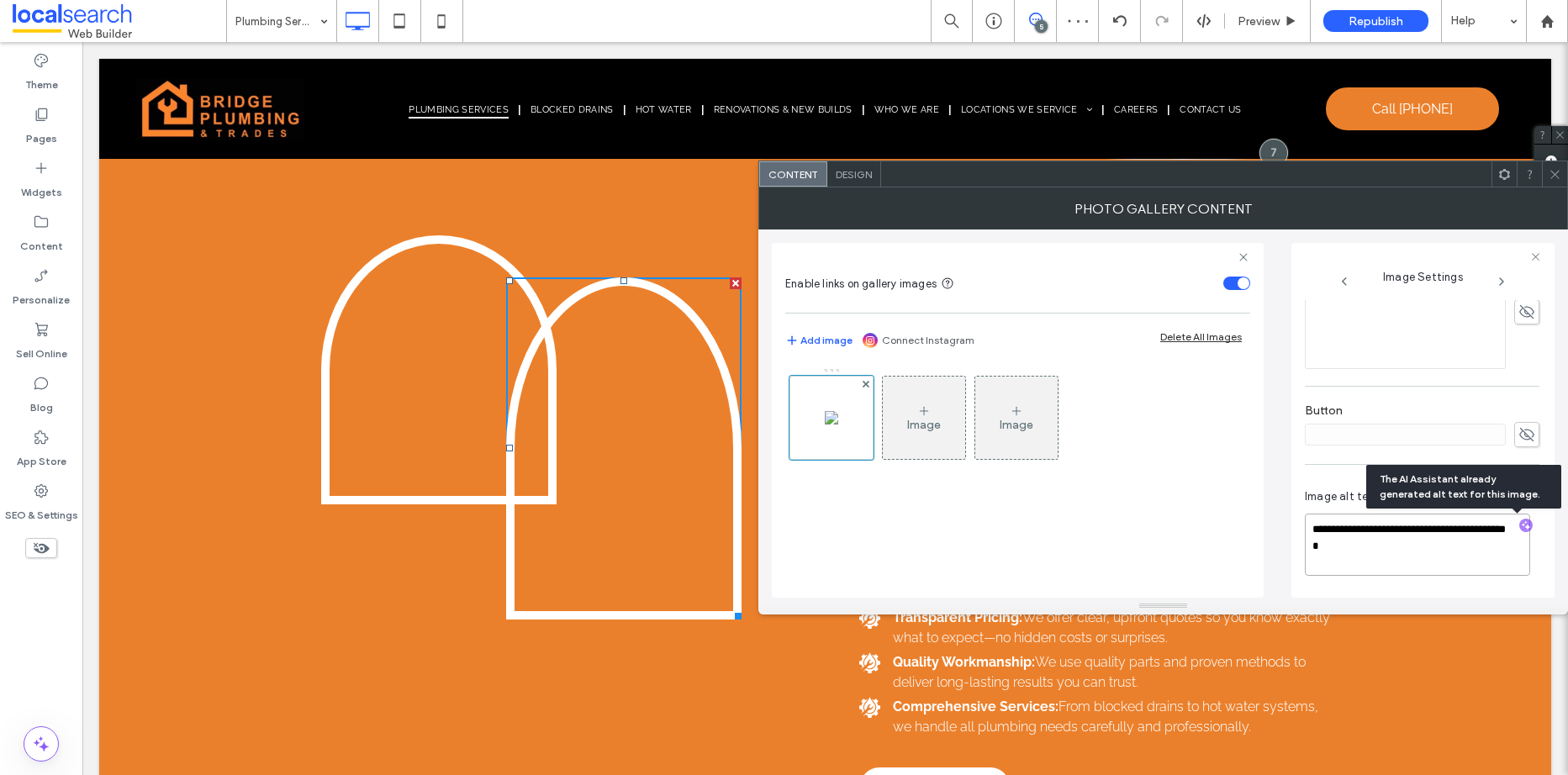 click on "**********" at bounding box center [1418, 545] 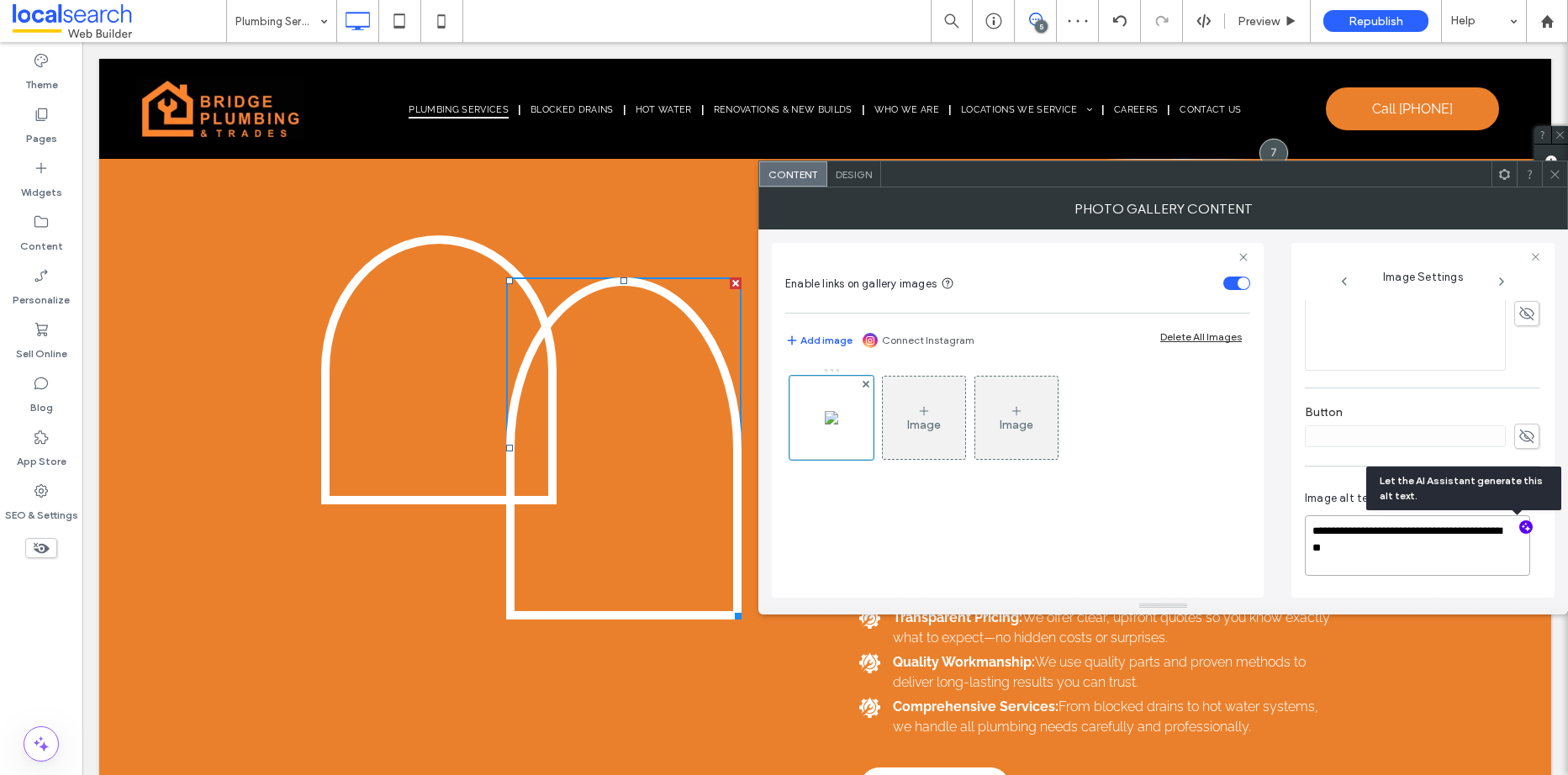 paste on "**********" 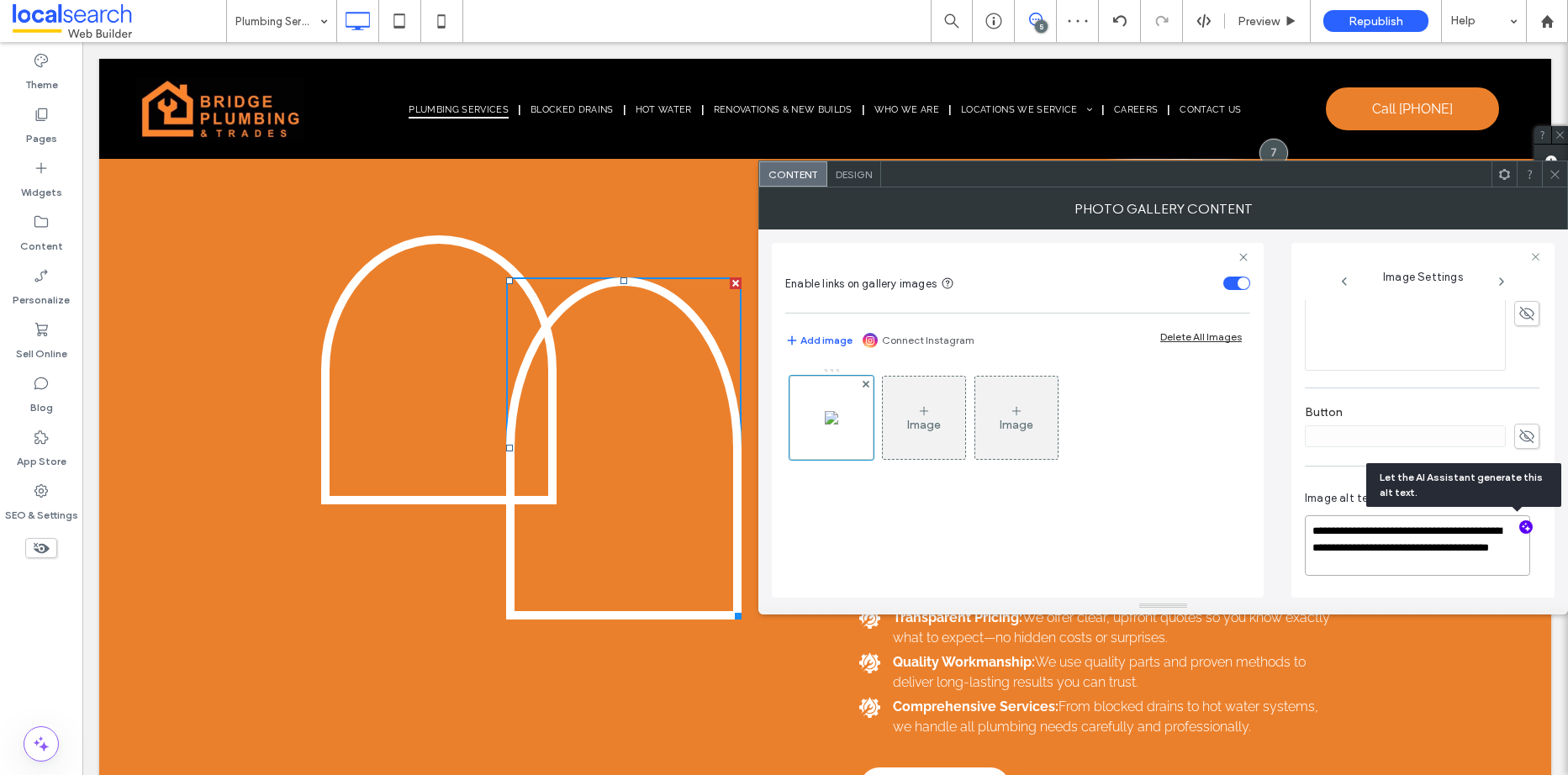 scroll, scrollTop: 522, scrollLeft: 0, axis: vertical 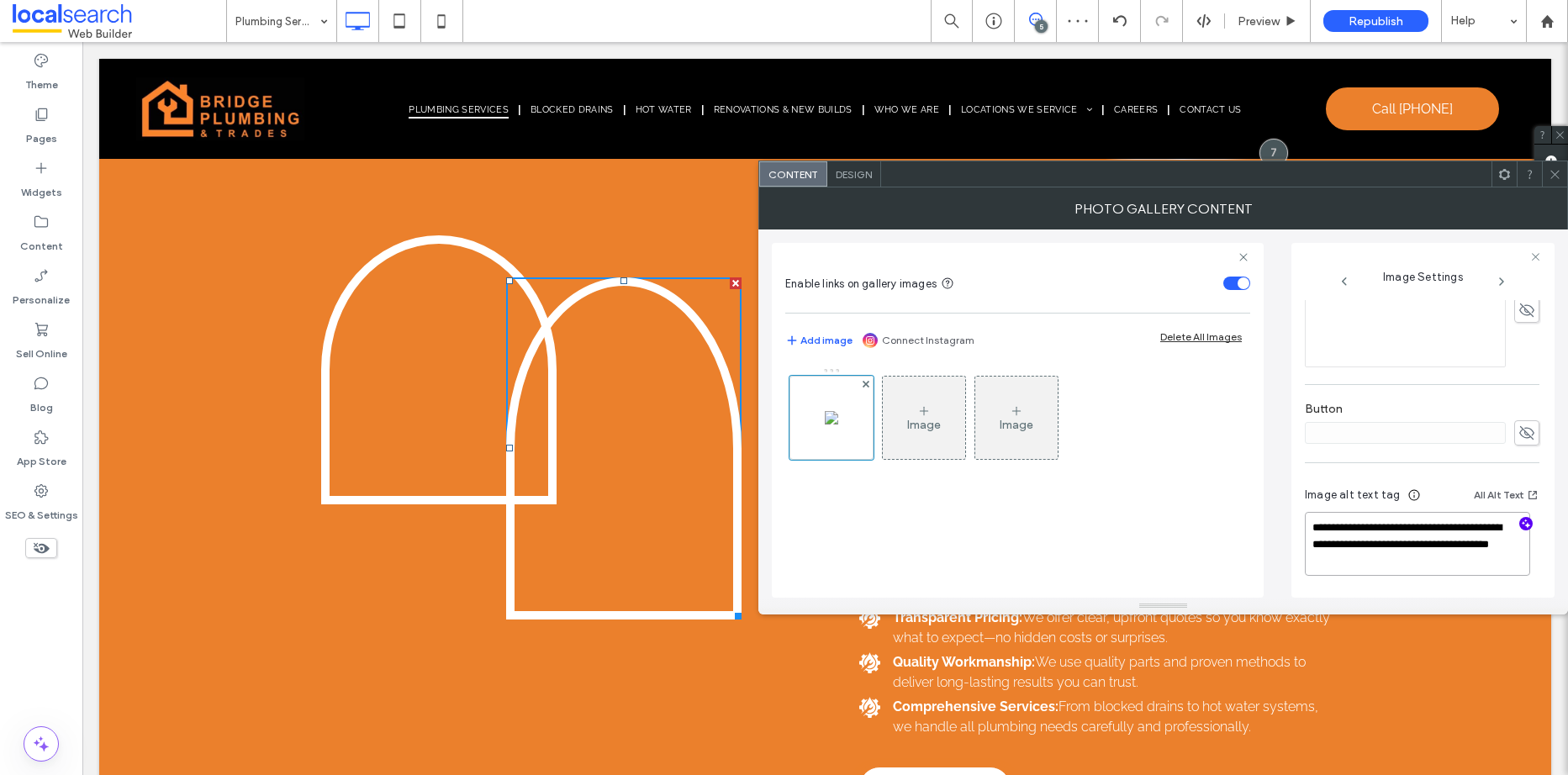 type on "**********" 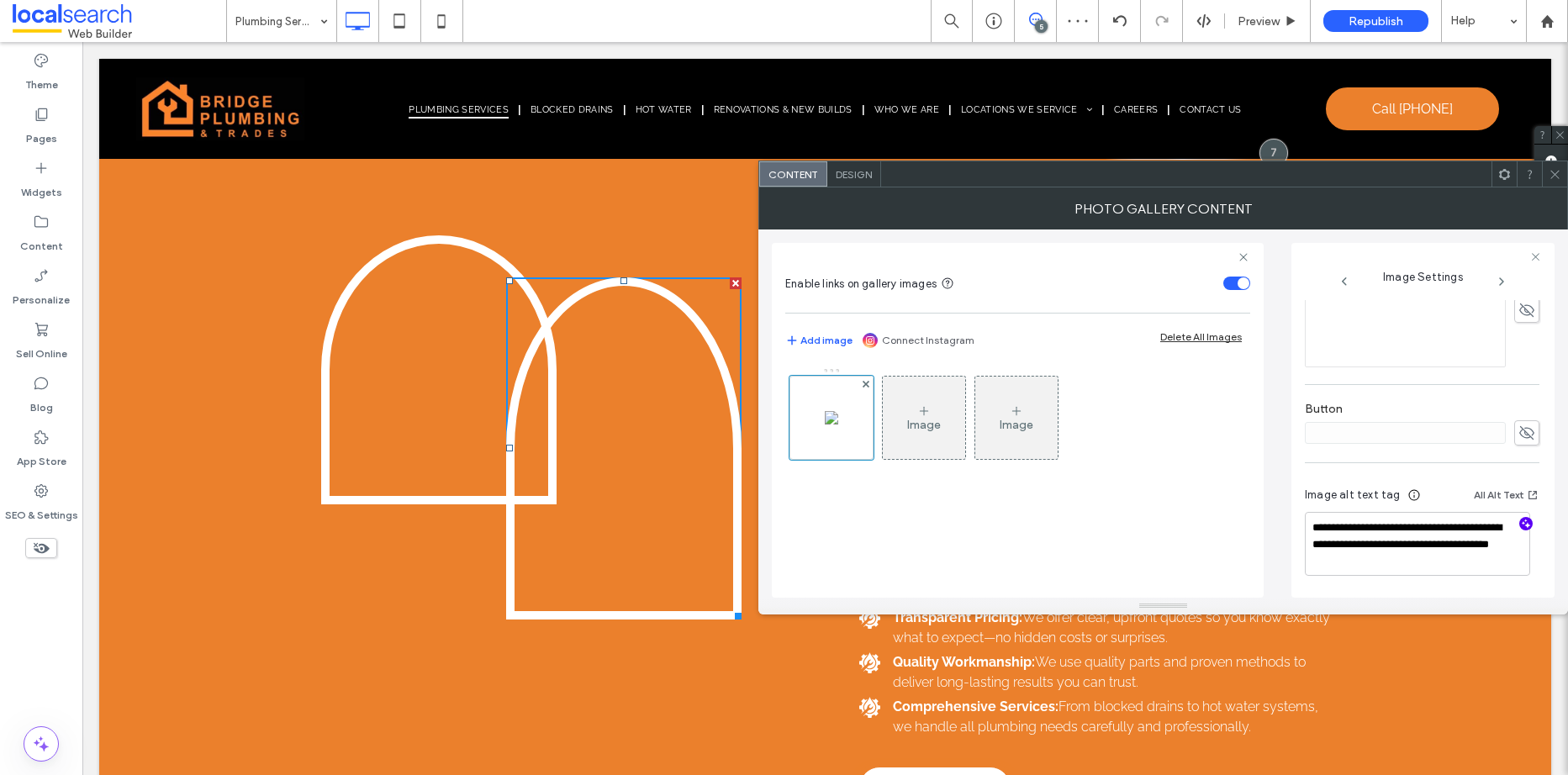 click 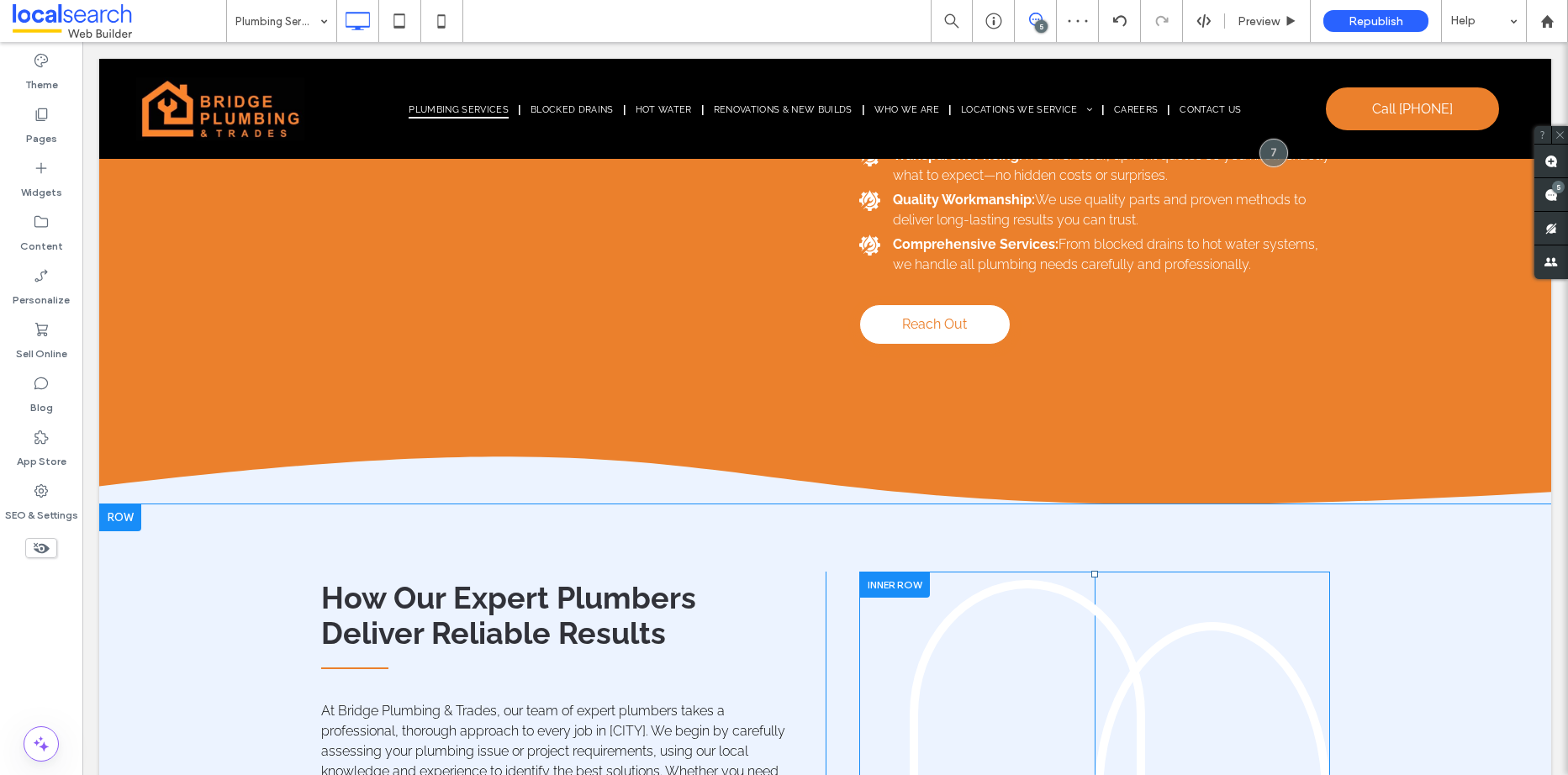 scroll, scrollTop: 4175, scrollLeft: 0, axis: vertical 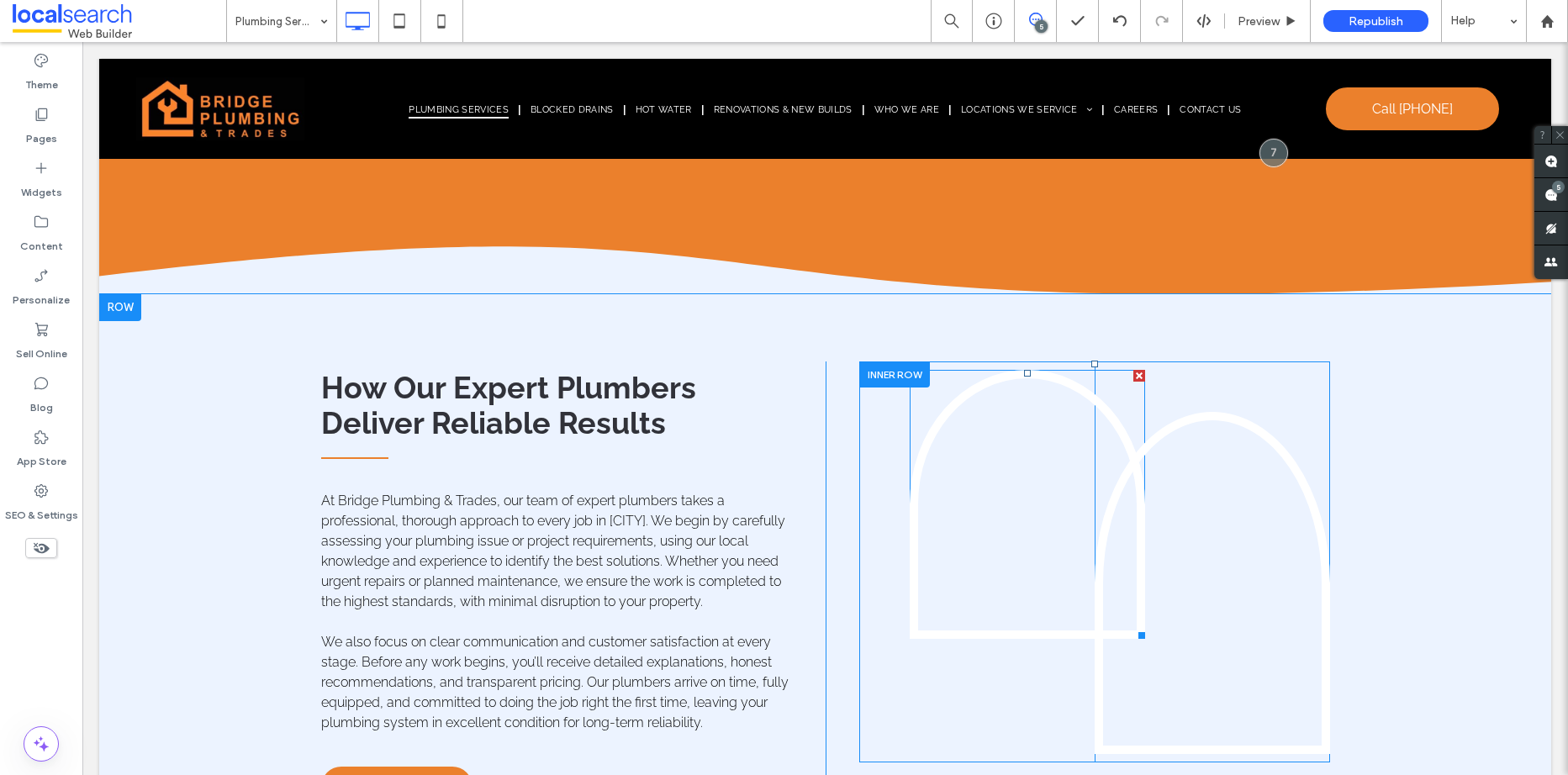 click at bounding box center (1027, 504) 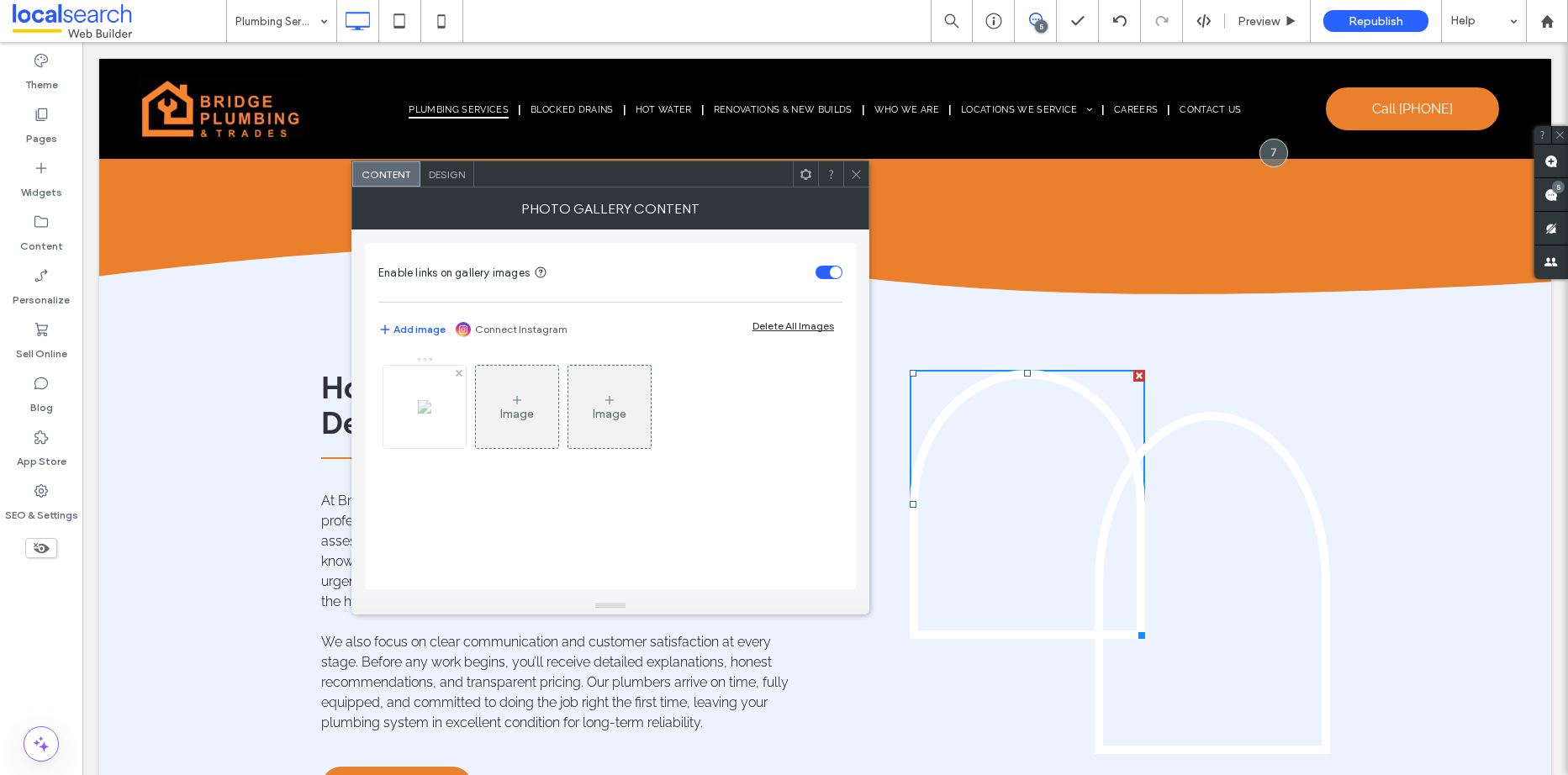 click at bounding box center [425, 407] 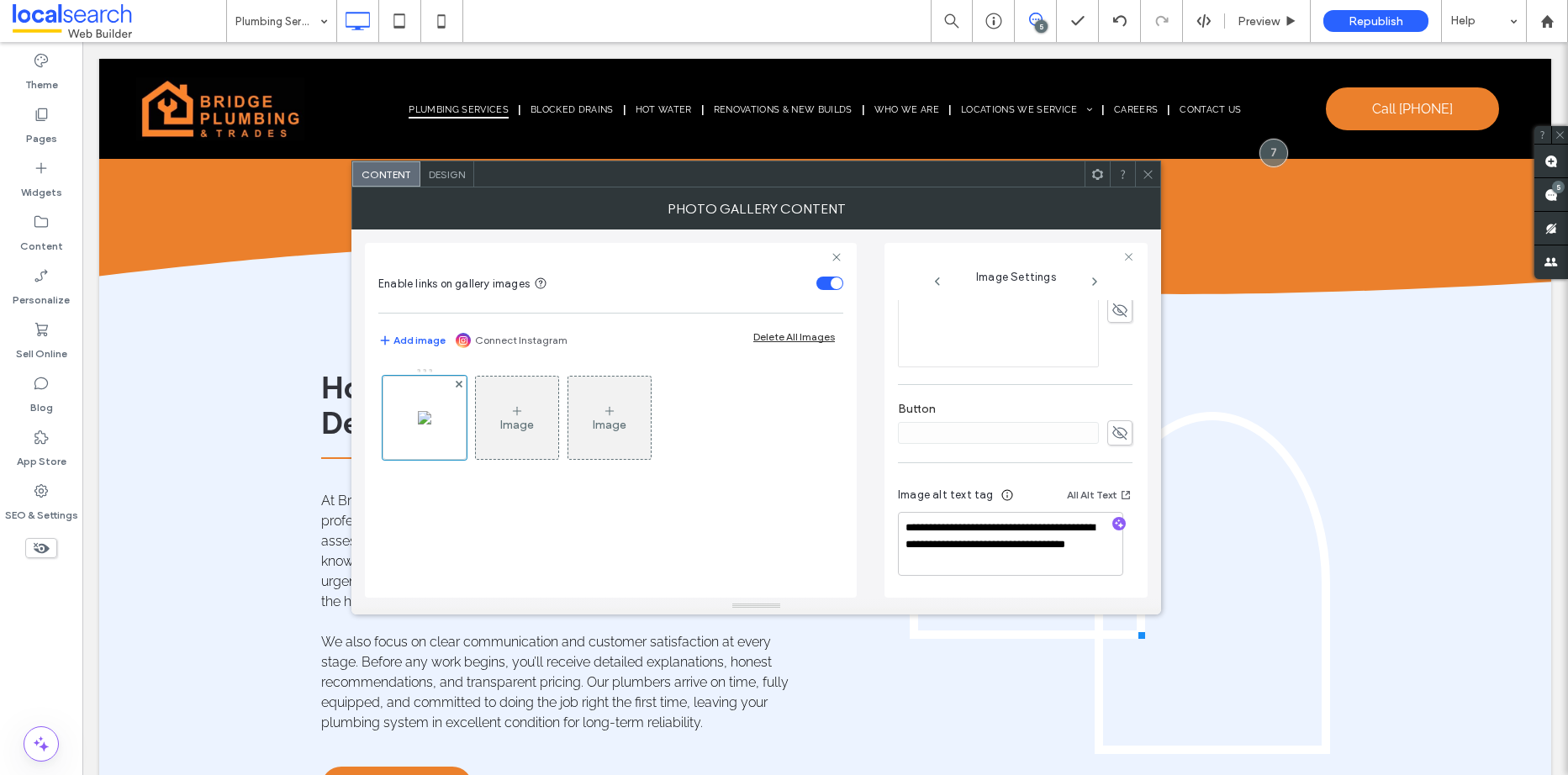 scroll, scrollTop: 522, scrollLeft: 0, axis: vertical 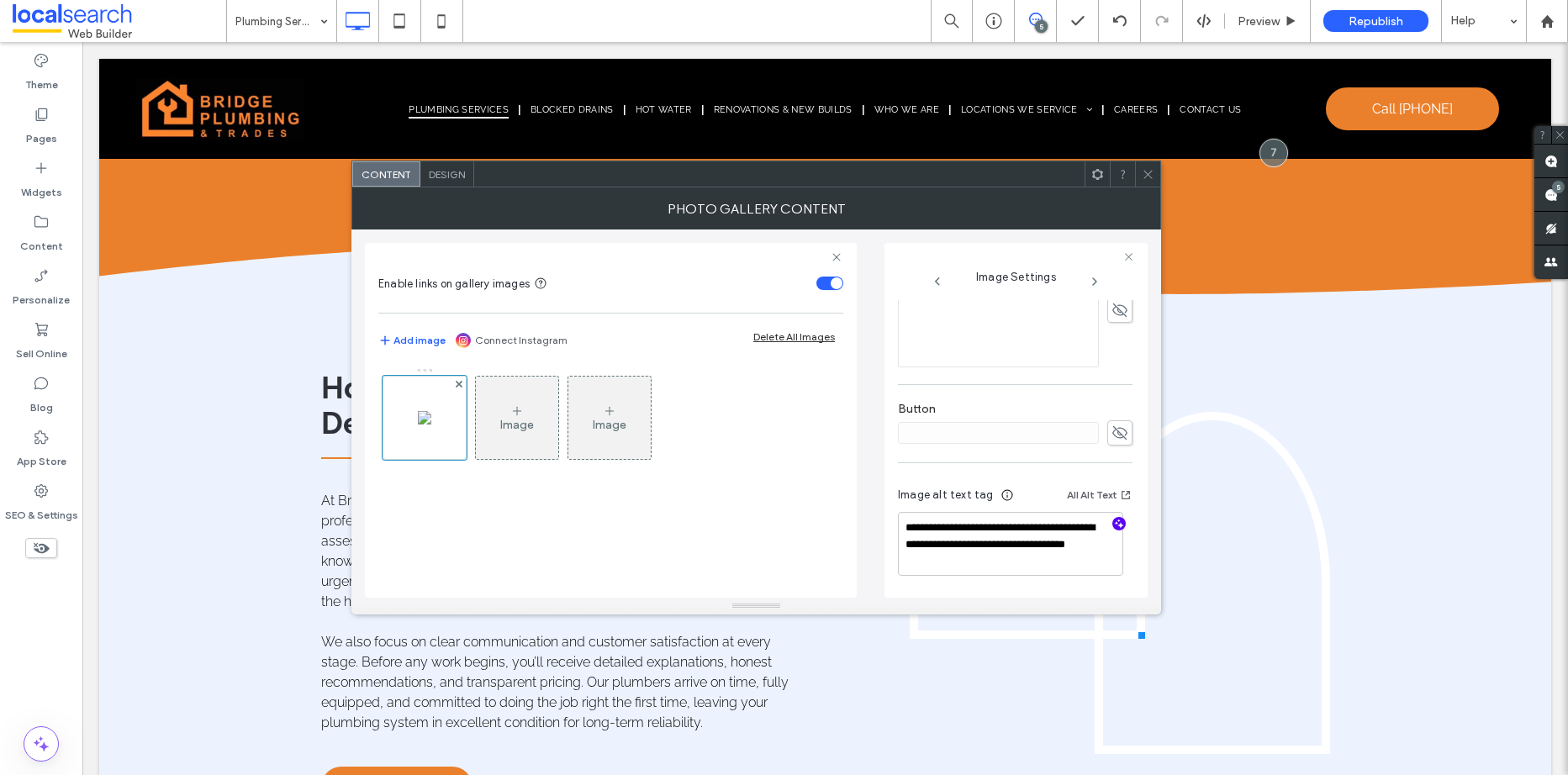 click 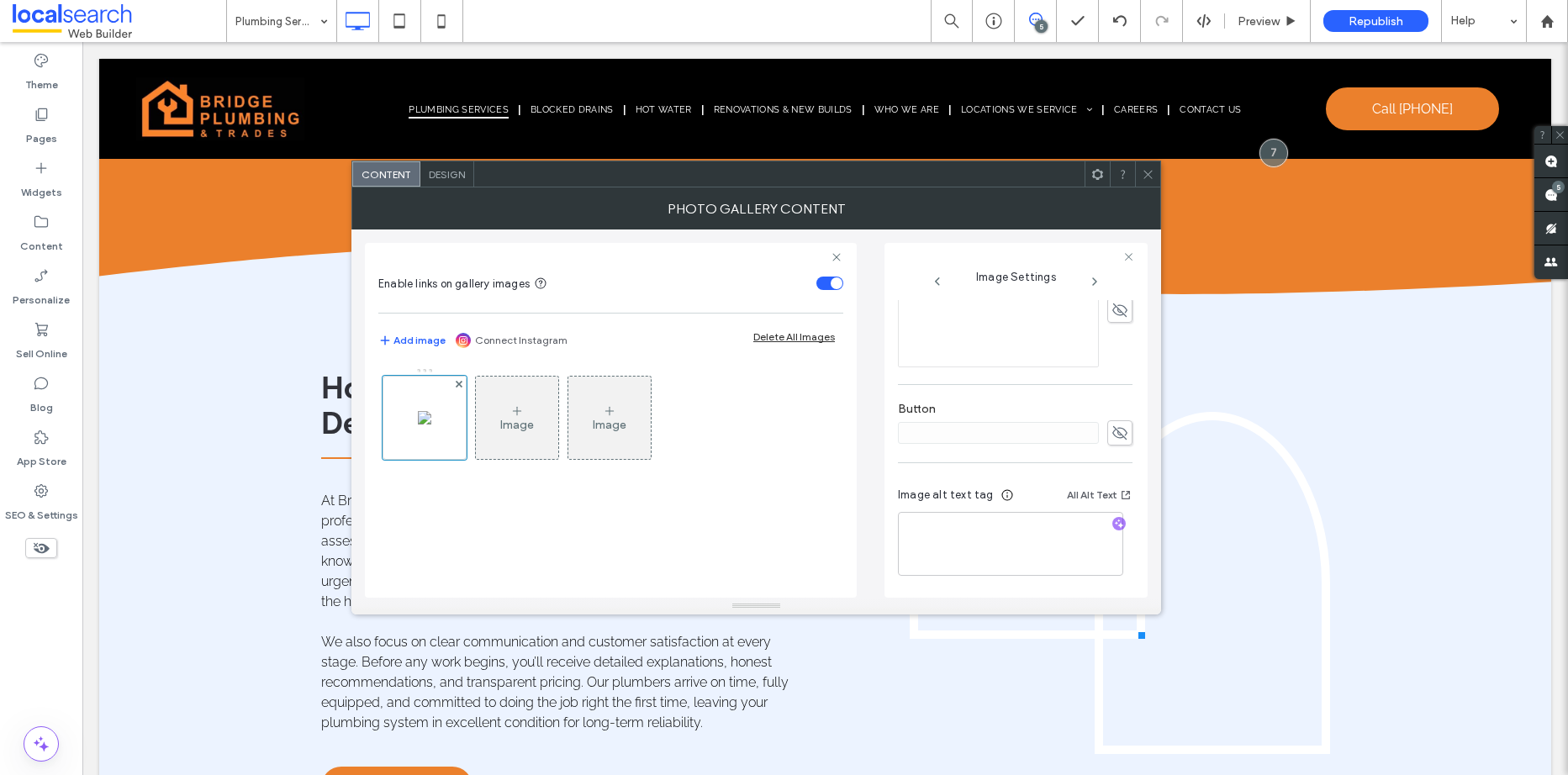 scroll, scrollTop: 520, scrollLeft: 0, axis: vertical 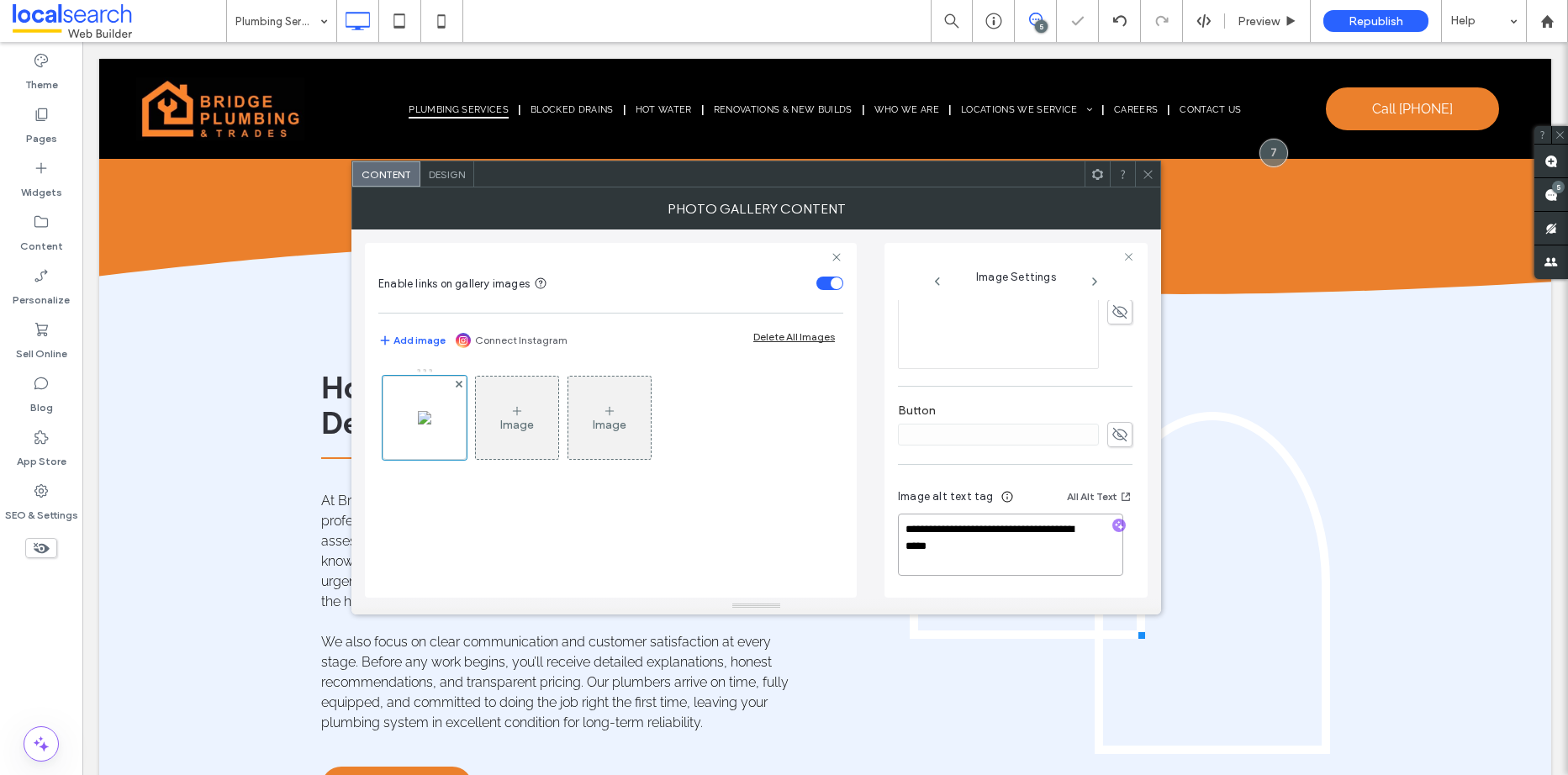 drag, startPoint x: 916, startPoint y: 530, endPoint x: 993, endPoint y: 543, distance: 78.089692 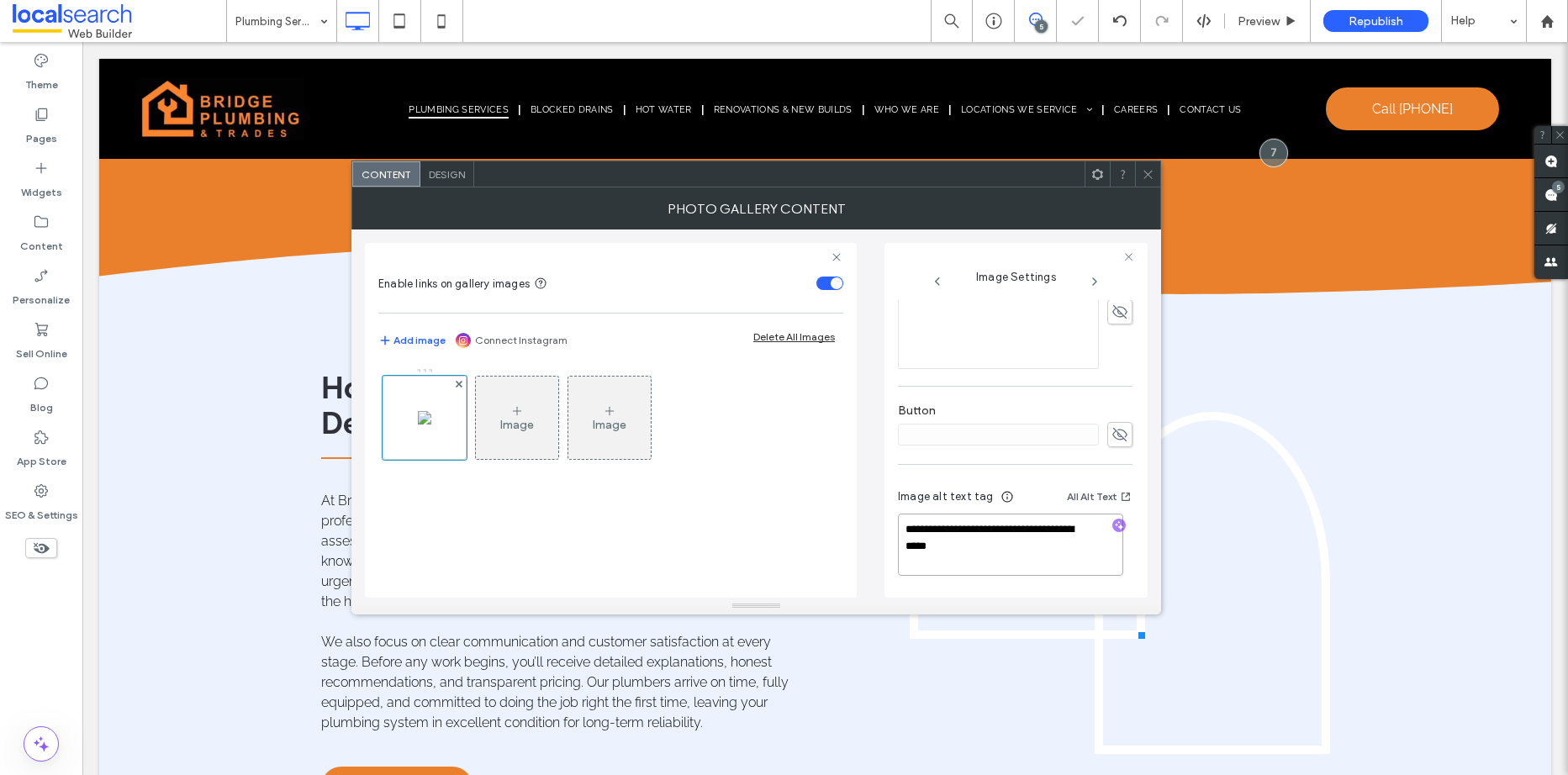 click on "**********" at bounding box center (1011, 545) 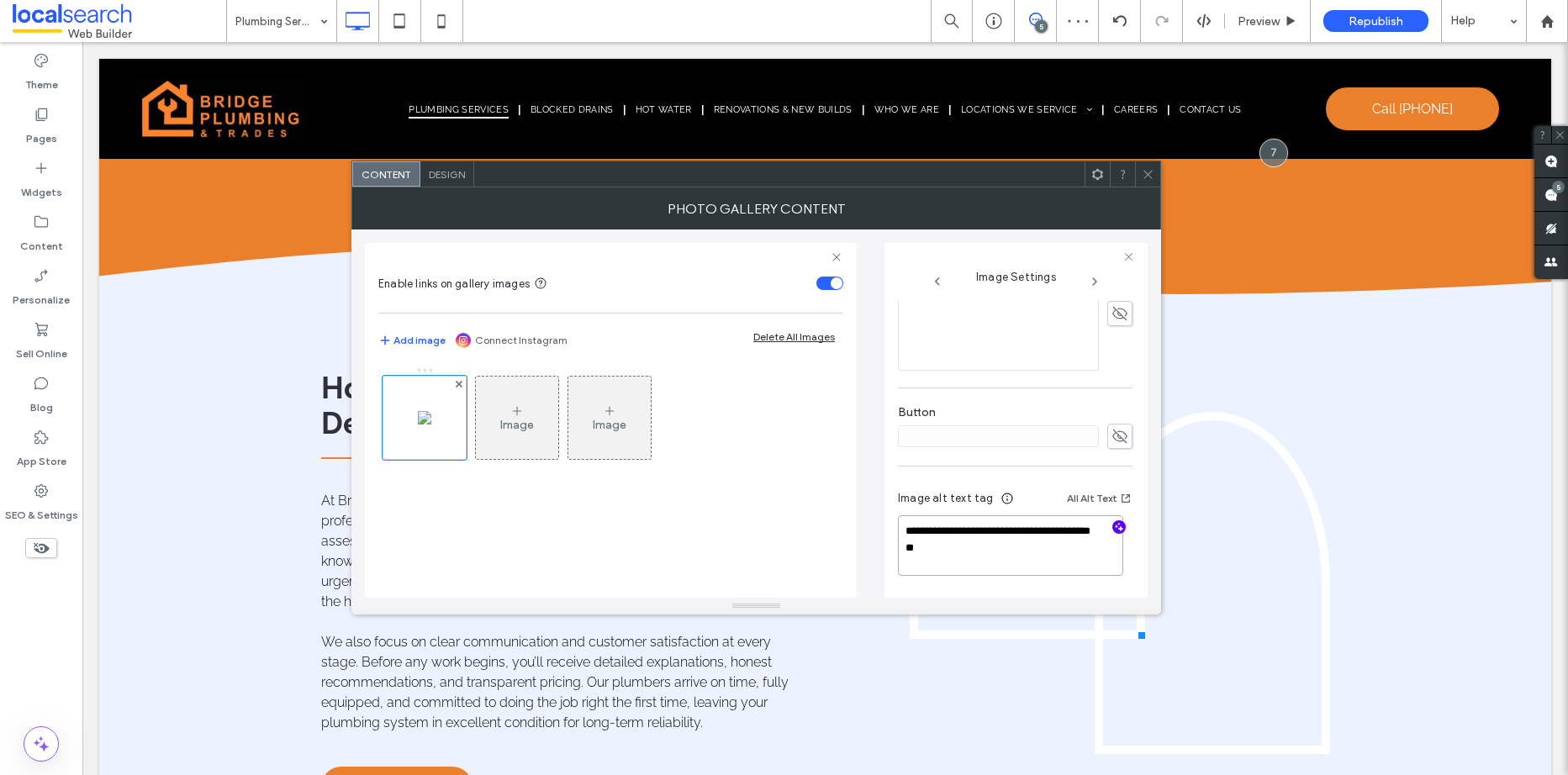 paste on "**********" 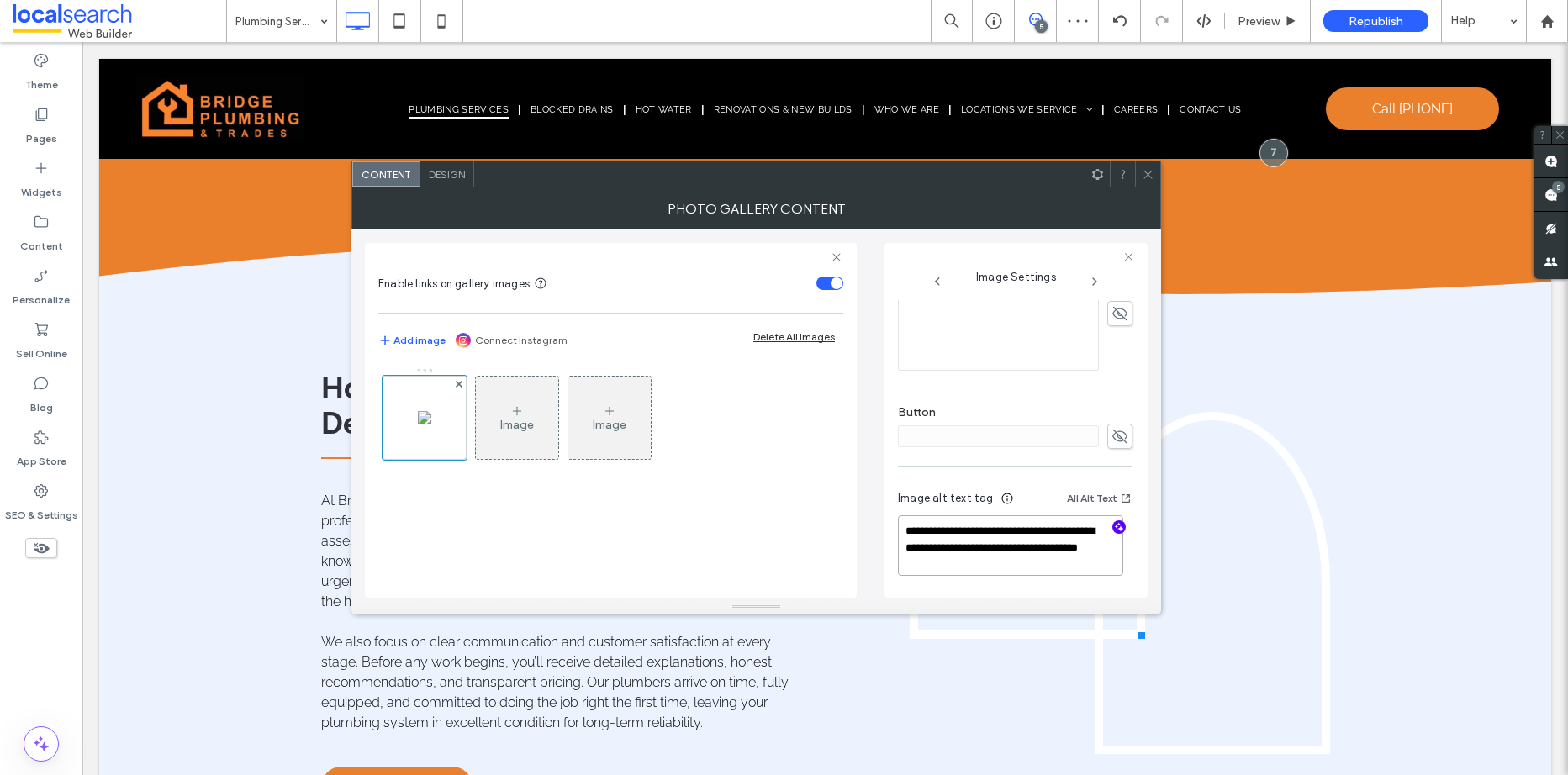 scroll, scrollTop: 520, scrollLeft: 0, axis: vertical 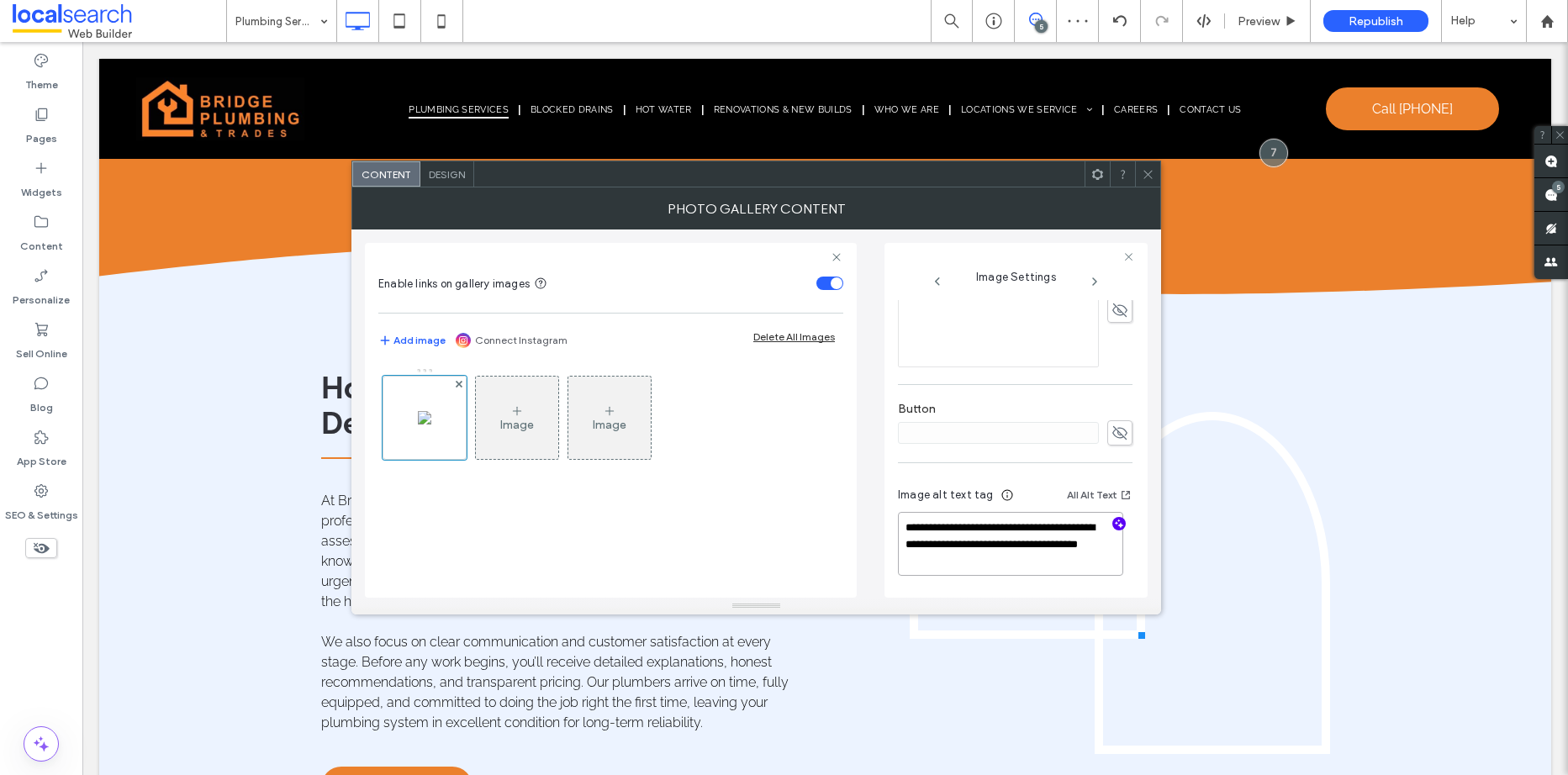 type on "**********" 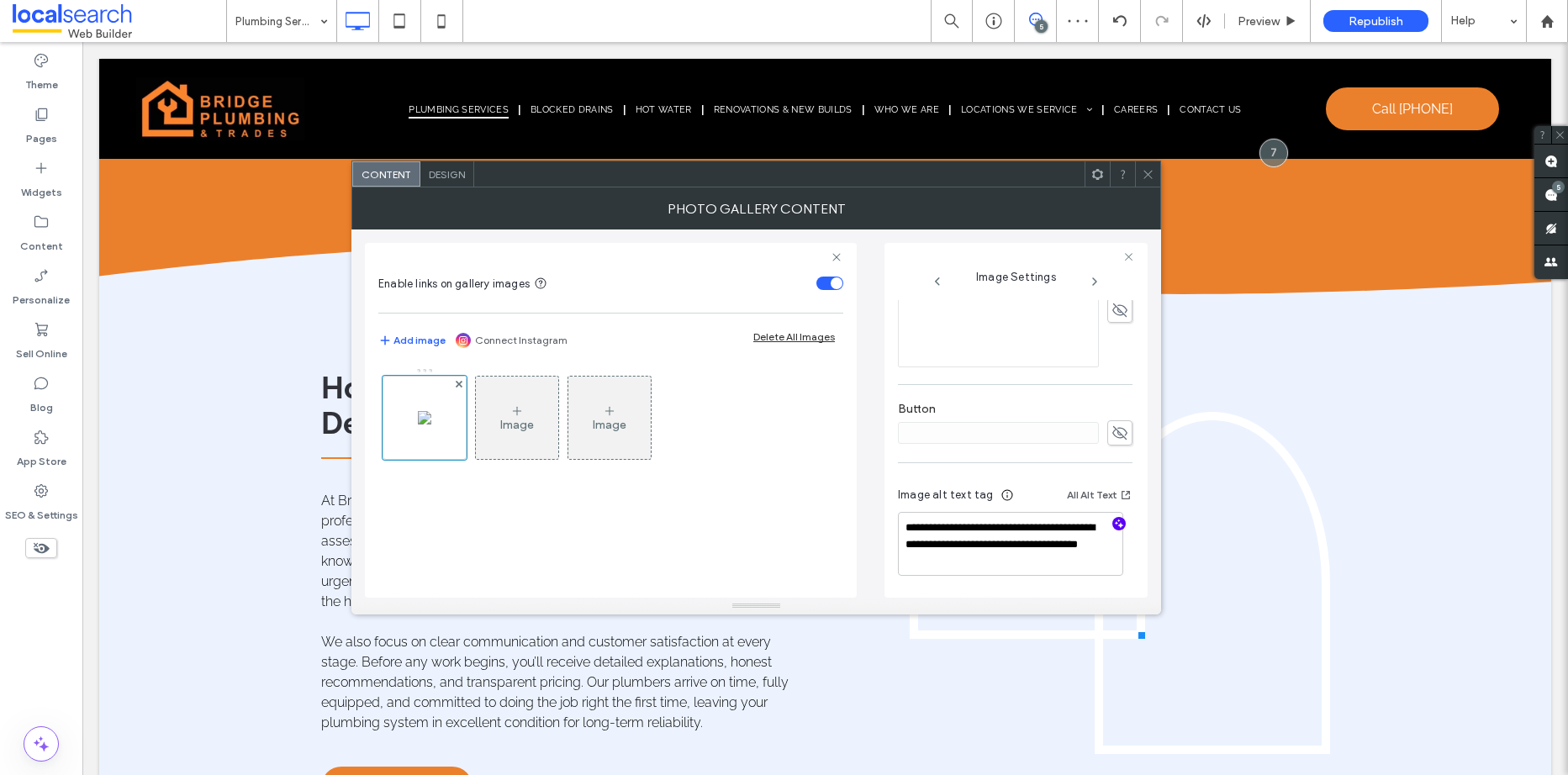 click 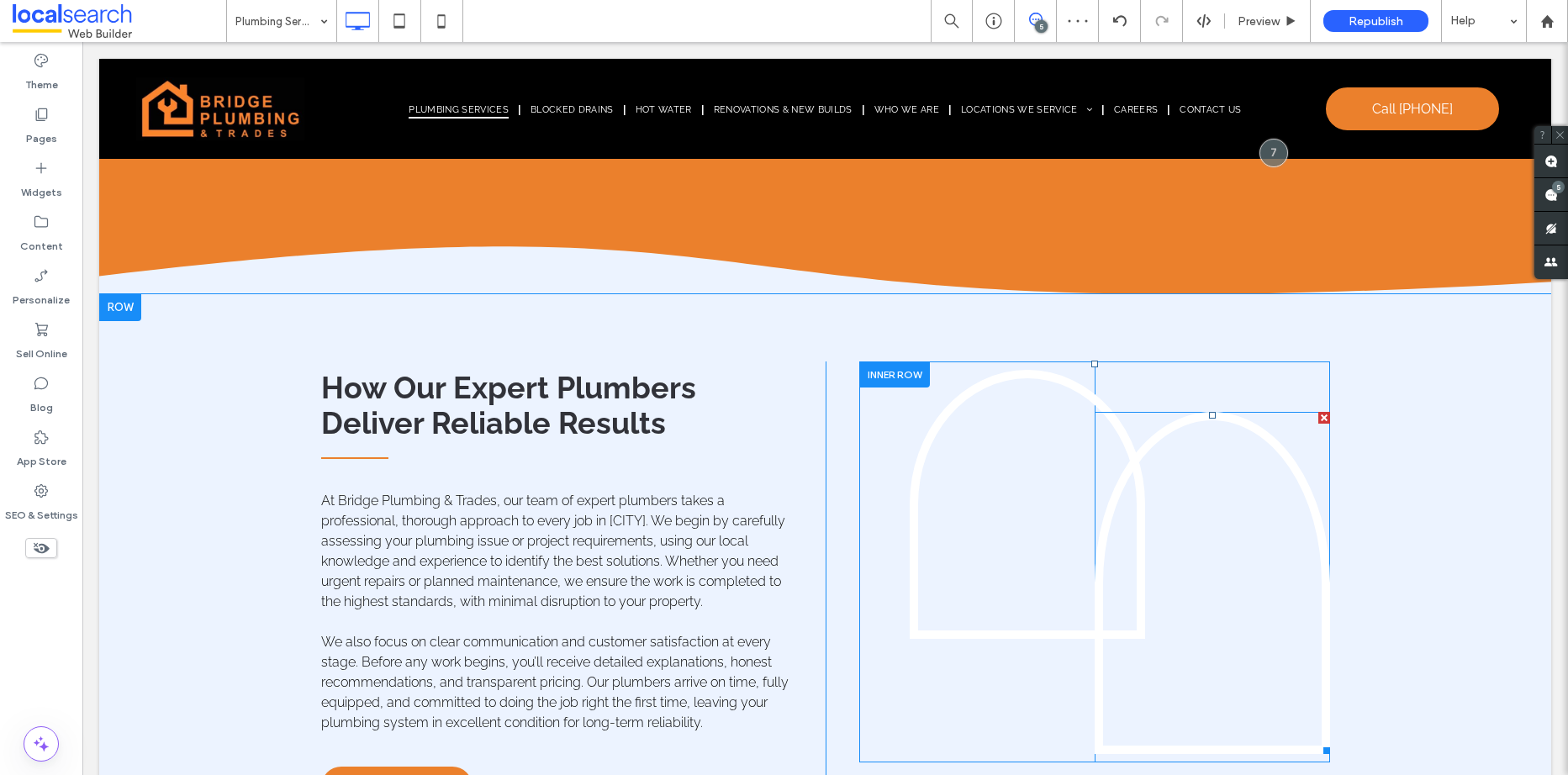 click at bounding box center [1212, 583] 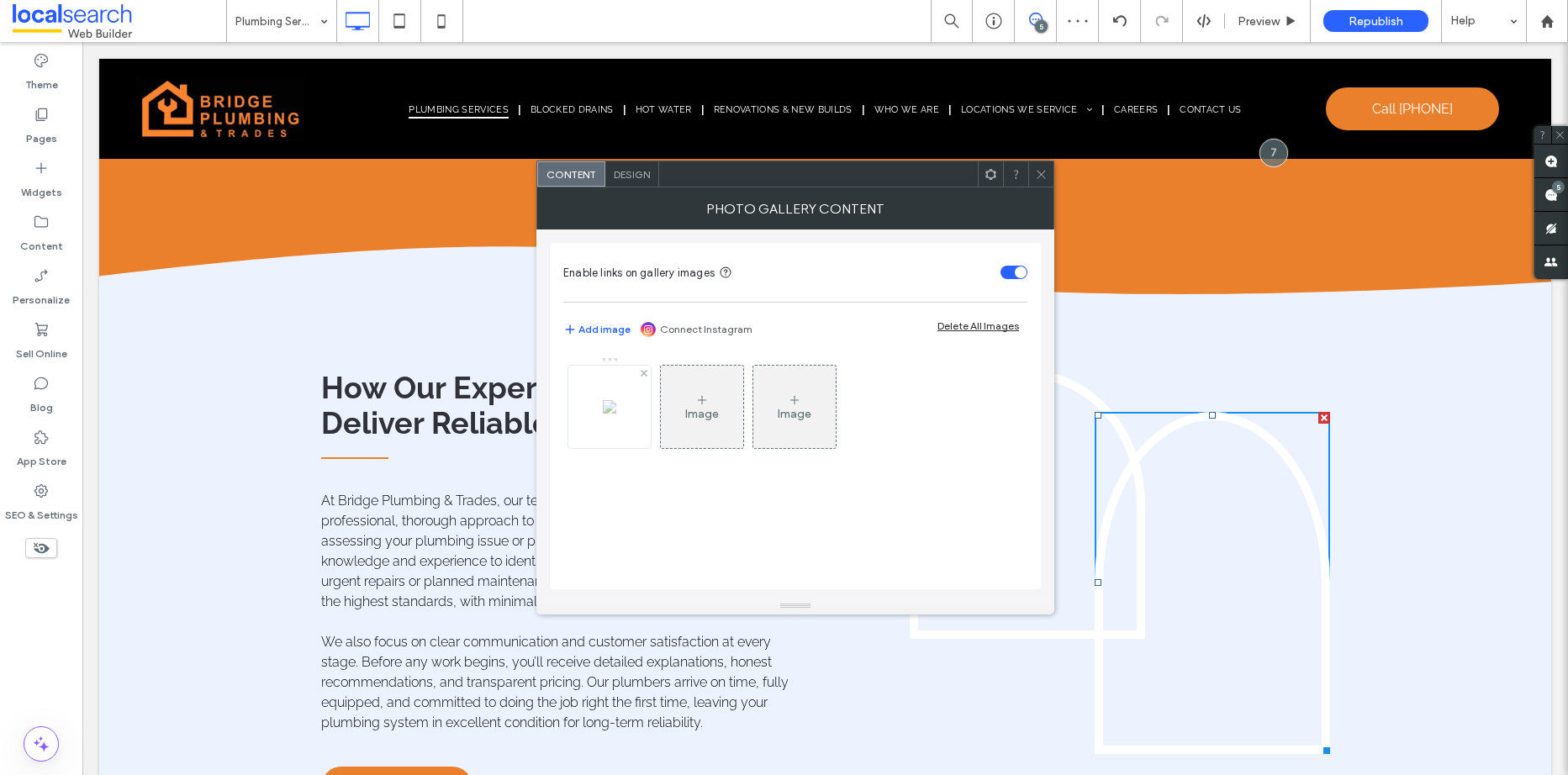 click at bounding box center [610, 407] 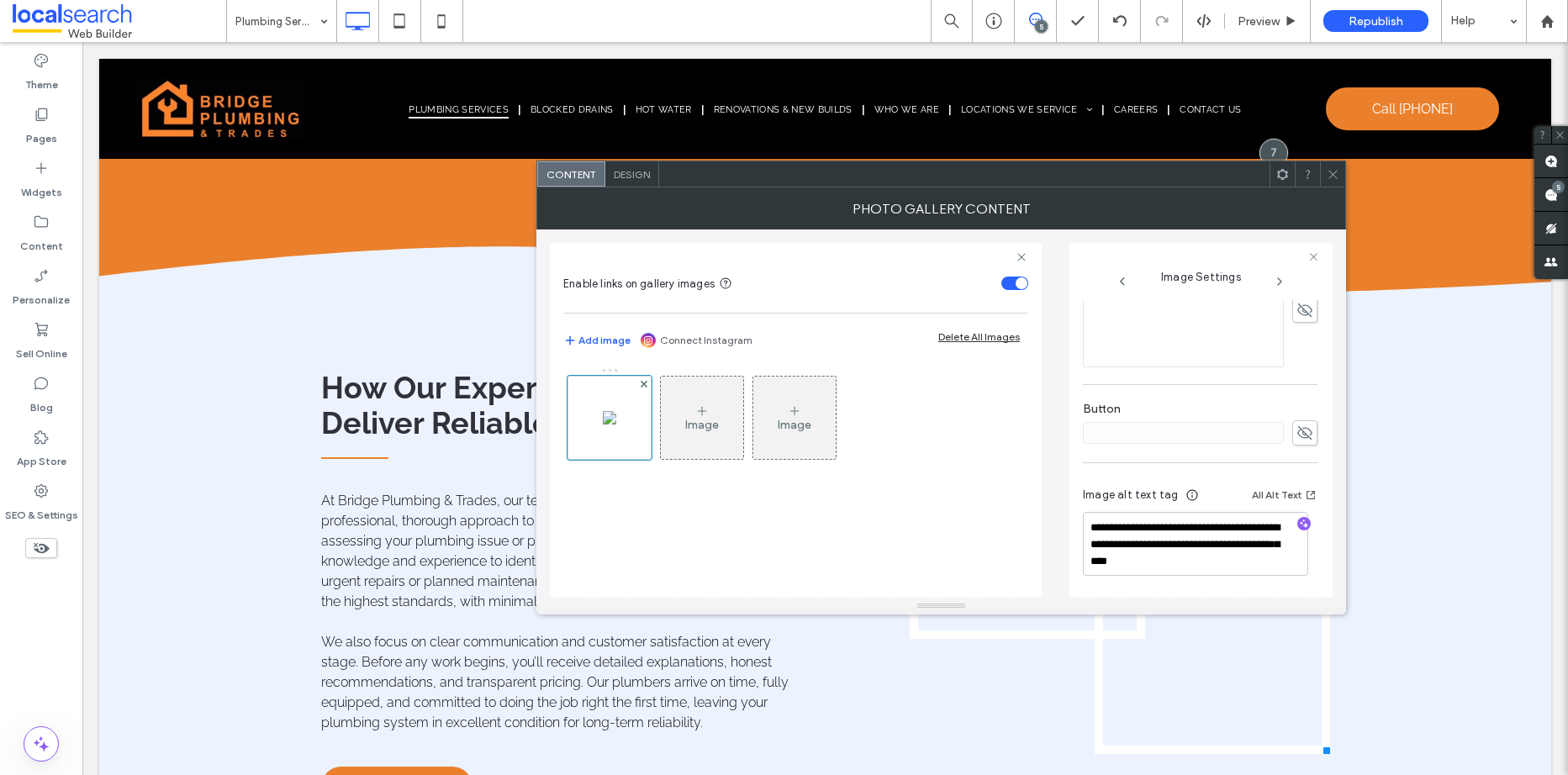 scroll, scrollTop: 504, scrollLeft: 0, axis: vertical 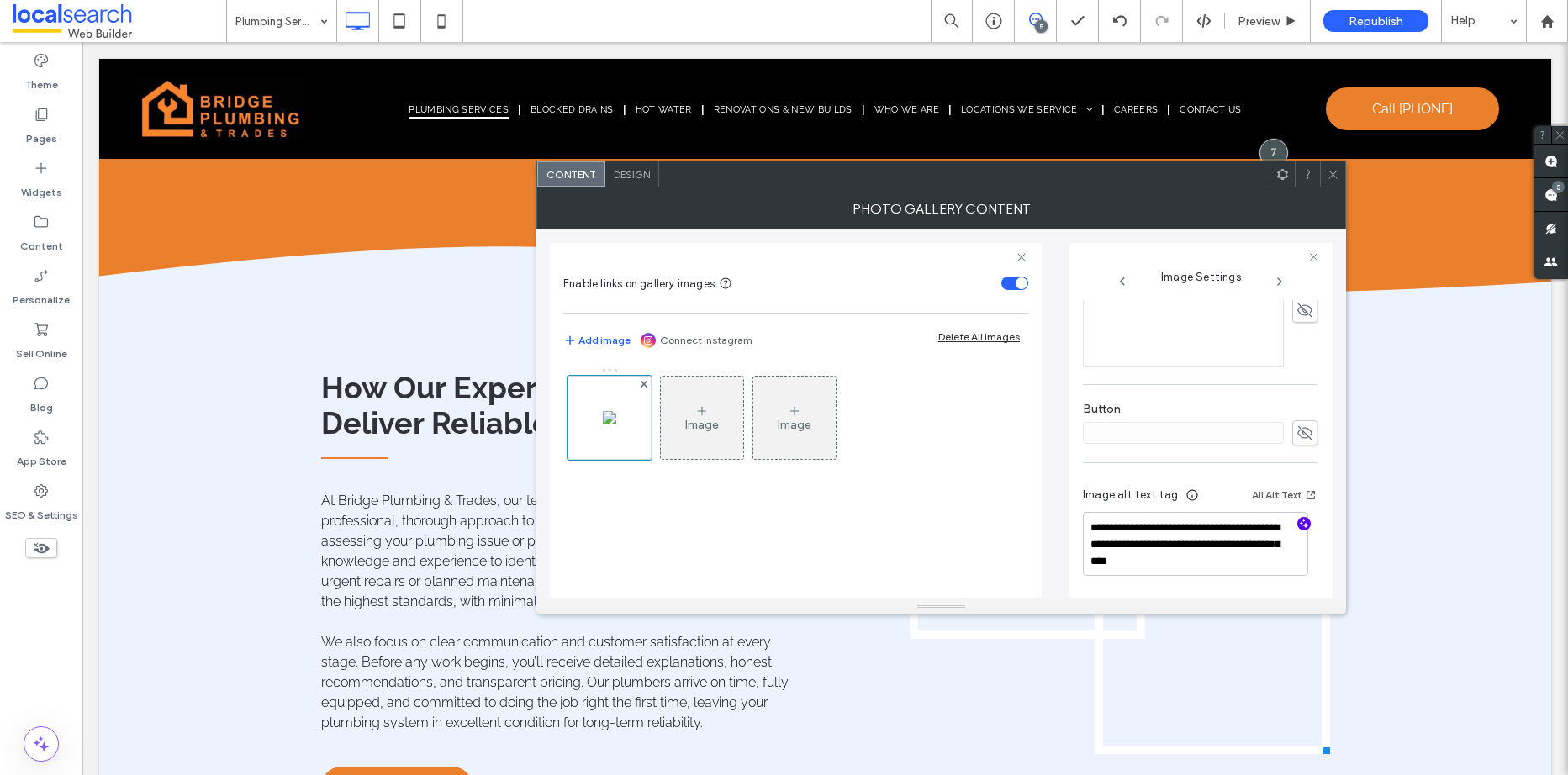 click 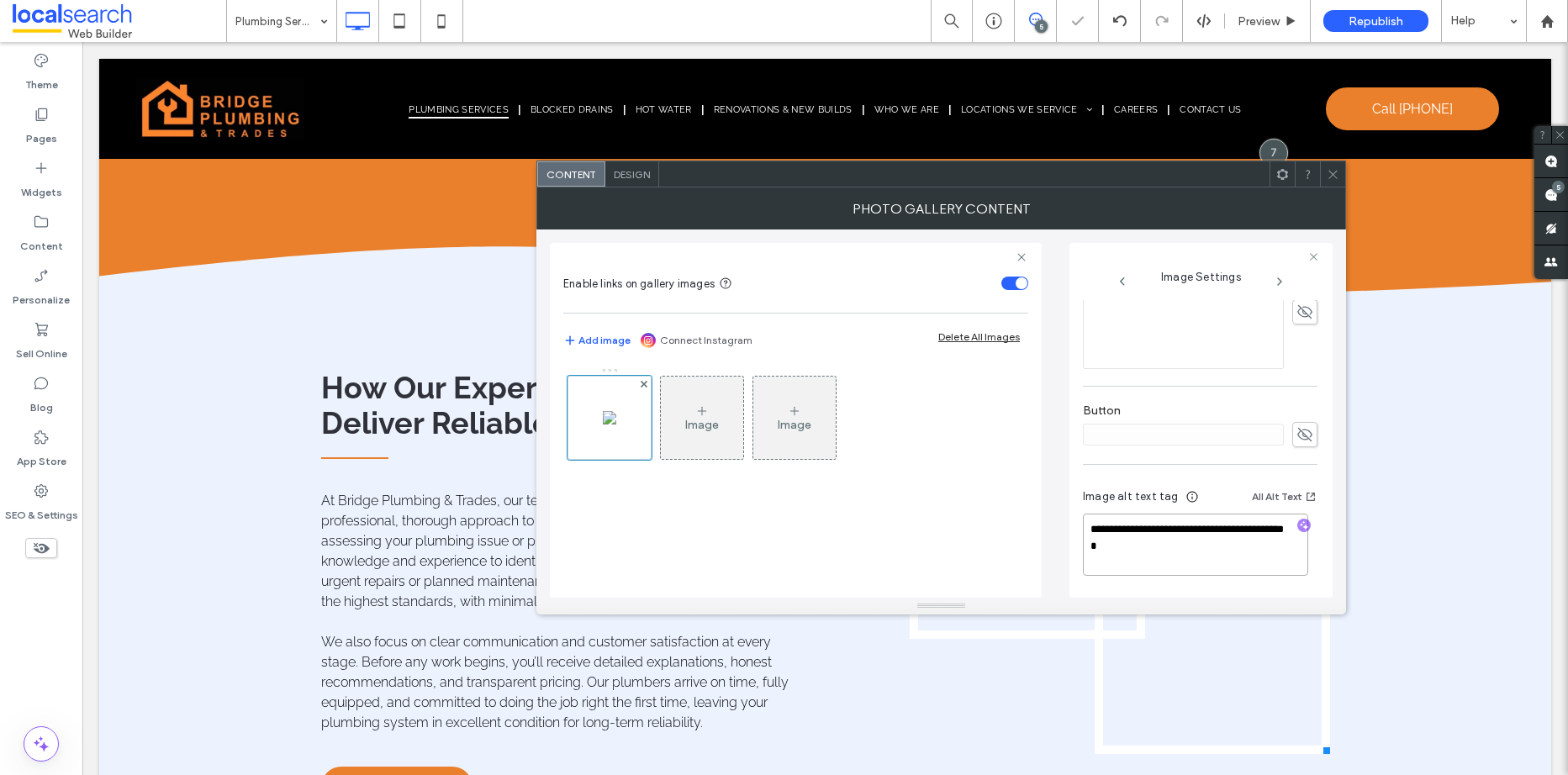 drag, startPoint x: 1098, startPoint y: 542, endPoint x: 1143, endPoint y: 562, distance: 49.244289 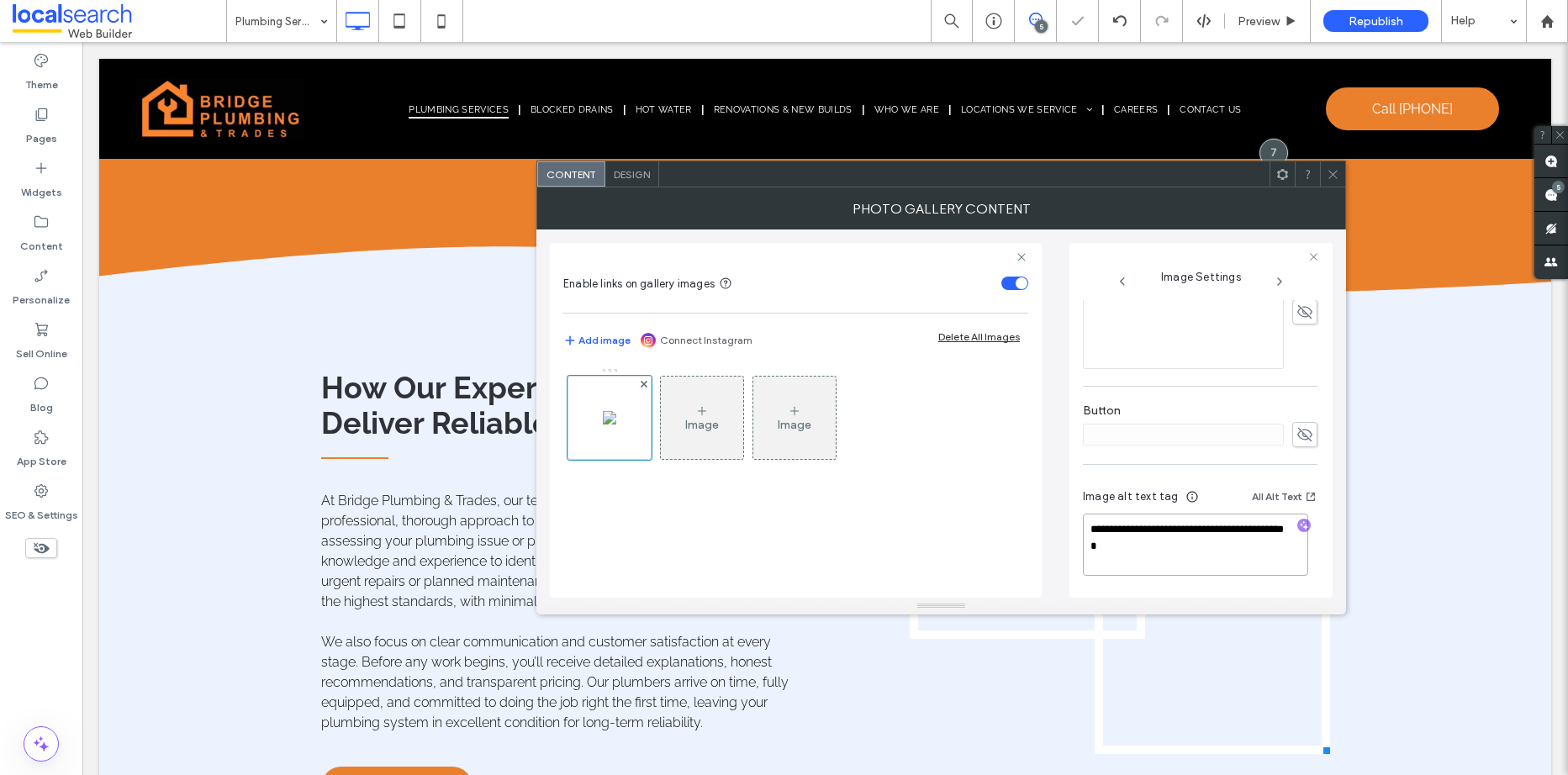 click on "**********" at bounding box center (1196, 545) 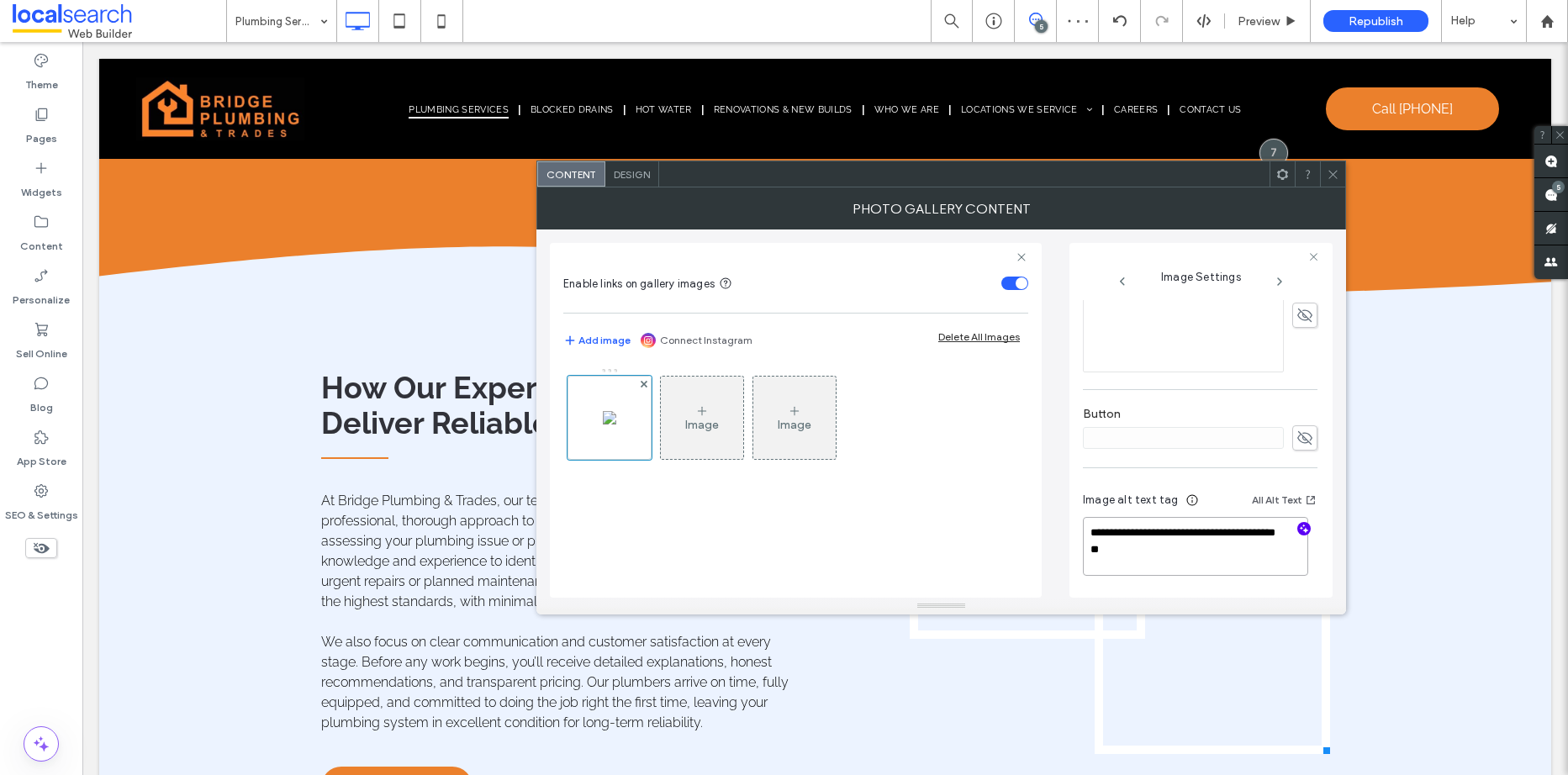 paste on "**********" 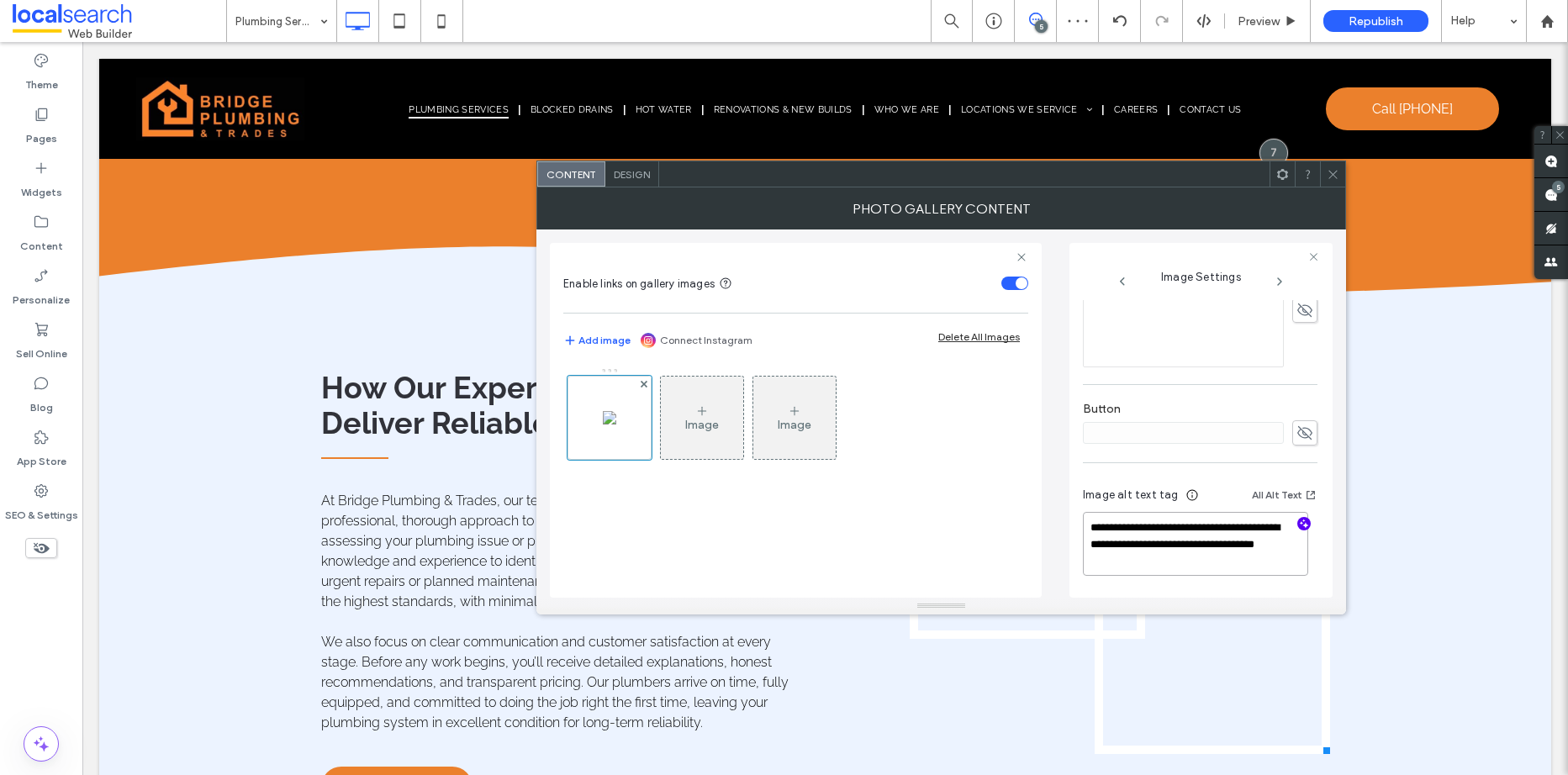 type on "**********" 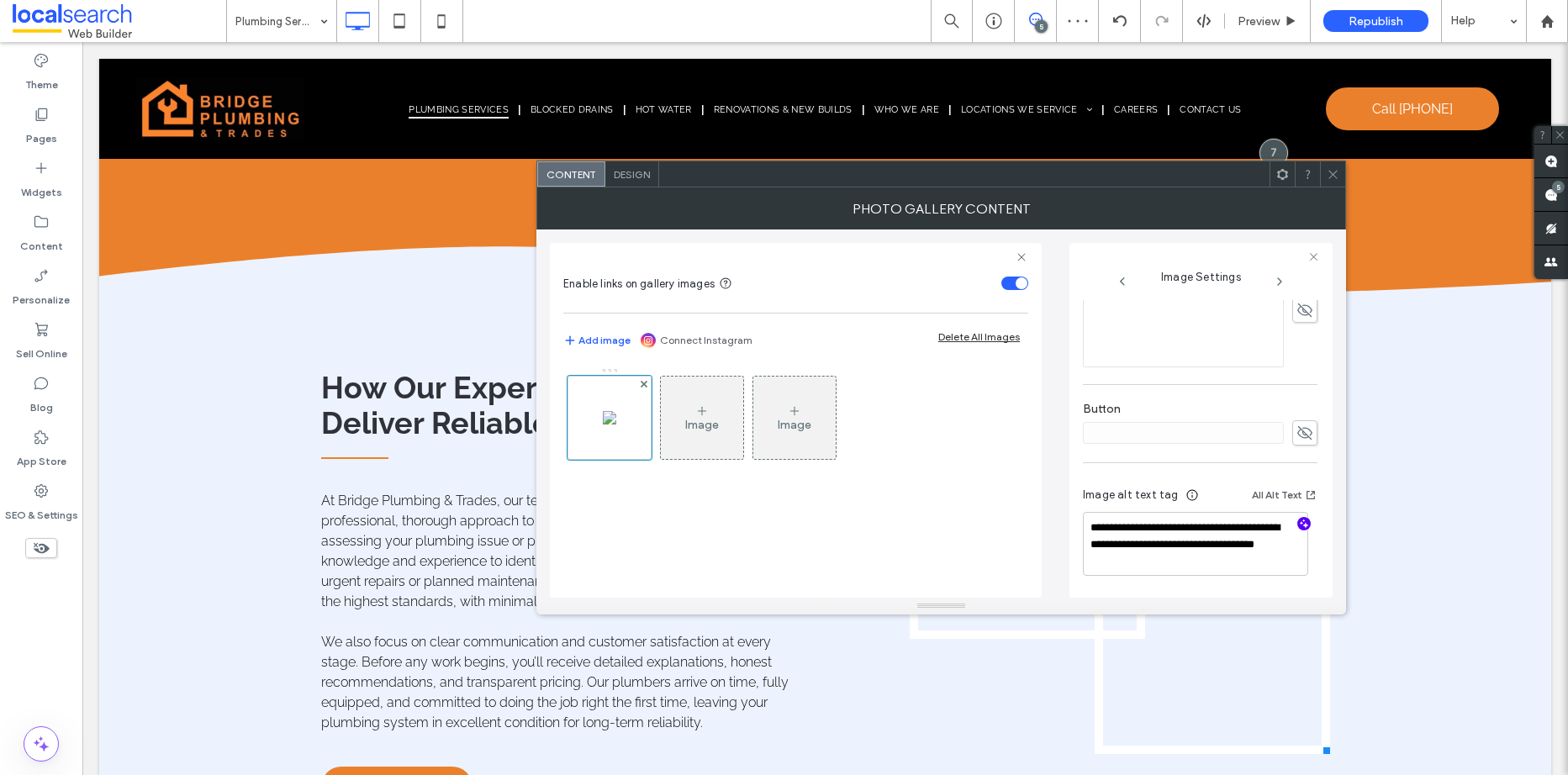 click at bounding box center (1333, 174) 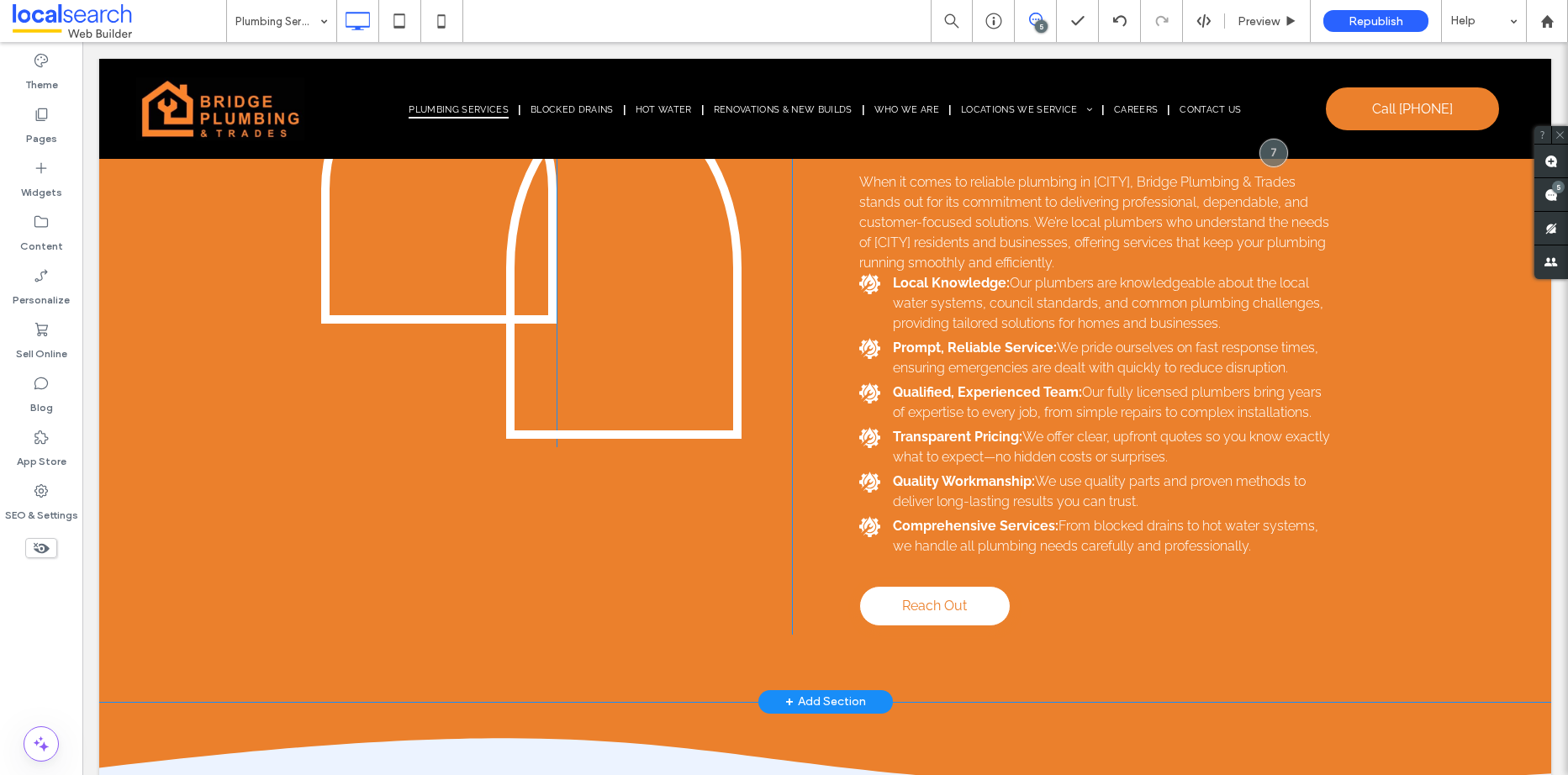 scroll, scrollTop: 3419, scrollLeft: 0, axis: vertical 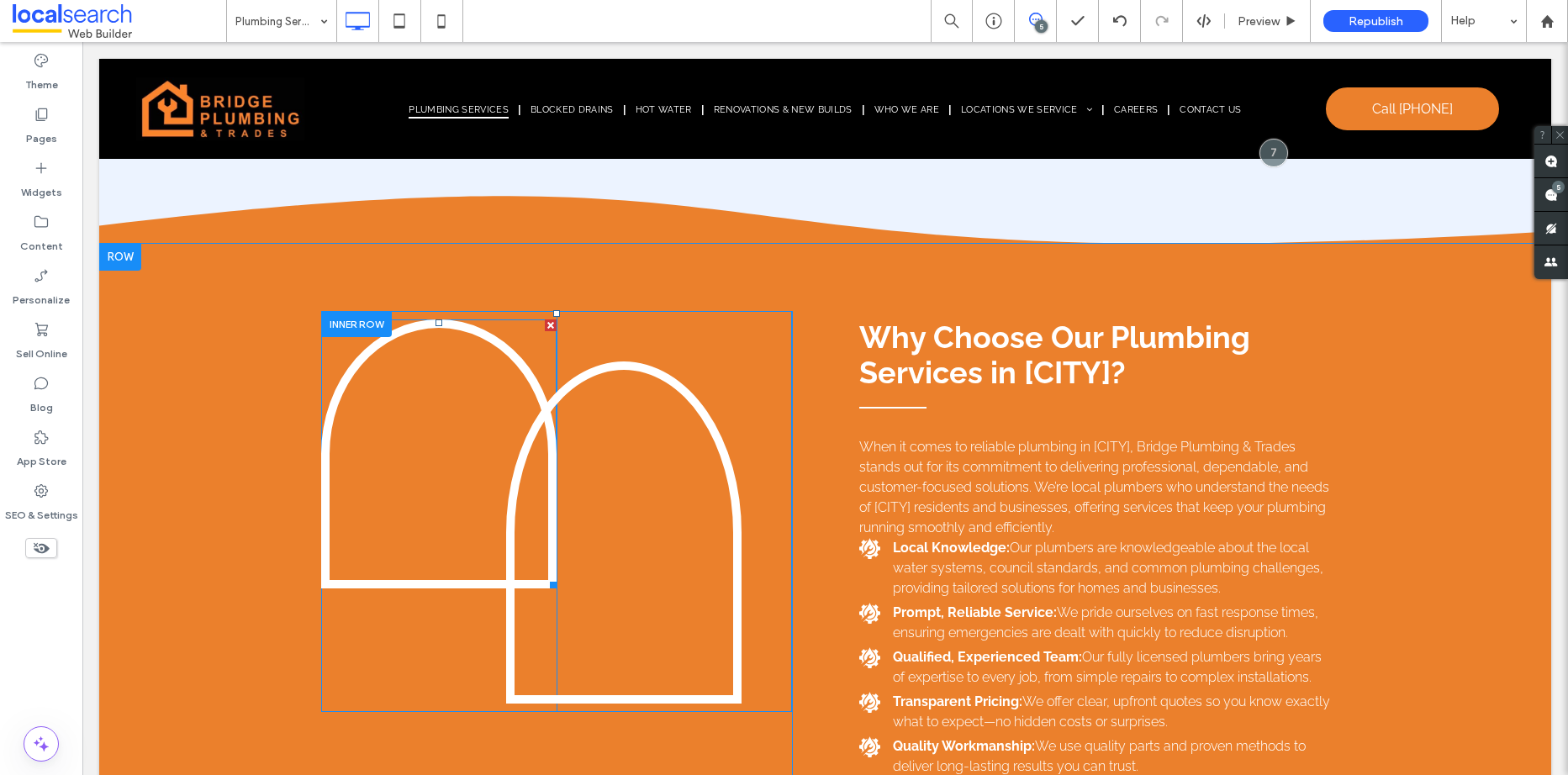 click at bounding box center (439, 454) 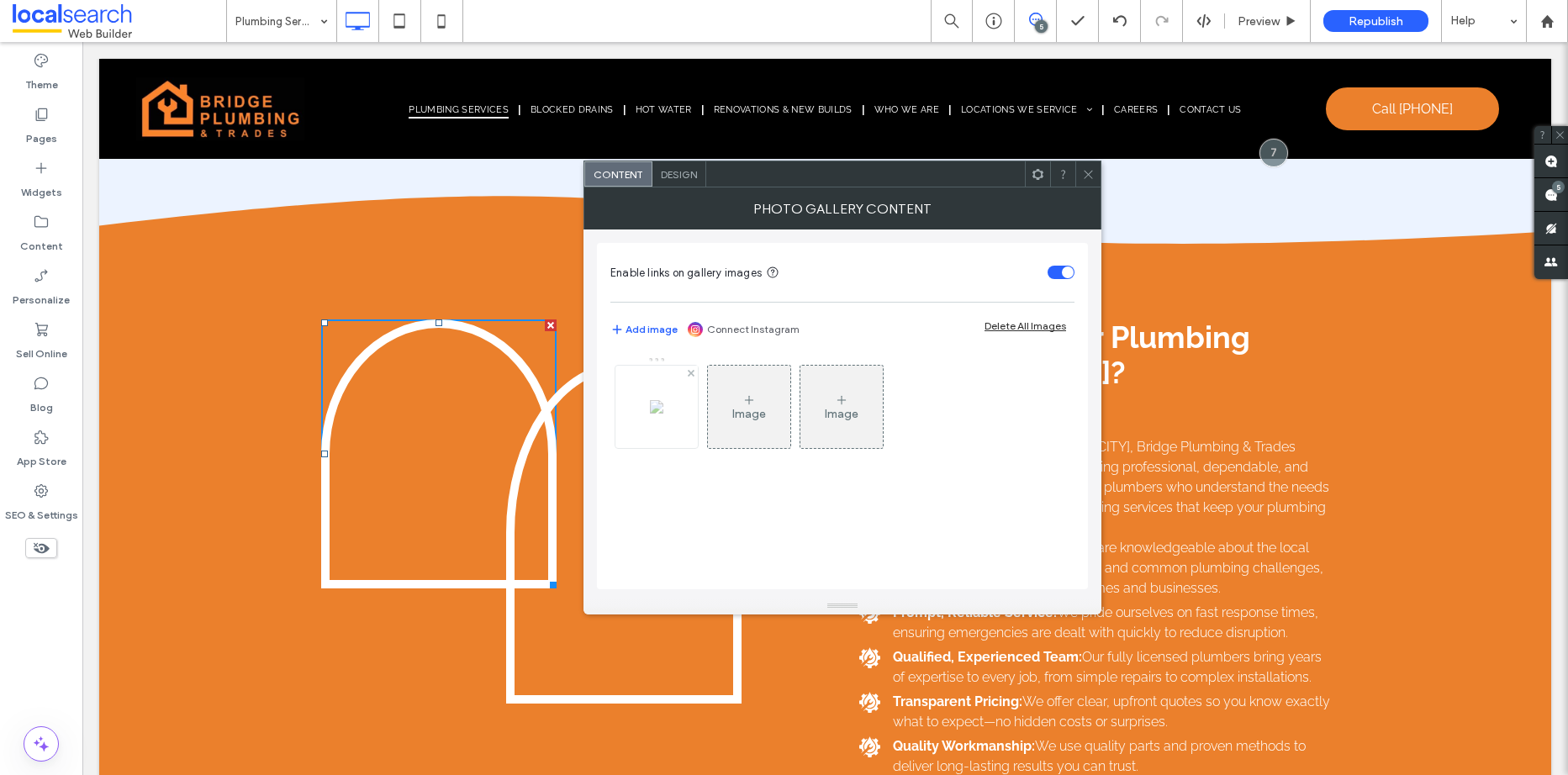 click at bounding box center (657, 407) 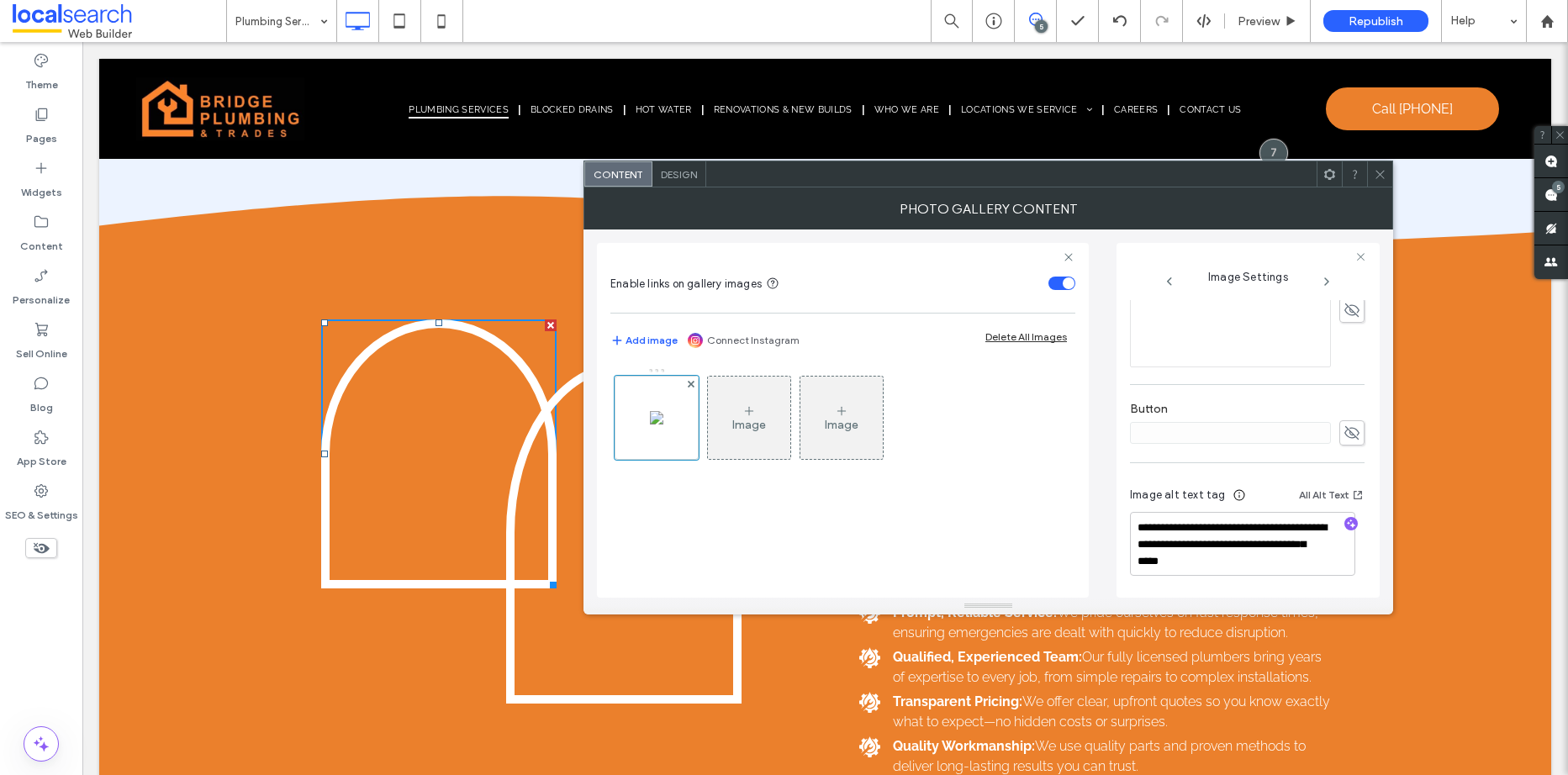 scroll, scrollTop: 522, scrollLeft: 0, axis: vertical 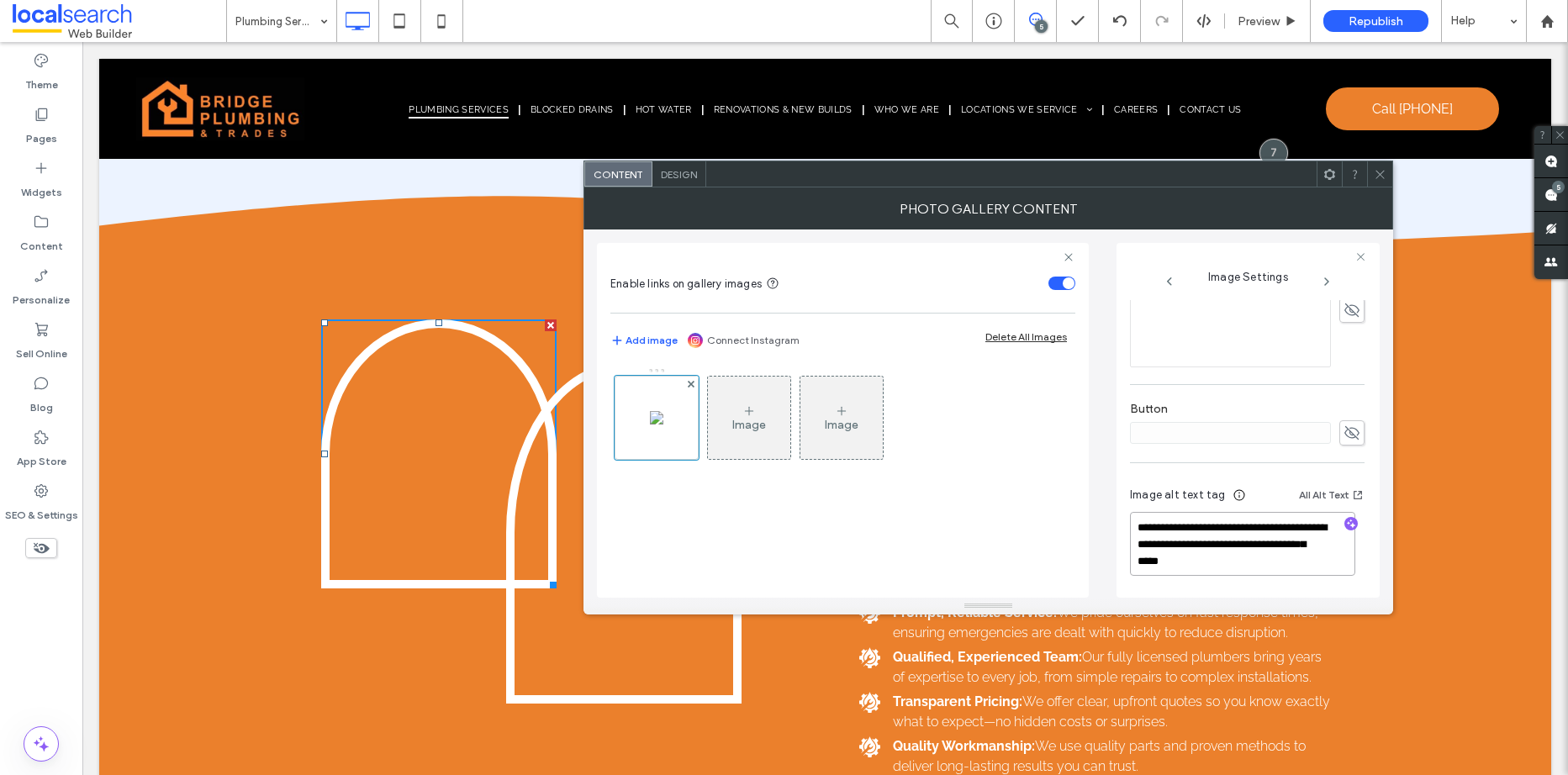 drag, startPoint x: 1227, startPoint y: 546, endPoint x: 1056, endPoint y: 519, distance: 173.11846 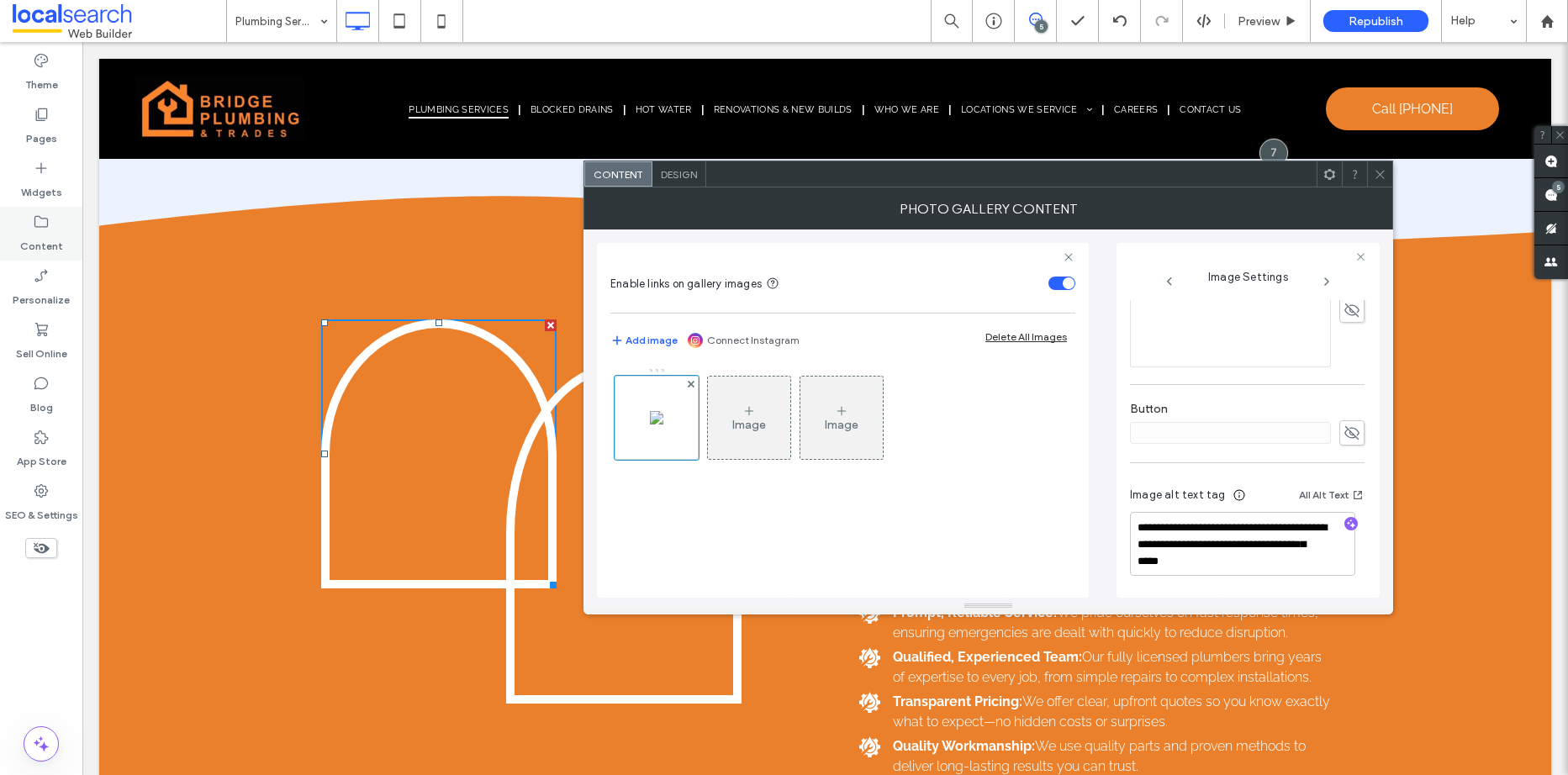 click 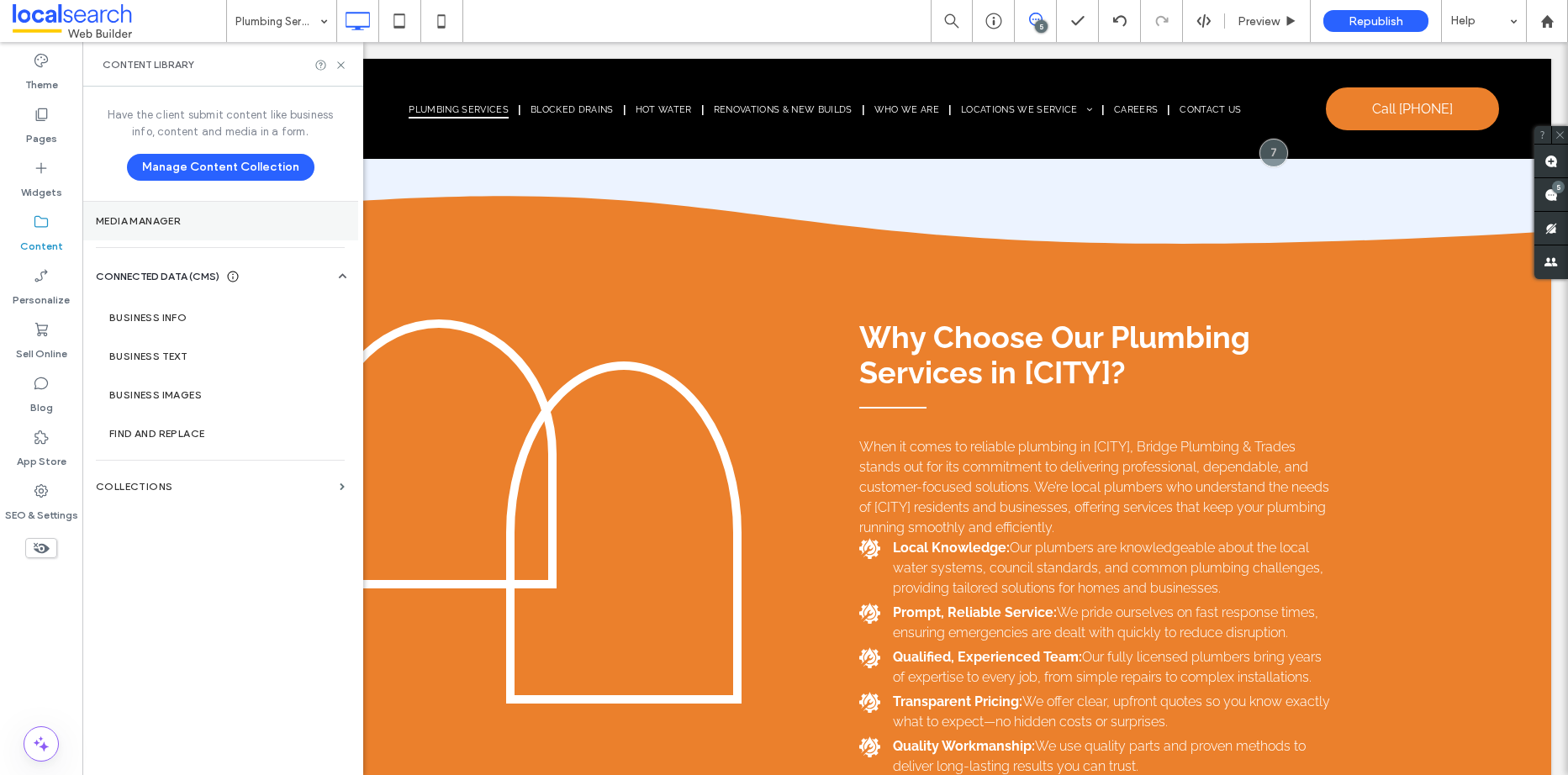 click on "Media Manager" at bounding box center [220, 221] 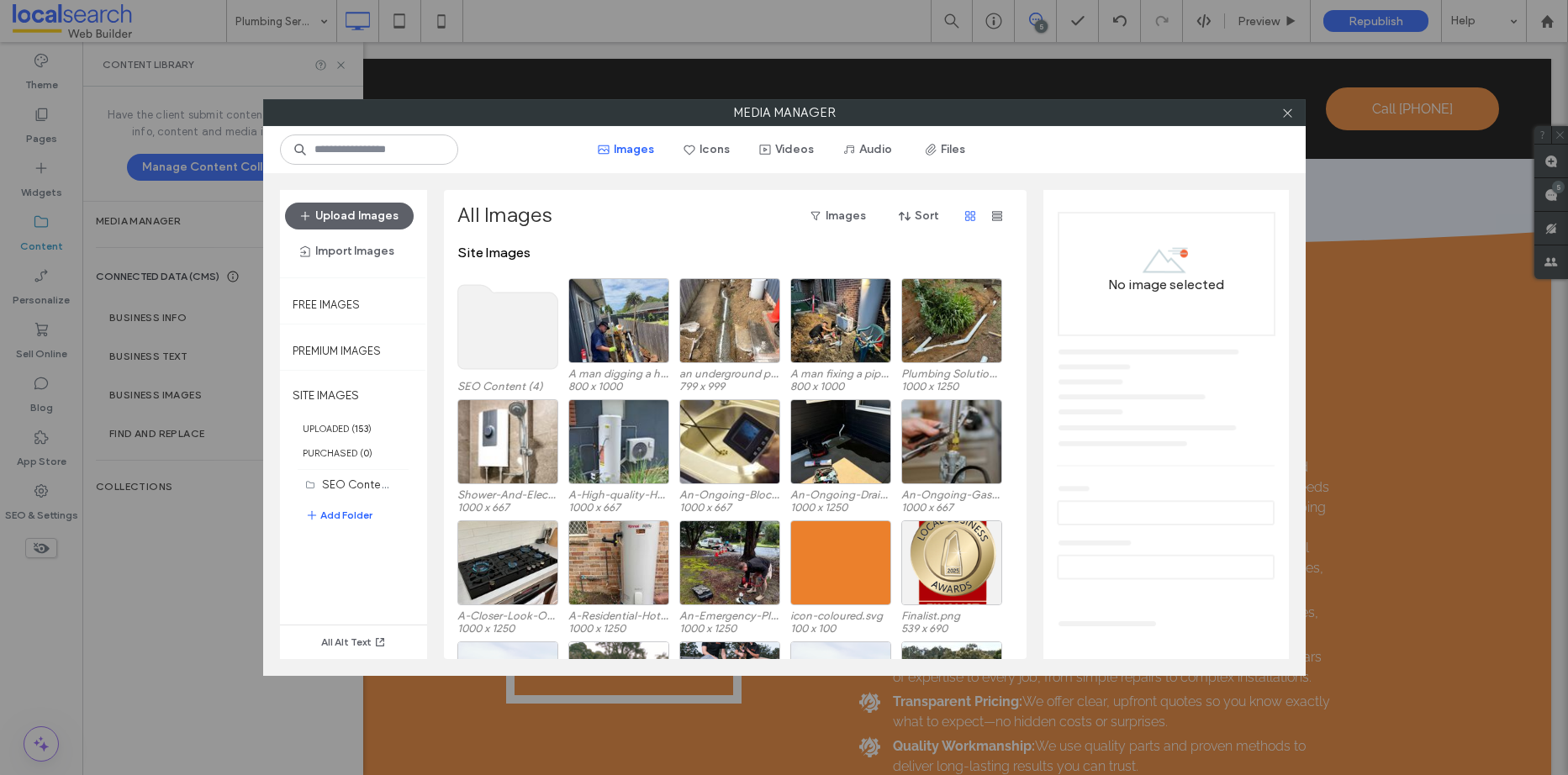 click 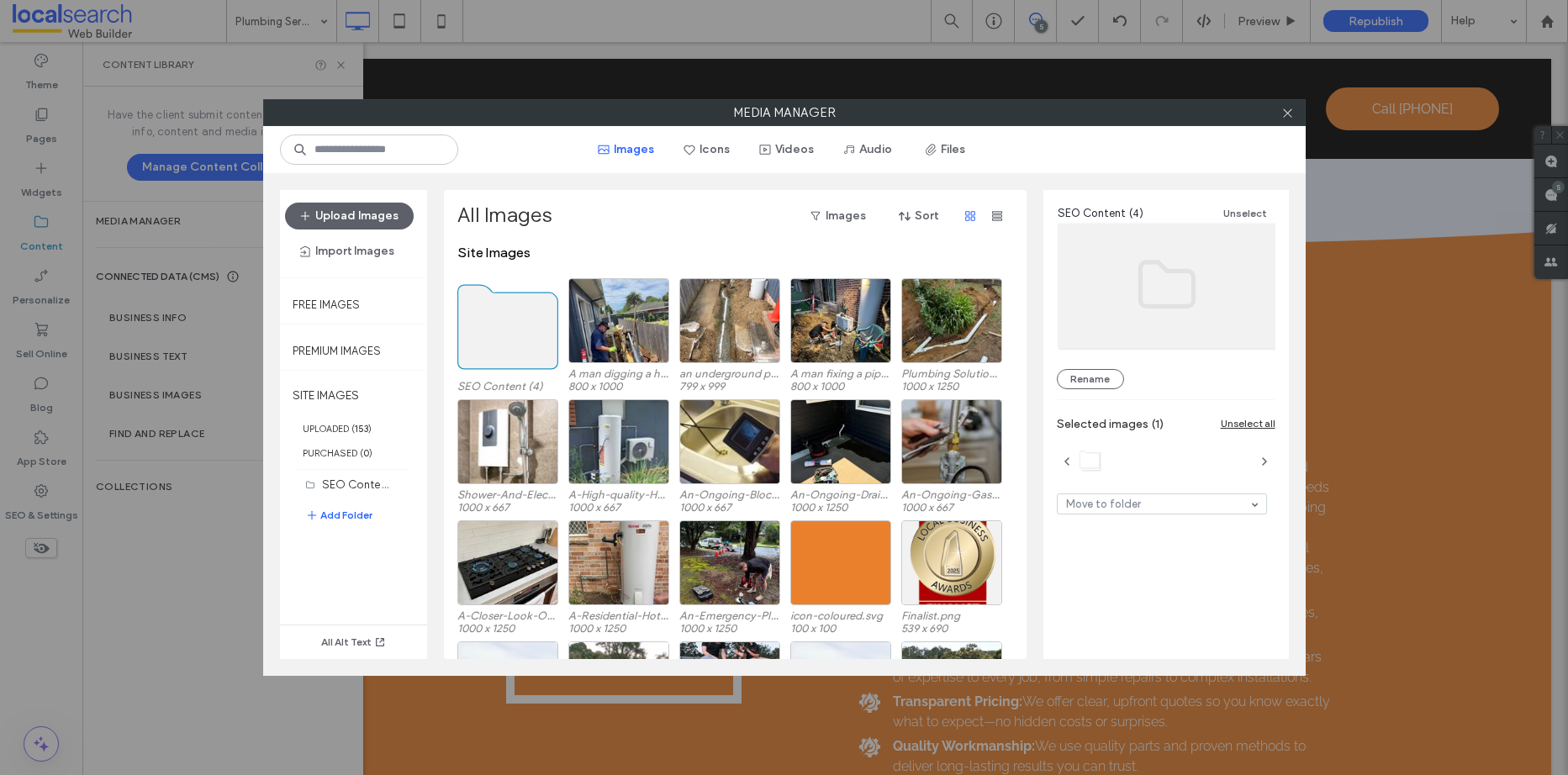click 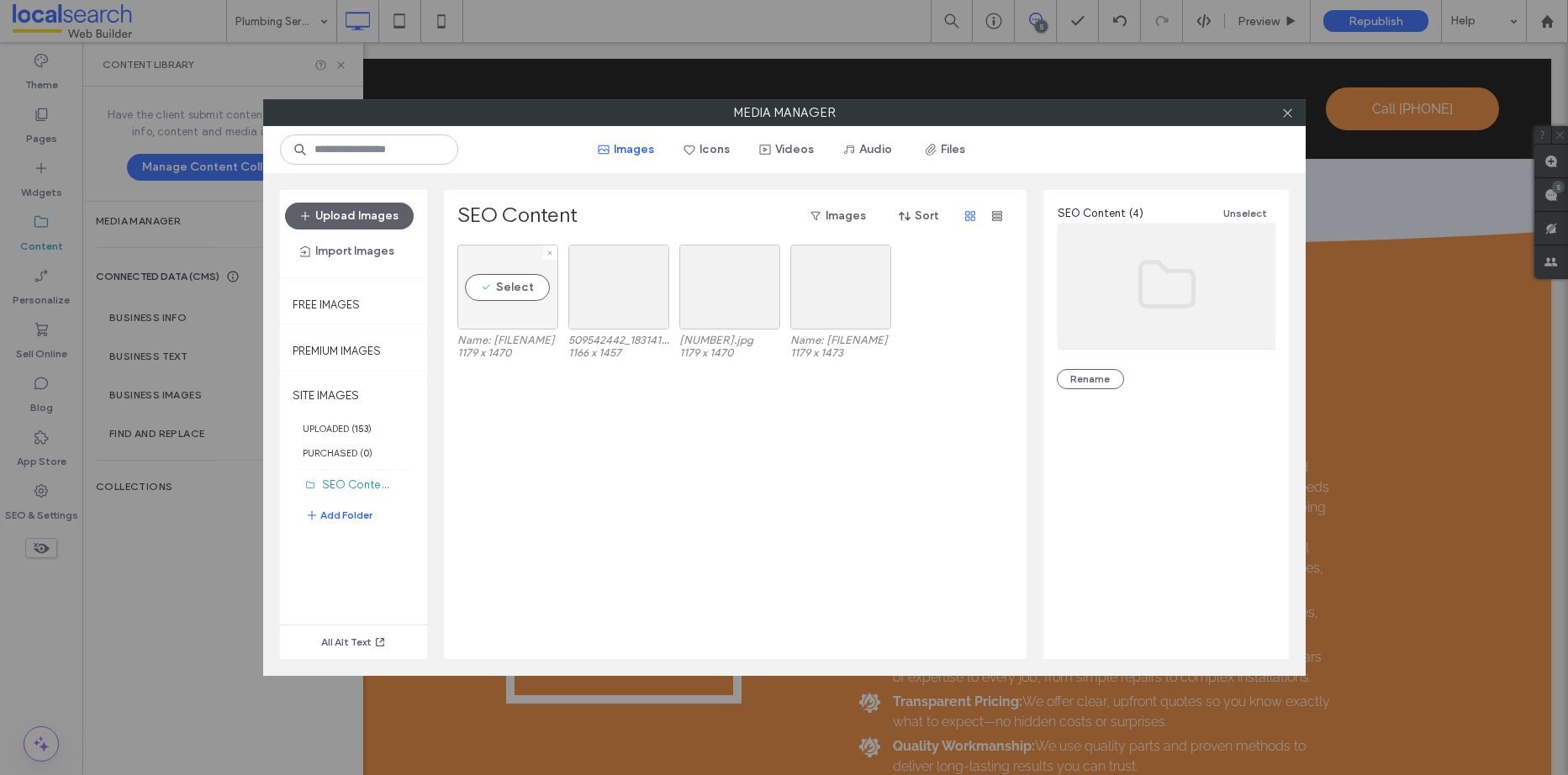 click on "Select" at bounding box center (508, 287) 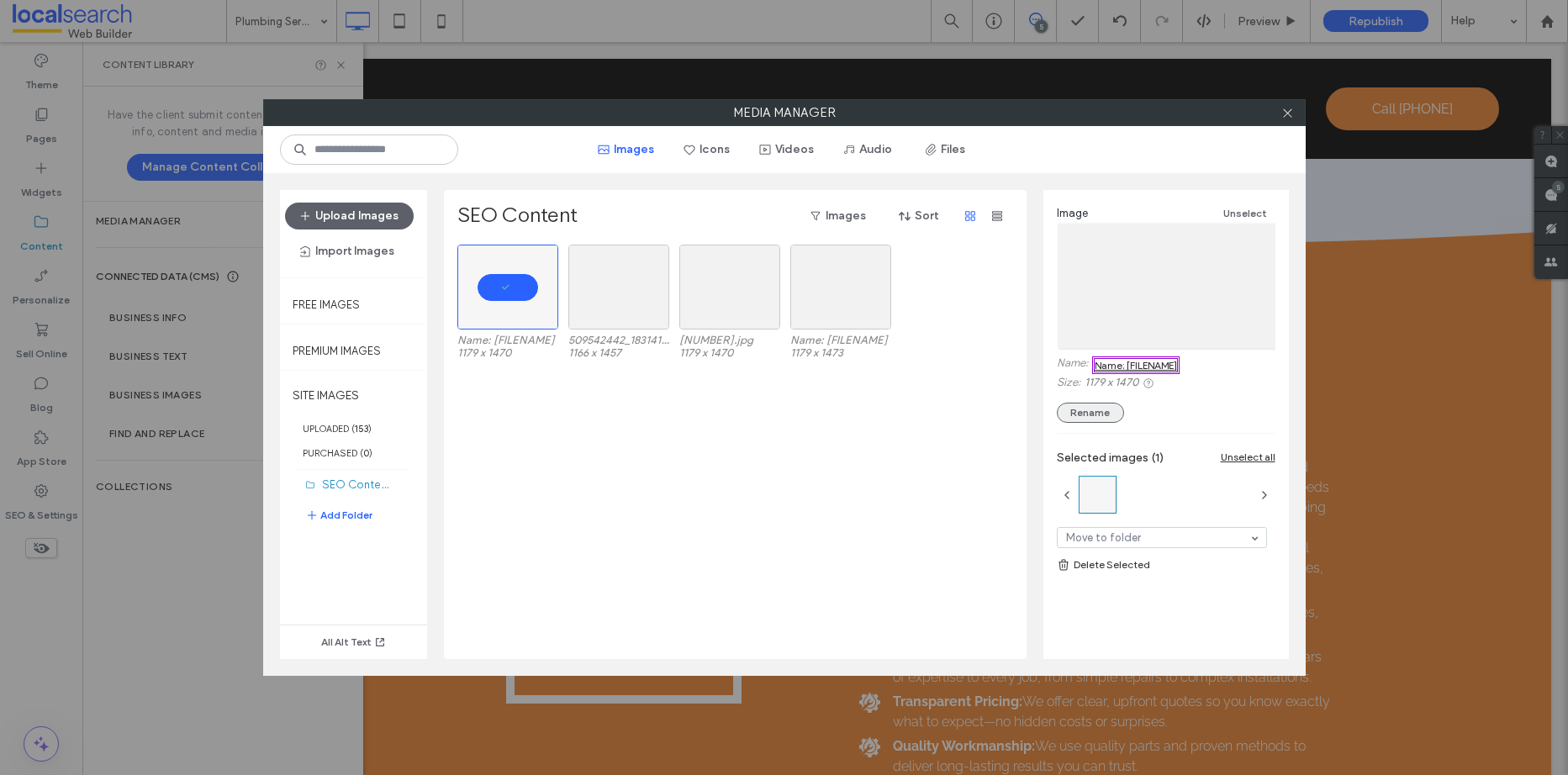 click on "Rename" at bounding box center [1090, 413] 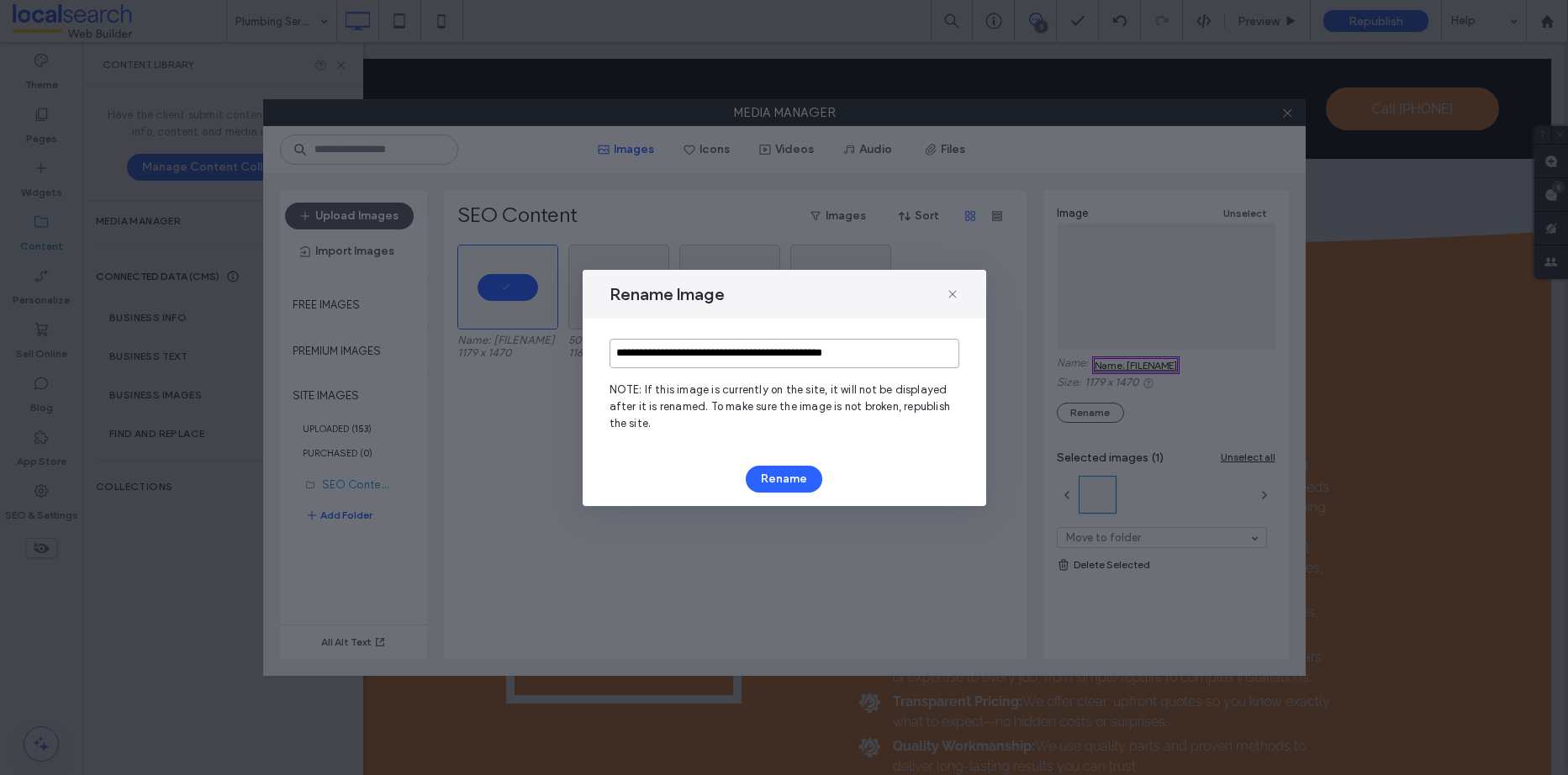 click on "**********" at bounding box center [784, 353] 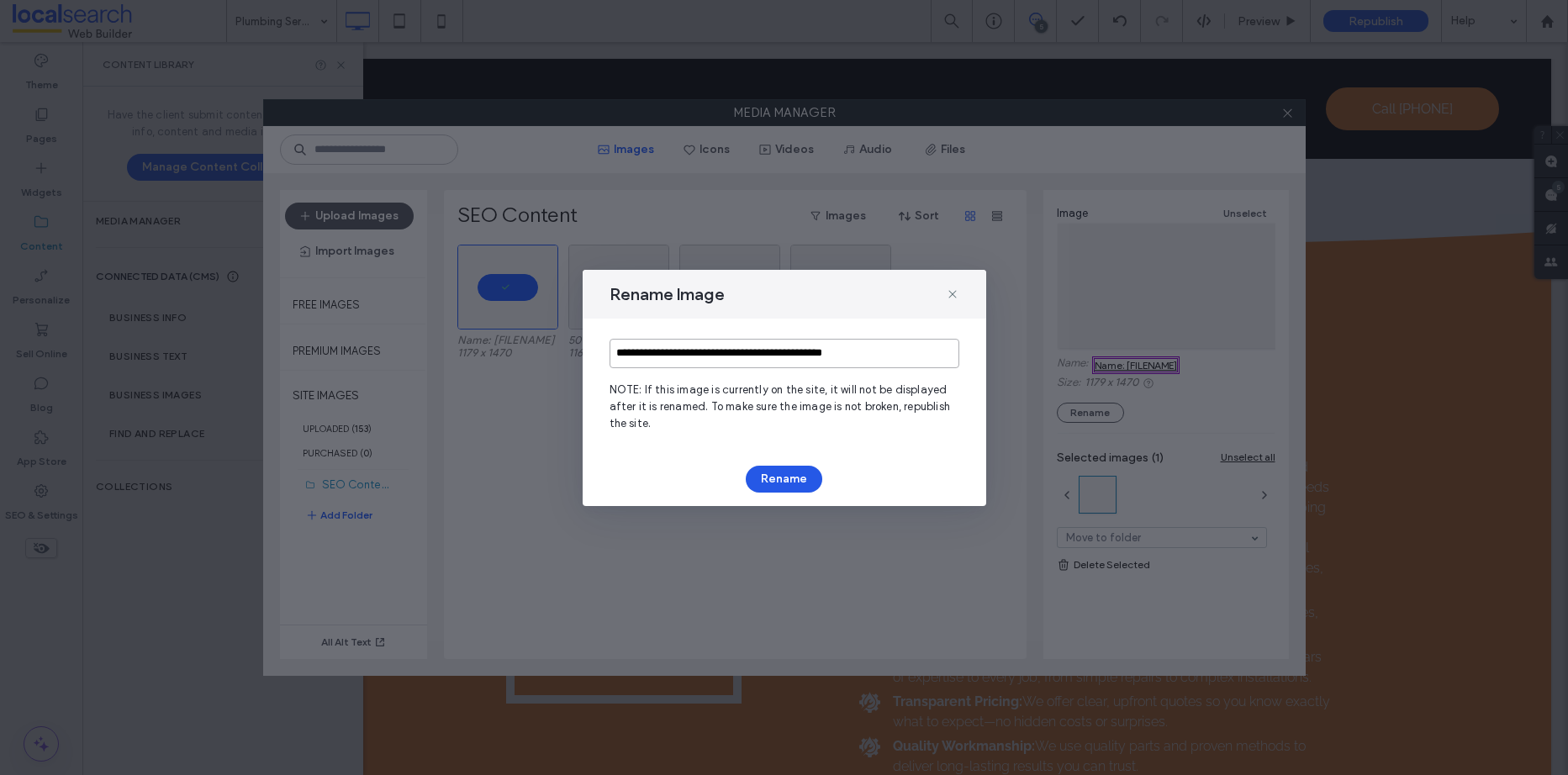 type on "**********" 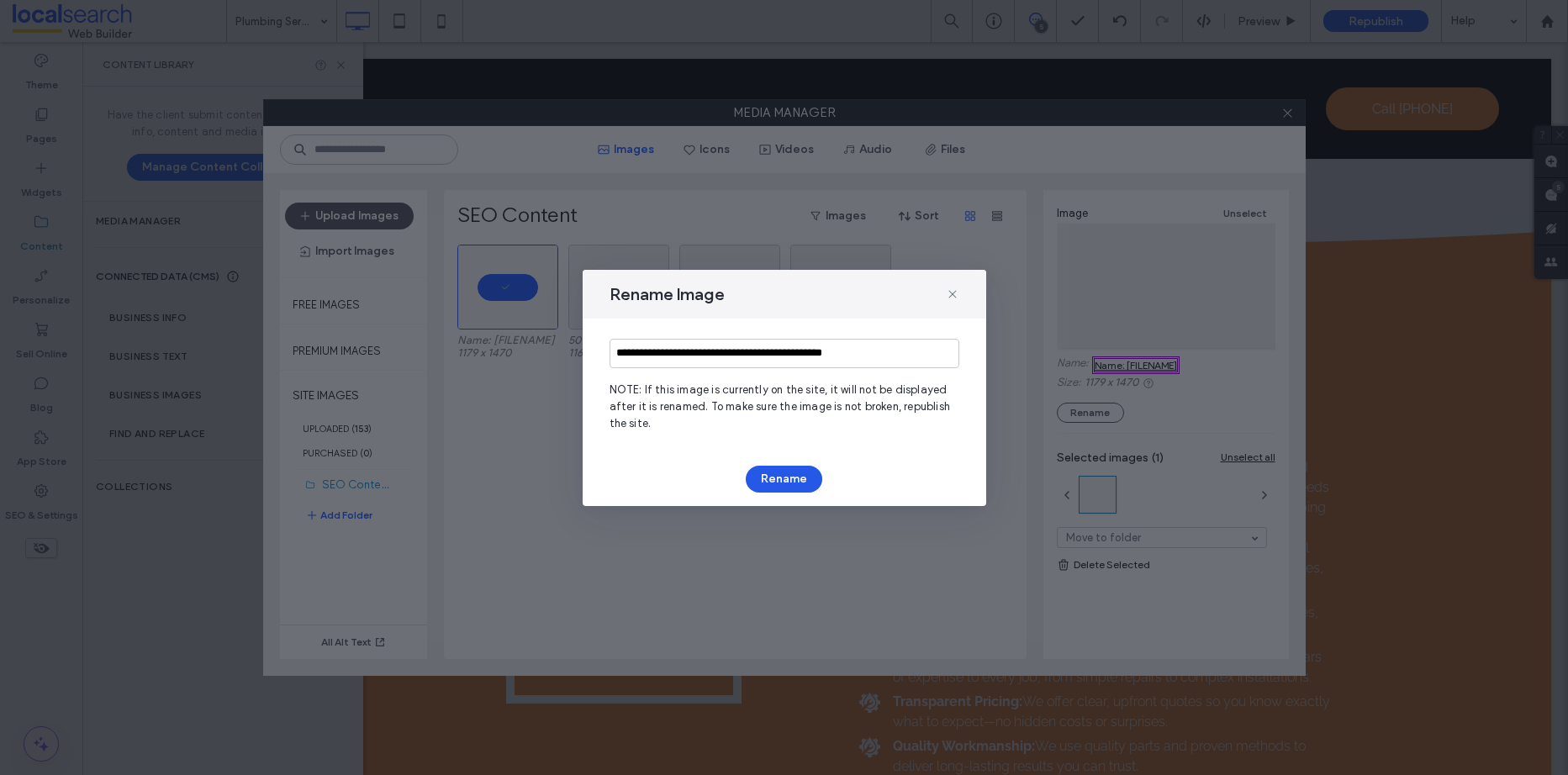 click on "Rename" at bounding box center (784, 479) 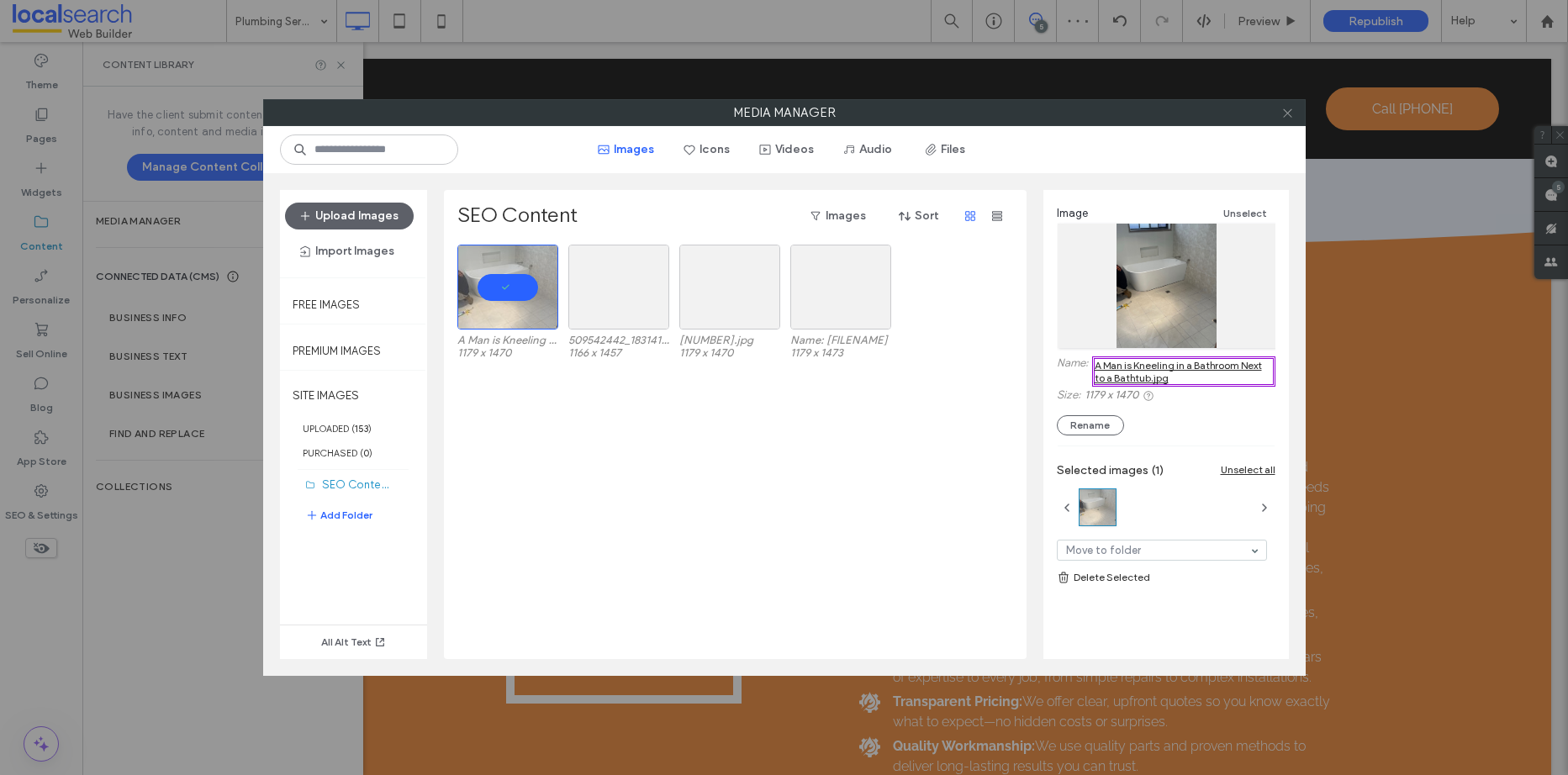 click 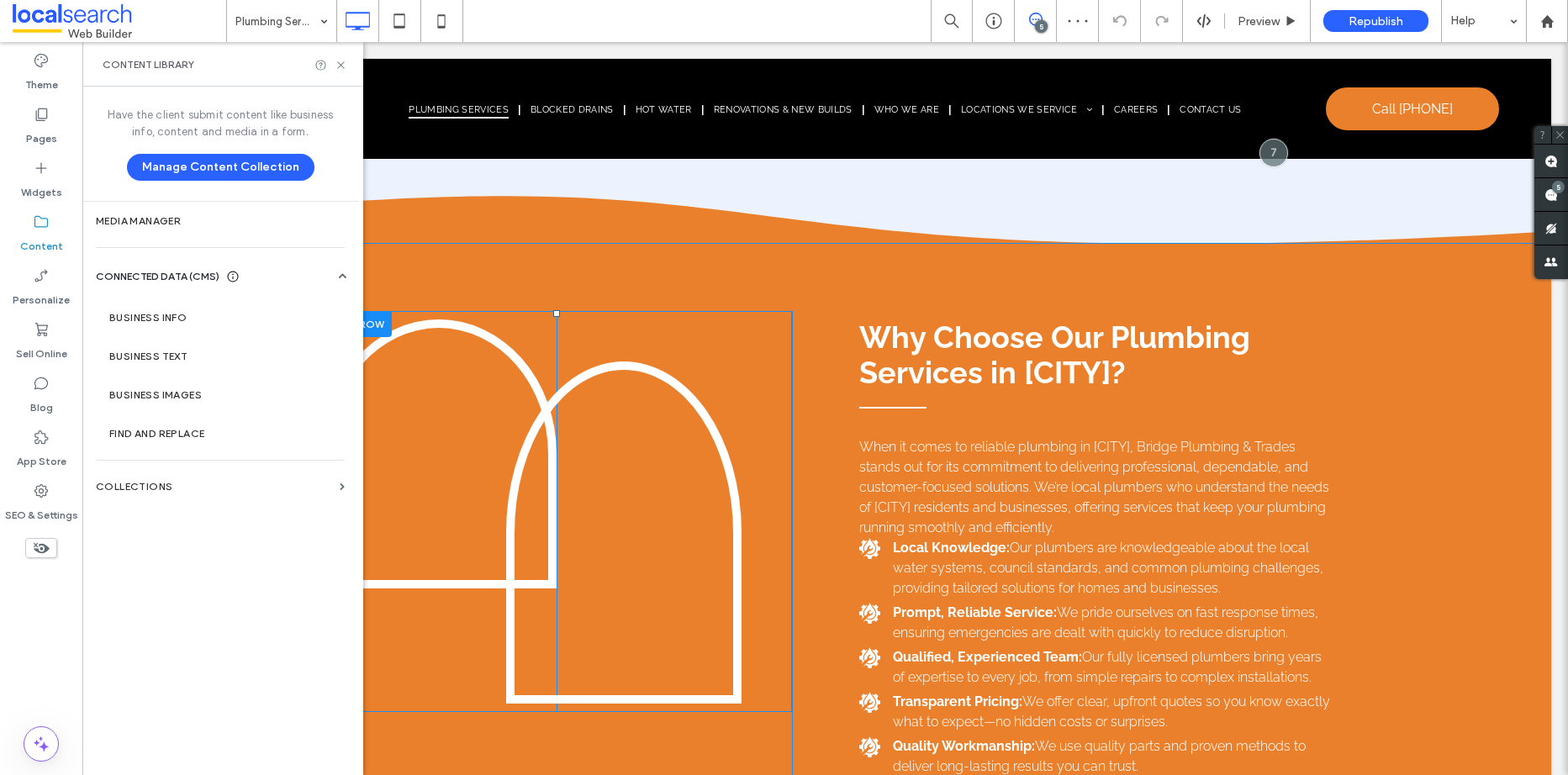 drag, startPoint x: 703, startPoint y: 624, endPoint x: 620, endPoint y: 582, distance: 93.0215 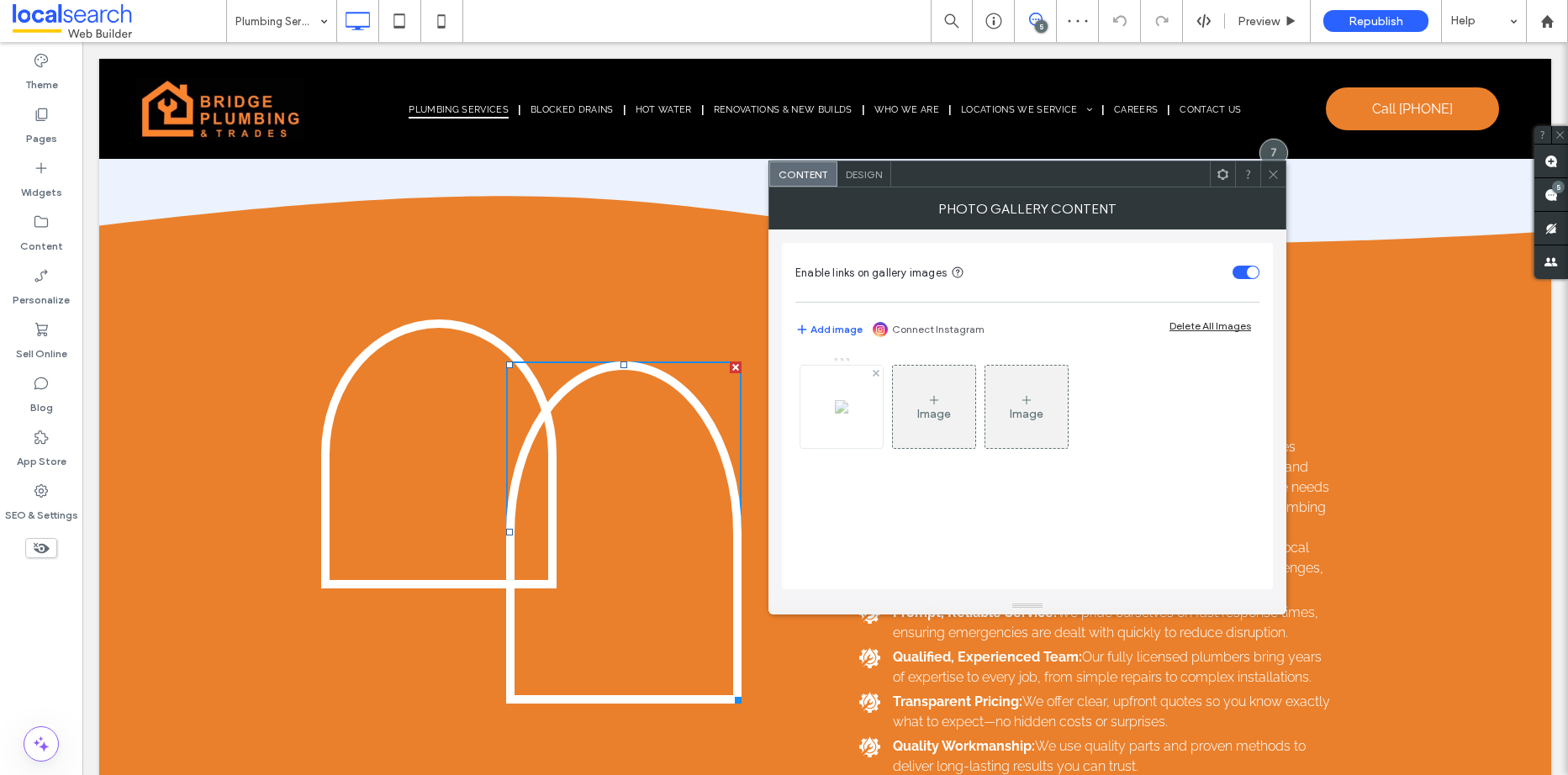 click at bounding box center (842, 407) 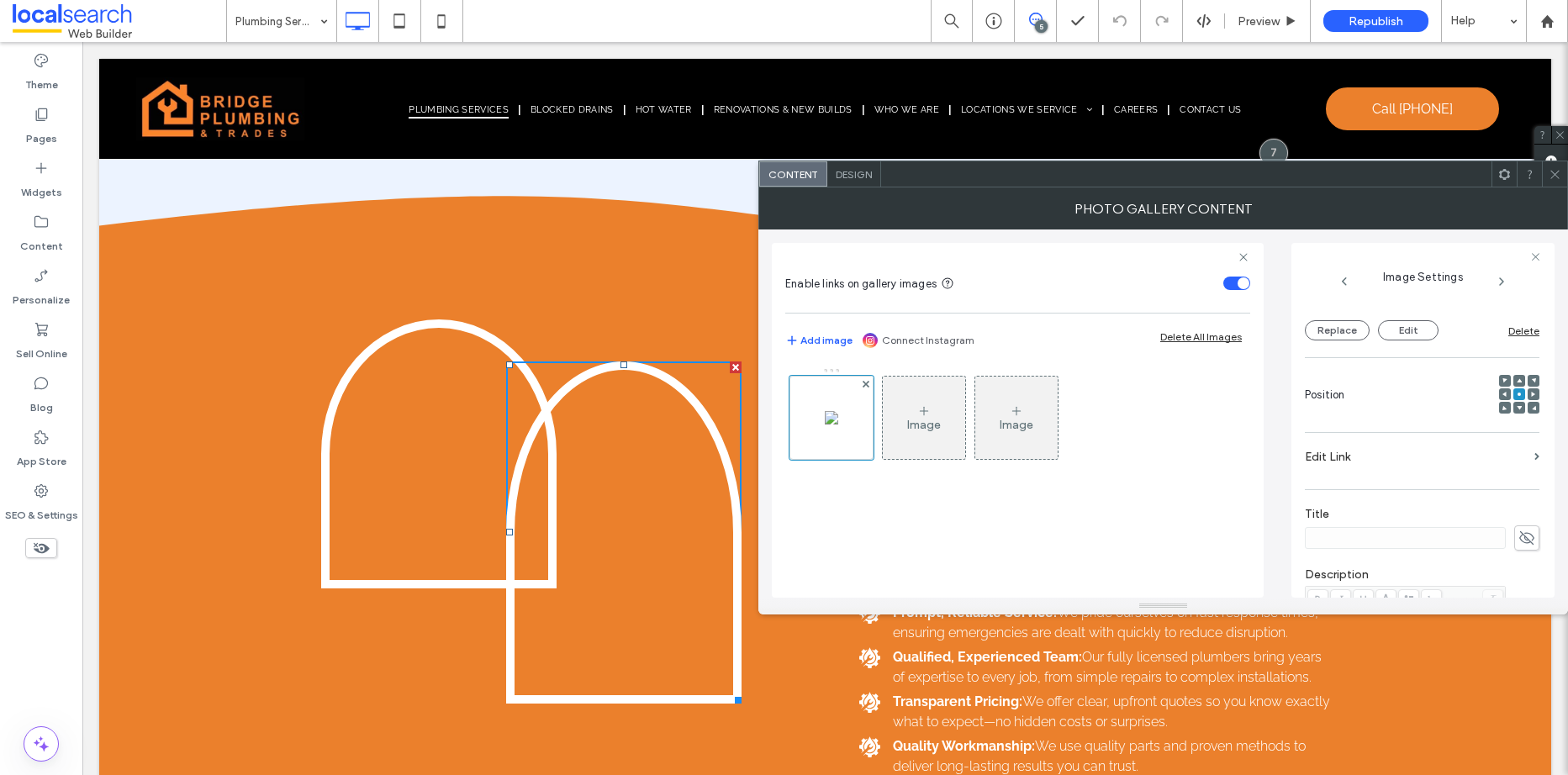 scroll, scrollTop: 522, scrollLeft: 0, axis: vertical 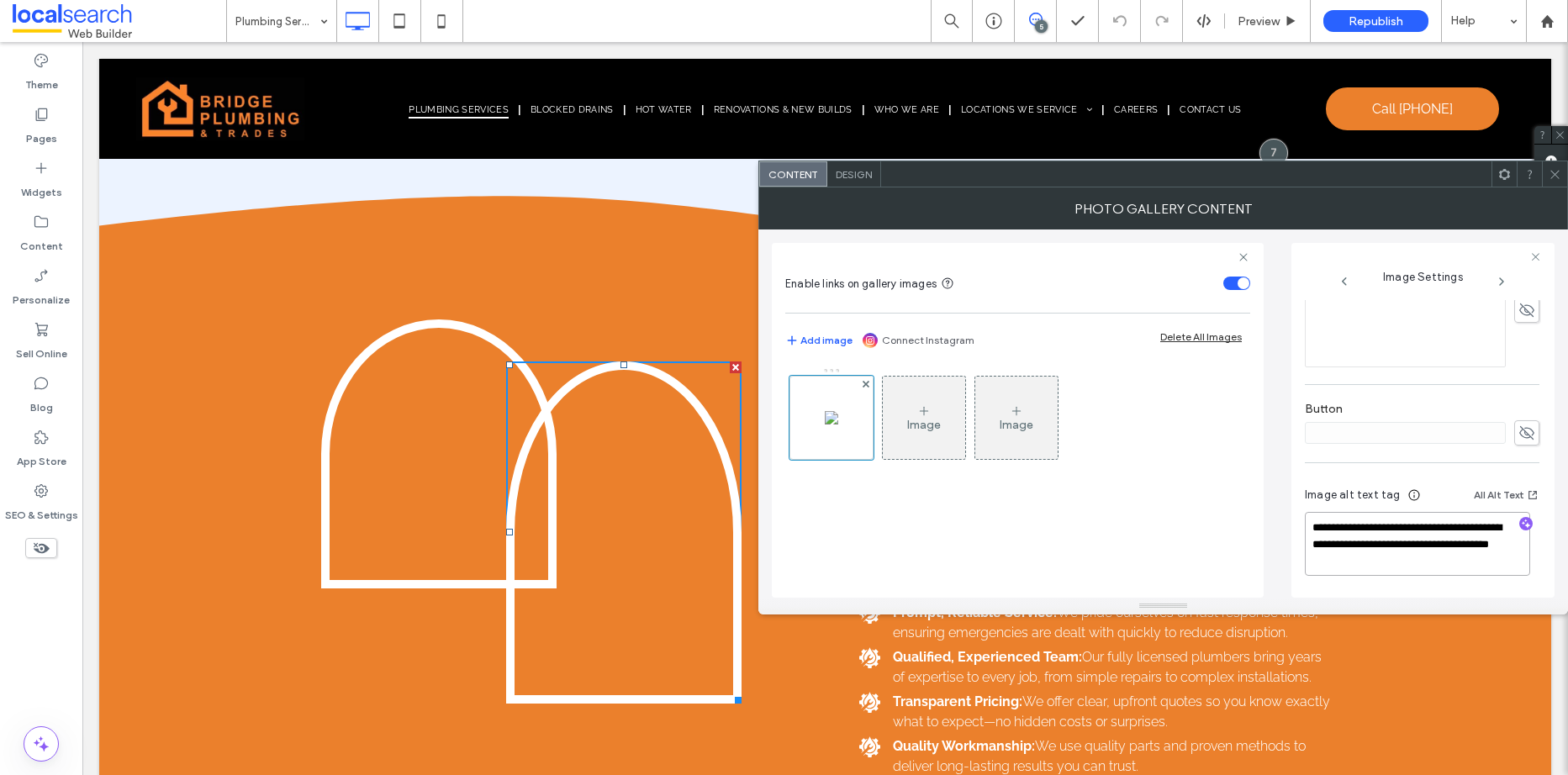 drag, startPoint x: 1367, startPoint y: 542, endPoint x: 1247, endPoint y: 508, distance: 124.72369 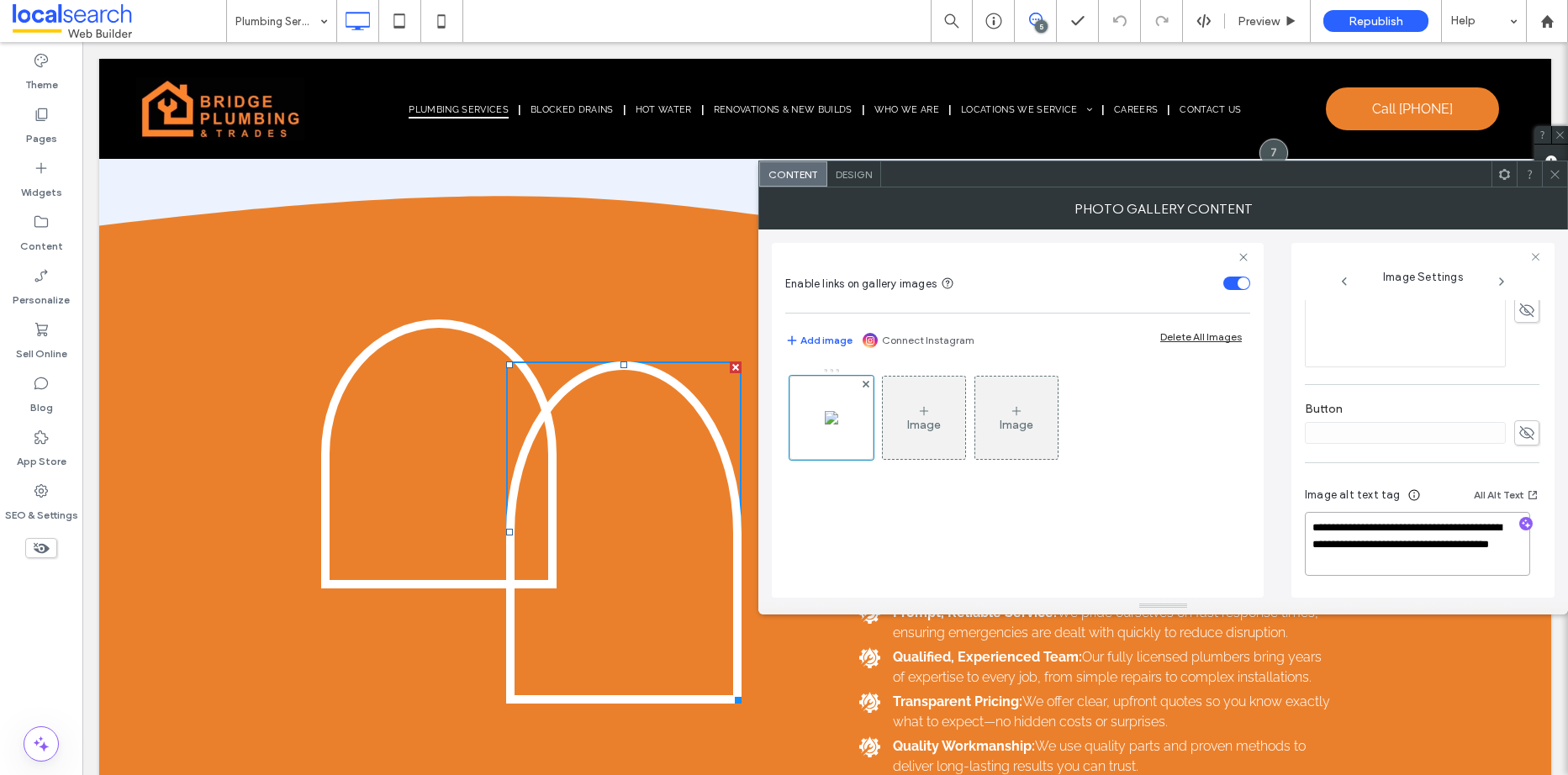 click on "**********" at bounding box center [1163, 414] 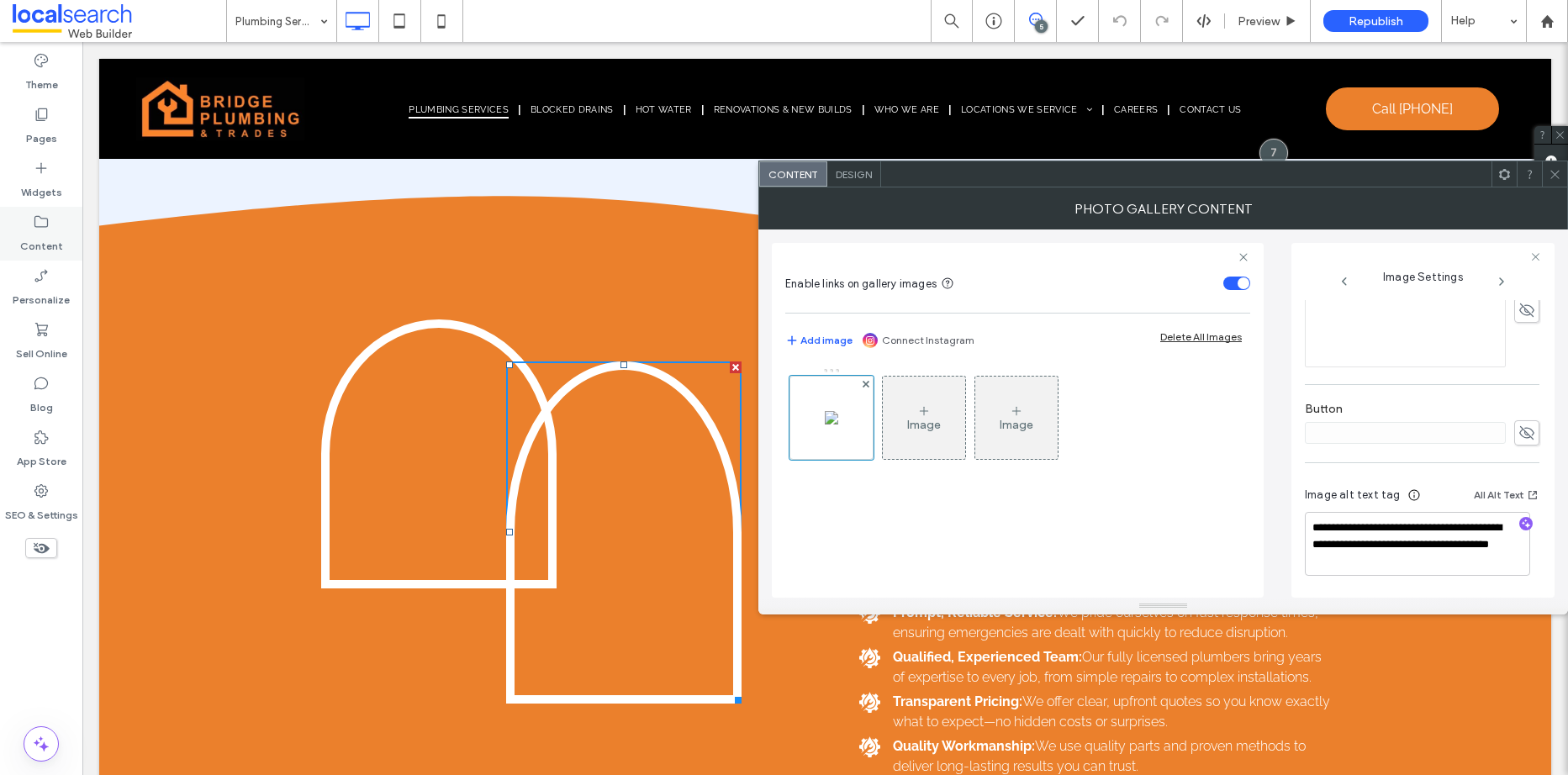 click on "Content" at bounding box center (41, 234) 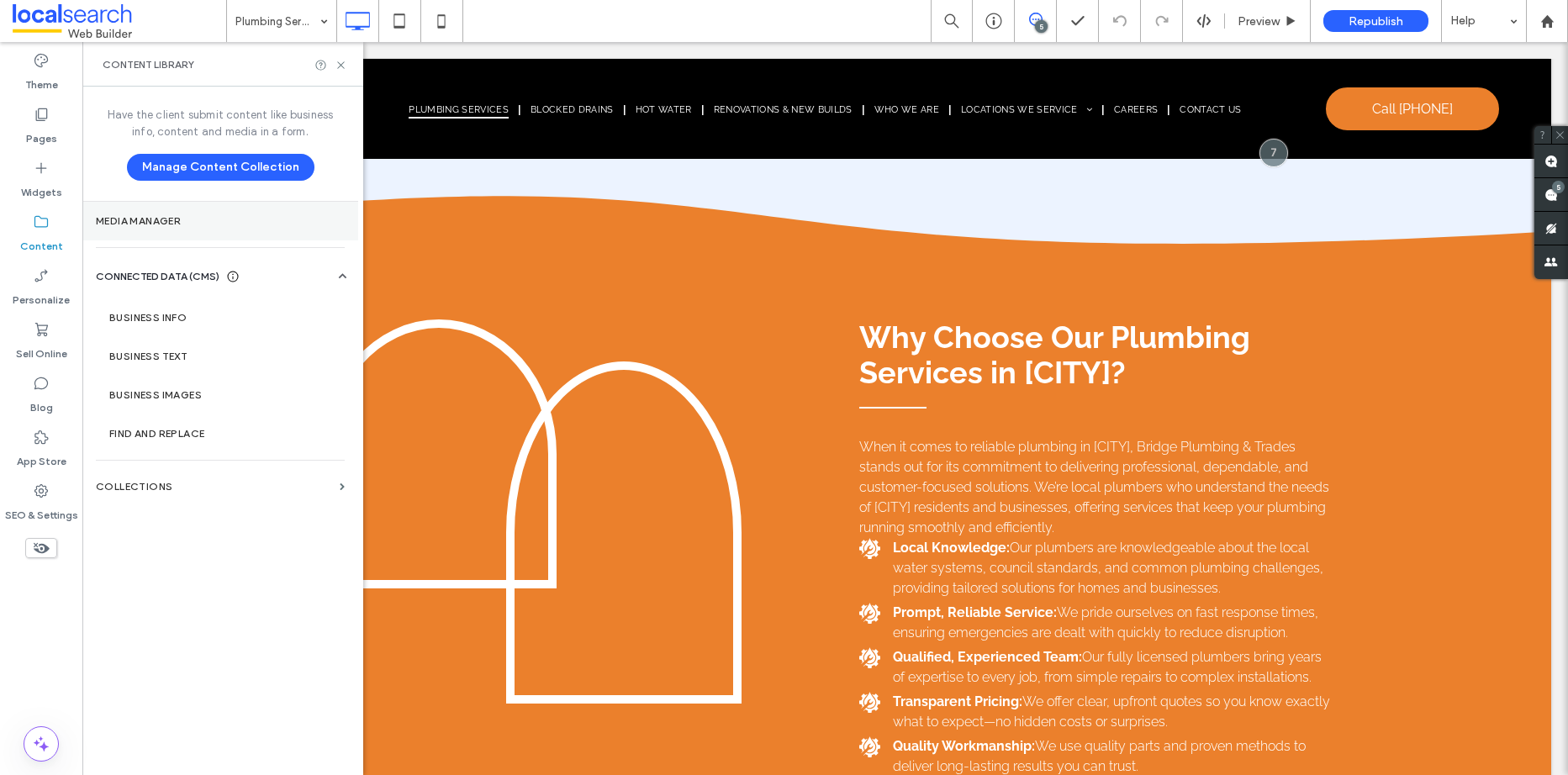 click on "Media Manager" at bounding box center [220, 221] 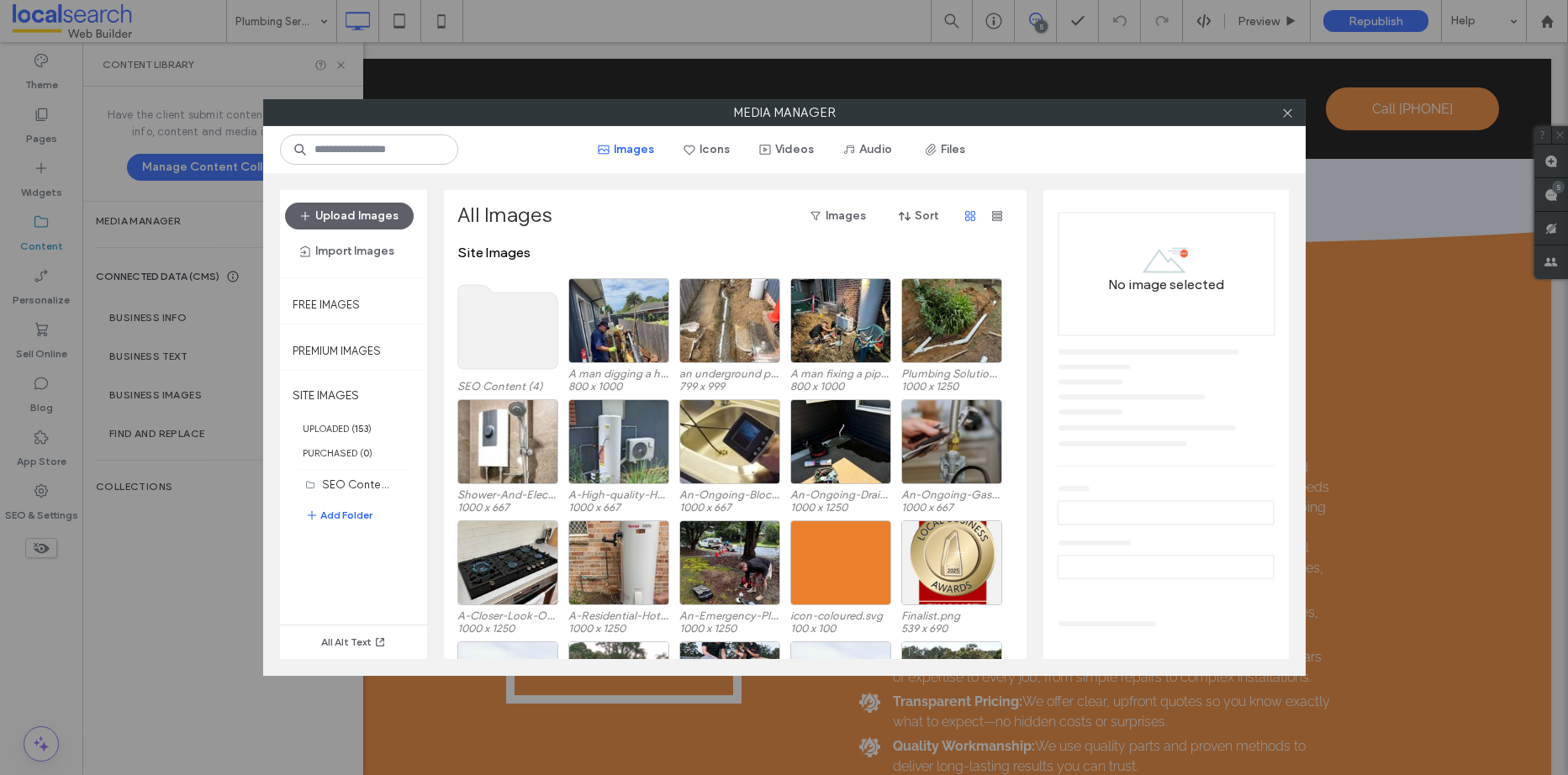 click 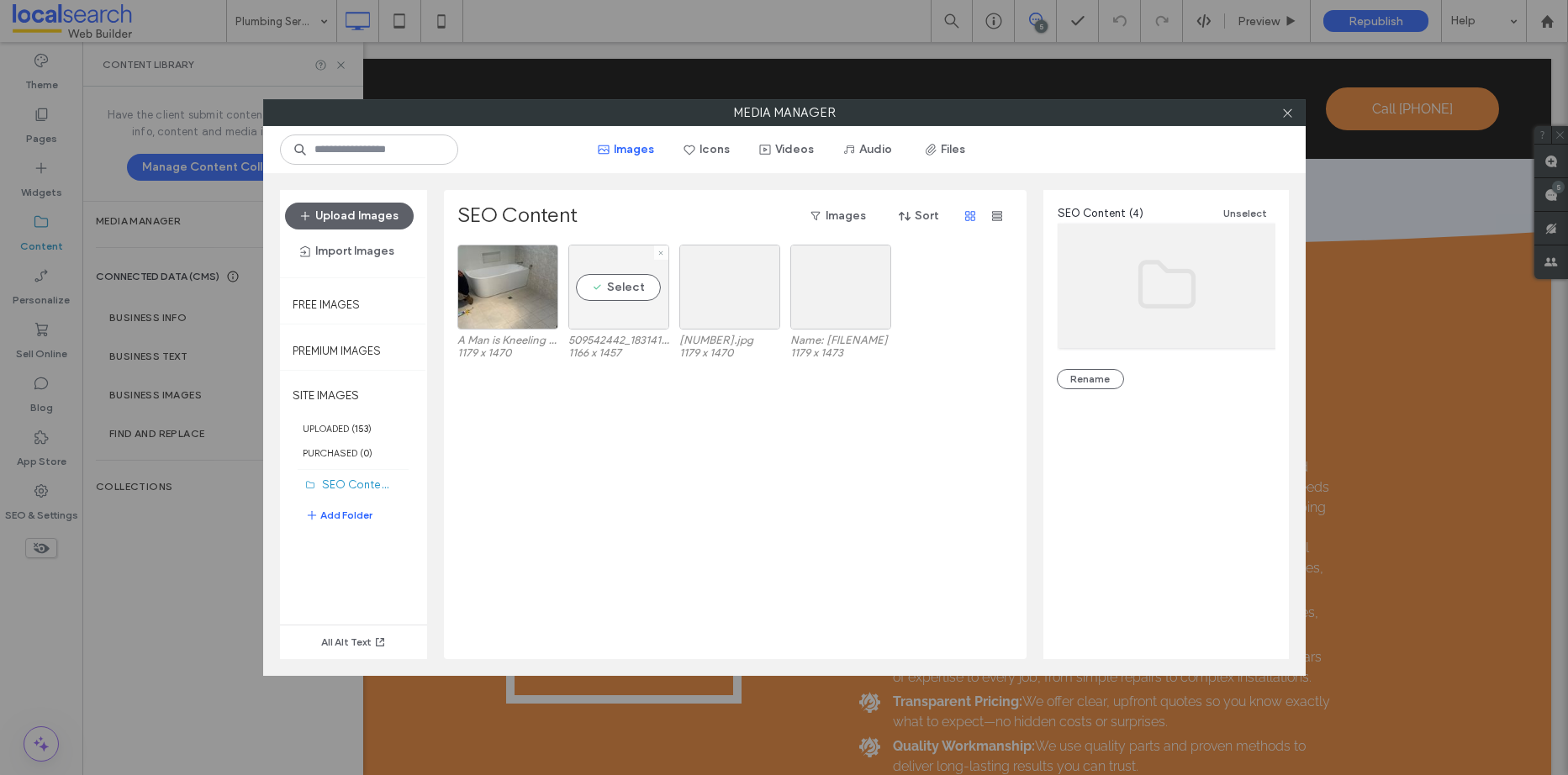 click on "Select" at bounding box center (619, 287) 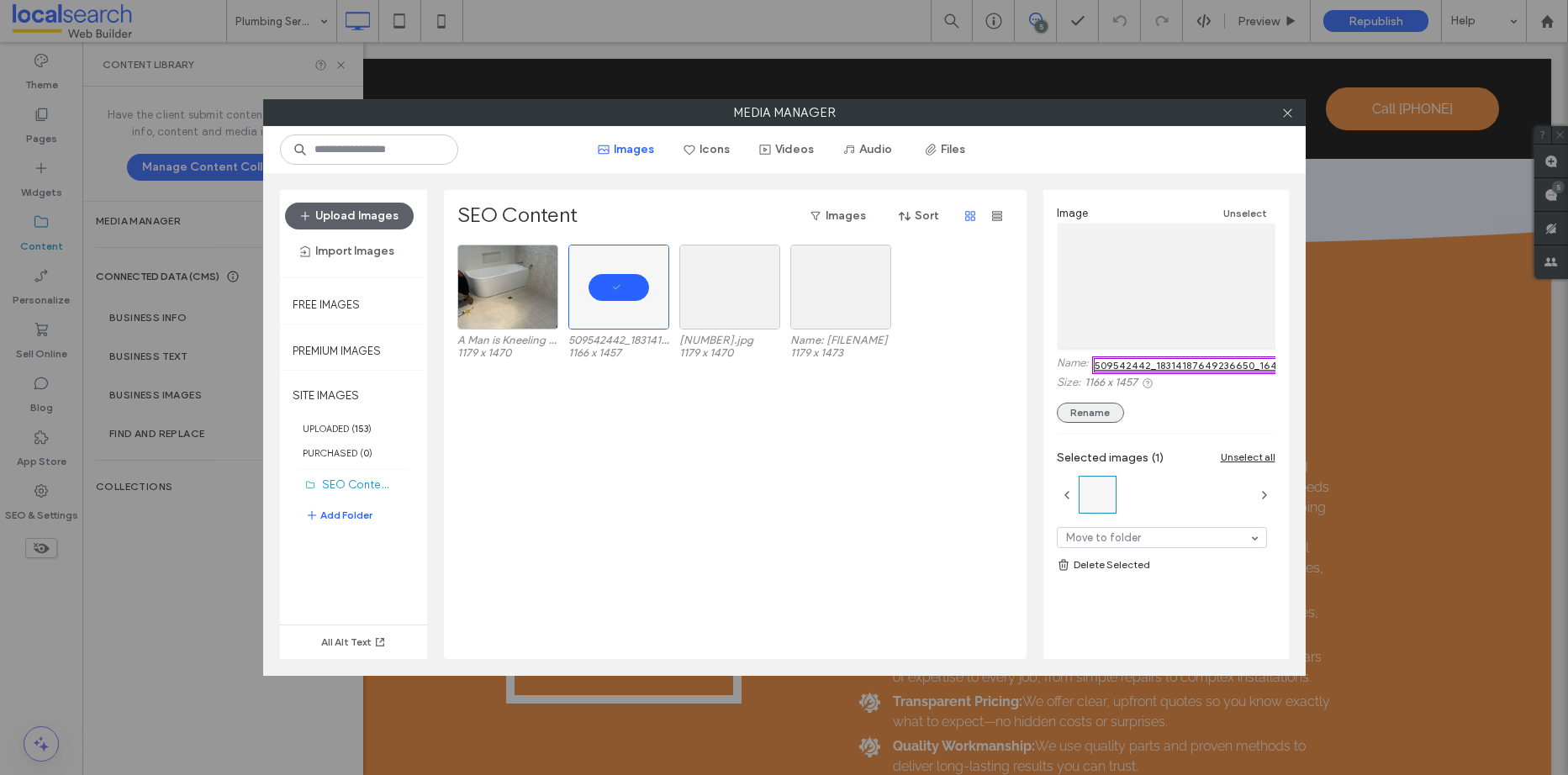 click on "Rename" at bounding box center (1090, 413) 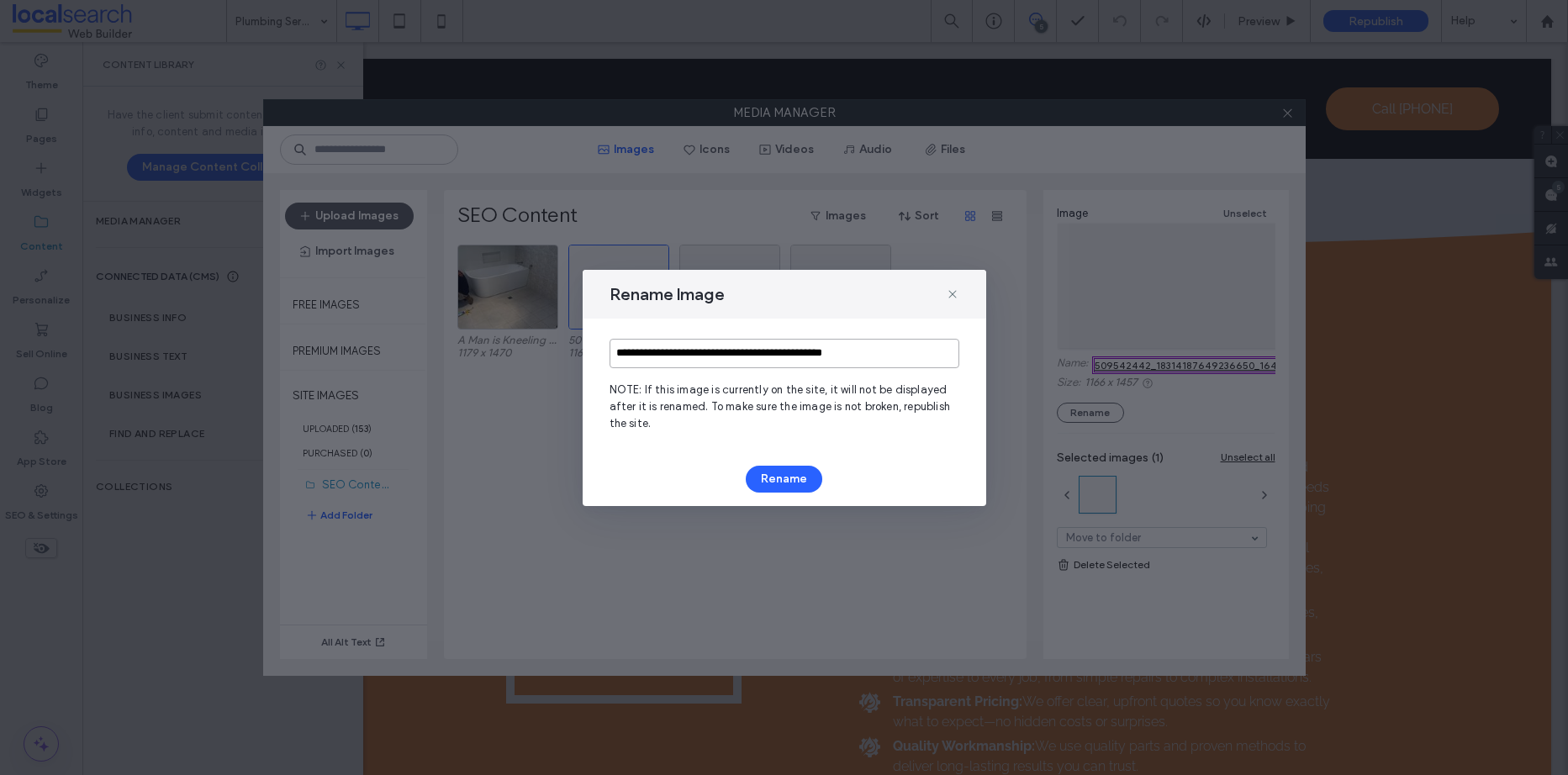 click on "**********" at bounding box center (784, 353) 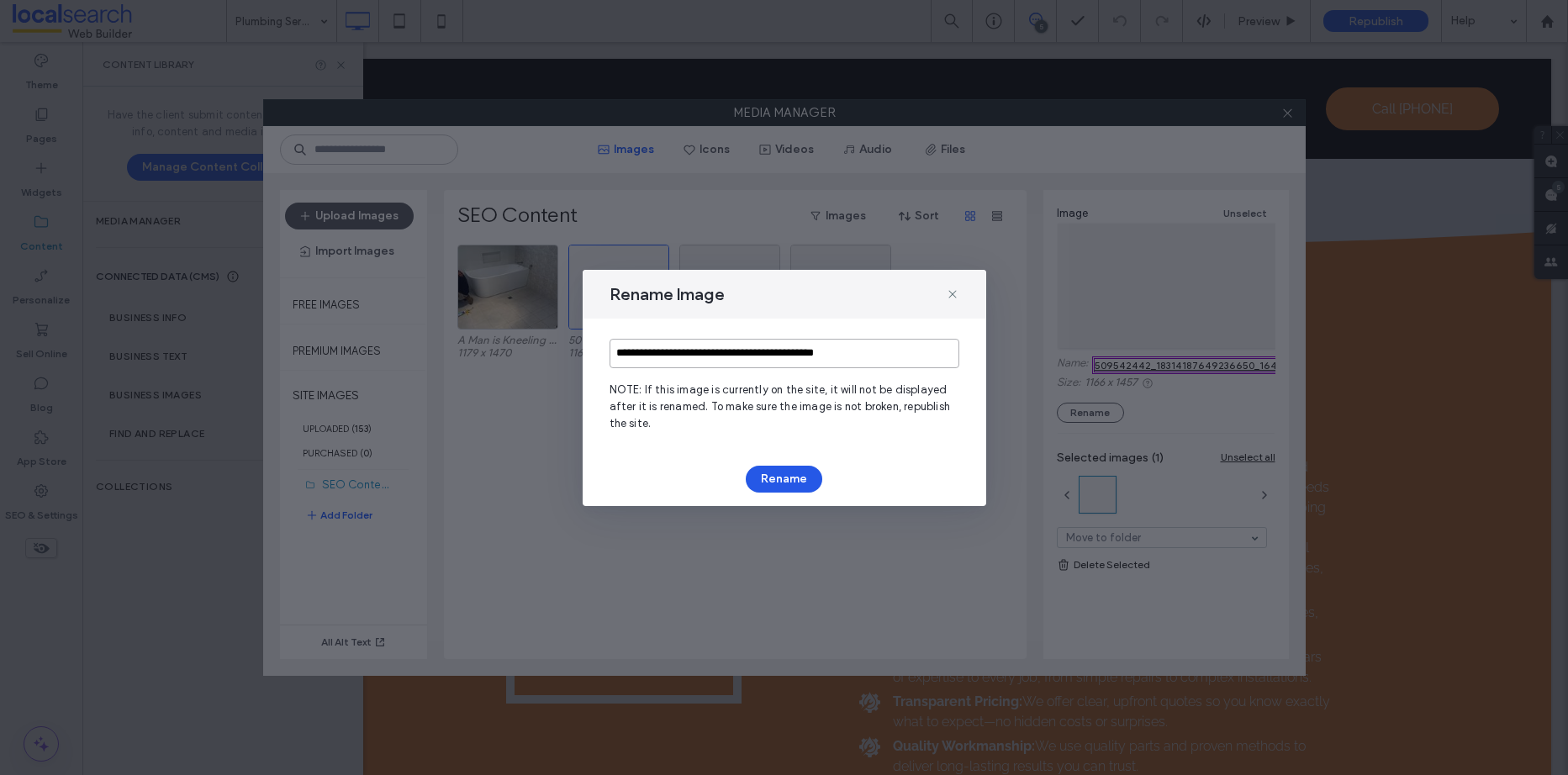 type on "**********" 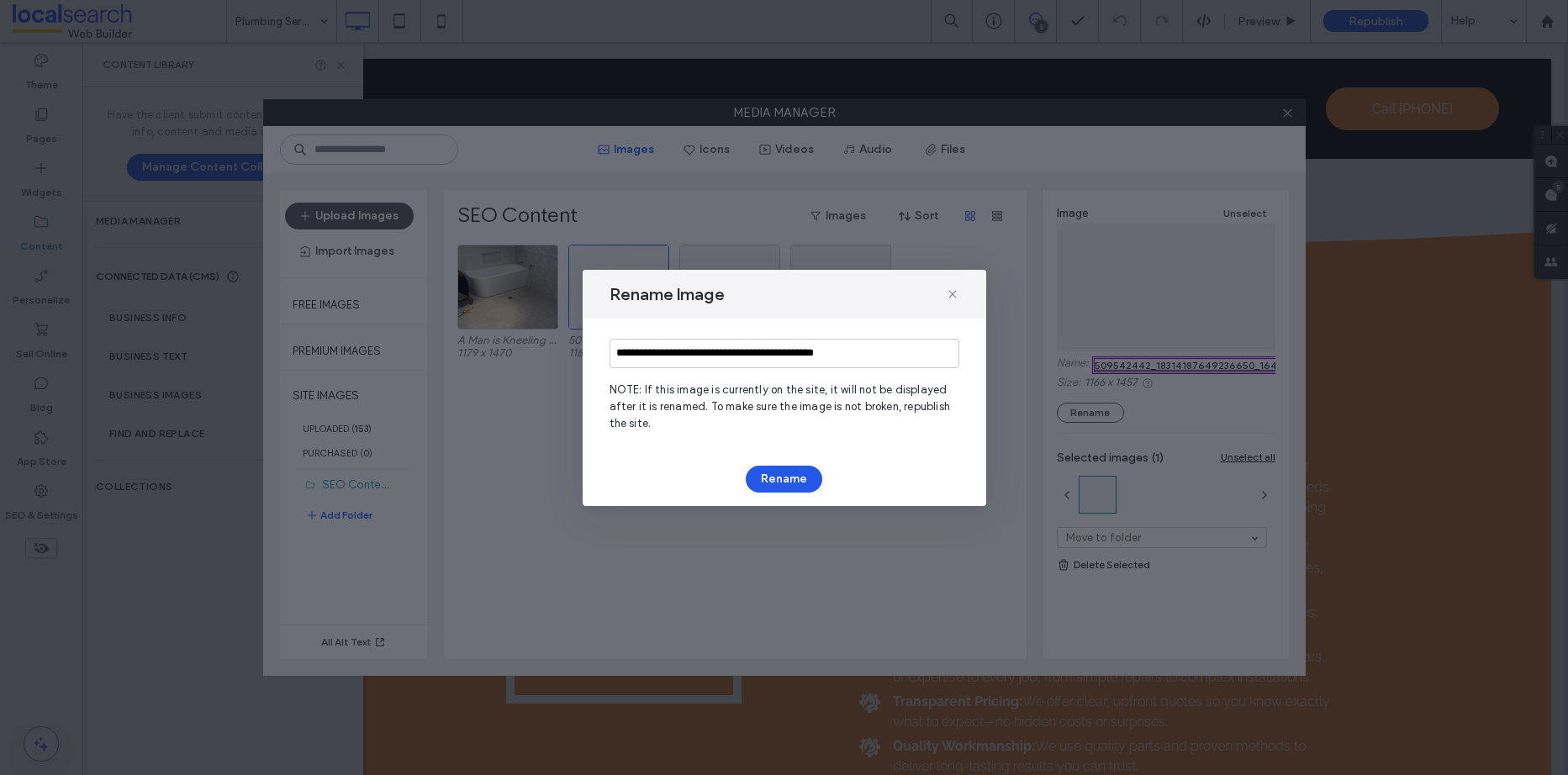 click on "Rename" at bounding box center [784, 479] 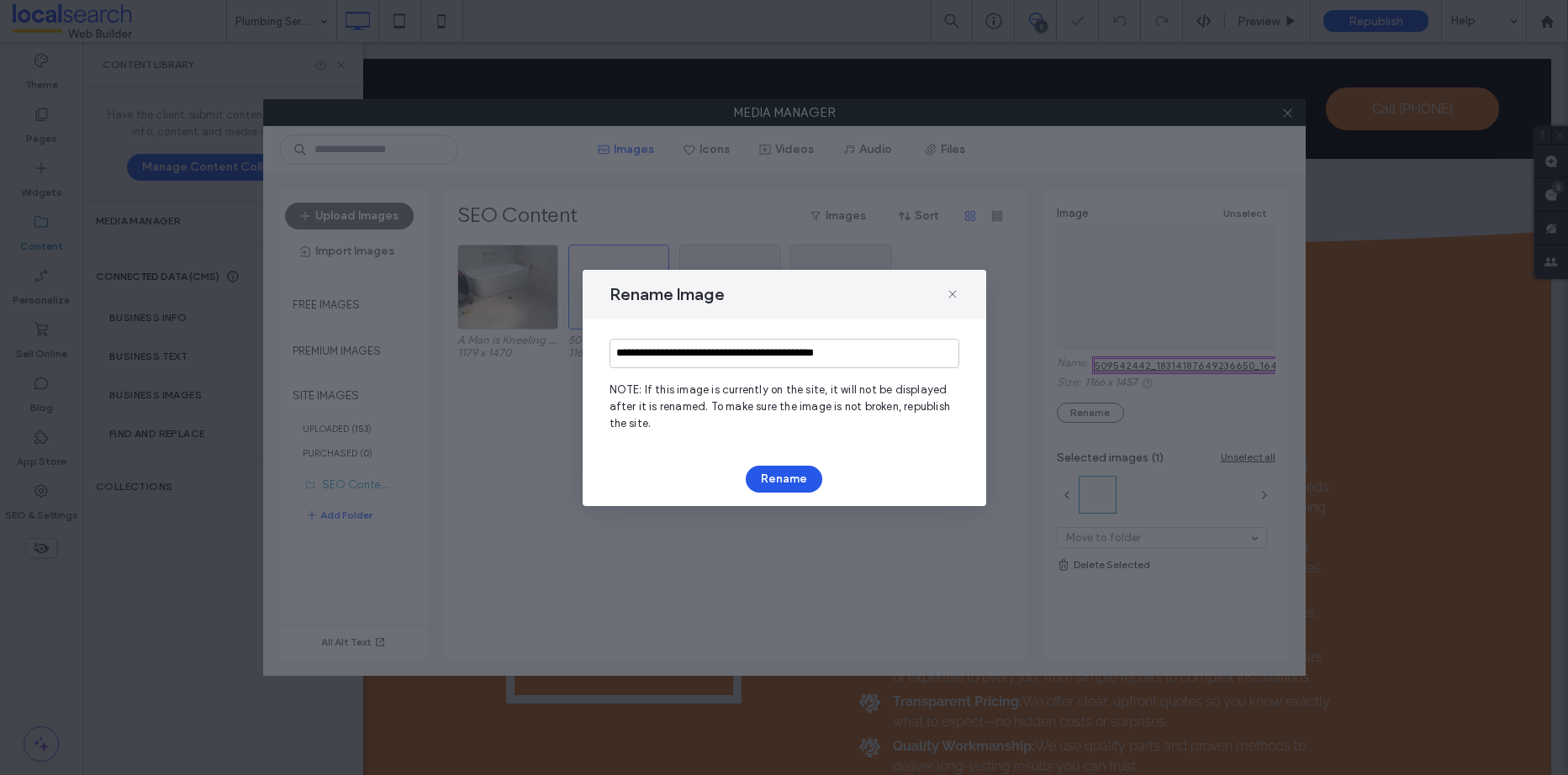click on "Rename" at bounding box center (784, 479) 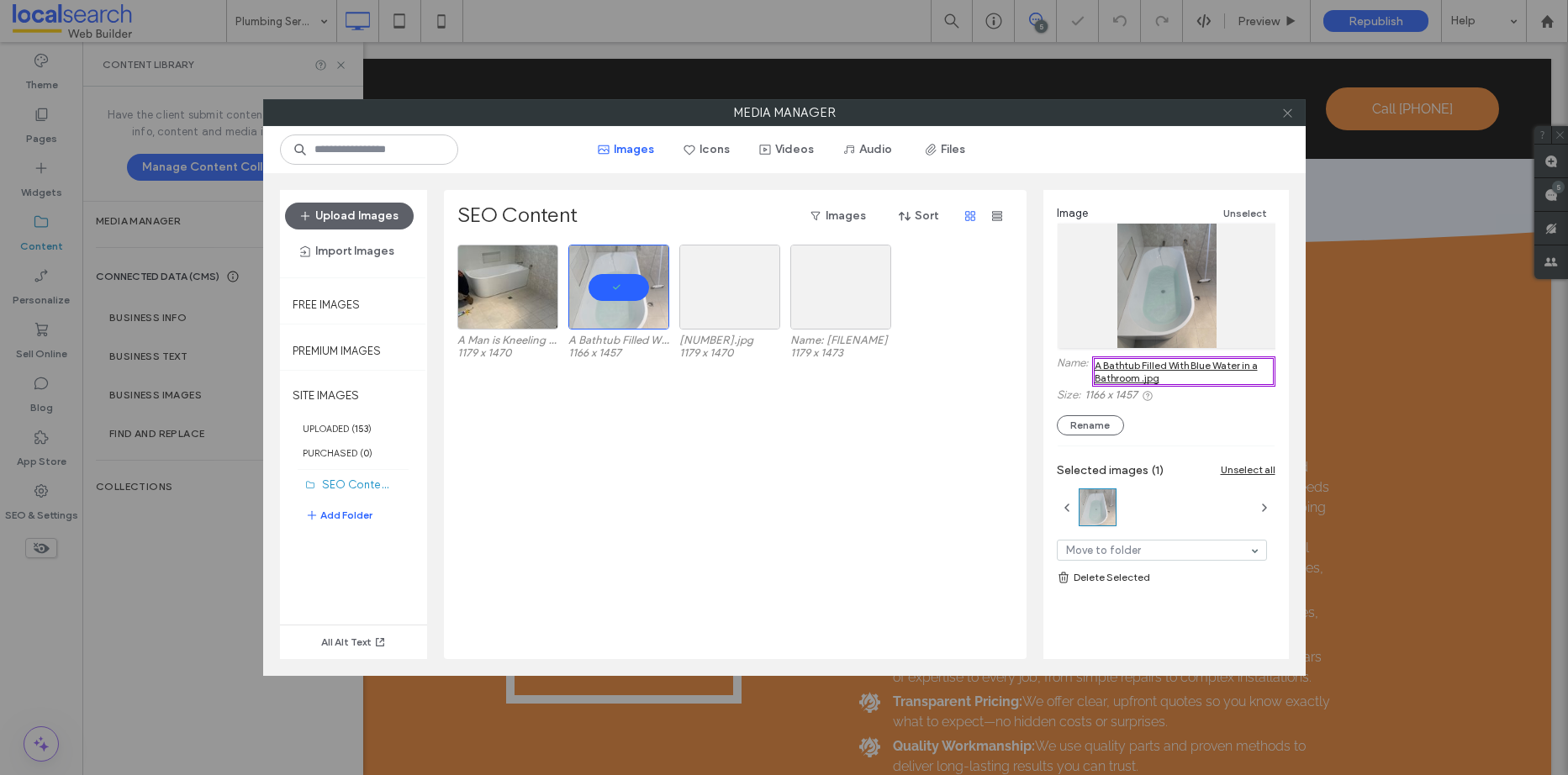 click 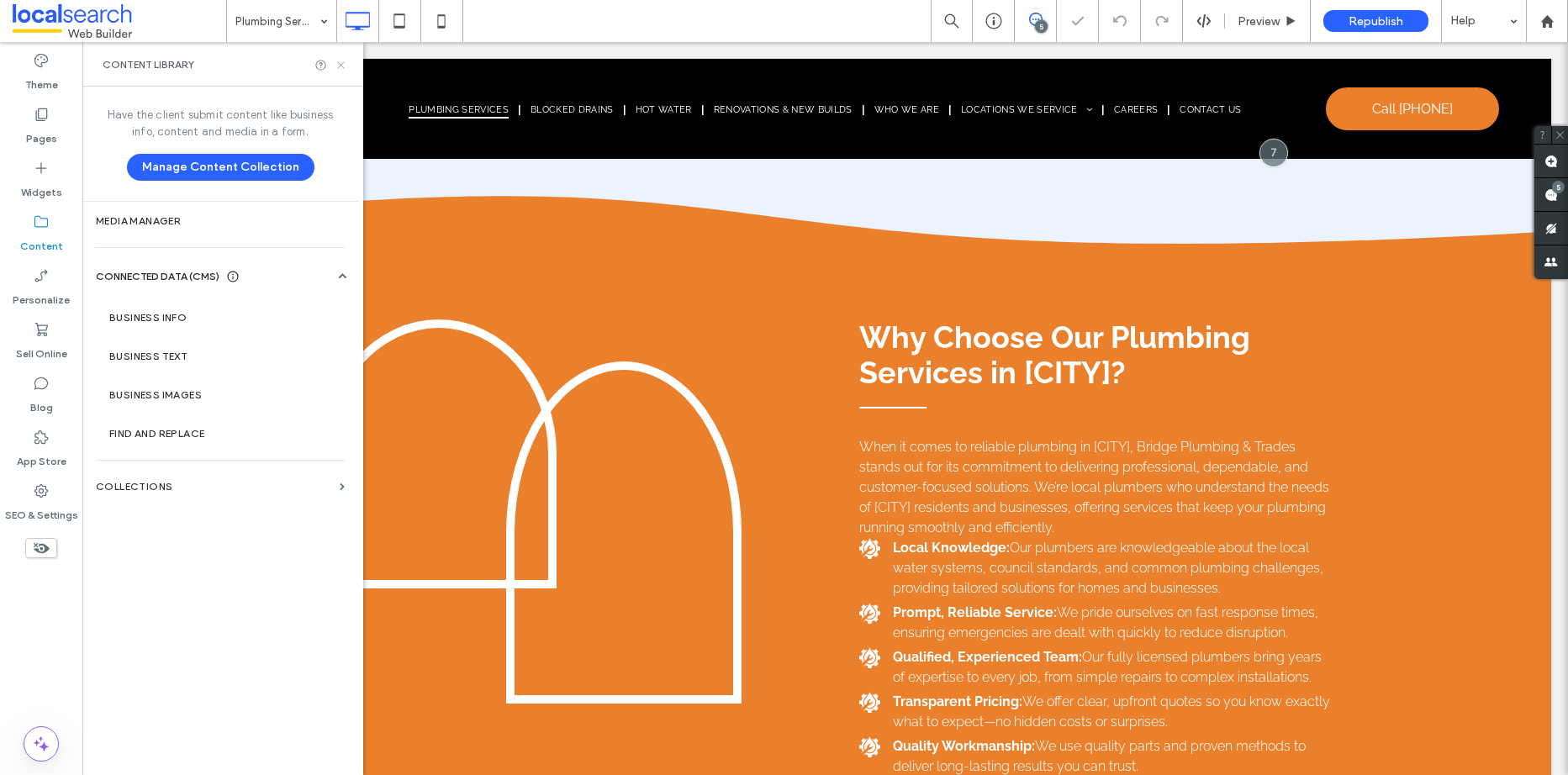click 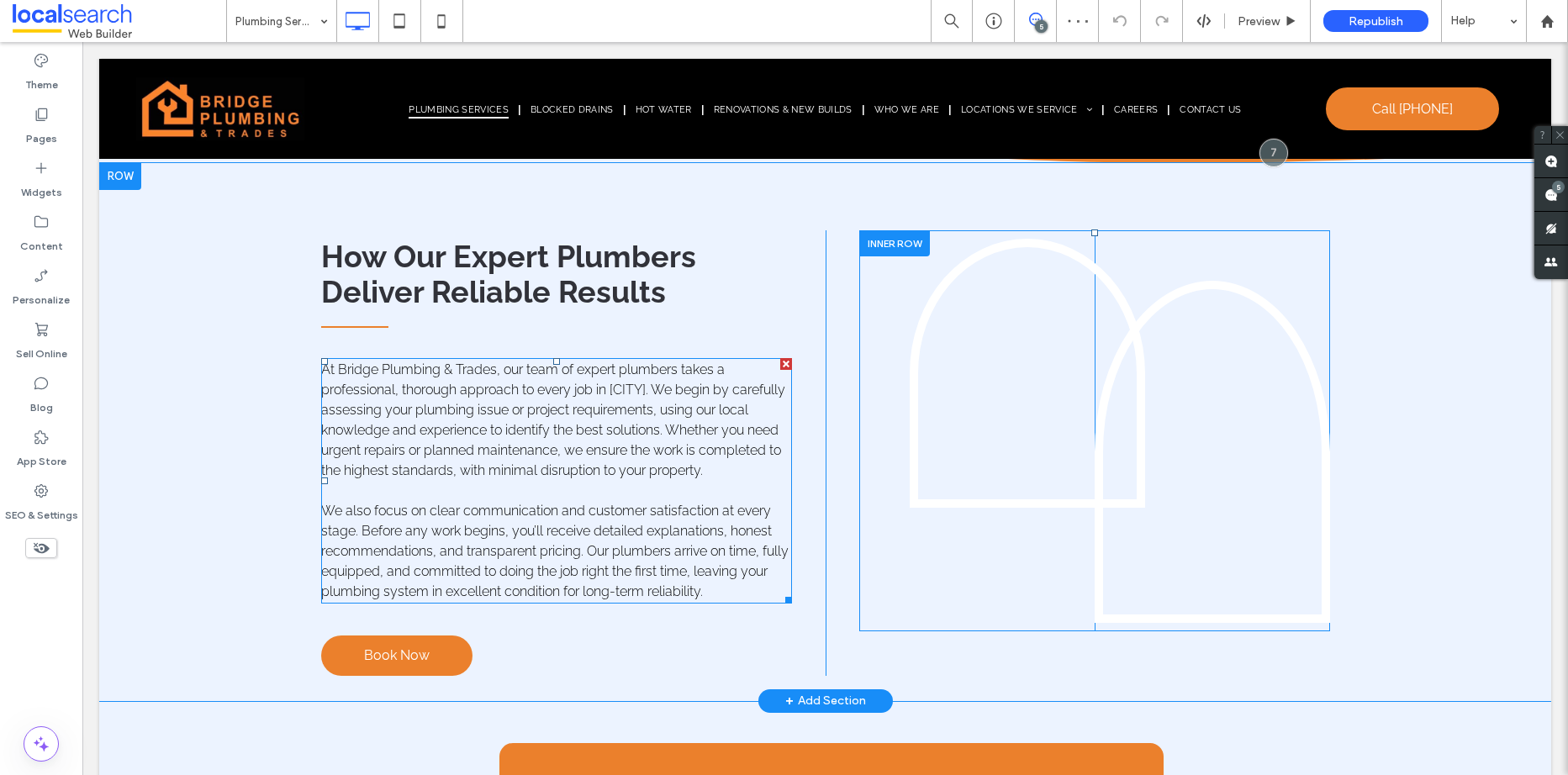 scroll, scrollTop: 4511, scrollLeft: 0, axis: vertical 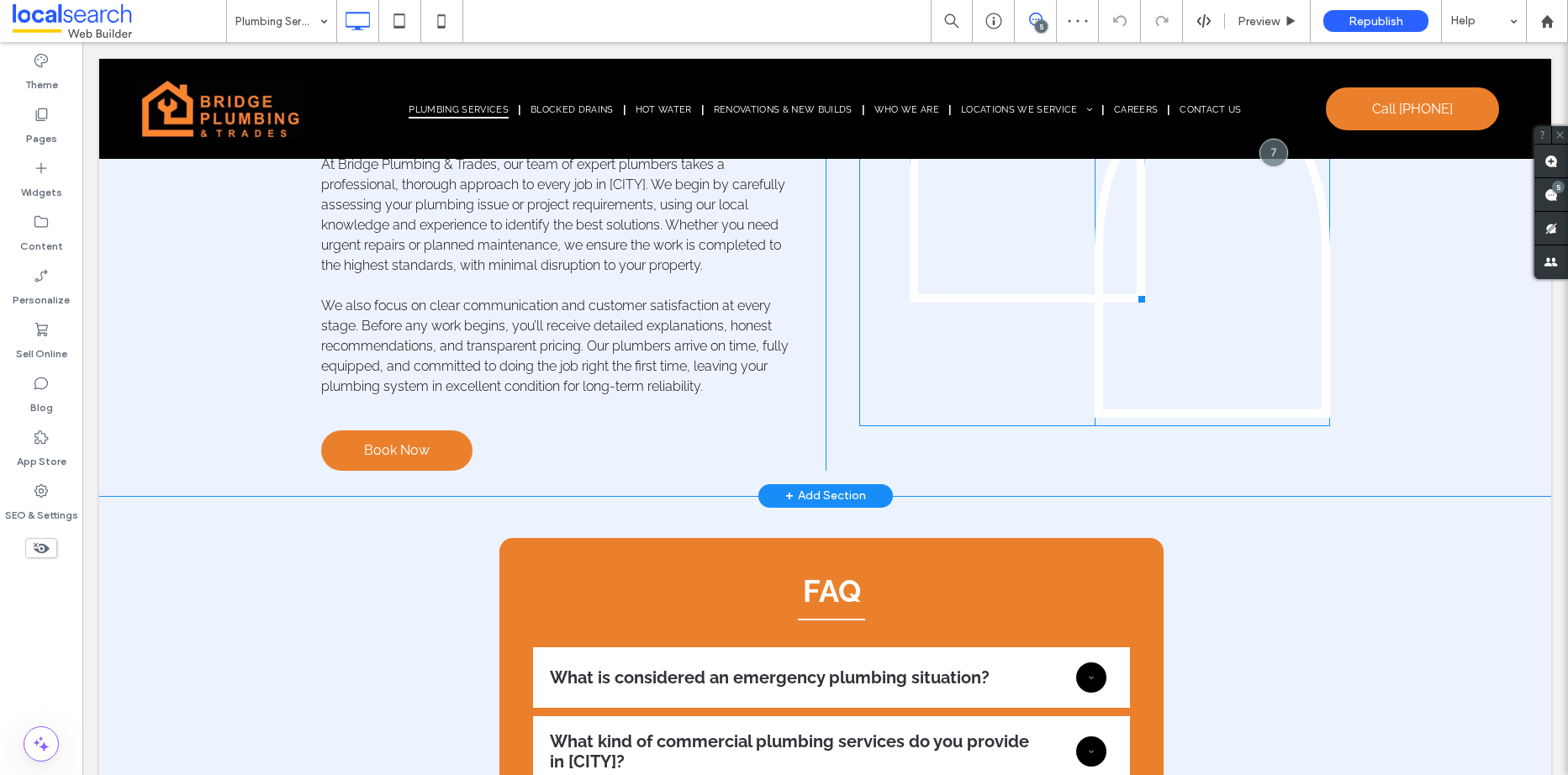 click at bounding box center [1027, 168] 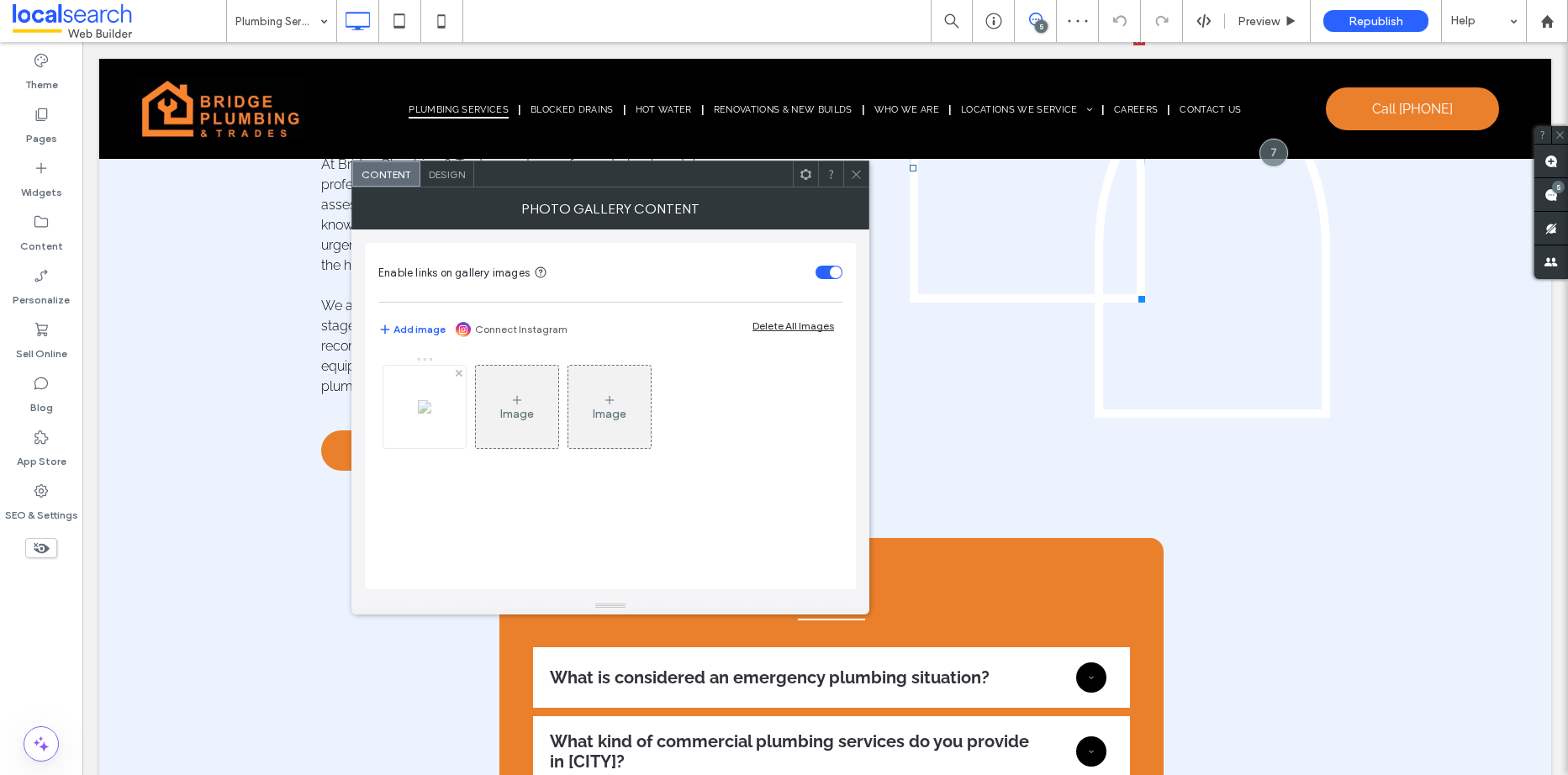 click at bounding box center (425, 407) 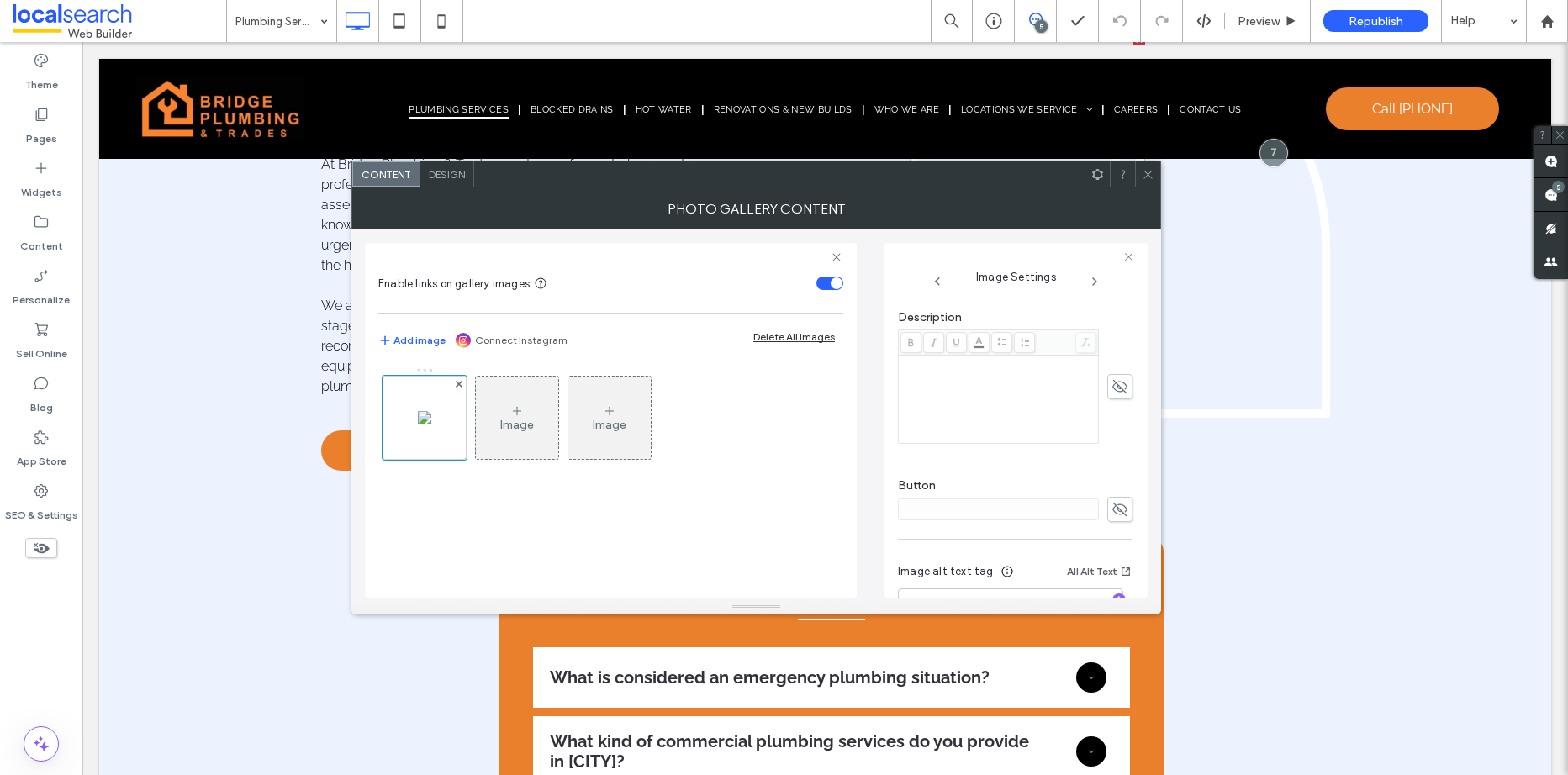scroll, scrollTop: 522, scrollLeft: 0, axis: vertical 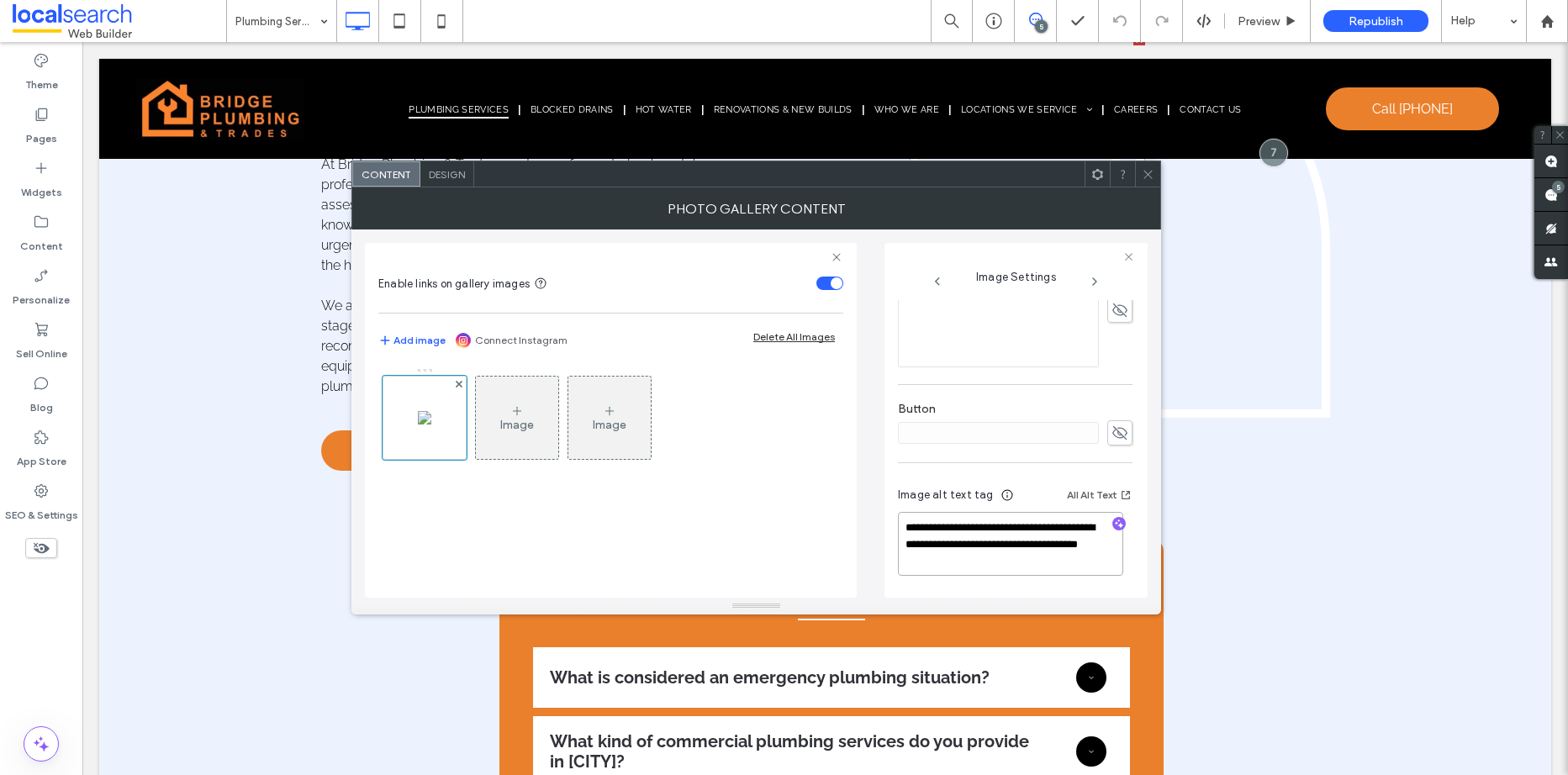 drag, startPoint x: 971, startPoint y: 541, endPoint x: 856, endPoint y: 524, distance: 116.24973 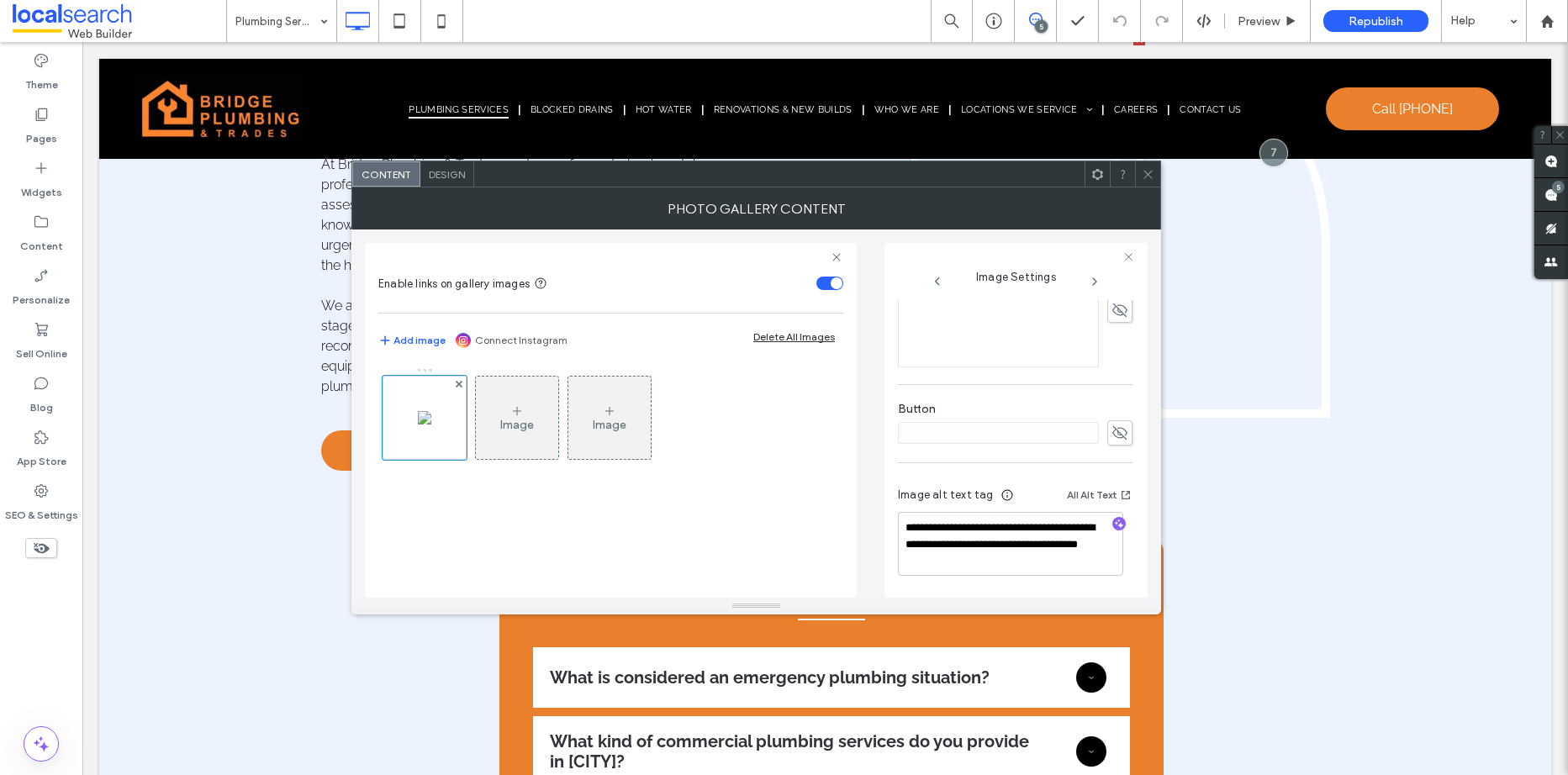 click at bounding box center [1148, 174] 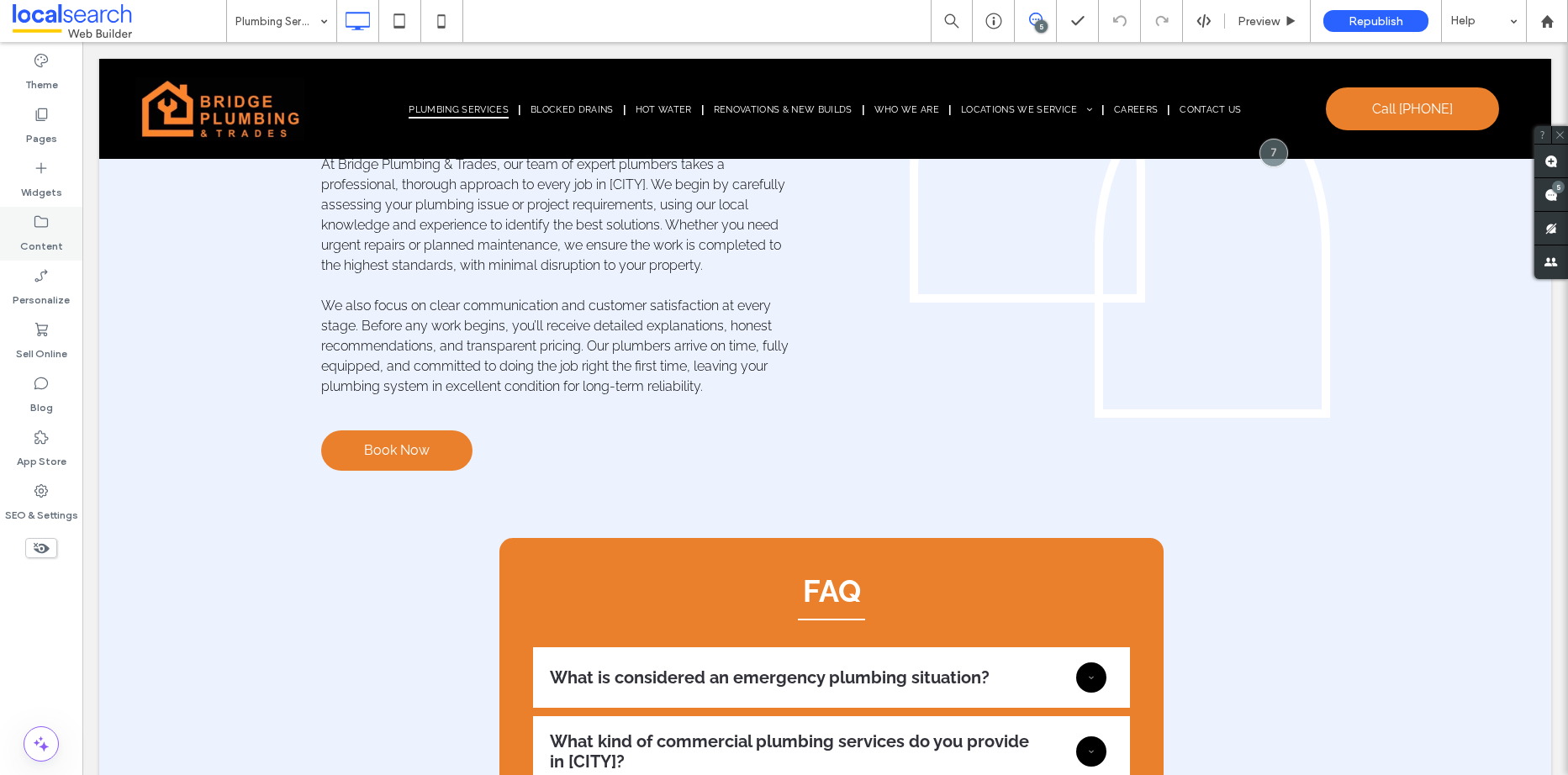 click on "Content" at bounding box center [41, 242] 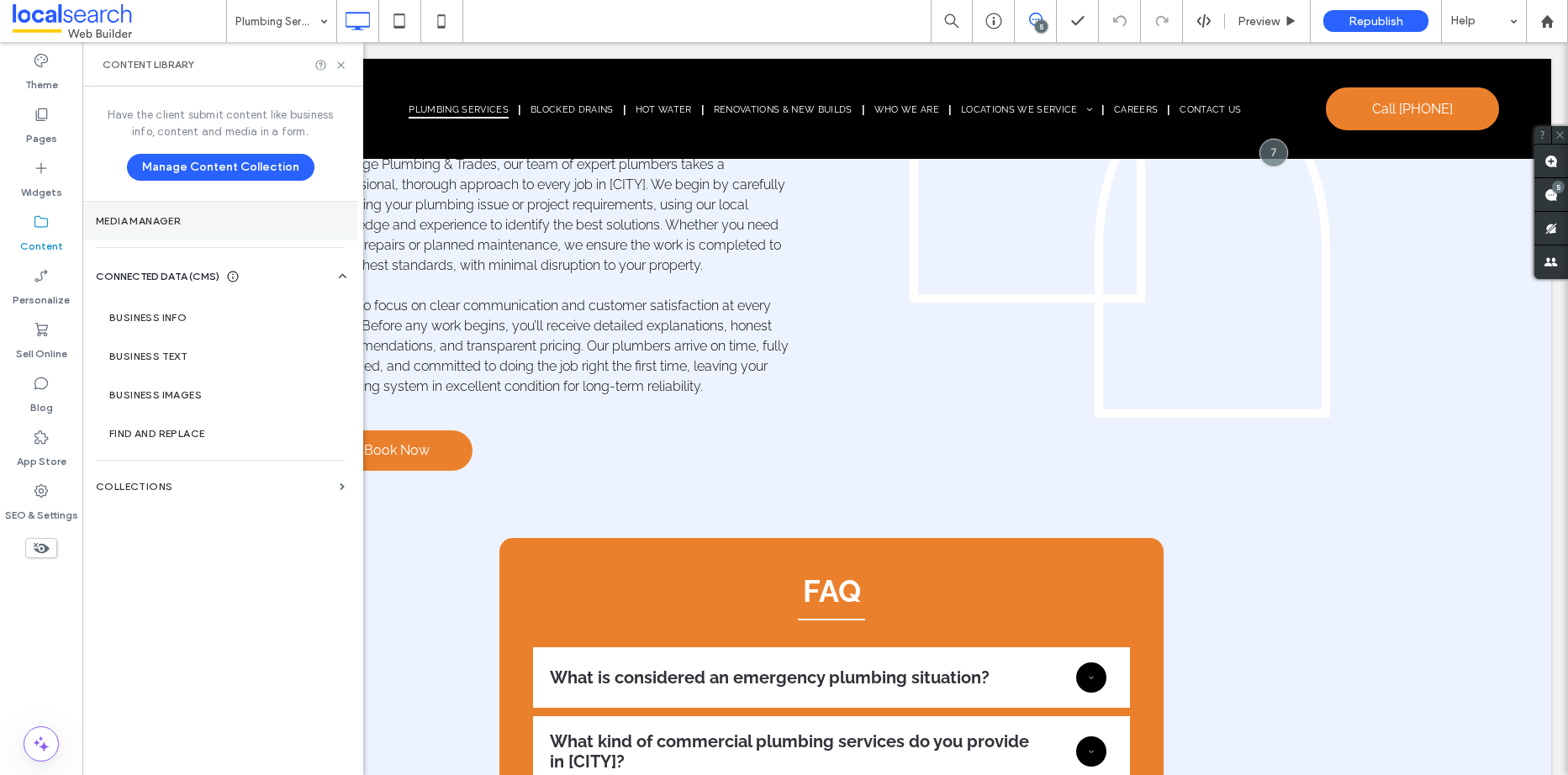 click on "Media Manager" at bounding box center [220, 221] 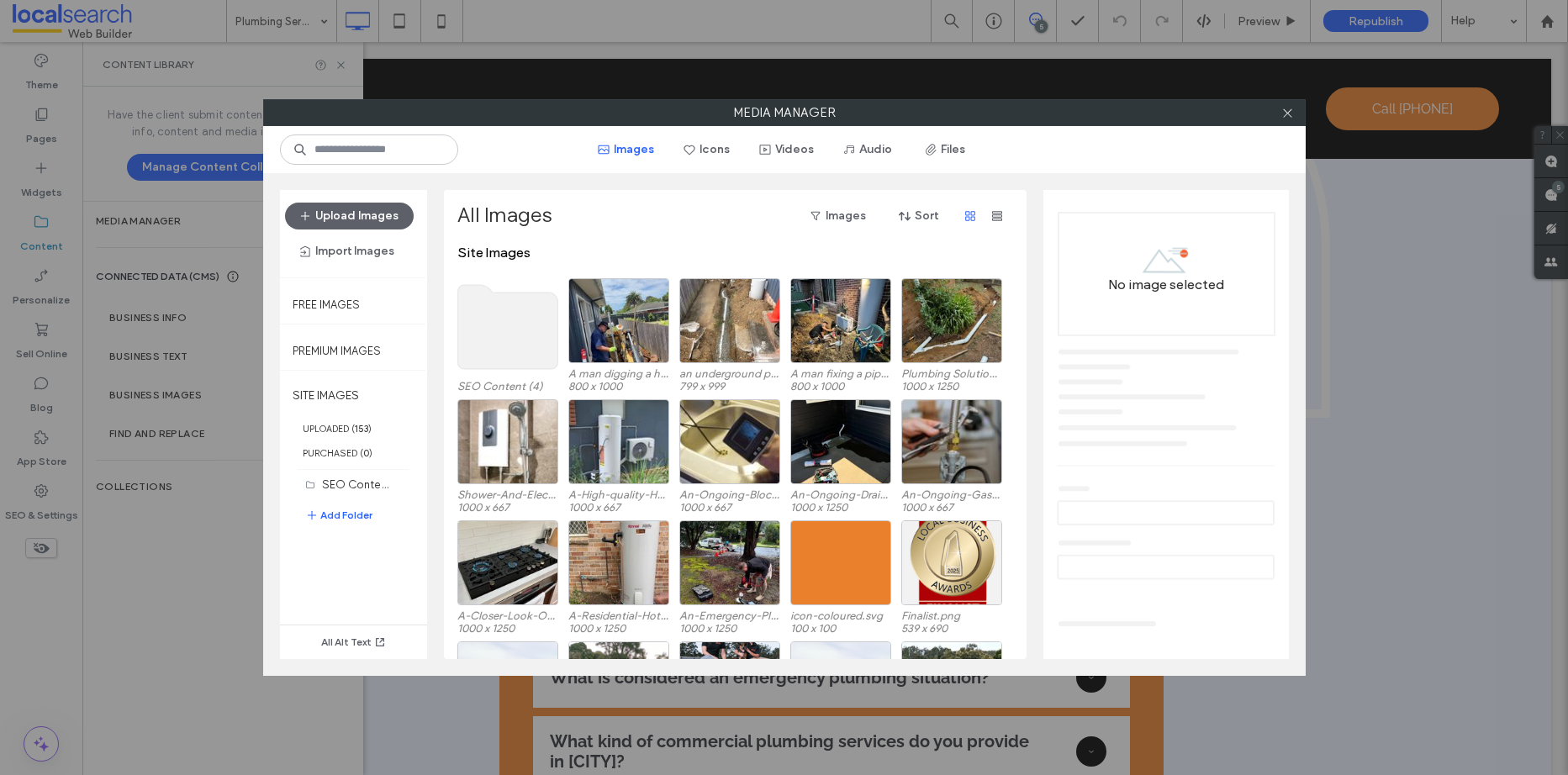 click 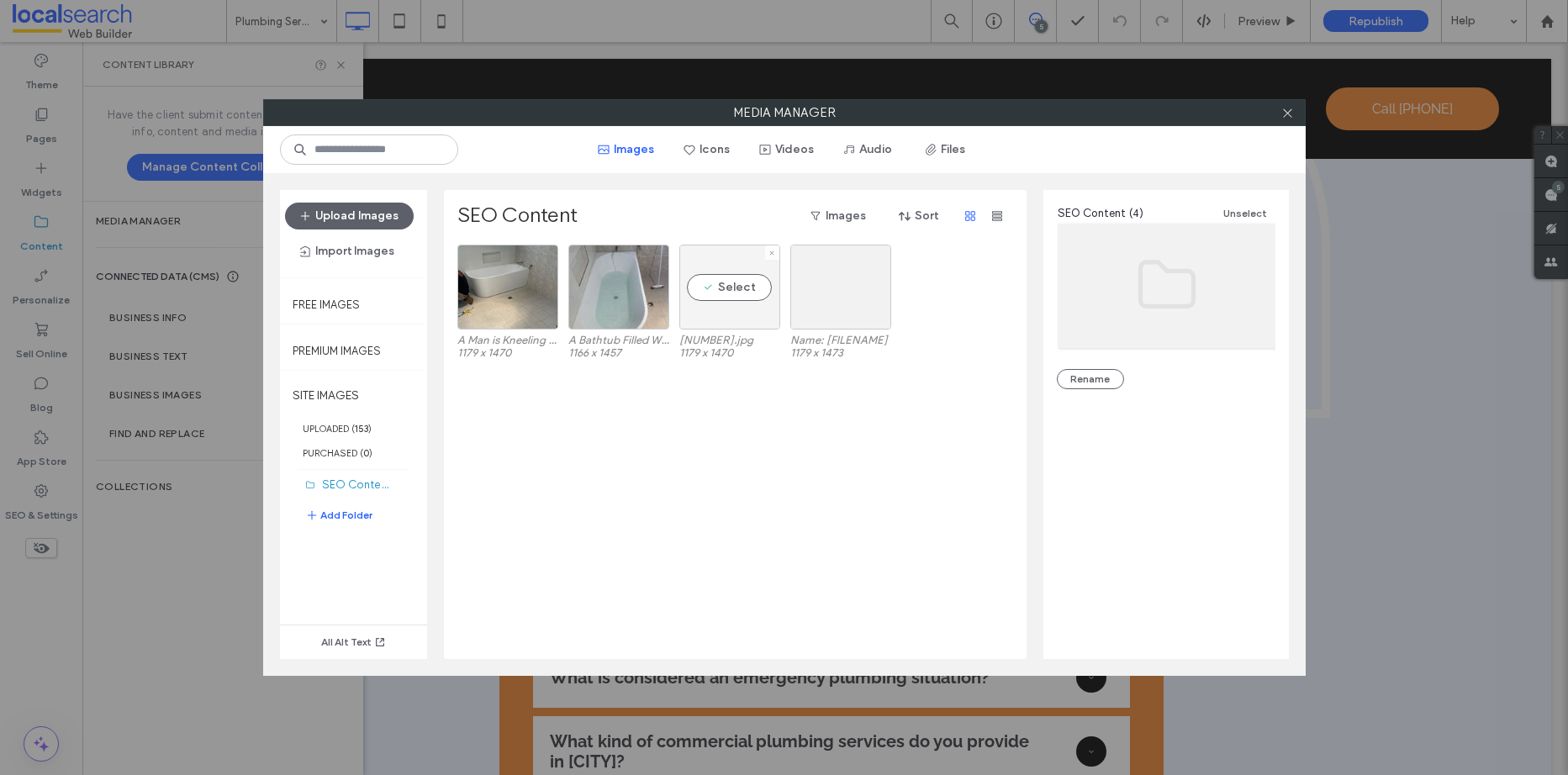 click on "Select" at bounding box center [730, 287] 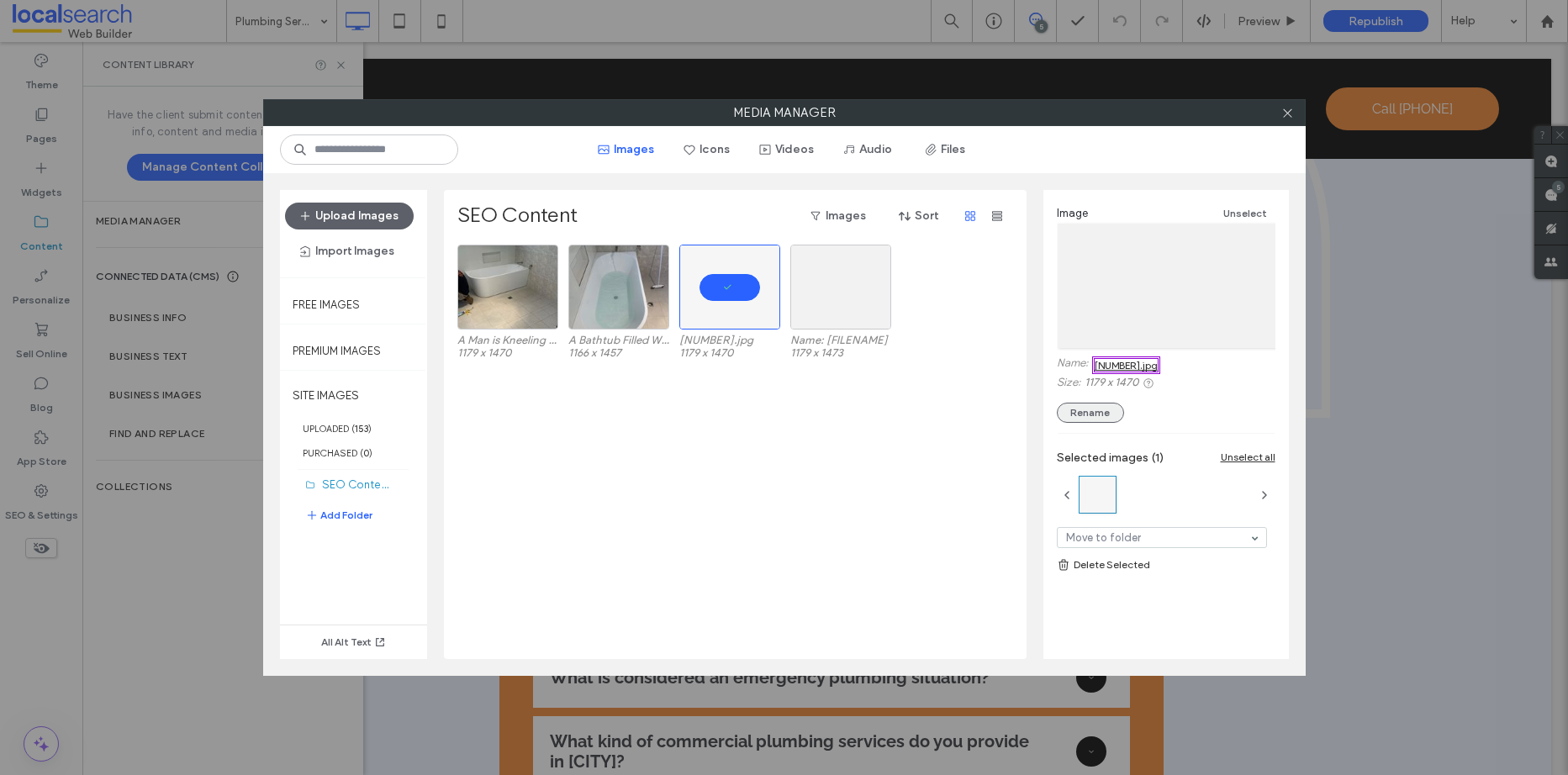 click on "Rename" at bounding box center [1090, 413] 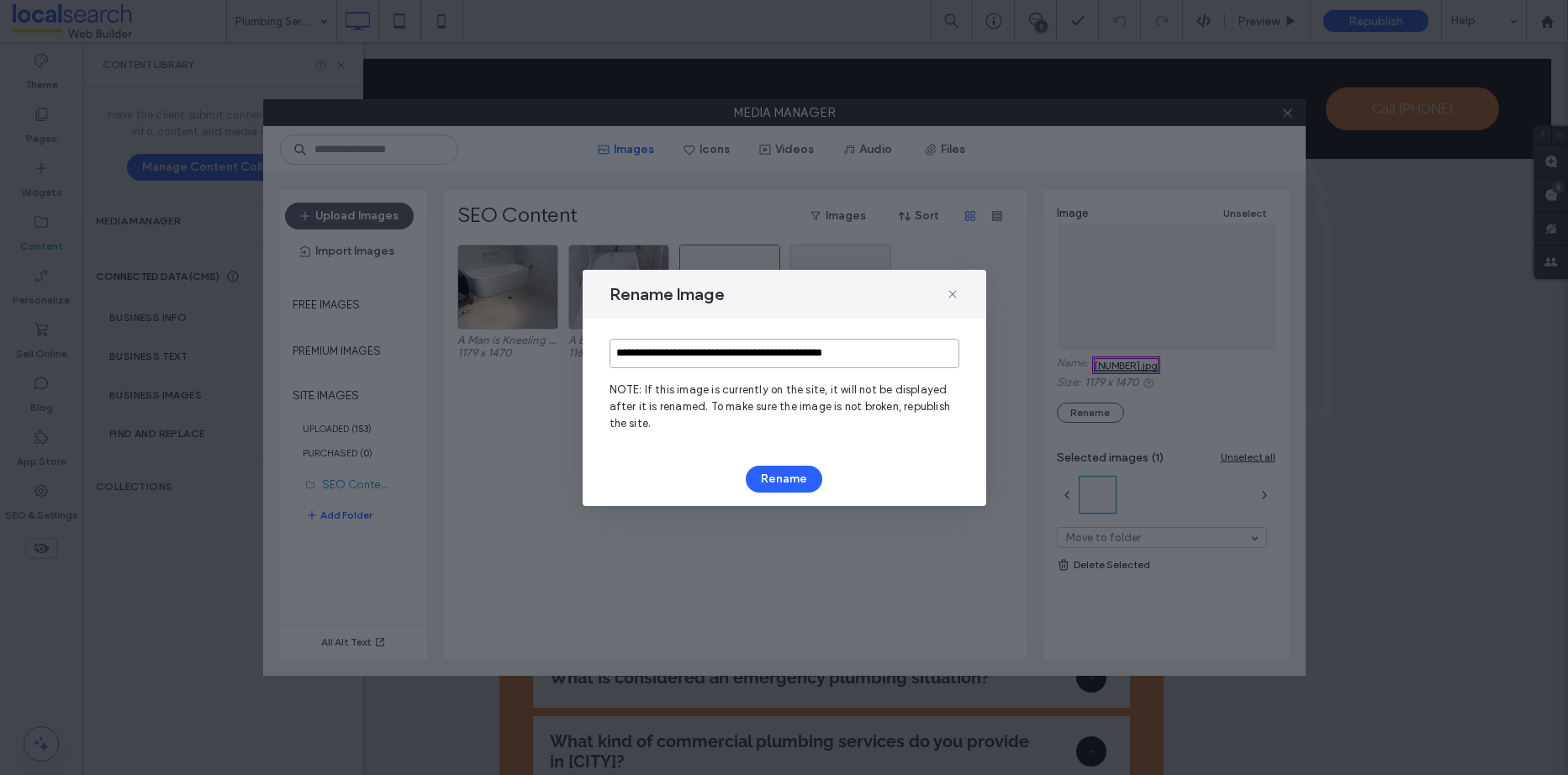 click on "**********" at bounding box center (784, 353) 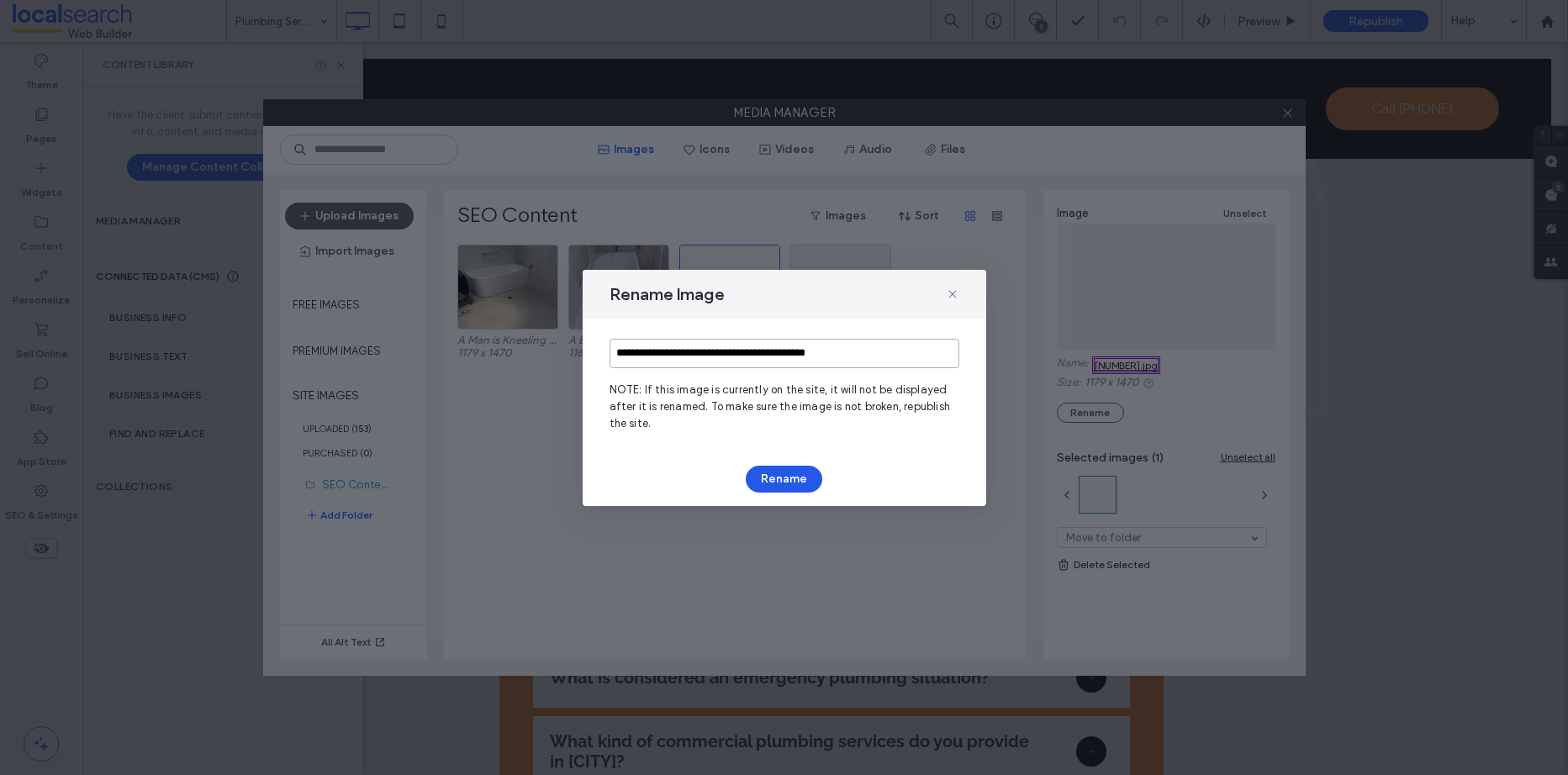 type on "**********" 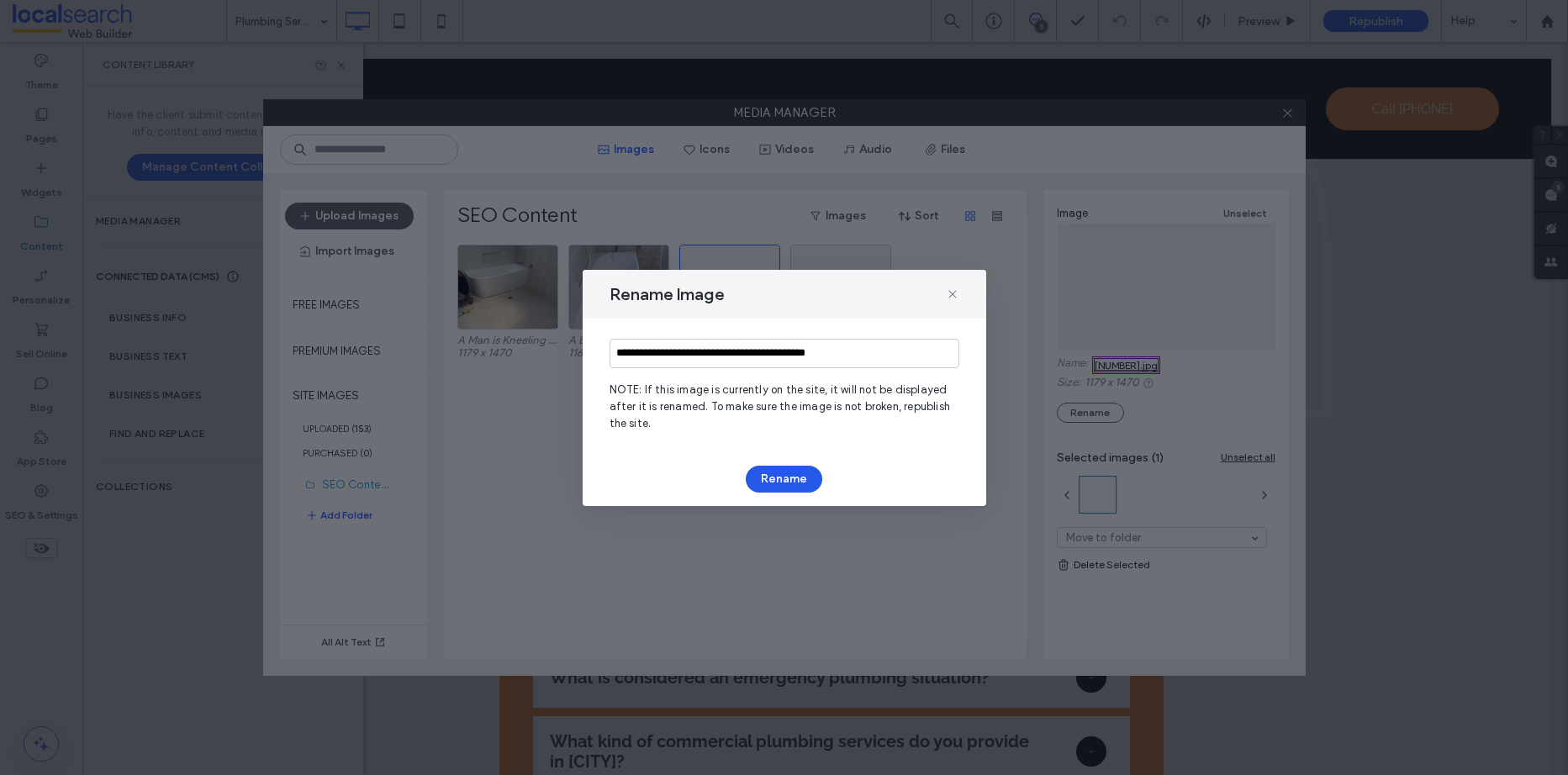 click on "Rename" at bounding box center [784, 479] 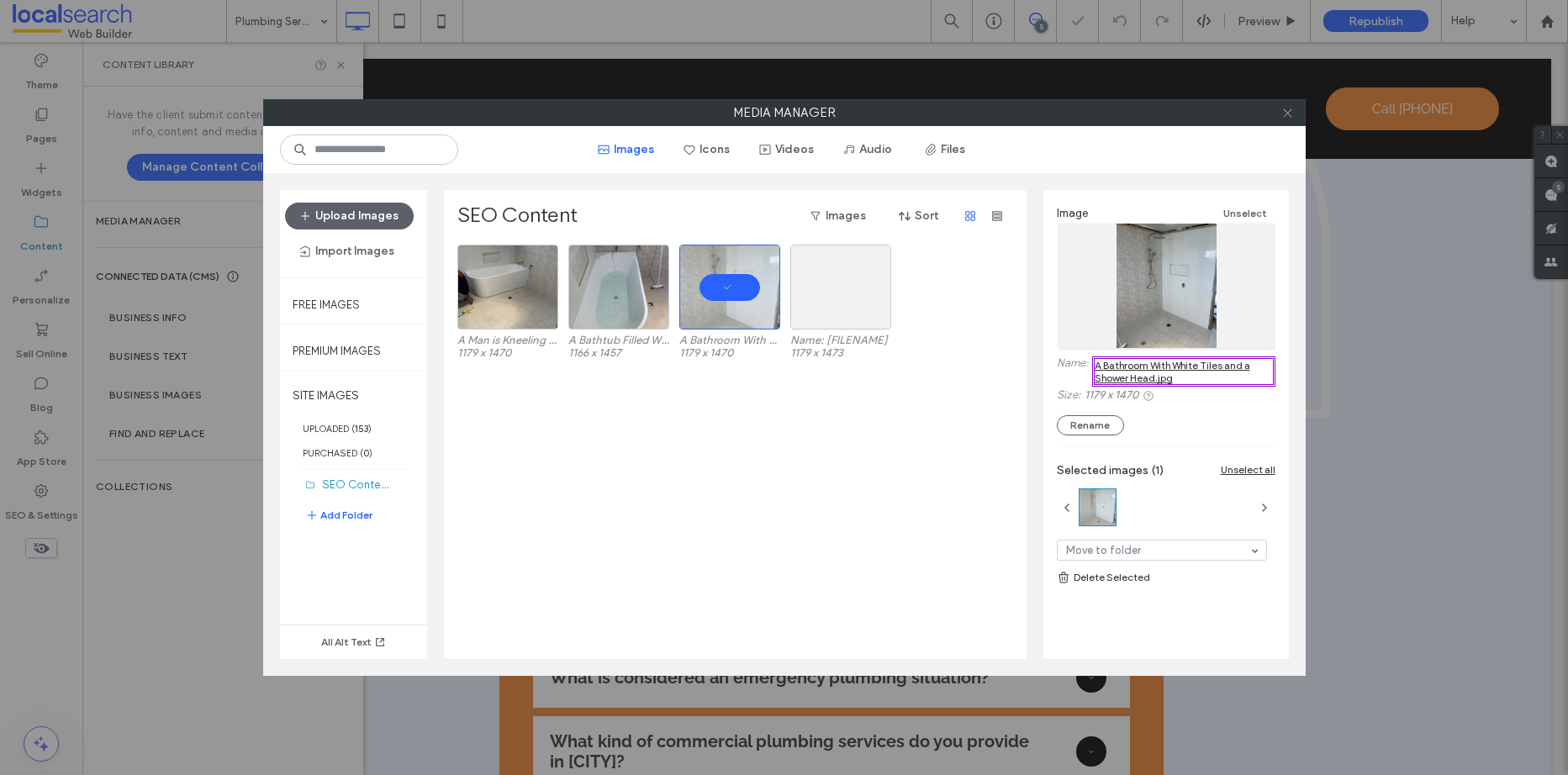 click 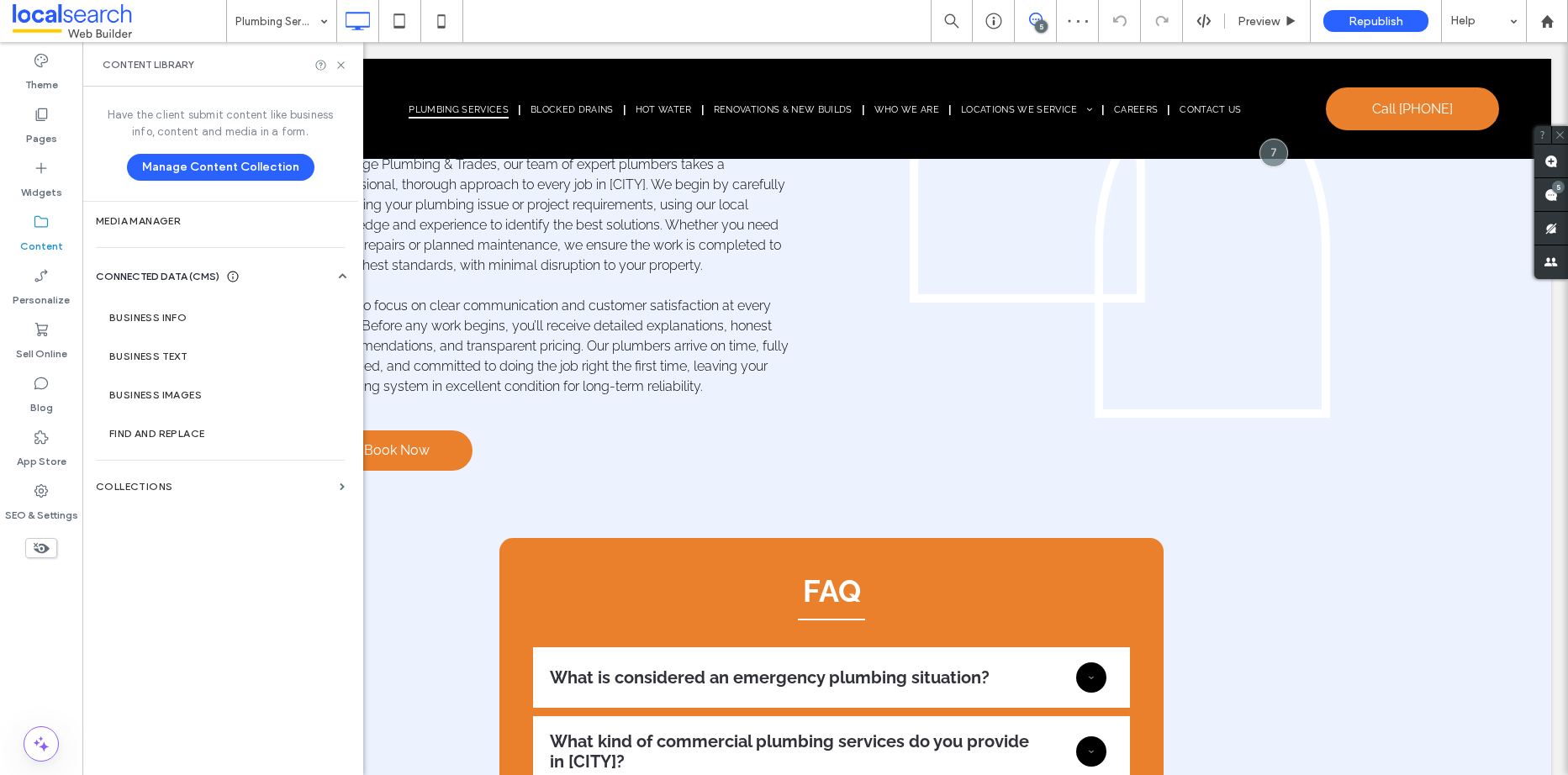 click at bounding box center [784, 388] 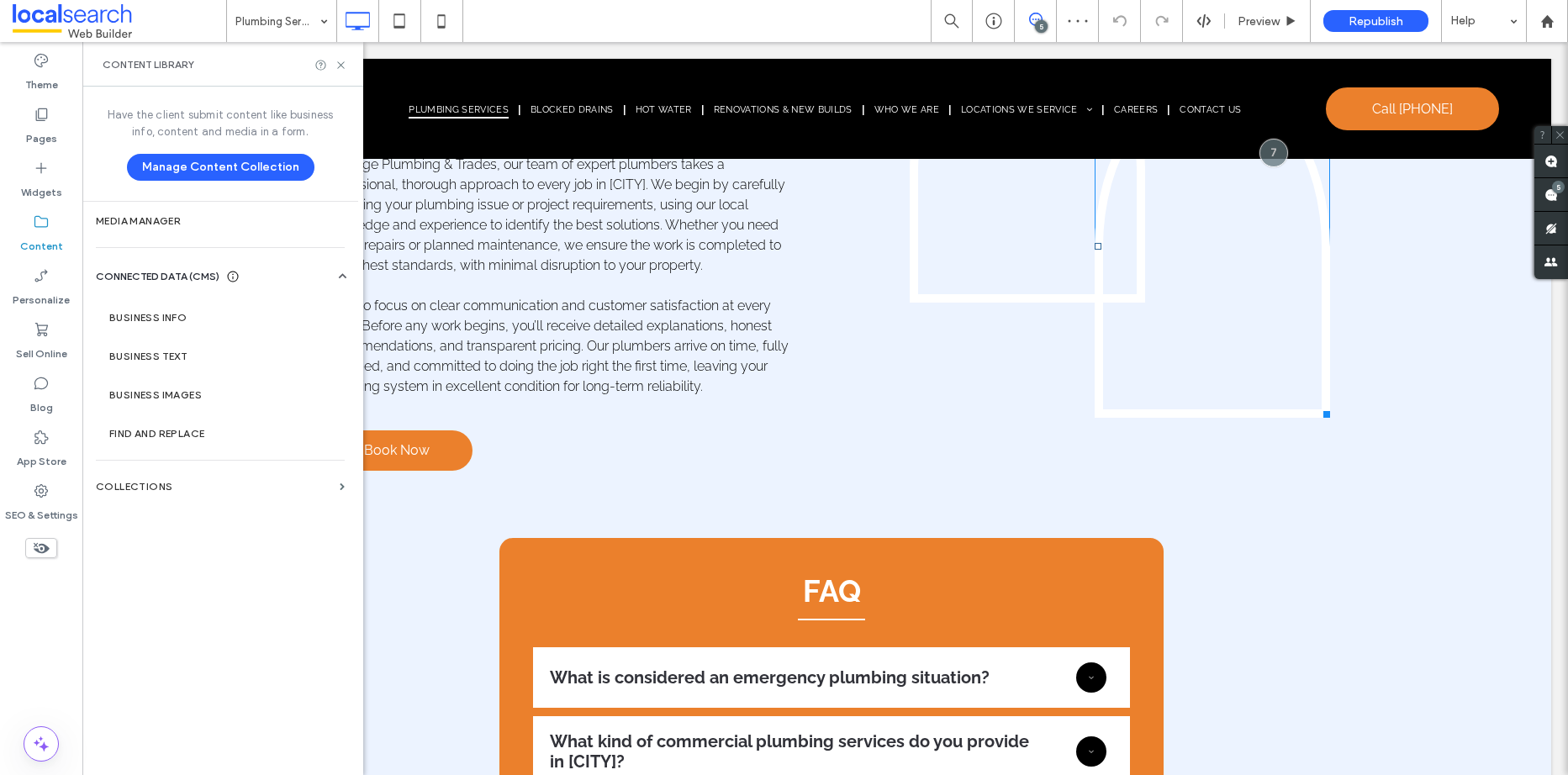 click at bounding box center (1212, 246) 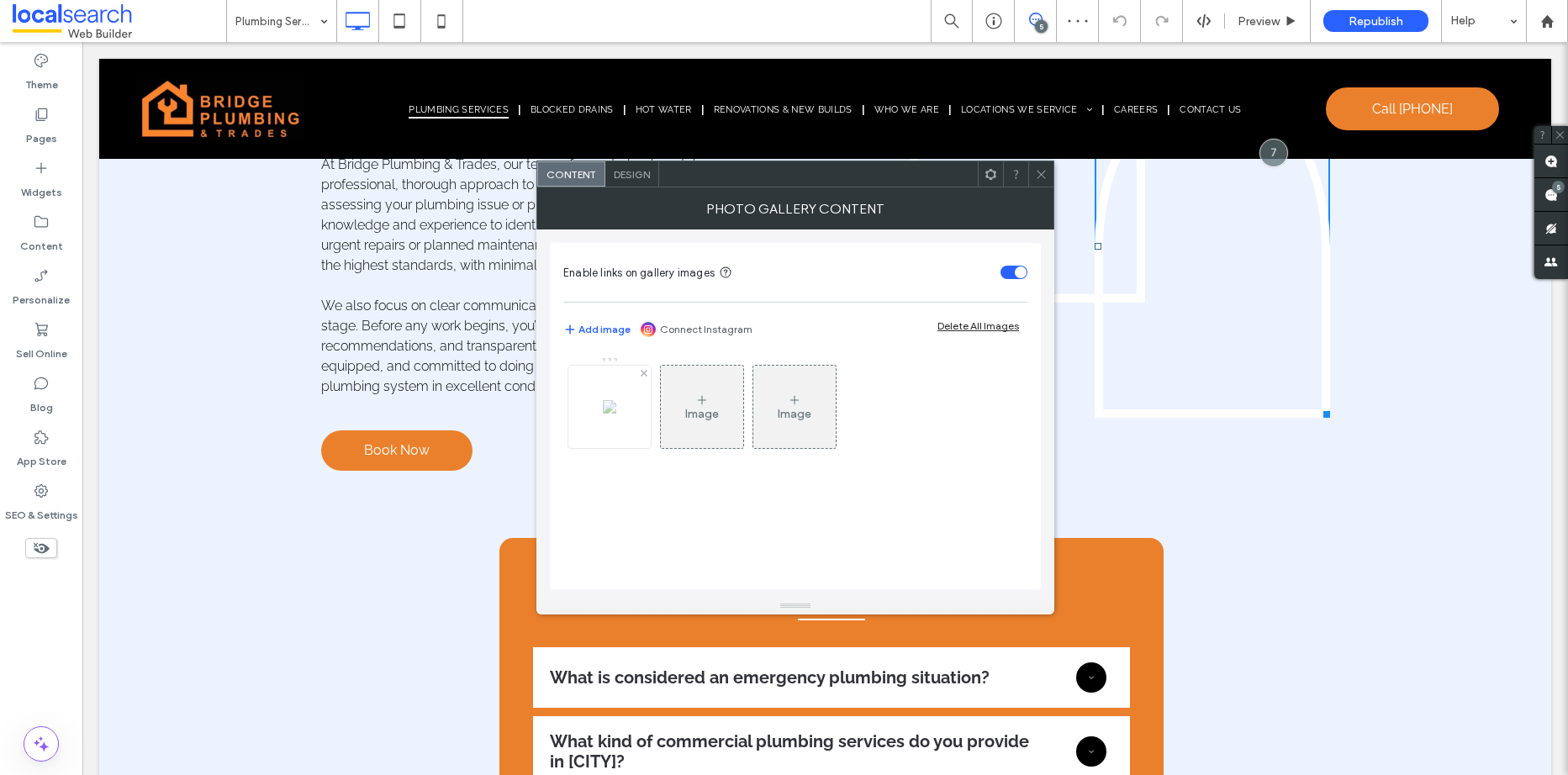 click at bounding box center [610, 407] 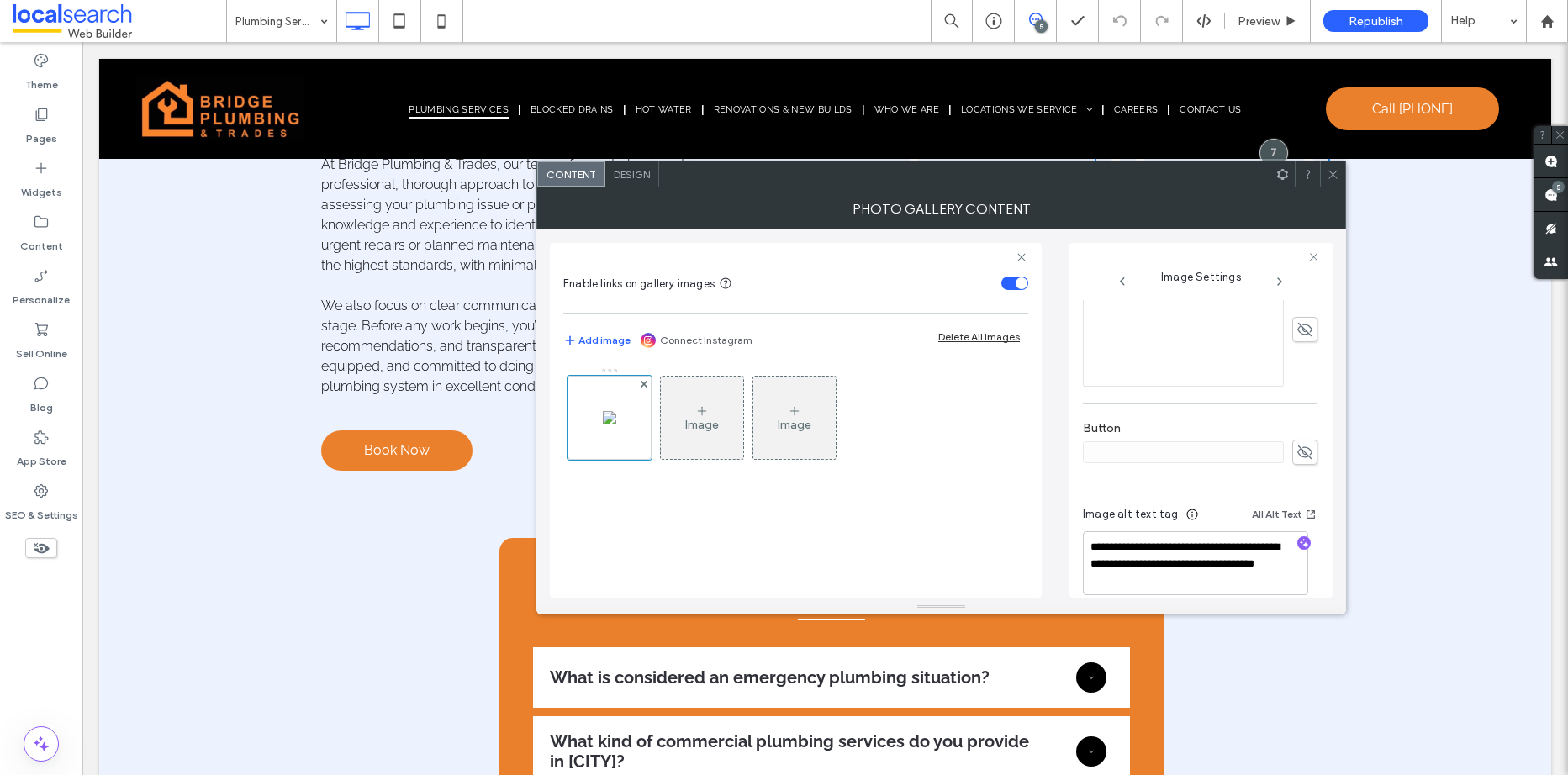 scroll, scrollTop: 522, scrollLeft: 0, axis: vertical 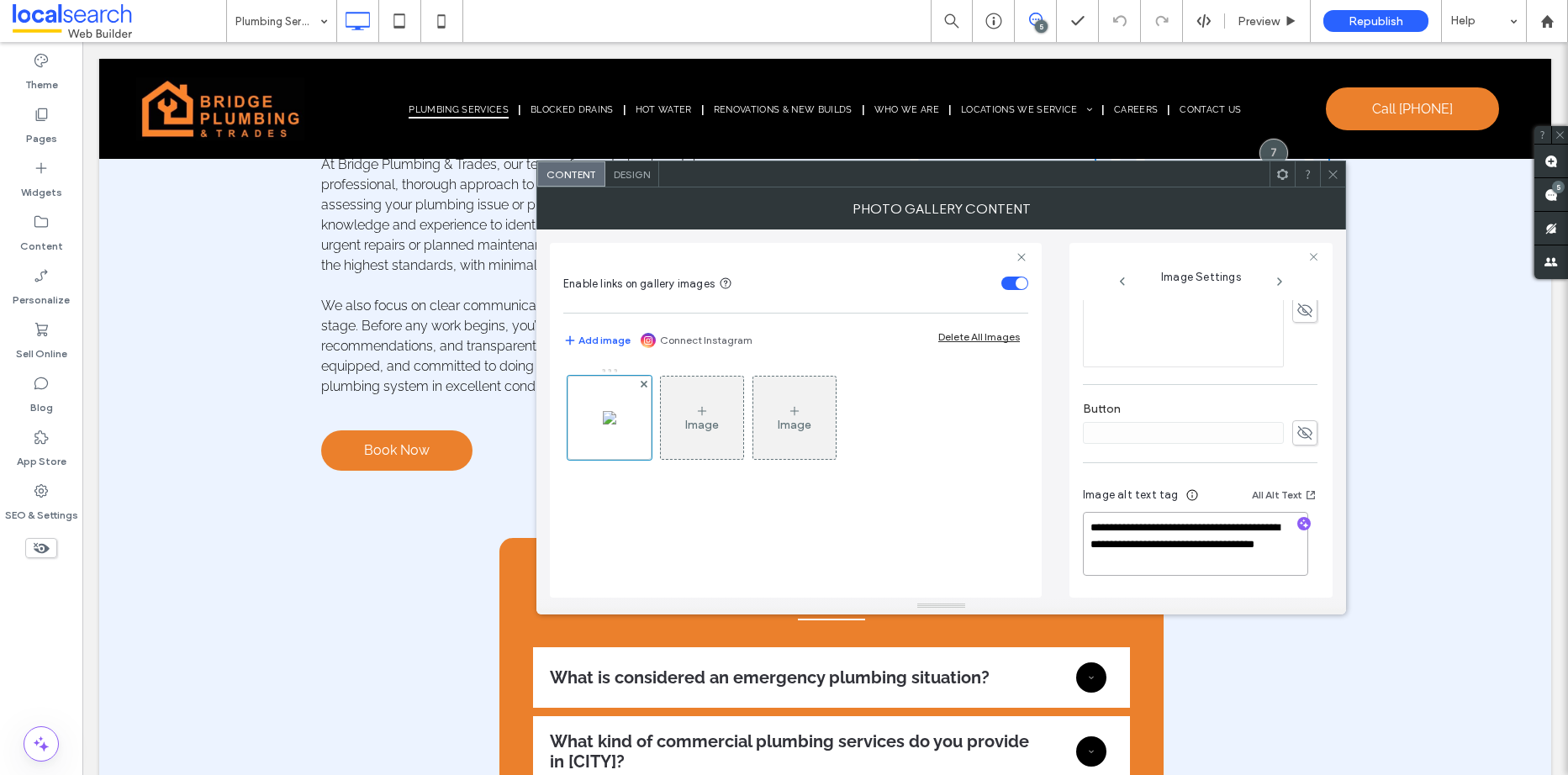 drag, startPoint x: 1133, startPoint y: 544, endPoint x: 969, endPoint y: 503, distance: 169.04733 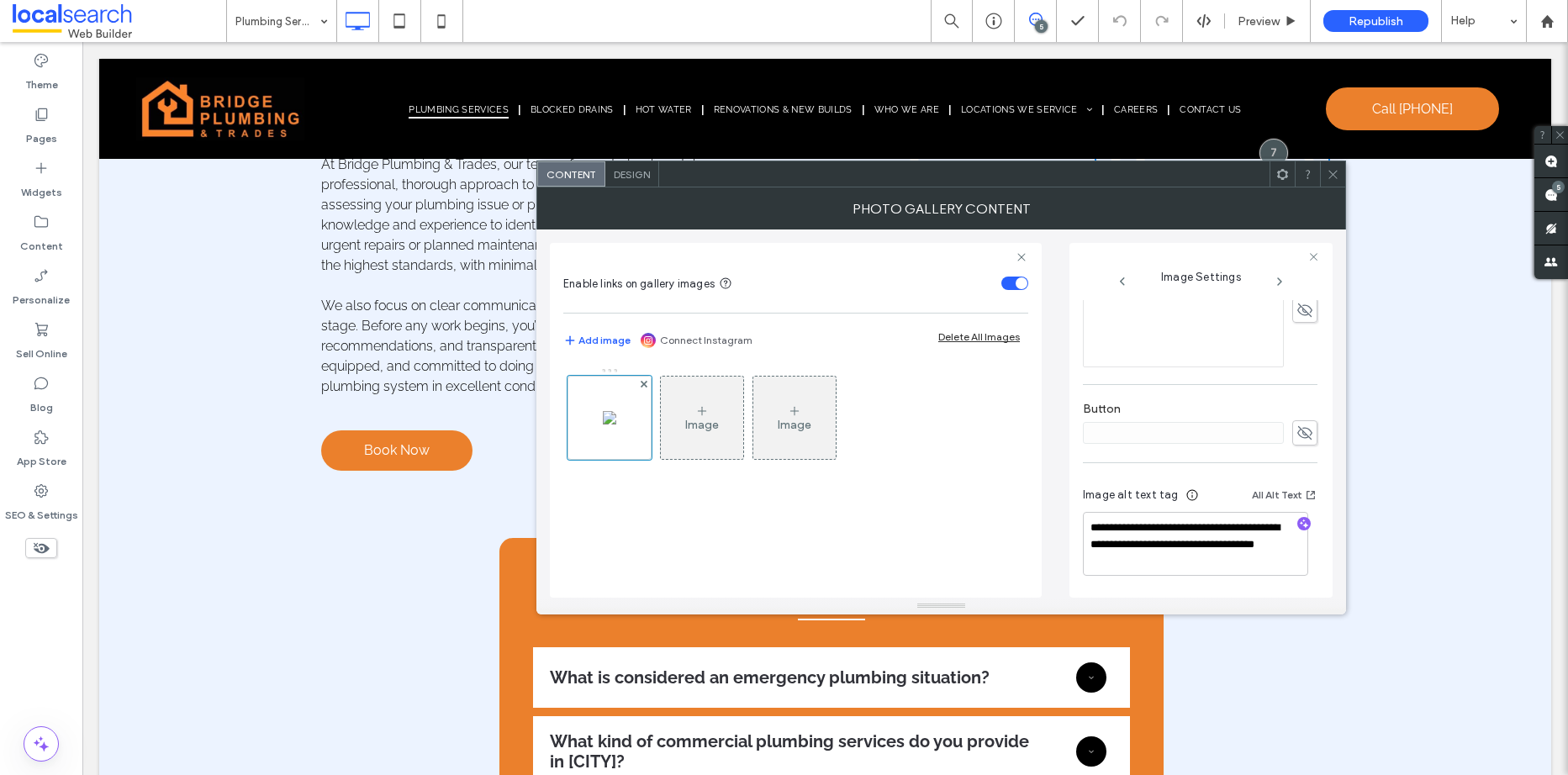 click at bounding box center [1333, 174] 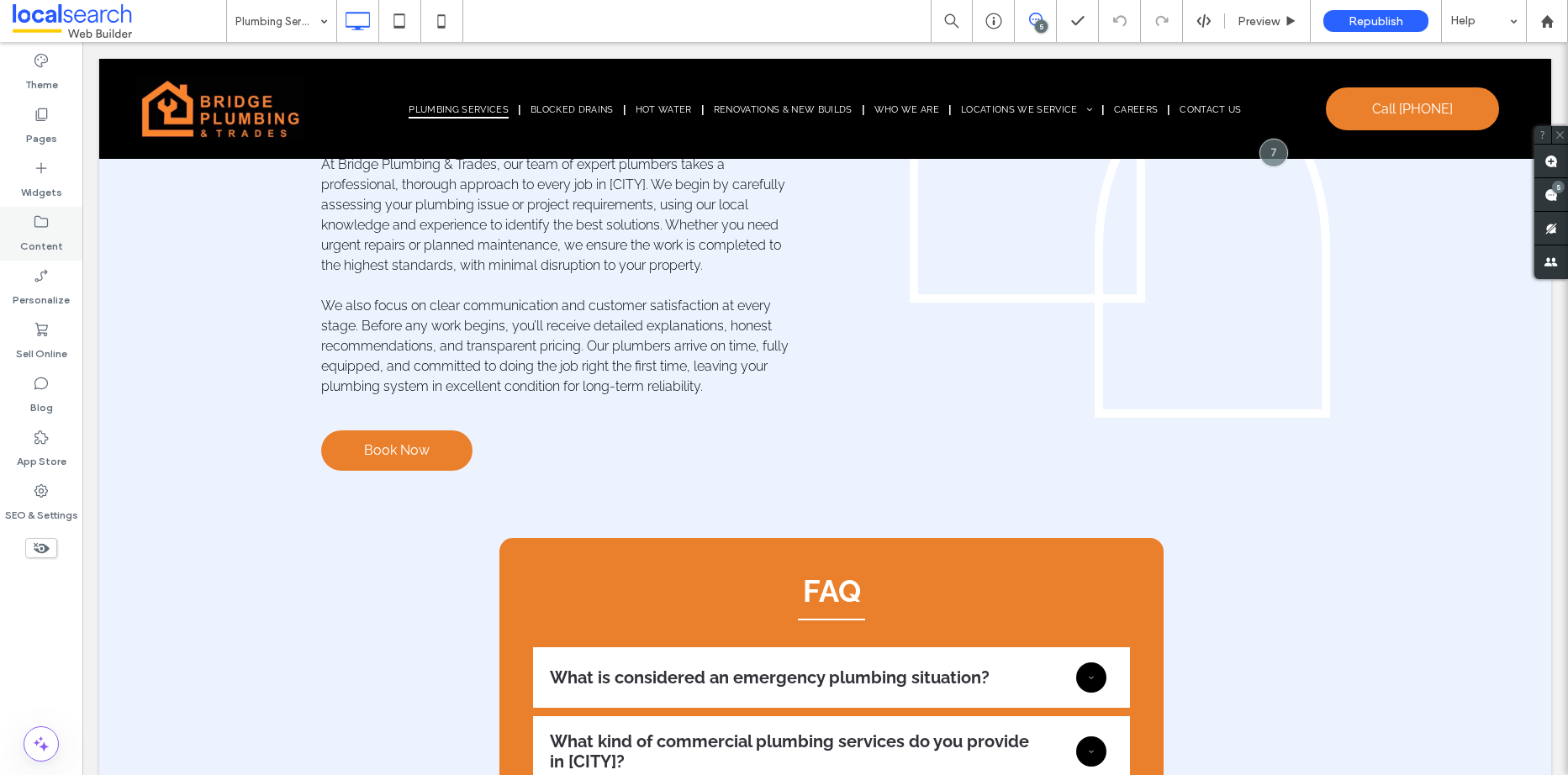 click on "Content" at bounding box center [41, 234] 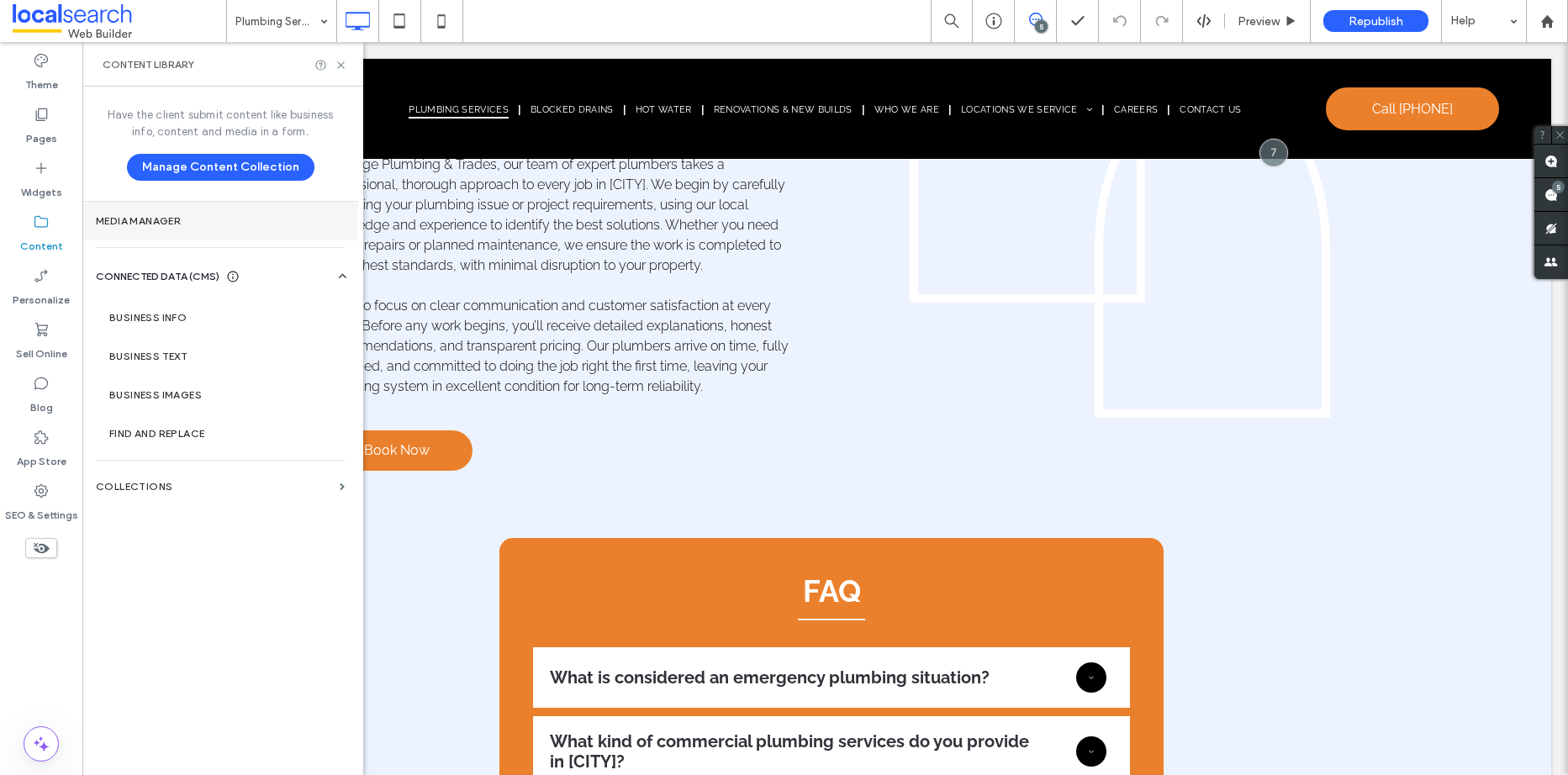 click on "Media Manager" at bounding box center [220, 221] 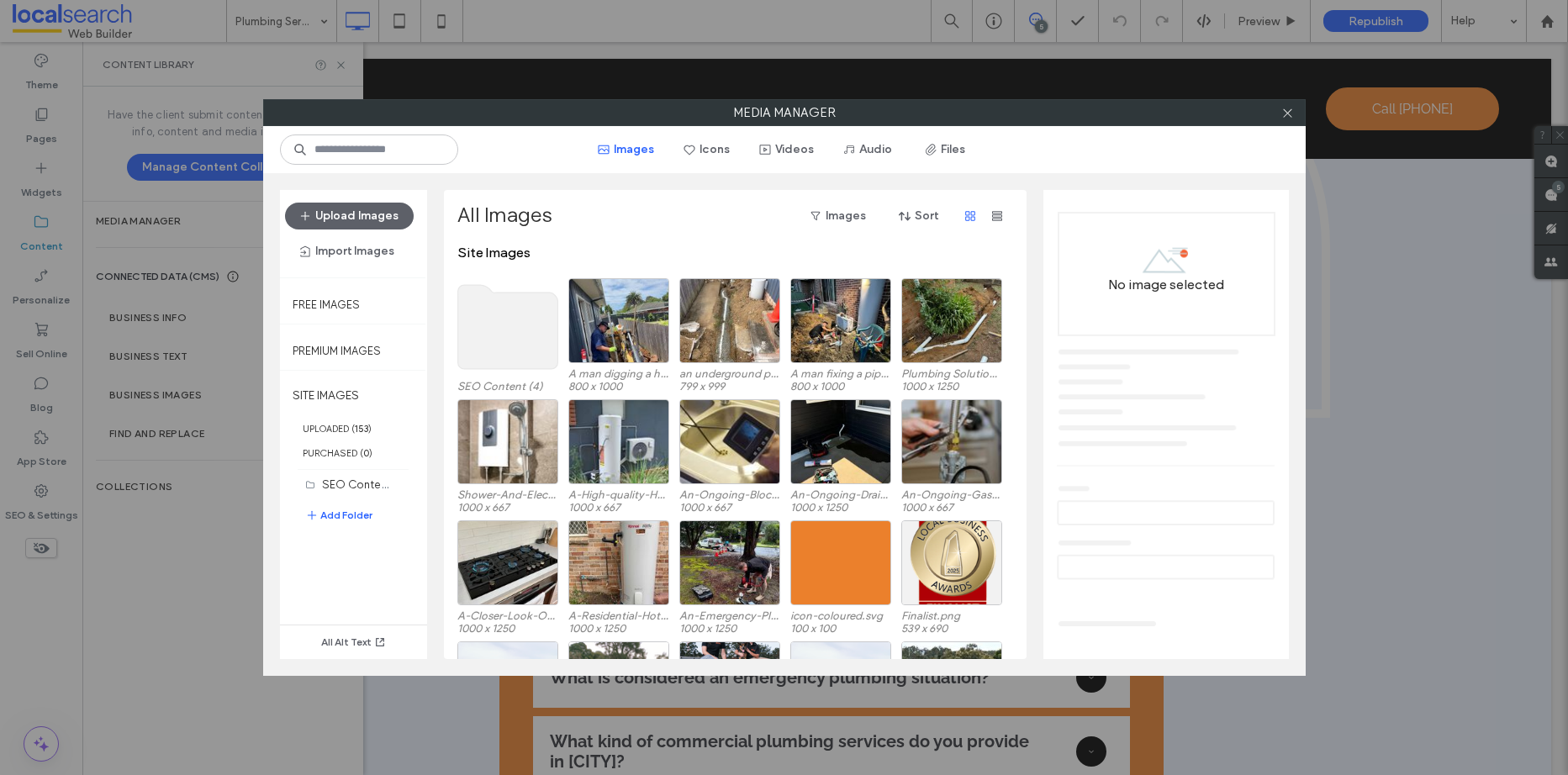 click 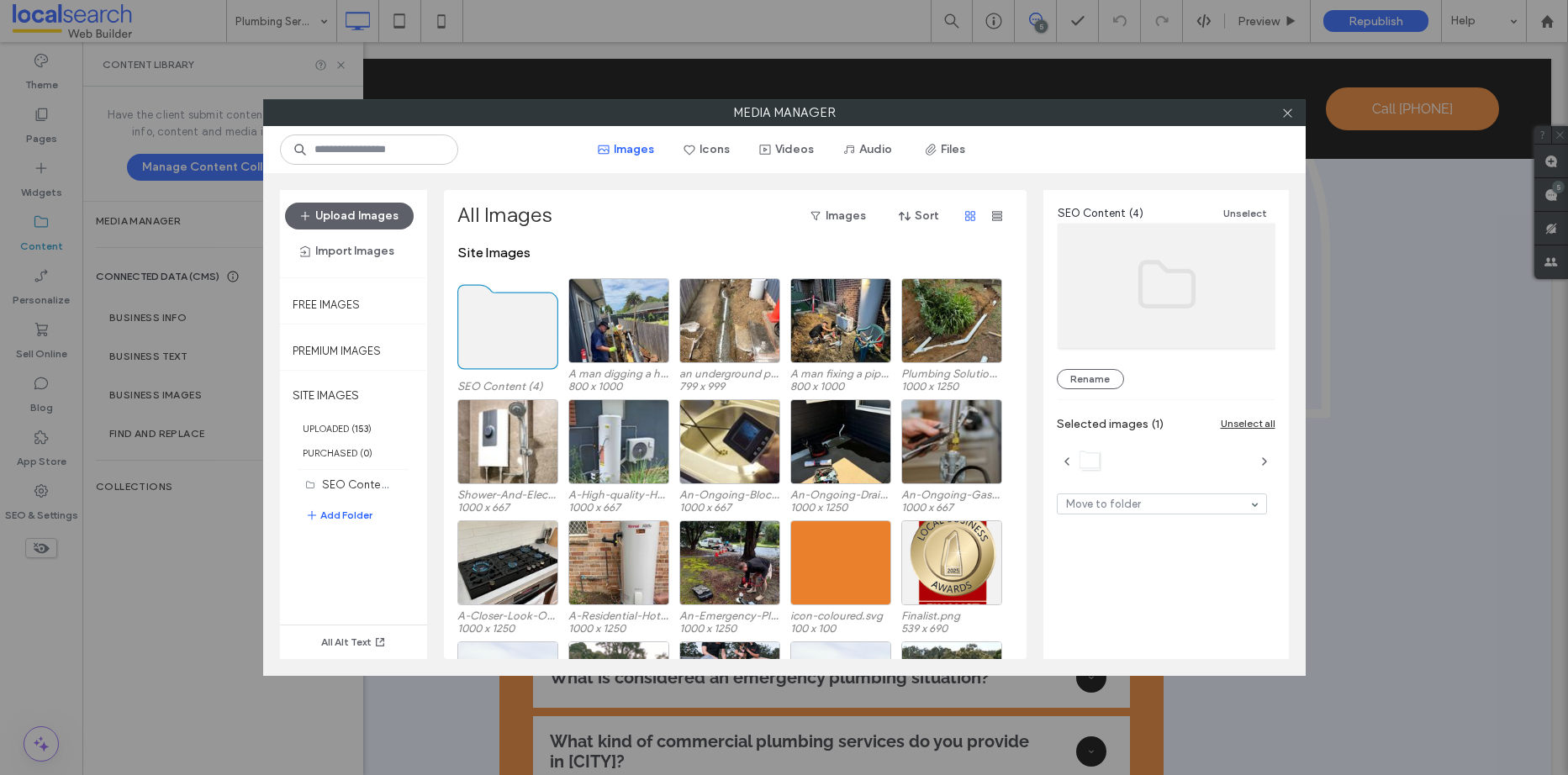 click 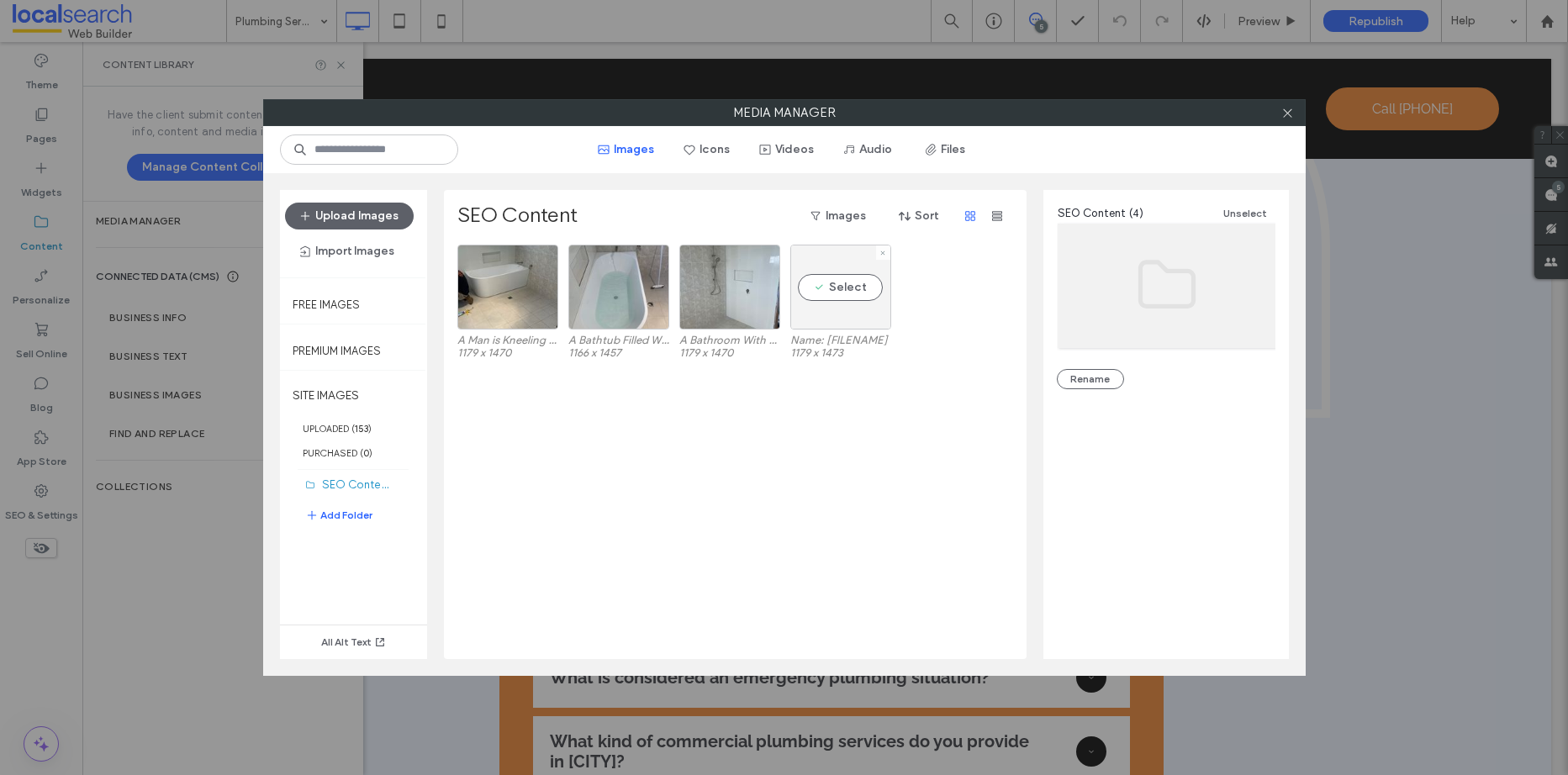 click on "Select" at bounding box center (841, 287) 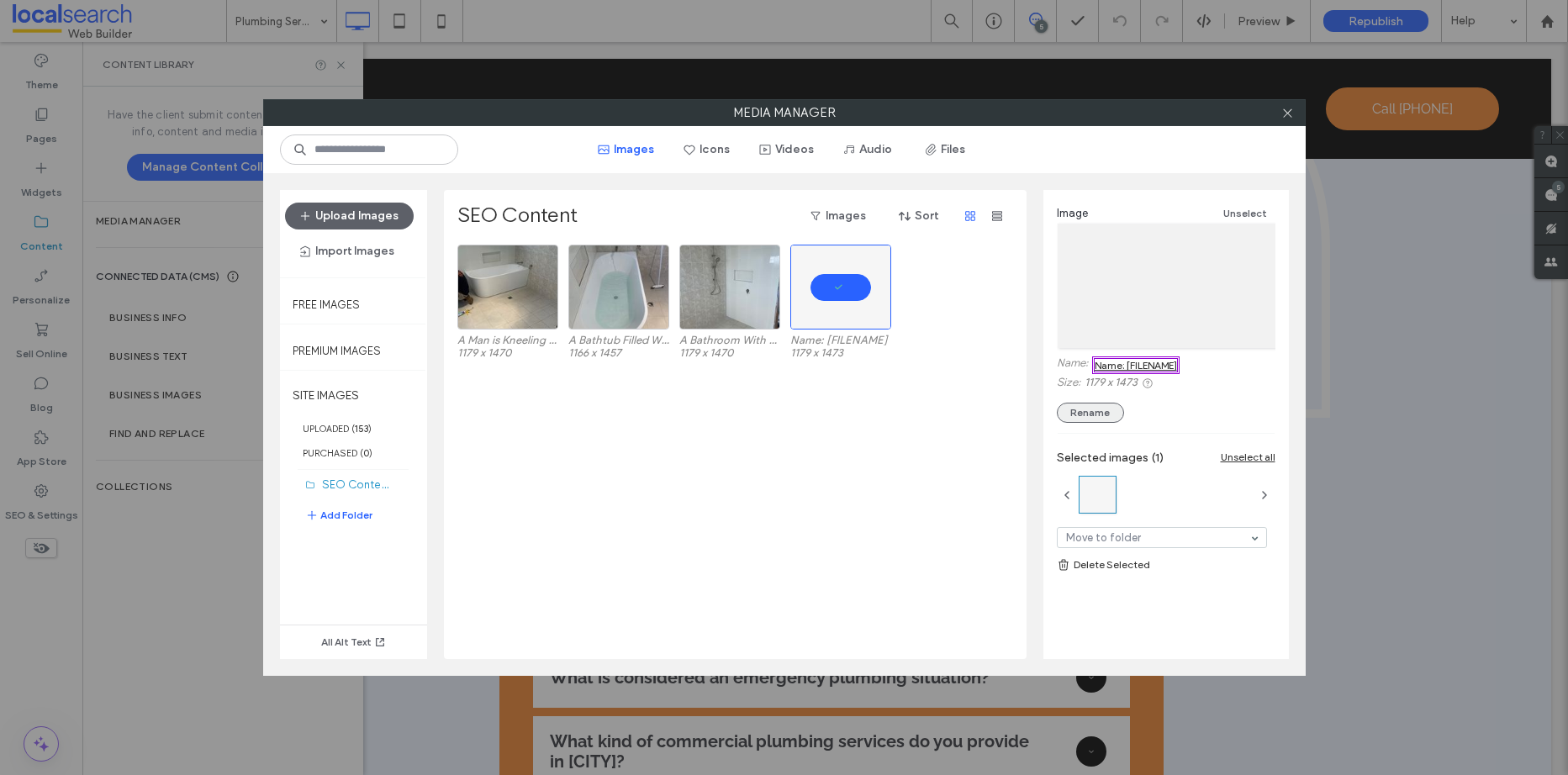 click on "Rename" at bounding box center [1090, 413] 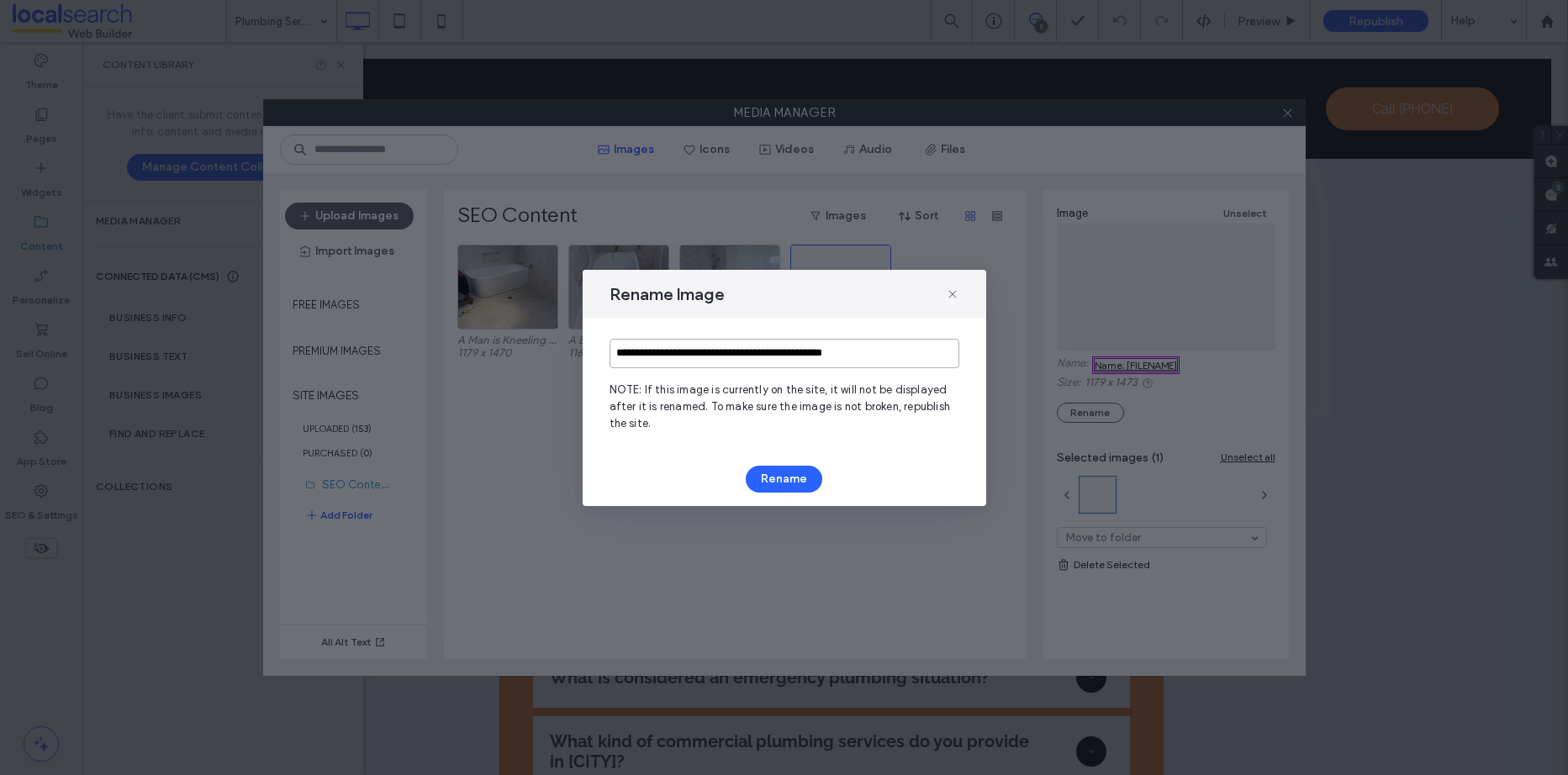 click on "**********" at bounding box center [784, 353] 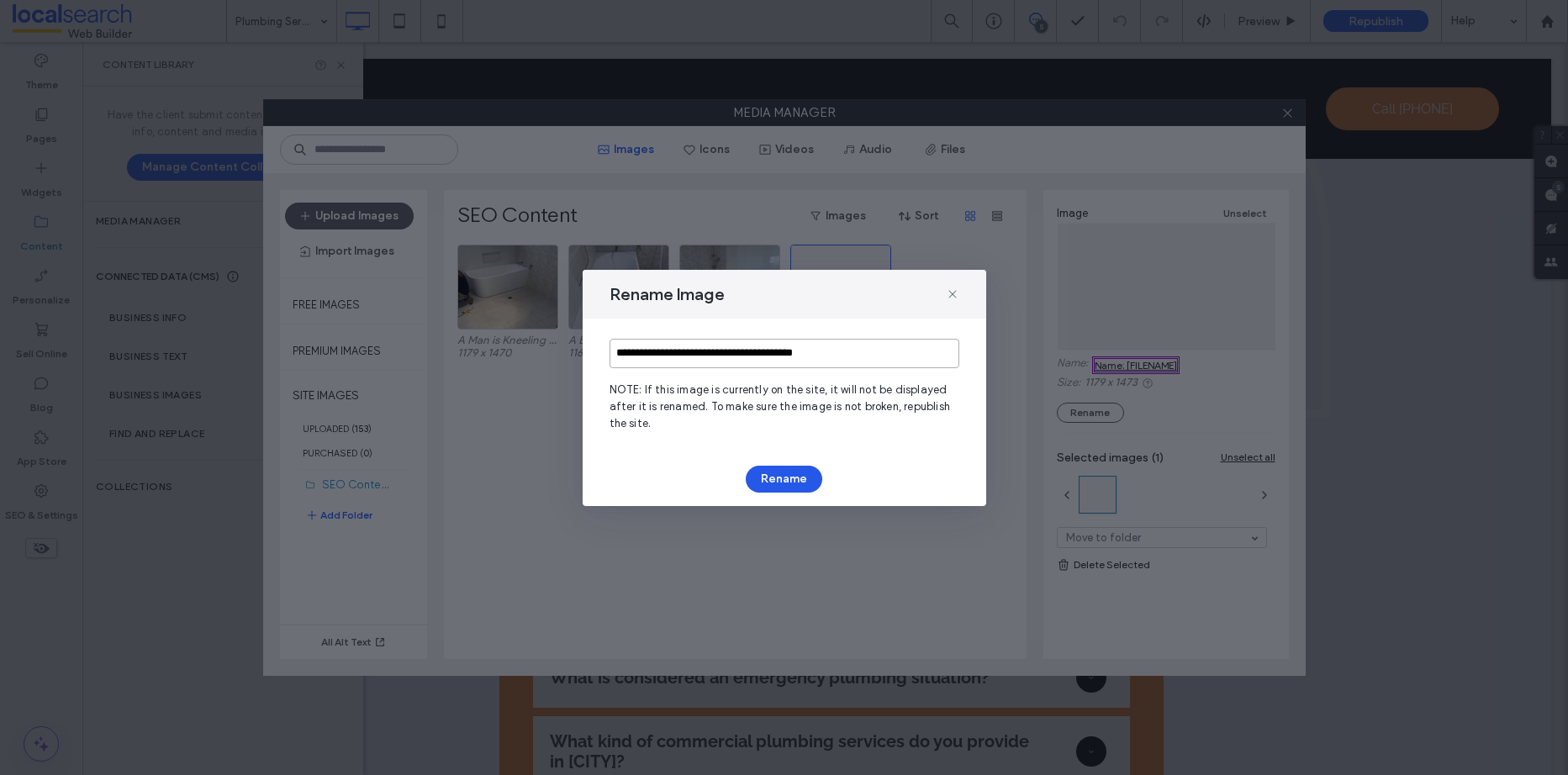 type on "**********" 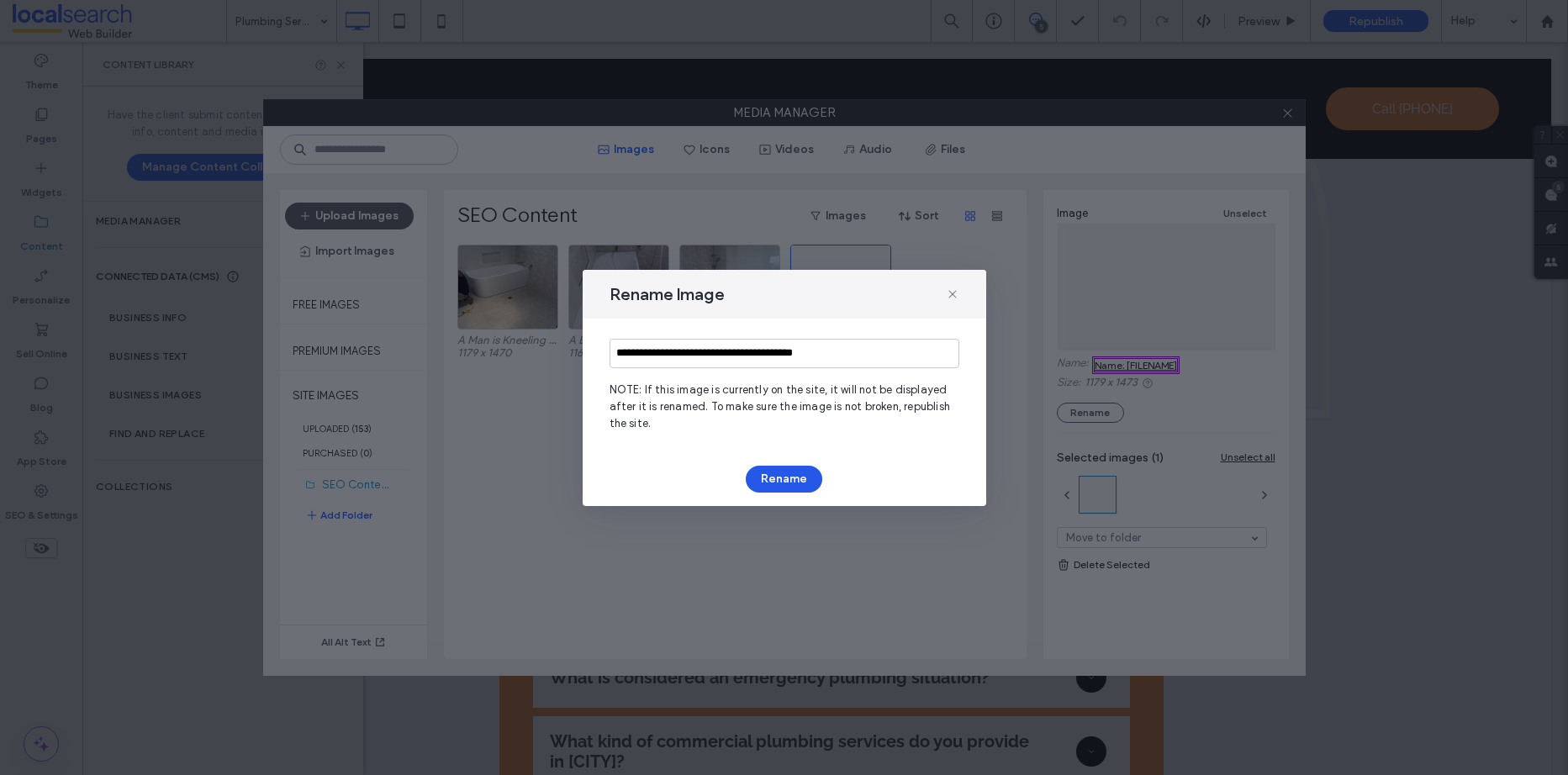 click on "Rename" at bounding box center (784, 479) 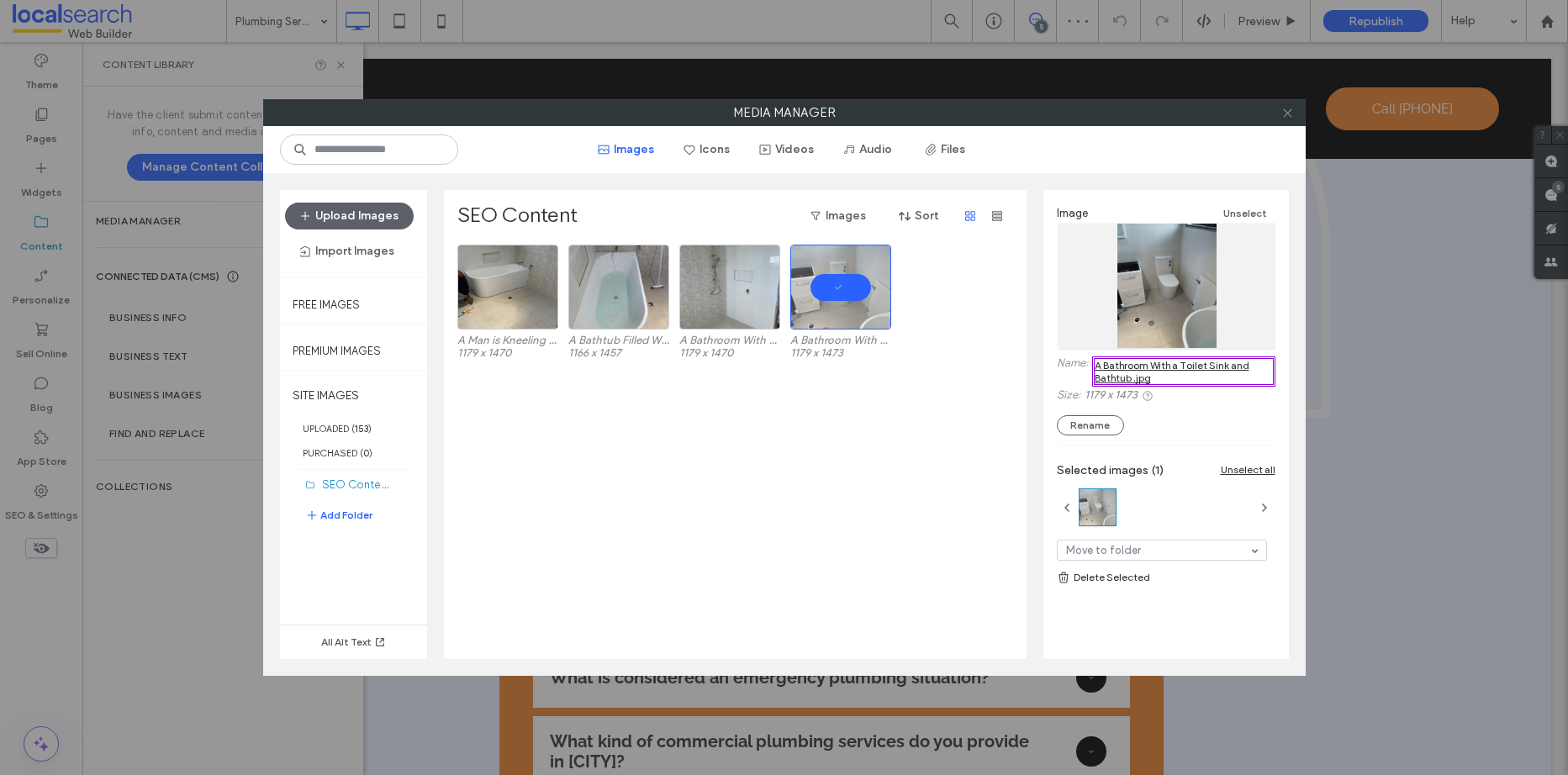 click 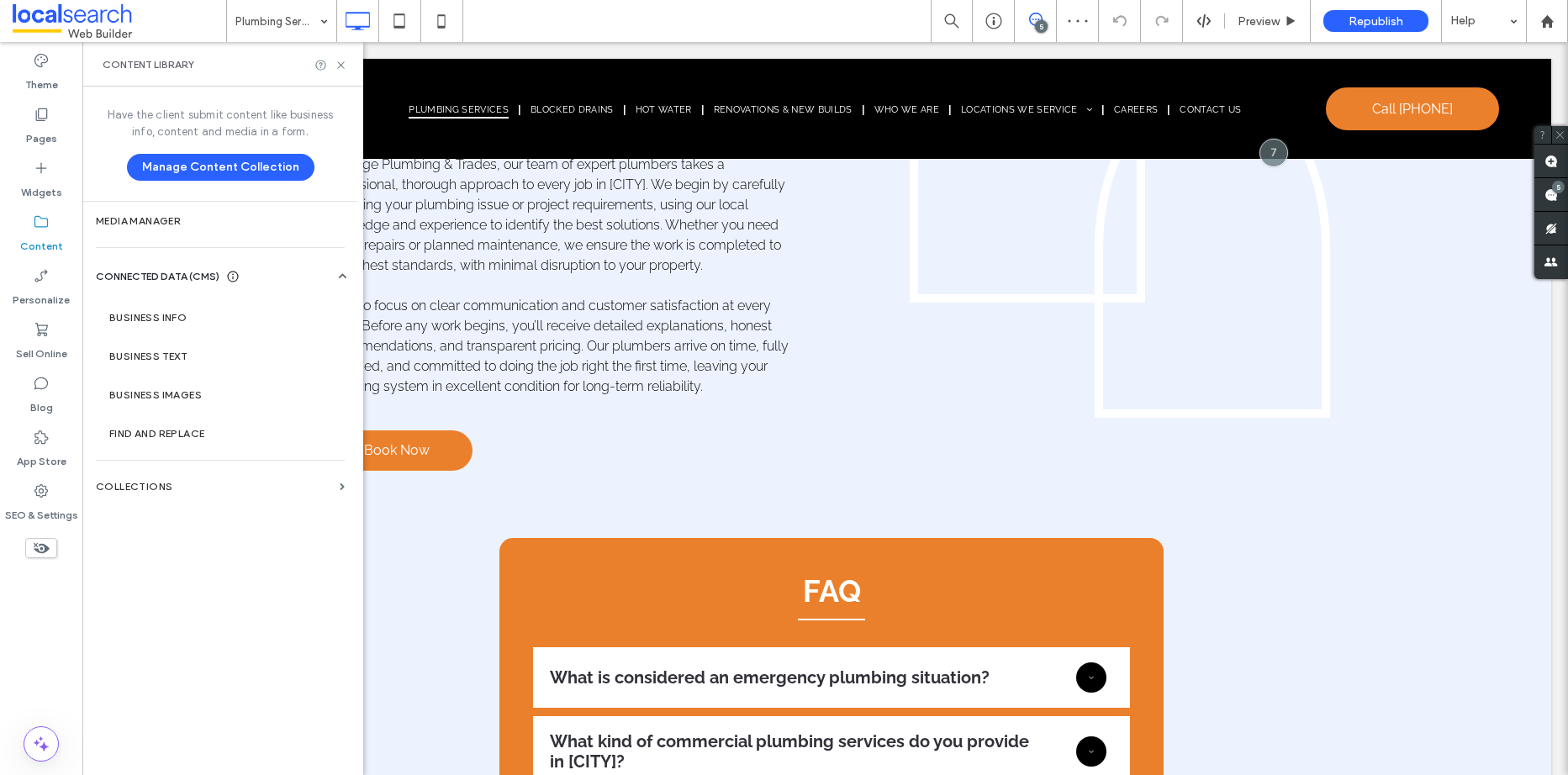 click on "Content Library" at bounding box center [223, 64] 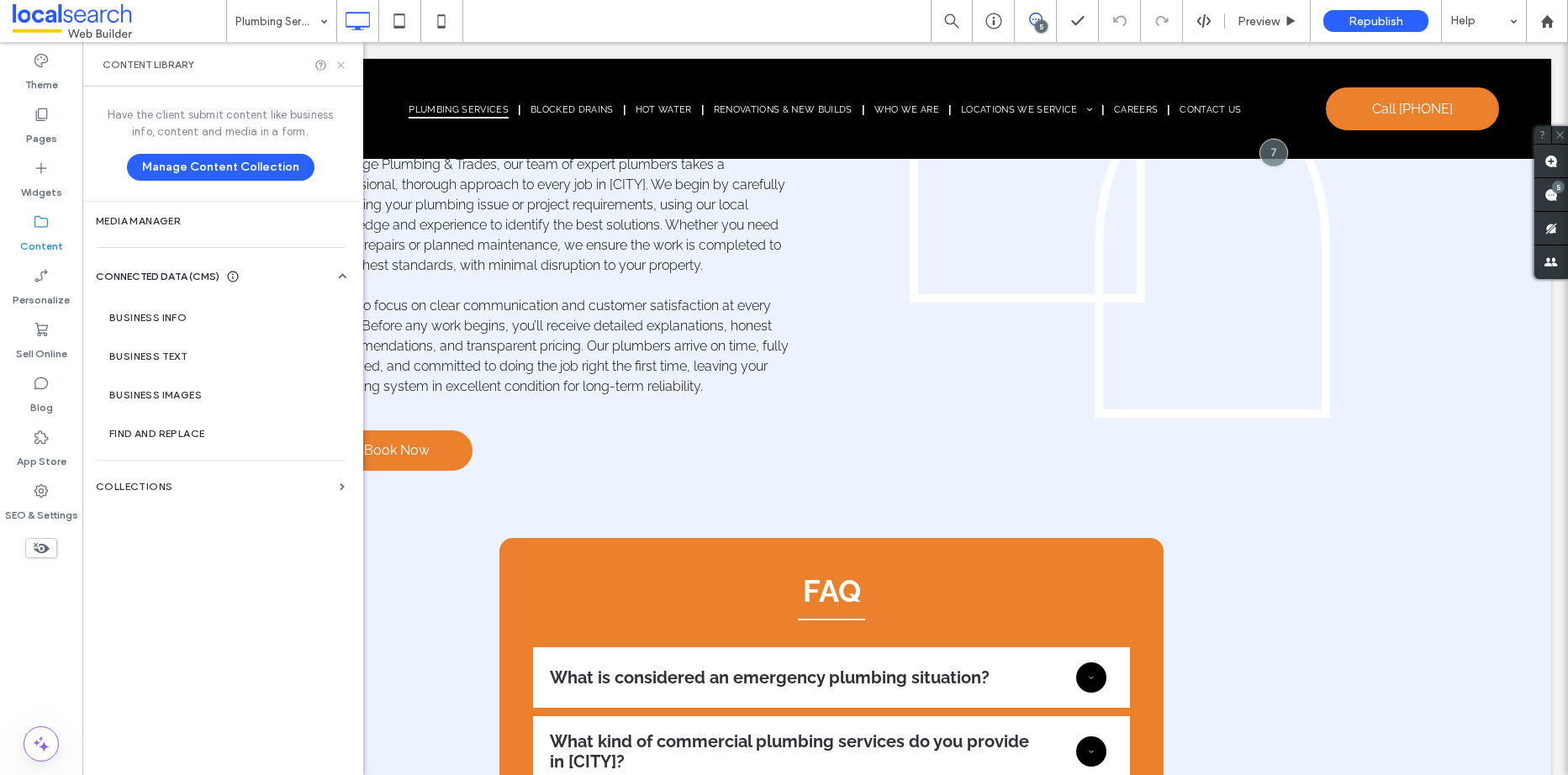 click 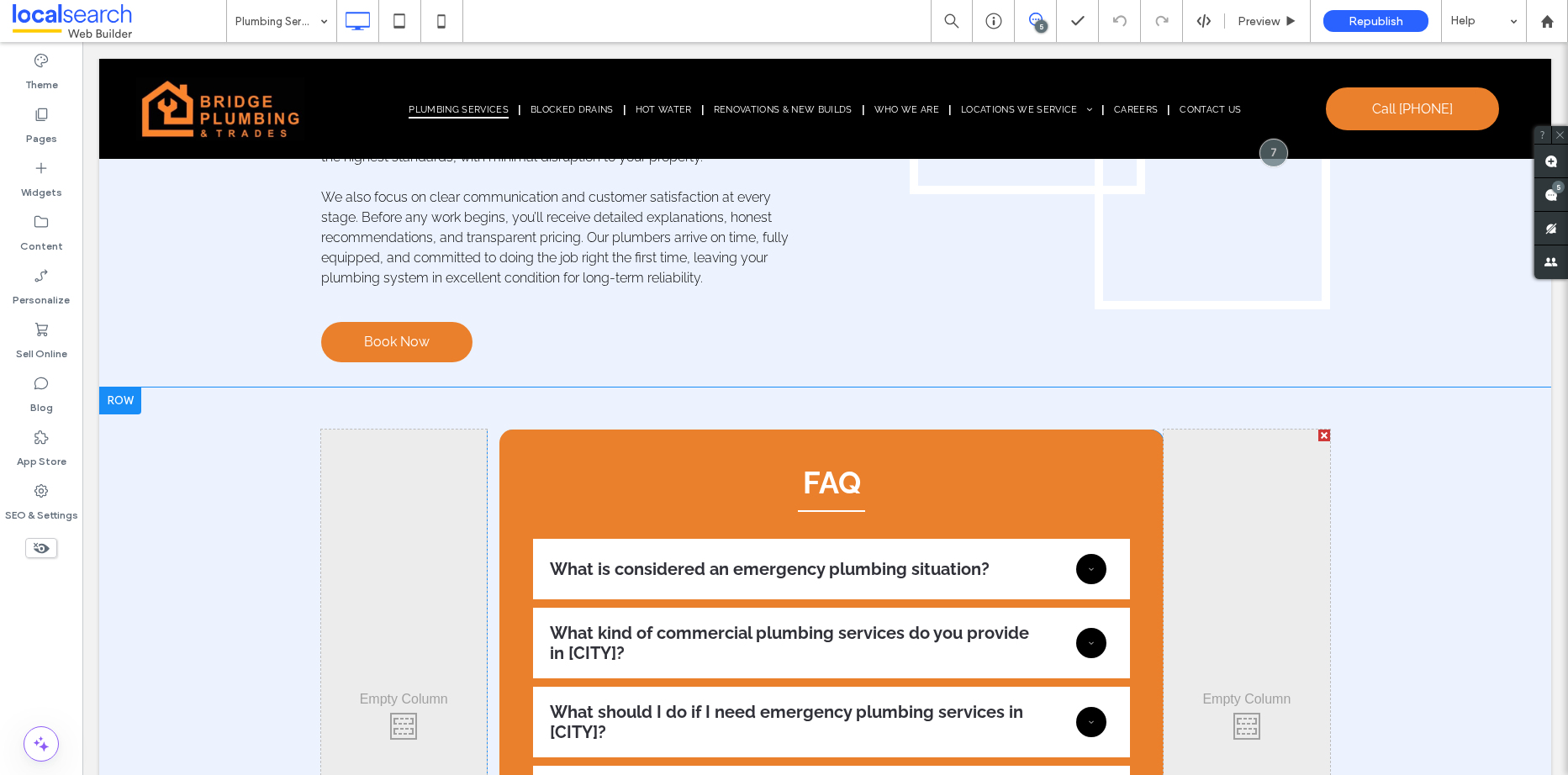 scroll, scrollTop: 4763, scrollLeft: 0, axis: vertical 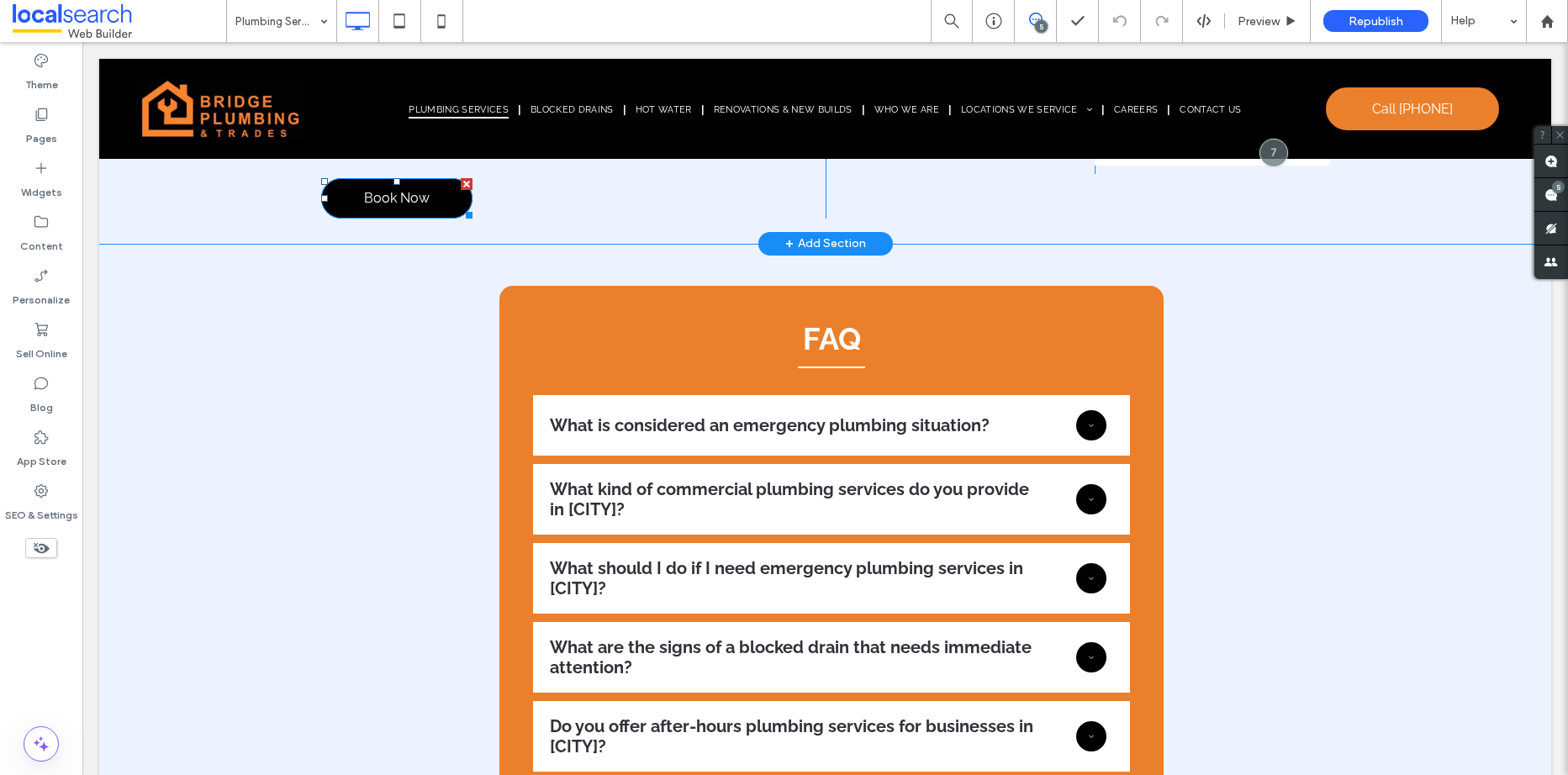 click on "Book Now" at bounding box center (397, 198) 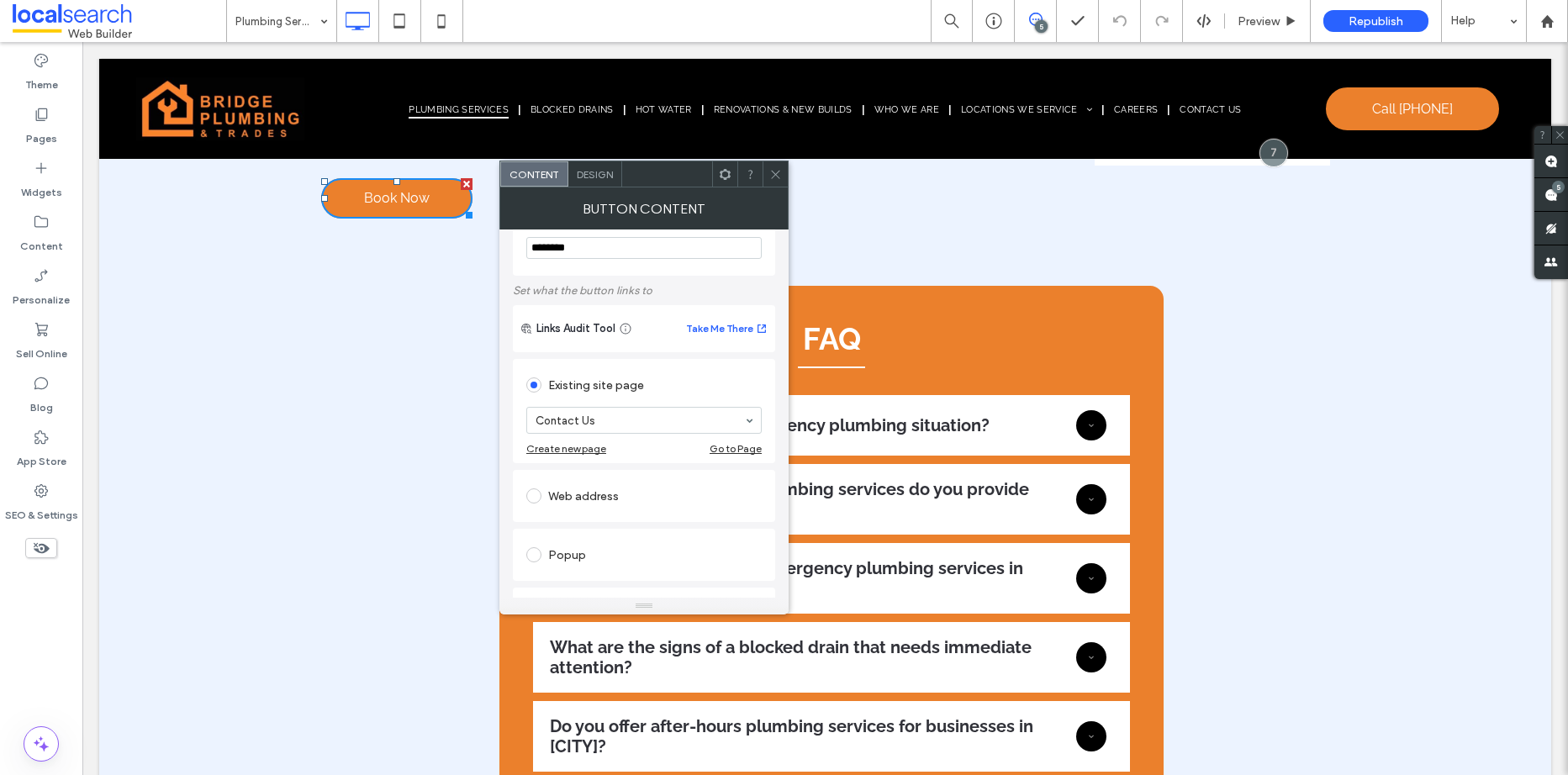 scroll, scrollTop: 84, scrollLeft: 0, axis: vertical 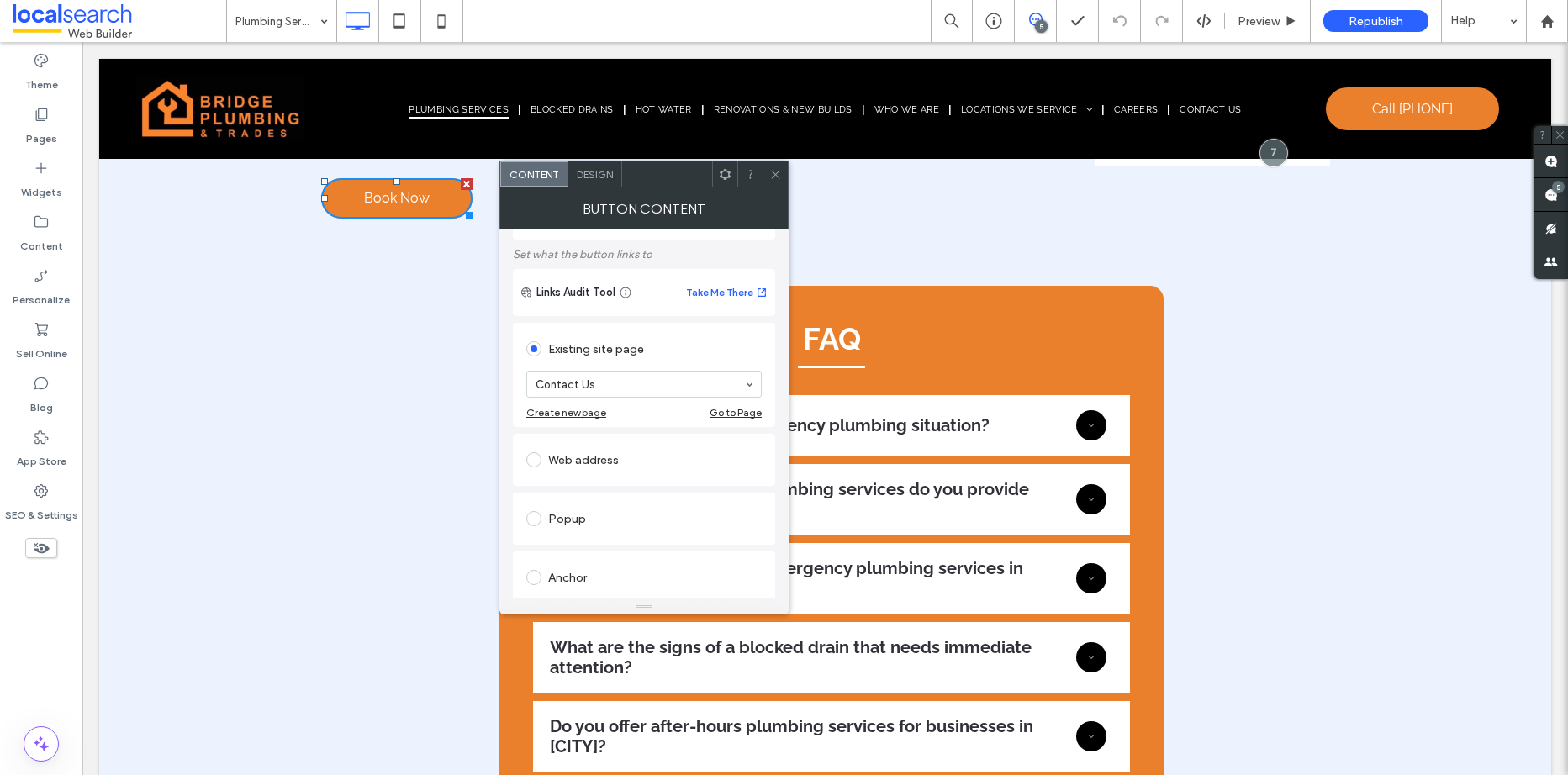 click at bounding box center [775, 174] 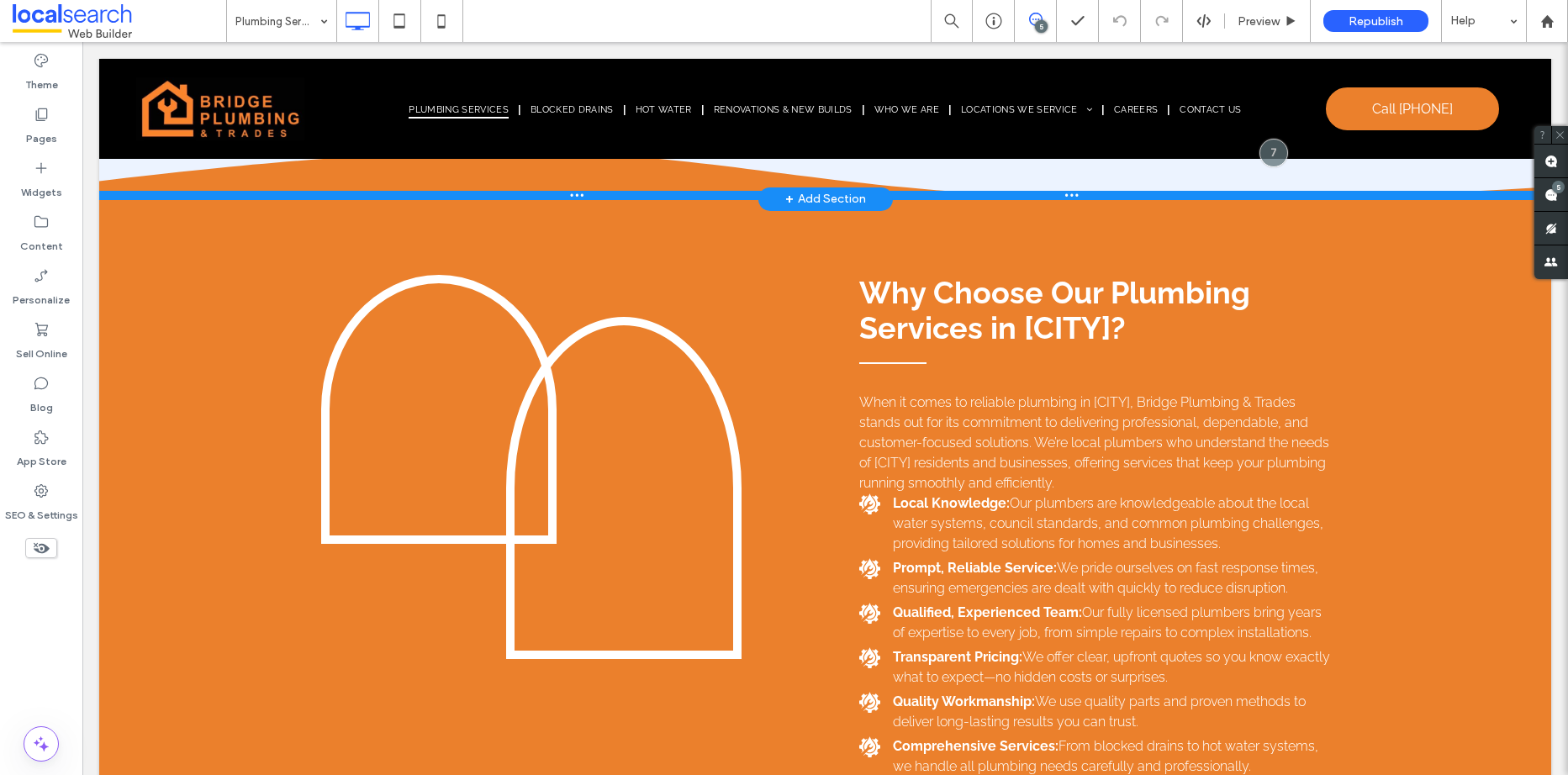scroll, scrollTop: 3250, scrollLeft: 0, axis: vertical 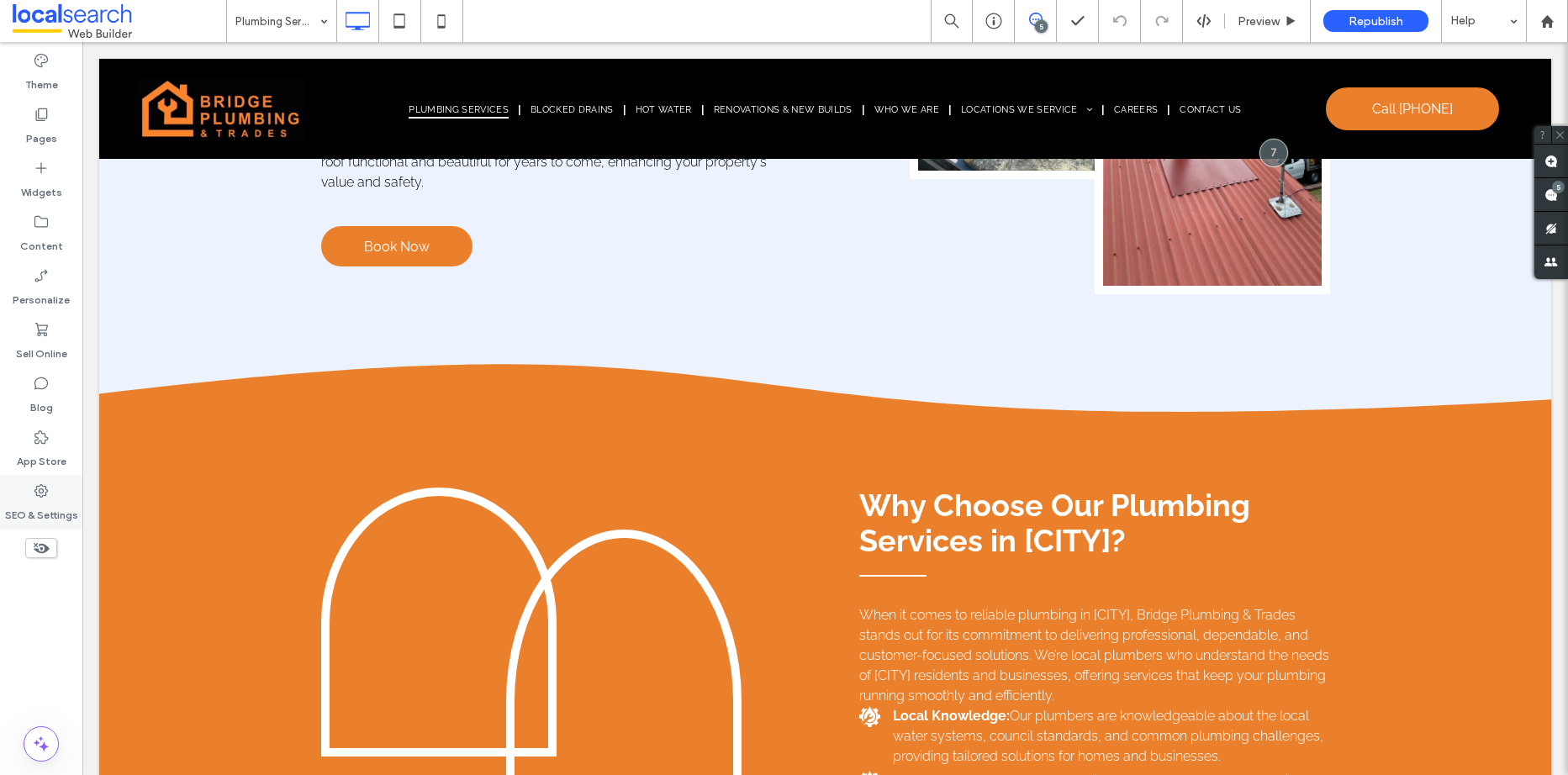 click 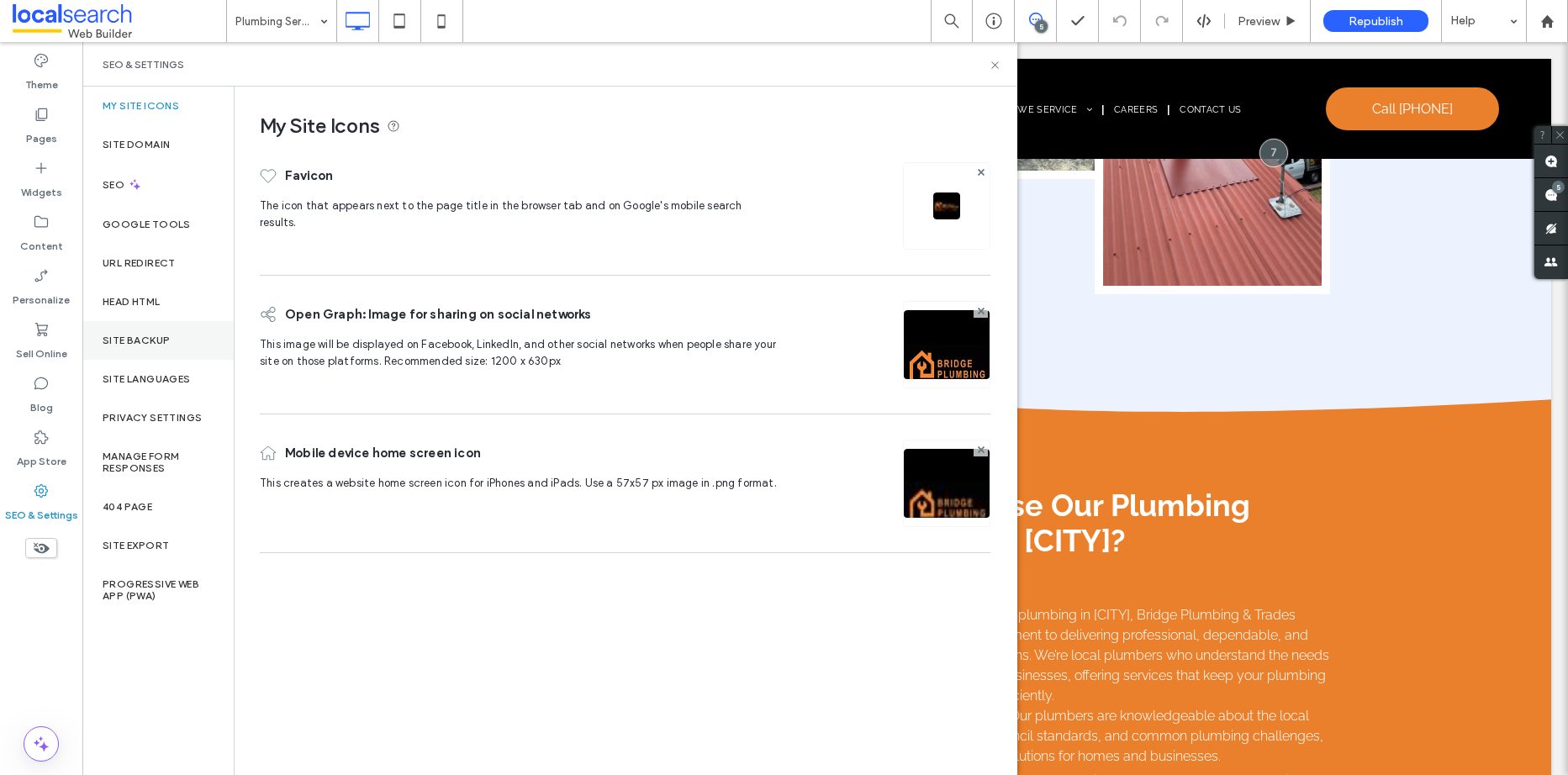 click on "Site Backup" at bounding box center (158, 340) 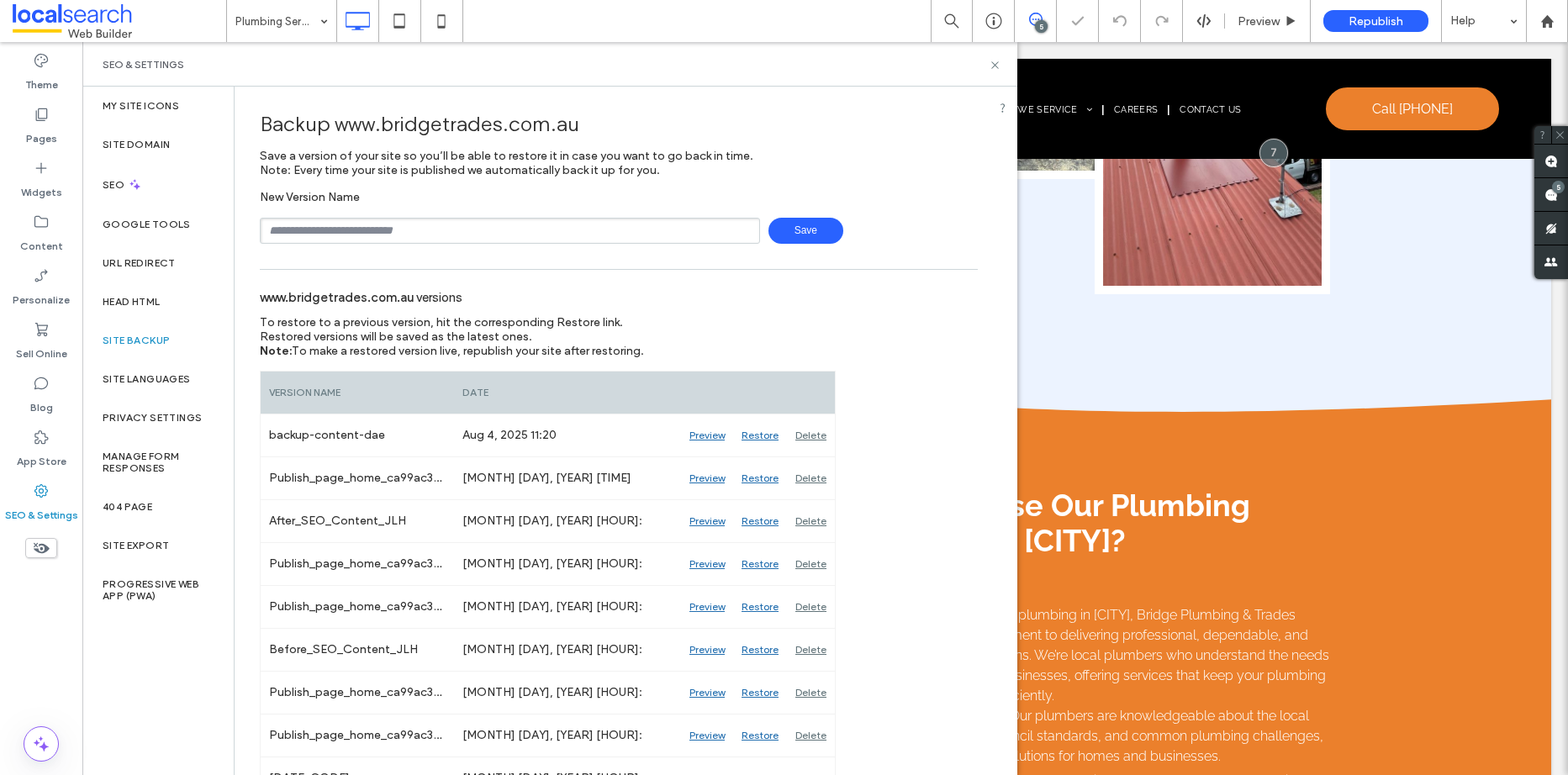 click at bounding box center [509, 230] 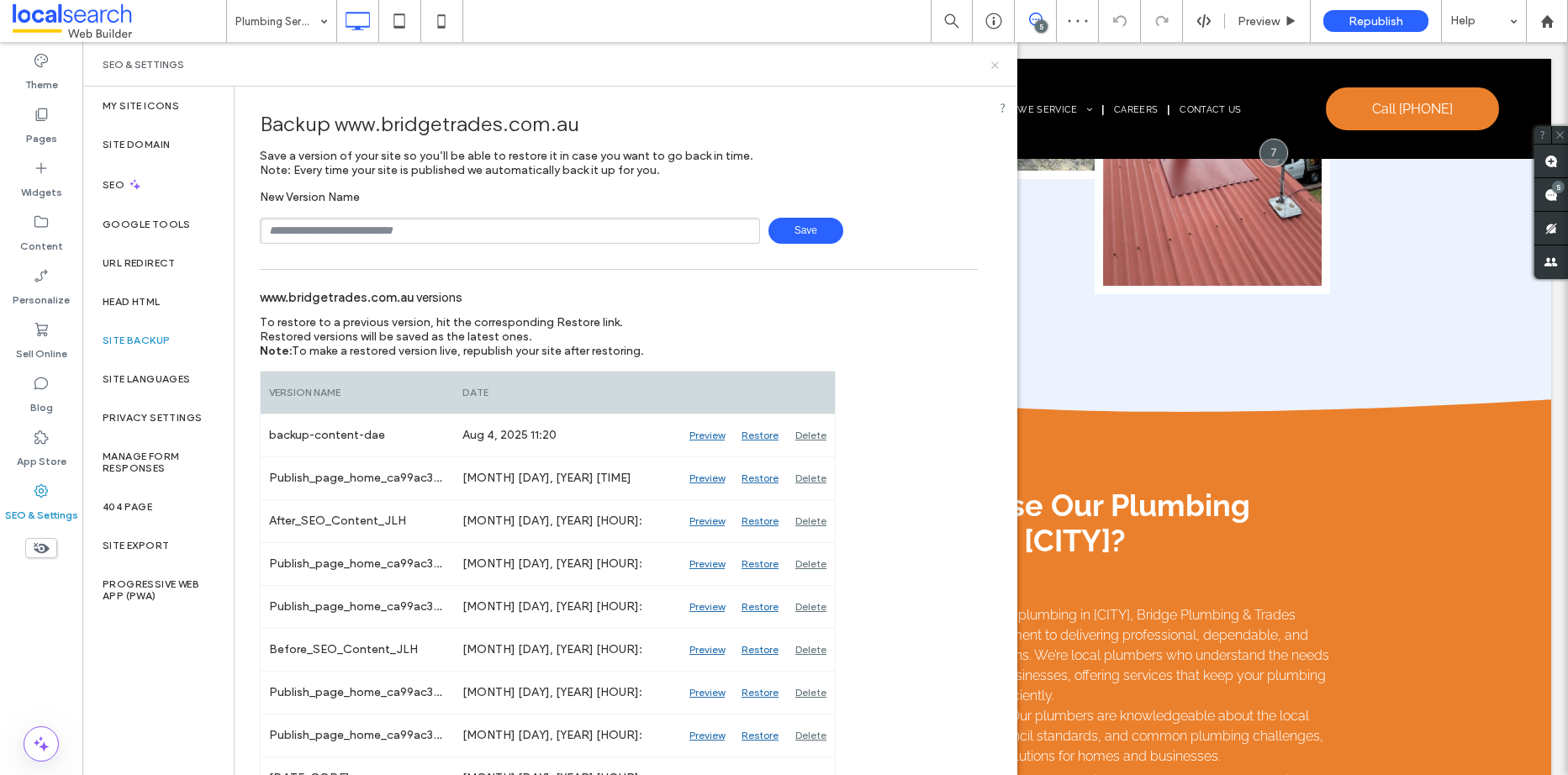 drag, startPoint x: 997, startPoint y: 59, endPoint x: 814, endPoint y: 115, distance: 191.37659 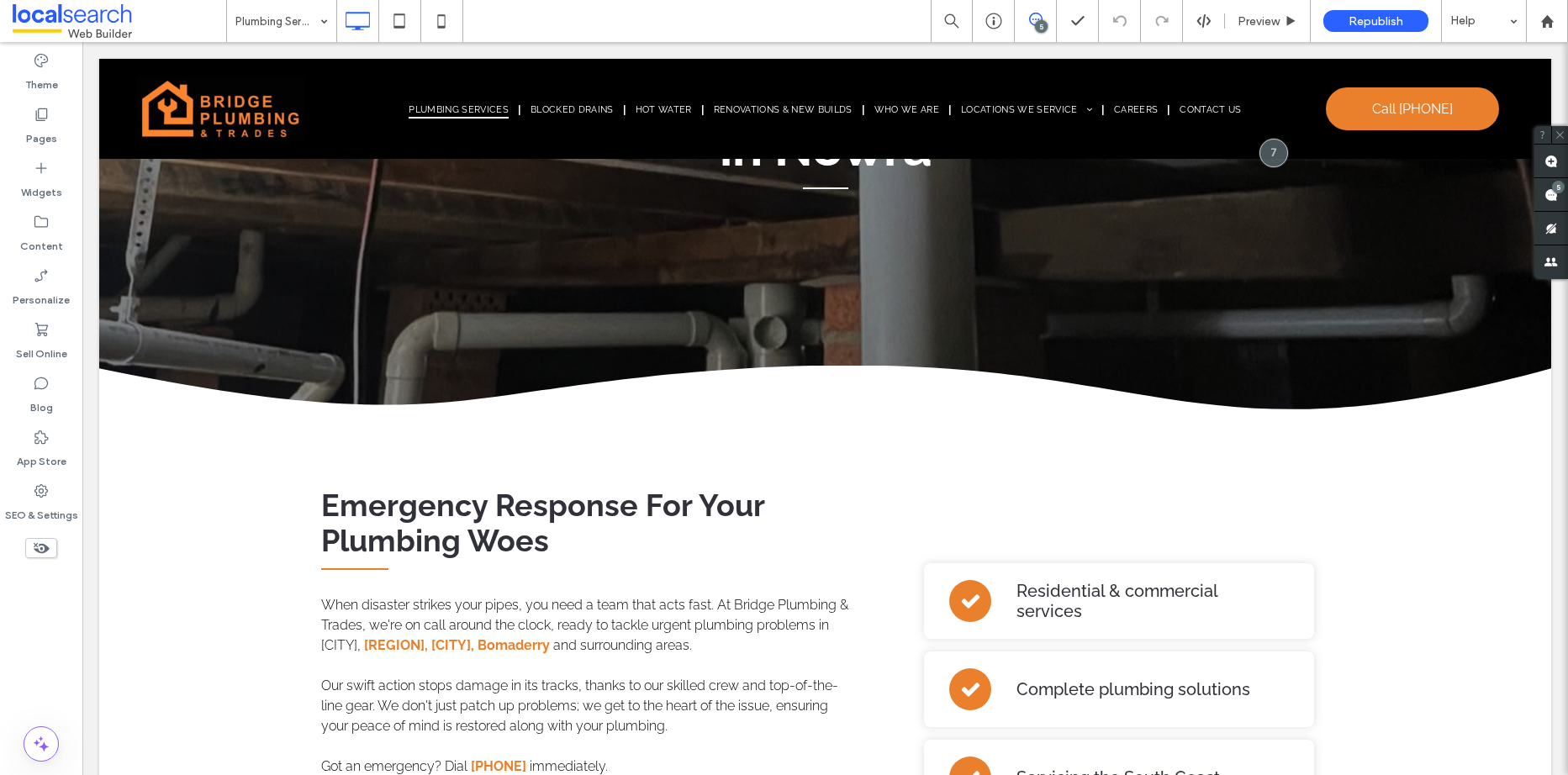 scroll, scrollTop: 252, scrollLeft: 0, axis: vertical 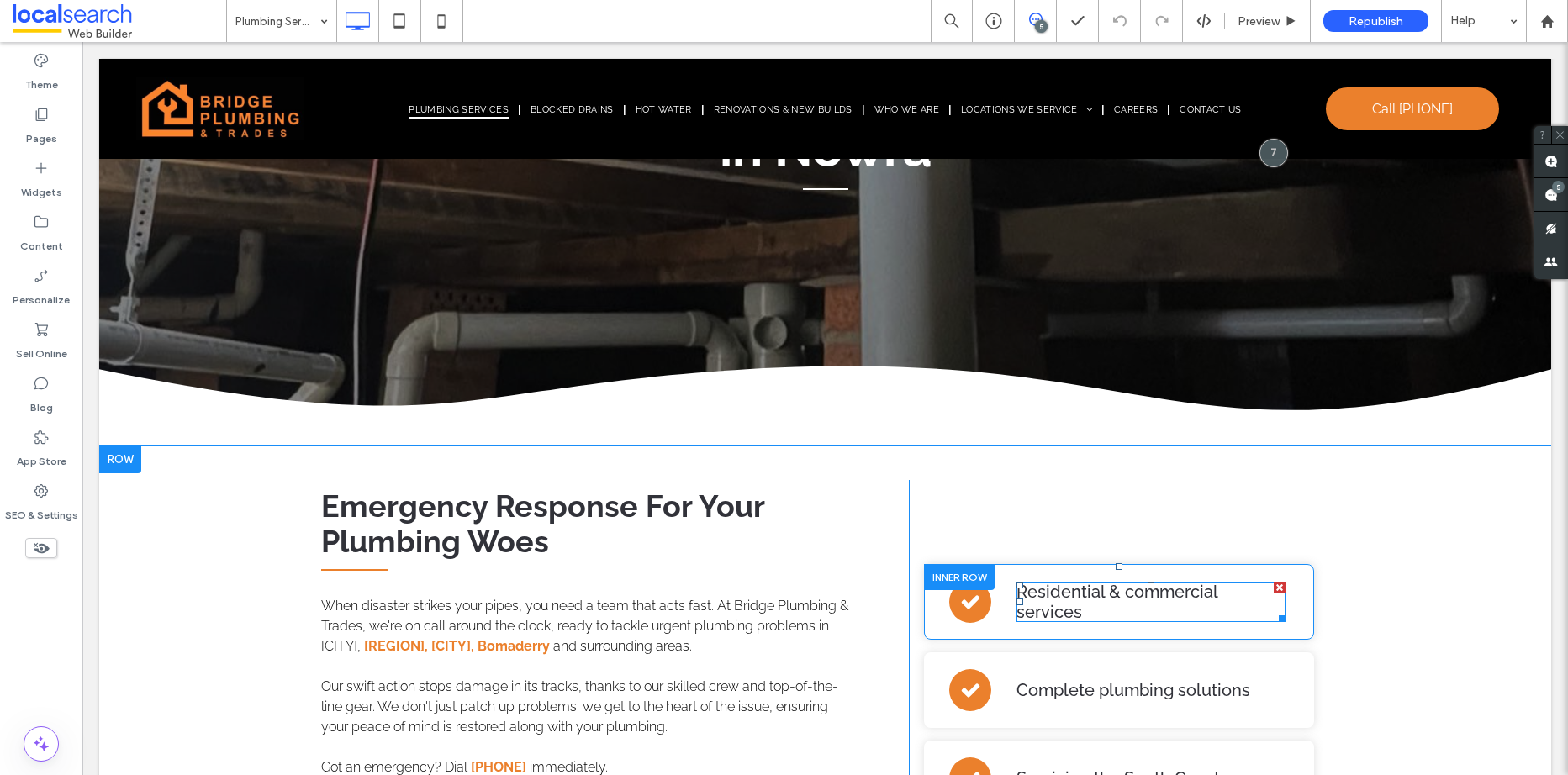 click on "Residential & commercial services" at bounding box center [1117, 602] 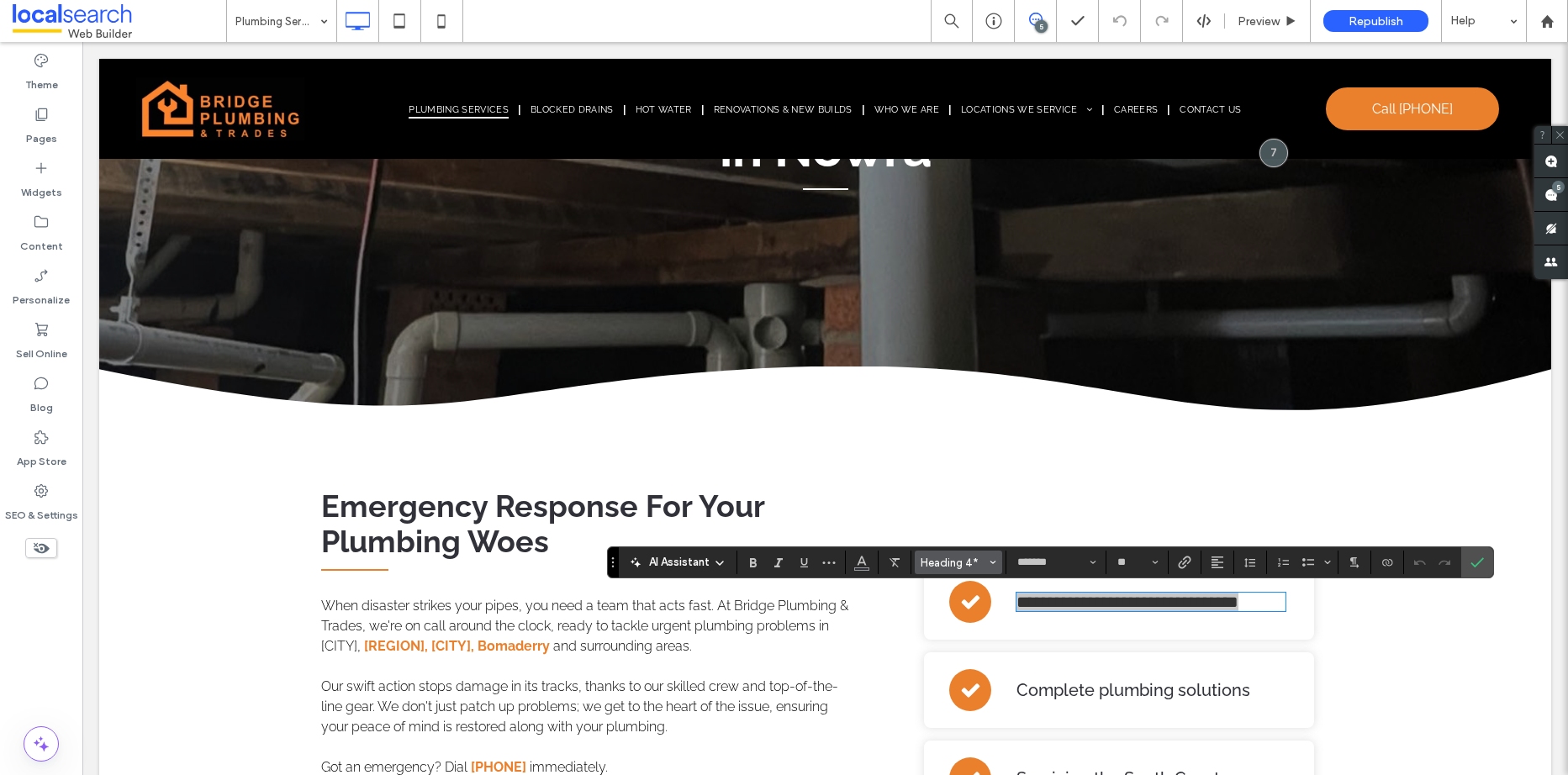 click on "Heading 4*" at bounding box center (958, 562) 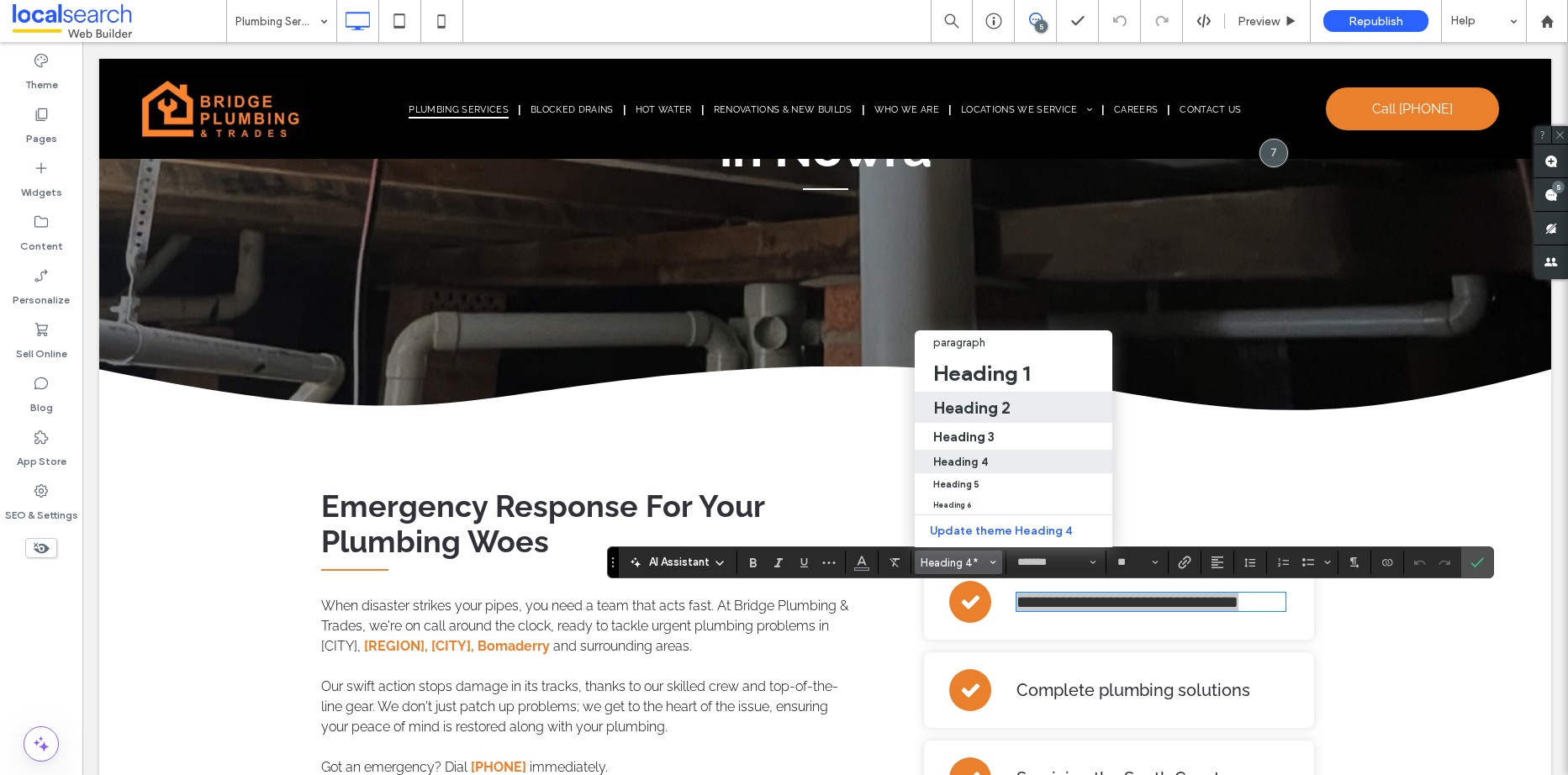 click on "Heading 2" at bounding box center [972, 408] 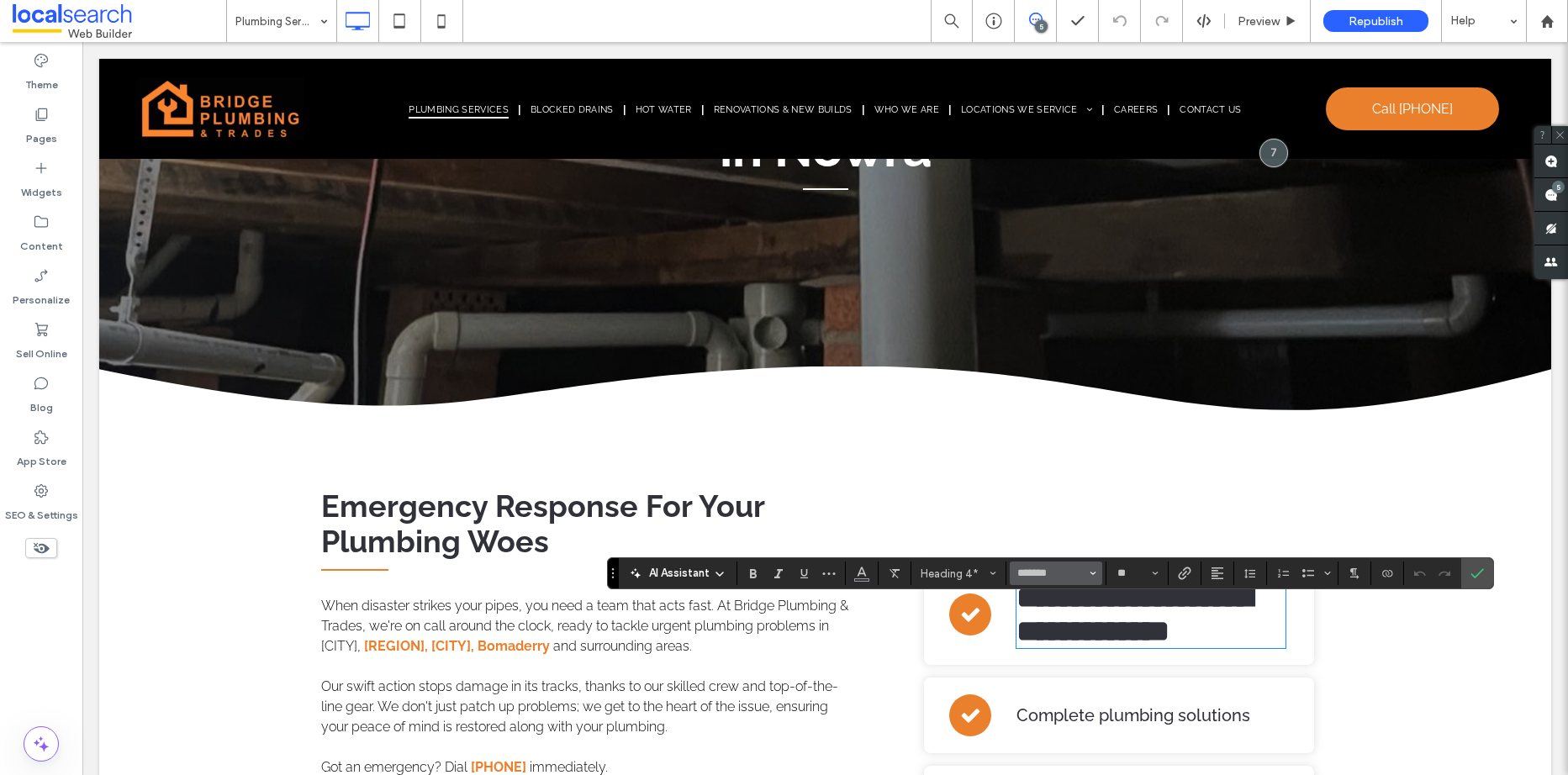 type on "**" 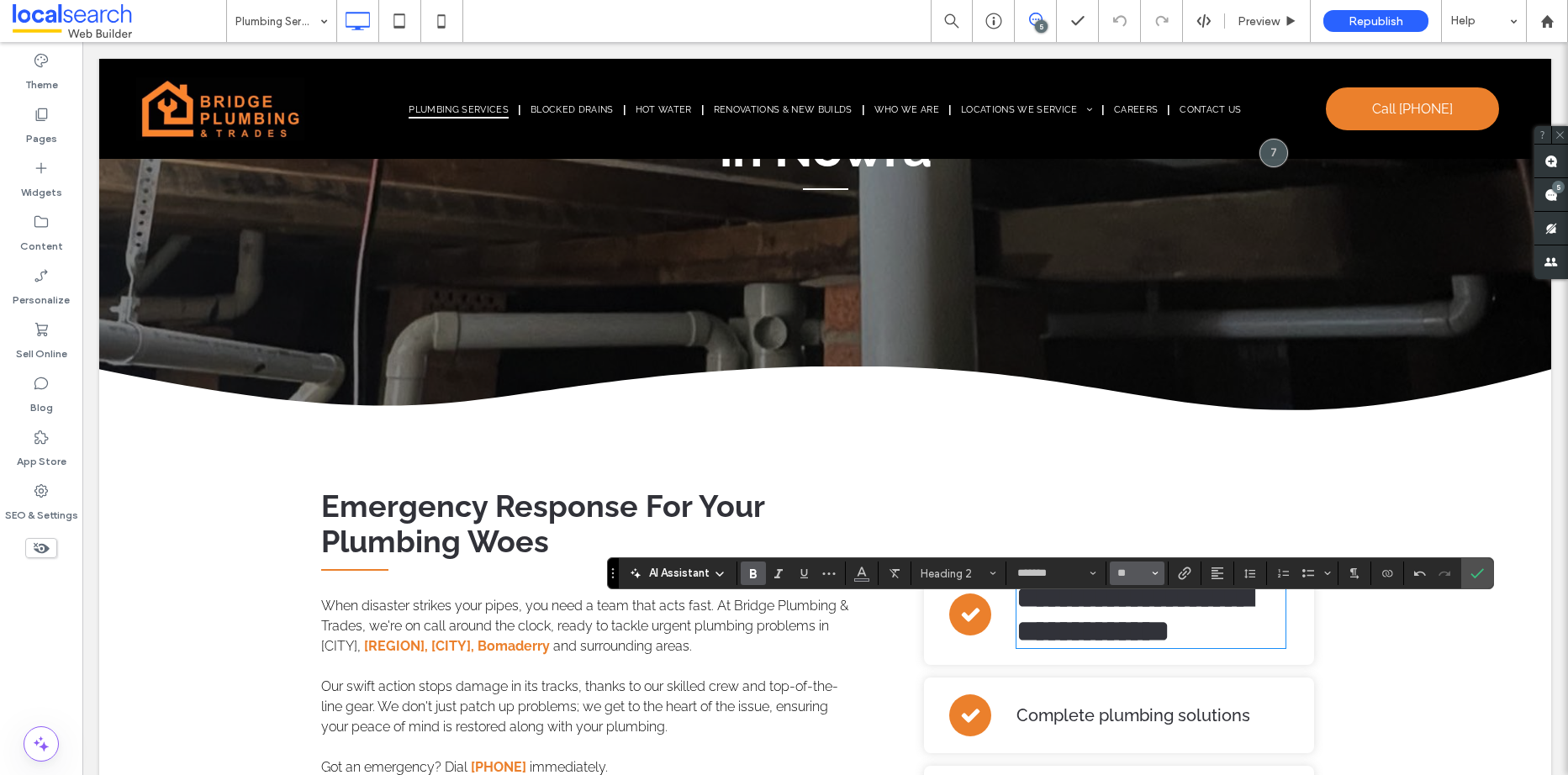scroll, scrollTop: 241, scrollLeft: 0, axis: vertical 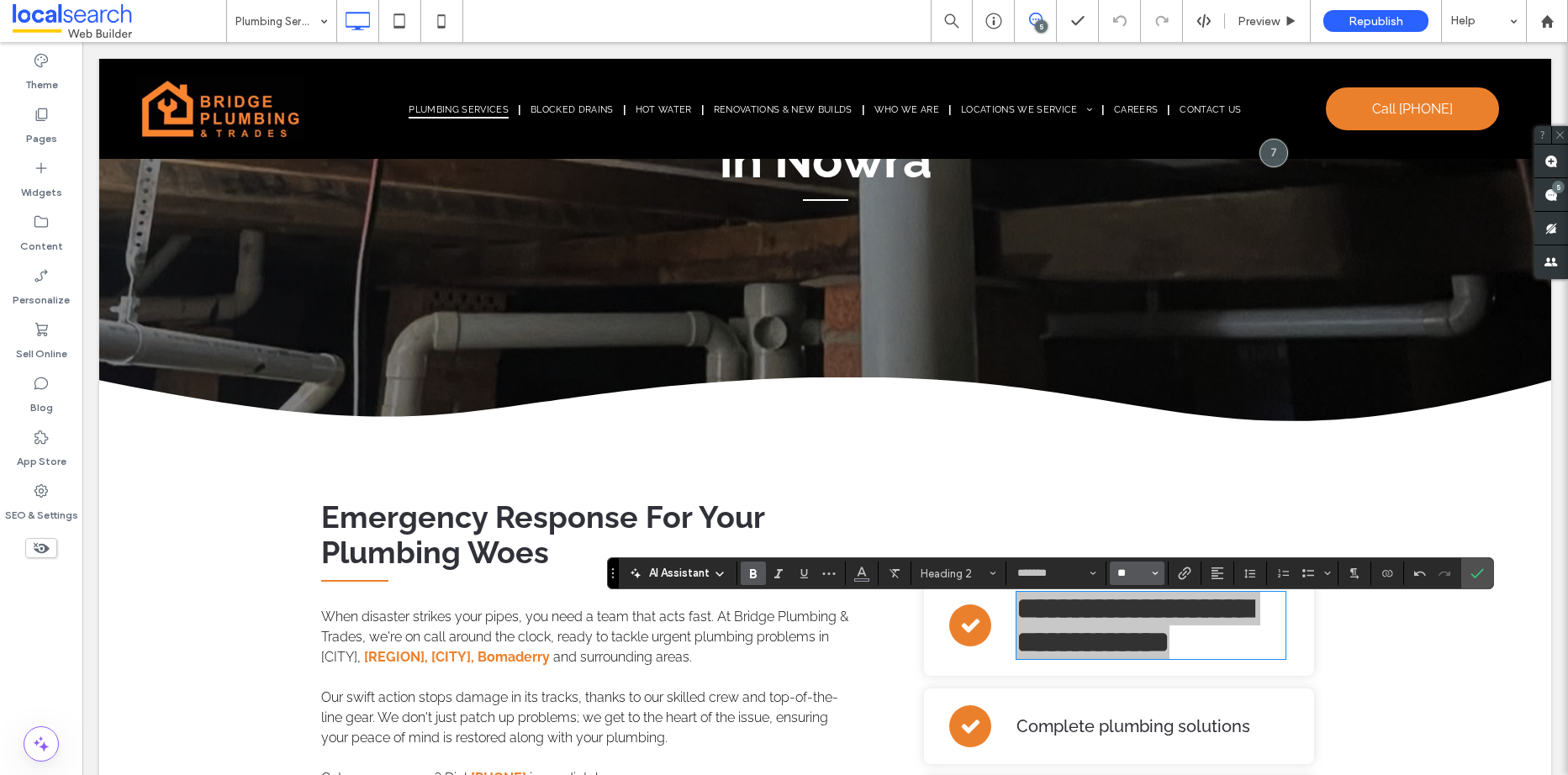 click on "**" at bounding box center (1132, 573) 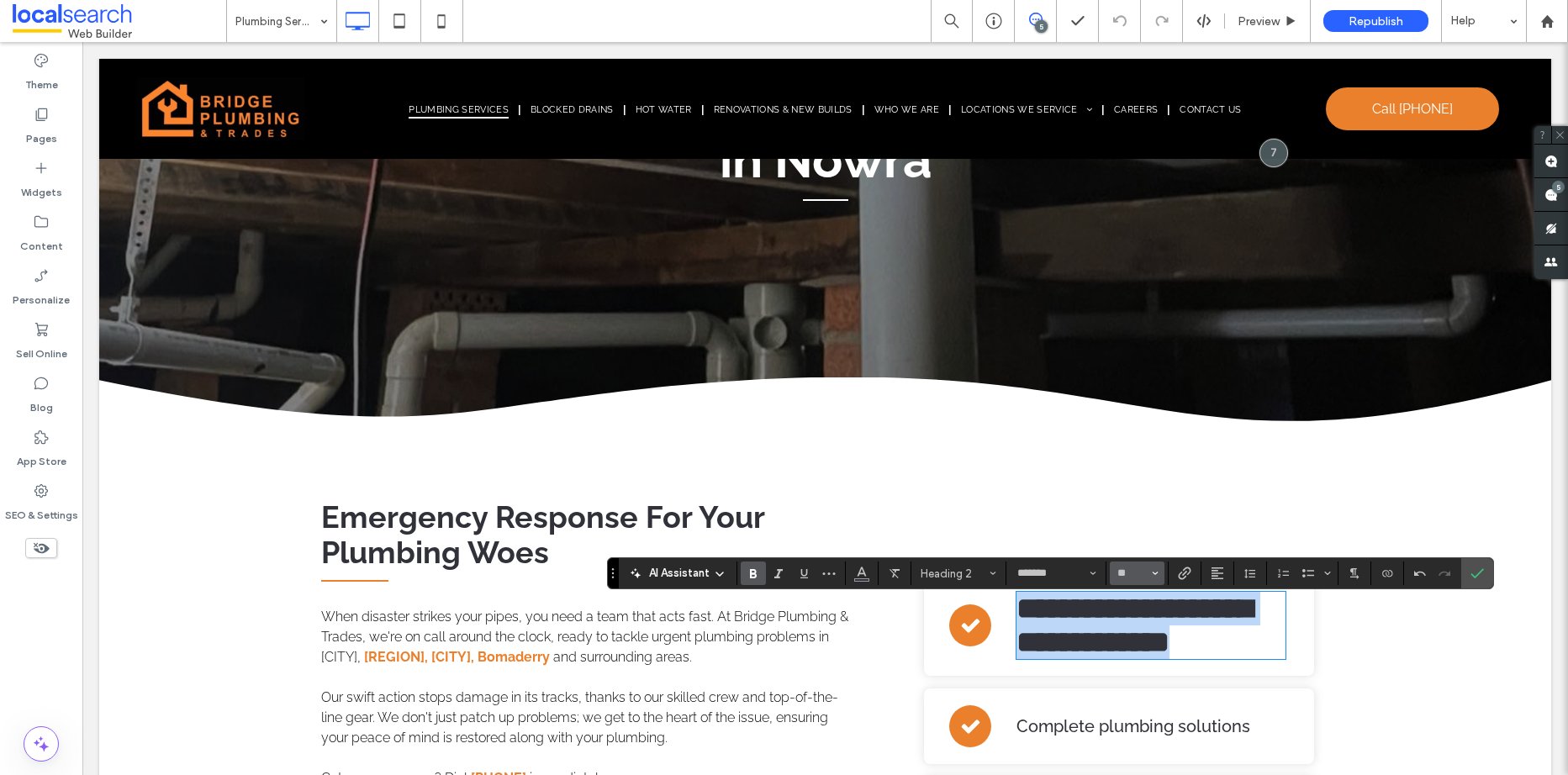 type on "**" 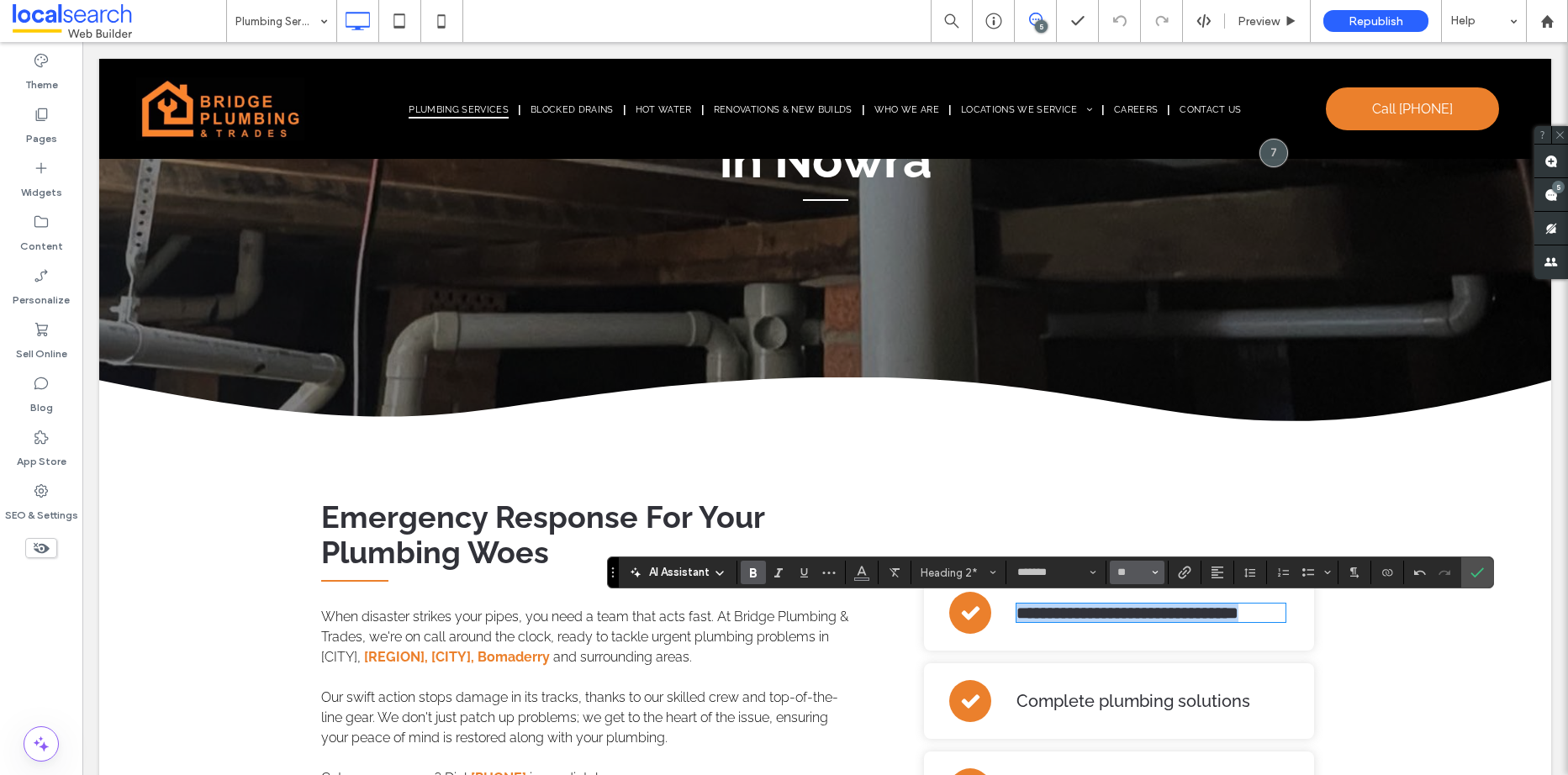 scroll, scrollTop: 242, scrollLeft: 0, axis: vertical 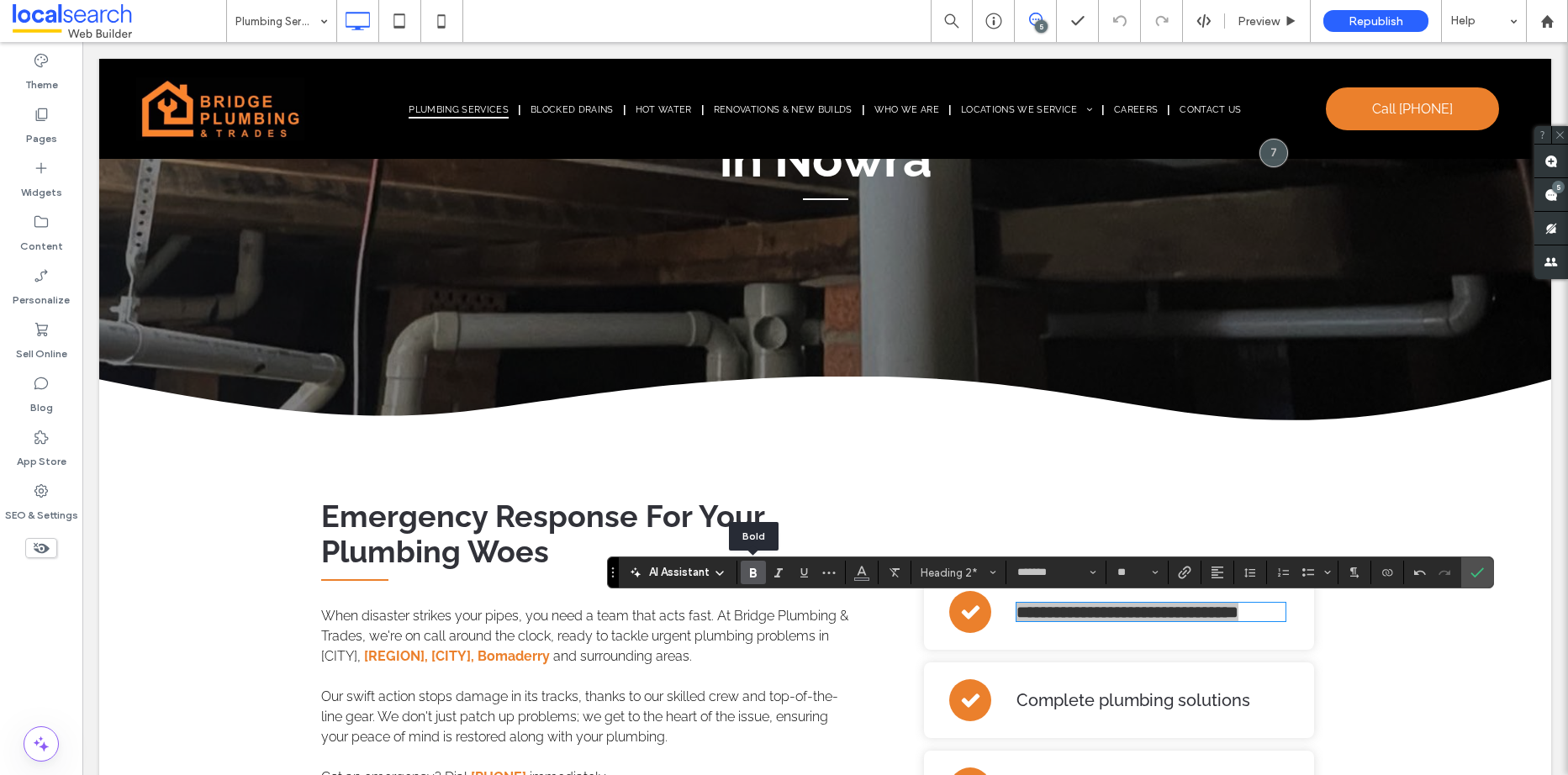 click 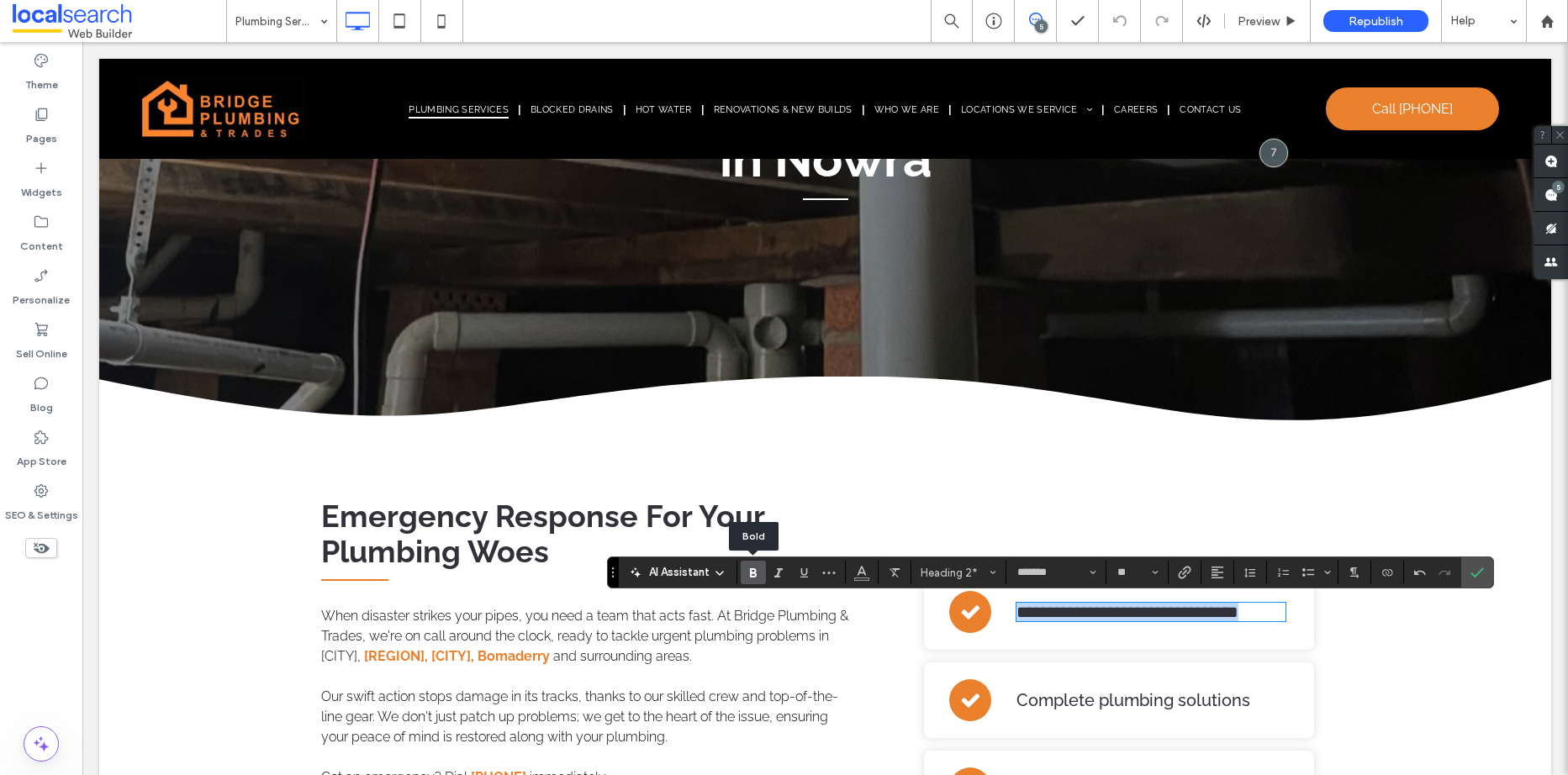 scroll, scrollTop: 252, scrollLeft: 0, axis: vertical 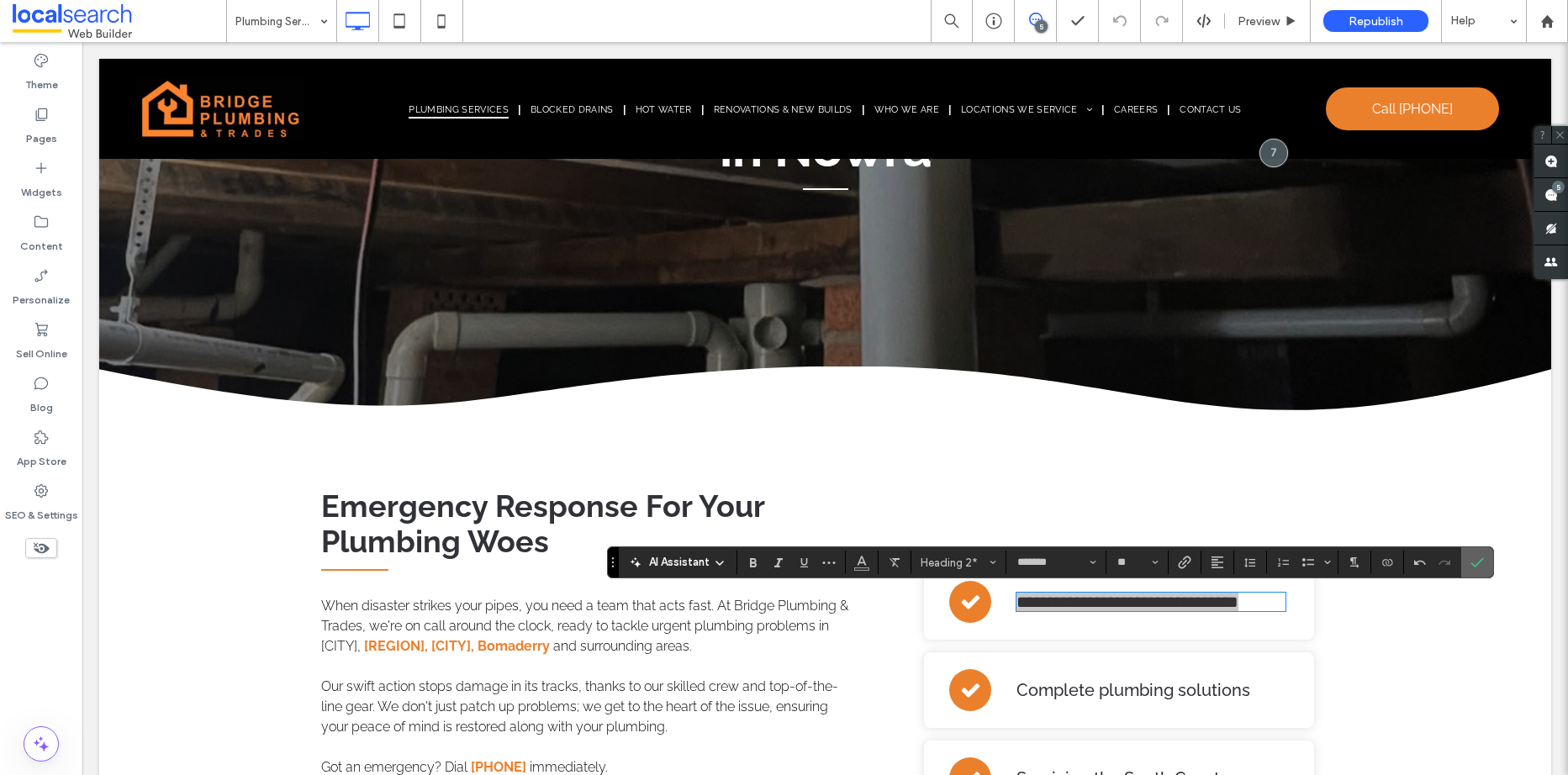 click at bounding box center [1477, 562] 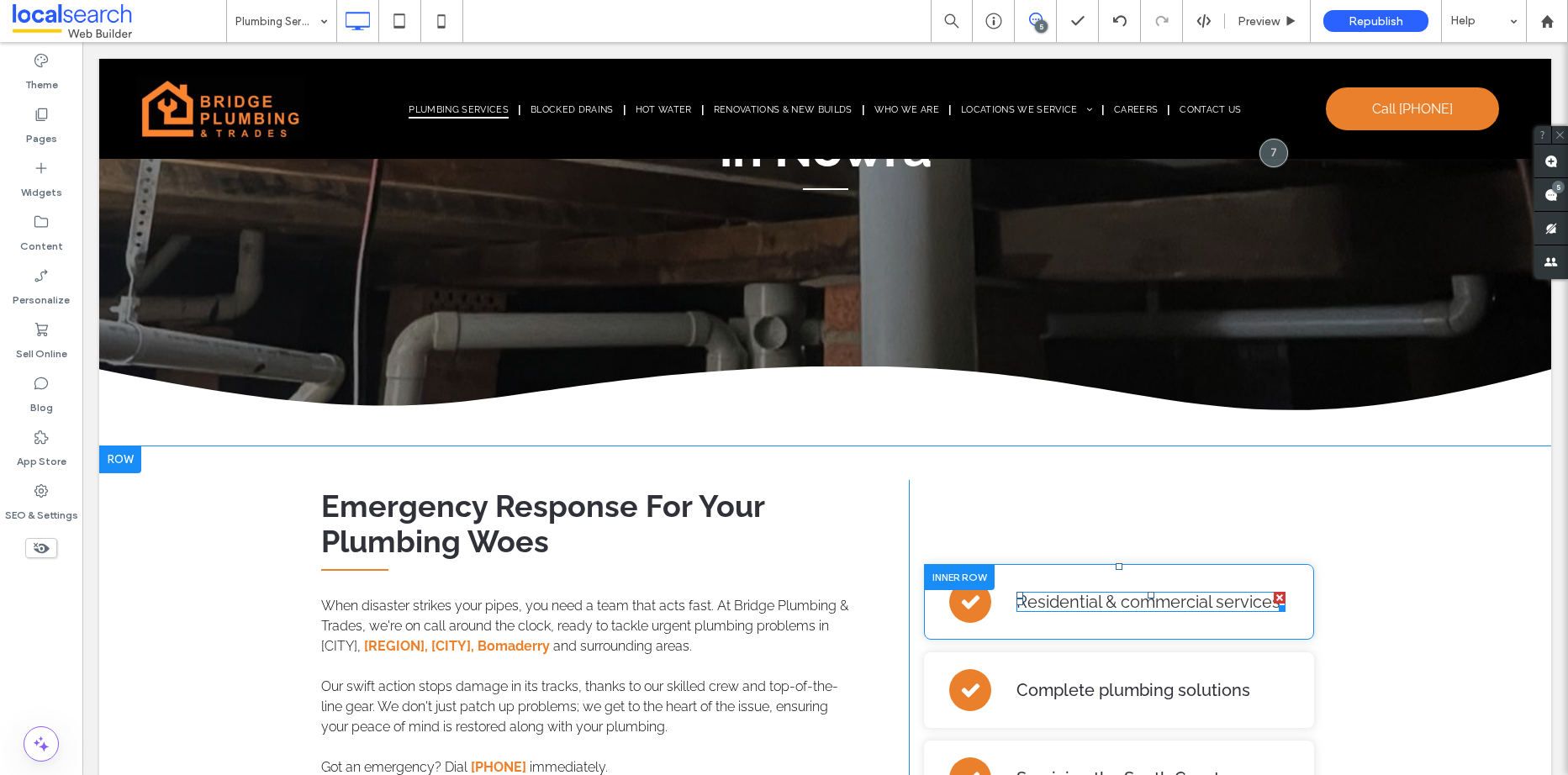click on "Residential & commercial services" at bounding box center (1148, 602) 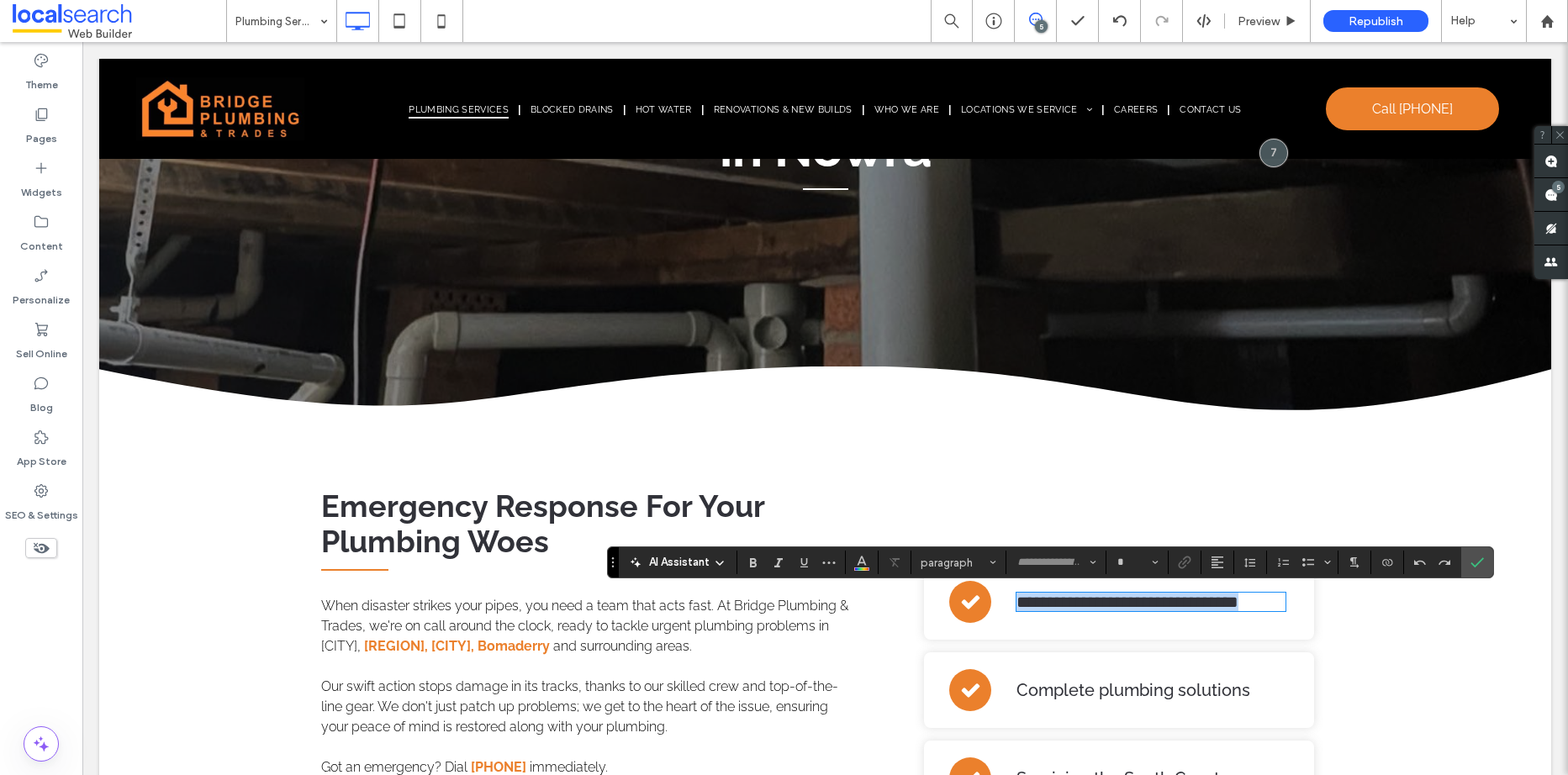 type on "*******" 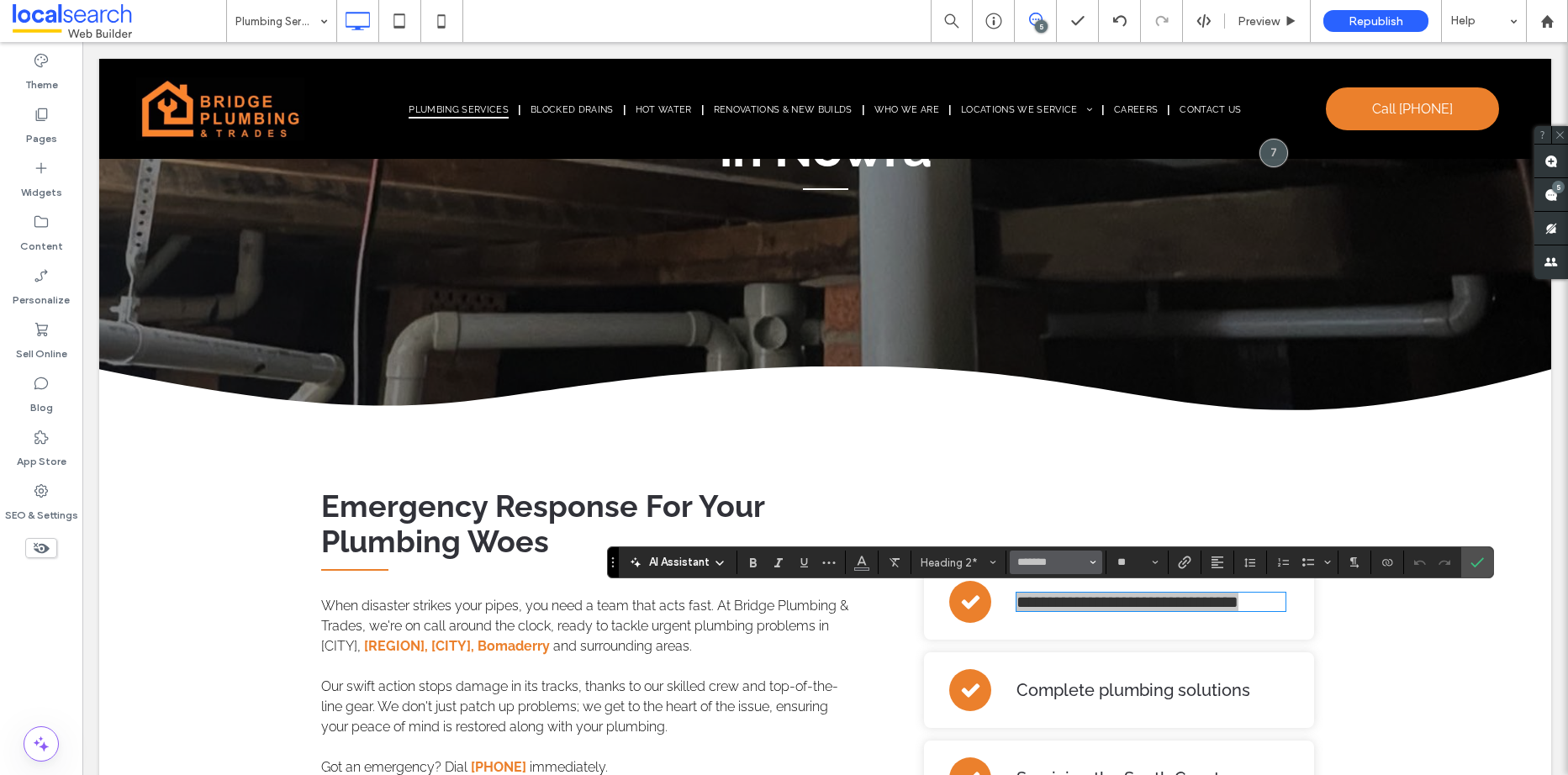 click on "*******" at bounding box center [1056, 562] 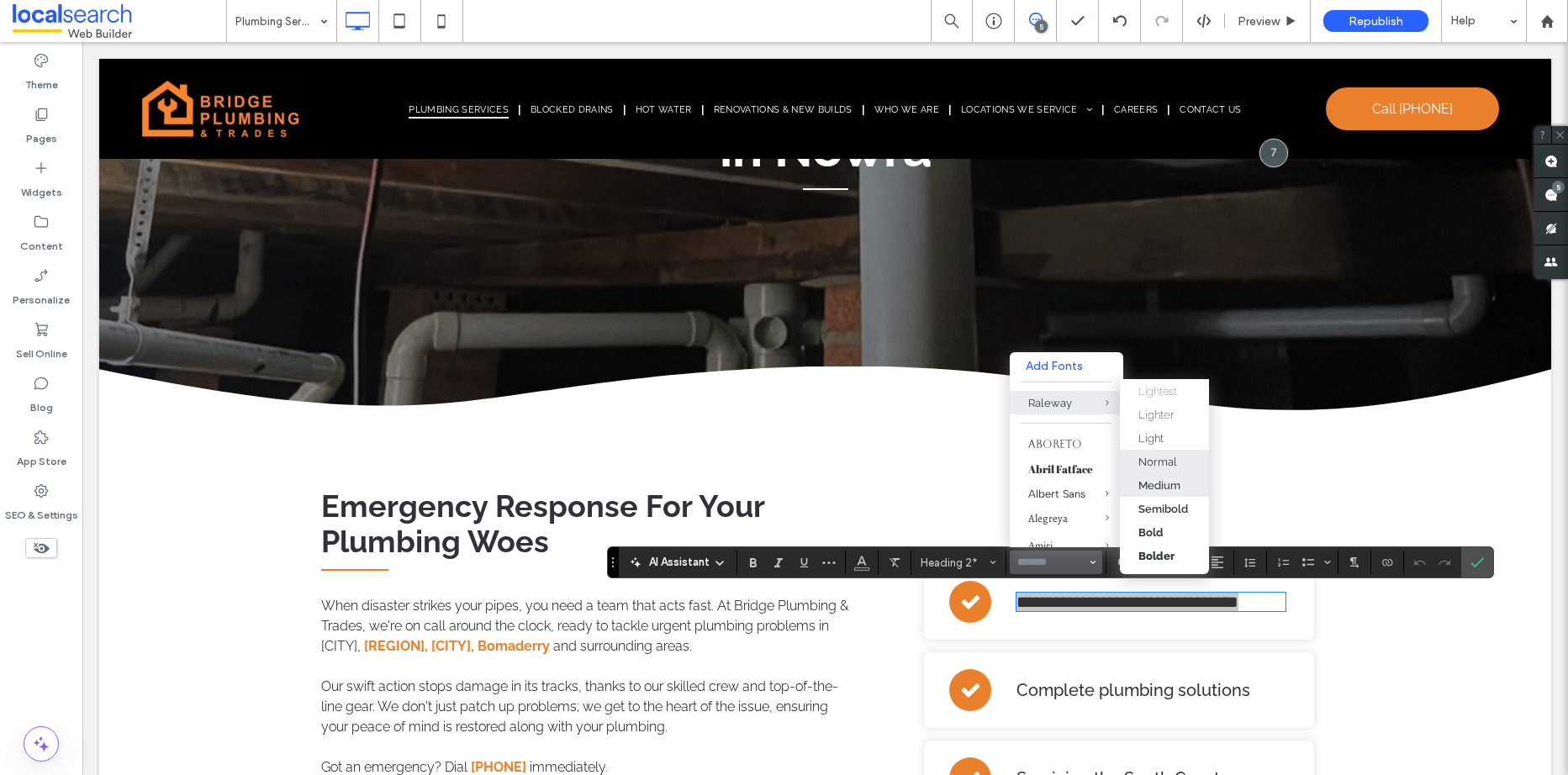 click on "Medium" at bounding box center (1159, 485) 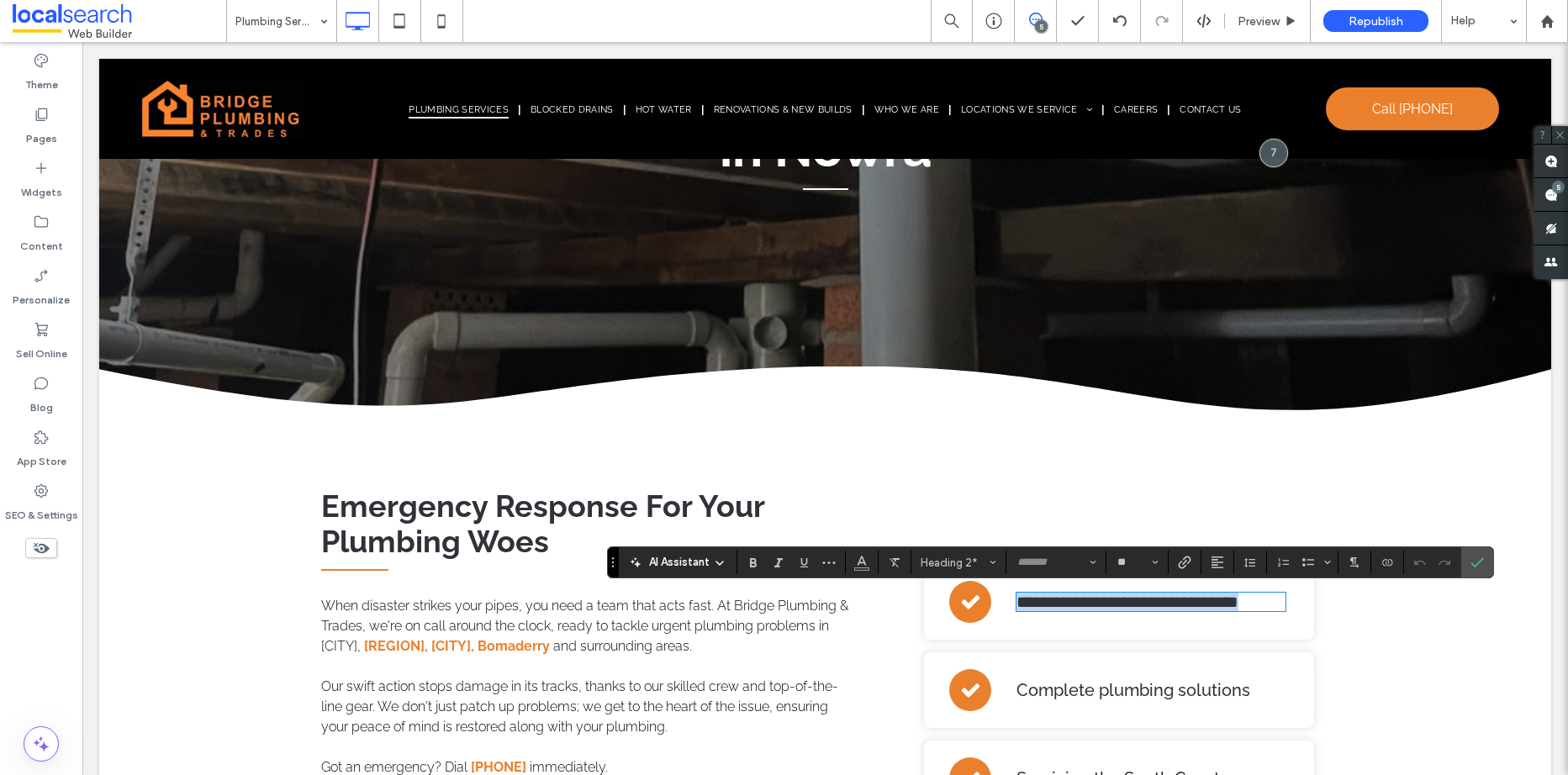 type on "*******" 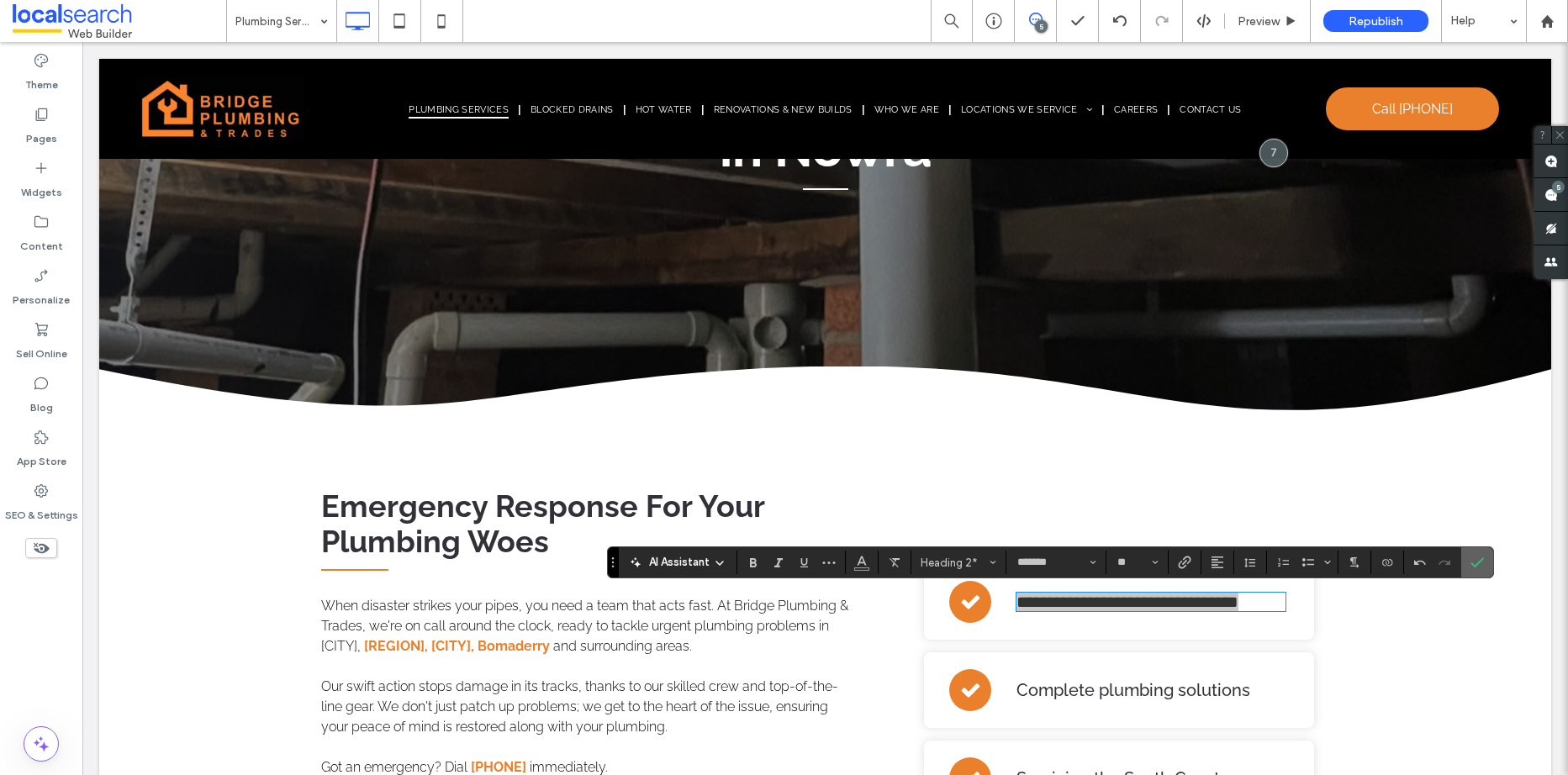 click 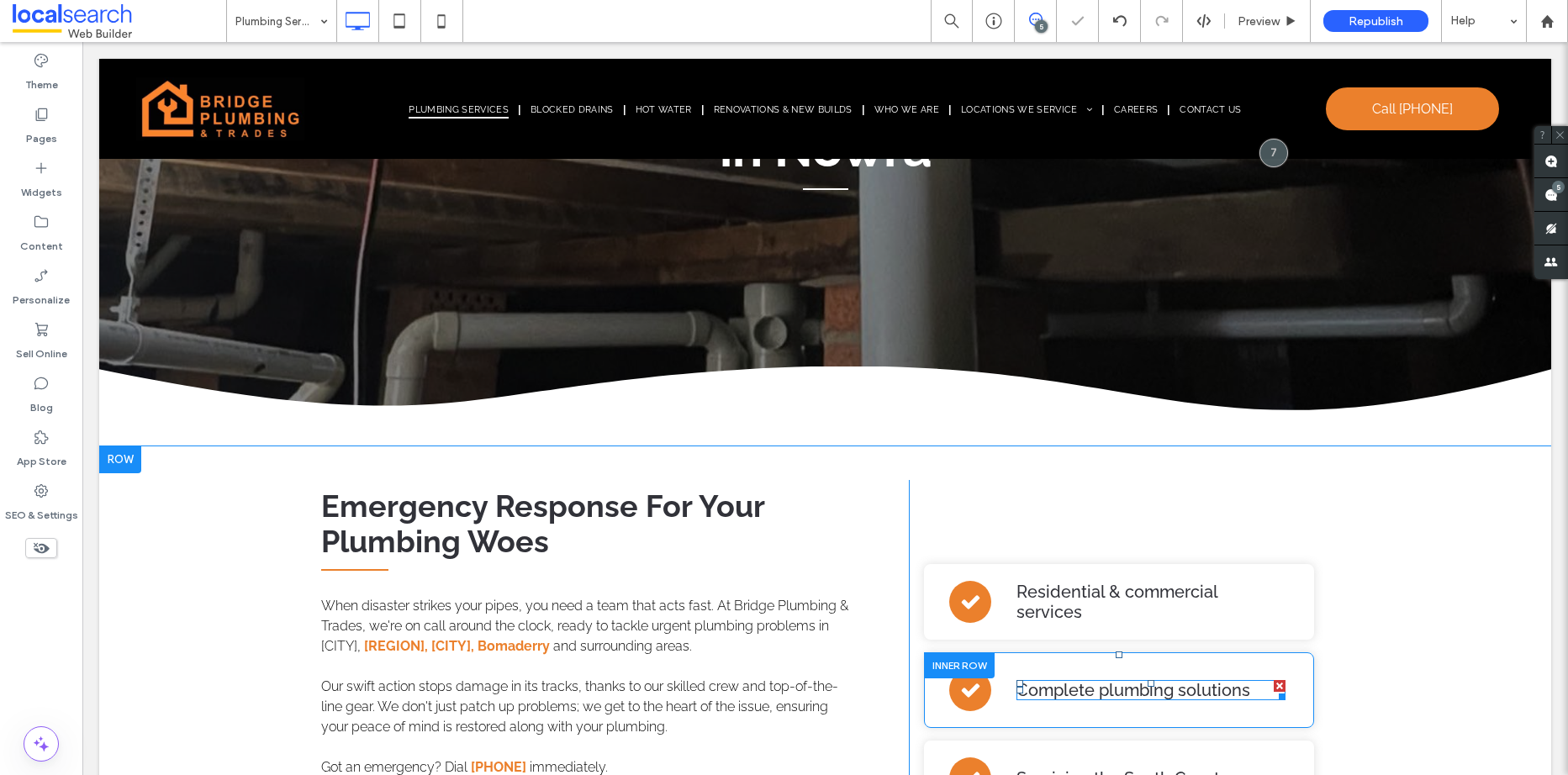 click on "Complete plumbing solutions" at bounding box center (1133, 690) 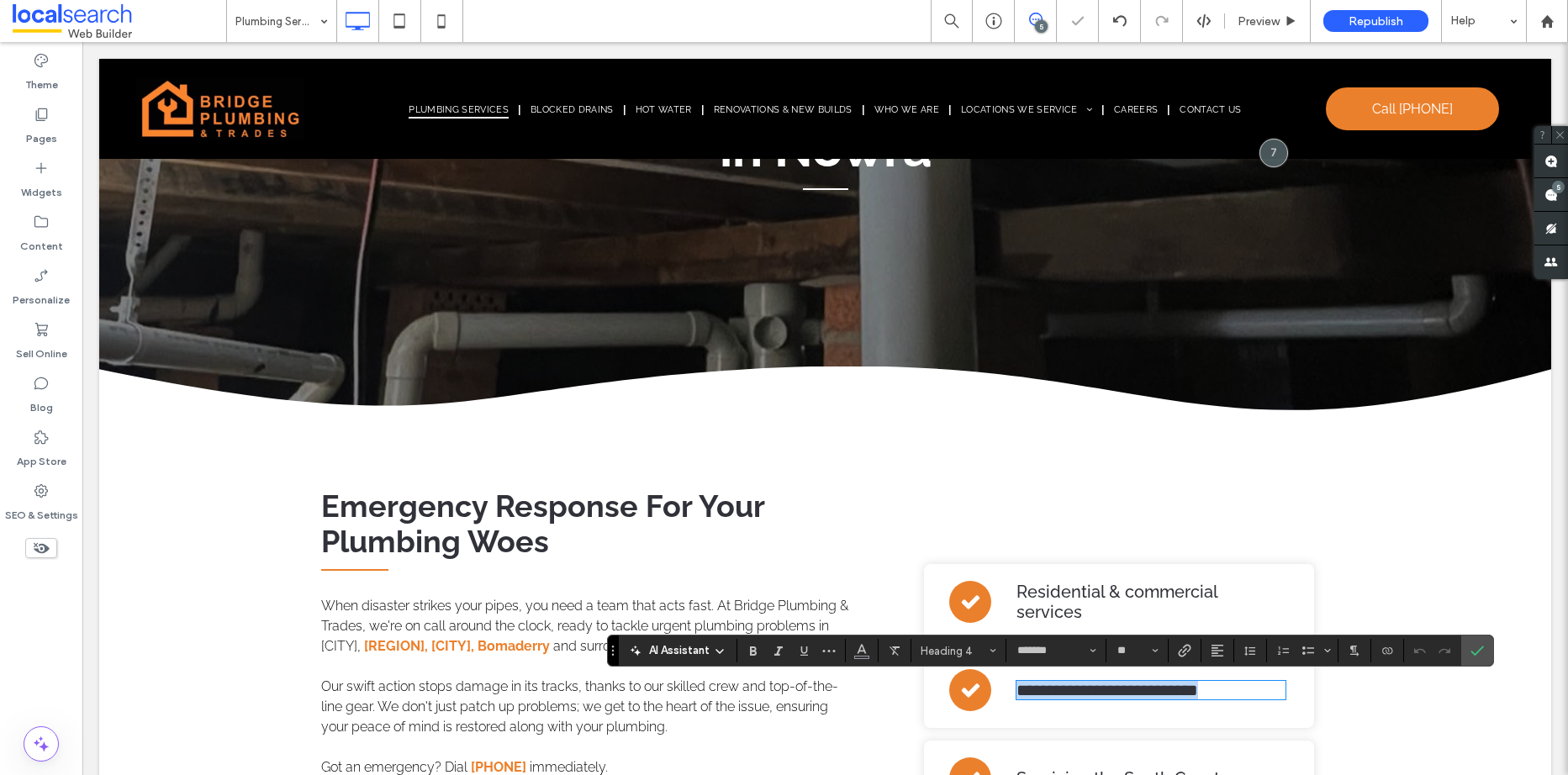 type on "*******" 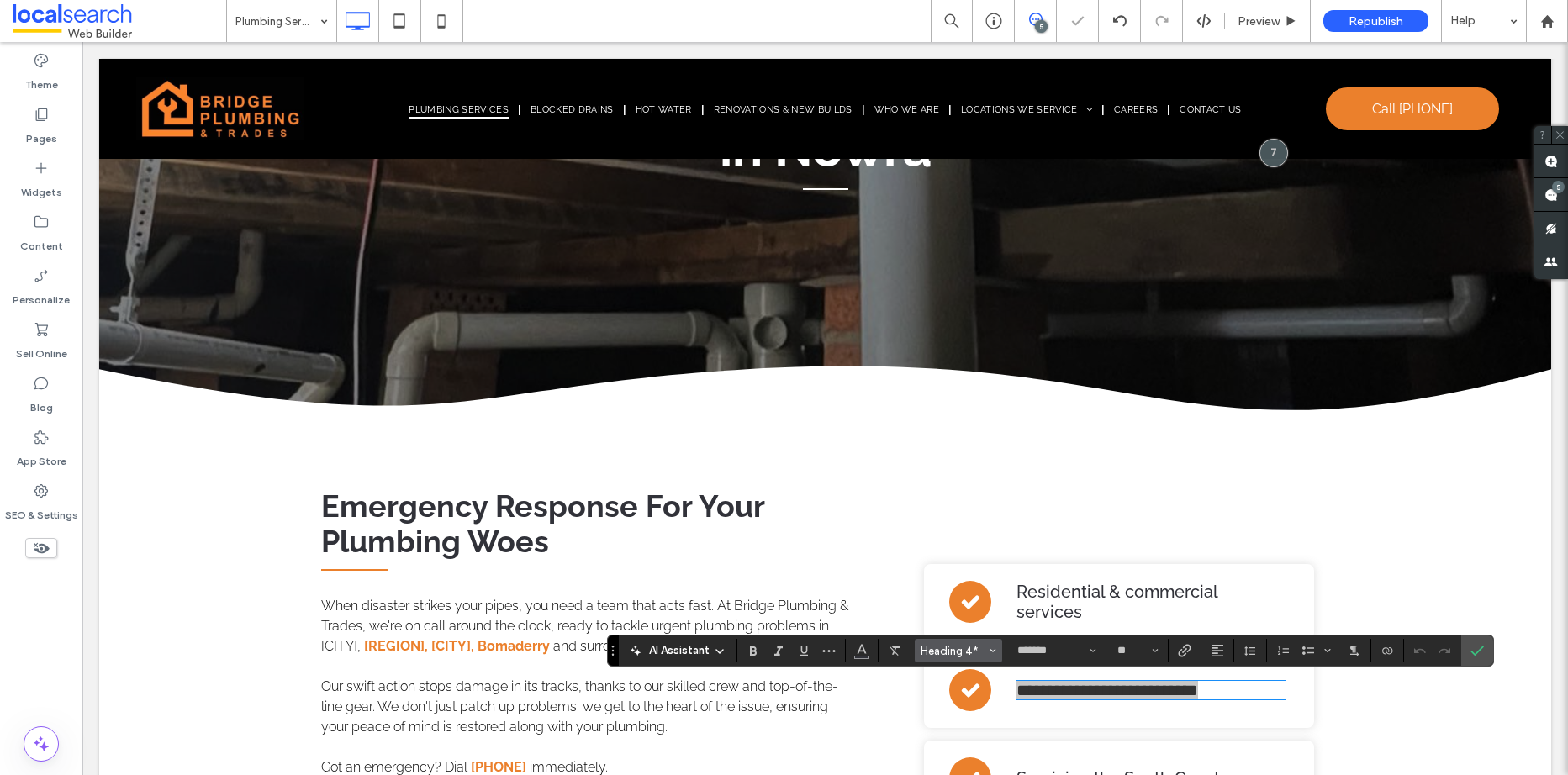 click on "Heading 4*" at bounding box center (953, 651) 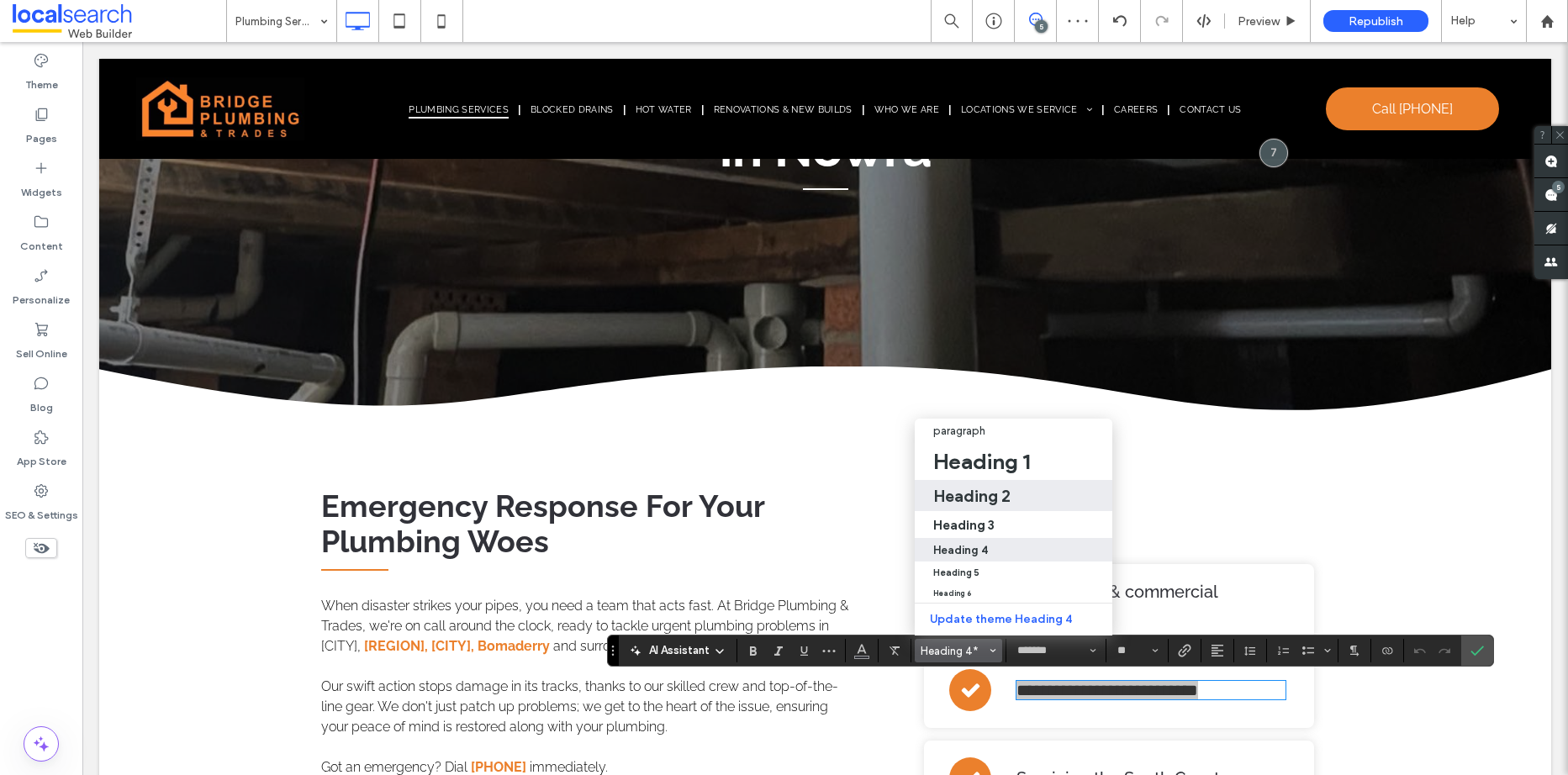 click on "Heading 2" at bounding box center [972, 496] 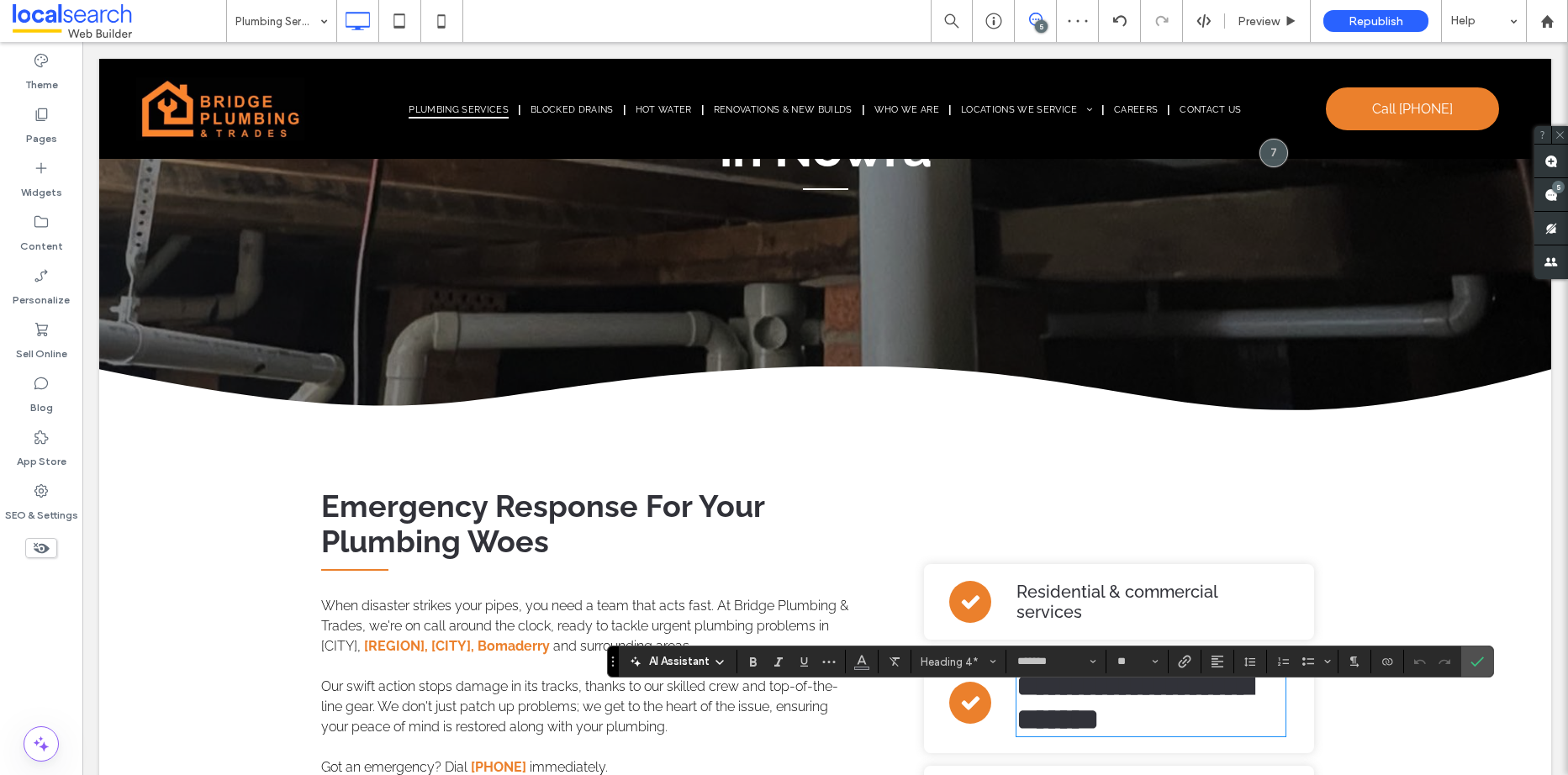 type on "**" 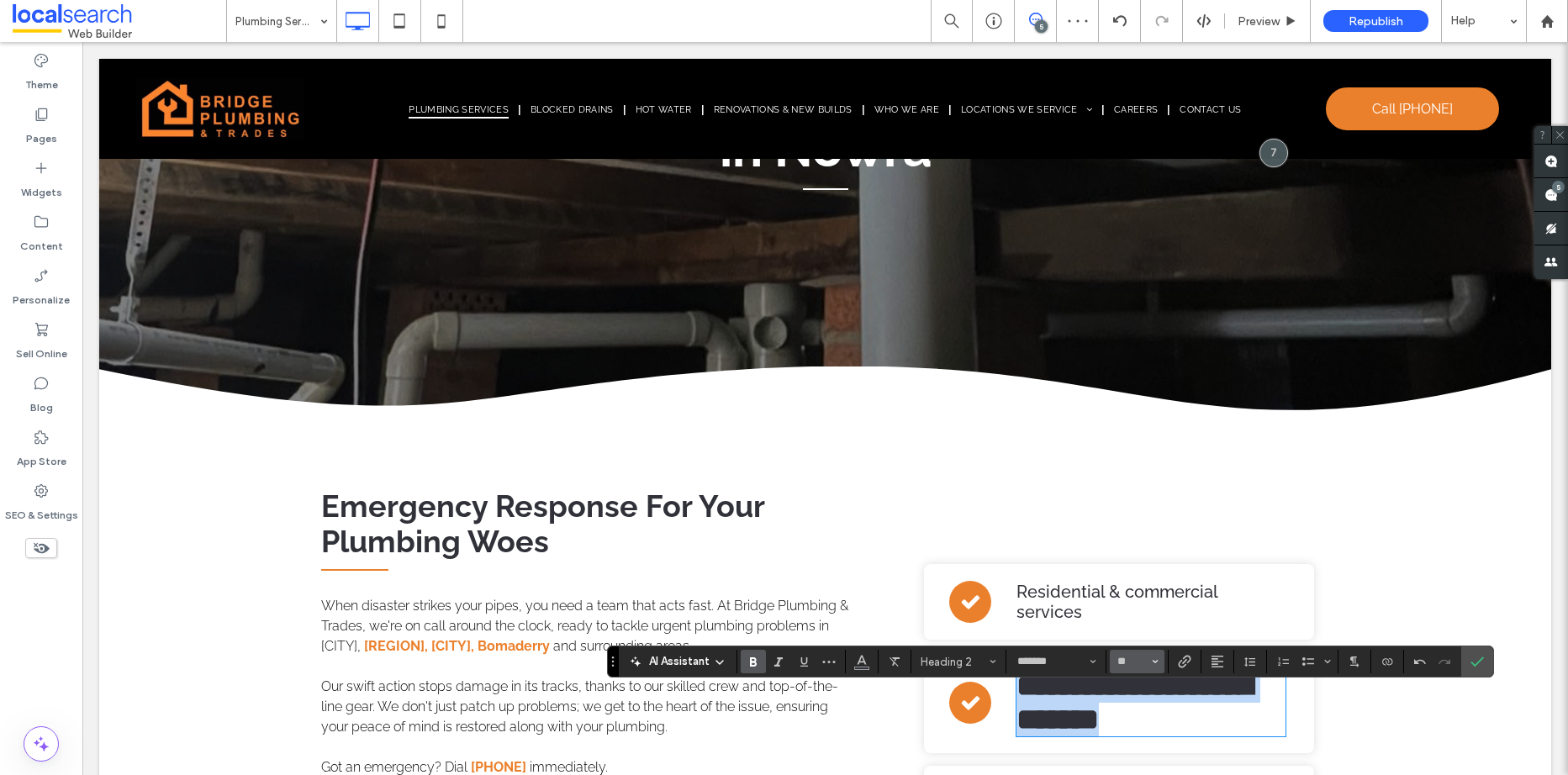 scroll, scrollTop: 241, scrollLeft: 0, axis: vertical 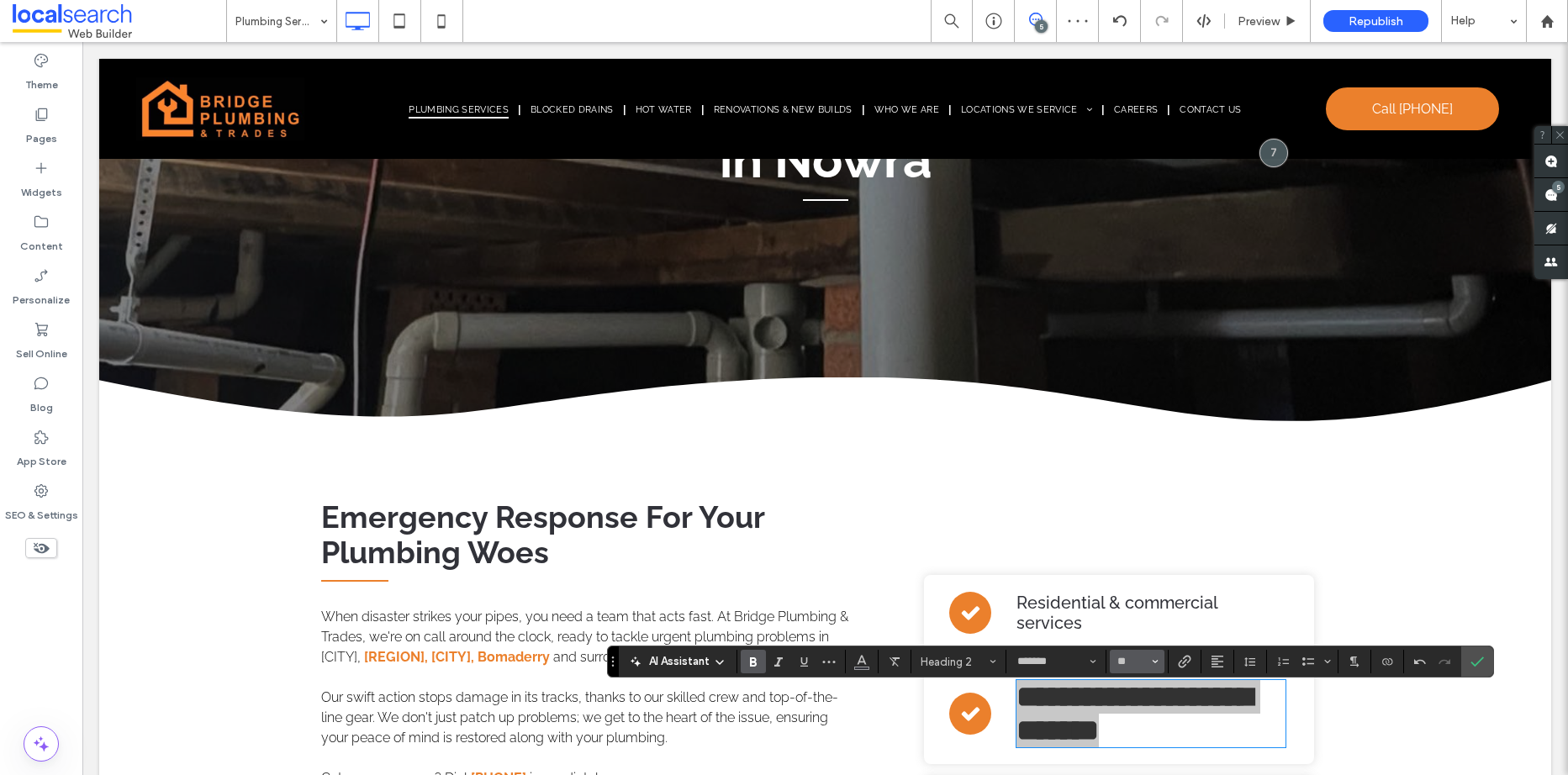 click on "**" at bounding box center (1132, 662) 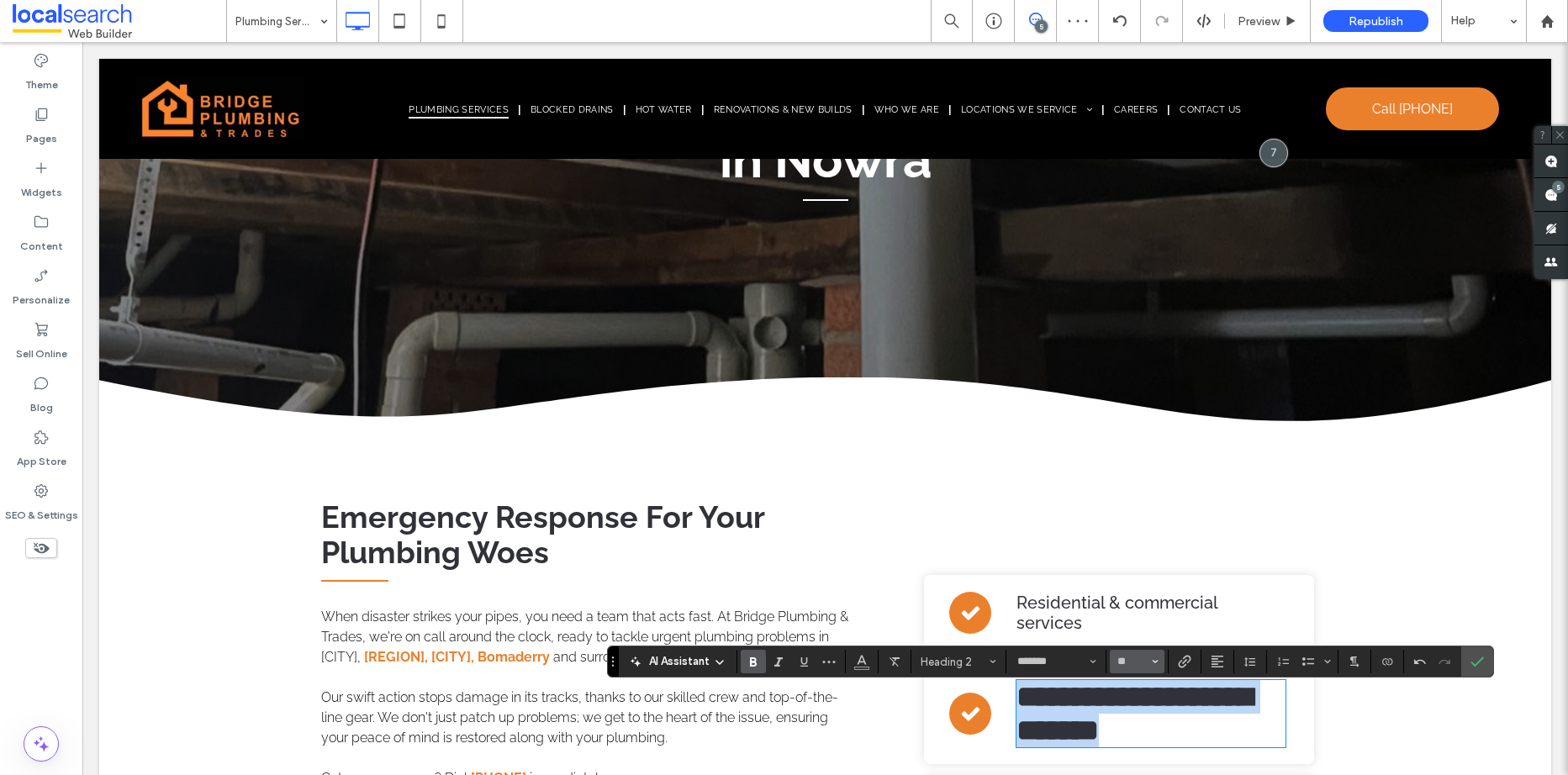 type on "**" 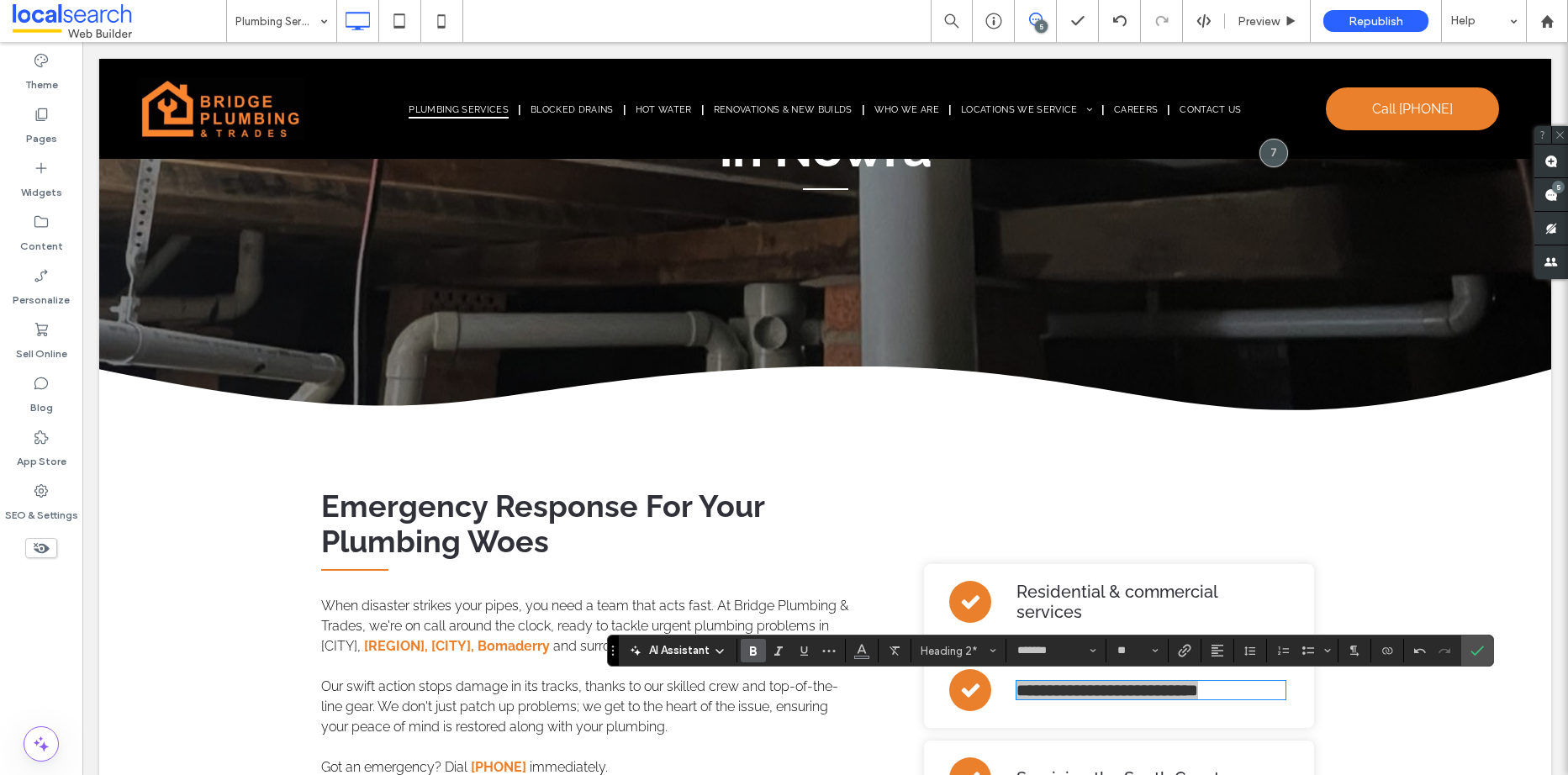 click 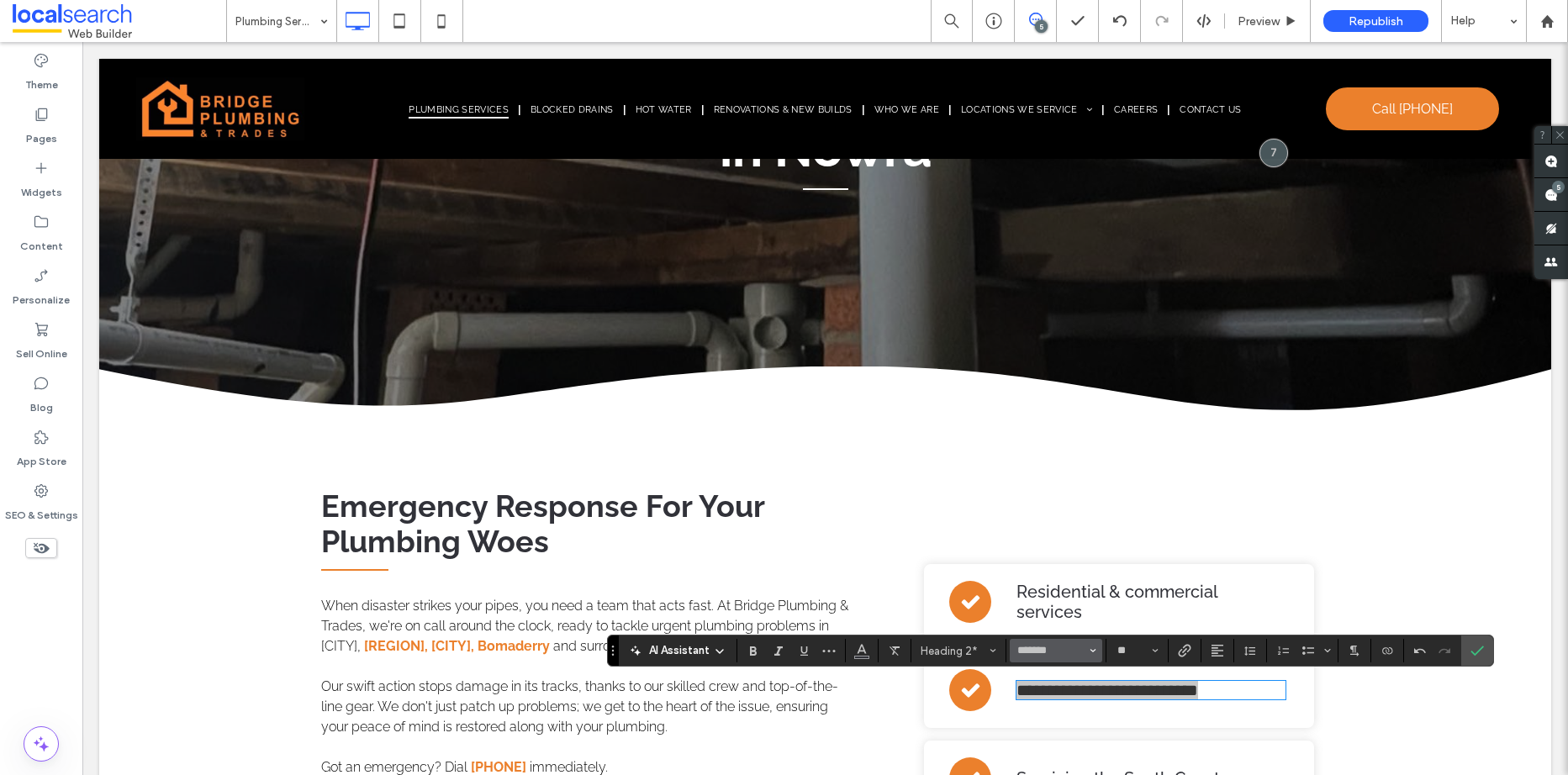 click 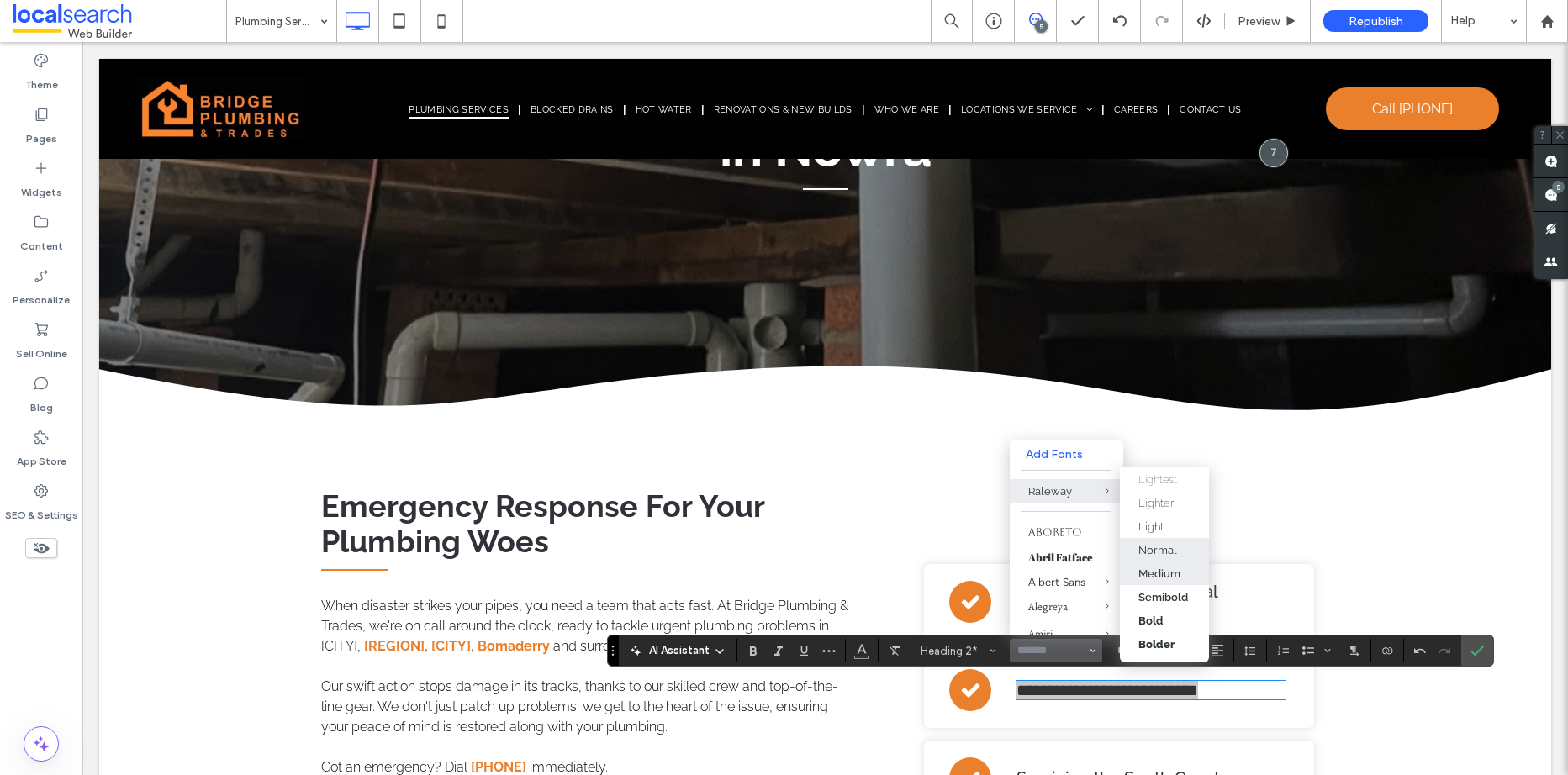 click on "Medium" at bounding box center [1164, 573] 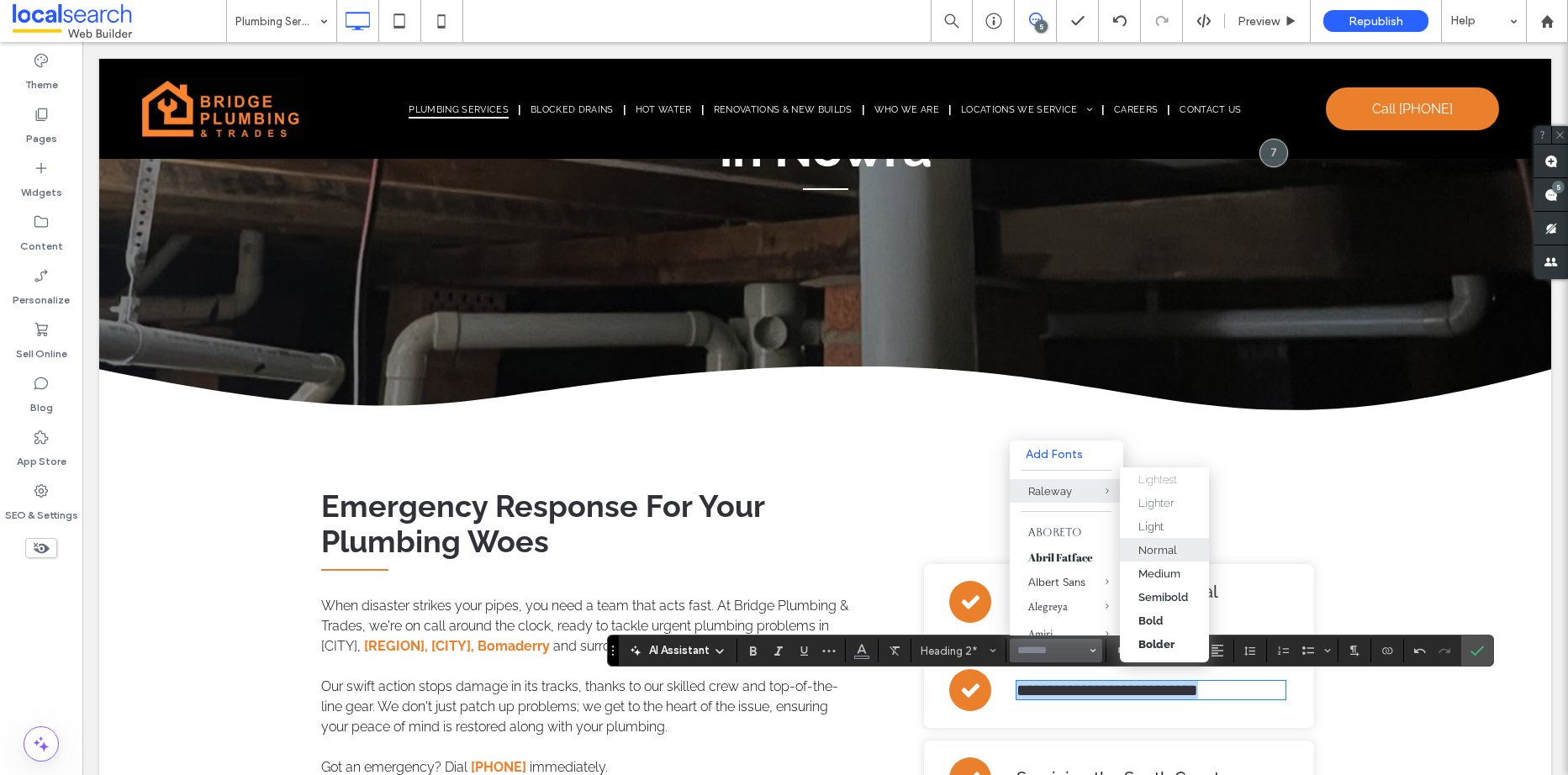 type on "*******" 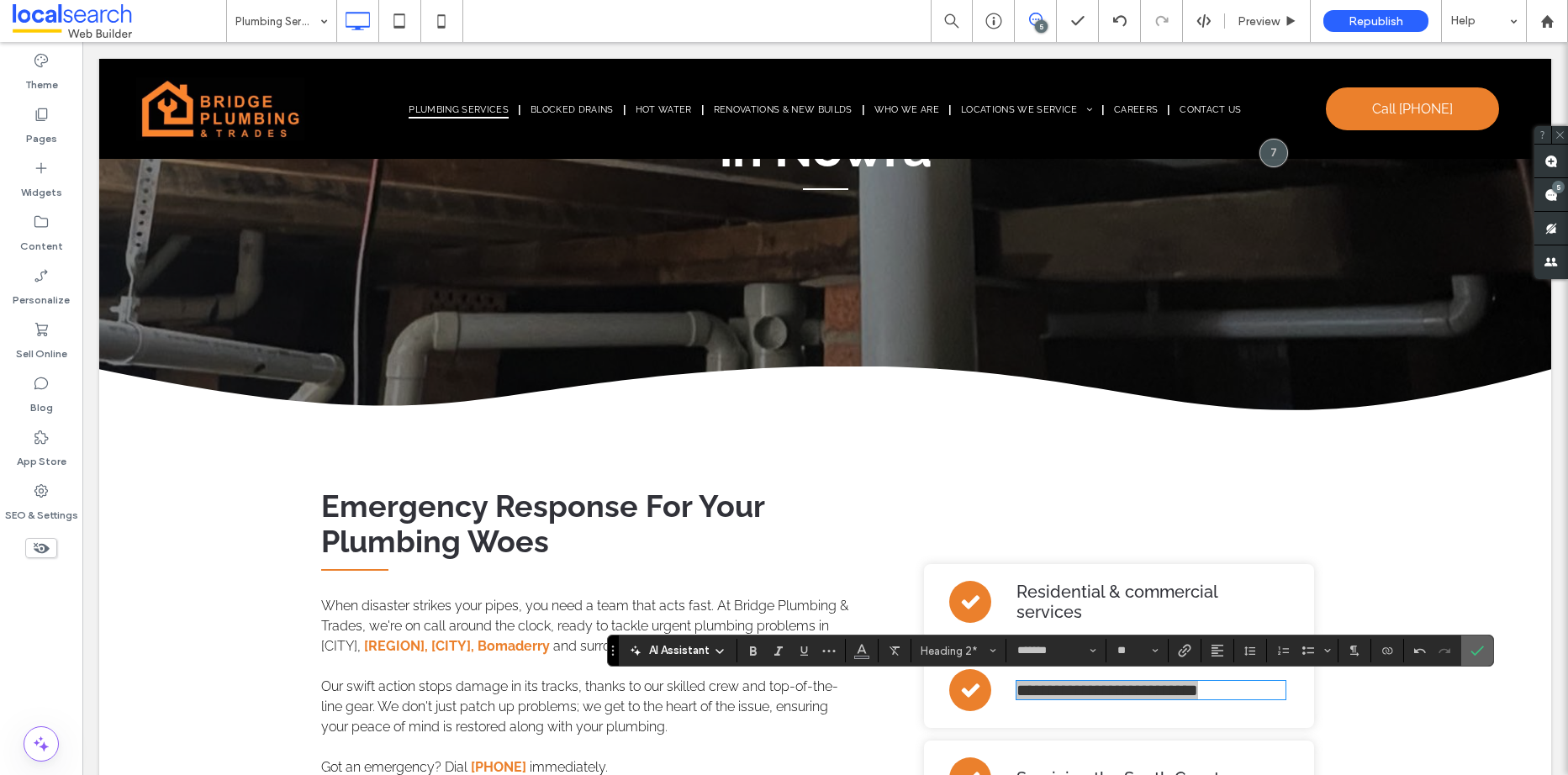 click at bounding box center (1477, 651) 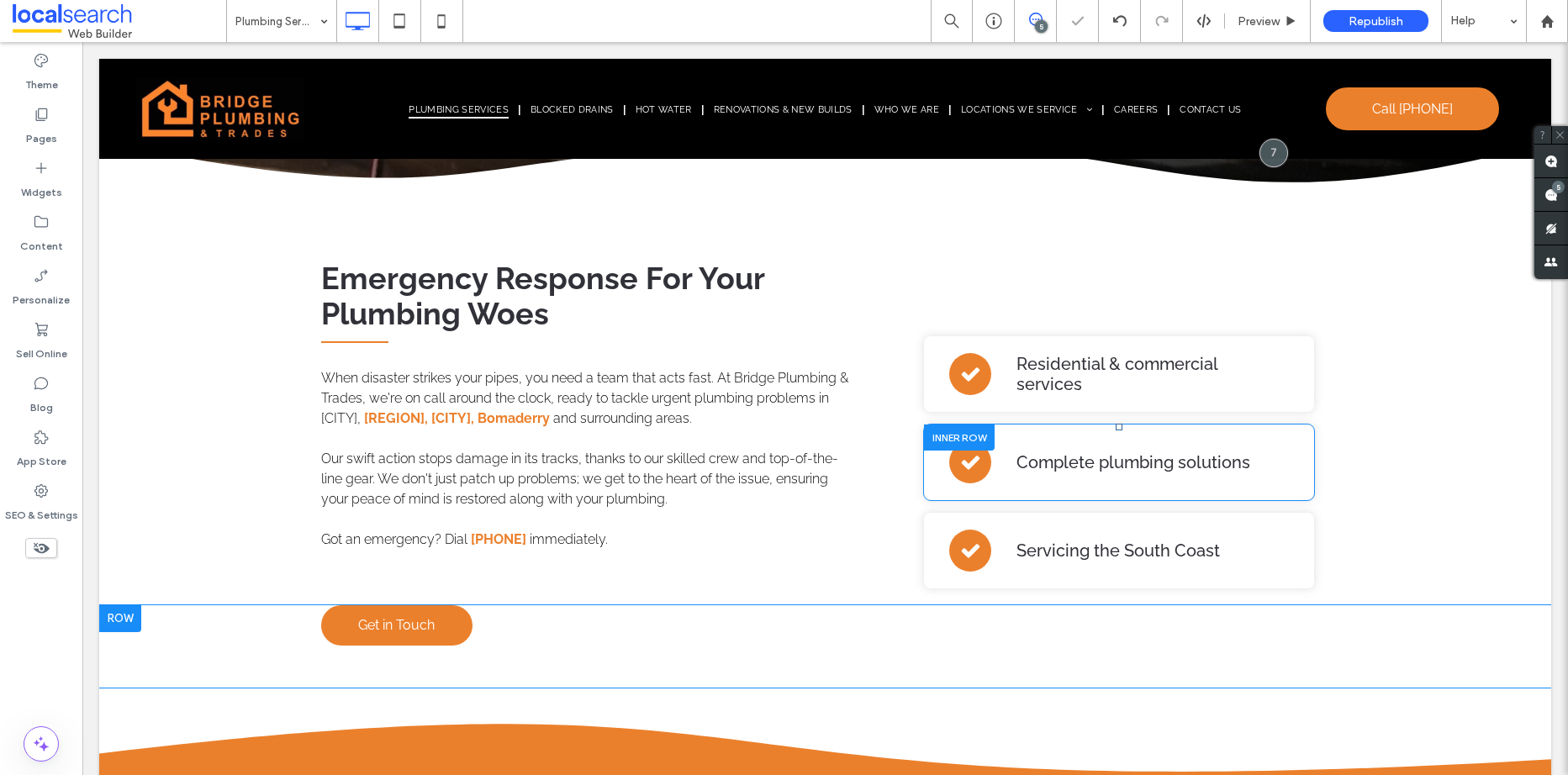 scroll, scrollTop: 504, scrollLeft: 0, axis: vertical 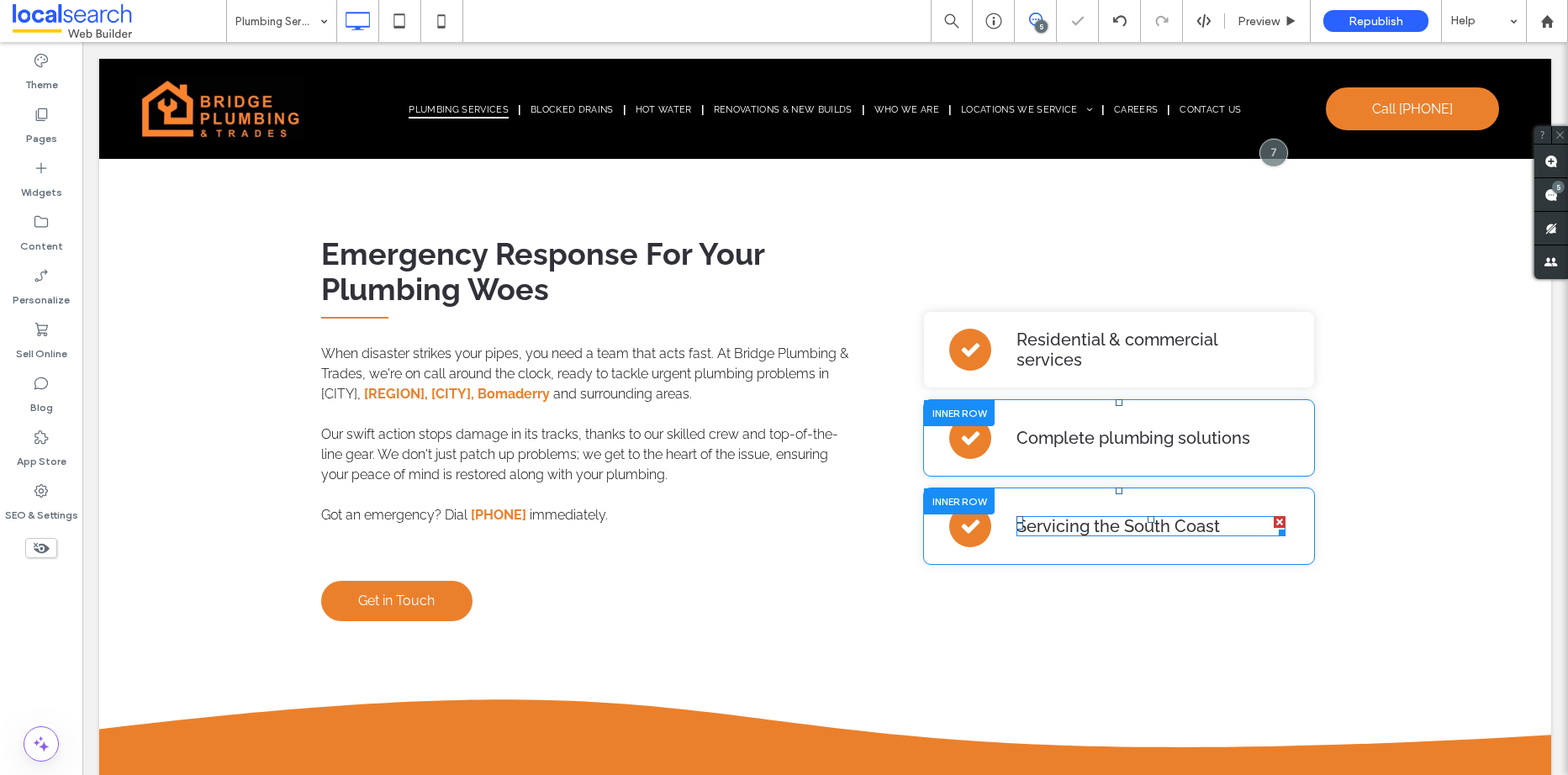 click on "Servicing the South Coast" at bounding box center (1118, 526) 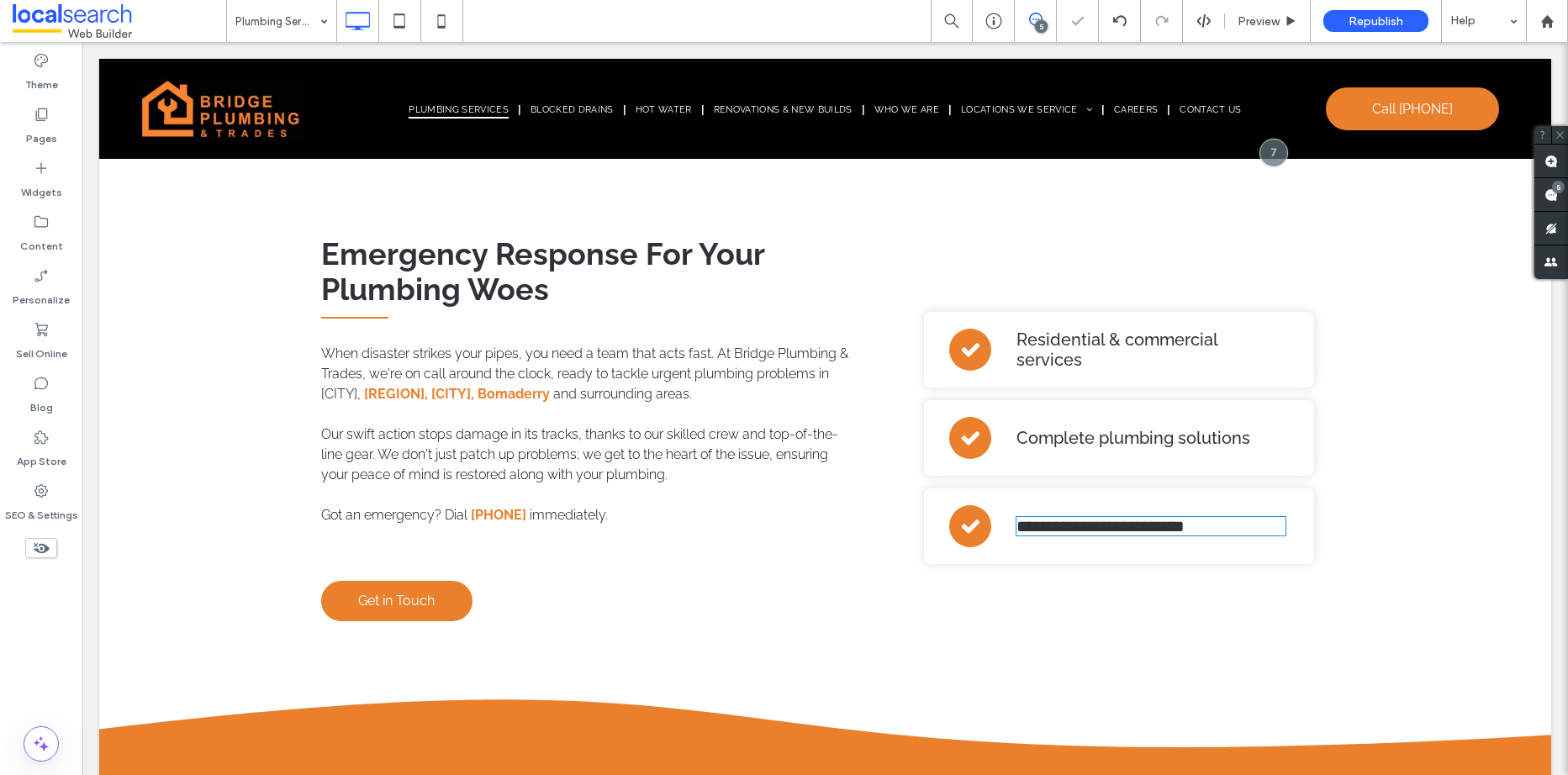 type on "*******" 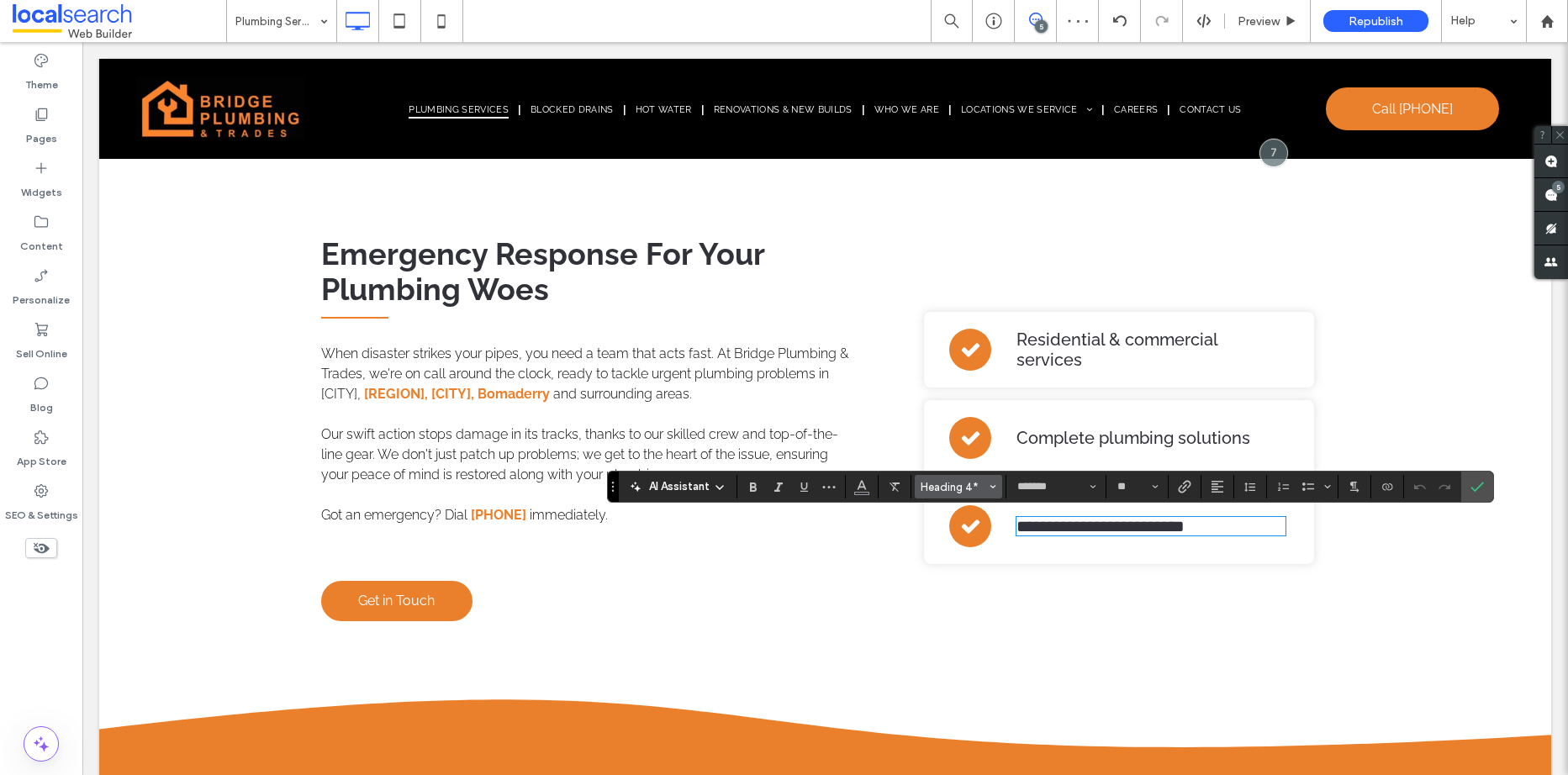 click on "Heading 4*" at bounding box center (953, 487) 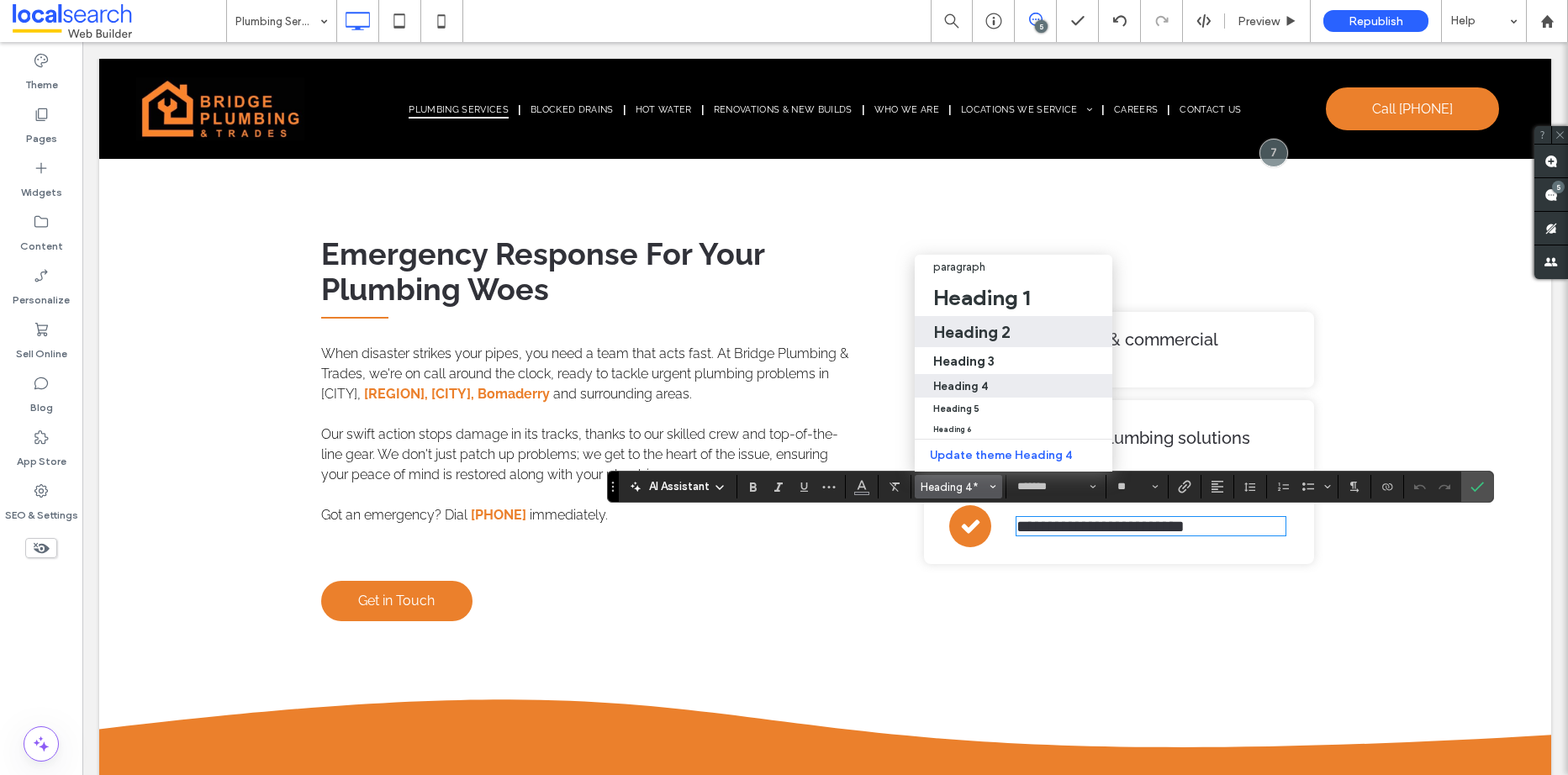 click on "Heading 2" at bounding box center (972, 332) 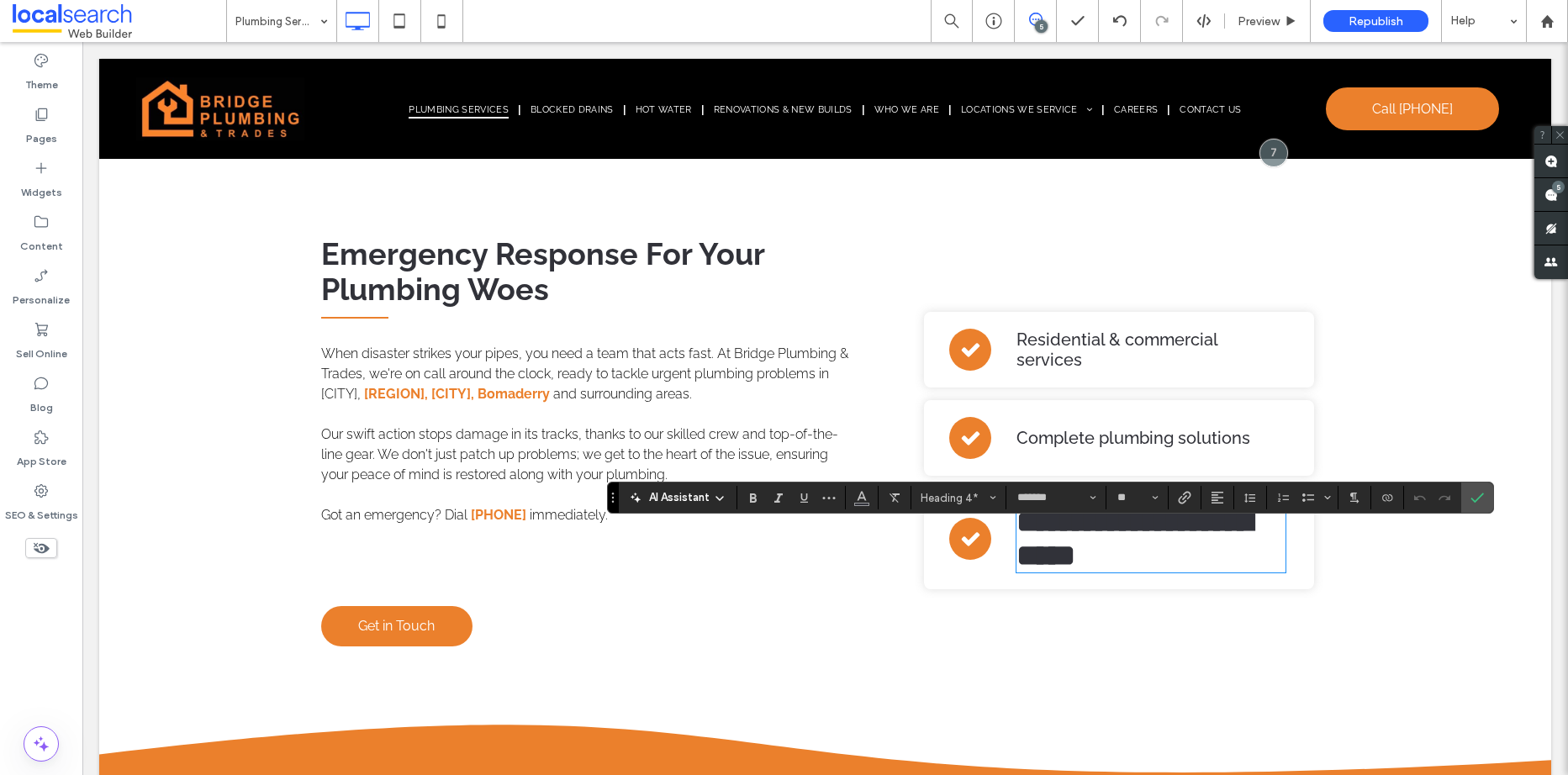 type on "**" 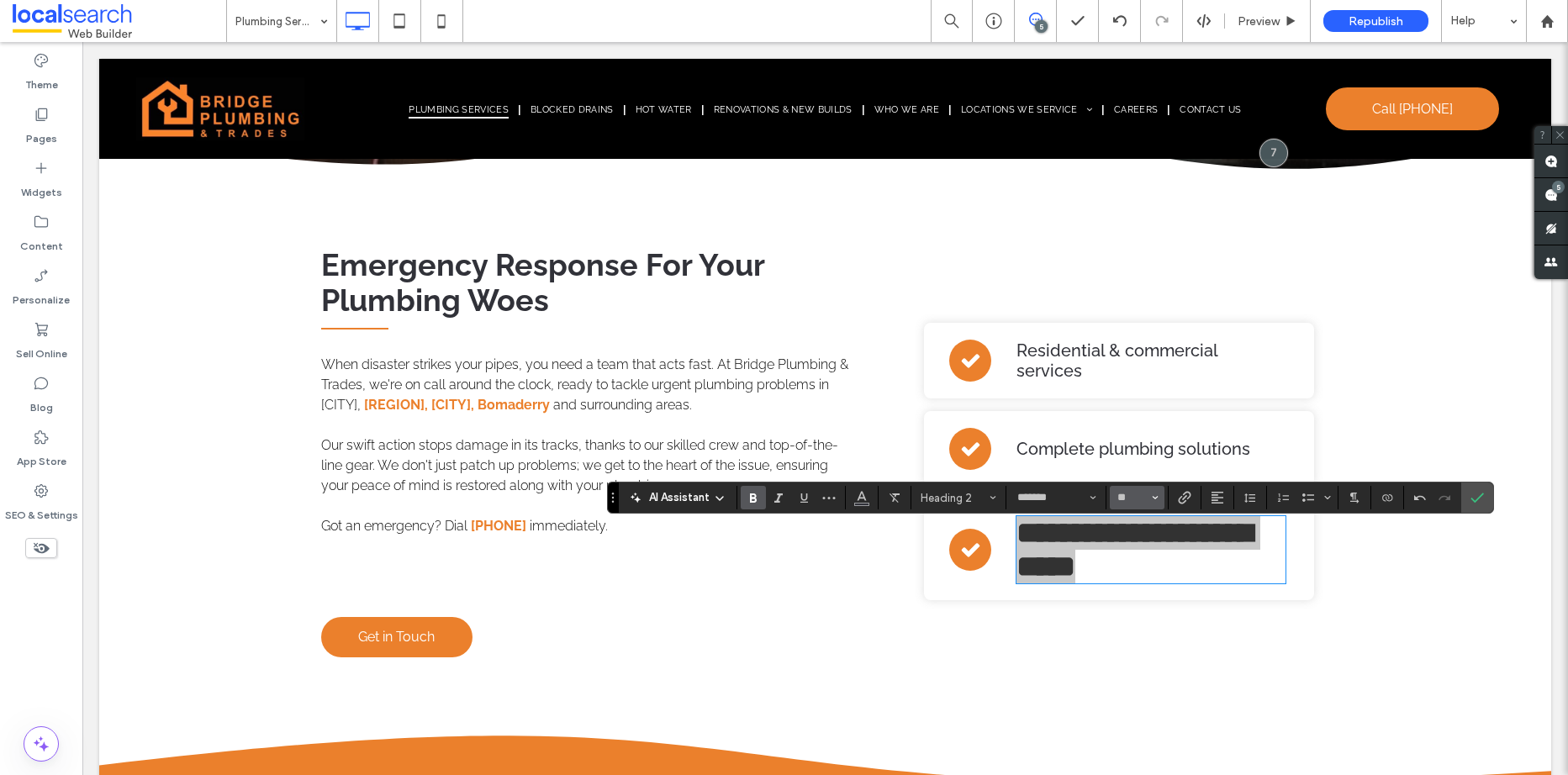 click on "**" at bounding box center (1132, 498) 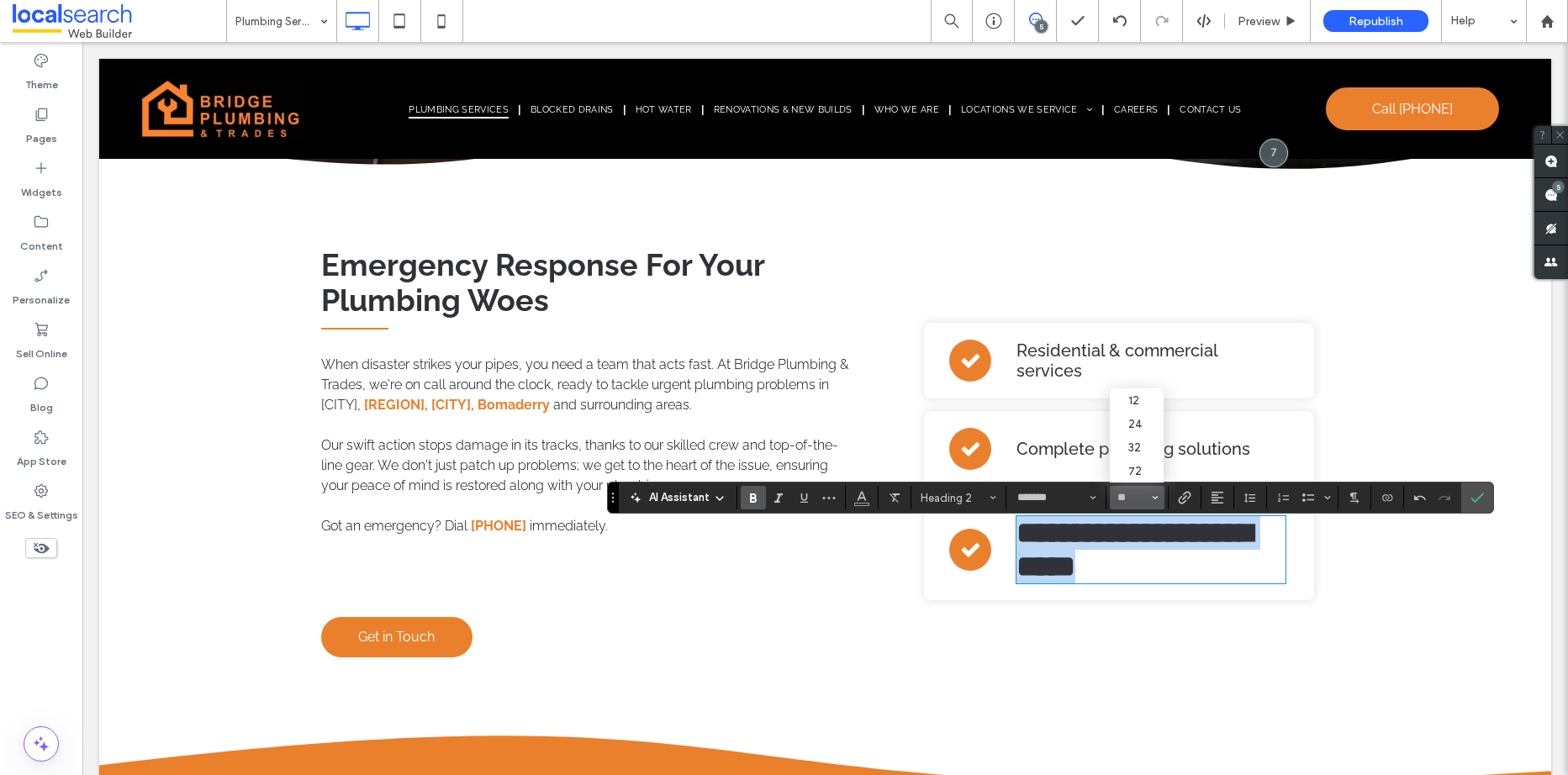 type on "**" 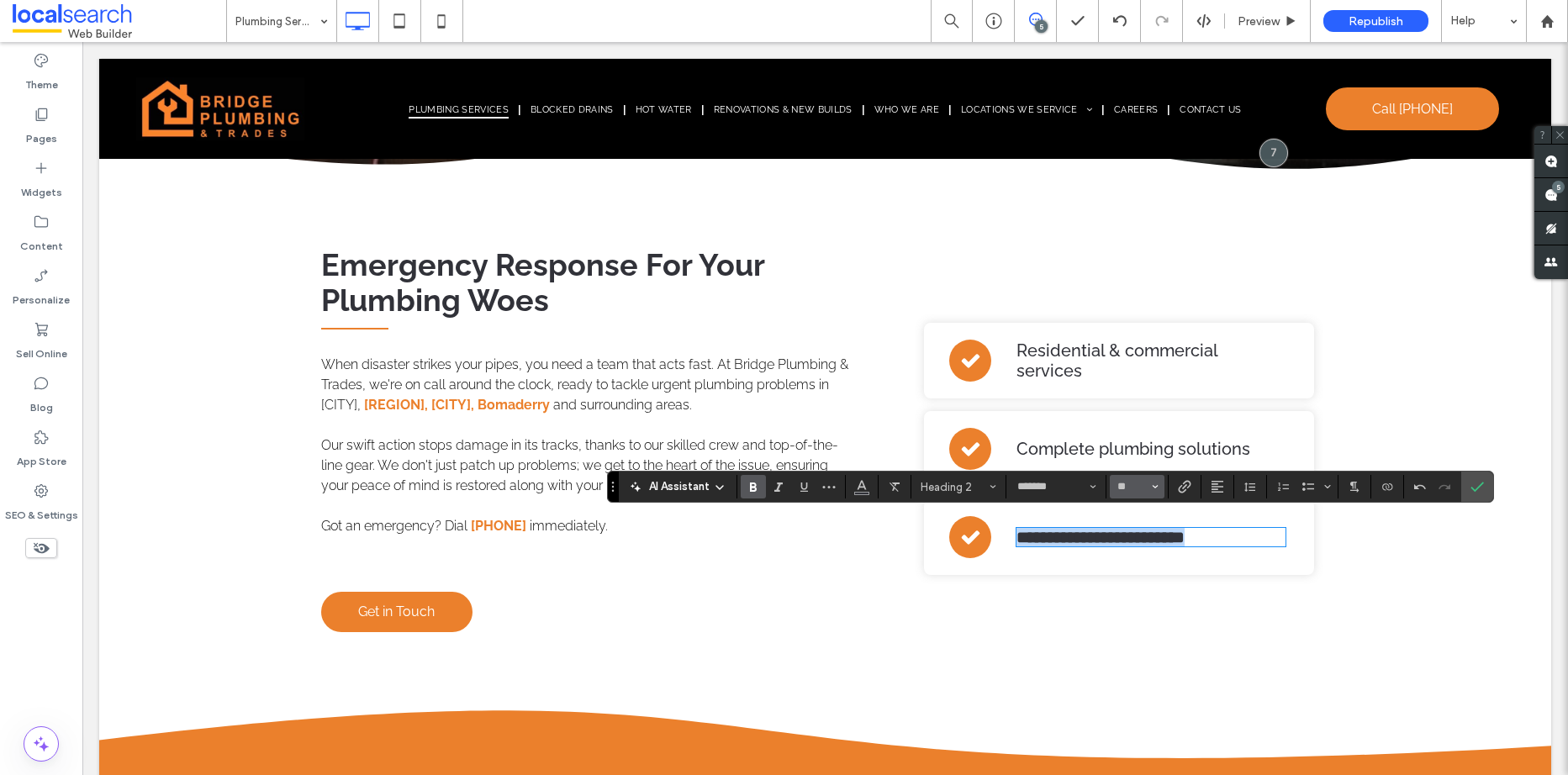 scroll, scrollTop: 504, scrollLeft: 0, axis: vertical 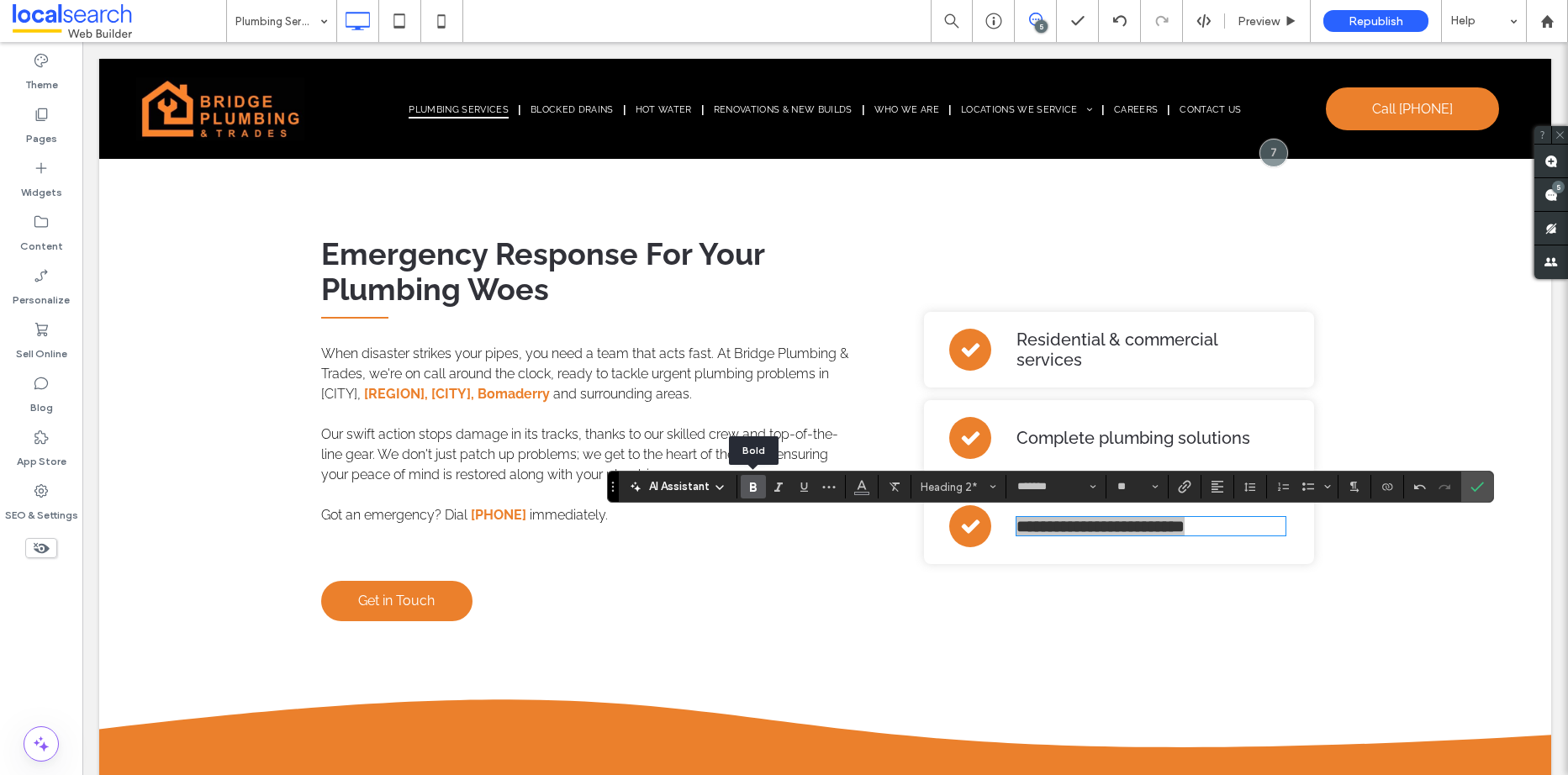 click 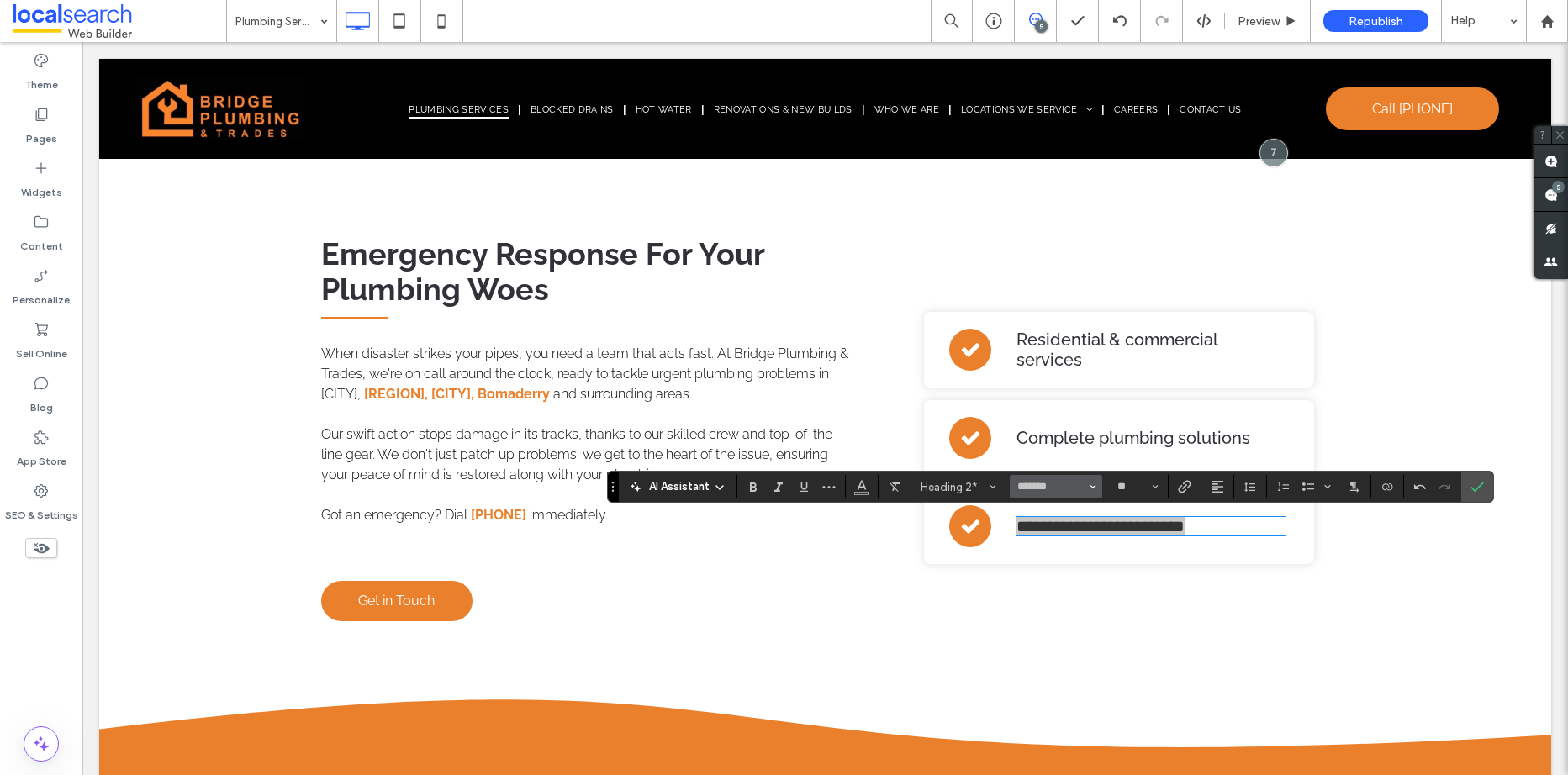 click 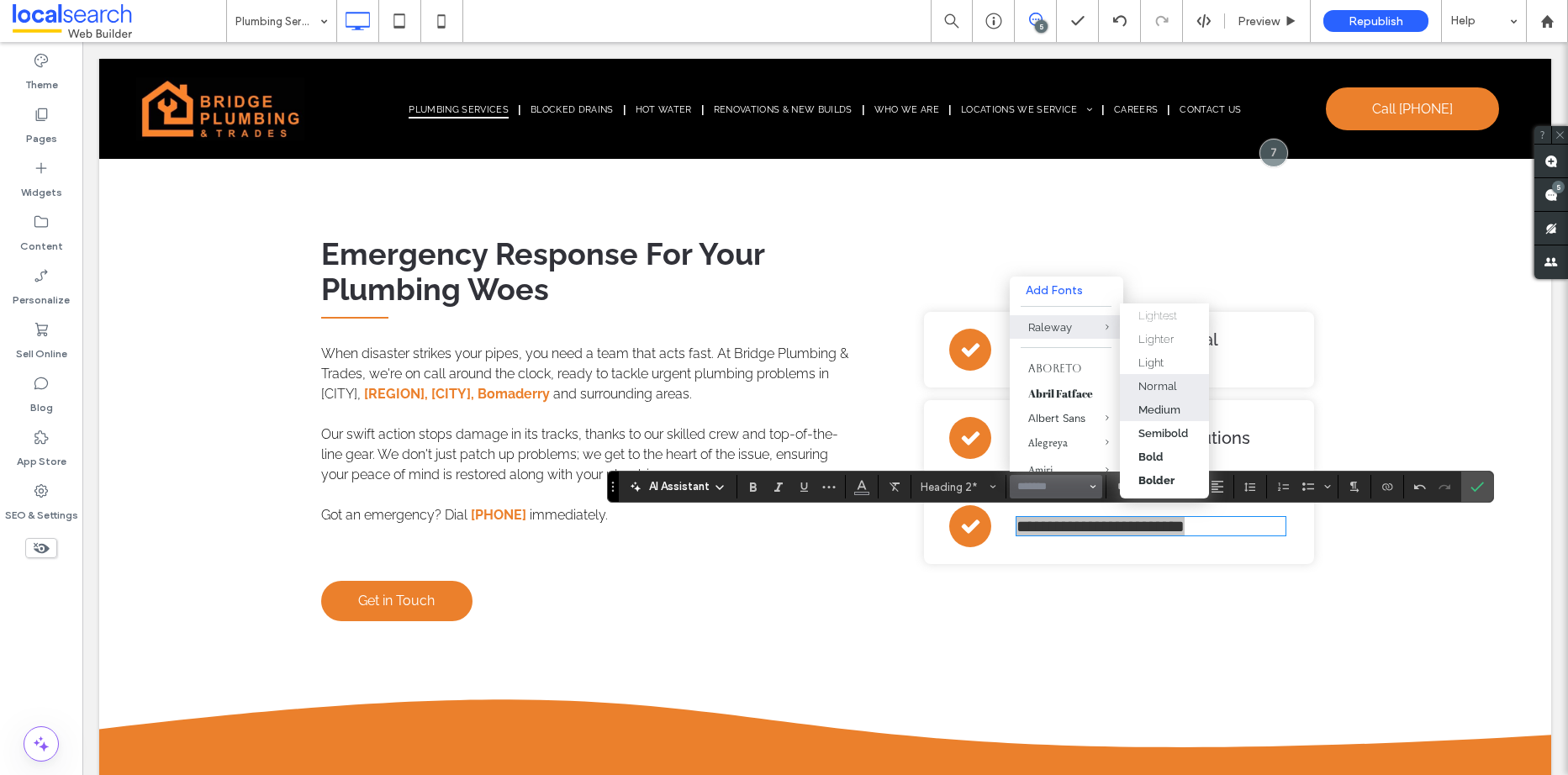 click on "Medium" at bounding box center [1159, 409] 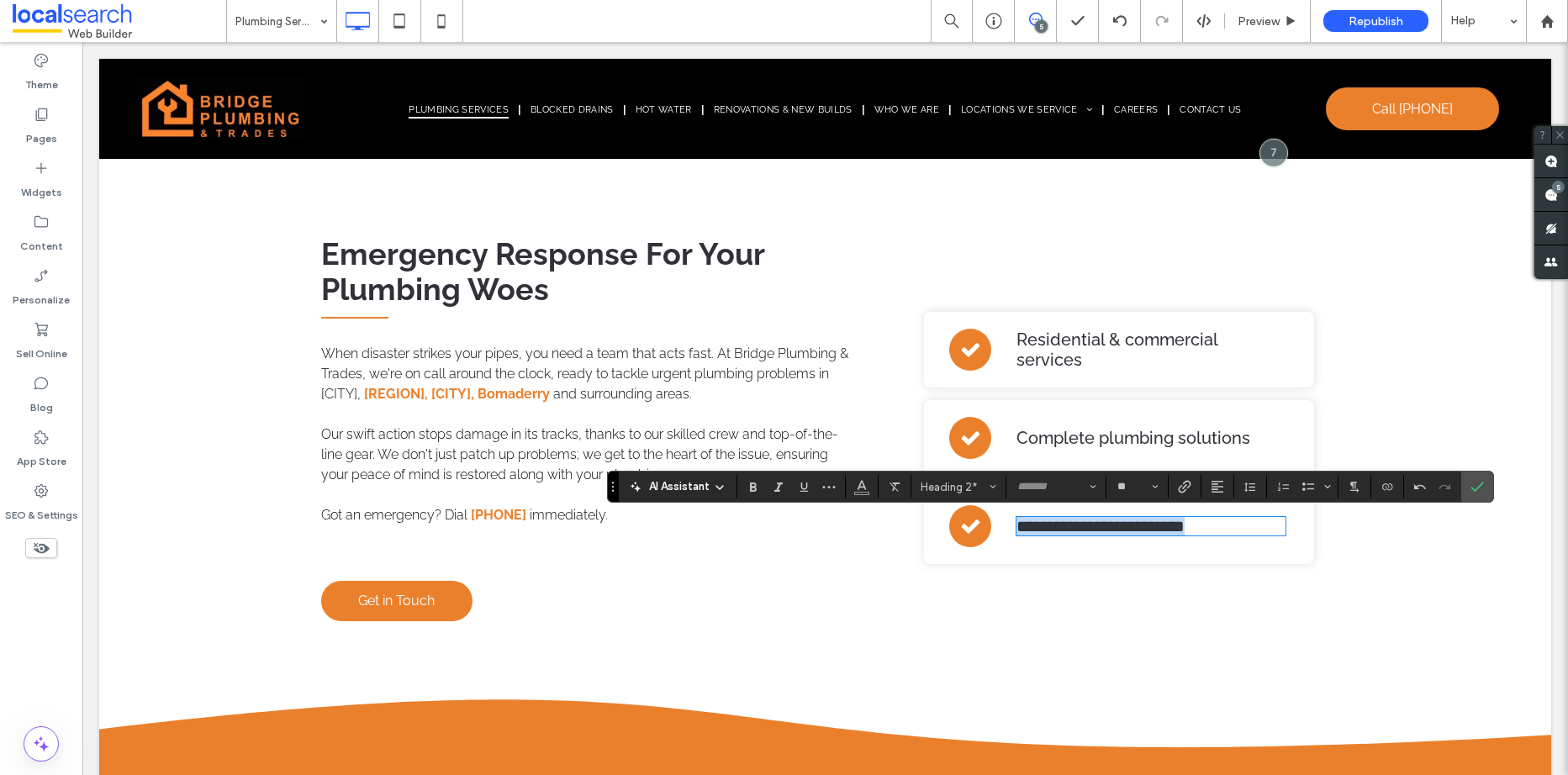 type on "*******" 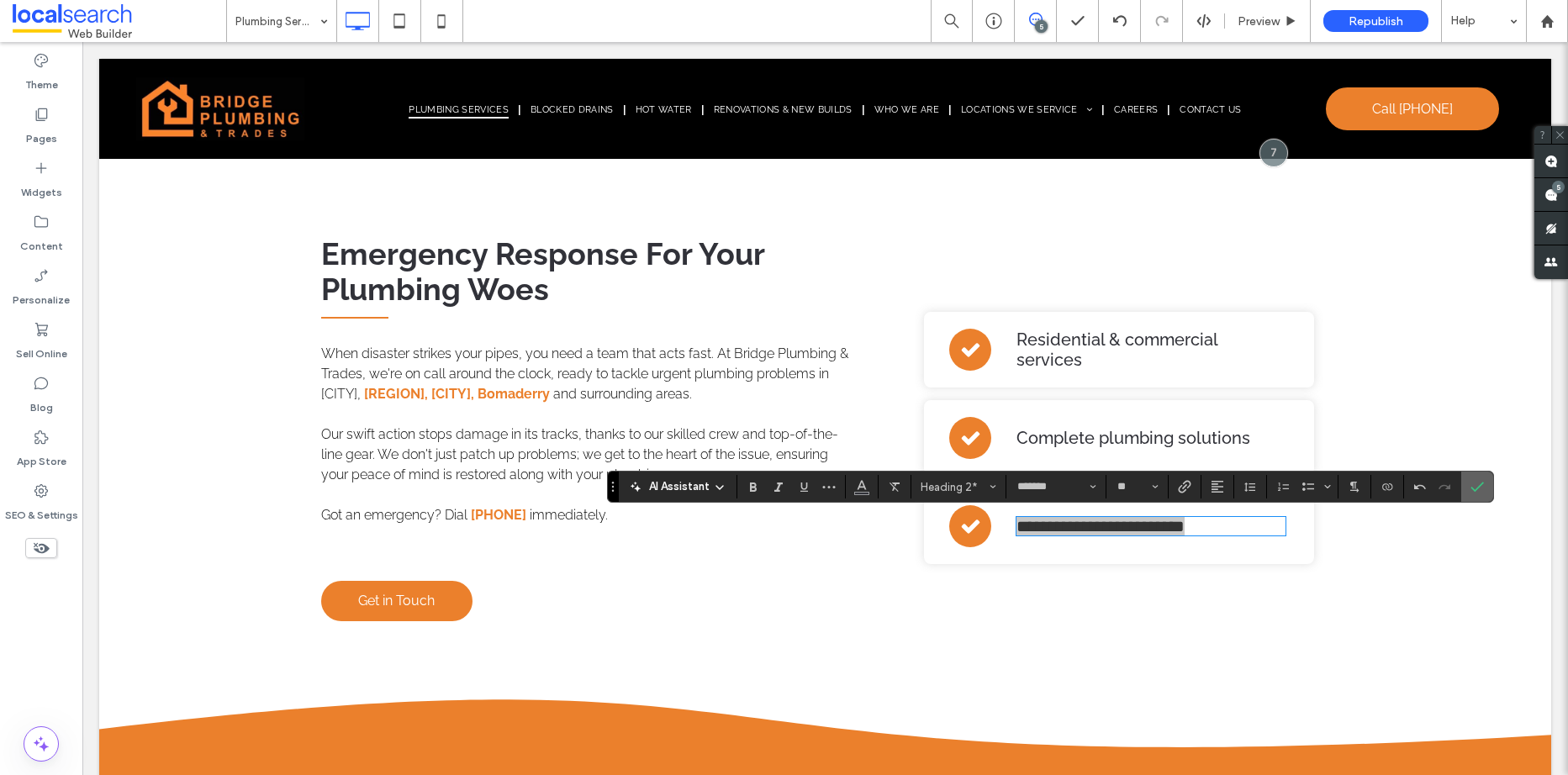 click 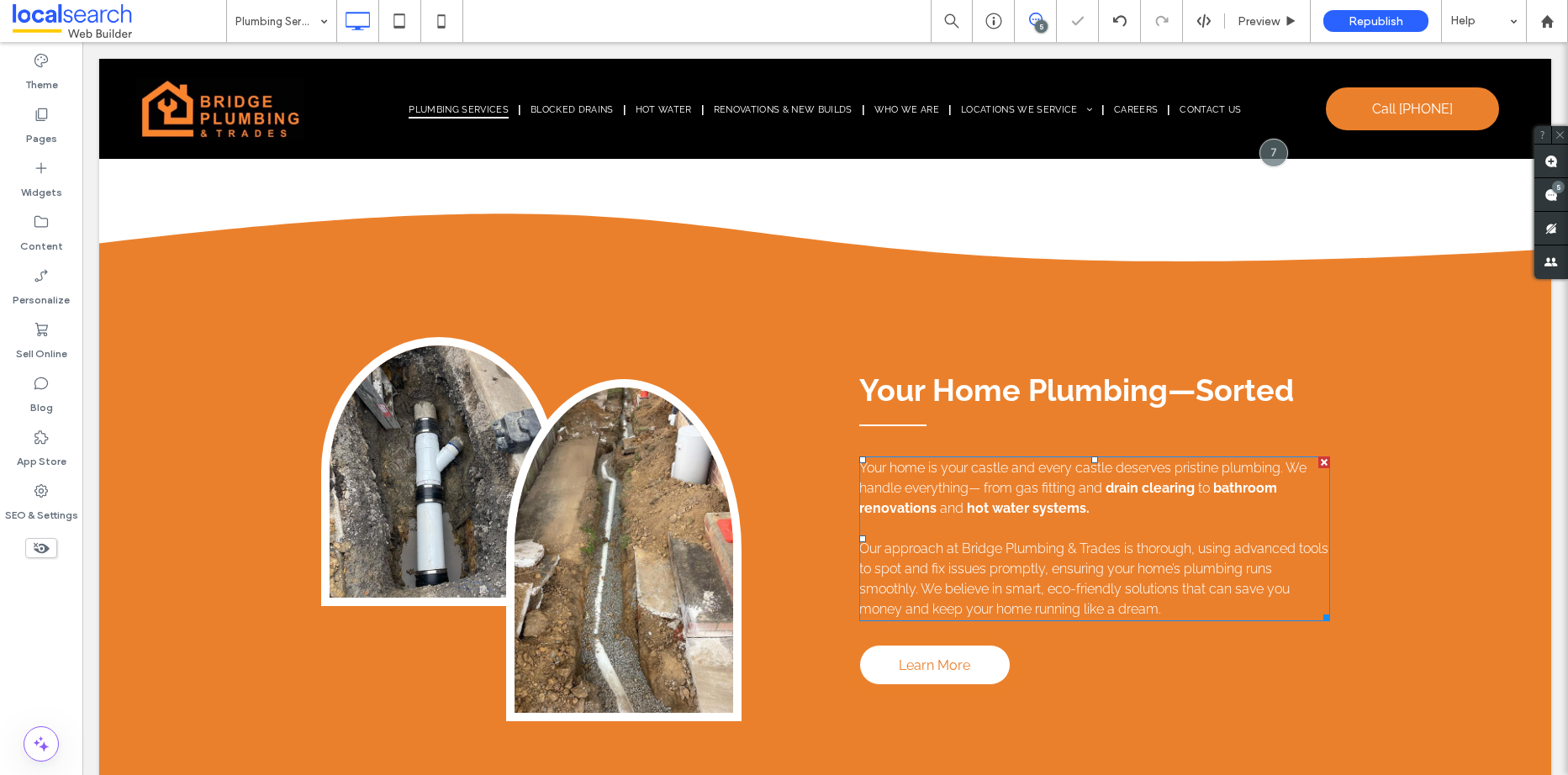 scroll, scrollTop: 1009, scrollLeft: 0, axis: vertical 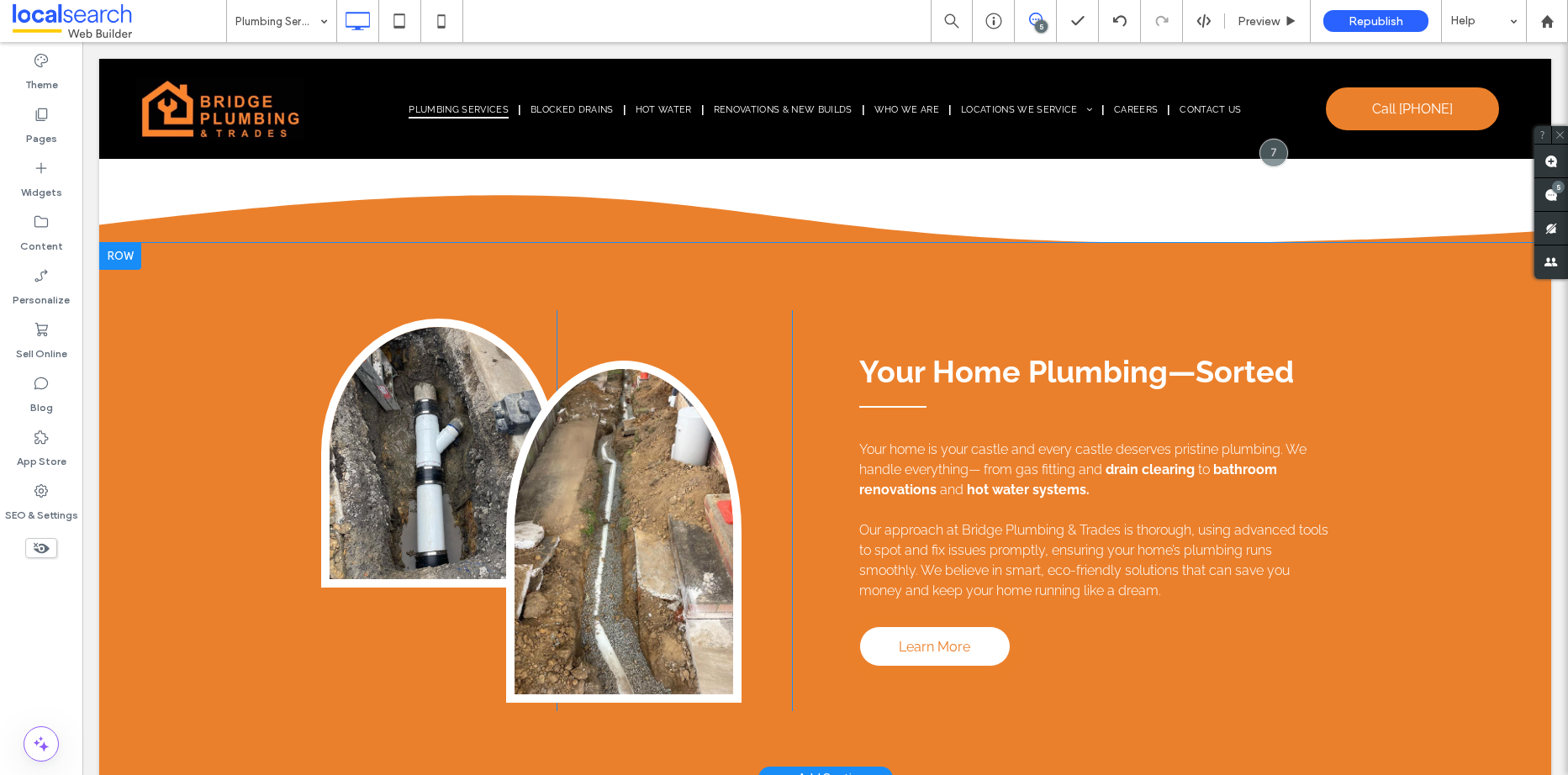 click on "Your Home Plumbing—Sorted" at bounding box center (1076, 372) 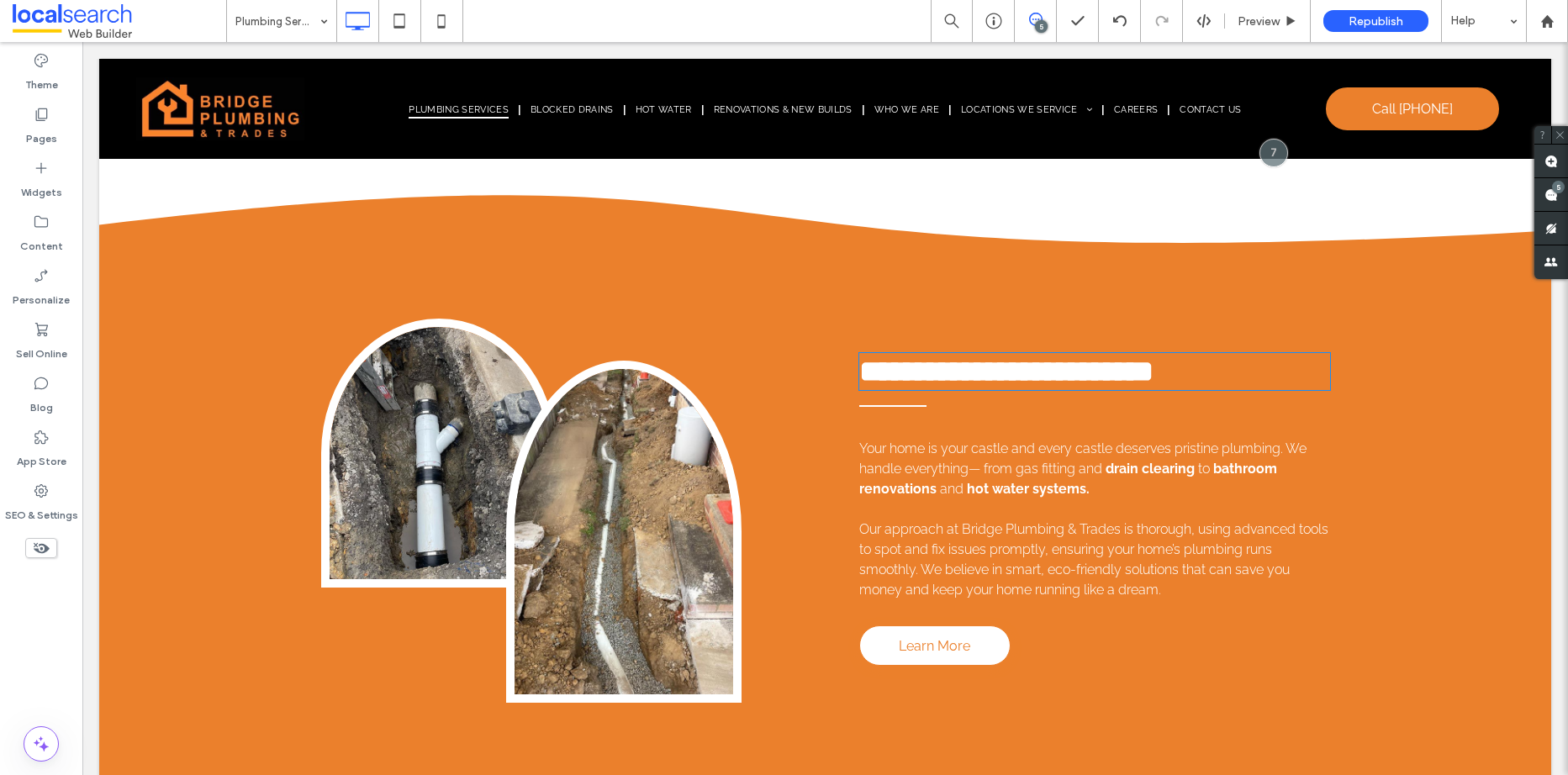 type on "*******" 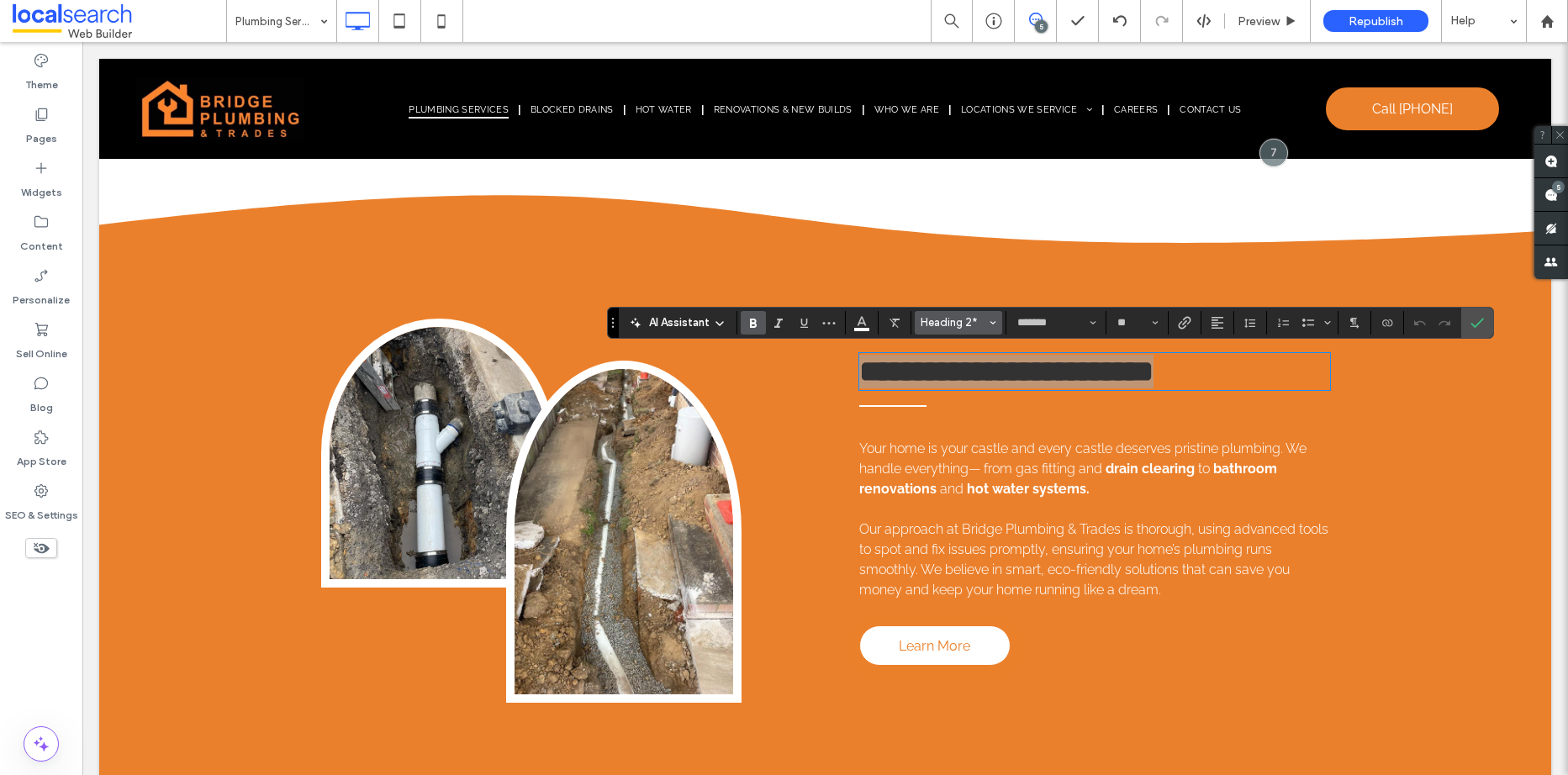 click on "Heading 2*" at bounding box center [953, 322] 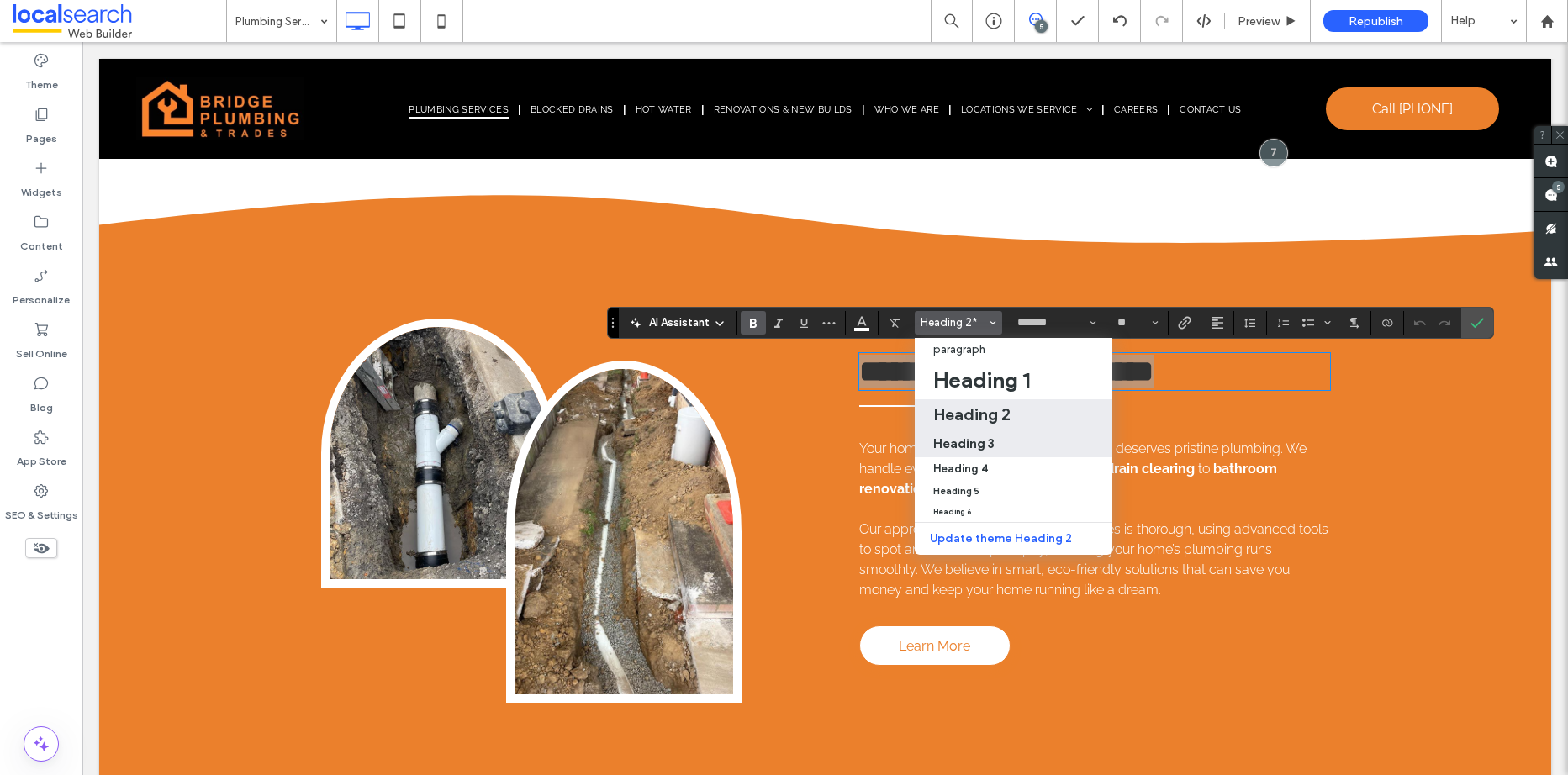 click on "Heading 3" at bounding box center [964, 443] 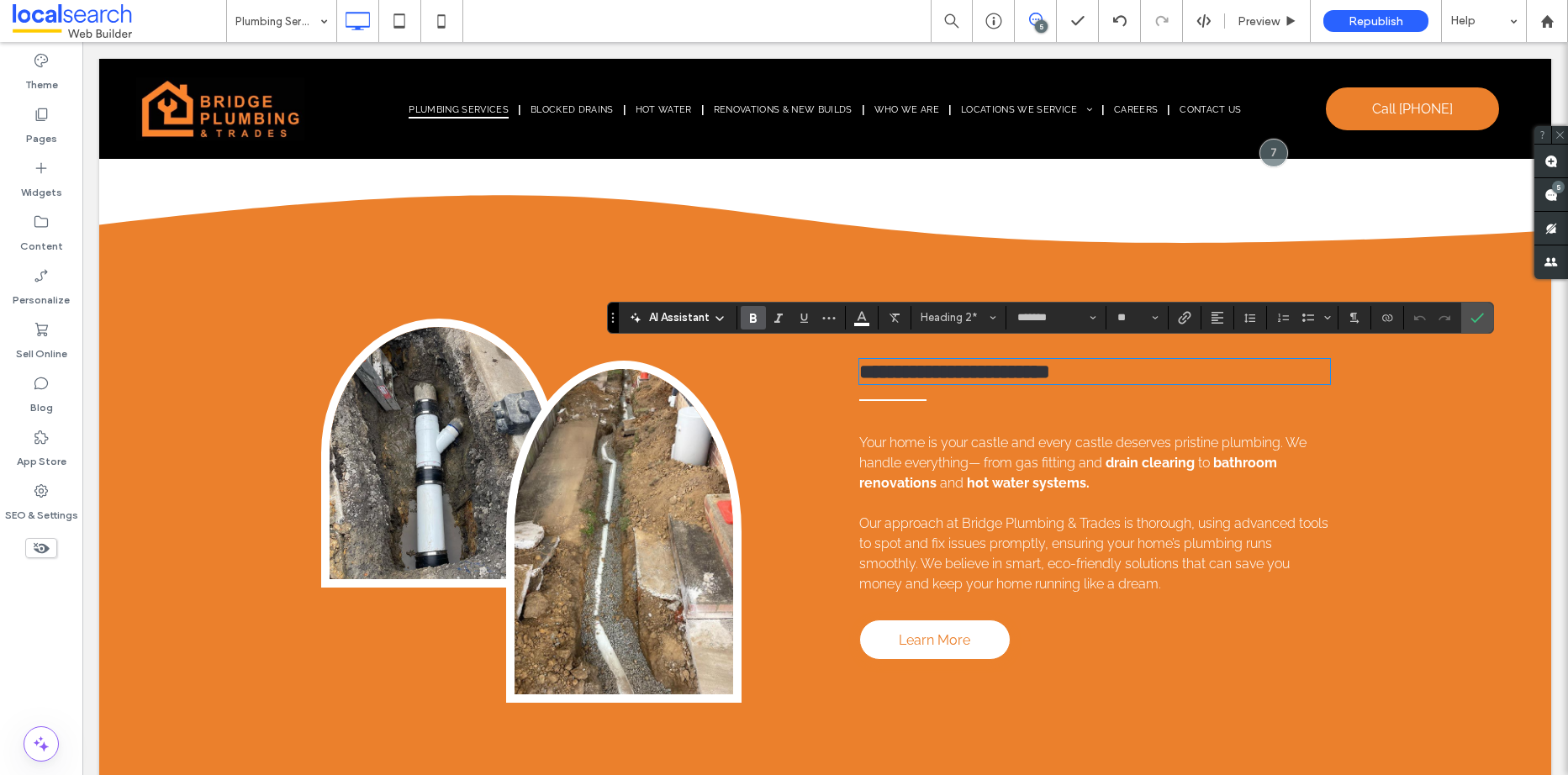 type on "**" 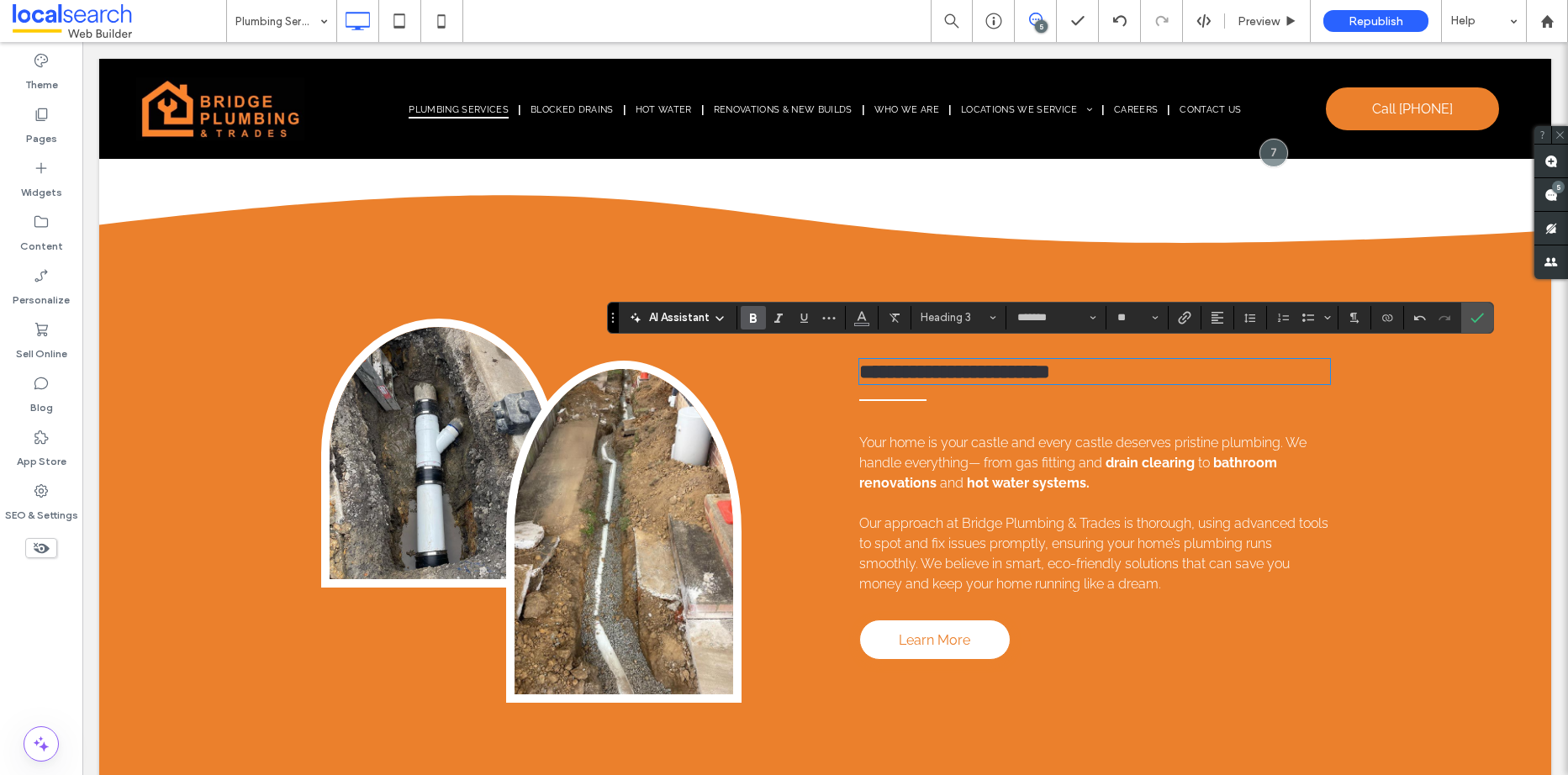 scroll, scrollTop: 1014, scrollLeft: 0, axis: vertical 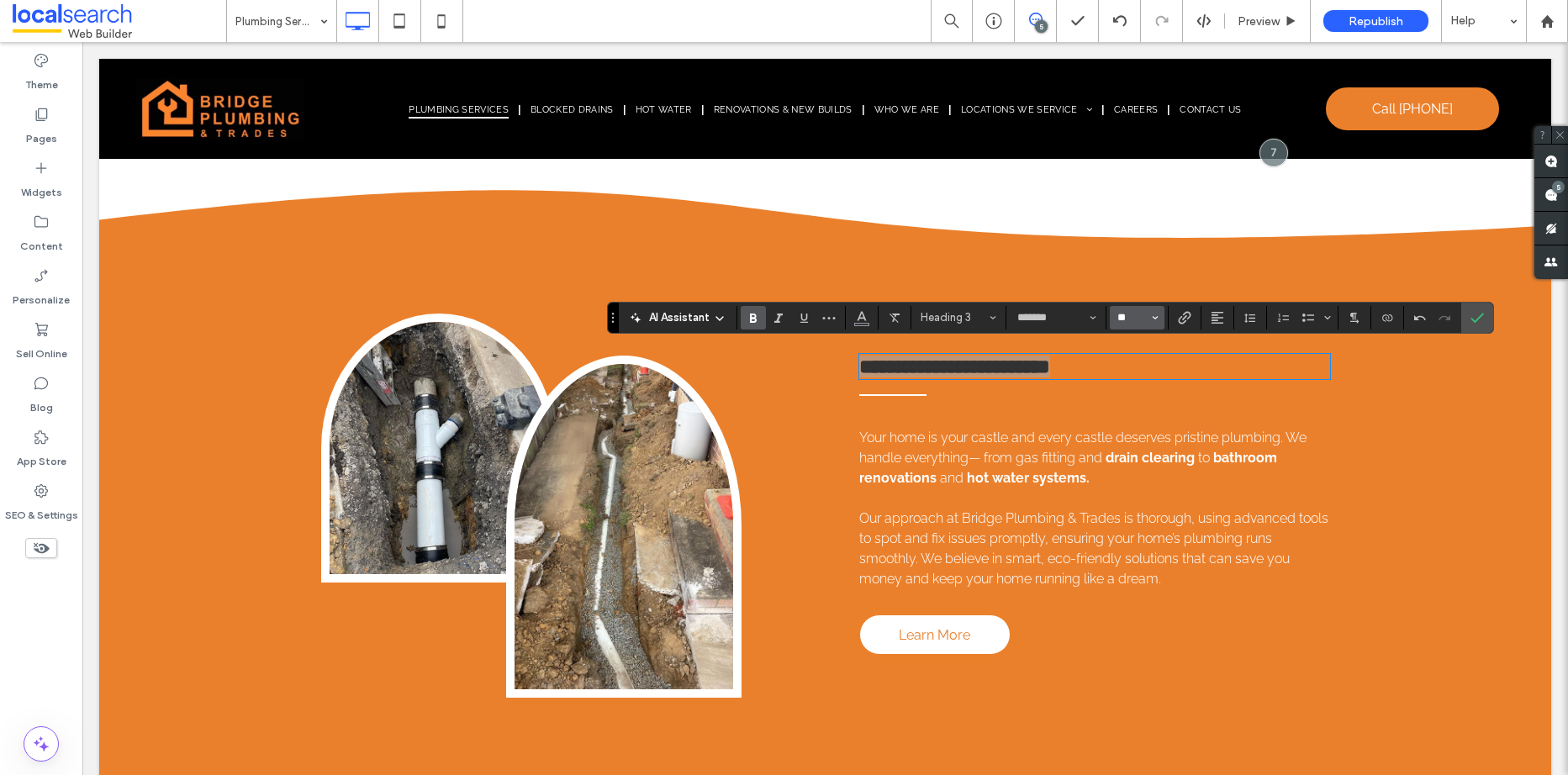 click on "**" at bounding box center [1132, 318] 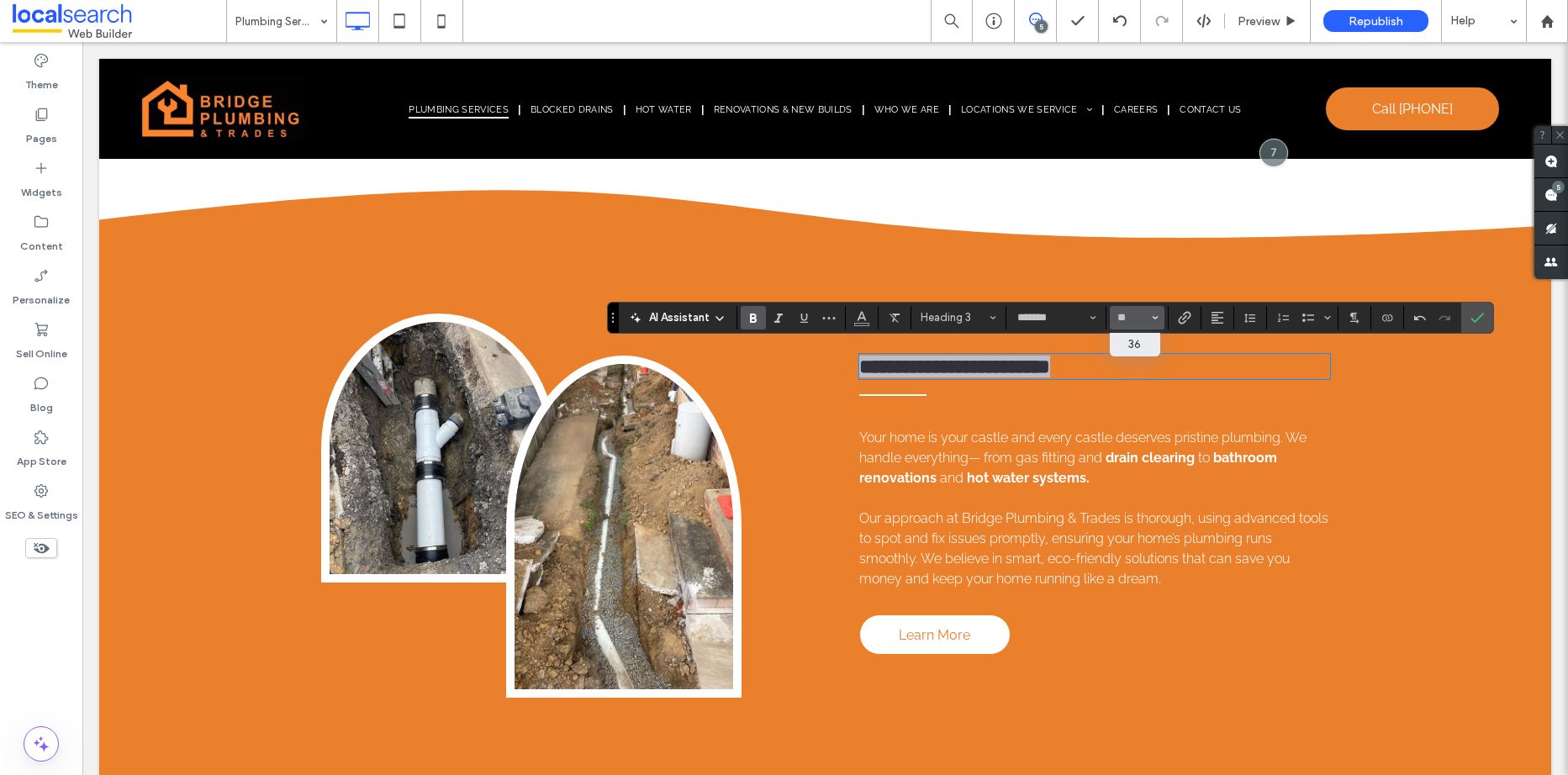 type on "**" 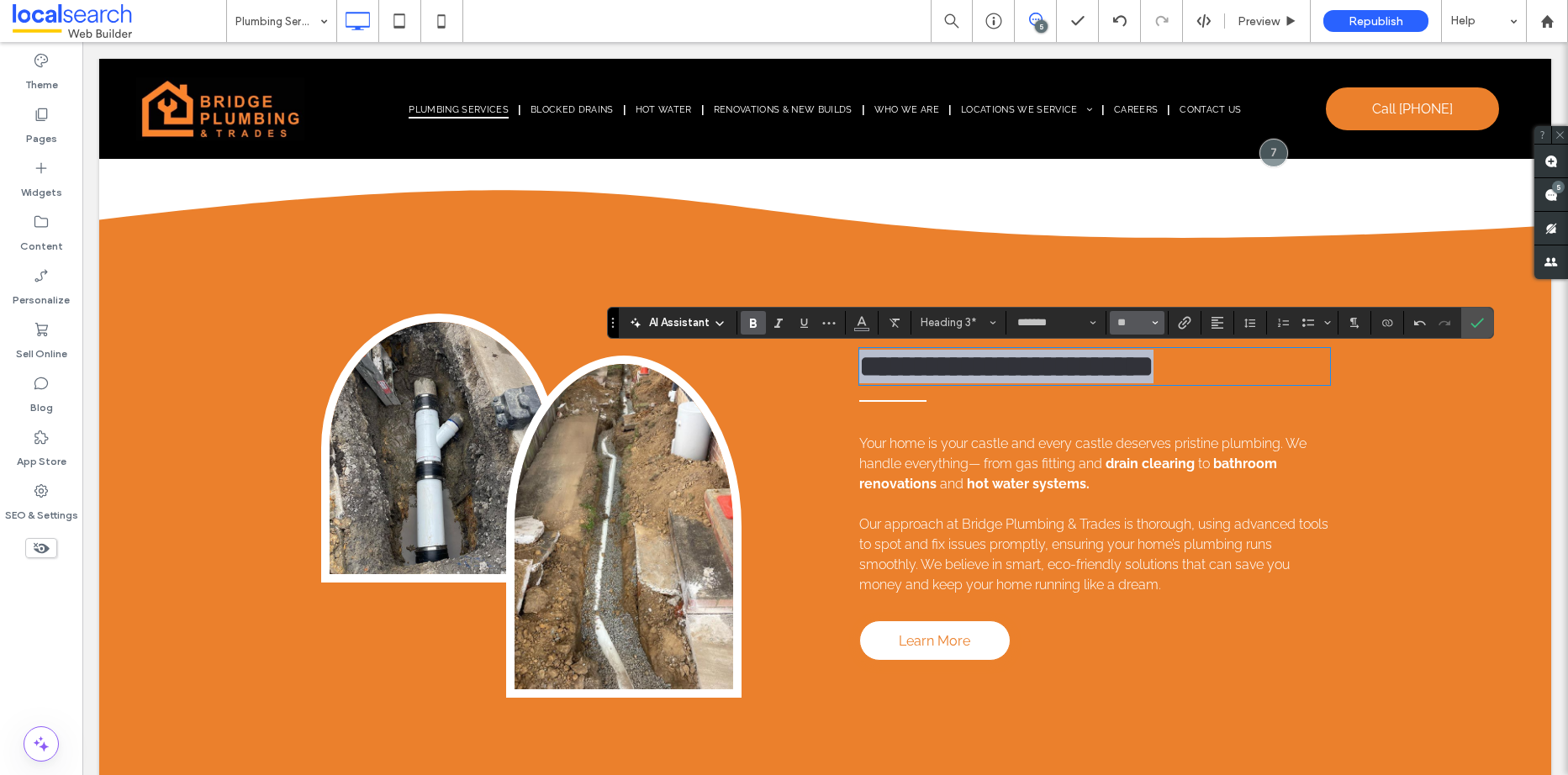 scroll, scrollTop: 1009, scrollLeft: 0, axis: vertical 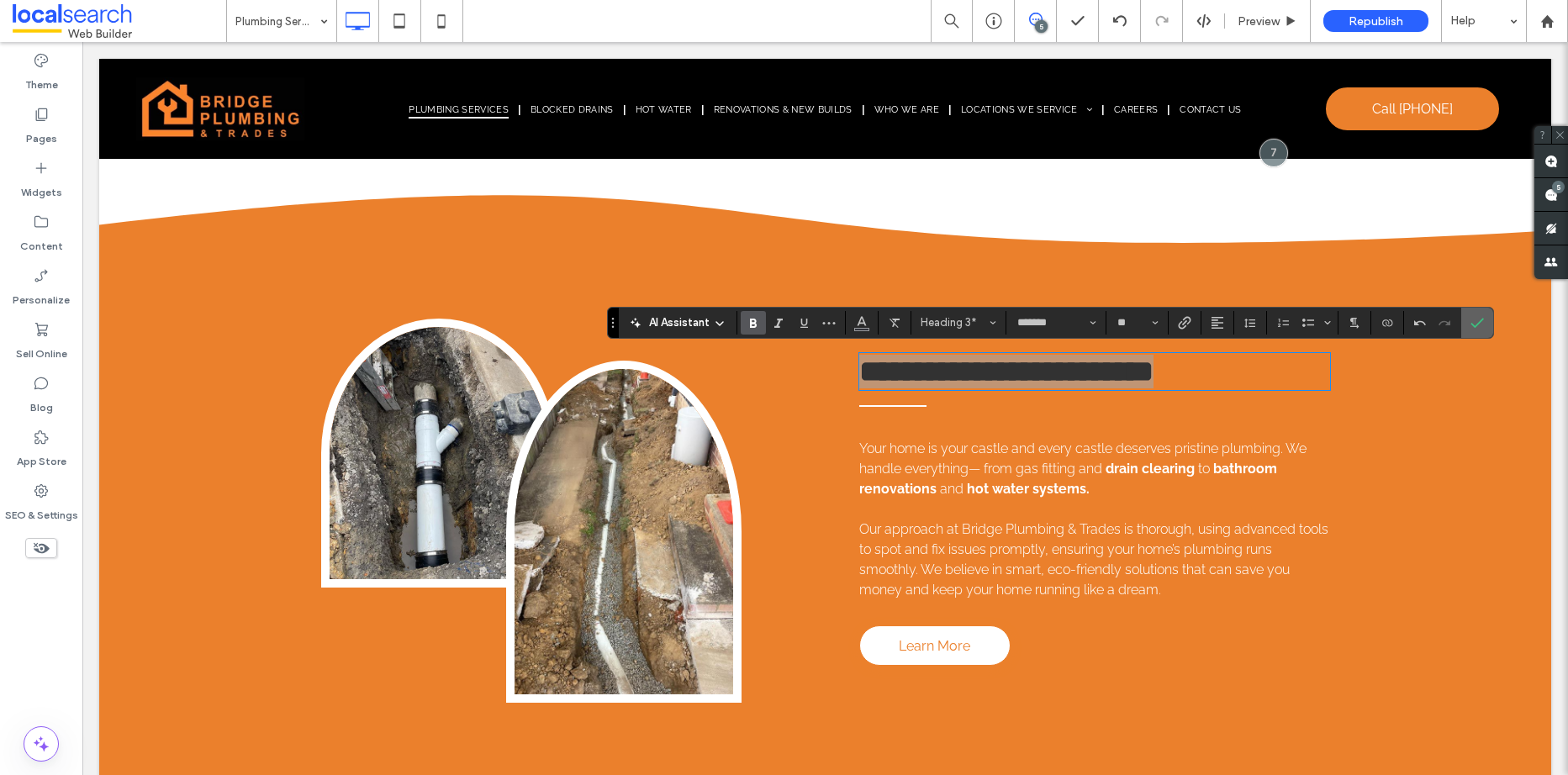 click at bounding box center [1477, 323] 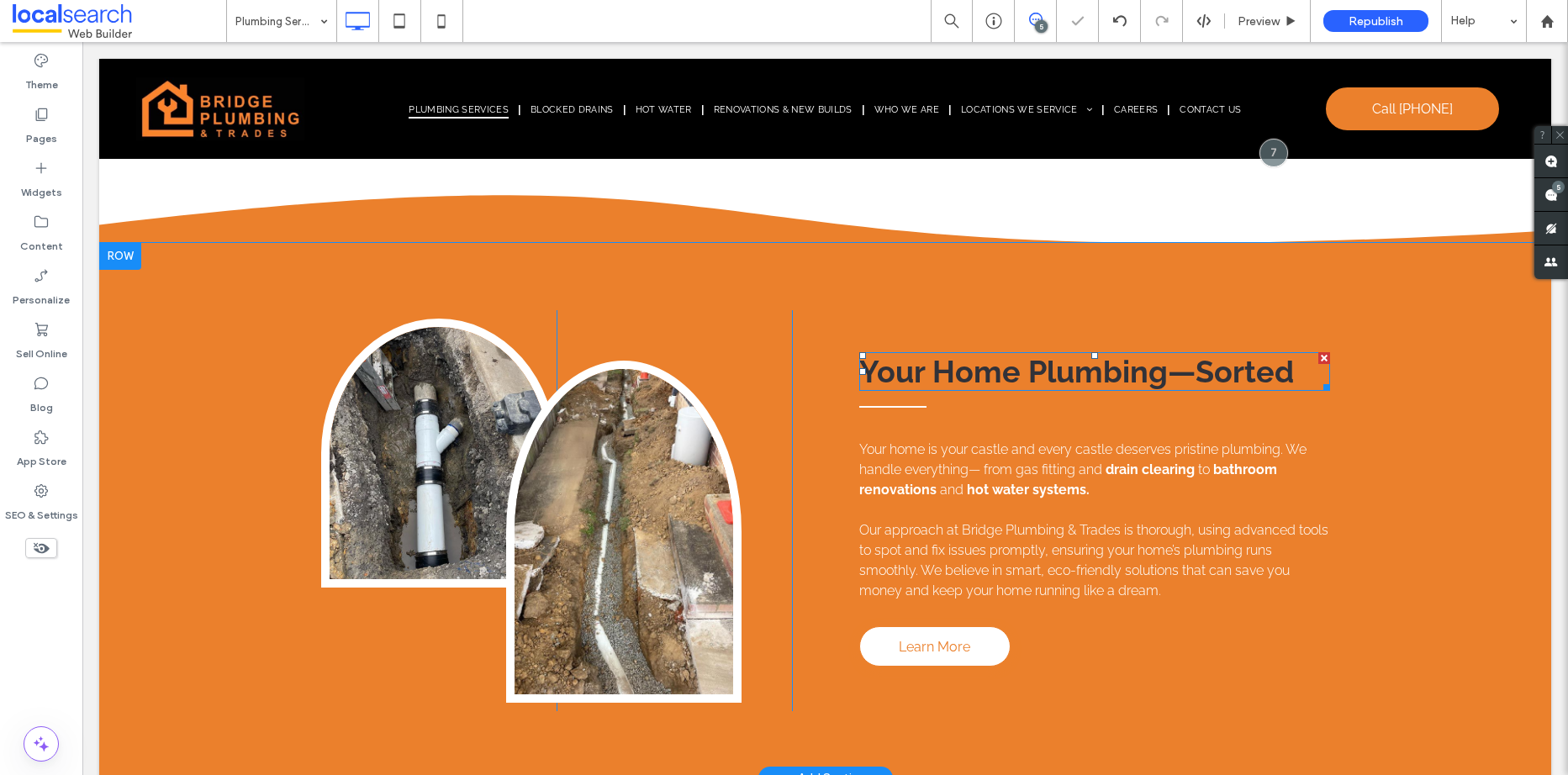 click on "Your Home Plumbing—Sorted" at bounding box center [1076, 372] 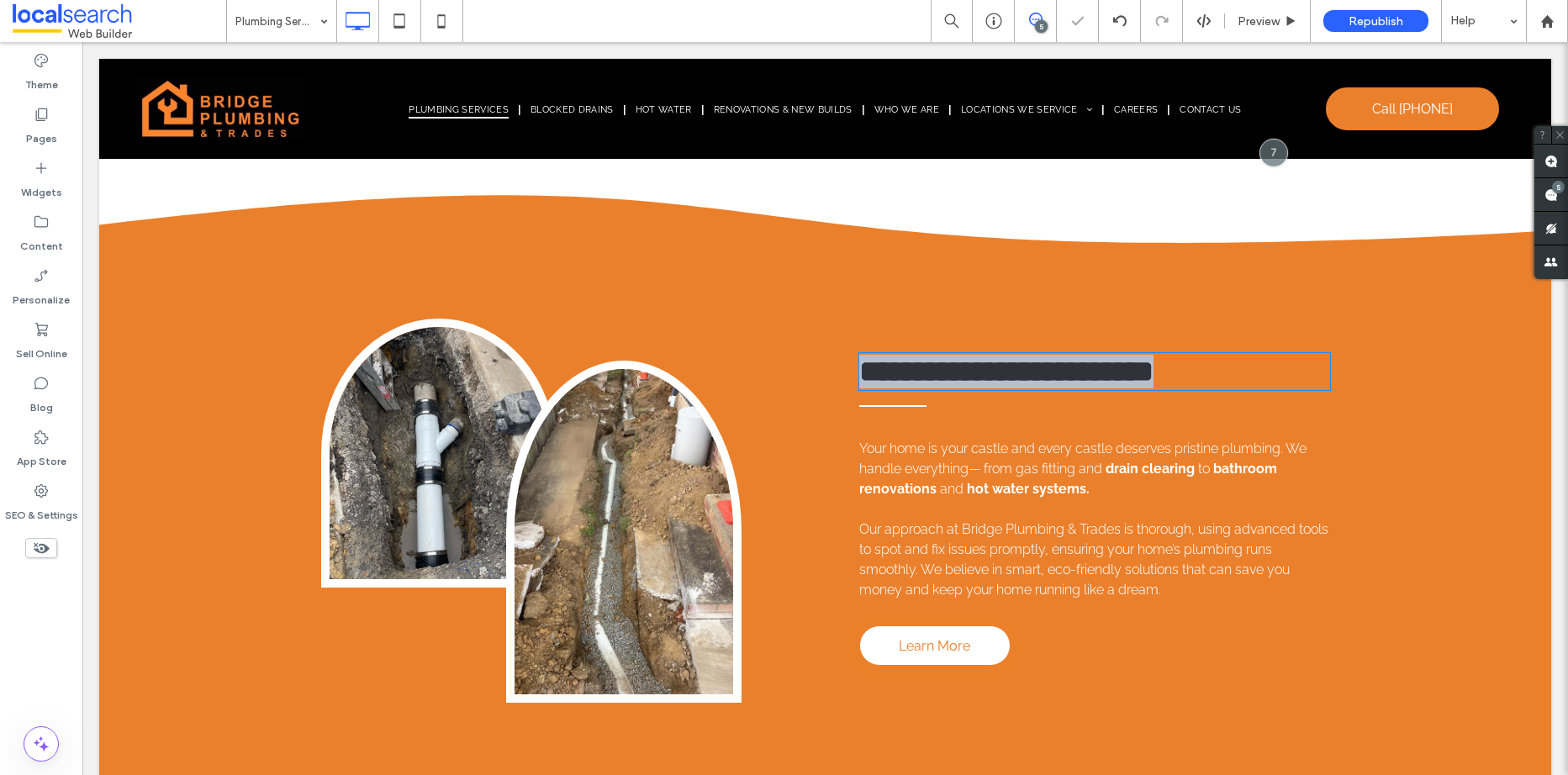 type on "*******" 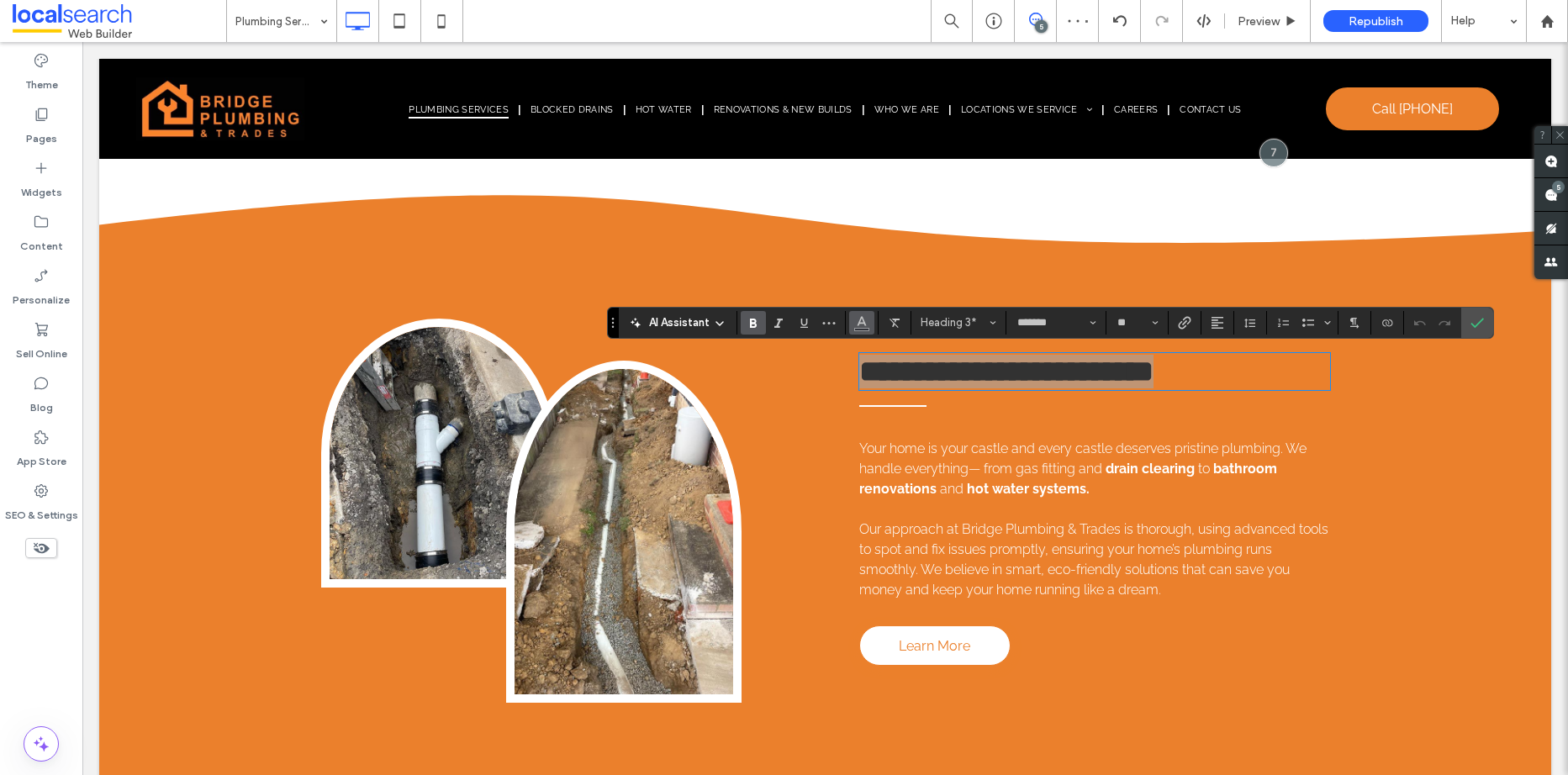 click 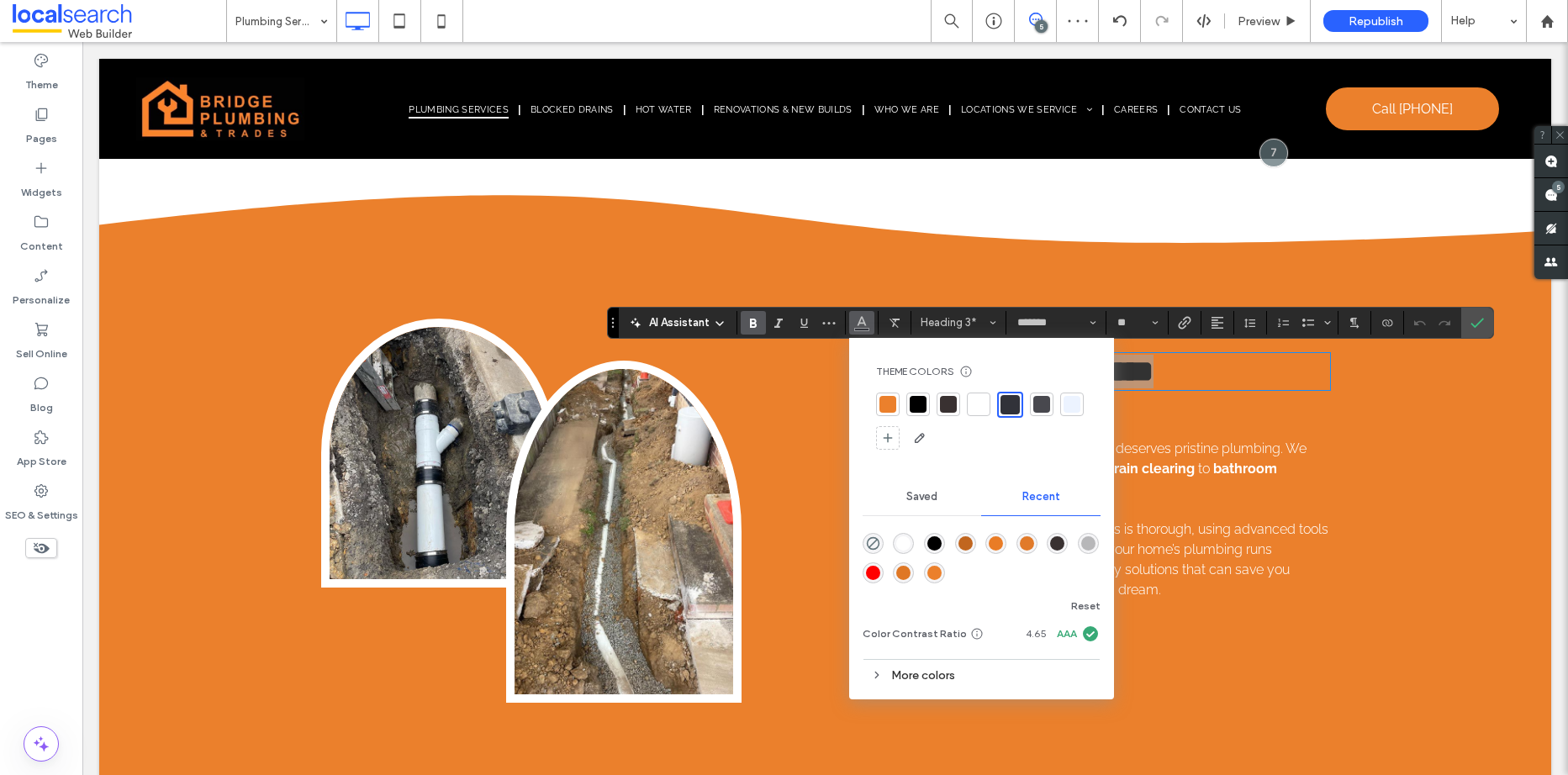 click at bounding box center [979, 404] 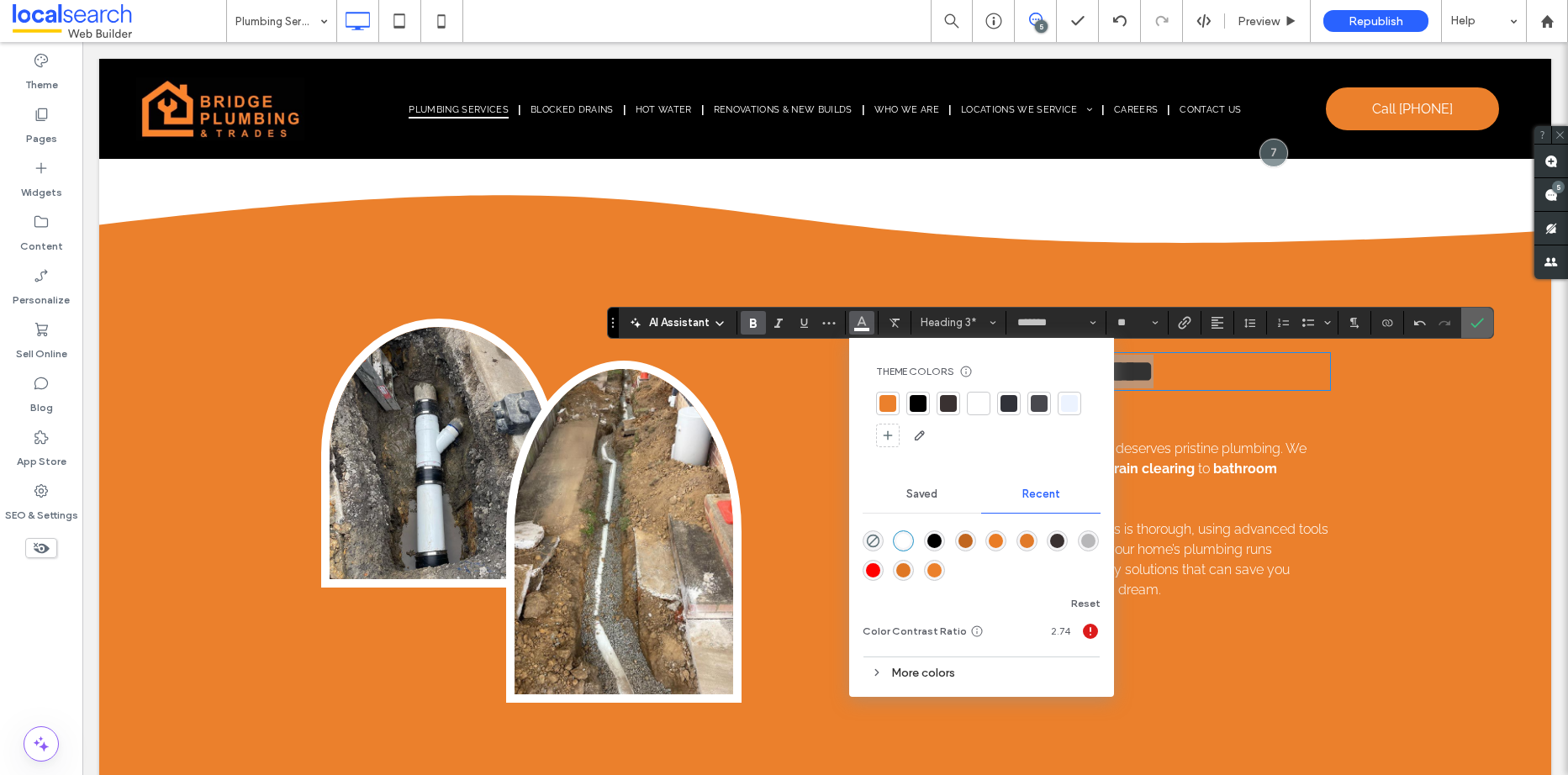 click 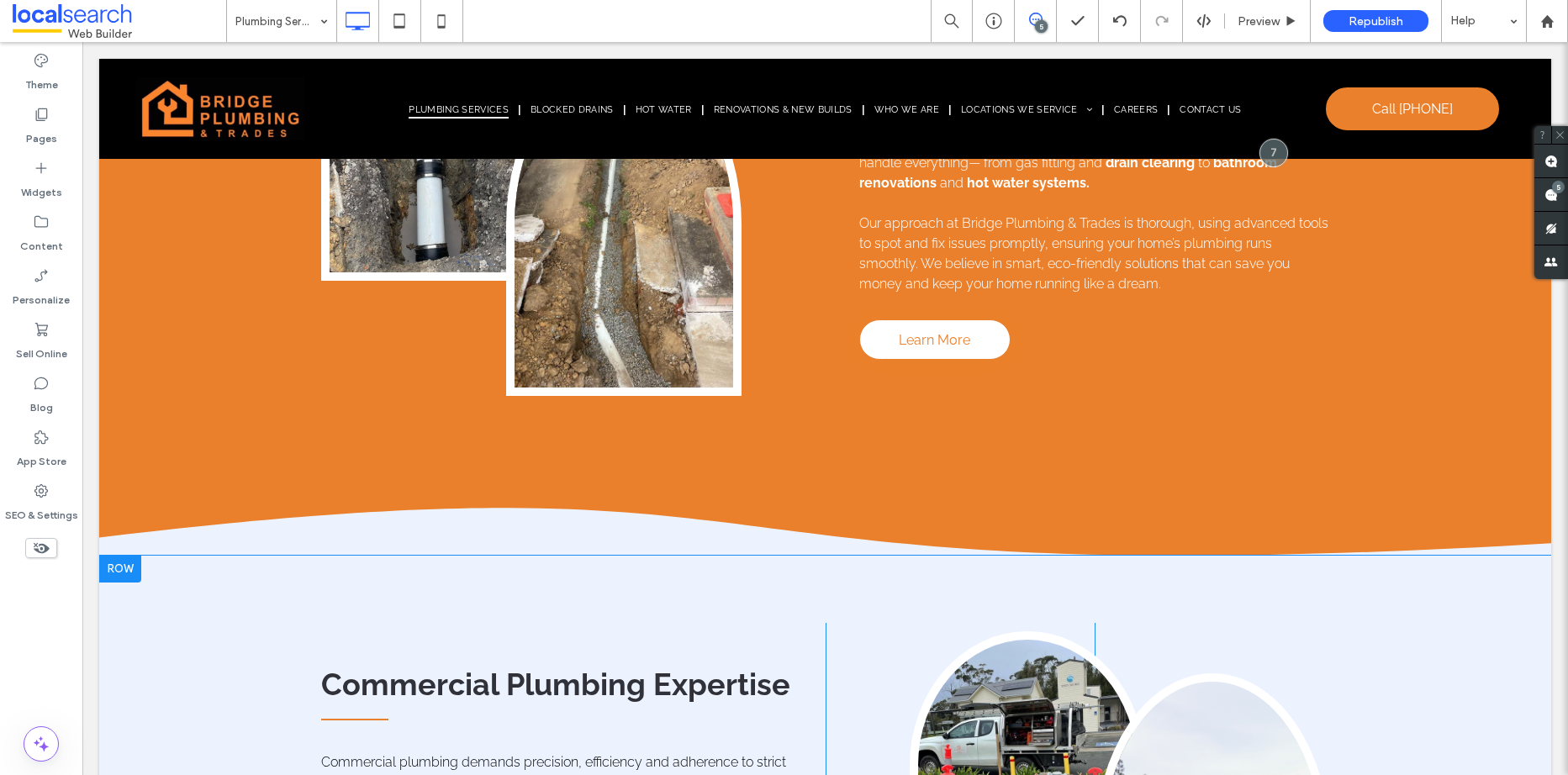 scroll, scrollTop: 1345, scrollLeft: 0, axis: vertical 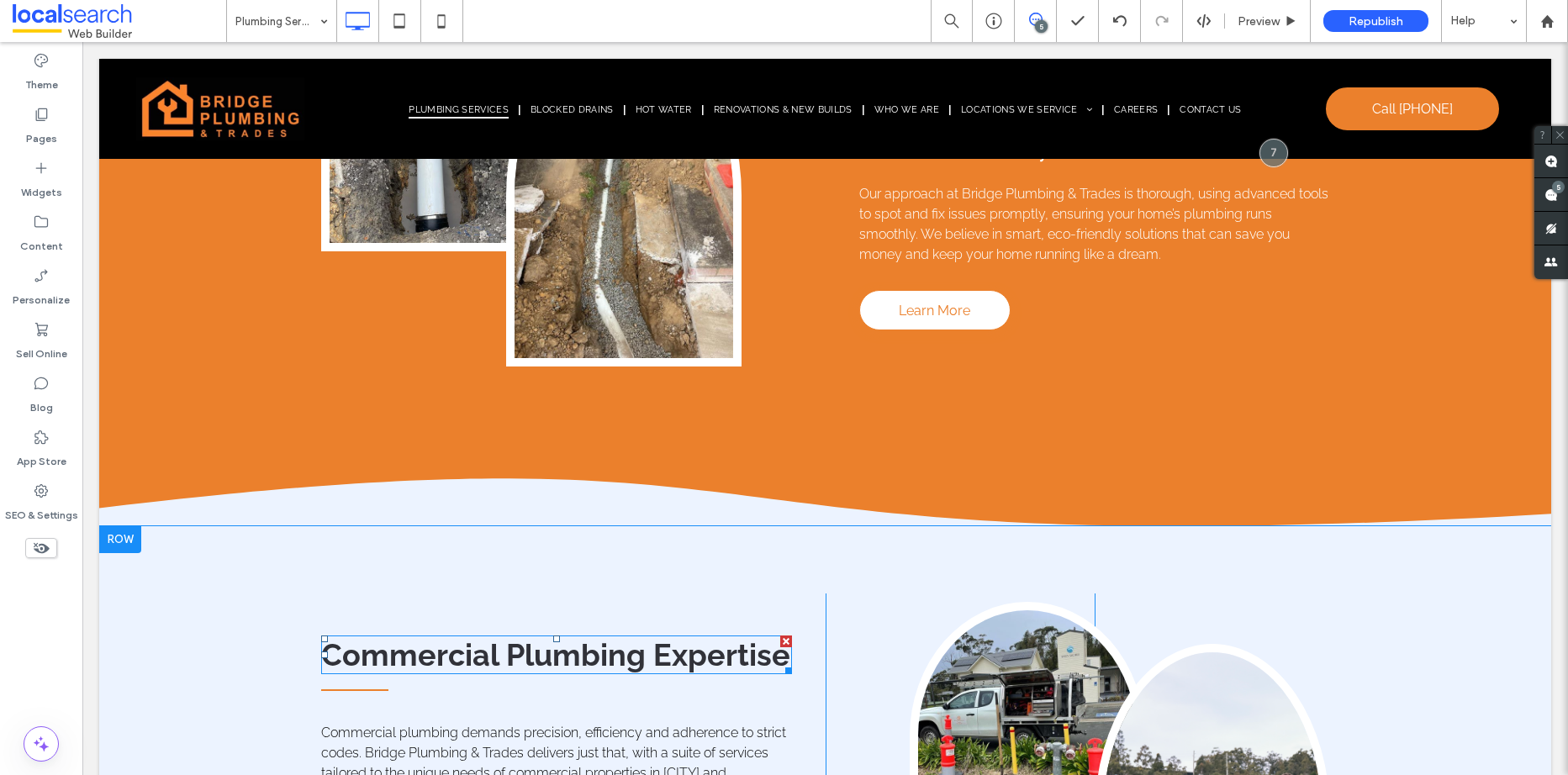 click on "Commercial Plumbing Expertise" at bounding box center [556, 655] 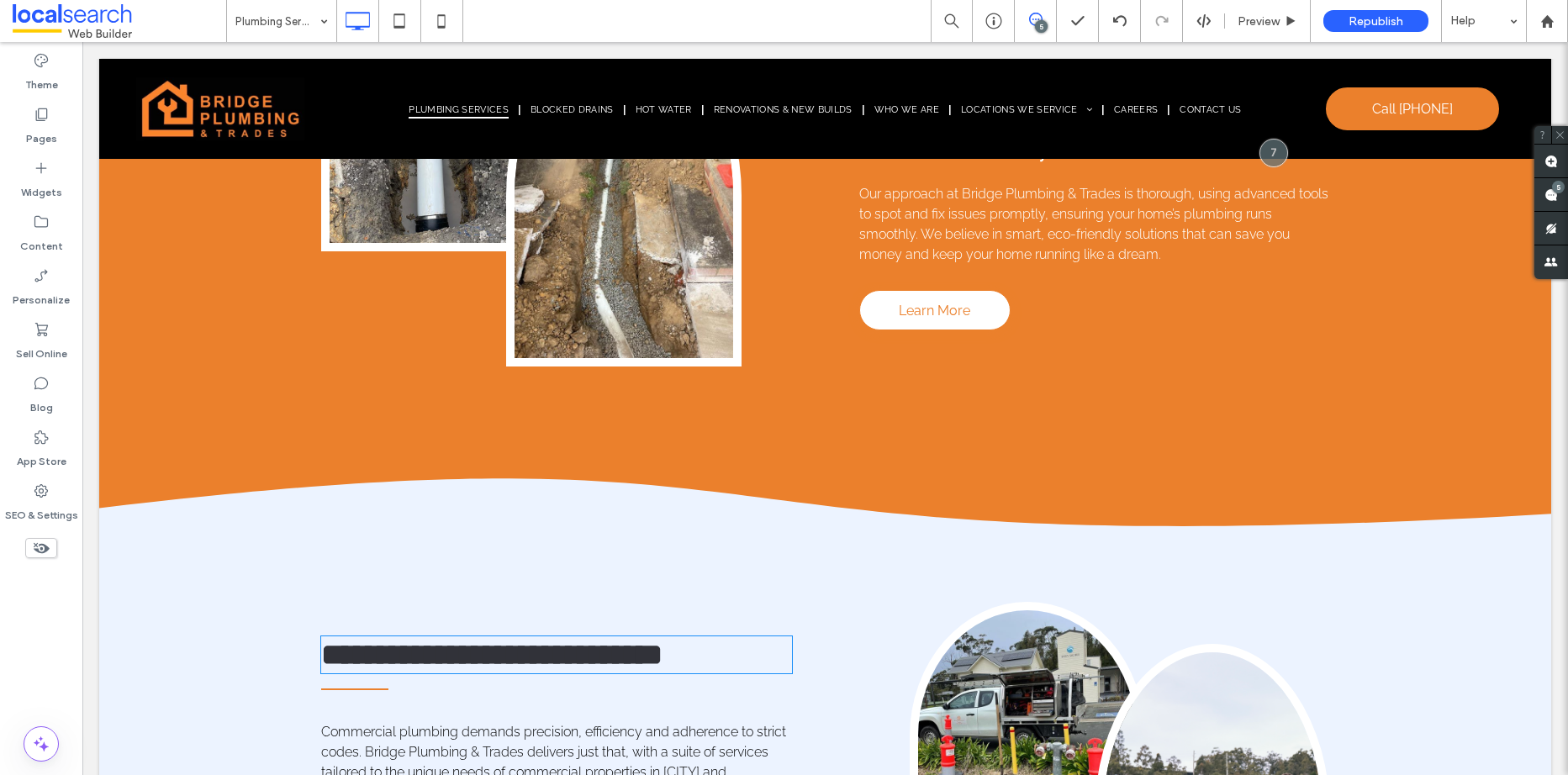 type on "*******" 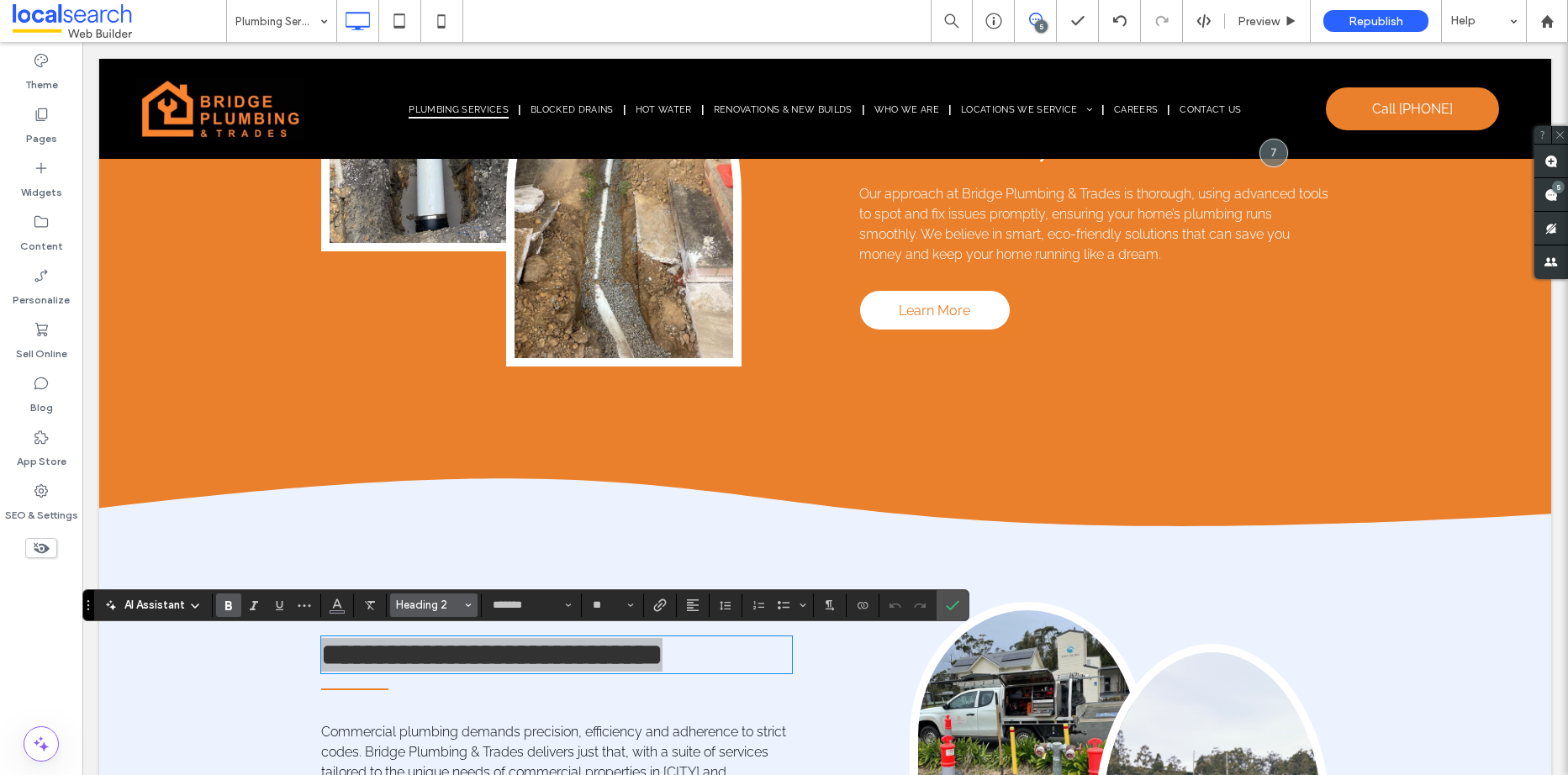 click on "Heading 2" at bounding box center (429, 604) 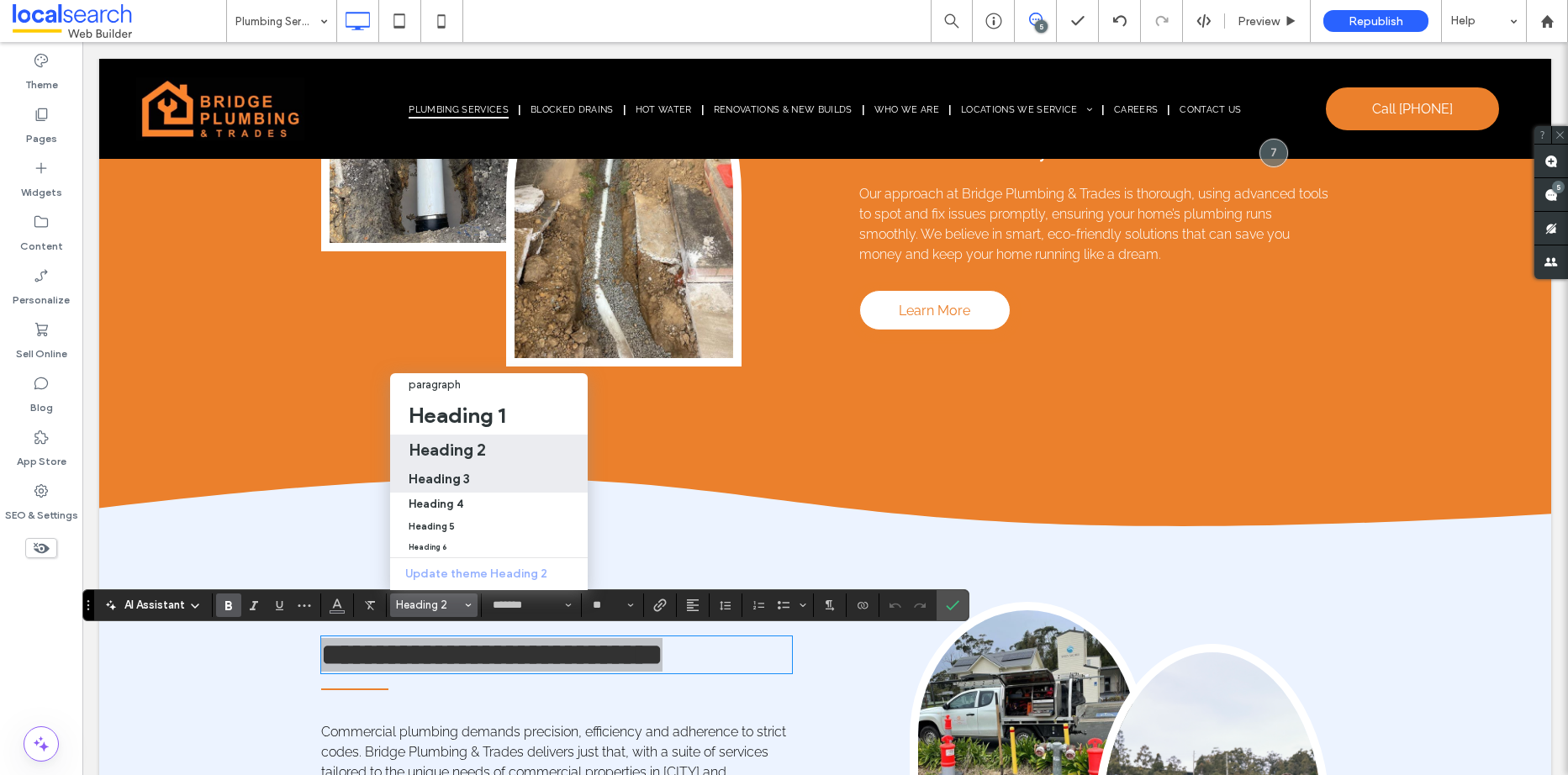 click on "Heading 3" at bounding box center [439, 478] 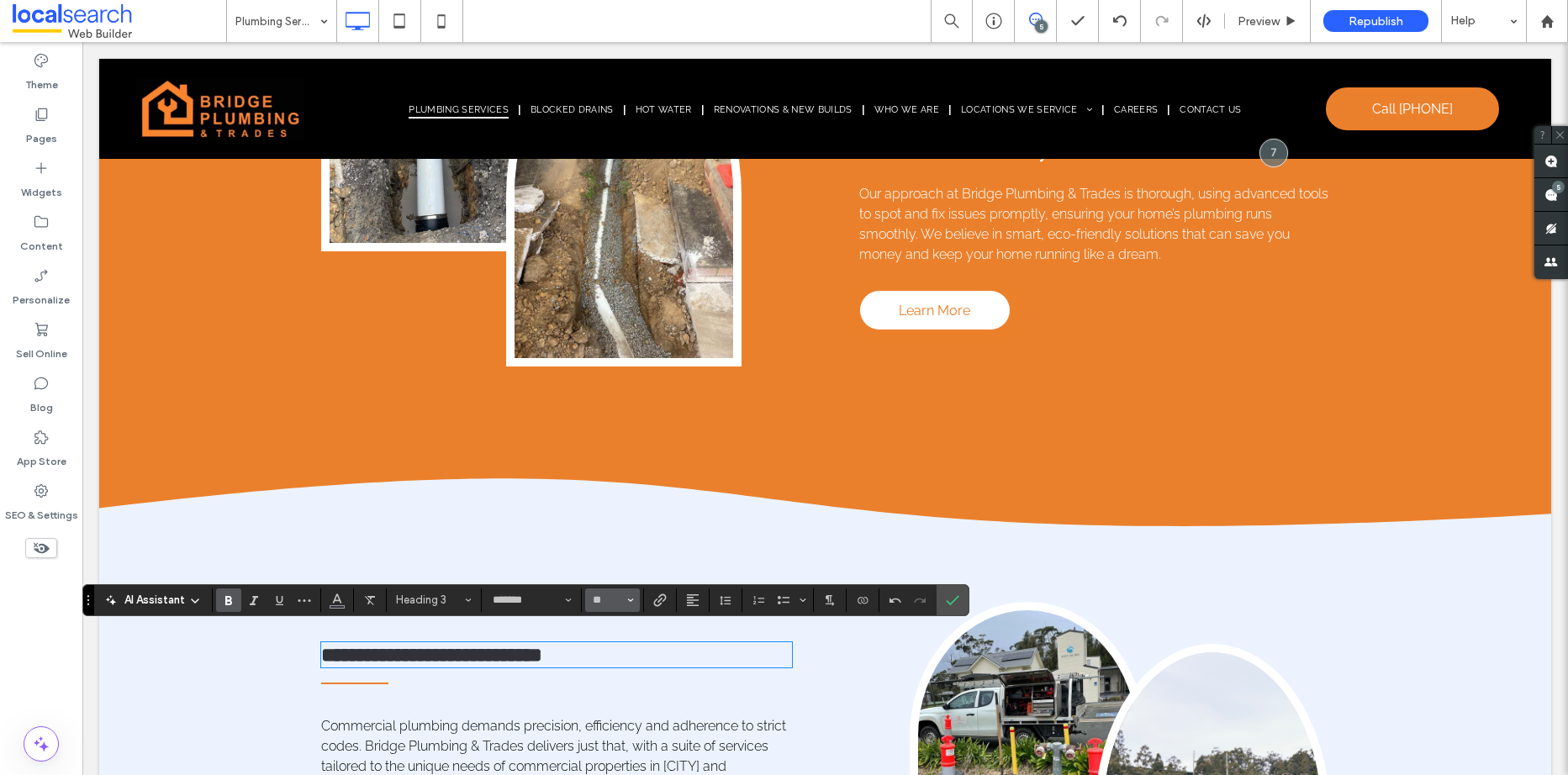 type on "**" 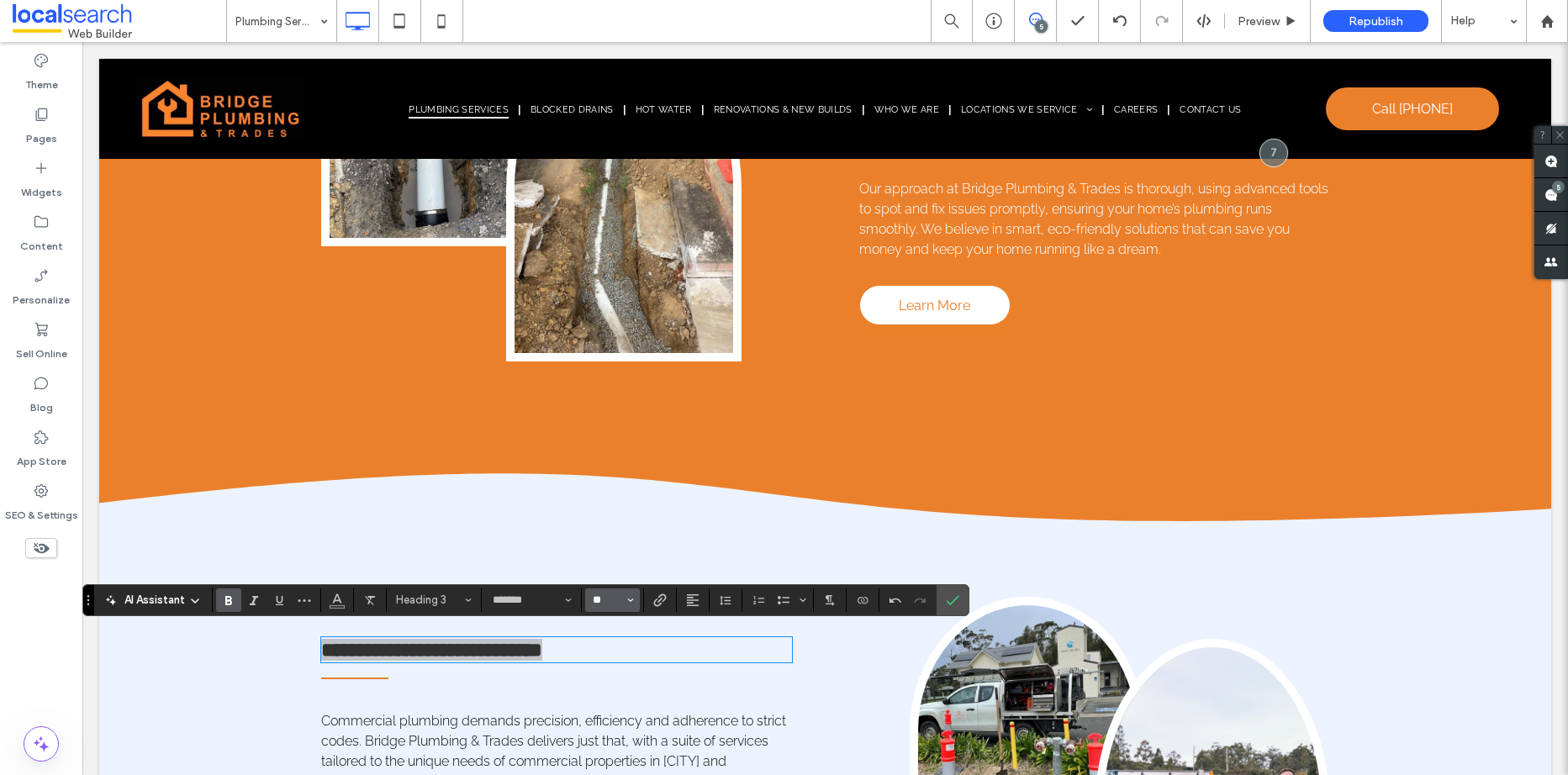 click on "**" at bounding box center [607, 600] 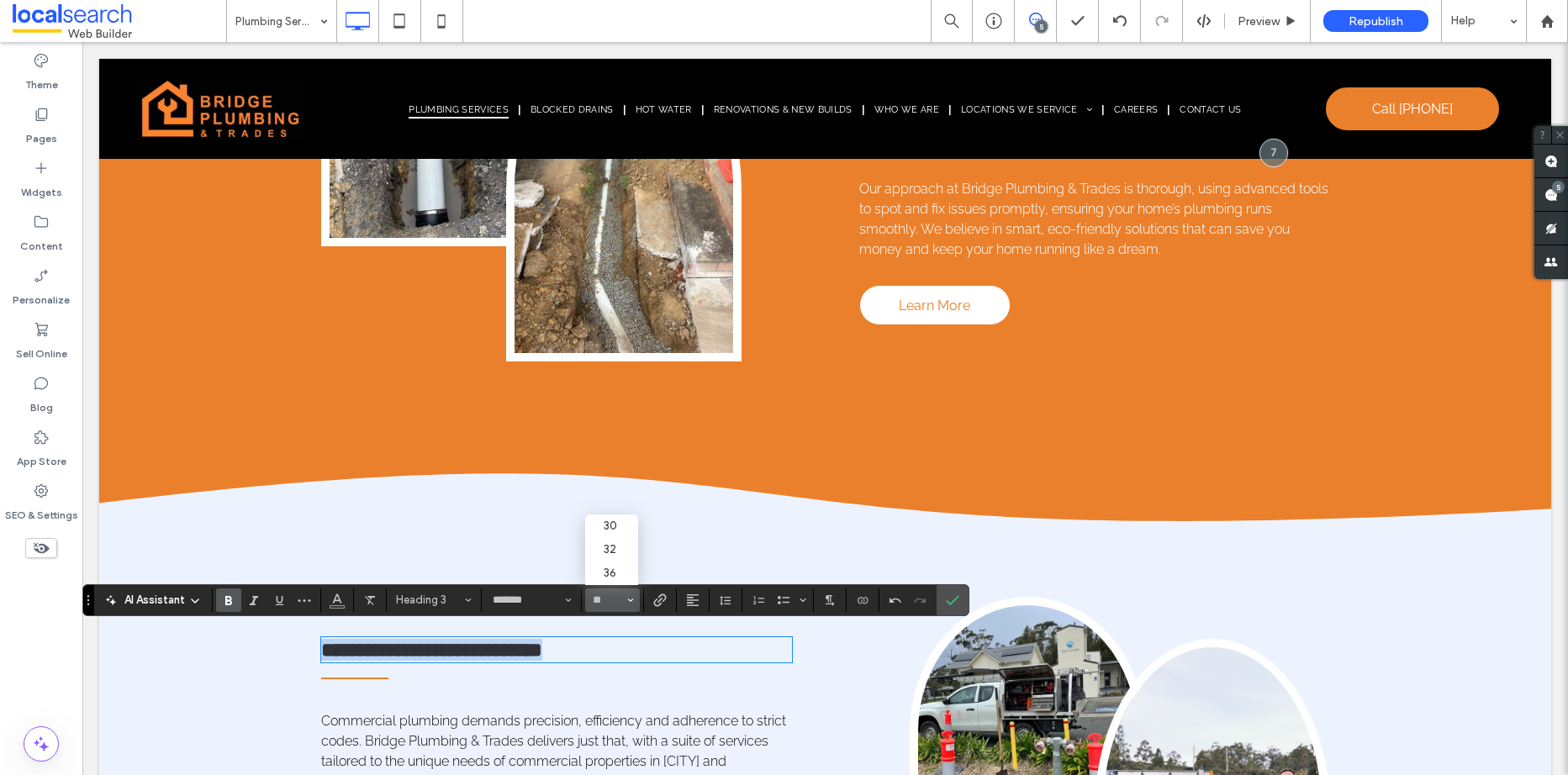 type on "**" 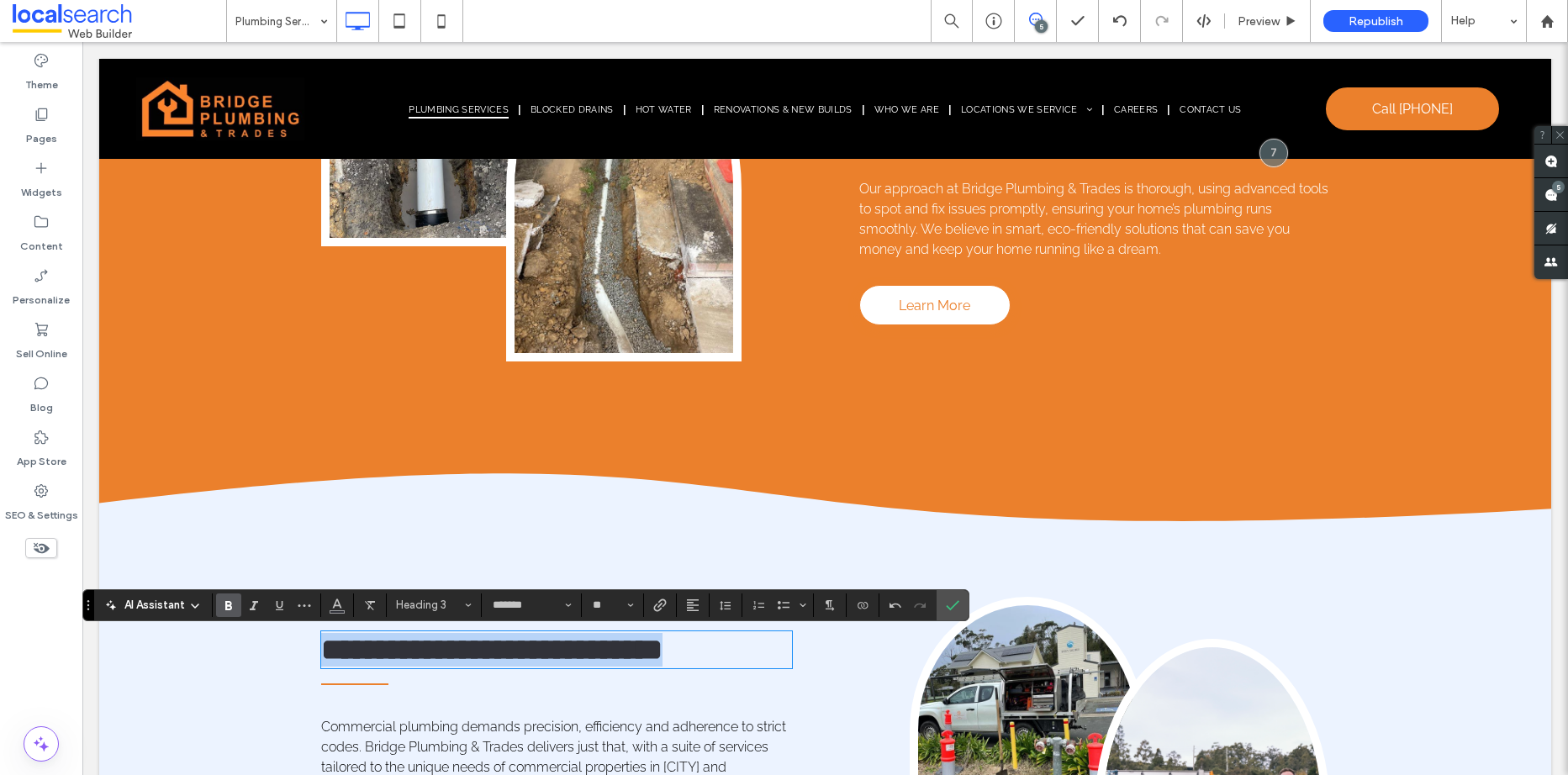 scroll, scrollTop: 1345, scrollLeft: 0, axis: vertical 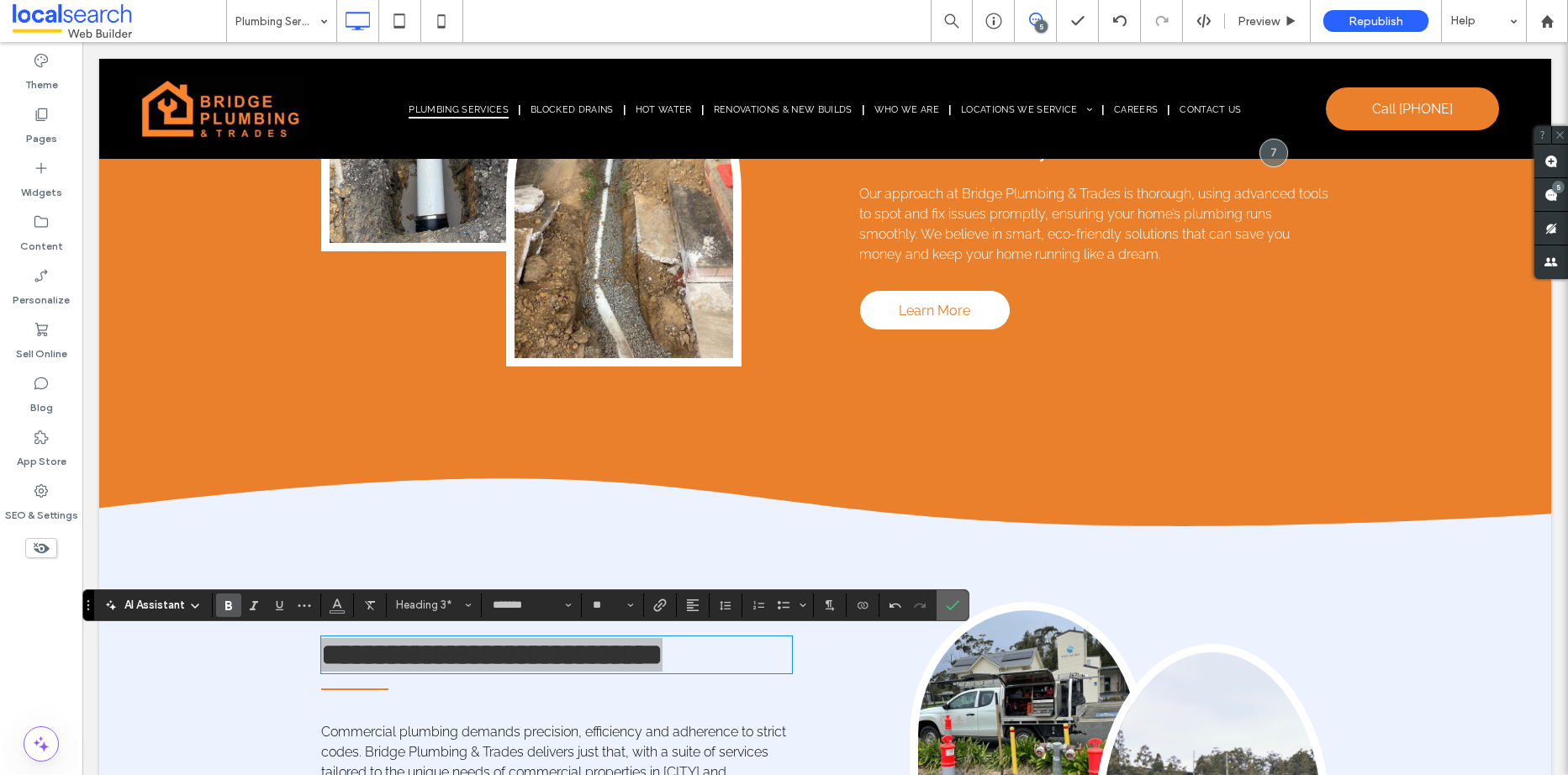 click 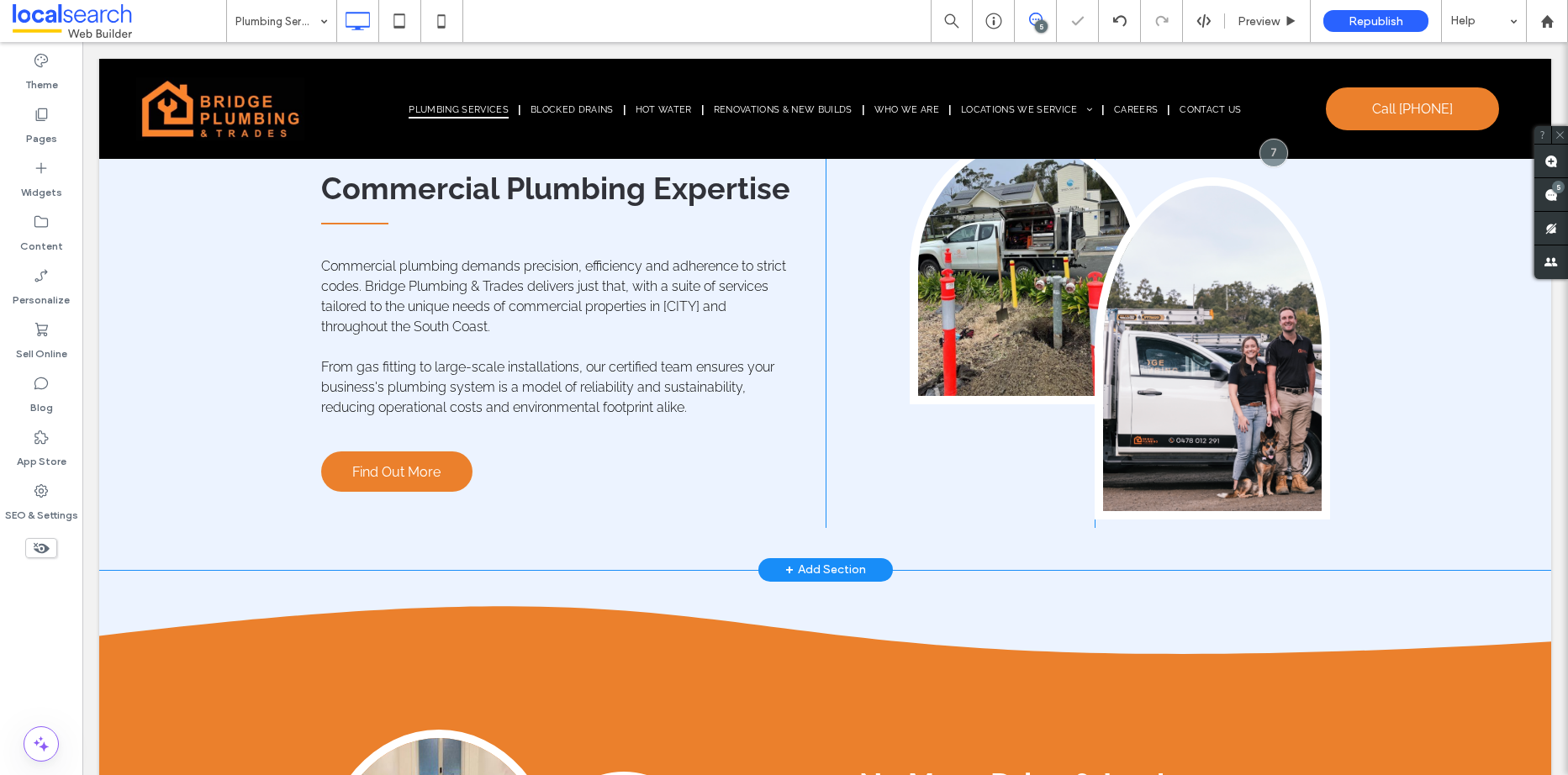 scroll, scrollTop: 2017, scrollLeft: 0, axis: vertical 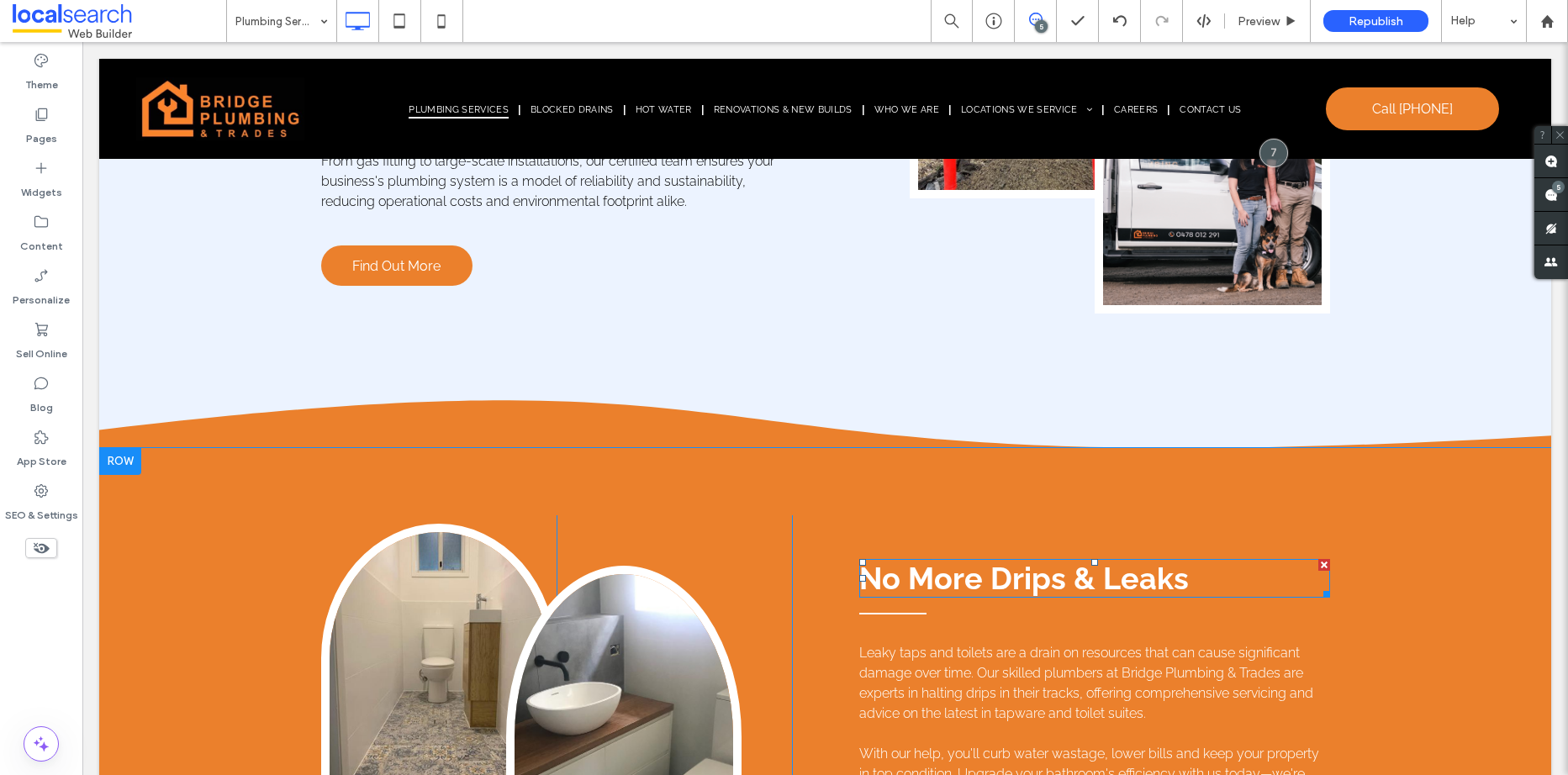 click on "No More Drips & Leaks" at bounding box center (1024, 578) 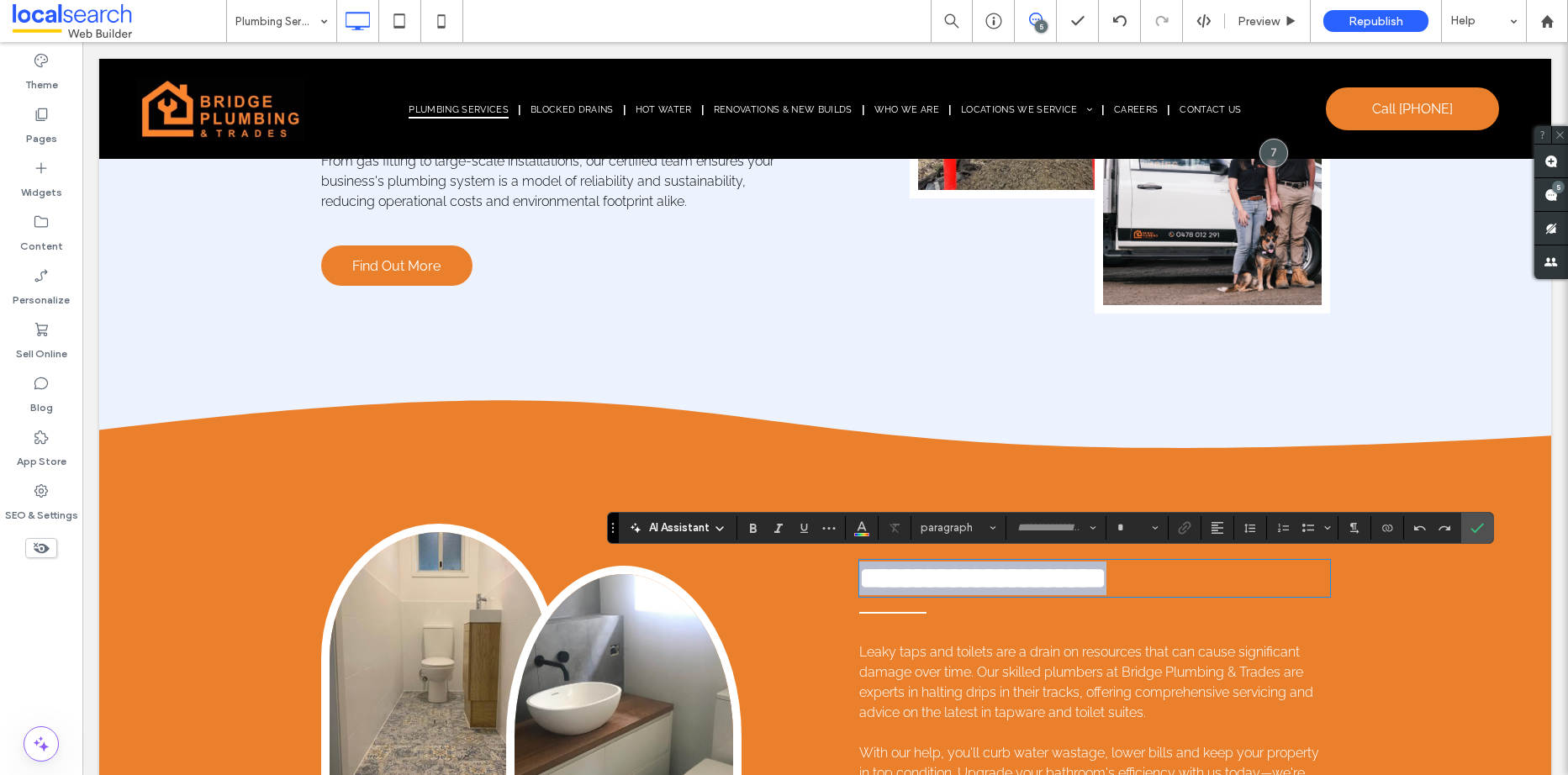 type on "*******" 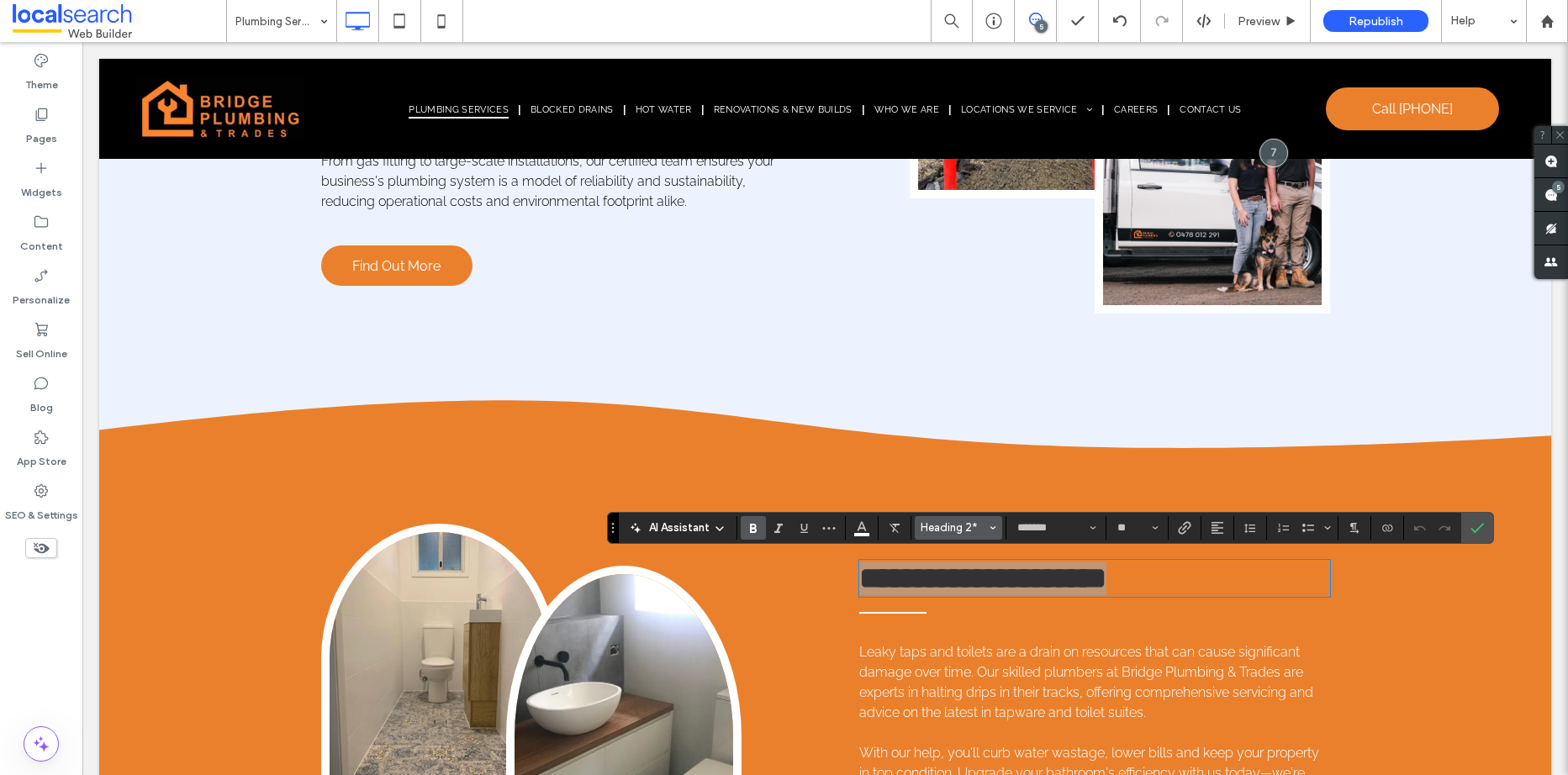 click on "Heading 2*" at bounding box center (953, 527) 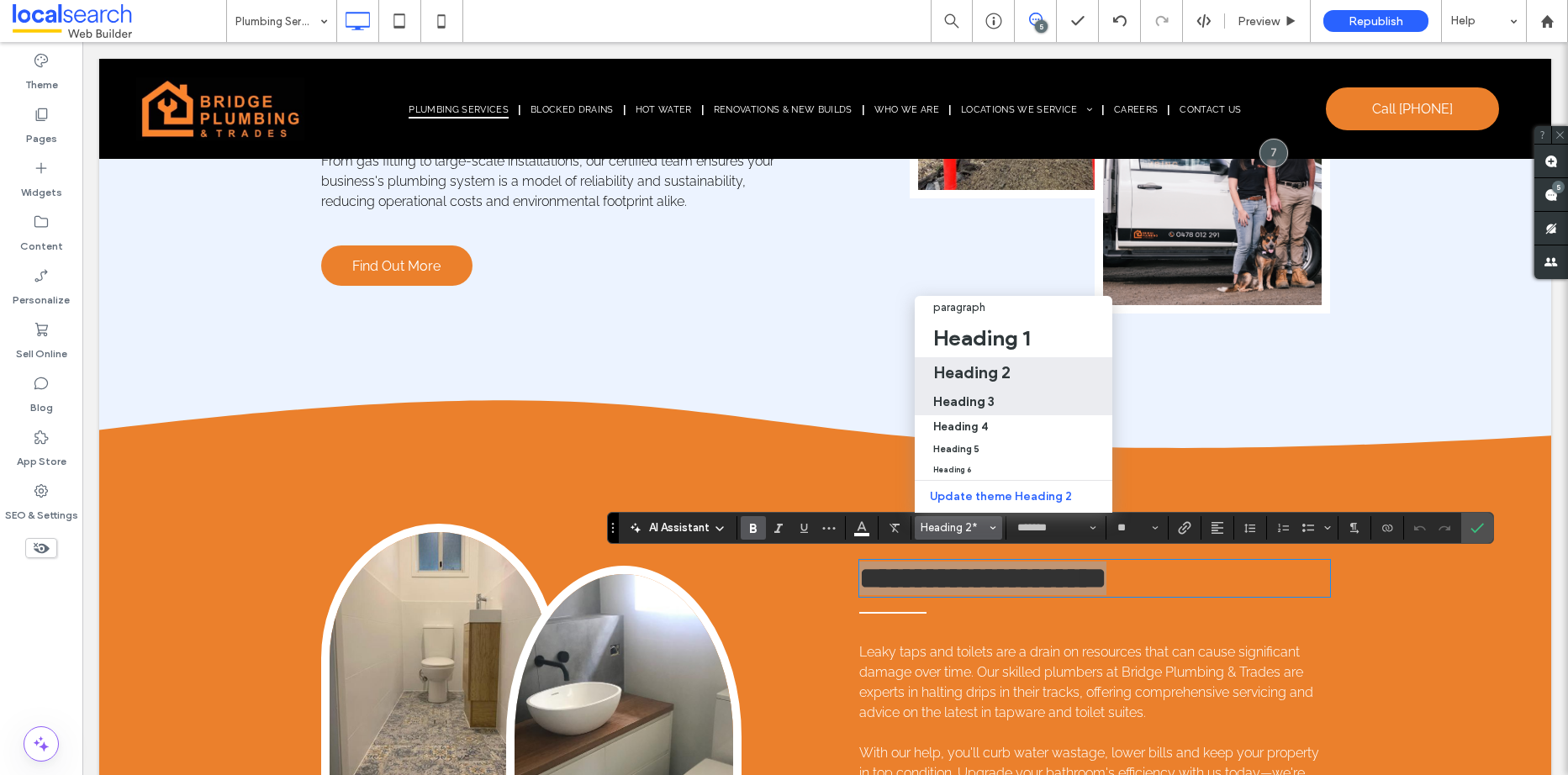 click on "Heading 3" at bounding box center [964, 401] 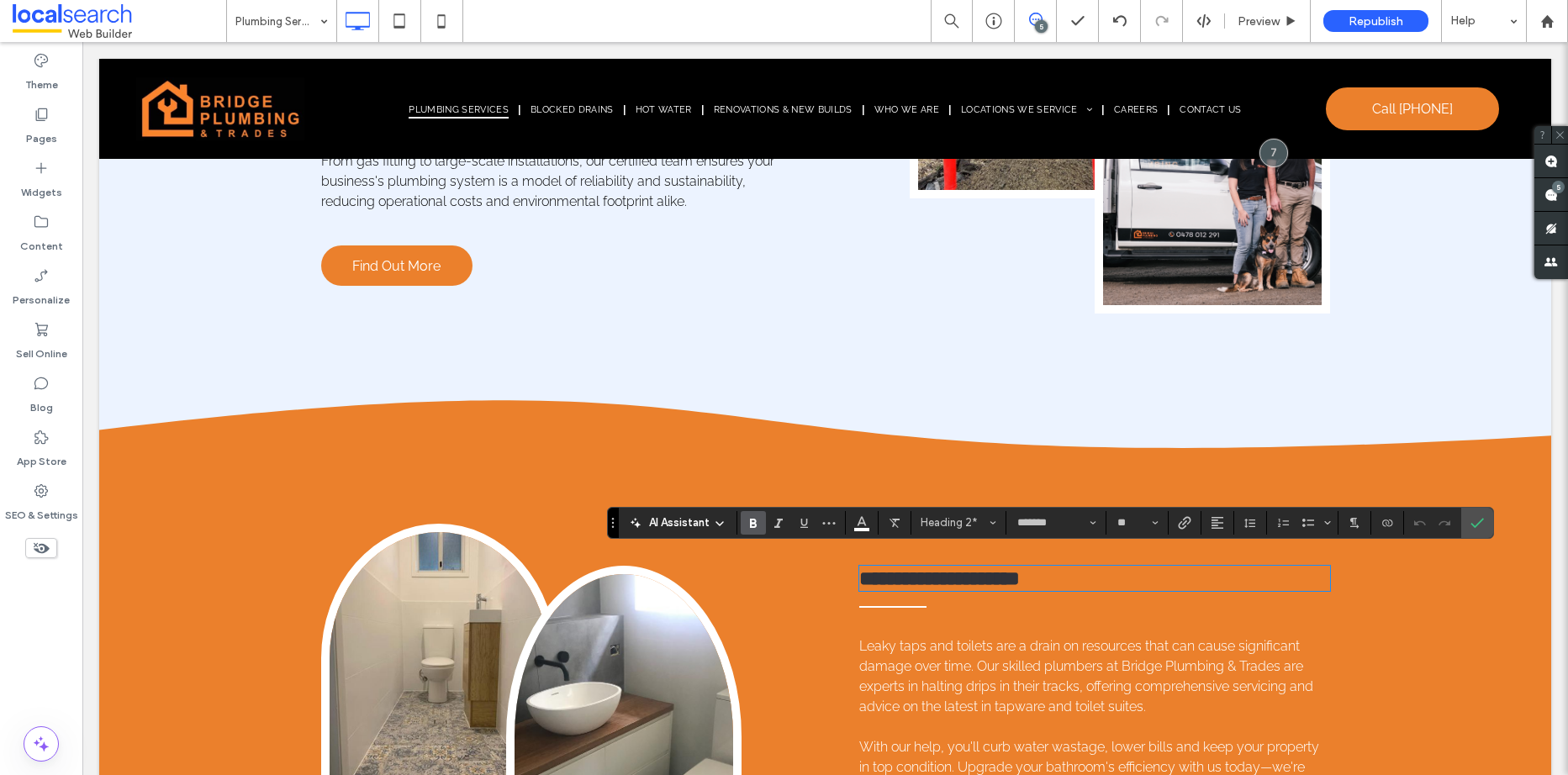 type on "**" 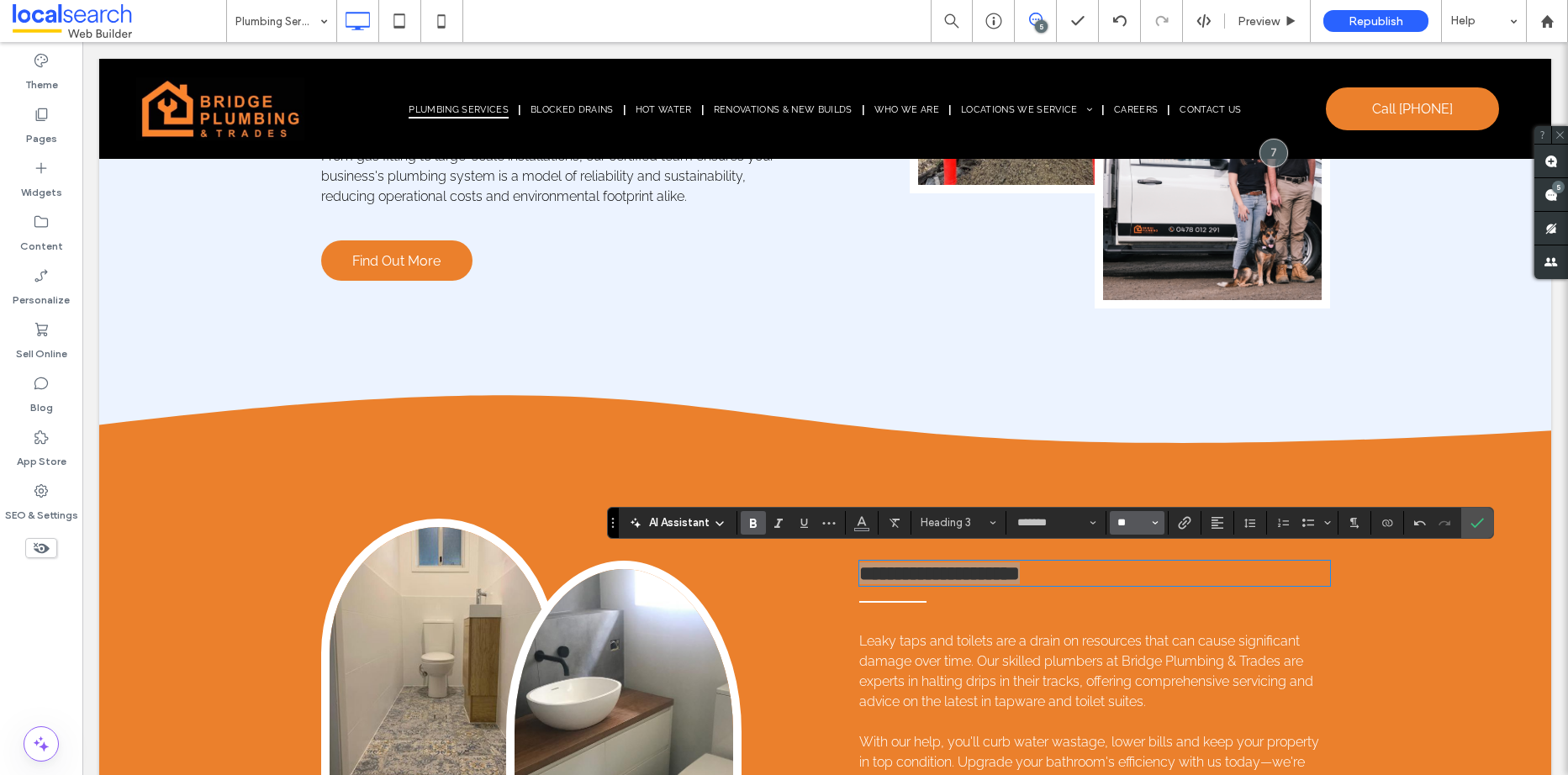 click on "**" at bounding box center (1132, 523) 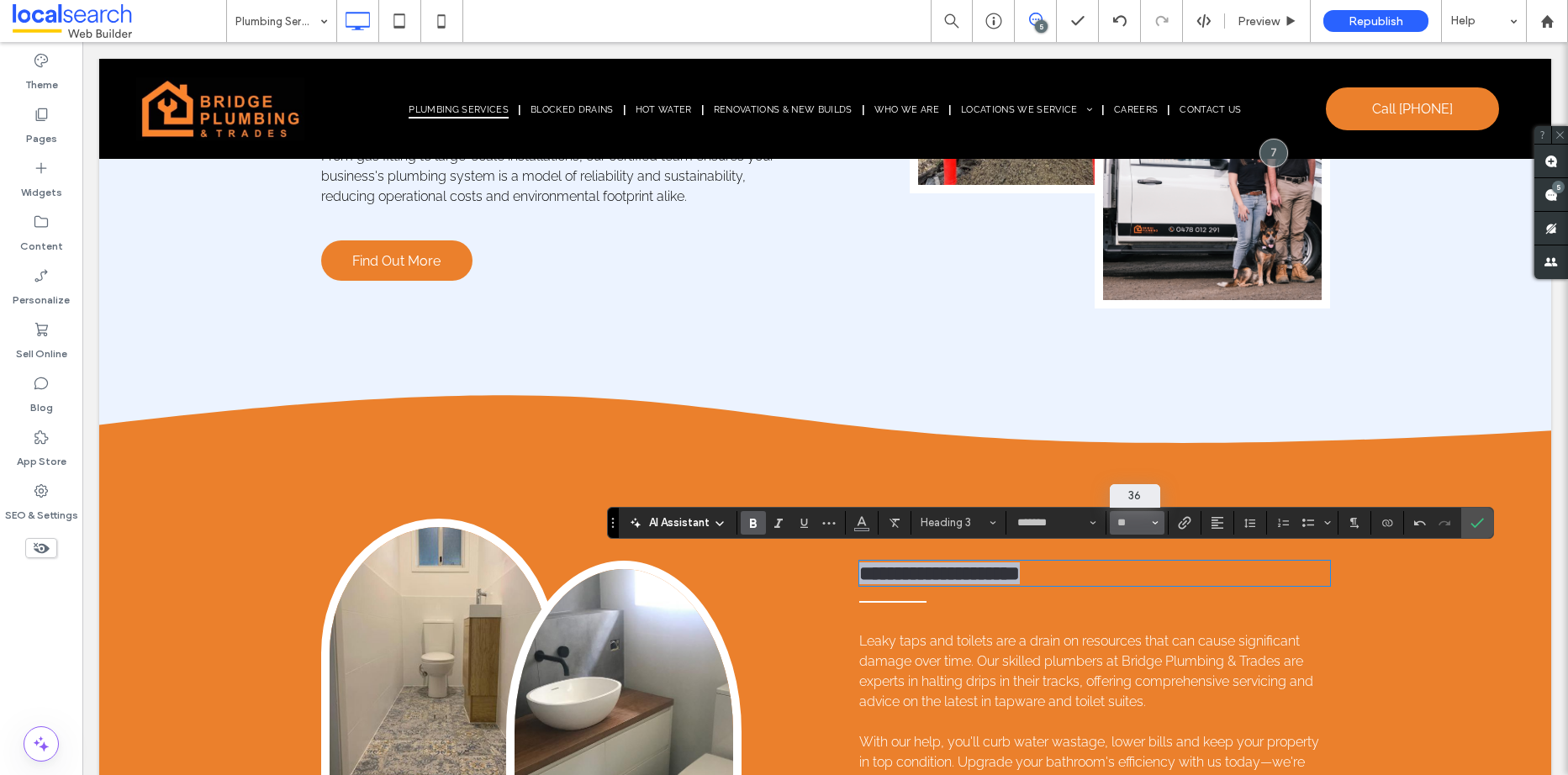type on "**" 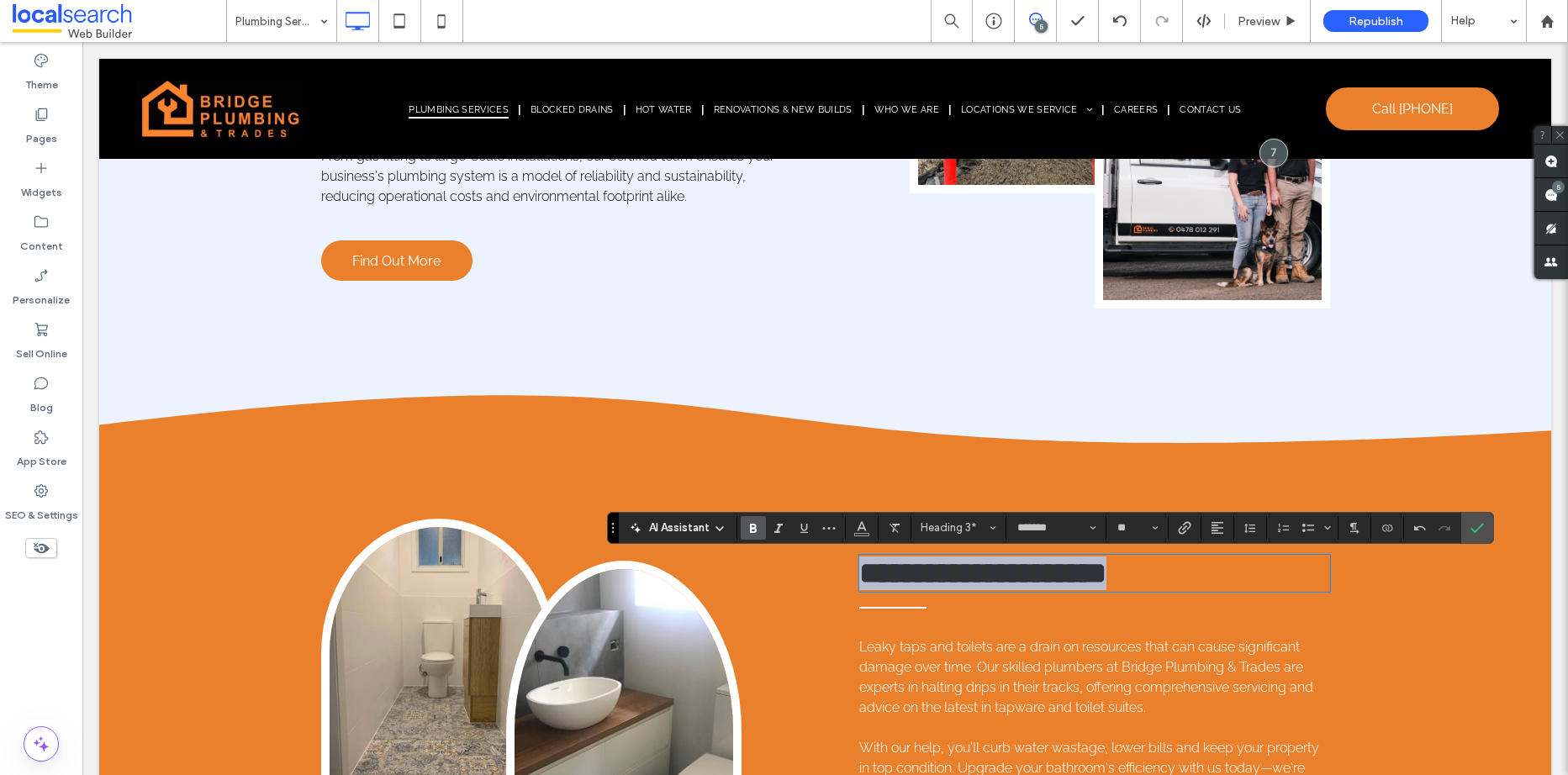 scroll, scrollTop: 2017, scrollLeft: 0, axis: vertical 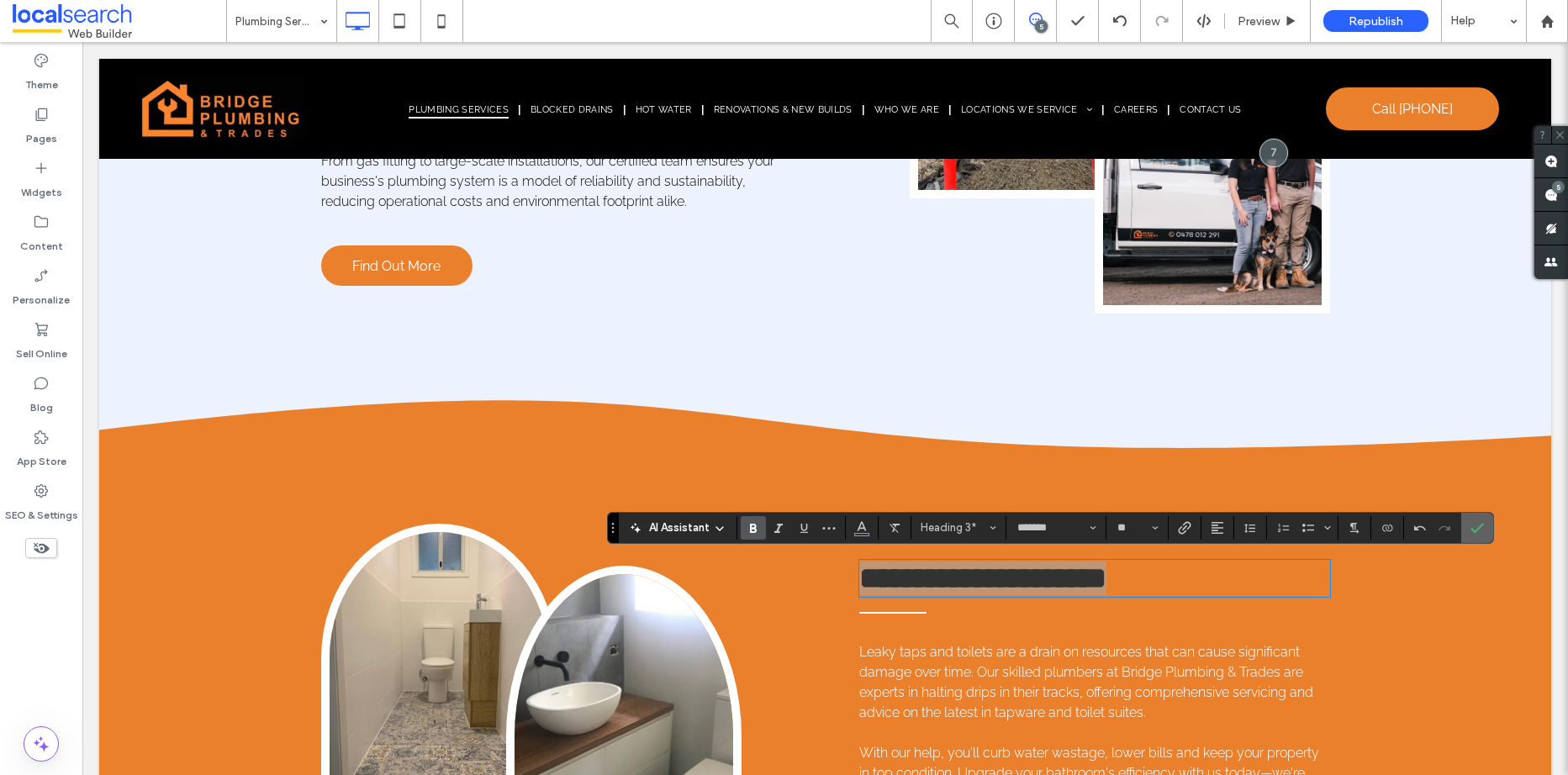 click at bounding box center (1477, 528) 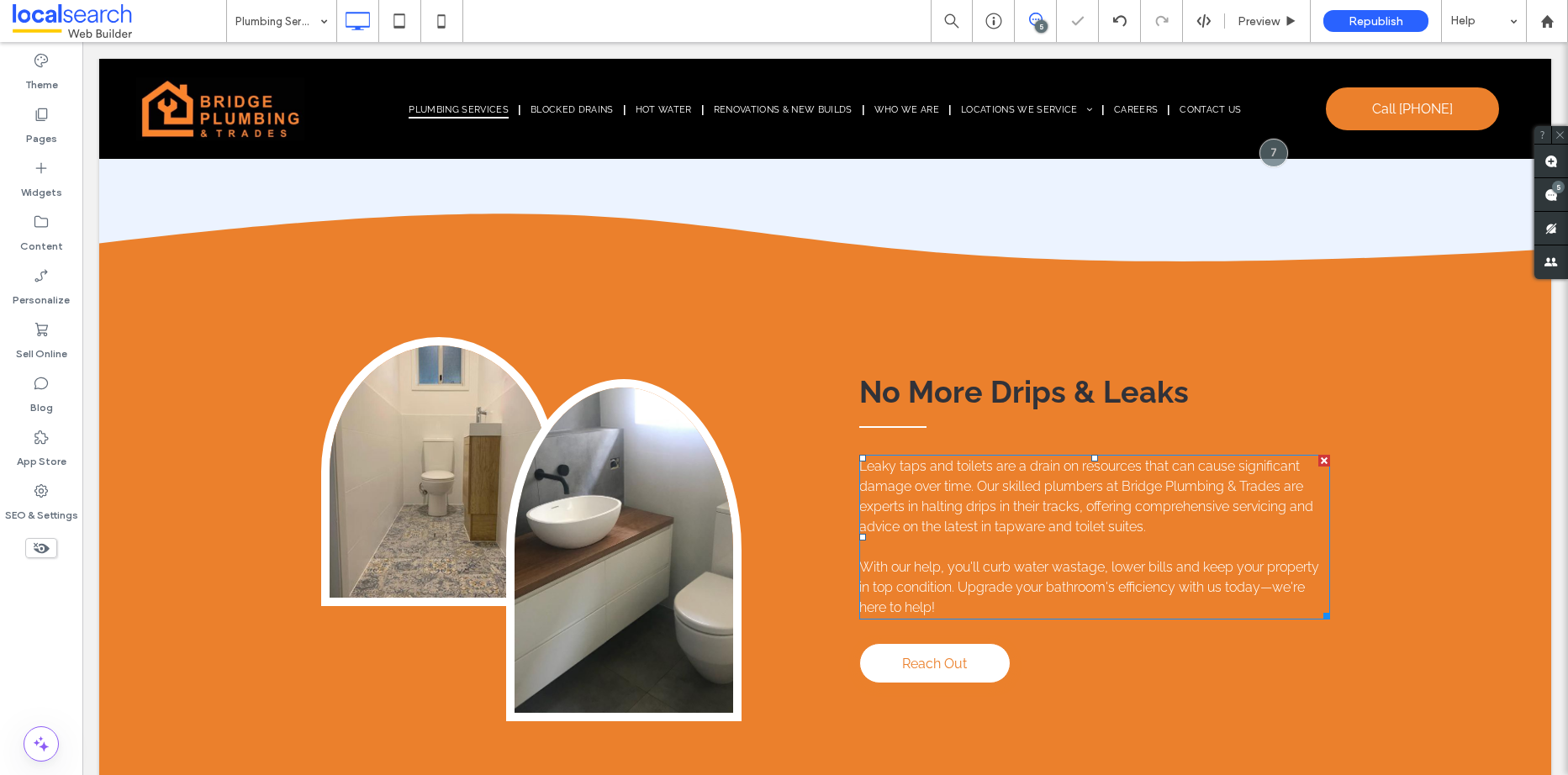 scroll, scrollTop: 2354, scrollLeft: 0, axis: vertical 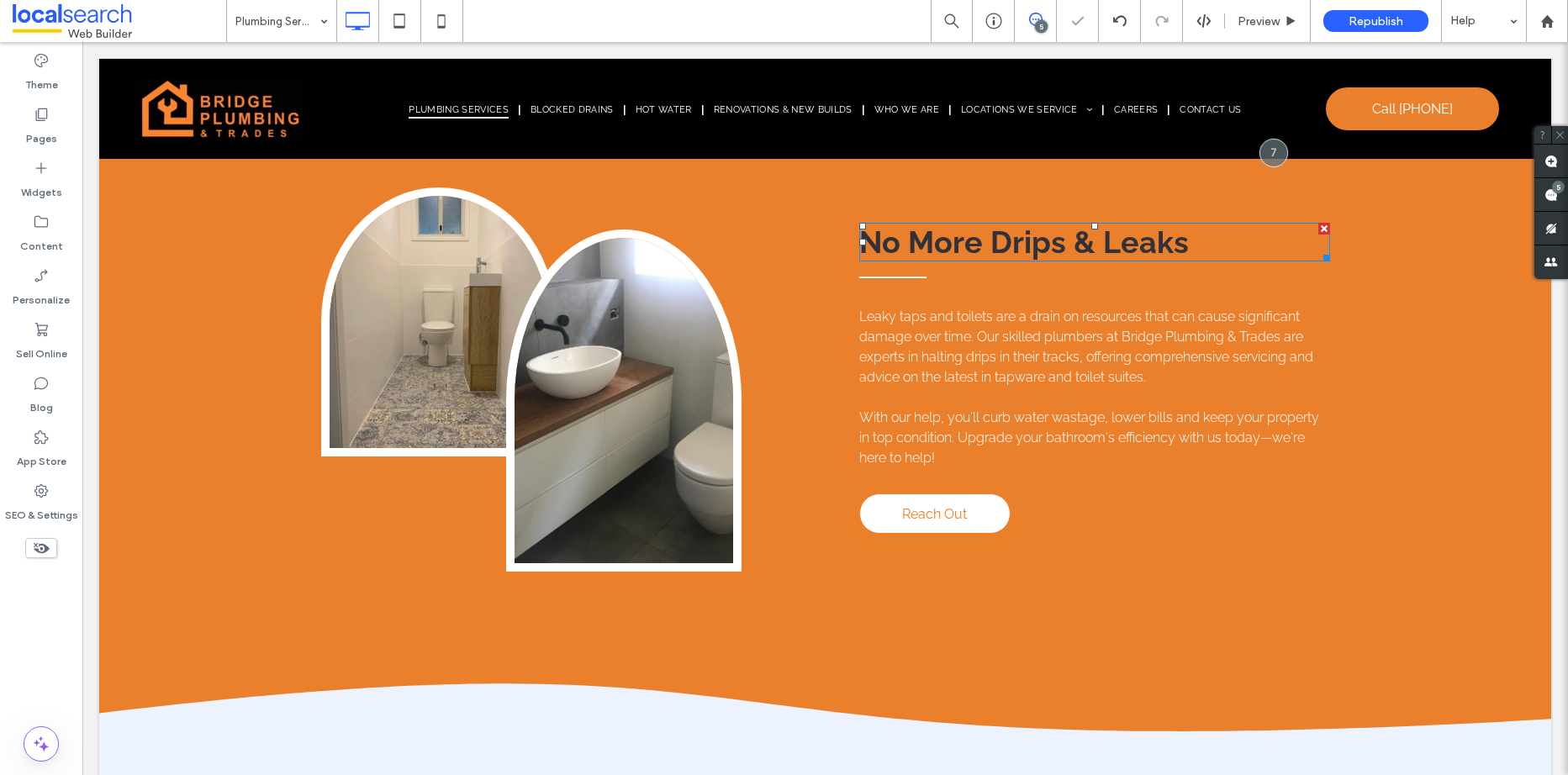 click on "No More Drips & Leaks" at bounding box center (1024, 242) 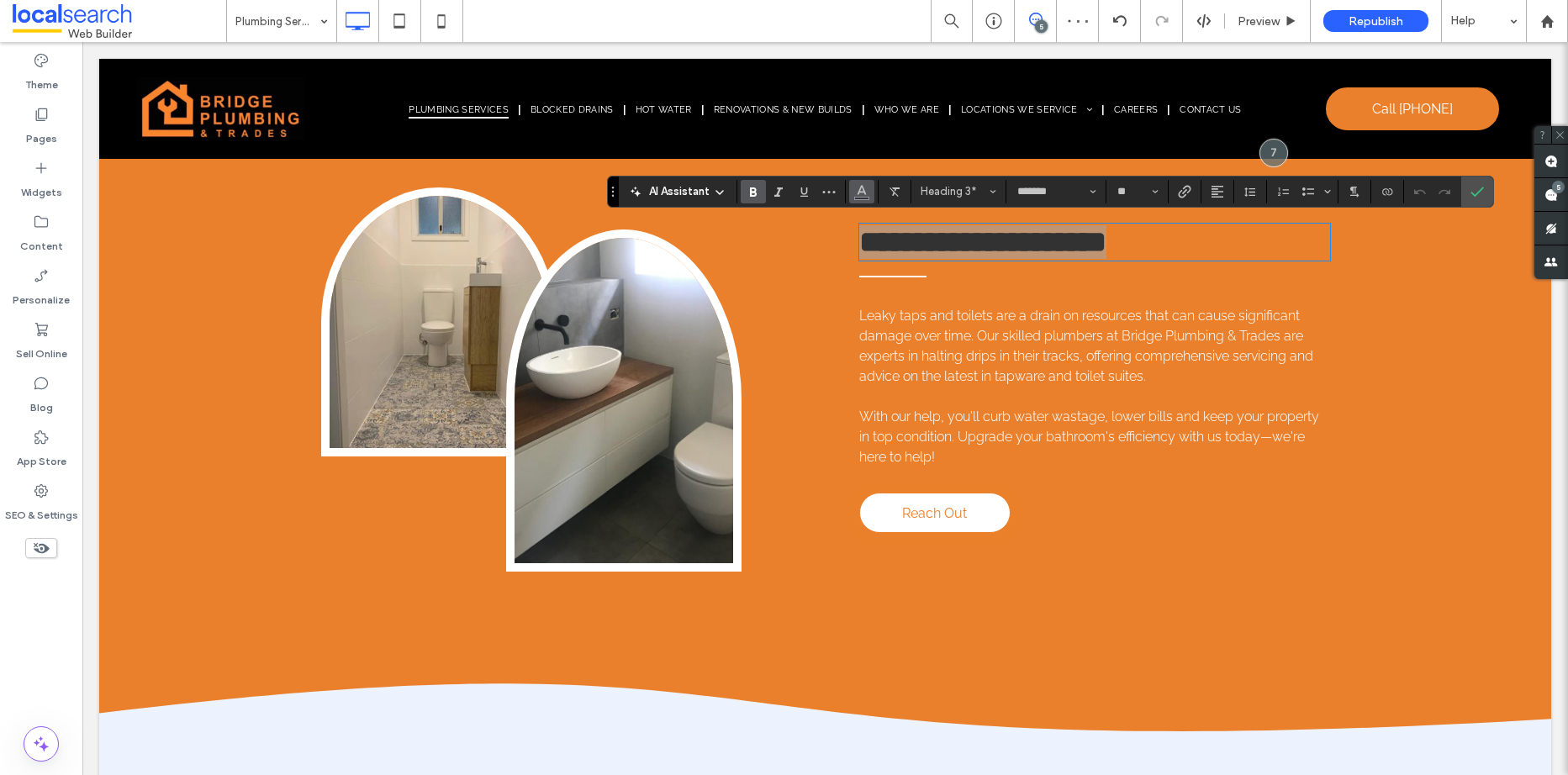click at bounding box center (862, 192) 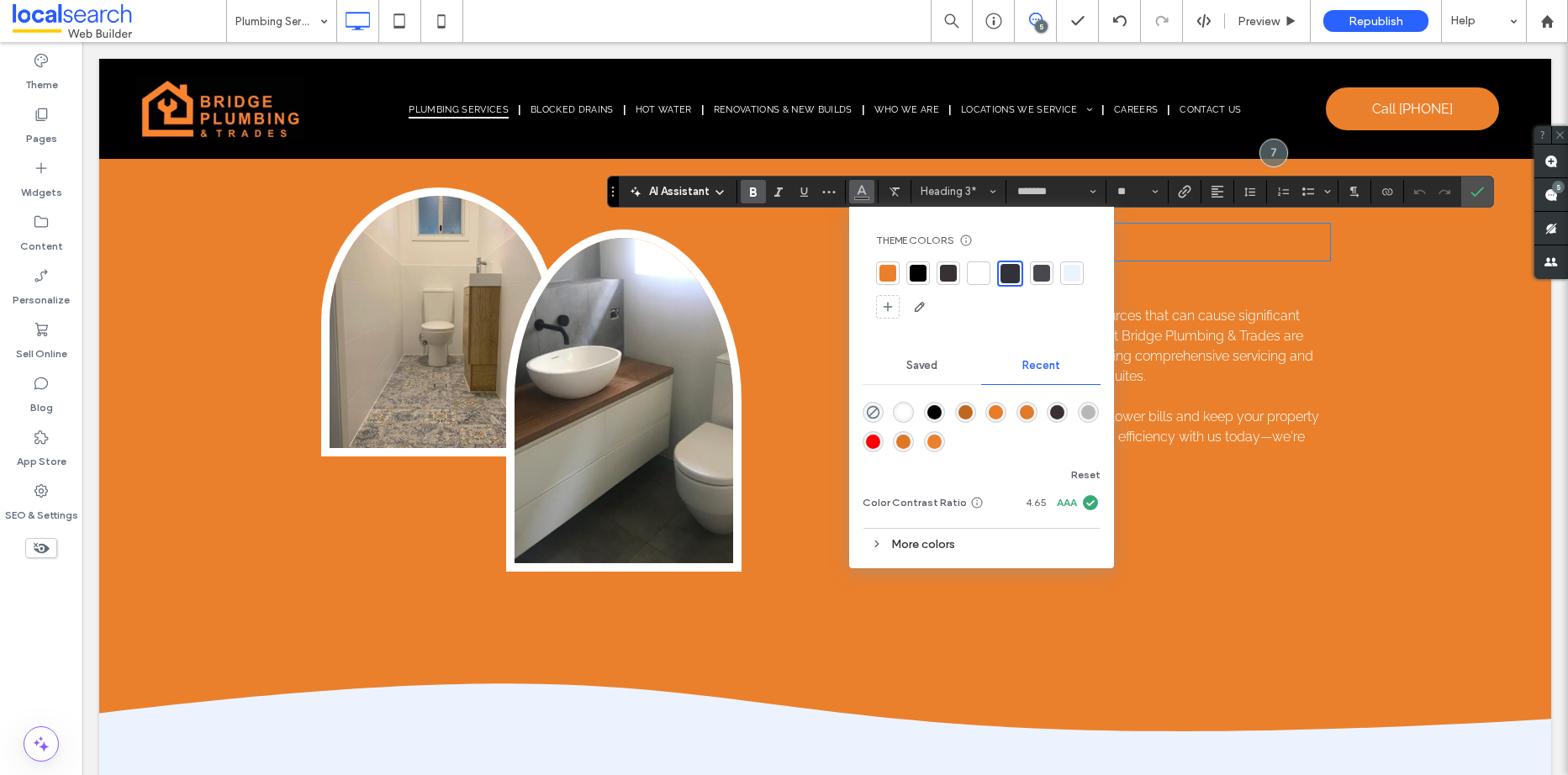click at bounding box center (979, 273) 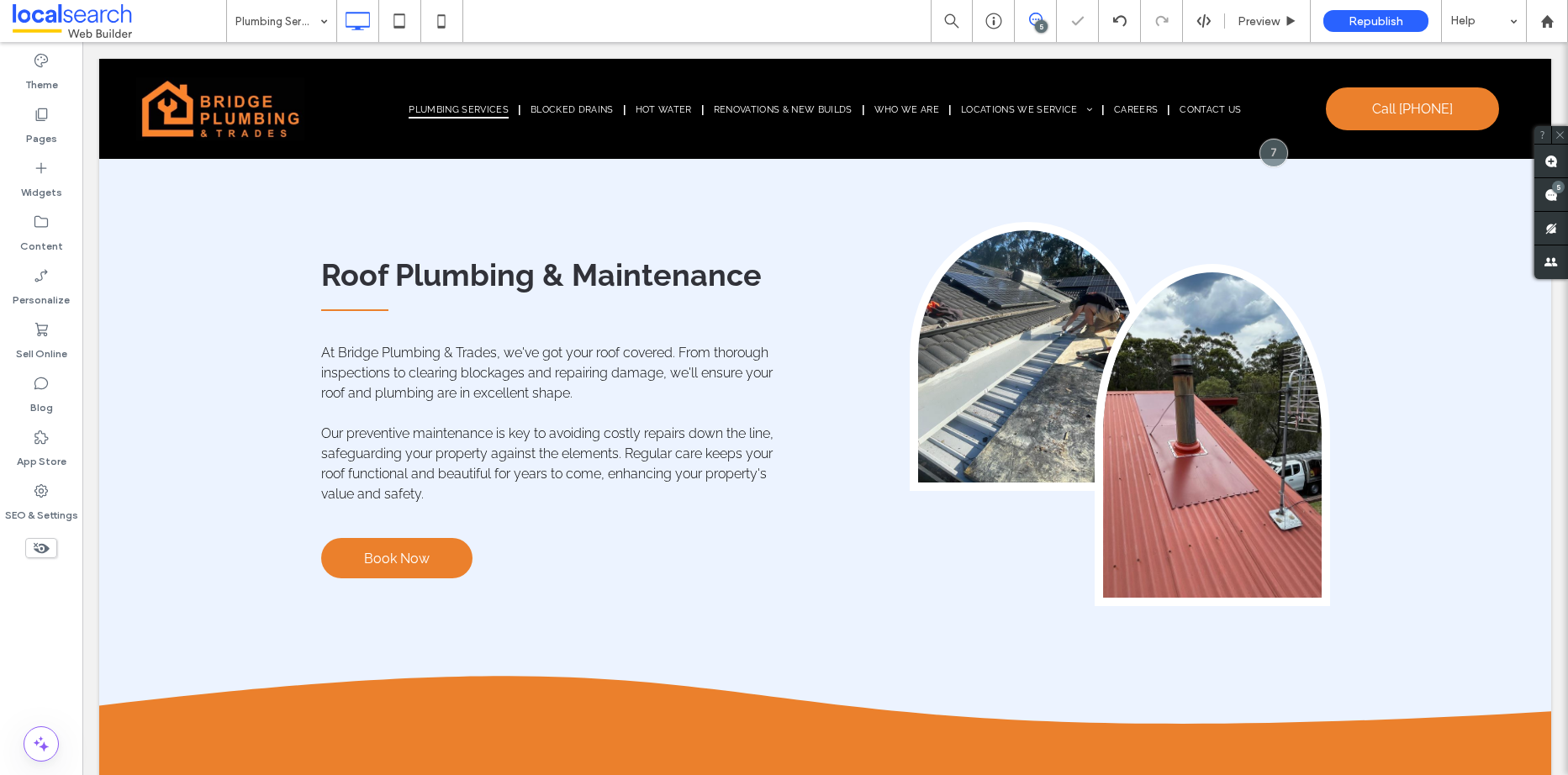 scroll, scrollTop: 2942, scrollLeft: 0, axis: vertical 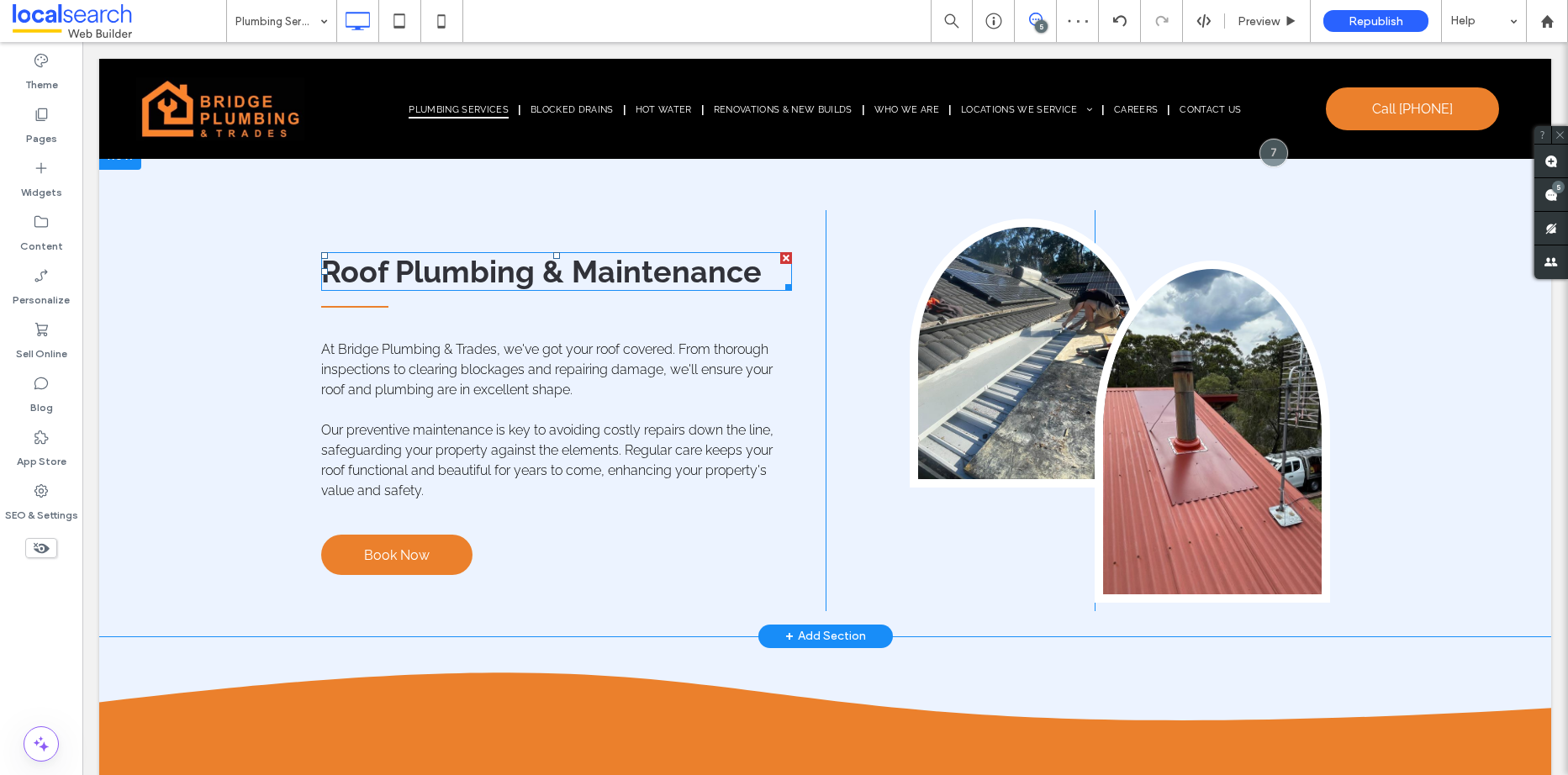 click on "Roof Plumbing & Maintenance" at bounding box center [541, 272] 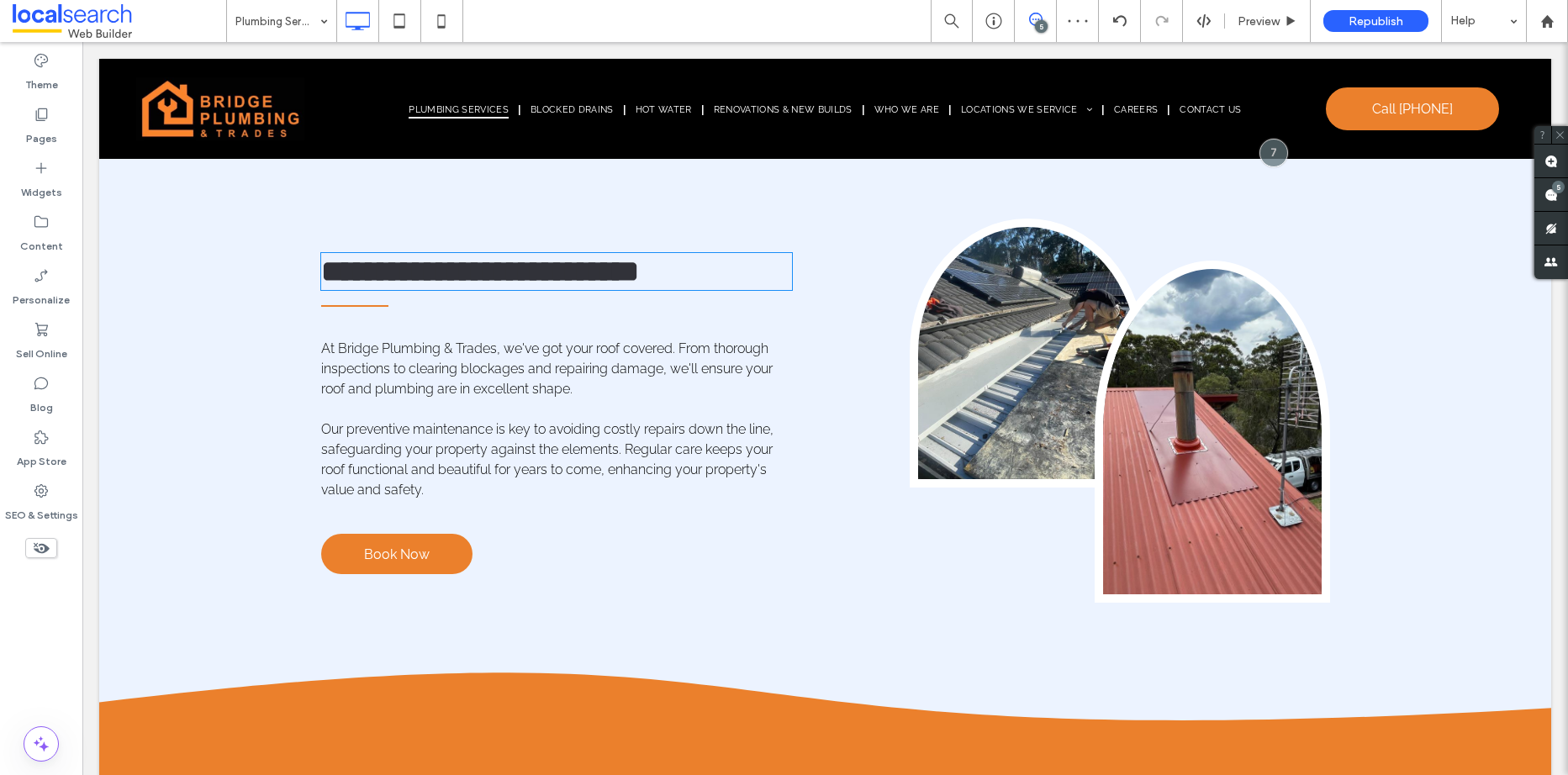 type on "*******" 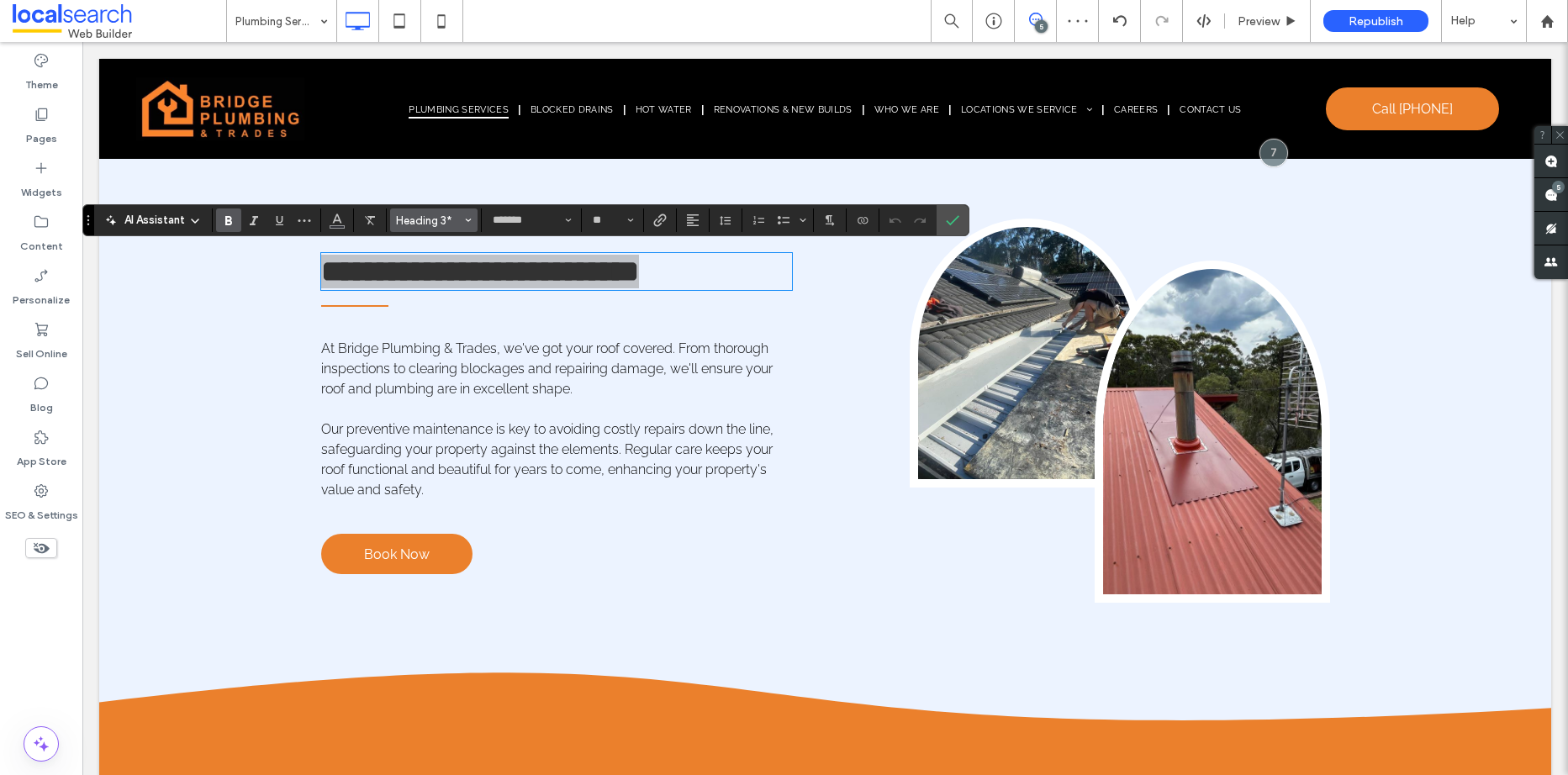 click on "Heading 3*" at bounding box center (429, 220) 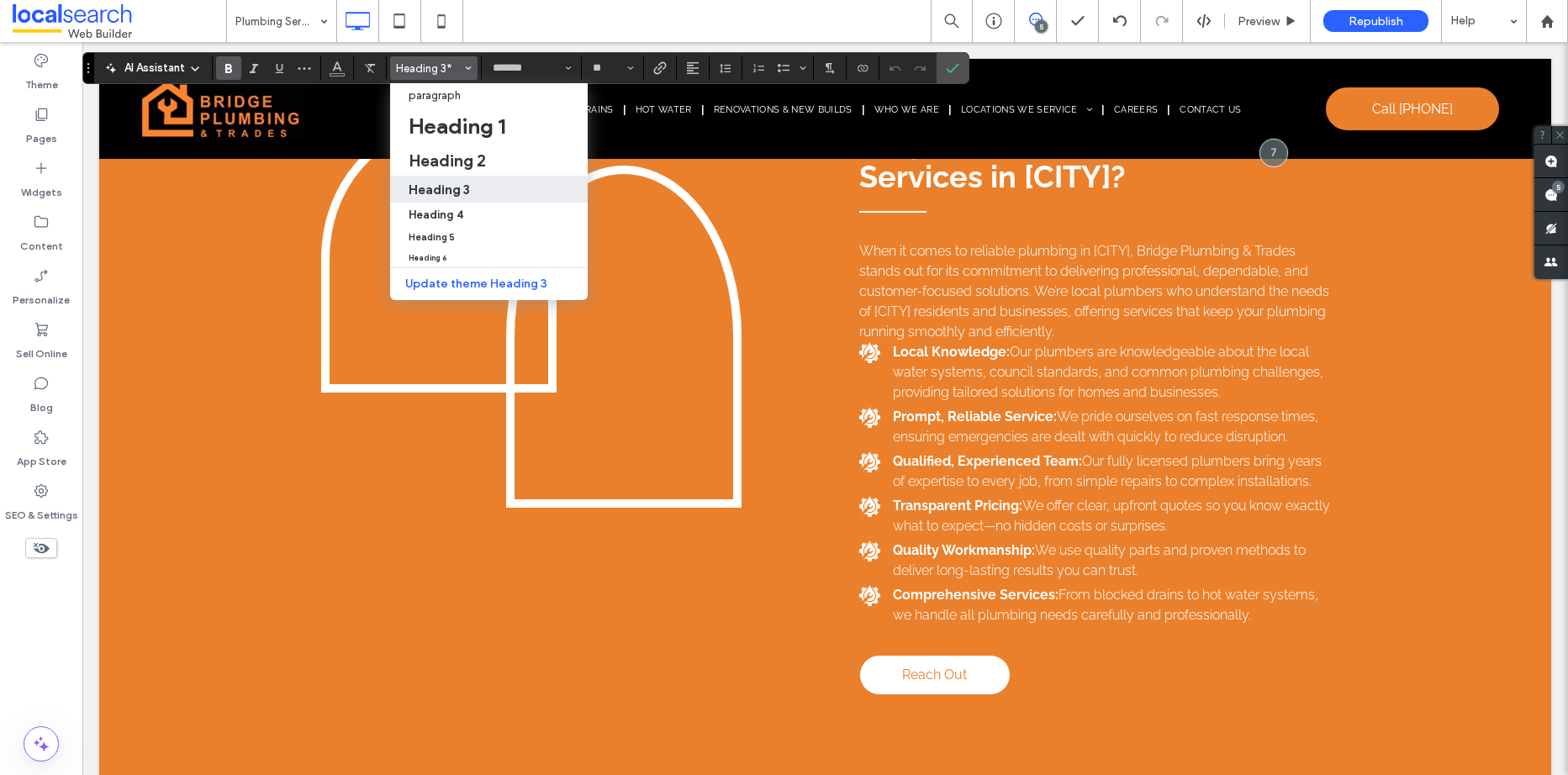 scroll, scrollTop: 3362, scrollLeft: 0, axis: vertical 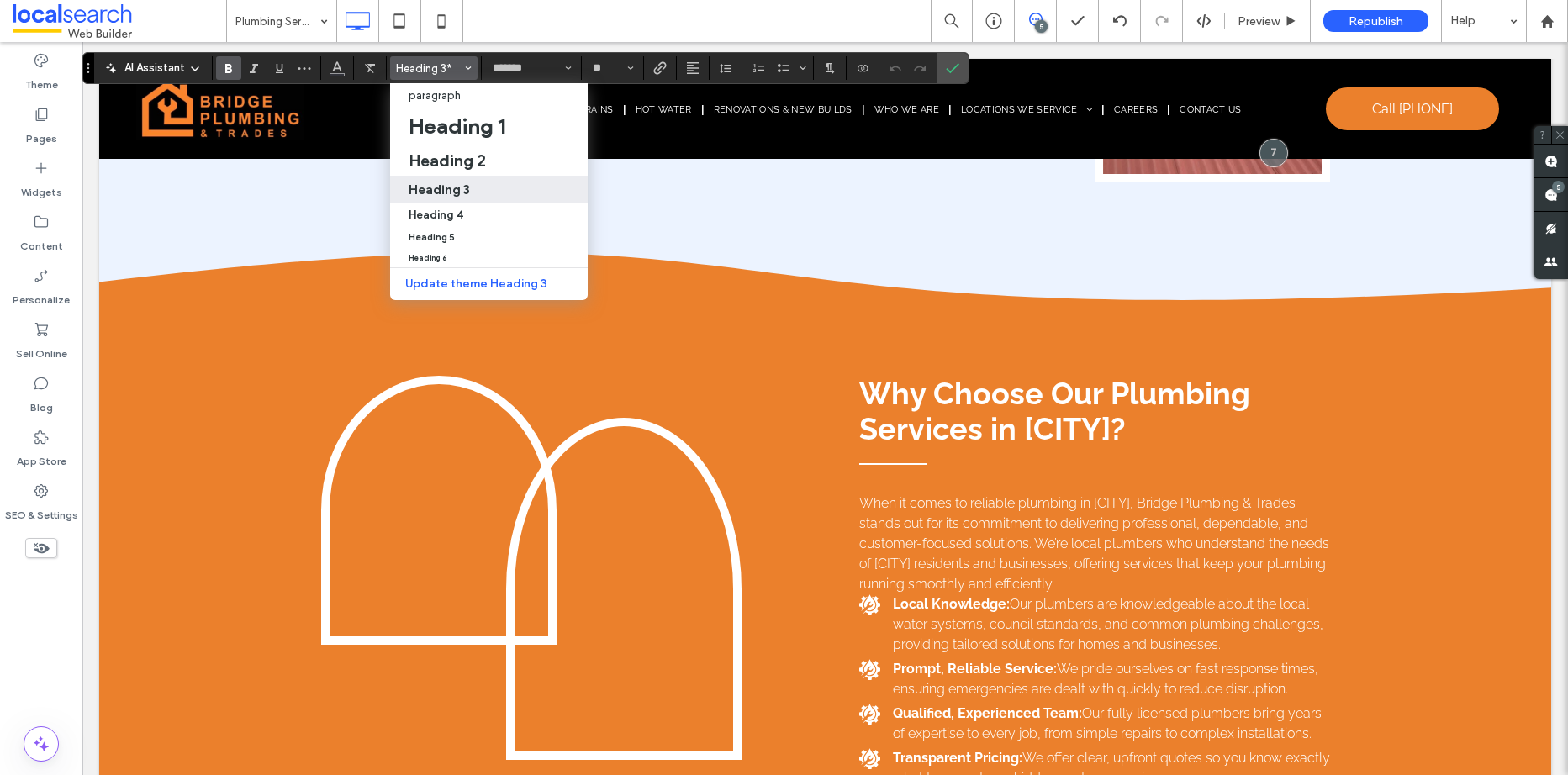 click on "Why Choose Our Plumbing Services in [CITY]?" at bounding box center (1054, 411) 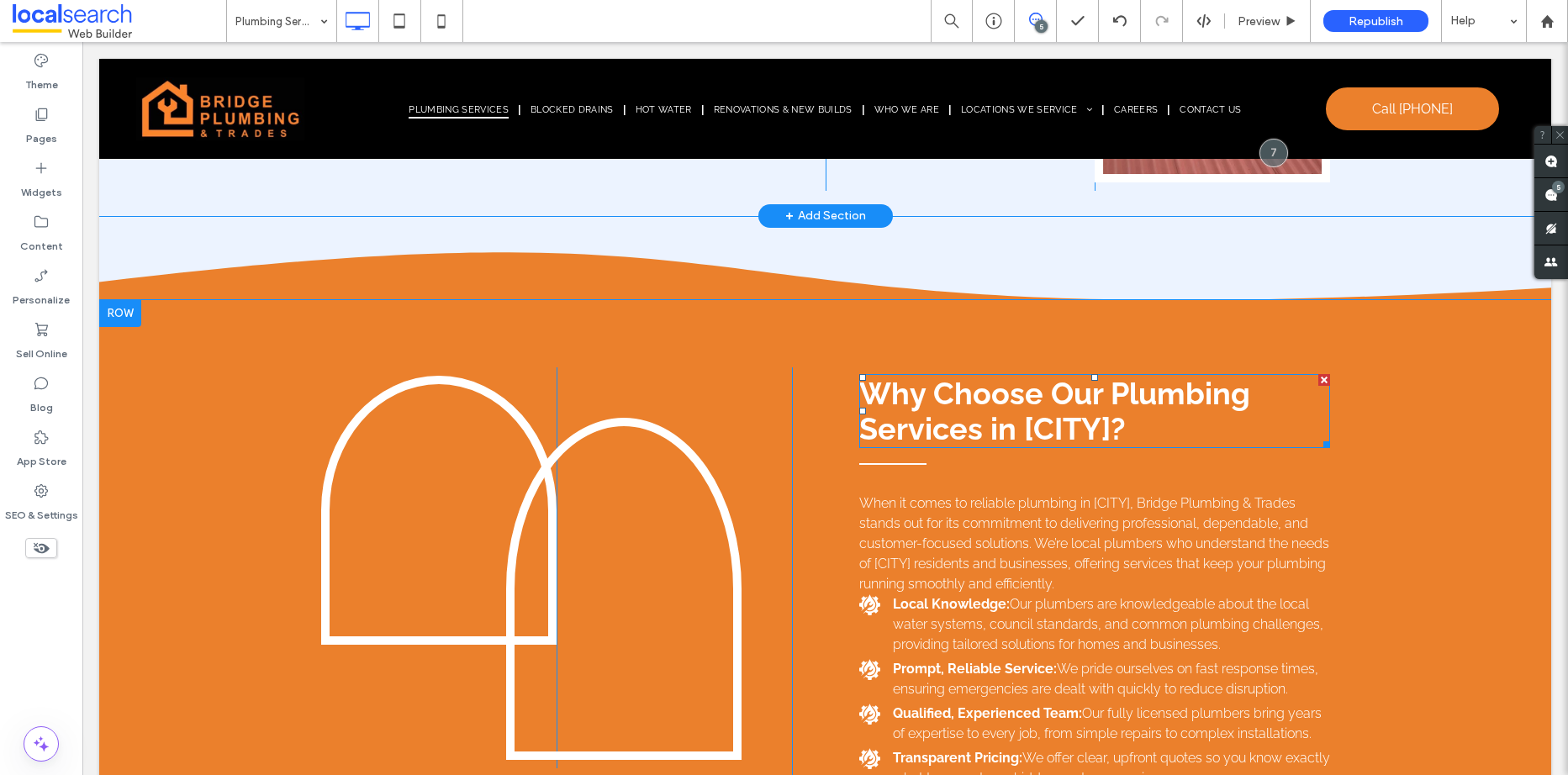 click on "Why Choose Our Plumbing Services in [CITY]?" at bounding box center (1054, 411) 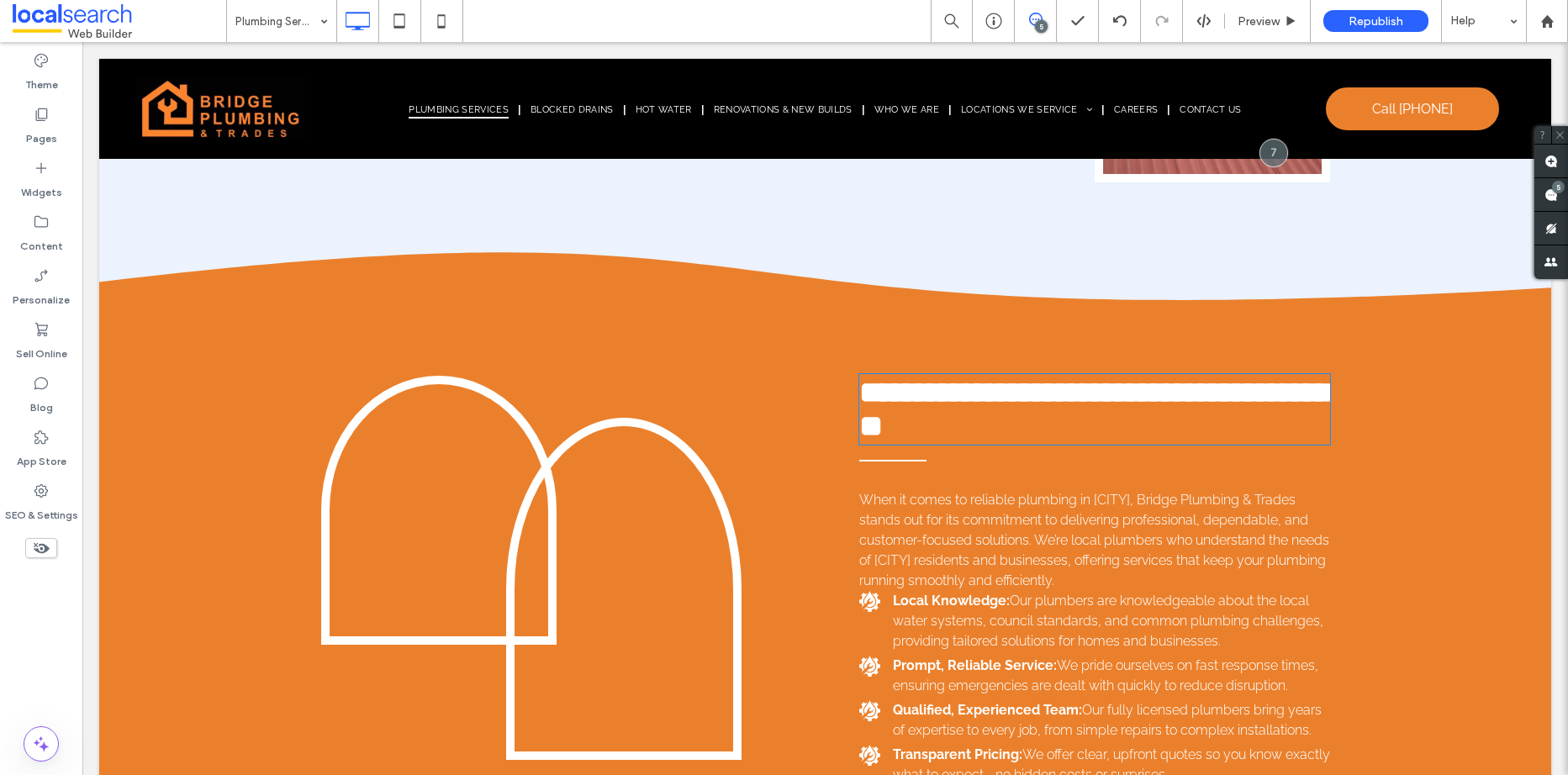 type on "*******" 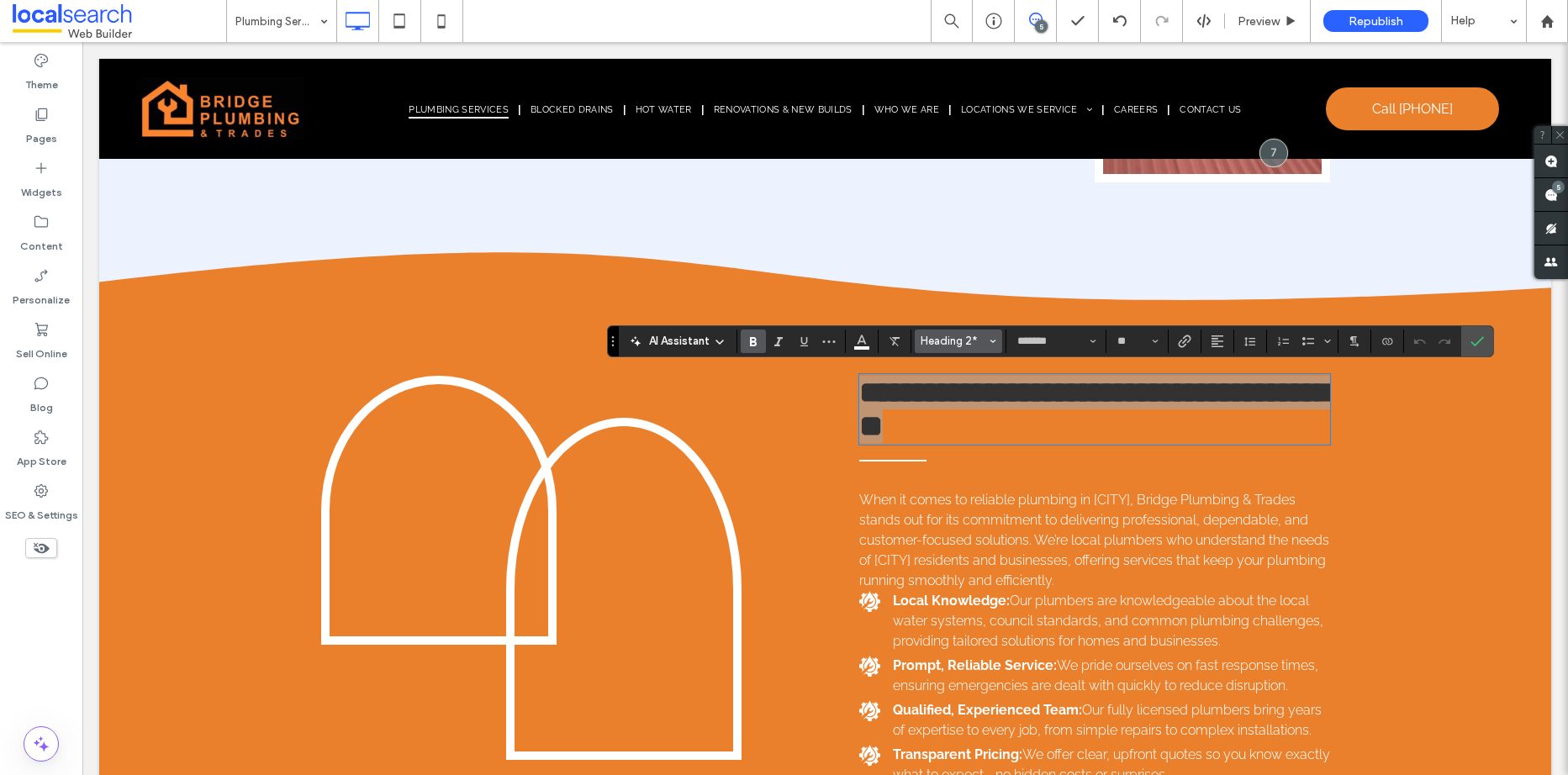 click on "Heading 2*" at bounding box center (953, 340) 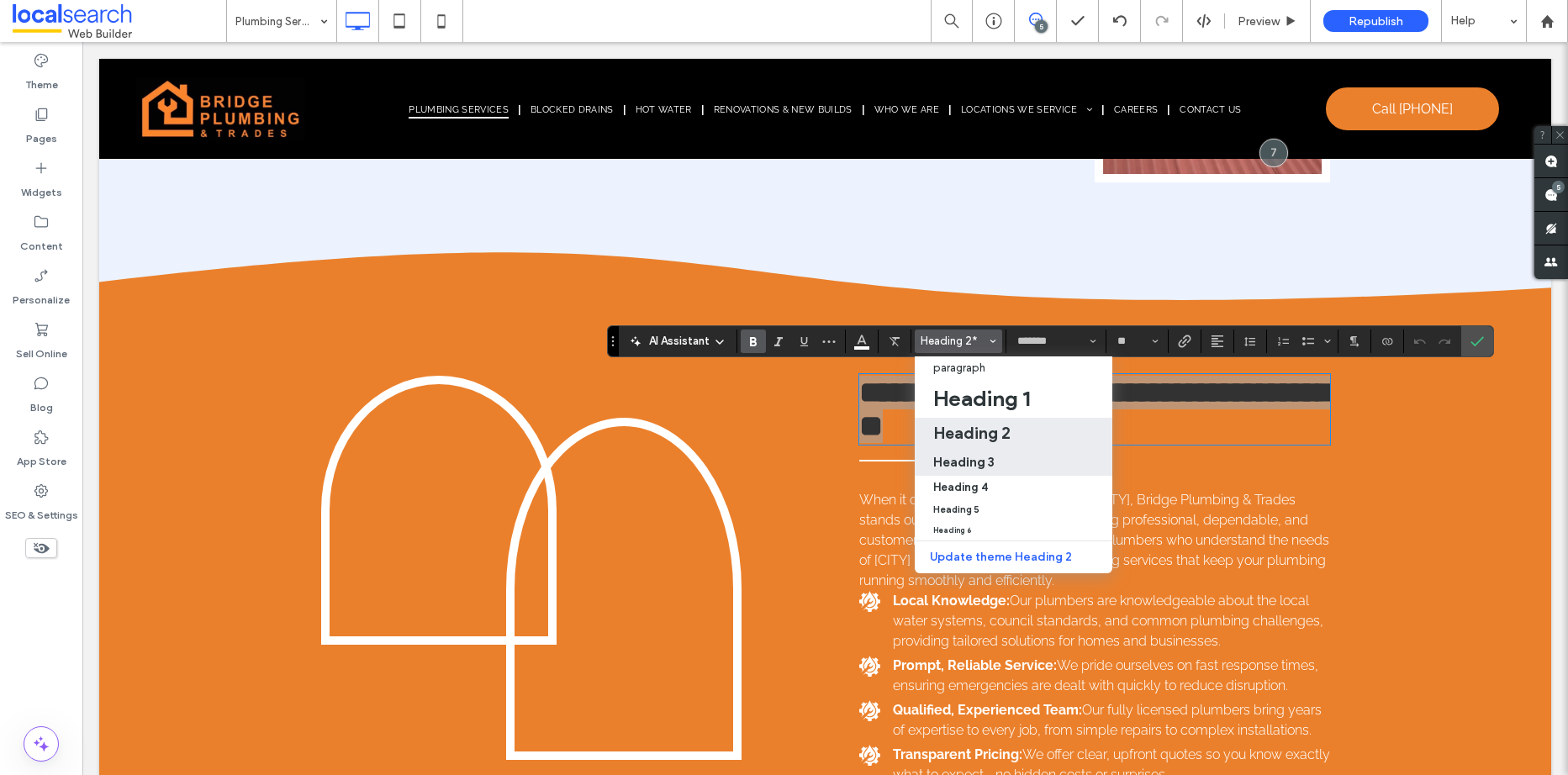 click on "Heading 3" at bounding box center (1013, 461) 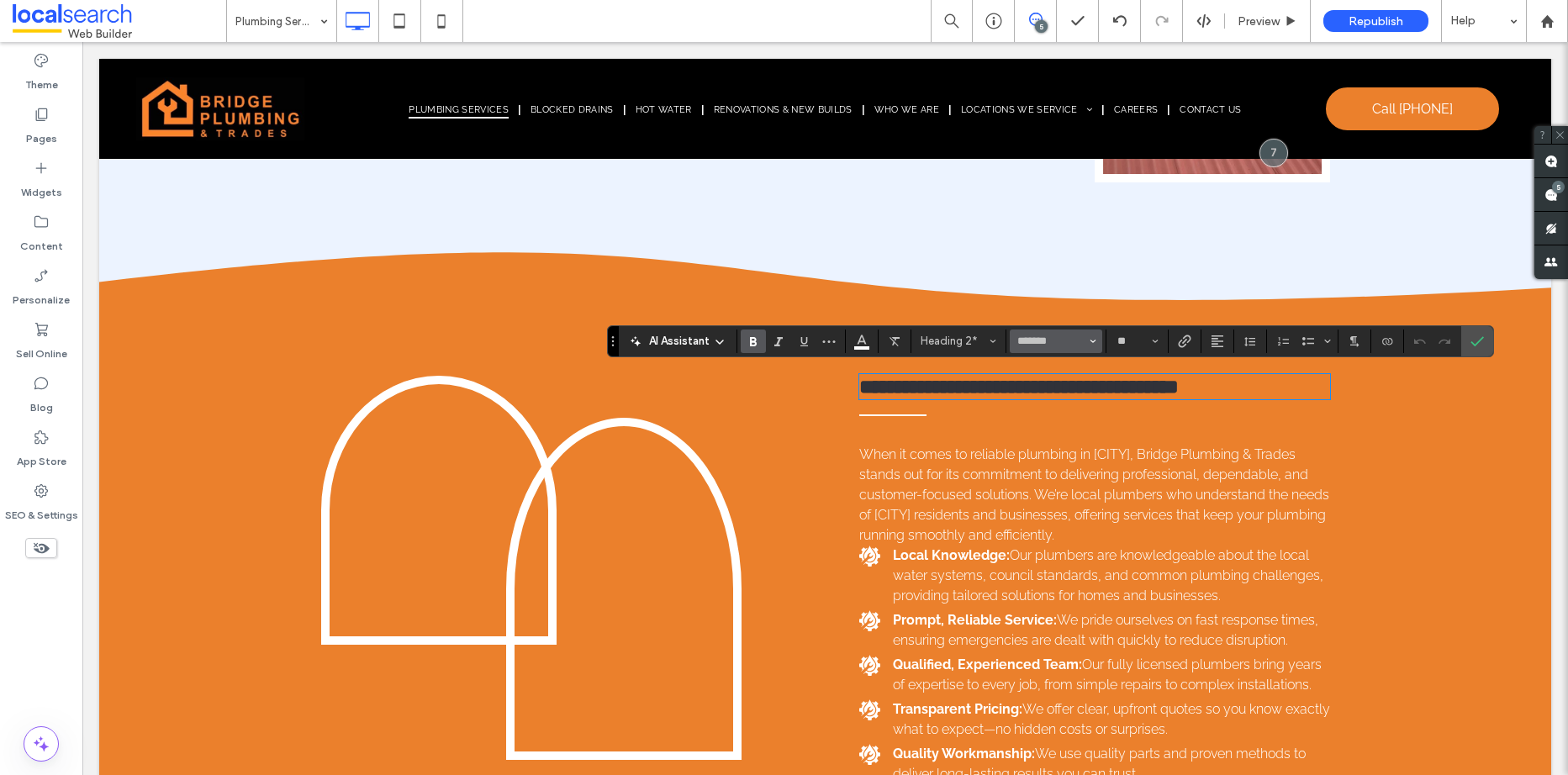 type on "**" 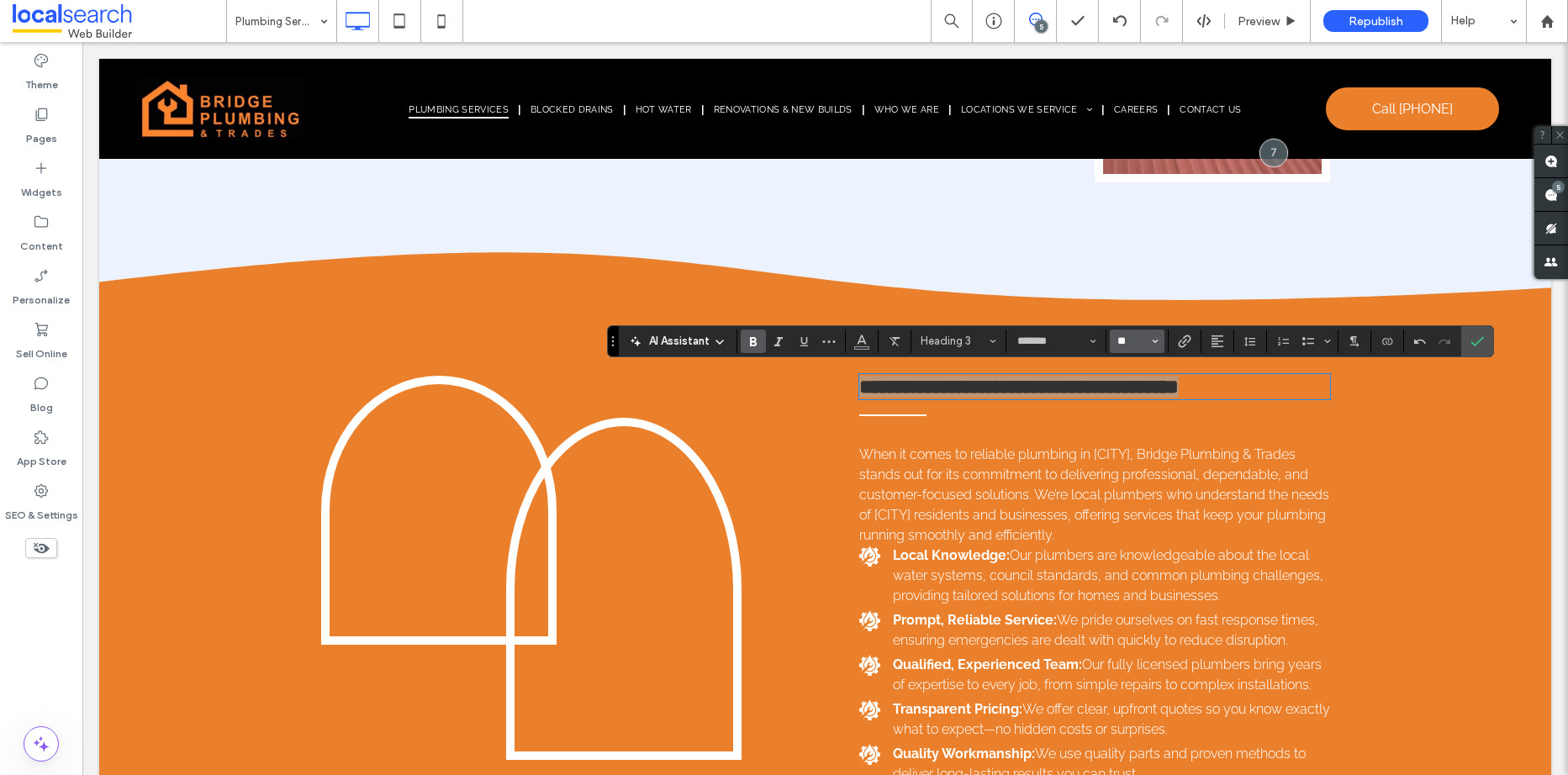 click on "**" at bounding box center [1132, 341] 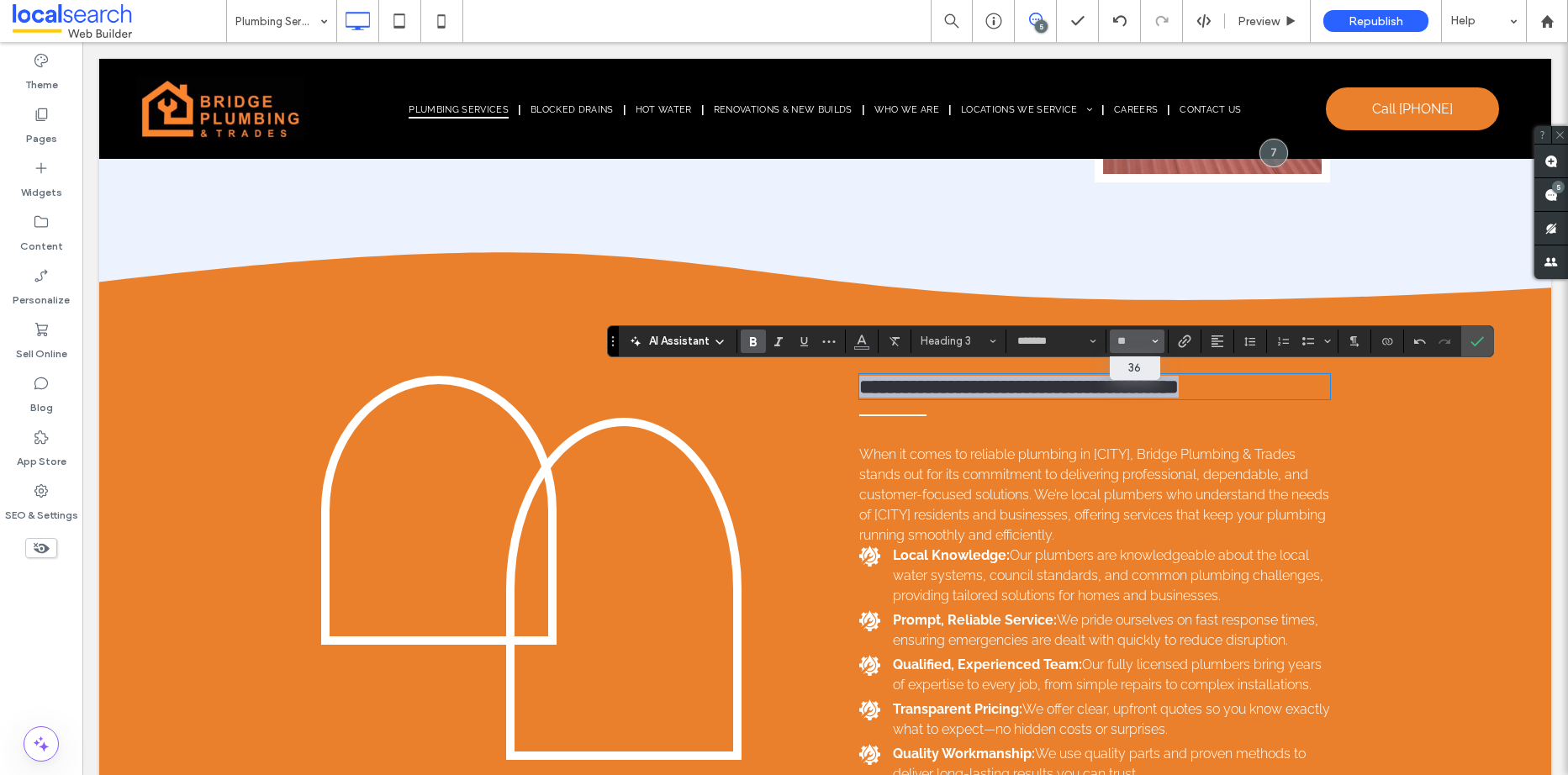 type on "**" 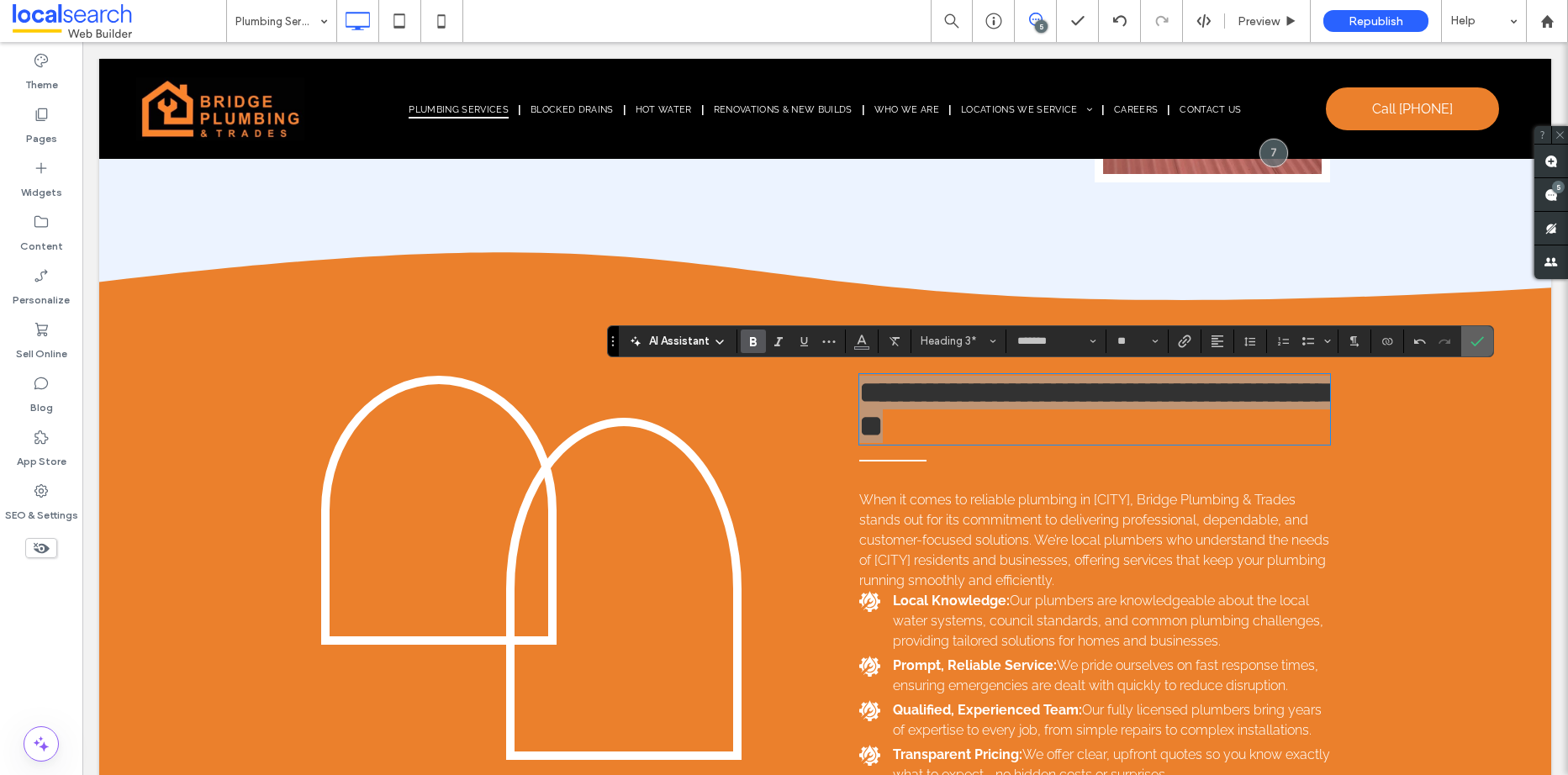click 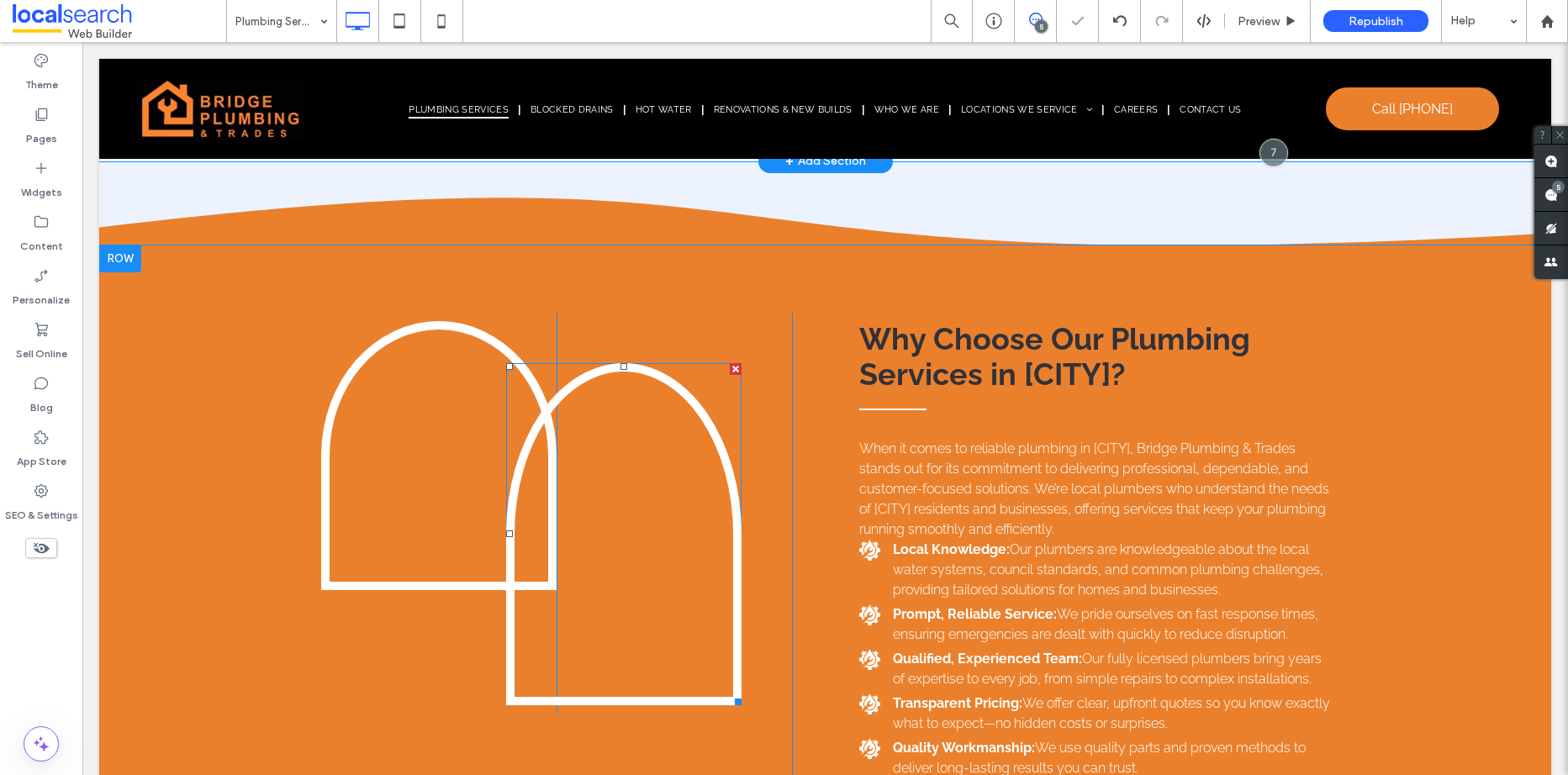 scroll, scrollTop: 3446, scrollLeft: 0, axis: vertical 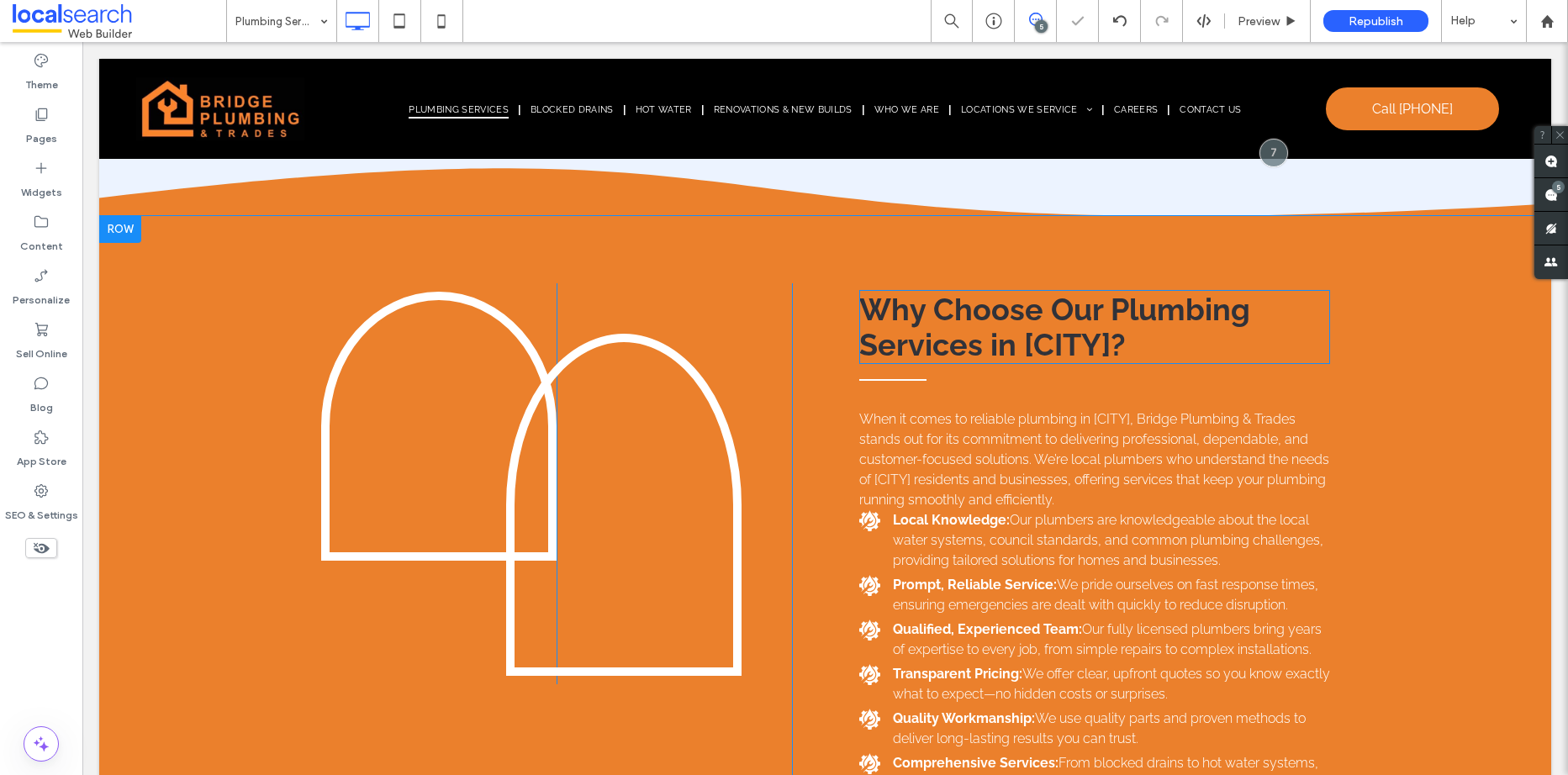 click on "Why Choose Our Plumbing Services in [CITY]?" at bounding box center [1054, 327] 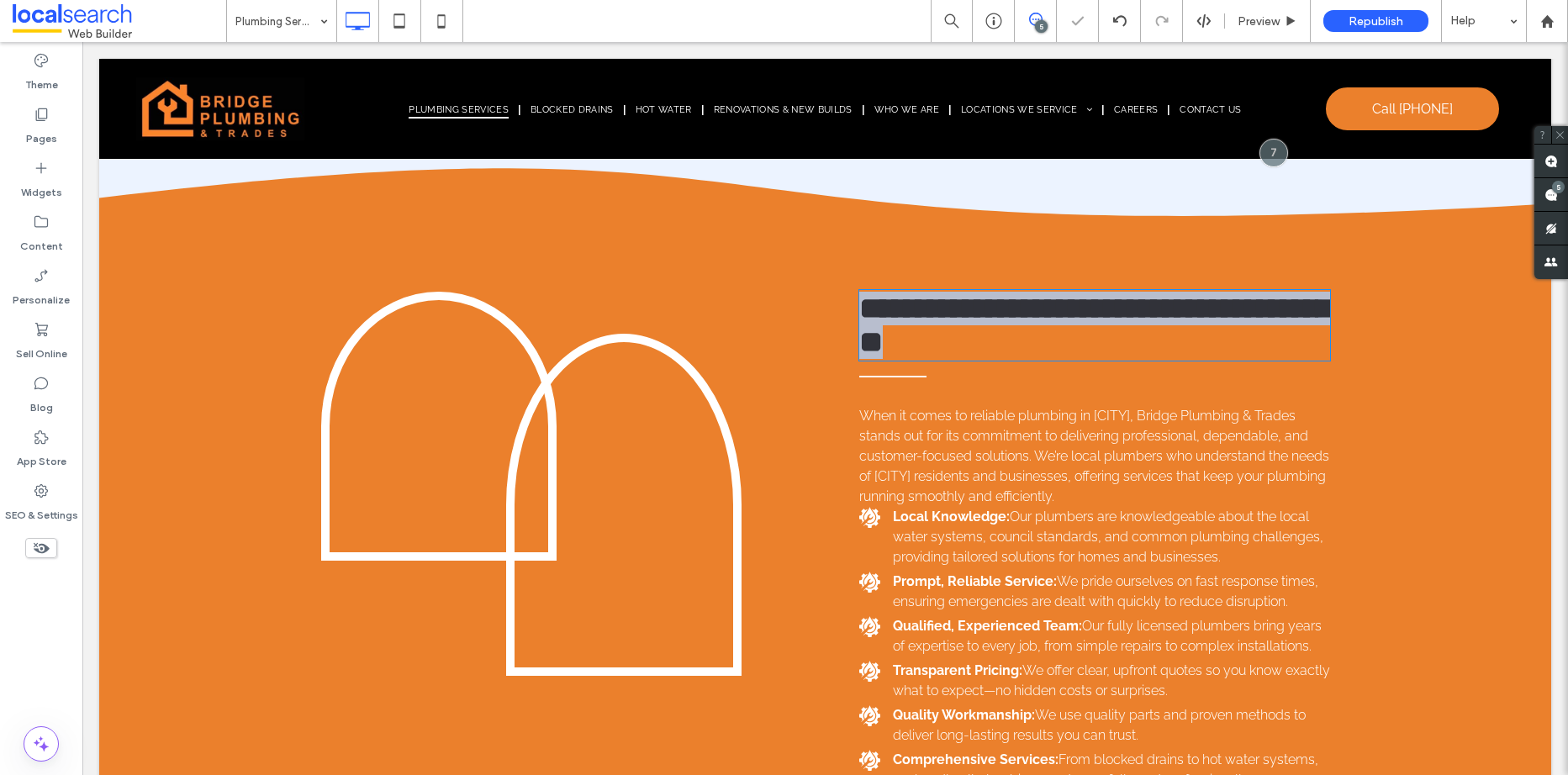 type on "*******" 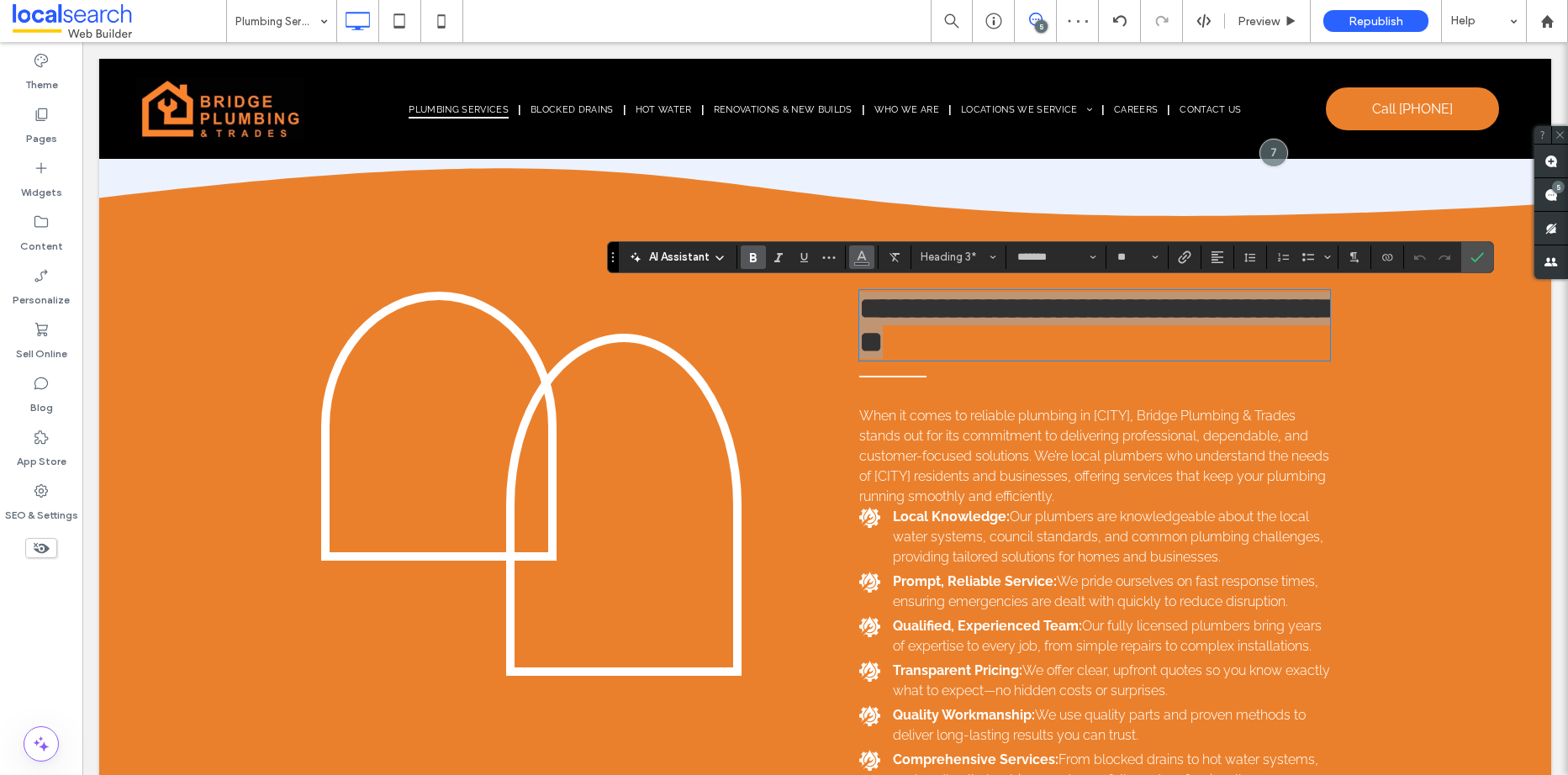 click at bounding box center [862, 256] 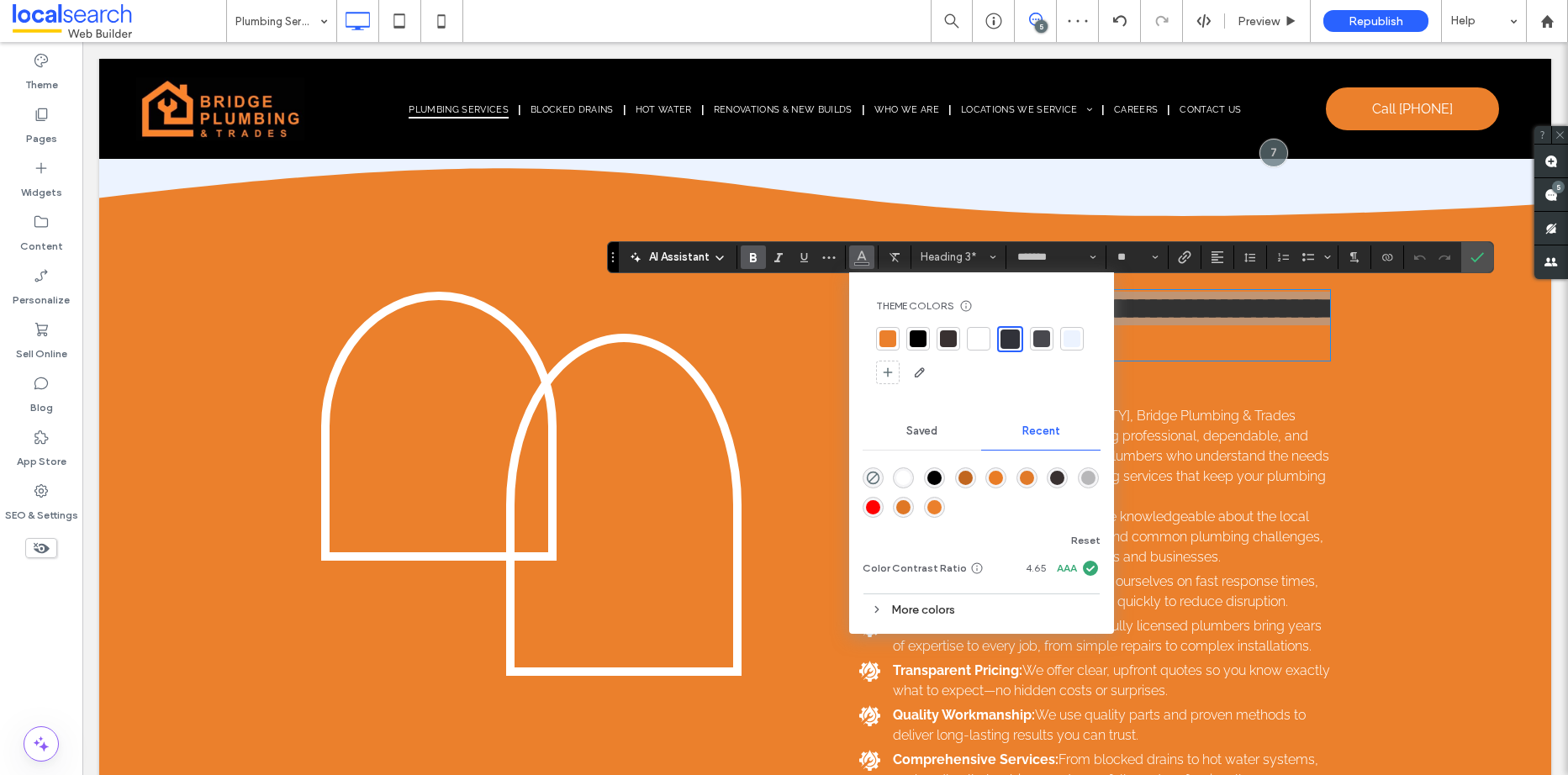 click at bounding box center (979, 339) 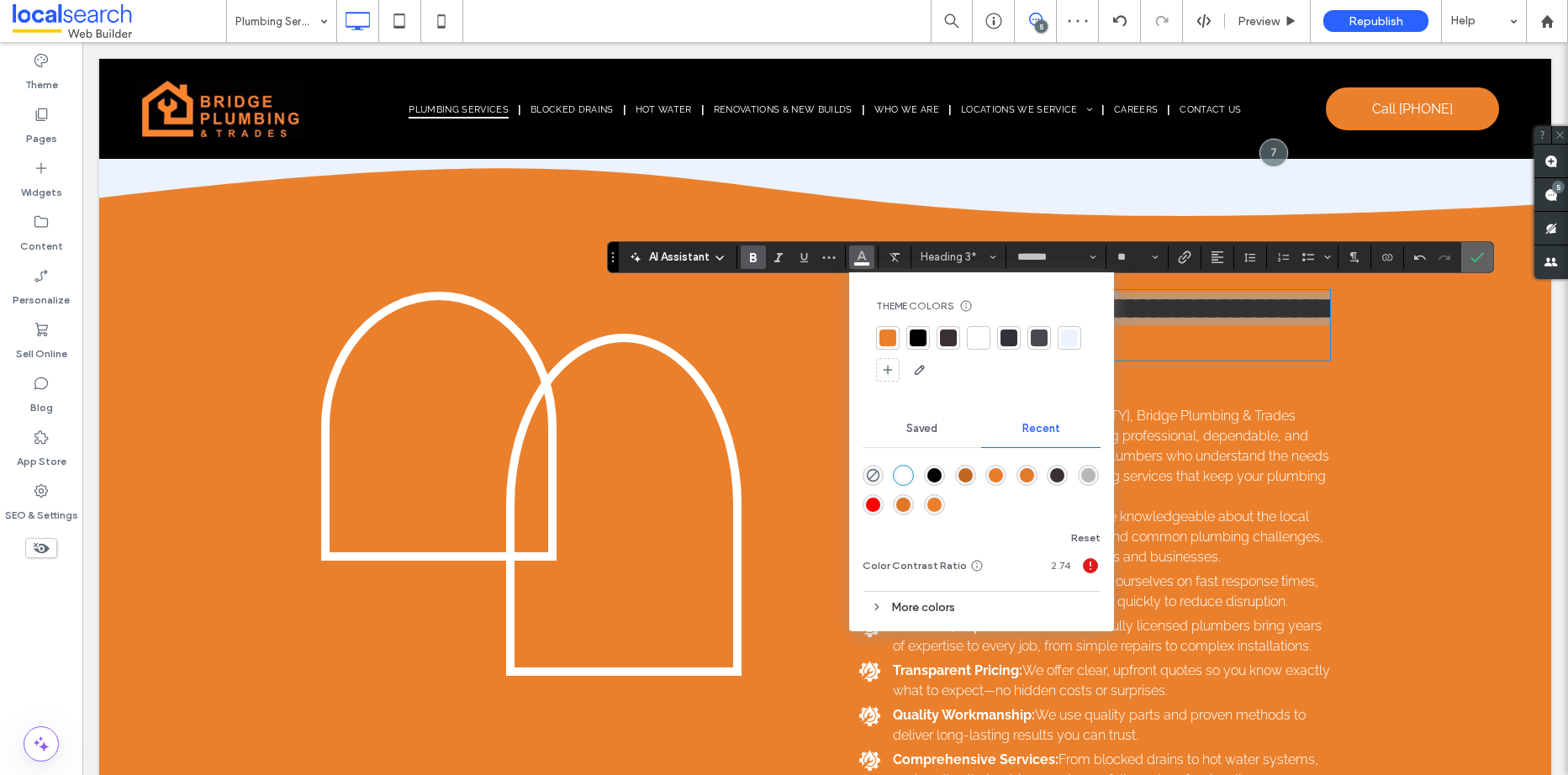 click 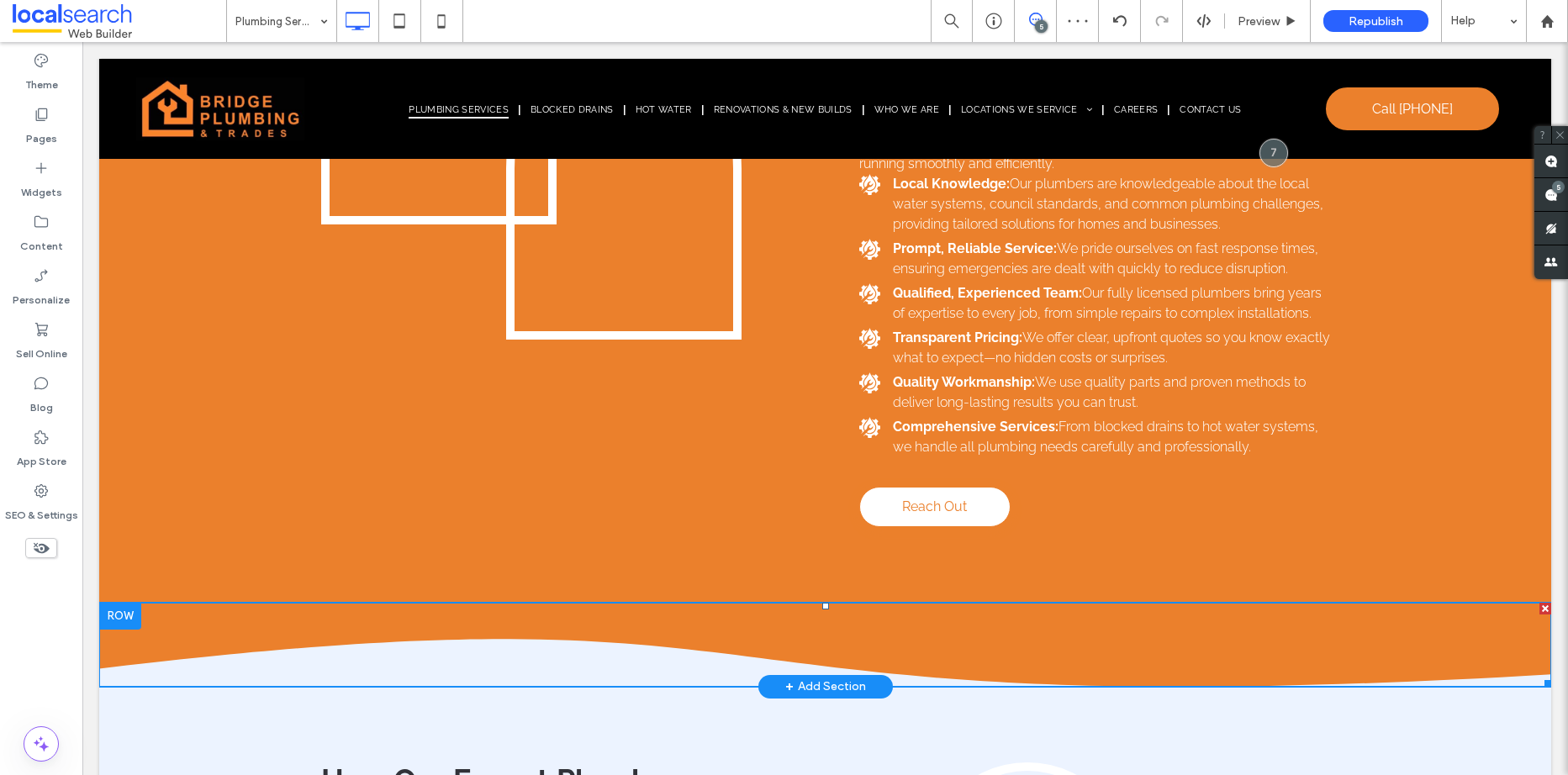 scroll, scrollTop: 4119, scrollLeft: 0, axis: vertical 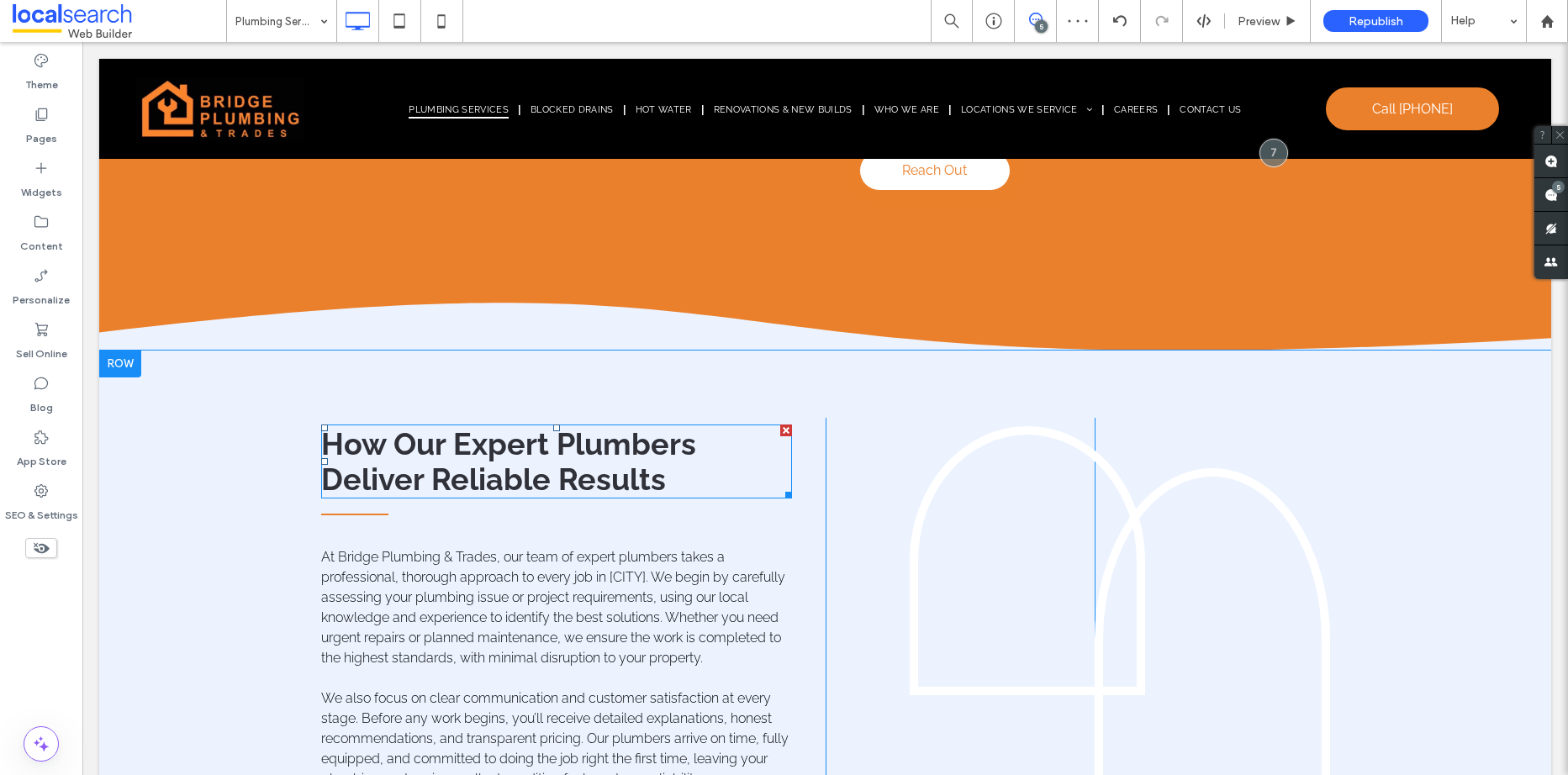 click on "How Our Expert Plumbers Deliver Reliable Results" at bounding box center [509, 461] 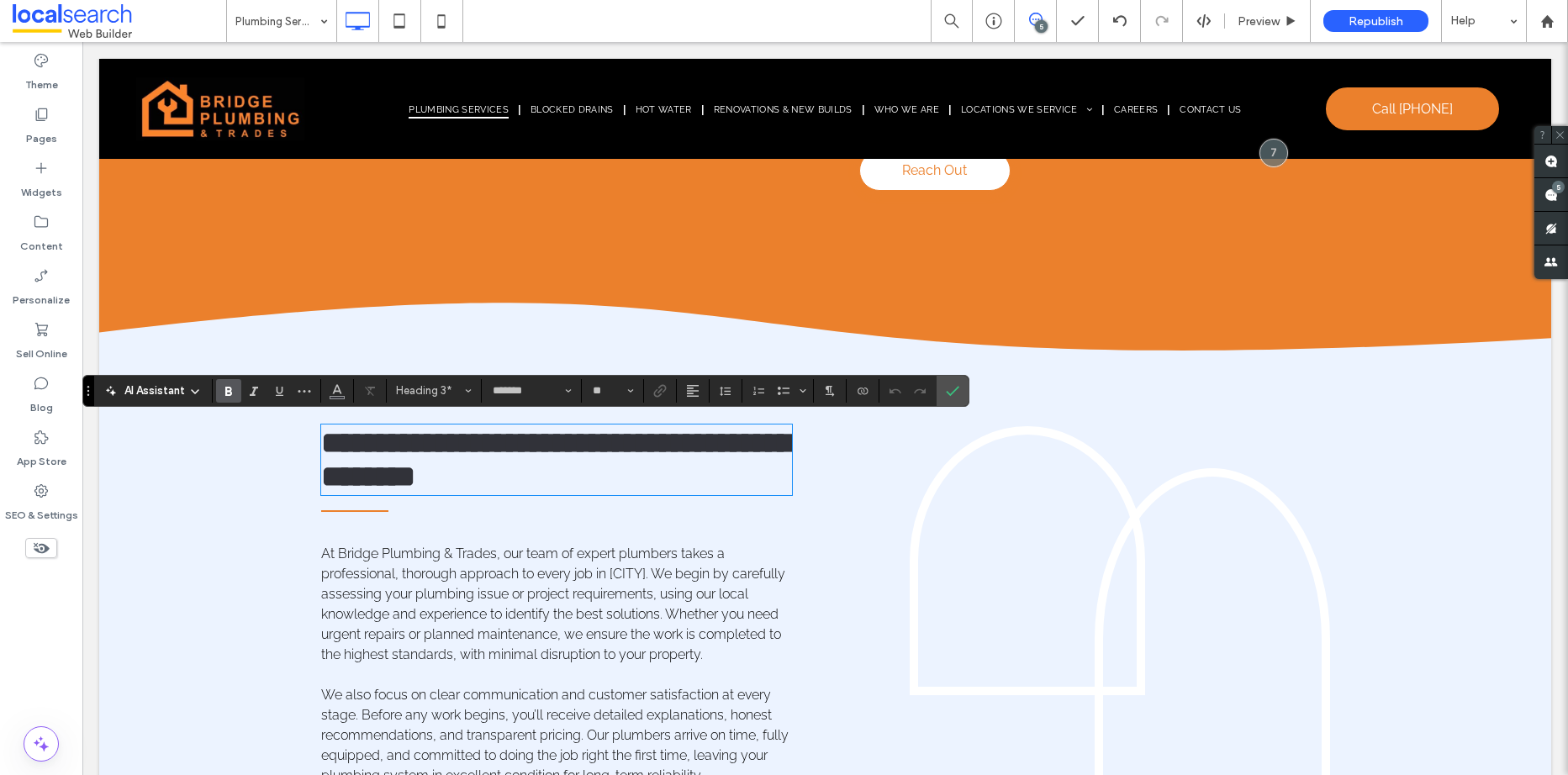 click on "**********" at bounding box center (557, 460) 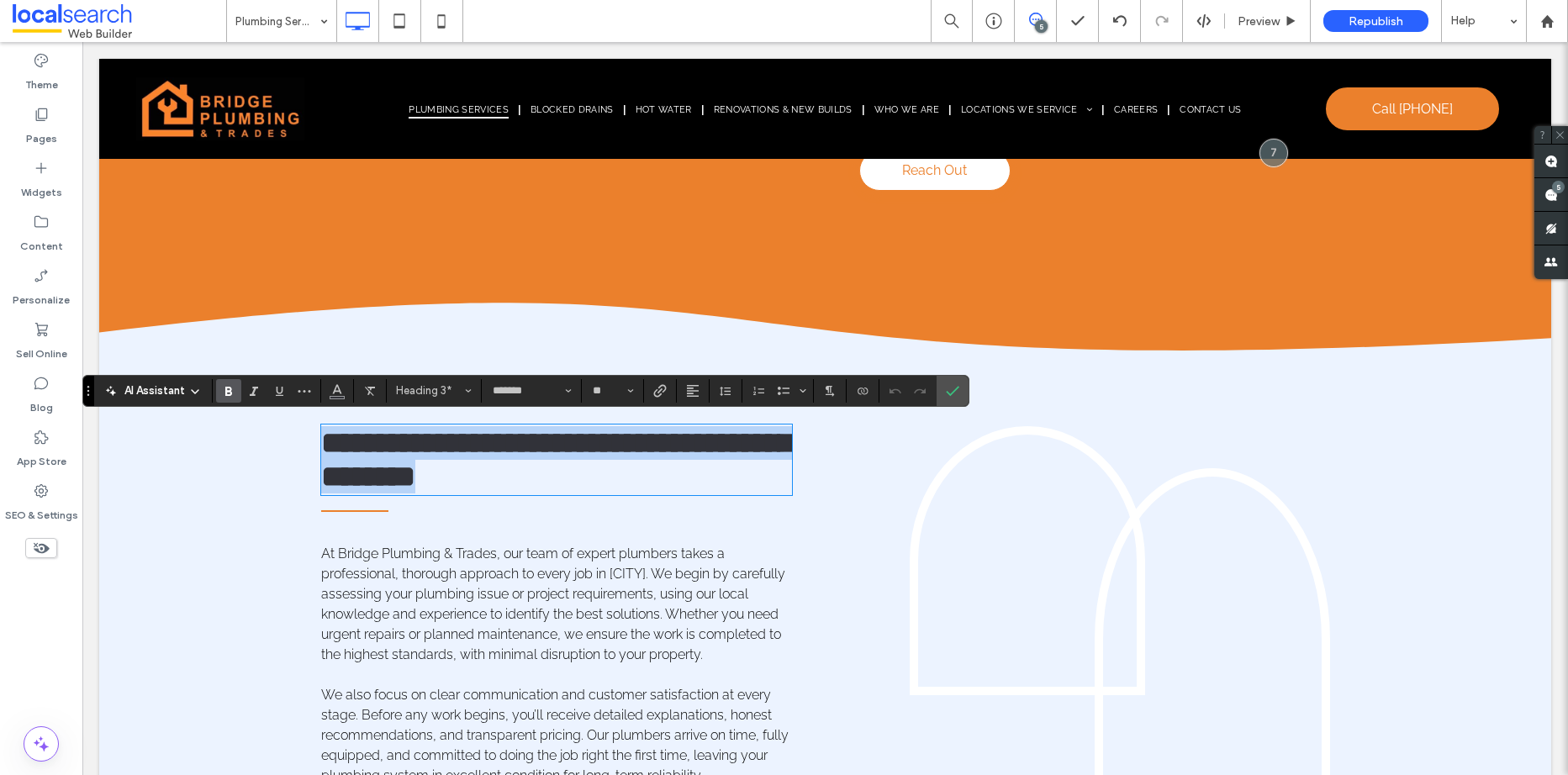 drag, startPoint x: 660, startPoint y: 470, endPoint x: 272, endPoint y: 451, distance: 388.4649 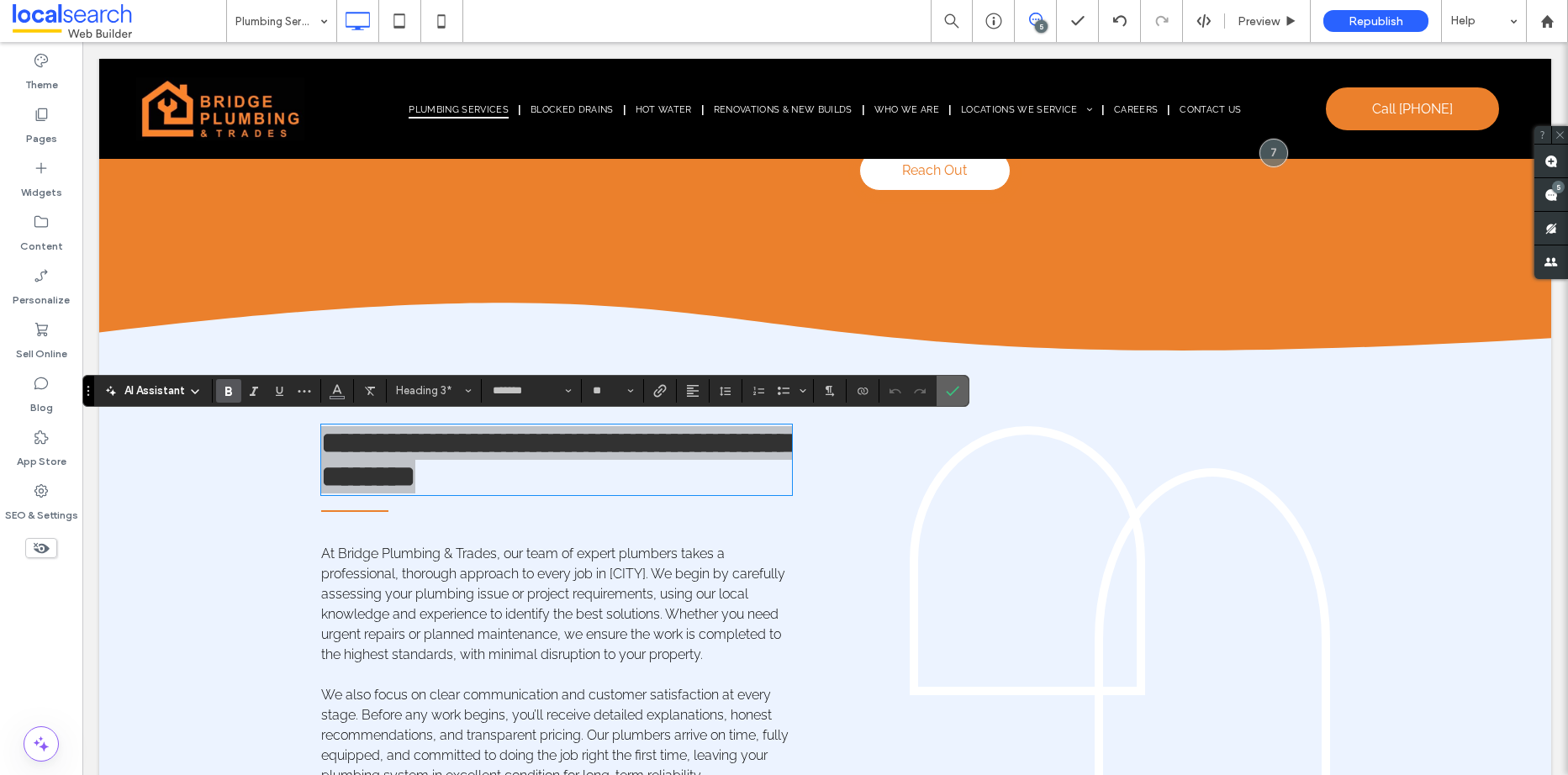 click 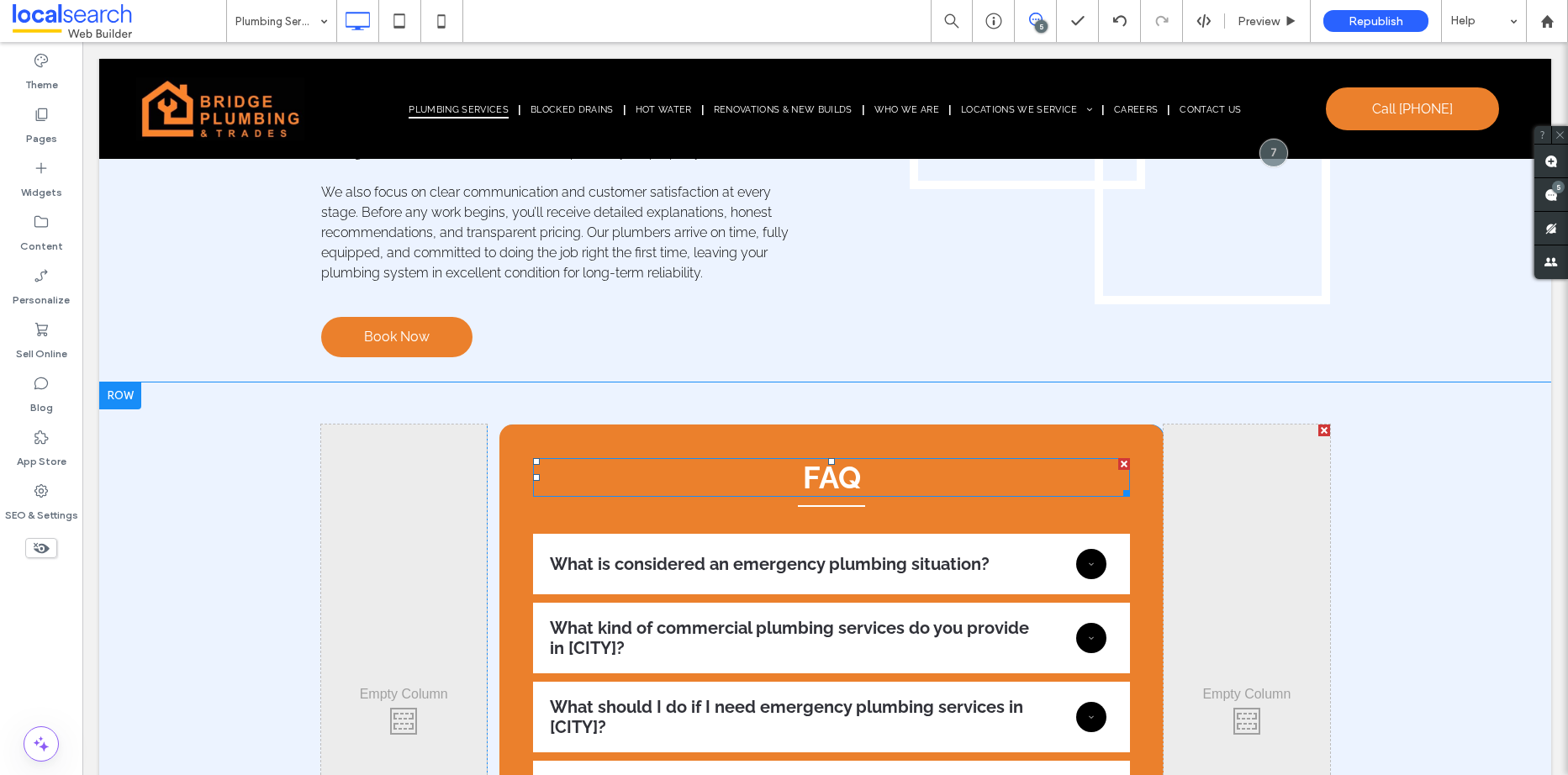 scroll, scrollTop: 4623, scrollLeft: 0, axis: vertical 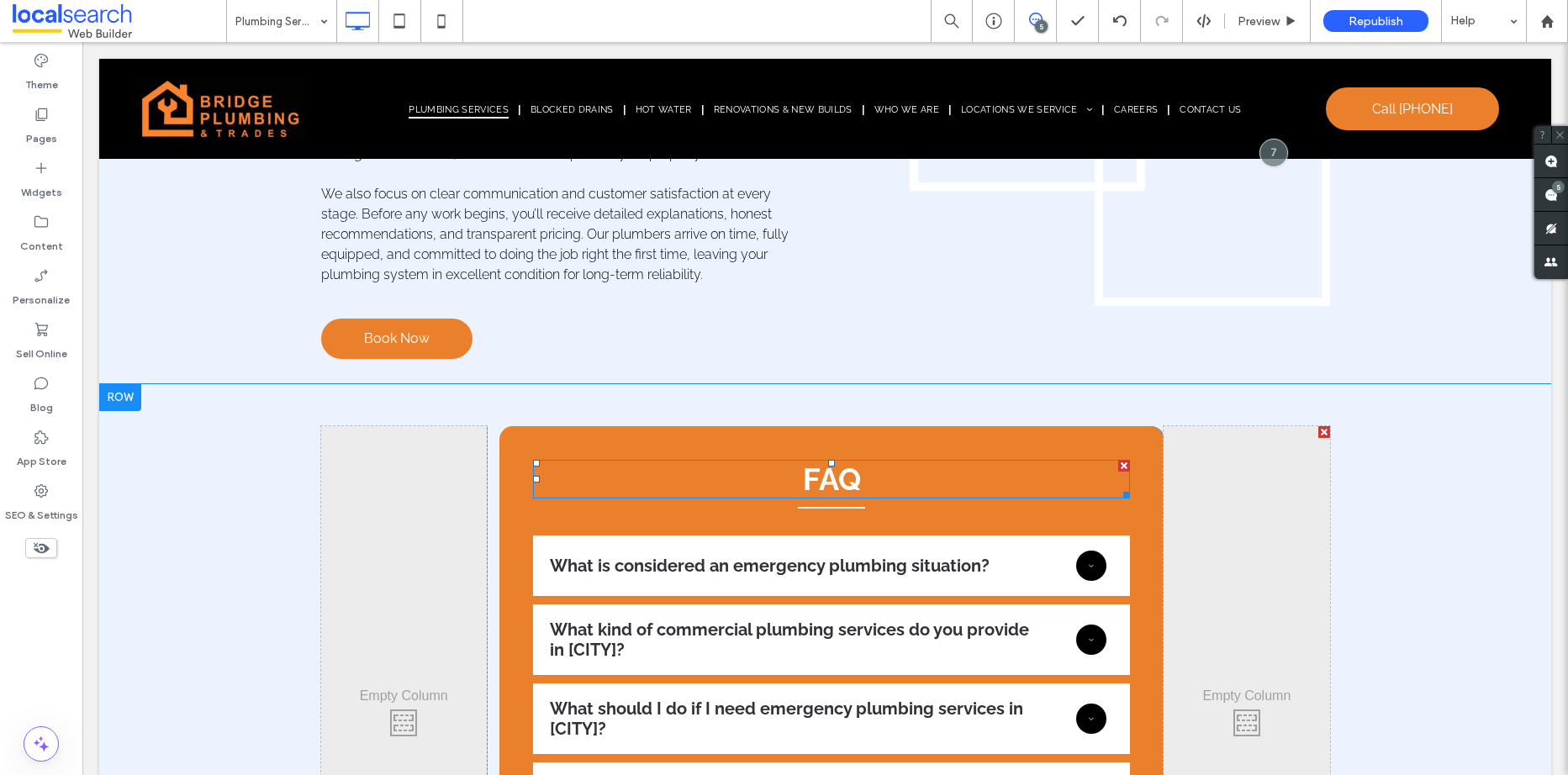click on "FAQ" at bounding box center (832, 479) 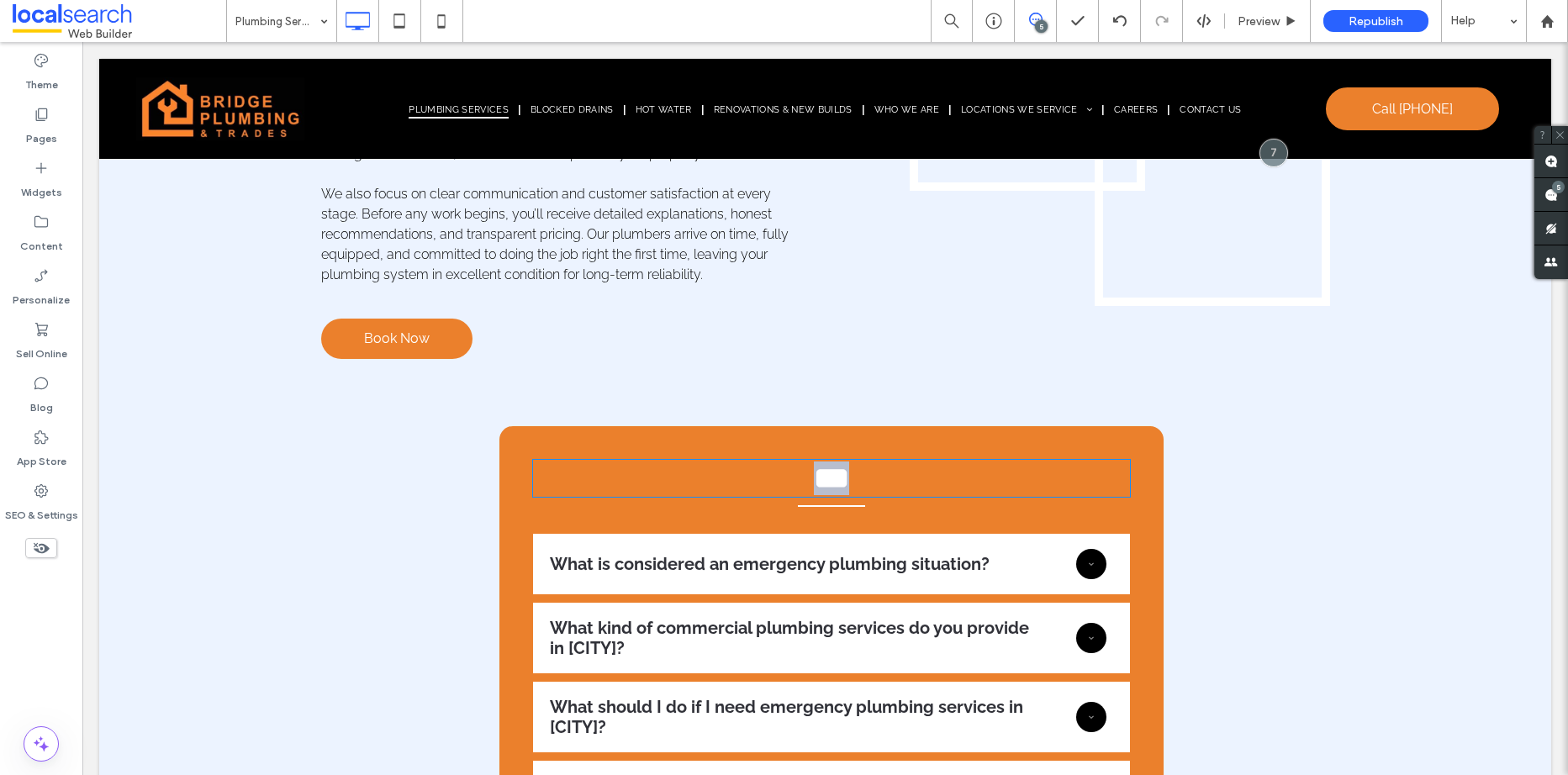 type on "*******" 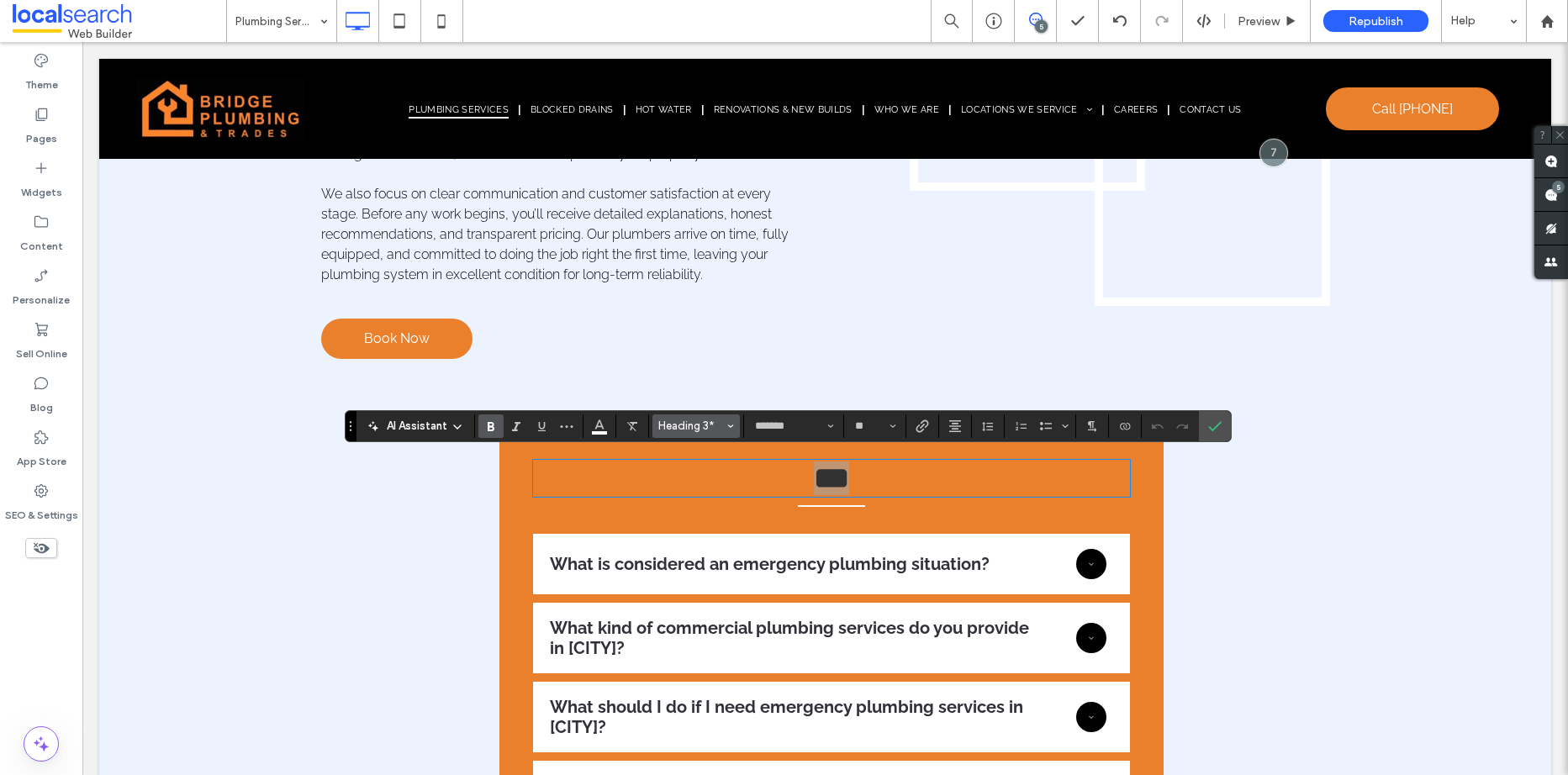 click on "Heading 3*" at bounding box center (691, 425) 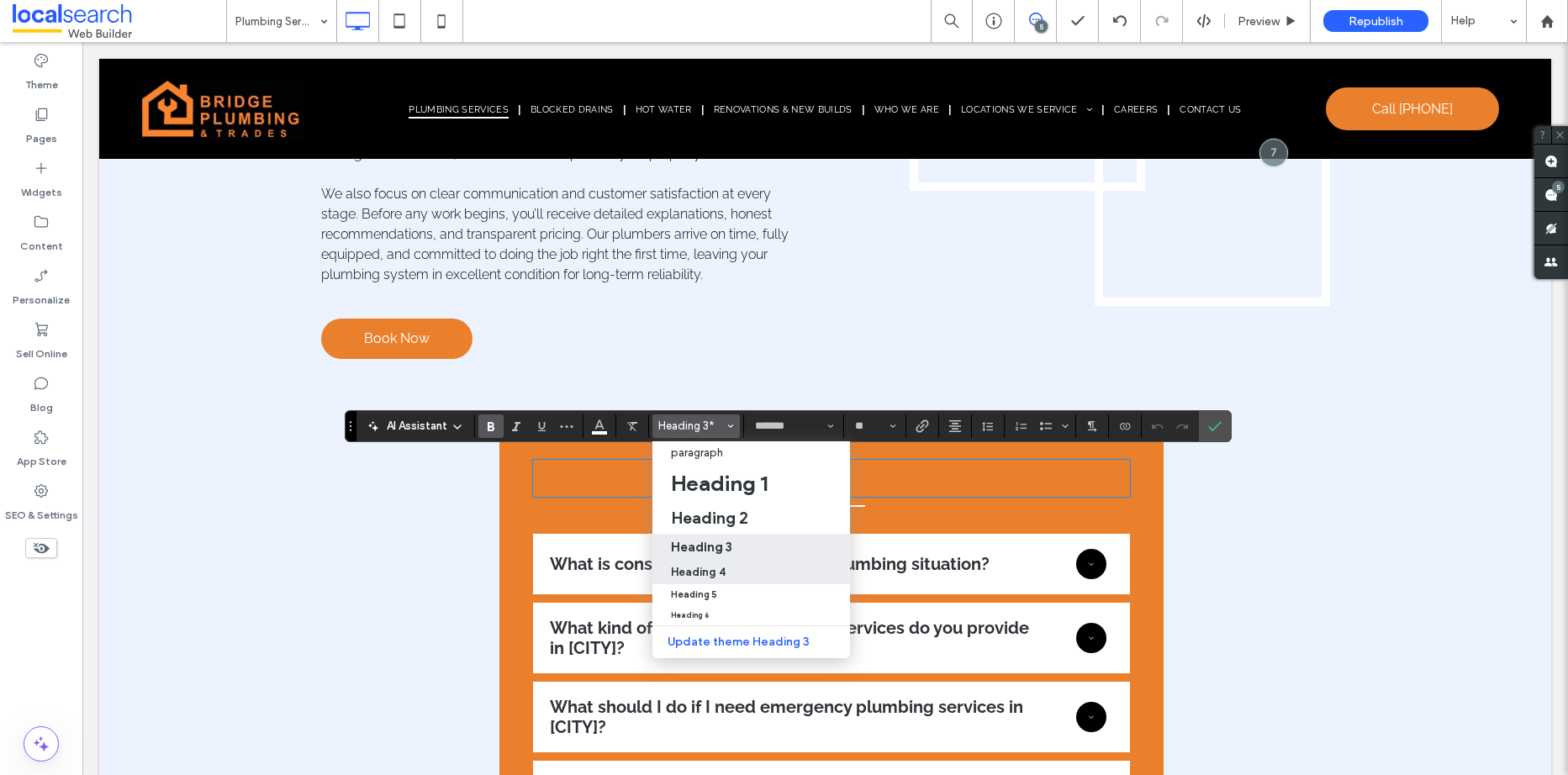click on "Heading 4" at bounding box center [698, 572] 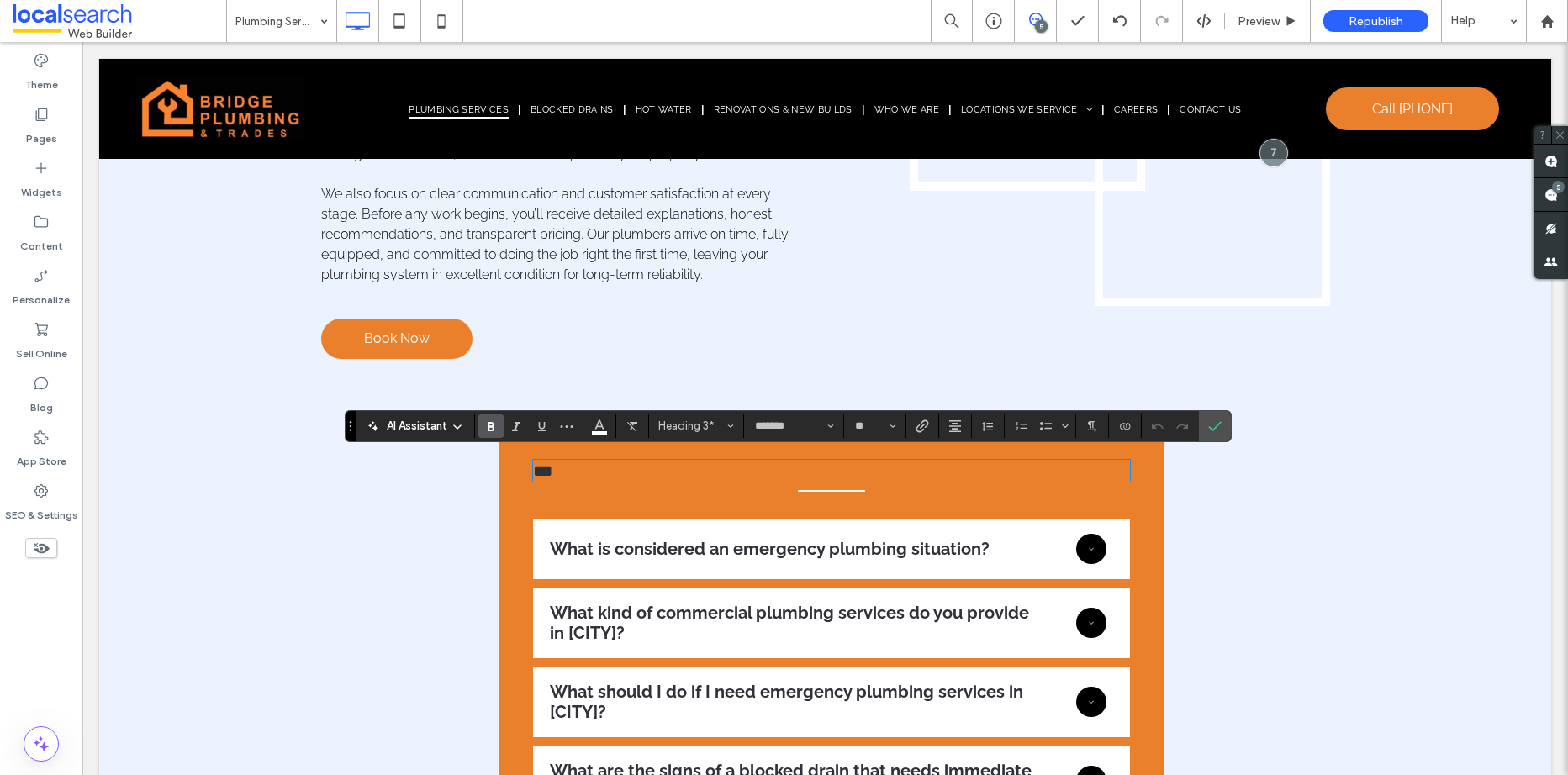 type on "**" 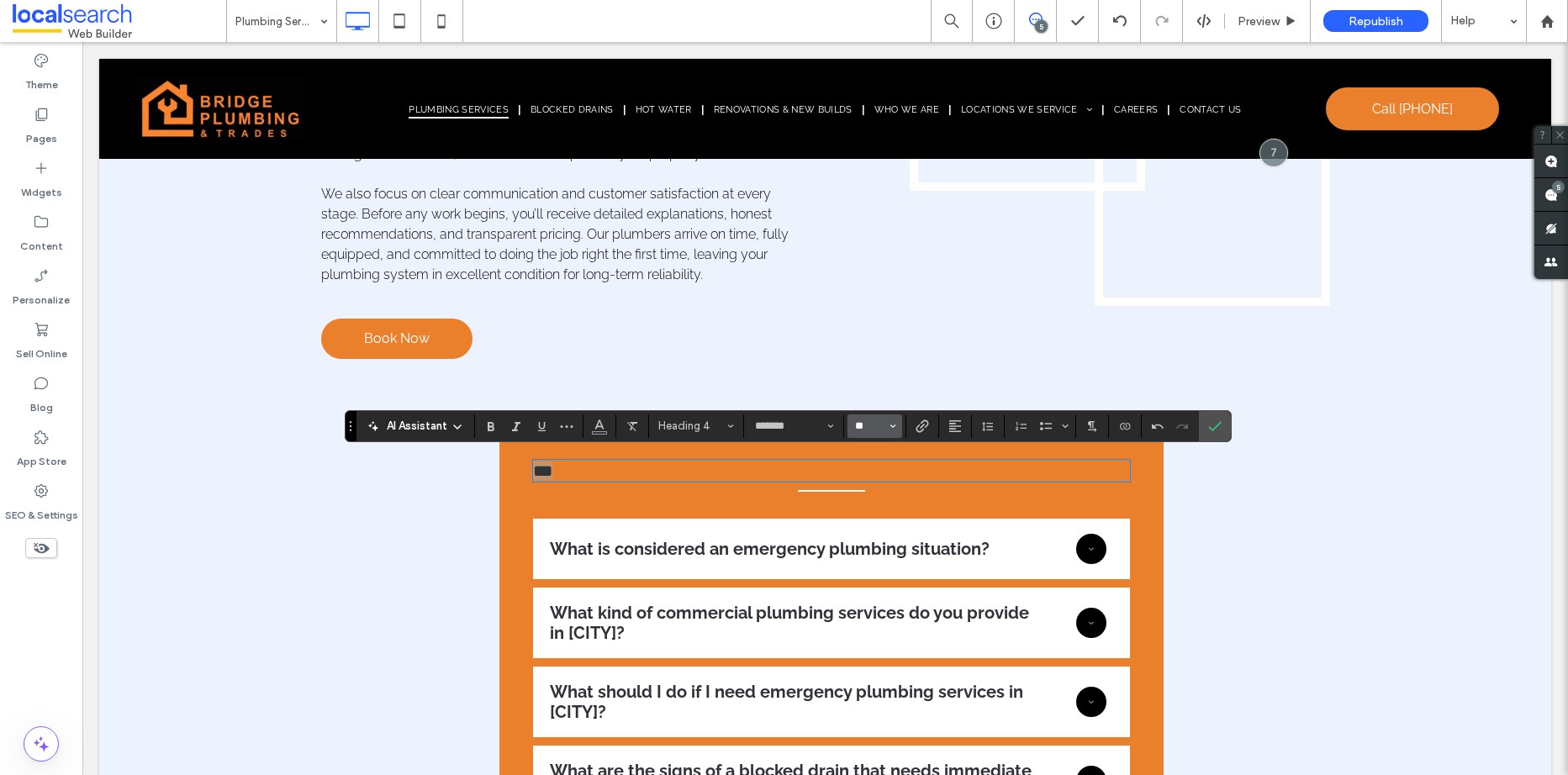 click on "**" at bounding box center (869, 426) 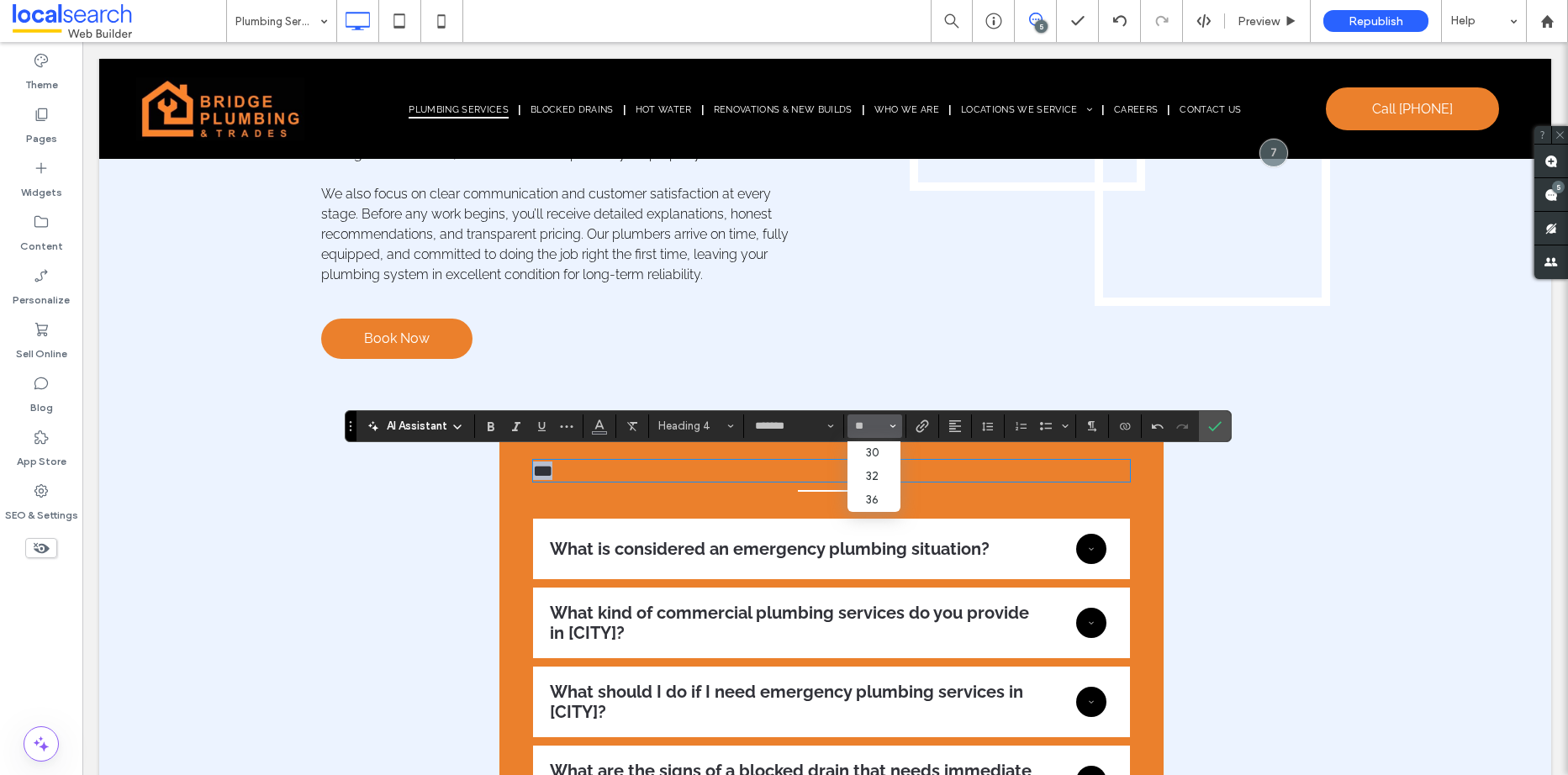 type on "**" 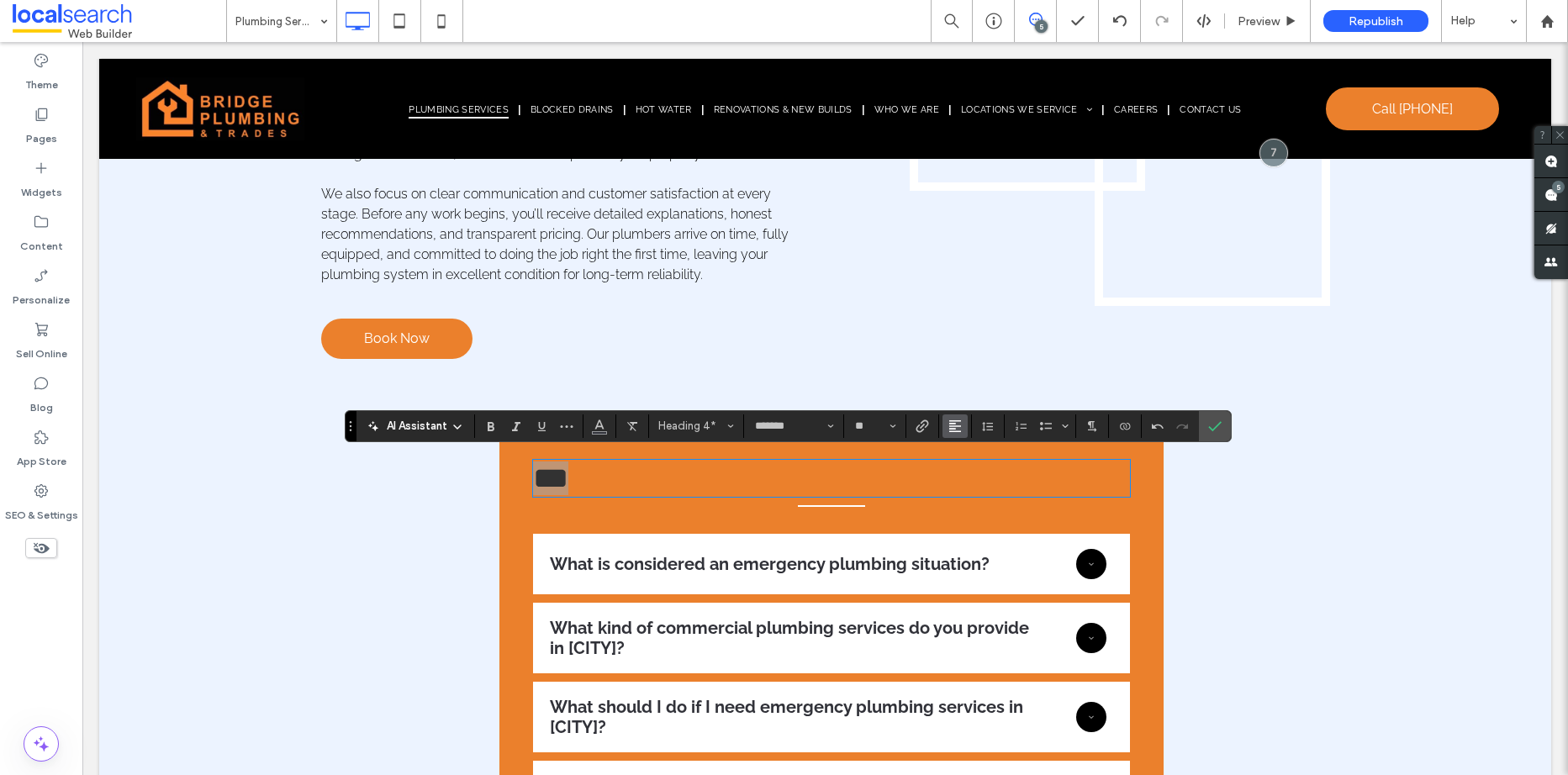 click 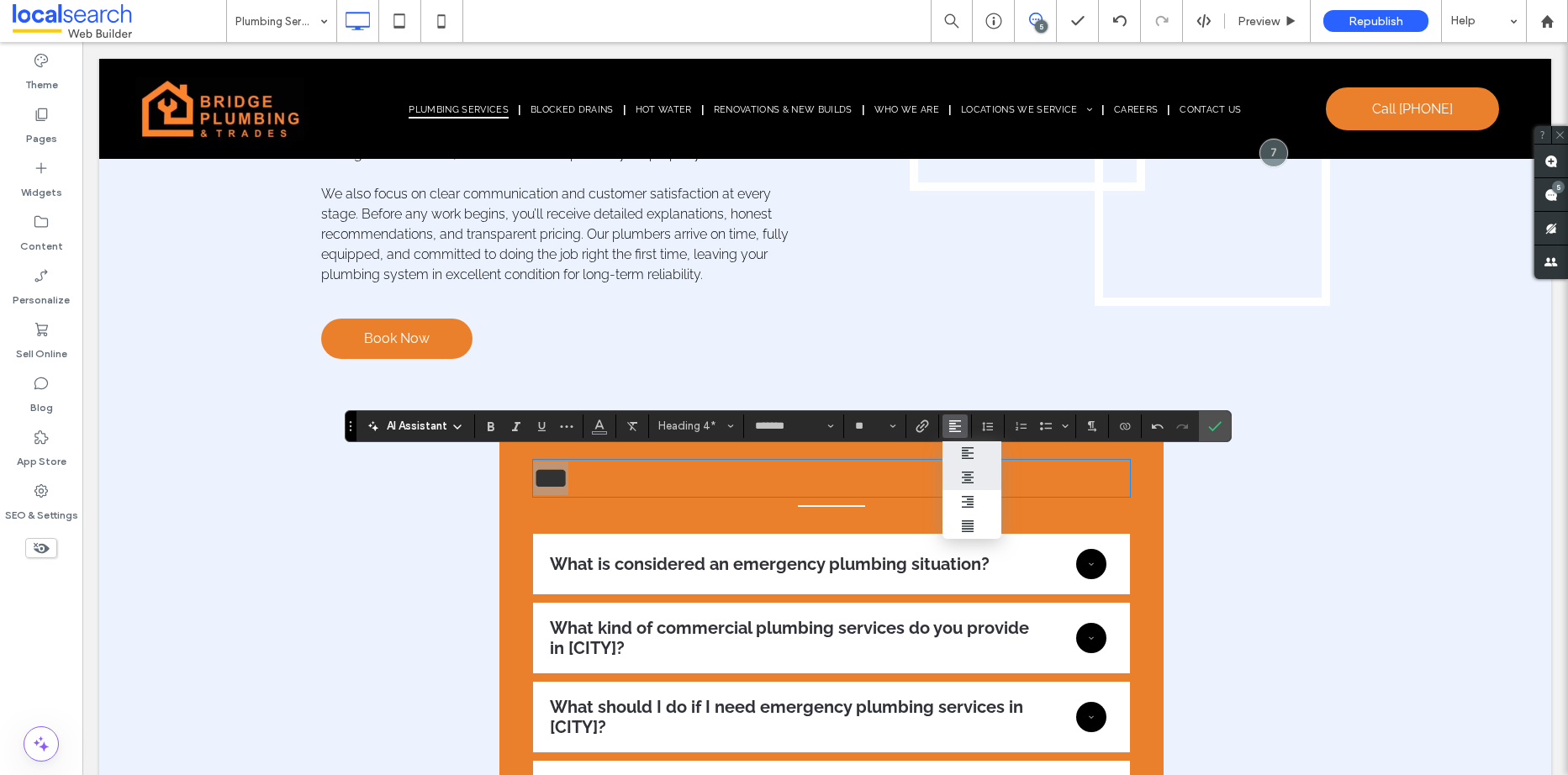 click 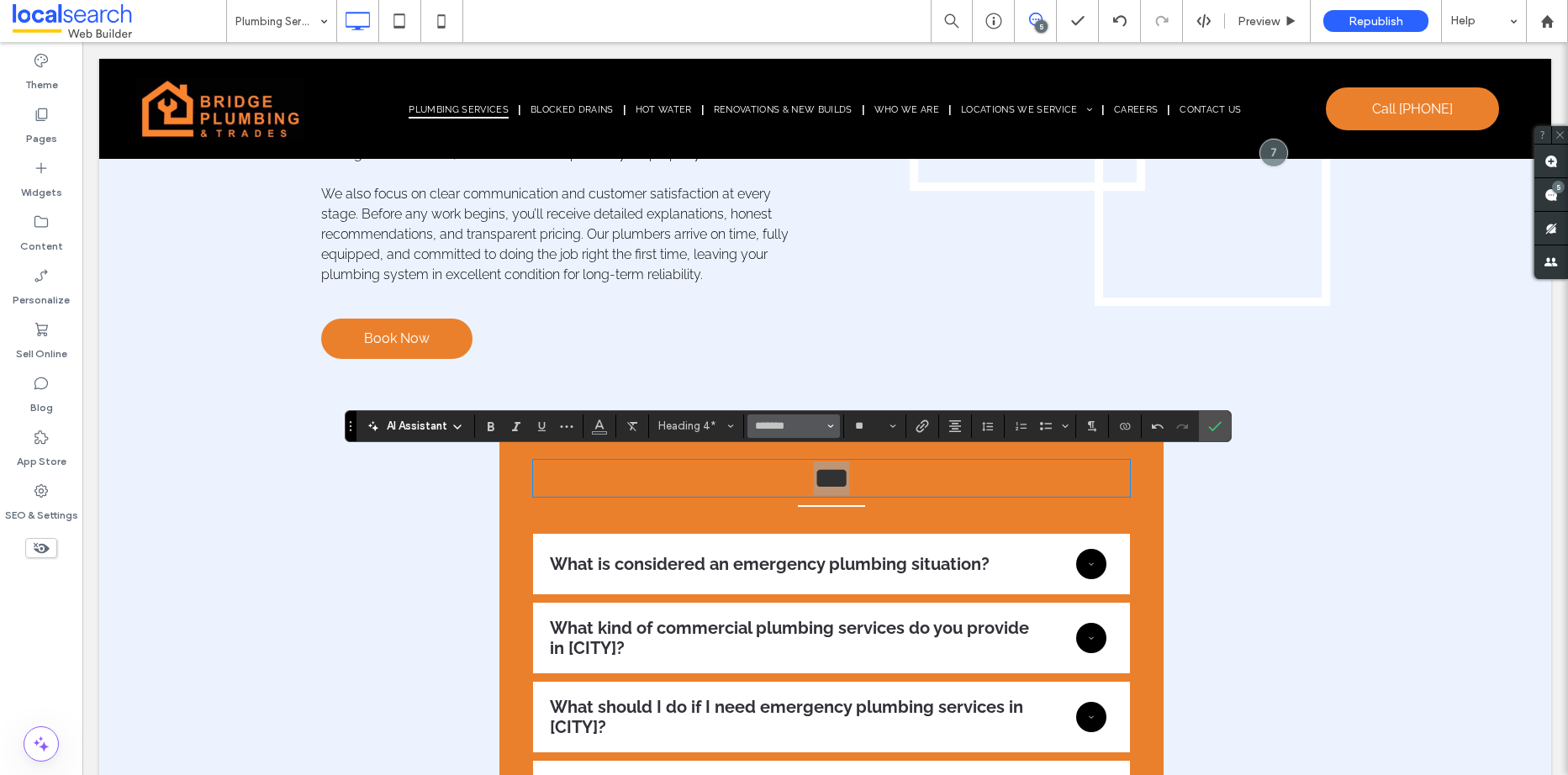 click 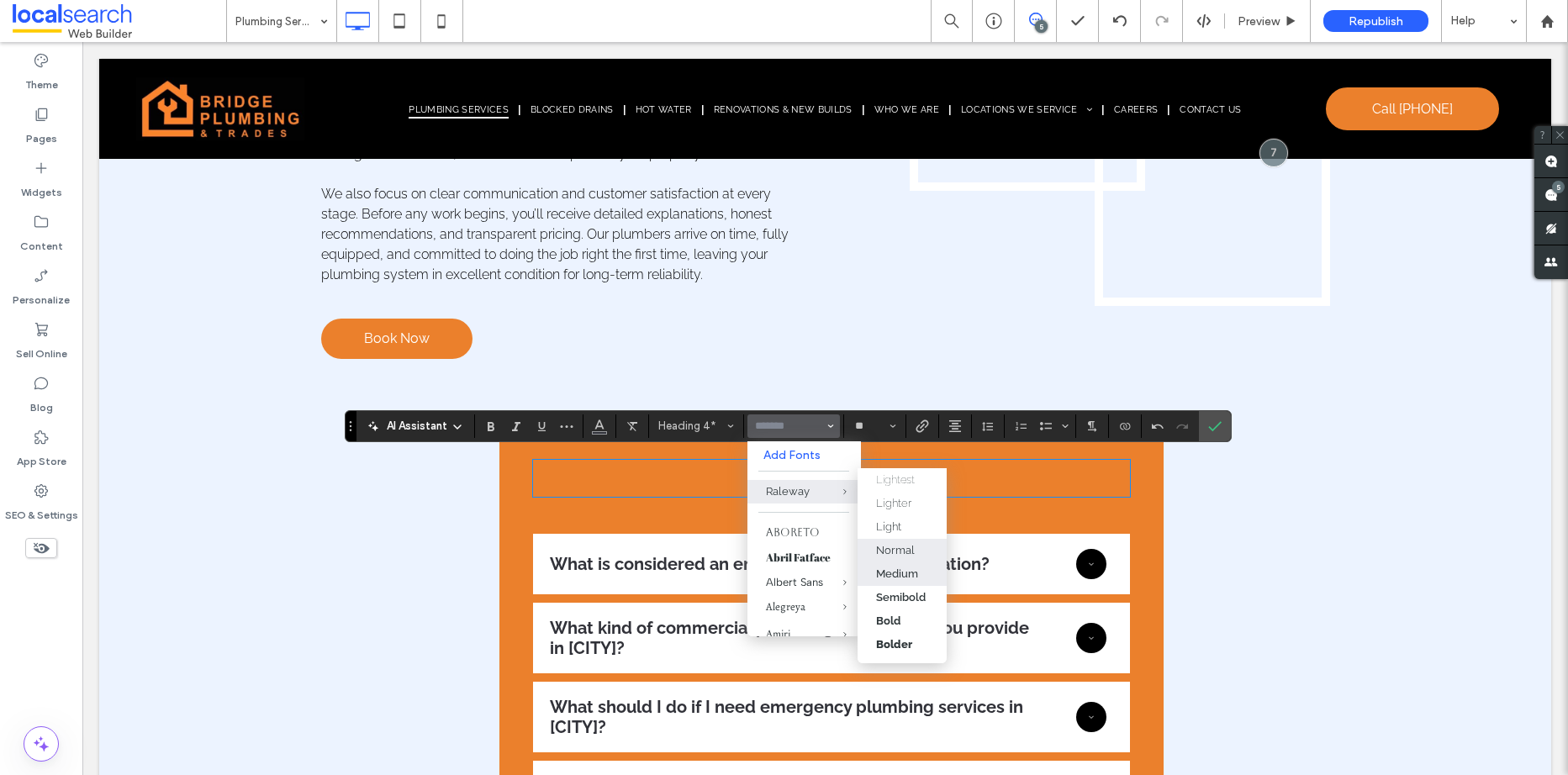drag, startPoint x: 907, startPoint y: 578, endPoint x: 947, endPoint y: 454, distance: 130.29198 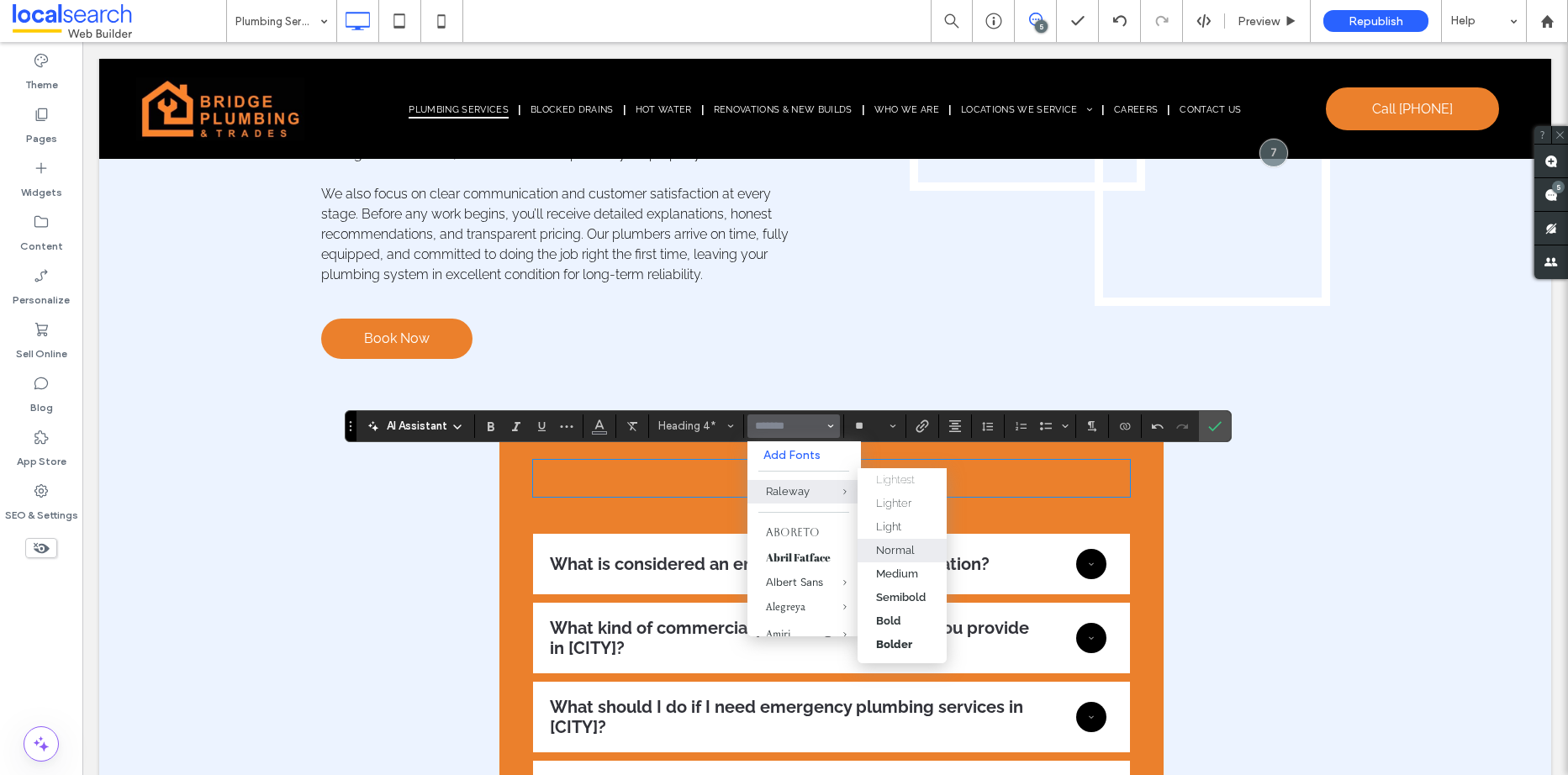 type on "*******" 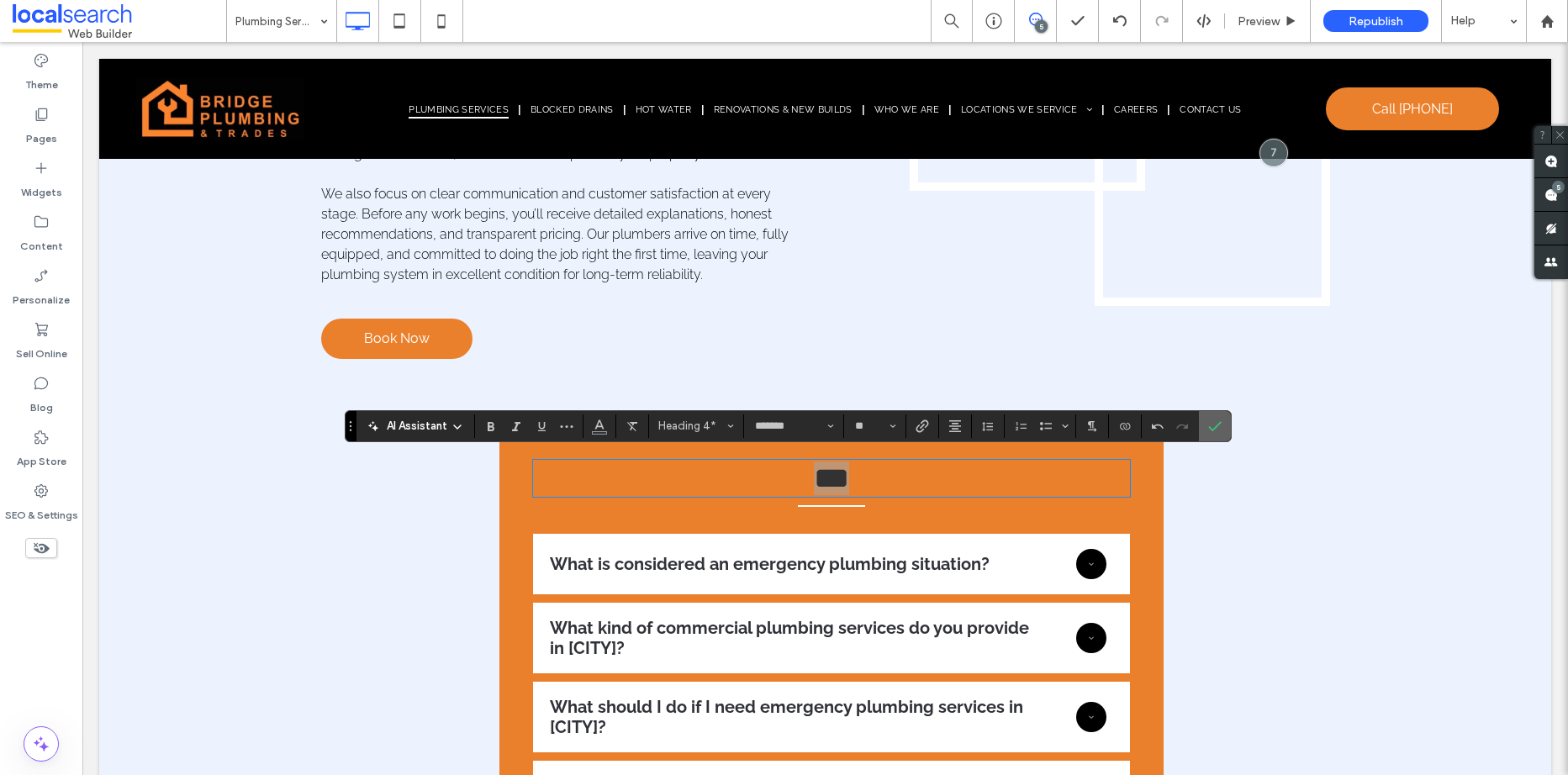 click 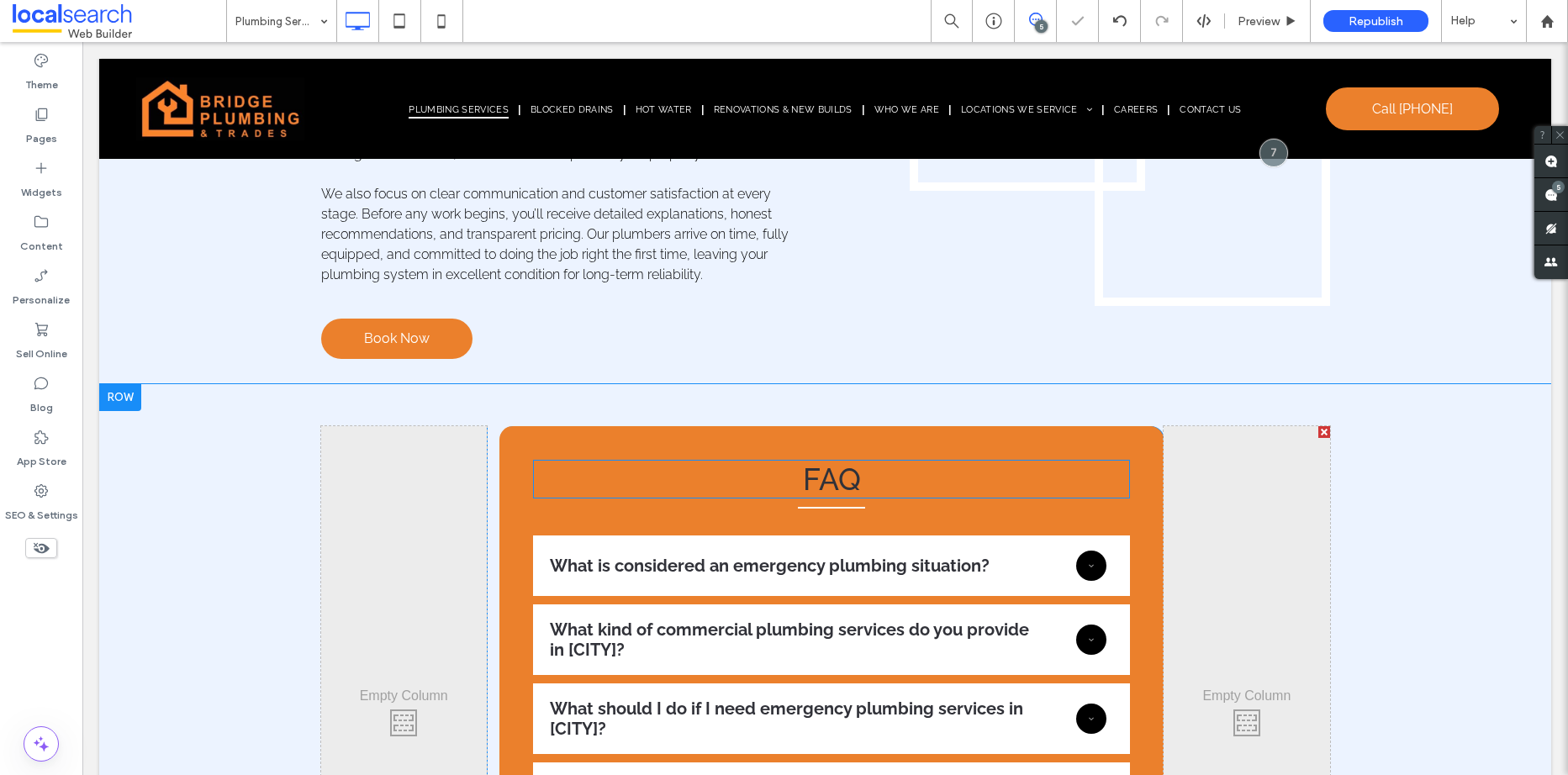 click on "FAQ" at bounding box center [832, 479] 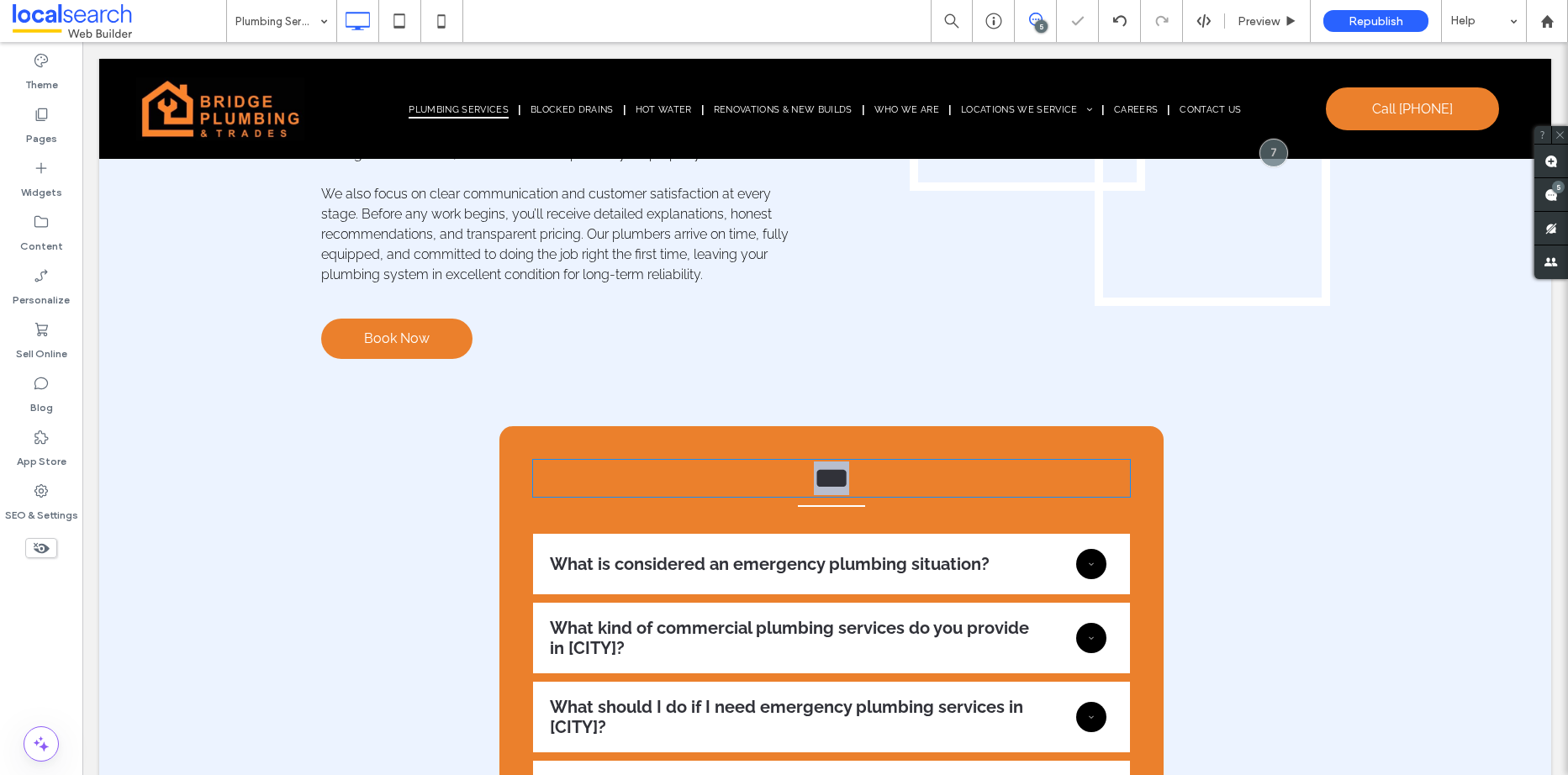 type on "*******" 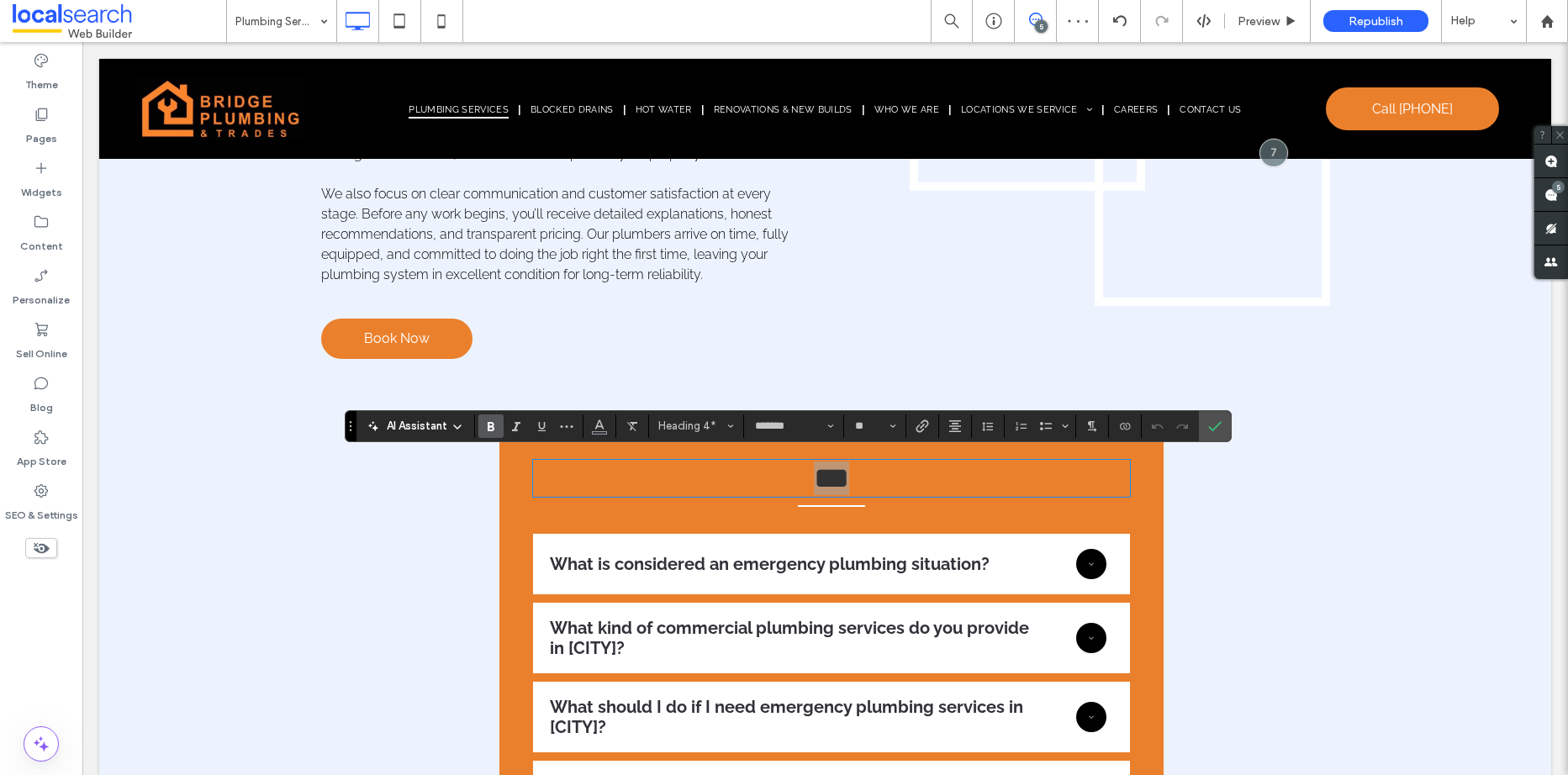 click 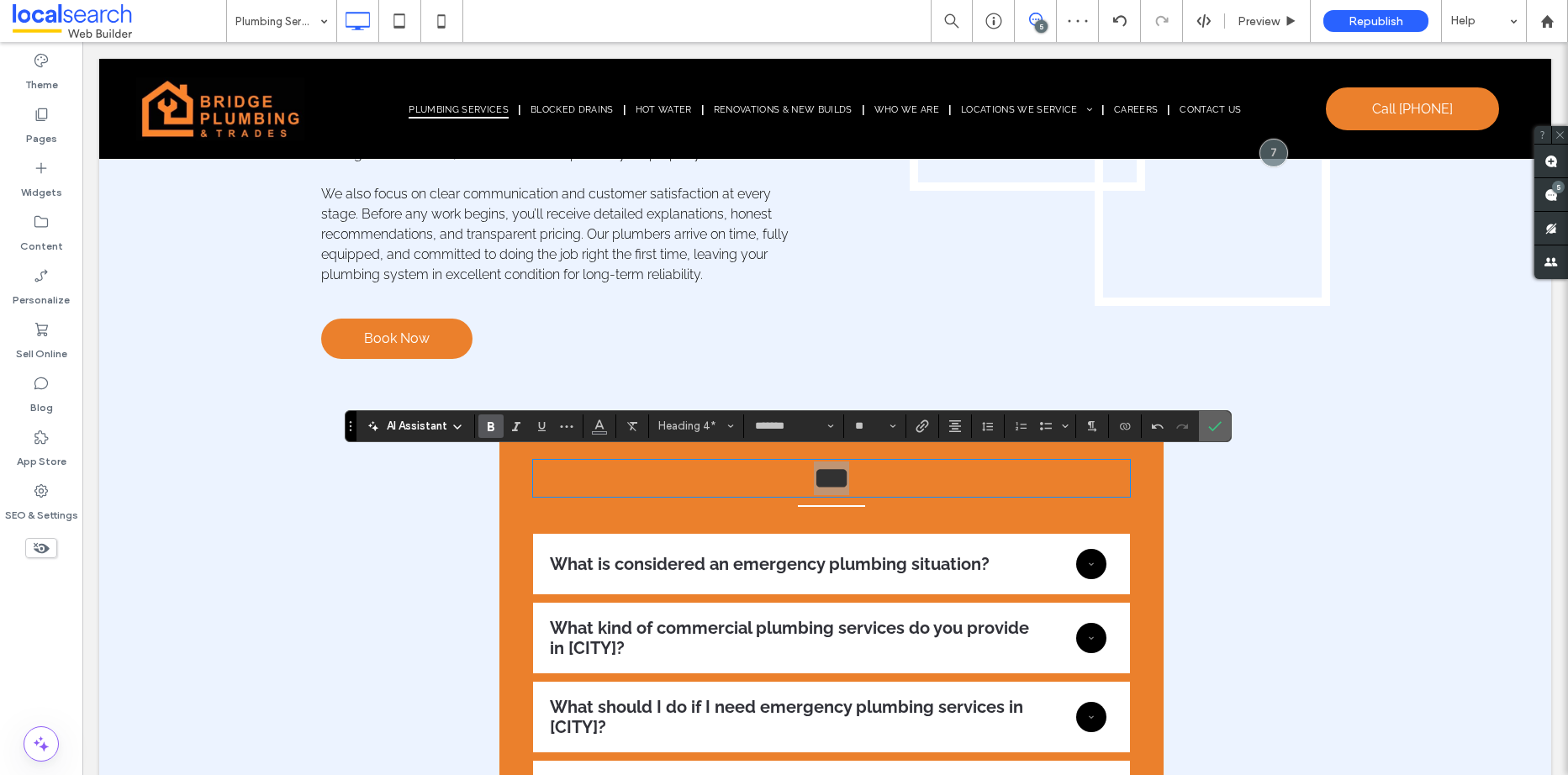 click at bounding box center (1215, 426) 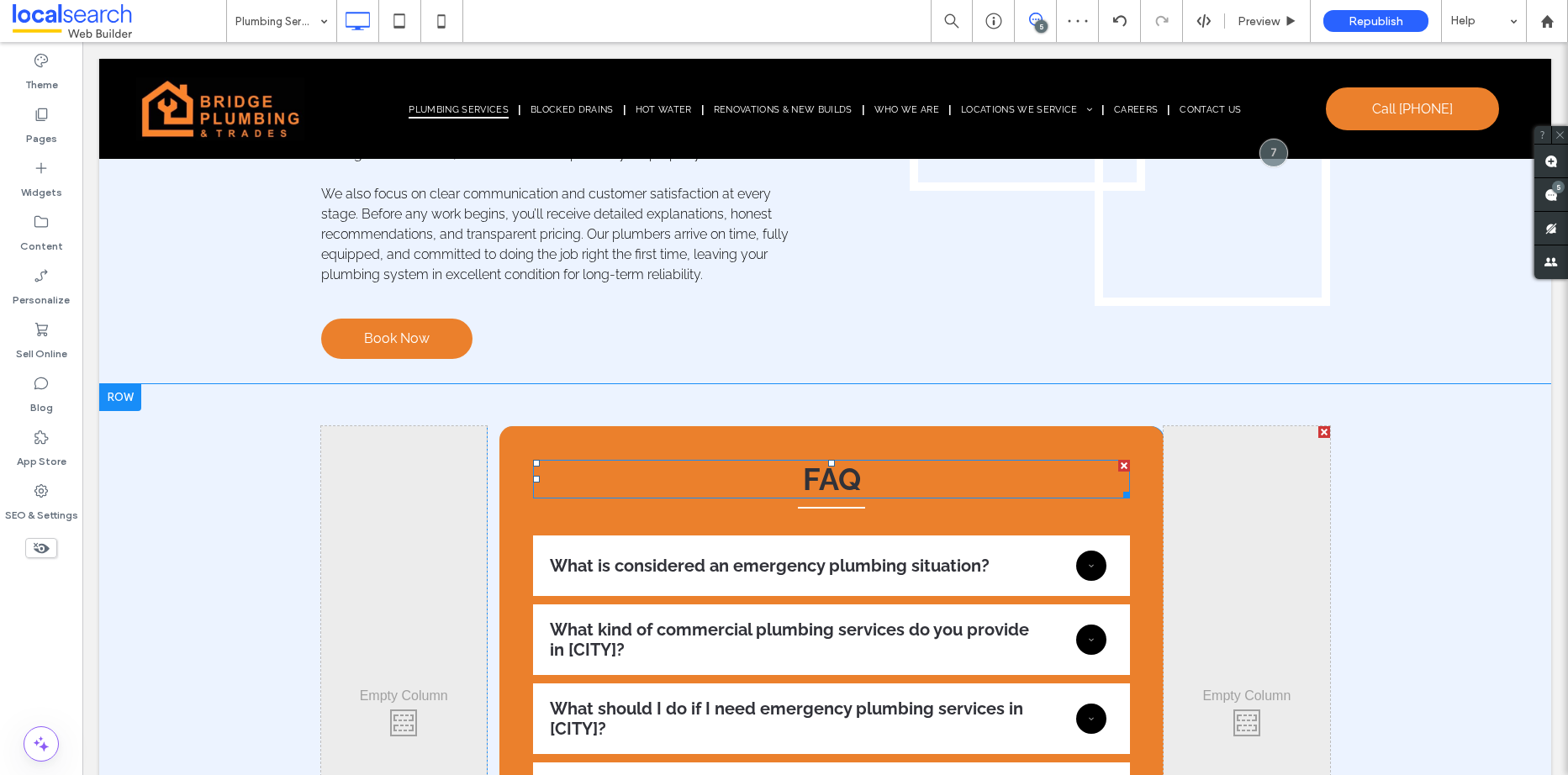 click on "FAQ" at bounding box center (832, 479) 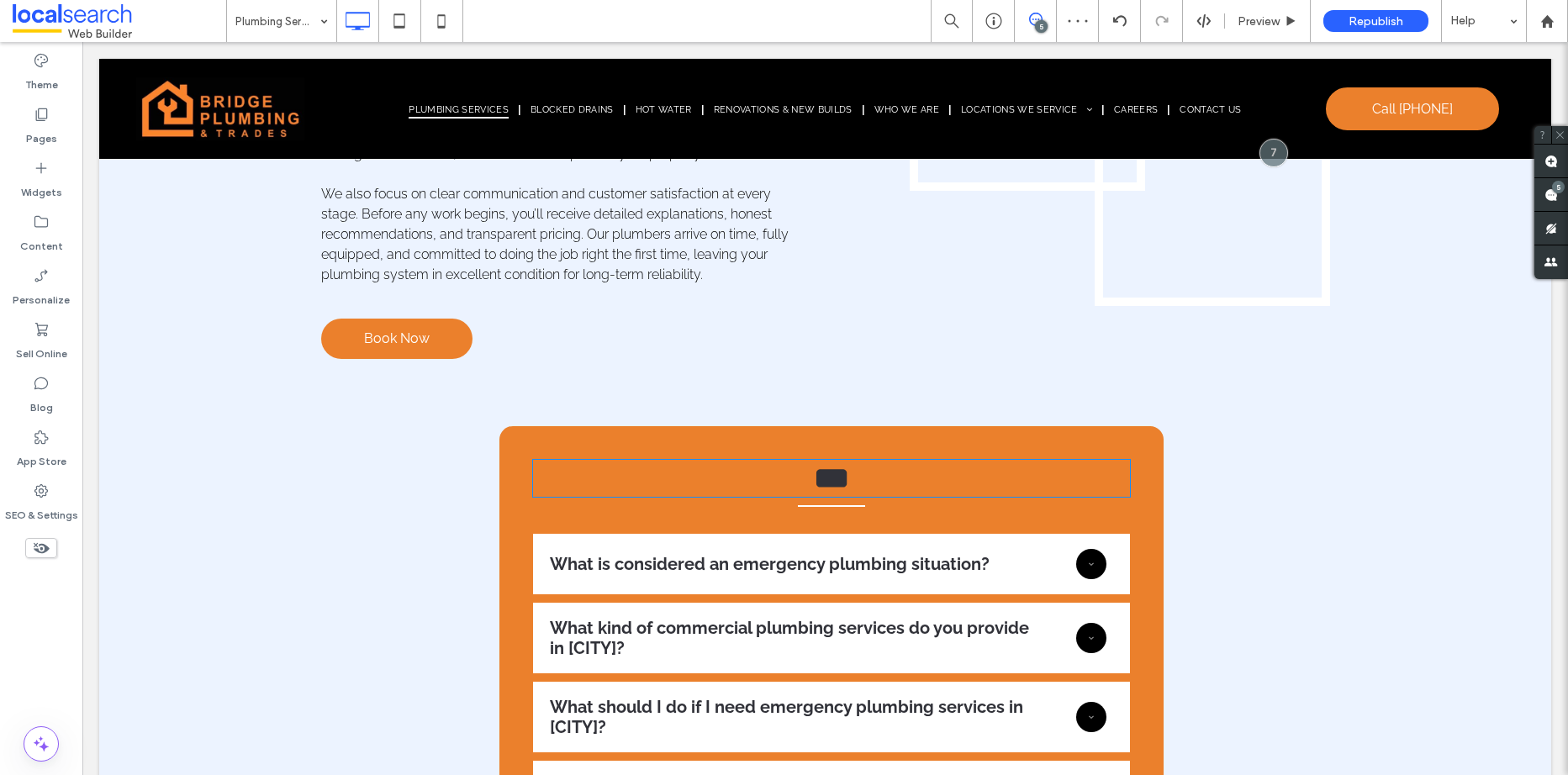 type on "*******" 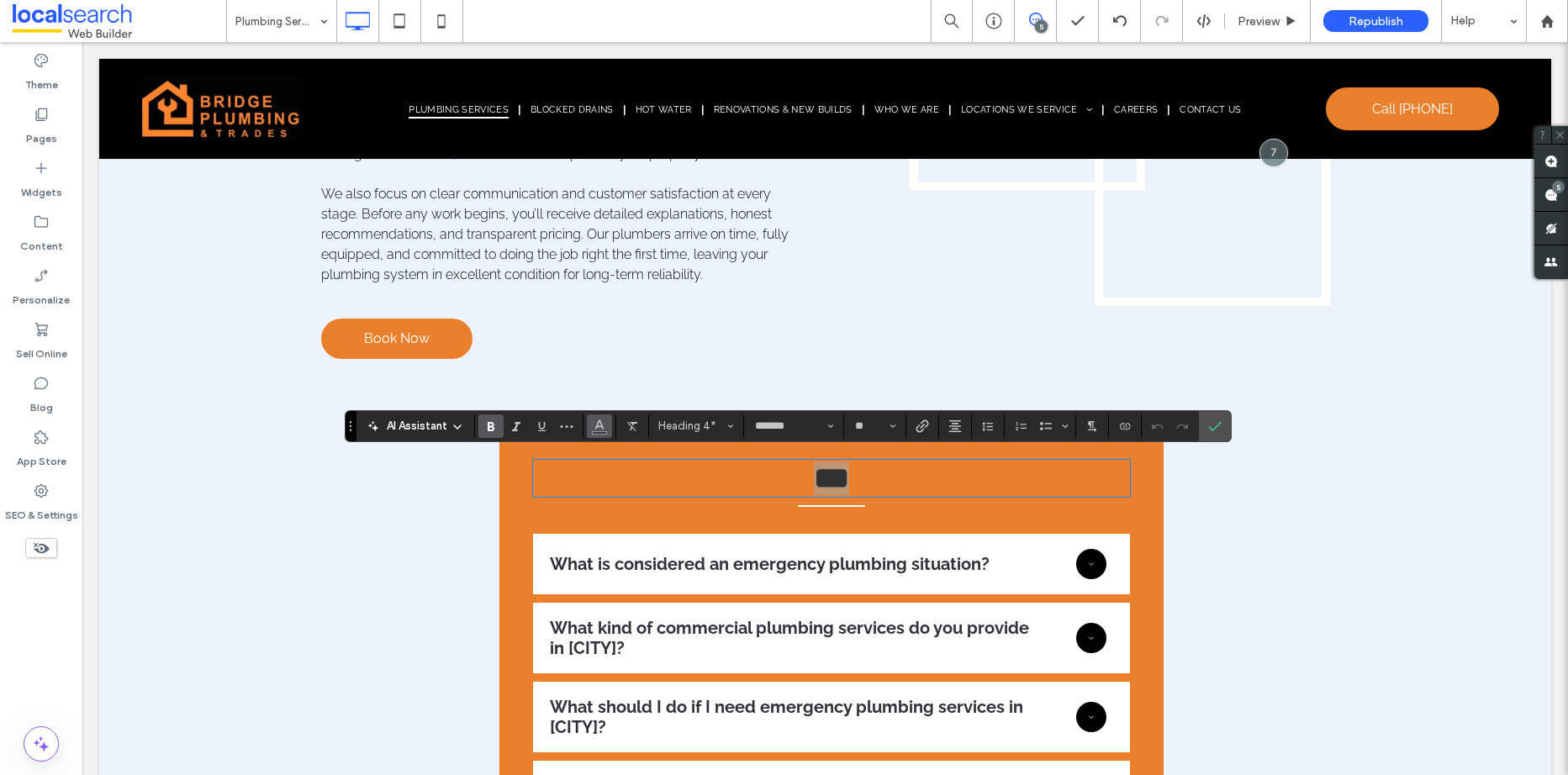 click at bounding box center (599, 424) 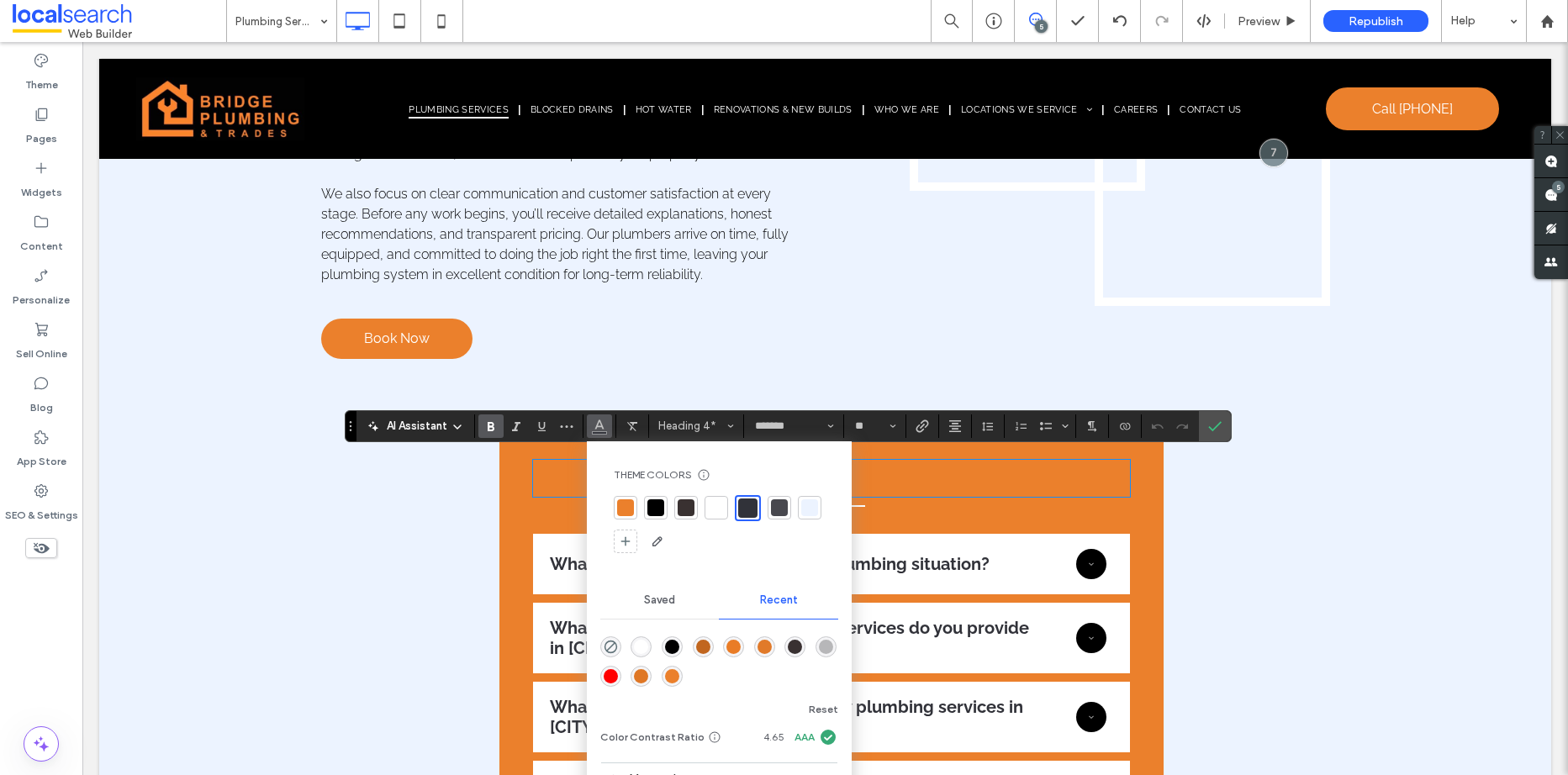 click at bounding box center (716, 508) 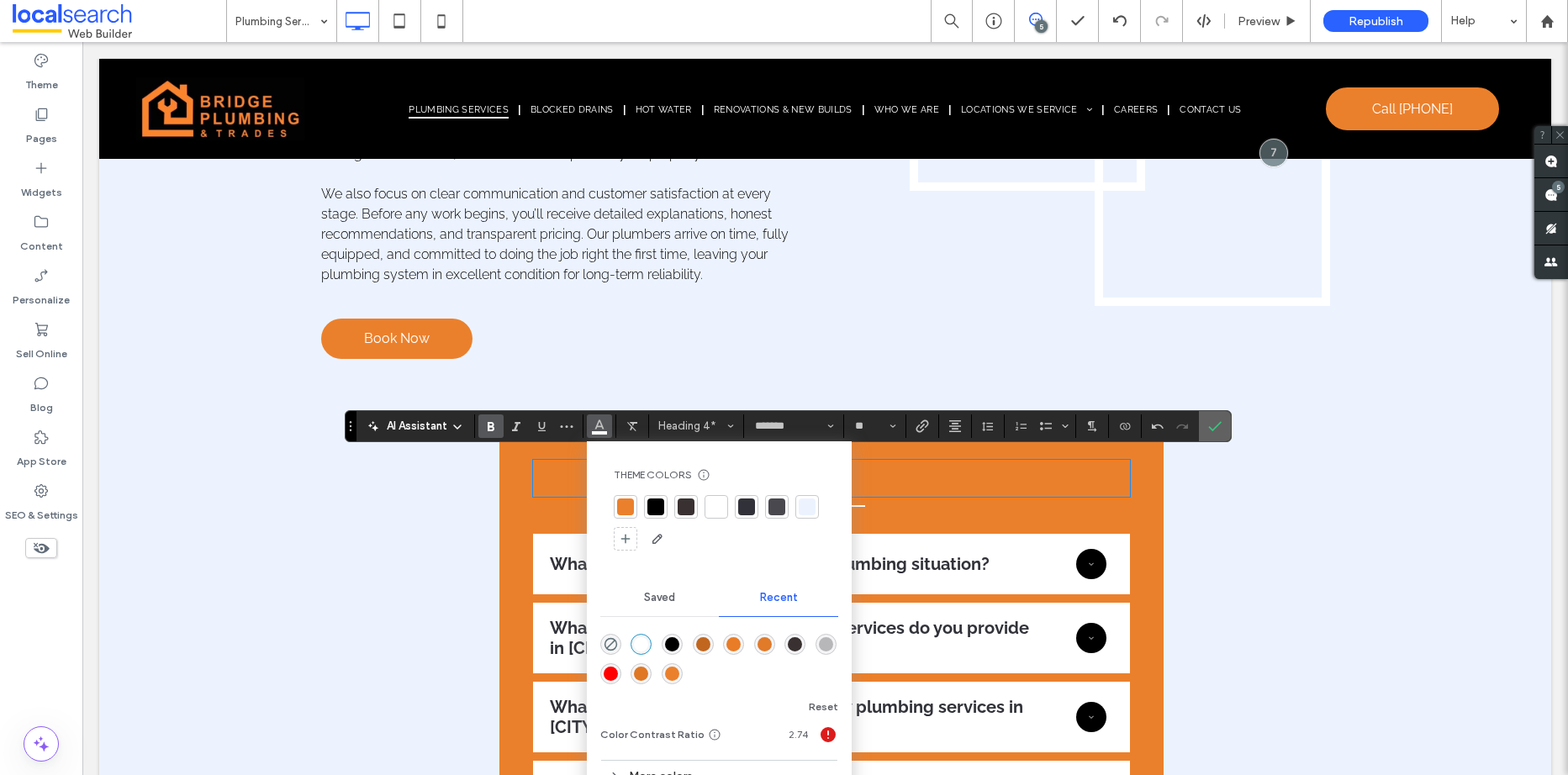click at bounding box center [1215, 426] 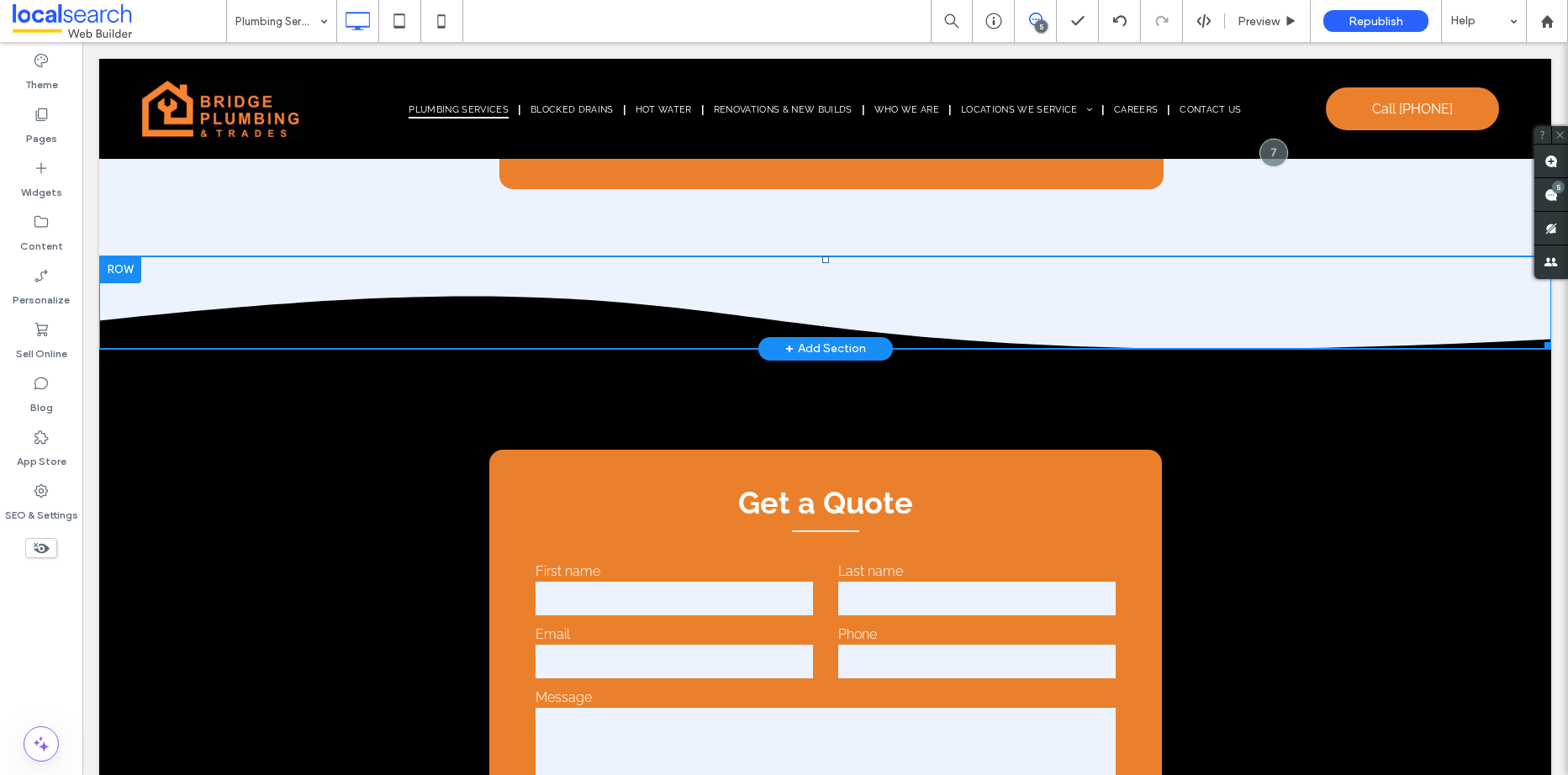 scroll, scrollTop: 5464, scrollLeft: 0, axis: vertical 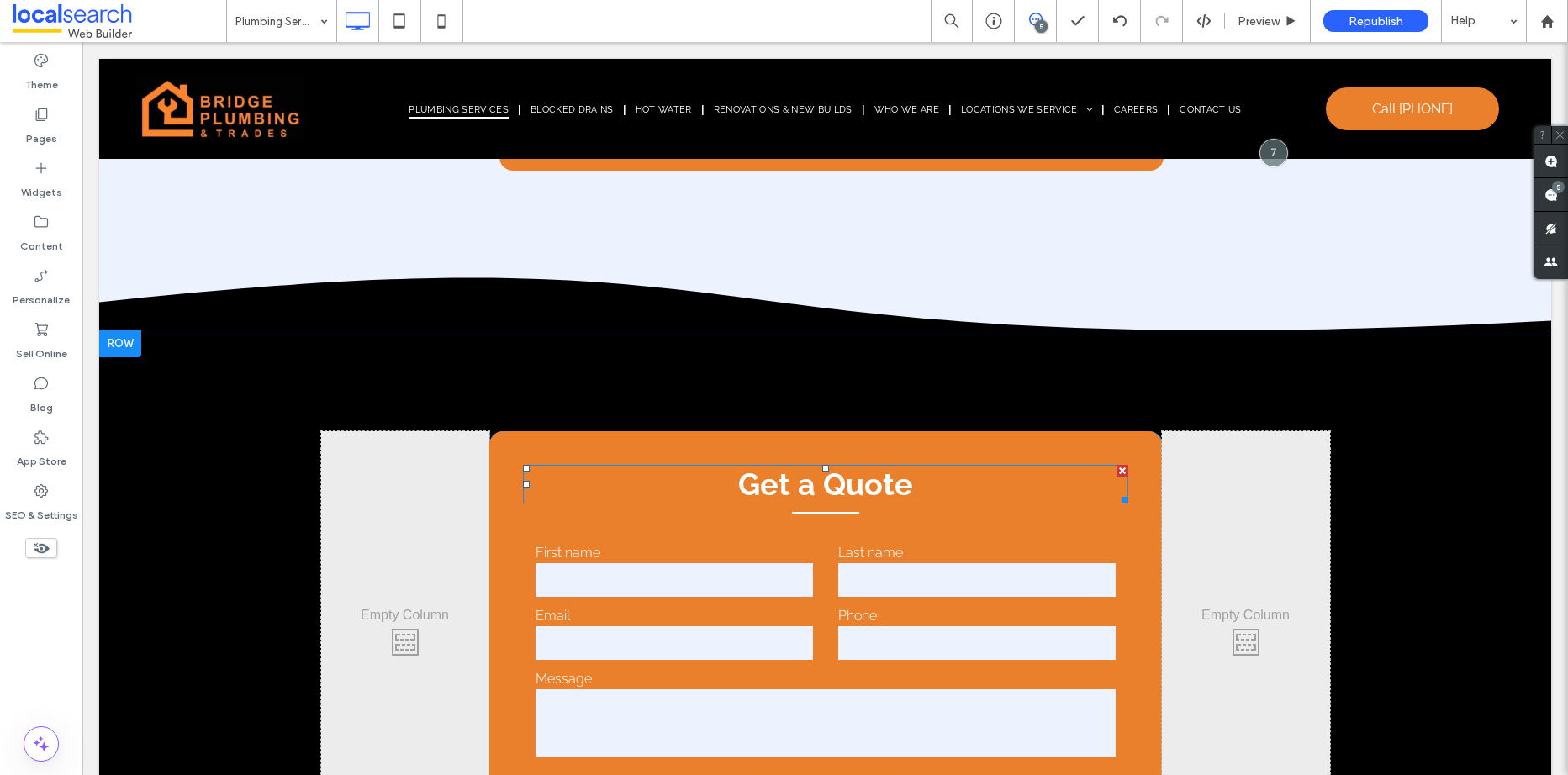 click on "Get a Quote" at bounding box center (826, 484) 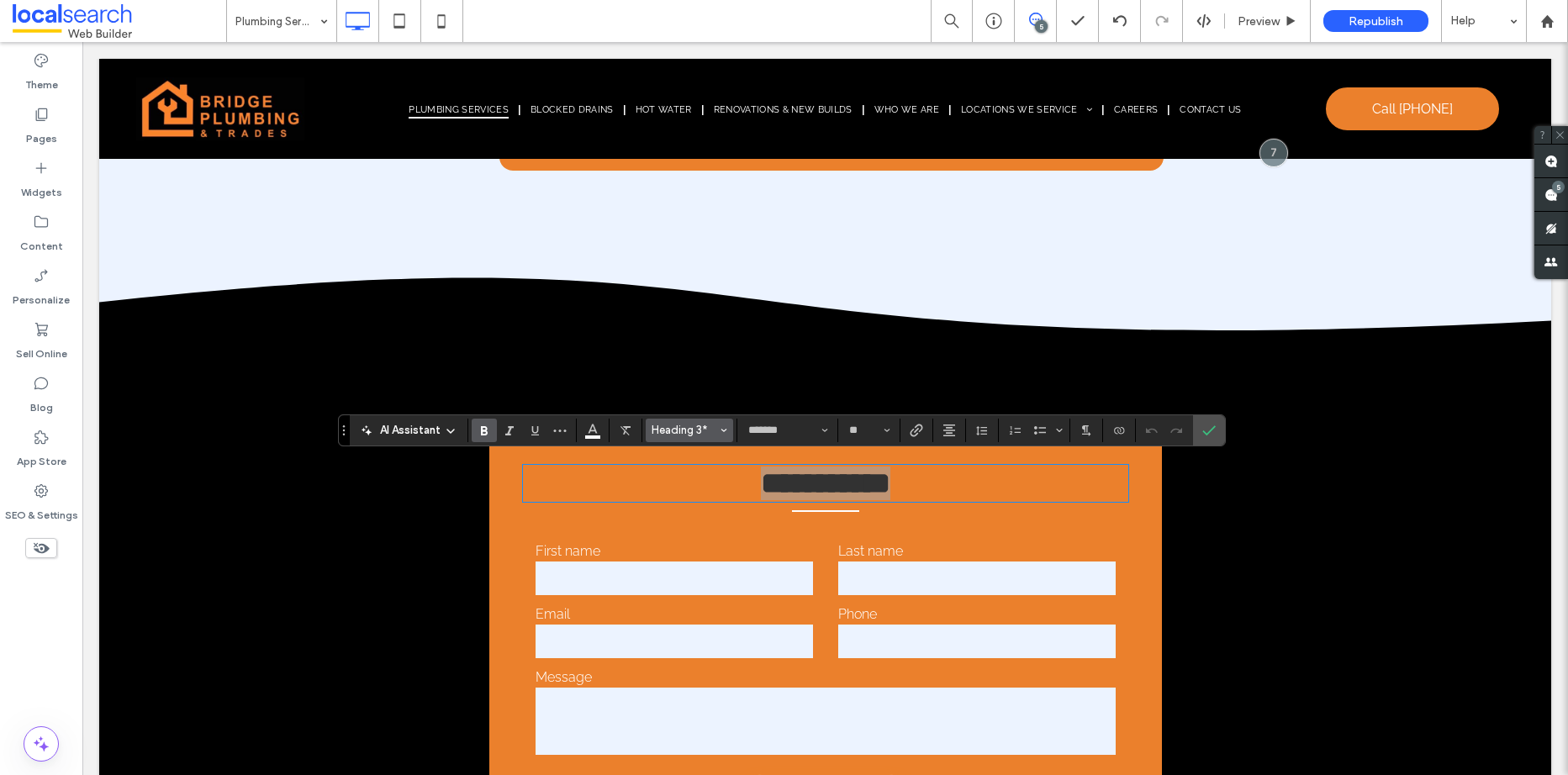 click on "Heading 3*" at bounding box center (684, 430) 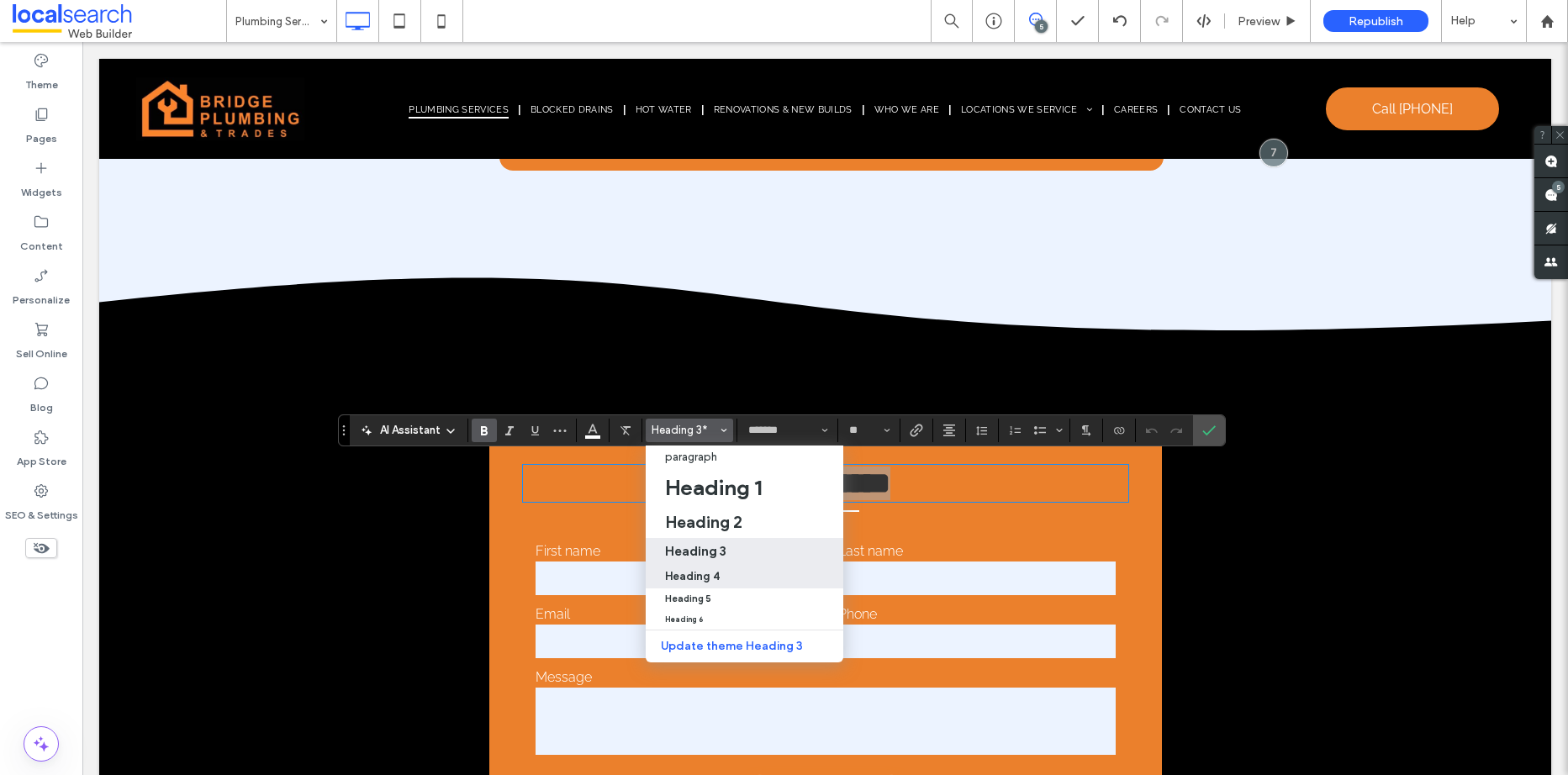 click on "Heading 4" at bounding box center (745, 576) 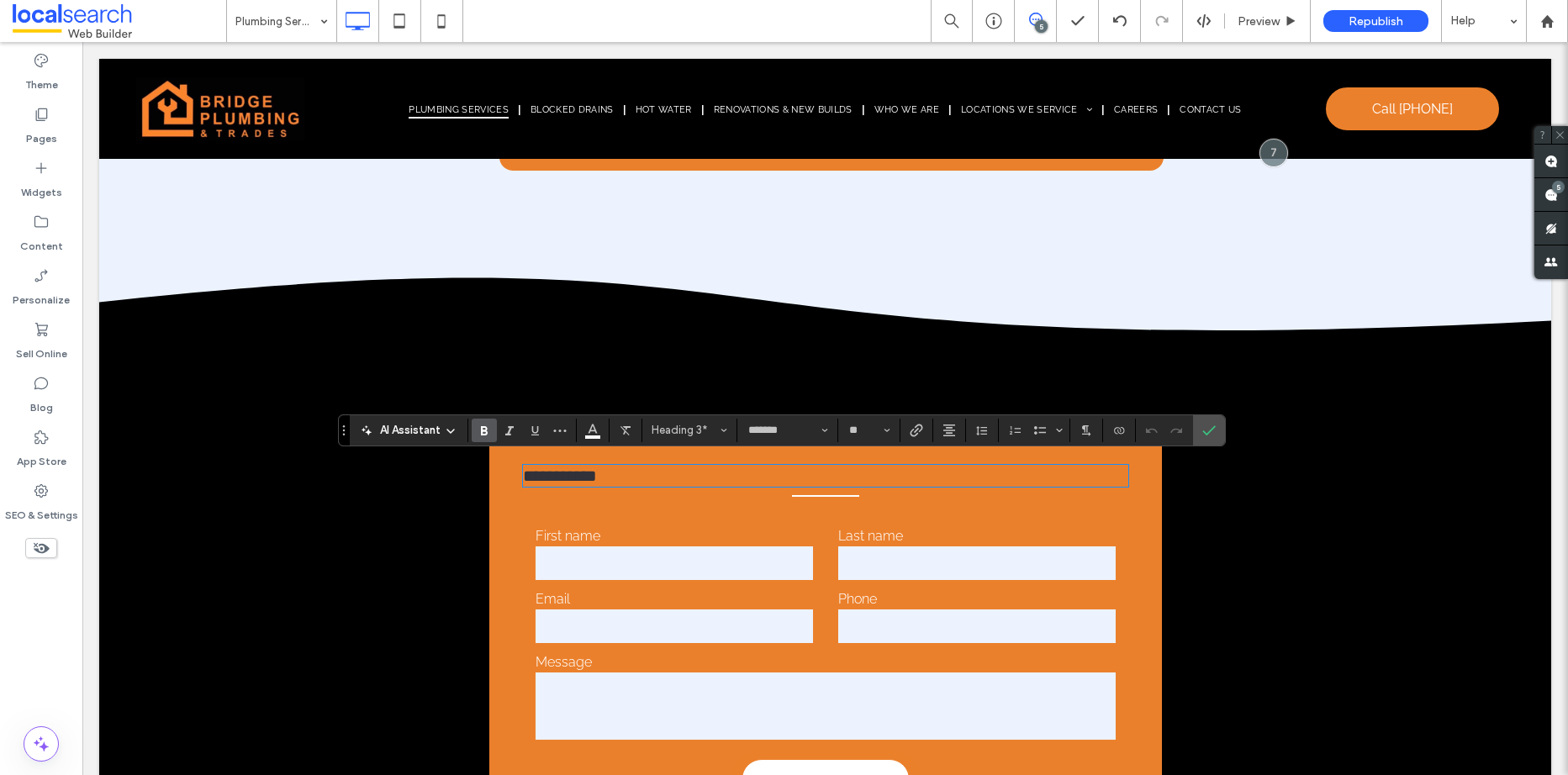 type on "**" 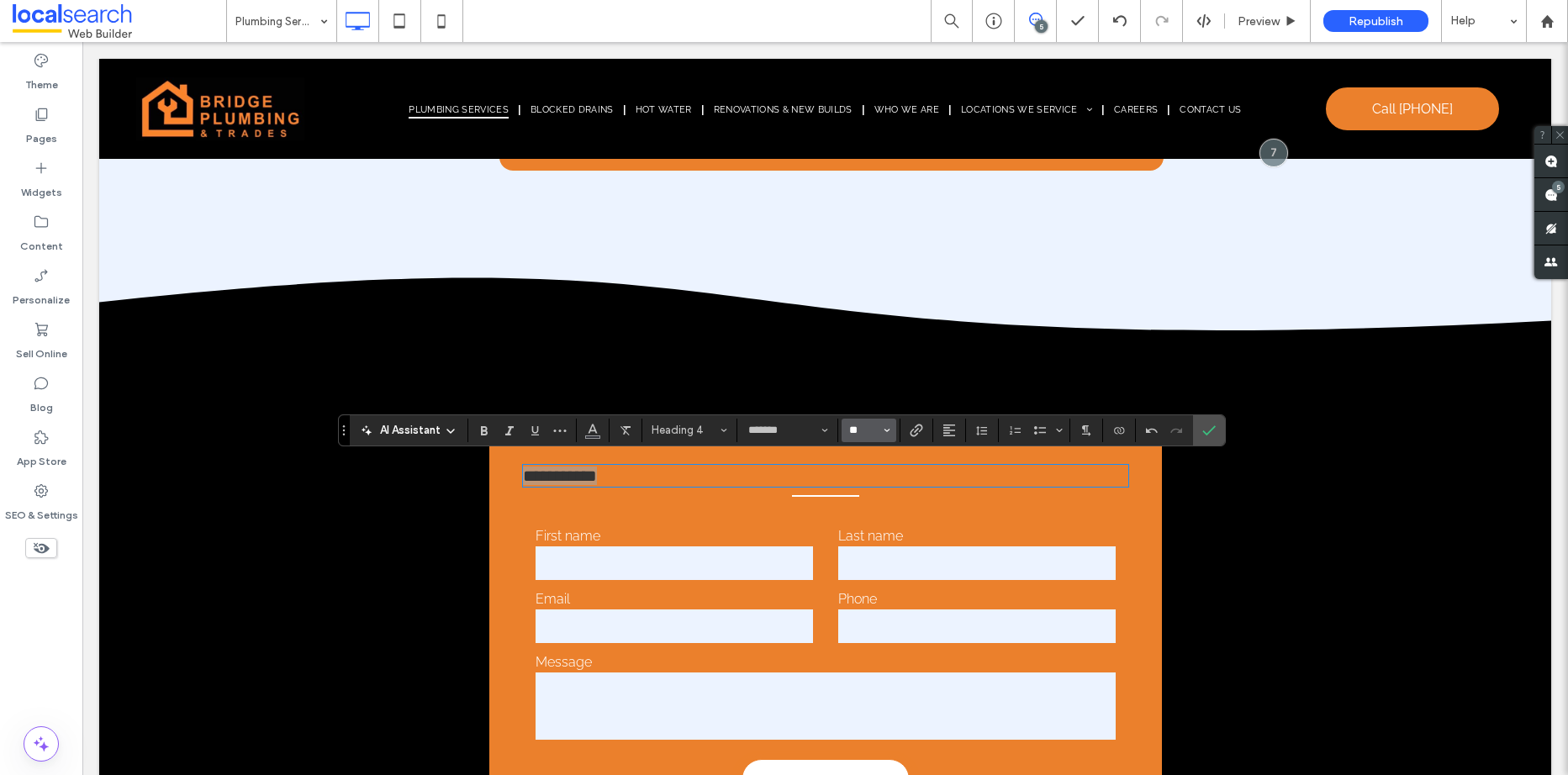 click on "**" at bounding box center [863, 430] 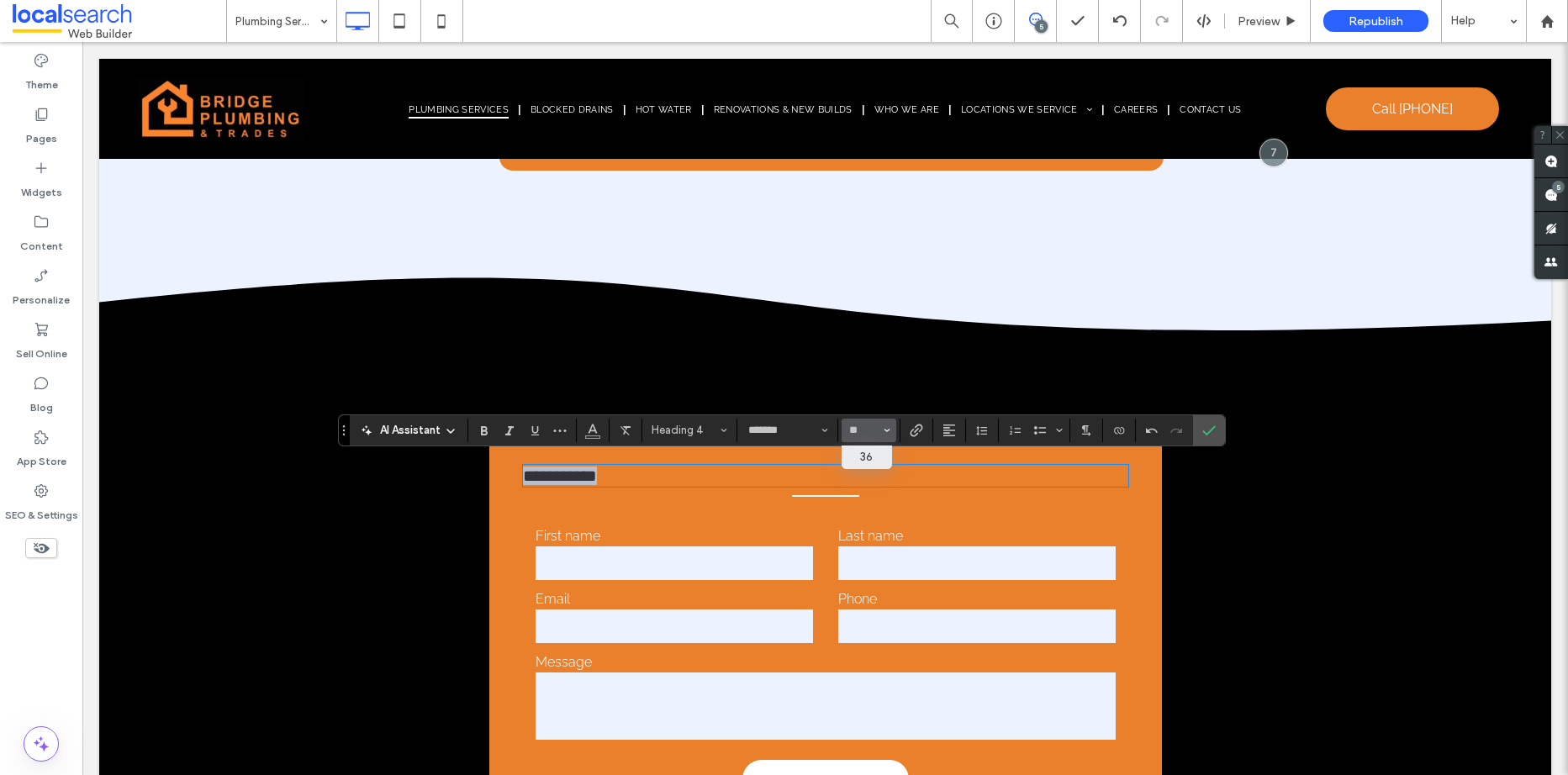type on "**" 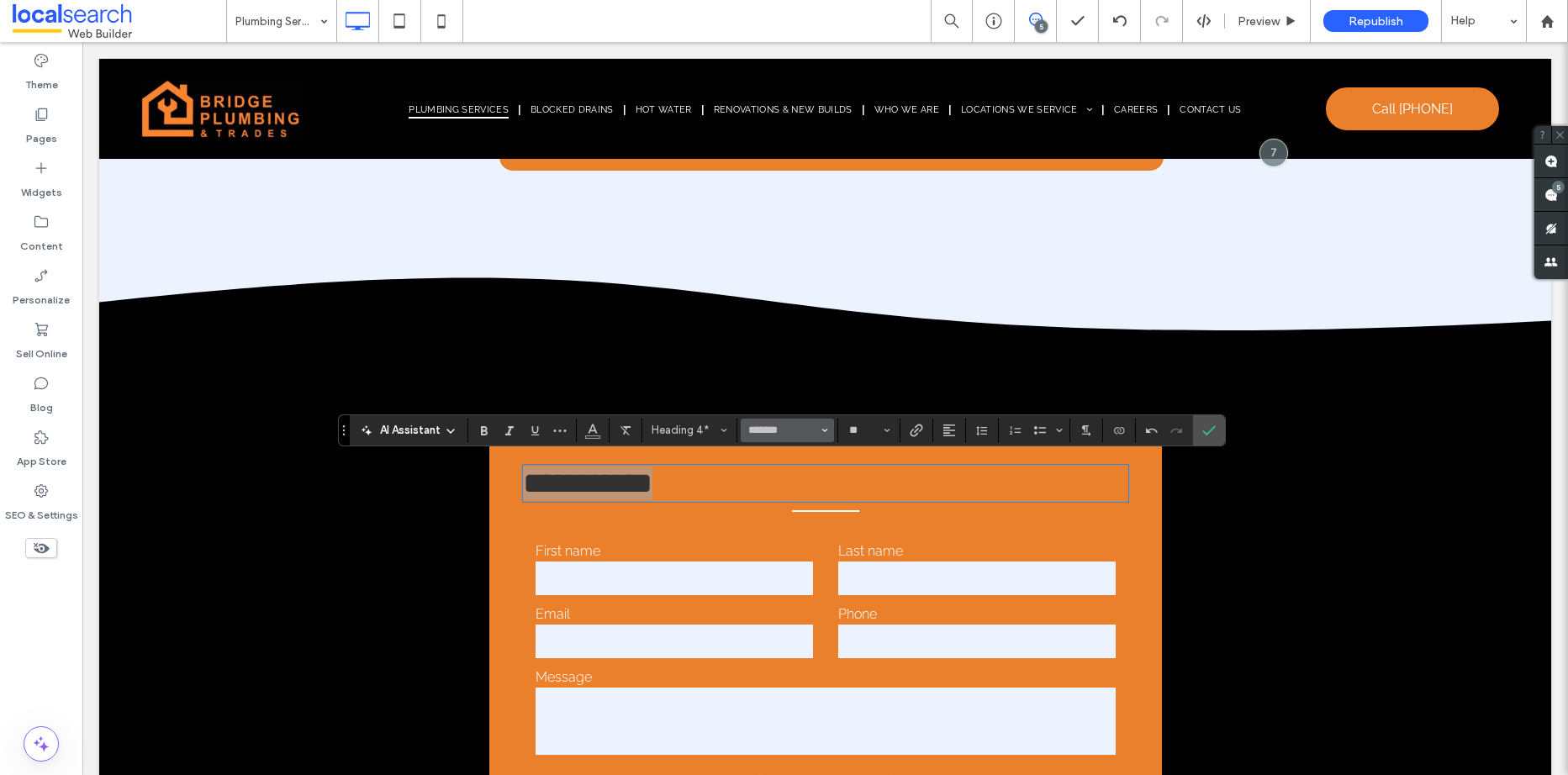 click on "*******" at bounding box center (787, 430) 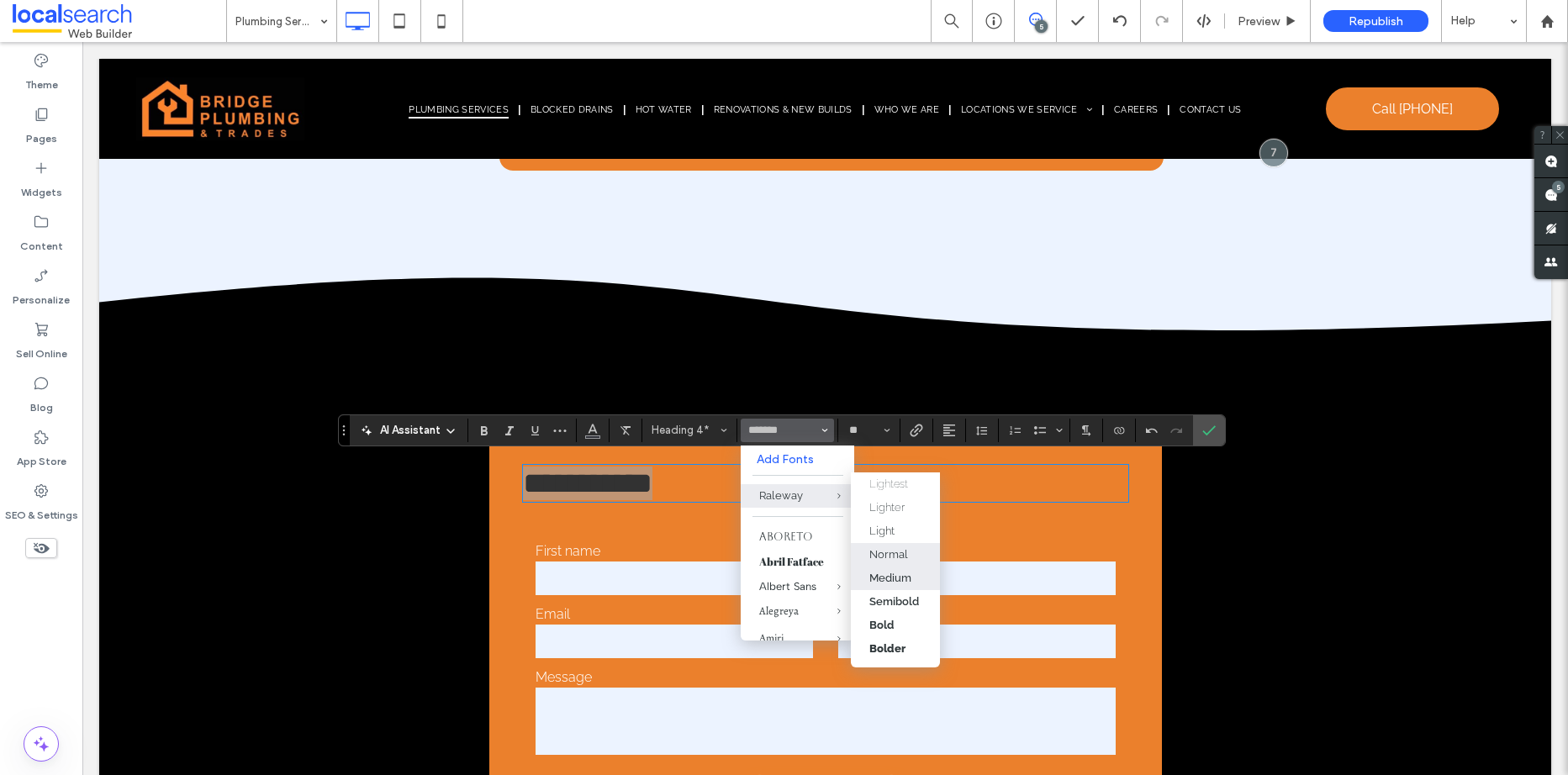 click on "Medium" at bounding box center [890, 577] 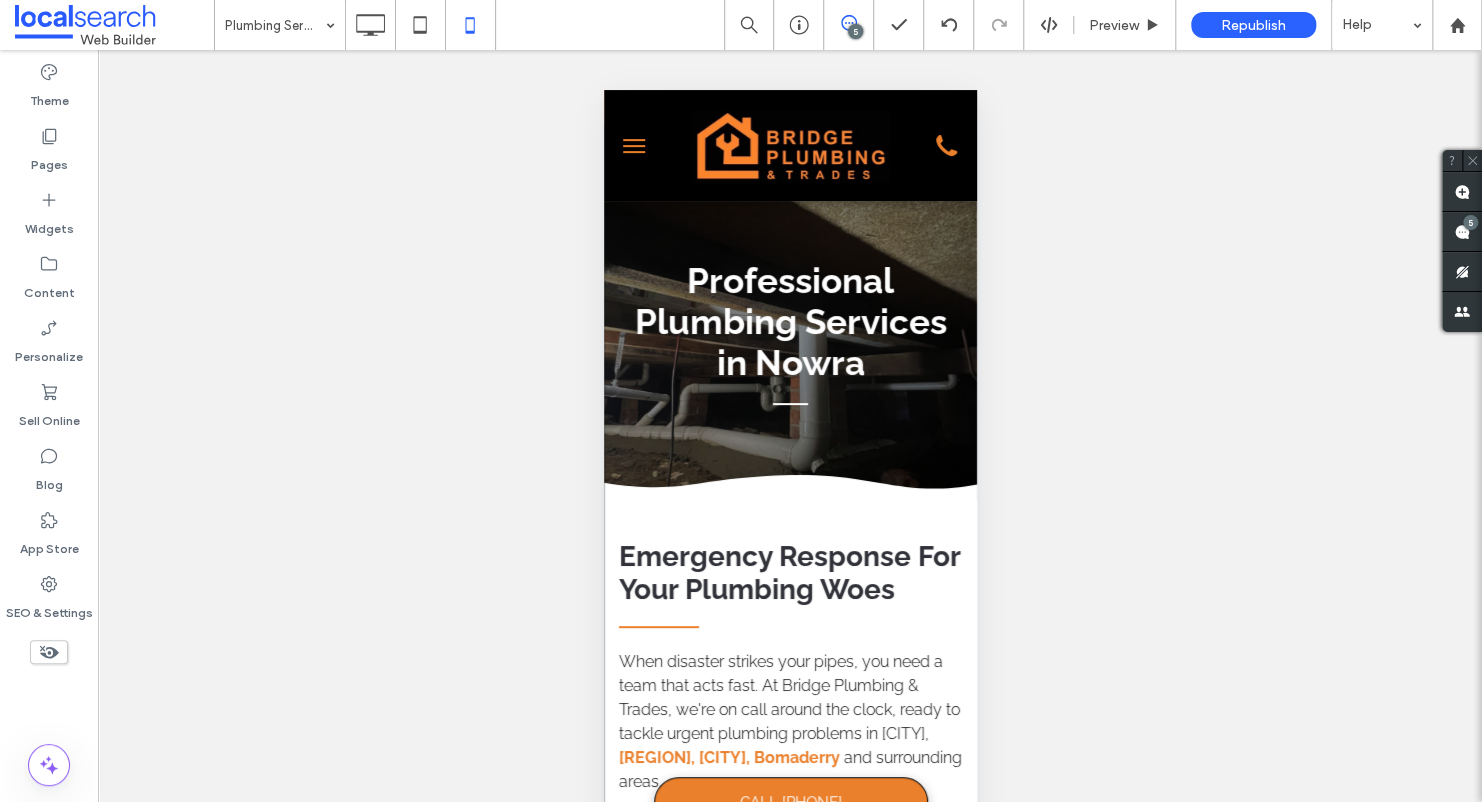 scroll, scrollTop: 0, scrollLeft: 0, axis: both 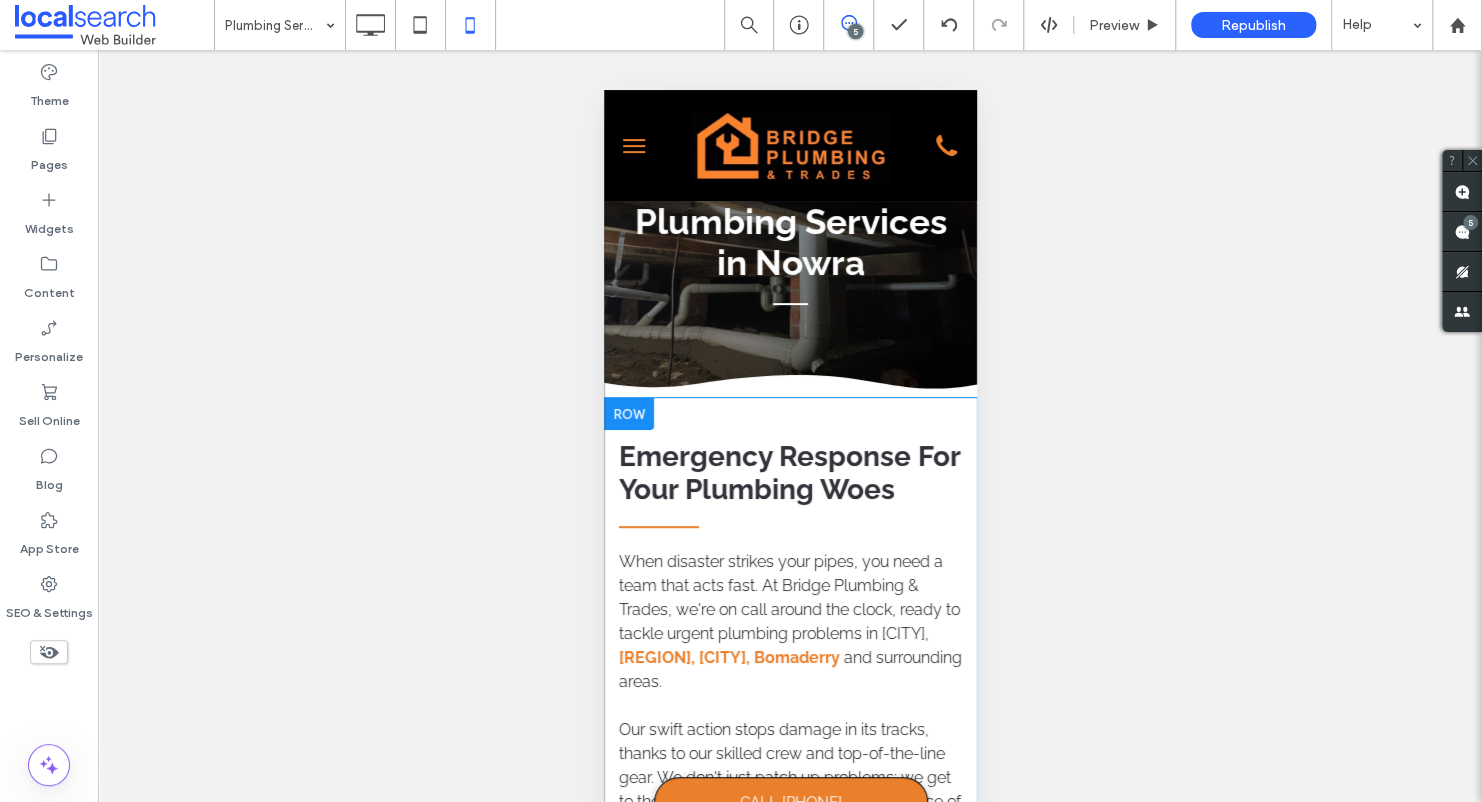 click on "Emergency Response For Your Plumbing Woes" at bounding box center [788, 473] 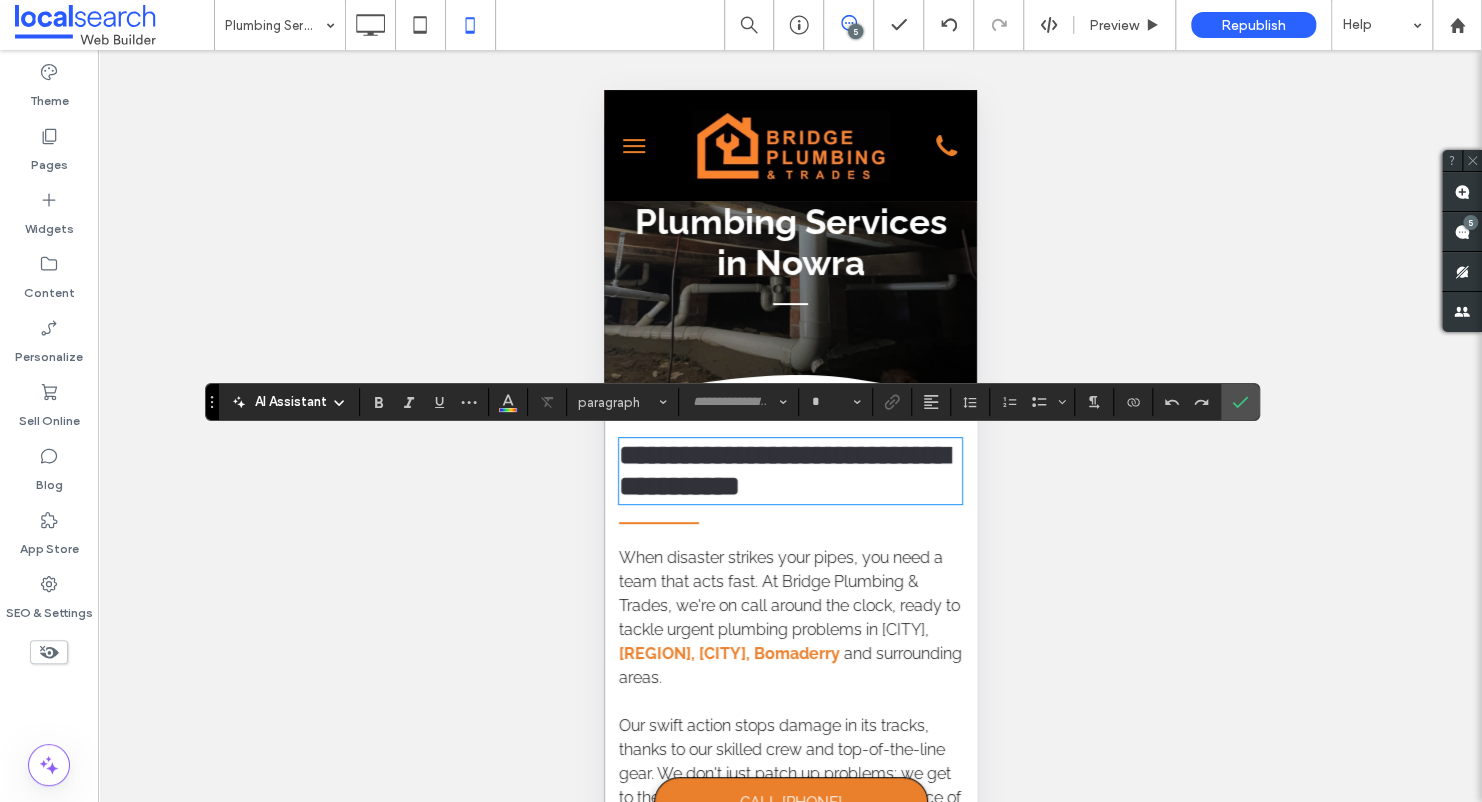type on "*******" 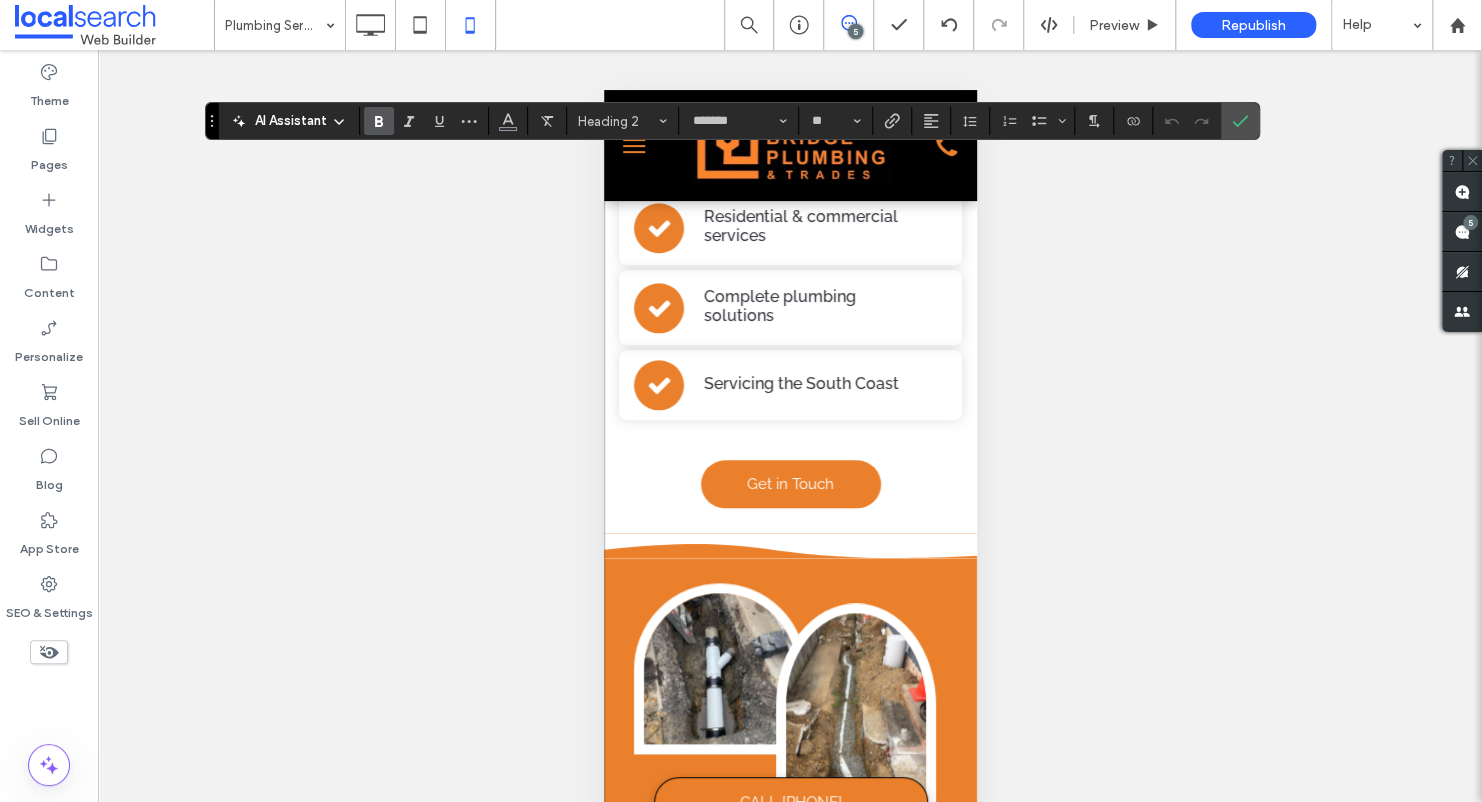 scroll, scrollTop: 800, scrollLeft: 0, axis: vertical 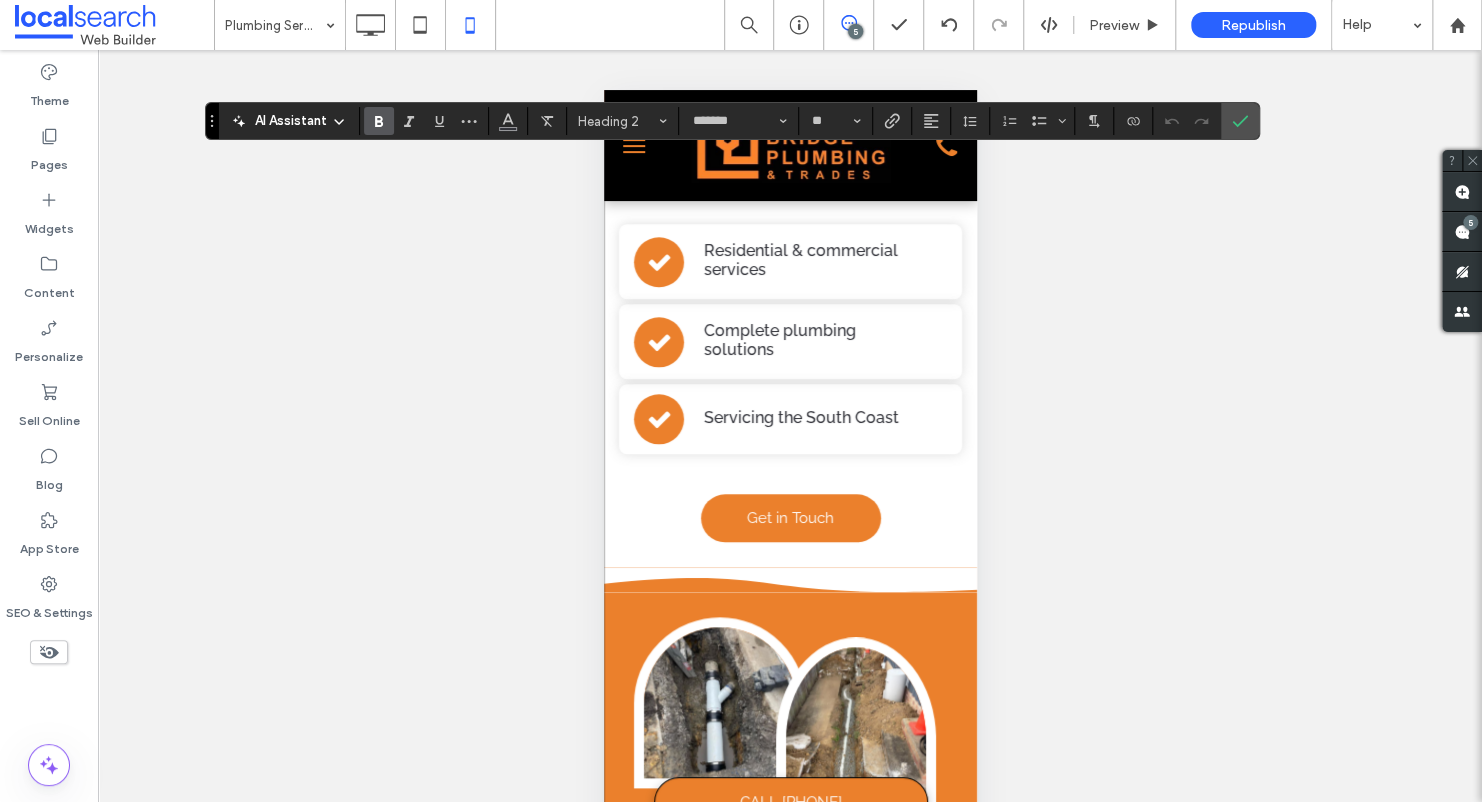click on "Residential & commercial services" at bounding box center [800, 260] 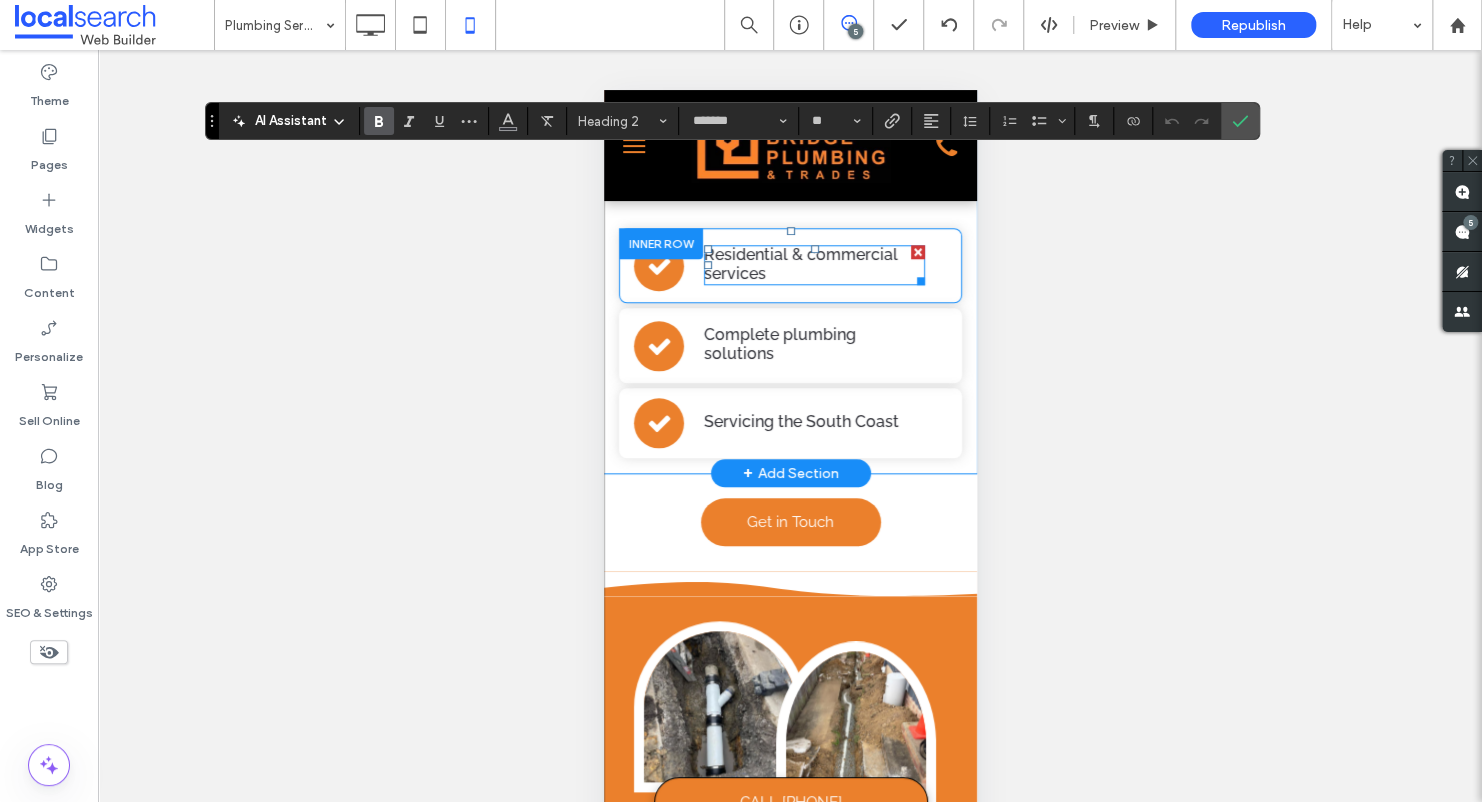 click on "Residential & commercial services" at bounding box center (800, 264) 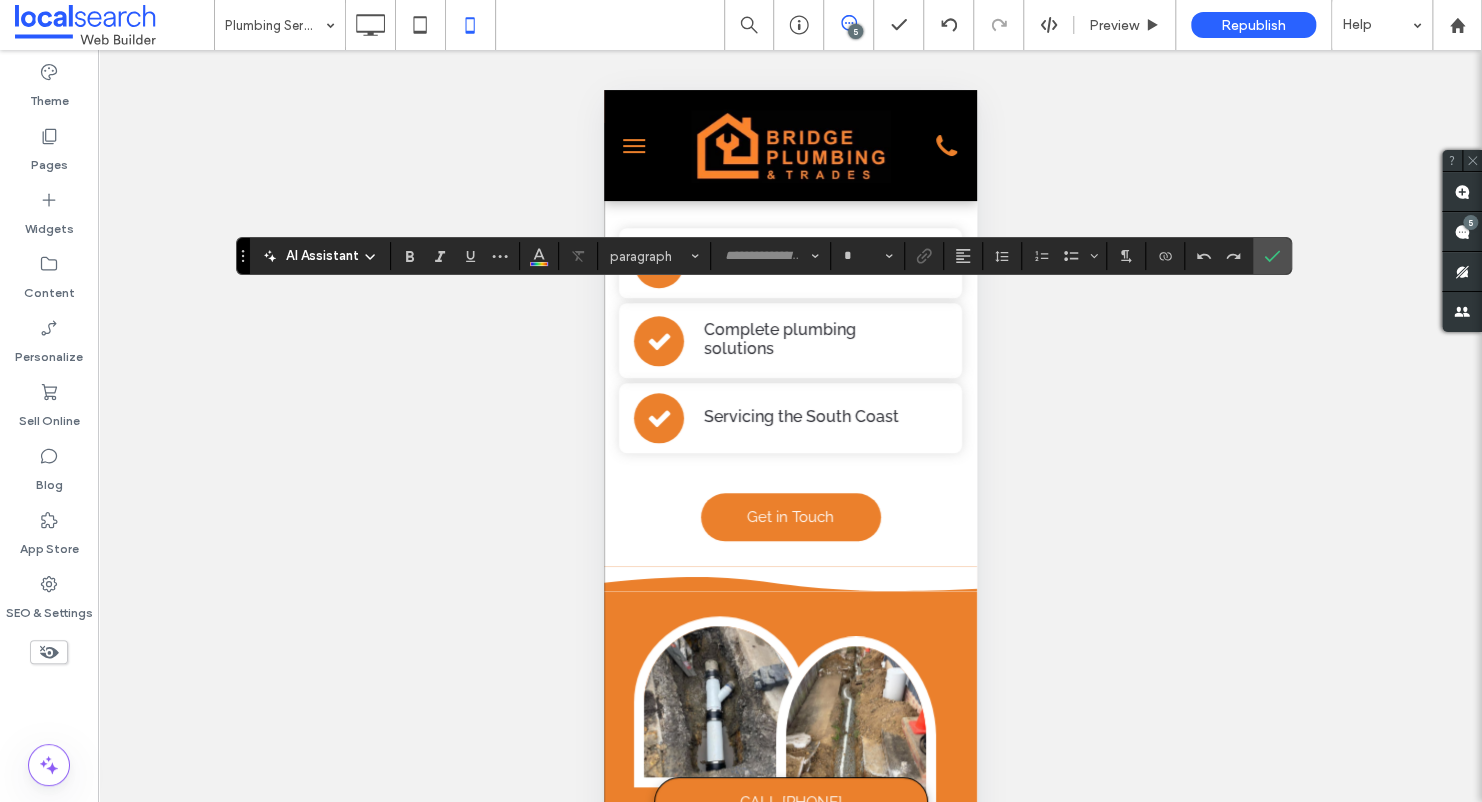 type on "*******" 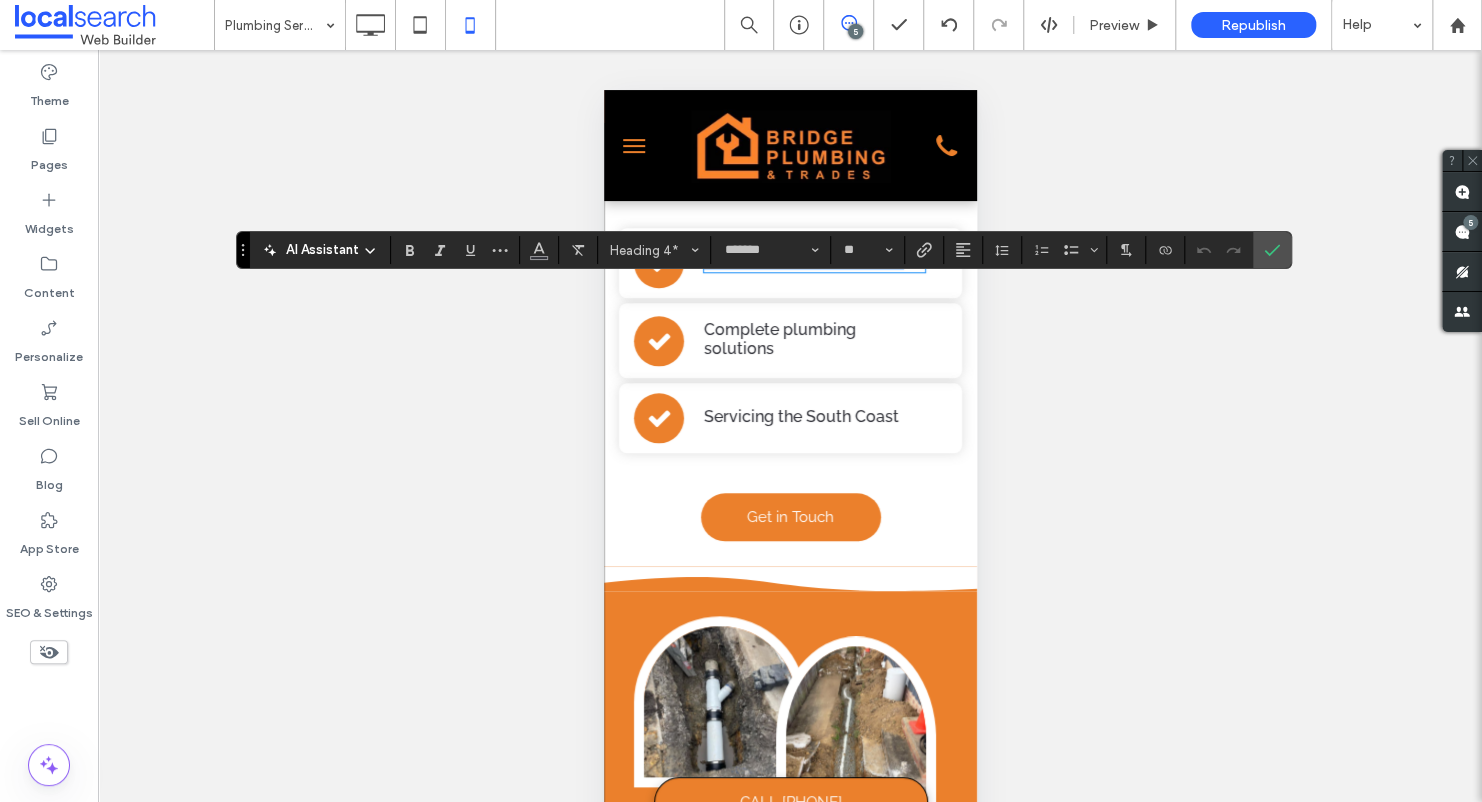 scroll, scrollTop: 1200, scrollLeft: 0, axis: vertical 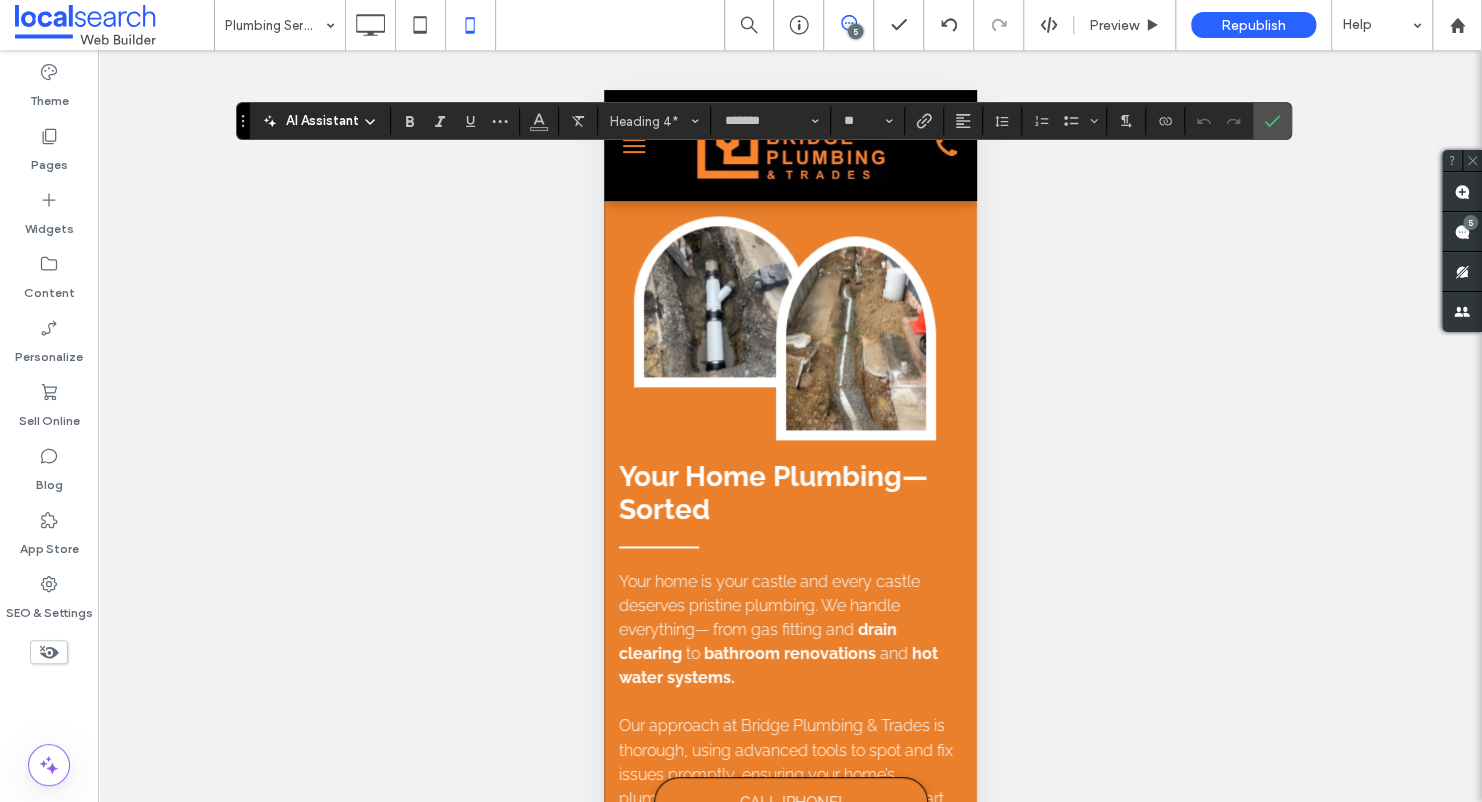 click on "Your Home Plumbing—Sorted" at bounding box center [772, 493] 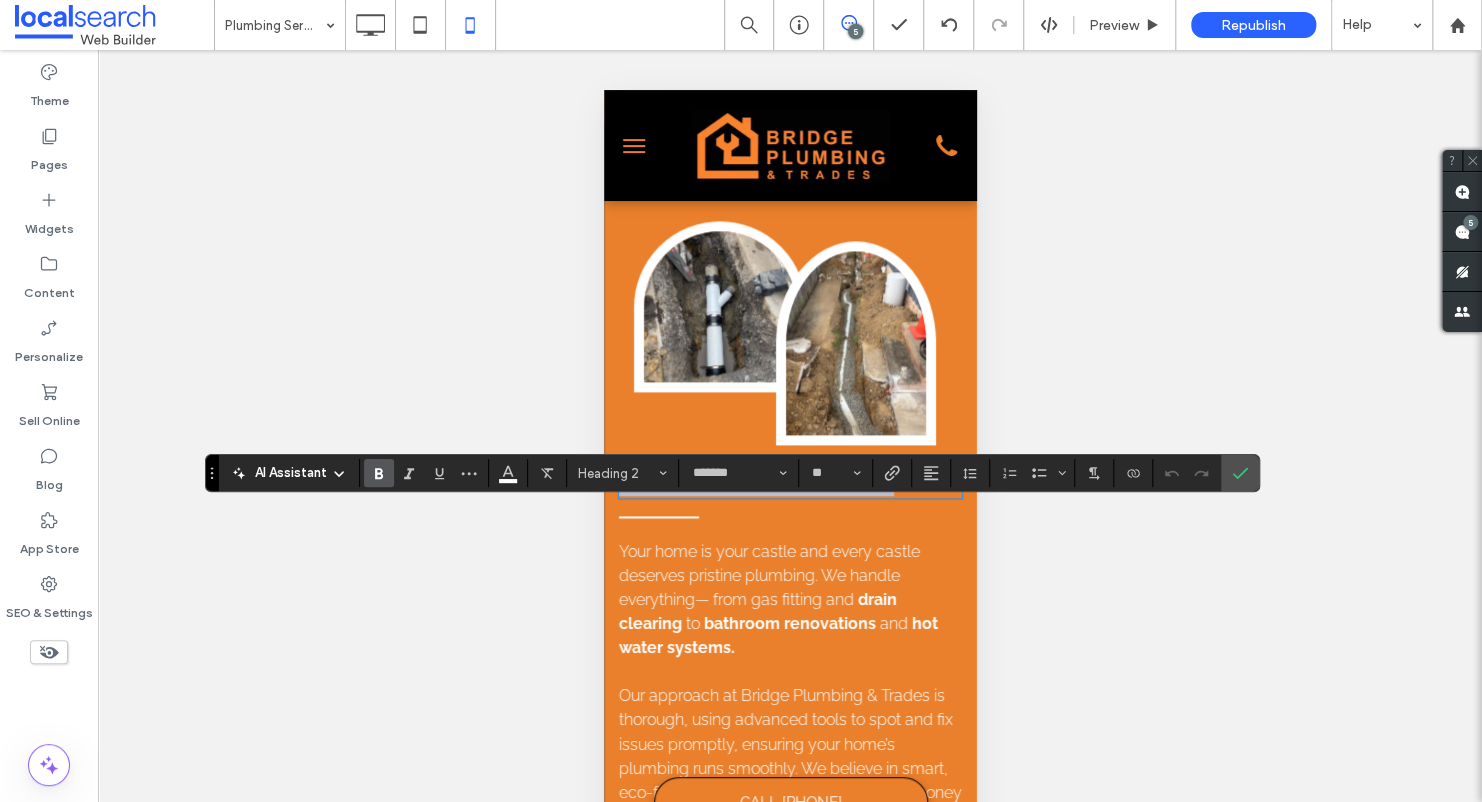type on "*******" 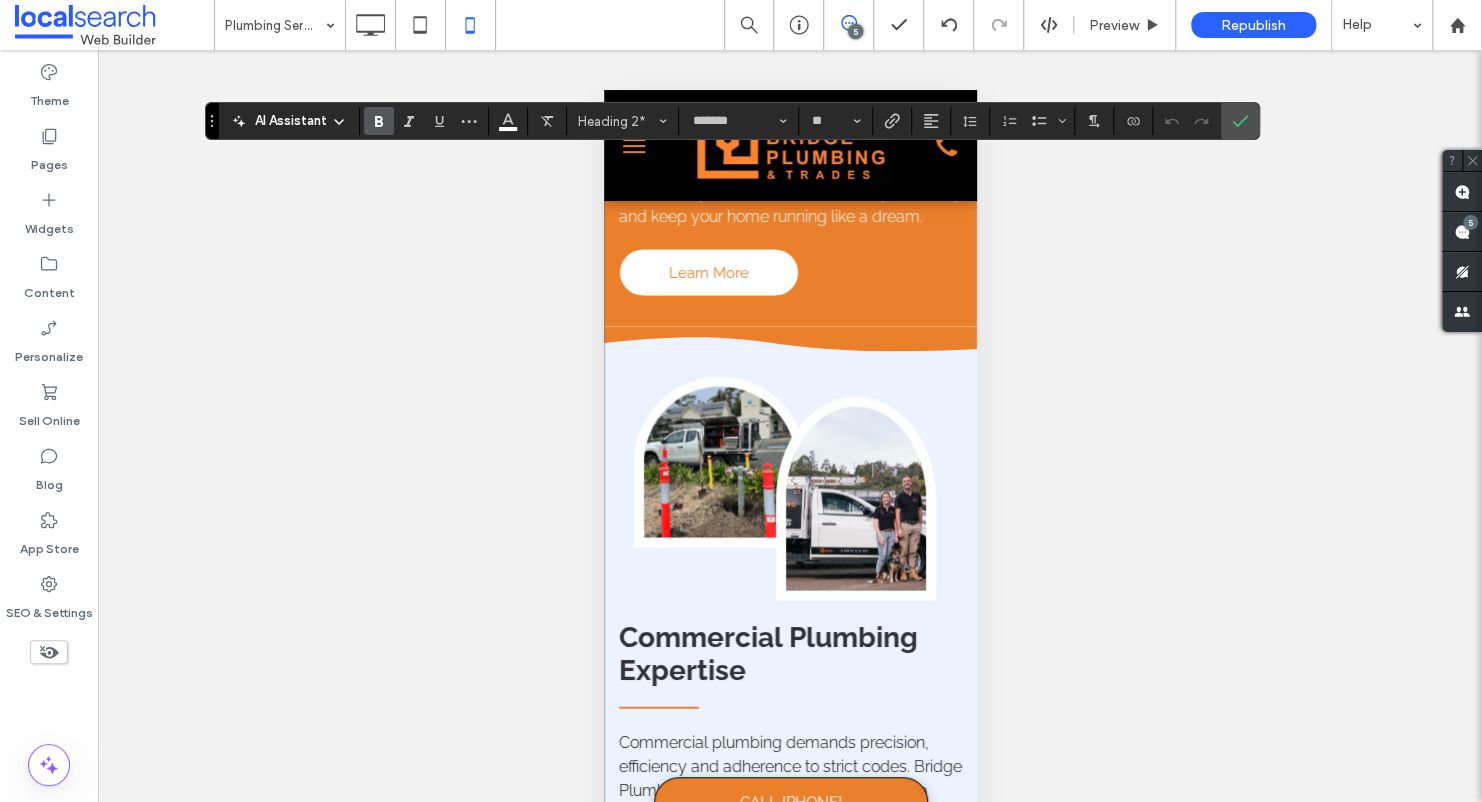 scroll, scrollTop: 2100, scrollLeft: 0, axis: vertical 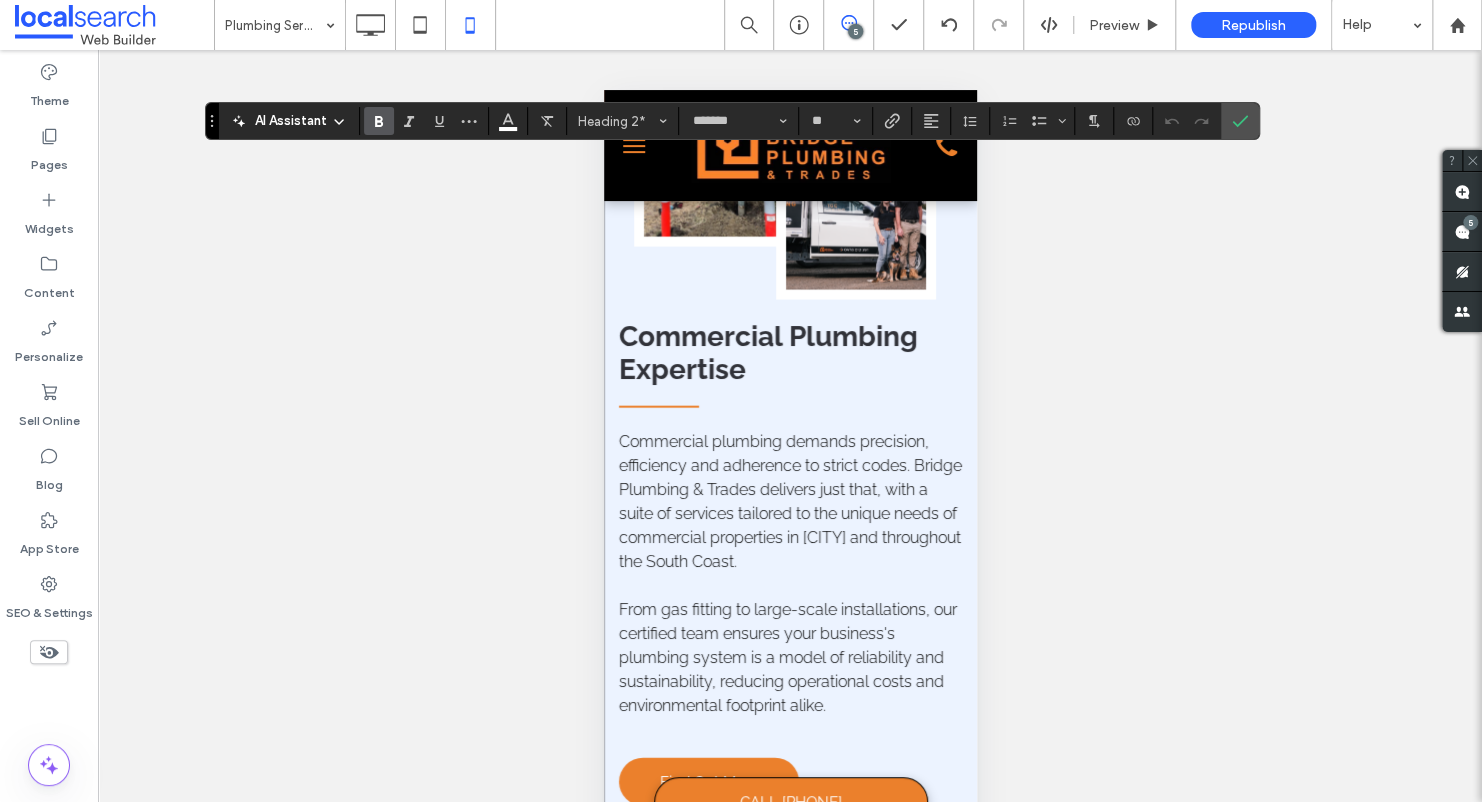click on "Commercial Plumbing Expertise" at bounding box center (789, 353) 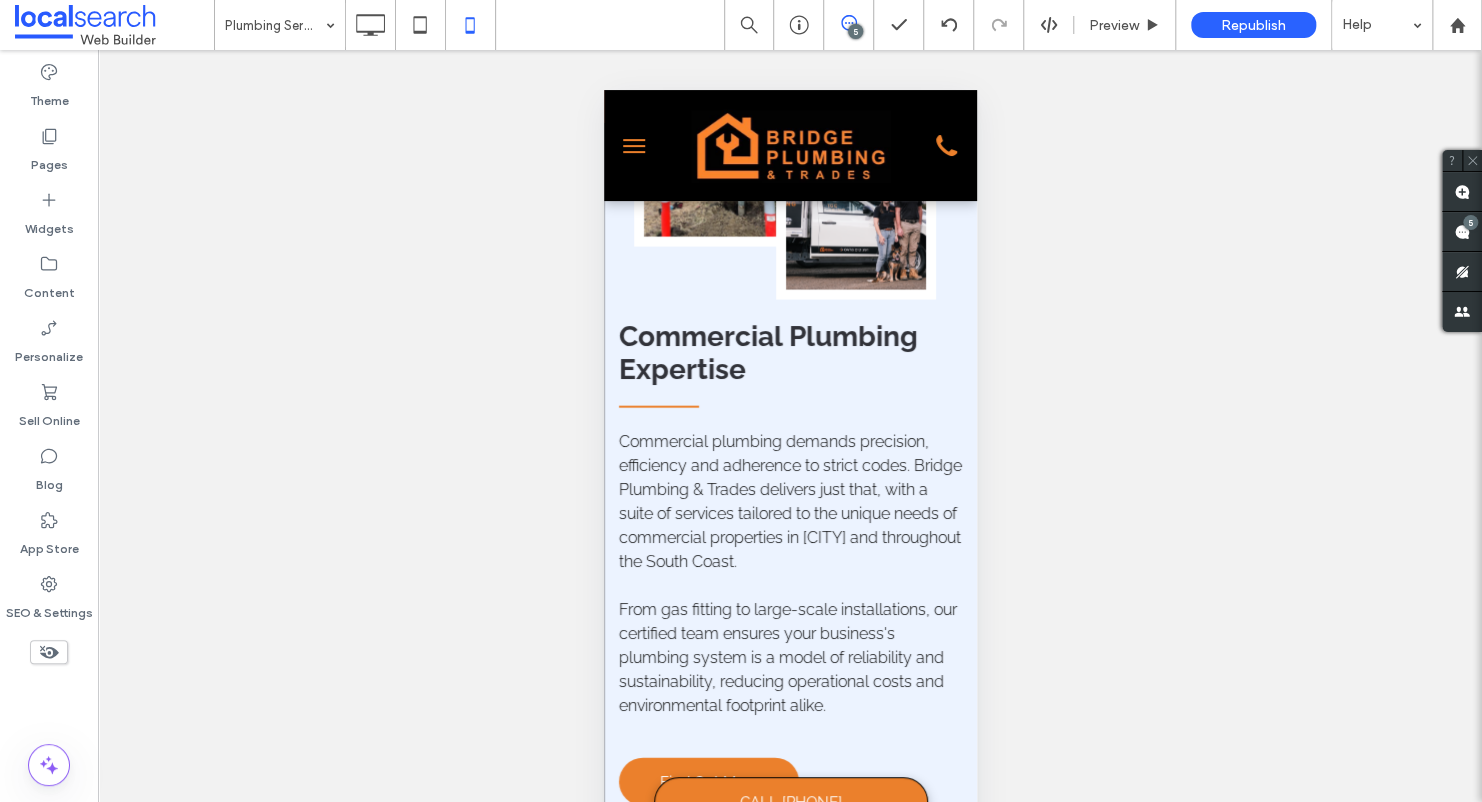 click on "Commercial Plumbing Expertise" at bounding box center [789, 353] 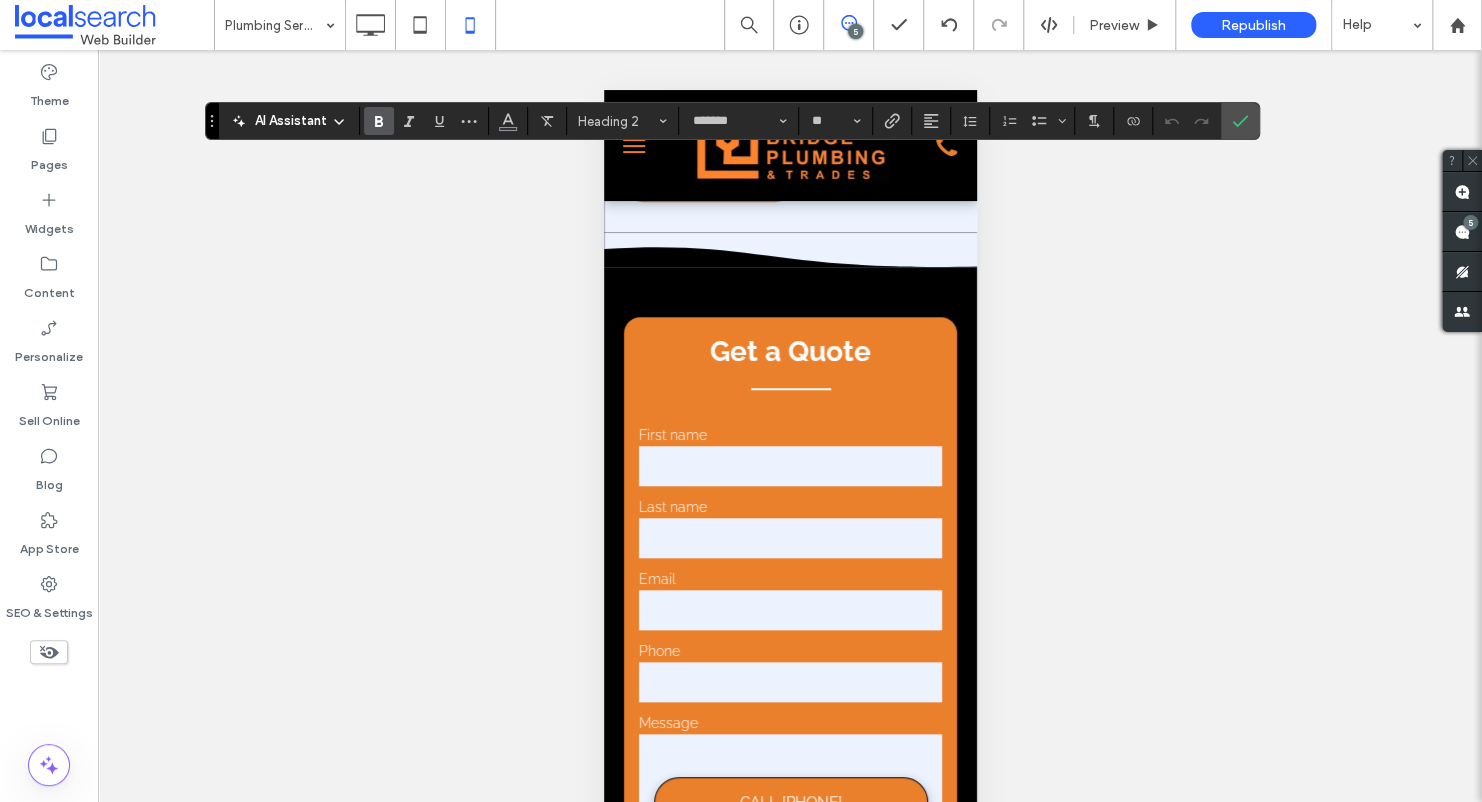 scroll, scrollTop: 4100, scrollLeft: 0, axis: vertical 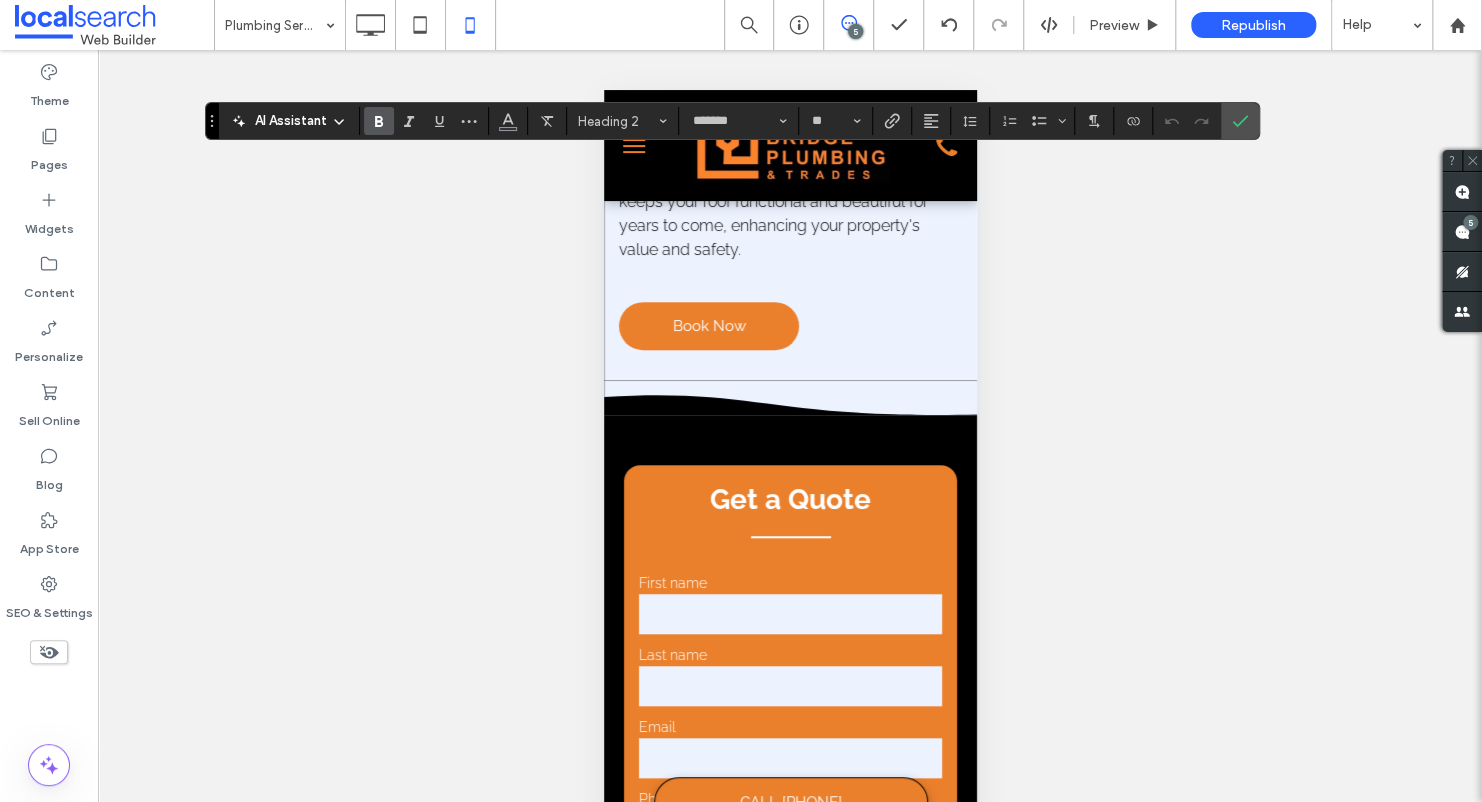 click on "Get a Quote" at bounding box center [789, 499] 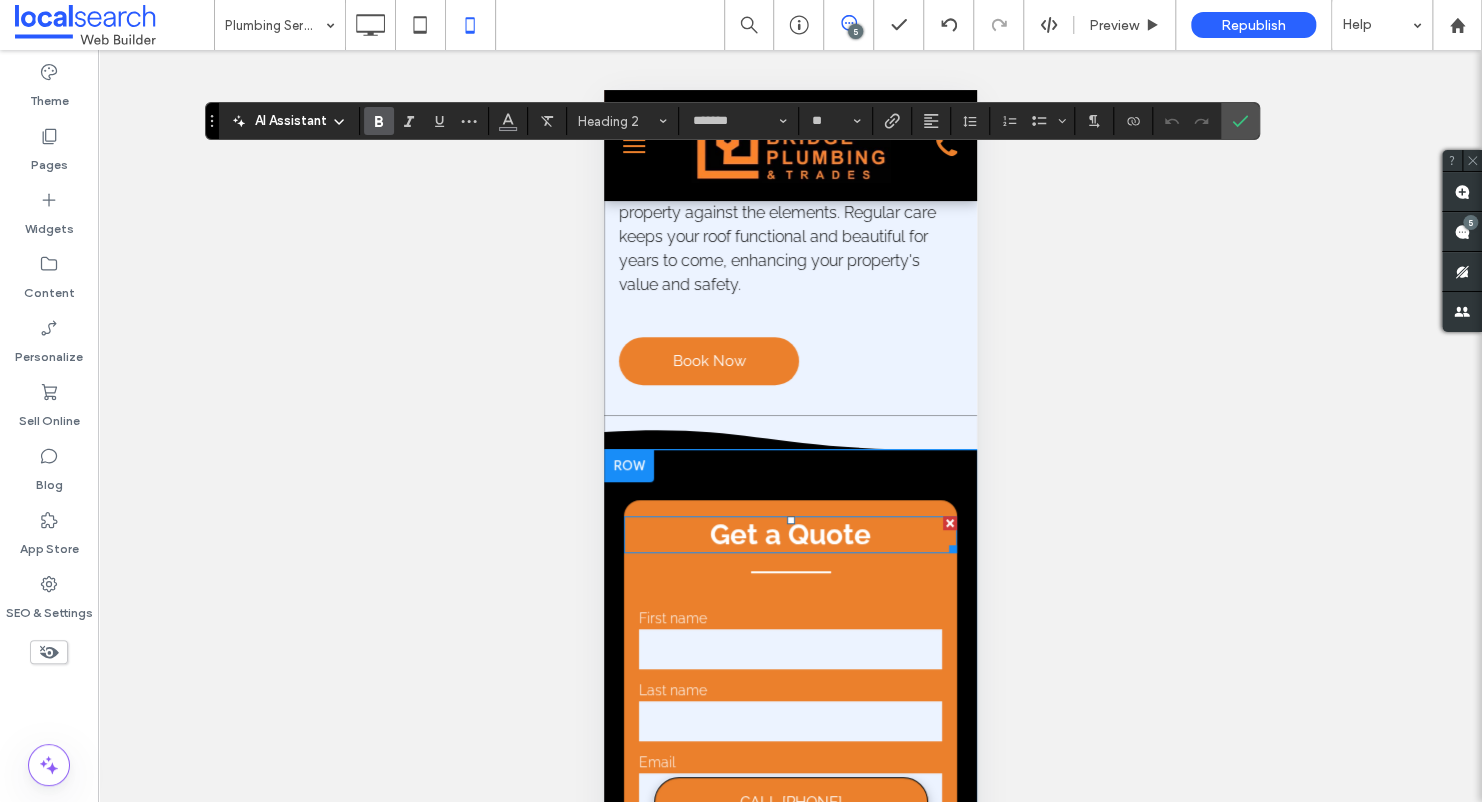 click on "Get a Quote" at bounding box center [789, 534] 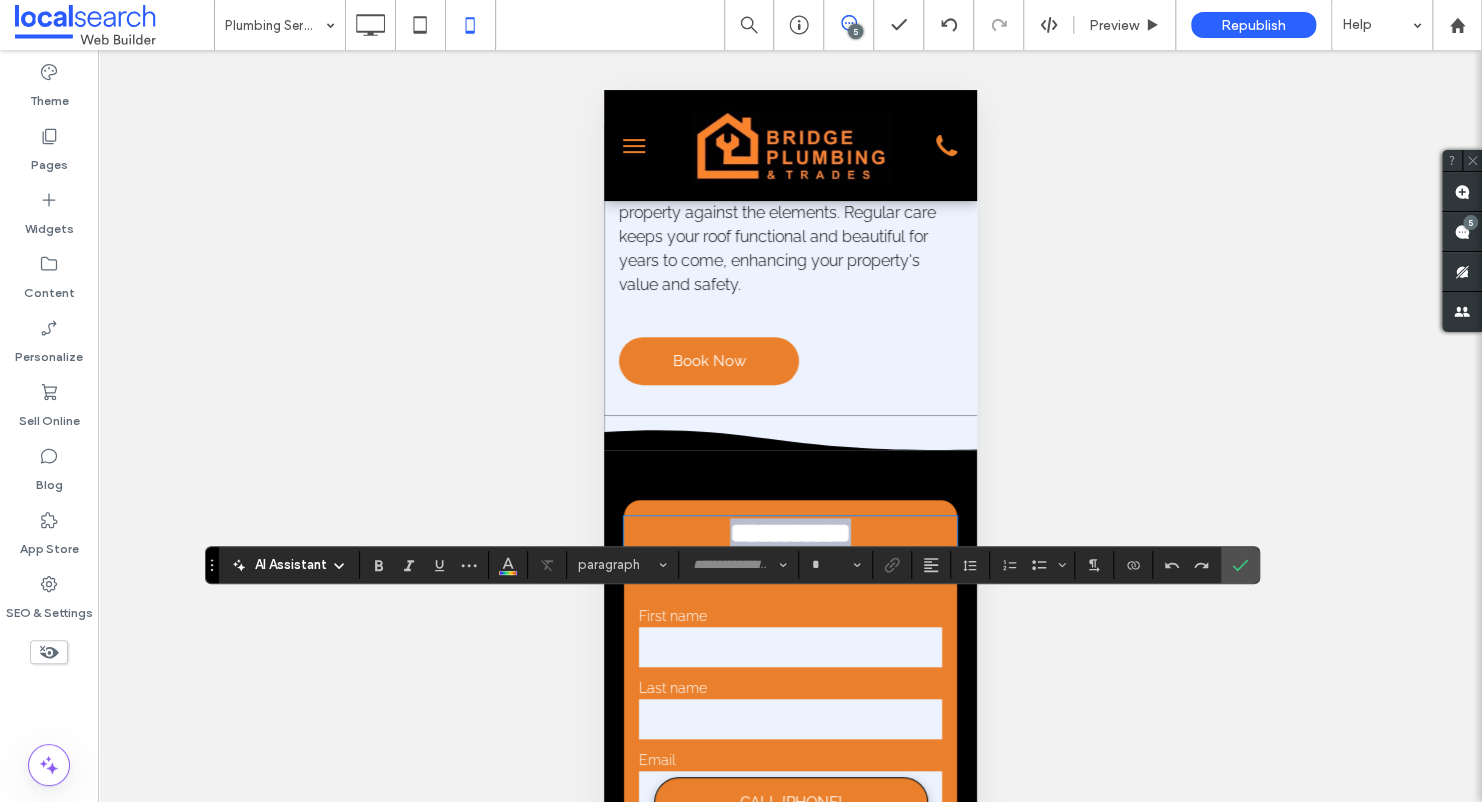 type on "*******" 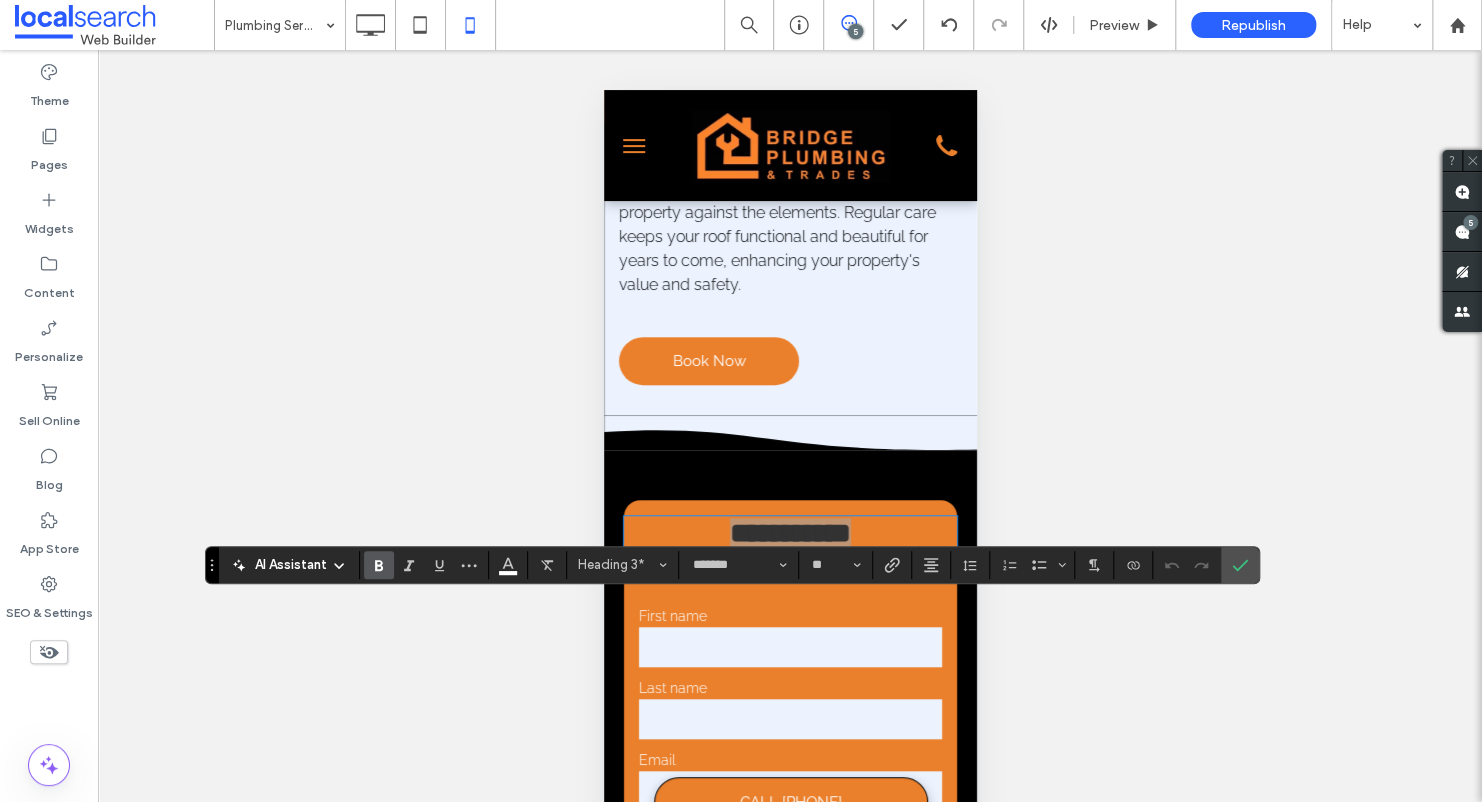 click on "Unhide?
Yes
Unhide?
Yes
Unhide?
Yes
Unhide?
Yes" at bounding box center [790, 451] 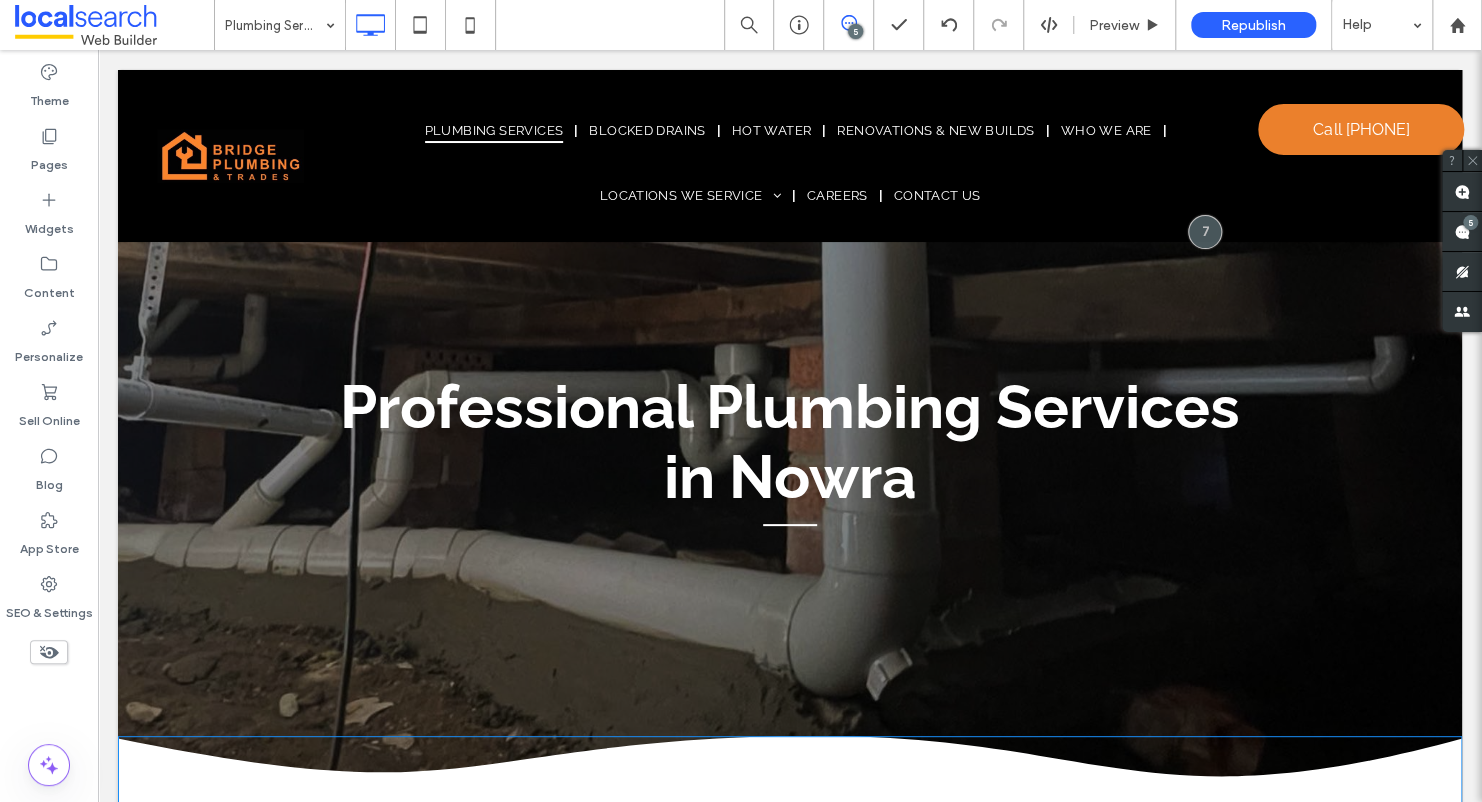 scroll, scrollTop: 612, scrollLeft: 0, axis: vertical 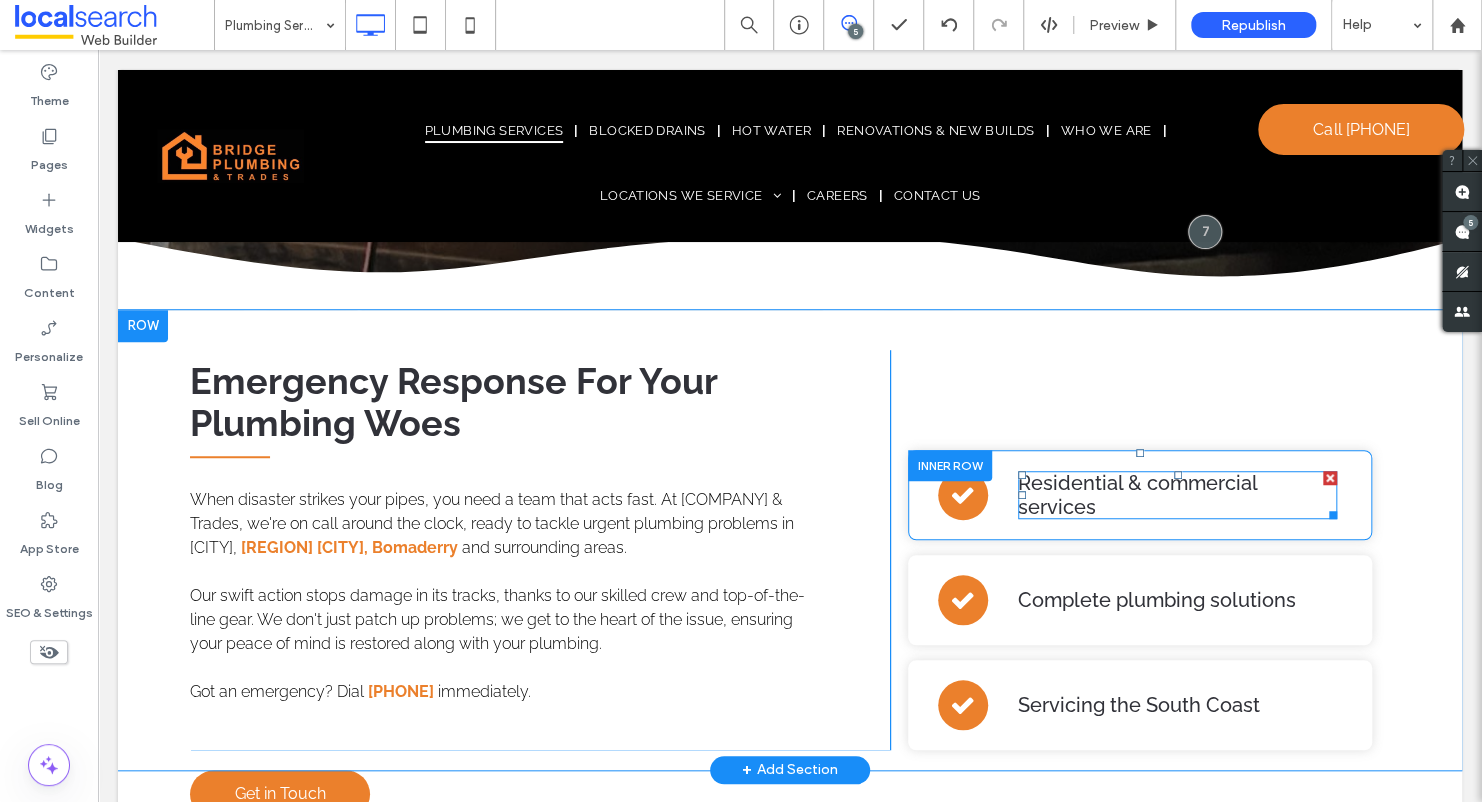 click on "Residential & commercial services" at bounding box center (1137, 495) 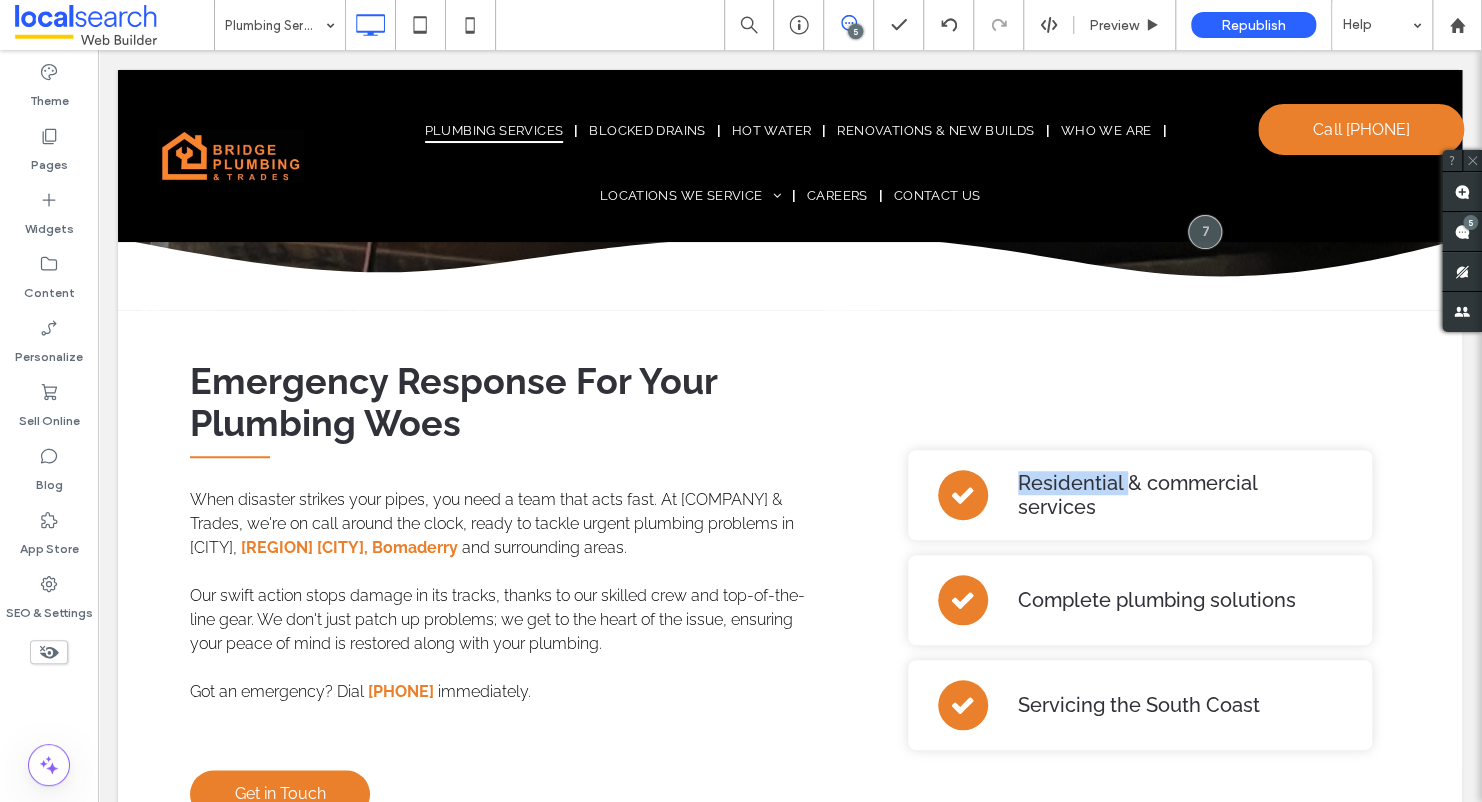 click on "Residential & commercial services" at bounding box center (1137, 495) 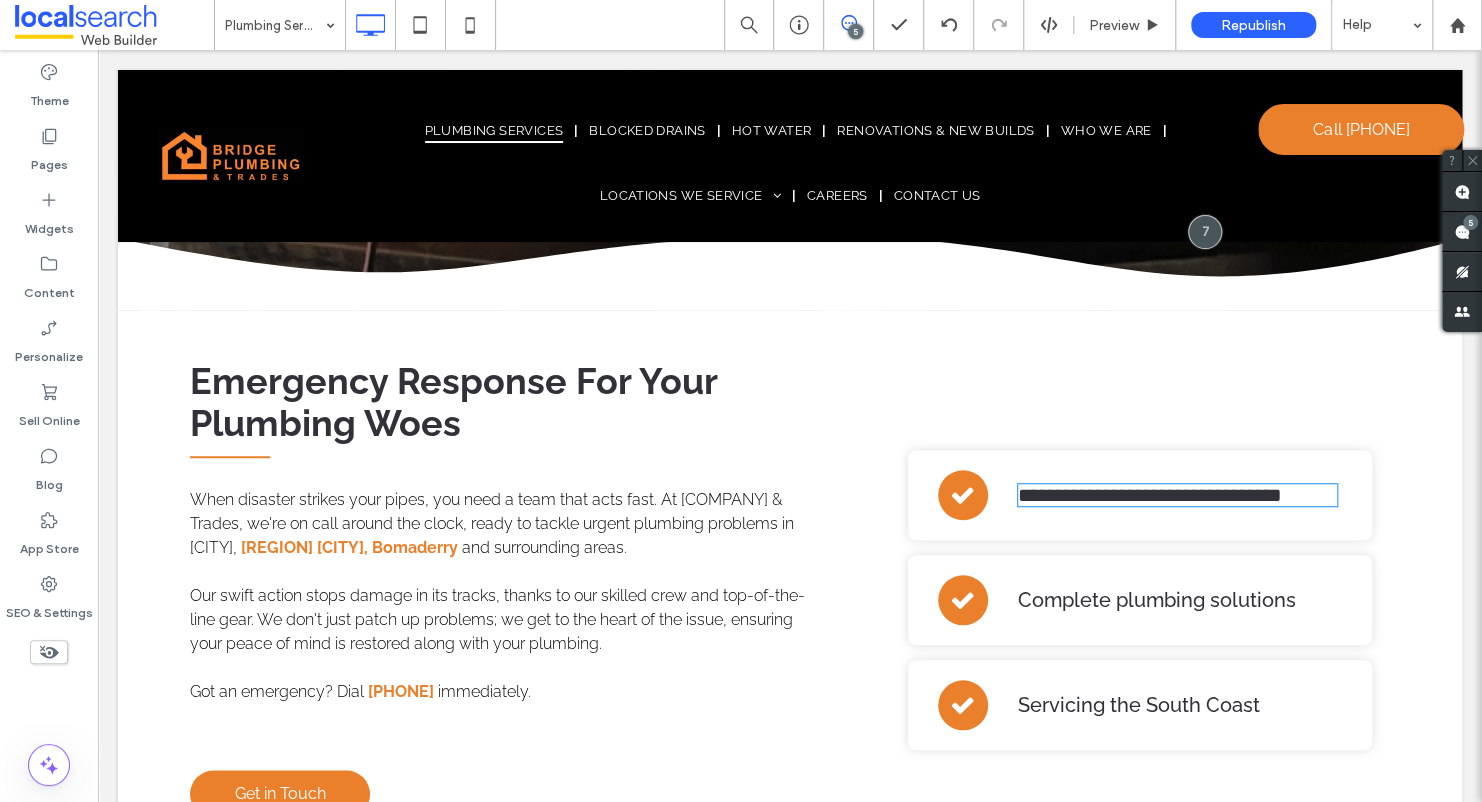 type on "*******" 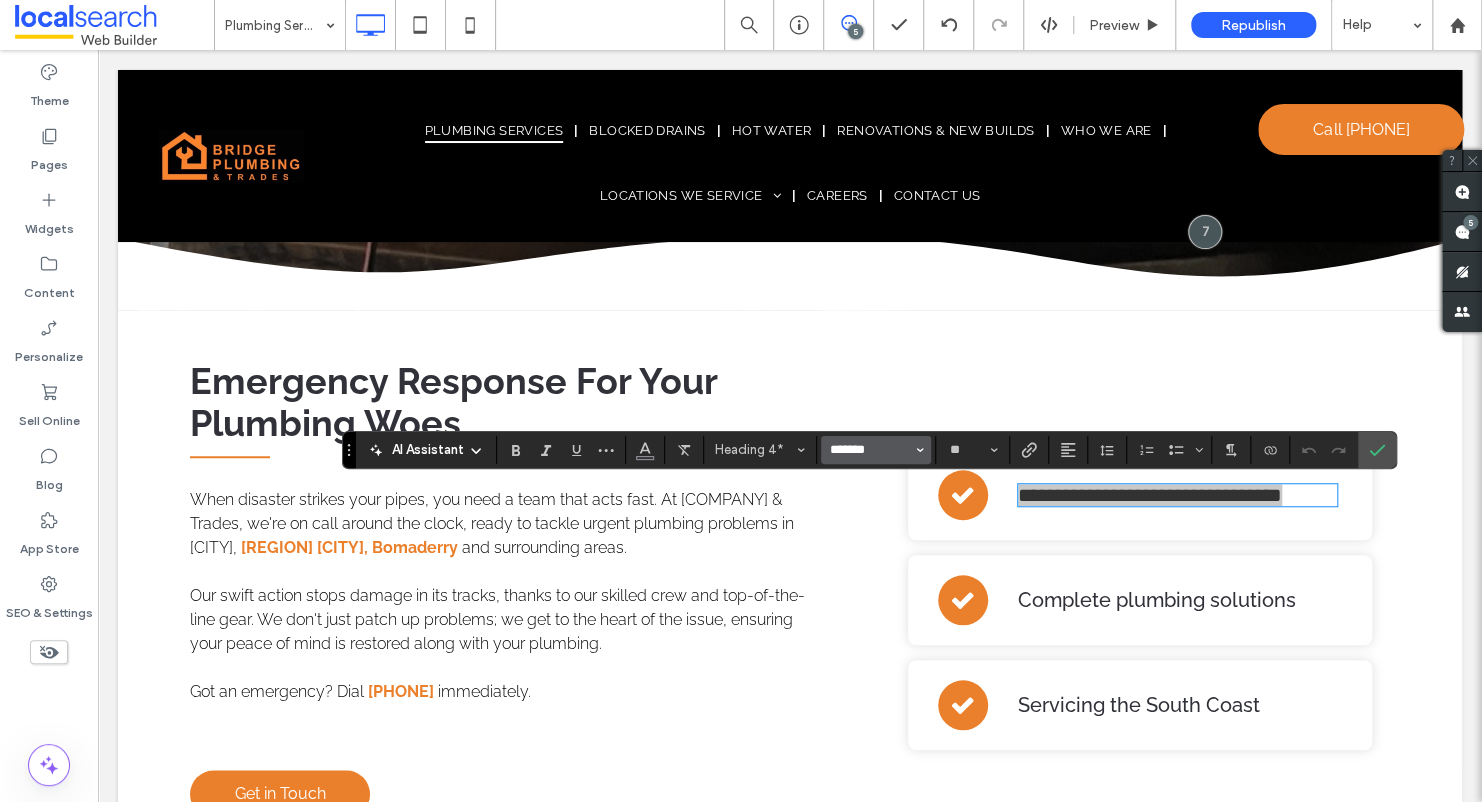 click on "*******" at bounding box center (870, 450) 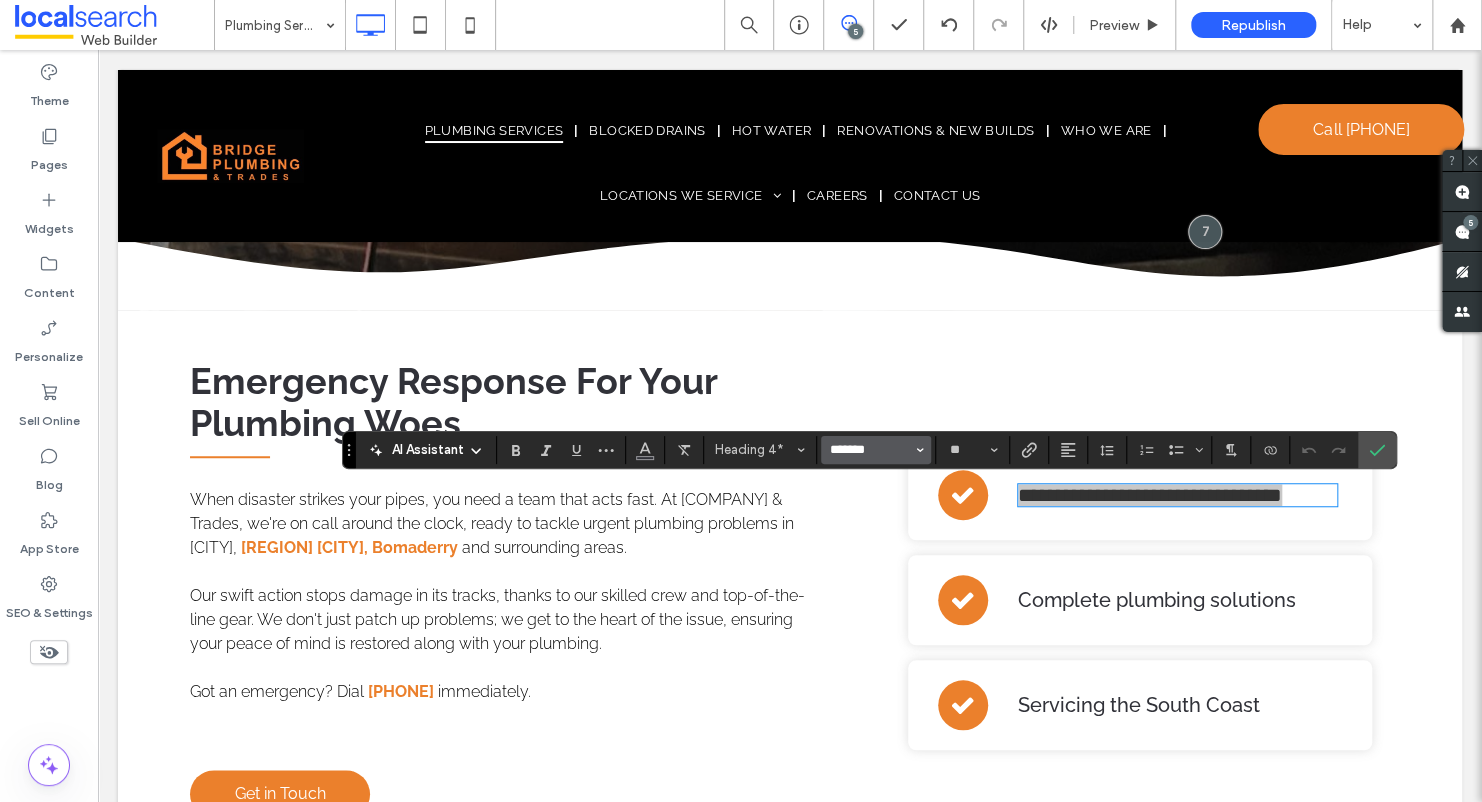 type 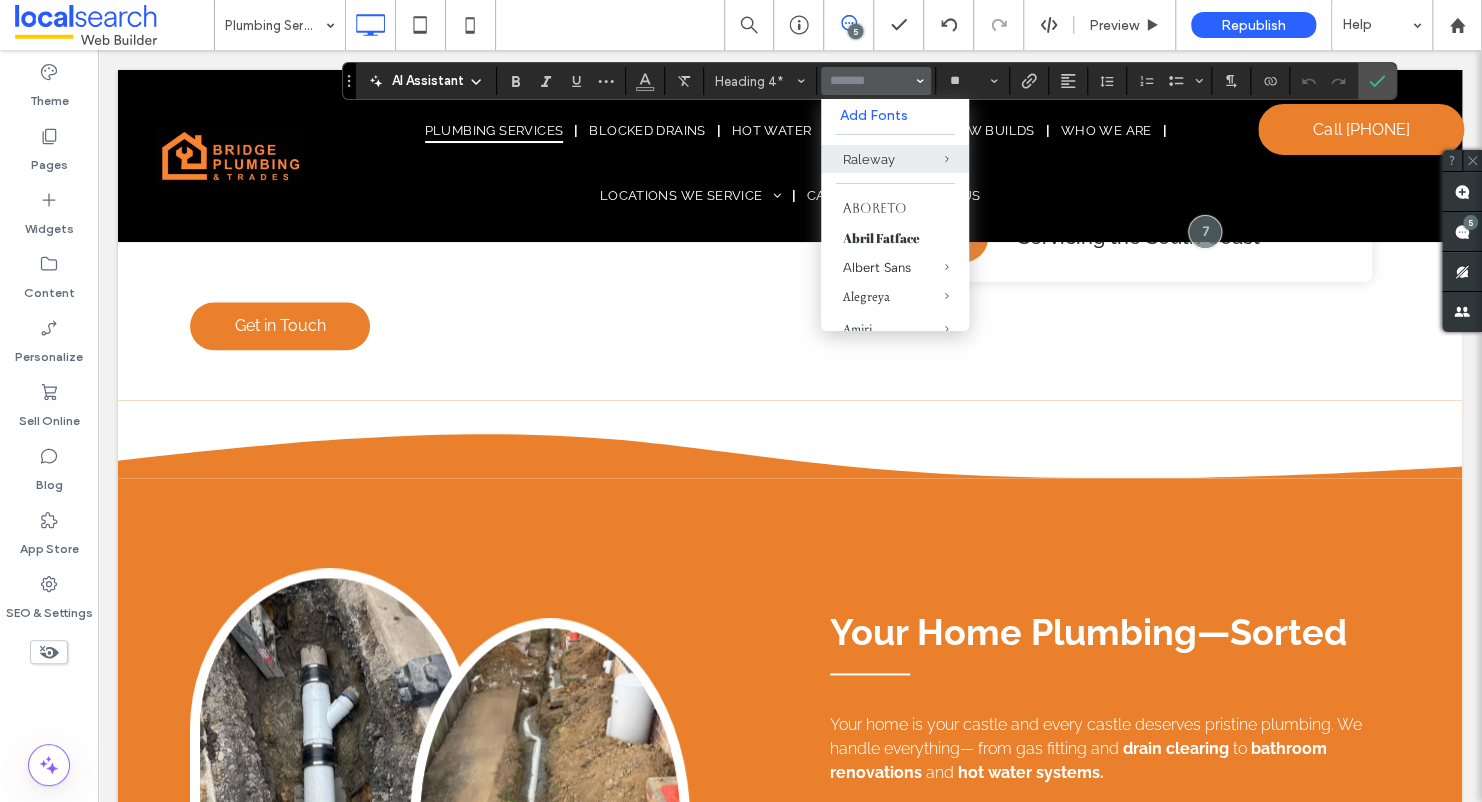 scroll, scrollTop: 900, scrollLeft: 0, axis: vertical 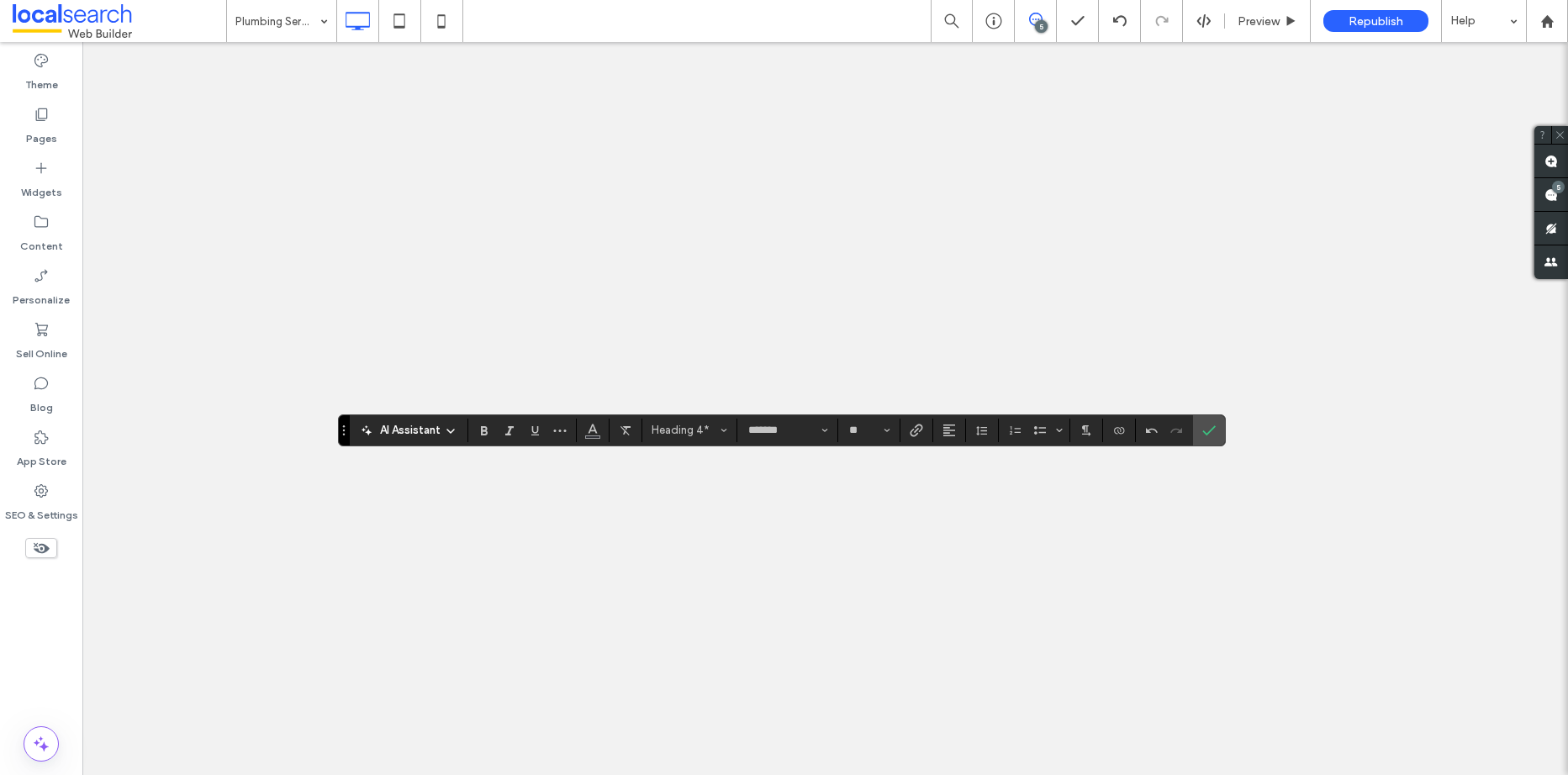 click at bounding box center [509, 430] 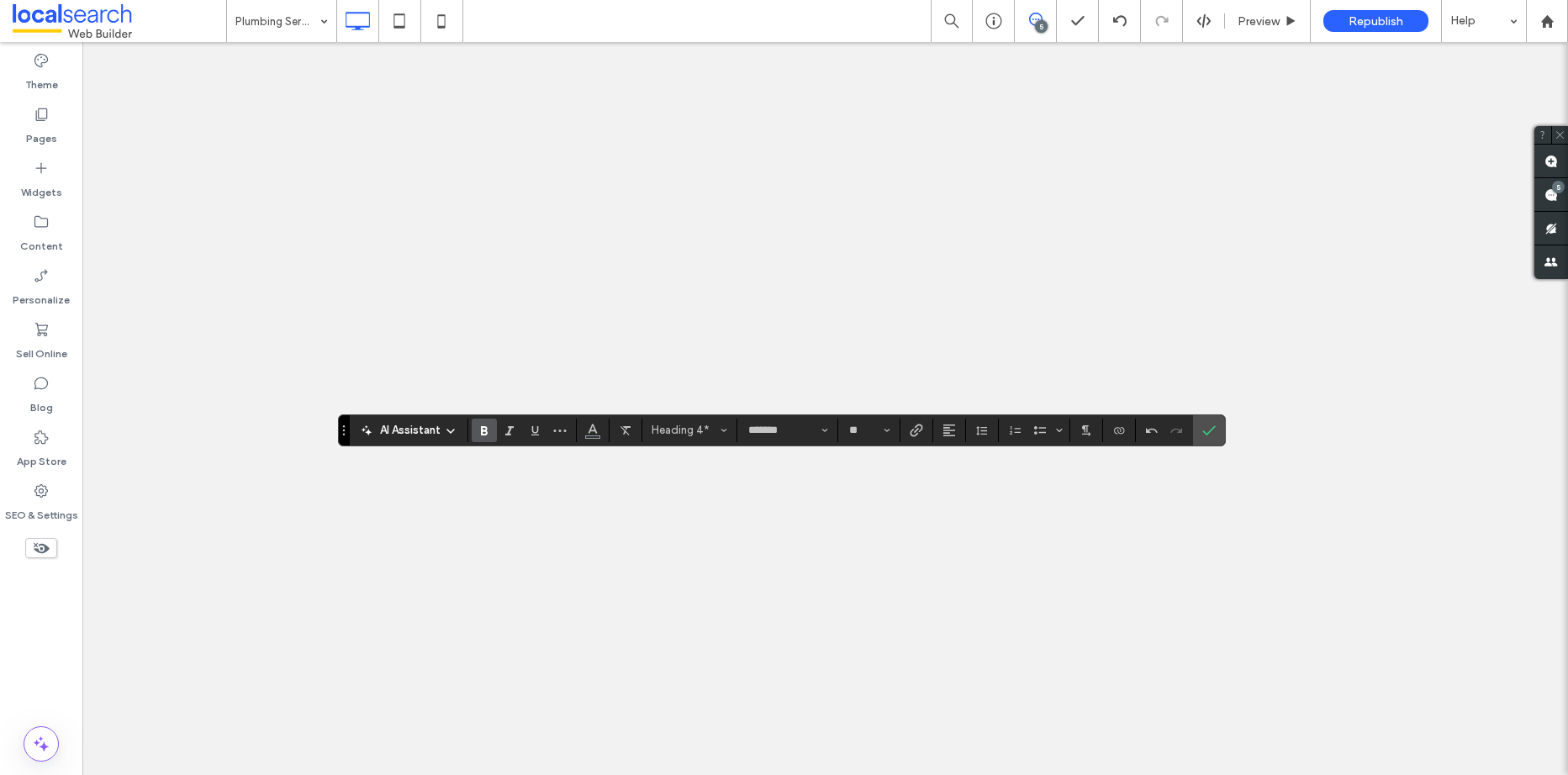 click 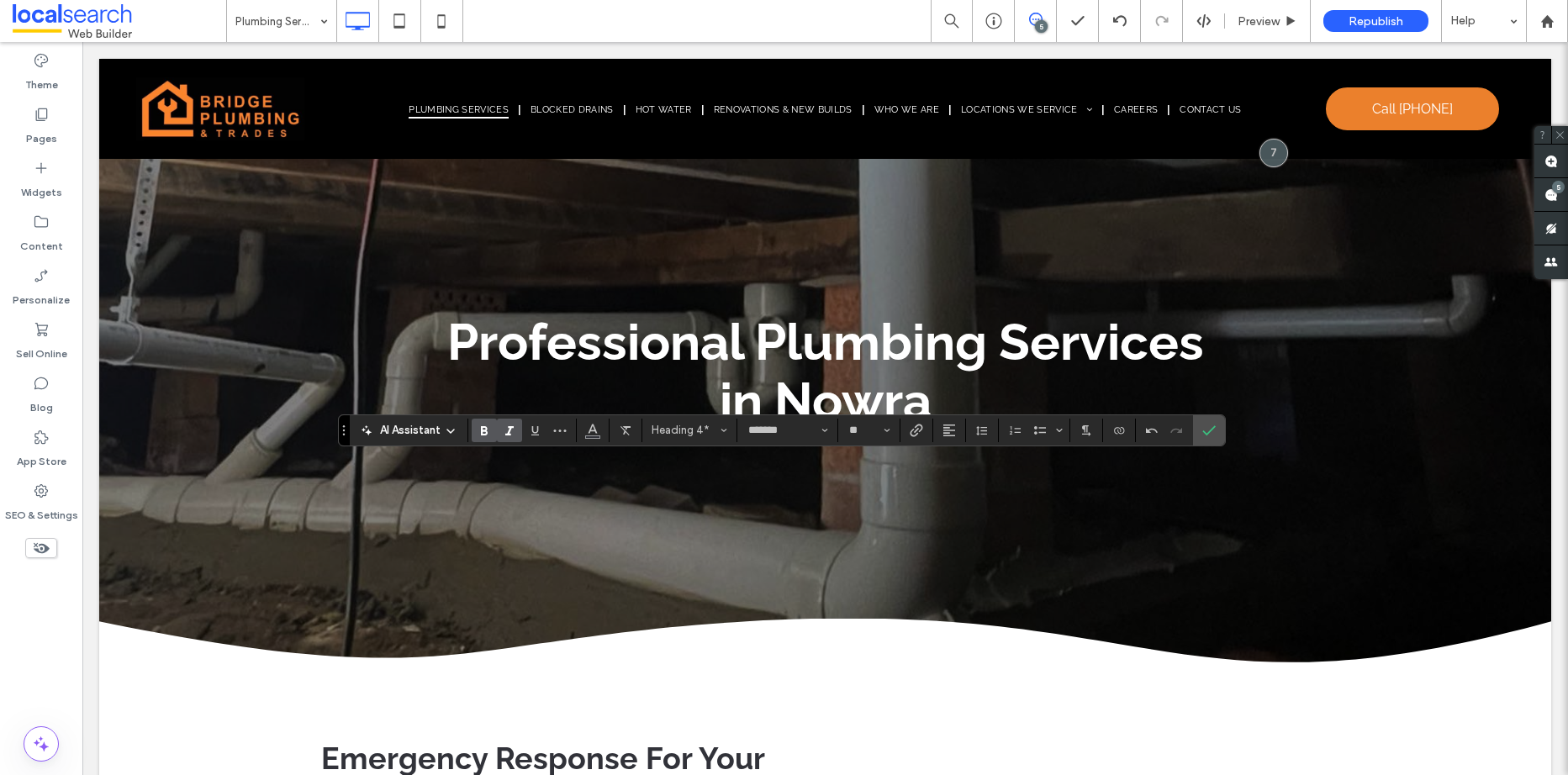 scroll, scrollTop: 5464, scrollLeft: 0, axis: vertical 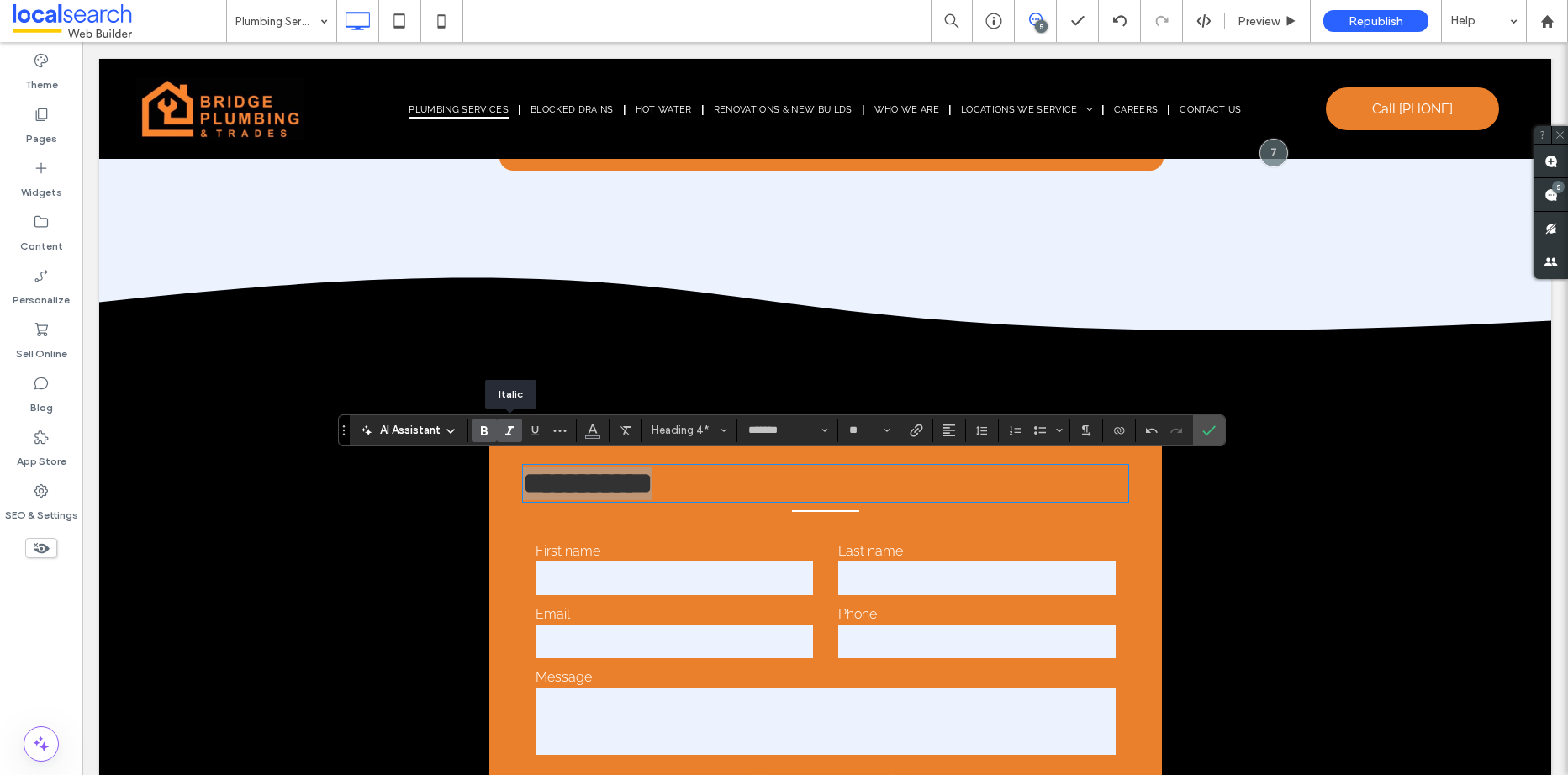 click 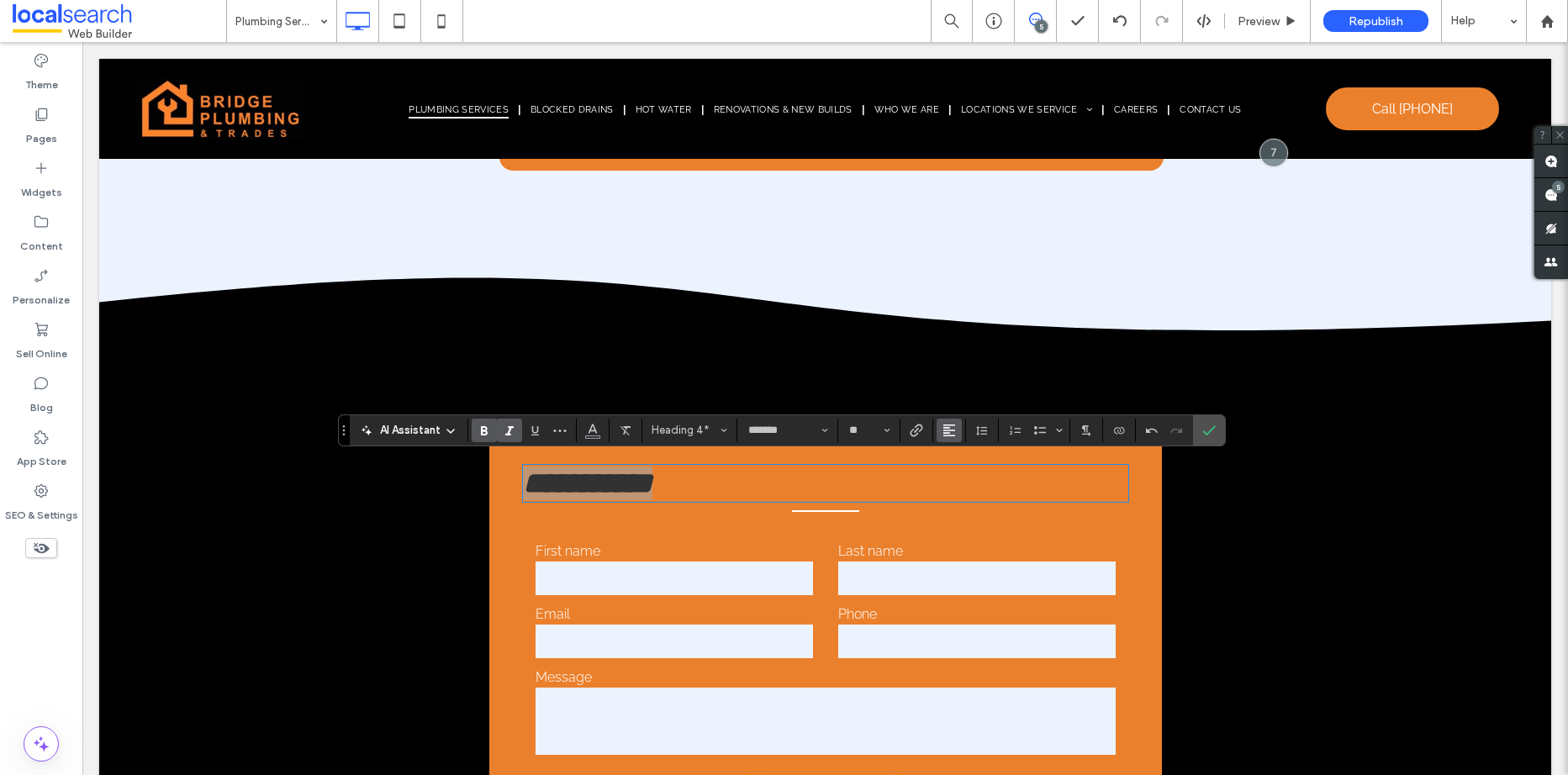 click 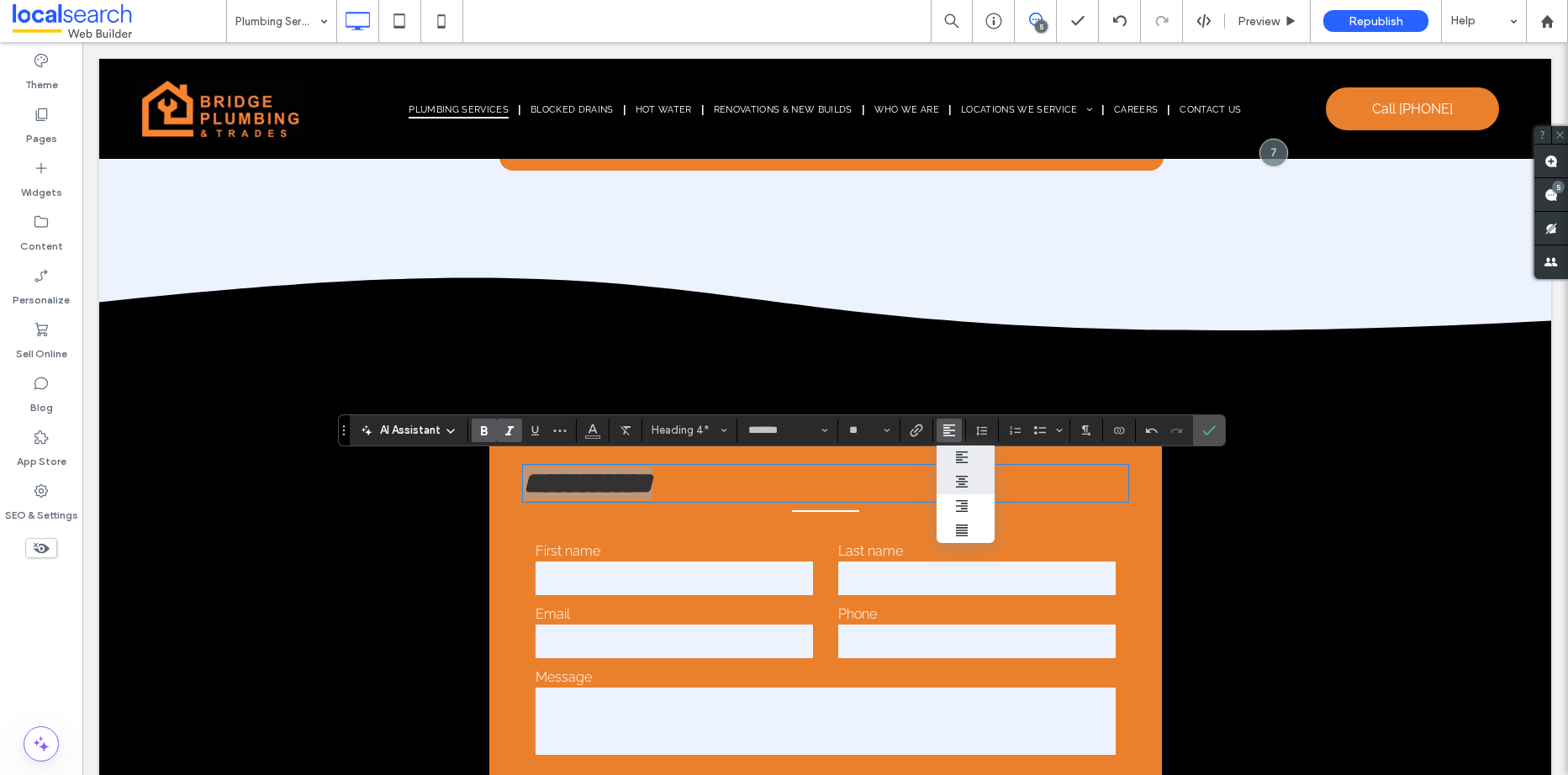 click 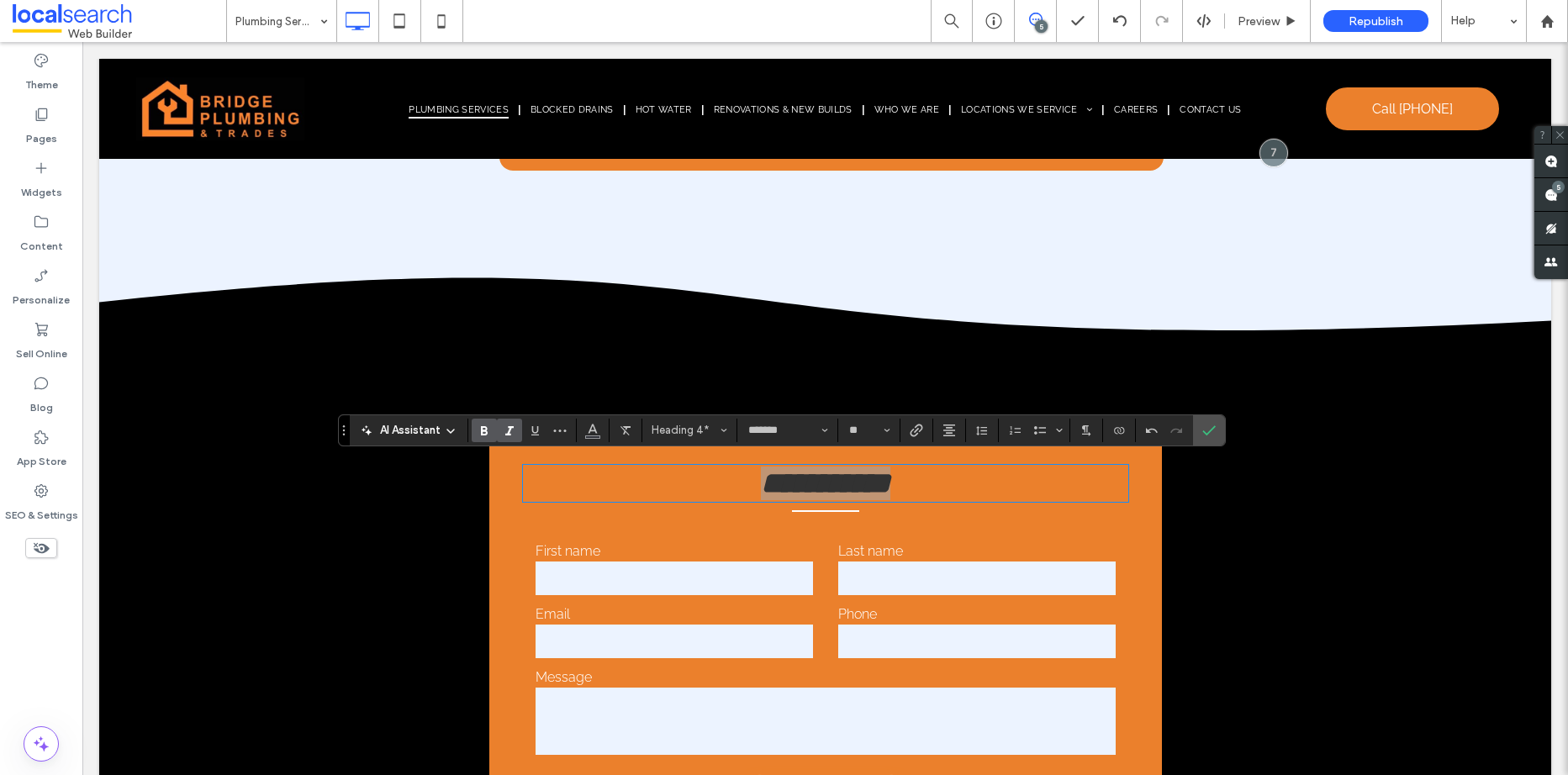 click 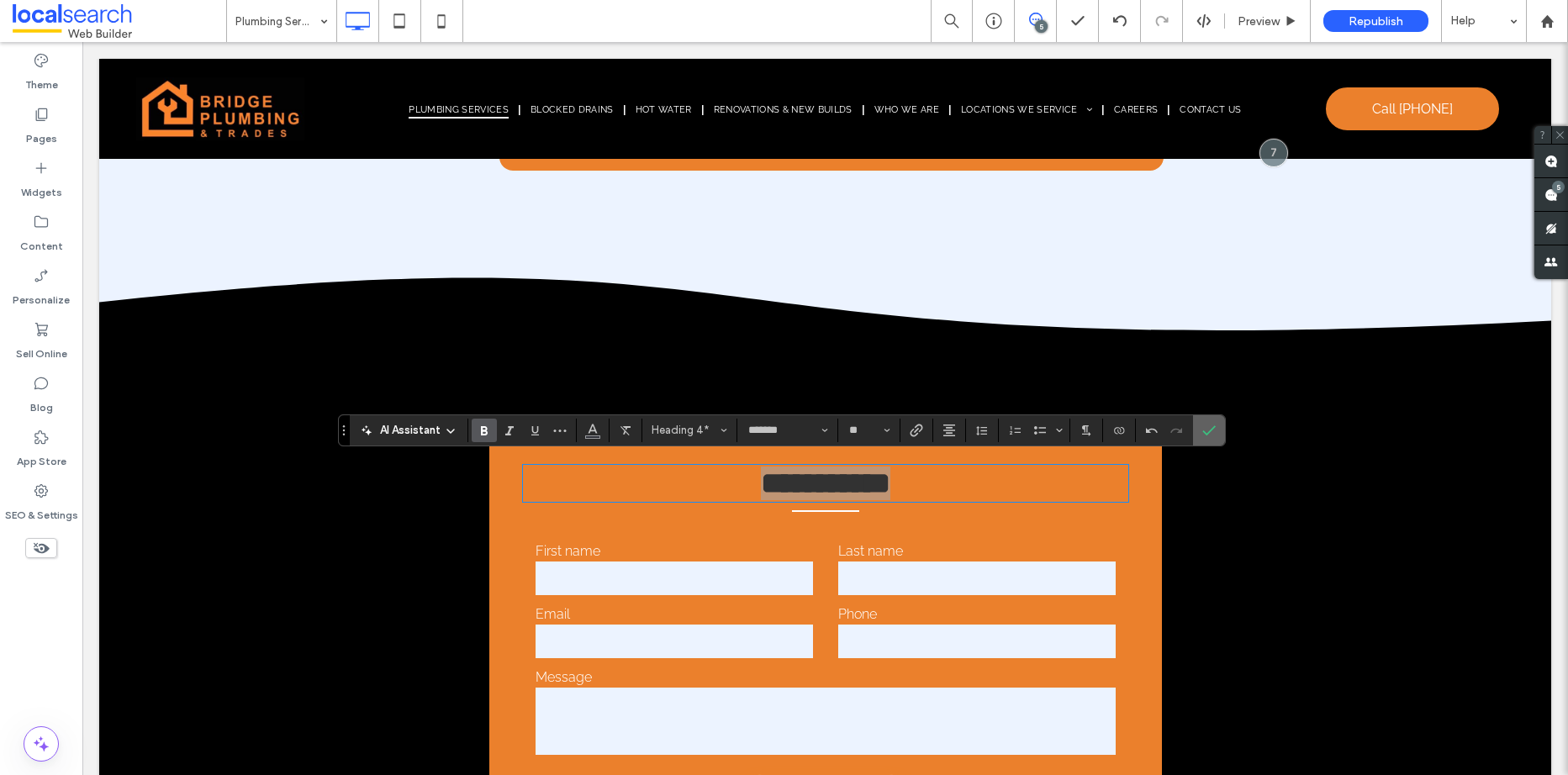 click 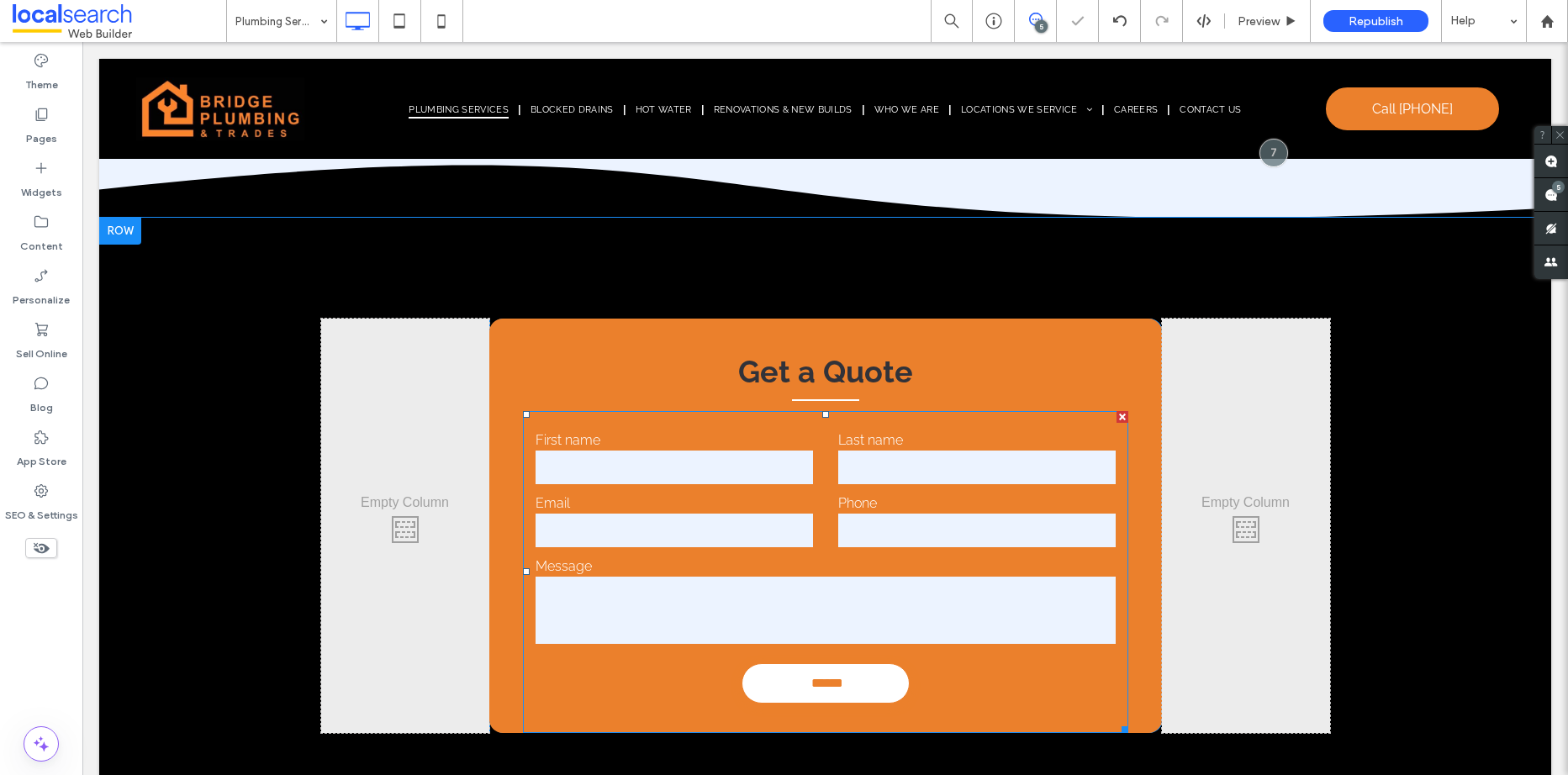 scroll, scrollTop: 5548, scrollLeft: 0, axis: vertical 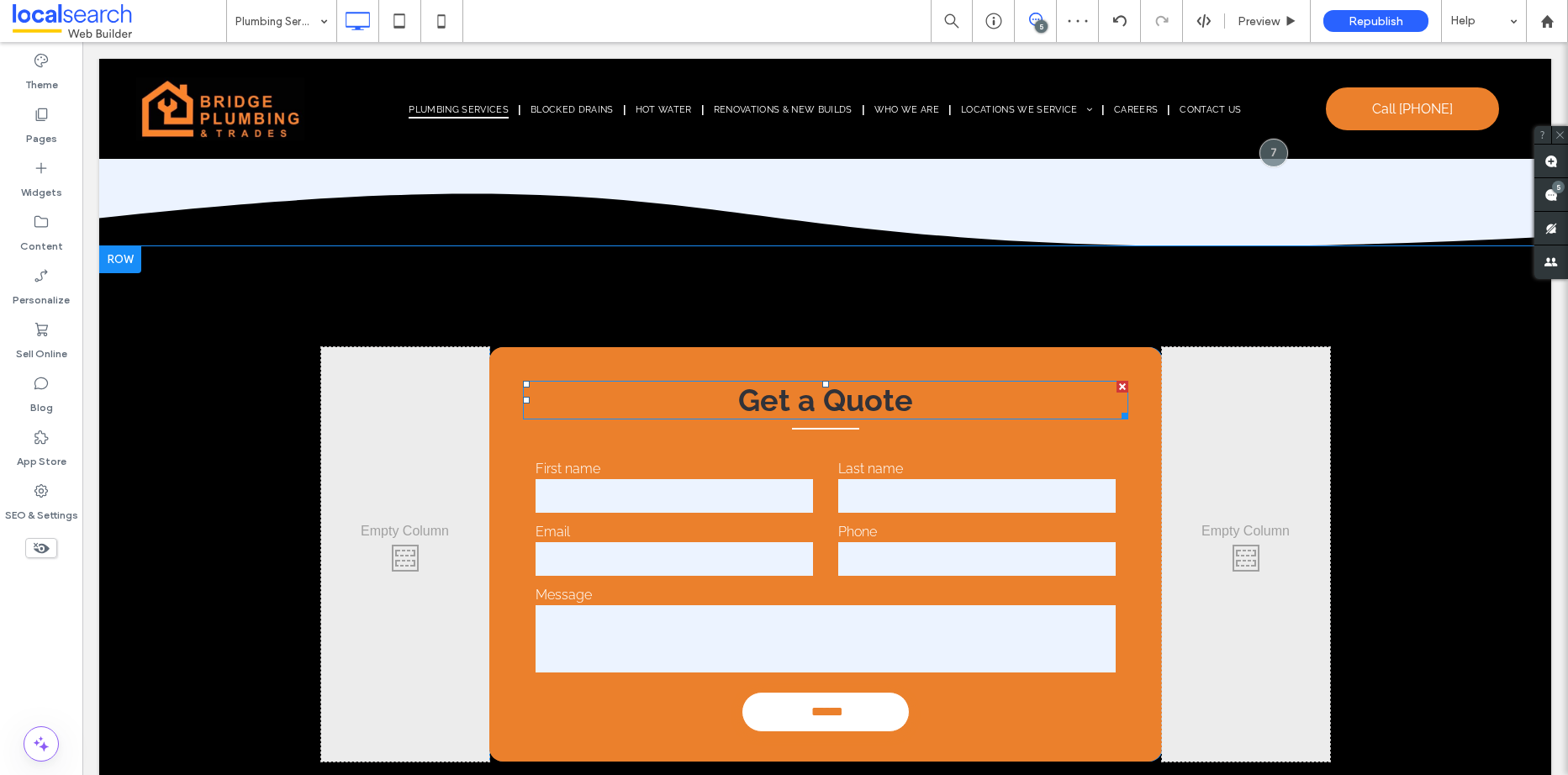 click on "Get a Quote" at bounding box center (826, 400) 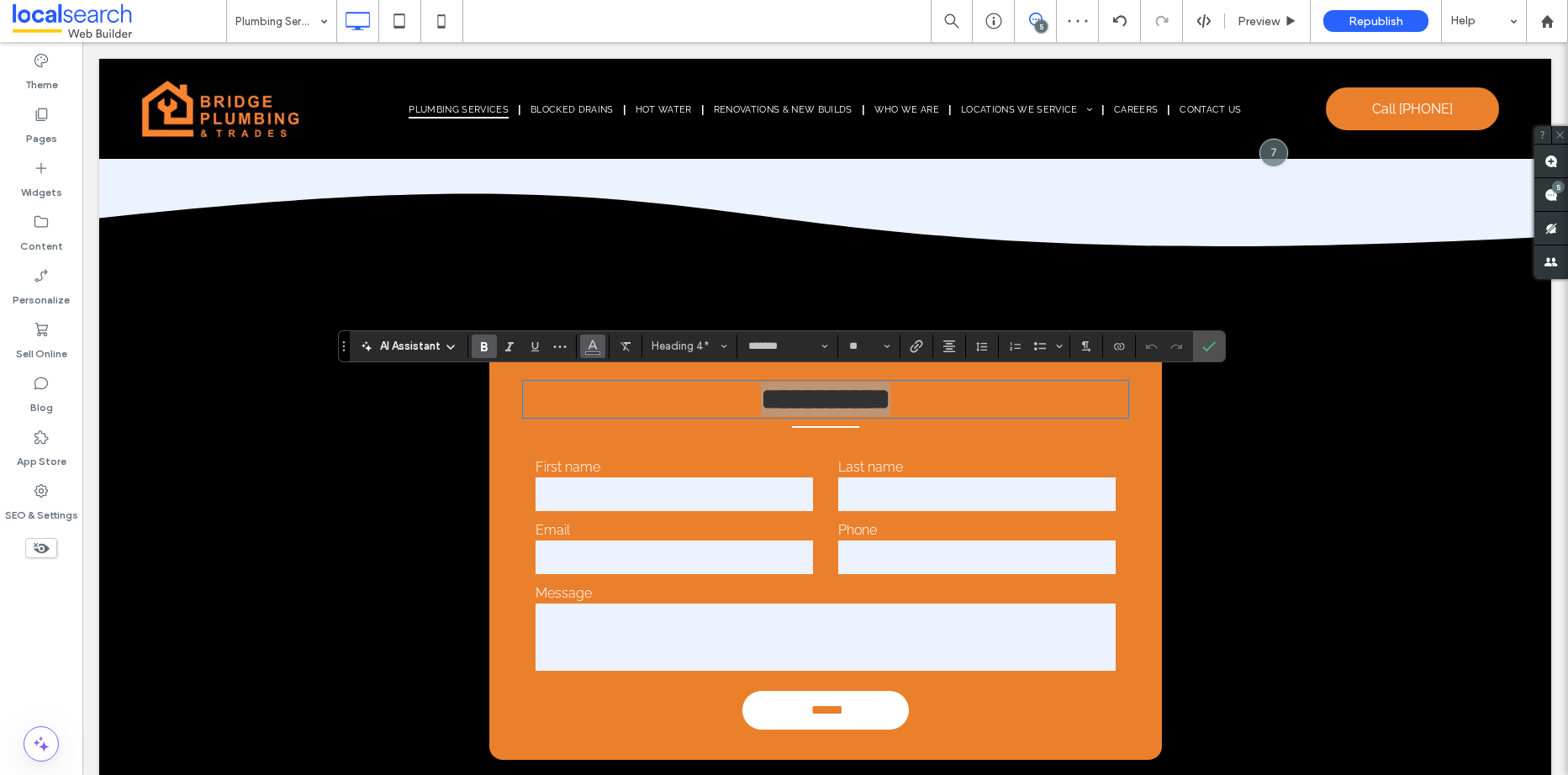 click 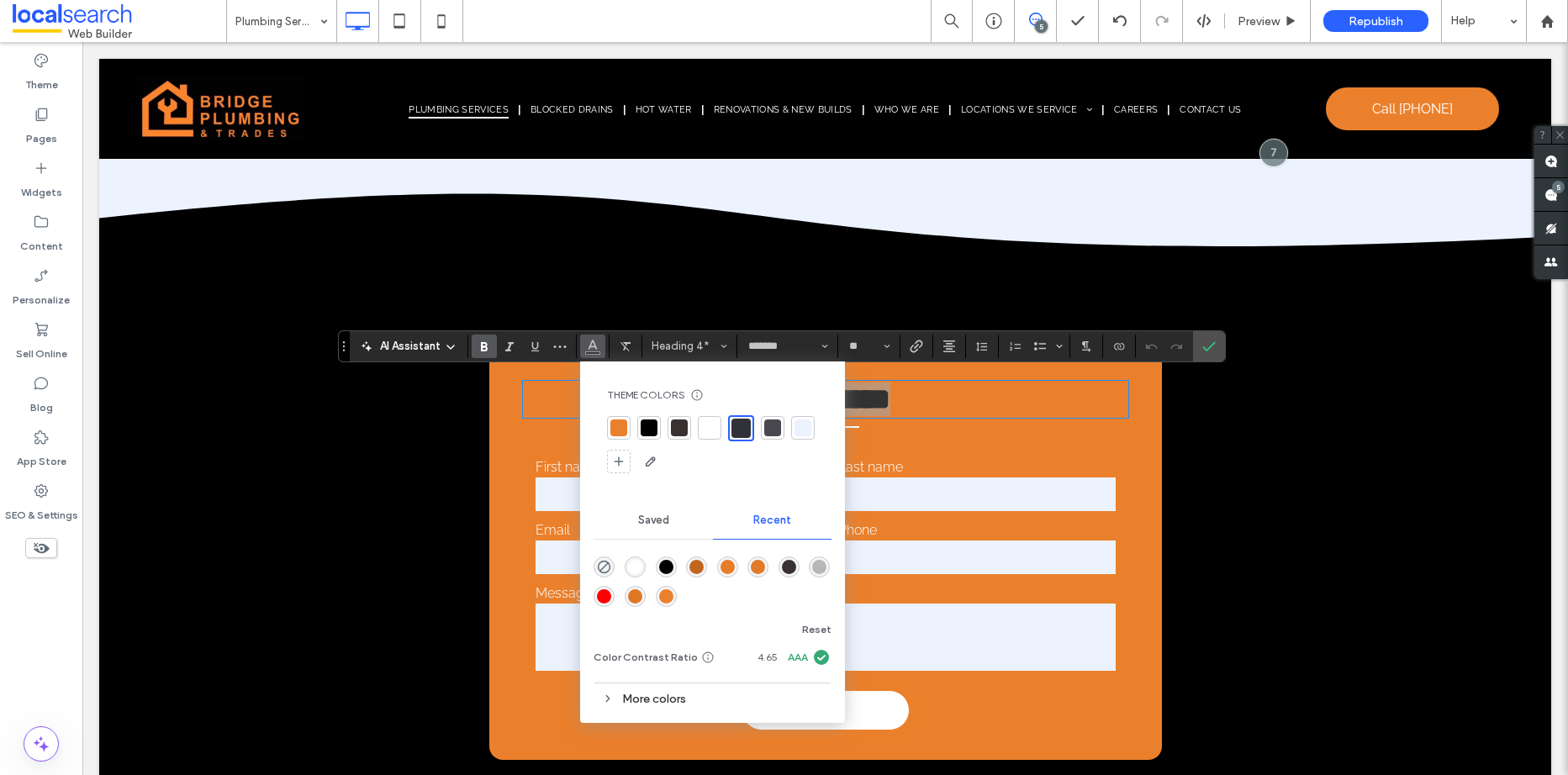 click at bounding box center (710, 428) 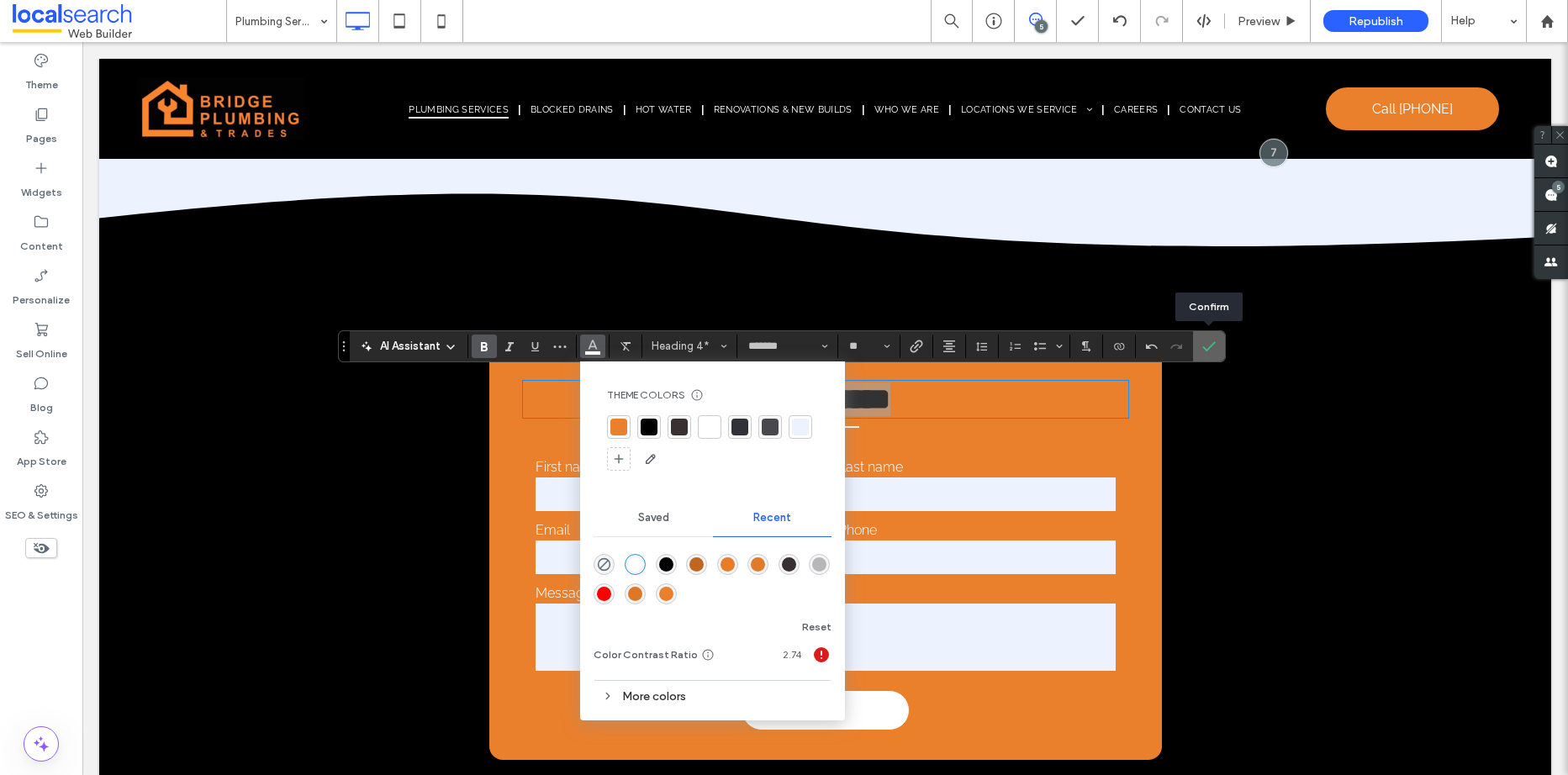 click 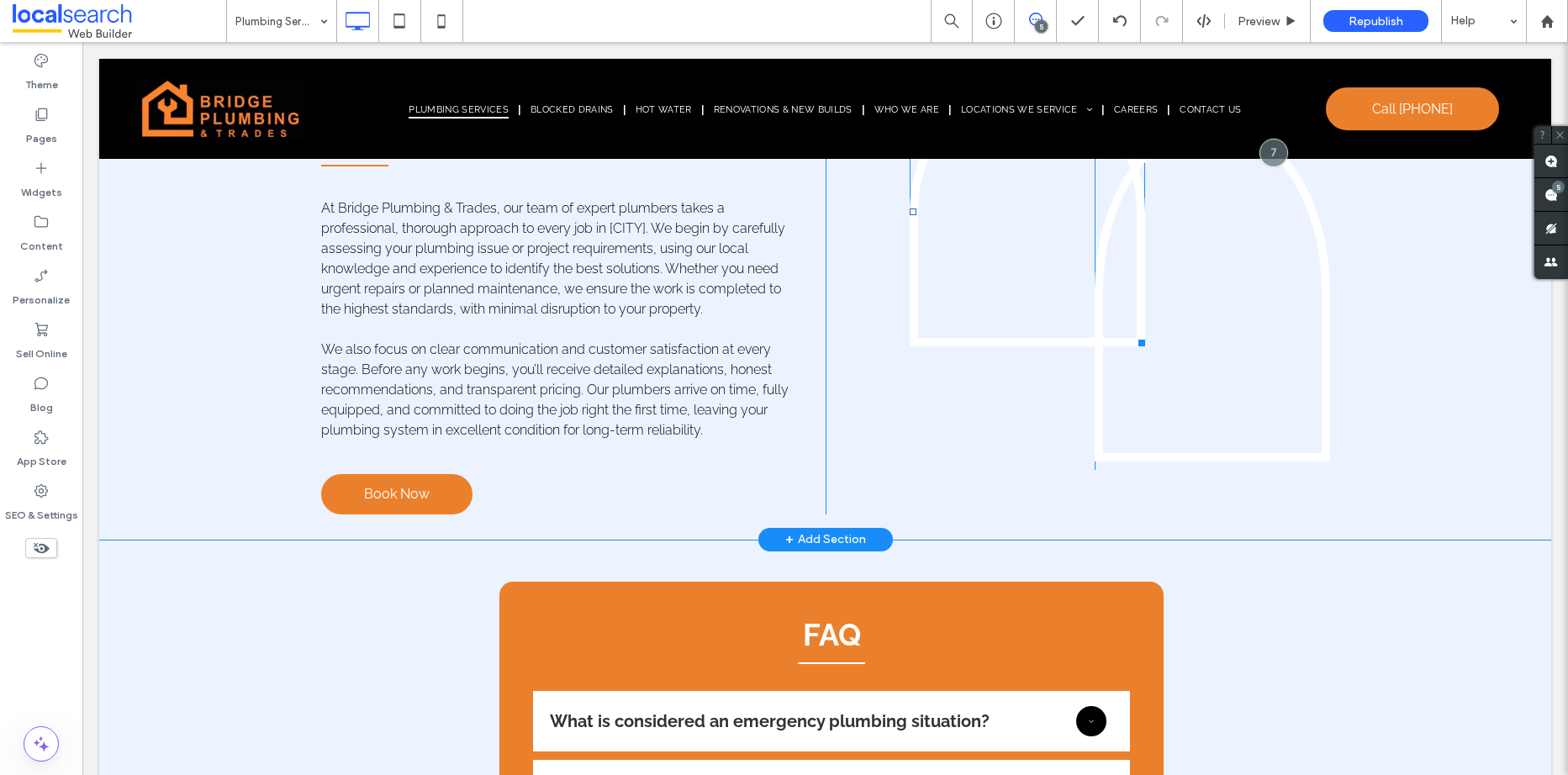 scroll, scrollTop: 4707, scrollLeft: 0, axis: vertical 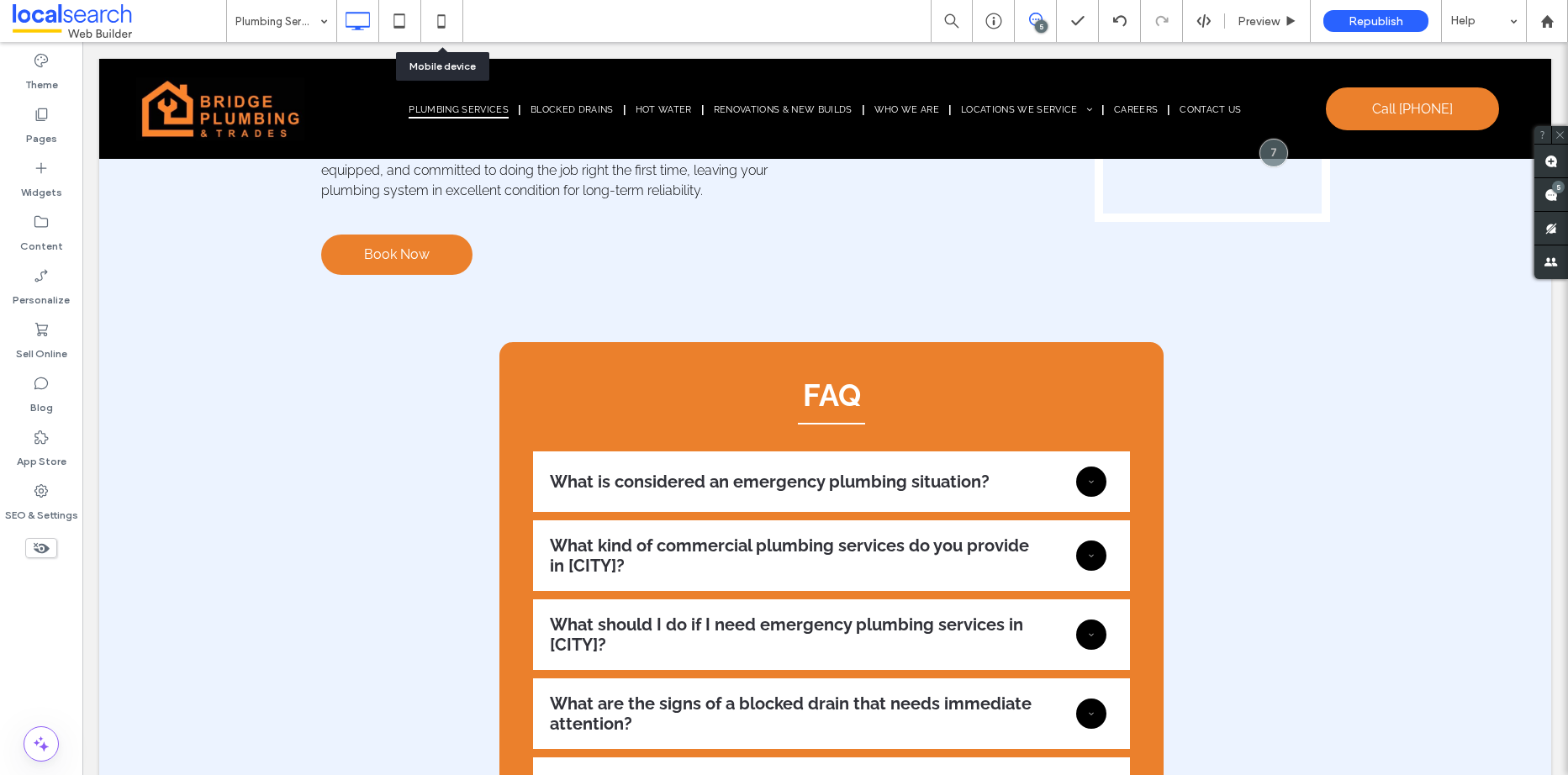drag, startPoint x: 432, startPoint y: 18, endPoint x: 246, endPoint y: 135, distance: 219.73848 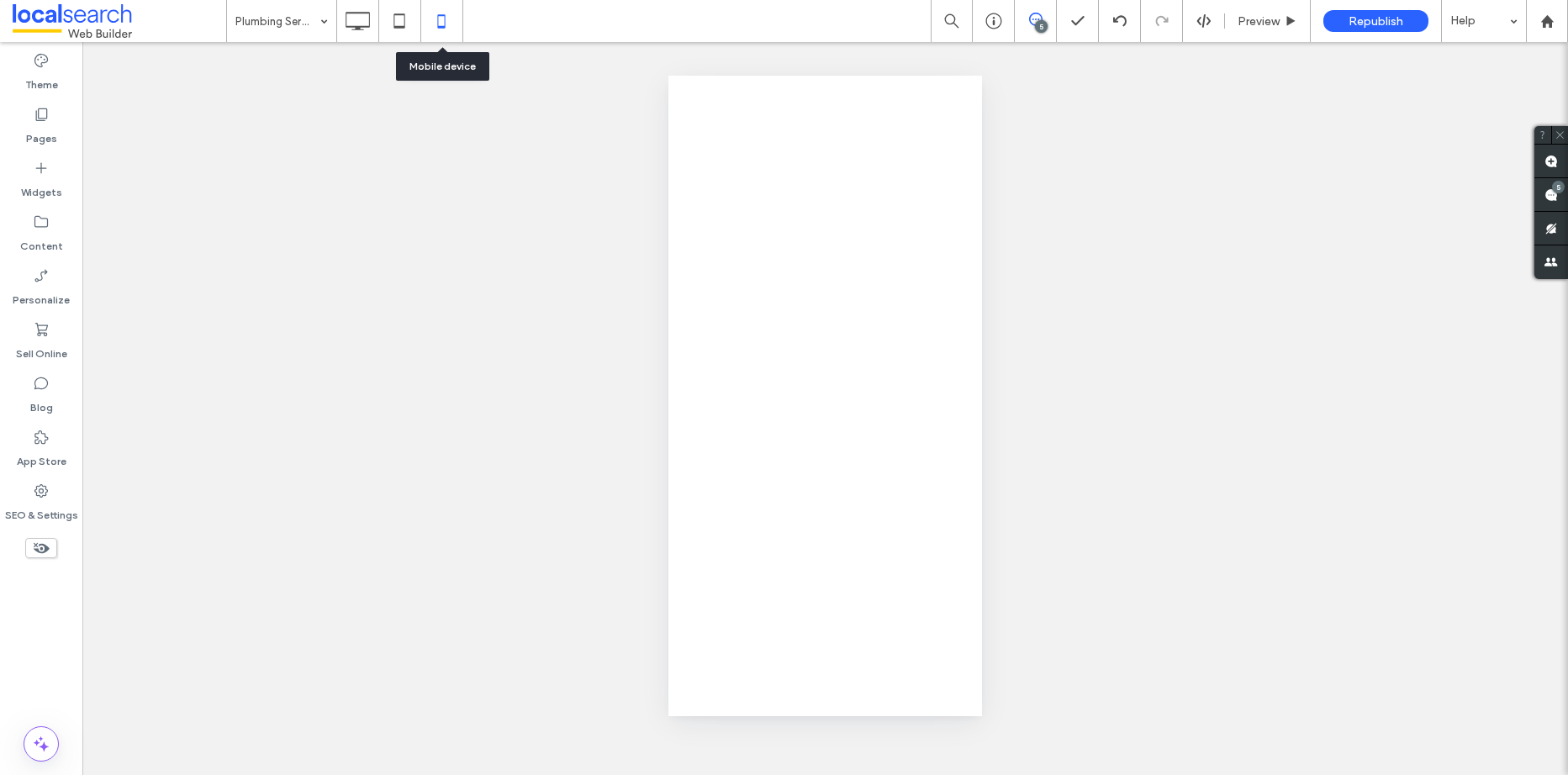 scroll, scrollTop: 0, scrollLeft: 0, axis: both 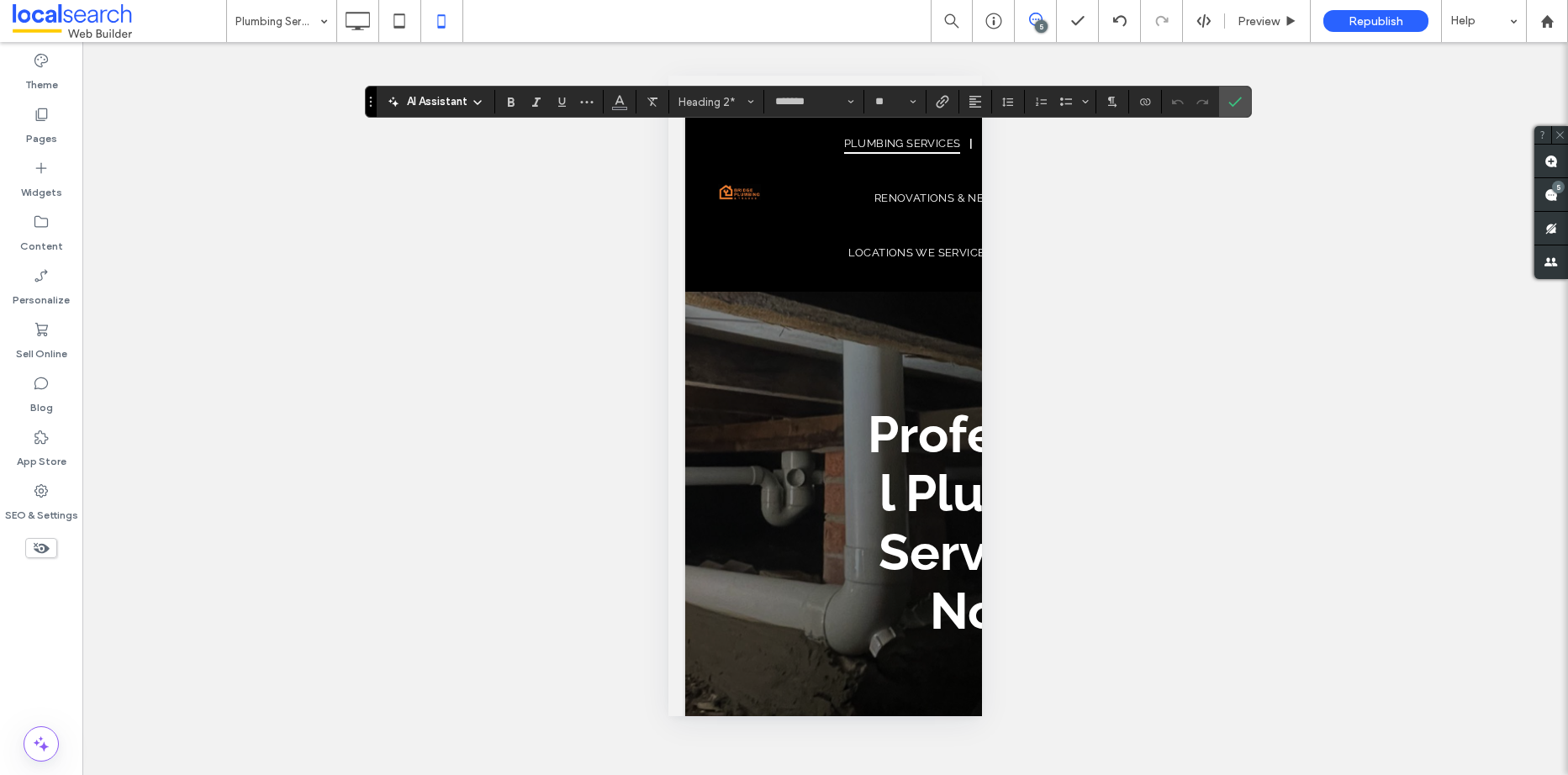 click on "Unhide?
Yes
Unhide?
Yes
Unhide?
Yes
Unhide?
Yes
Unhide?
Yes
Unhide?
Yes
Unhide?
Yes
Unhide?
Yes
Unhide?
Yes
Unhide?
Yes
Unhide?
Yes
Unhide?
Yes
Yes" at bounding box center (825, 409) 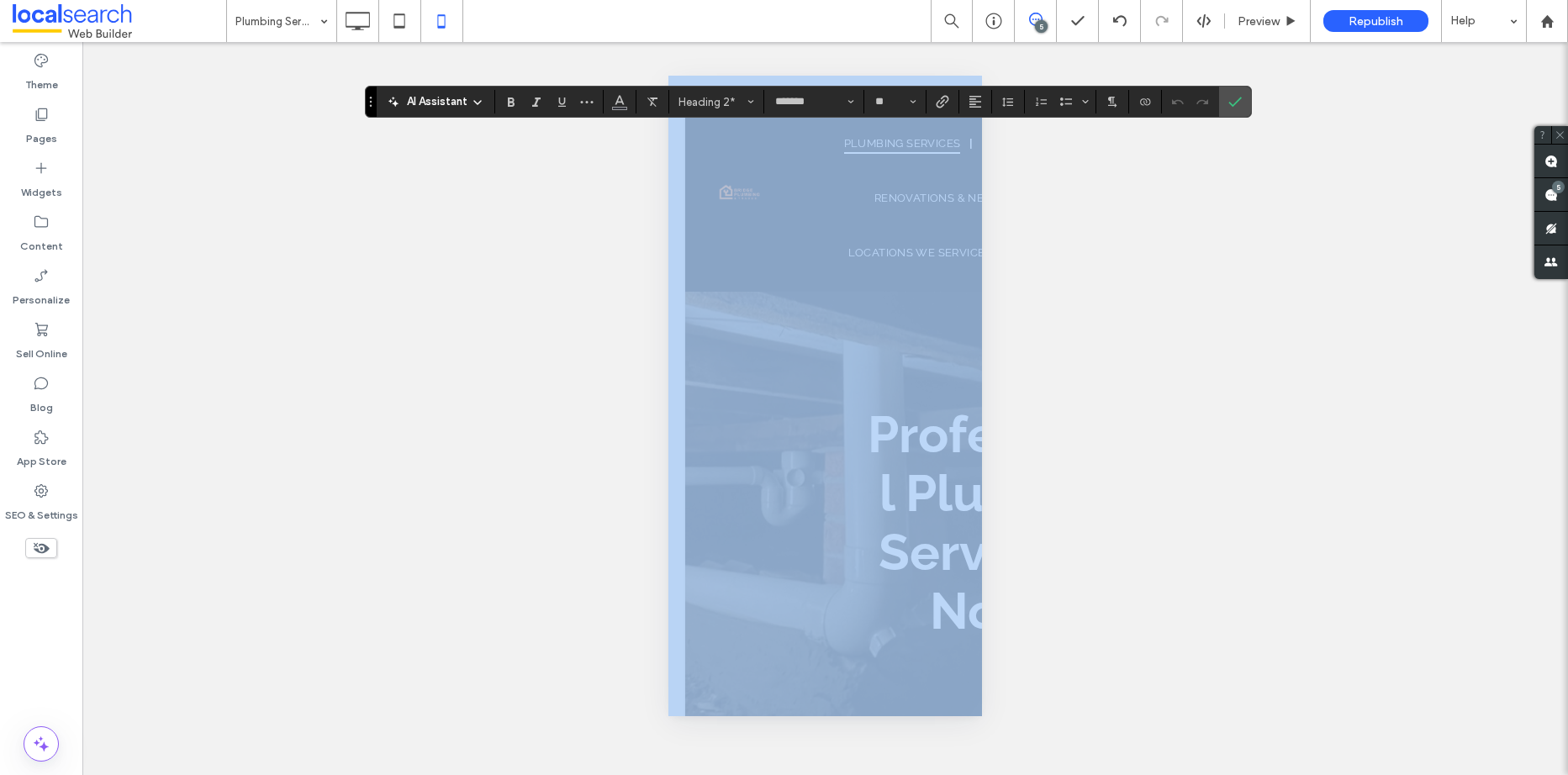 click on "Unhide?
Yes
Unhide?
Yes
Unhide?
Yes
Unhide?
Yes
Unhide?
Yes
Unhide?
Yes
Unhide?
Yes
Unhide?
Yes
Unhide?
Yes
Unhide?
Yes
Unhide?
Yes
Unhide?
Yes
Yes" at bounding box center (825, 409) 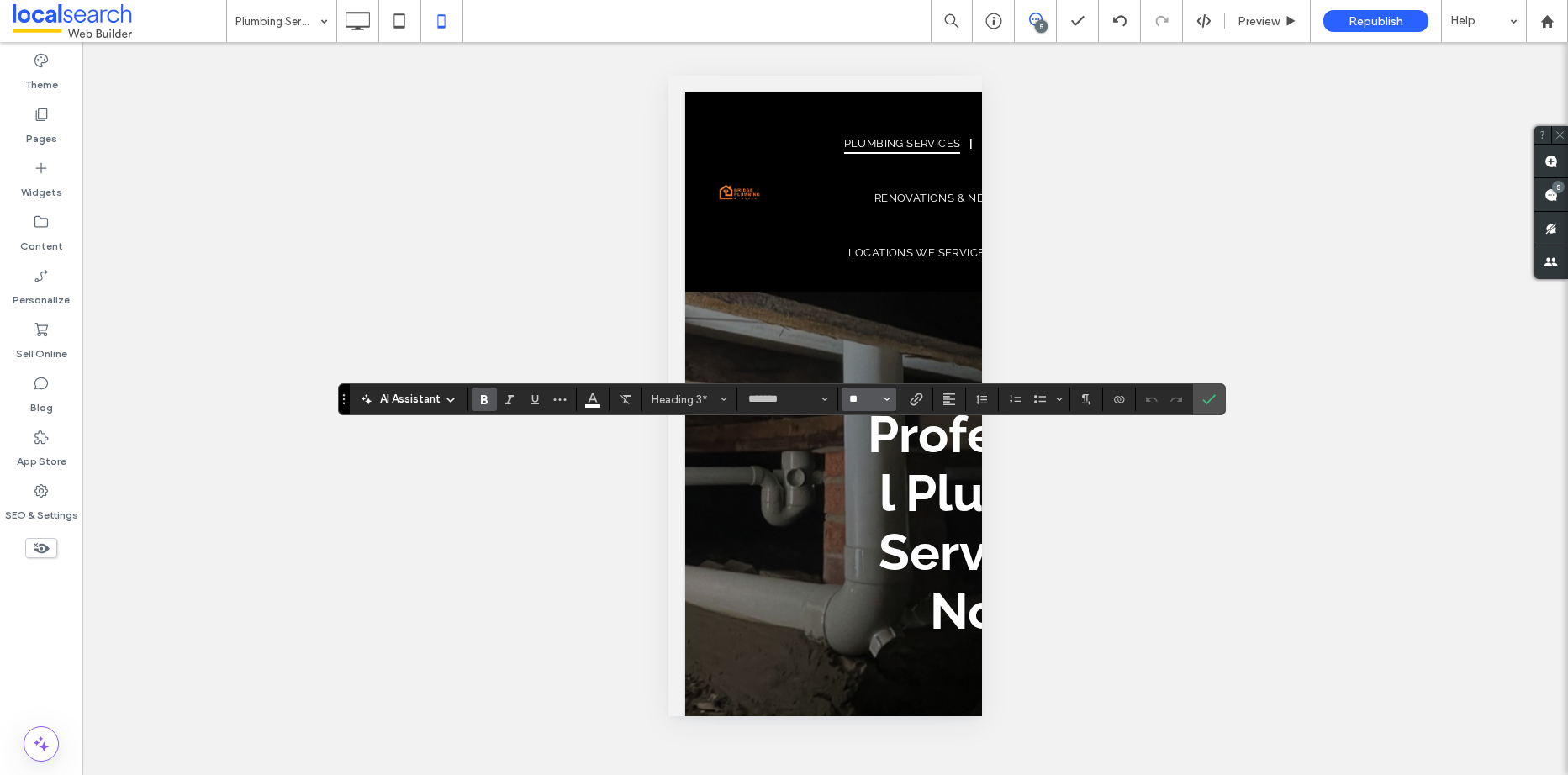 click on "**" at bounding box center [863, 399] 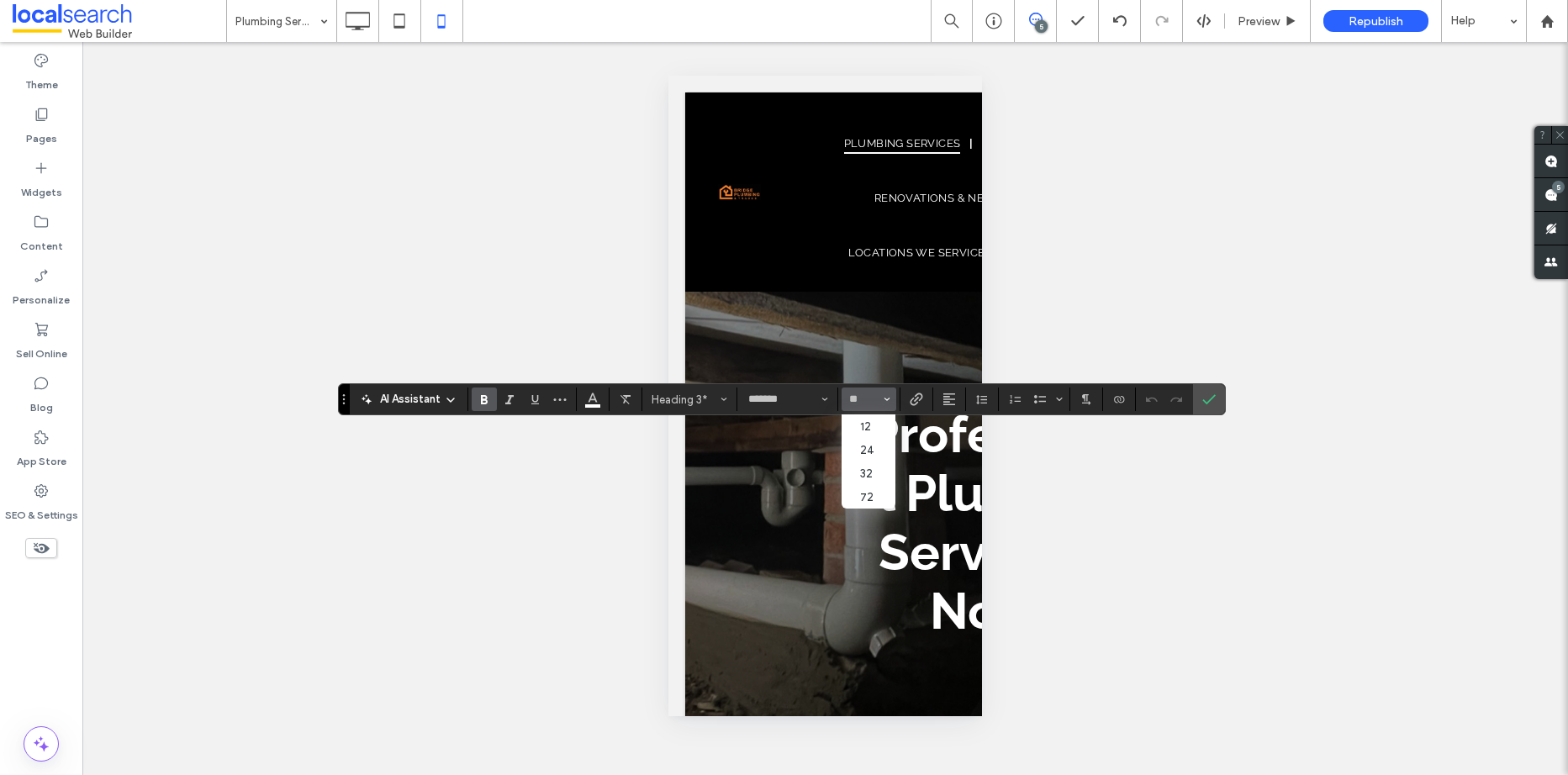 type on "**" 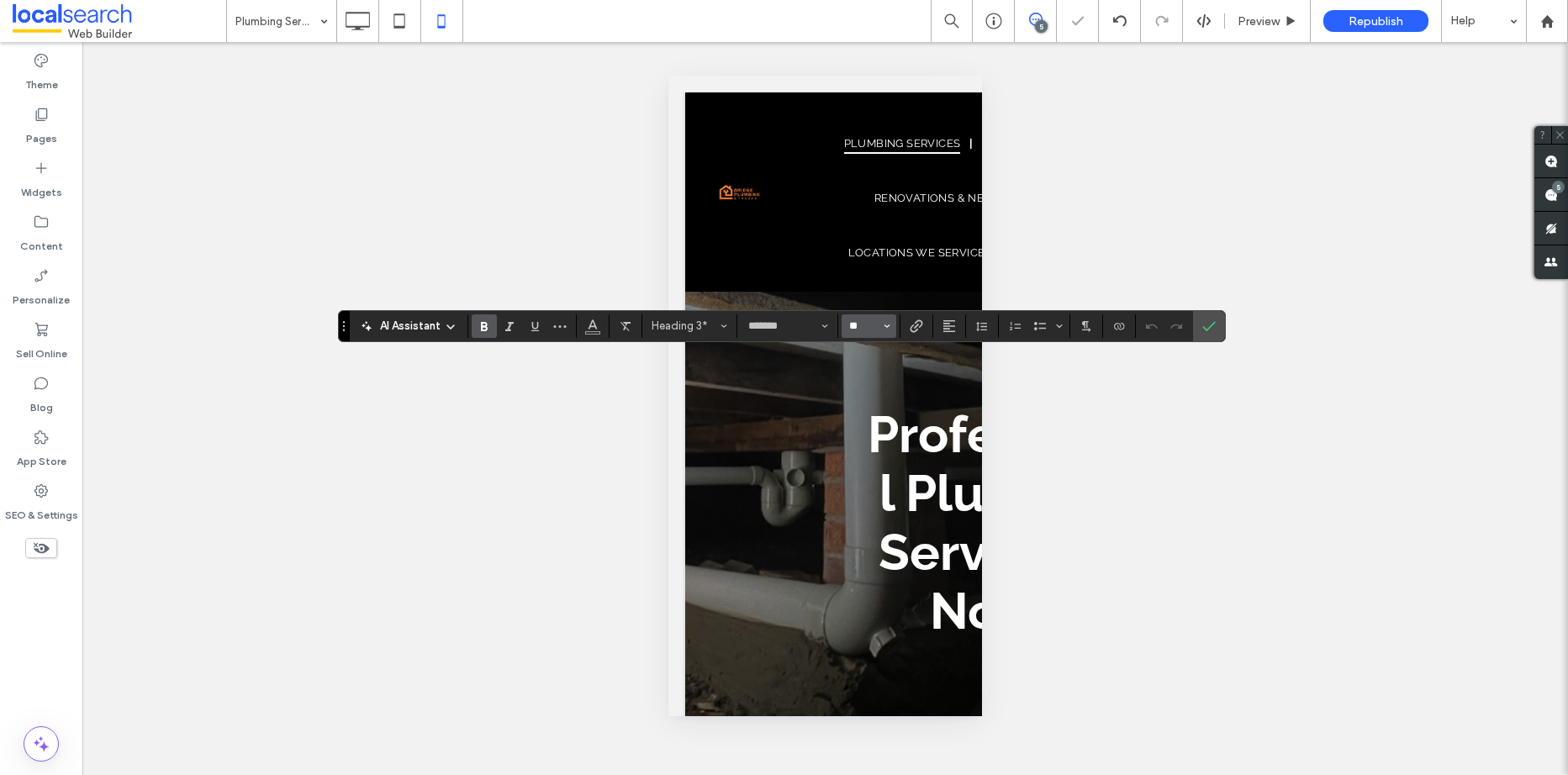click on "**" at bounding box center [863, 326] 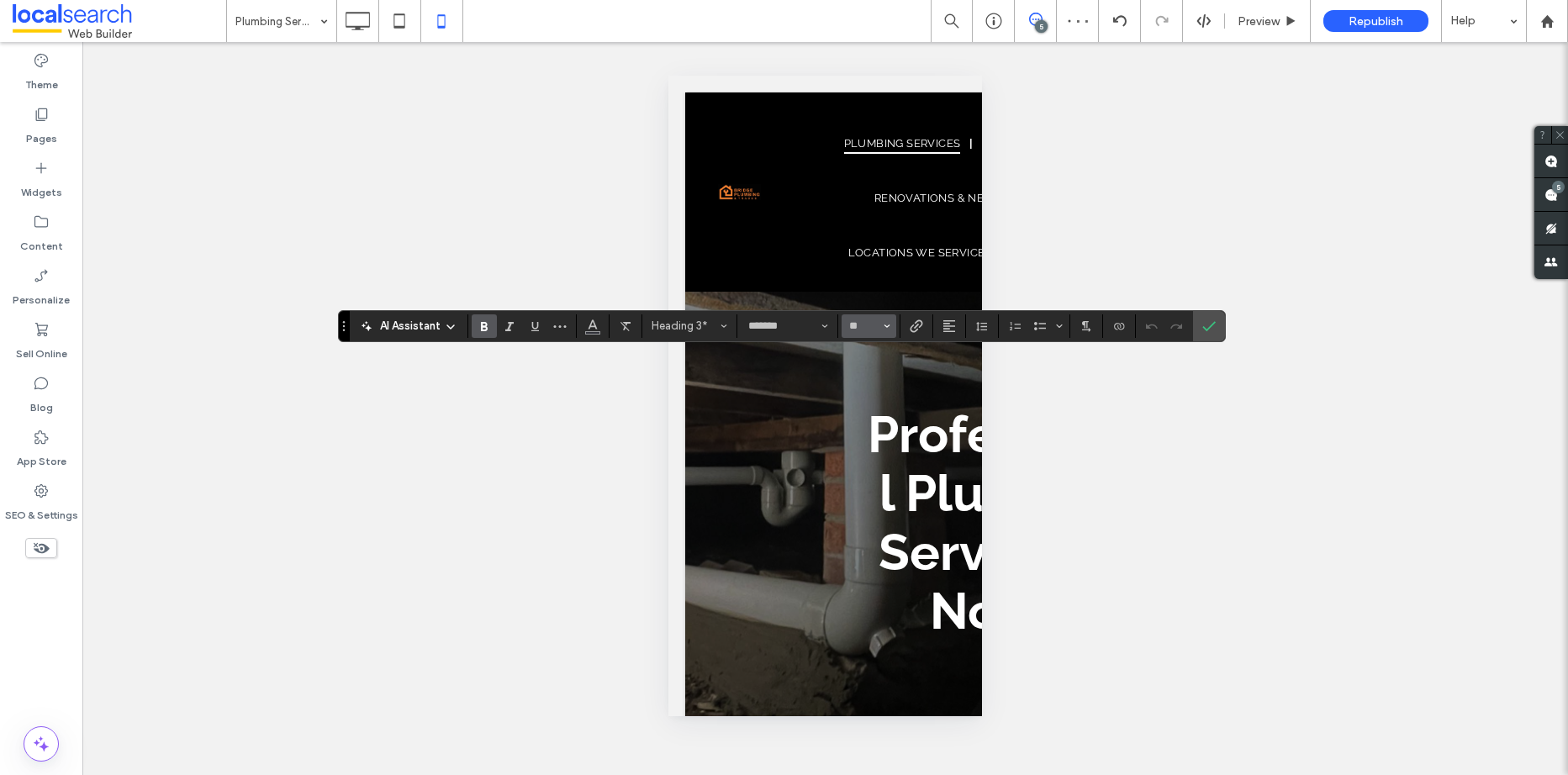 type on "**" 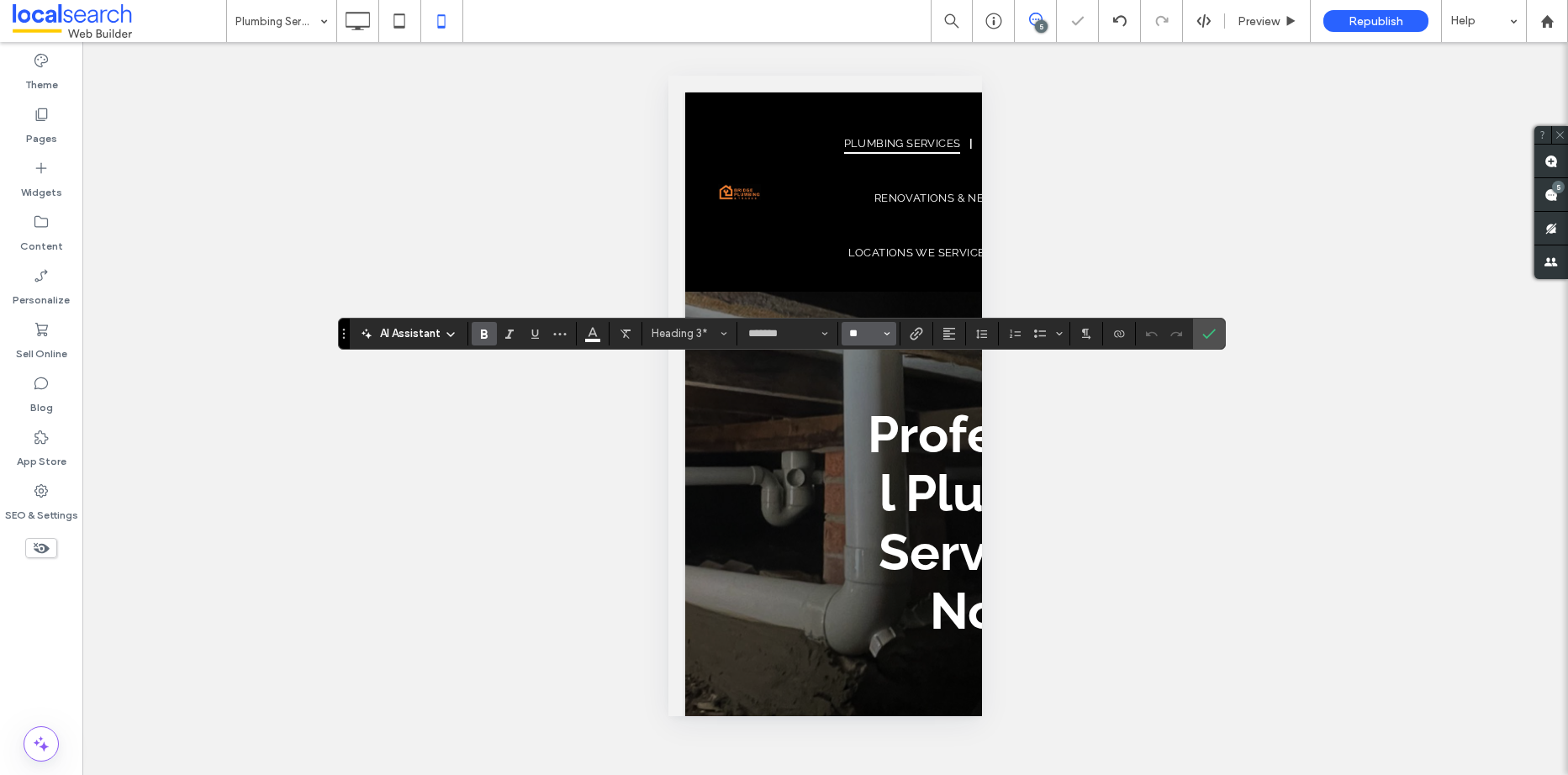 click on "**" at bounding box center (863, 334) 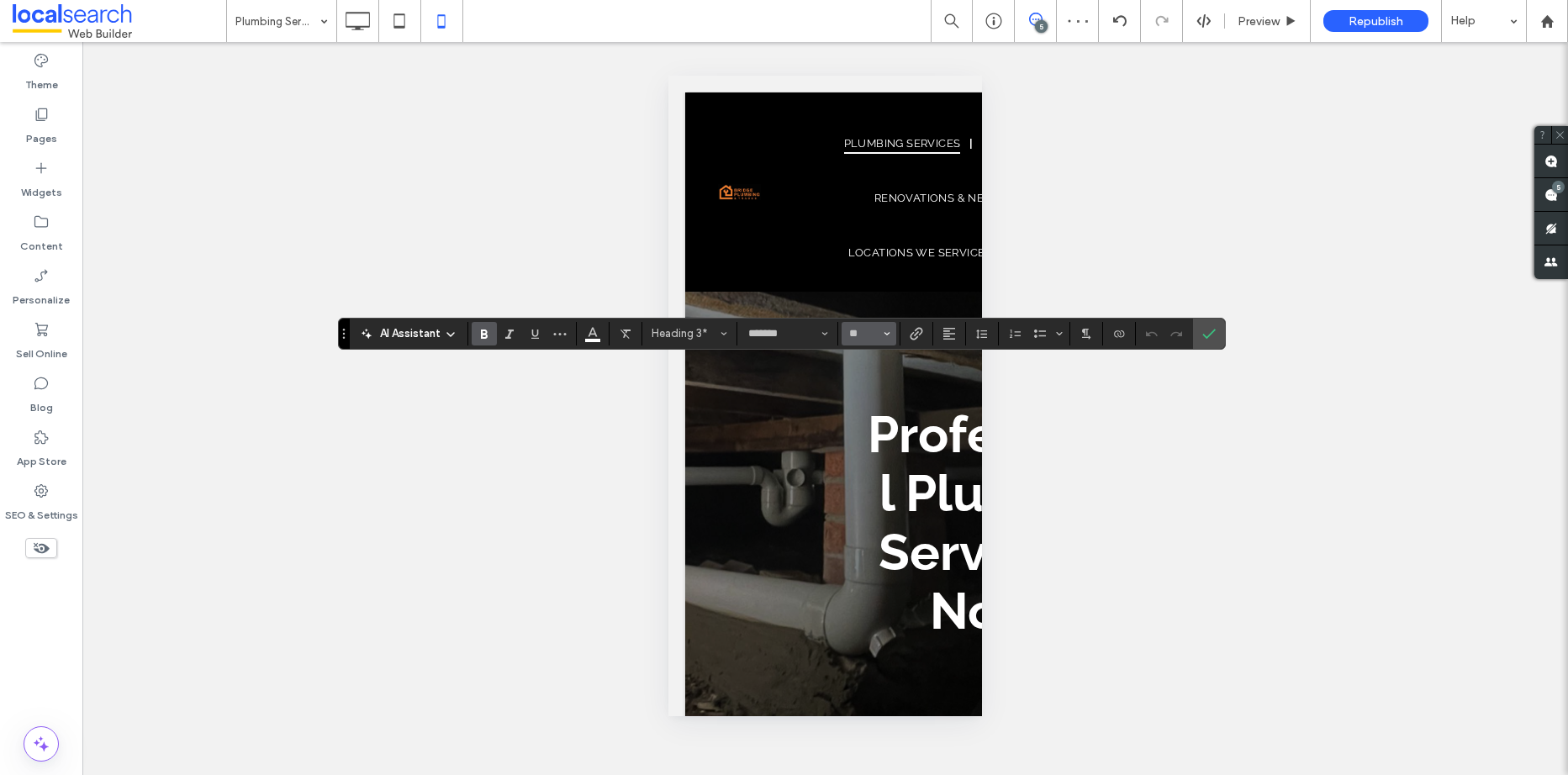 type on "**" 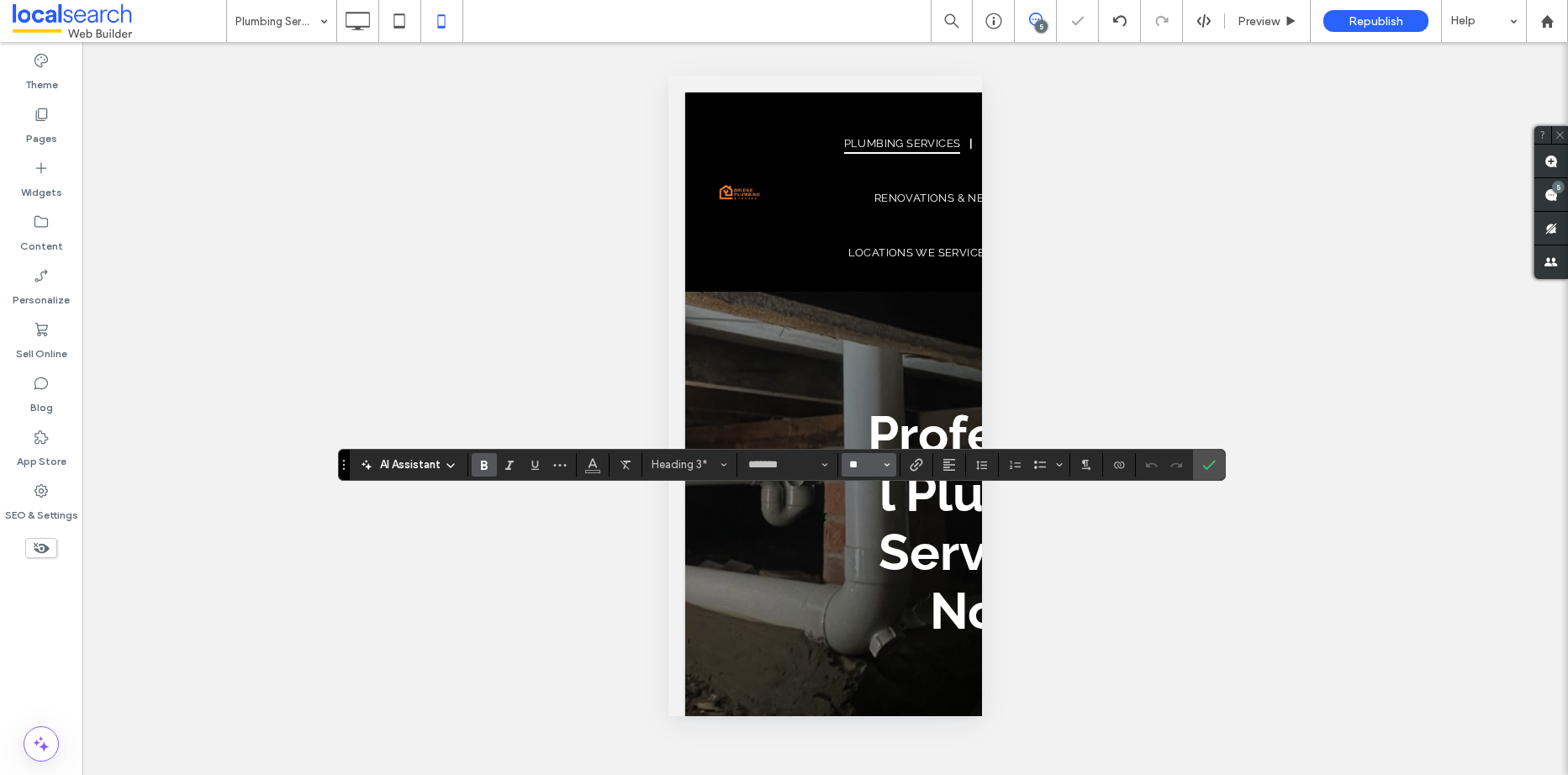 click on "**" at bounding box center (863, 465) 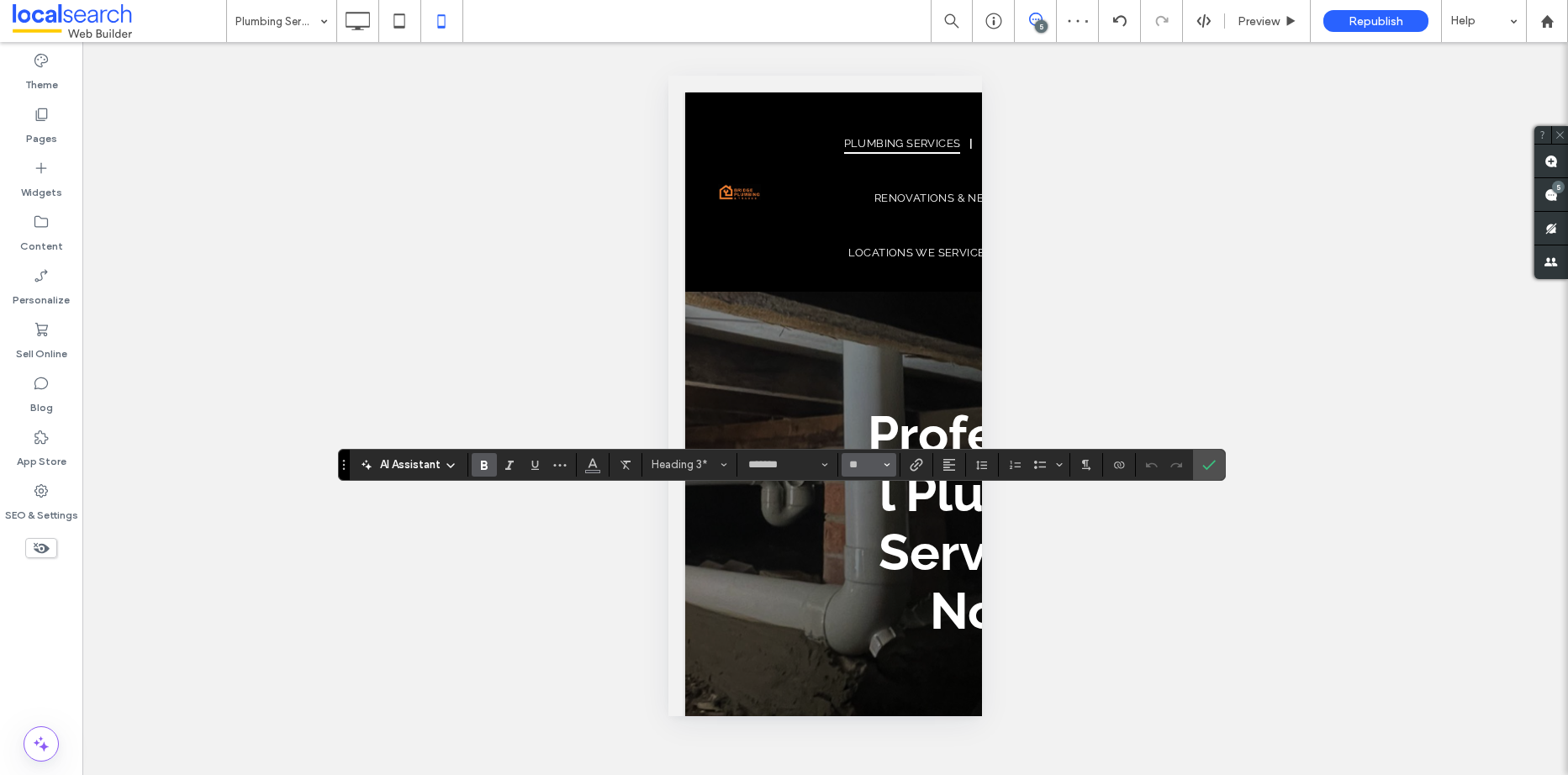 type on "**" 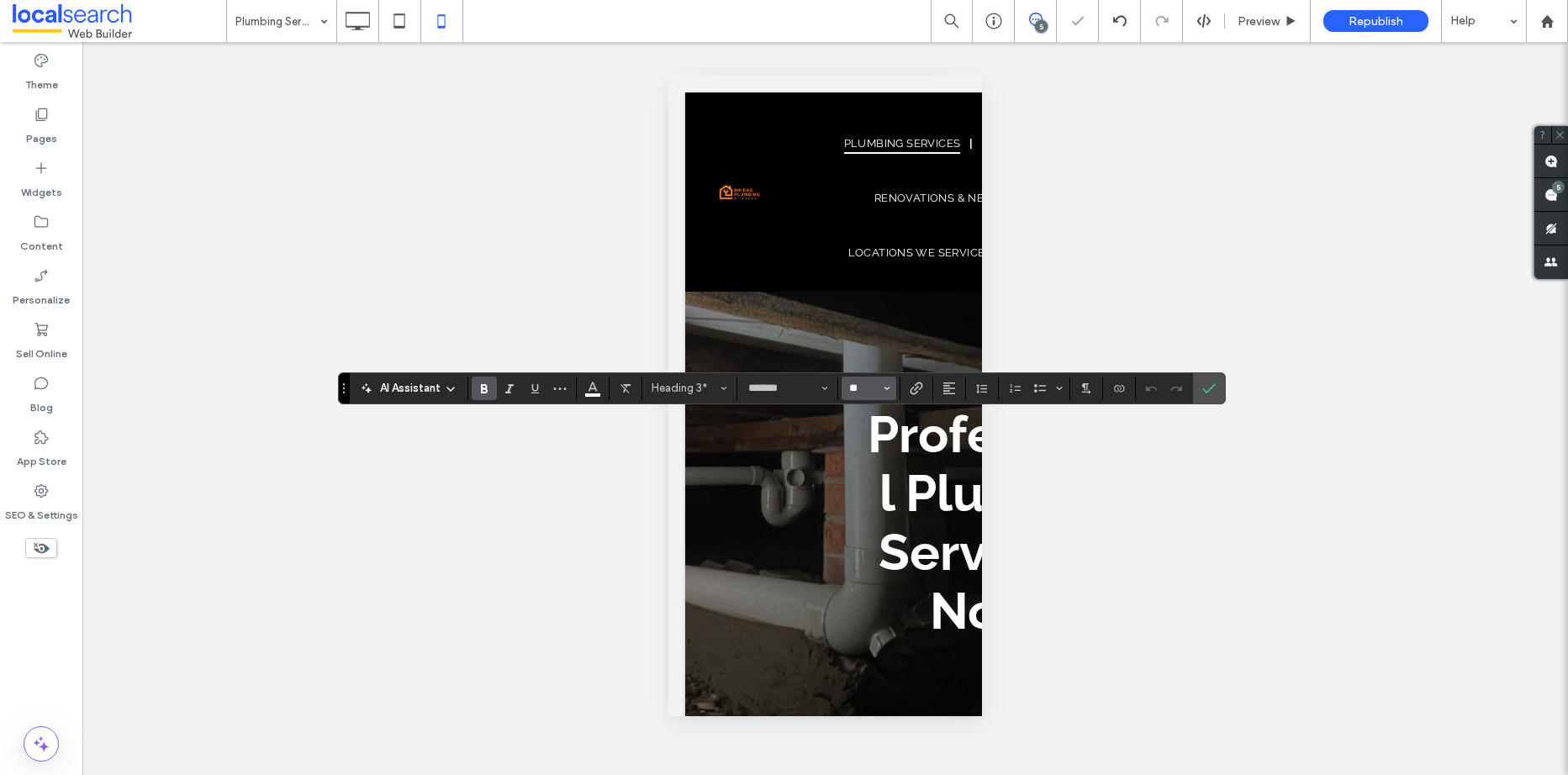 click on "**" at bounding box center [863, 388] 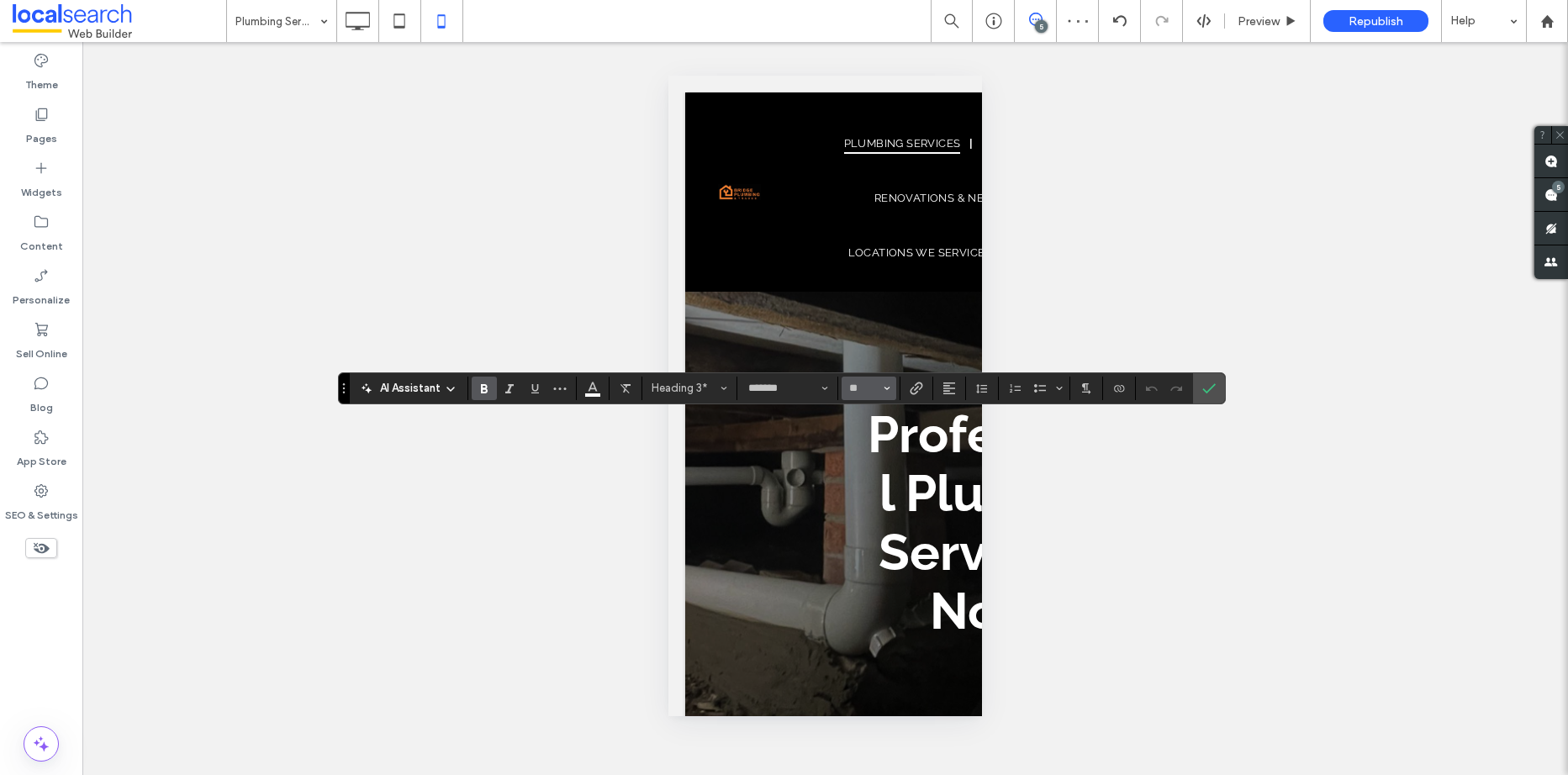 type on "**" 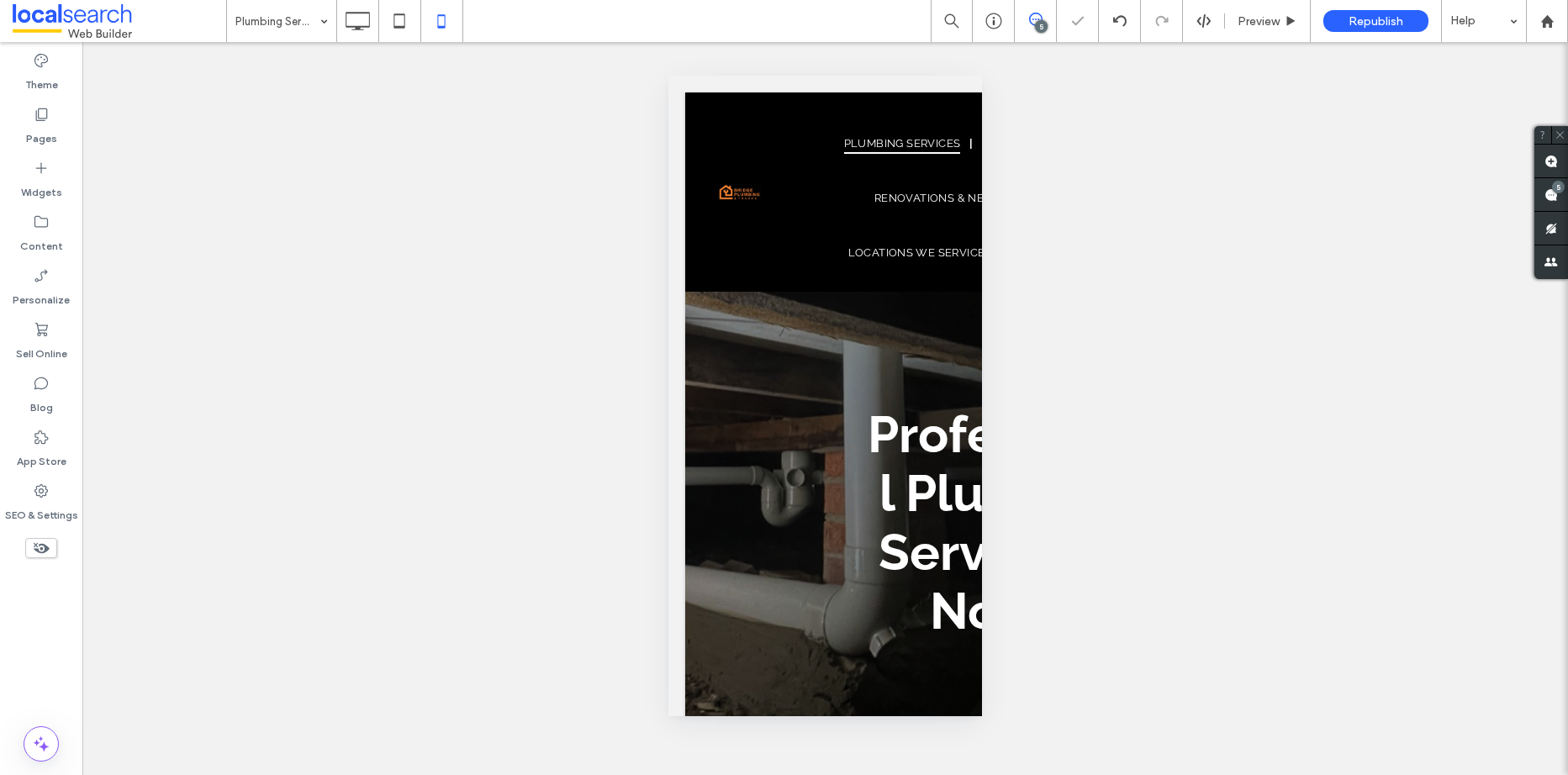 type on "*******" 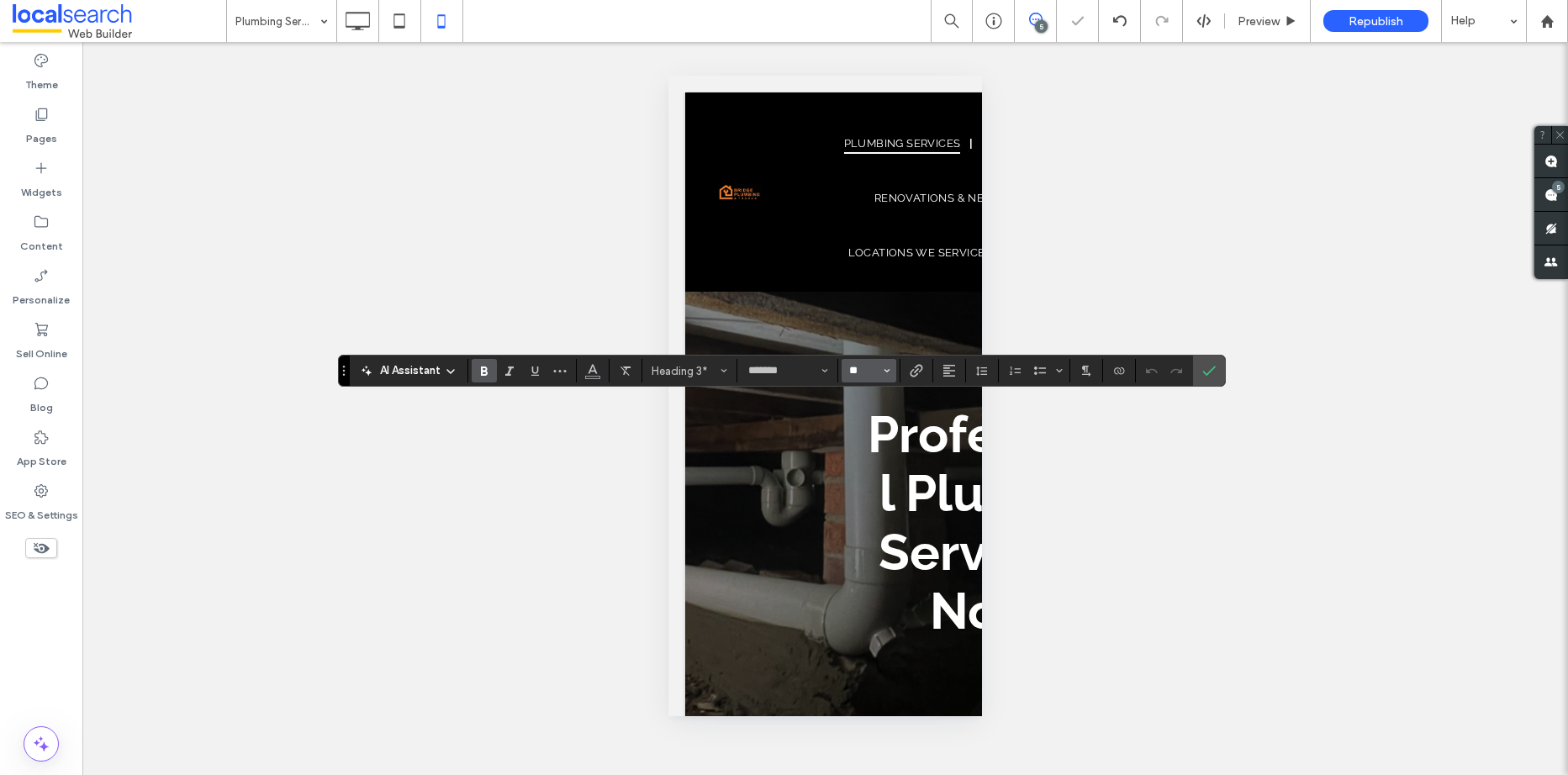 click on "**" at bounding box center (863, 371) 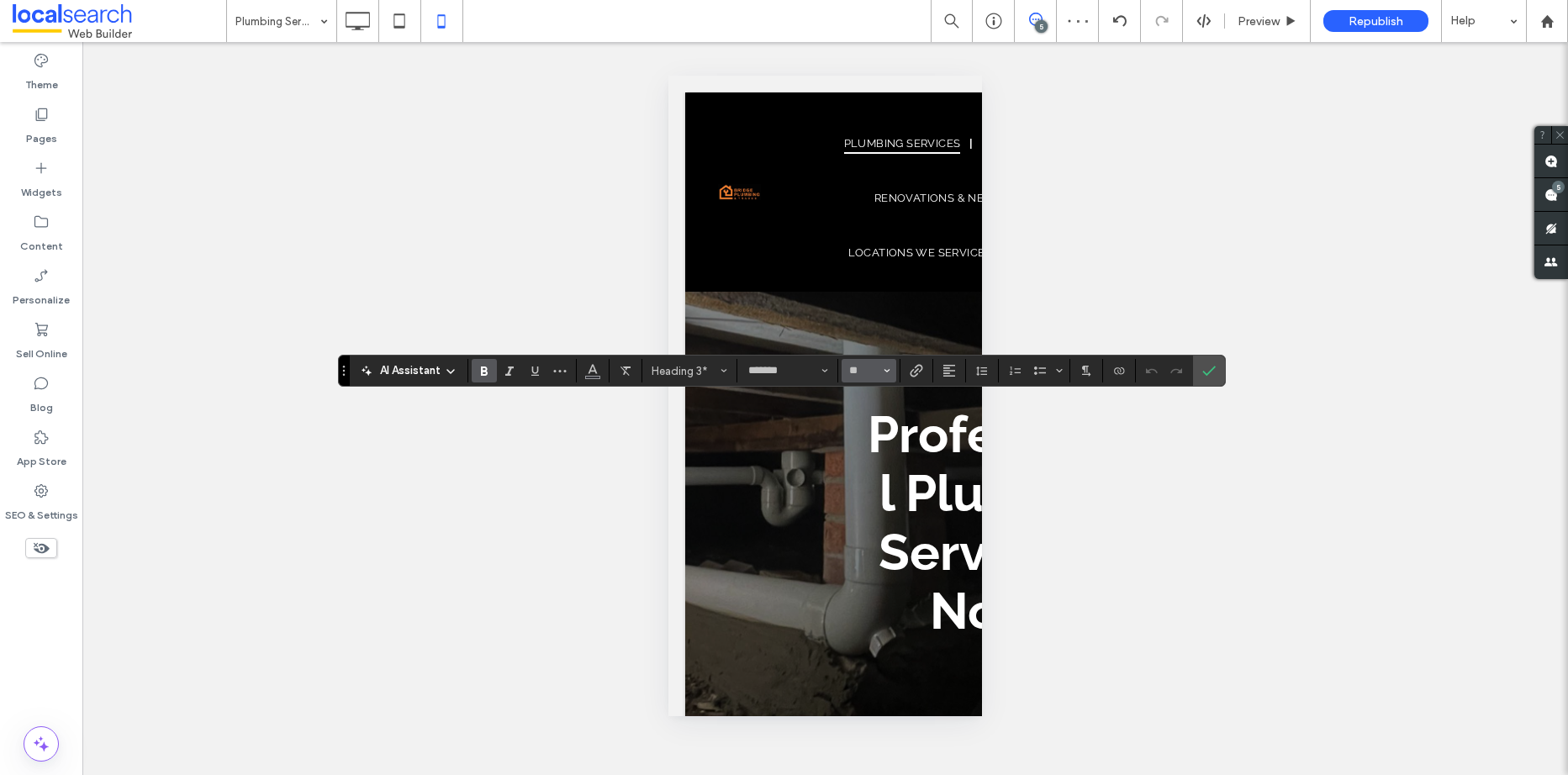 type on "**" 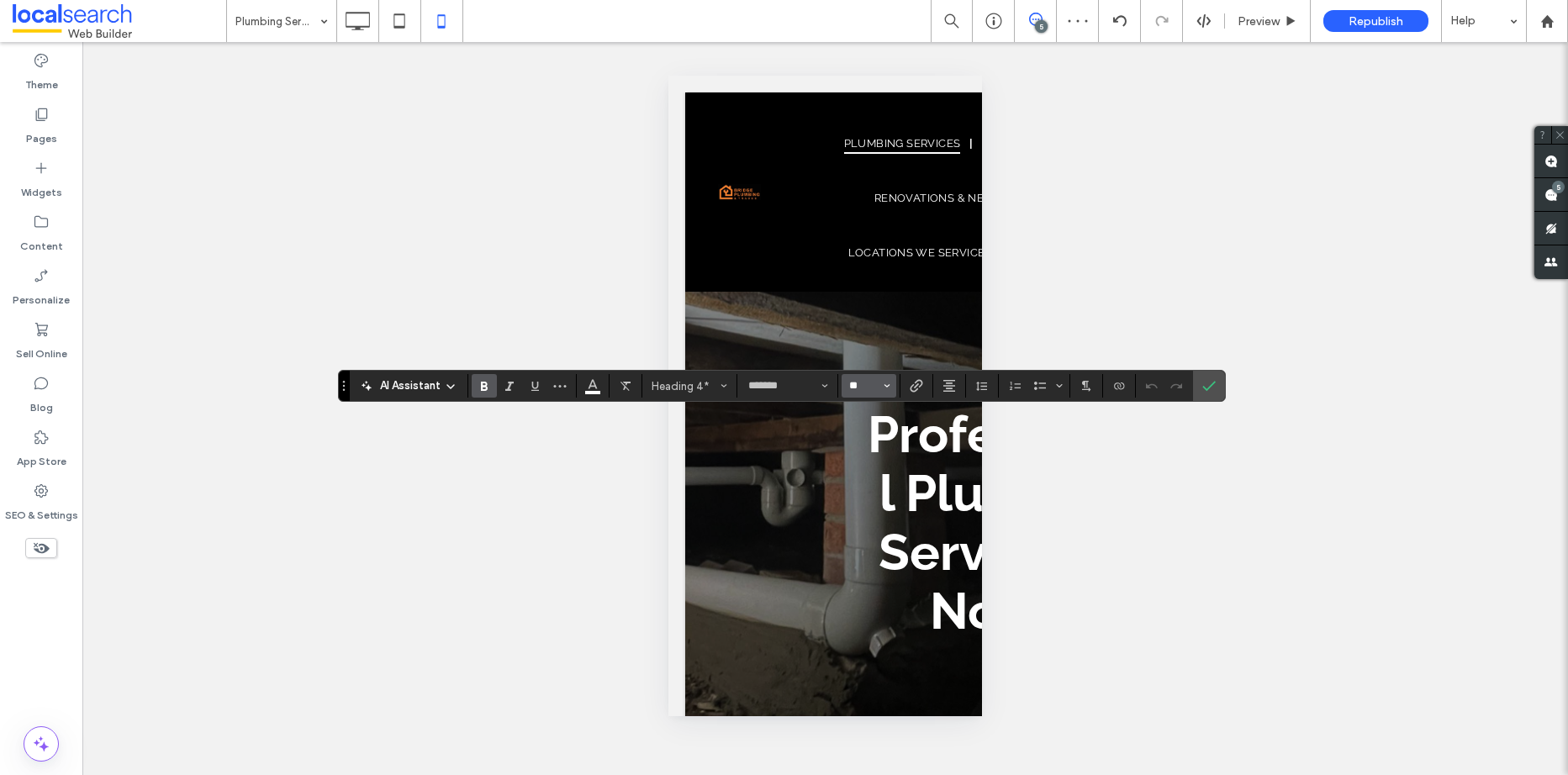 drag, startPoint x: 871, startPoint y: 383, endPoint x: 864, endPoint y: 393, distance: 12.206556 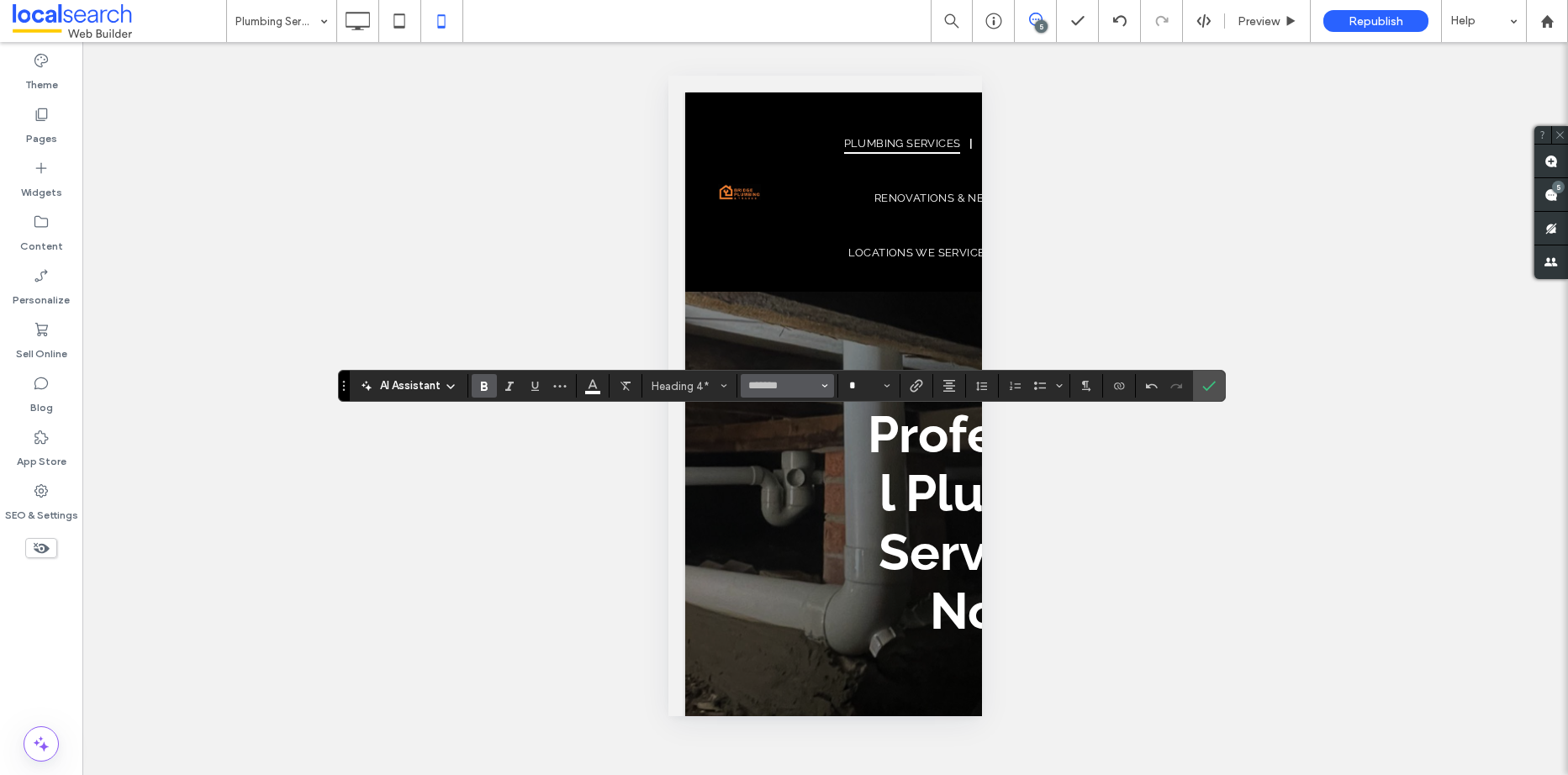 drag, startPoint x: 862, startPoint y: 382, endPoint x: 830, endPoint y: 380, distance: 32.062439 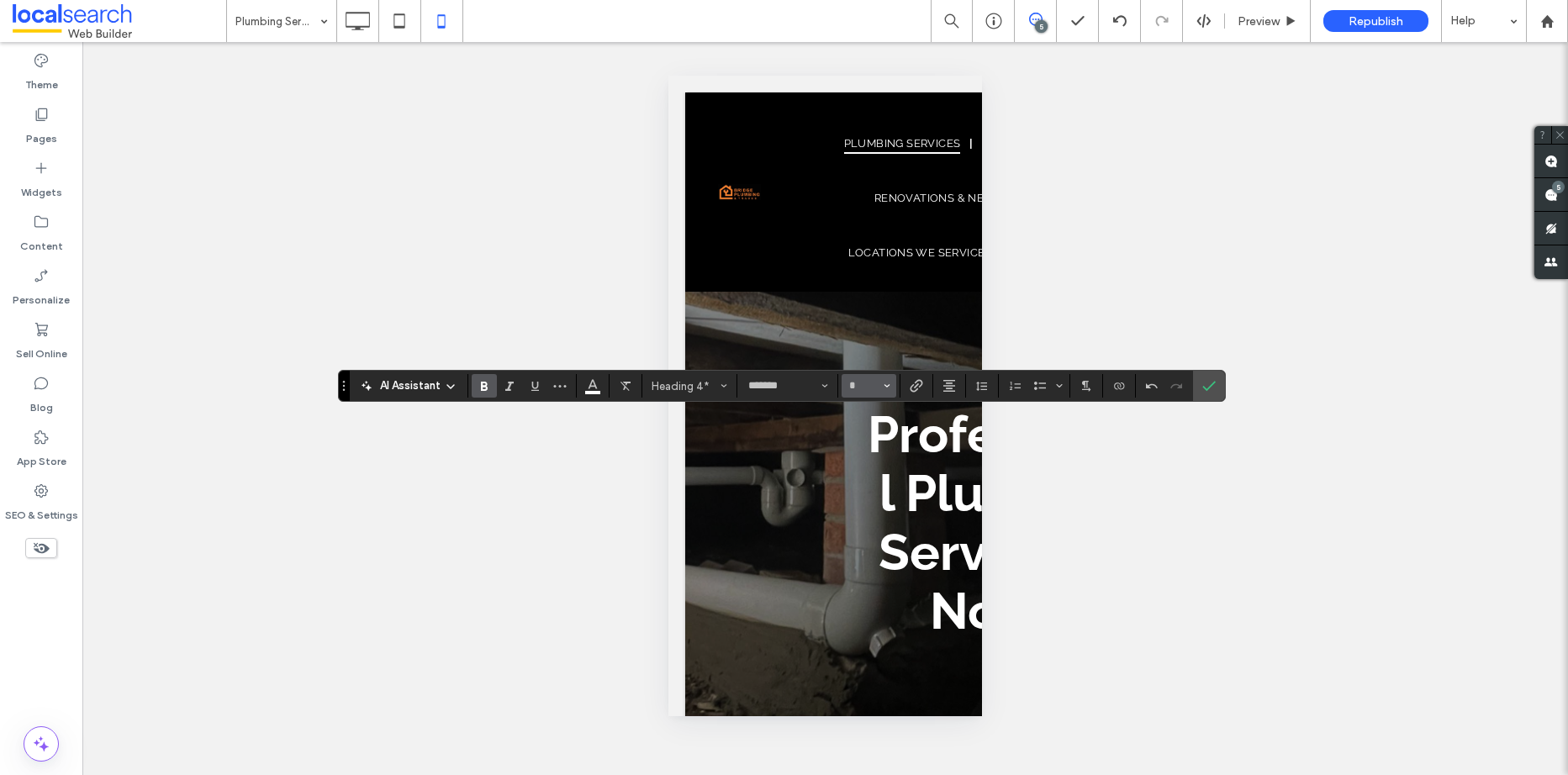 click on "*" at bounding box center (868, 386) 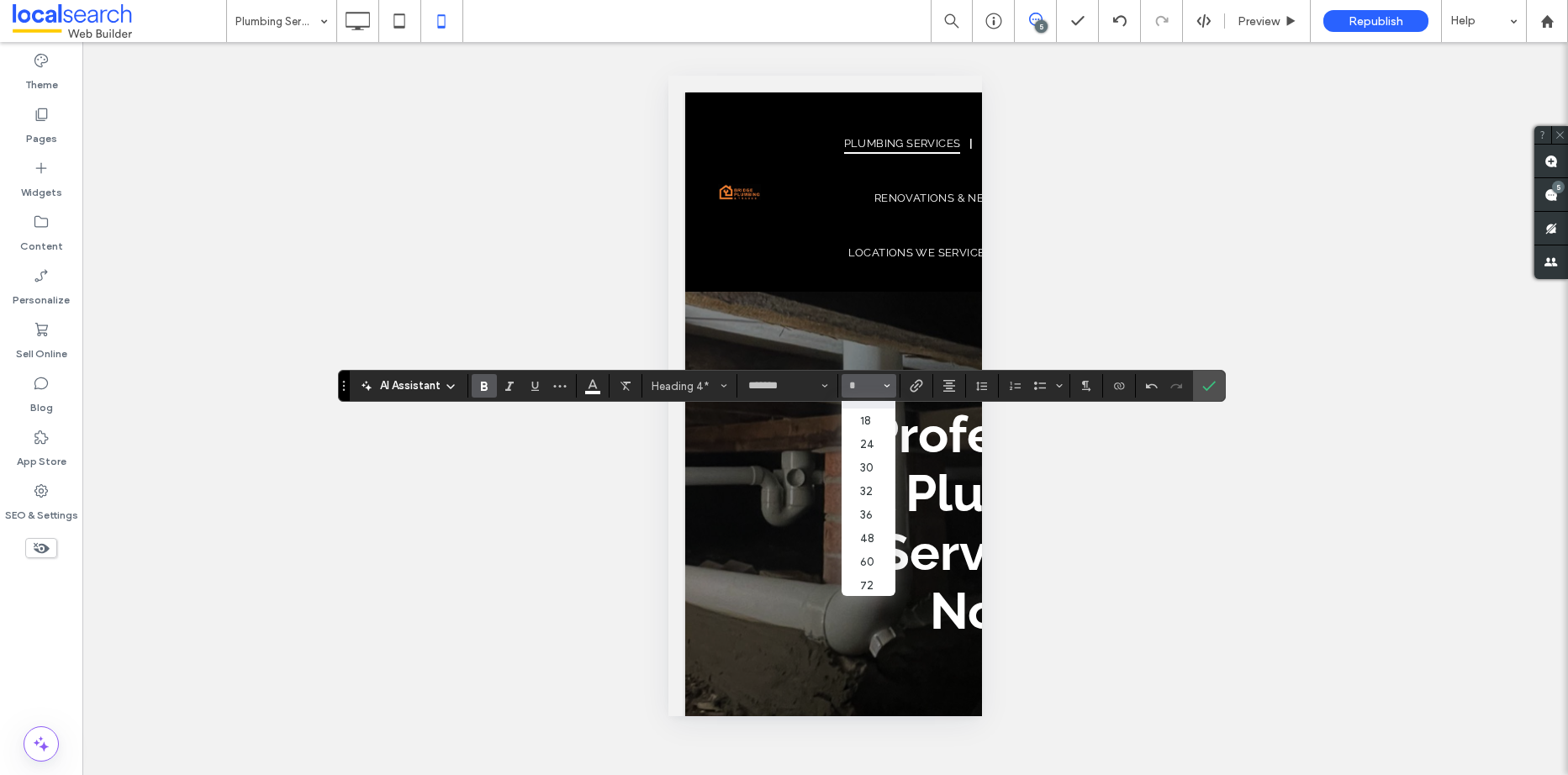 scroll, scrollTop: 168, scrollLeft: 0, axis: vertical 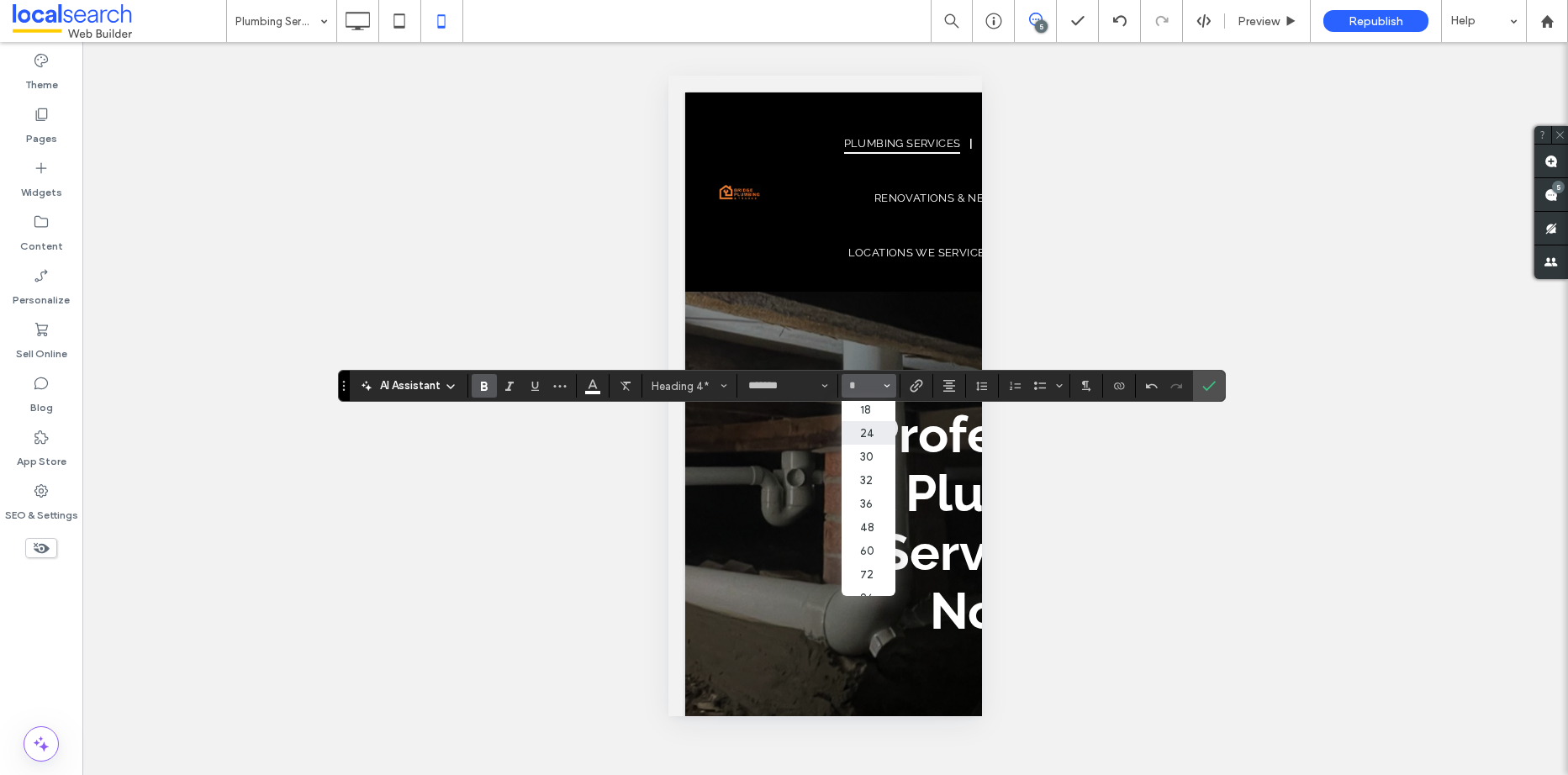 click on "24" at bounding box center (868, 433) 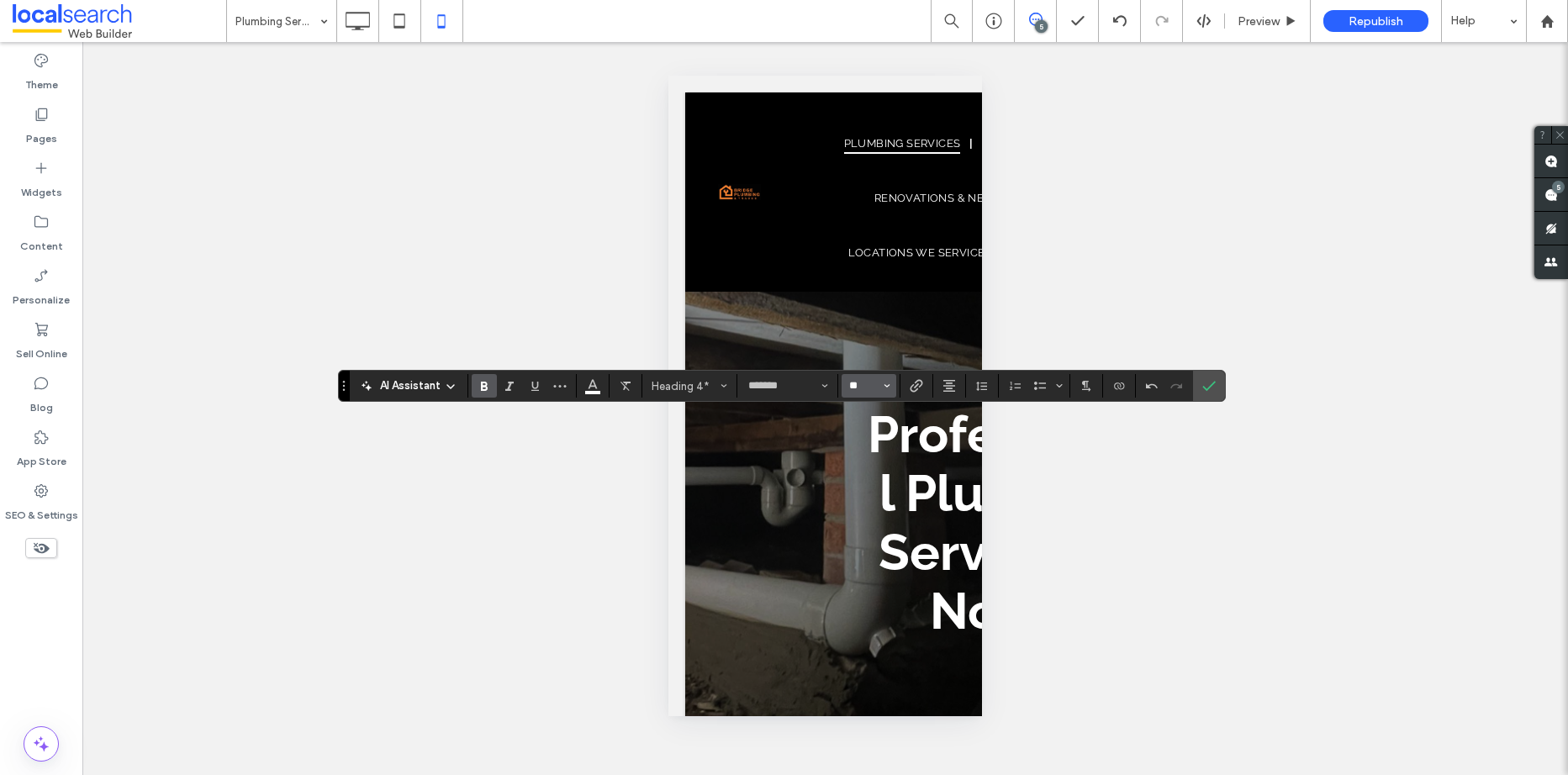 click on "**" at bounding box center [863, 386] 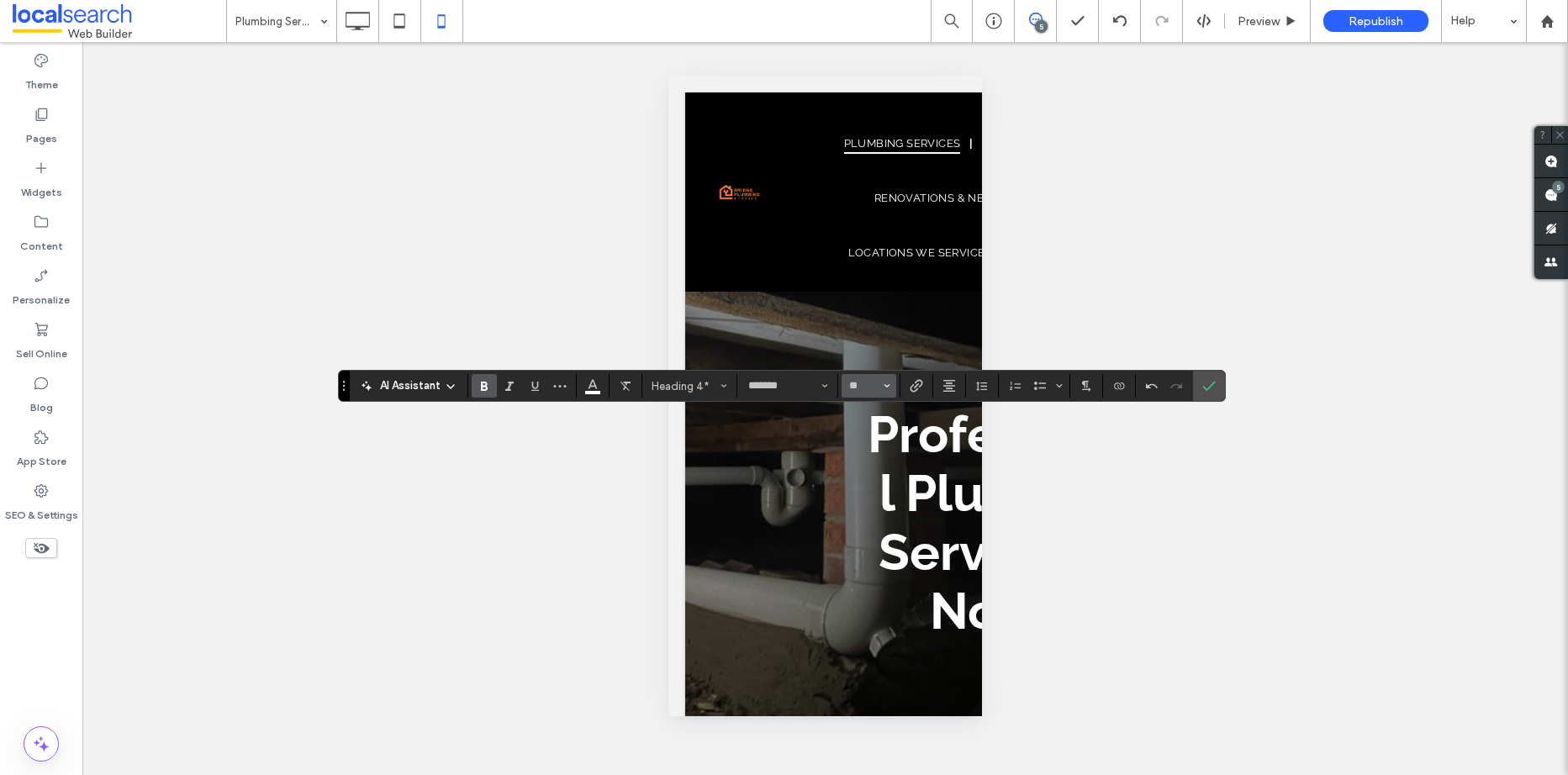 type on "**" 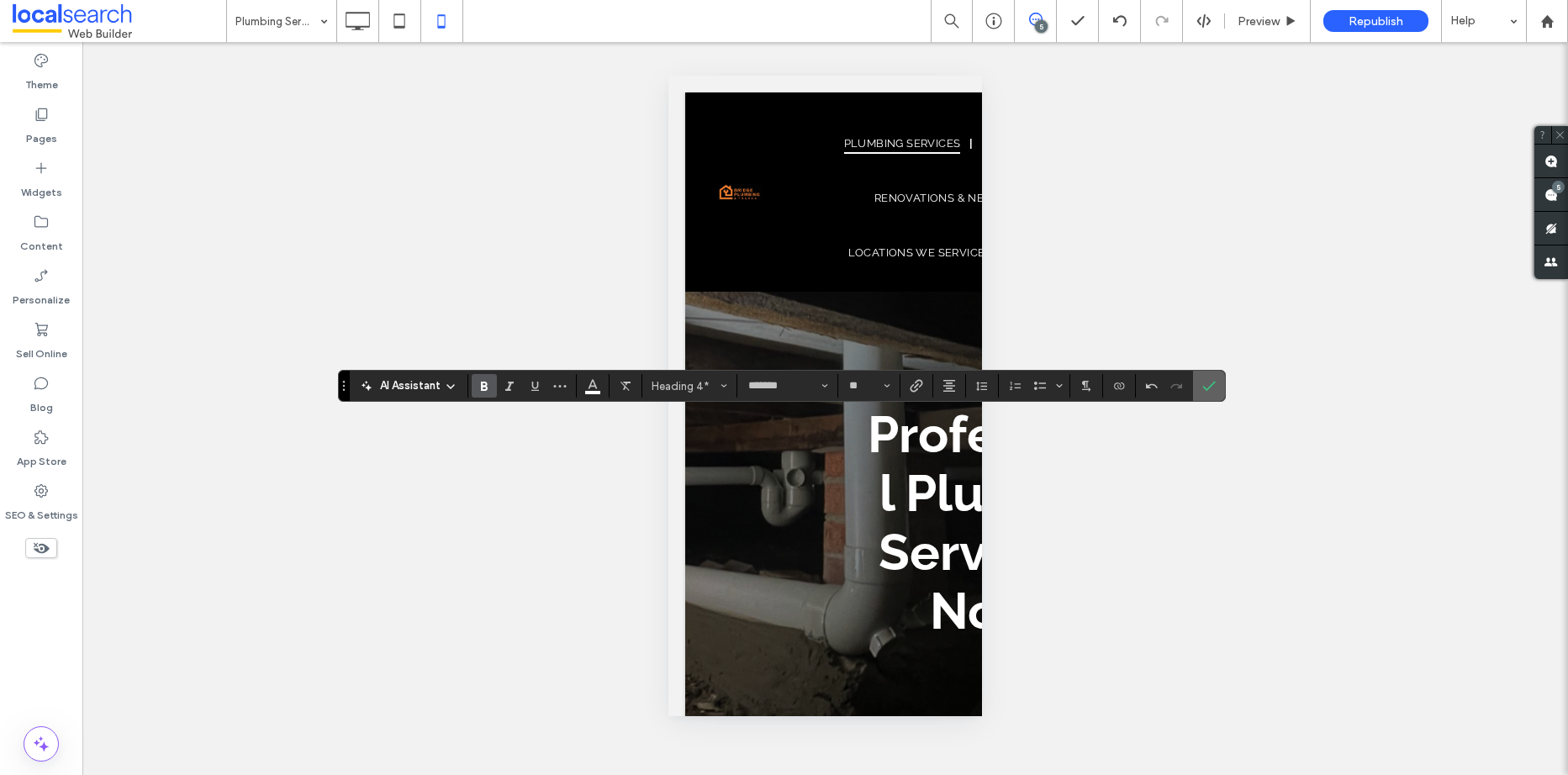 click 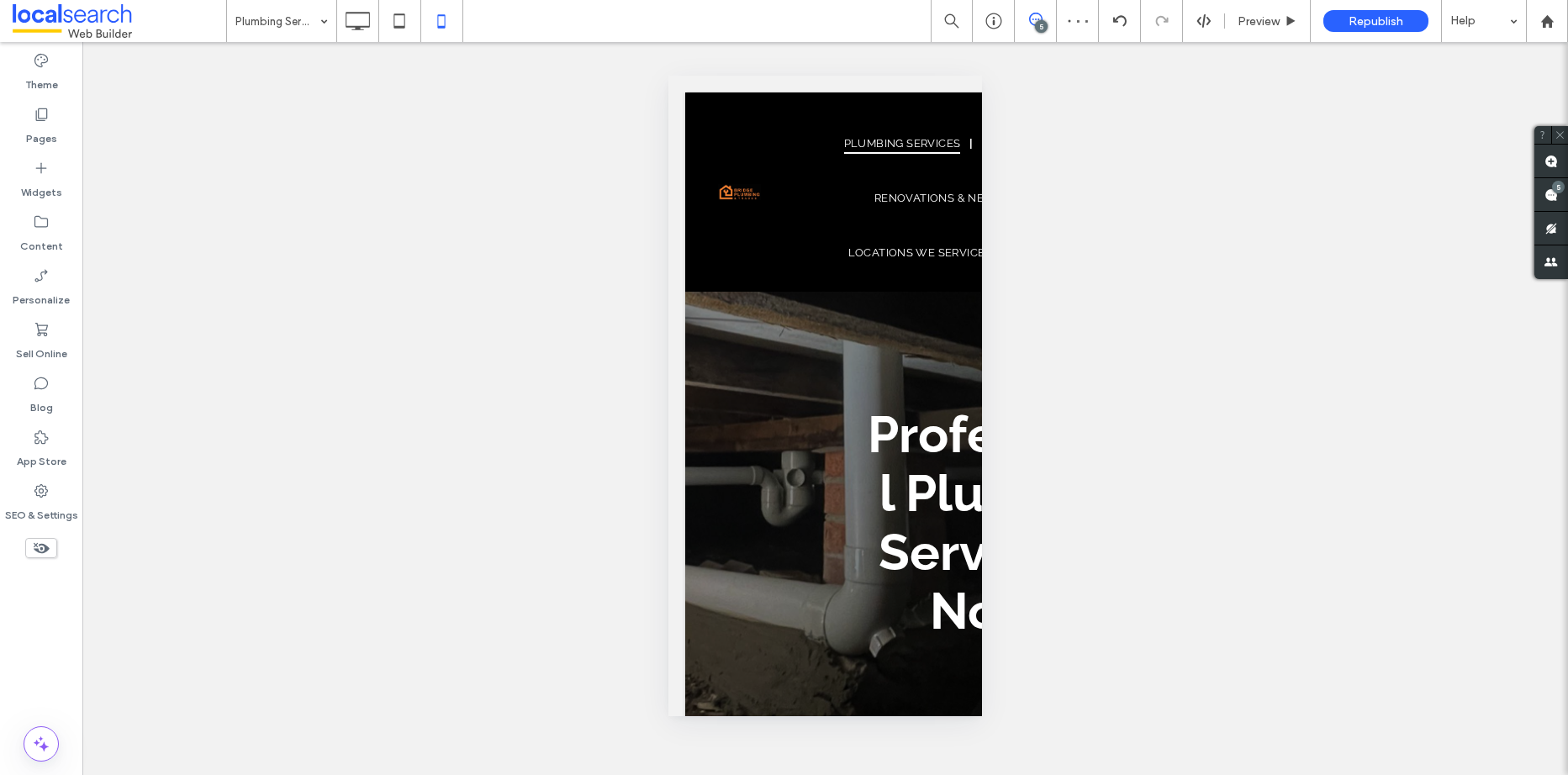 type on "*******" 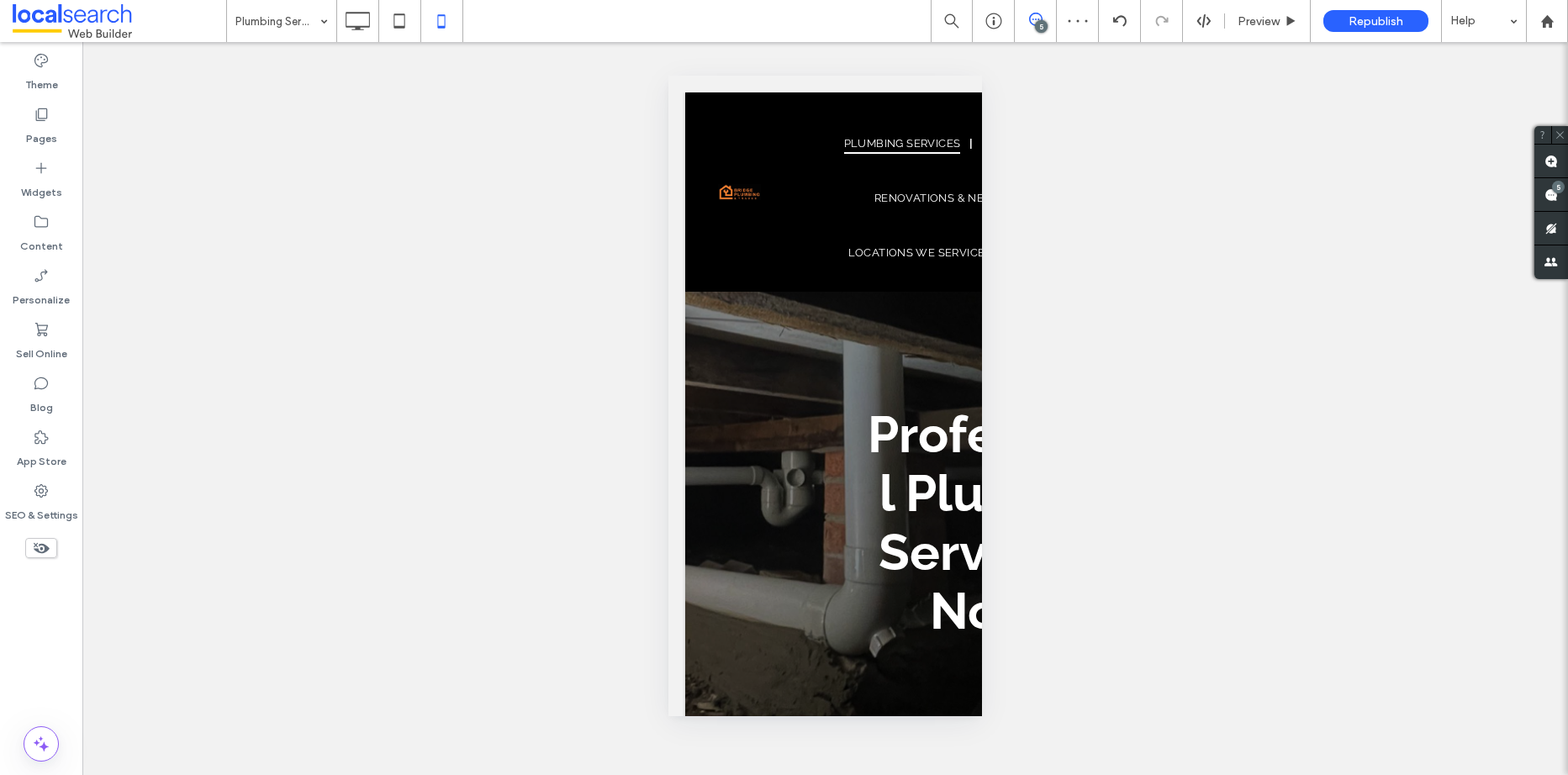 type on "**" 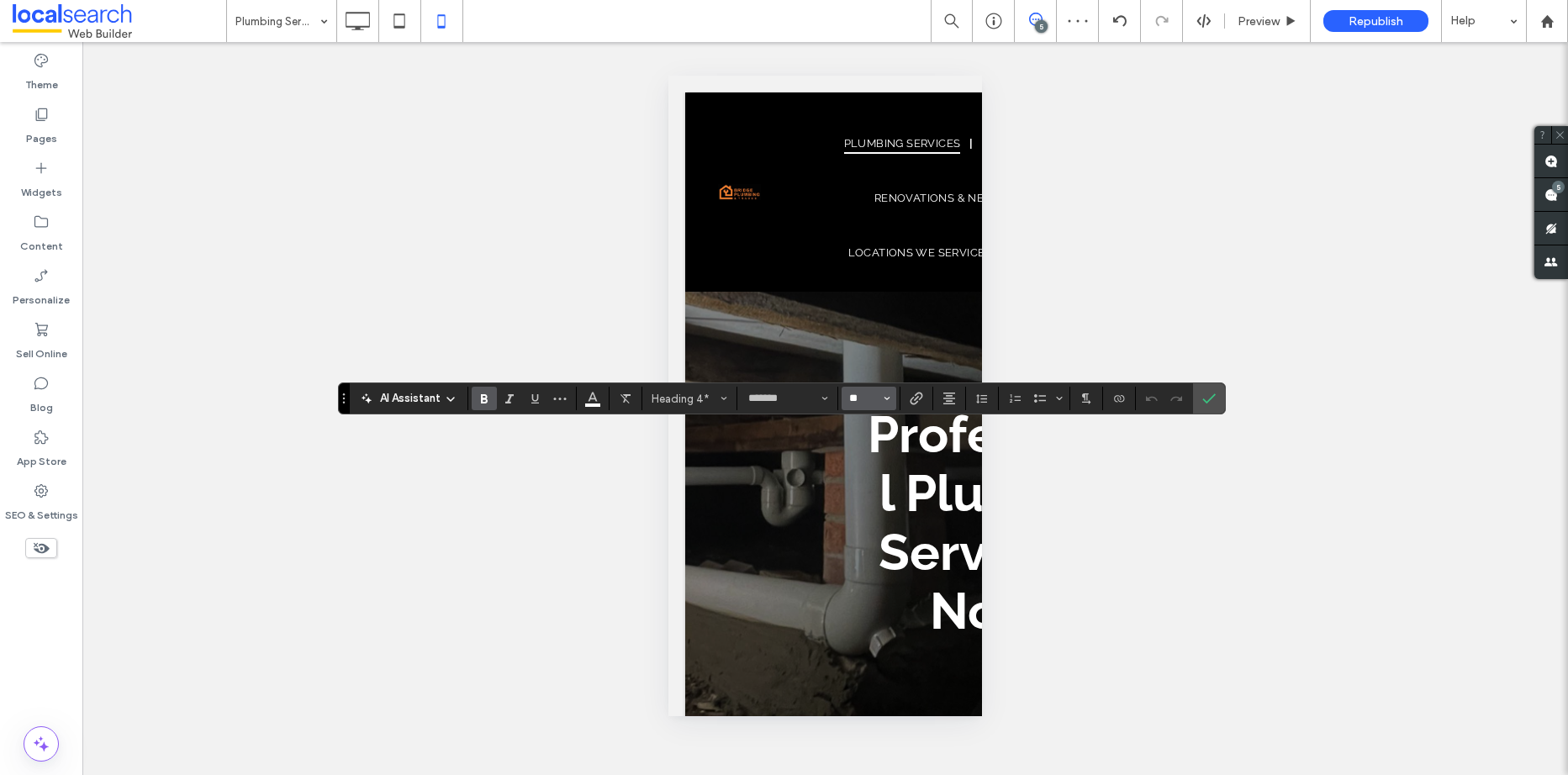 click on "**" at bounding box center [863, 398] 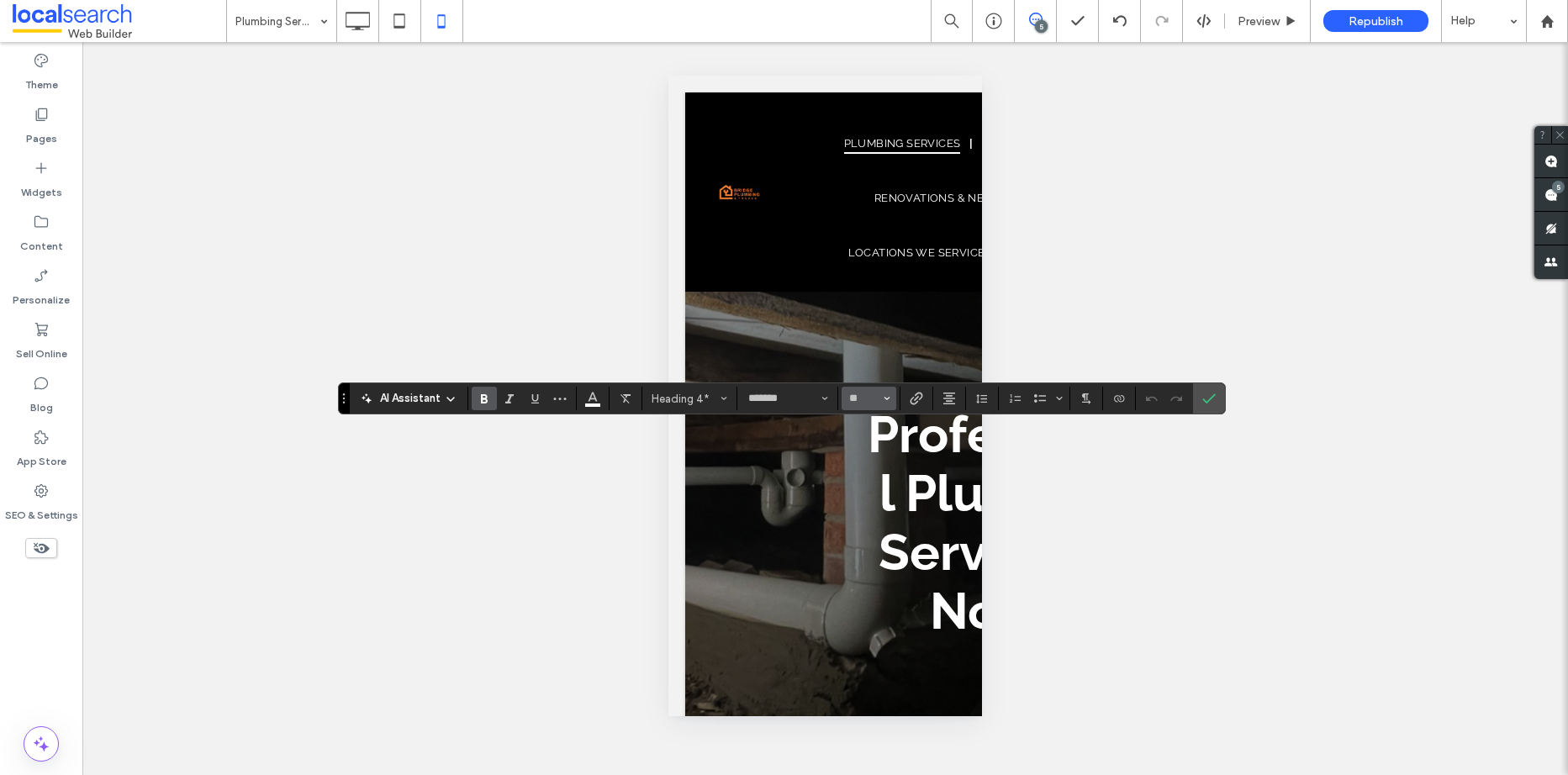 type on "**" 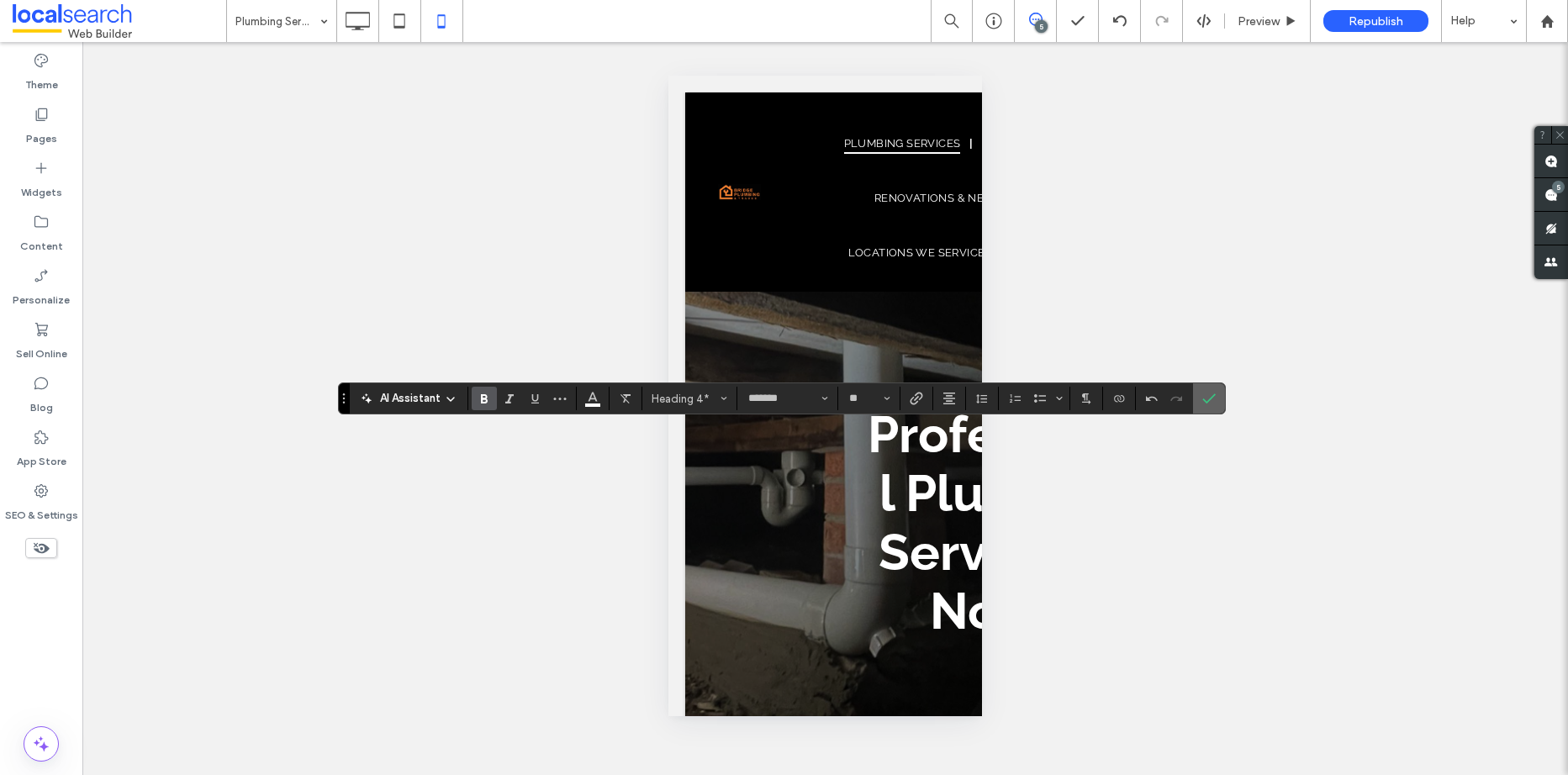 click 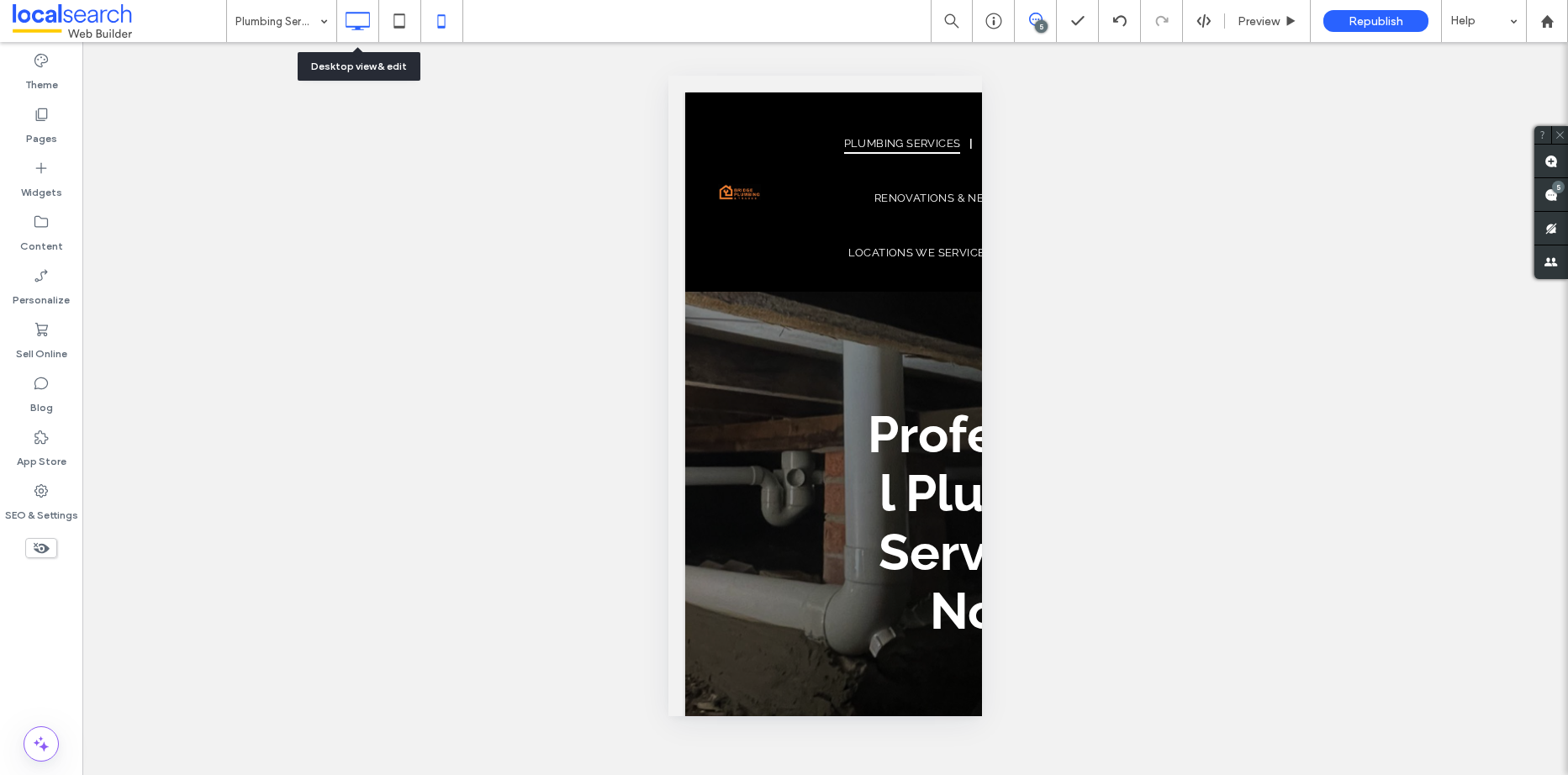 click 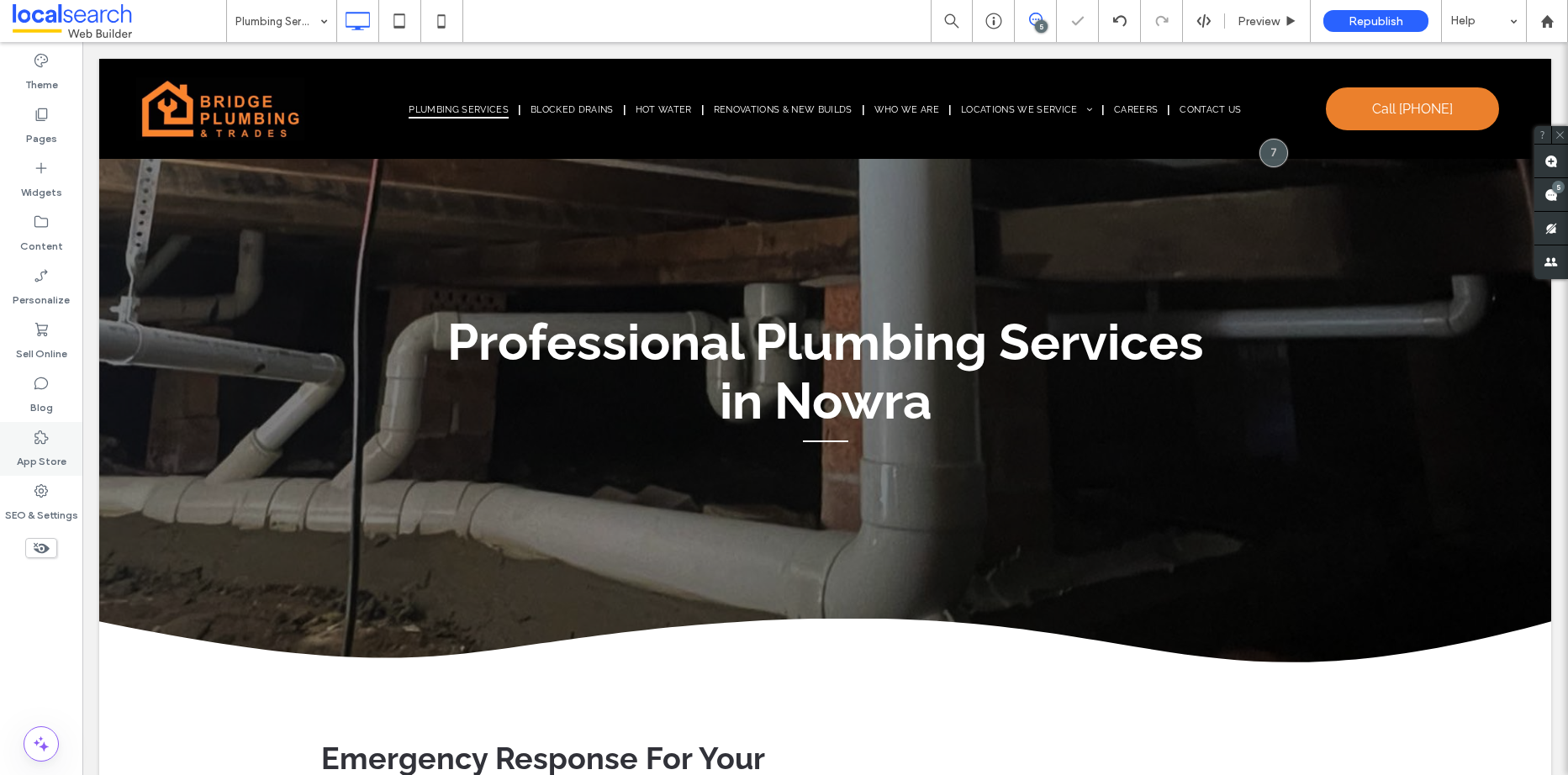click on "App Store" at bounding box center (41, 449) 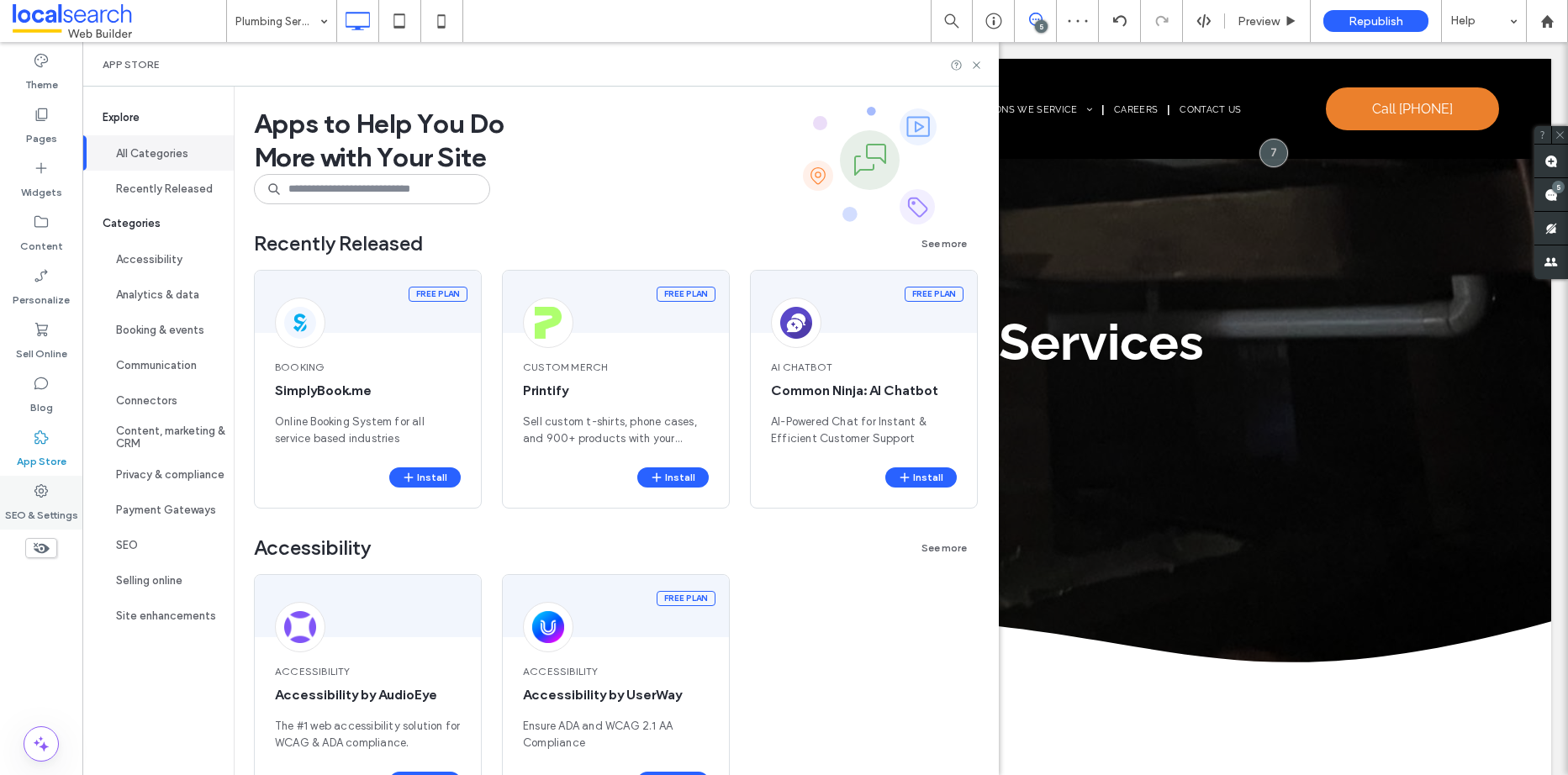 click on "SEO & Settings" at bounding box center (41, 511) 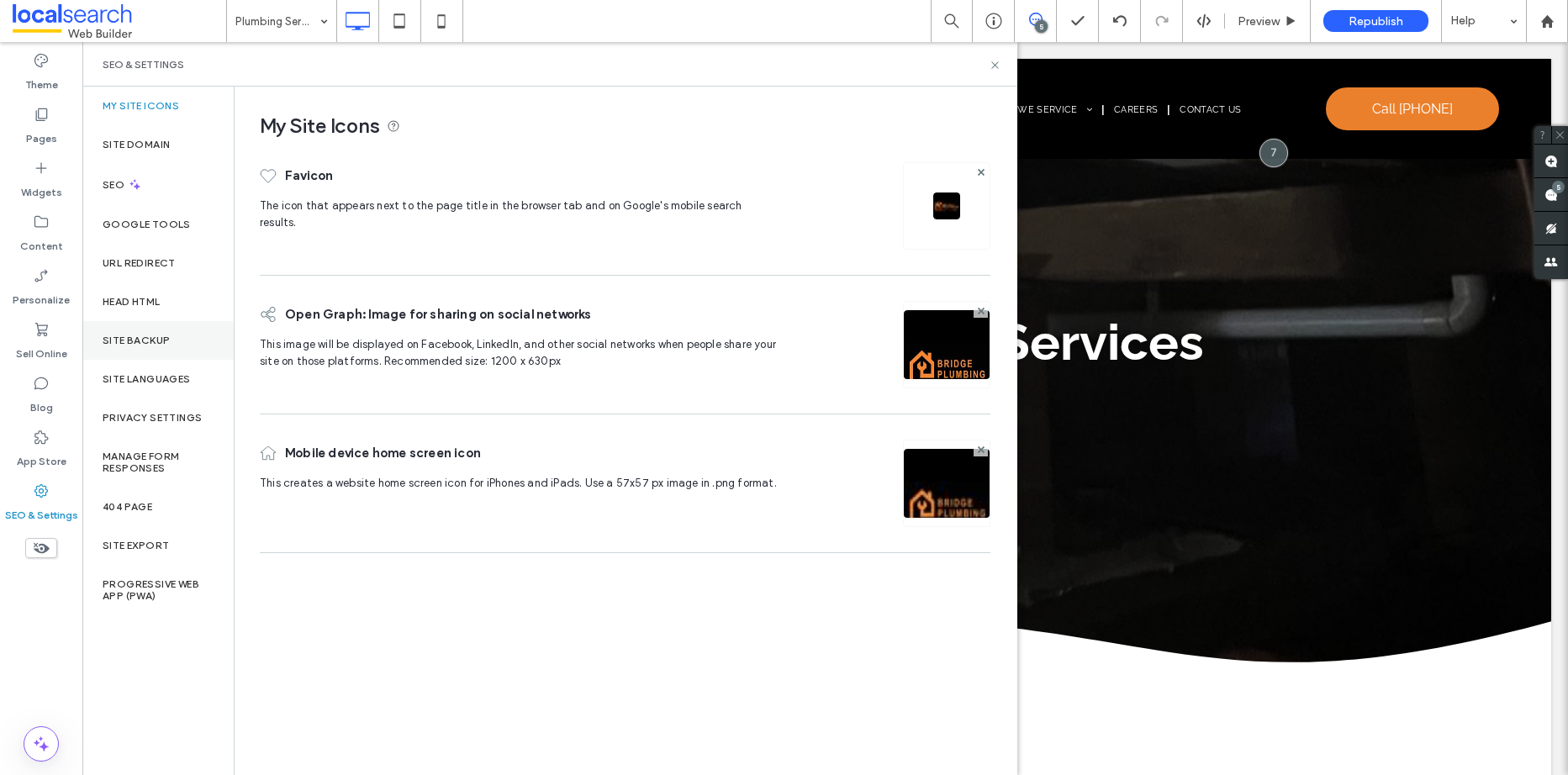 click on "Site Backup" at bounding box center (136, 340) 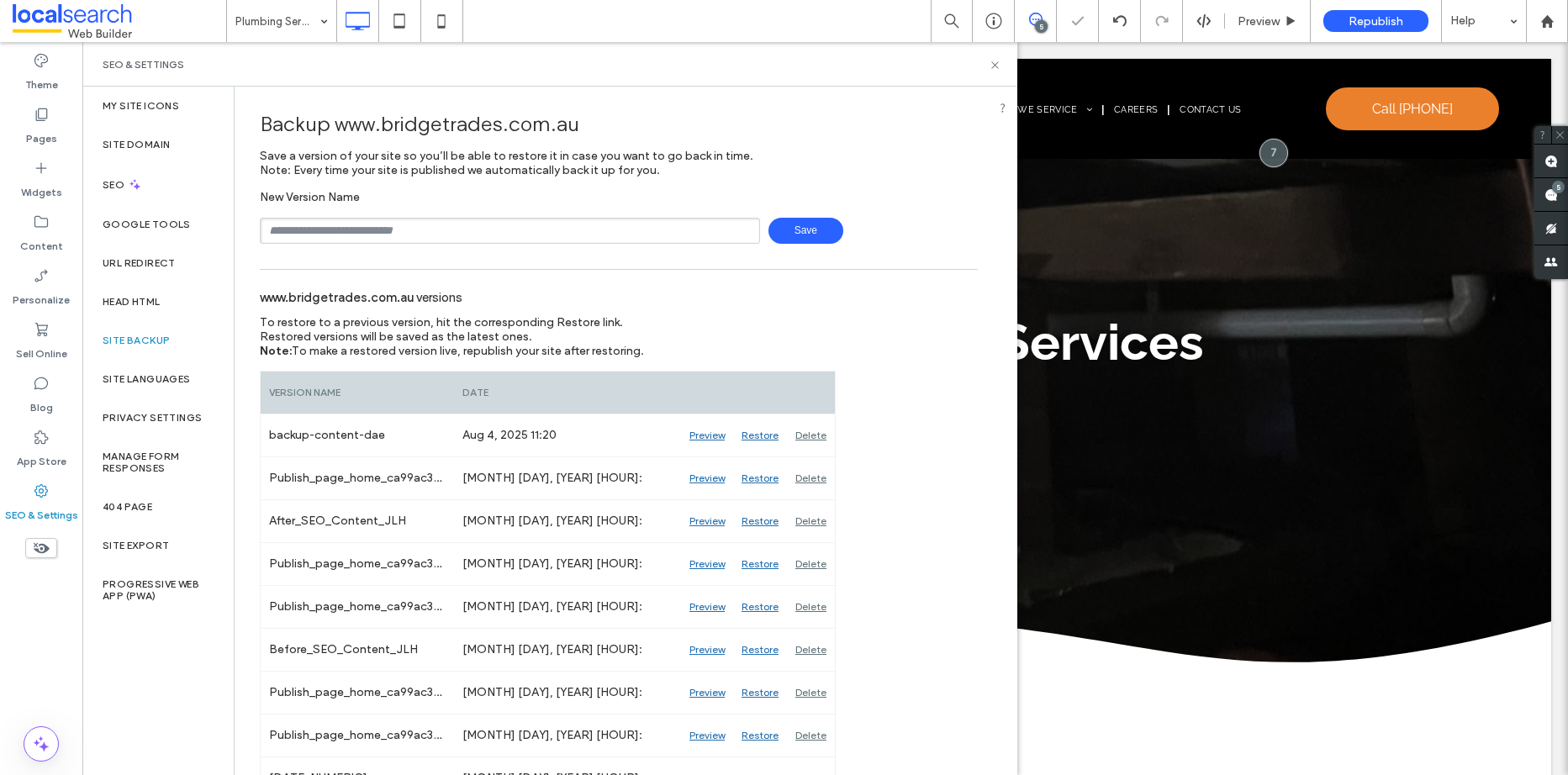 click at bounding box center [509, 230] 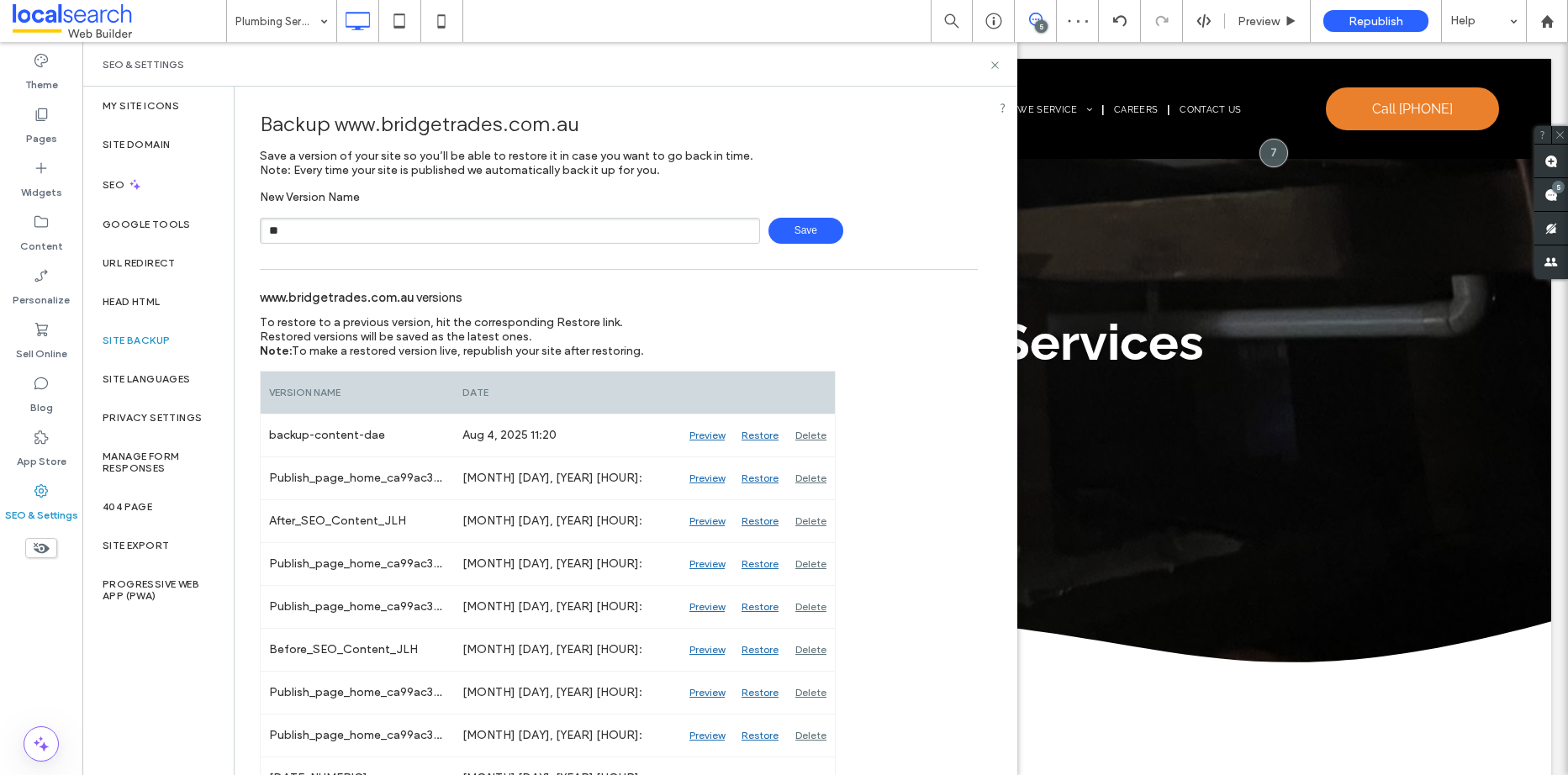 type on "*" 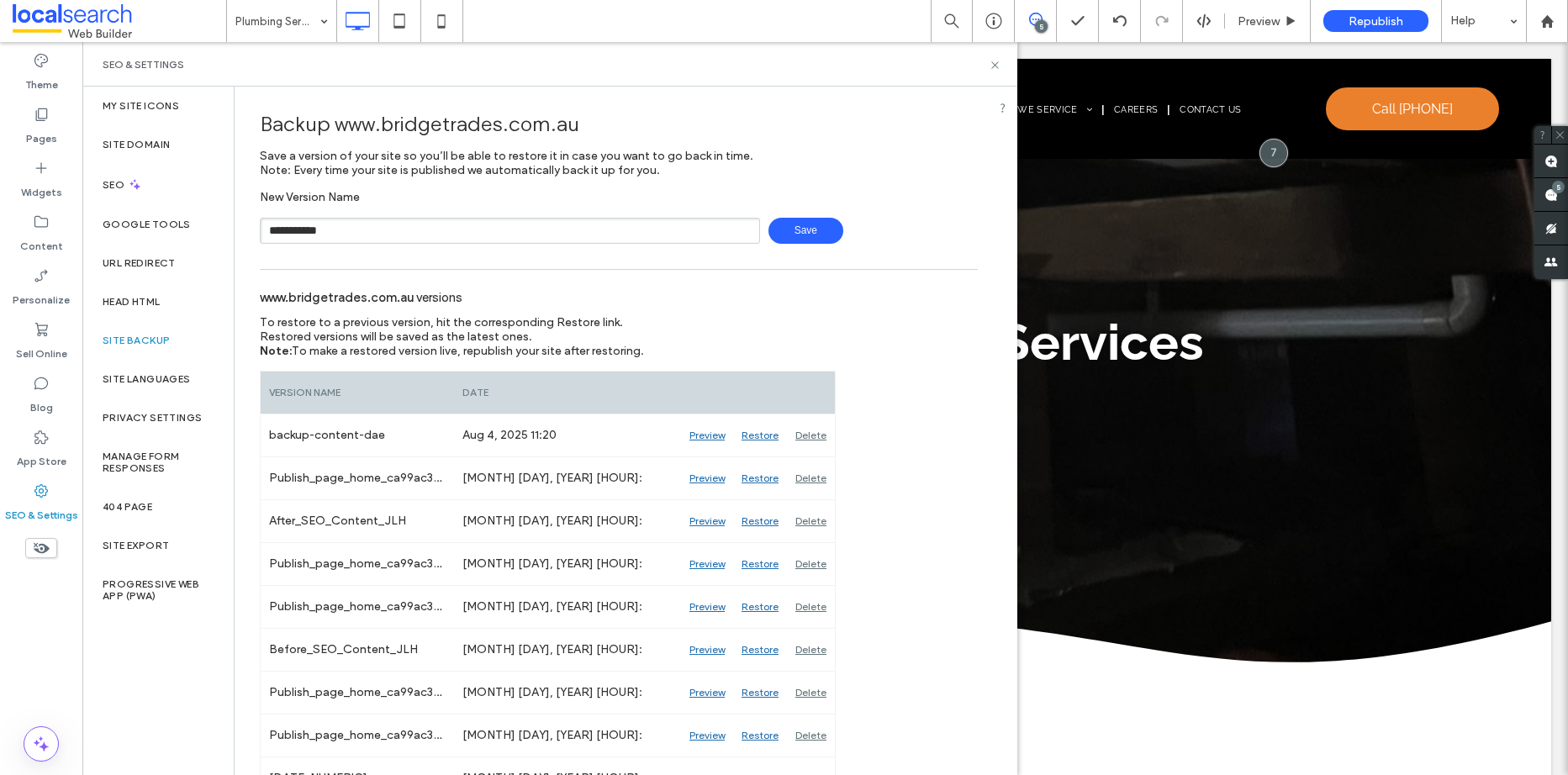 type on "**********" 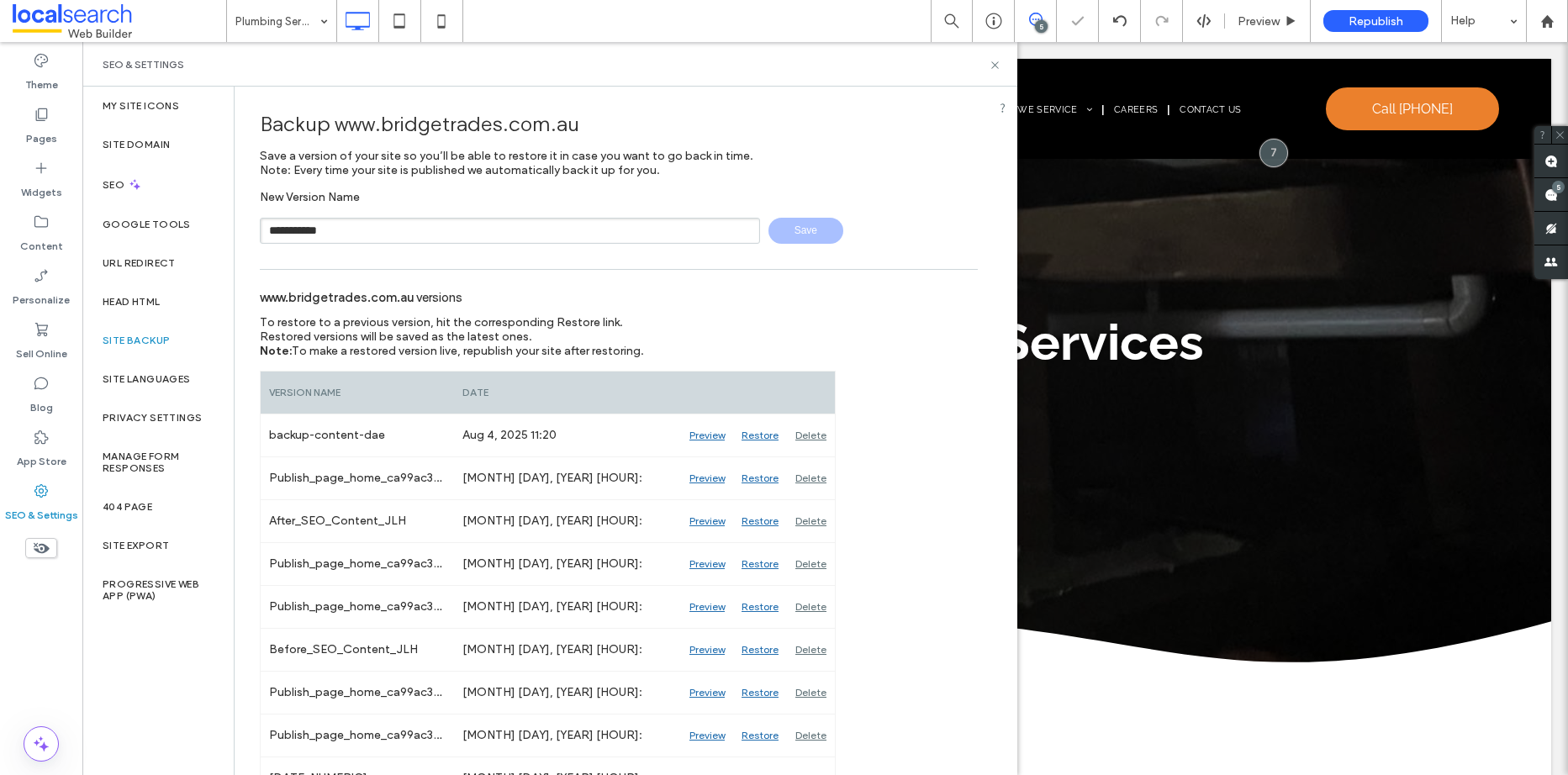 type 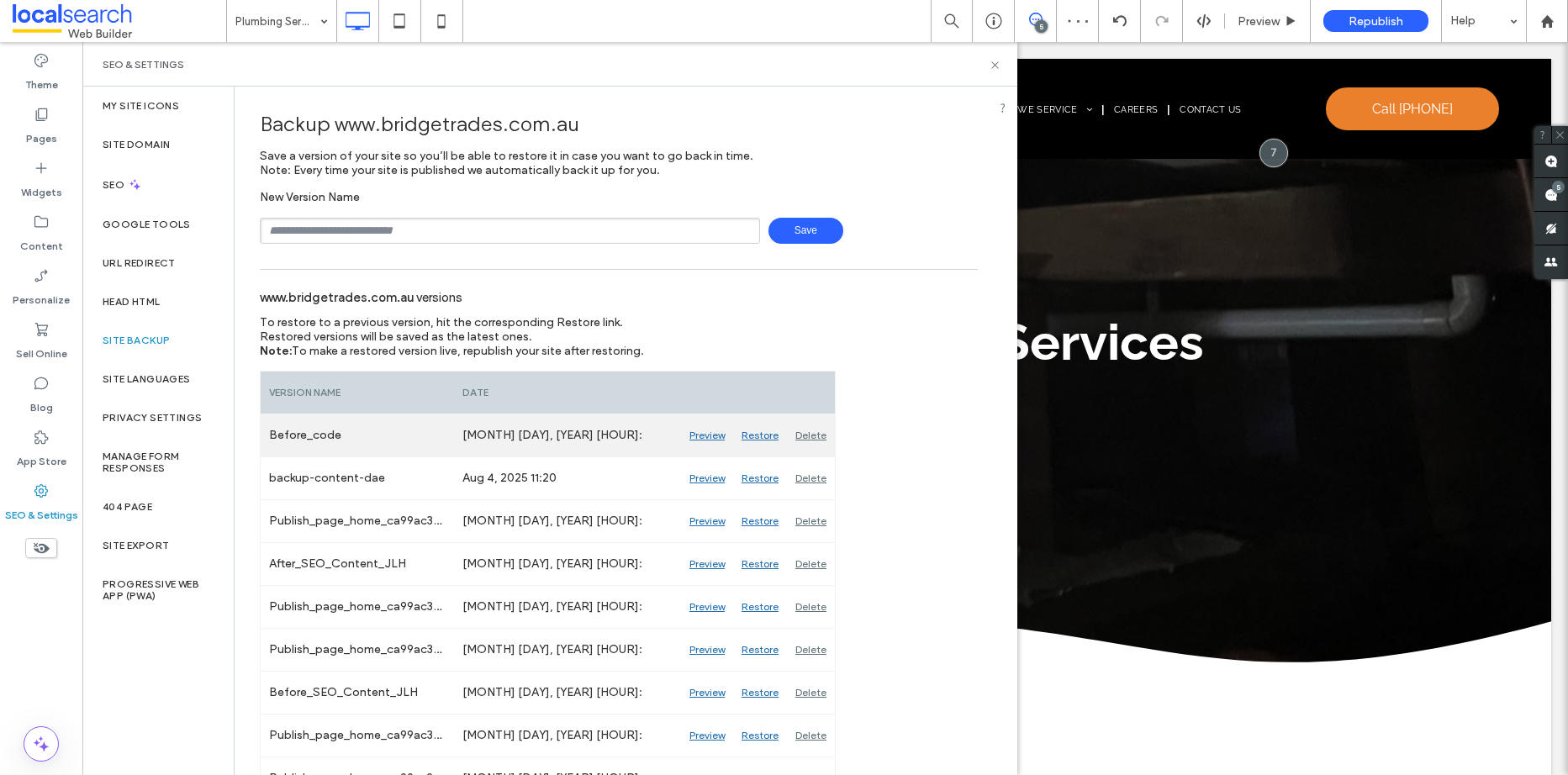 click on "Preview" at bounding box center (707, 435) 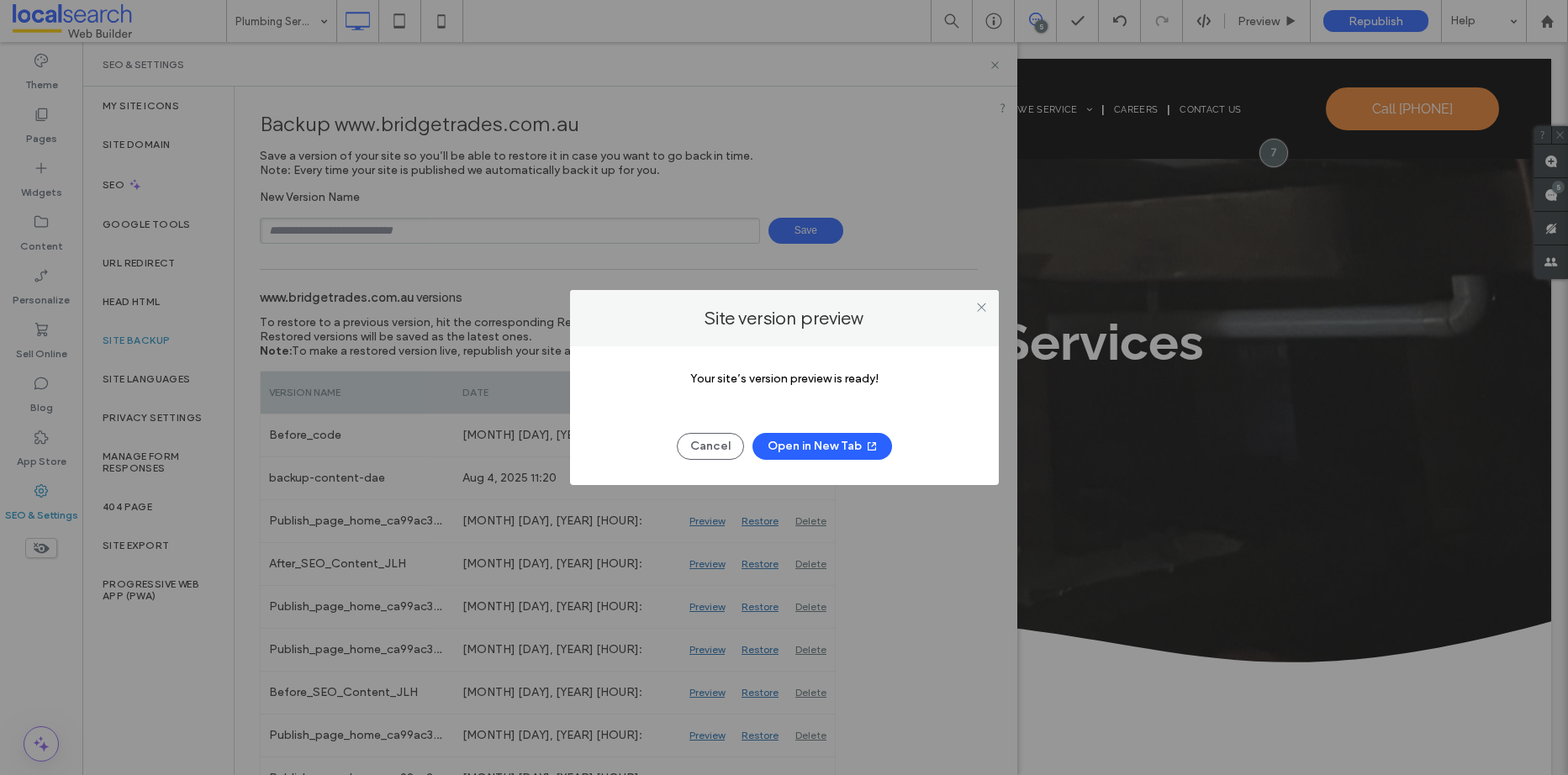 click on "Your site’s version preview is ready! Cancel Open in New Tab" at bounding box center (784, 415) 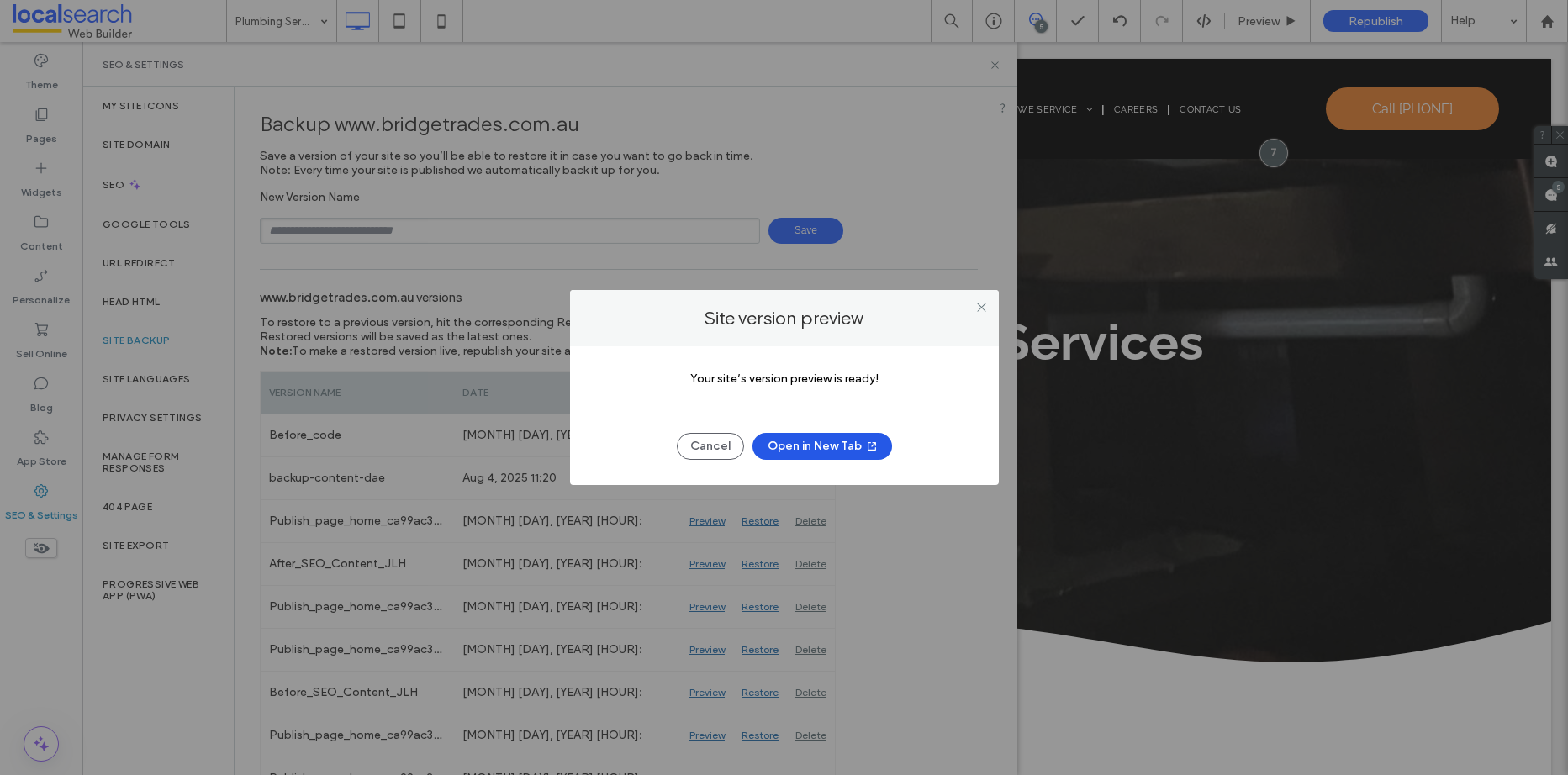 click on "Open in New Tab" at bounding box center [822, 446] 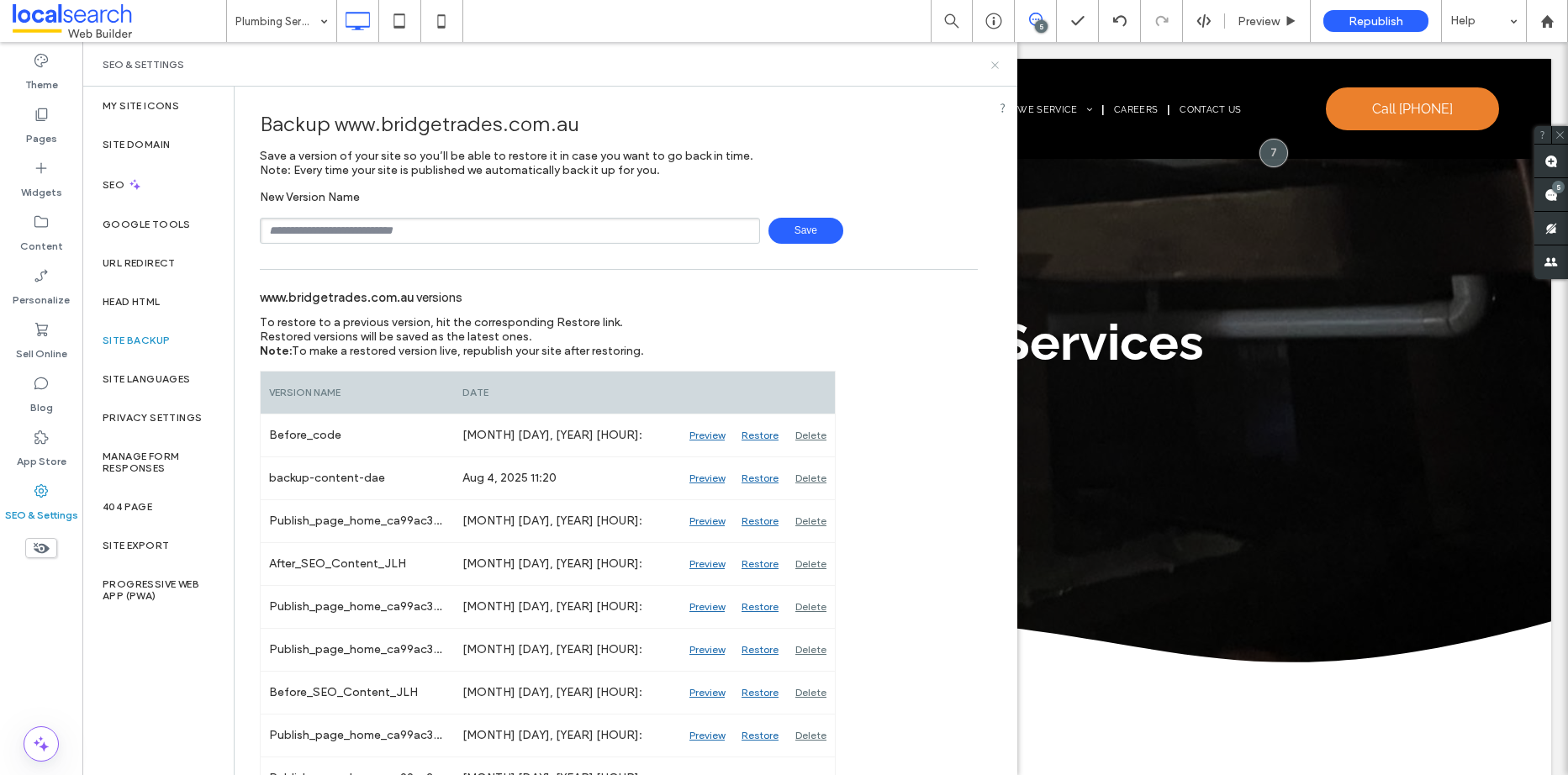 click 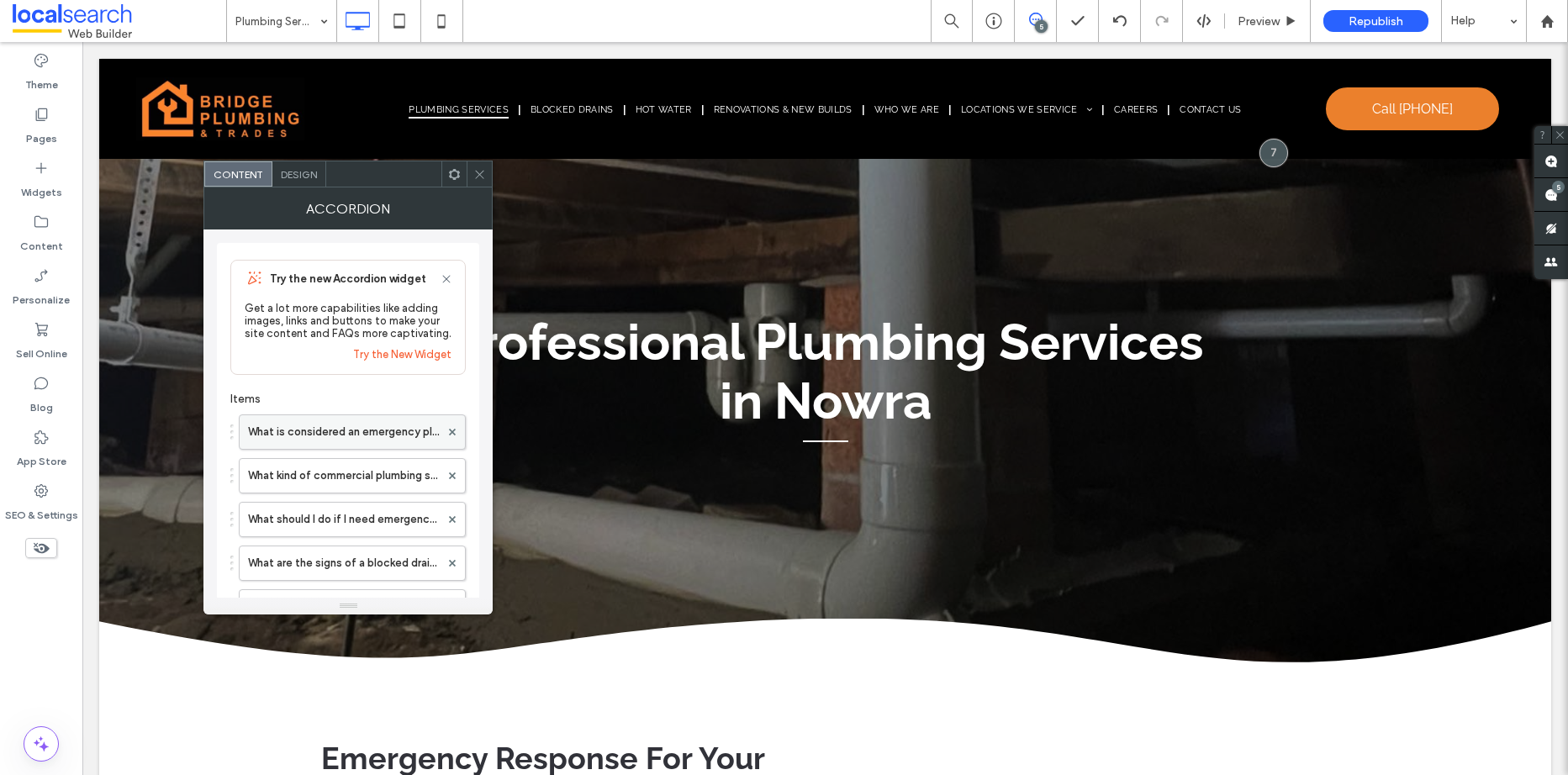 click on "What is considered an emergency plumbing situation?" at bounding box center (344, 432) 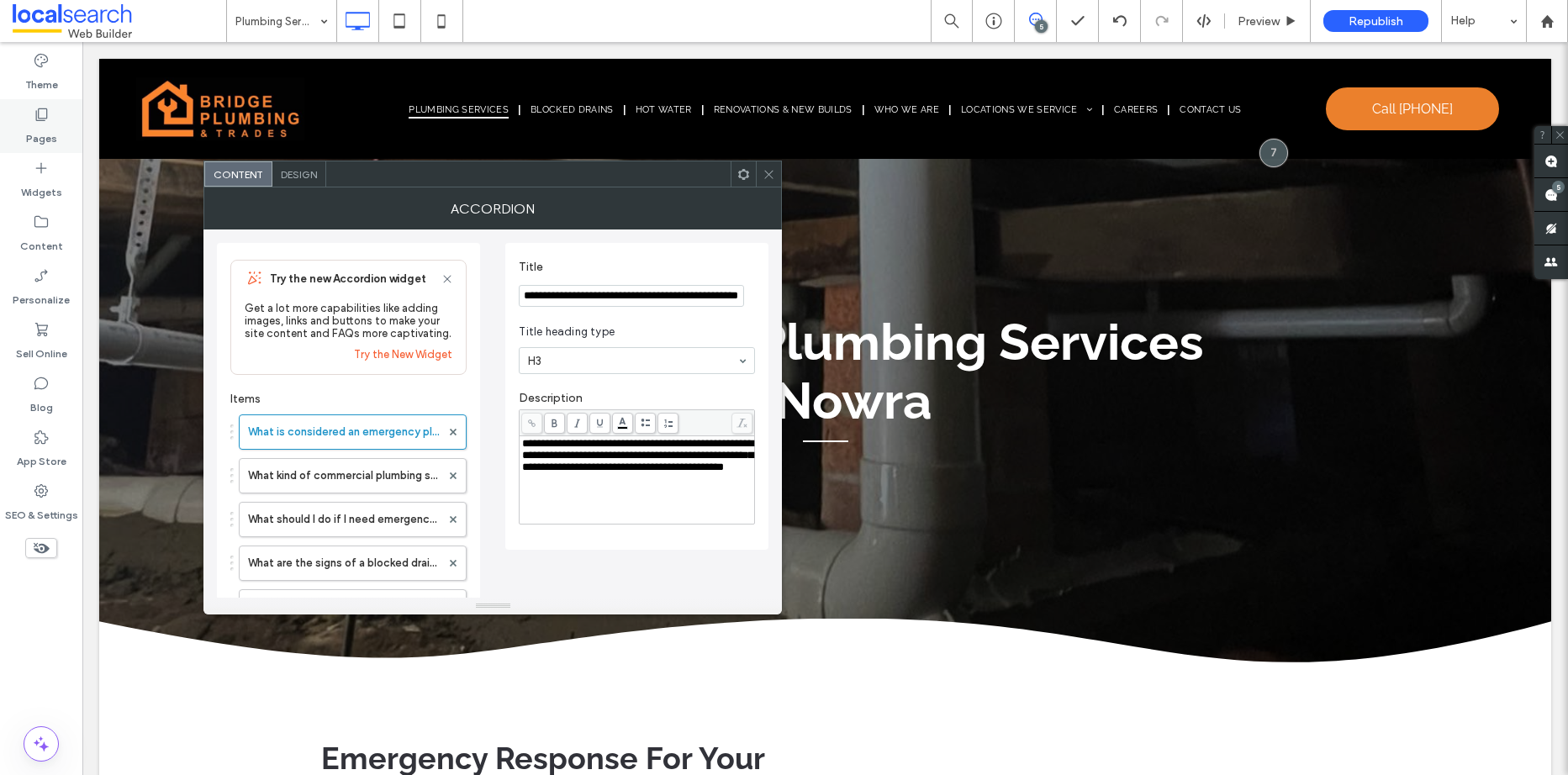 click on "Pages" at bounding box center (41, 134) 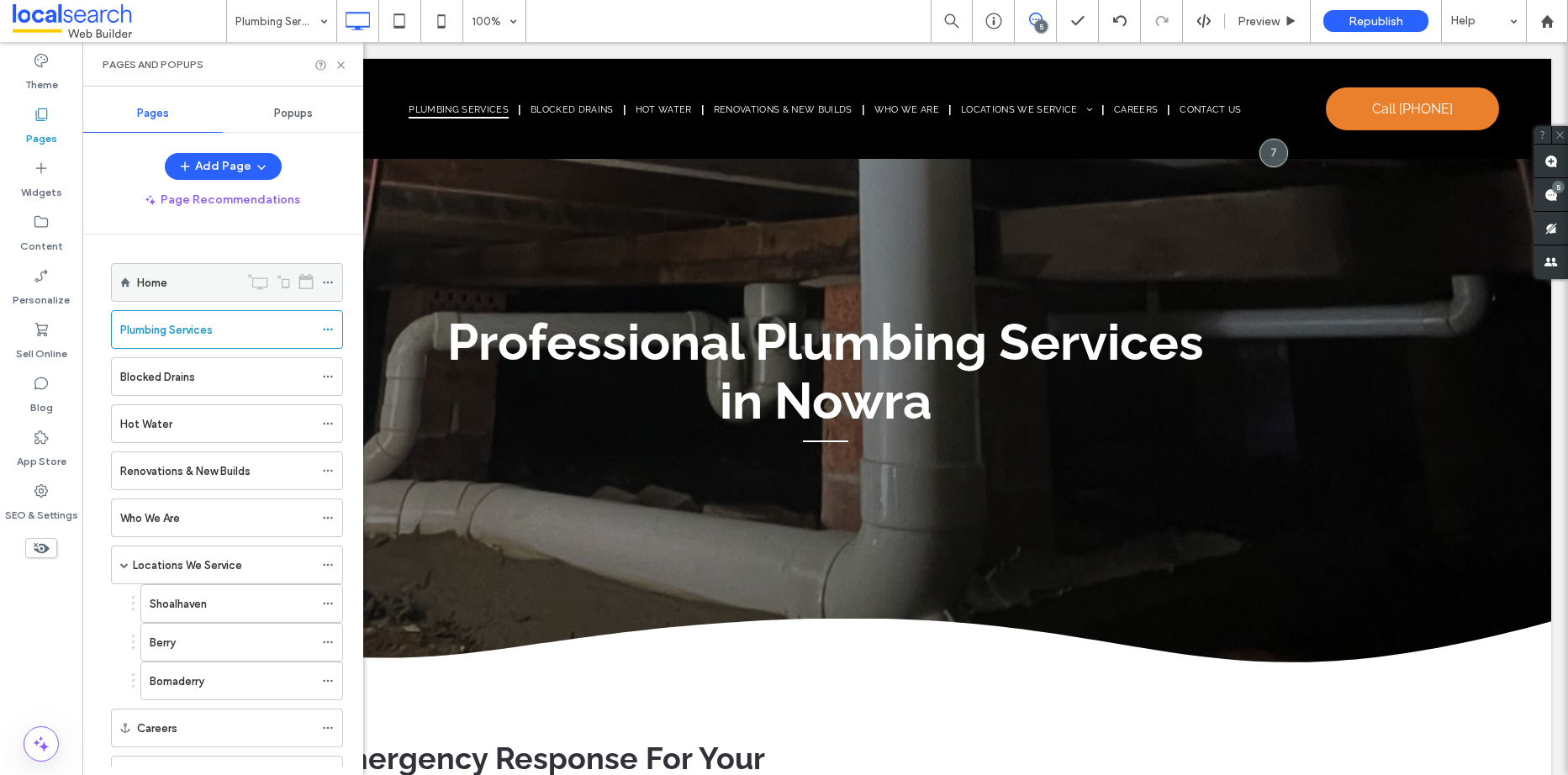 click 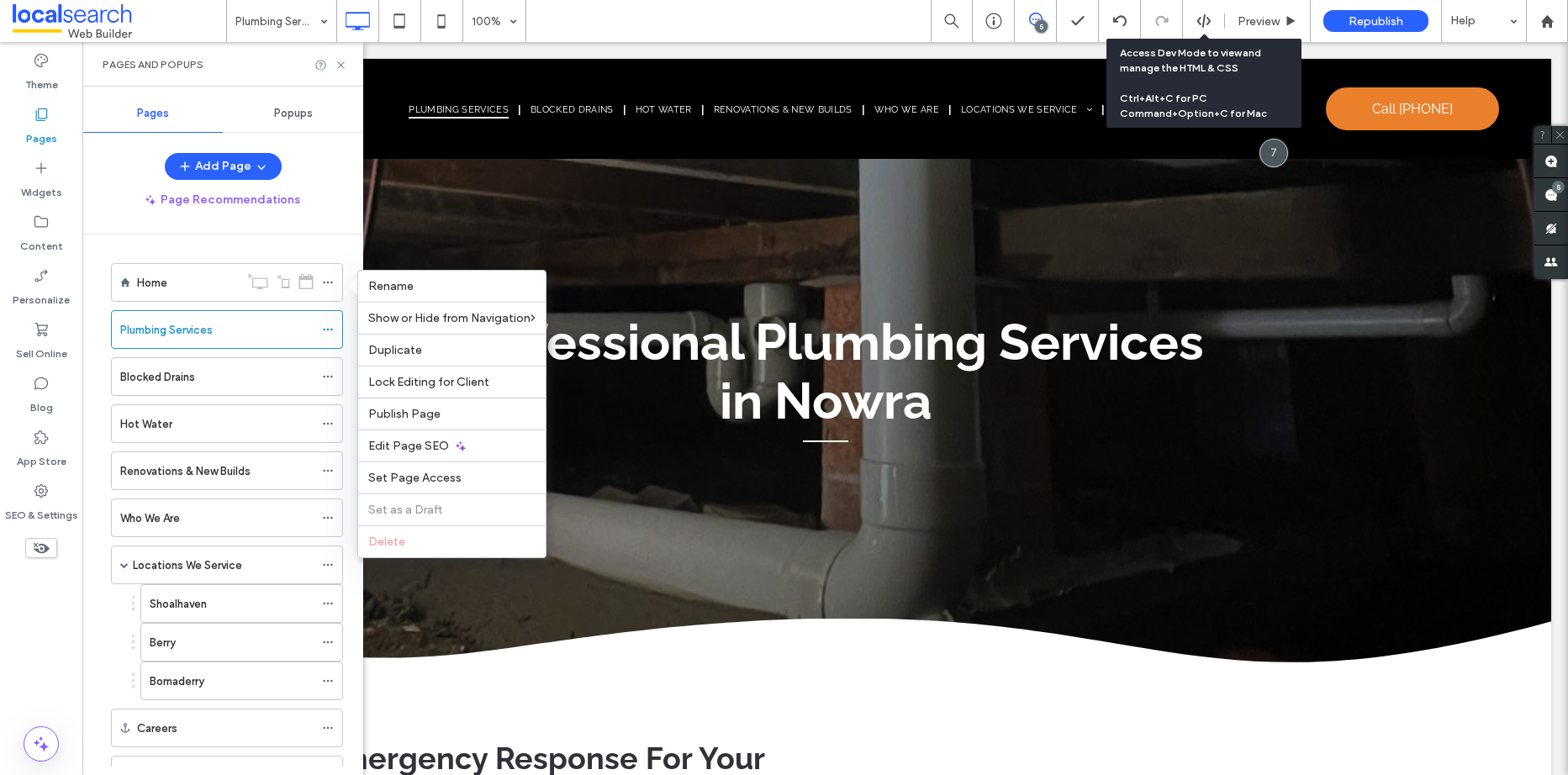 click 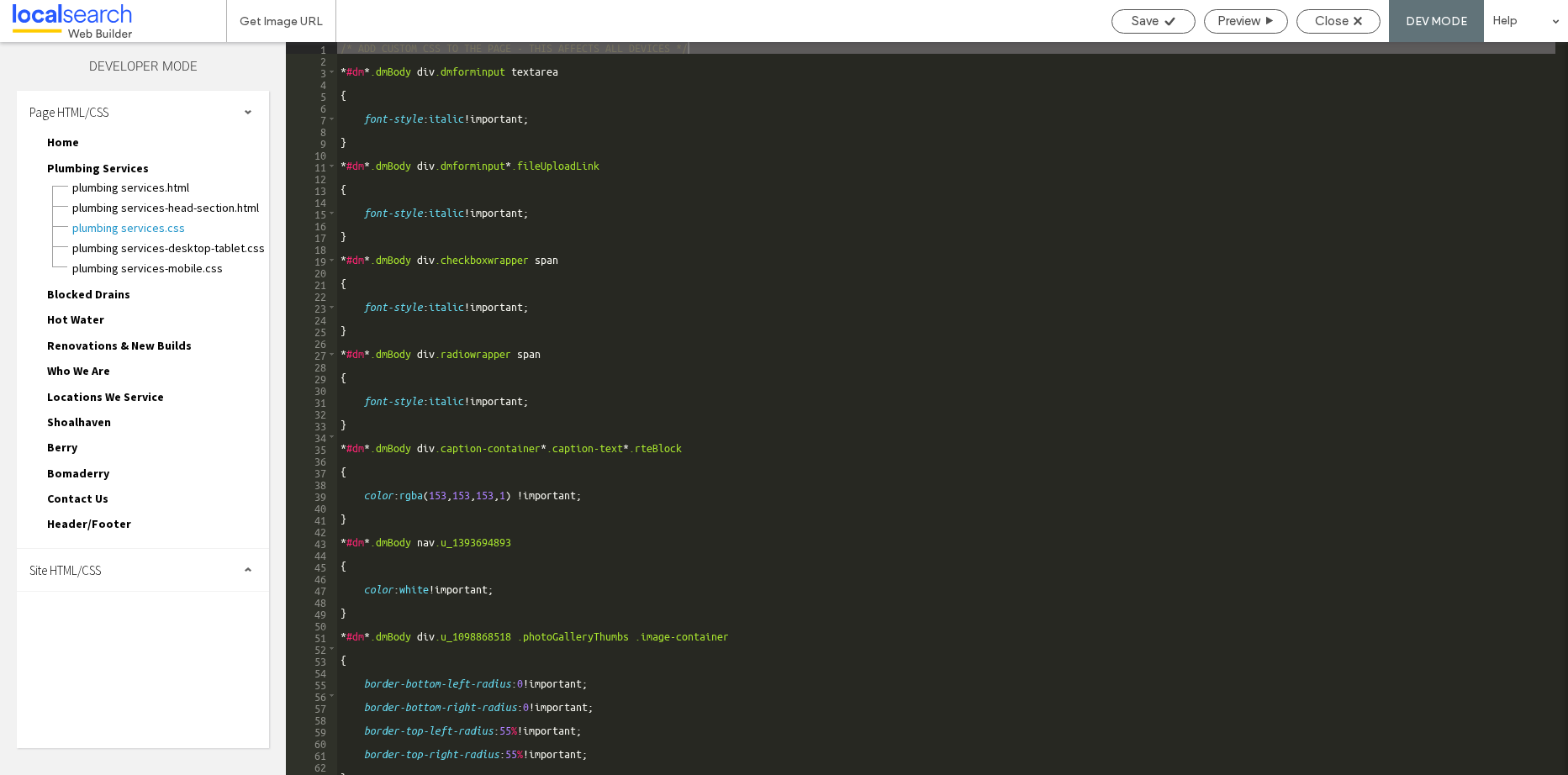 click on "Home
Home.html
Home-head-section.html
Home.css
Home-desktop-tablet.css
Home-mobile.css" at bounding box center [151, 145] 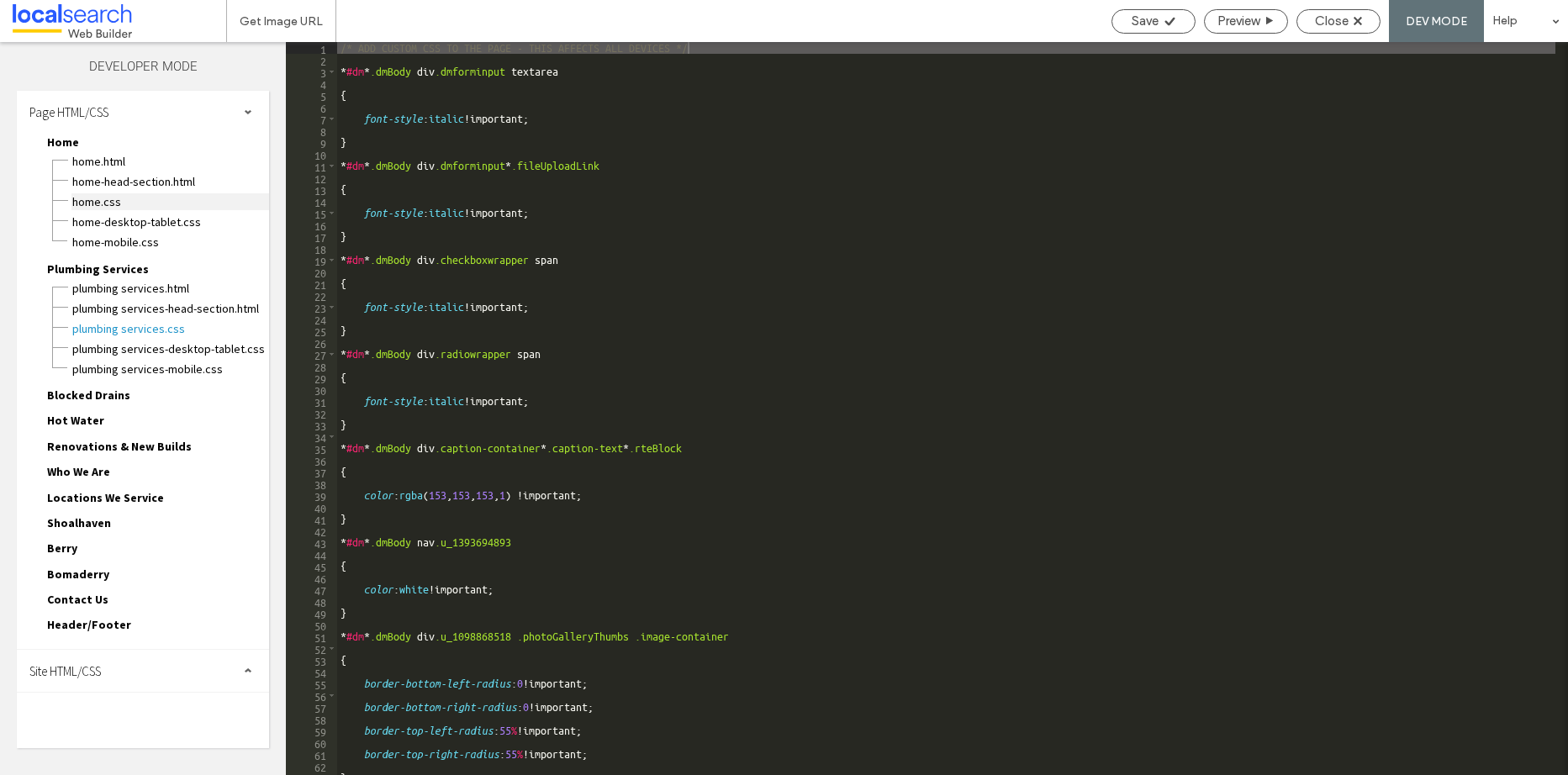 click on "Home.css" at bounding box center [170, 202] 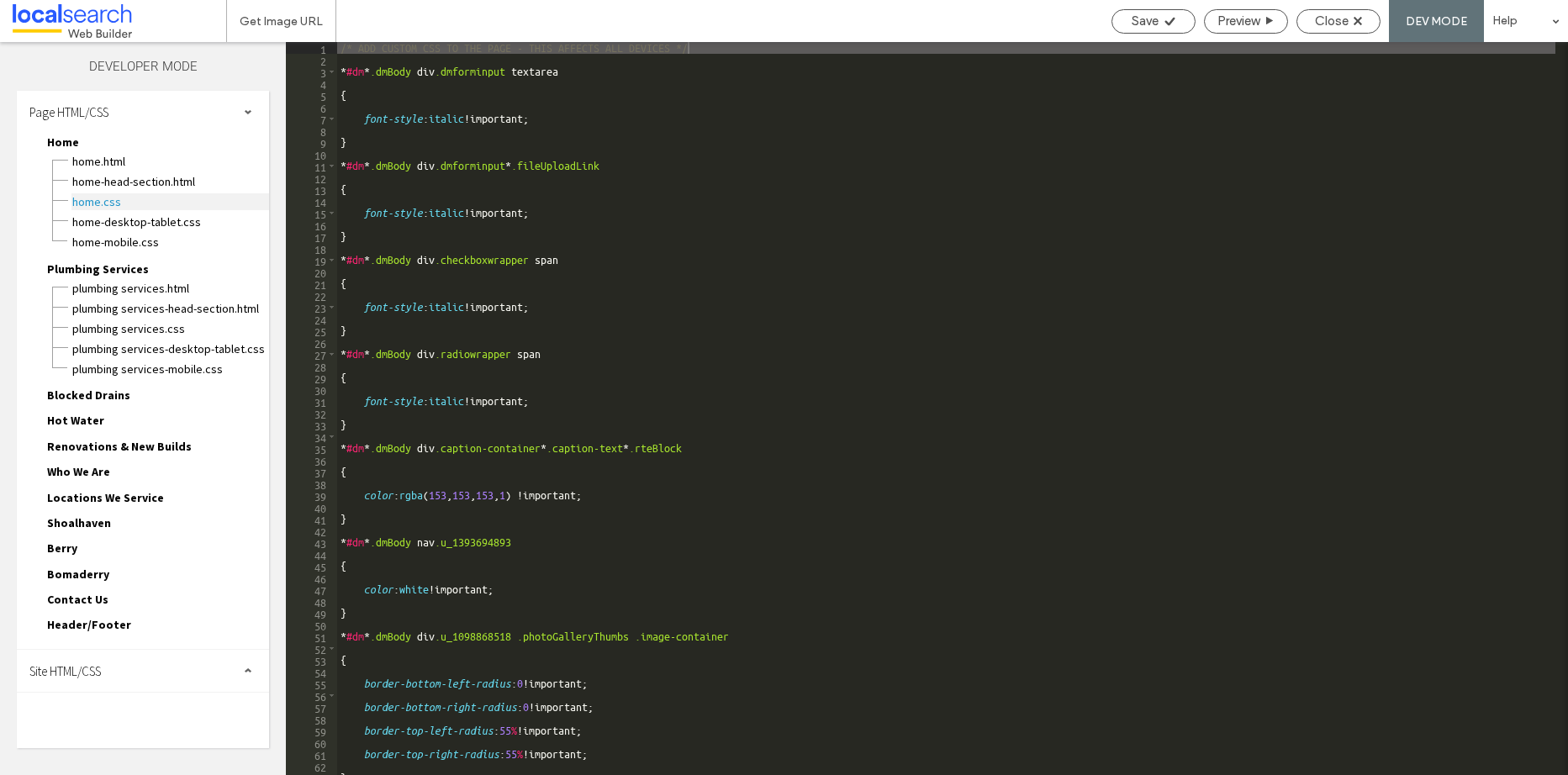 type on "**********" 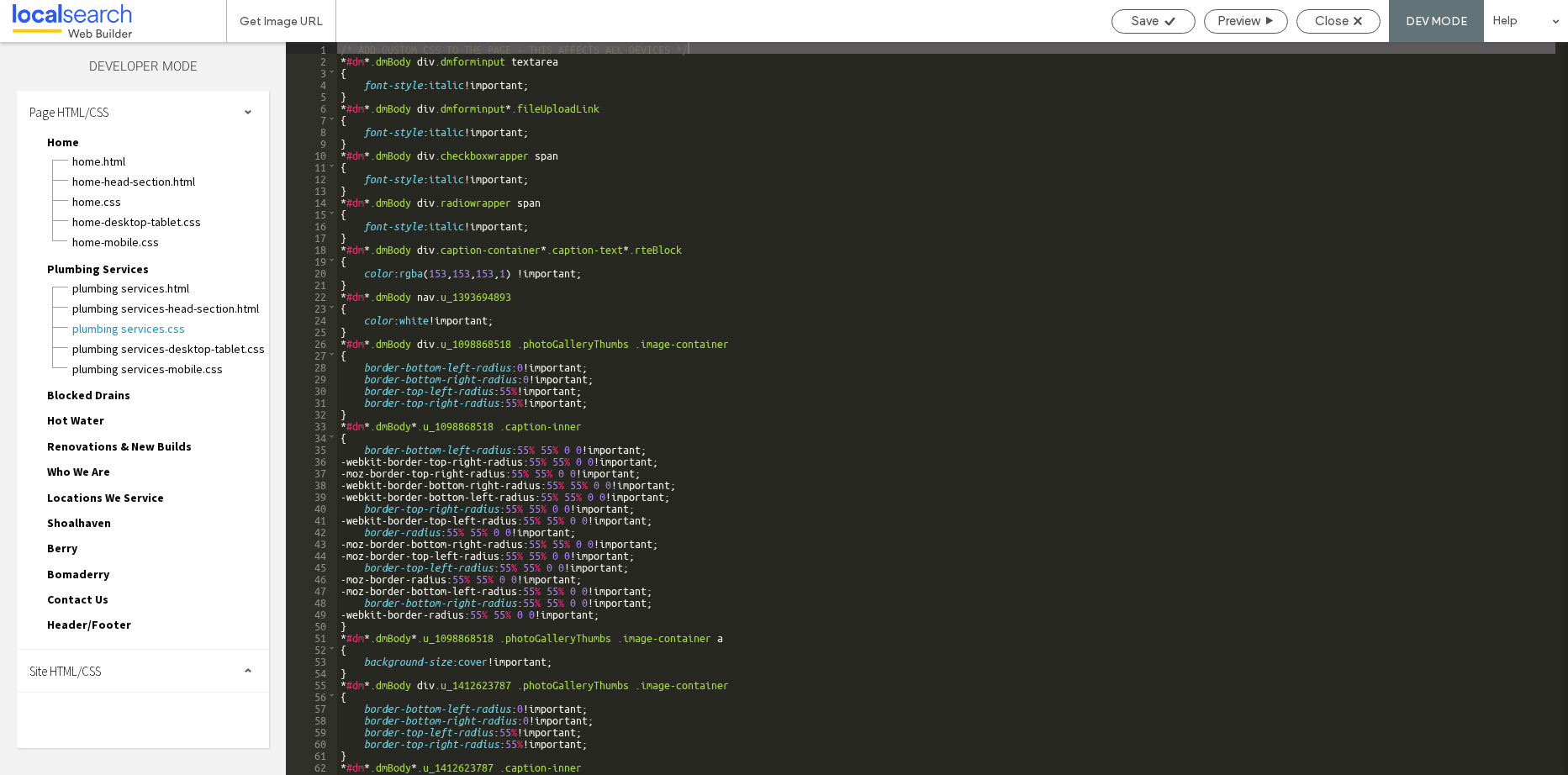 scroll, scrollTop: 0, scrollLeft: 0, axis: both 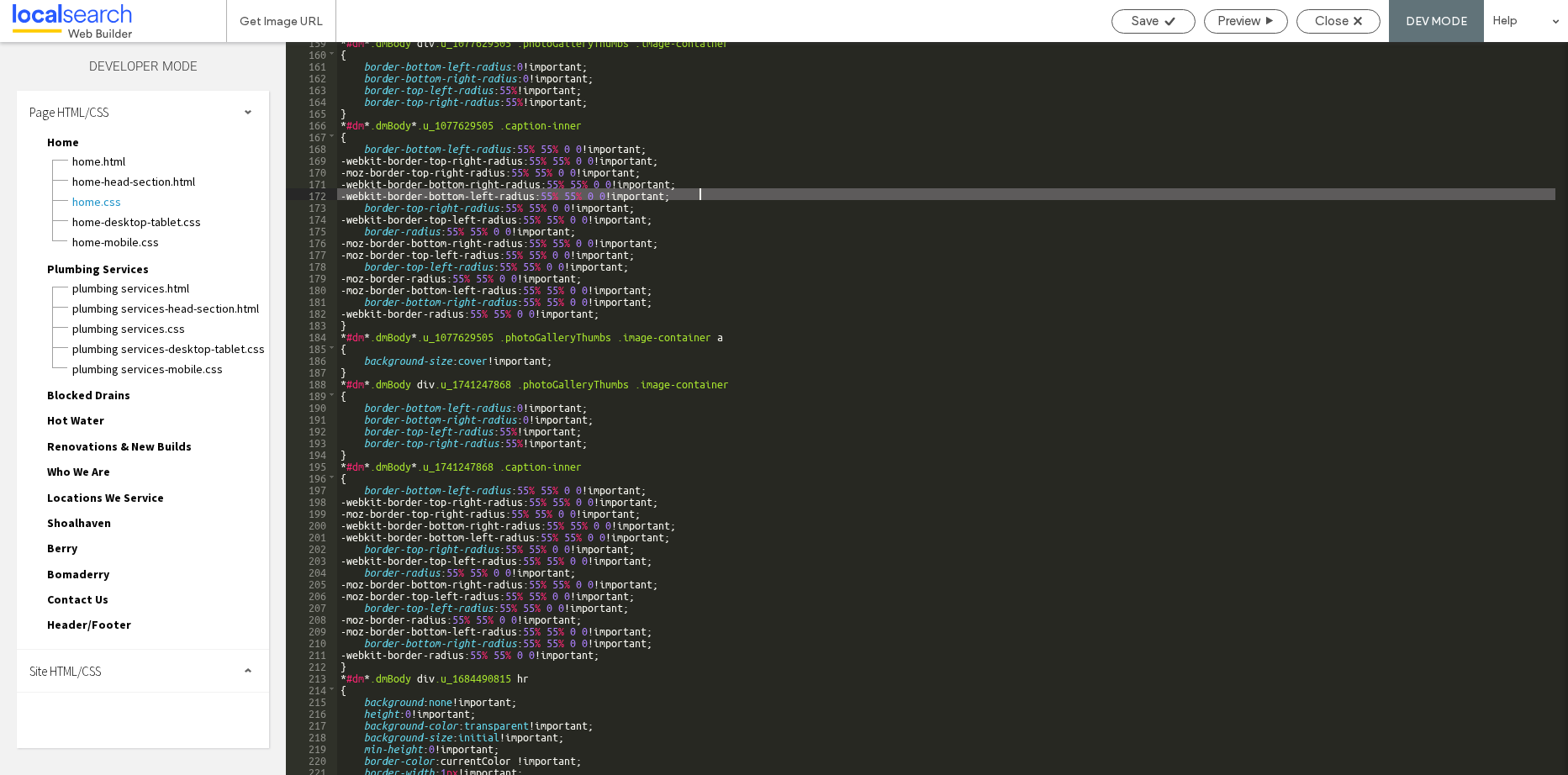 click on "* #dm  * .dmBody   div .u_1077629505   .photoGalleryThumbs   .image-container {
border-bottom-left-radius : 0  !important;
border-bottom-right-radius : 0  !important;
border-top-left-radius : 55 %  !important;
border-top-right-radius : 55 %  !important;
}
* #dm  * .dmBody  * .u_1077629505   .caption-inner {
border-bottom-left-radius : 55 %   55 %   0   0  !important;
-webkit-border-top-right-radius: 55 %   55 %   0   0  !important;
-moz-border-top-right-radius: 55 %   55 %   0   0  !important;
-webkit-border-bottom-right-radius: 55 %   55 %   0   0  !important;
-webkit-border-bottom-left-radius: 55 %   55 %   0   0  !important;
border-top-right-radius : 55 %   55 %   0   0  !important;
-webkit-border-top-left-radius: 55 %   55 %   0   0  !important;
border-radius : 55 %   55 %   0   0  !important;
-moz-border-bottom-right-radius: 55 %   55 %   0   0  !important;
-moz-border-top-left-radius: 55 %   55 %   0   0  !important;
: 55 %   55 %   0" at bounding box center [946, 414] 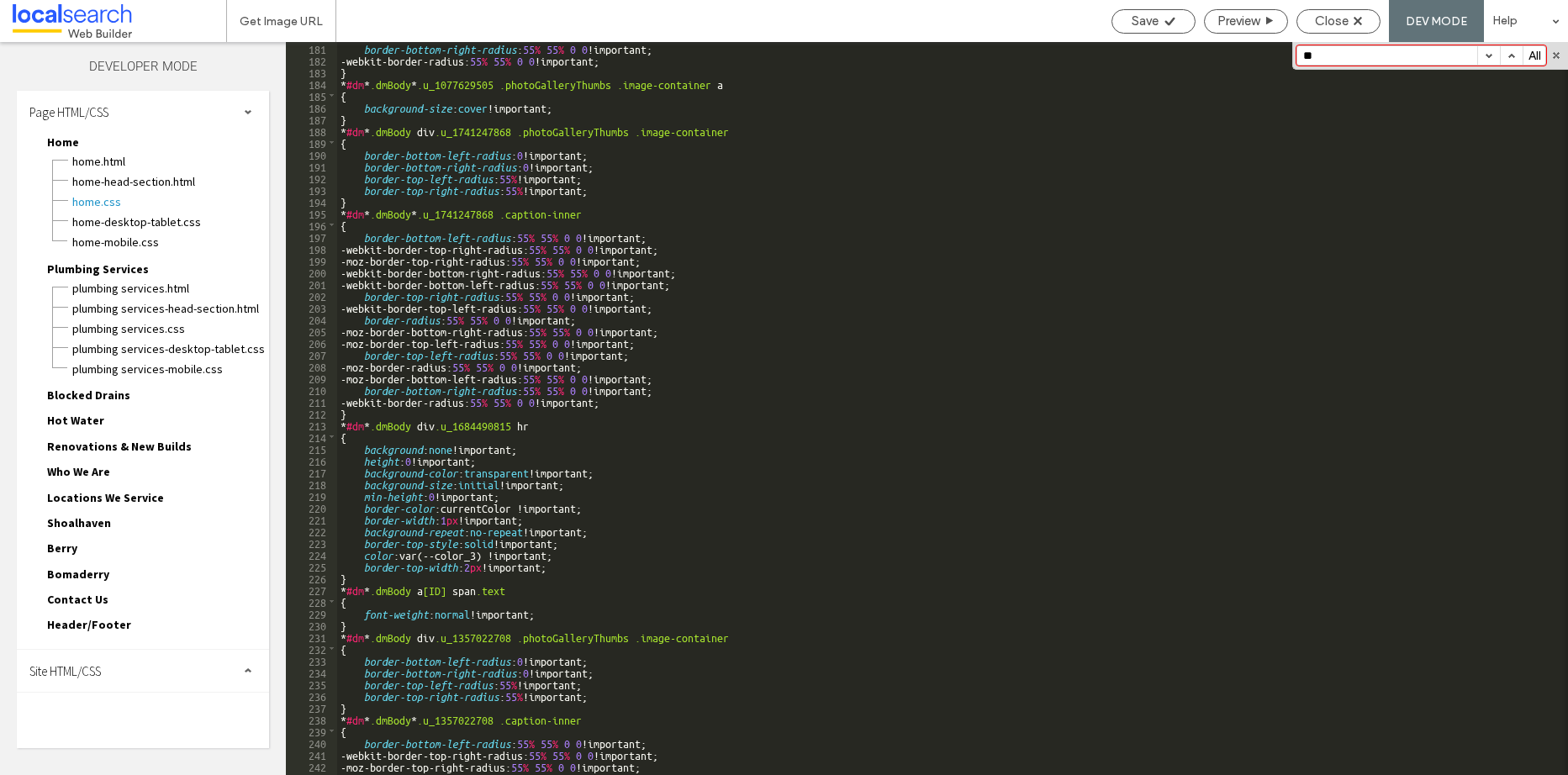 scroll, scrollTop: 1954, scrollLeft: 0, axis: vertical 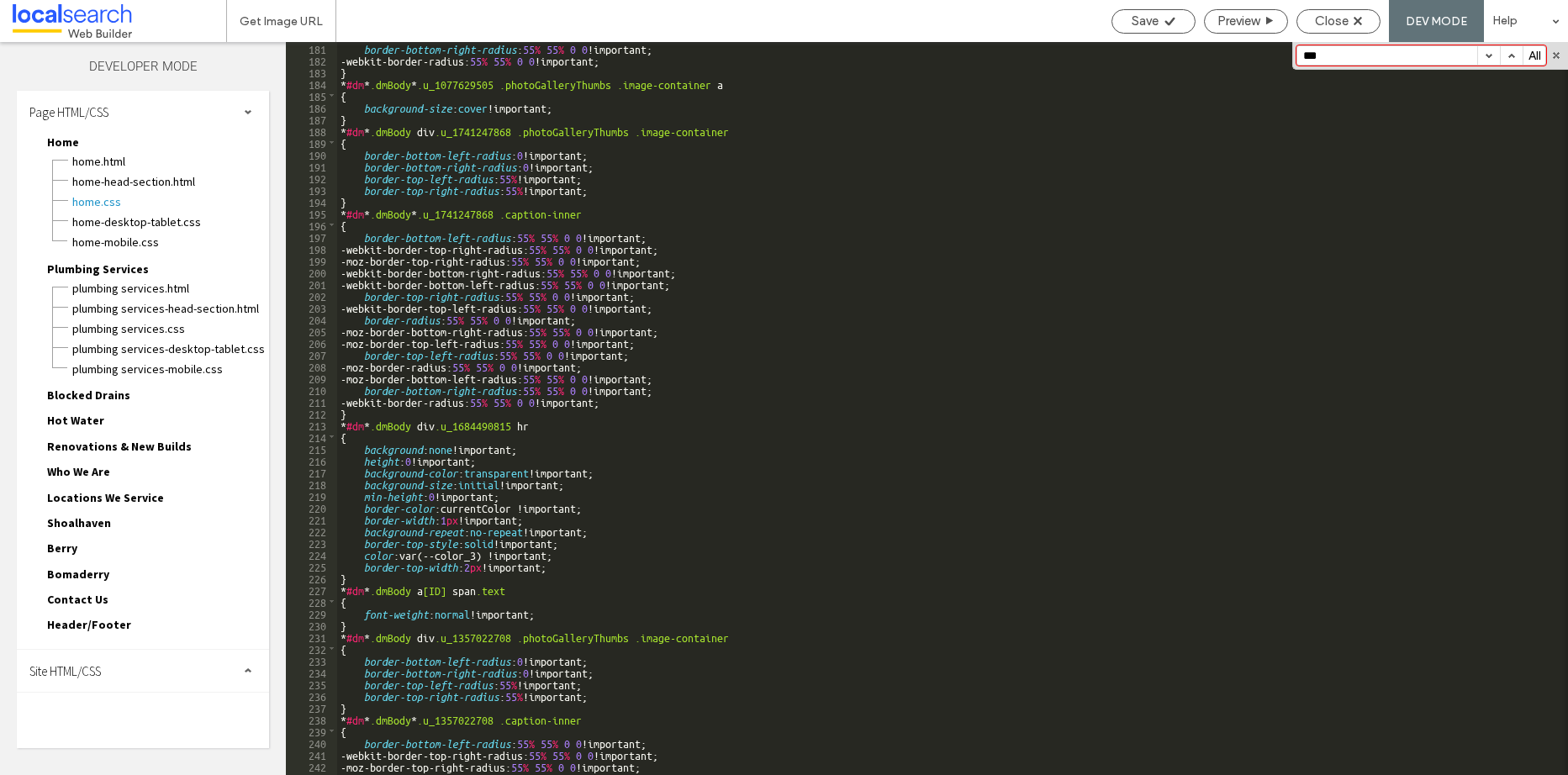 click on "Site HTML/CSS" at bounding box center (65, 671) 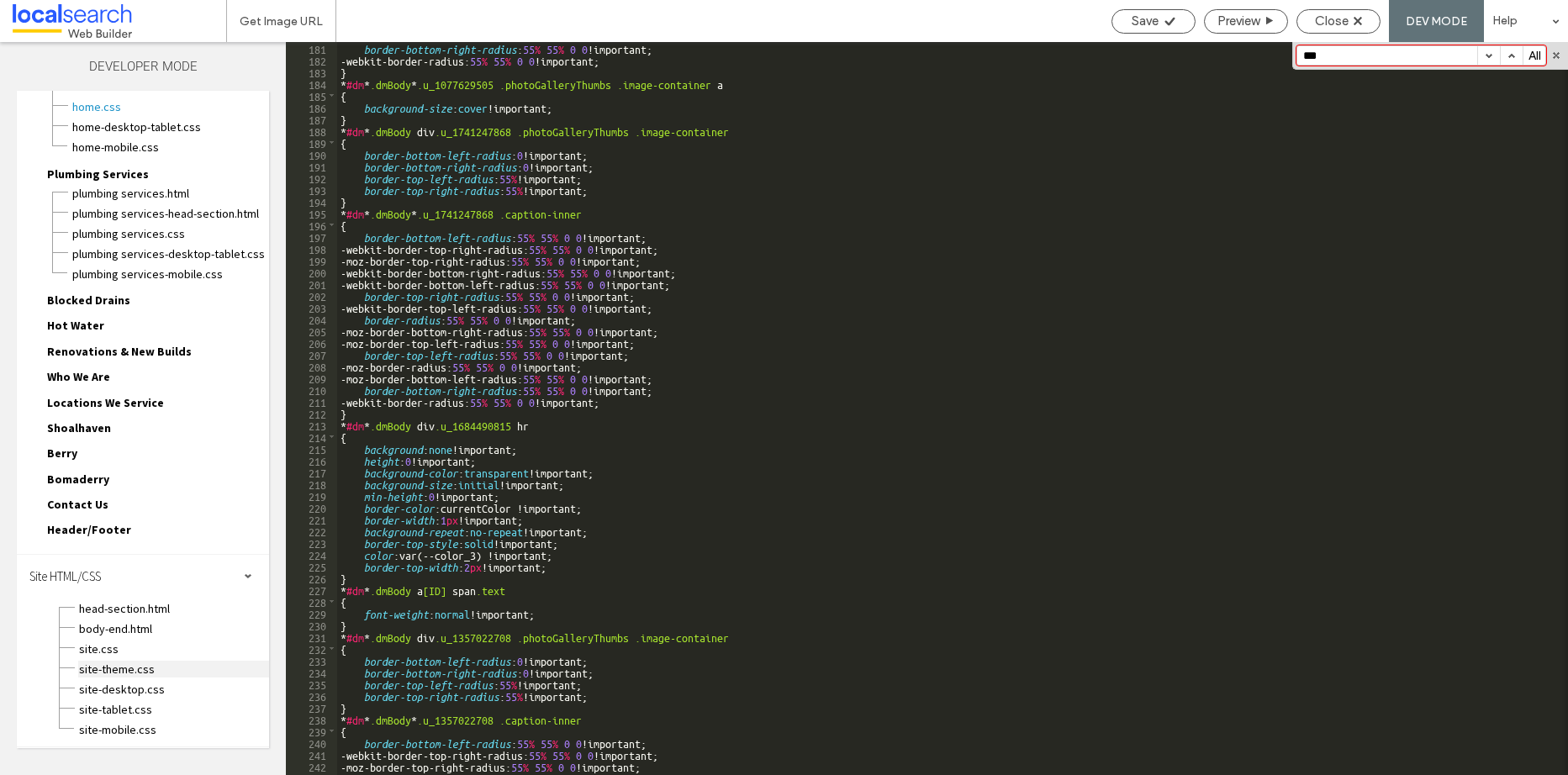 scroll, scrollTop: 96, scrollLeft: 0, axis: vertical 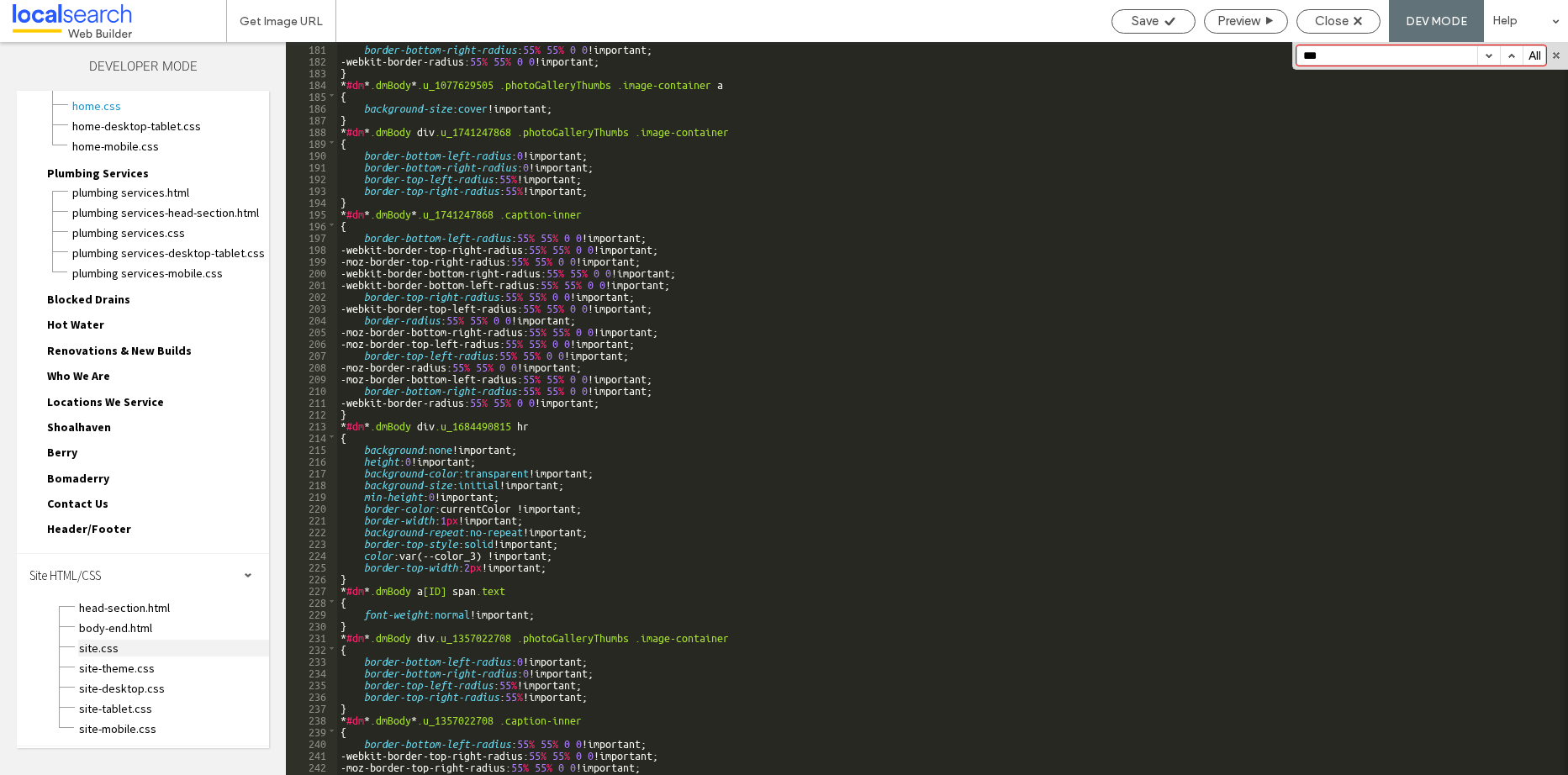 click on "site.css" at bounding box center [173, 648] 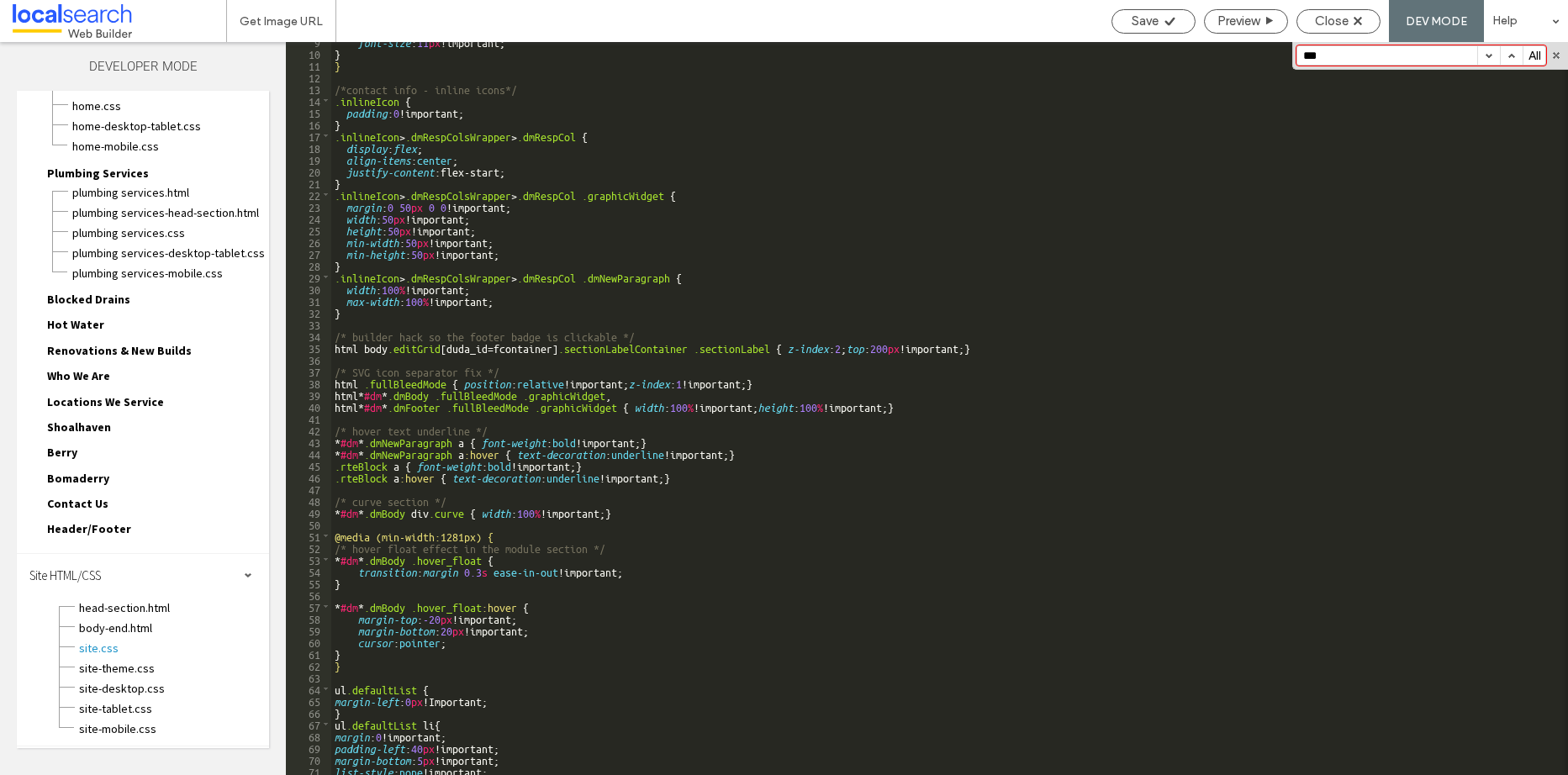 scroll, scrollTop: 101, scrollLeft: 0, axis: vertical 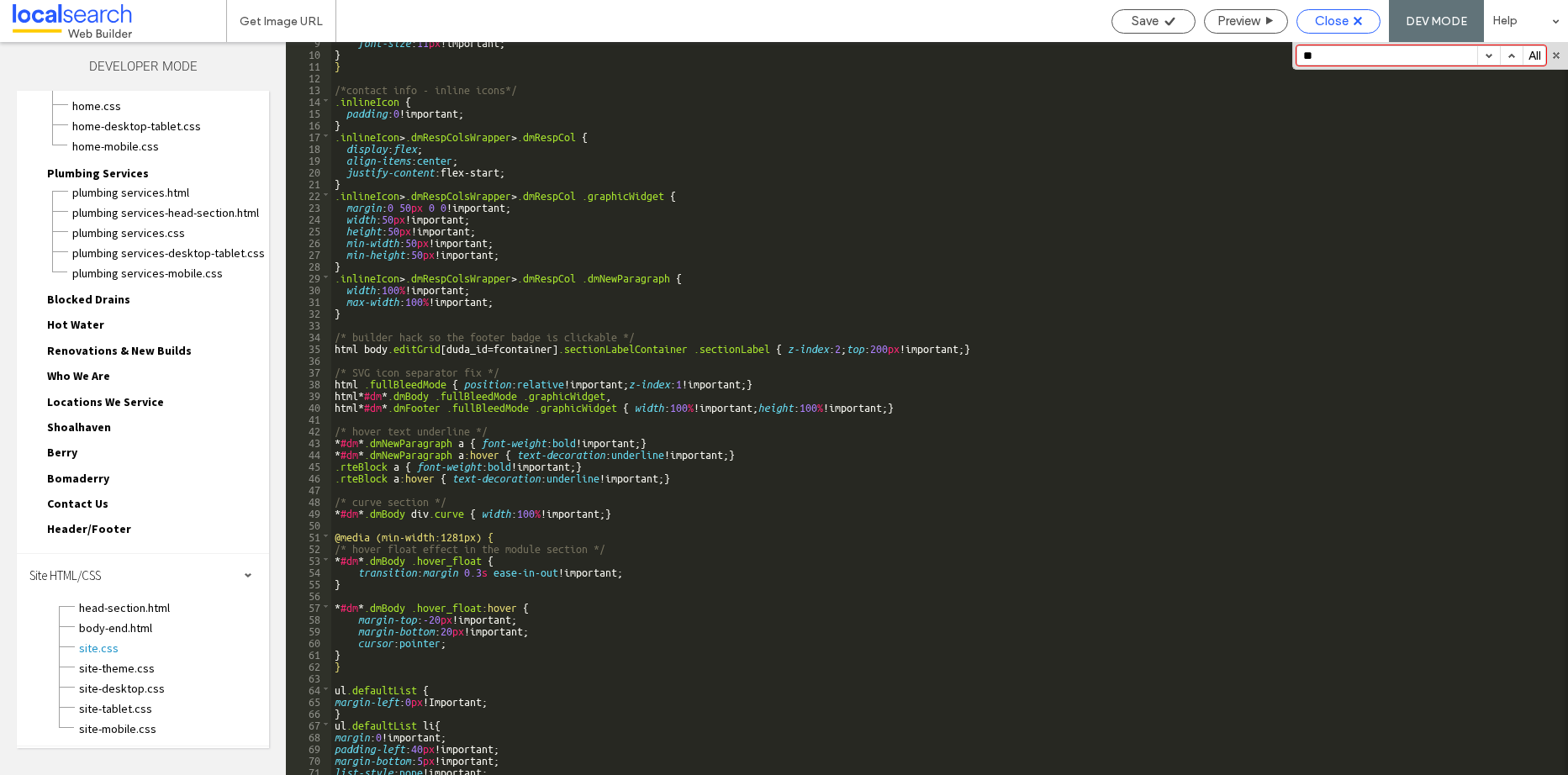 type on "**" 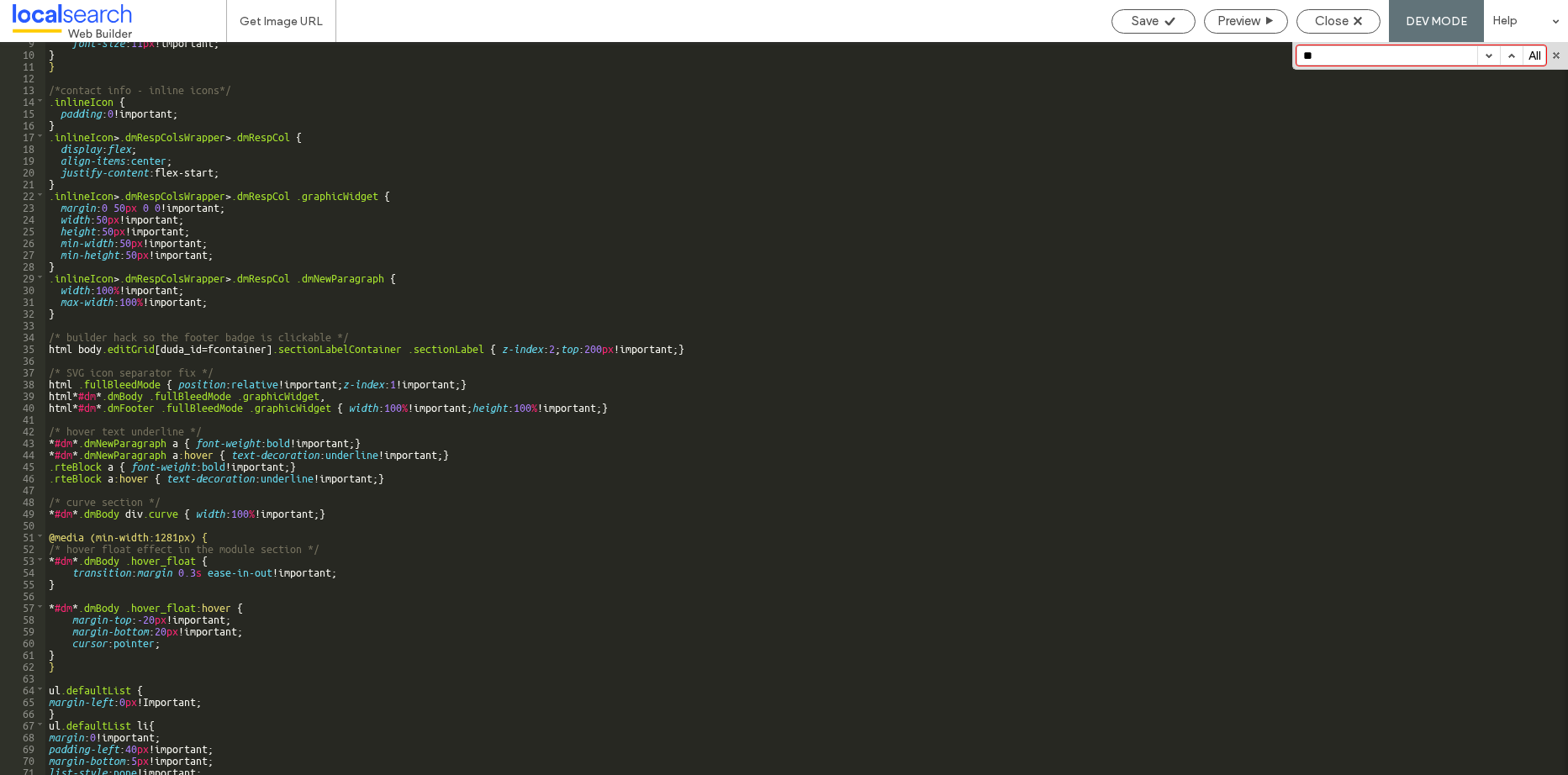 scroll, scrollTop: 54, scrollLeft: 0, axis: vertical 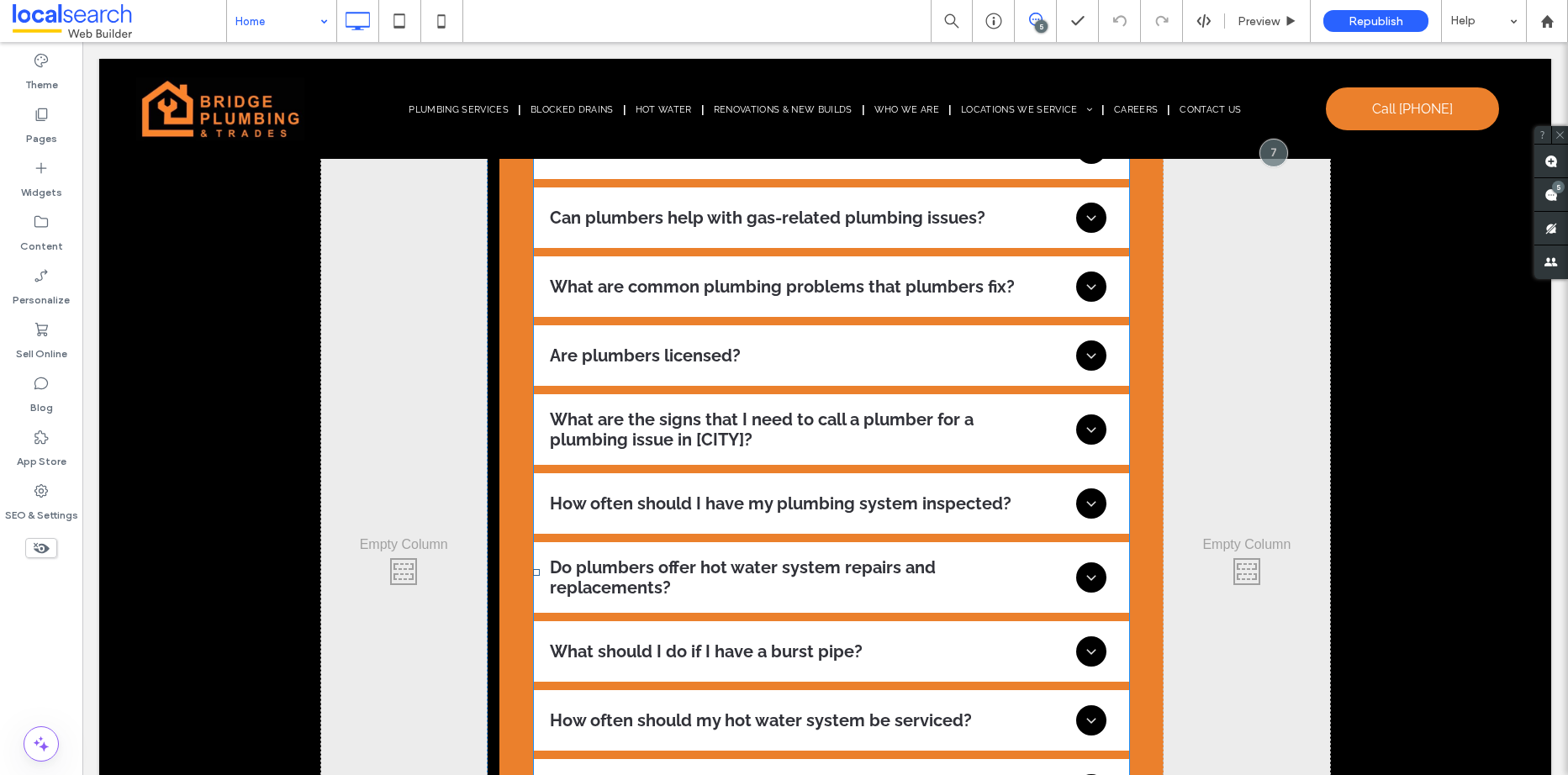 click at bounding box center [832, 572] 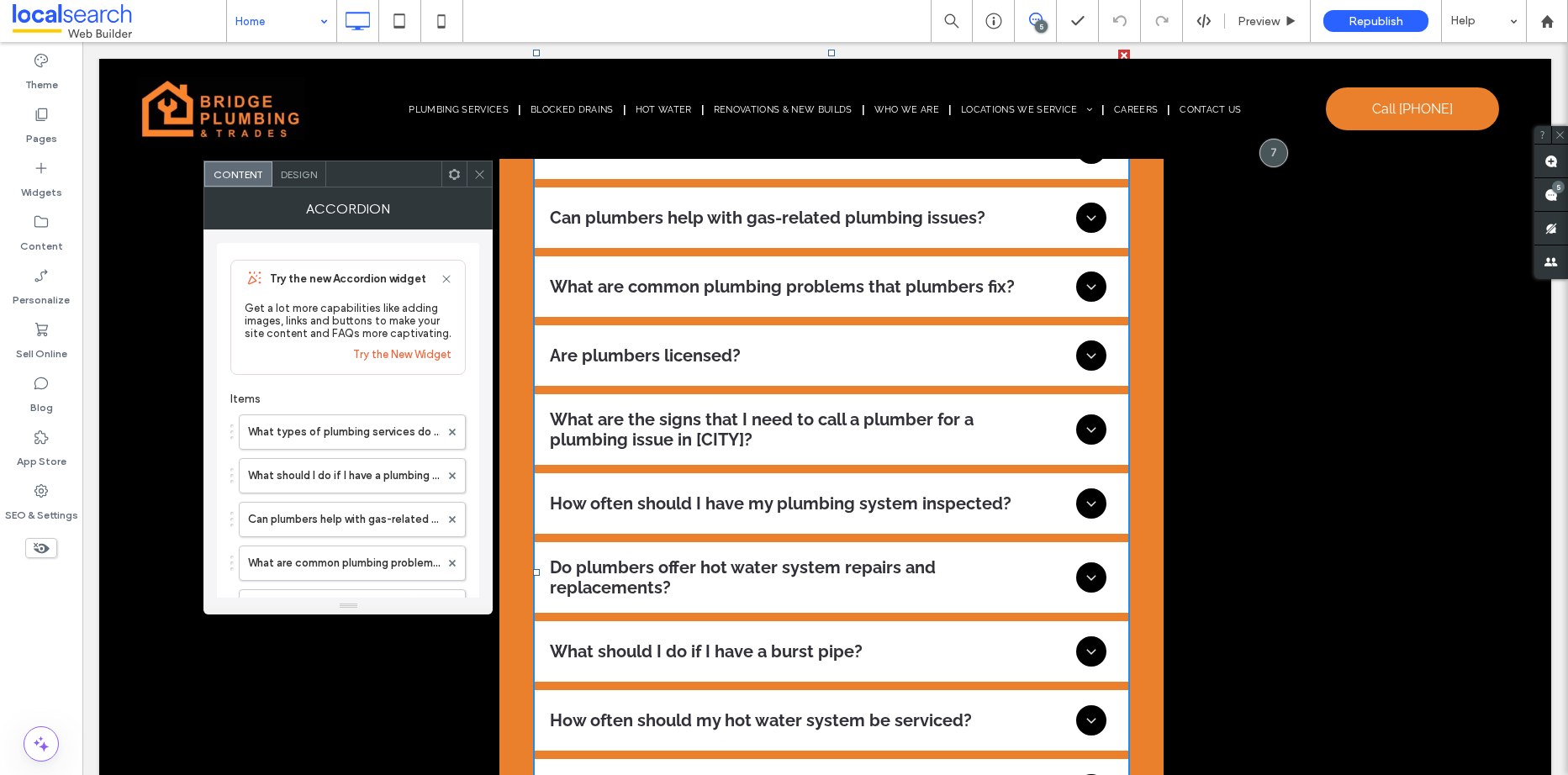 click on "Design" at bounding box center (298, 174) 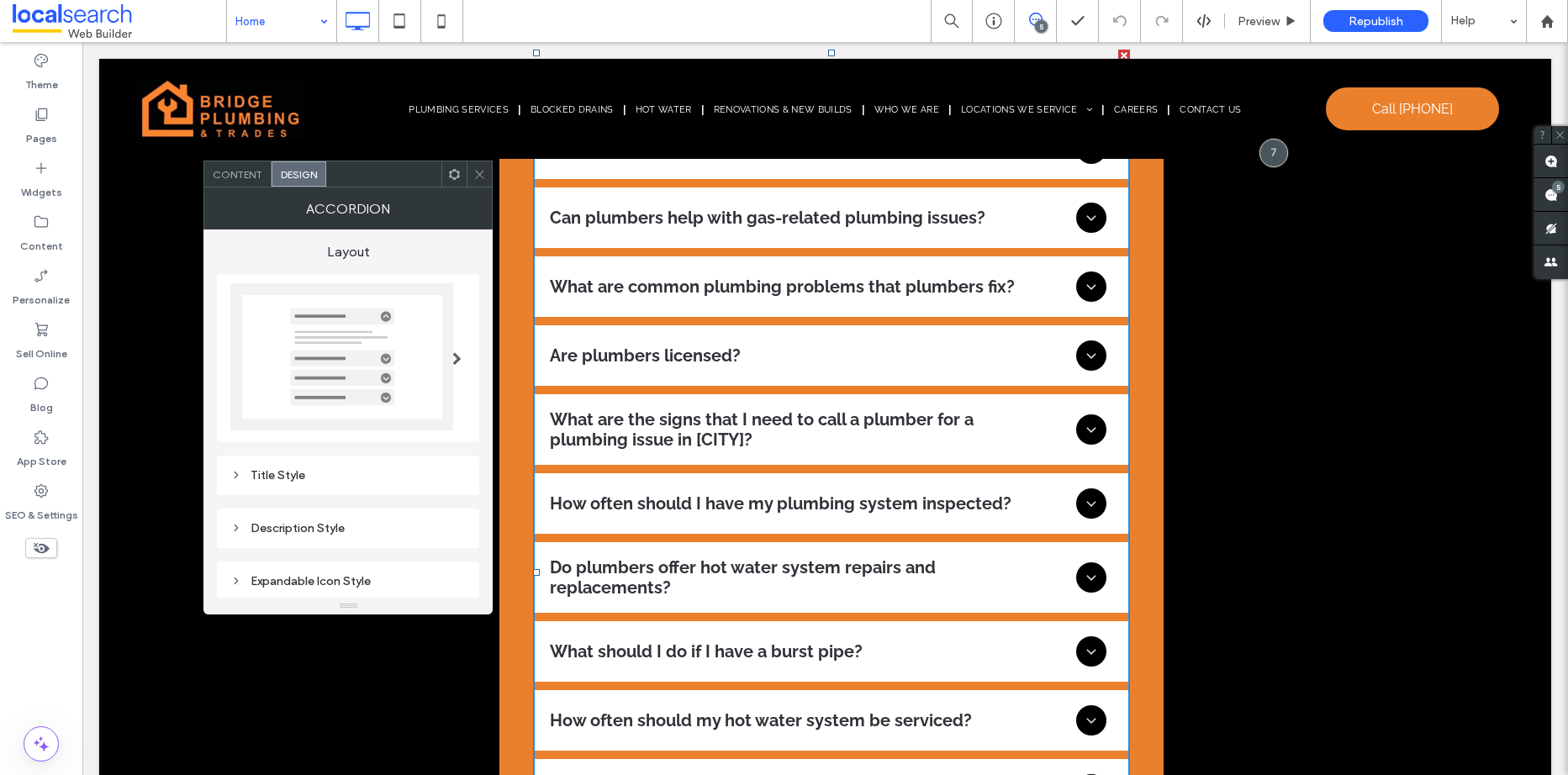 click on "Content Design" at bounding box center (348, 174) 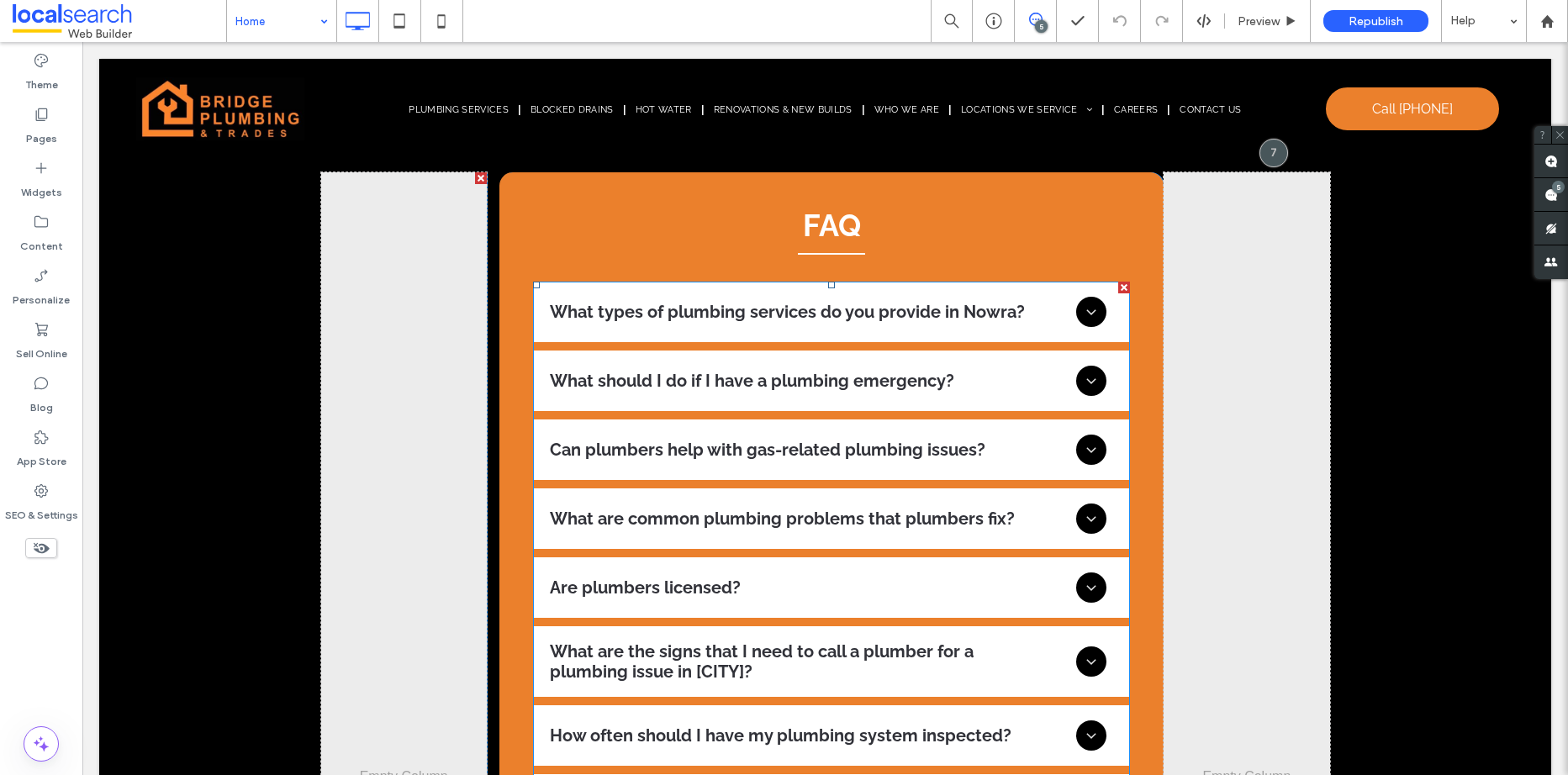scroll, scrollTop: 7826, scrollLeft: 0, axis: vertical 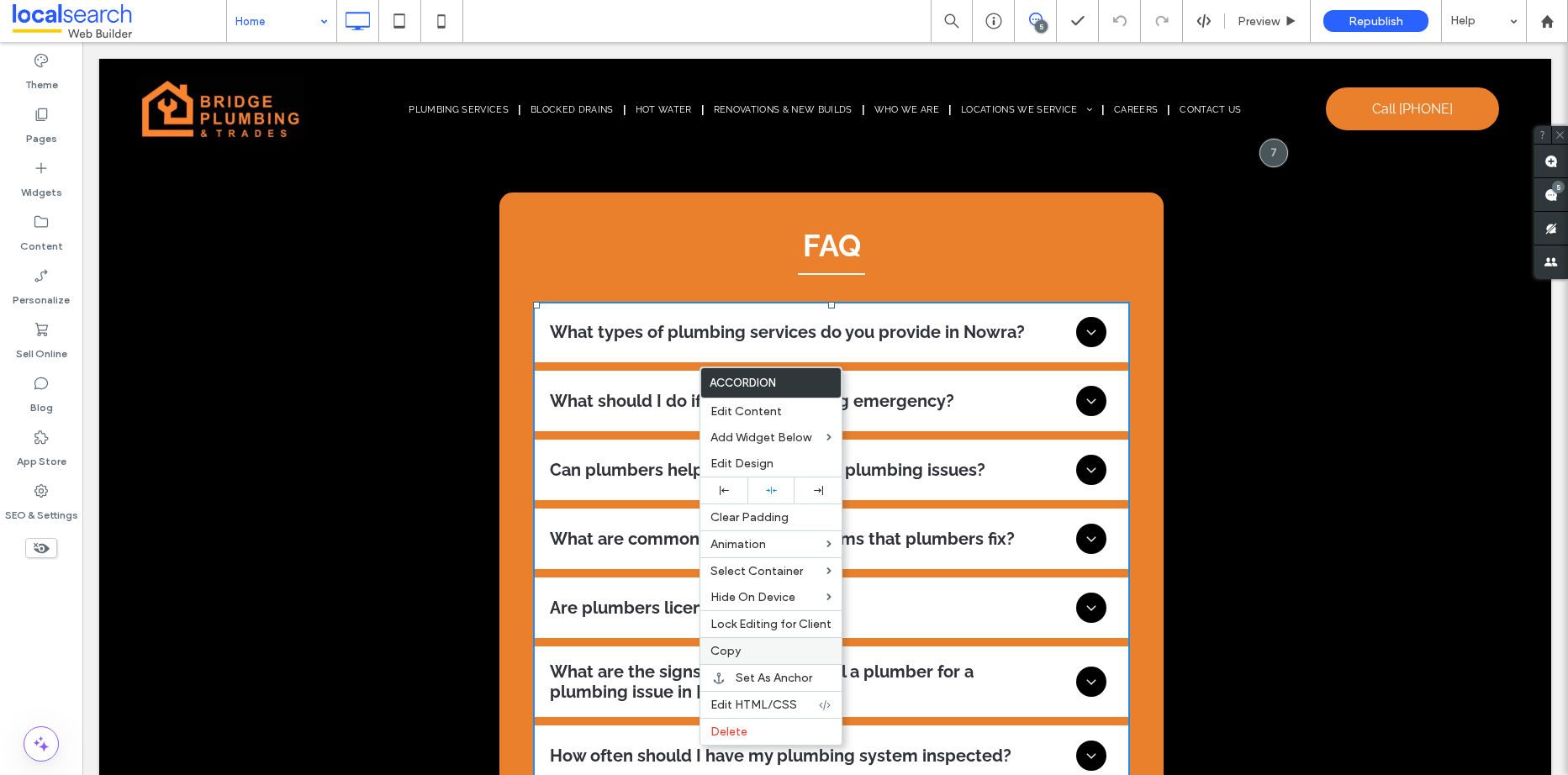 click on "Copy" at bounding box center (771, 651) 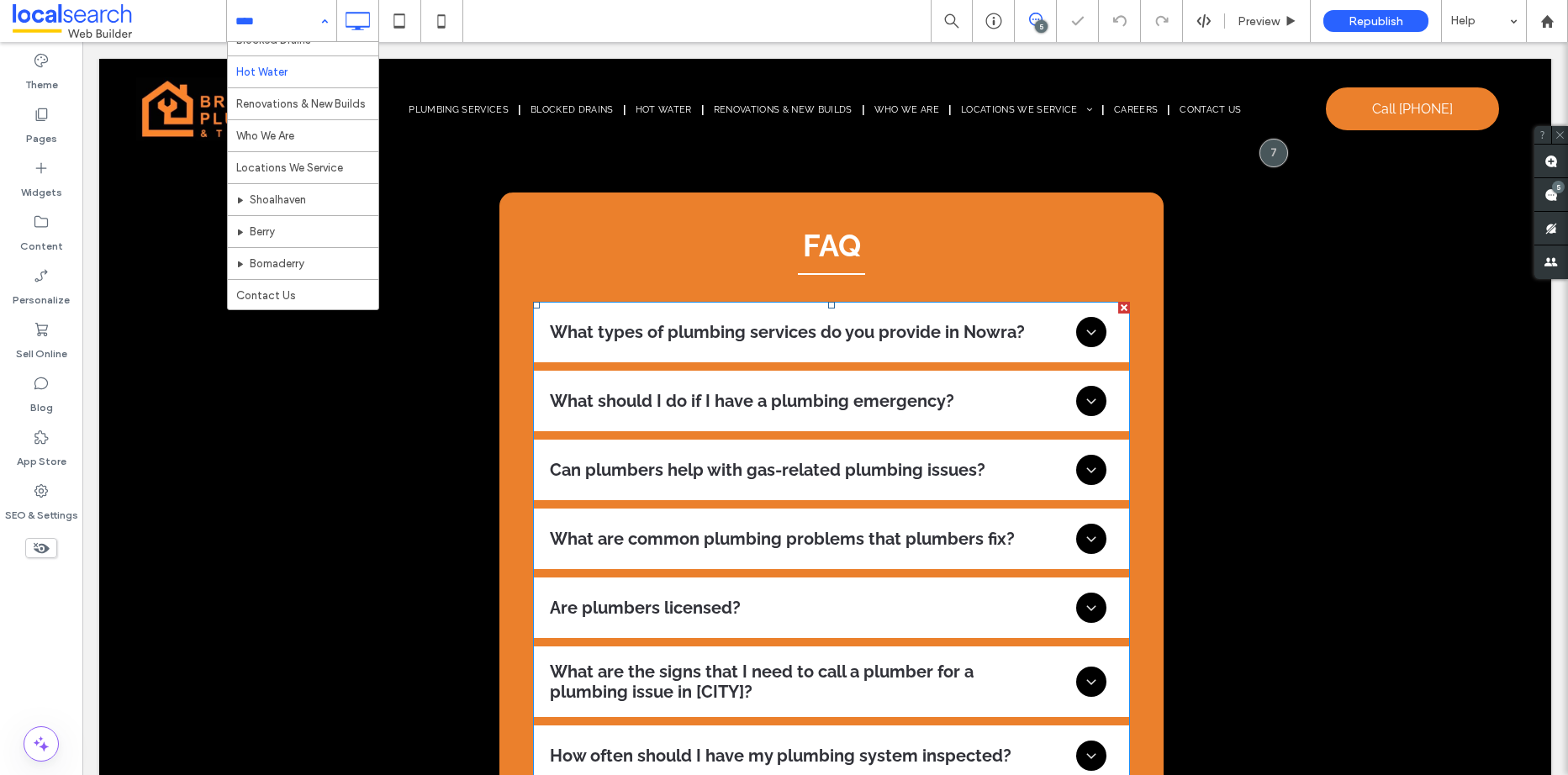 scroll, scrollTop: 0, scrollLeft: 0, axis: both 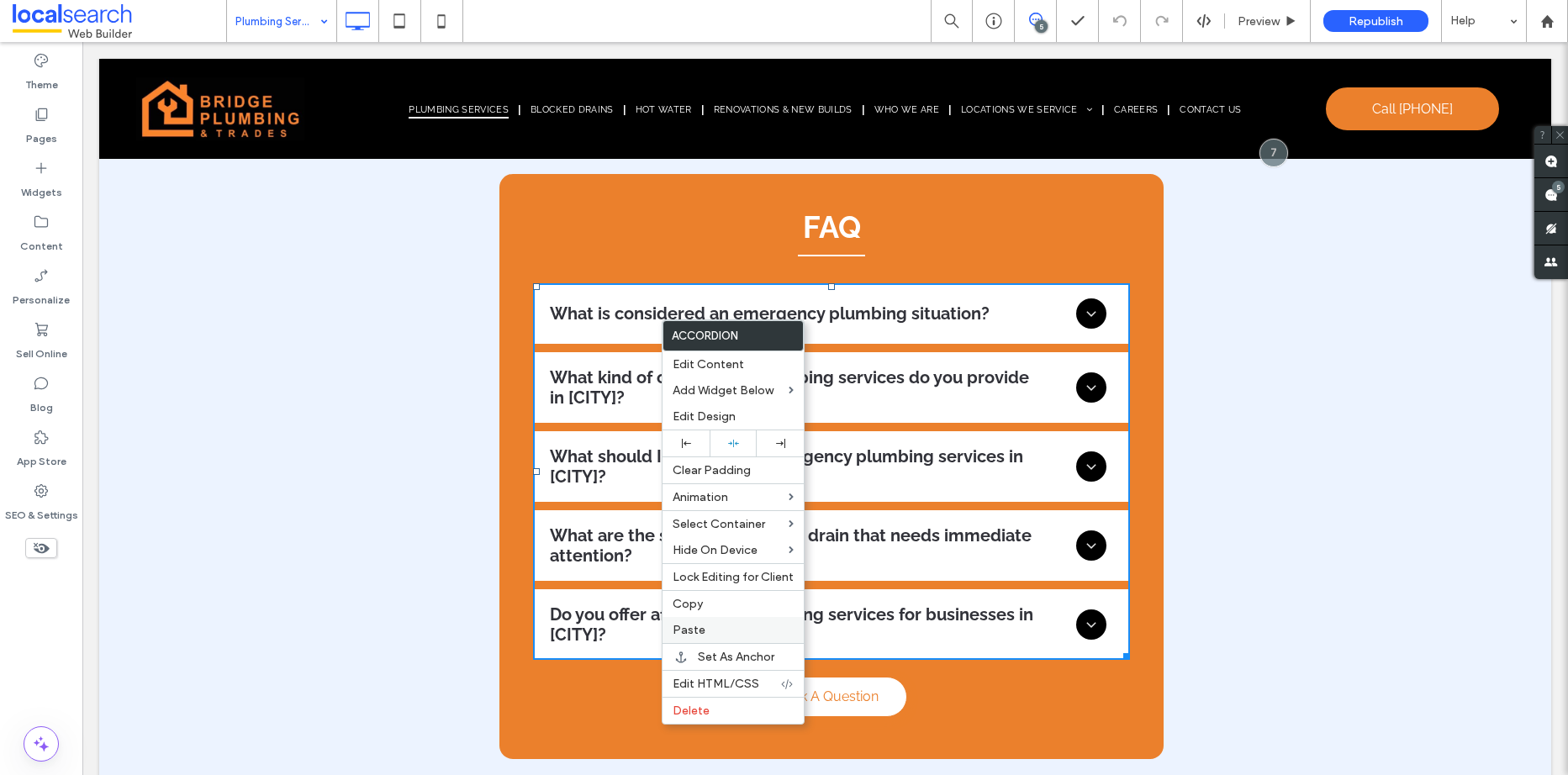 click on "Paste" at bounding box center [733, 630] 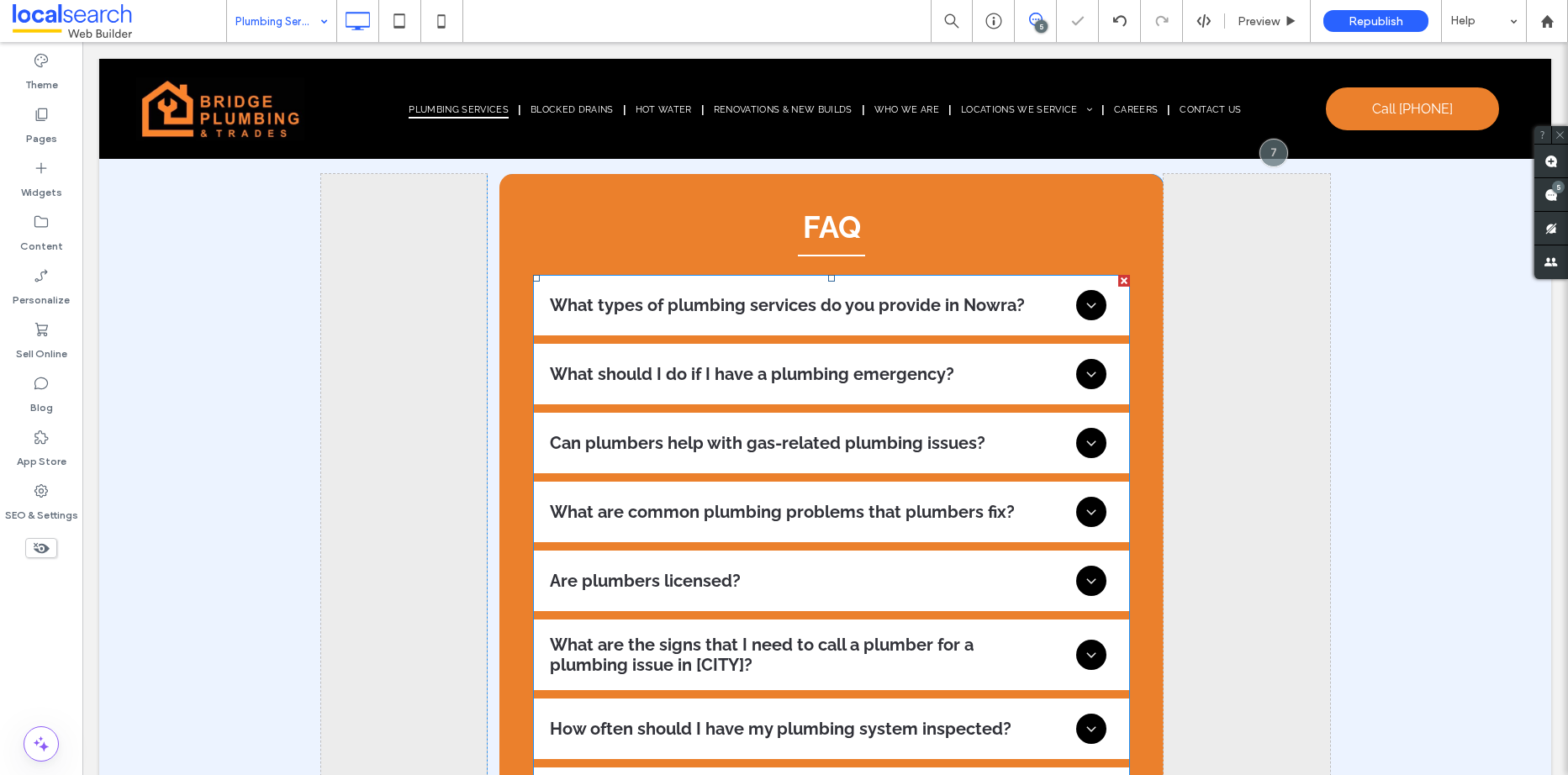 click at bounding box center [832, 798] 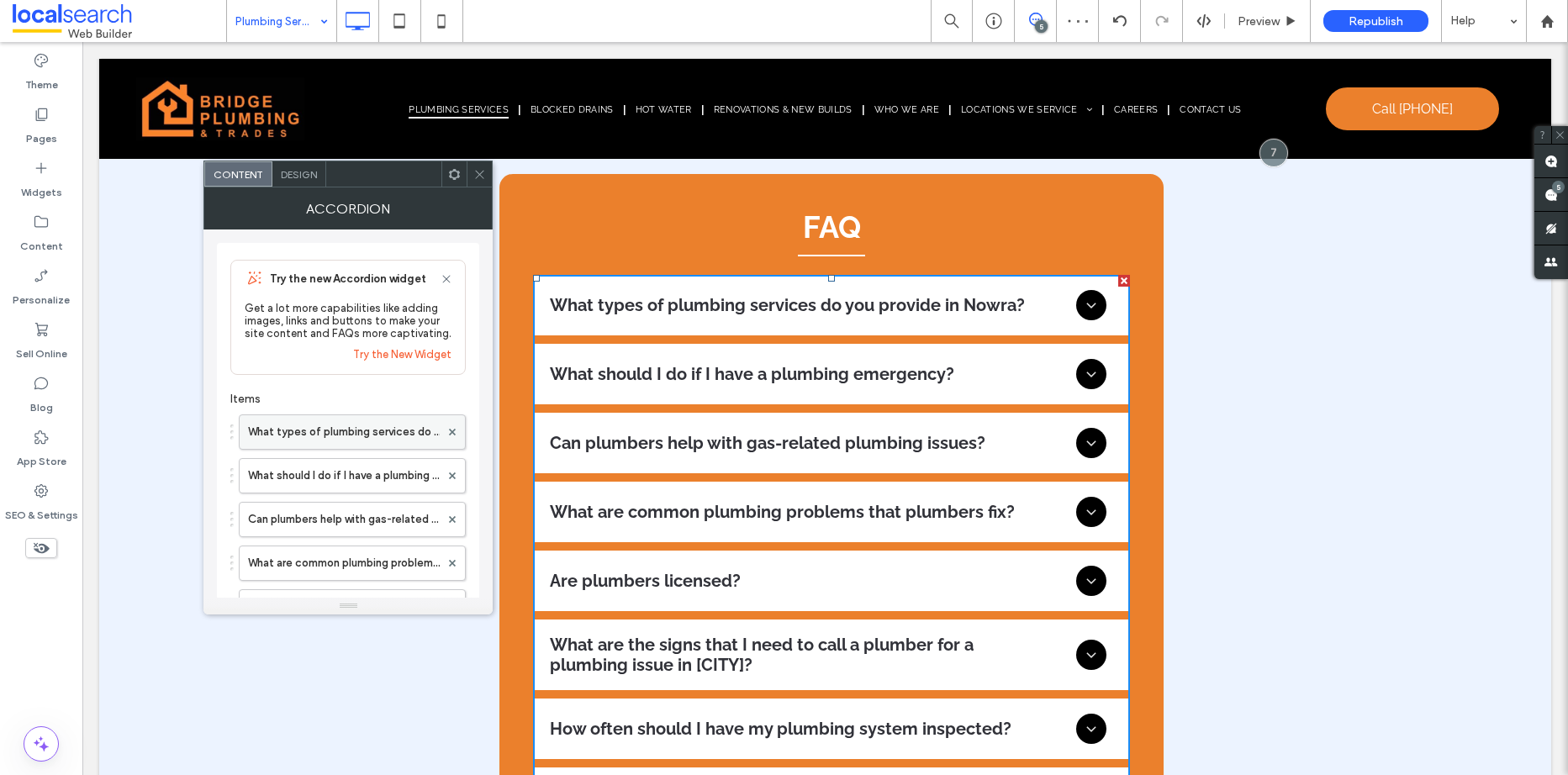 click on "What types of plumbing services do you provide in Nowra?" at bounding box center (344, 432) 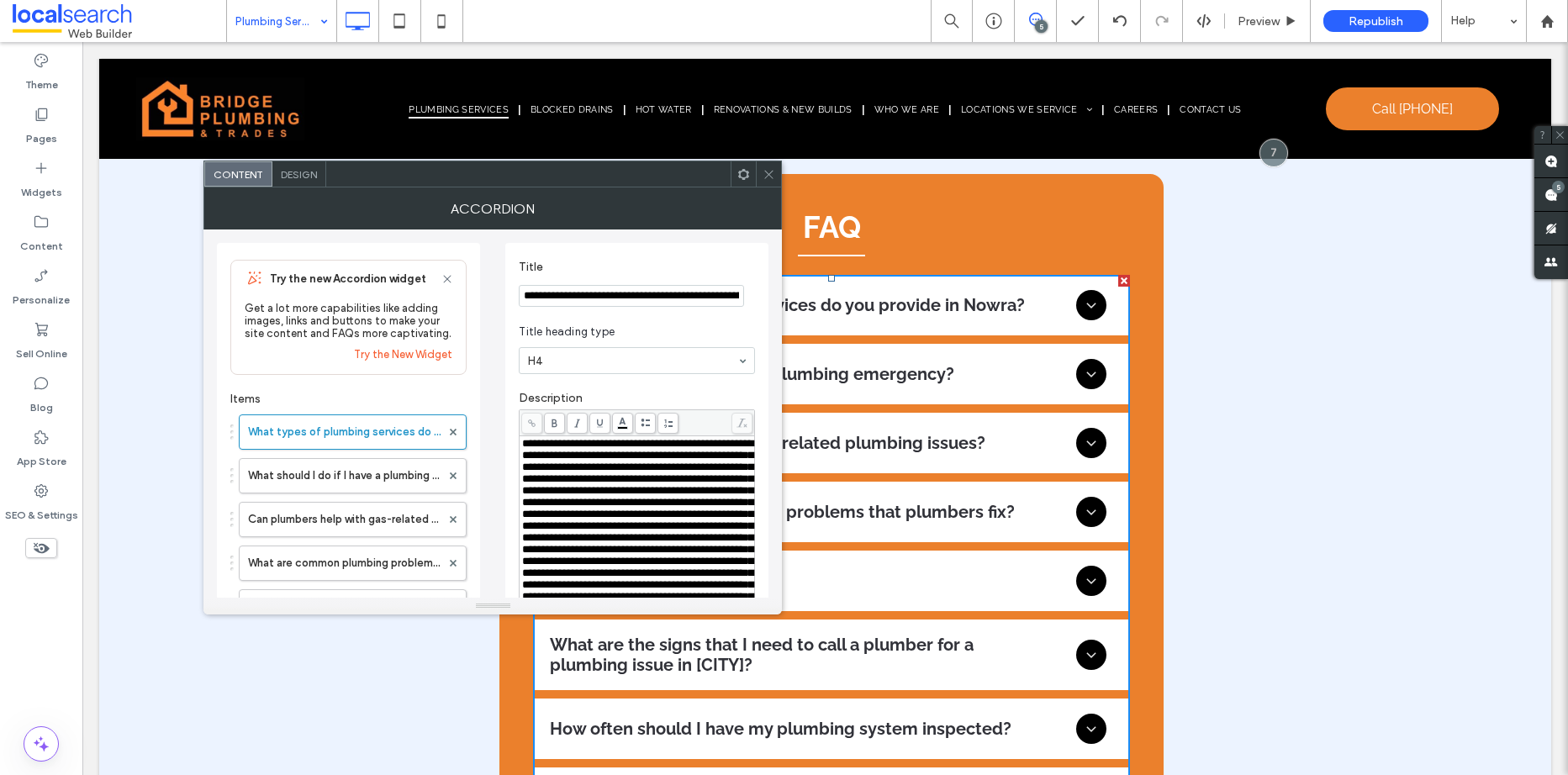 click on "**********" at bounding box center [631, 296] 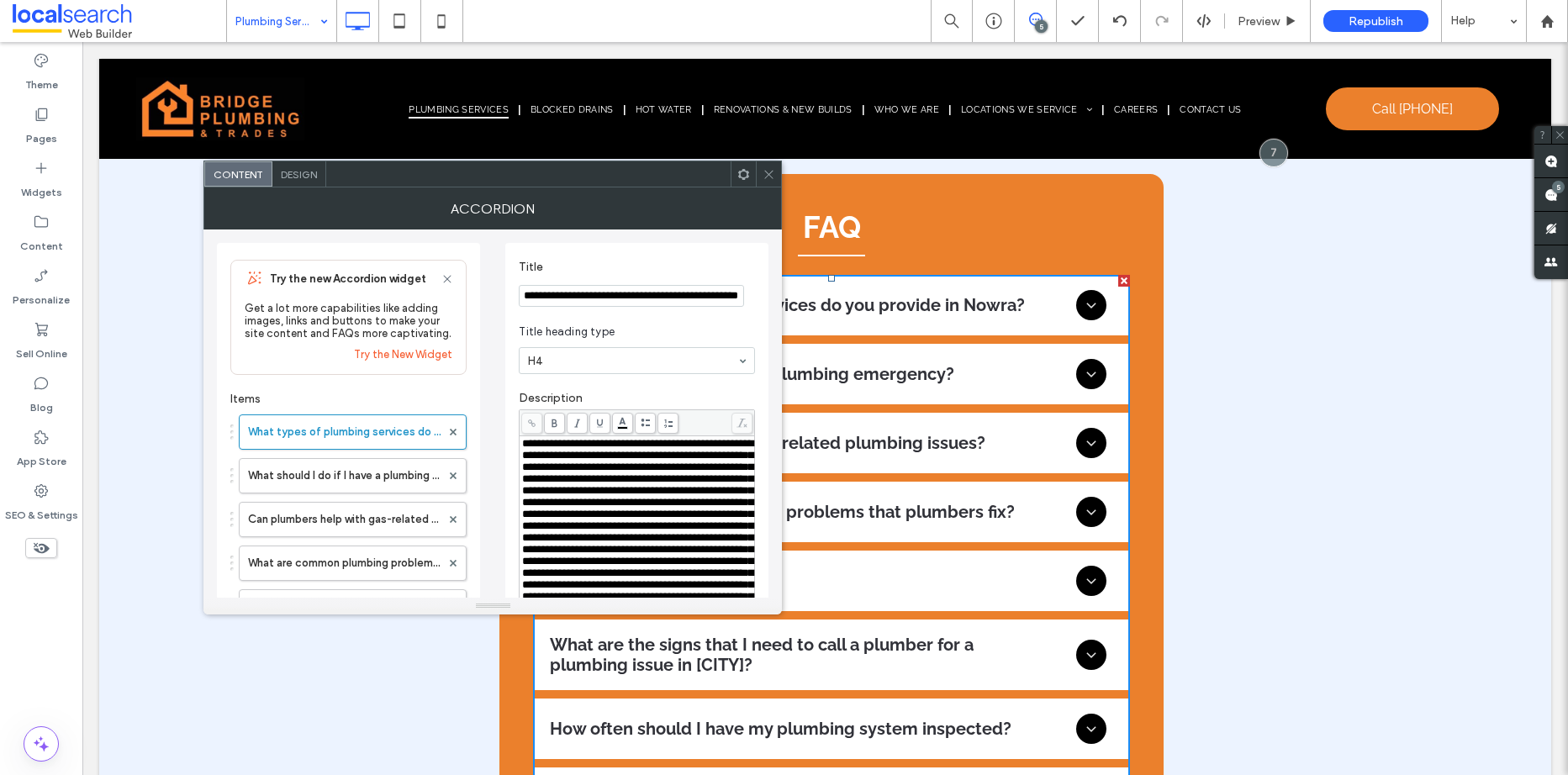 scroll, scrollTop: 0, scrollLeft: 58, axis: horizontal 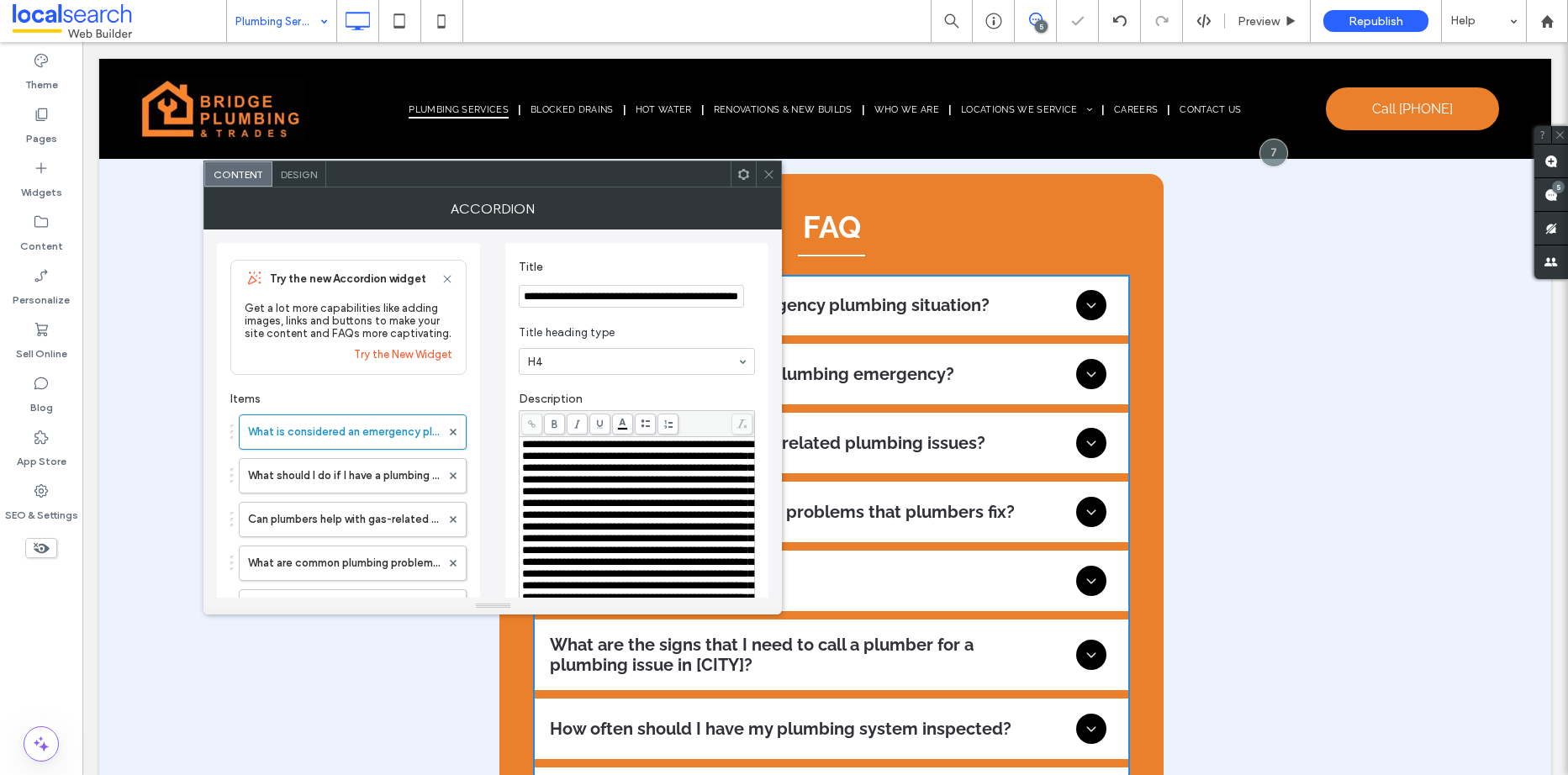 type on "**********" 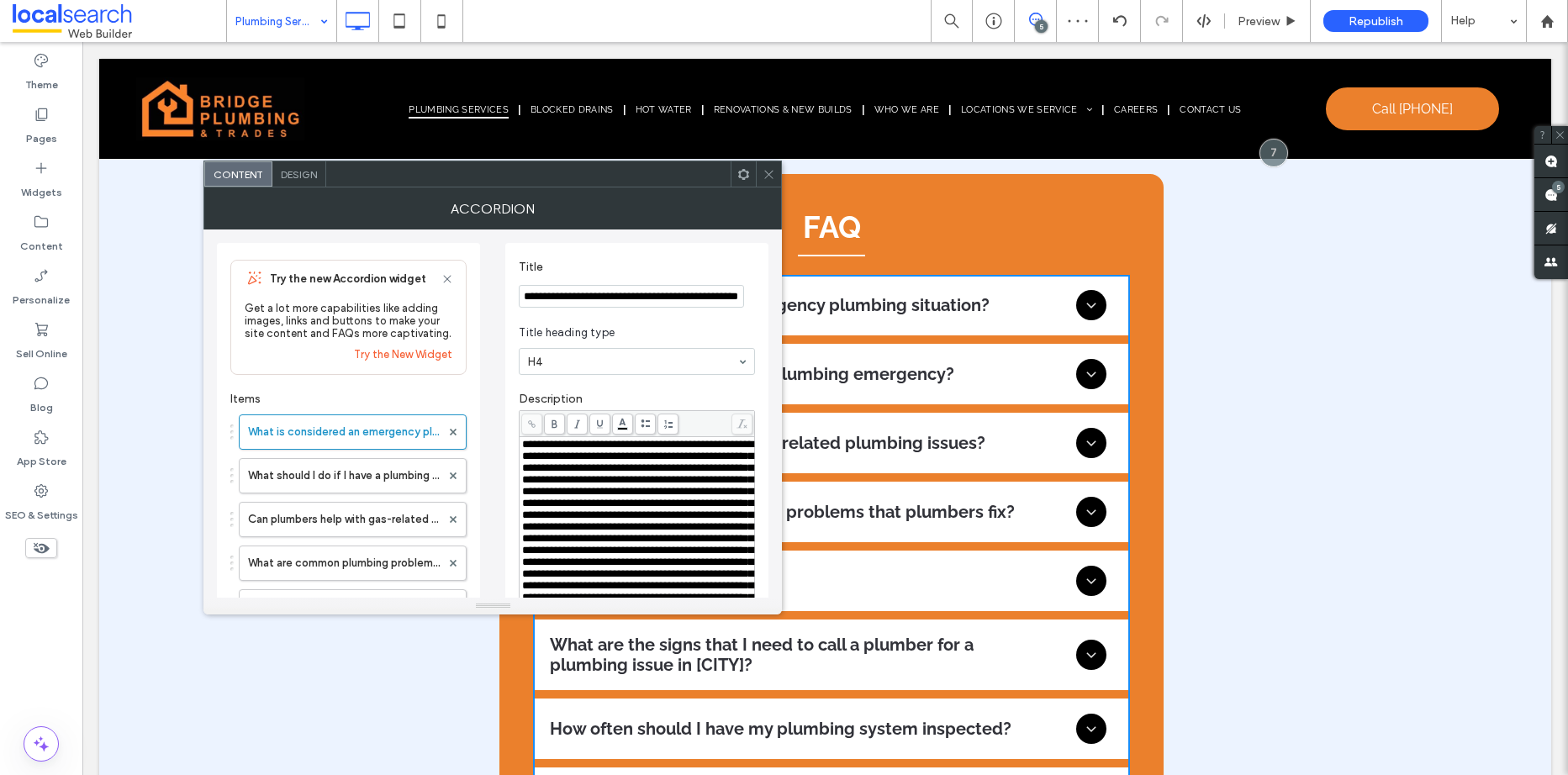 click on "**********" at bounding box center (637, 526) 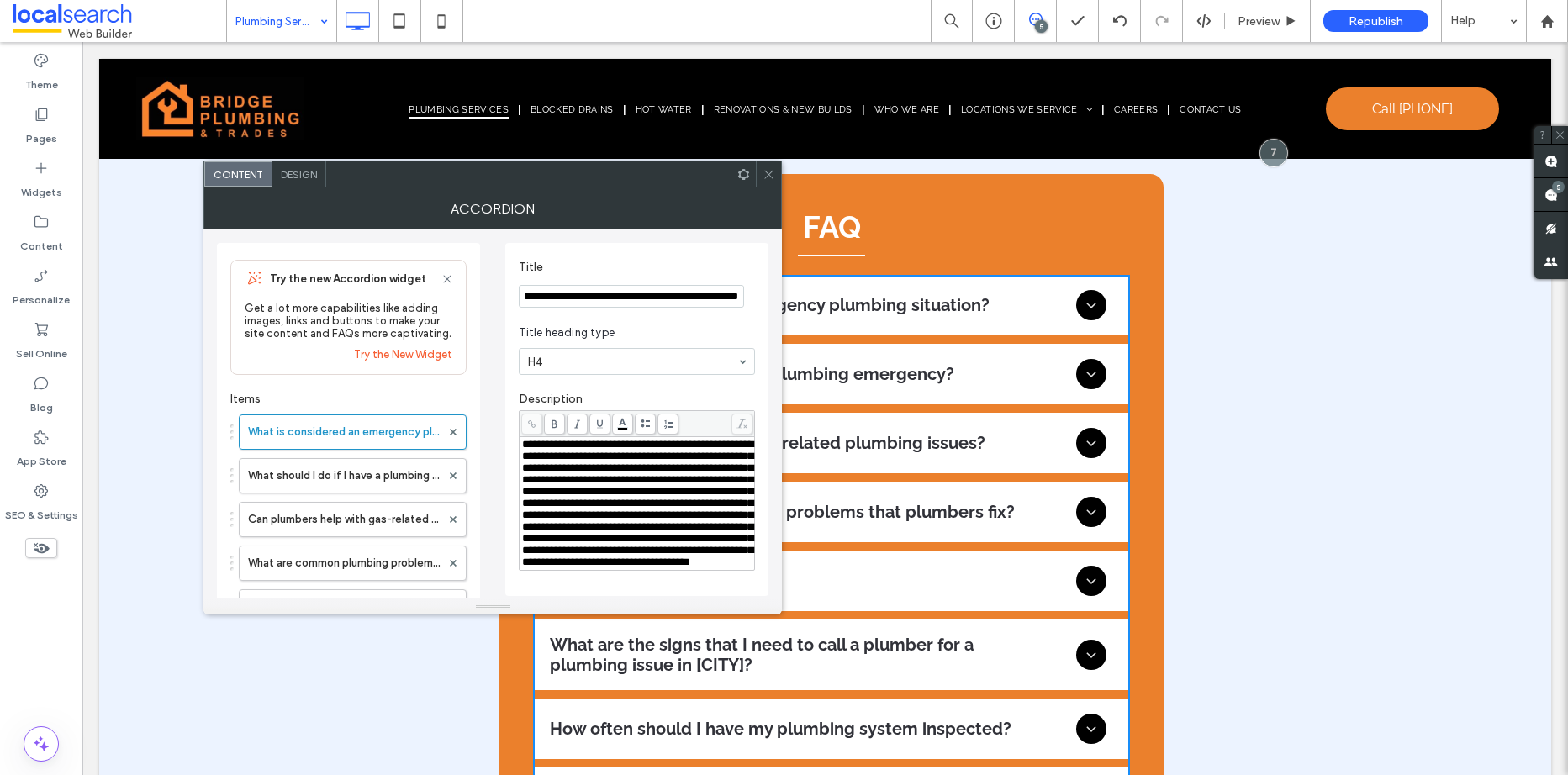 click on "**********" at bounding box center [636, 419] 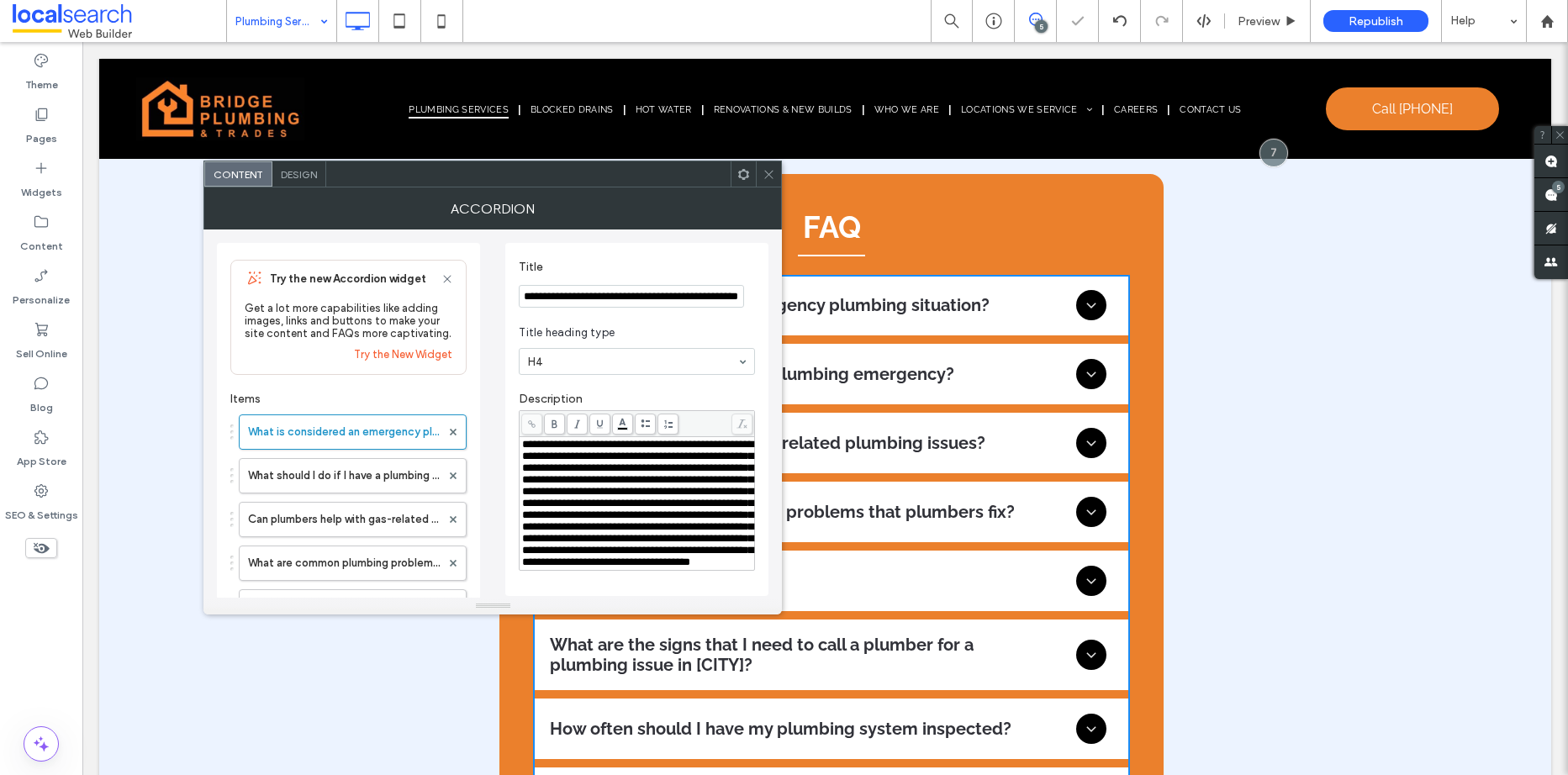 click on "**********" at bounding box center (636, 419) 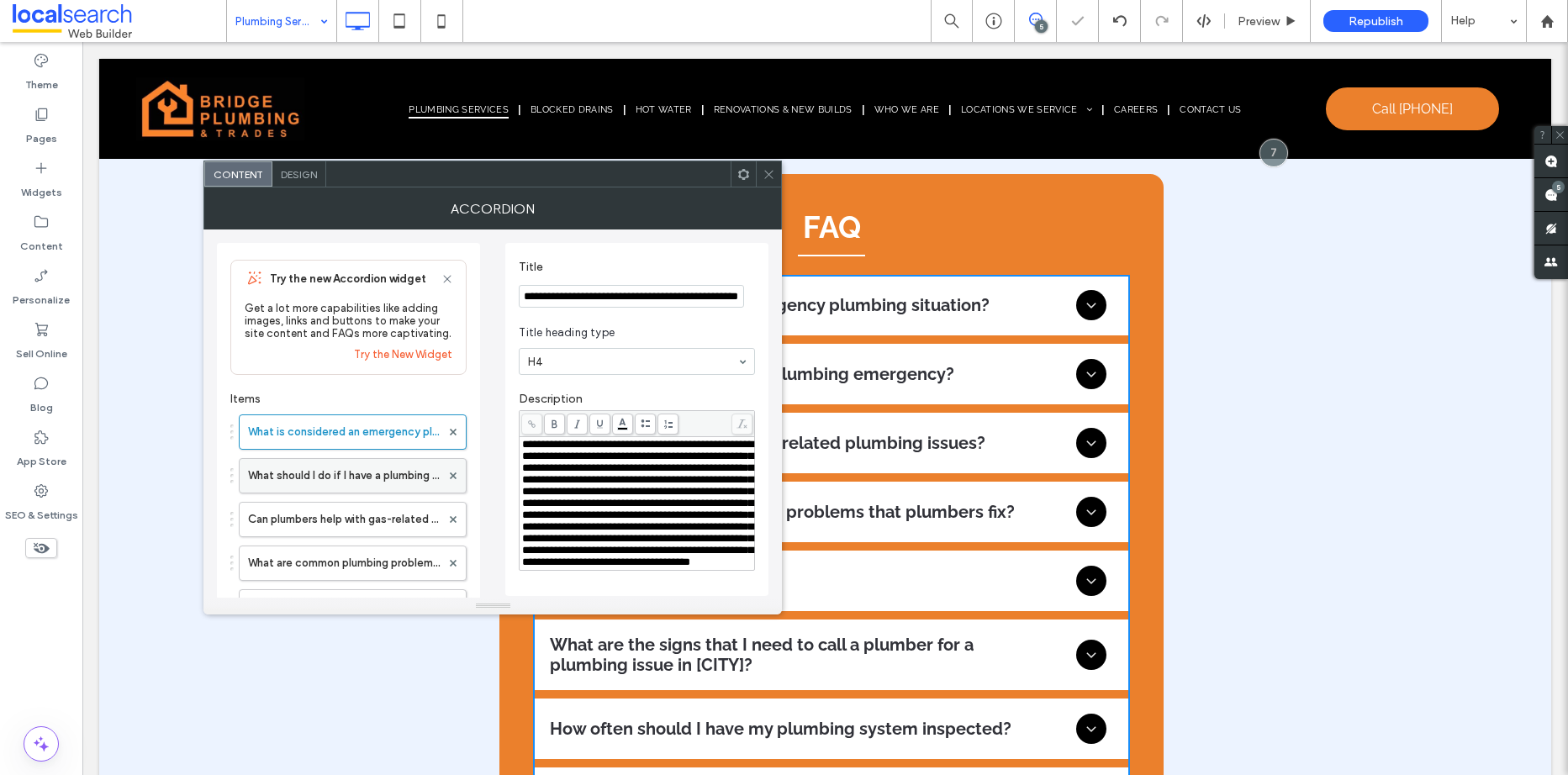 click on "What should I do if I have a plumbing emergency?" at bounding box center (344, 476) 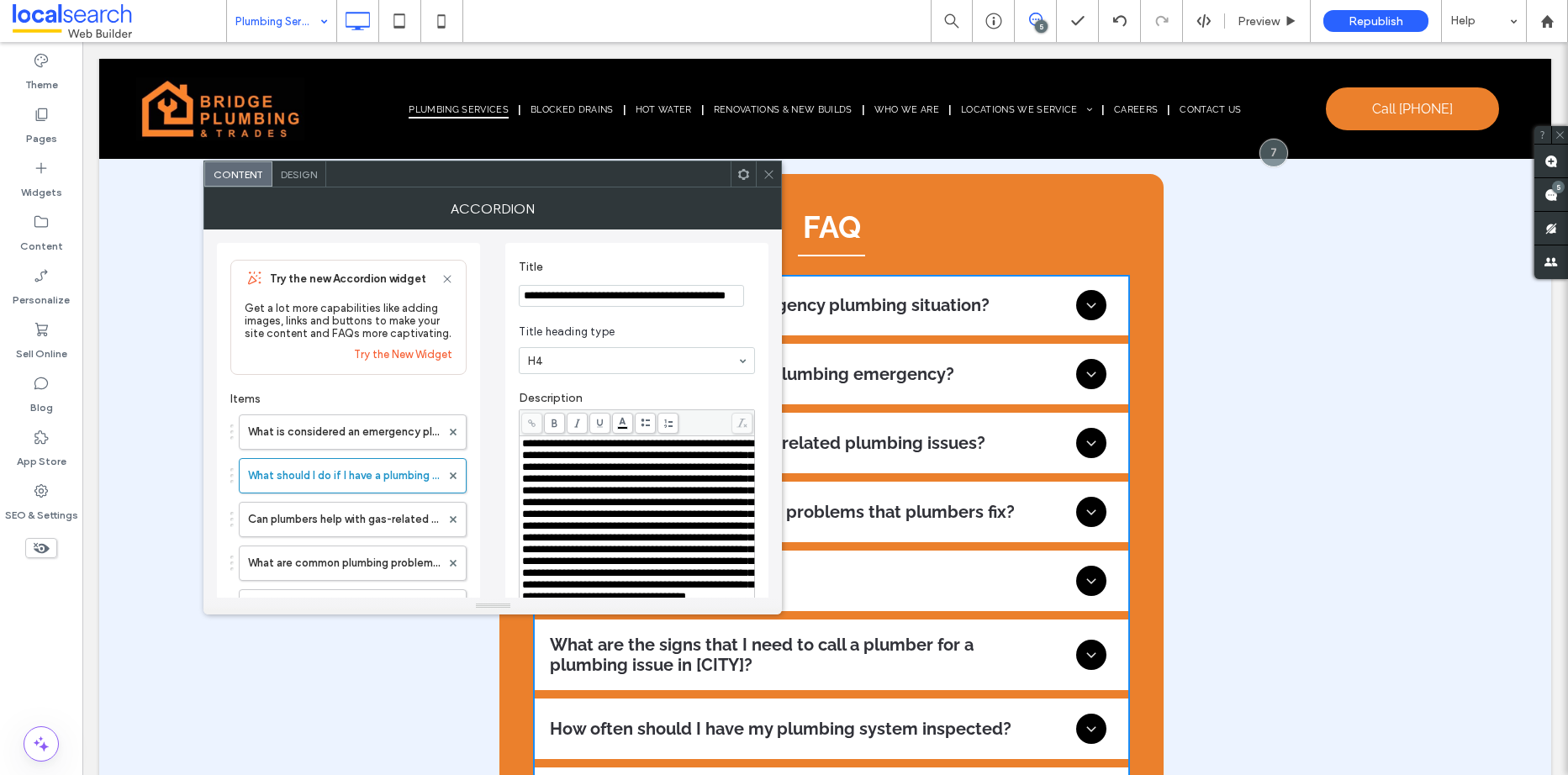click on "**********" at bounding box center (631, 296) 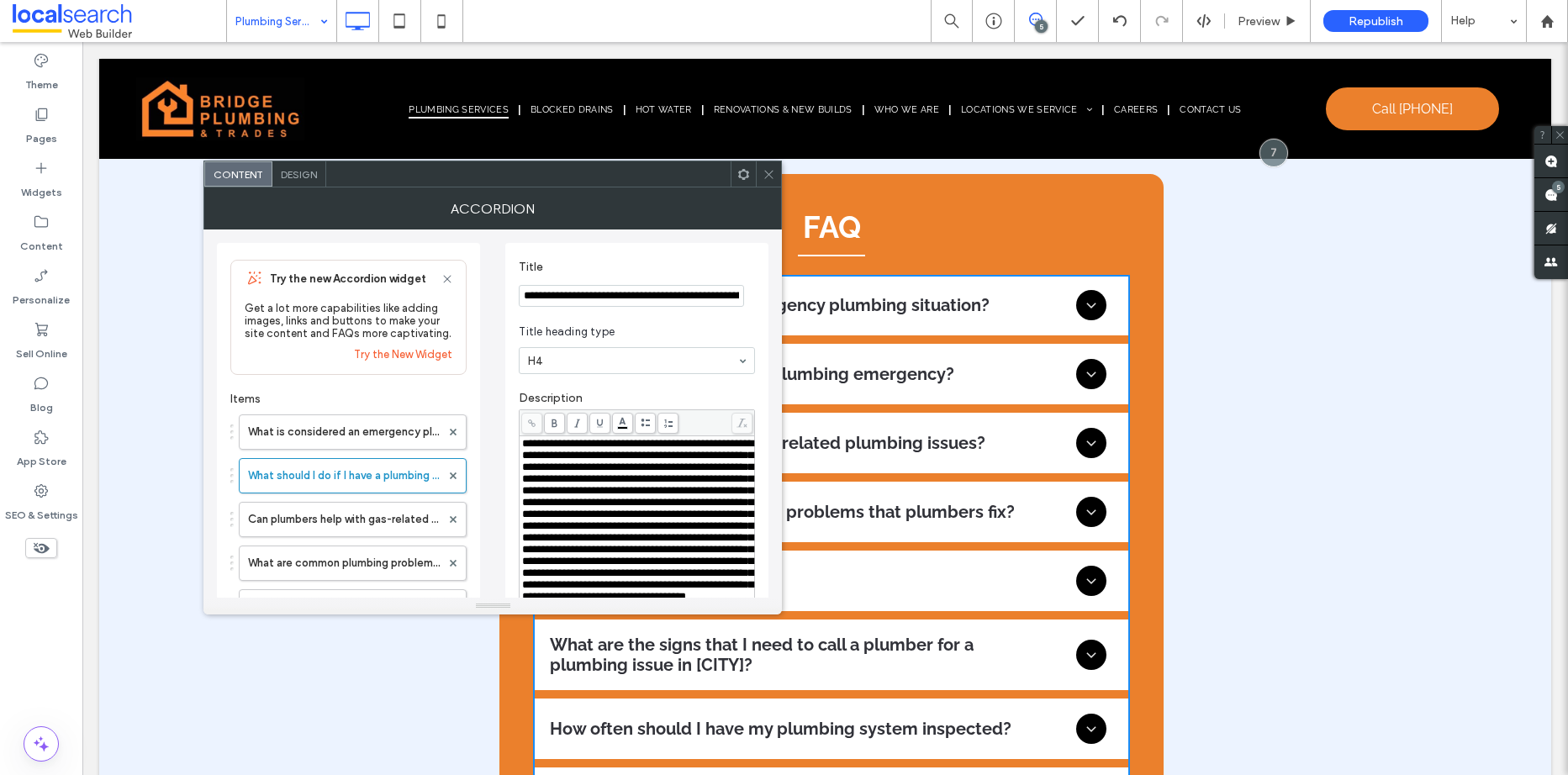 scroll, scrollTop: 0, scrollLeft: 132, axis: horizontal 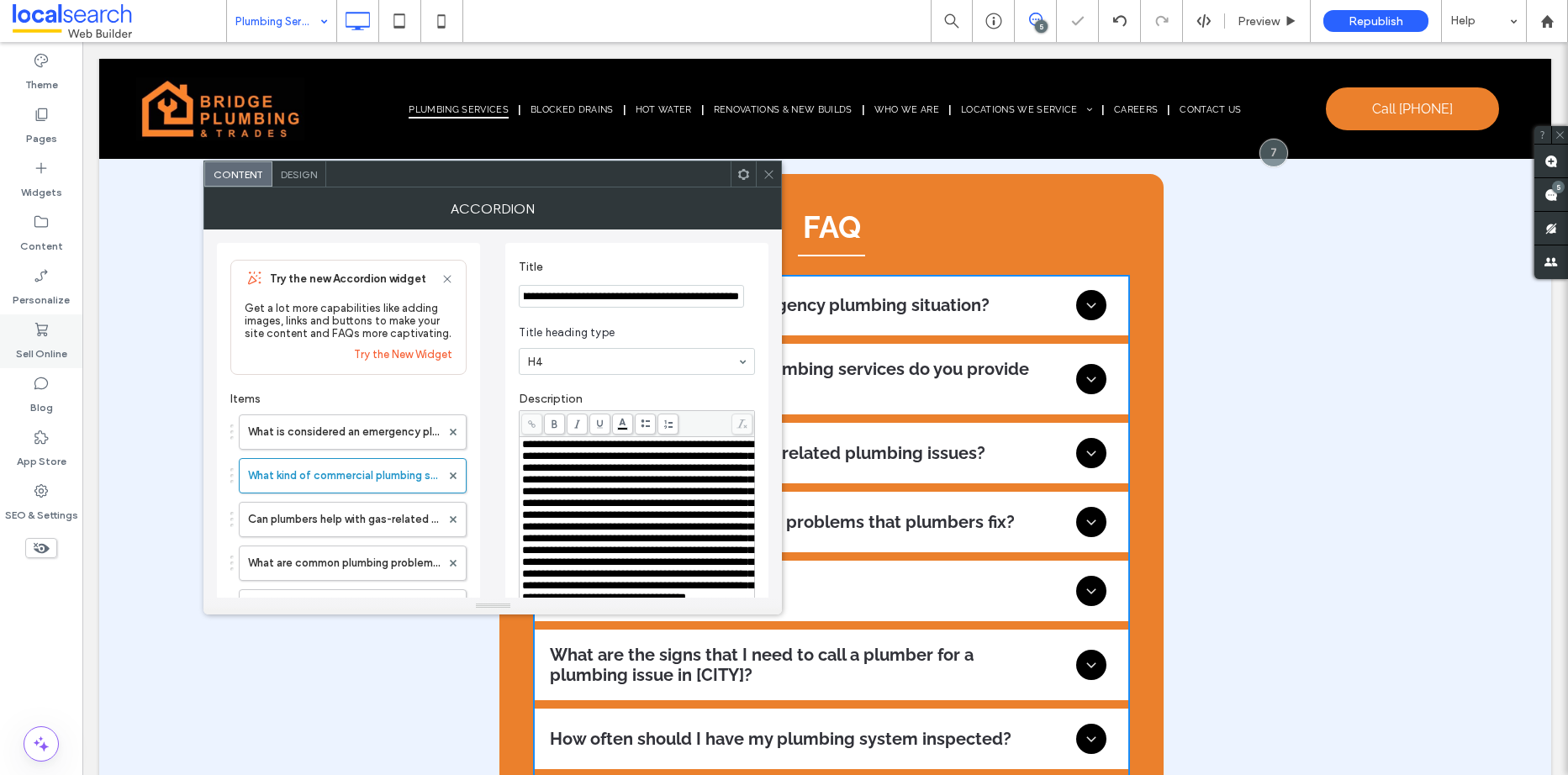 type on "**********" 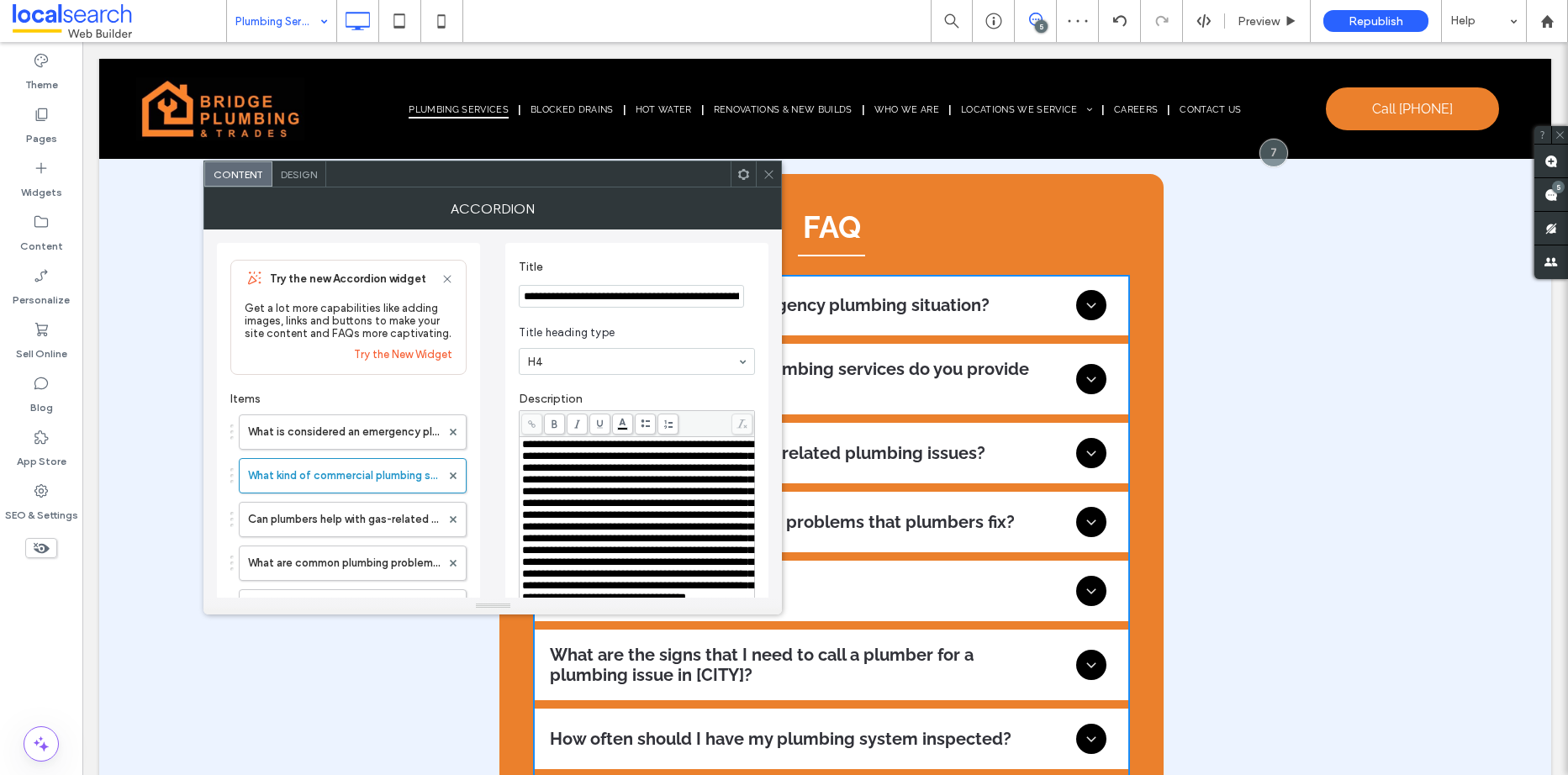 click on "**********" at bounding box center [637, 520] 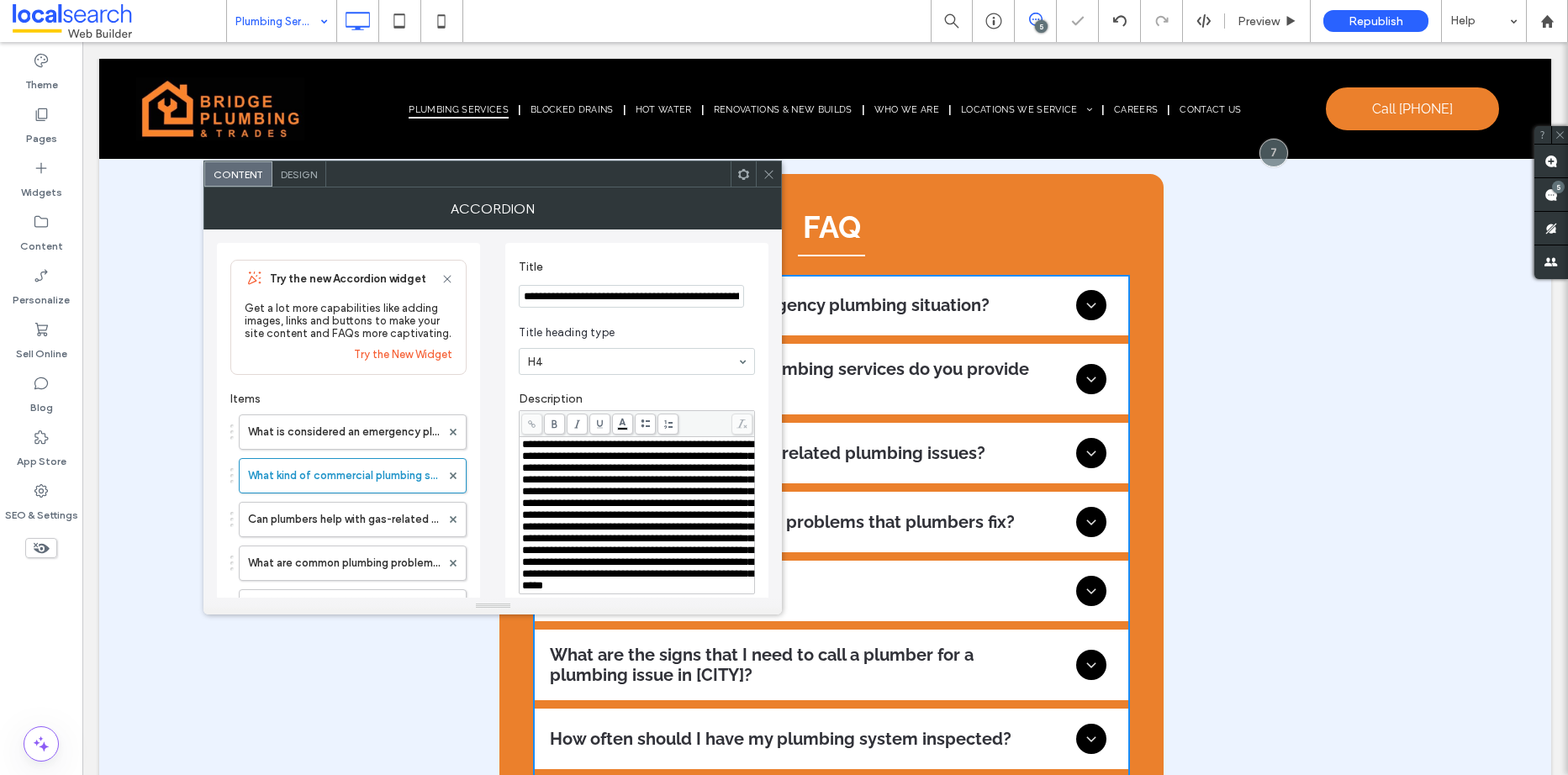 click on "**********" at bounding box center [636, 431] 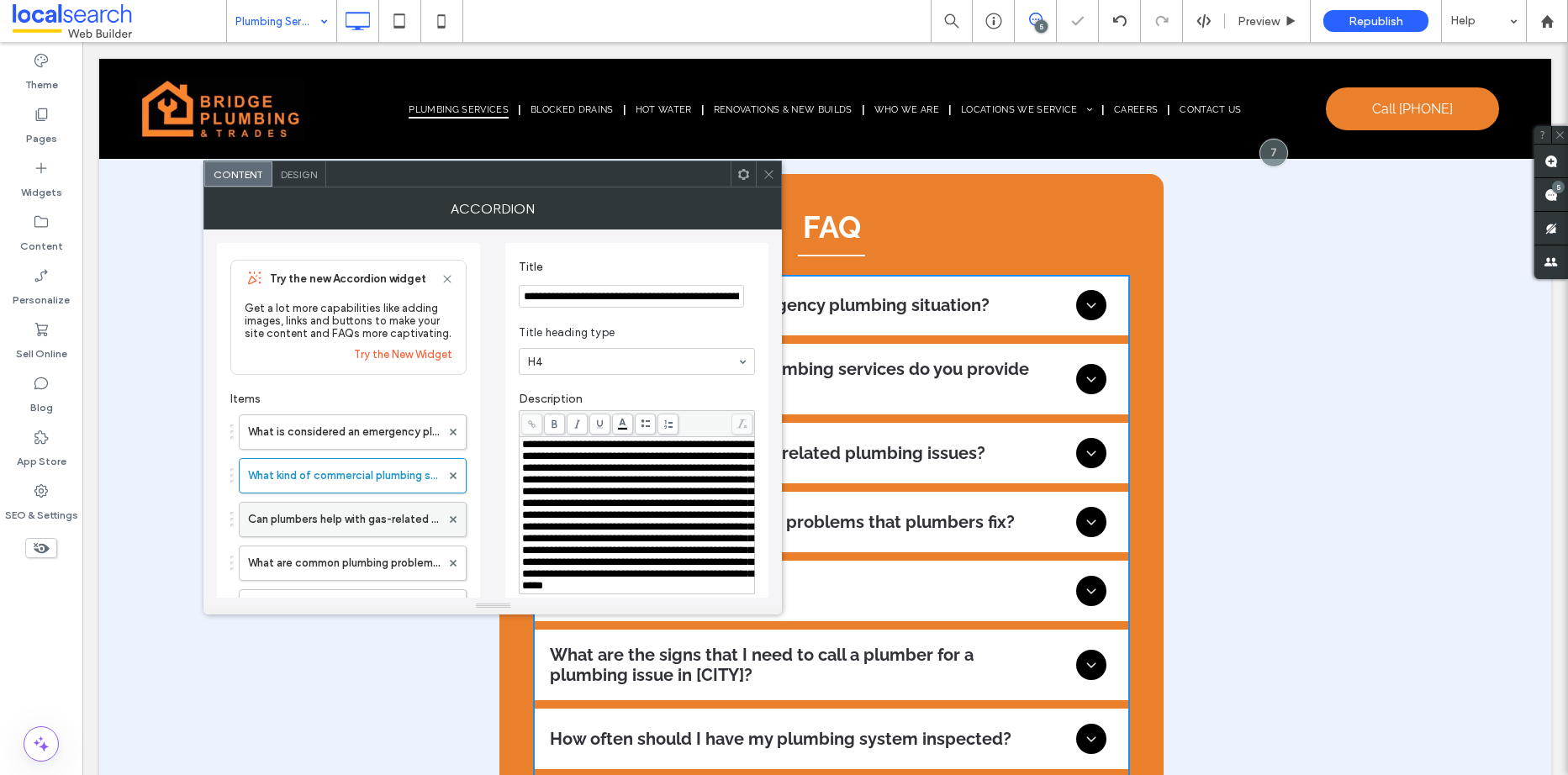 click on "Can plumbers help with gas-related plumbing issues?" at bounding box center (344, 519) 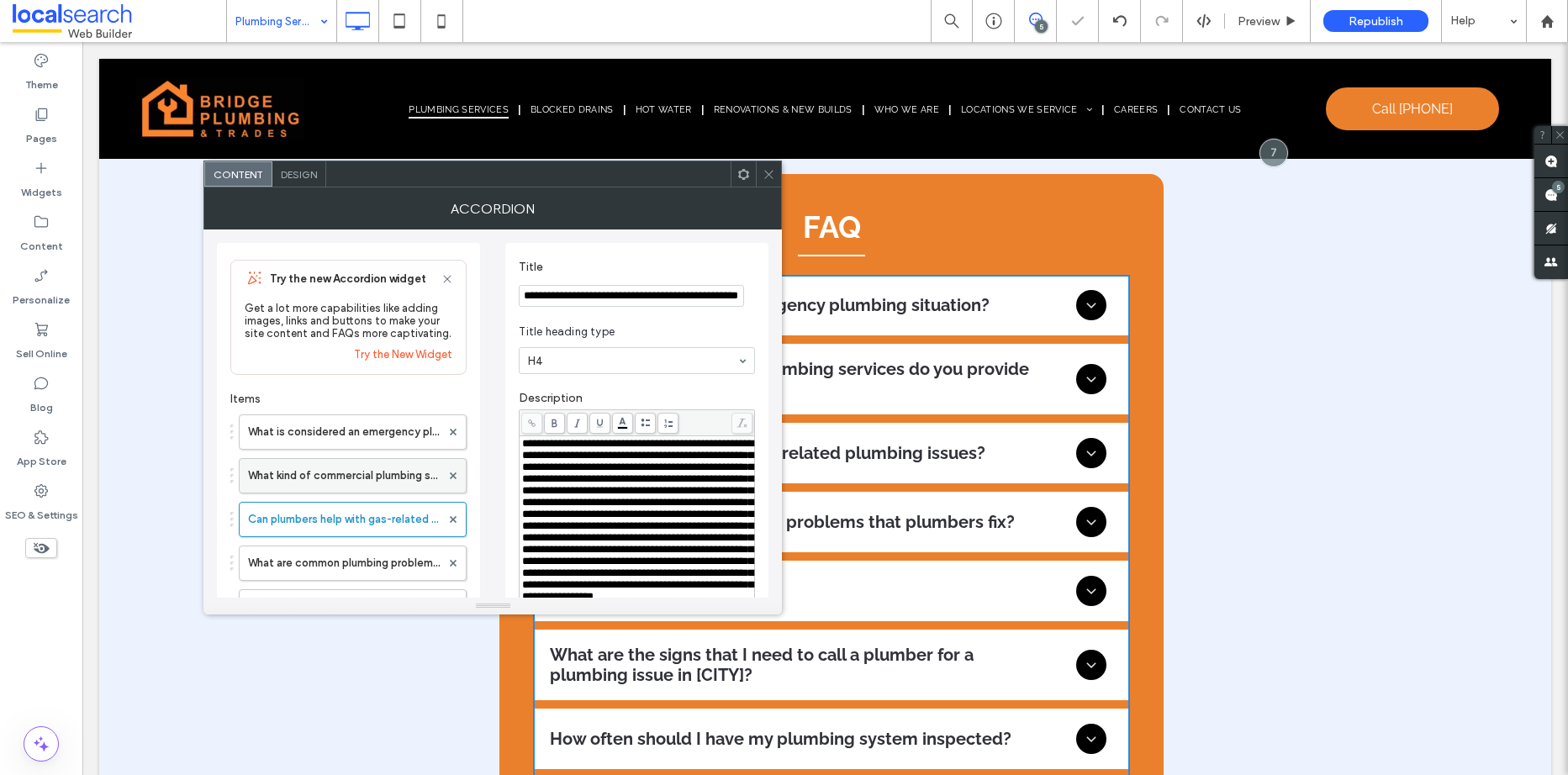 click on "What kind of commercial plumbing services do you provide in [CITY]?" at bounding box center (344, 476) 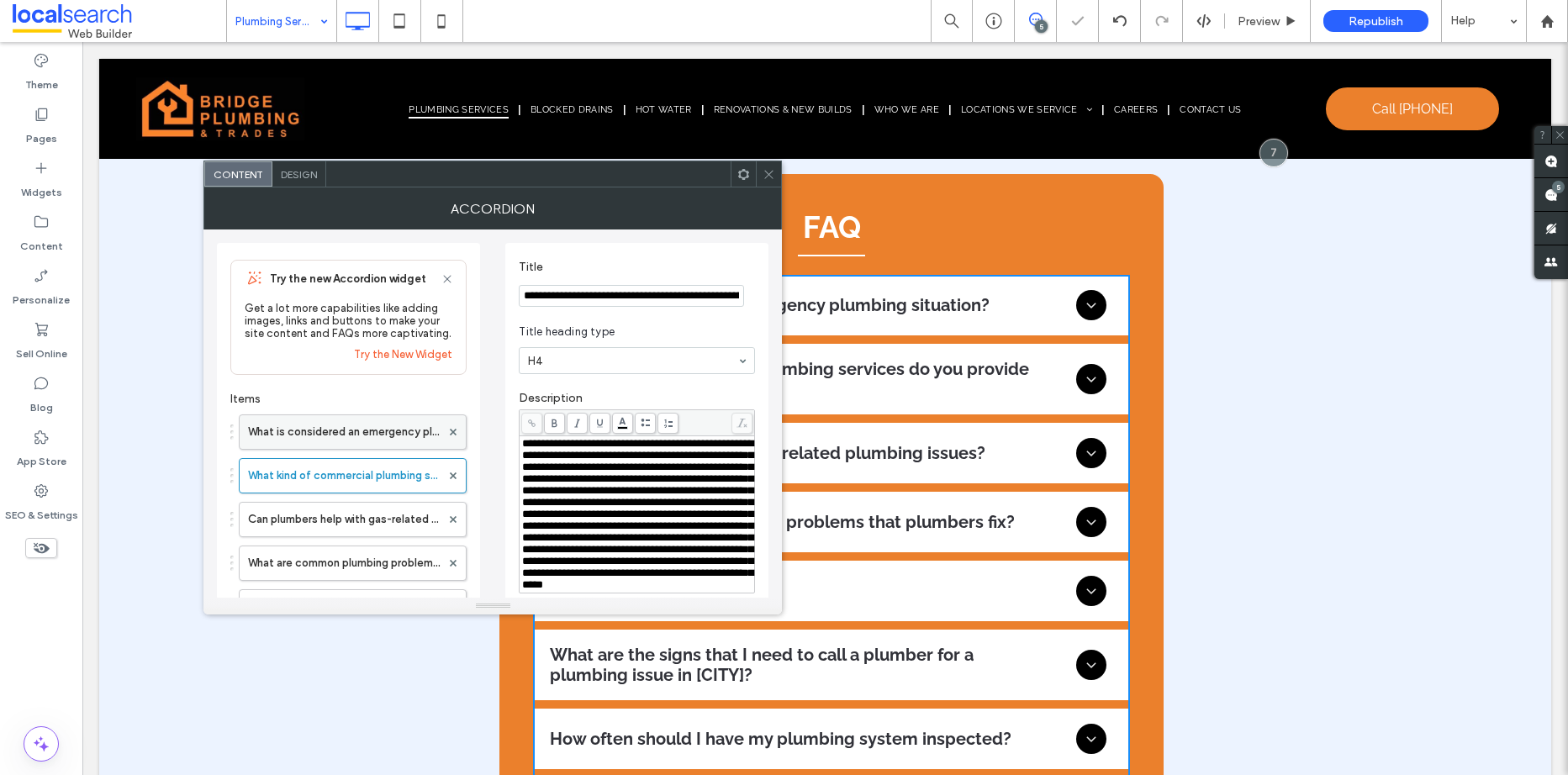 click on "What is considered an emergency plumbing situation?" at bounding box center (344, 432) 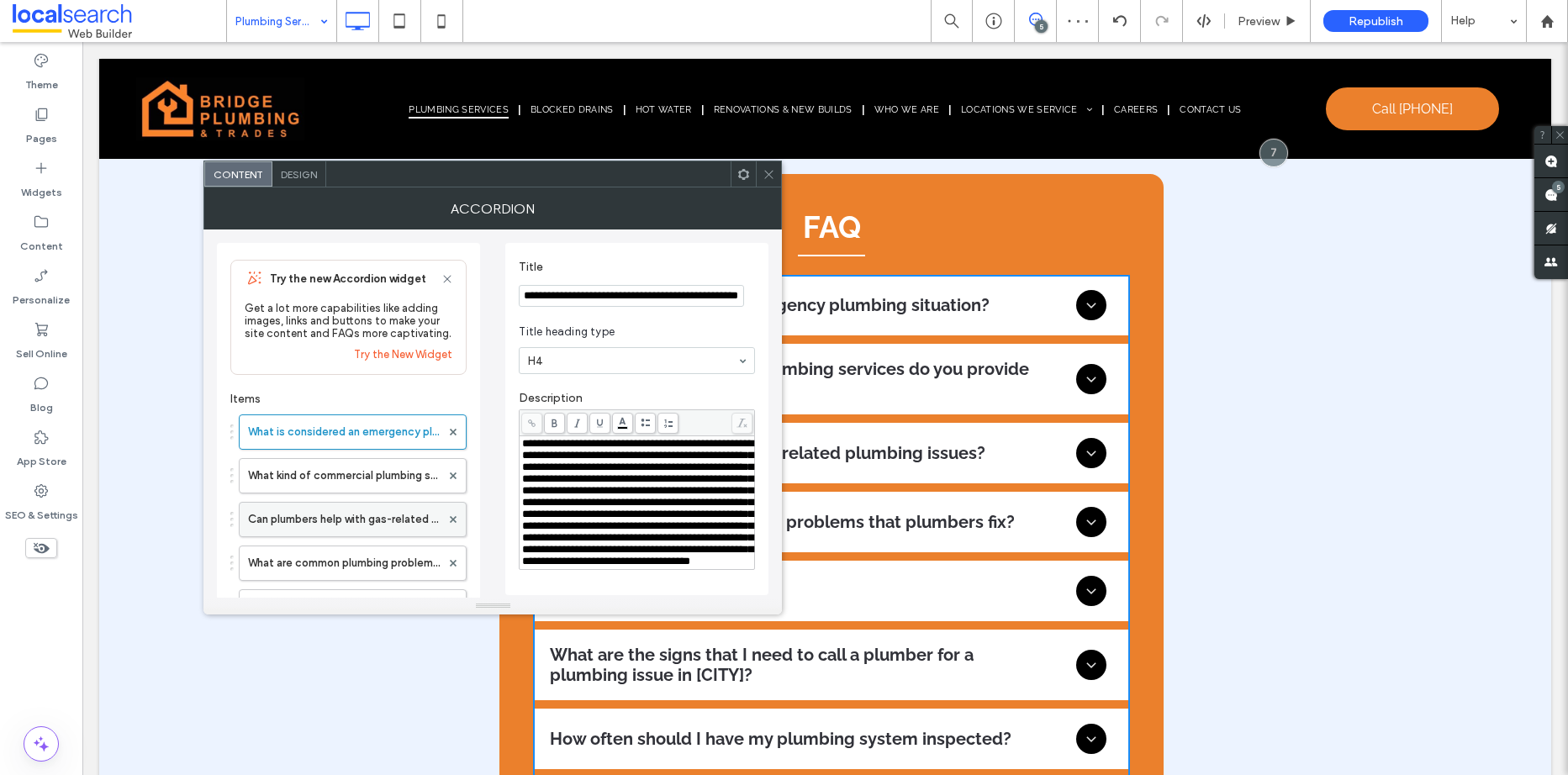 click on "Can plumbers help with gas-related plumbing issues?" at bounding box center [344, 519] 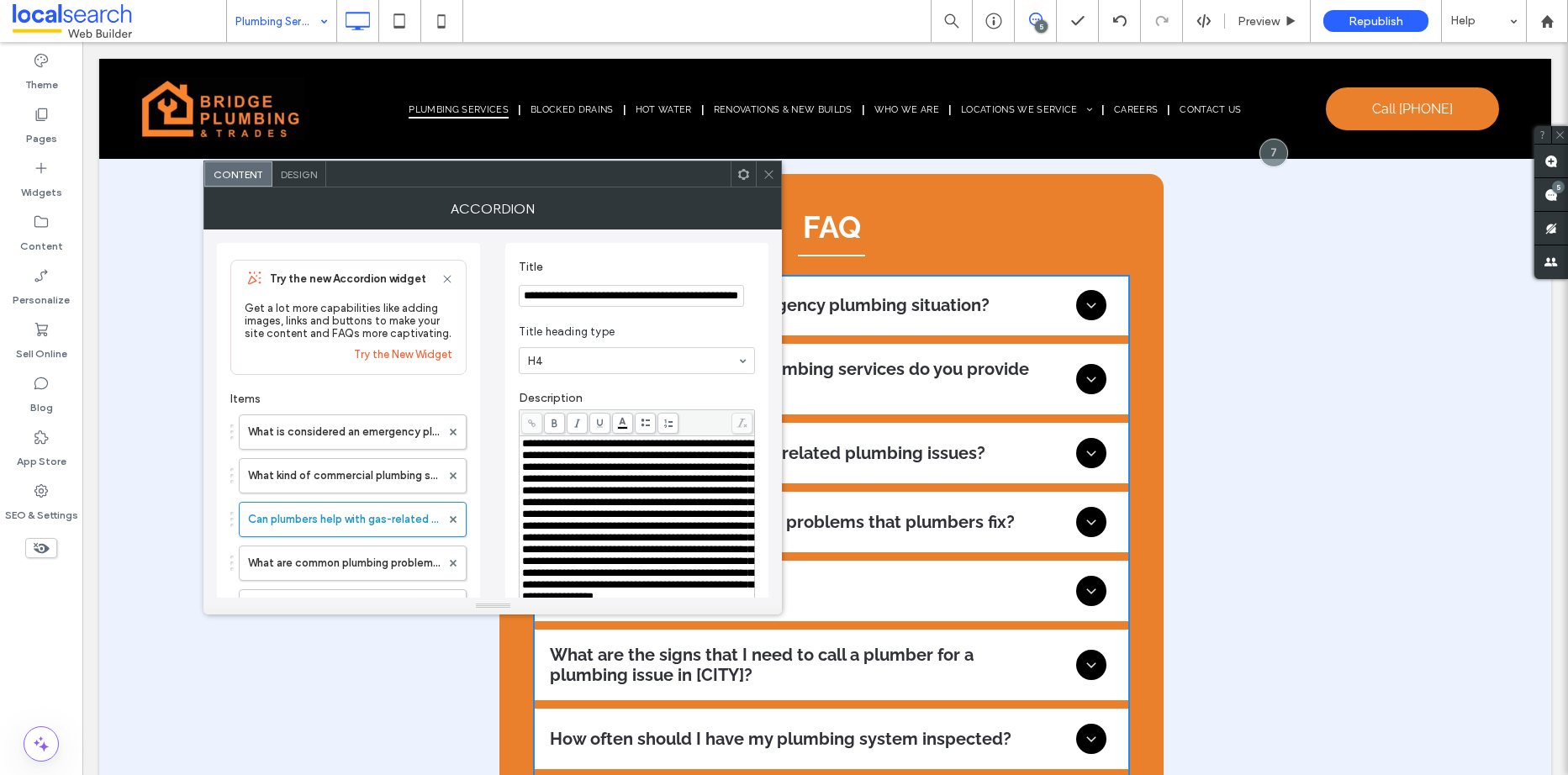 click on "**********" at bounding box center (631, 296) 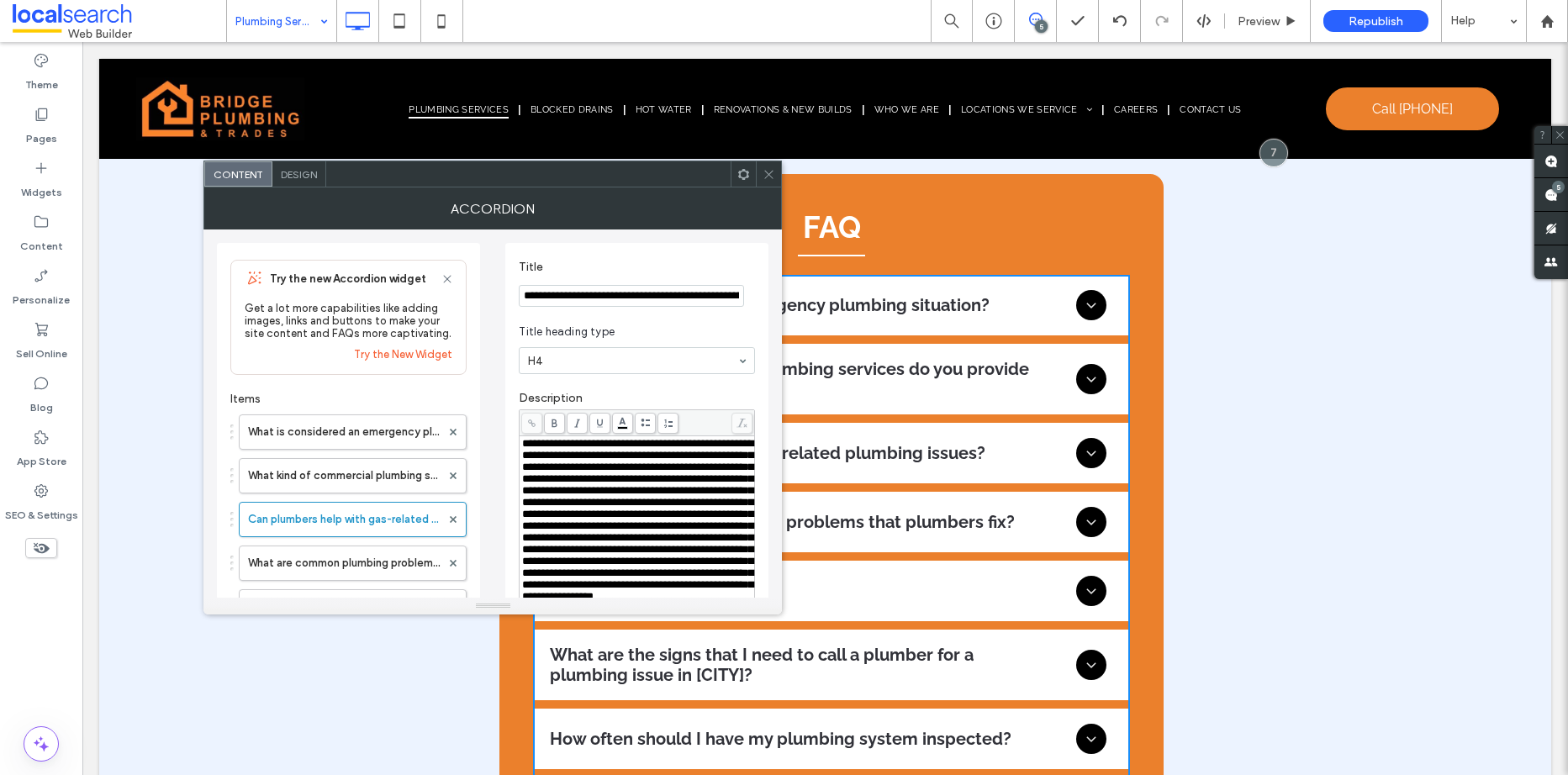 scroll, scrollTop: 0, scrollLeft: 115, axis: horizontal 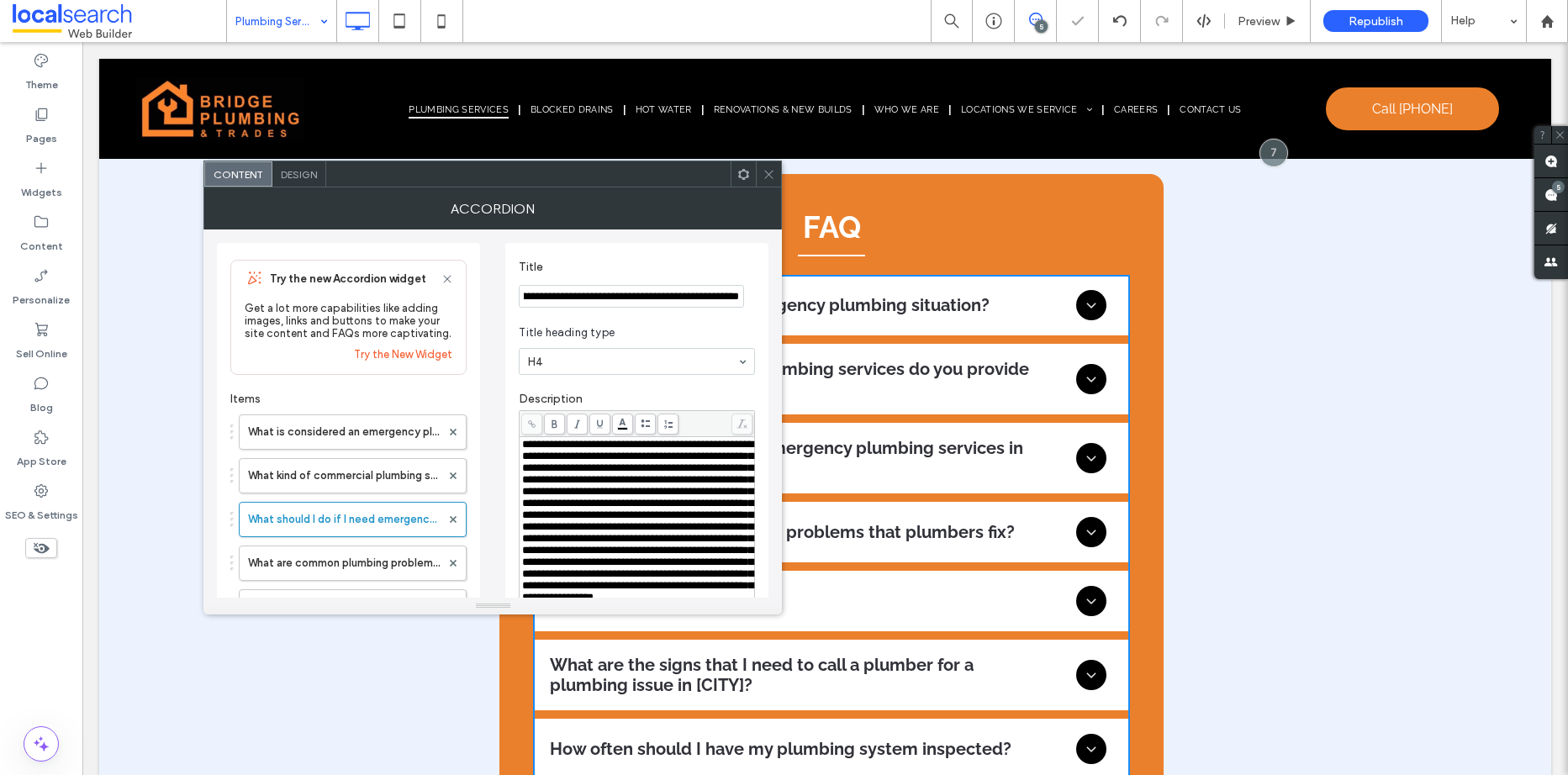 type on "**********" 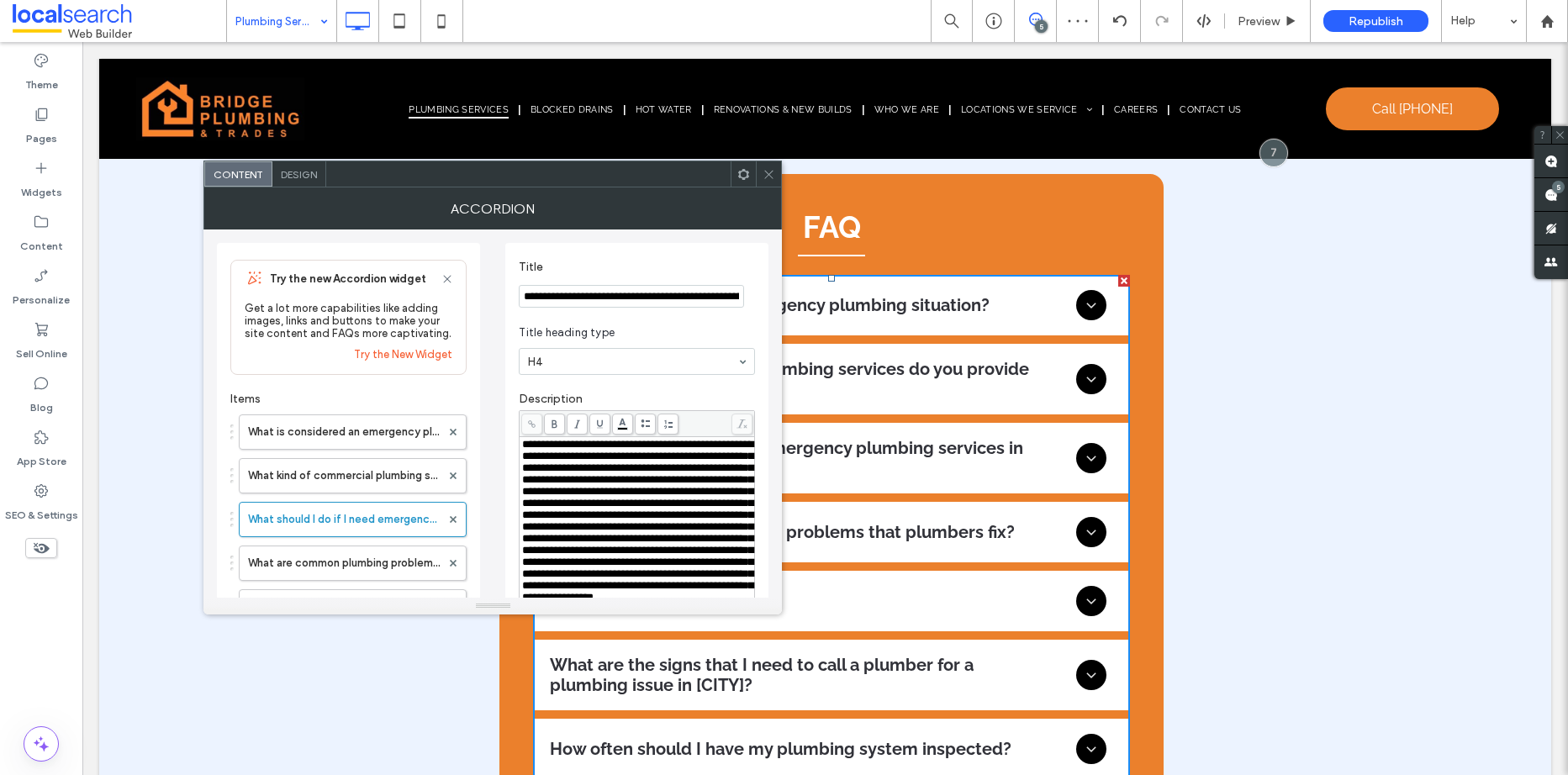 click on "**********" at bounding box center [637, 520] 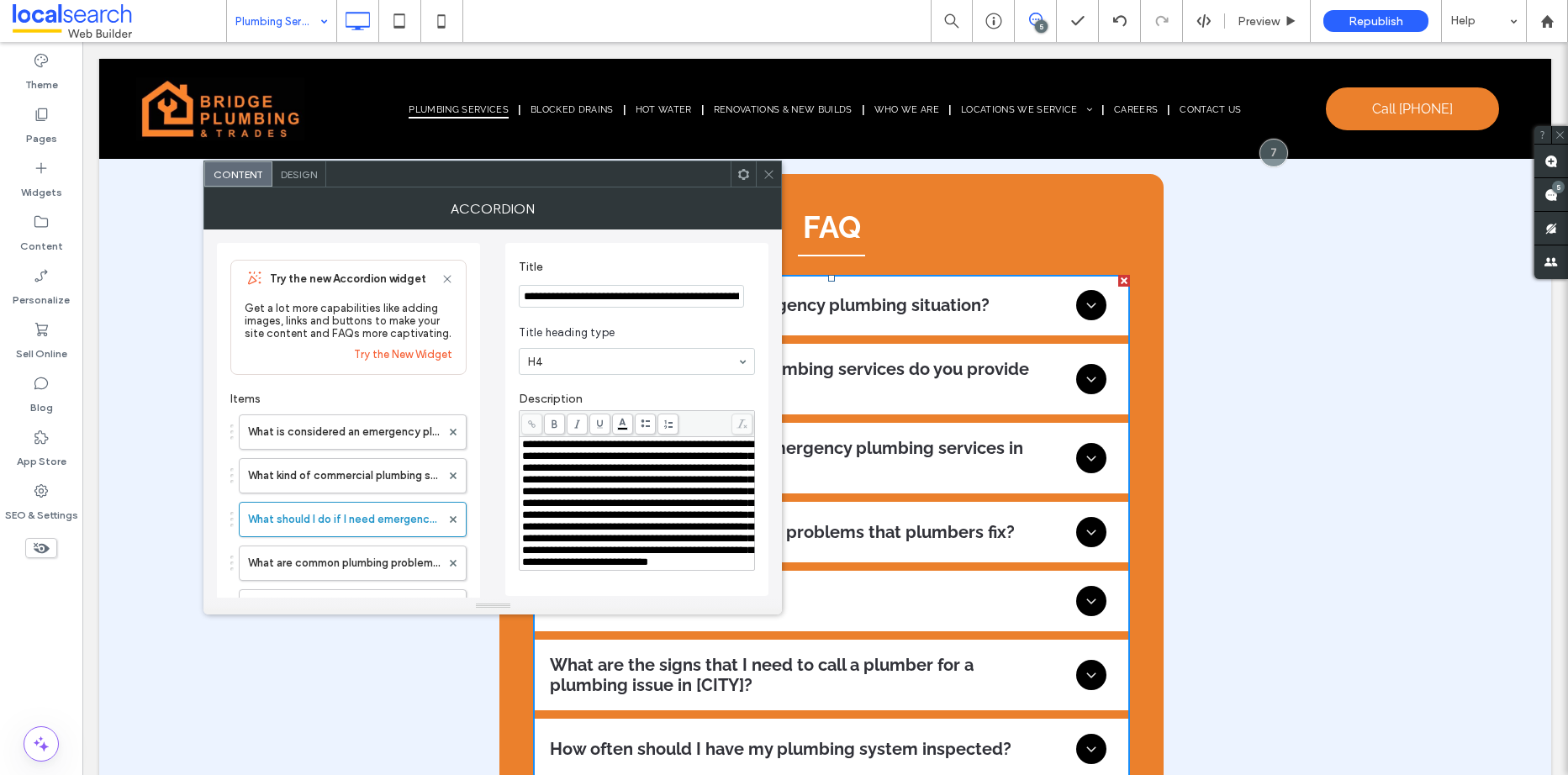 click on "**********" at bounding box center [636, 490] 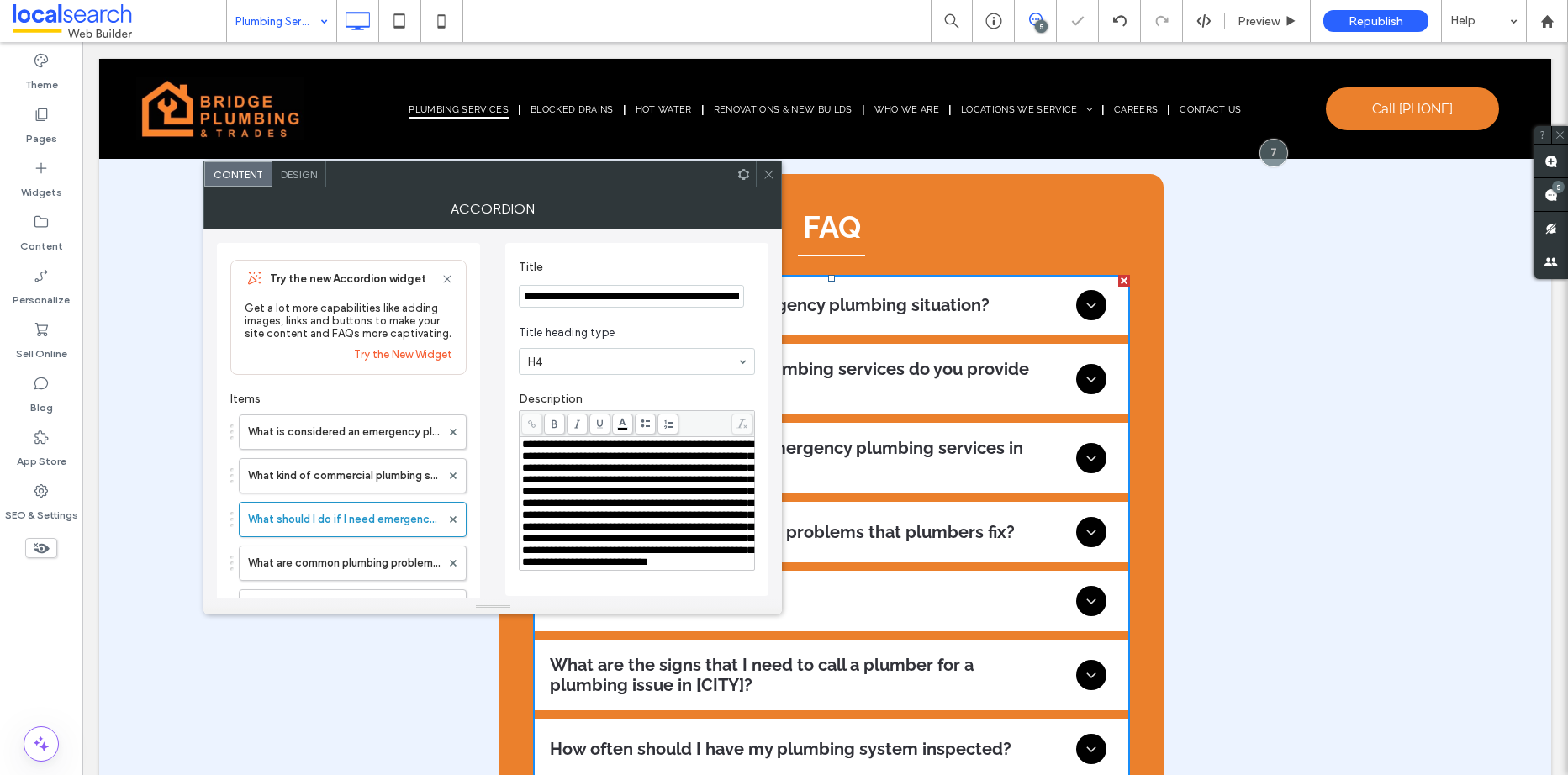 click on "**********" at bounding box center [636, 490] 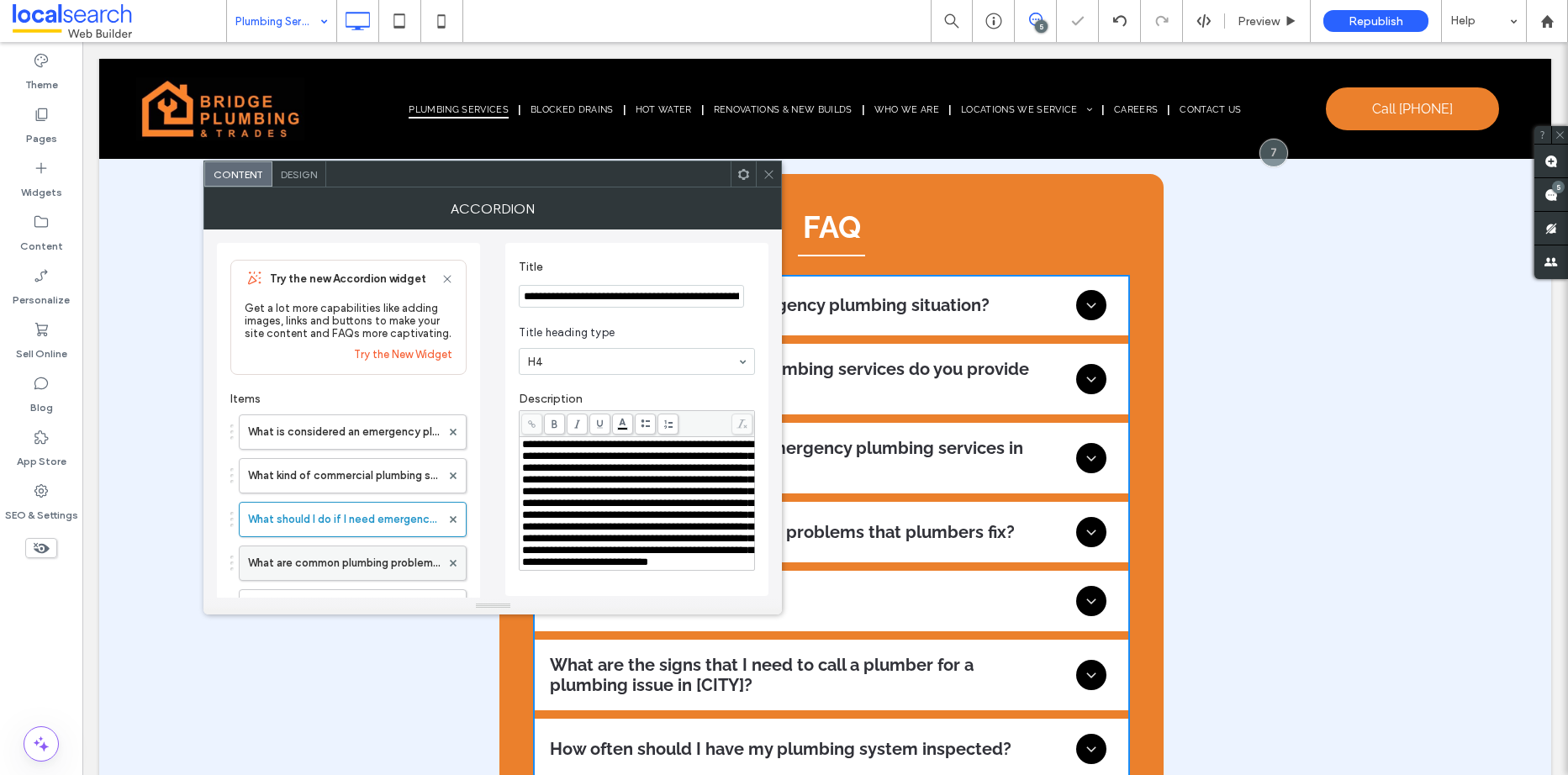 click on "What are common plumbing problems that plumbers fix?" at bounding box center (344, 563) 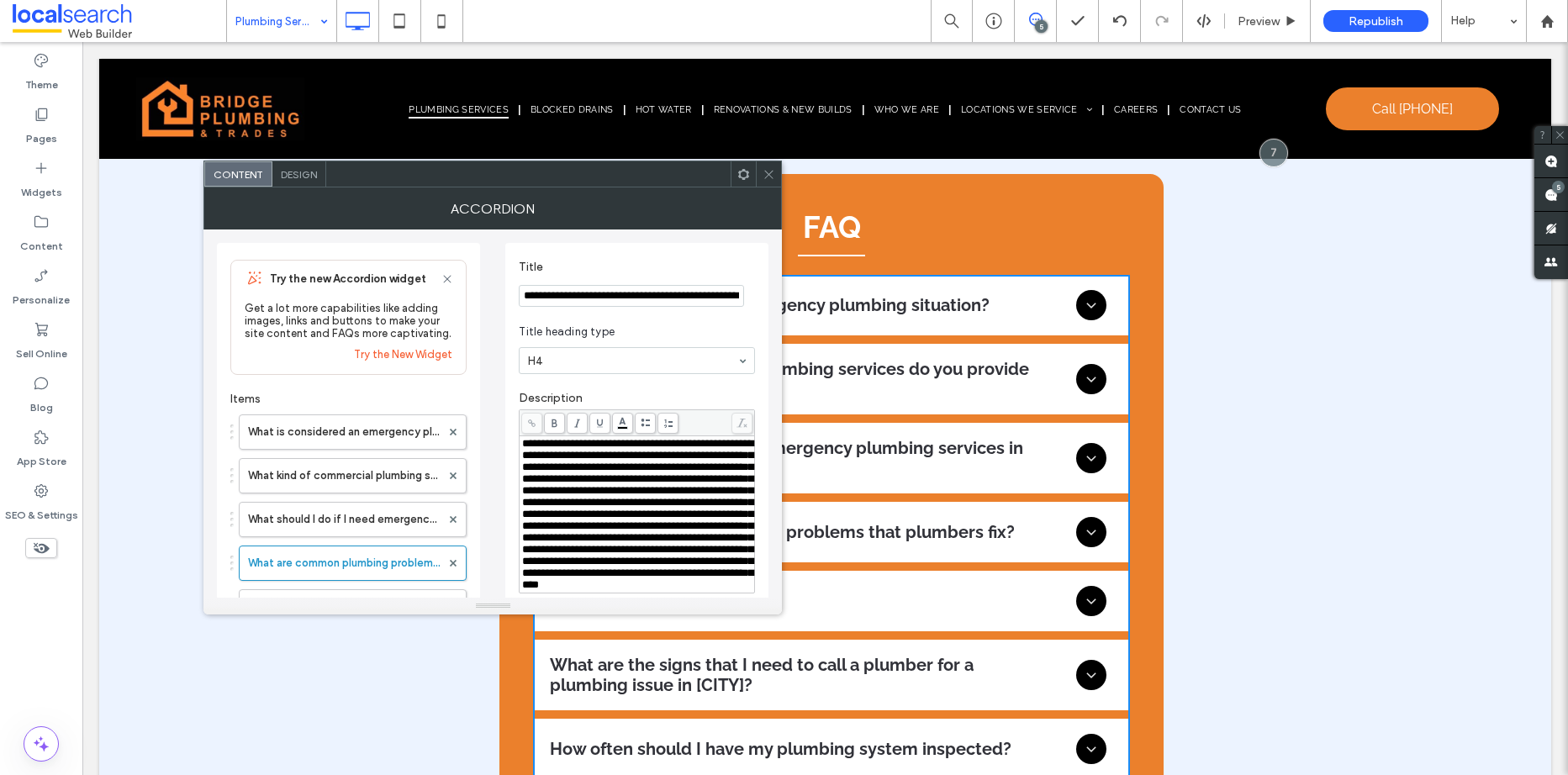 click on "**********" at bounding box center [631, 296] 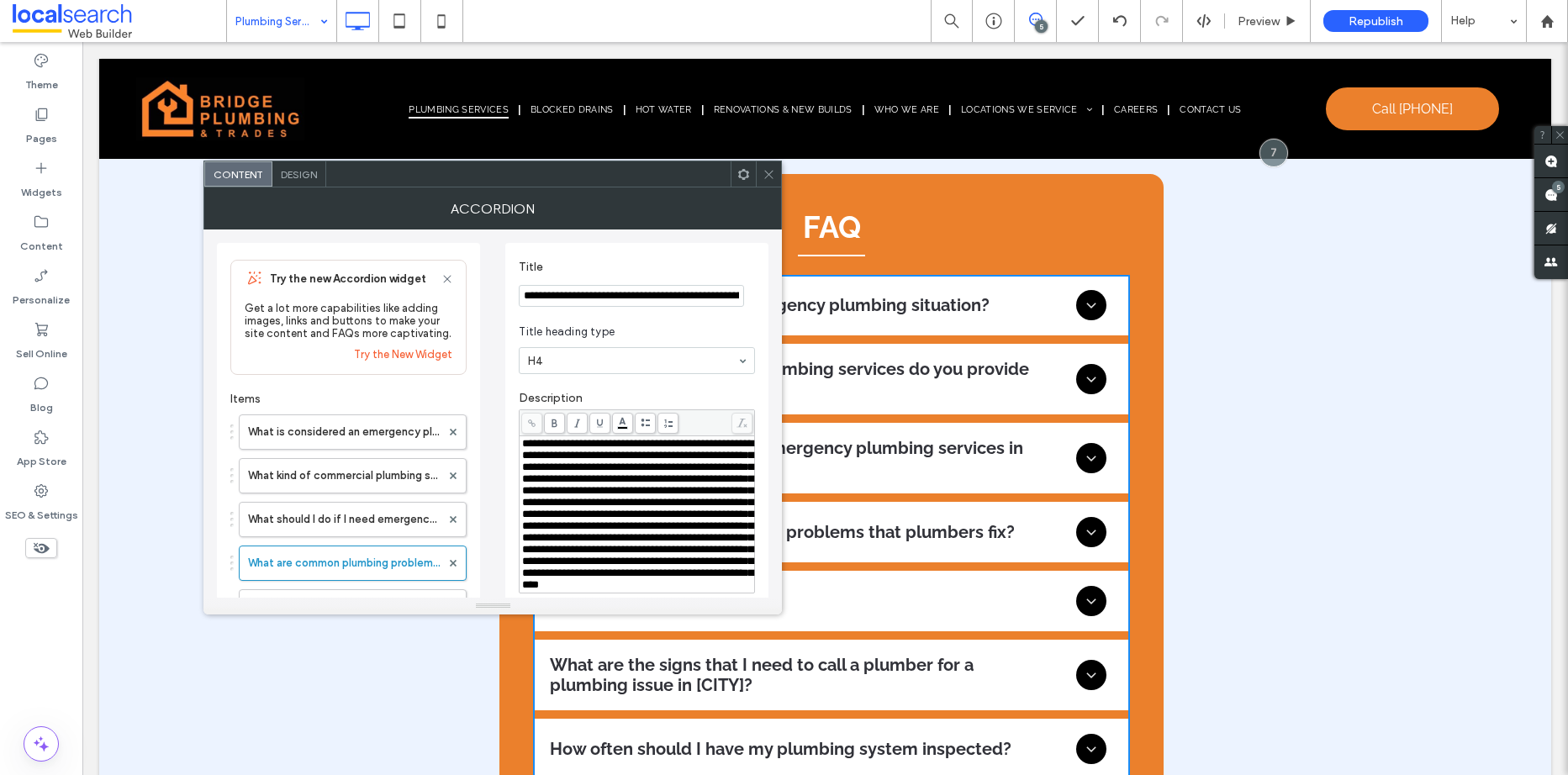 scroll, scrollTop: 0, scrollLeft: 135, axis: horizontal 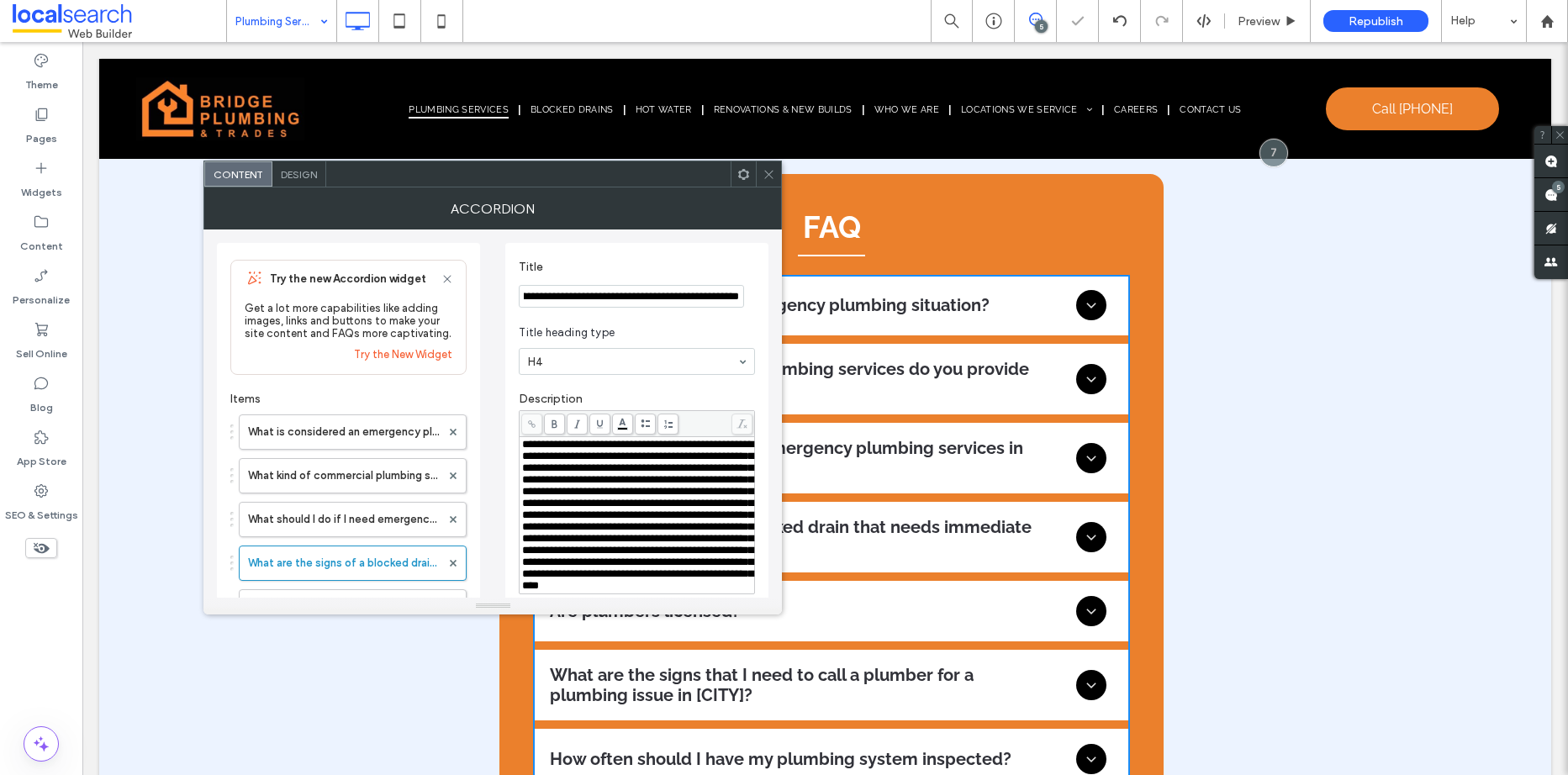 type on "**********" 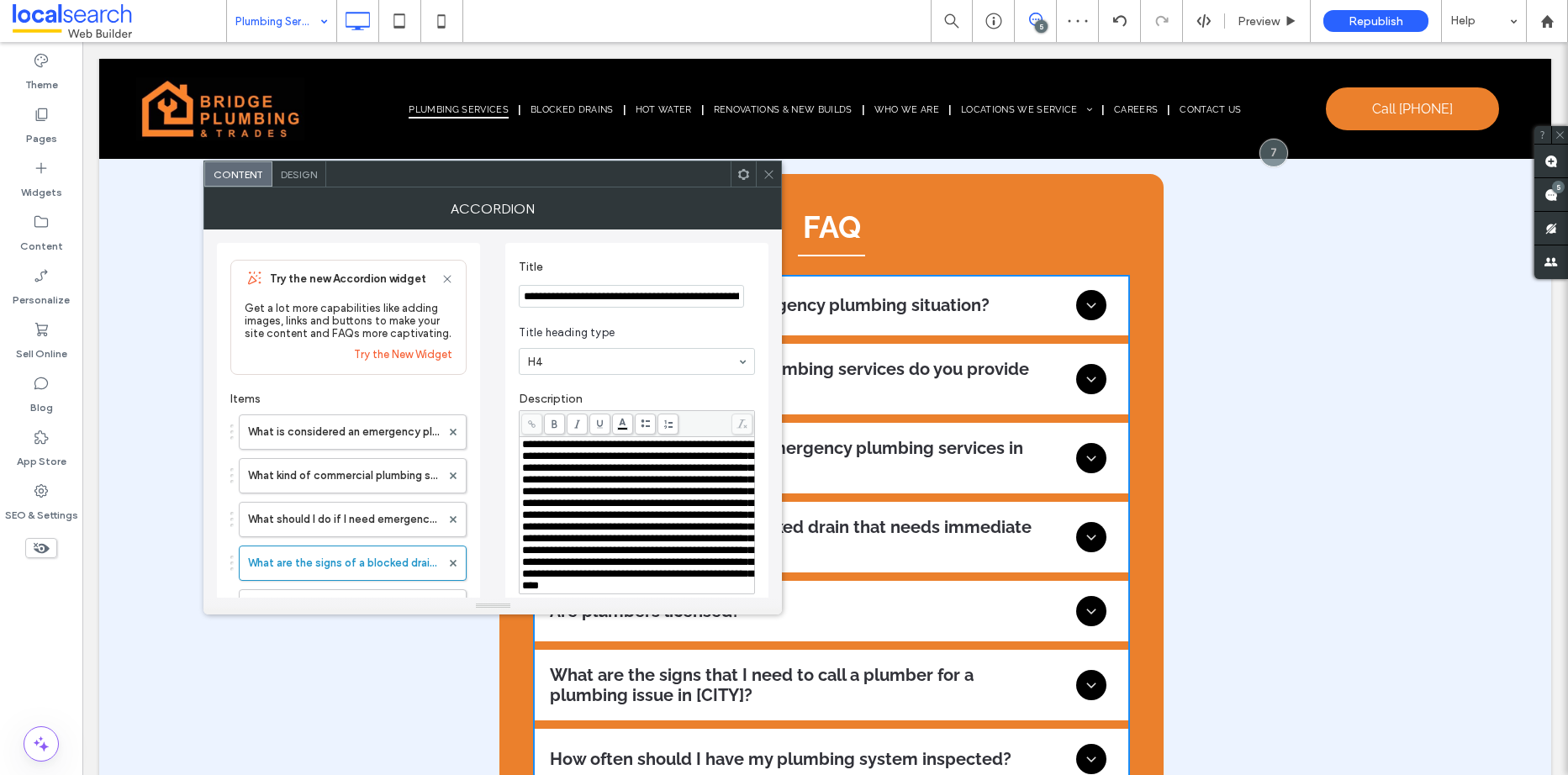 click on "**********" at bounding box center [637, 514] 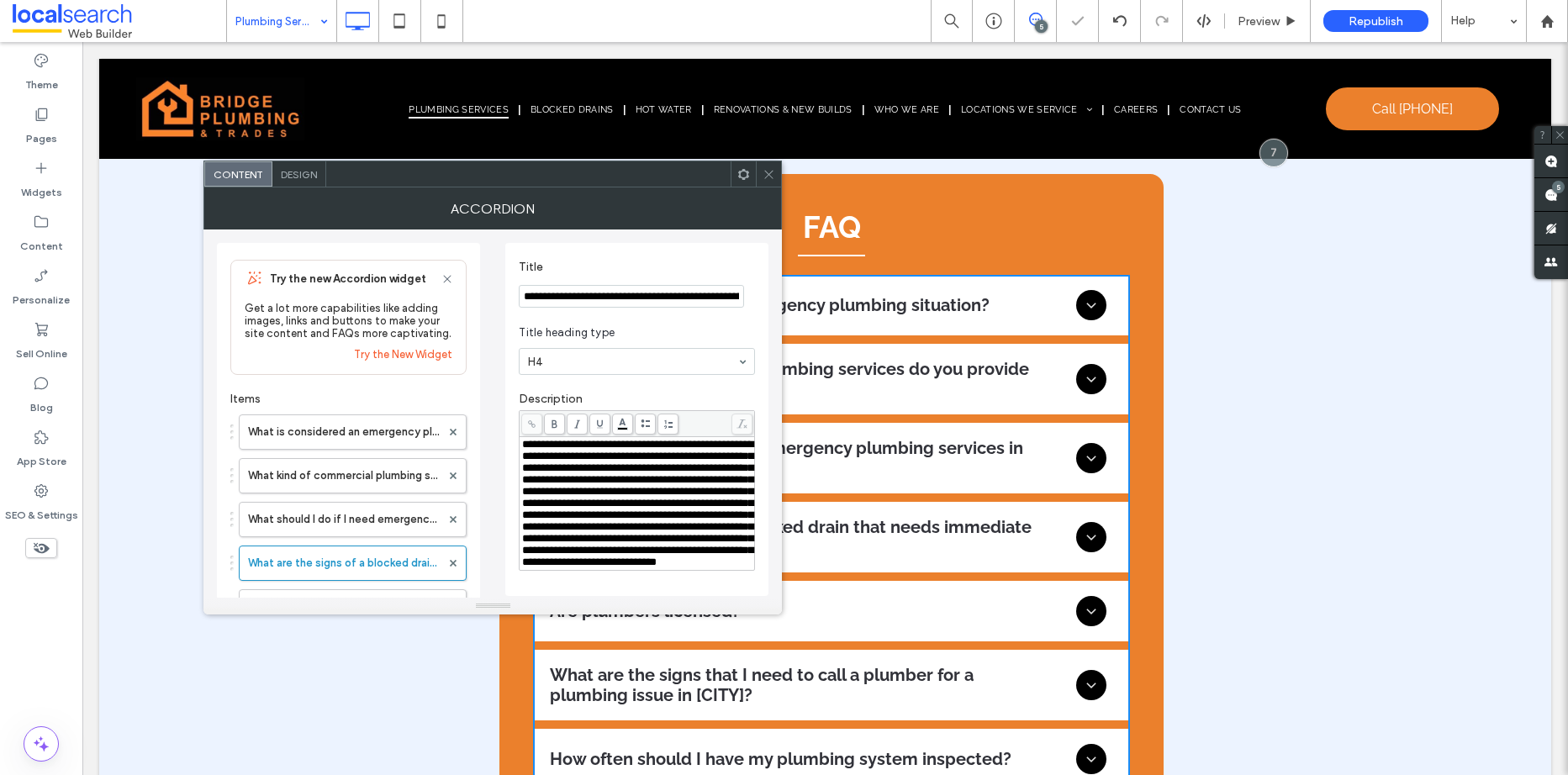 click on "**********" at bounding box center (636, 419) 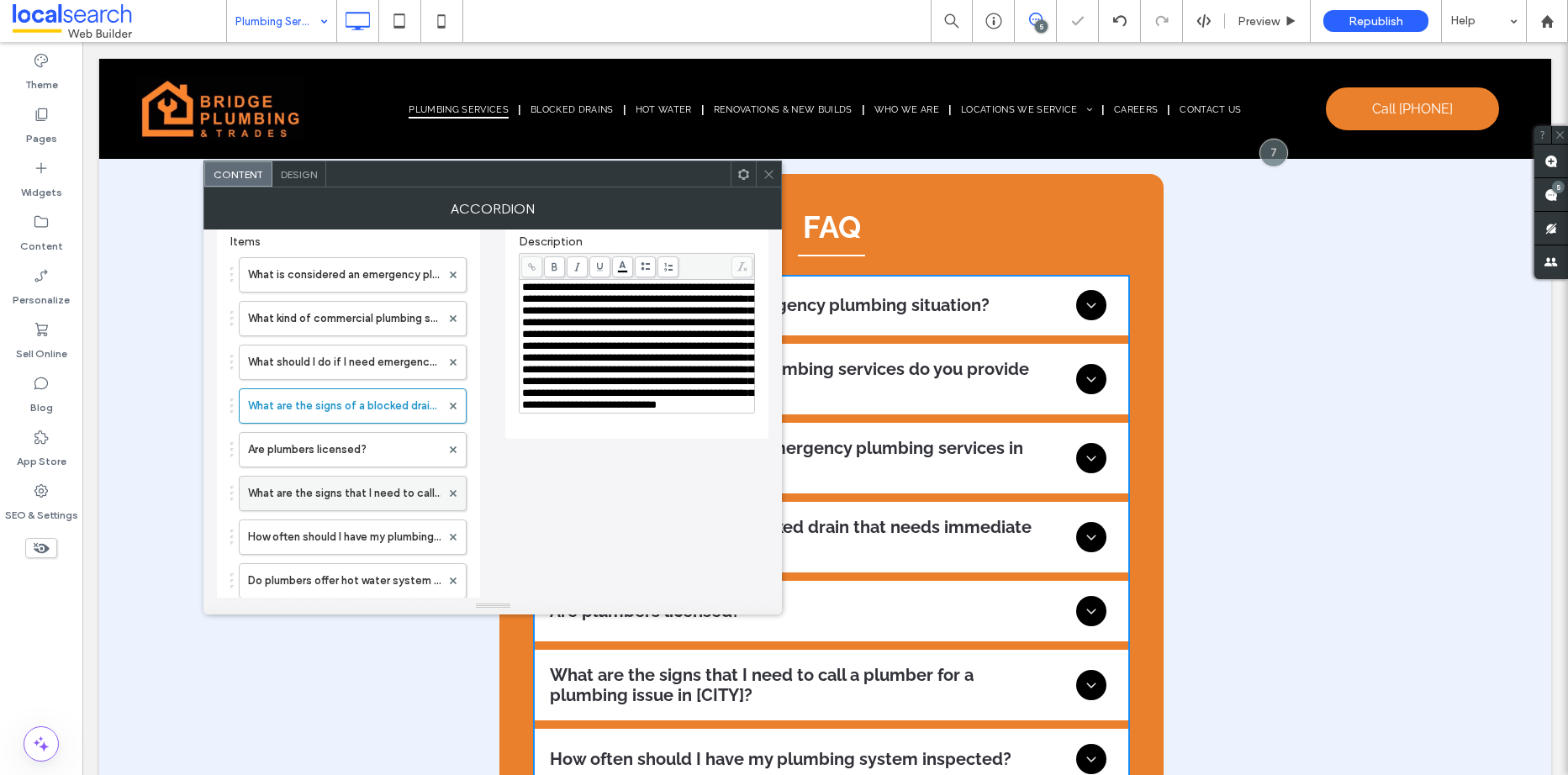 scroll, scrollTop: 168, scrollLeft: 0, axis: vertical 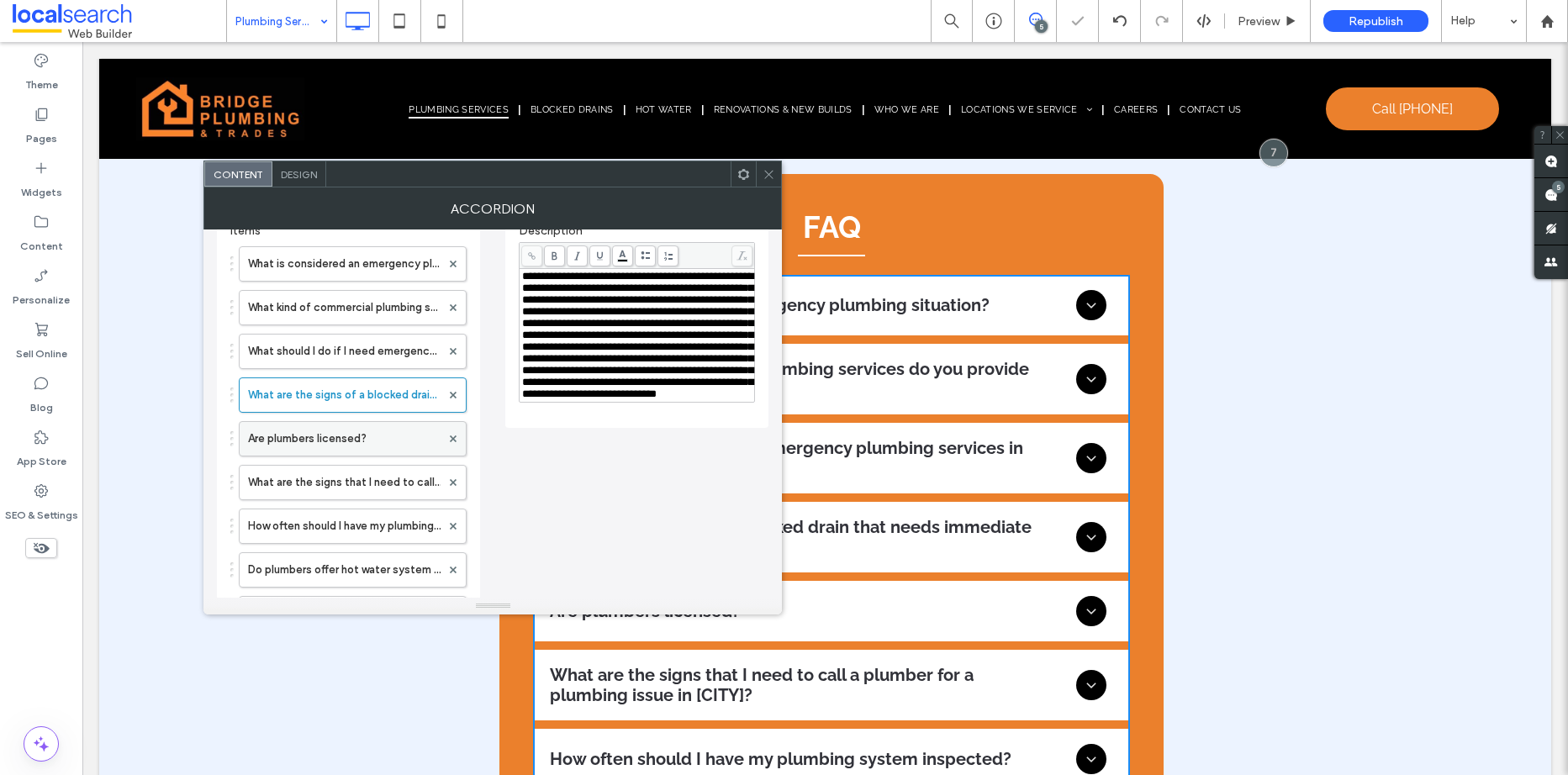 click on "Are plumbers licensed?" at bounding box center [344, 439] 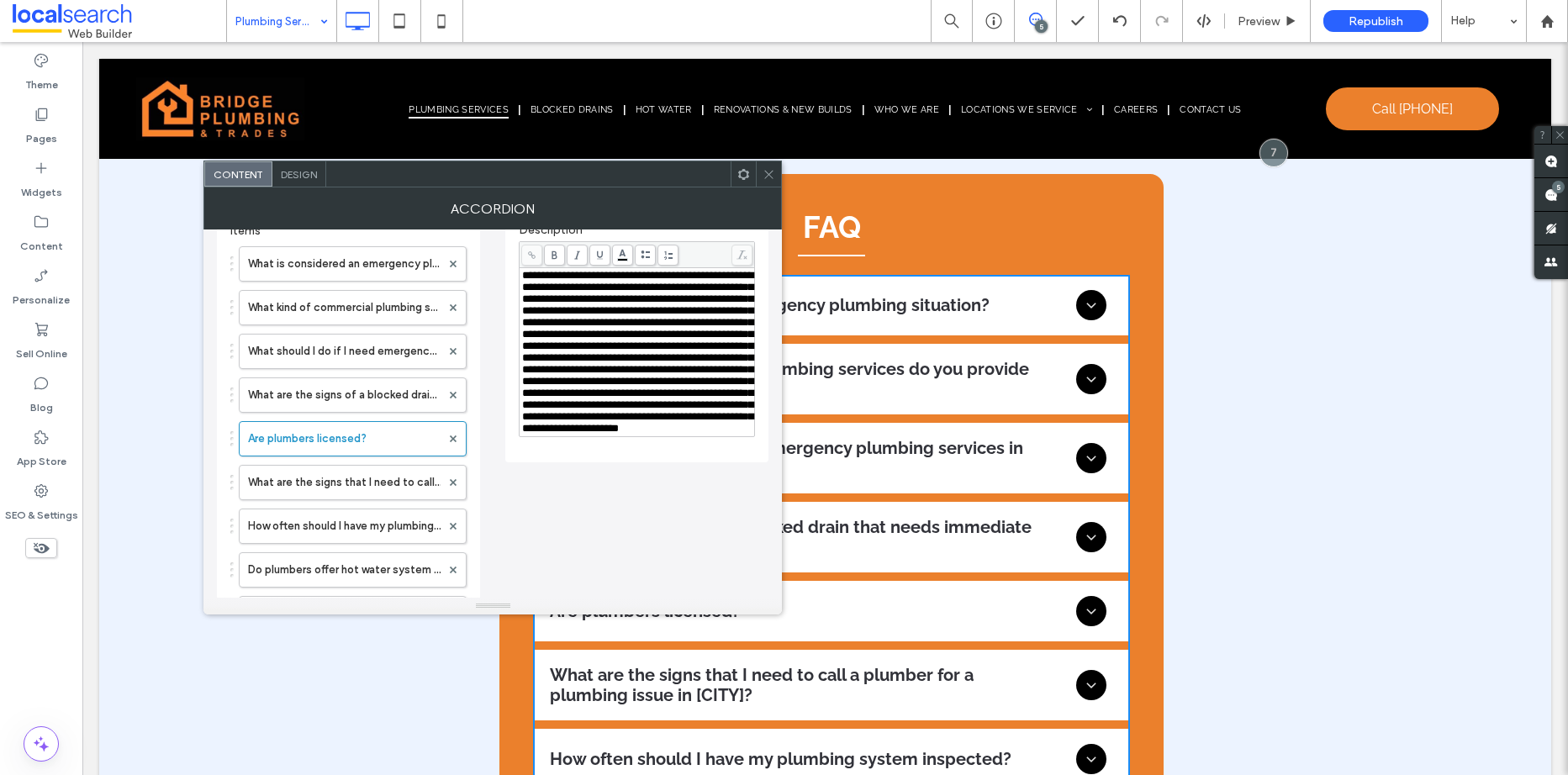 scroll, scrollTop: 84, scrollLeft: 0, axis: vertical 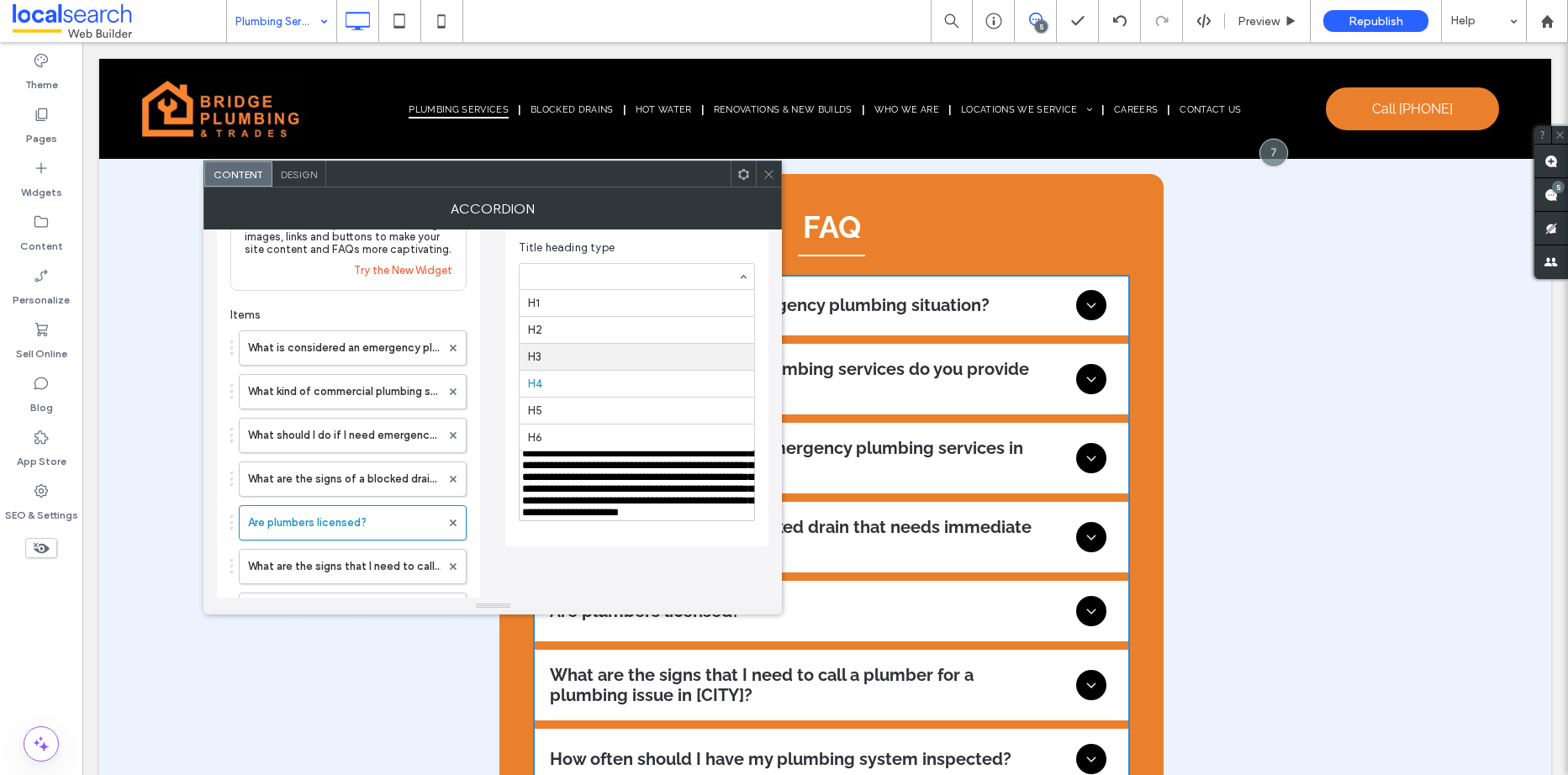 click on "Try the new Accordion widget  Get a lot more capabilities like adding images, links and buttons to make your site content and FAQs more captivating. Try the New Widget Items What is considered an emergency plumbing situation? What kind of commercial plumbing services do you provide in [CITY]? What should I do if I need emergency plumbing services in [CITY]? What are the signs of a blocked drain that needs immediate attention? Are plumbers licensed? What are the signs that I need to call a plumber for a plumbing issue in [CITY]? How often should I have my plumbing system inspected? Do plumbers offer hot water system repairs and replacements? What should I do if I have a burst pipe? How often should my hot water system be serviced? What causes blocked drains, and how are they cleared? How can I reduce water usage in my home? What’s the difference between a plumber and a gas fitter? How do I know if my plumbing system needs upgrading? What is backflow, and do I need prevention devices? Add Item Enable FAQ Schema" at bounding box center [493, 696] 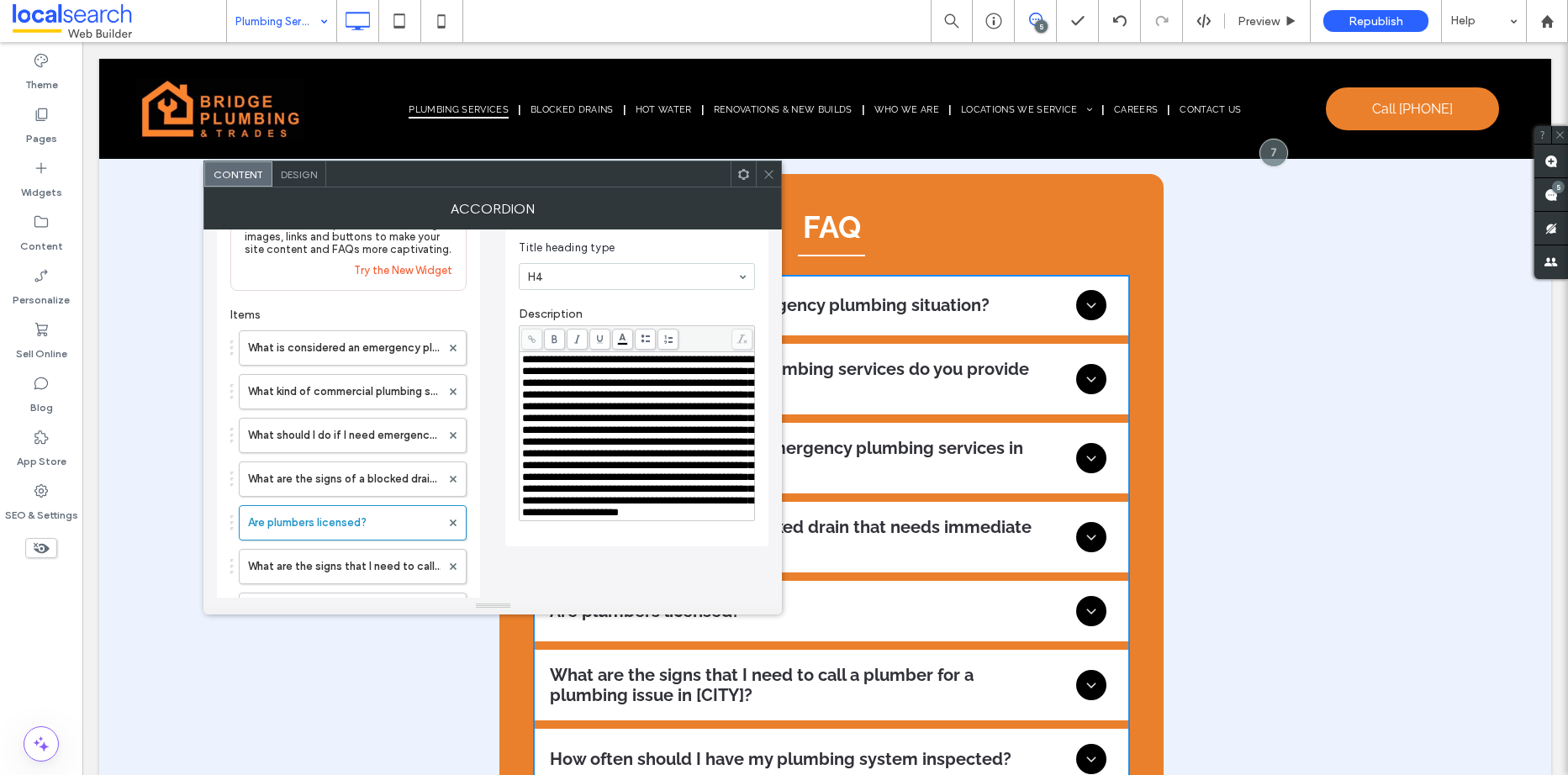 scroll, scrollTop: 0, scrollLeft: 0, axis: both 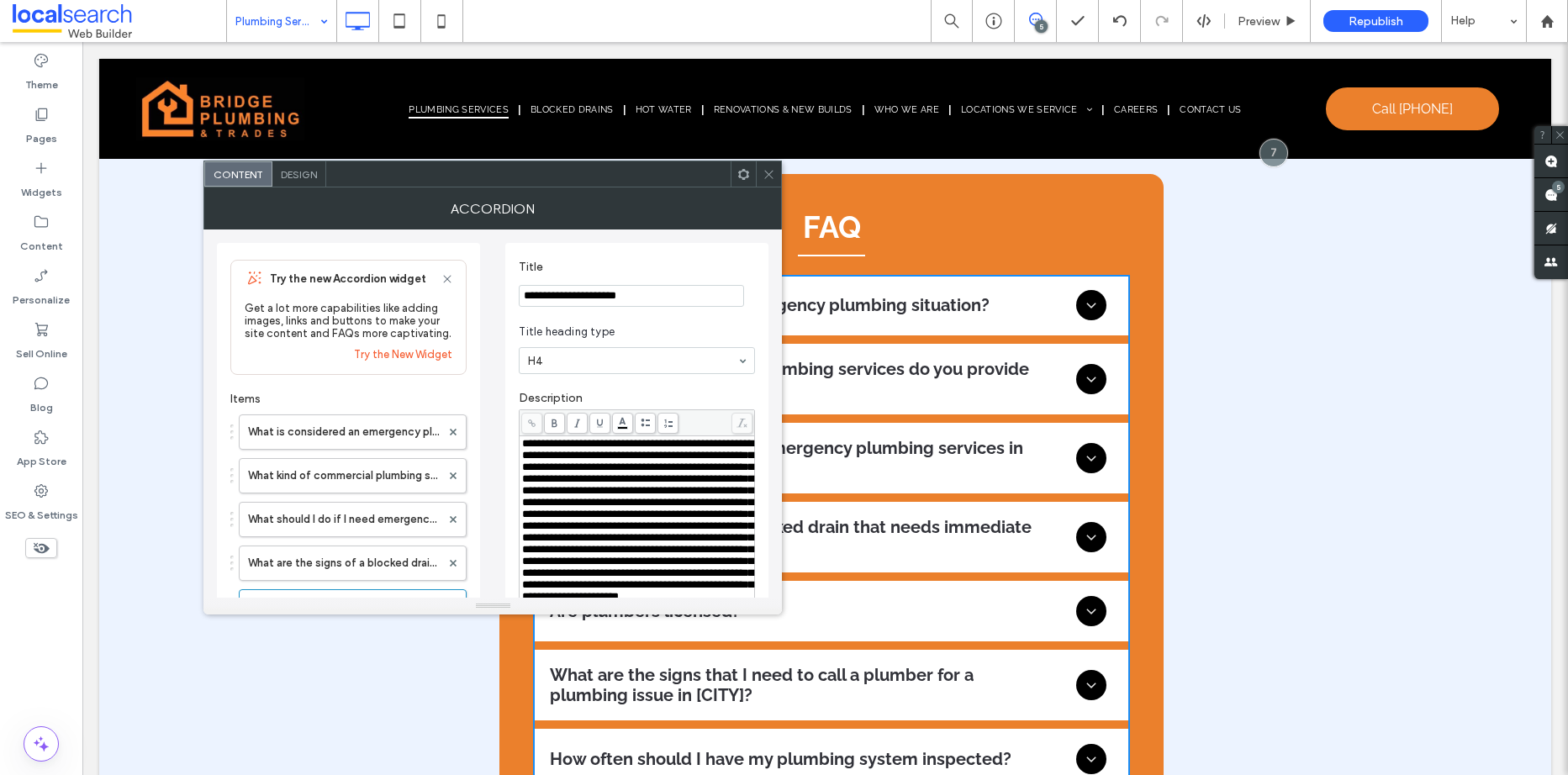 click on "**********" at bounding box center [631, 296] 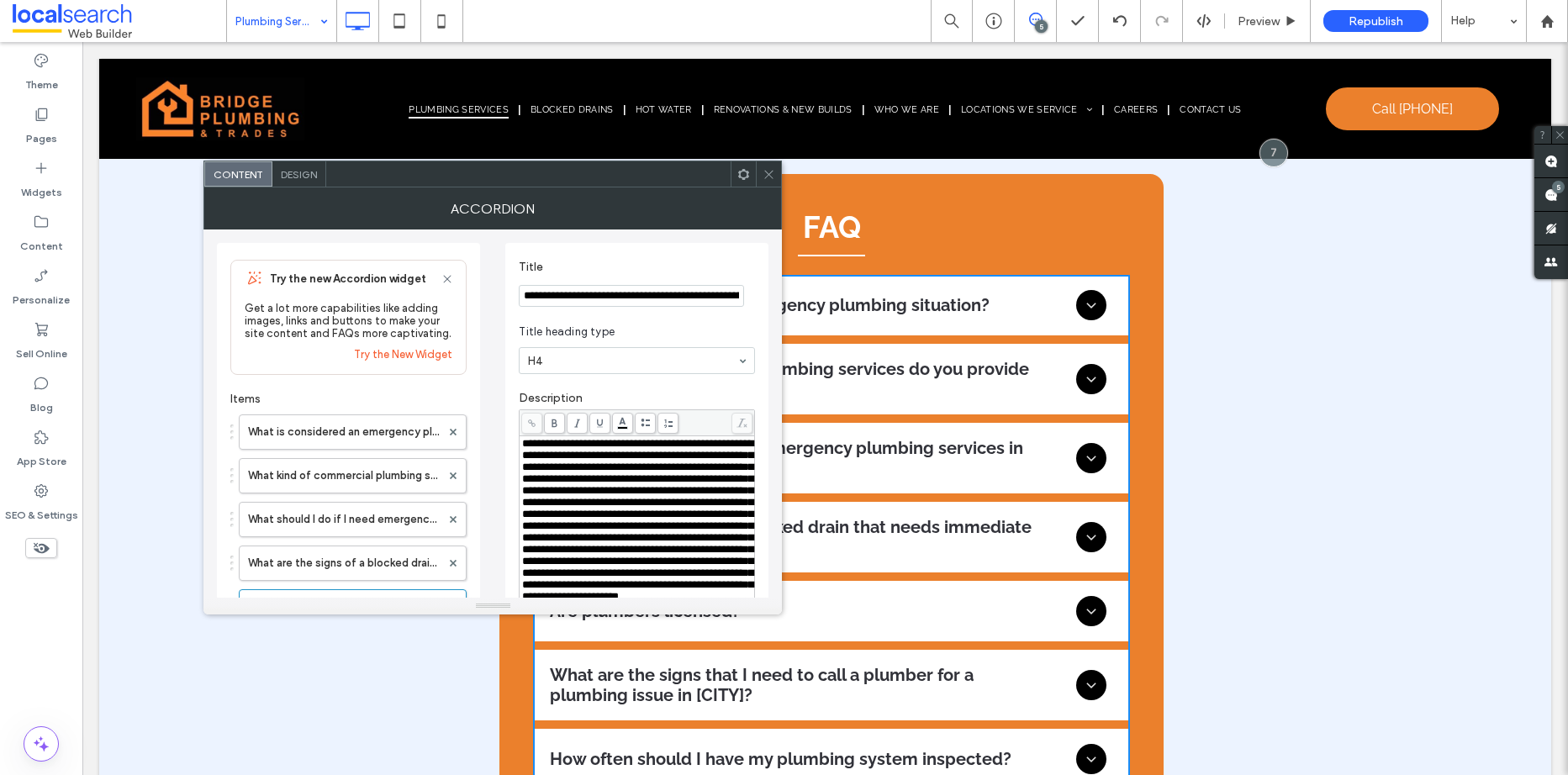 scroll, scrollTop: 0, scrollLeft: 126, axis: horizontal 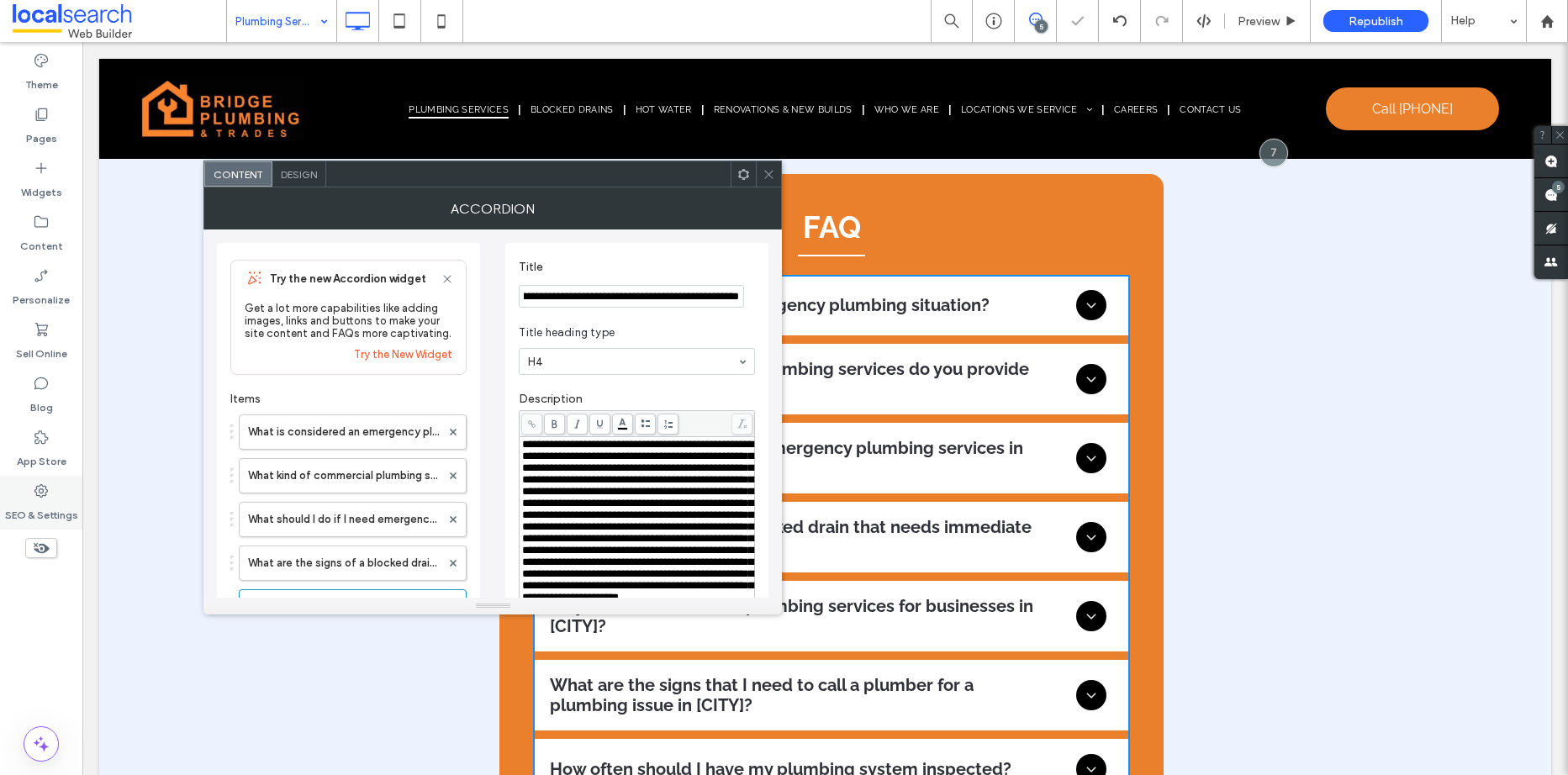 type on "**********" 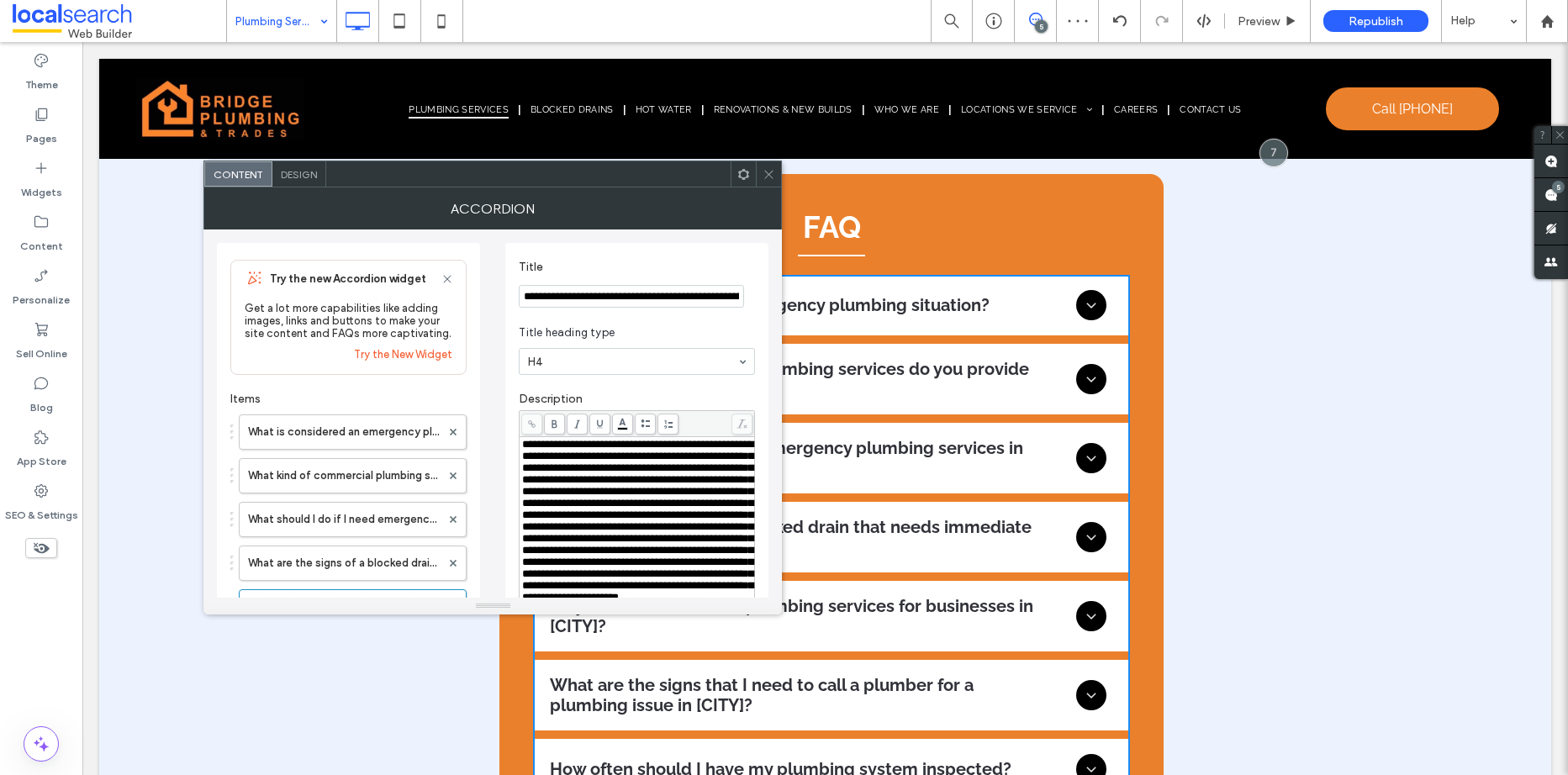 click on "**********" at bounding box center (637, 520) 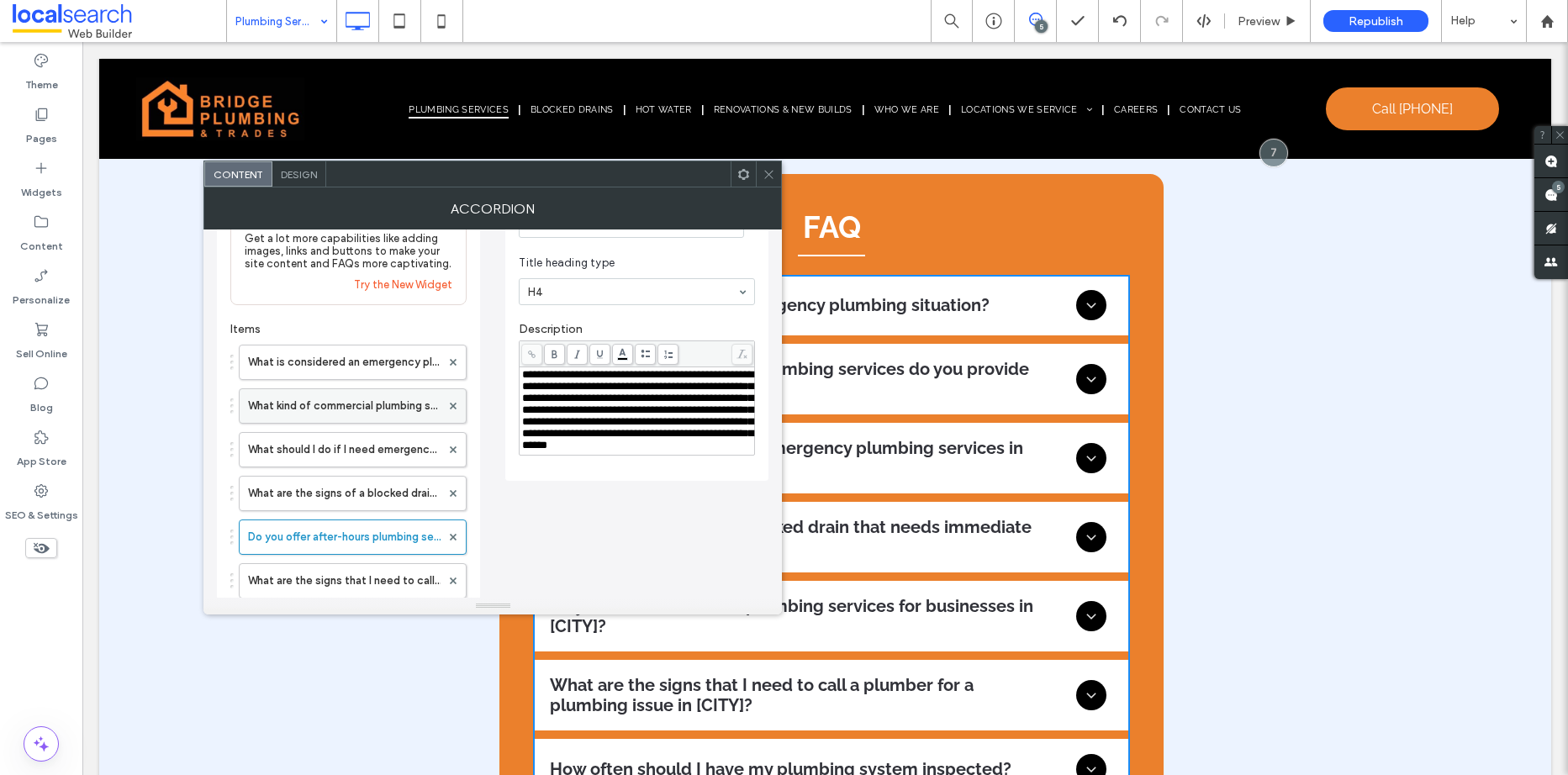 scroll, scrollTop: 168, scrollLeft: 0, axis: vertical 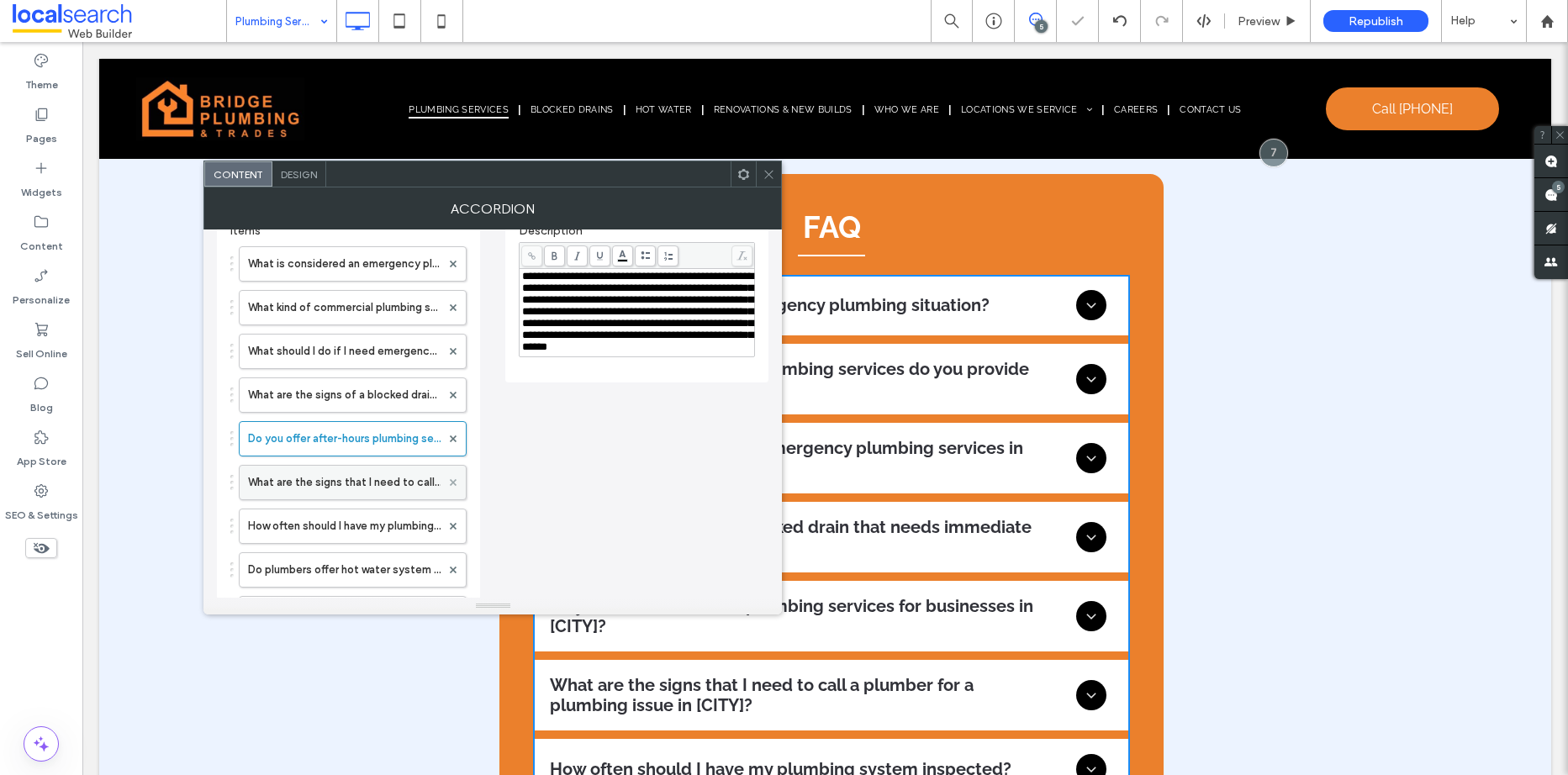 click 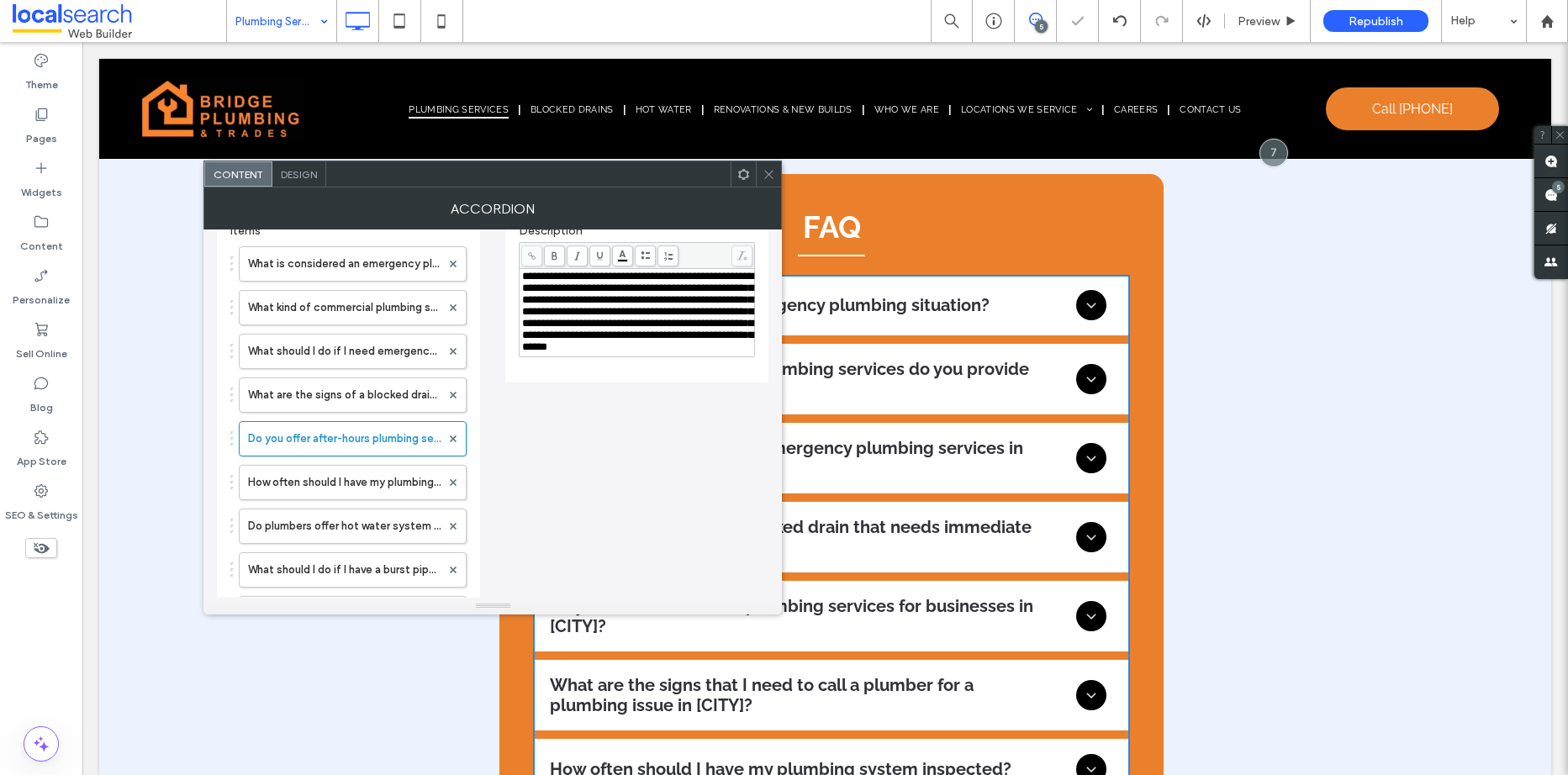 click 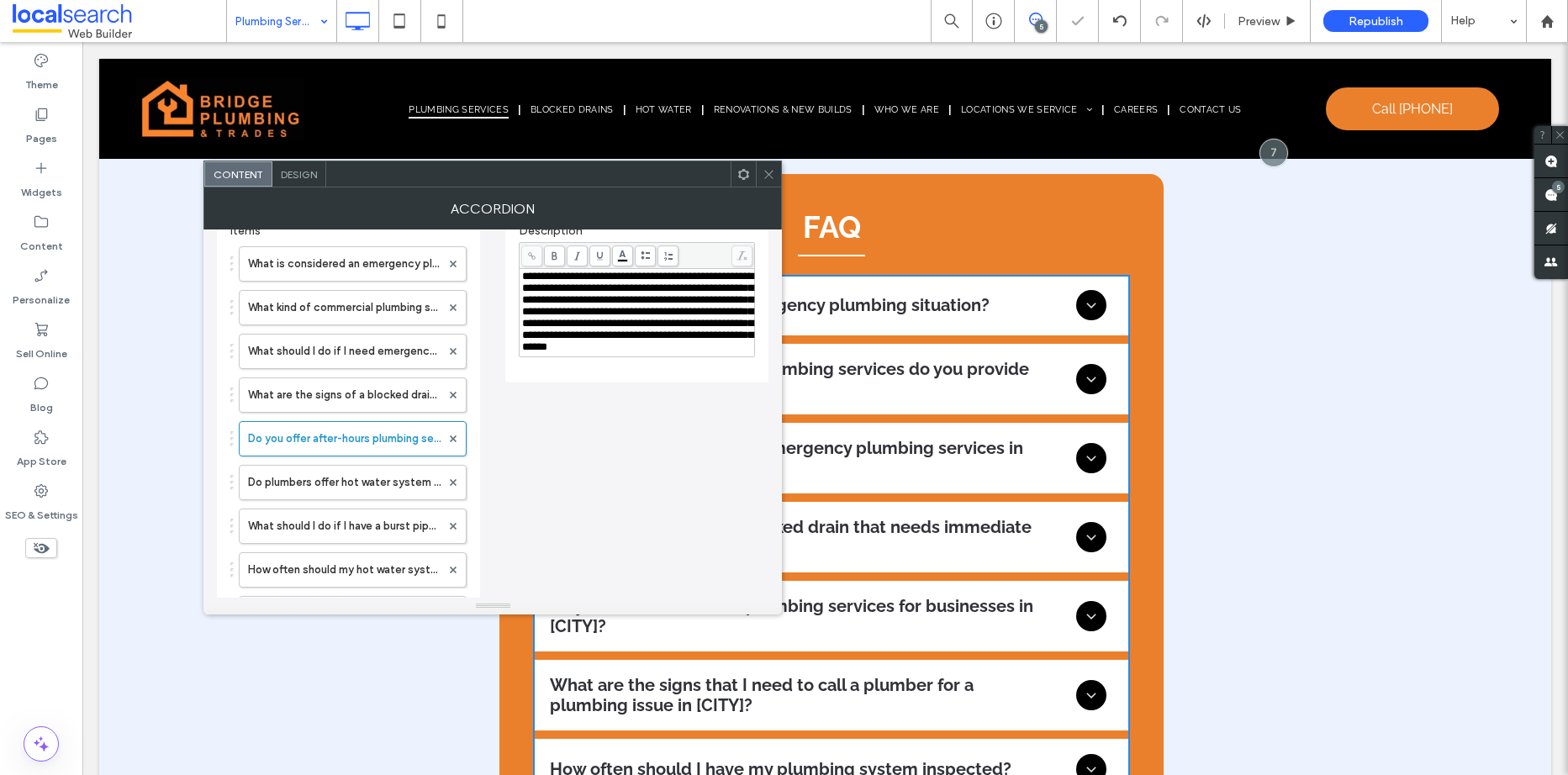 click 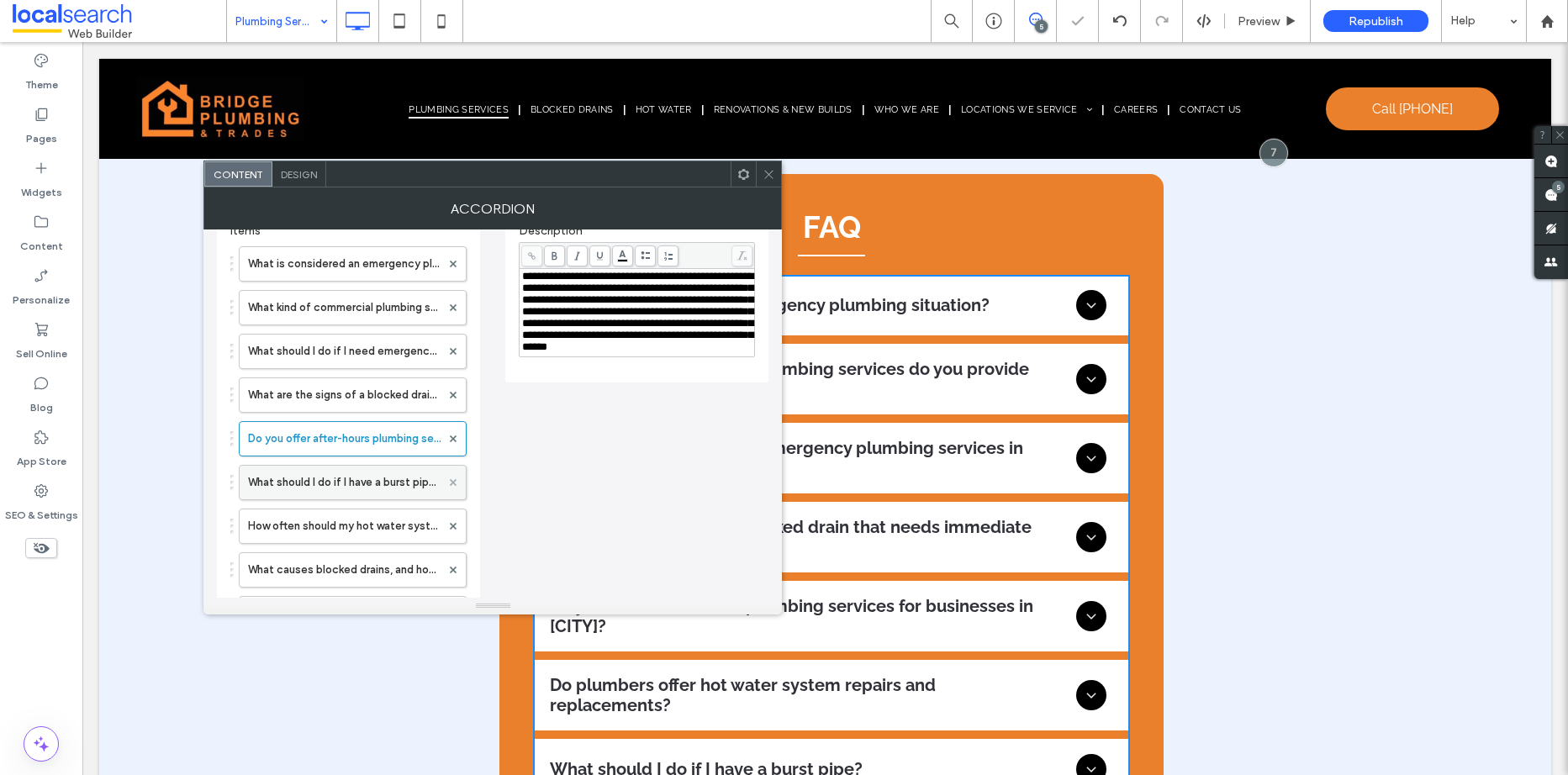 click 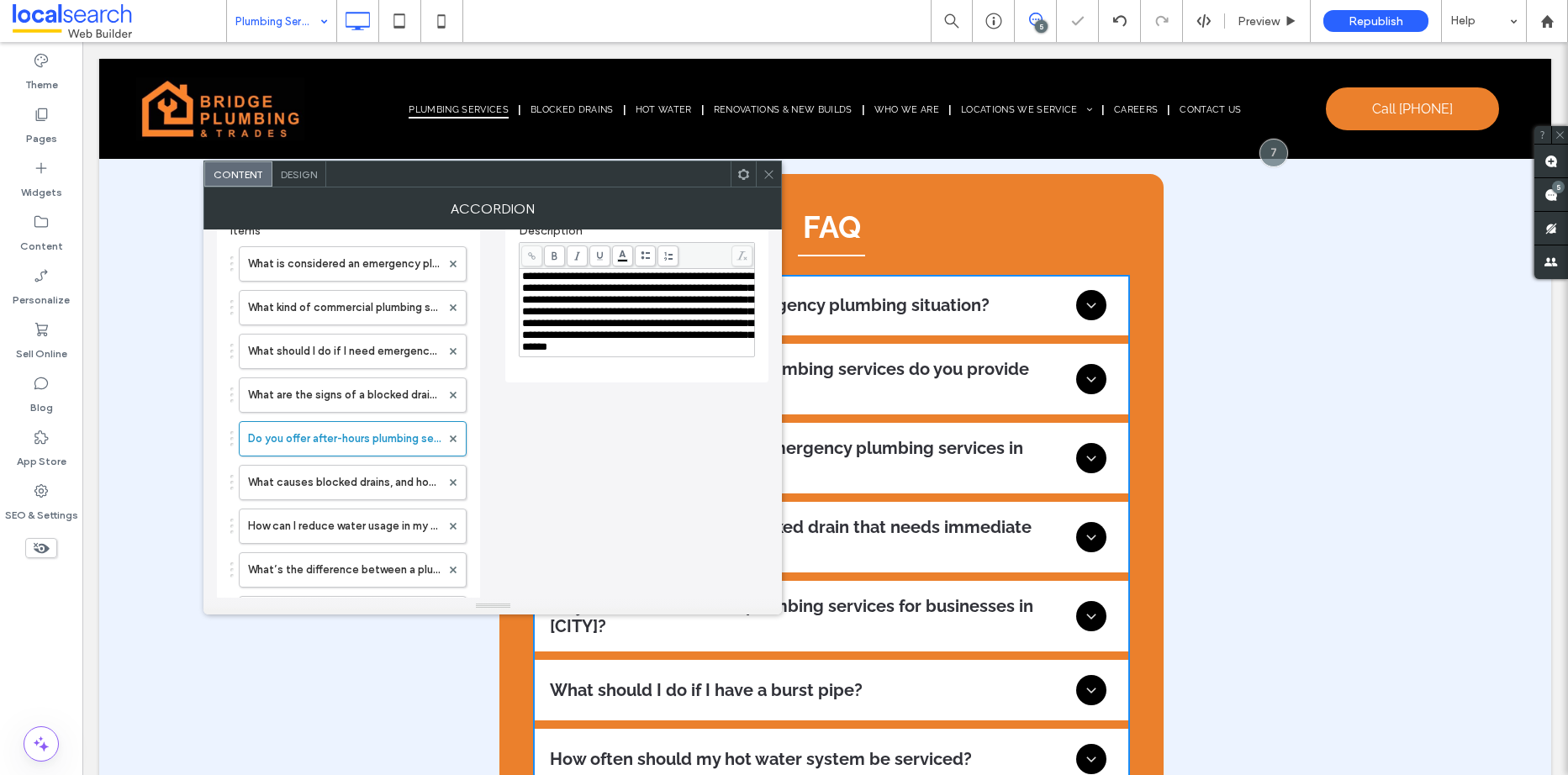 click 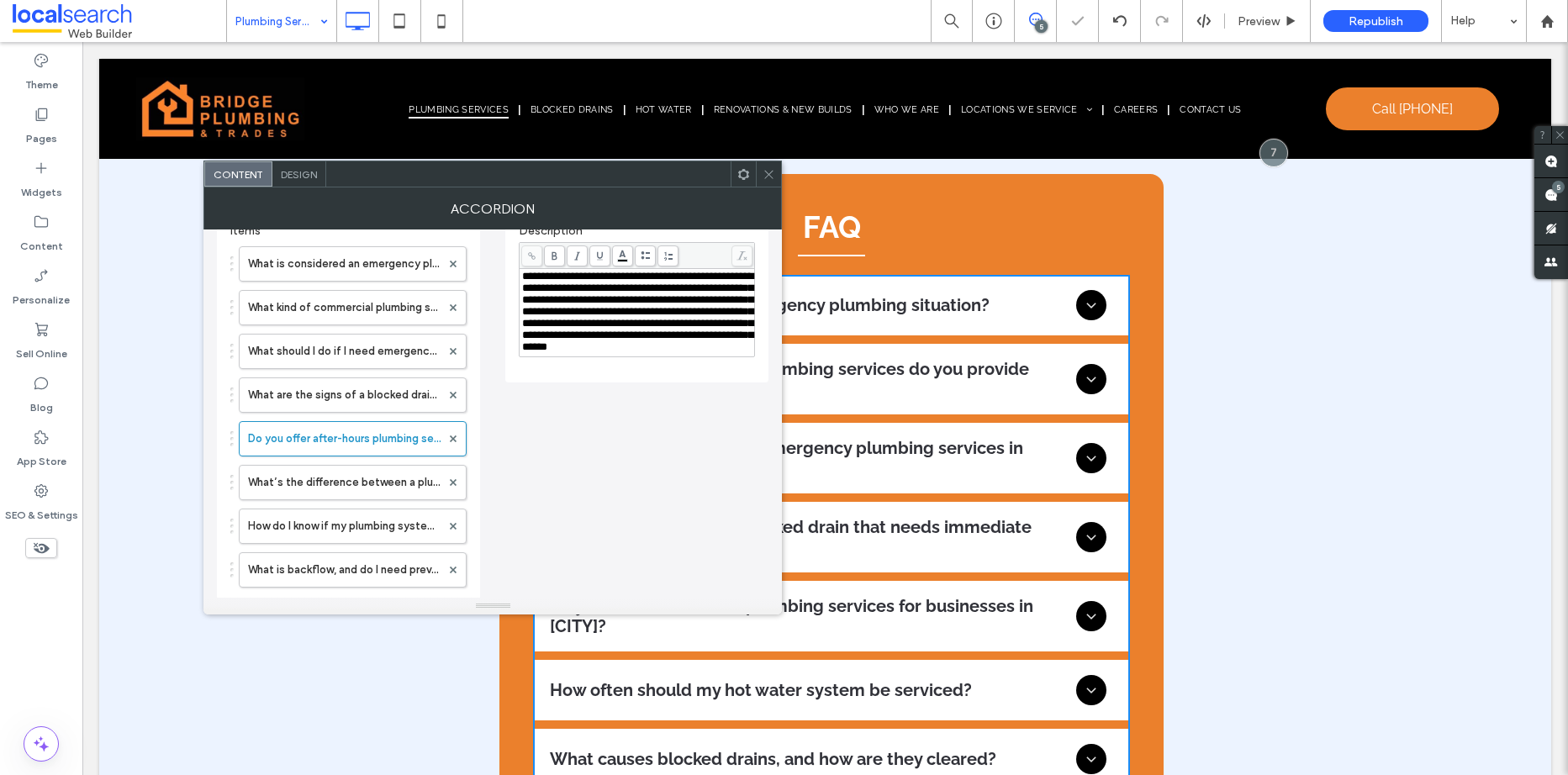 click 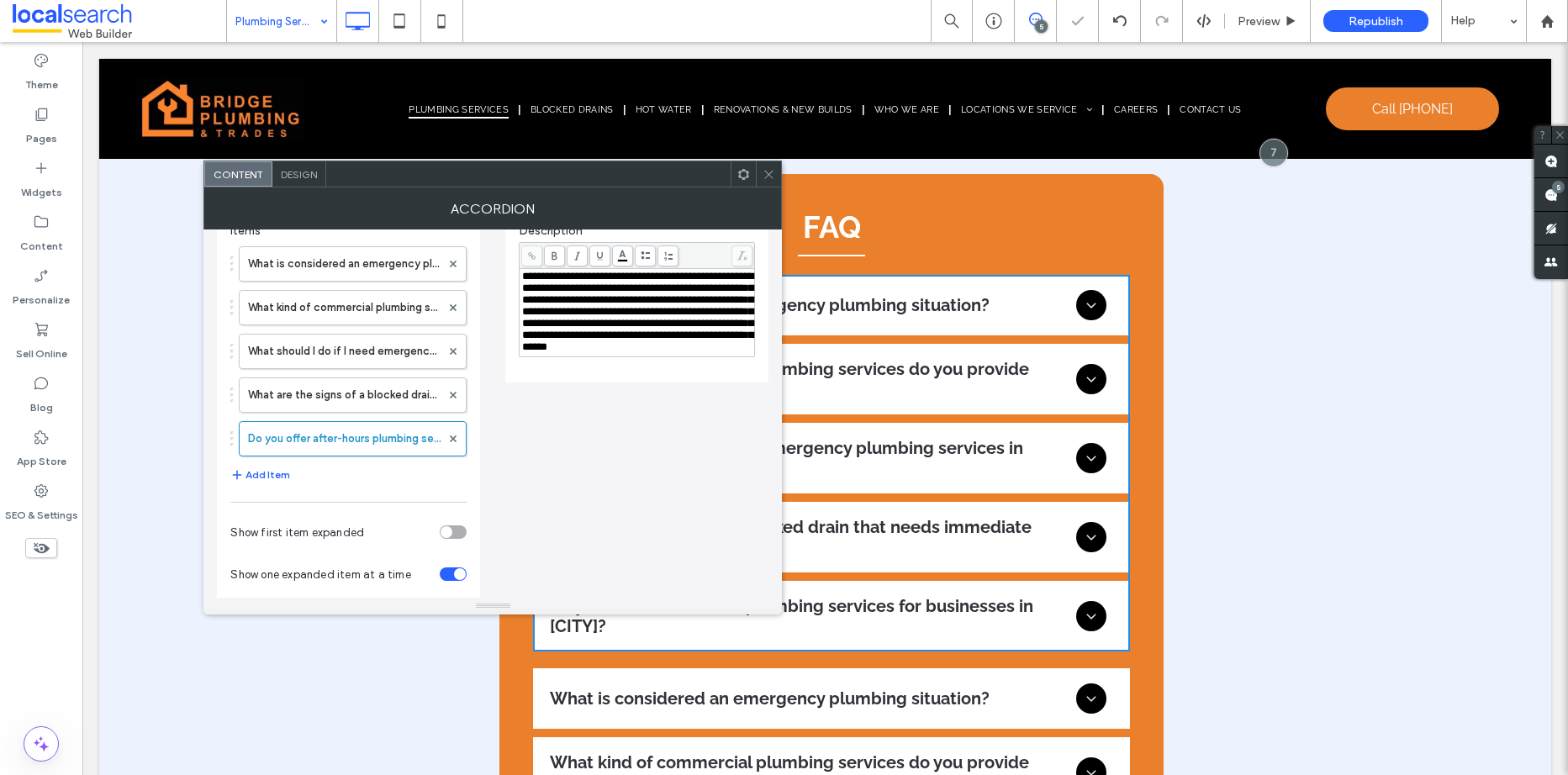 click 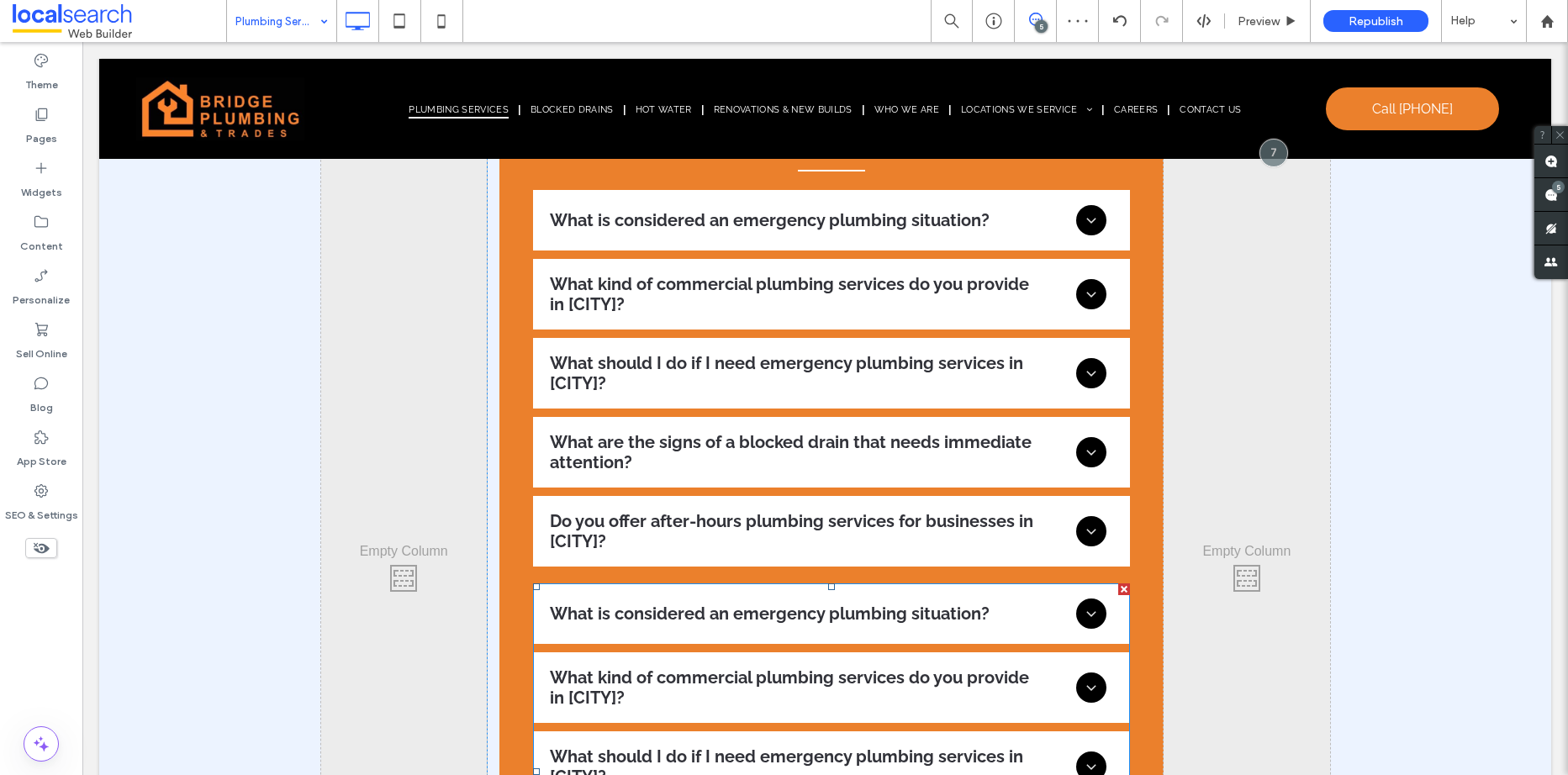 scroll, scrollTop: 4959, scrollLeft: 0, axis: vertical 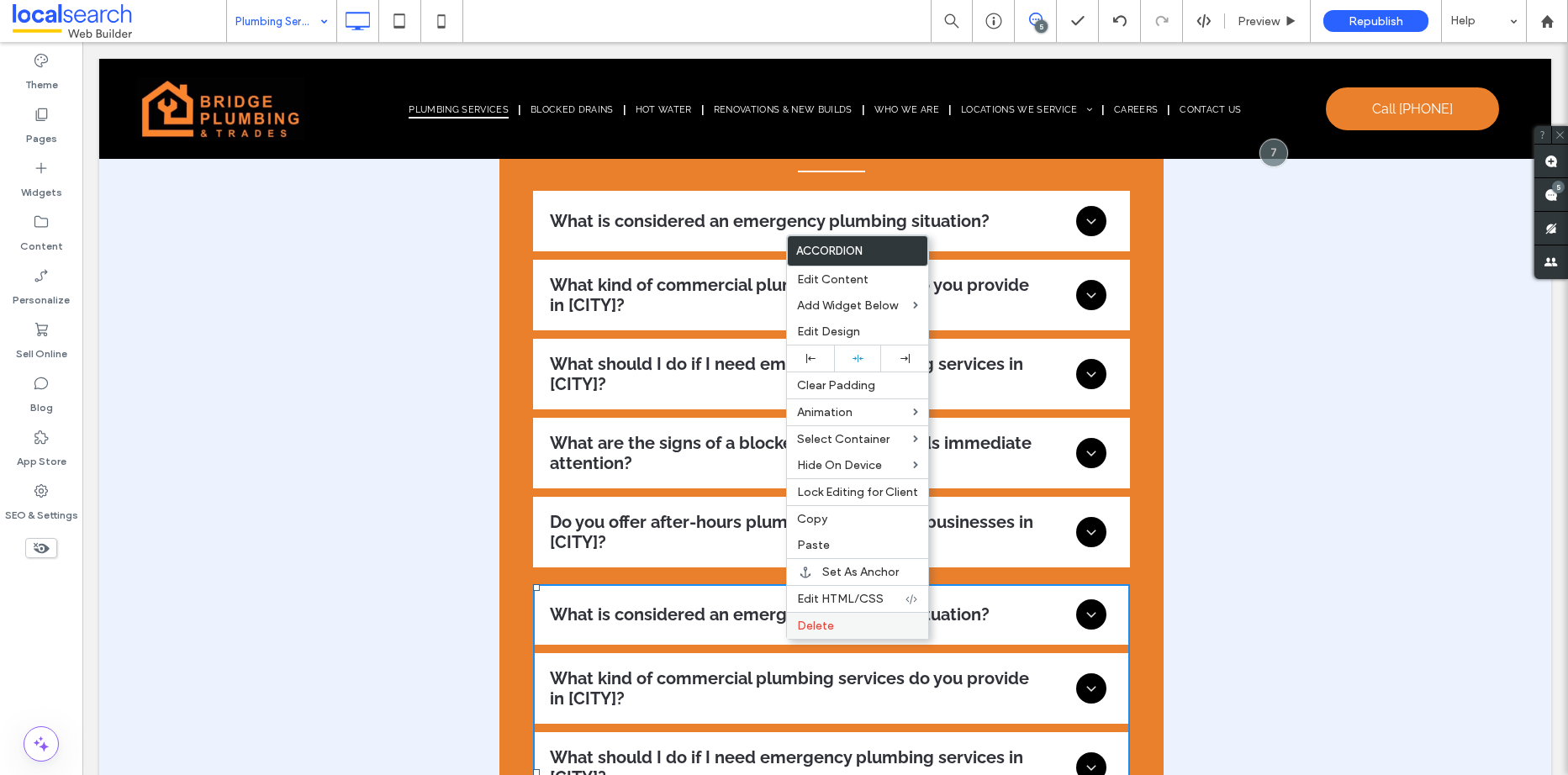 click on "Delete" at bounding box center [858, 625] 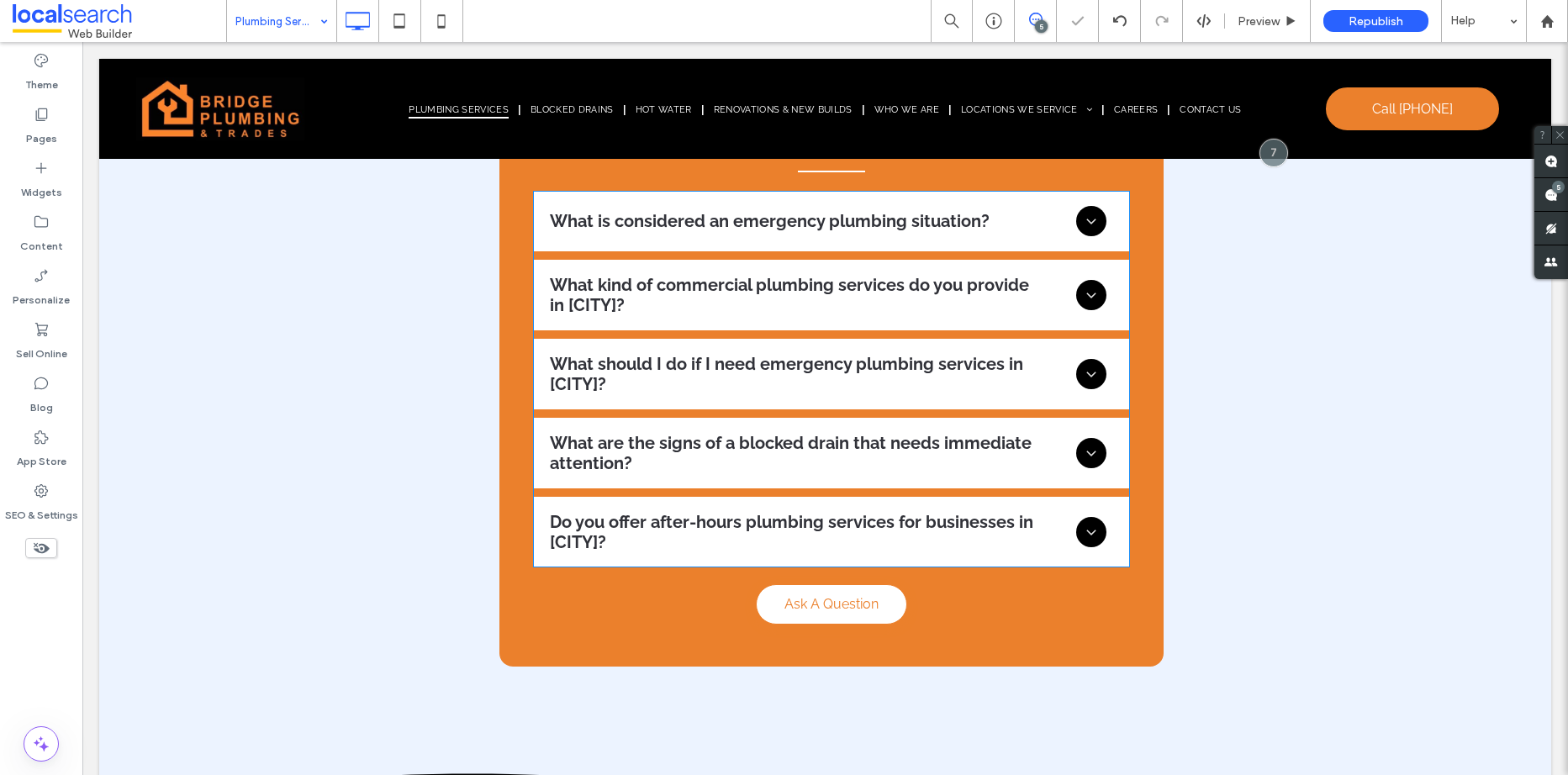 click on "What is considered an emergency plumbing situation?
An emergency plumbing situation typically involves any issue that poses an immediate threat to property, safety, or health. Examples include burst pipes that cause flooding, sewage backups that risk contamination, severe water leaks damaging walls or floors, overflowing toilets that can’t be cleared quickly, and gas leaks. Such problems require urgent attention to prevent structural damage, avoid health hazards, and restore essential services like clean water or a safe gas supply. It is vital to treat these events as emergencies and seek prompt emergency plumbing assistance in [CITY].
What kind of commercial plumbing services do you provide in [CITY]?
What should I do if I need emergency plumbing services in [CITY]?
What are the signs of a blocked drain that needs immediate attention?" at bounding box center (832, 379) 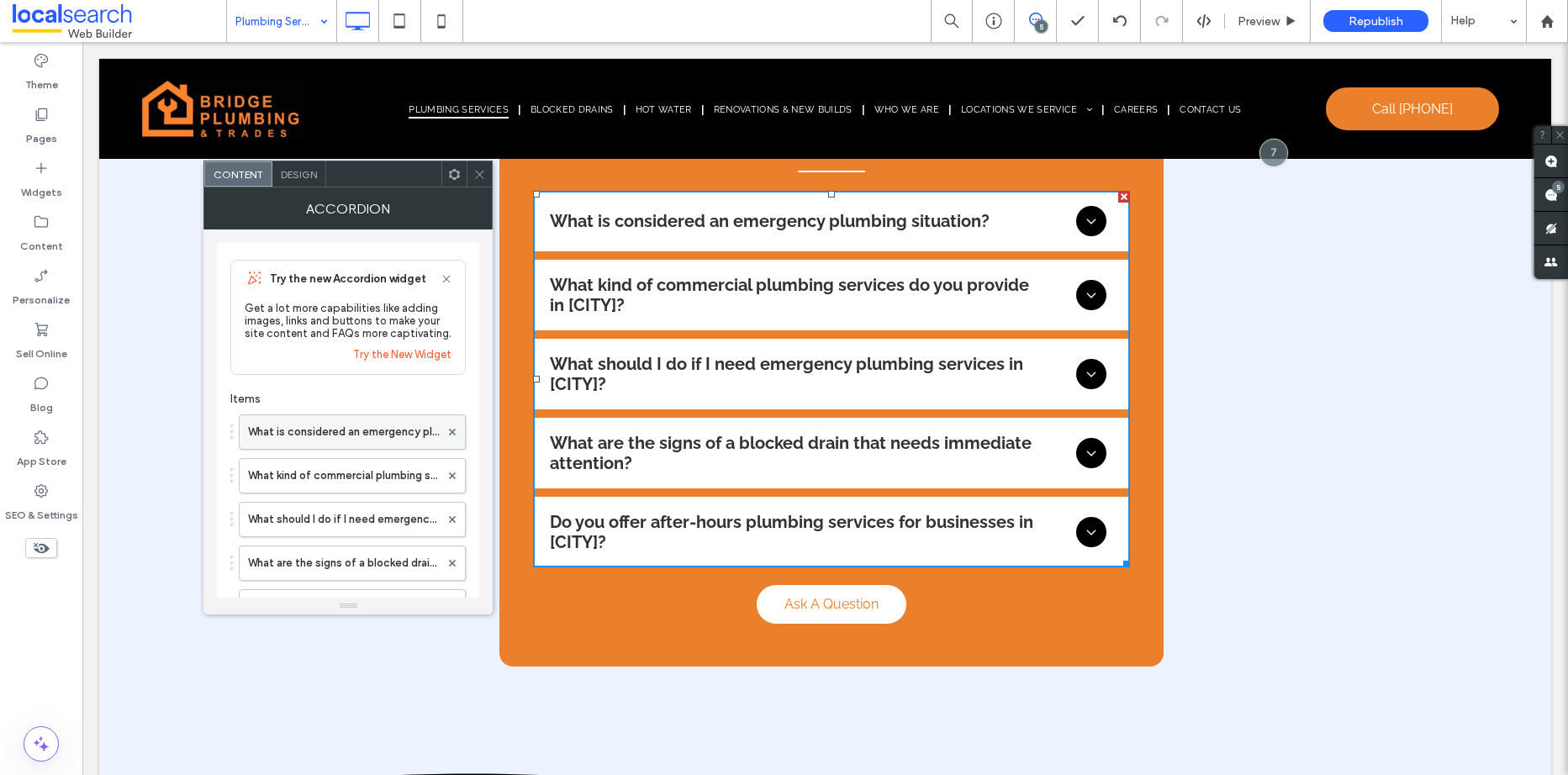 click on "What is considered an emergency plumbing situation?" at bounding box center [352, 432] 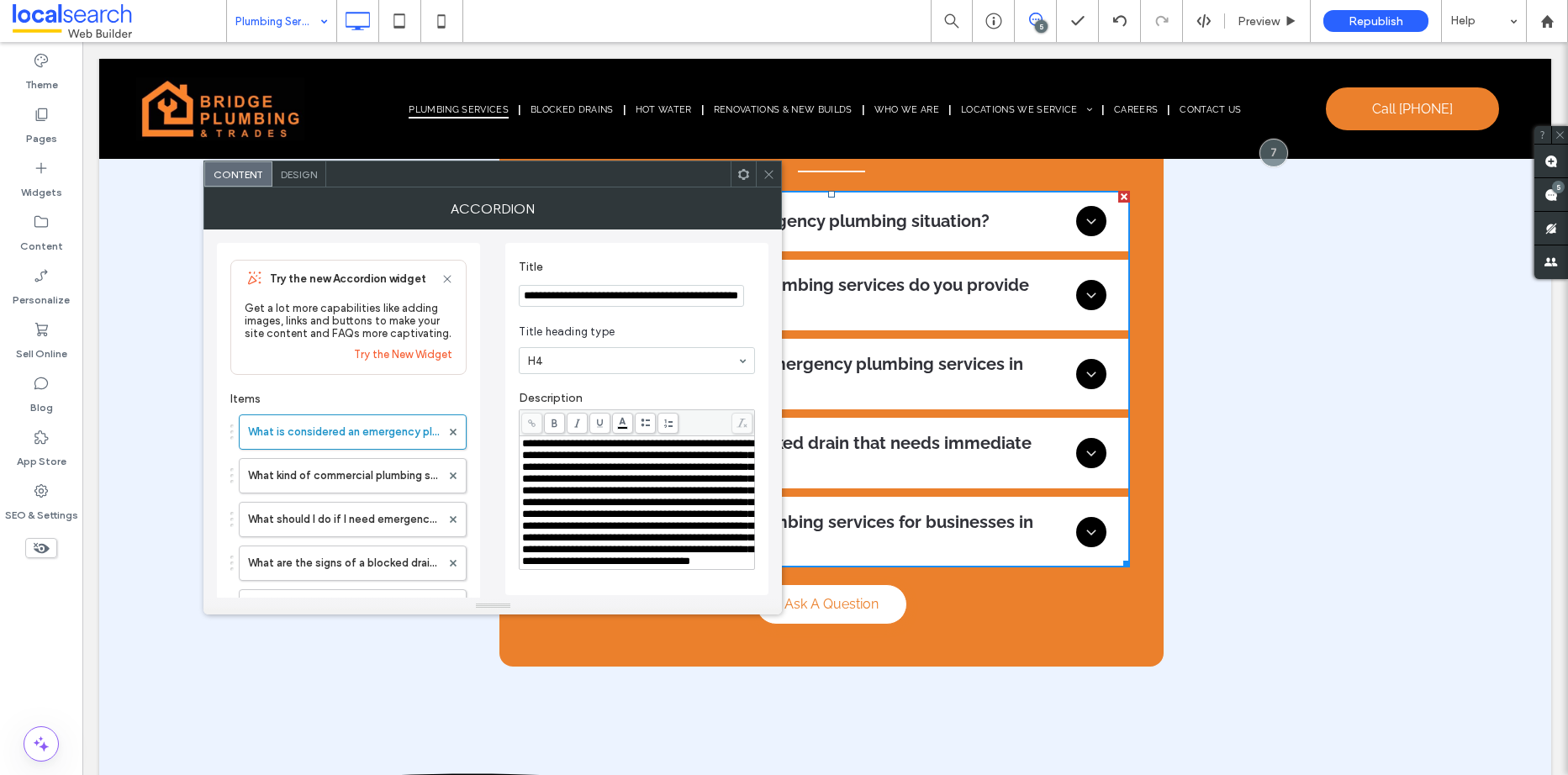 click at bounding box center (768, 174) 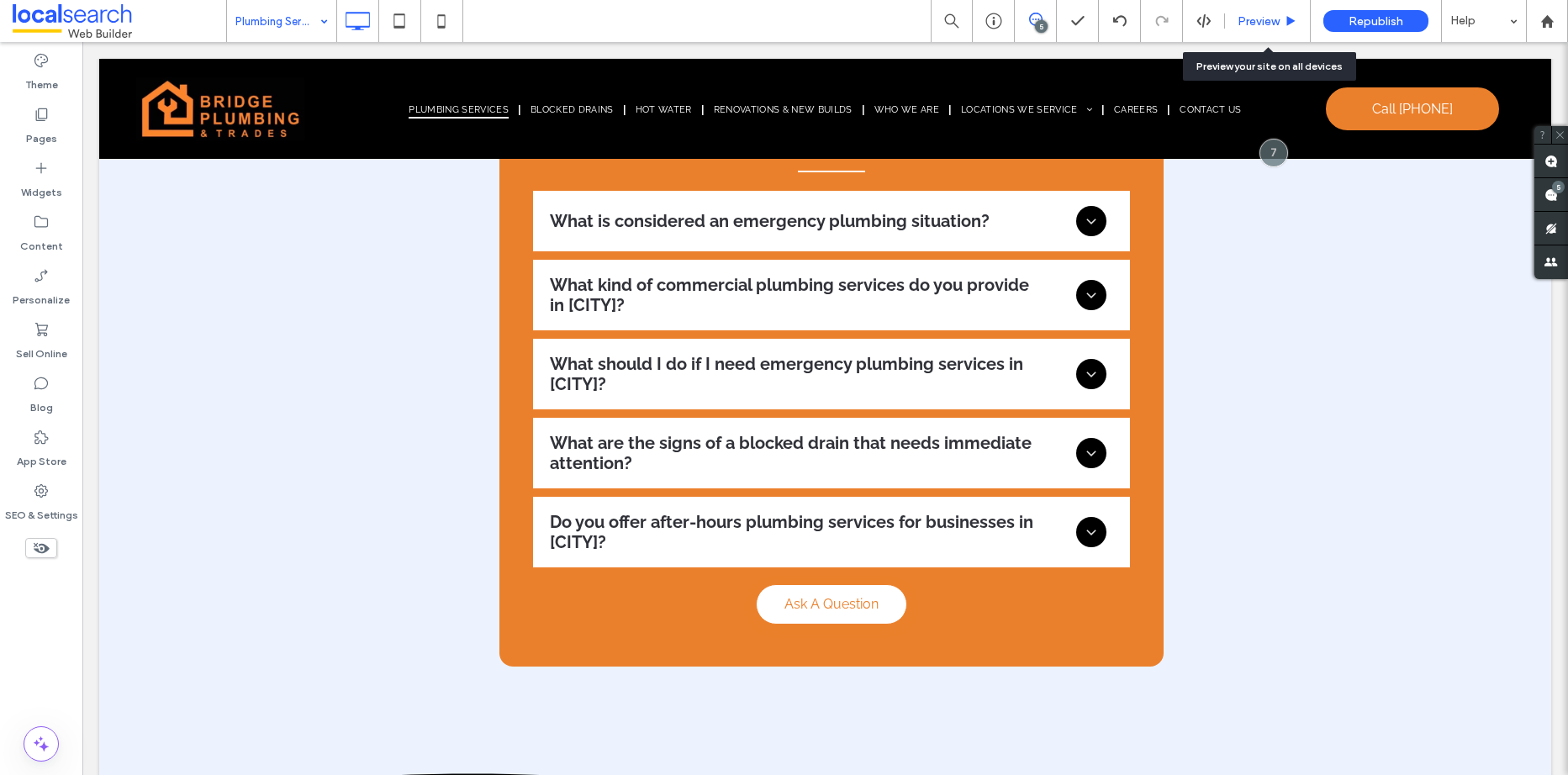 click on "Preview" at bounding box center [1268, 21] 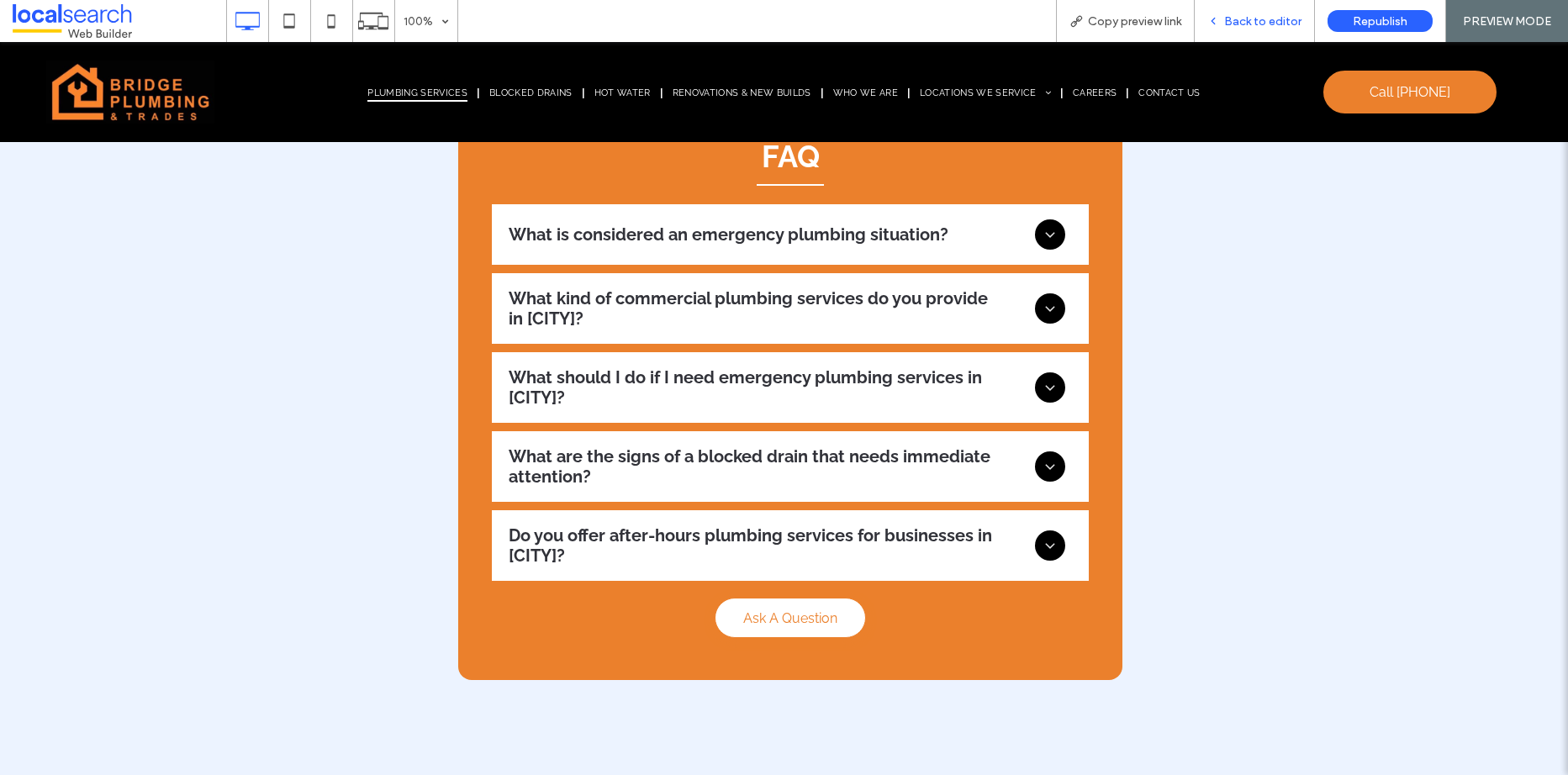 scroll, scrollTop: 4991, scrollLeft: 0, axis: vertical 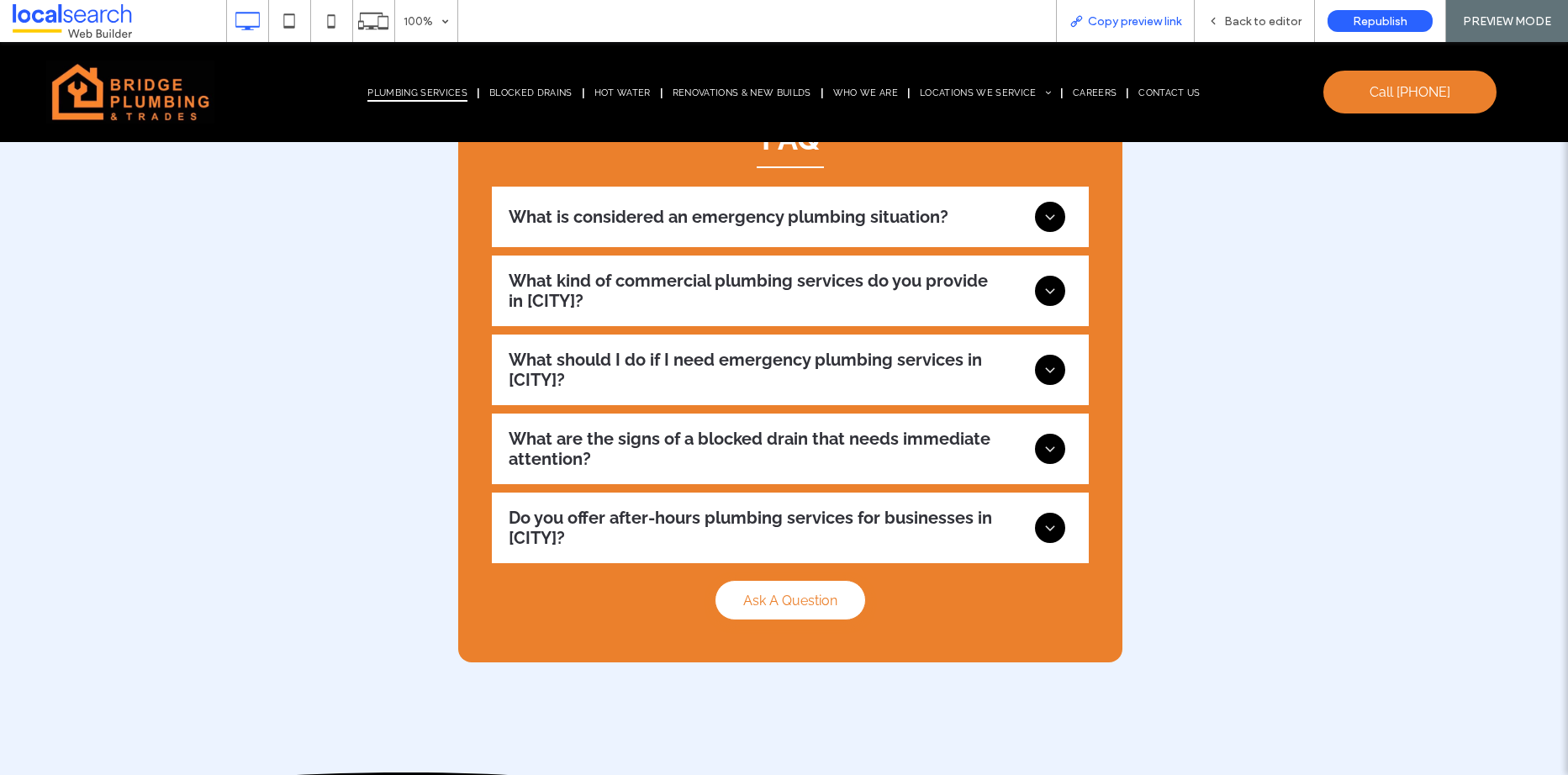 click on "Copy preview link" at bounding box center [1134, 21] 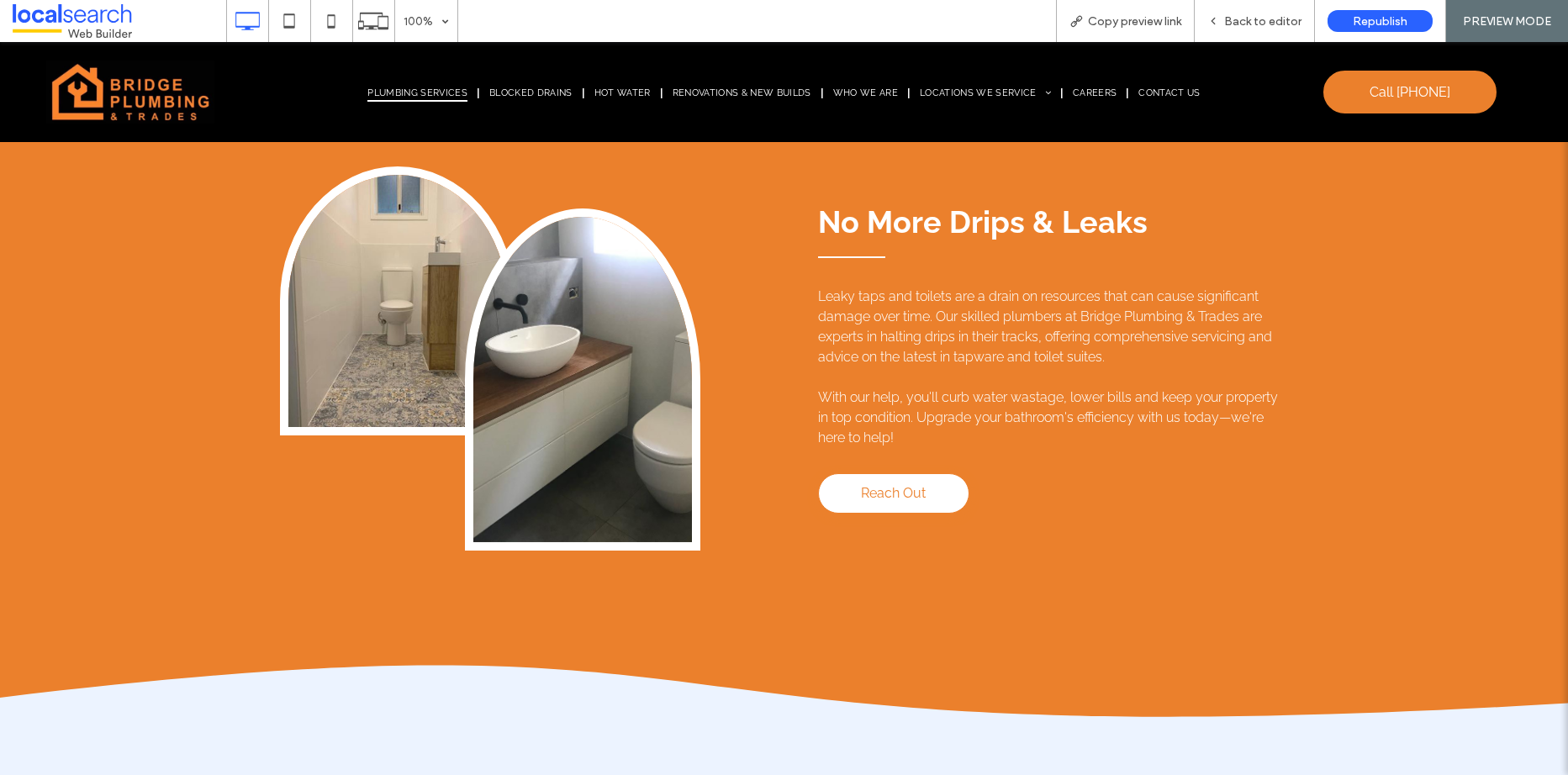 scroll, scrollTop: 2386, scrollLeft: 0, axis: vertical 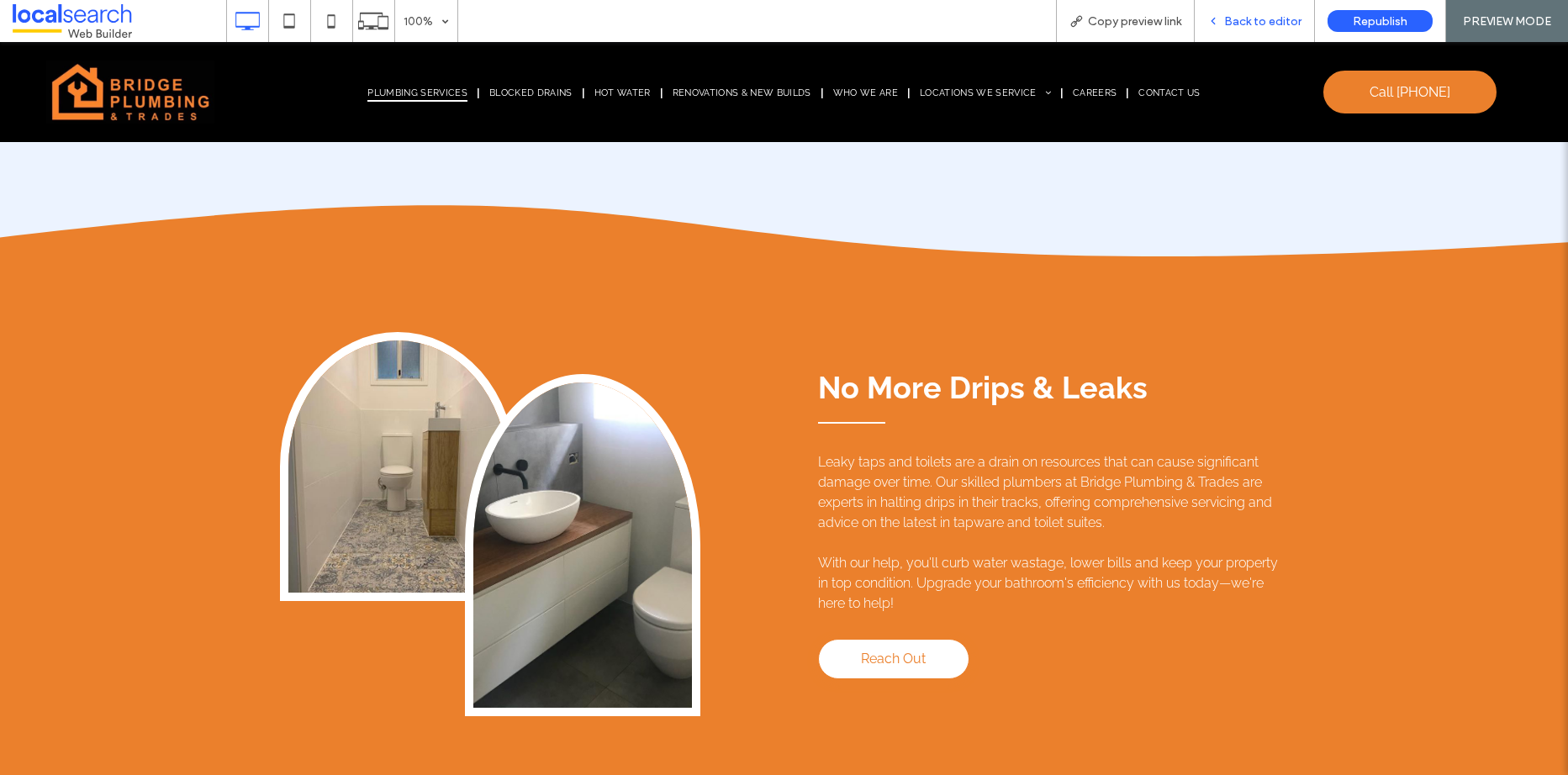 click on "Back to editor" at bounding box center [1263, 21] 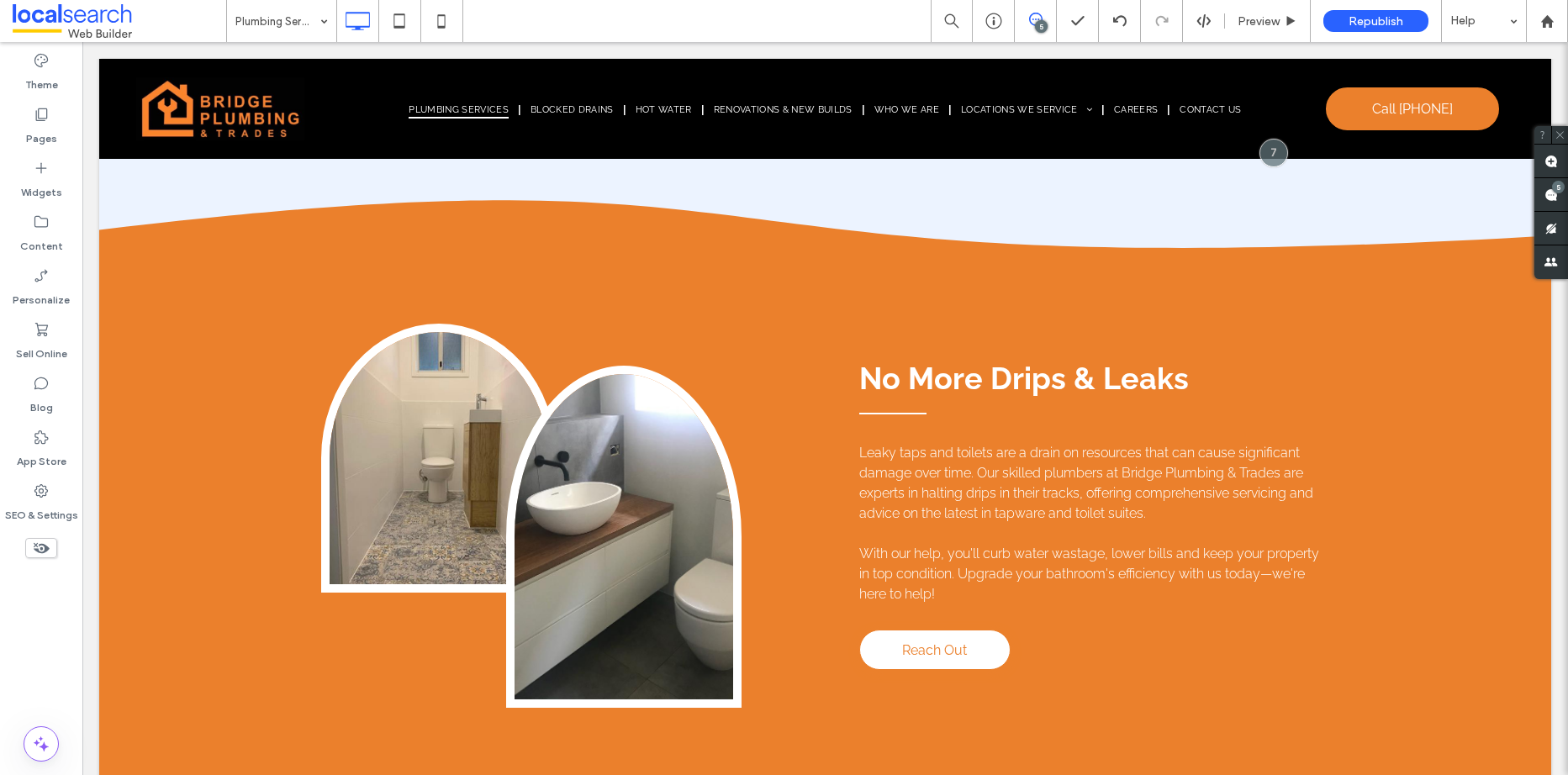 scroll, scrollTop: 2204, scrollLeft: 0, axis: vertical 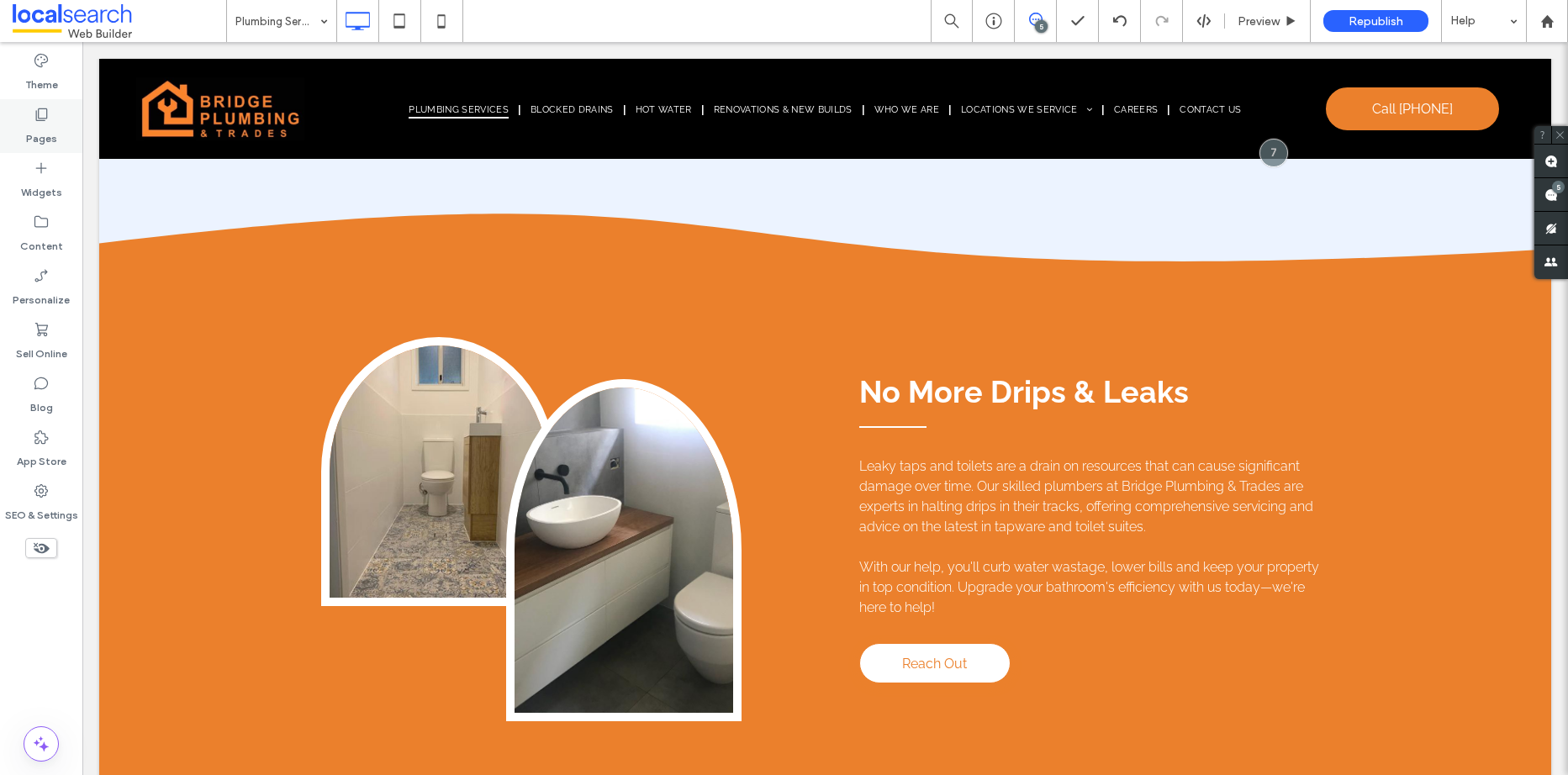 click on "Pages" at bounding box center (41, 126) 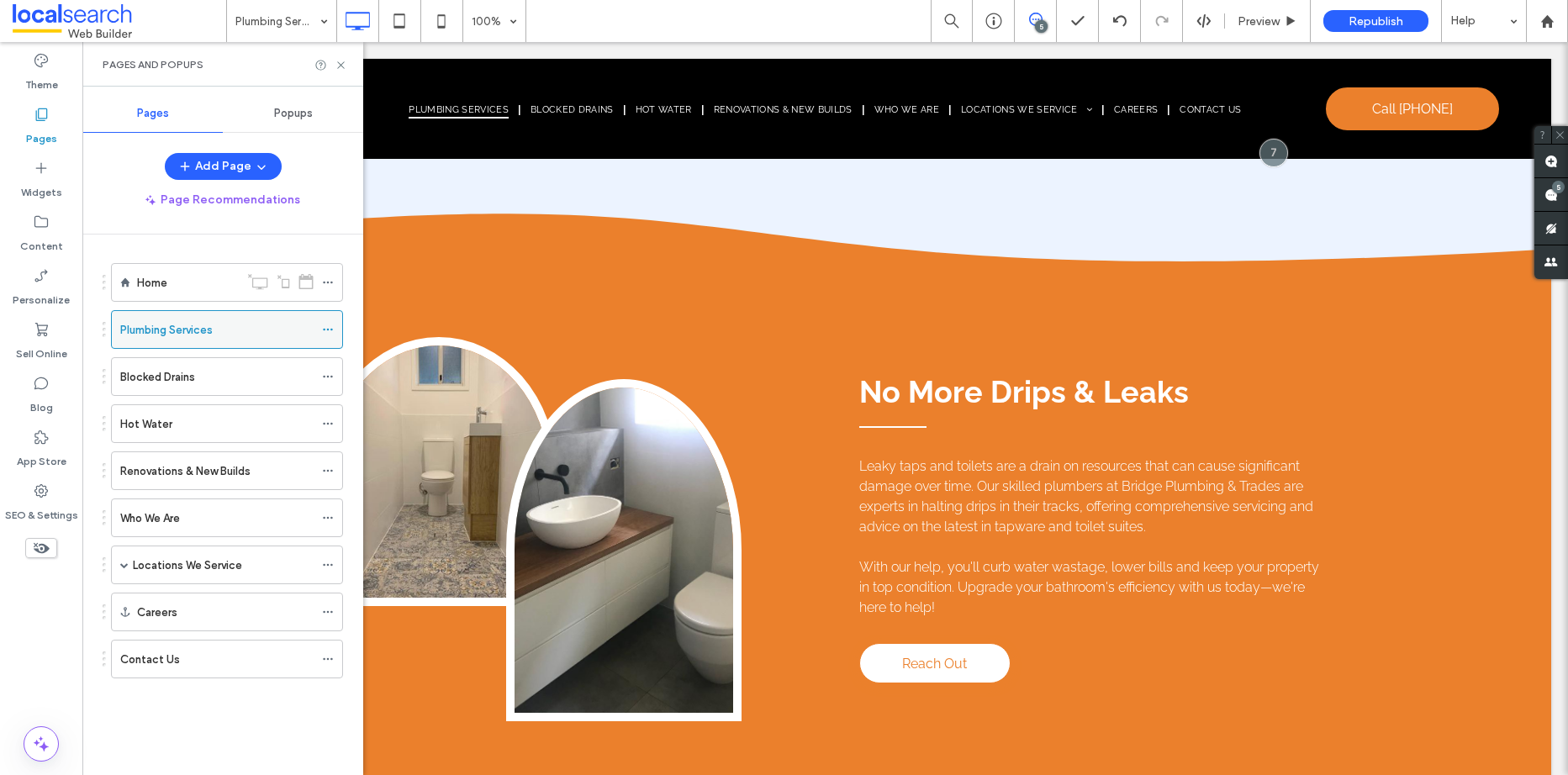 click 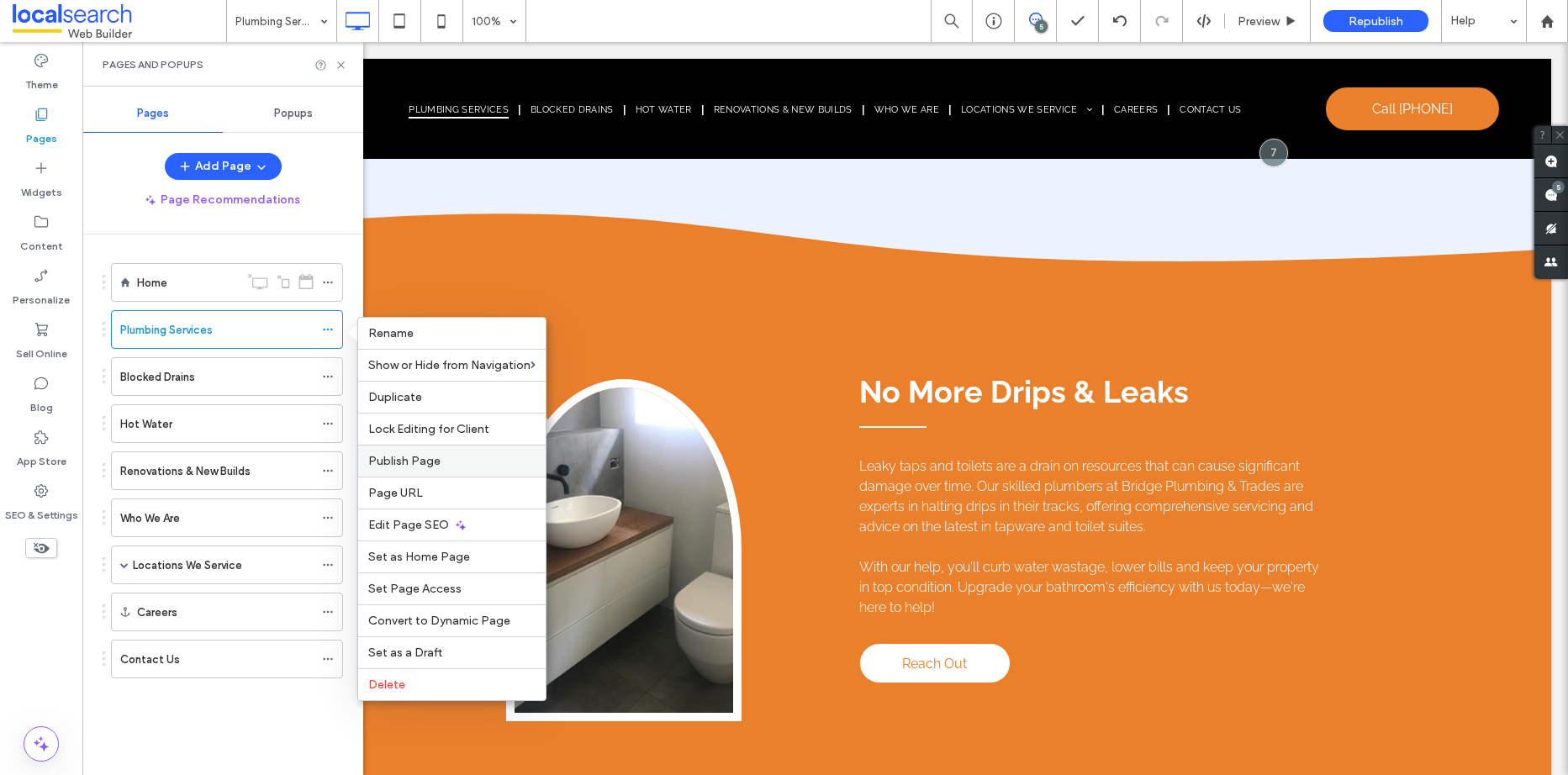 click on "Publish Page" at bounding box center [451, 461] 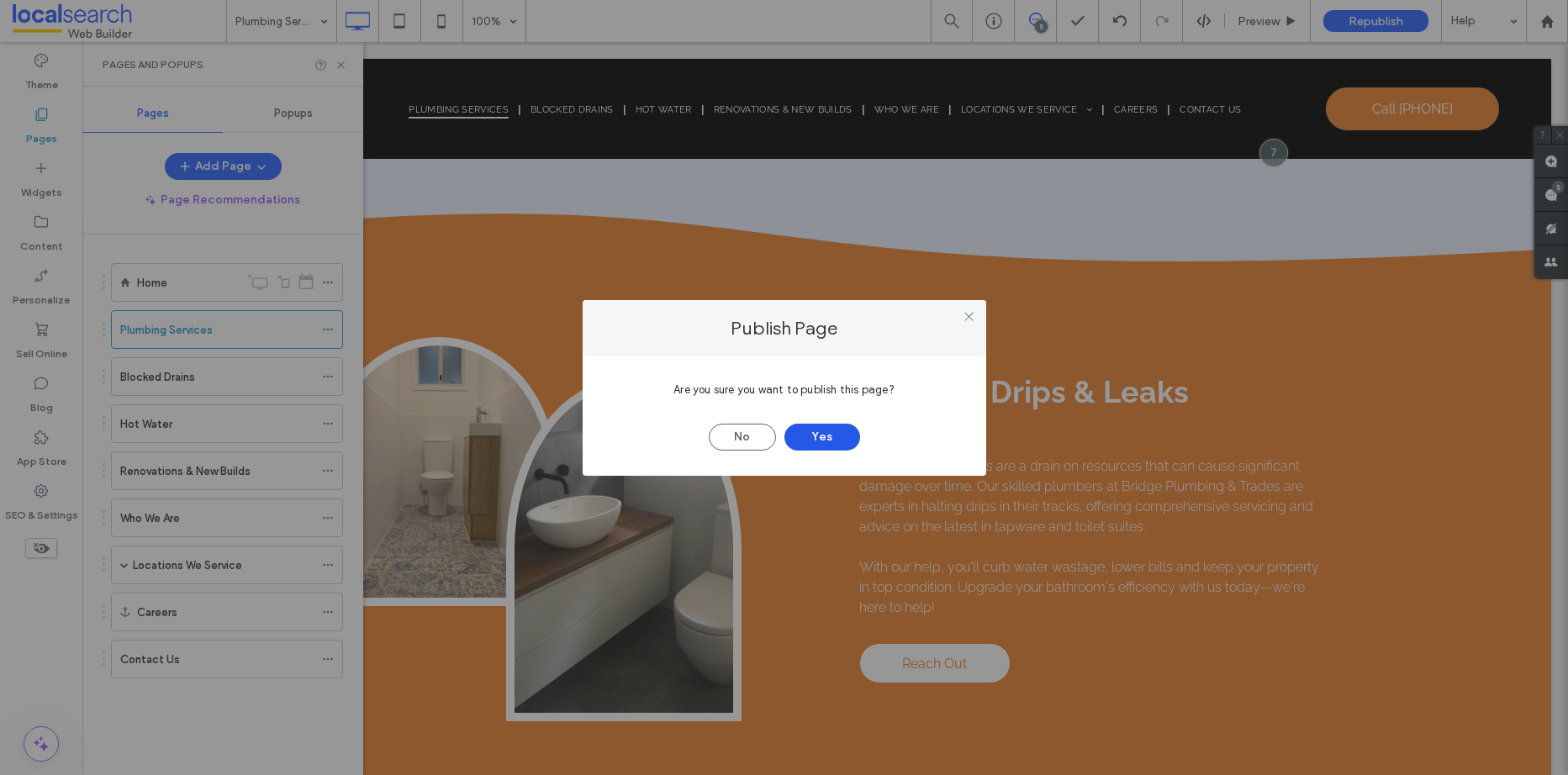 click on "Yes" at bounding box center (822, 437) 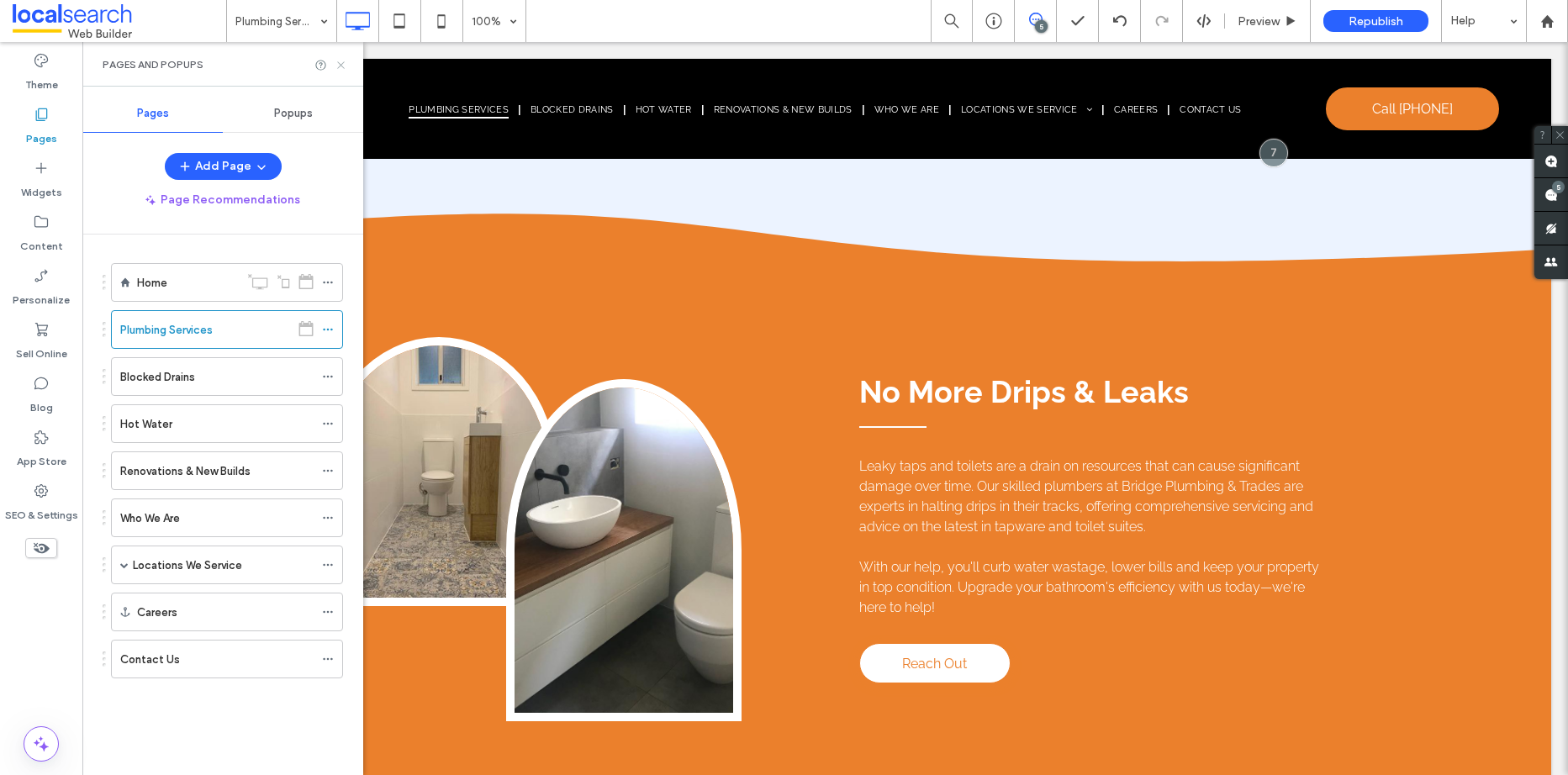 drag, startPoint x: 341, startPoint y: 67, endPoint x: 875, endPoint y: 488, distance: 679.9978 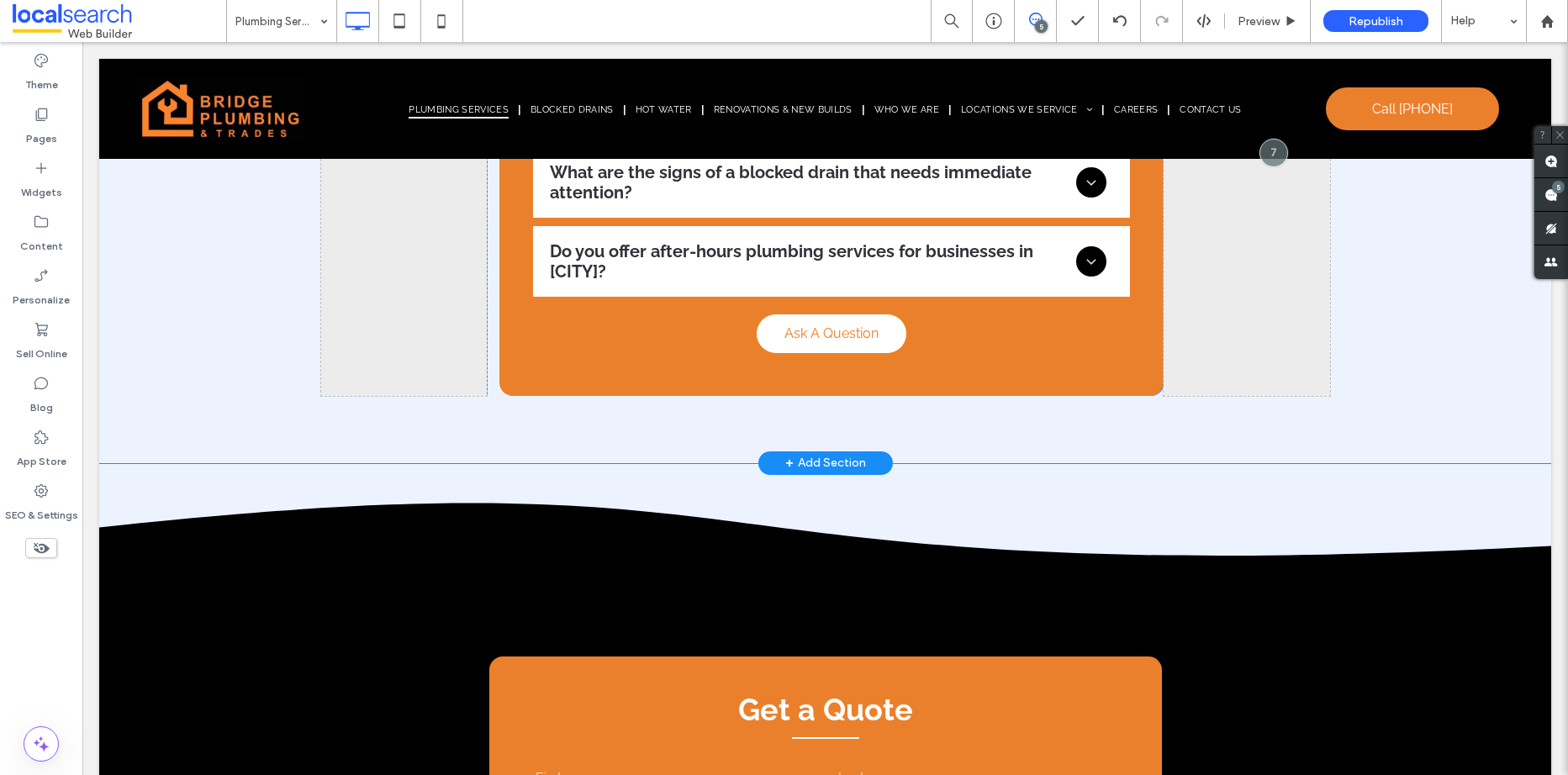 scroll, scrollTop: 4894, scrollLeft: 0, axis: vertical 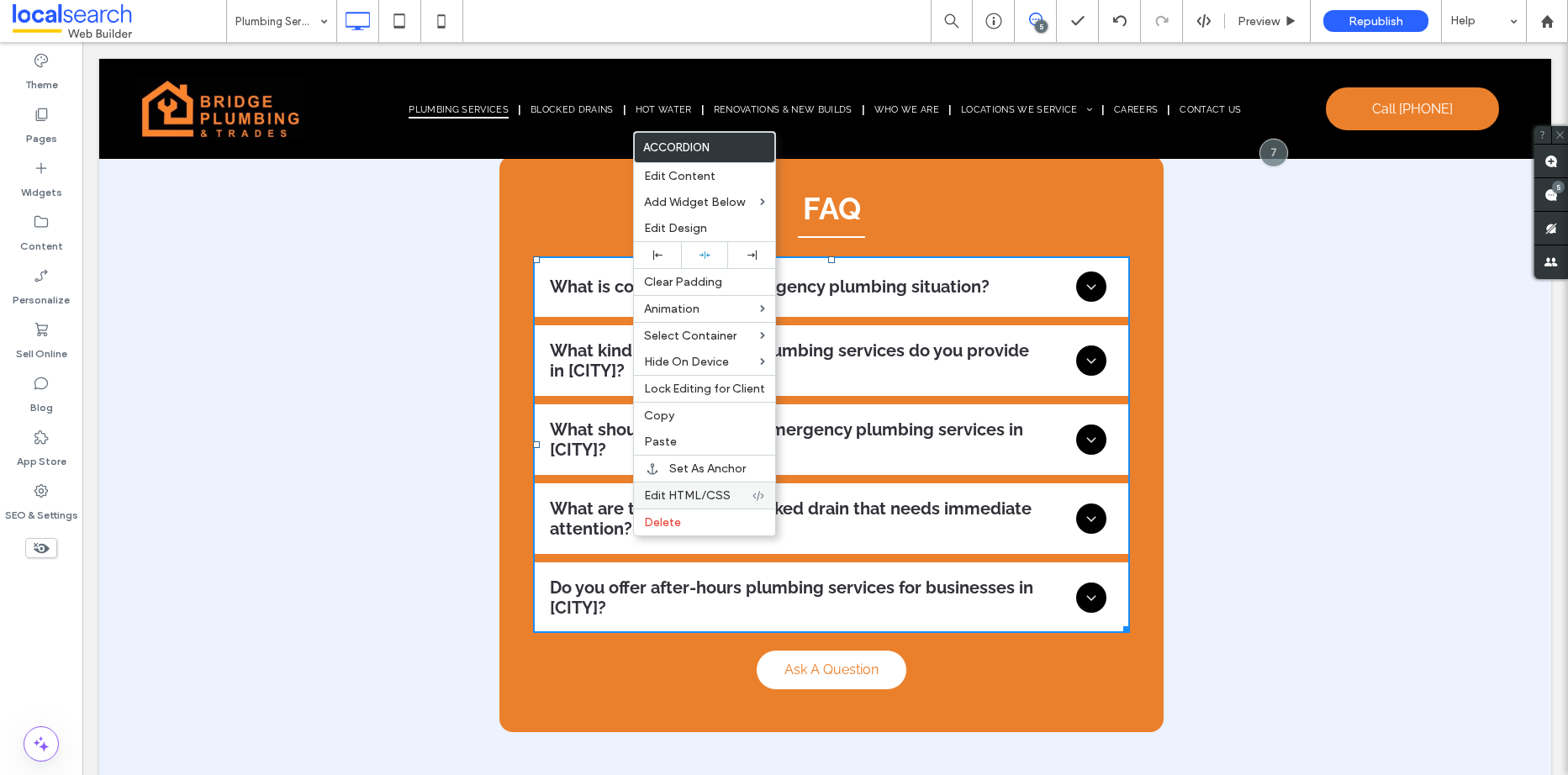 click on "Edit HTML/CSS" at bounding box center (705, 495) 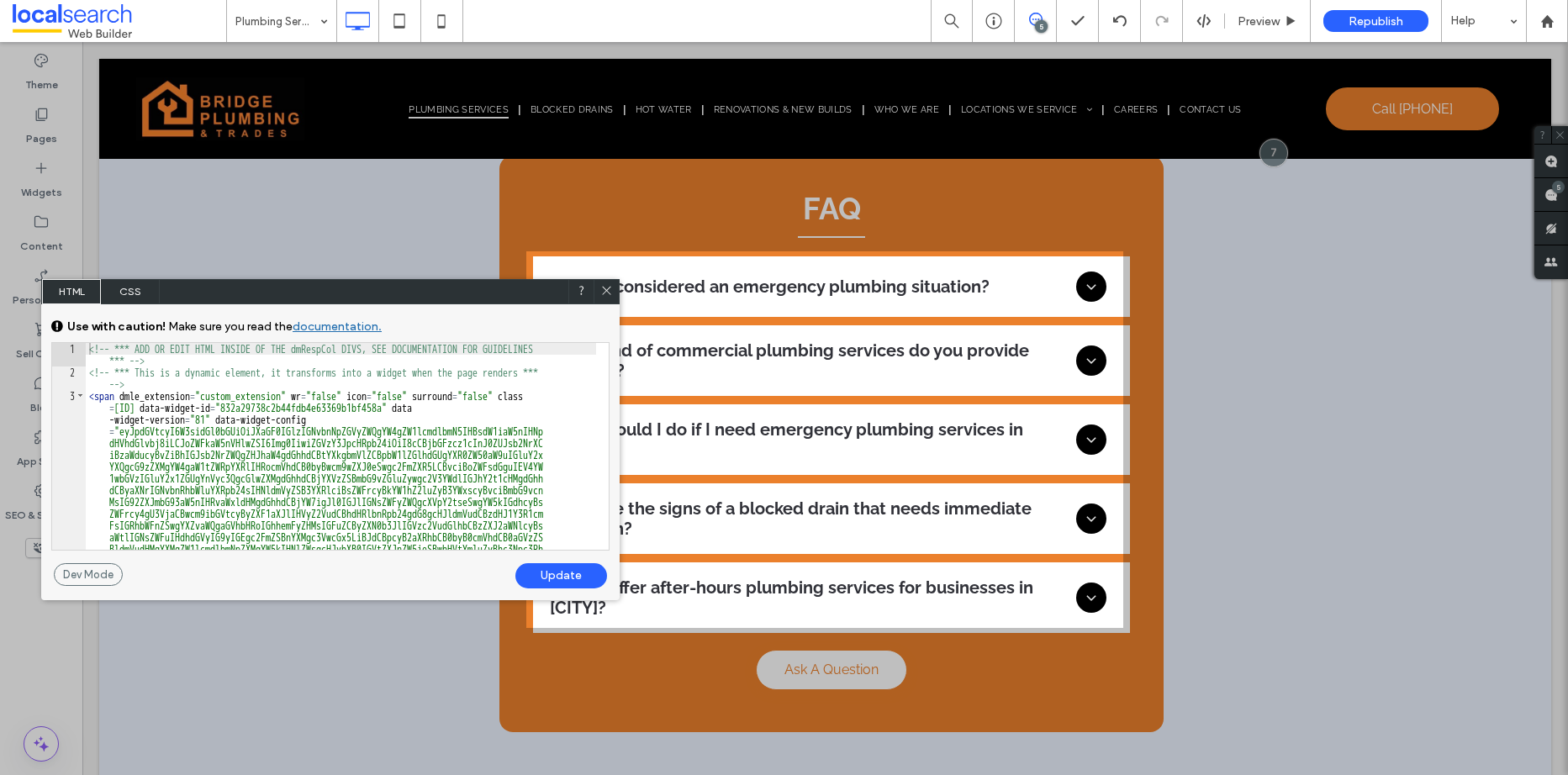 click on "CSS" at bounding box center (130, 292) 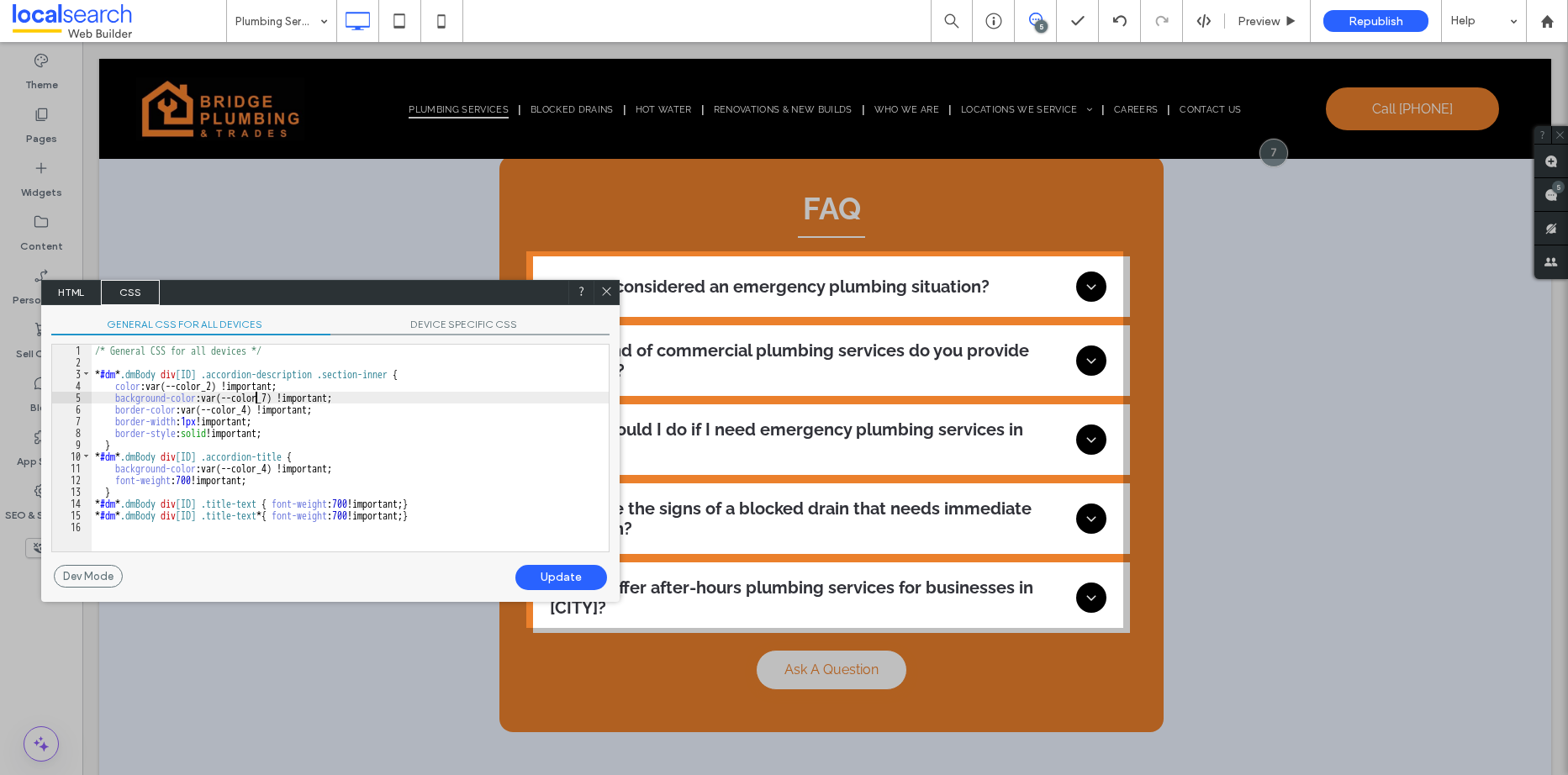 click on "/* General CSS for all devices */ * #dm  * .dmBody   div .u_1184930056   .accordion-description   .section-inner   {      color :var(--color_2) !important;      background-color :var(--color_7) !important;      border-color :var(--color_4) !important;      border-width : 1 px  !important;      border-style : solid  !important;    } * #dm  * .dmBody   div .u_1184930056   .accordion-title   {      background-color :var(--color_4) !important;      font-weight : 700  !important;    } * #dm  * .dmBody   div .u_1184930056   .title-text   {   font-weight : 700  !important;  } * #dm  * .dmBody   div .u_1184930056   .title-text  *  {   font-weight : 700  !important;  }" at bounding box center (350, 460) 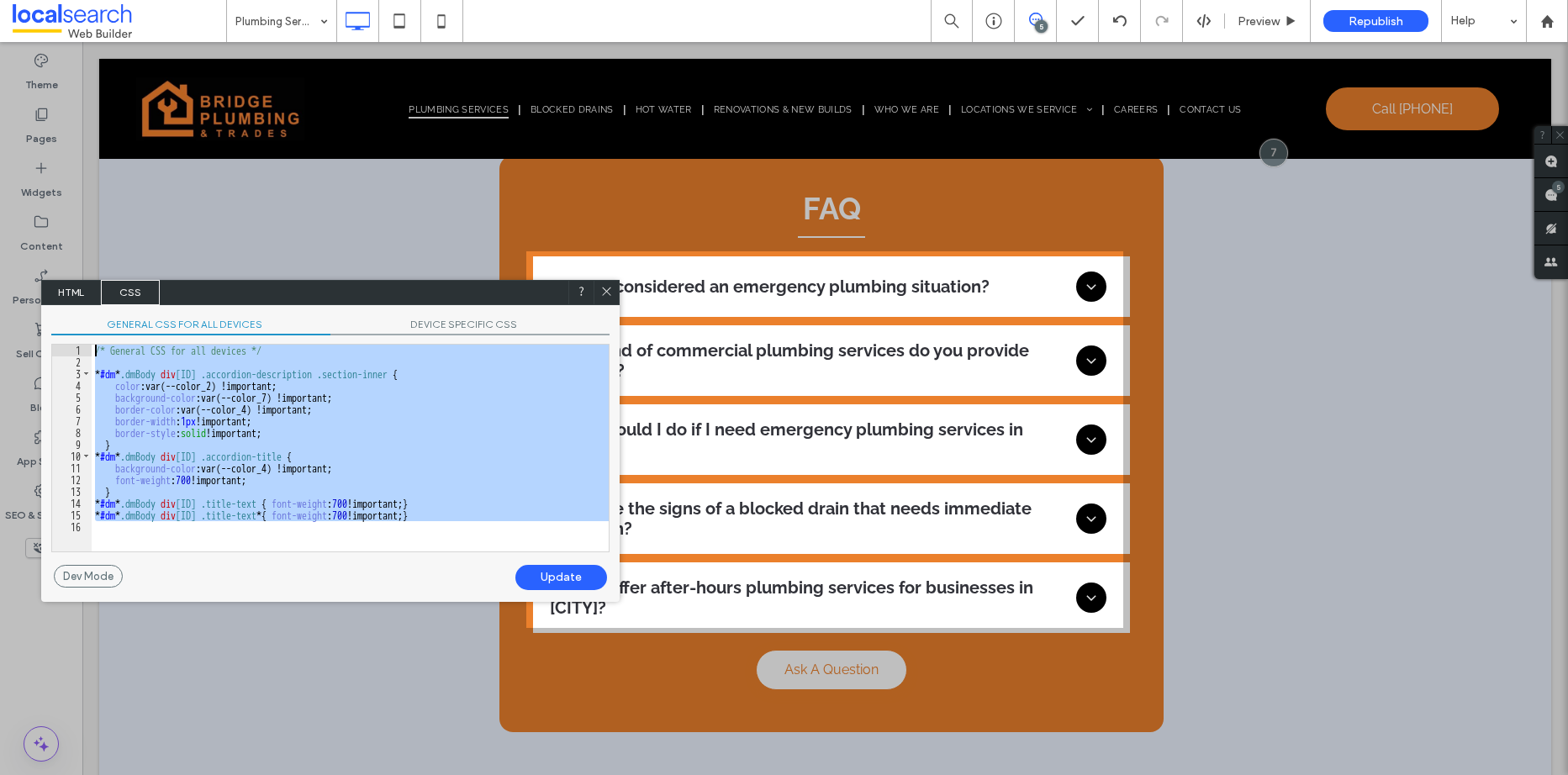 drag, startPoint x: 545, startPoint y: 531, endPoint x: 34, endPoint y: 341, distance: 545.1798 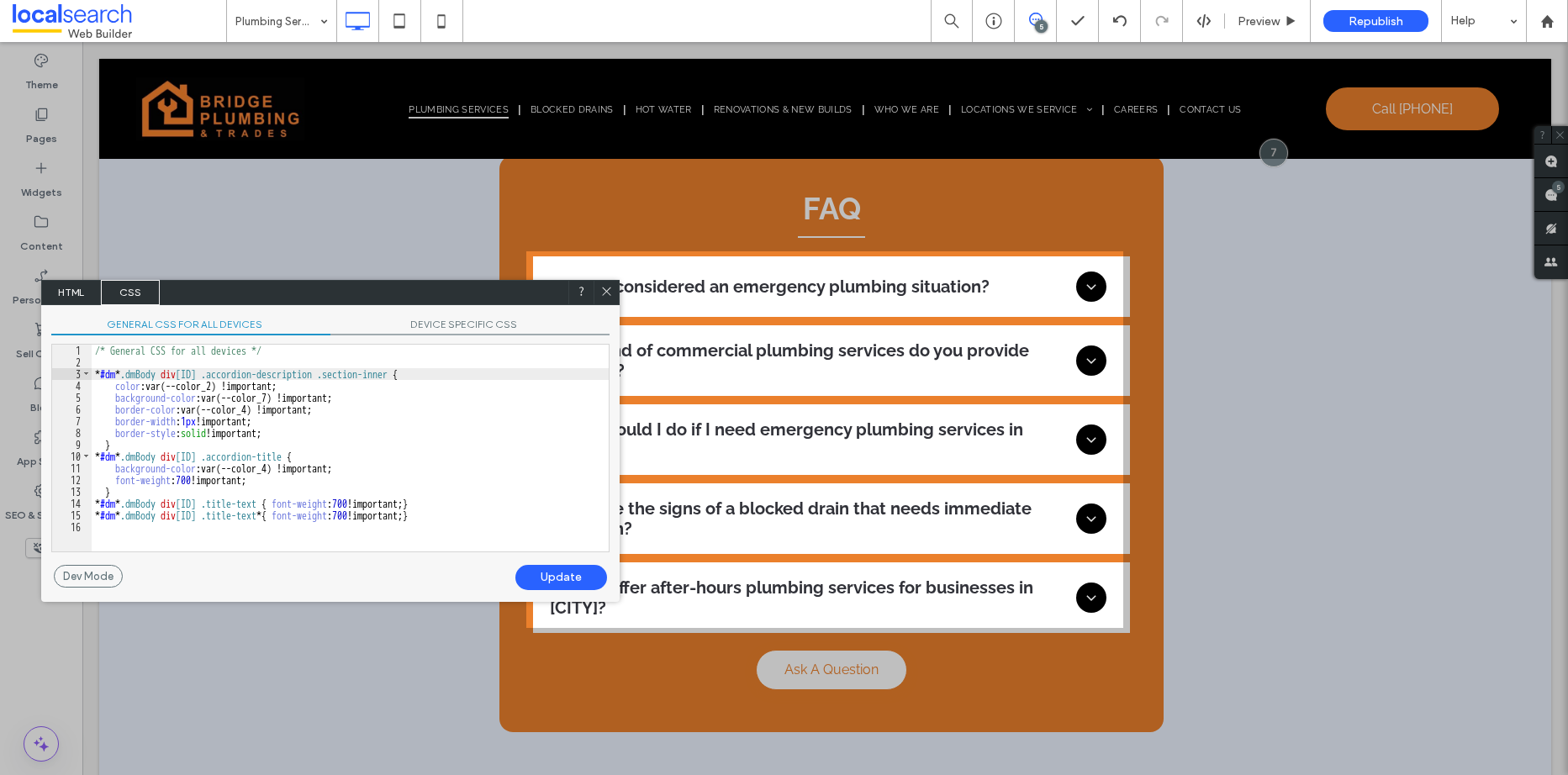 click at bounding box center (606, 293) 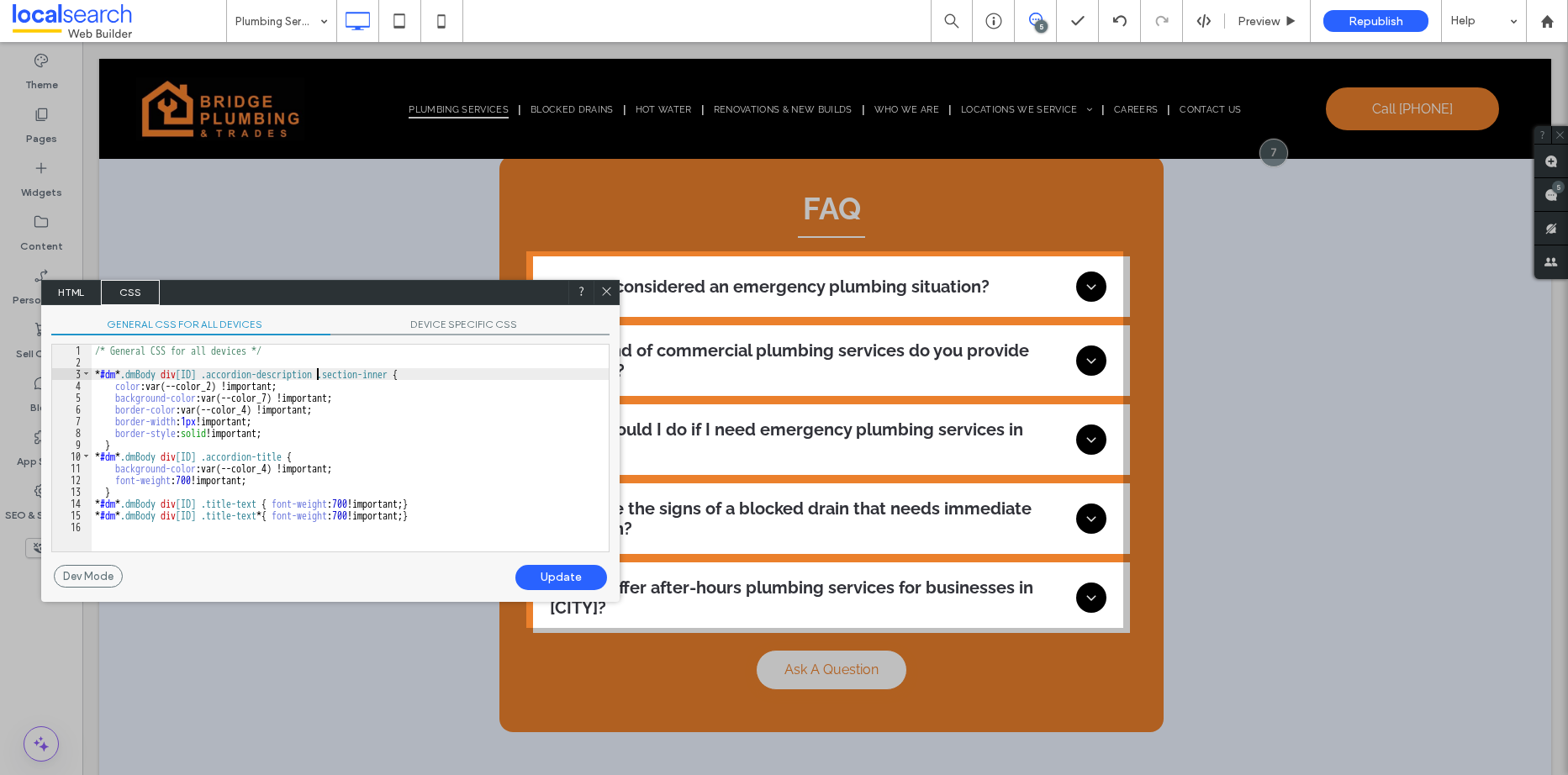 click 